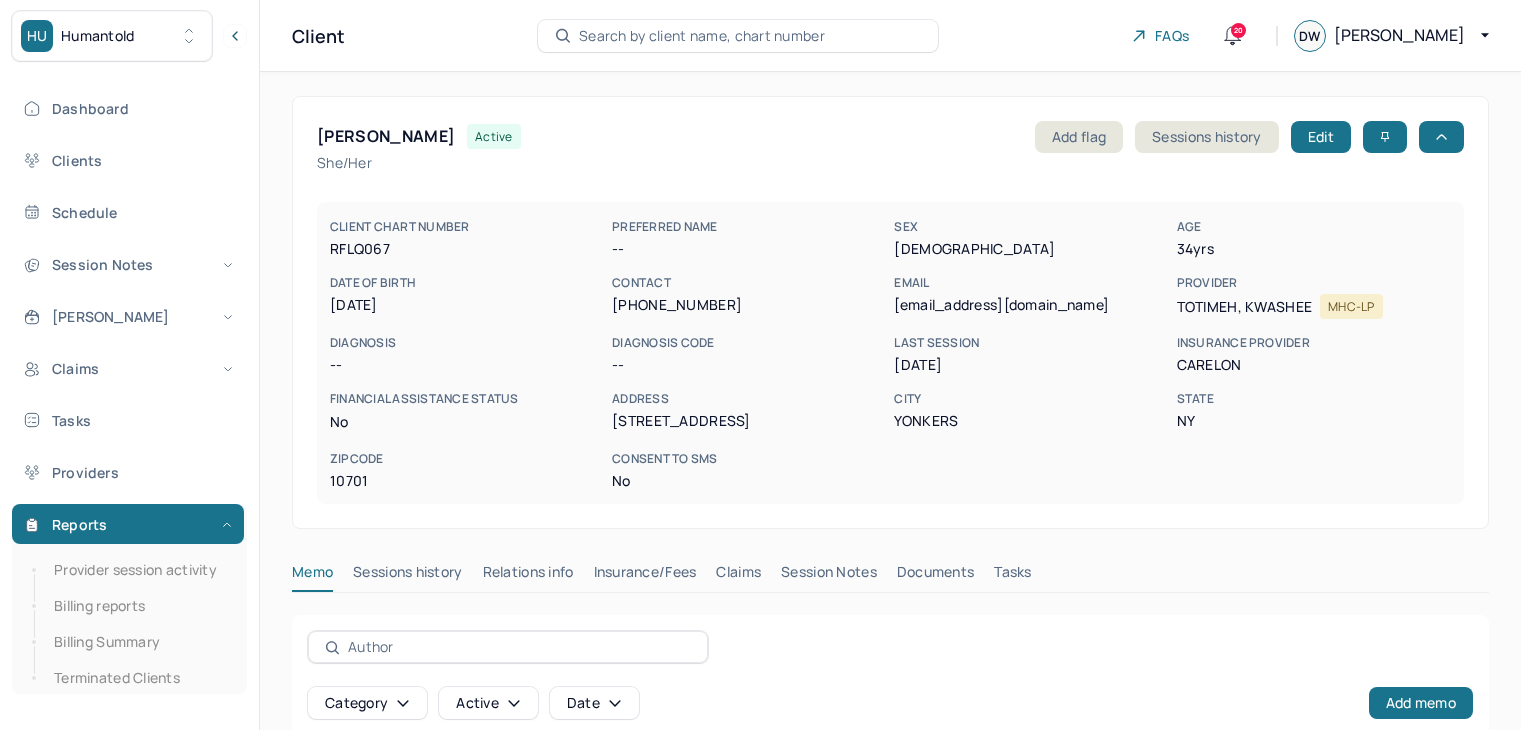 scroll, scrollTop: 0, scrollLeft: 0, axis: both 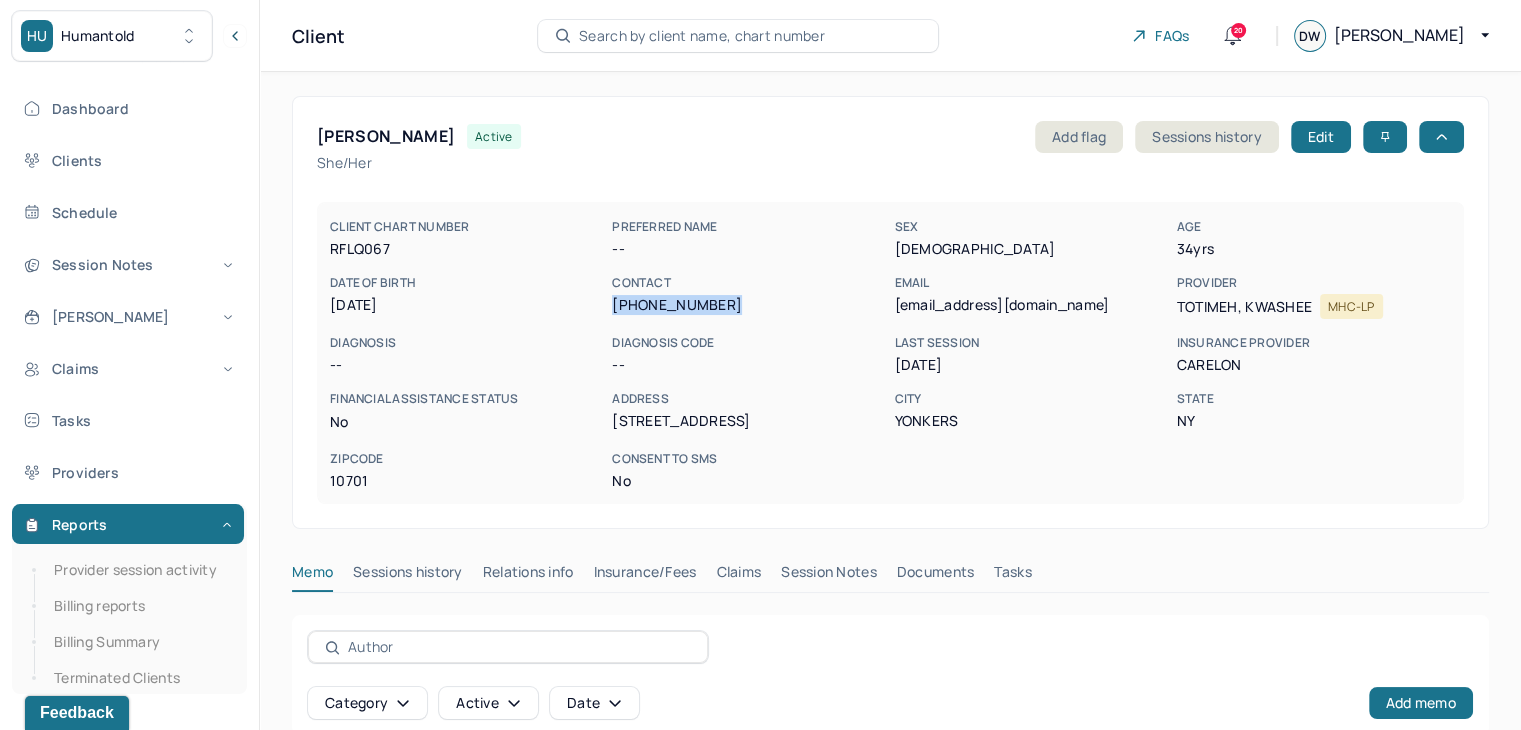 click on "Search by client name, chart number" at bounding box center (702, 36) 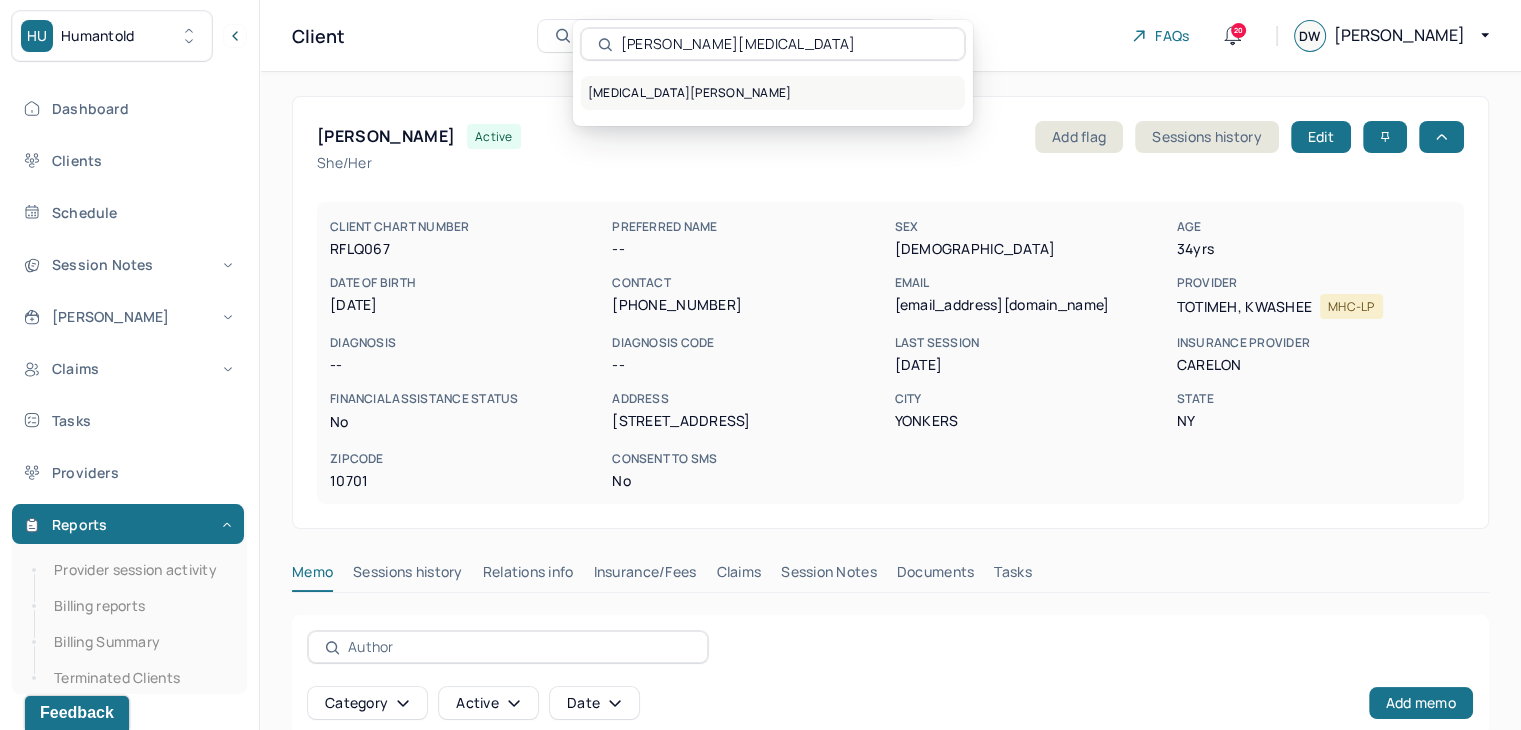 type on "Erik nix" 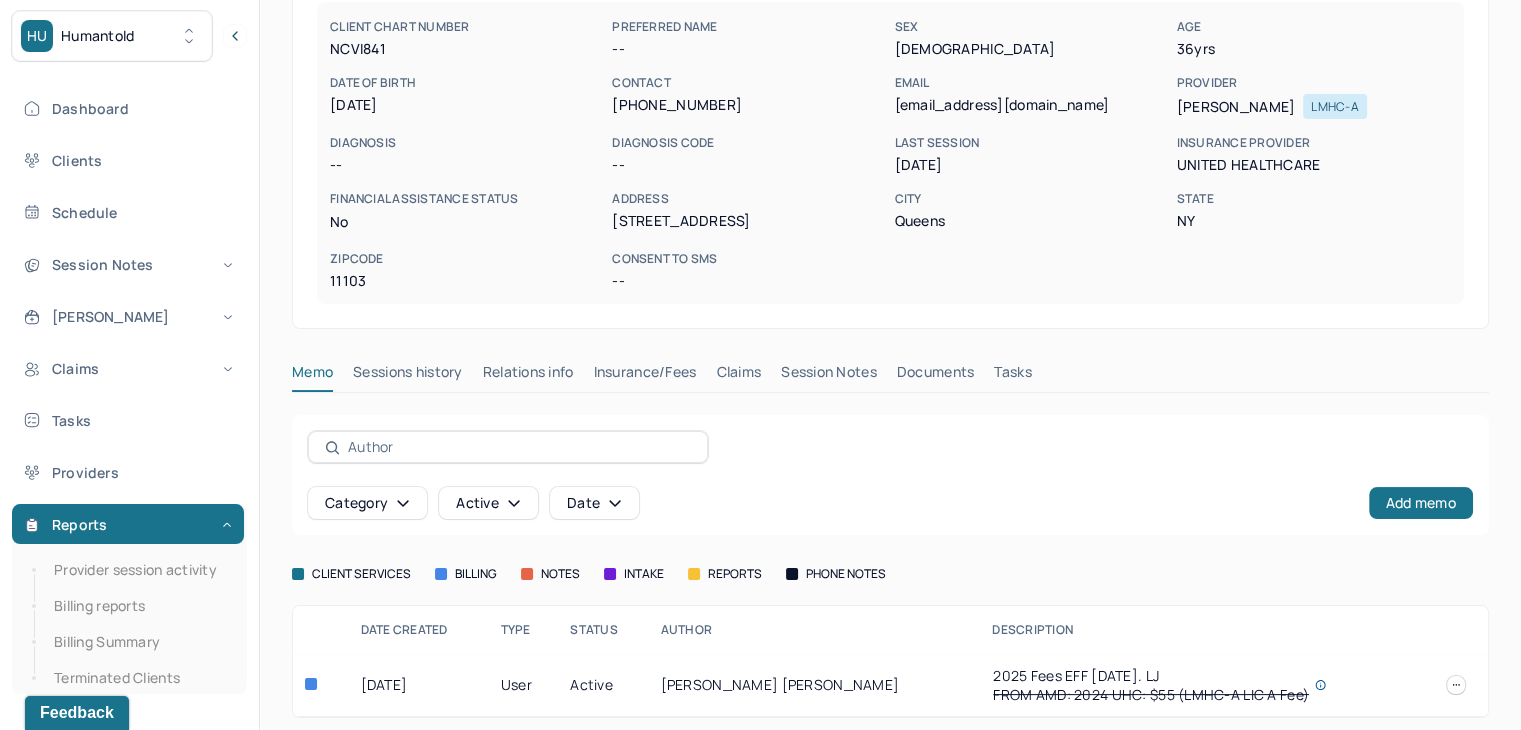 scroll, scrollTop: 211, scrollLeft: 0, axis: vertical 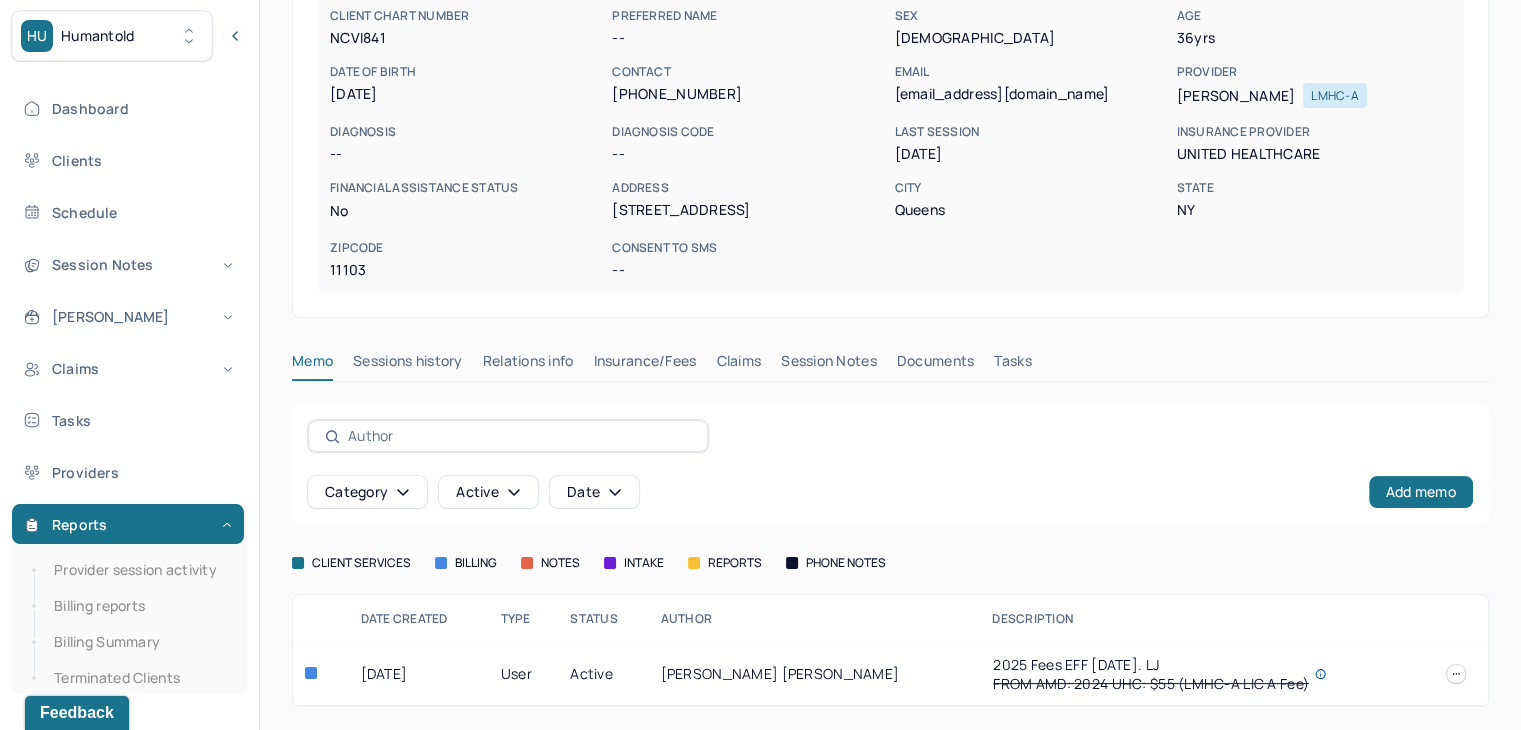 click on "Claims" at bounding box center (738, 365) 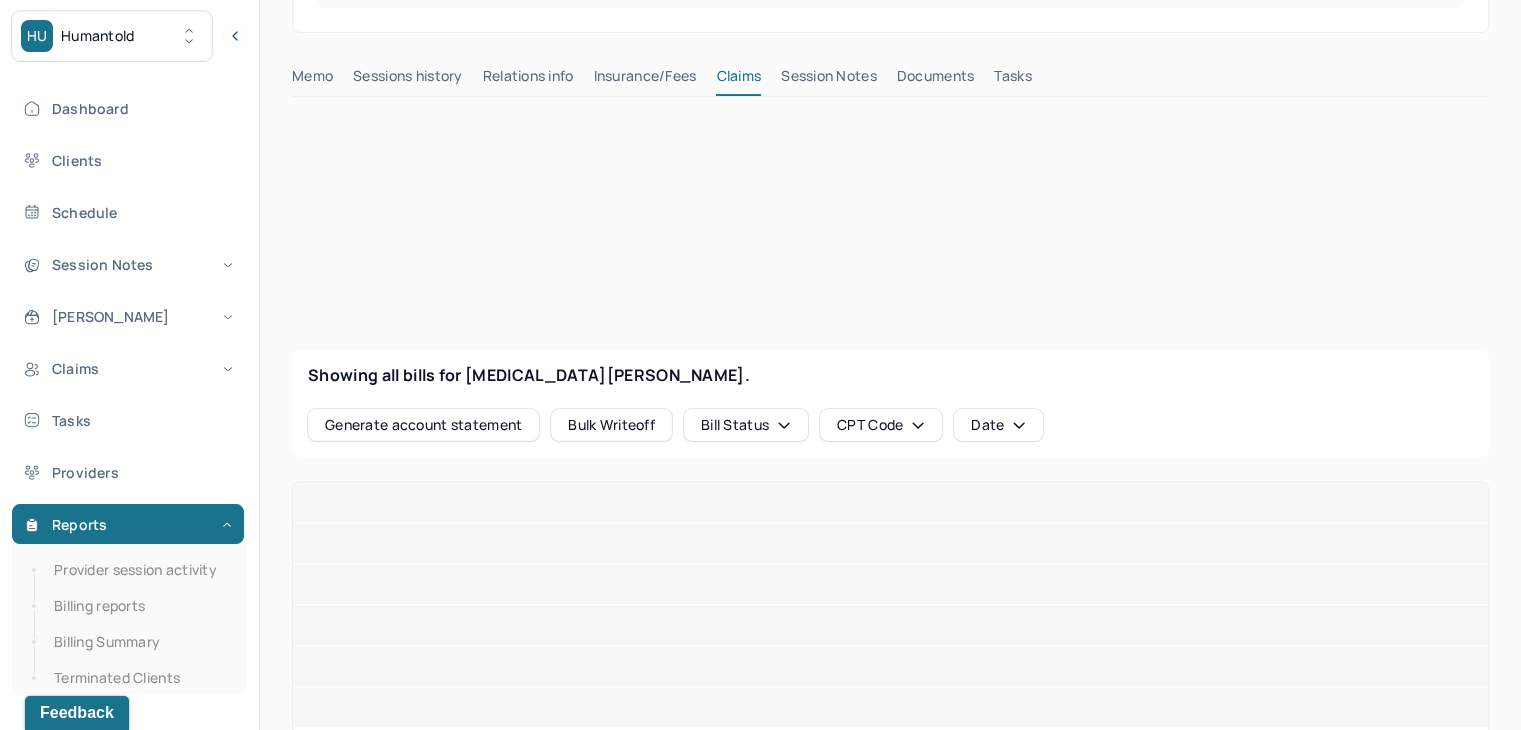 scroll, scrollTop: 611, scrollLeft: 0, axis: vertical 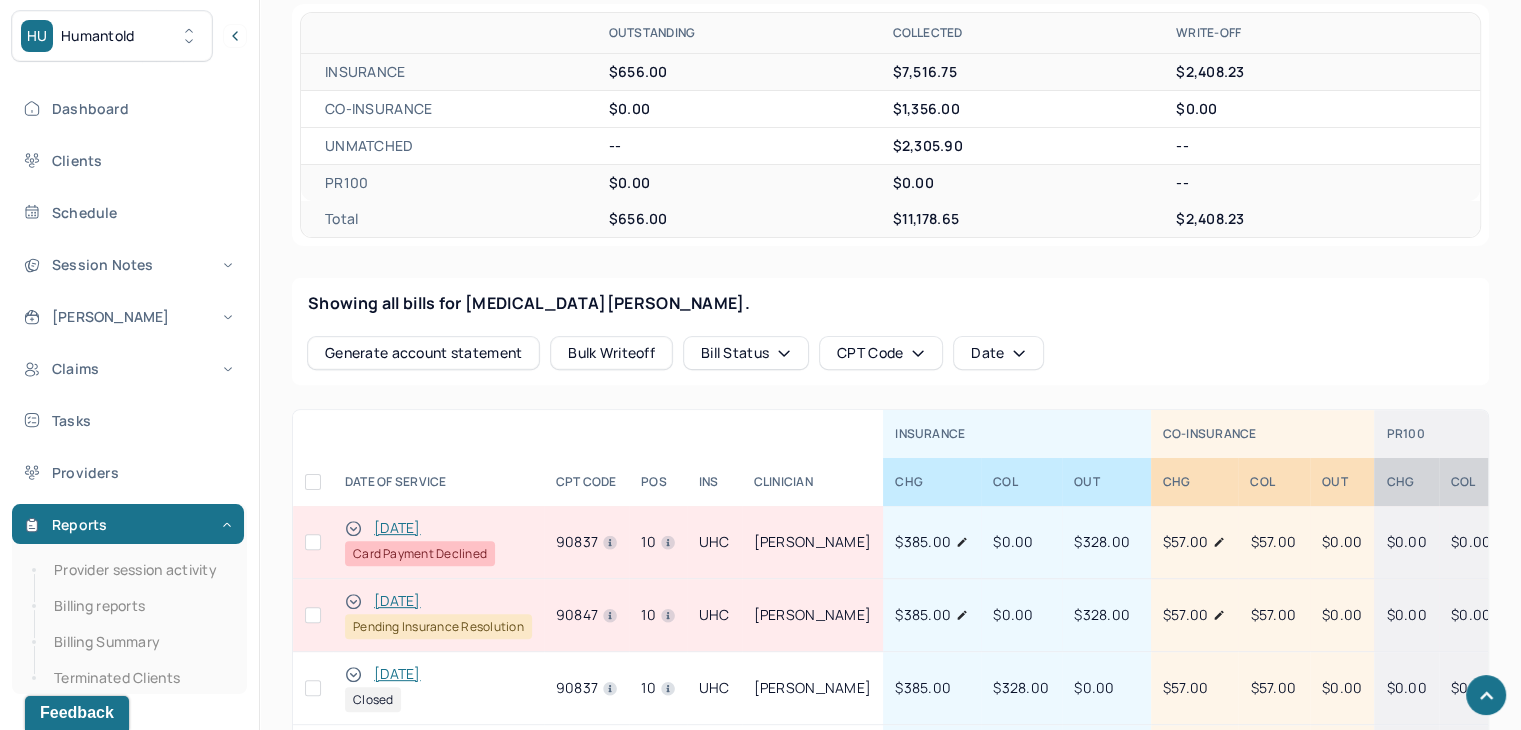 click at bounding box center [313, 542] 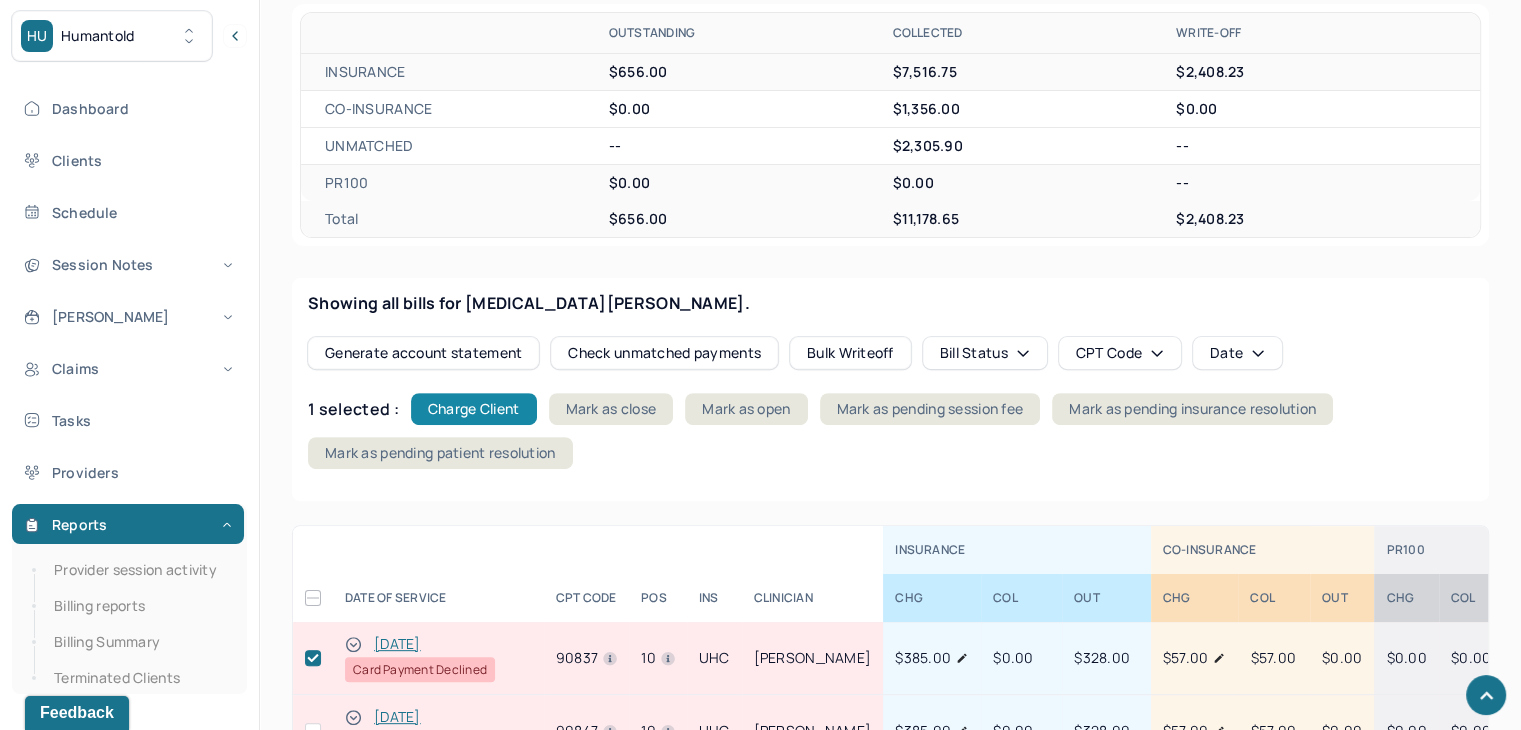 click on "Charge Client" at bounding box center (474, 409) 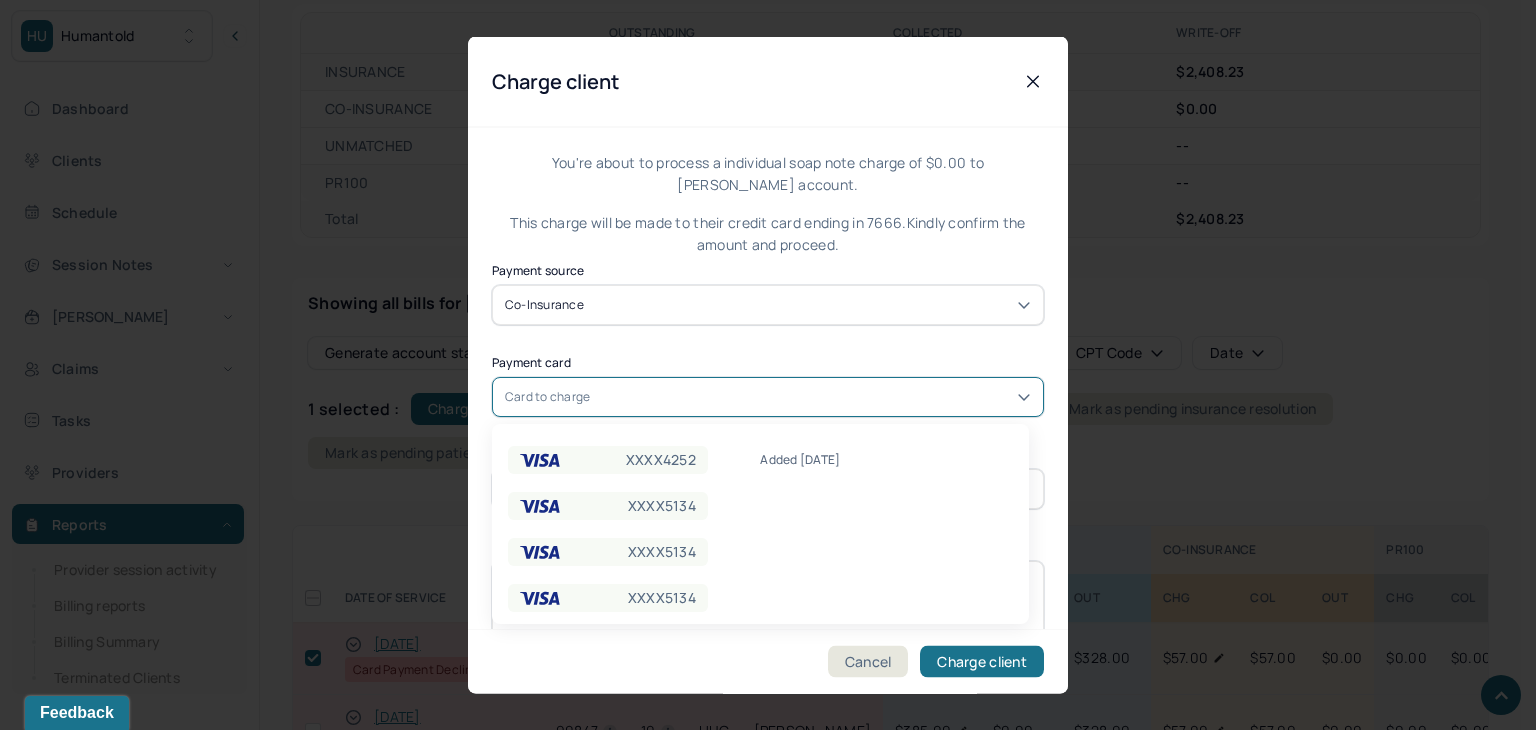 click on "Card to charge" at bounding box center [768, 396] 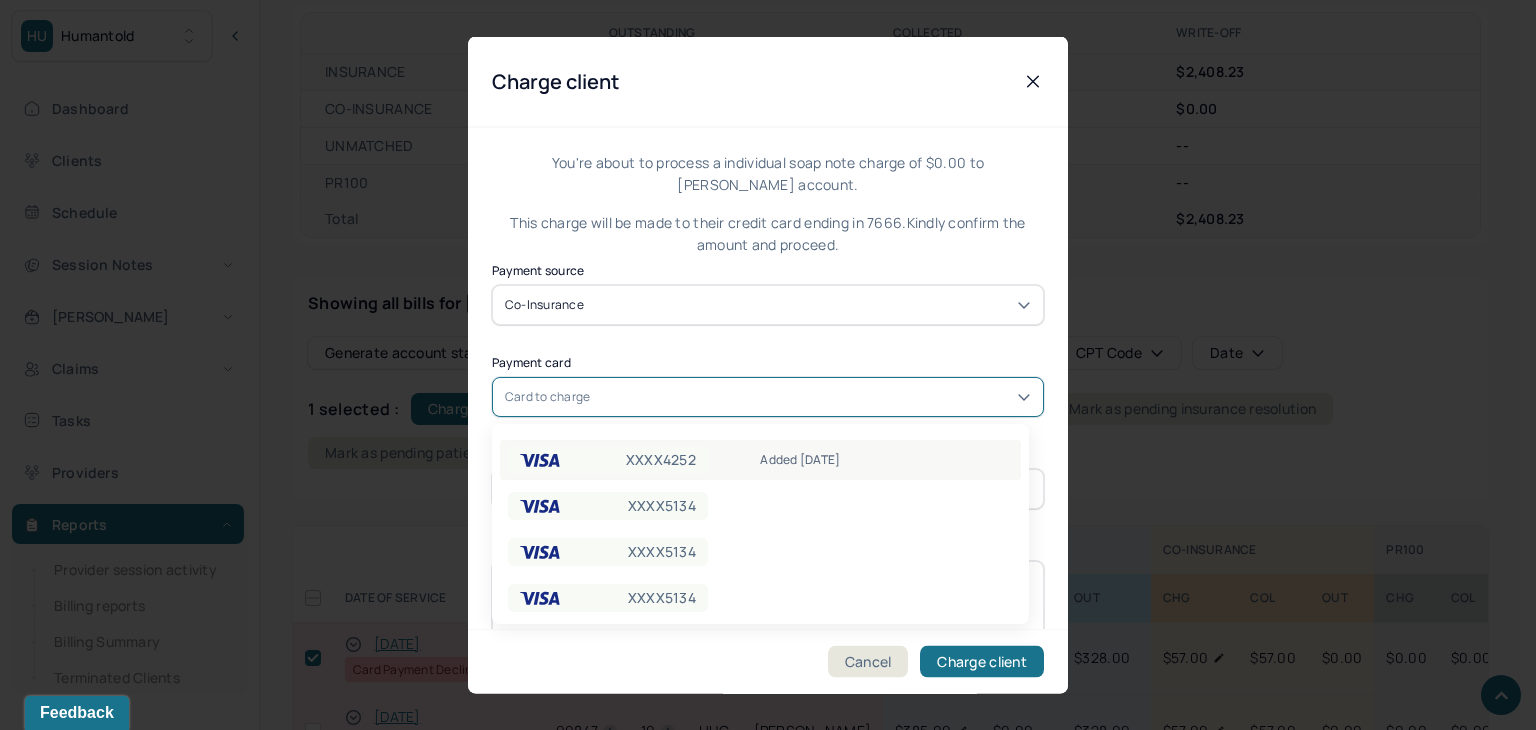 click on "XXXX4252" at bounding box center [608, 460] 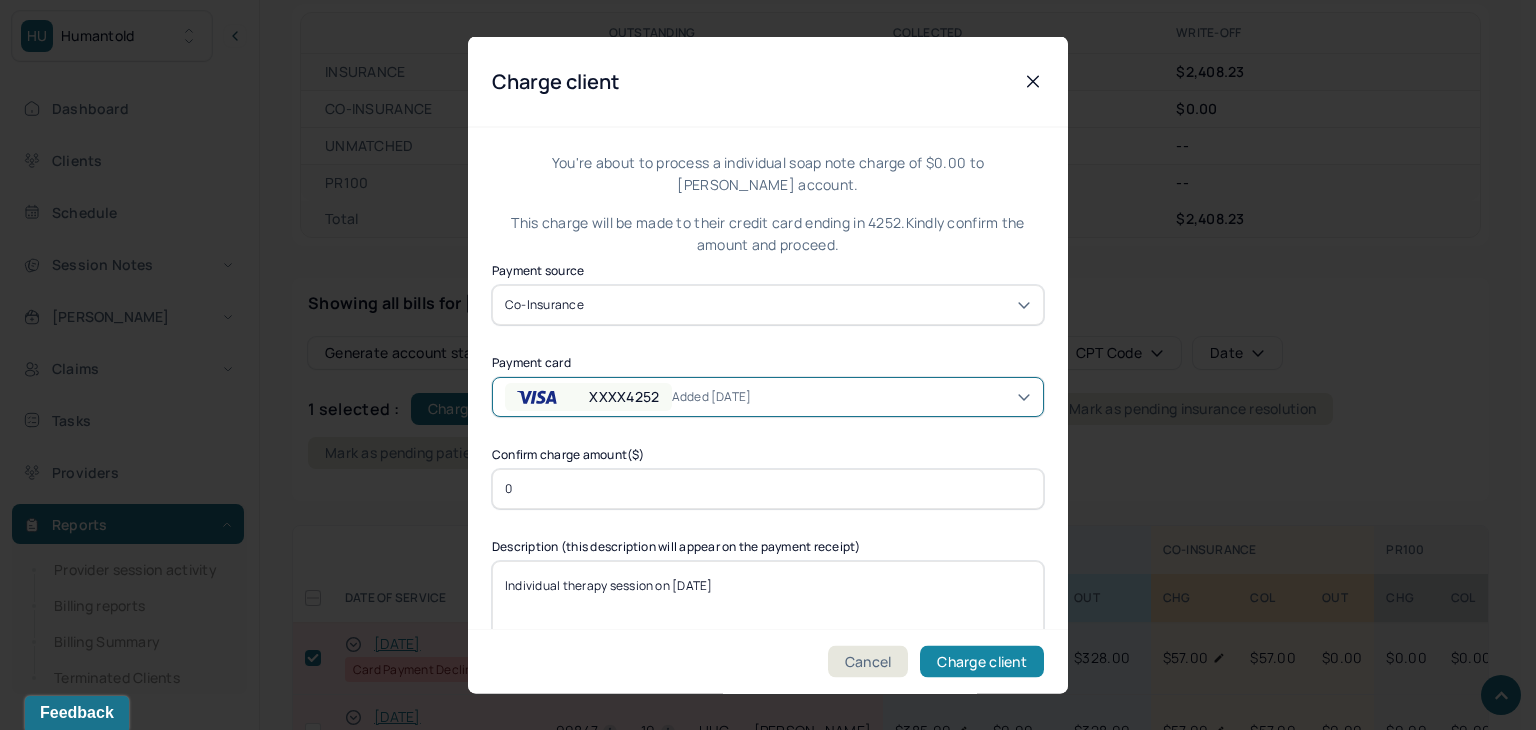 click on "Charge client" at bounding box center (982, 662) 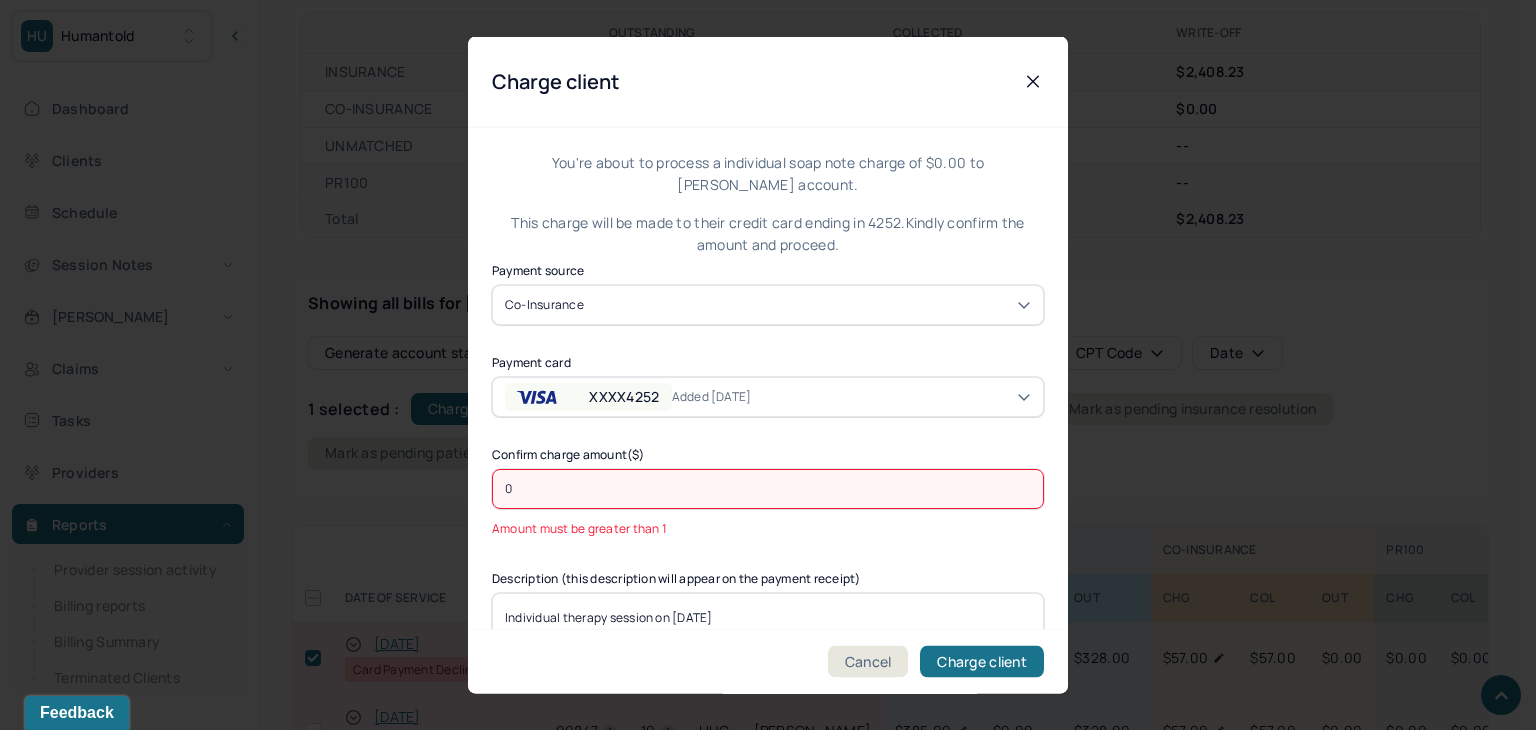 click 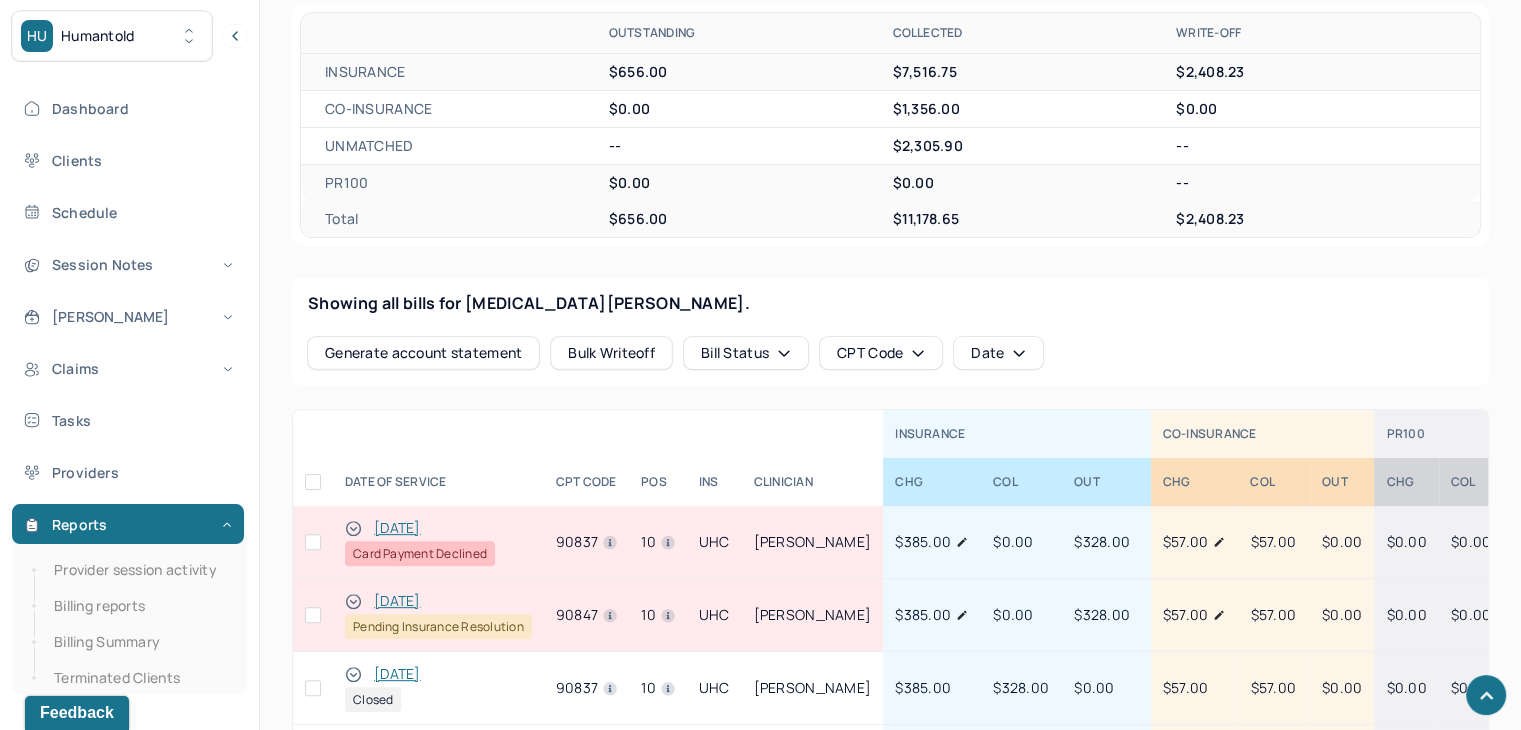 click 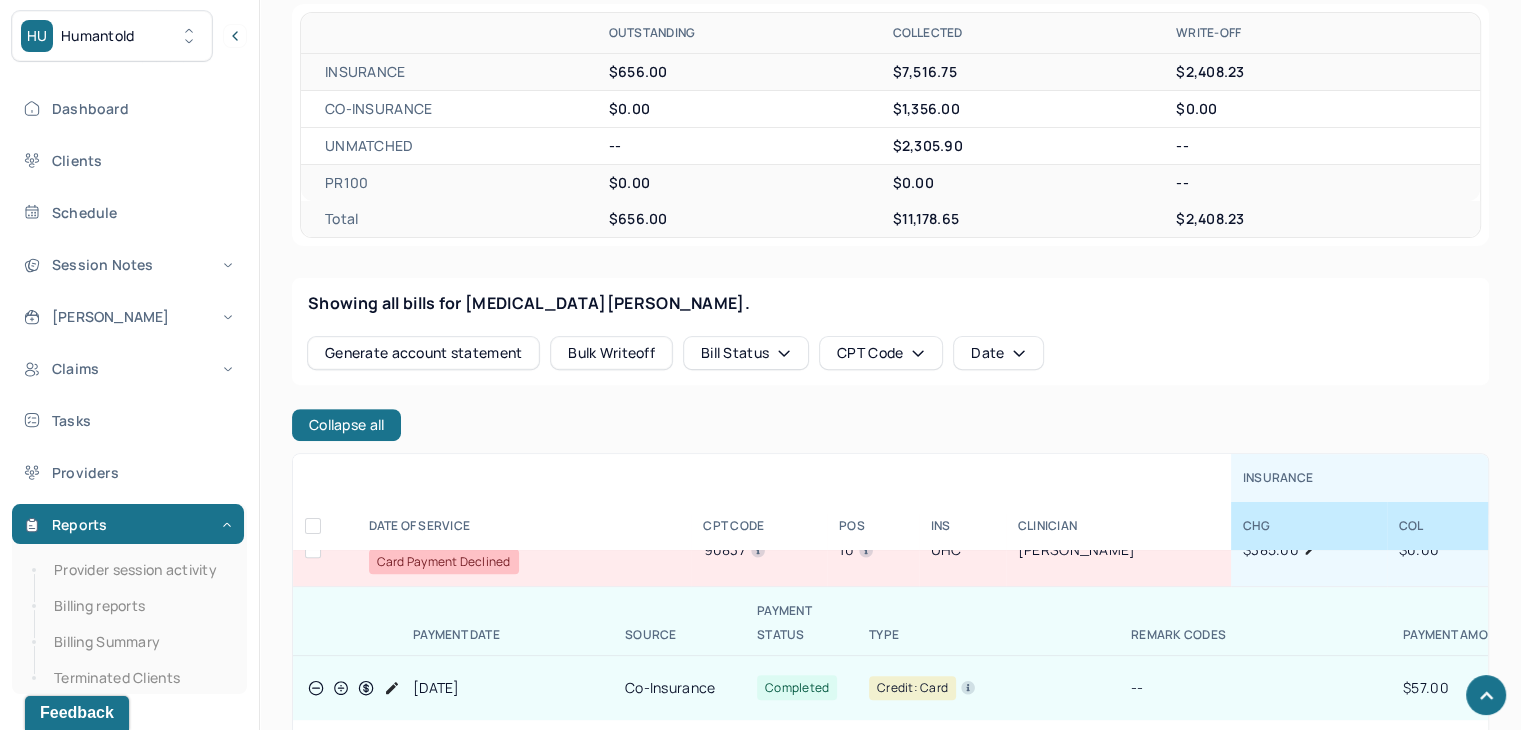 scroll, scrollTop: 100, scrollLeft: 0, axis: vertical 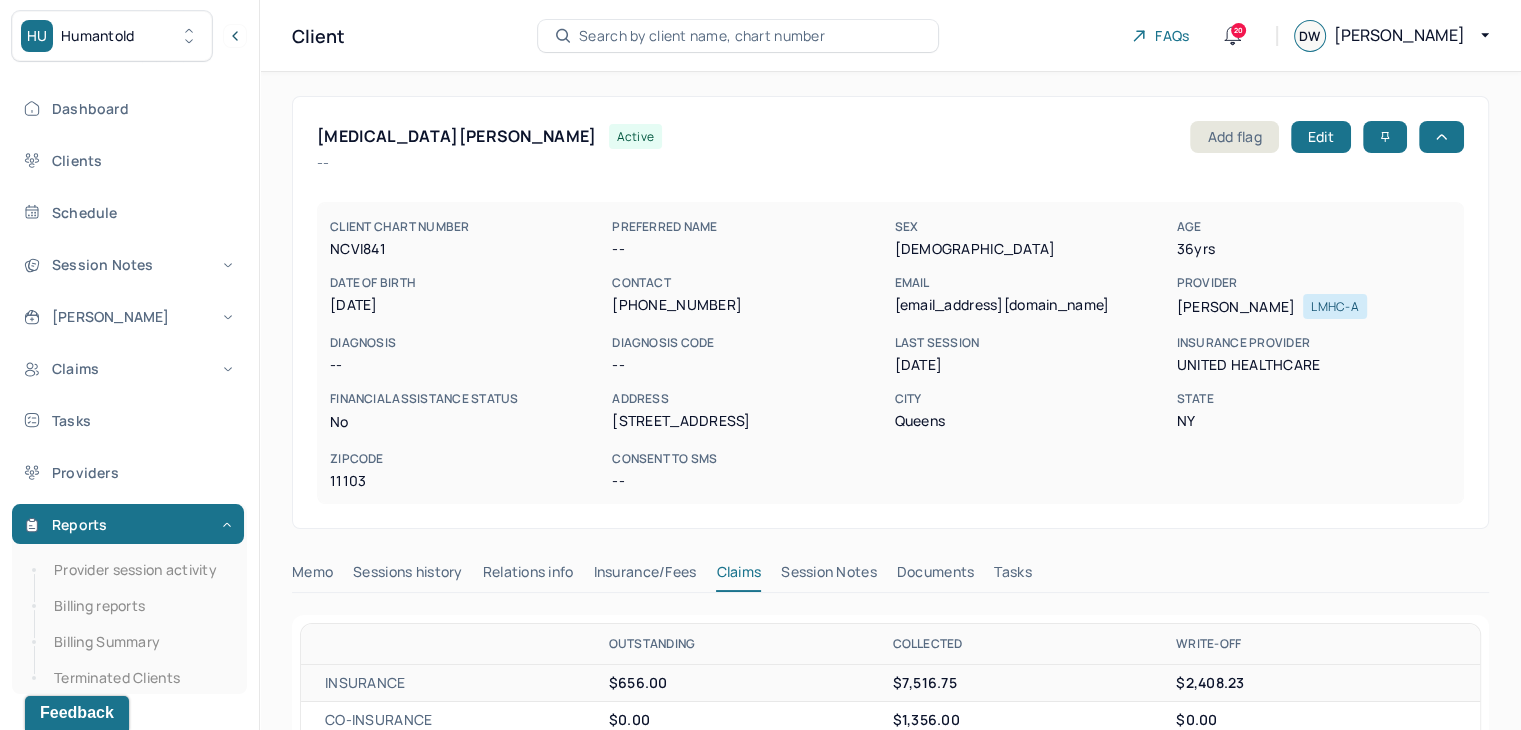 click on "Search by client name, chart number" at bounding box center (702, 36) 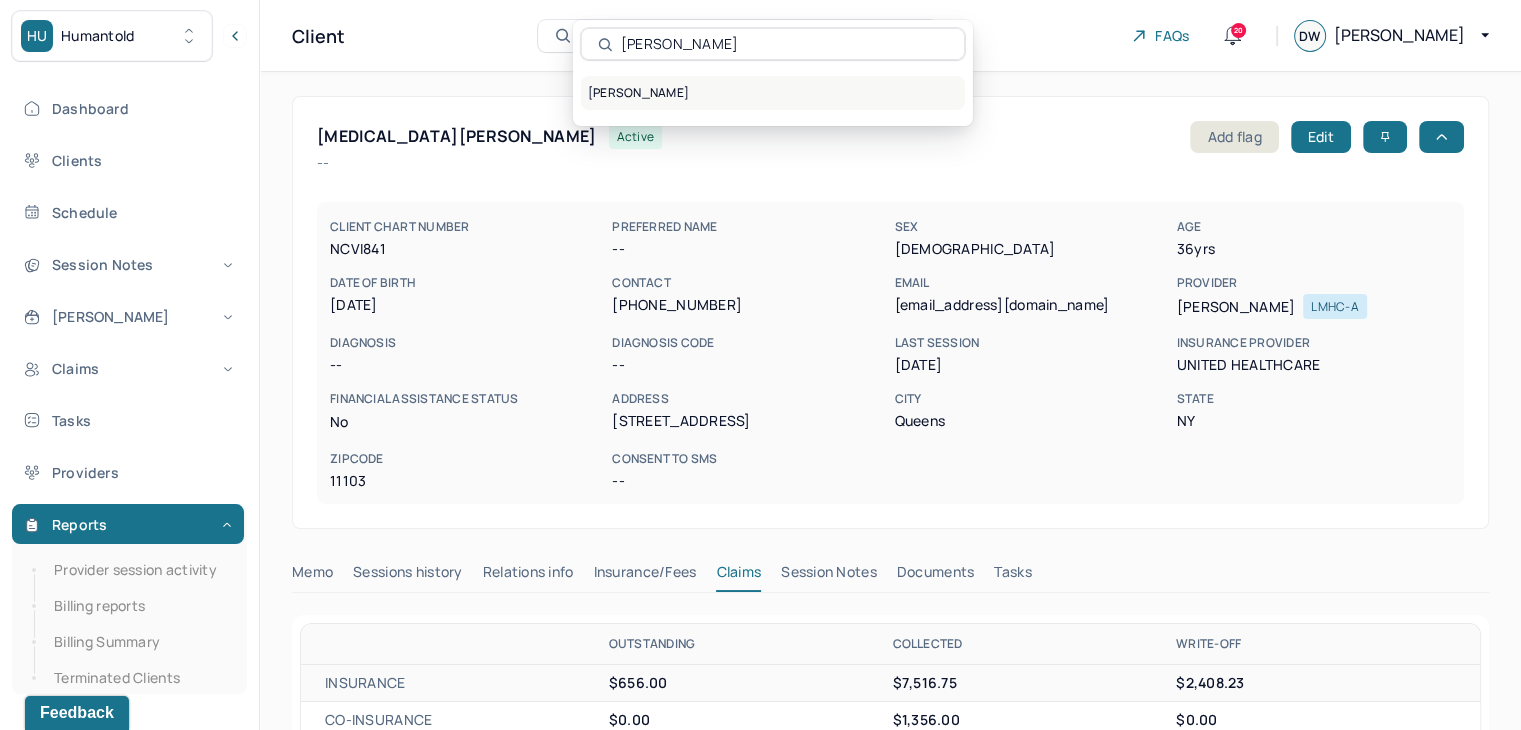type on "[PERSON_NAME]" 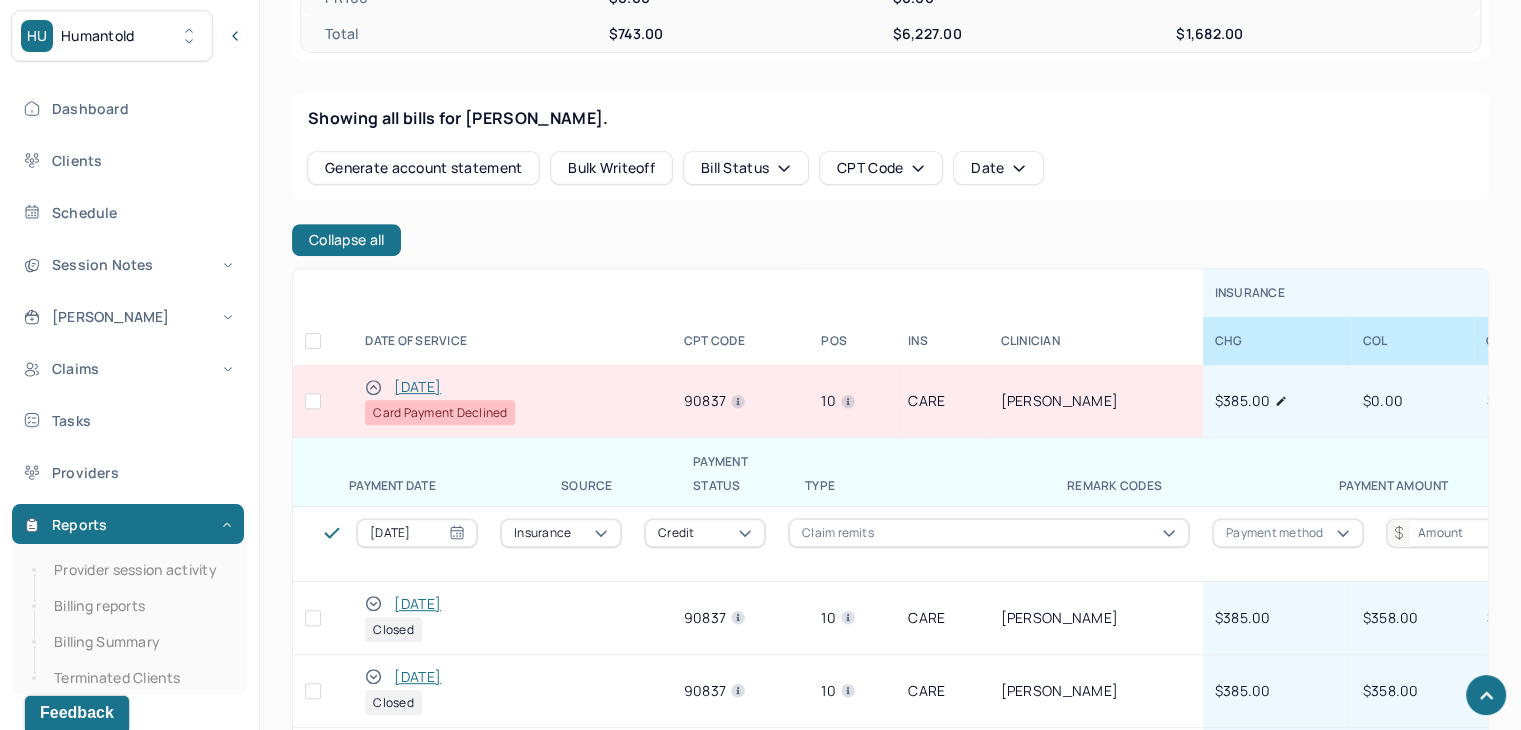 scroll, scrollTop: 800, scrollLeft: 0, axis: vertical 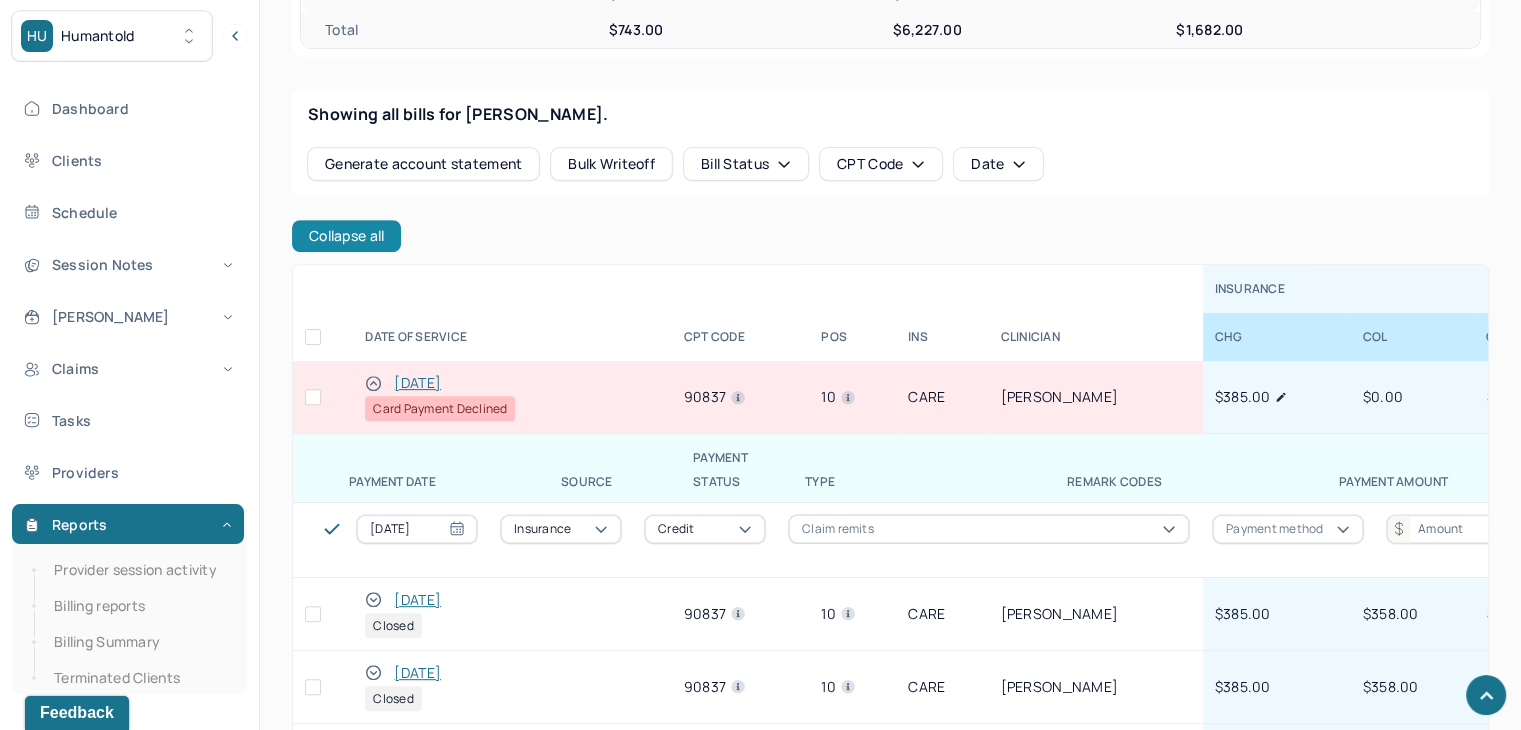 click on "Collapse all" at bounding box center (346, 236) 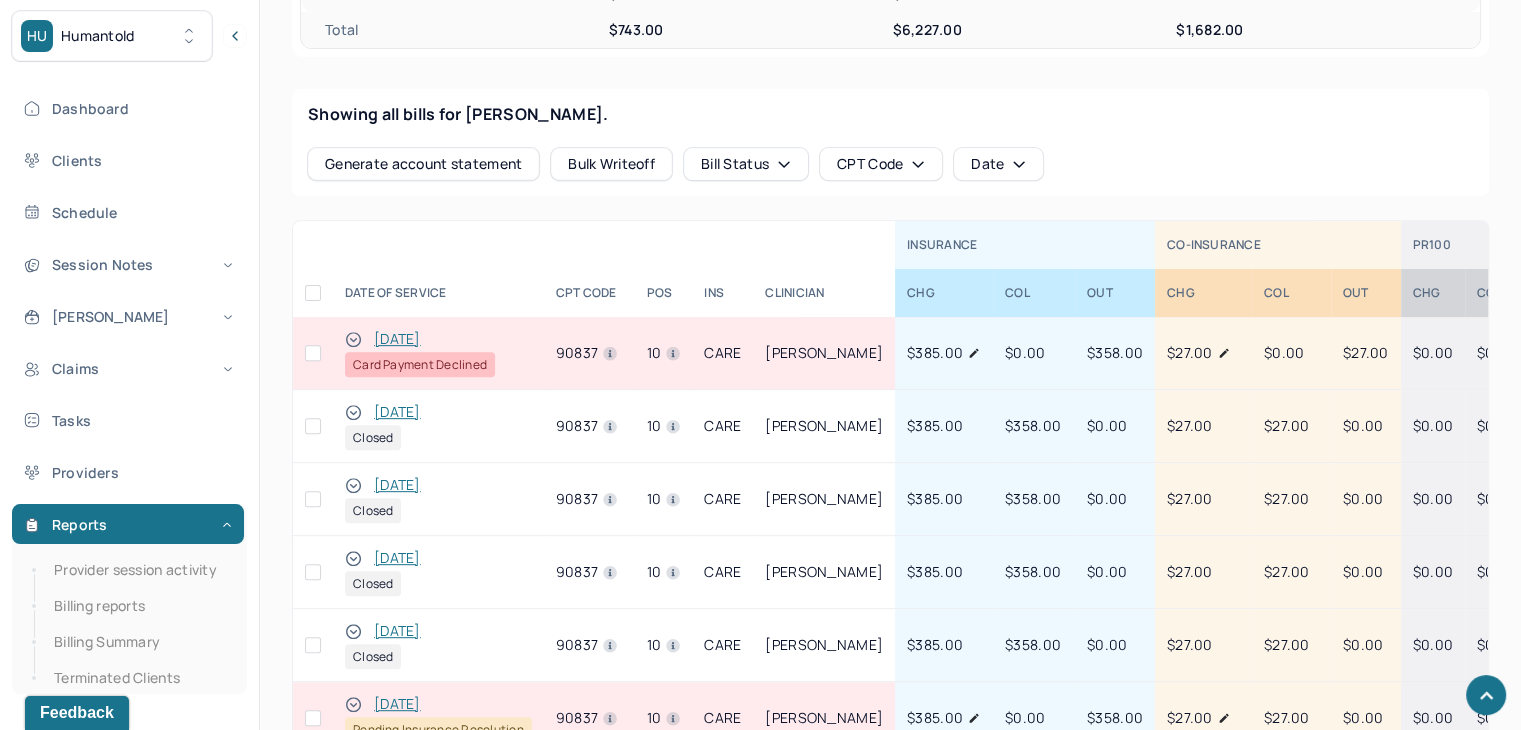 click at bounding box center [313, 353] 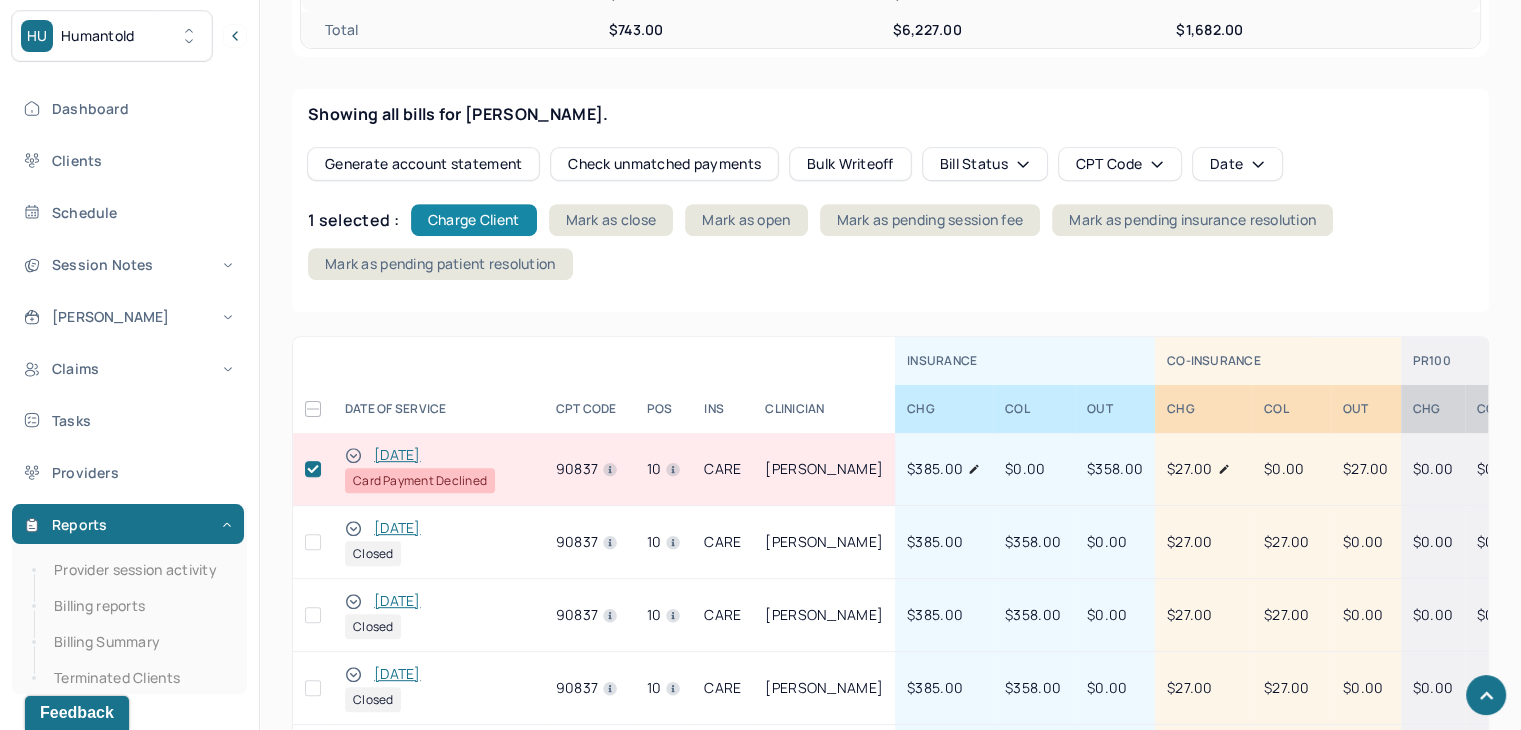 click on "Charge Client" at bounding box center [474, 220] 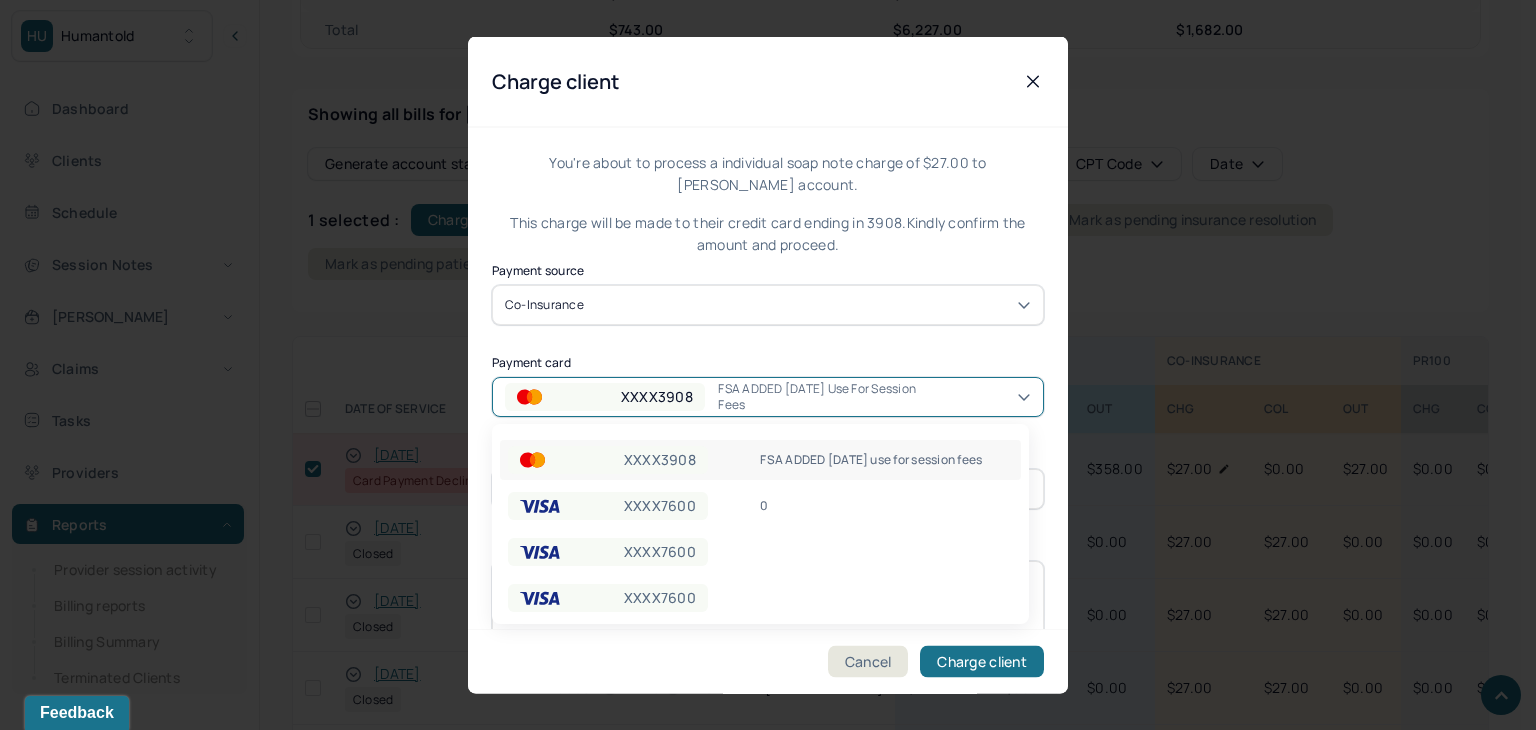 click on "FSA ADDED [DATE] use for session fees" at bounding box center (824, 396) 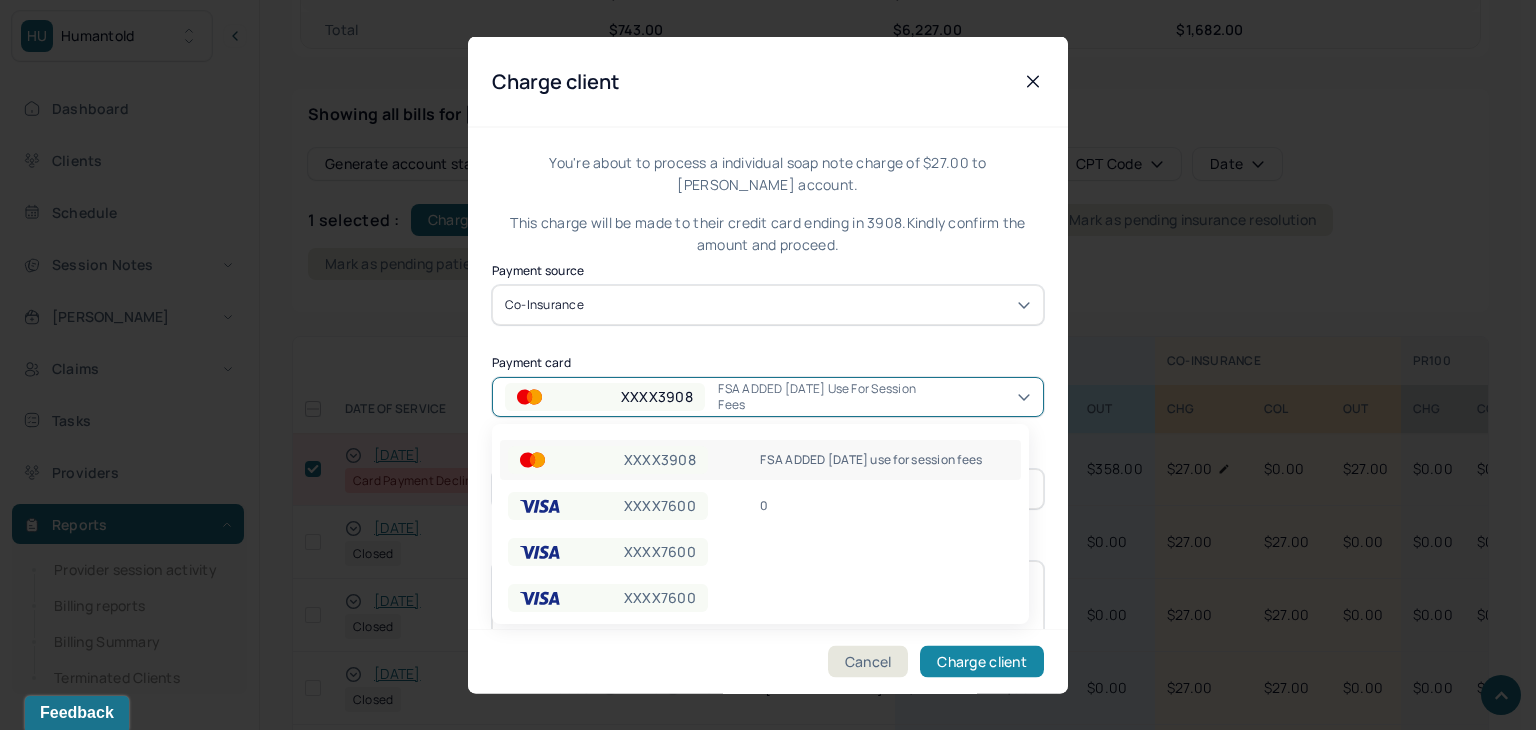 click on "Charge client" at bounding box center (982, 662) 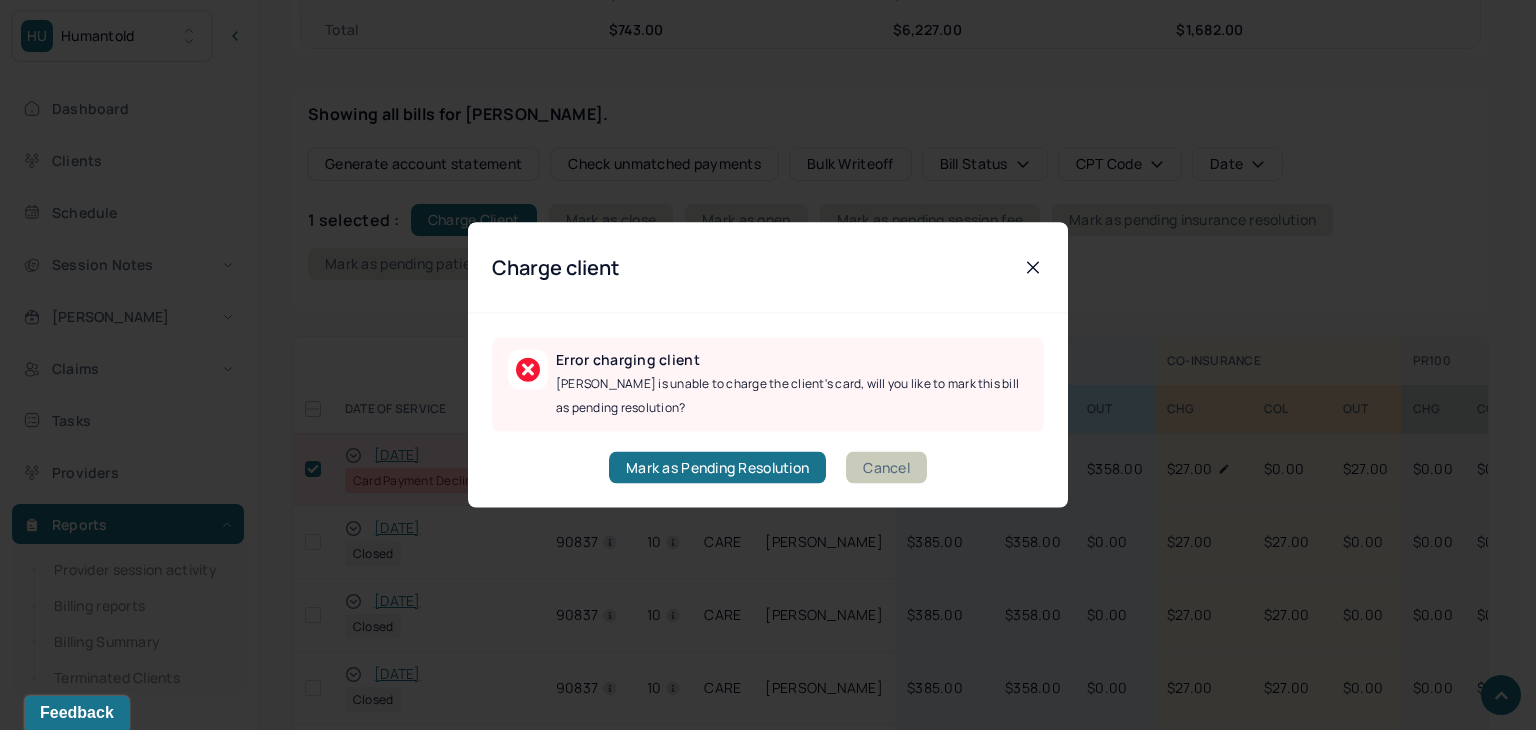 click on "Cancel" at bounding box center [886, 468] 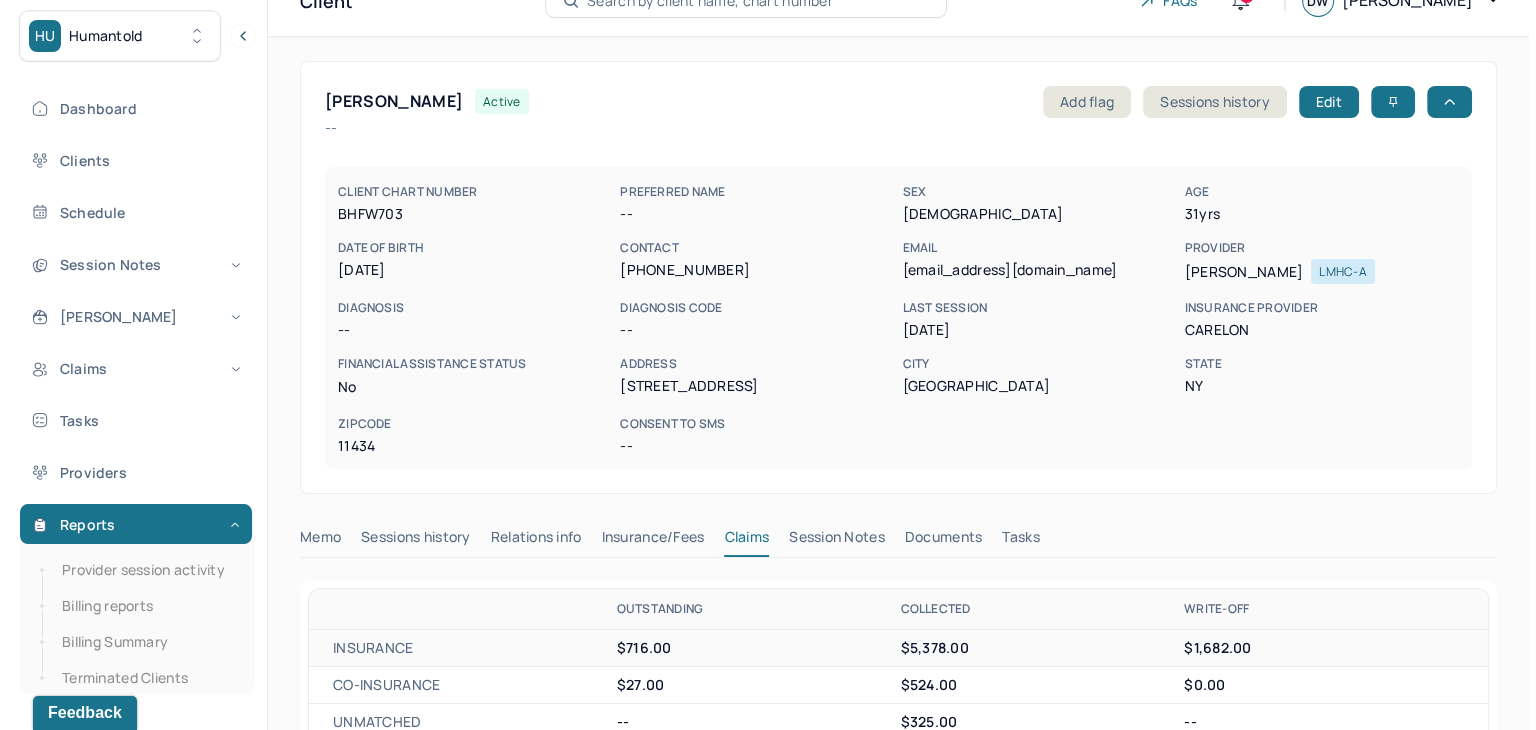 scroll, scrollTop: 0, scrollLeft: 0, axis: both 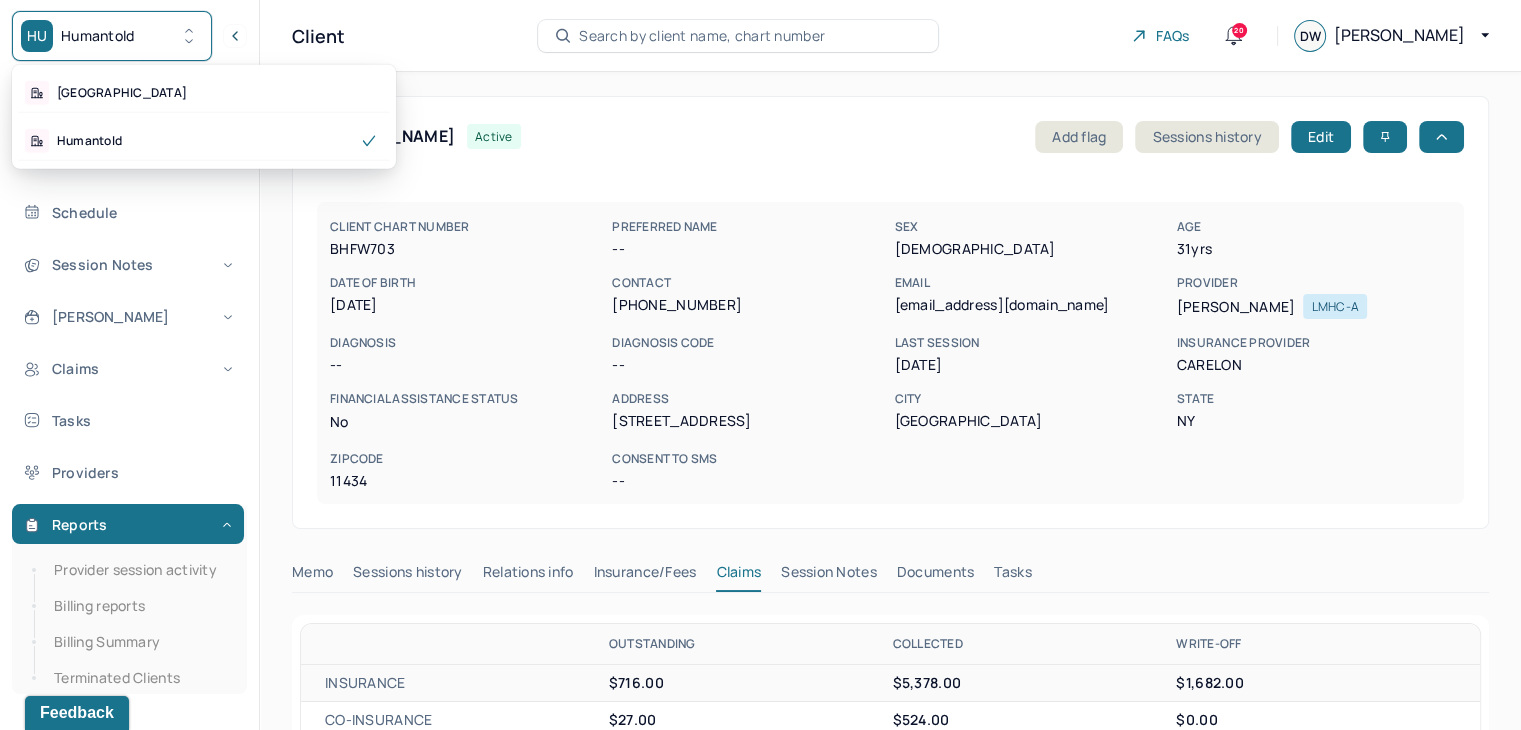 click on "HU Humantold" at bounding box center [112, 36] 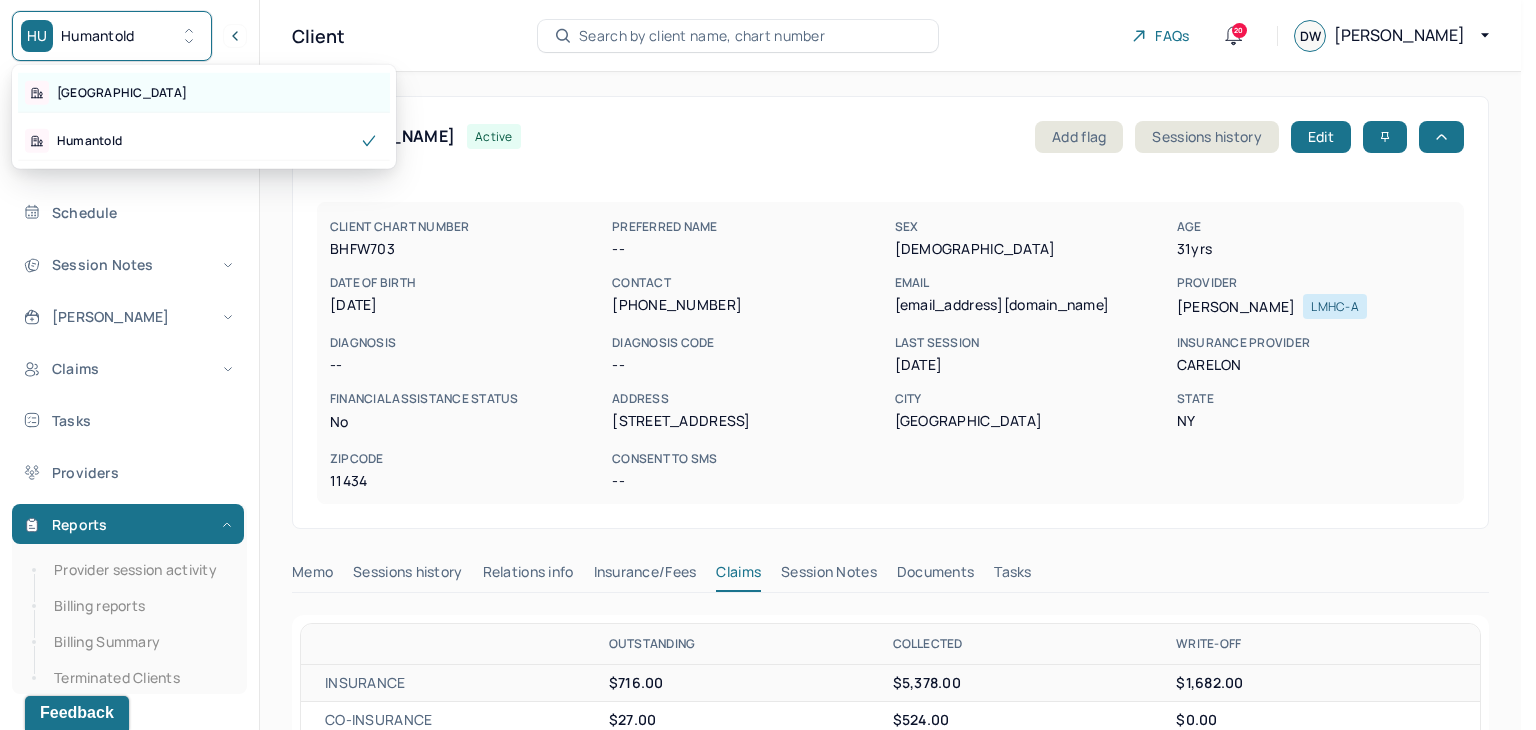 click on "[GEOGRAPHIC_DATA]" at bounding box center [204, 93] 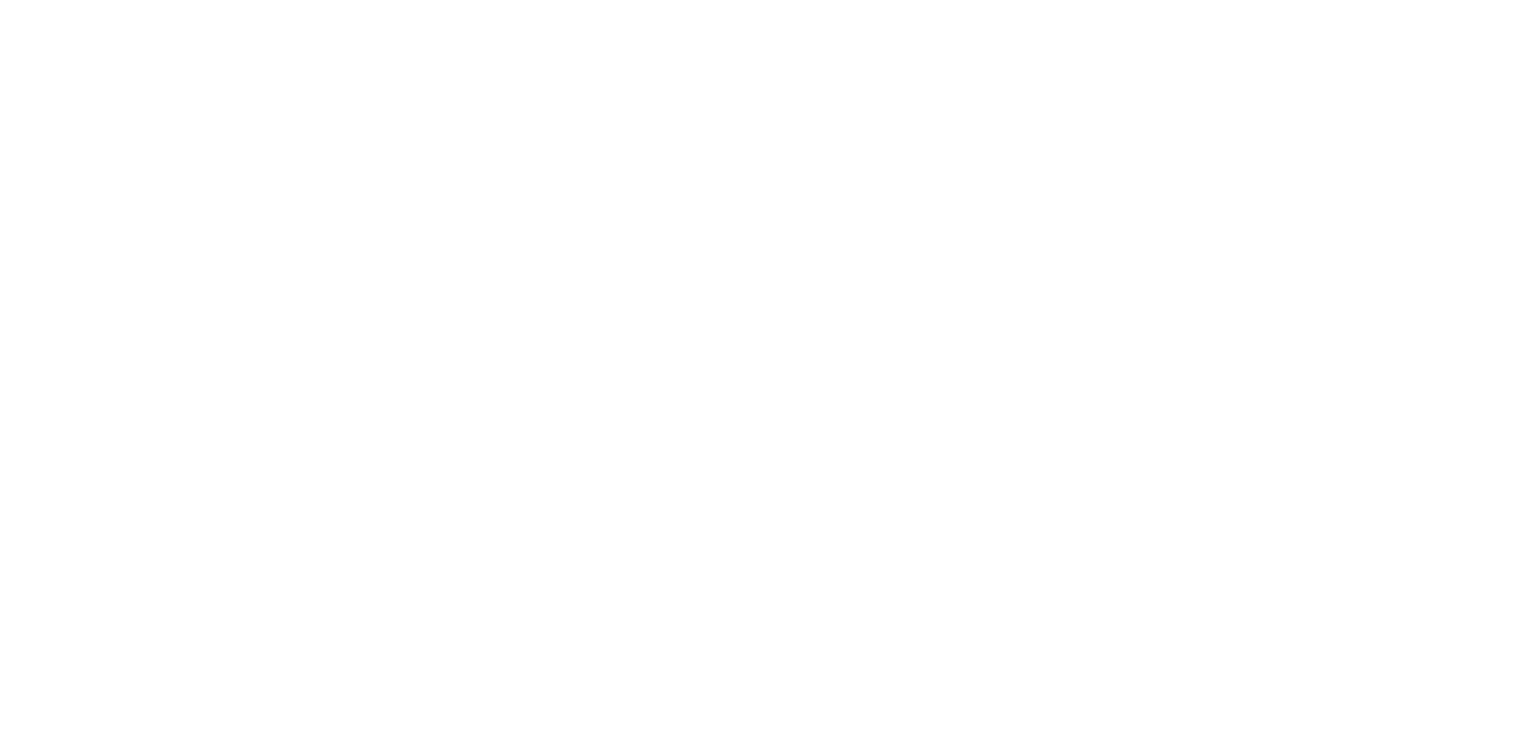 scroll, scrollTop: 0, scrollLeft: 0, axis: both 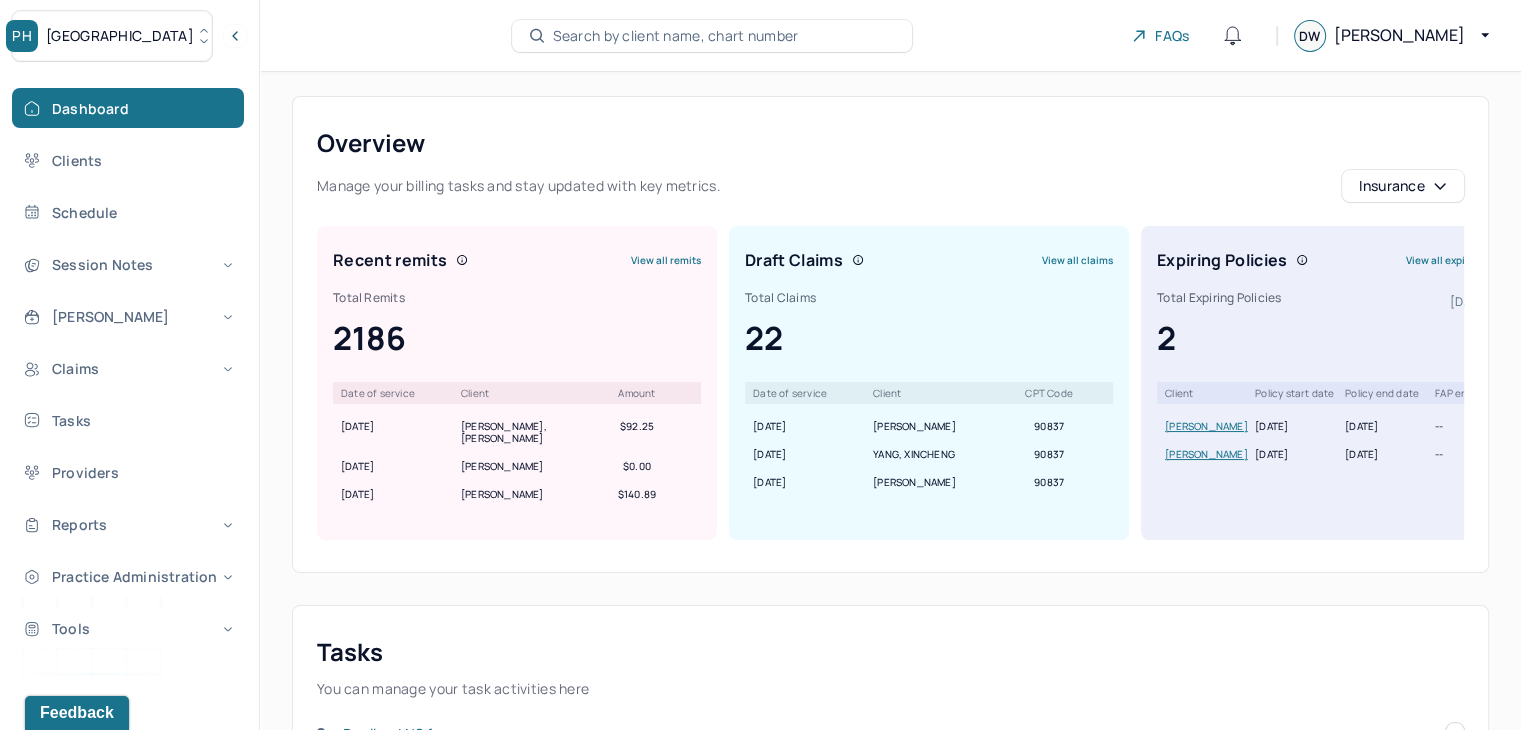 click on "Search by client name, chart number" at bounding box center [676, 36] 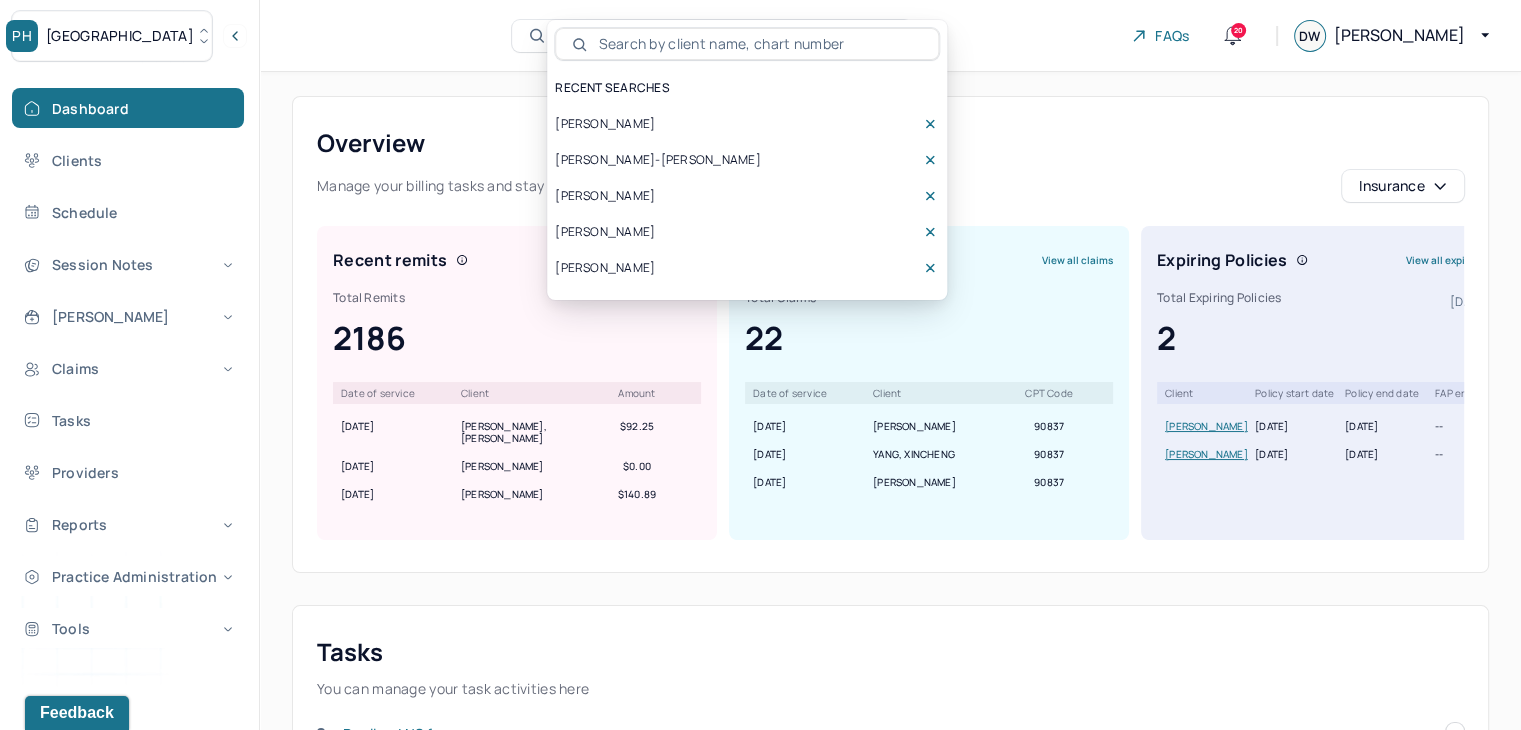 click on "[PERSON_NAME]-[PERSON_NAME]" at bounding box center [657, 160] 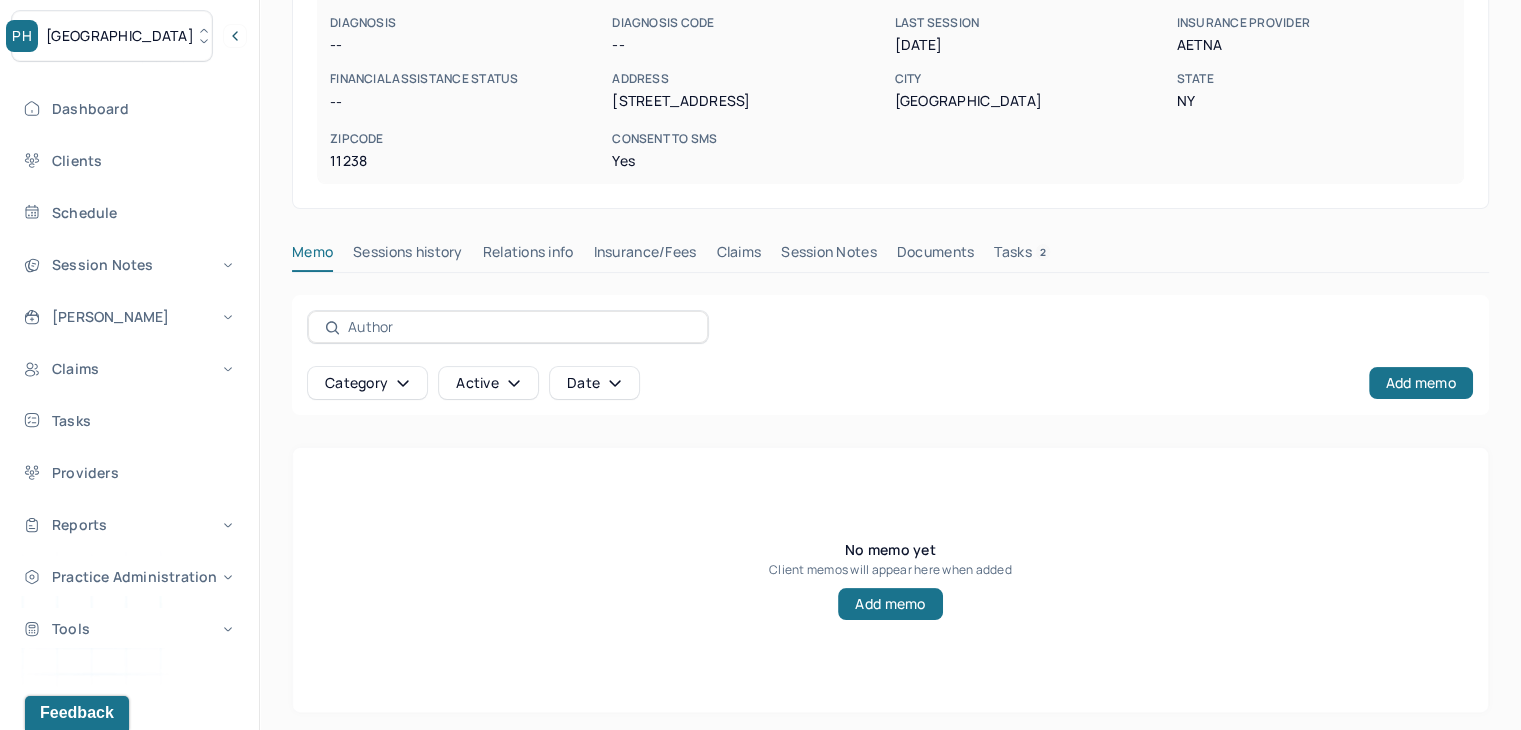 scroll, scrollTop: 325, scrollLeft: 0, axis: vertical 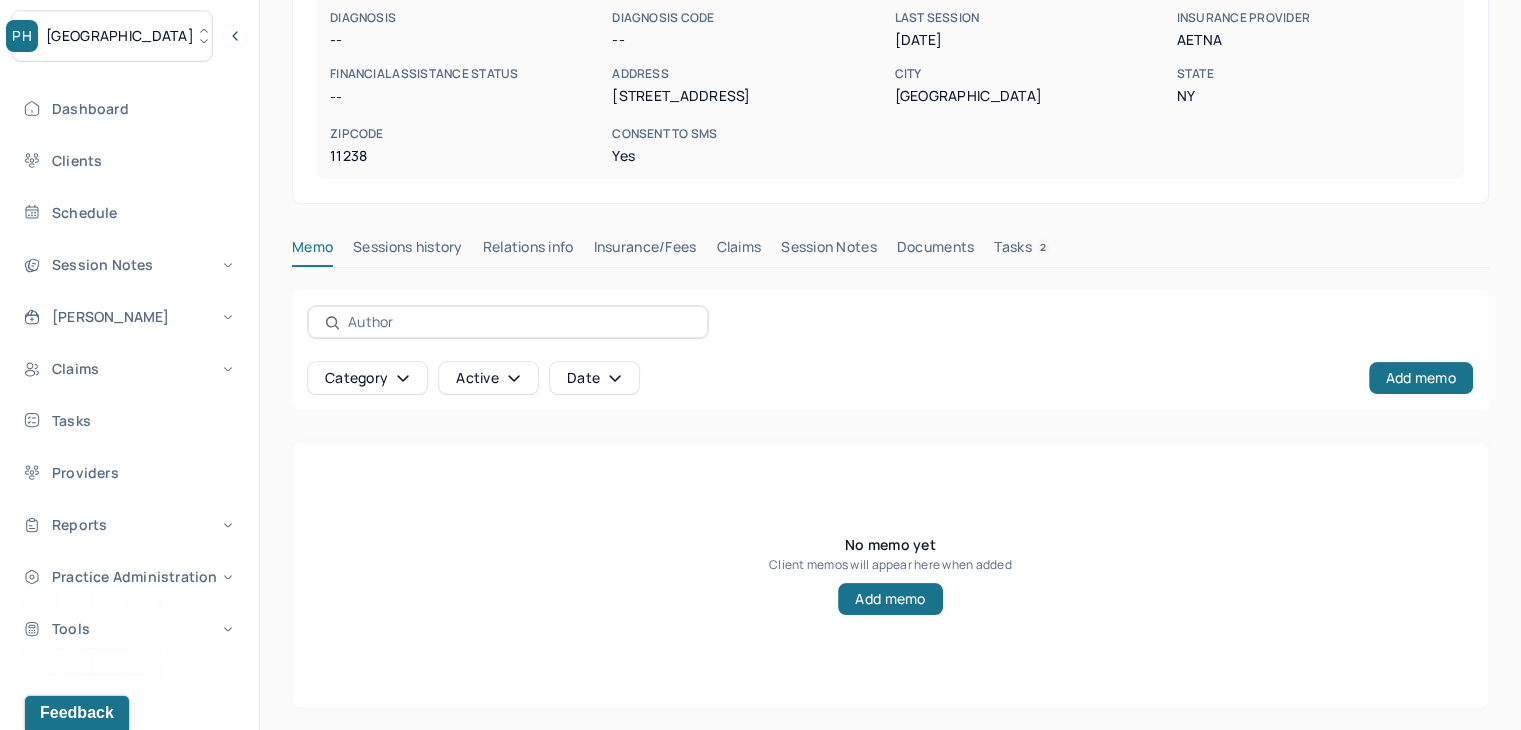 click on "Claims" at bounding box center (738, 251) 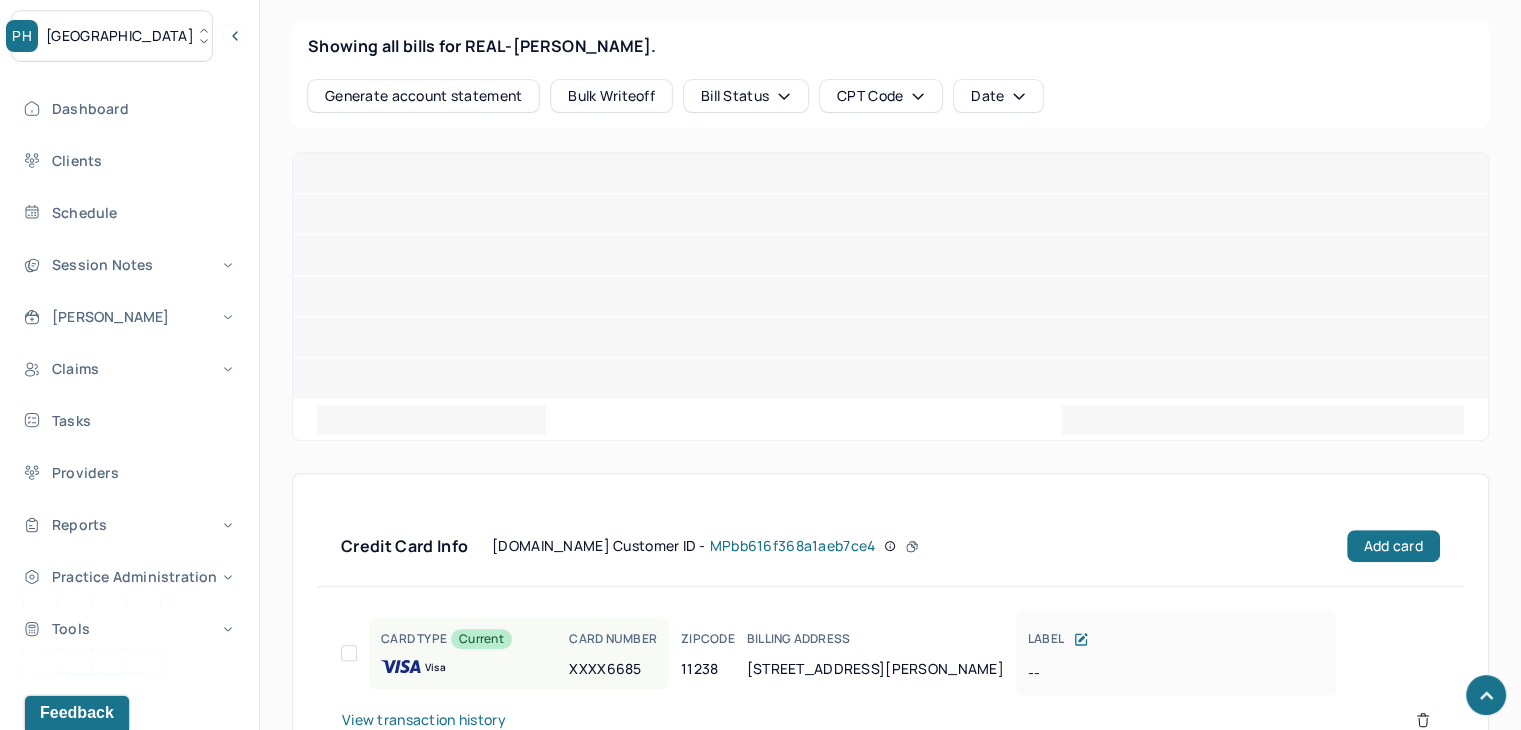 scroll, scrollTop: 867, scrollLeft: 0, axis: vertical 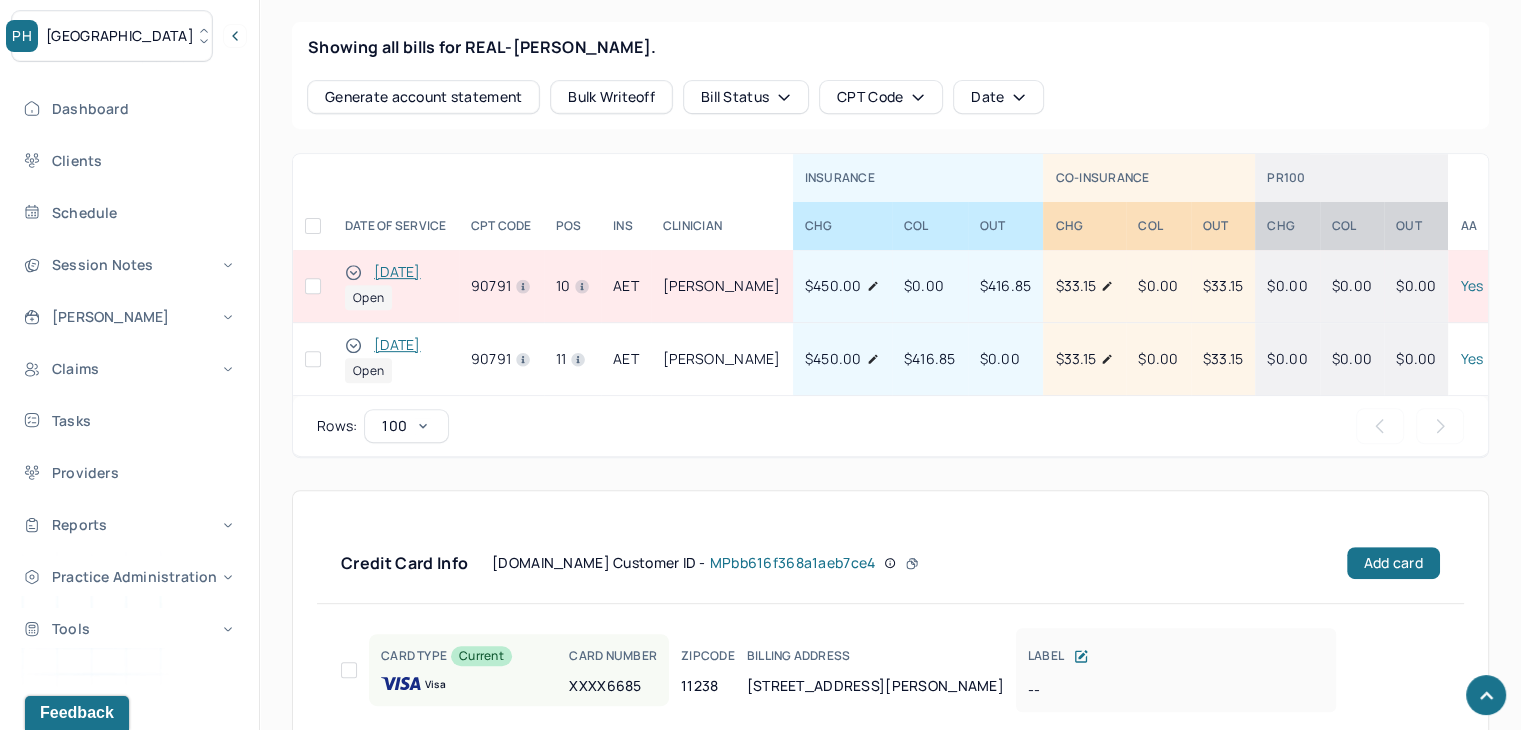 click 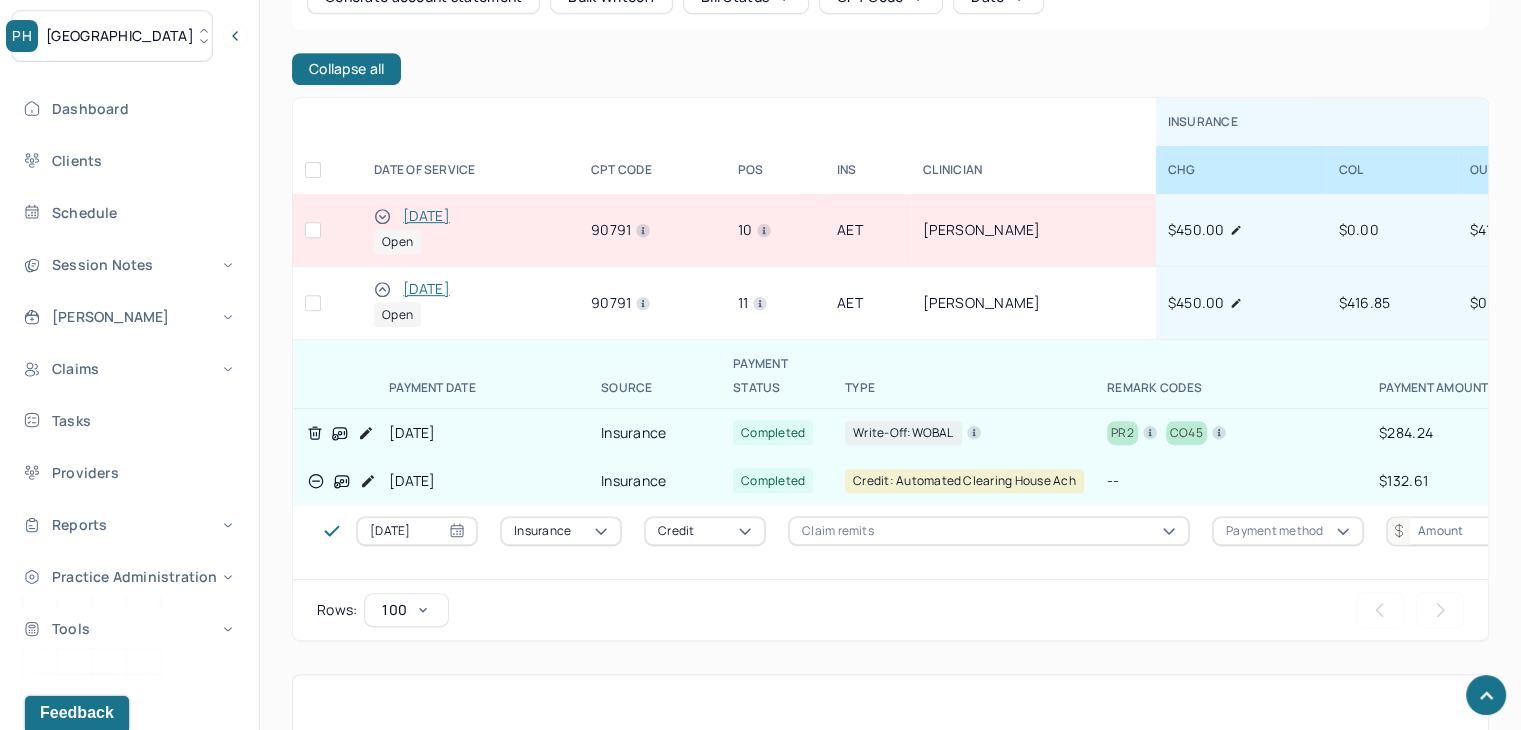 scroll, scrollTop: 867, scrollLeft: 0, axis: vertical 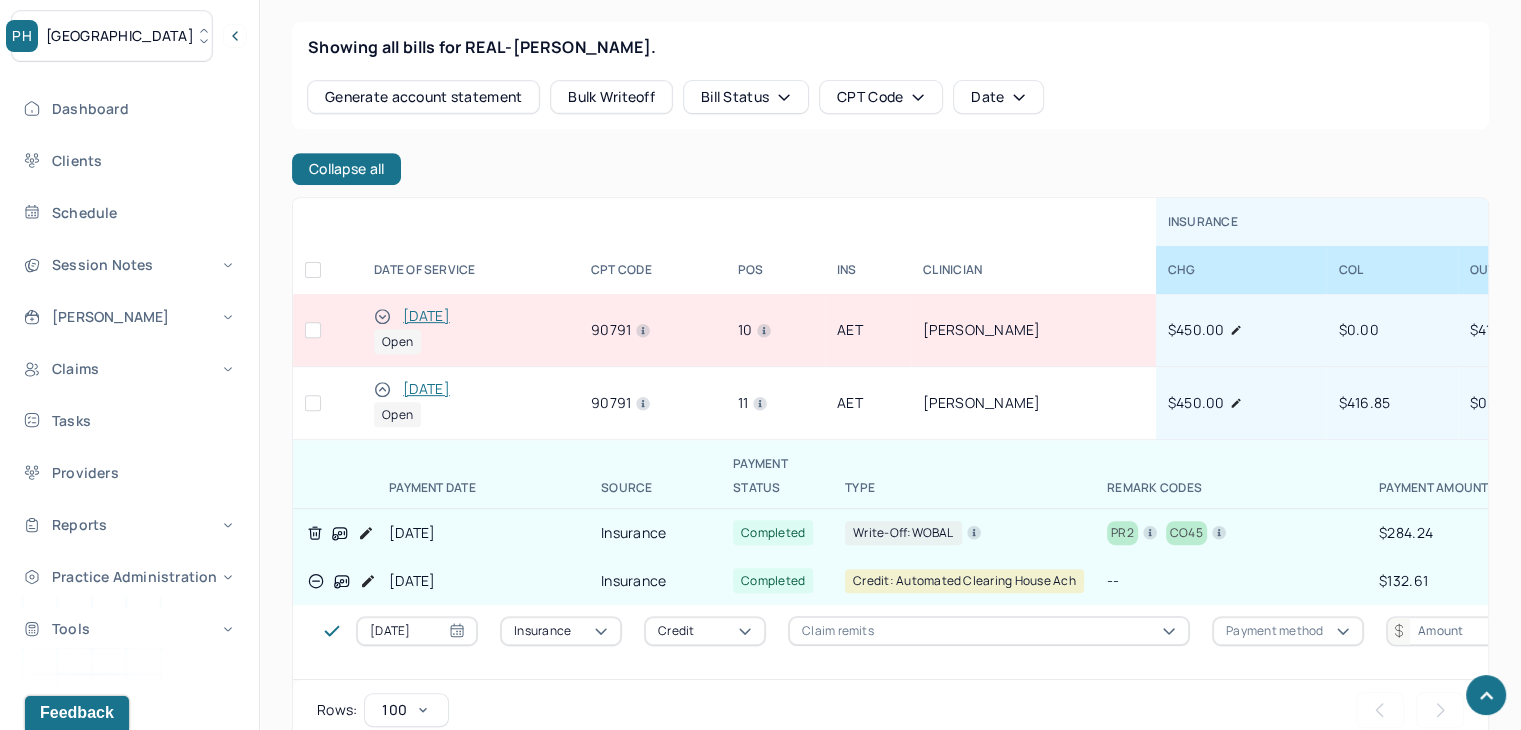 click on "06/21/2025" at bounding box center (470, 389) 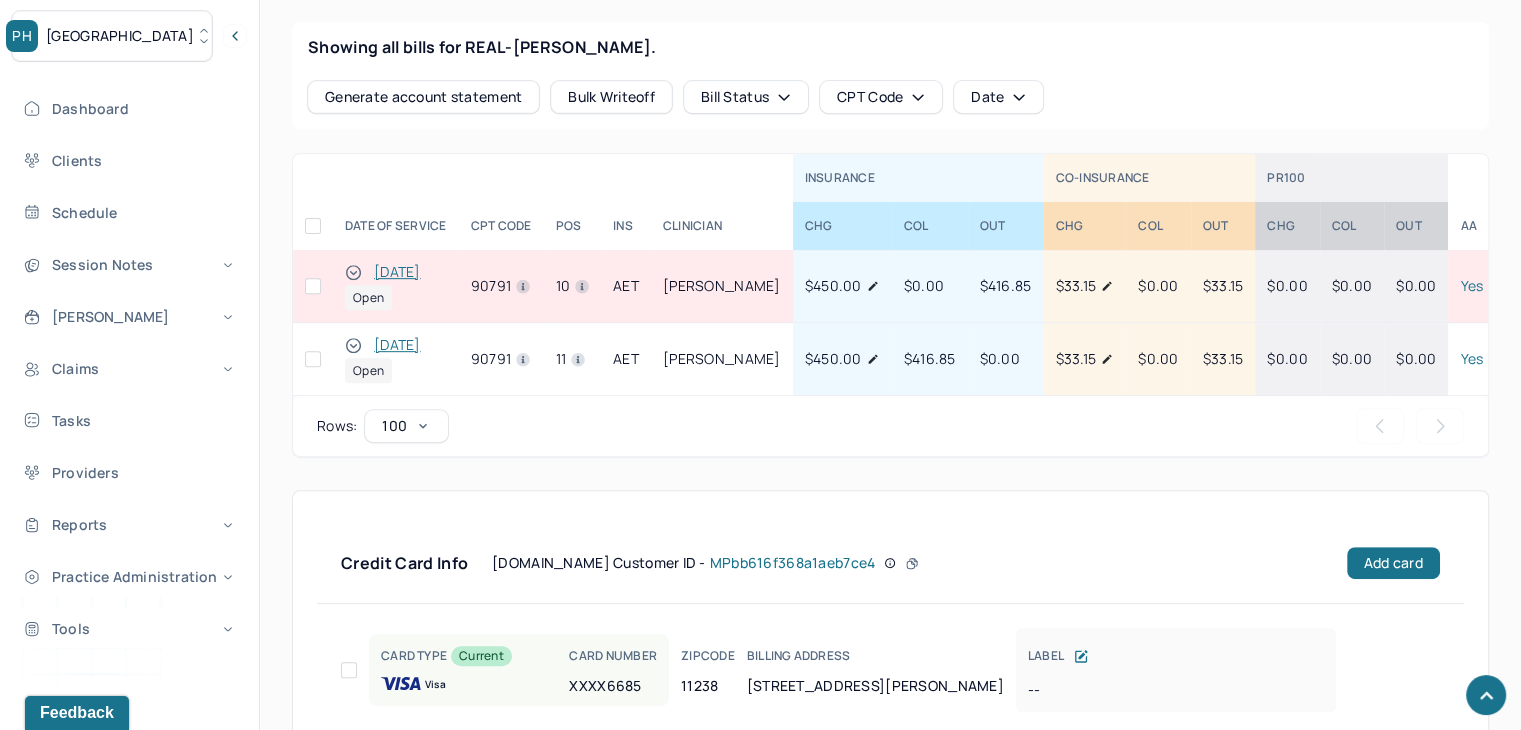 click at bounding box center [313, 359] 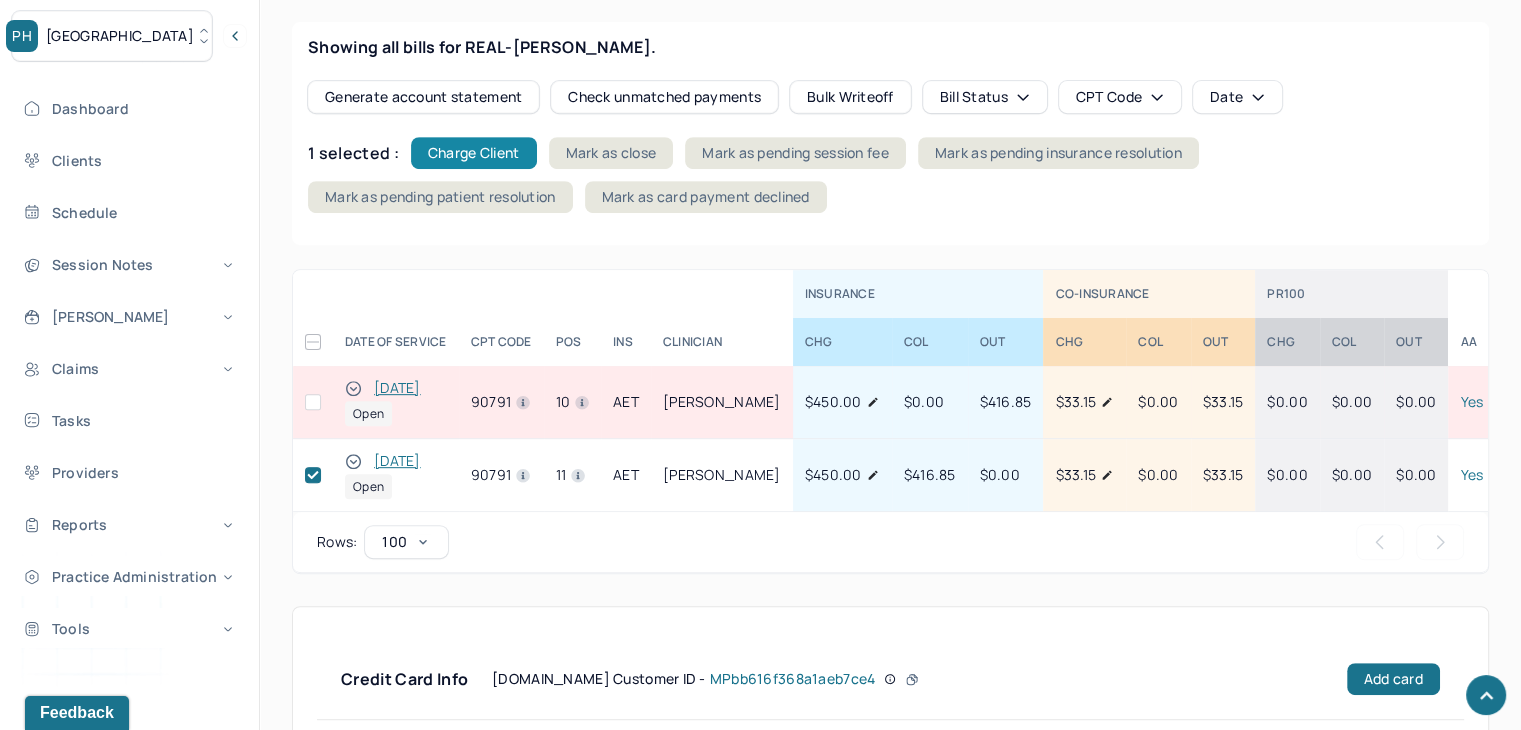click on "Charge Client" at bounding box center (474, 153) 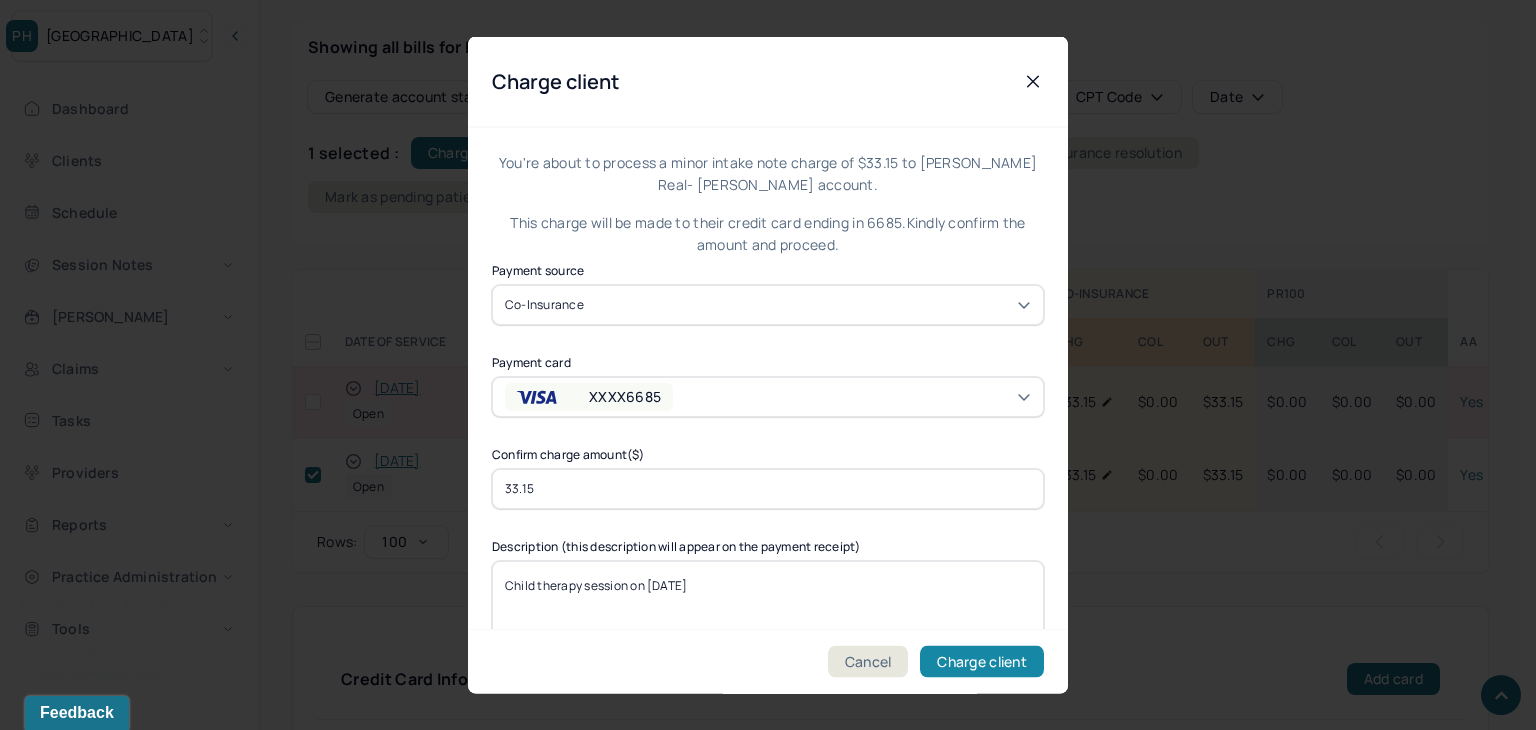 click on "Charge client" at bounding box center [982, 662] 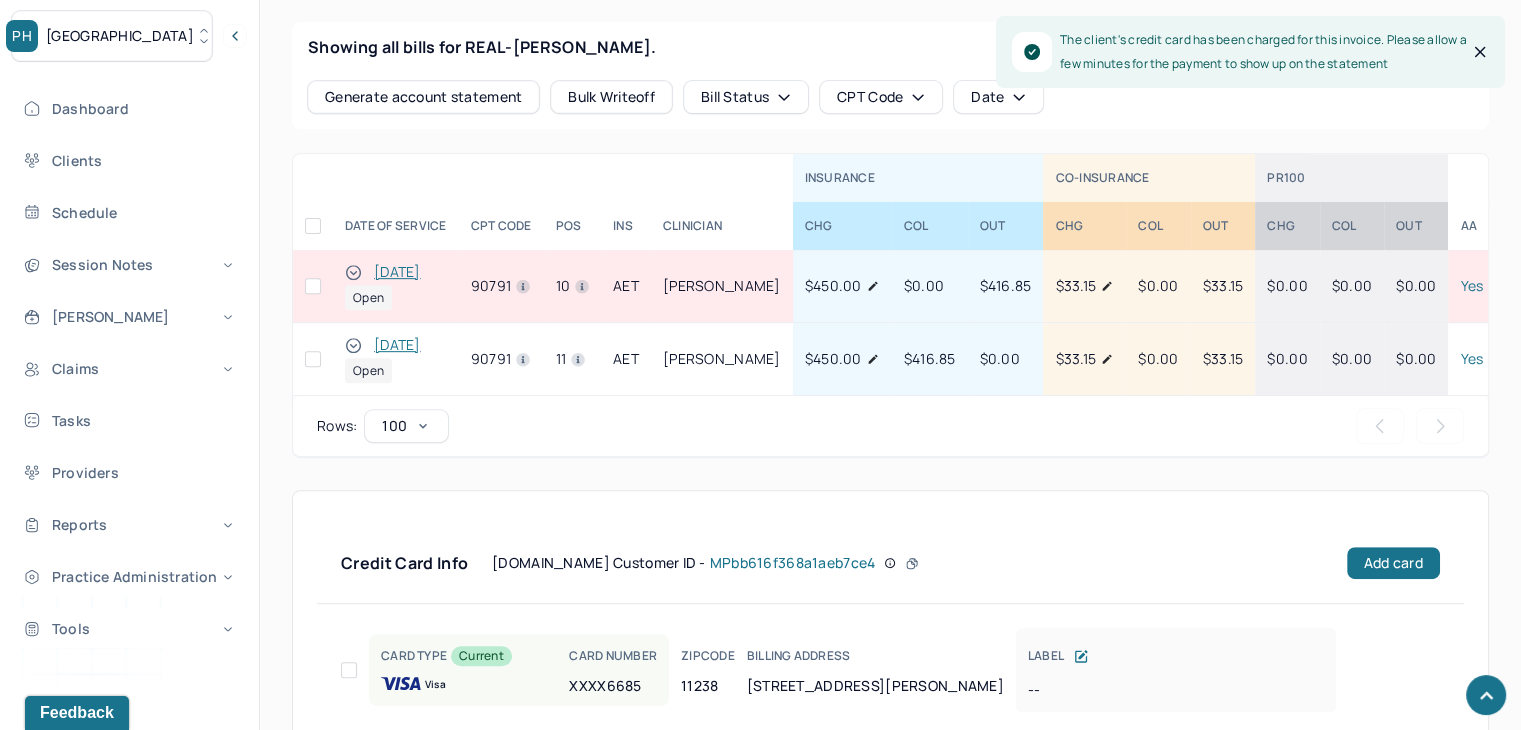 click at bounding box center (313, 286) 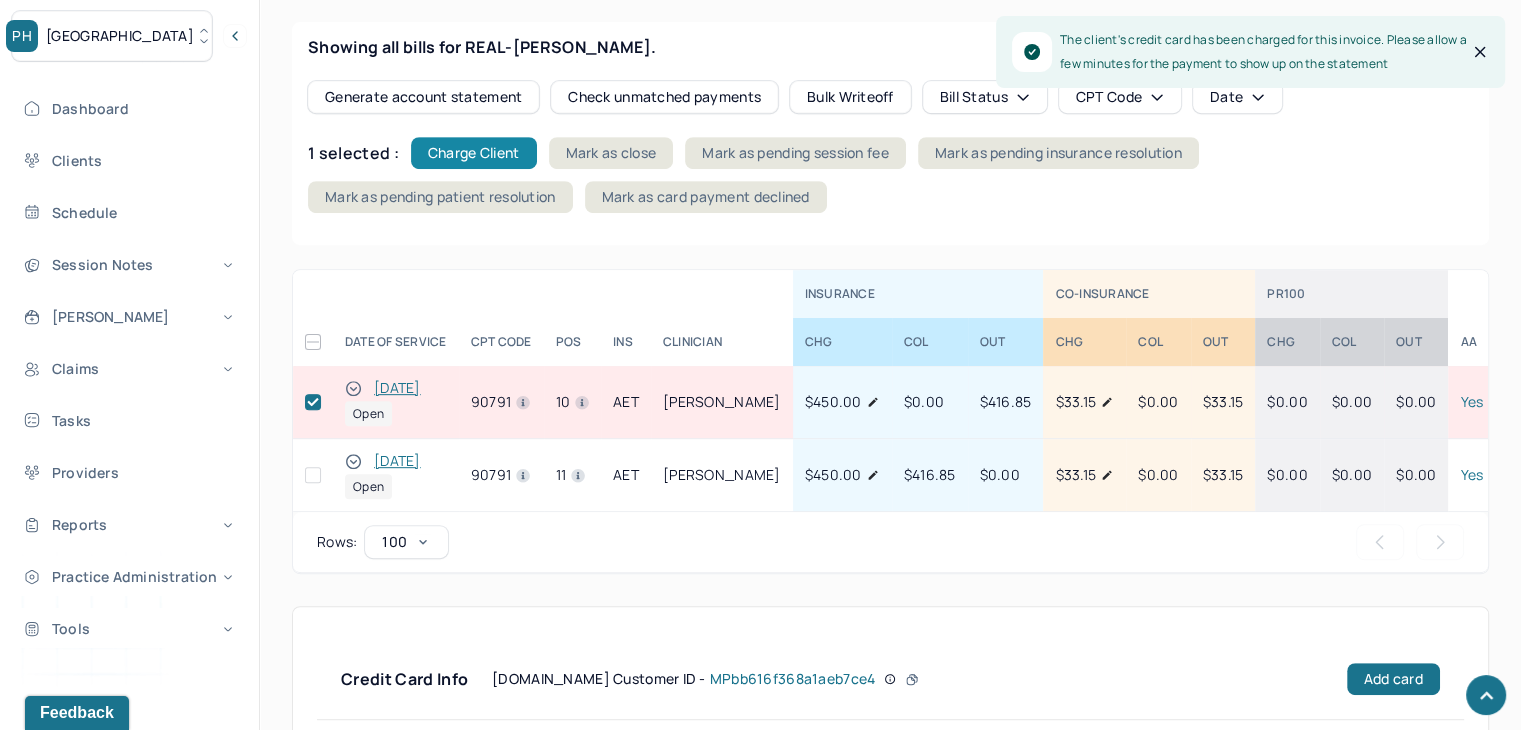 click on "Showing all bills for REAL-KIDWELL, LEON.    Generate account statement     Check unmatched payments     Bulk Writeoff     Bill Status     CPT Code     Date   1 selected   :   Charge Client     Mark as close     Mark as pending session fee     Mark as pending insurance resolution     Mark as pending patient resolution     Mark as card payment declined" at bounding box center (890, 133) 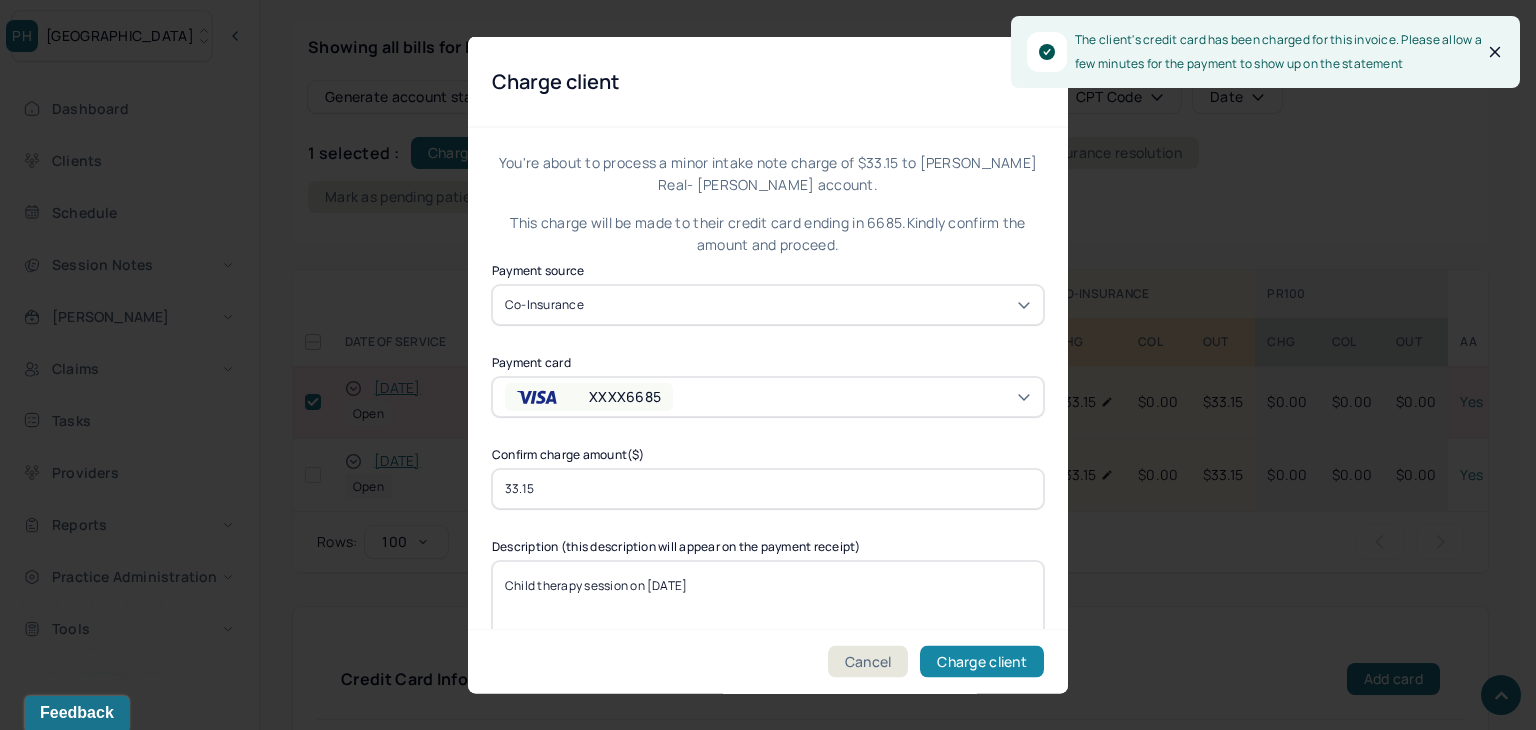 click on "Charge client" at bounding box center [982, 662] 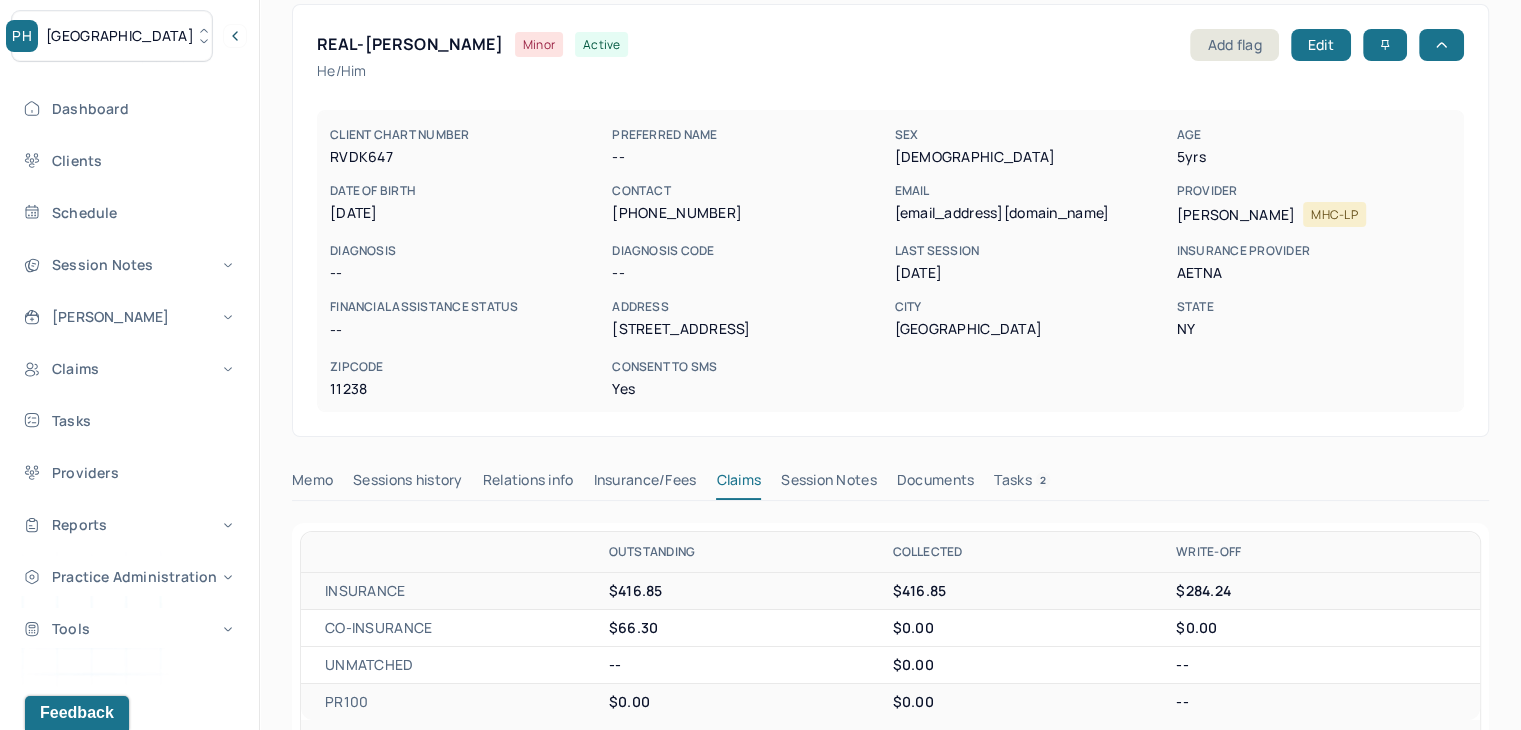 scroll, scrollTop: 0, scrollLeft: 0, axis: both 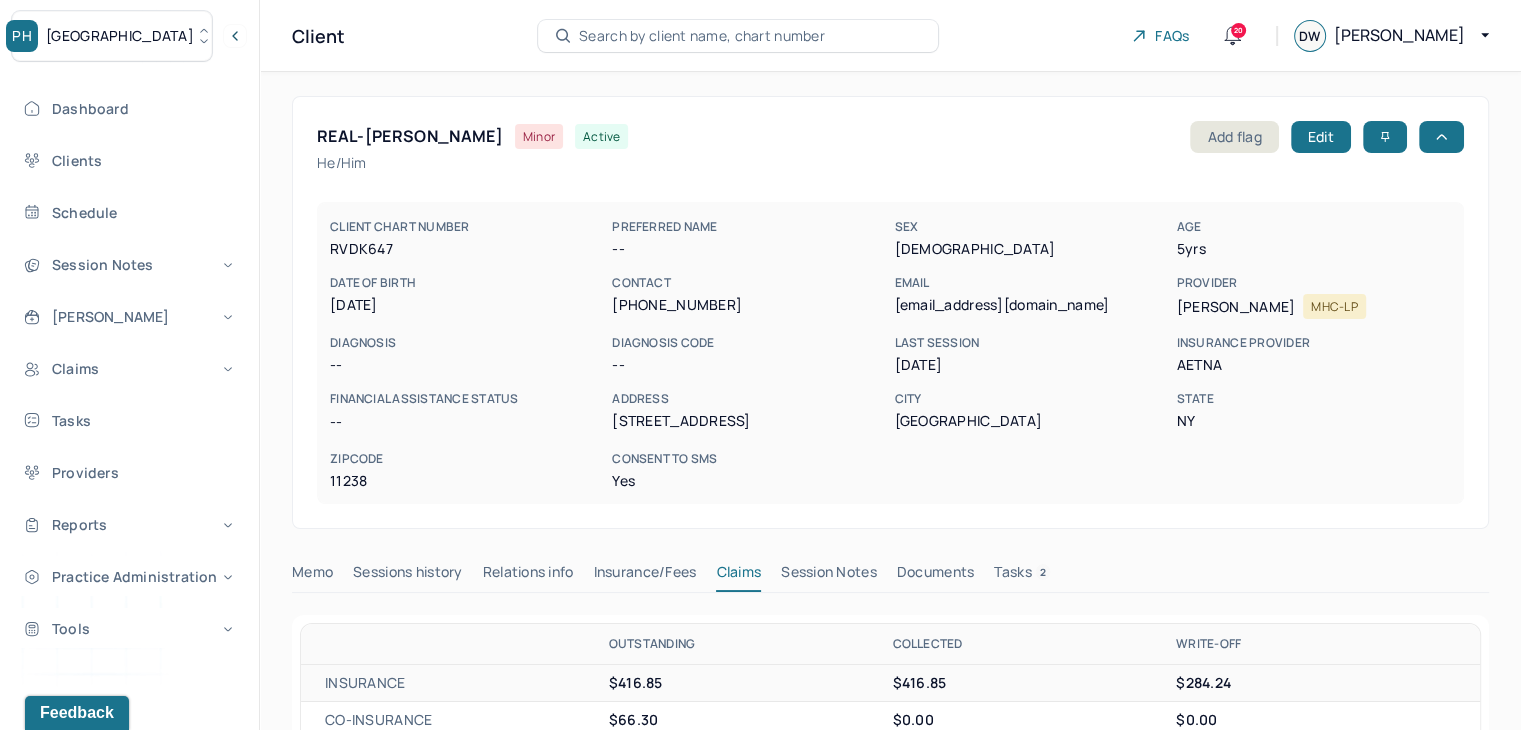 click on "Search by client name, chart number" at bounding box center (702, 36) 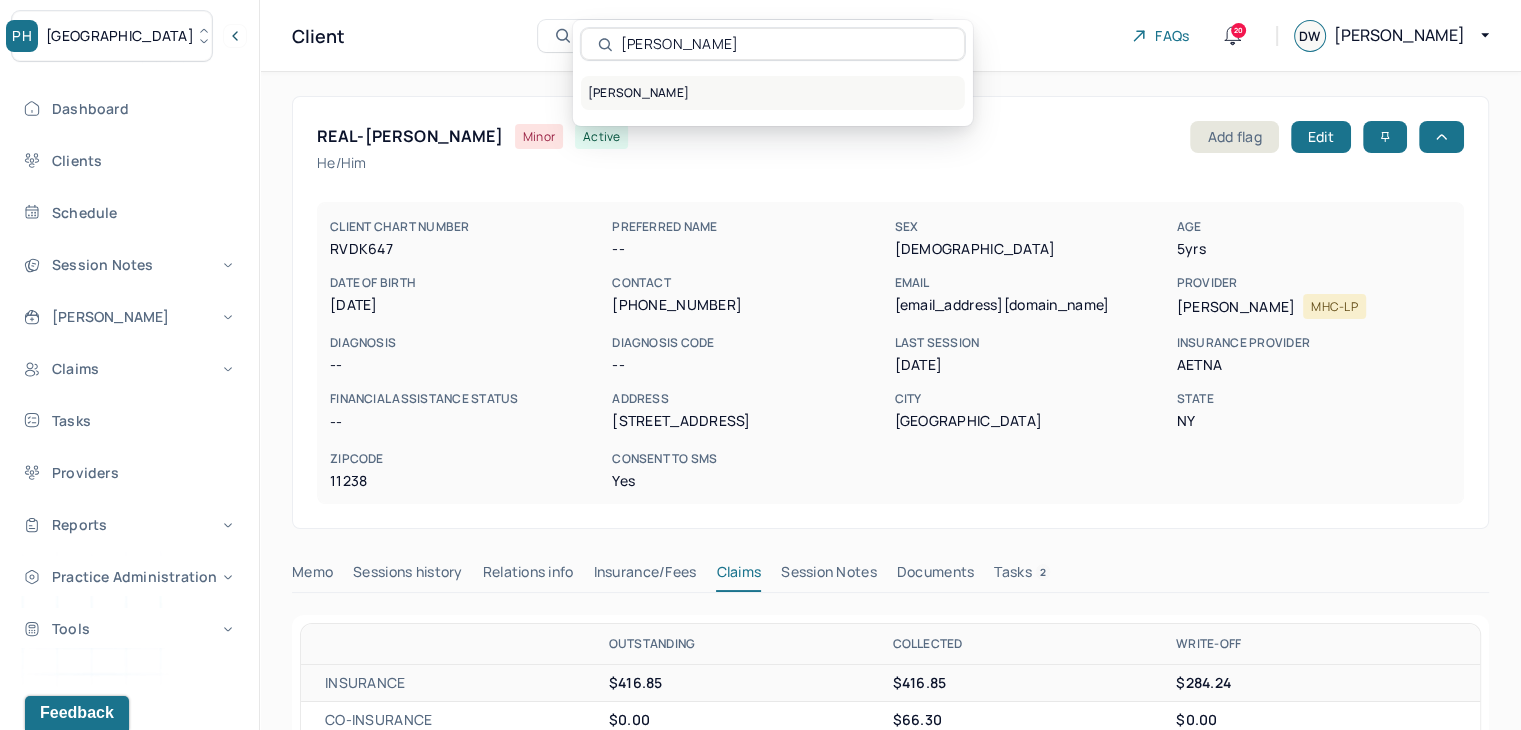 type on "Samuel Hall" 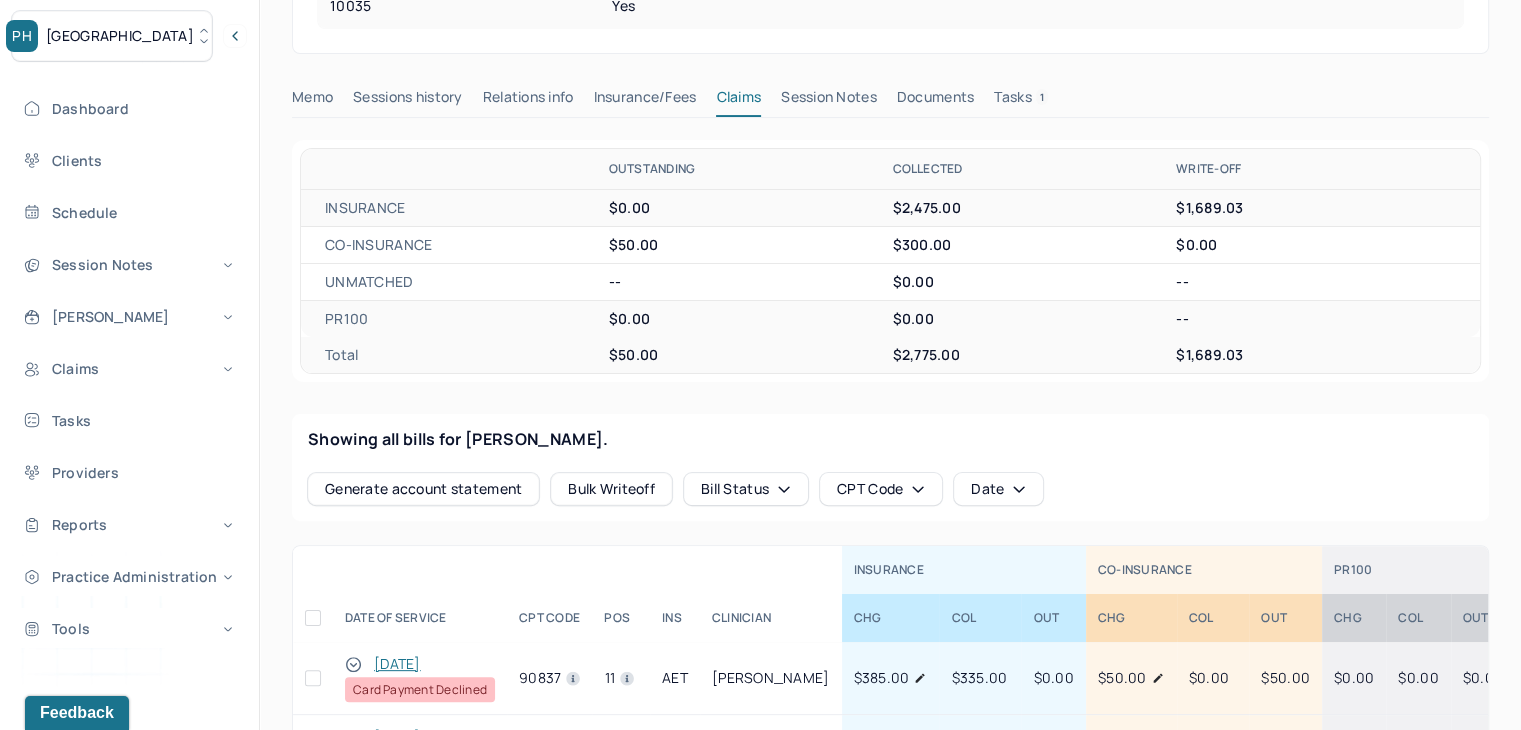 scroll, scrollTop: 500, scrollLeft: 0, axis: vertical 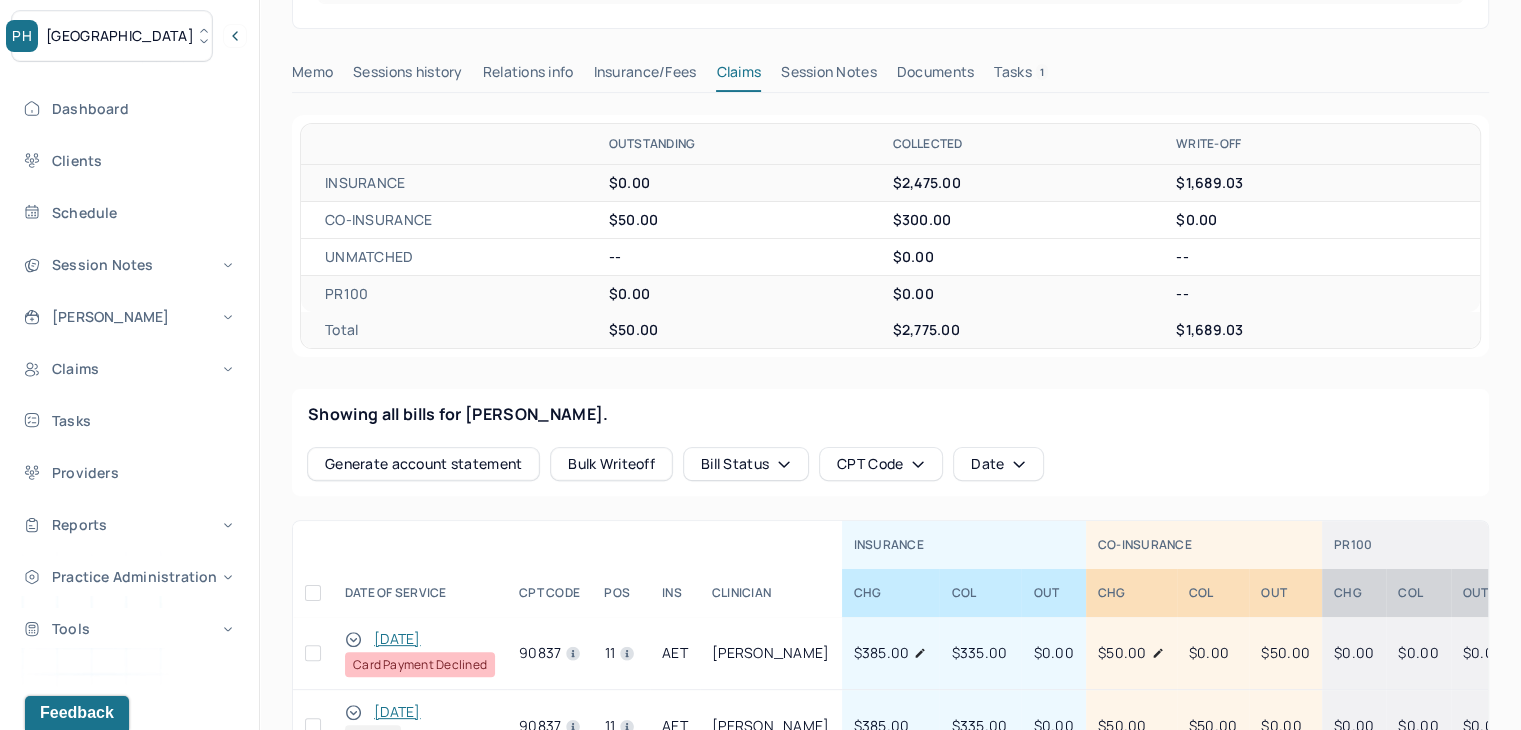 click at bounding box center [313, 653] 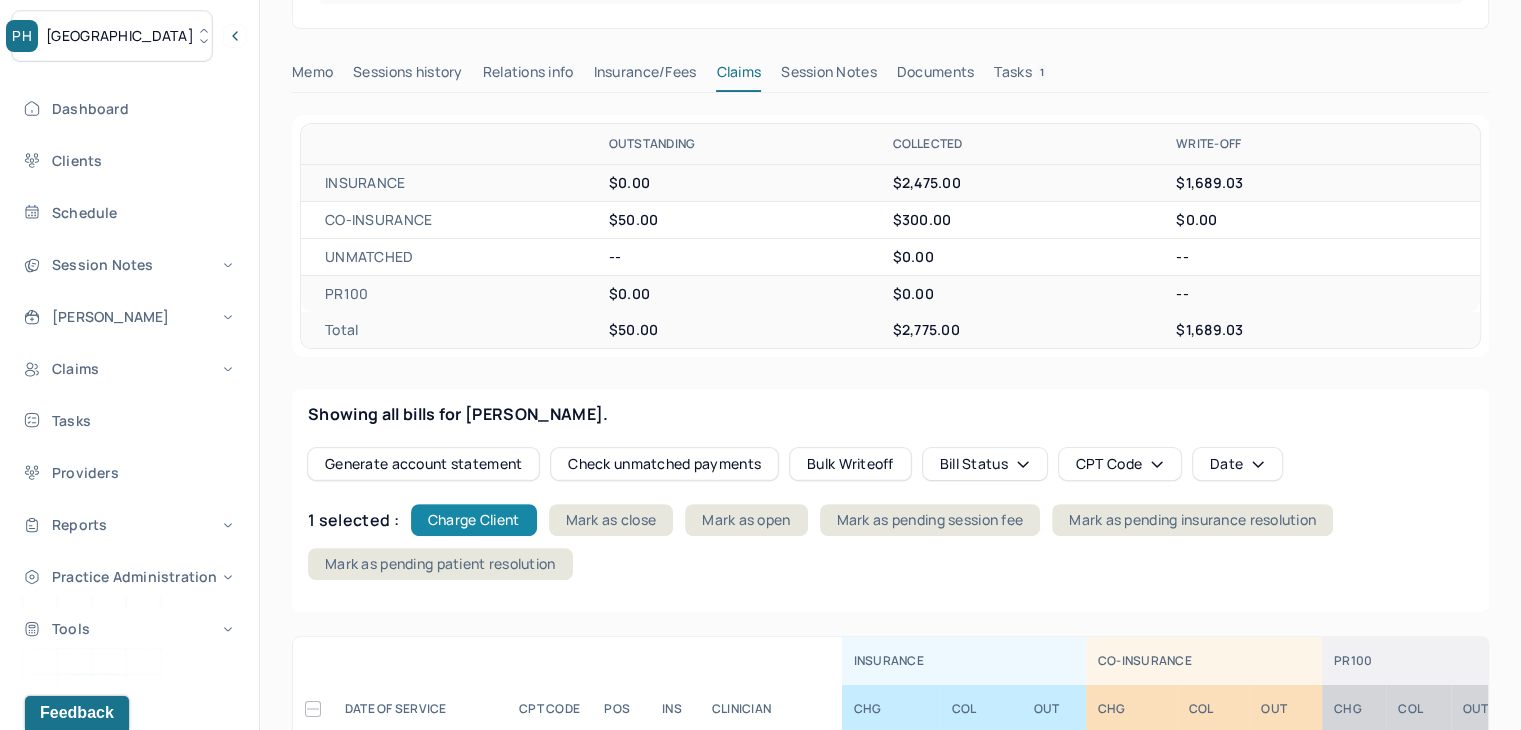 click on "Charge Client" at bounding box center [474, 520] 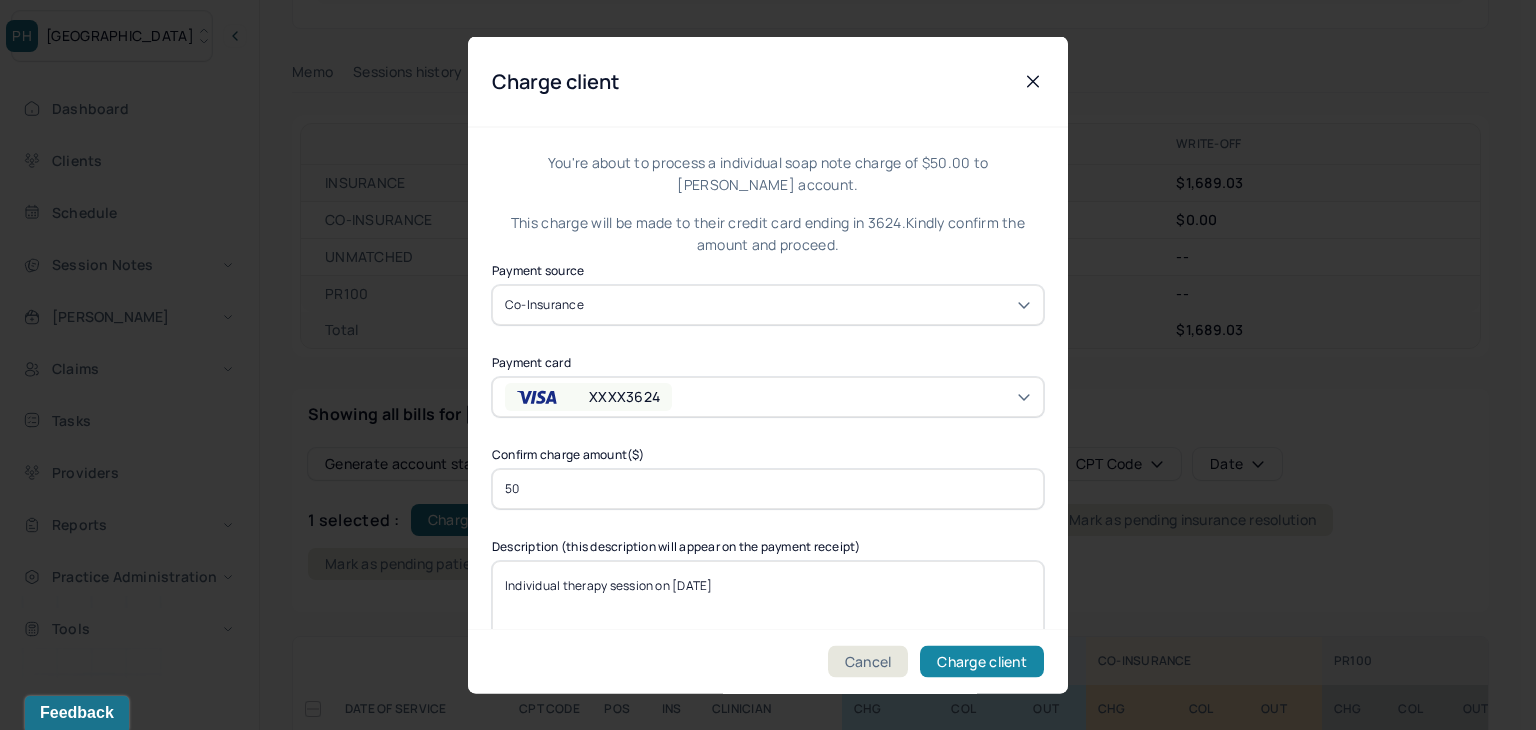 click on "Charge client" at bounding box center (982, 662) 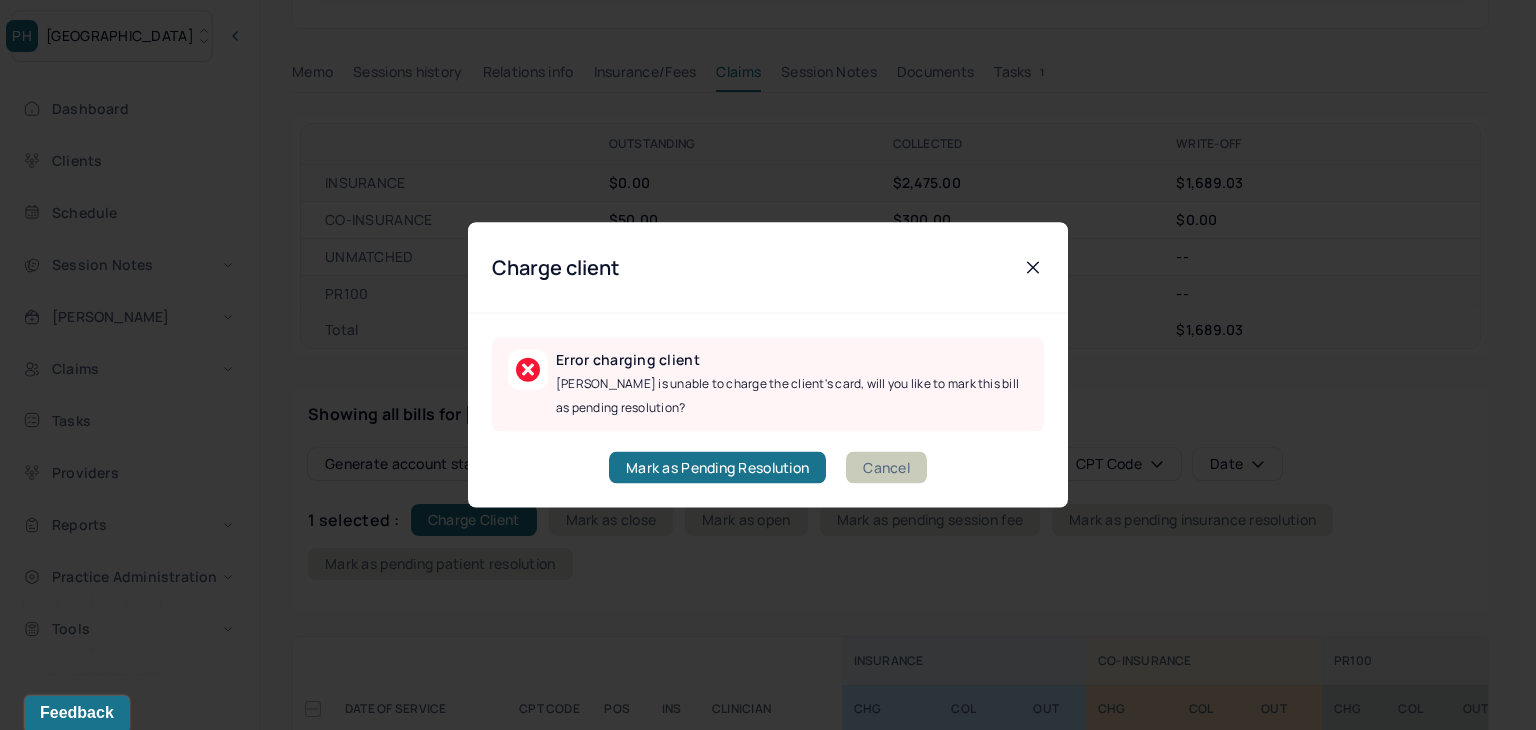 click on "Cancel" at bounding box center (886, 468) 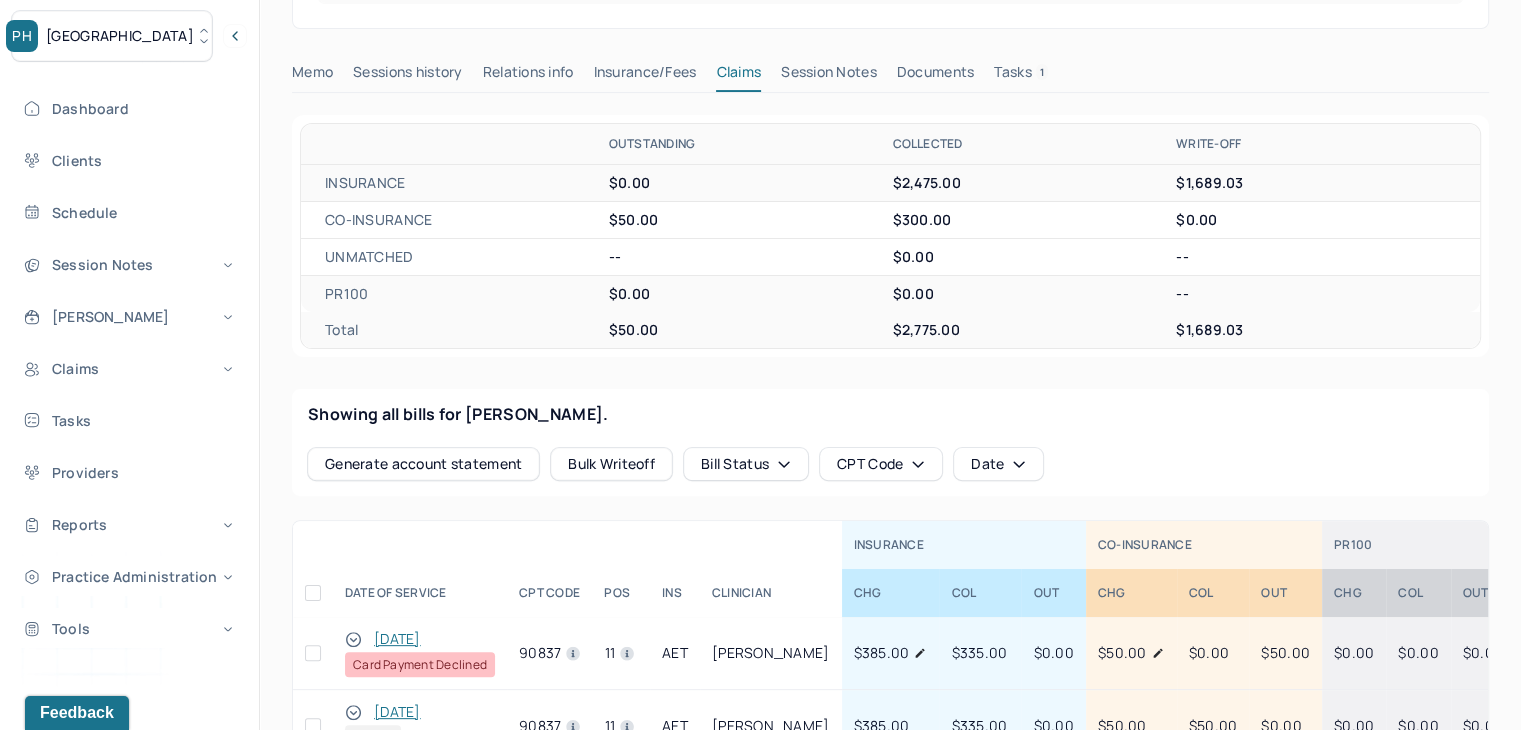 click at bounding box center [313, 653] 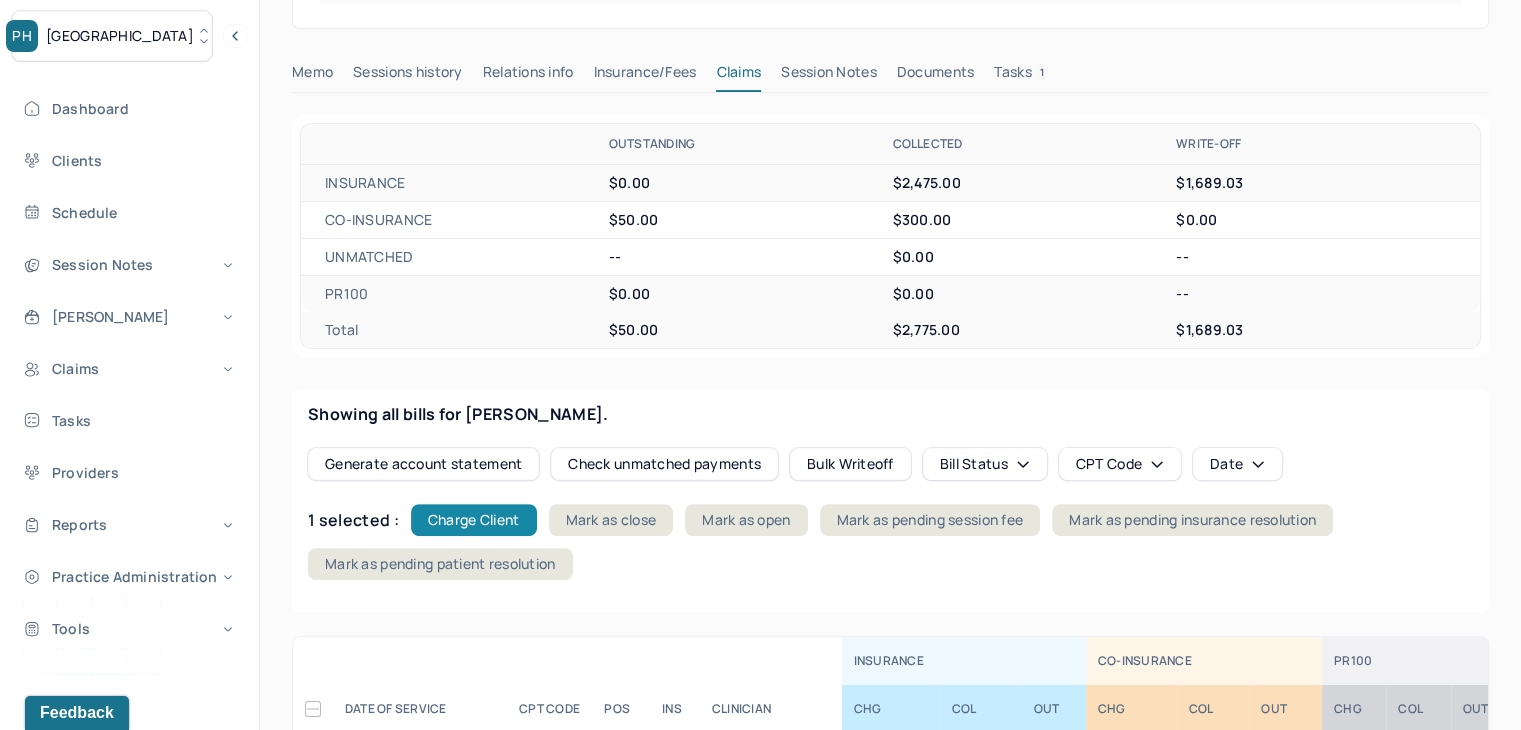 click on "Charge Client" at bounding box center (474, 520) 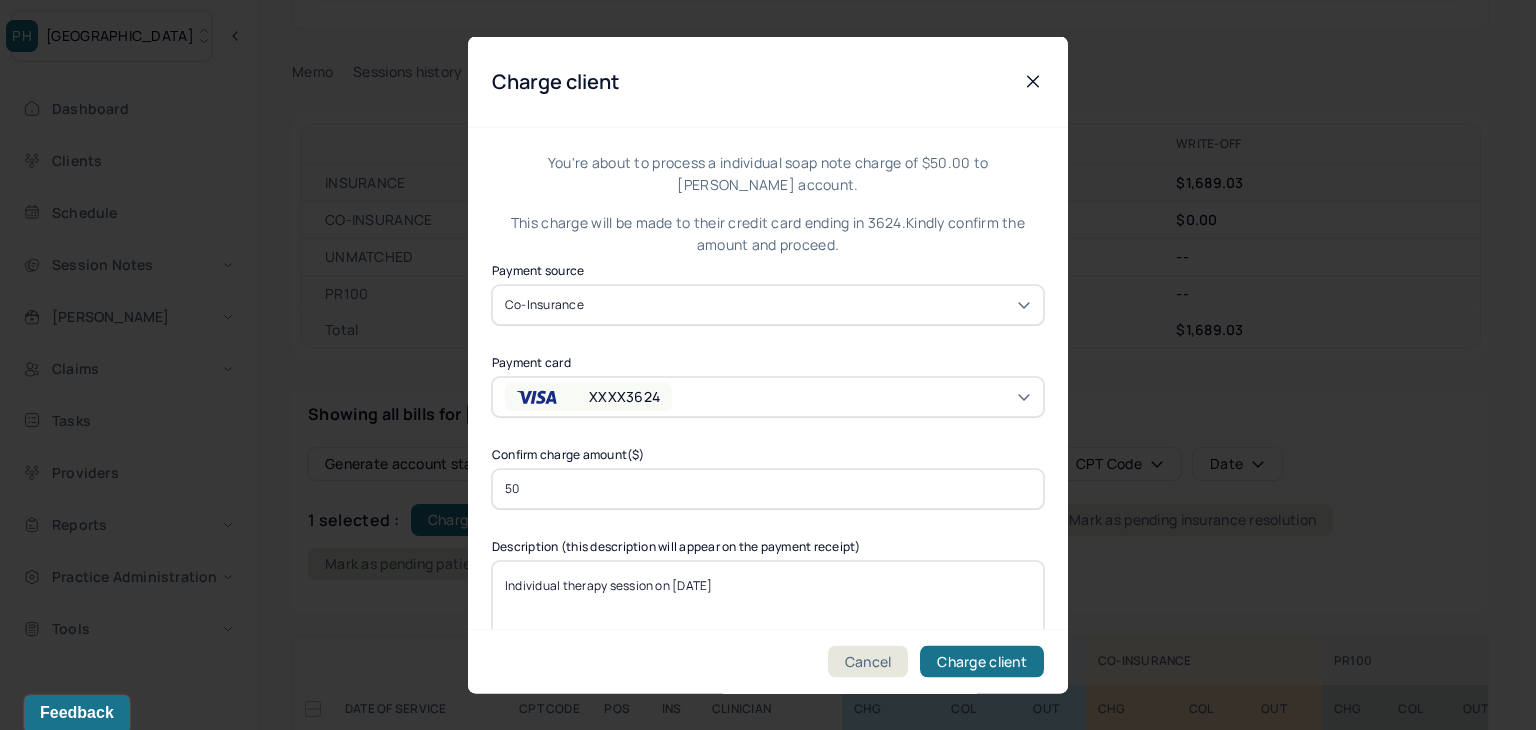 click on "XXXX3624" at bounding box center (624, 396) 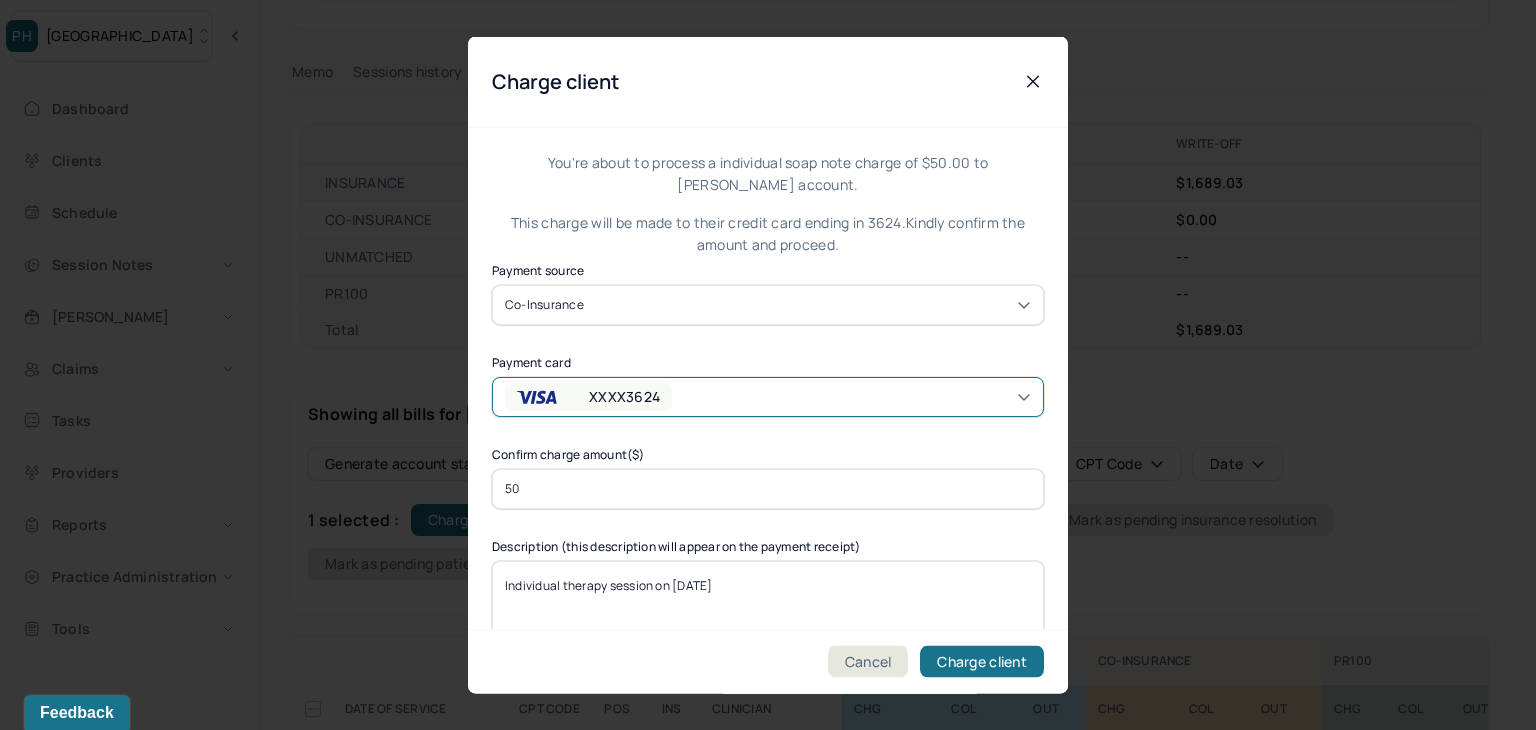click on "XXXX3624" at bounding box center [624, 396] 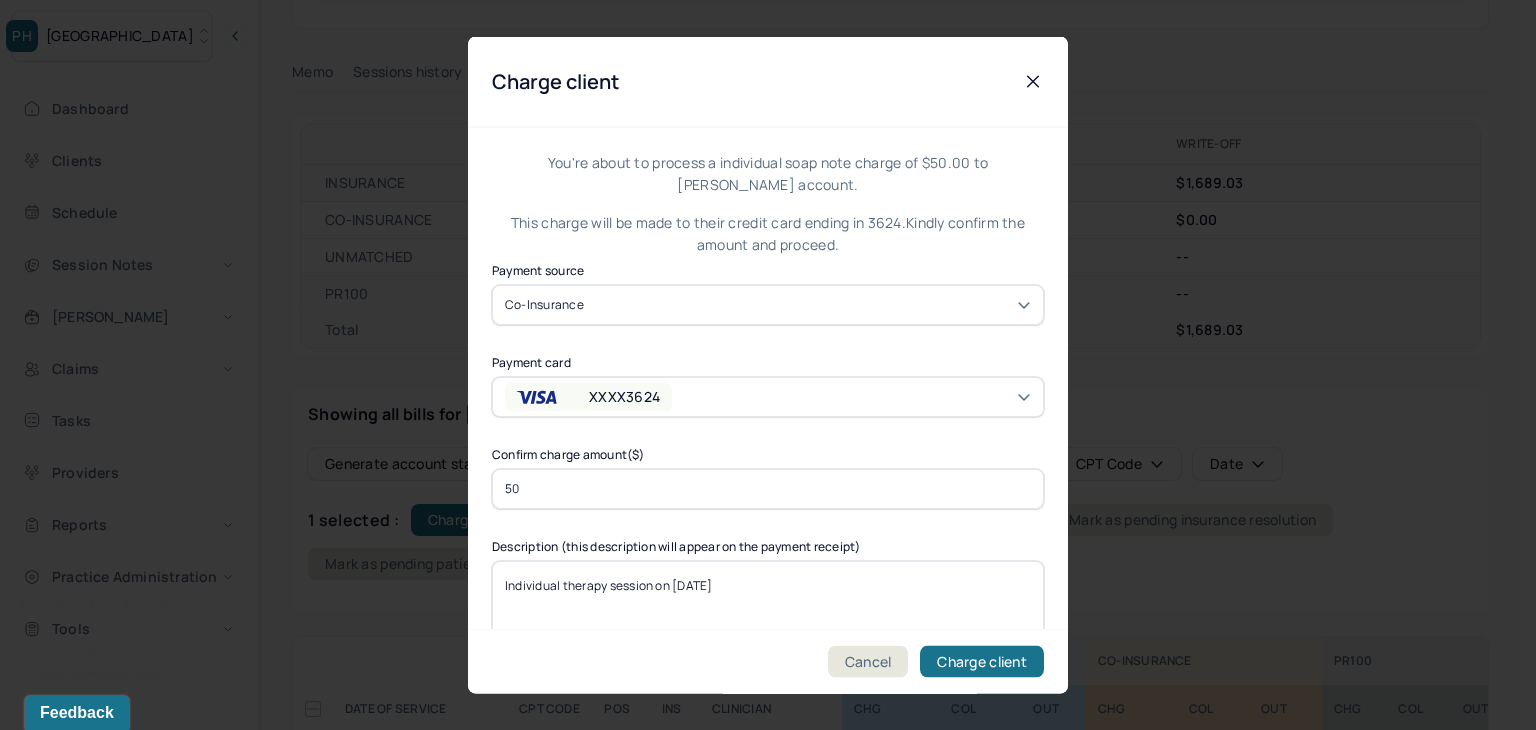 click 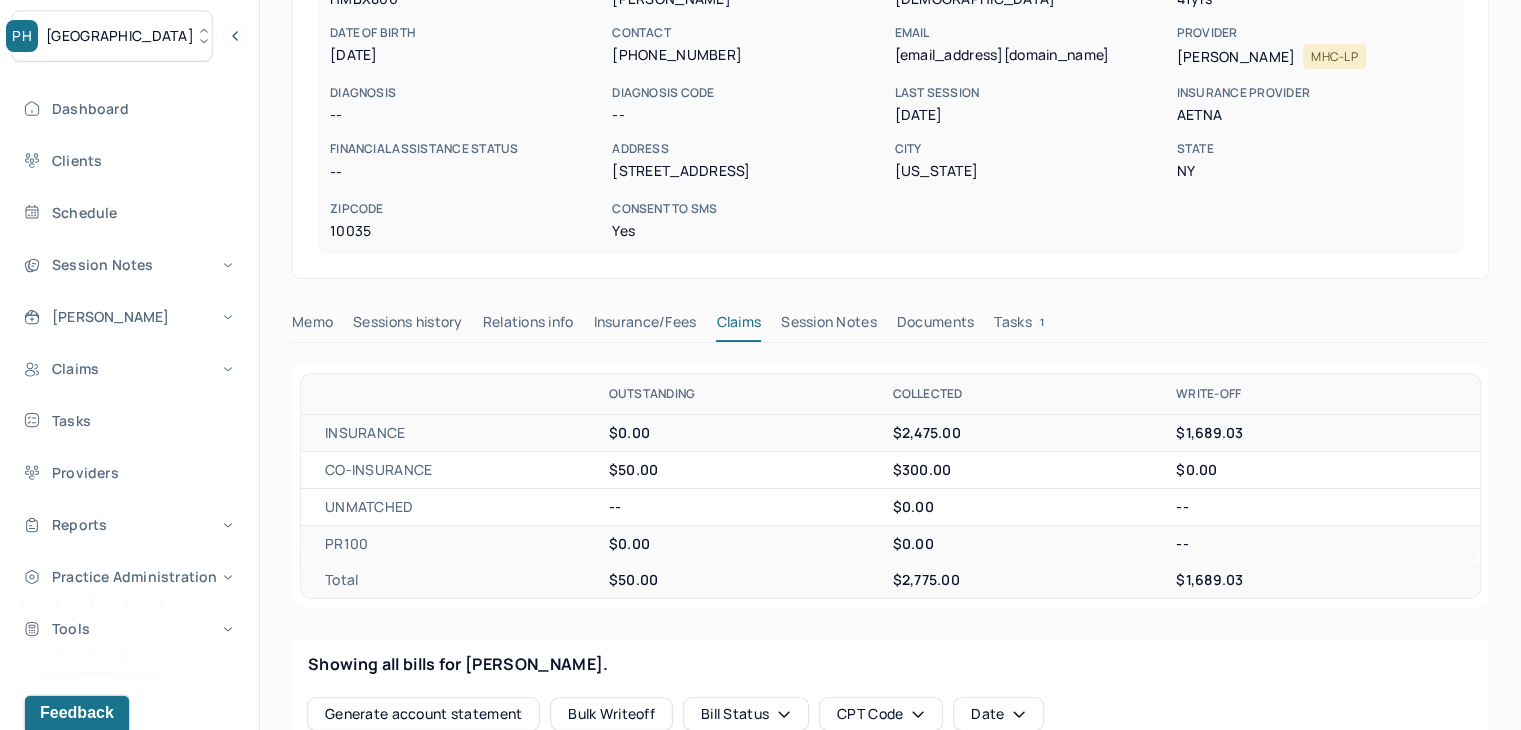 scroll, scrollTop: 0, scrollLeft: 0, axis: both 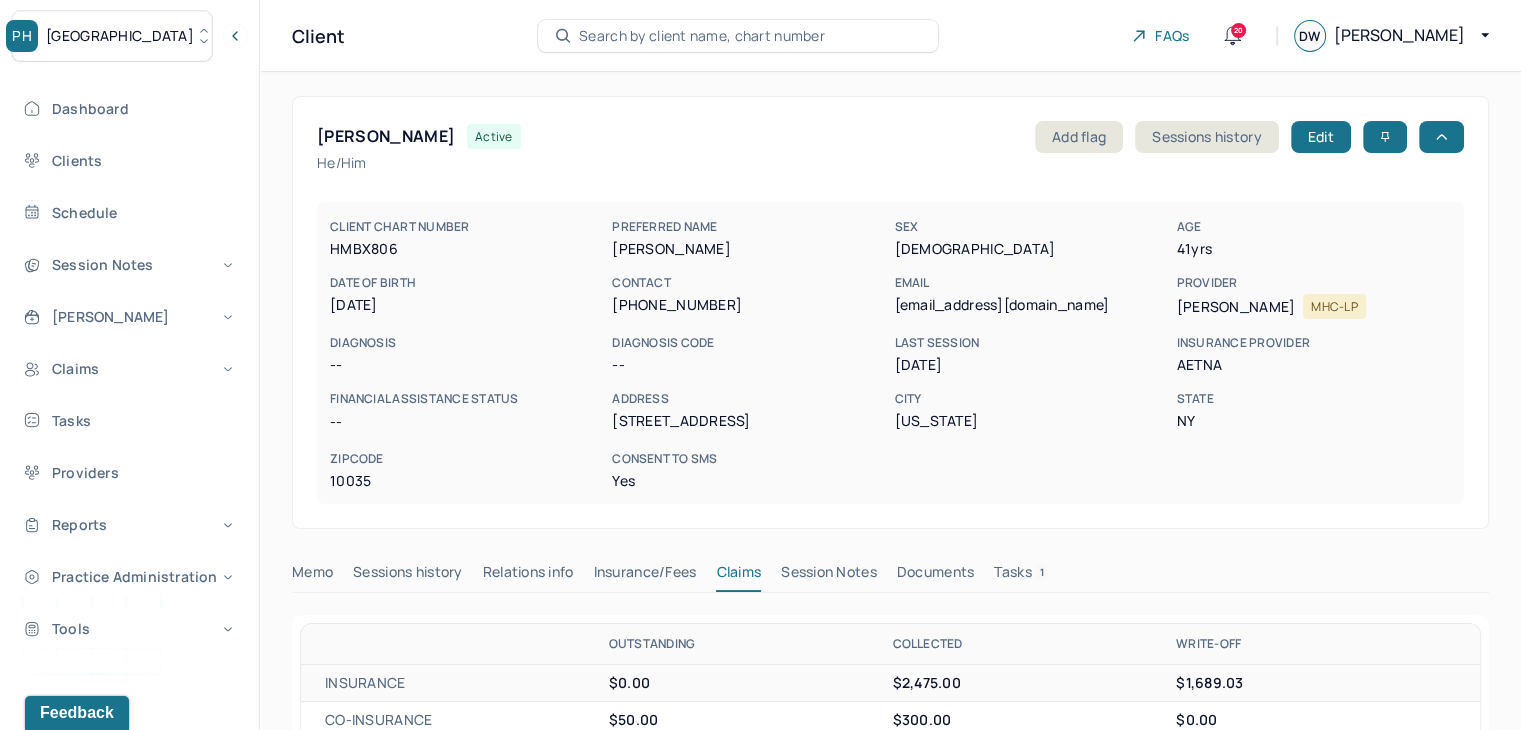 click on "Search by client name, chart number" at bounding box center [702, 36] 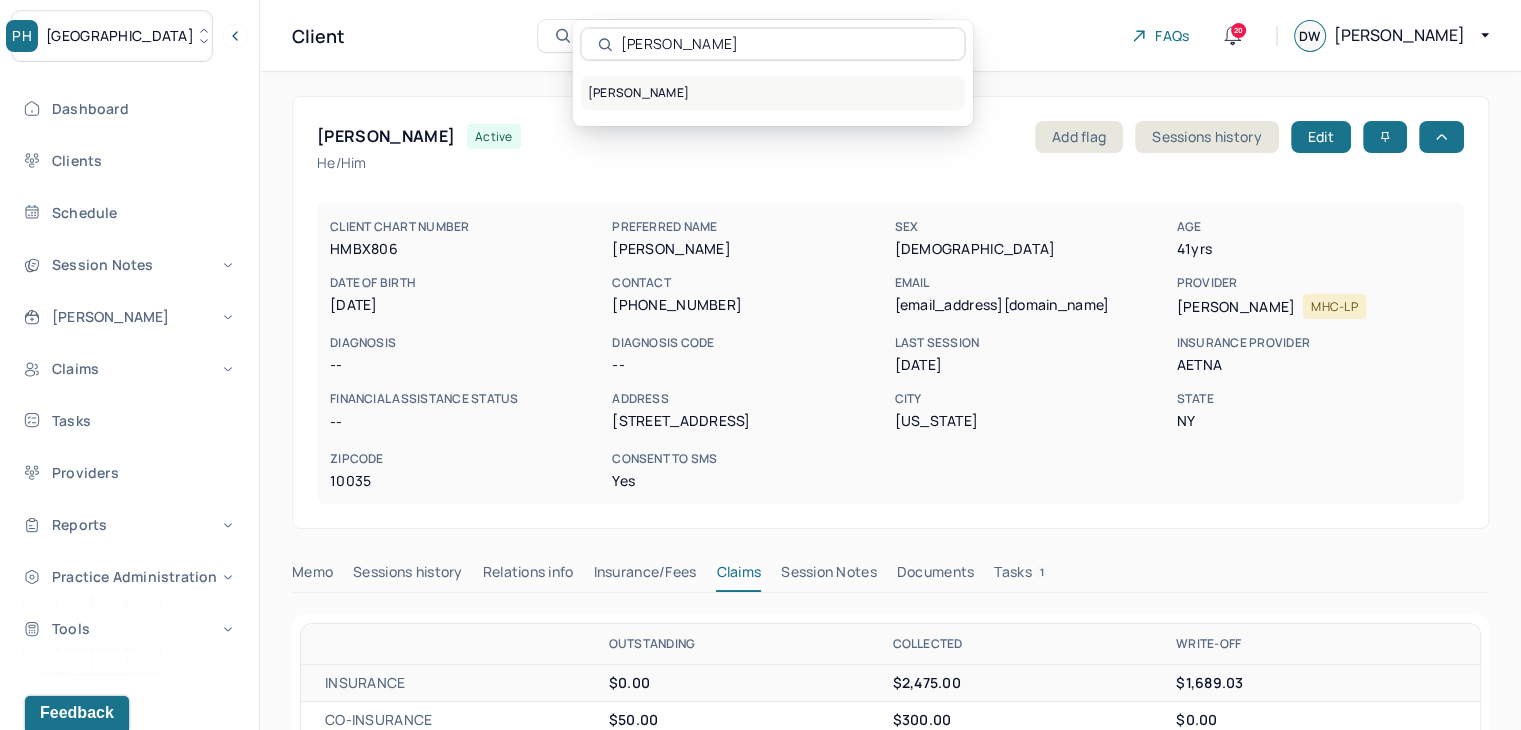 type on "Richard Taveras" 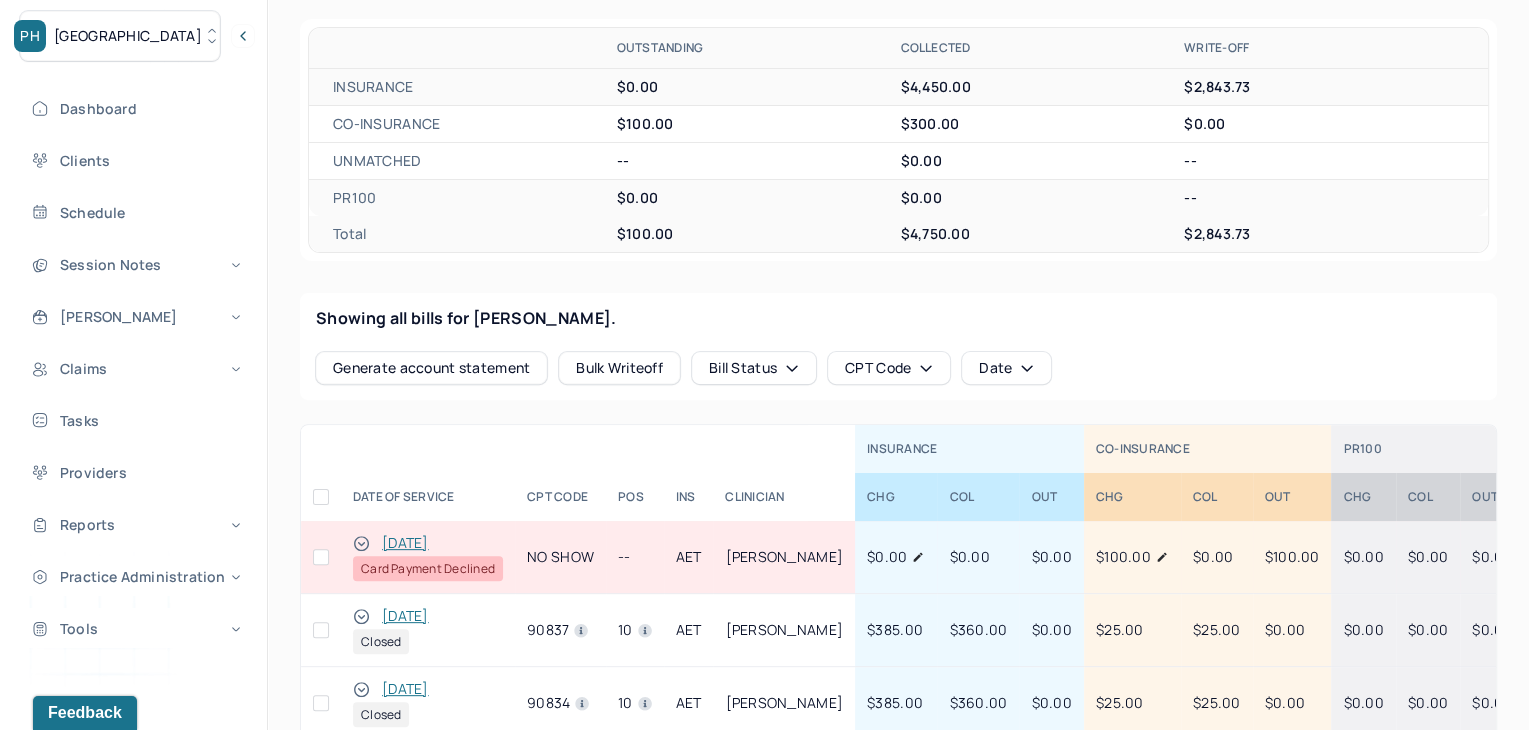 scroll, scrollTop: 600, scrollLeft: 0, axis: vertical 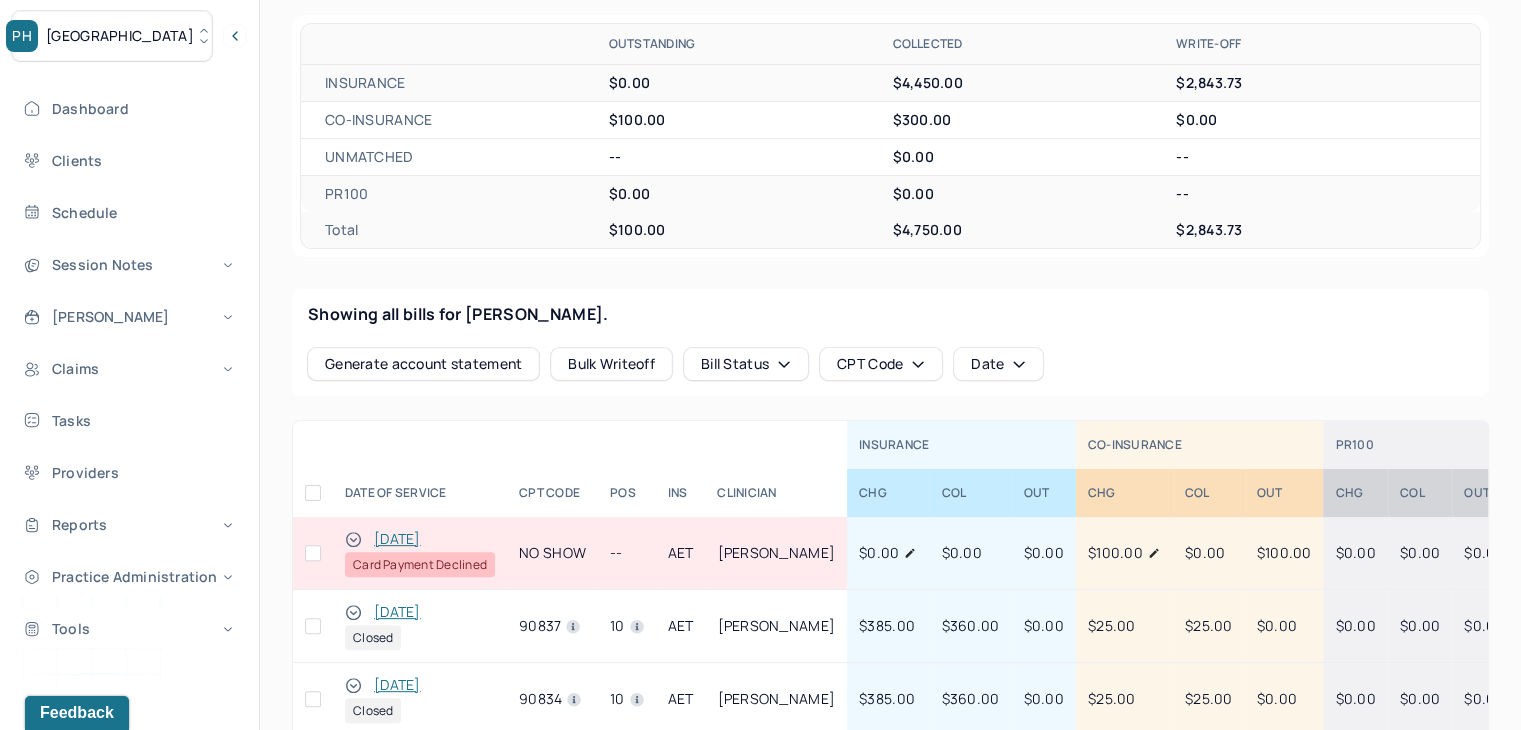click at bounding box center [313, 553] 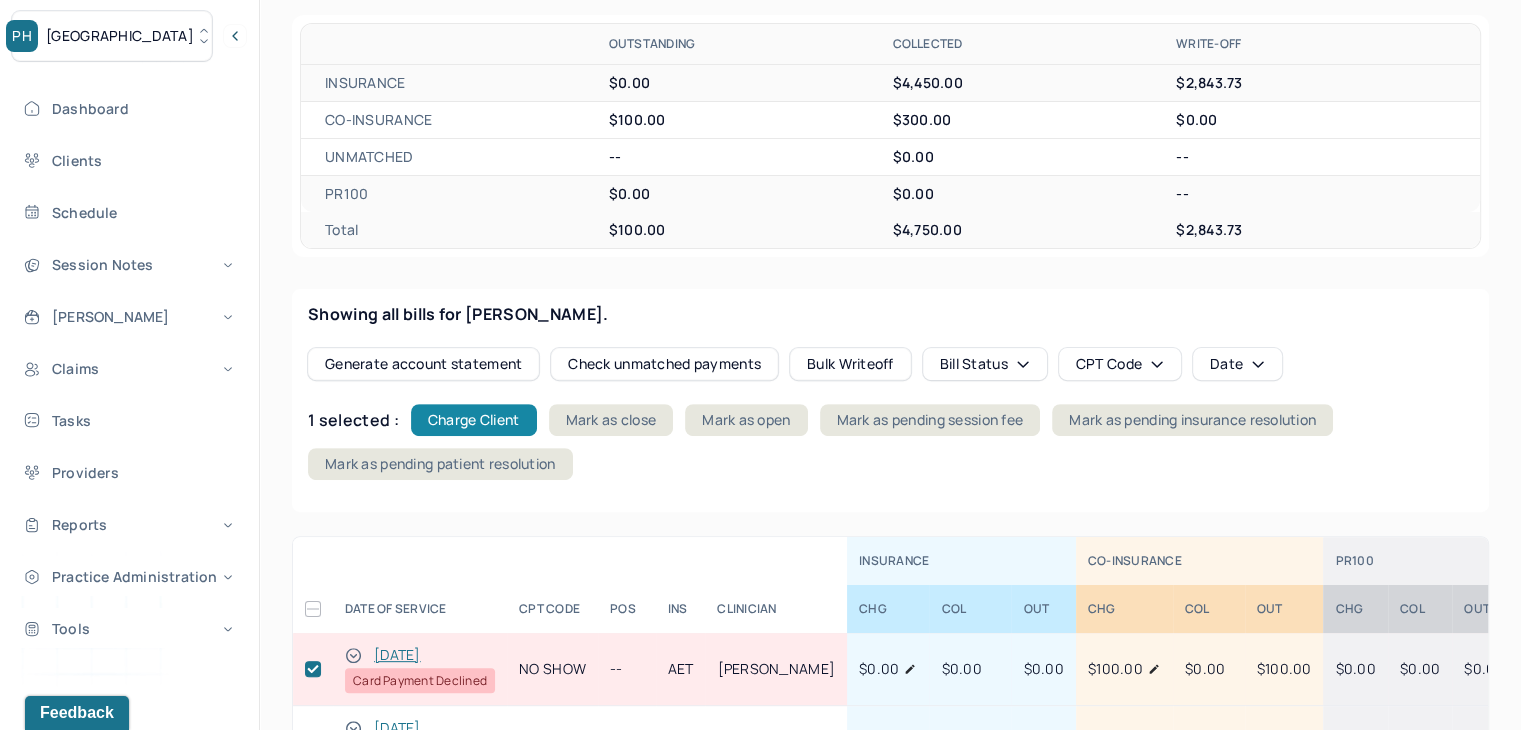 click on "Charge Client" at bounding box center [474, 420] 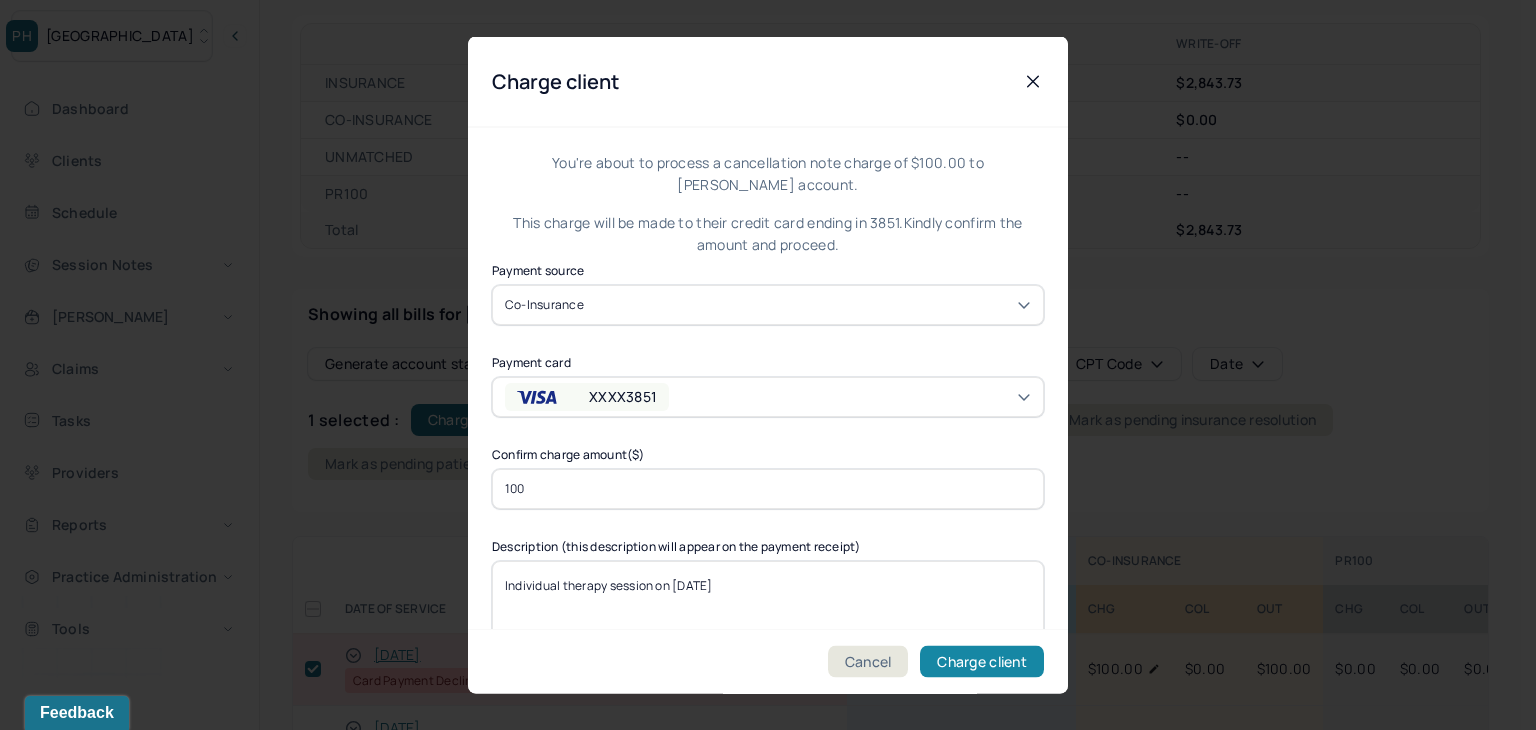 click on "Charge client" at bounding box center [982, 662] 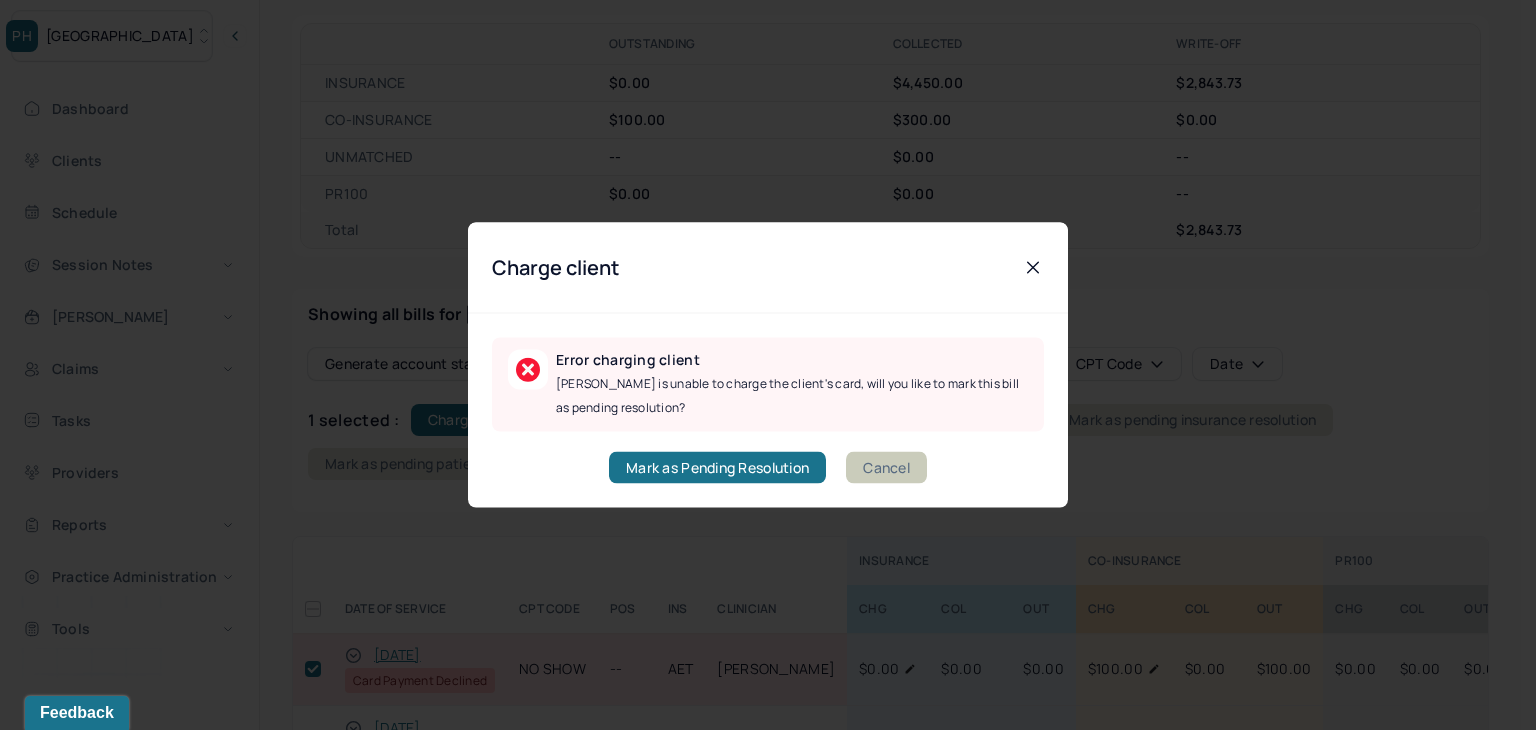 click on "Cancel" at bounding box center [886, 468] 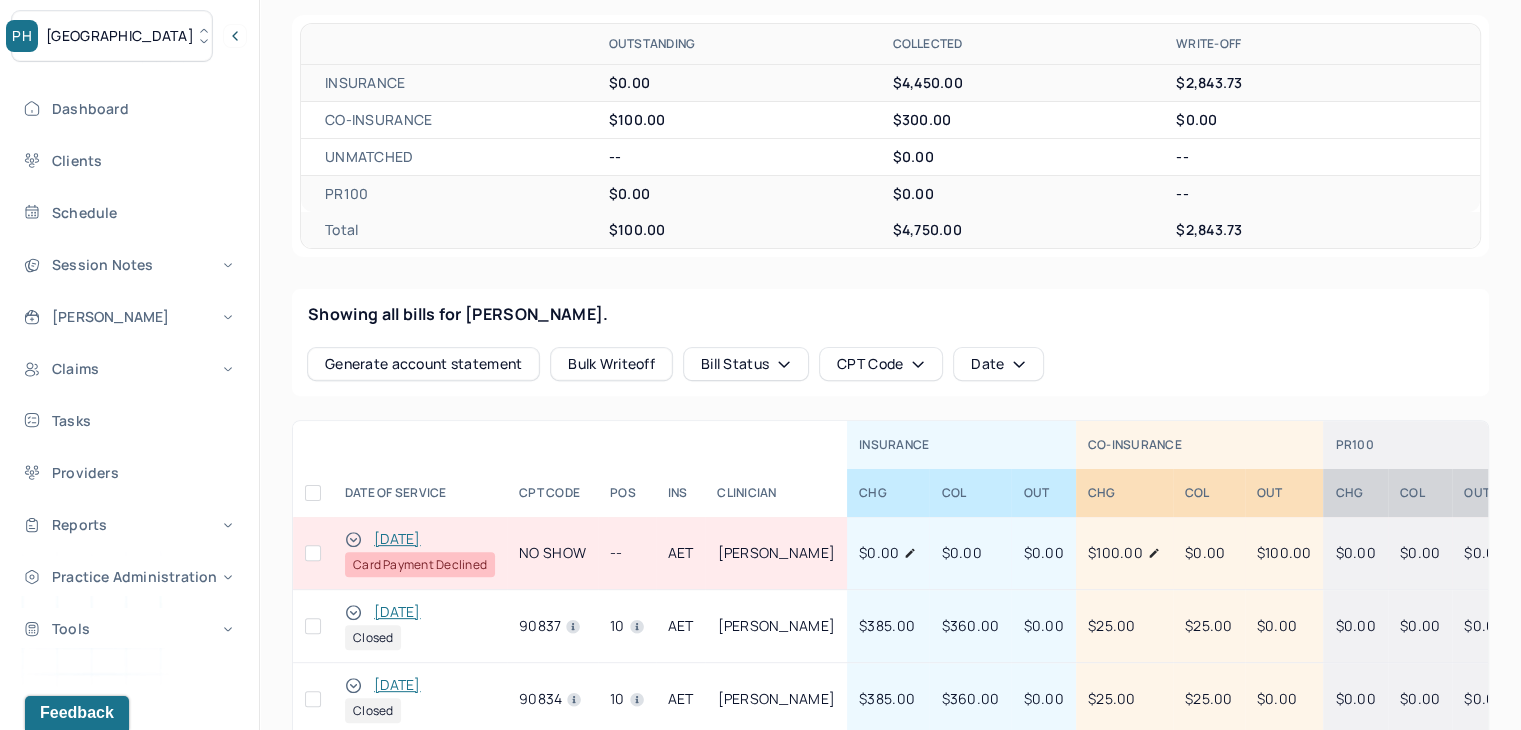 click at bounding box center (313, 553) 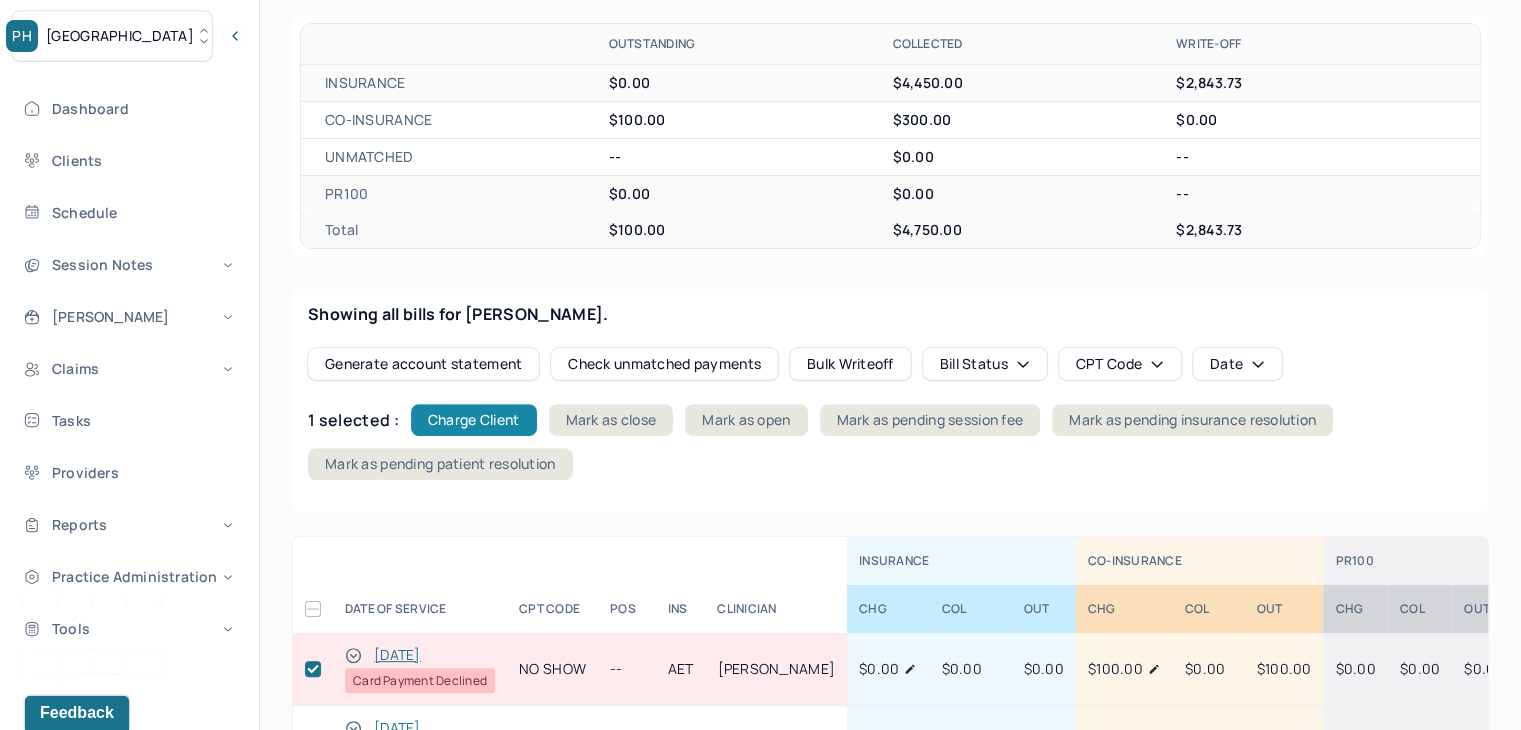click on "Charge Client" at bounding box center (474, 420) 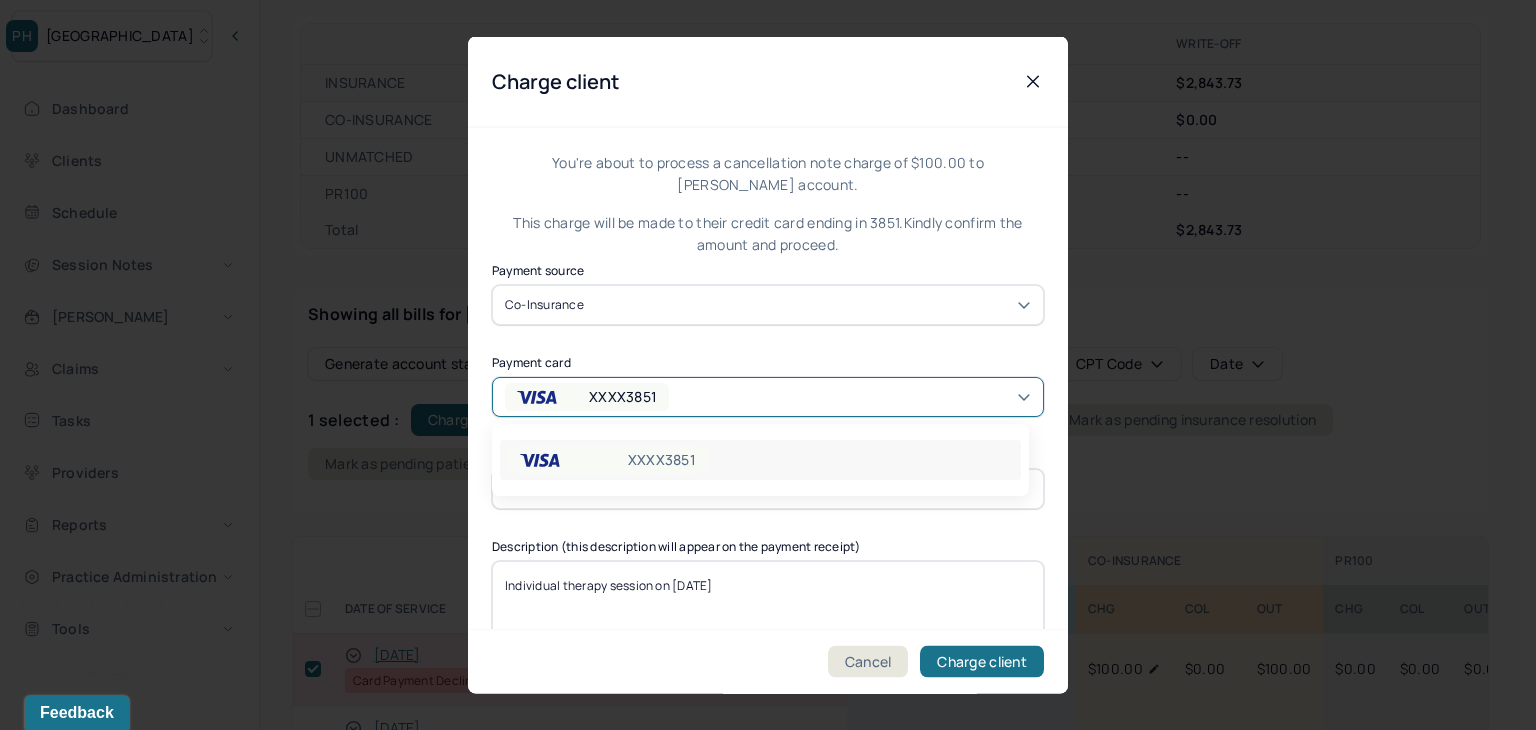 click on "XXXX3851" at bounding box center [623, 396] 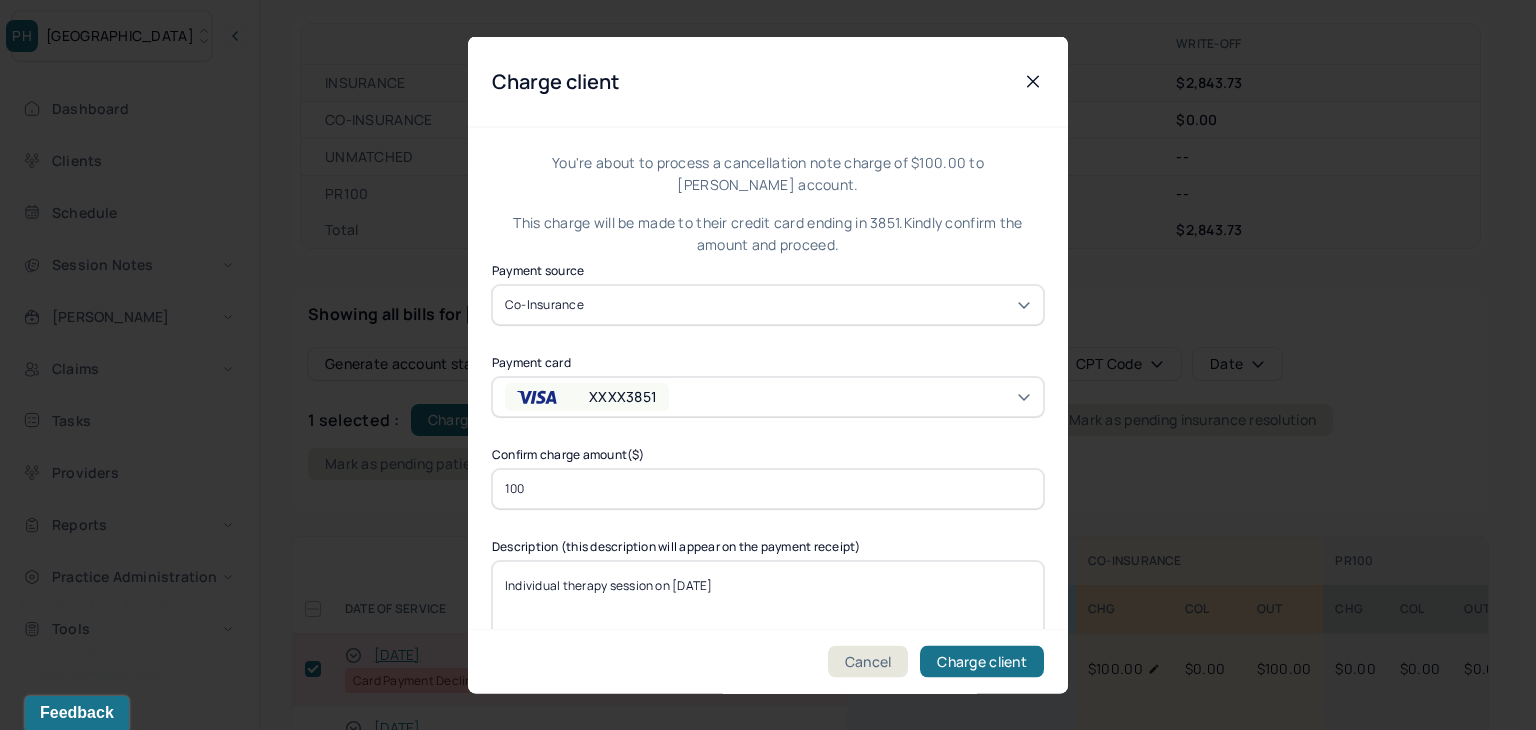 click on "Cancel" at bounding box center (868, 662) 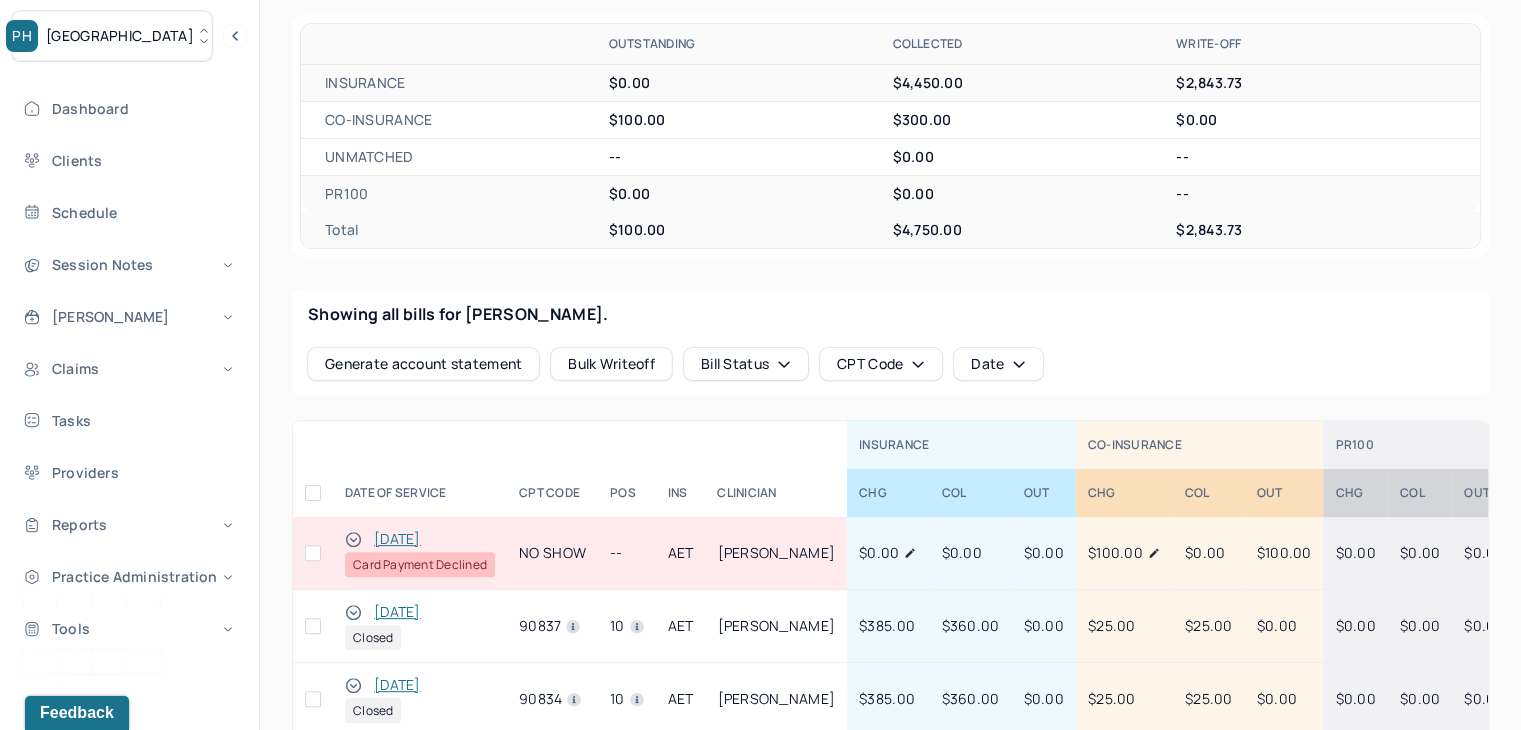 click on "PH Park Hill" at bounding box center (112, 36) 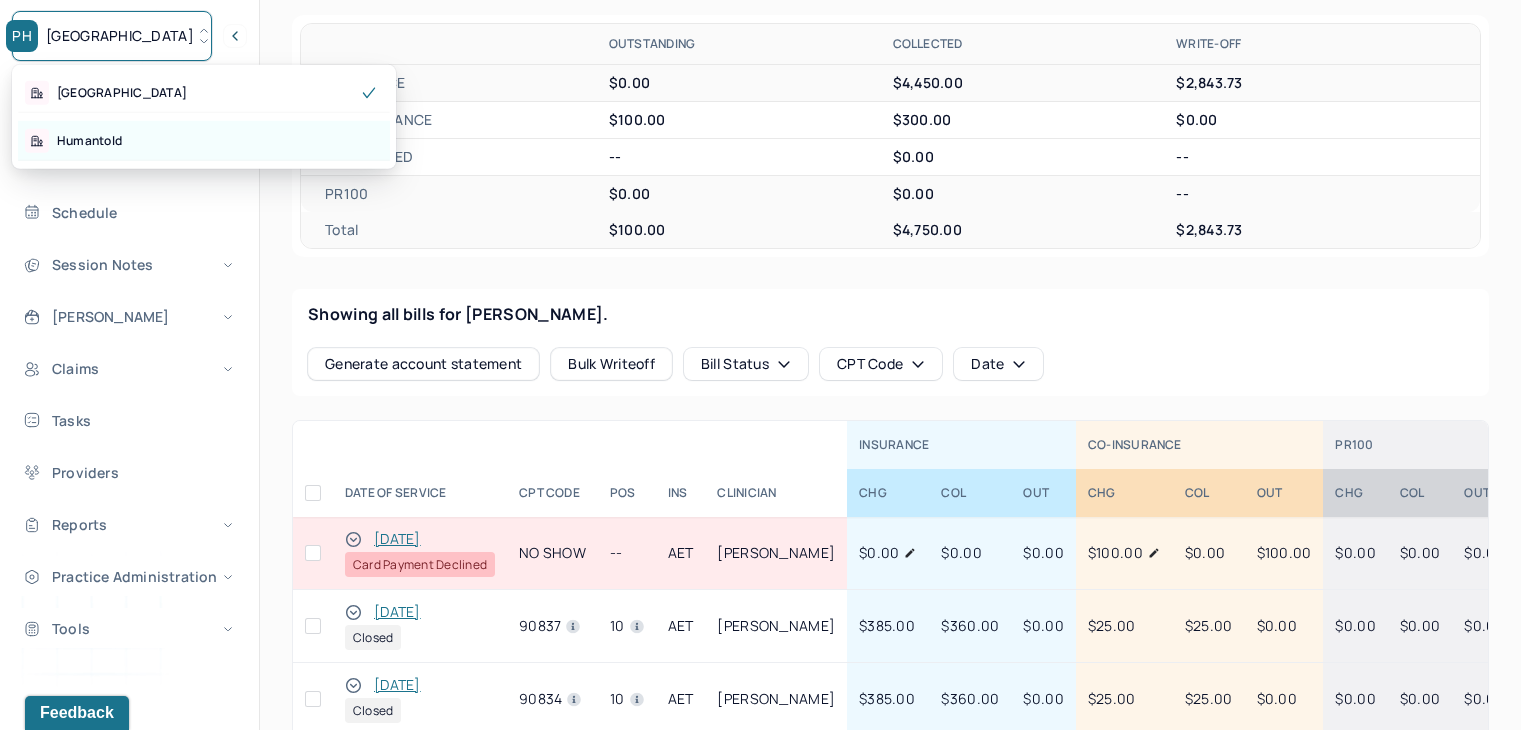 click on "Humantold" at bounding box center [204, 141] 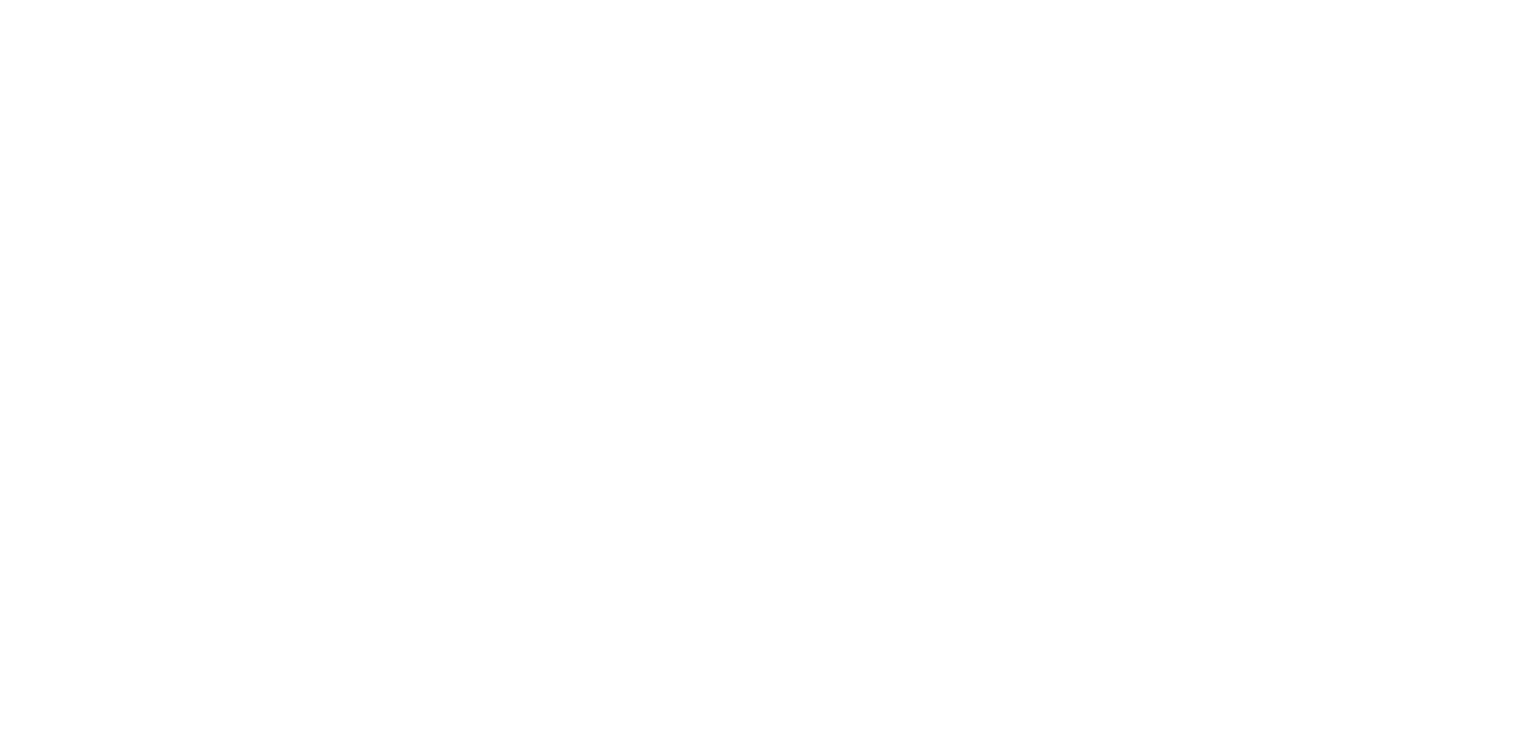 scroll, scrollTop: 0, scrollLeft: 0, axis: both 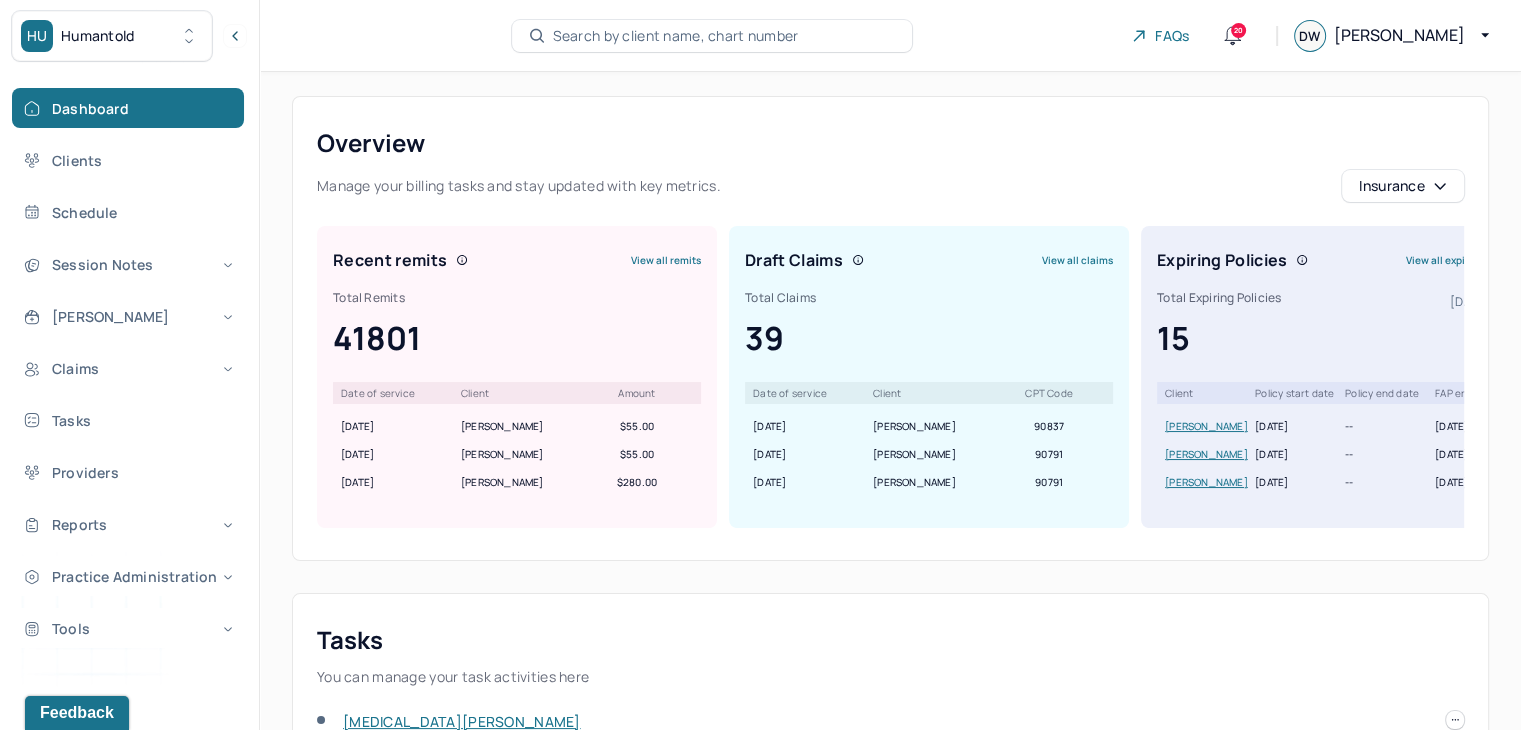 click on "Search by client name, chart number" at bounding box center [676, 36] 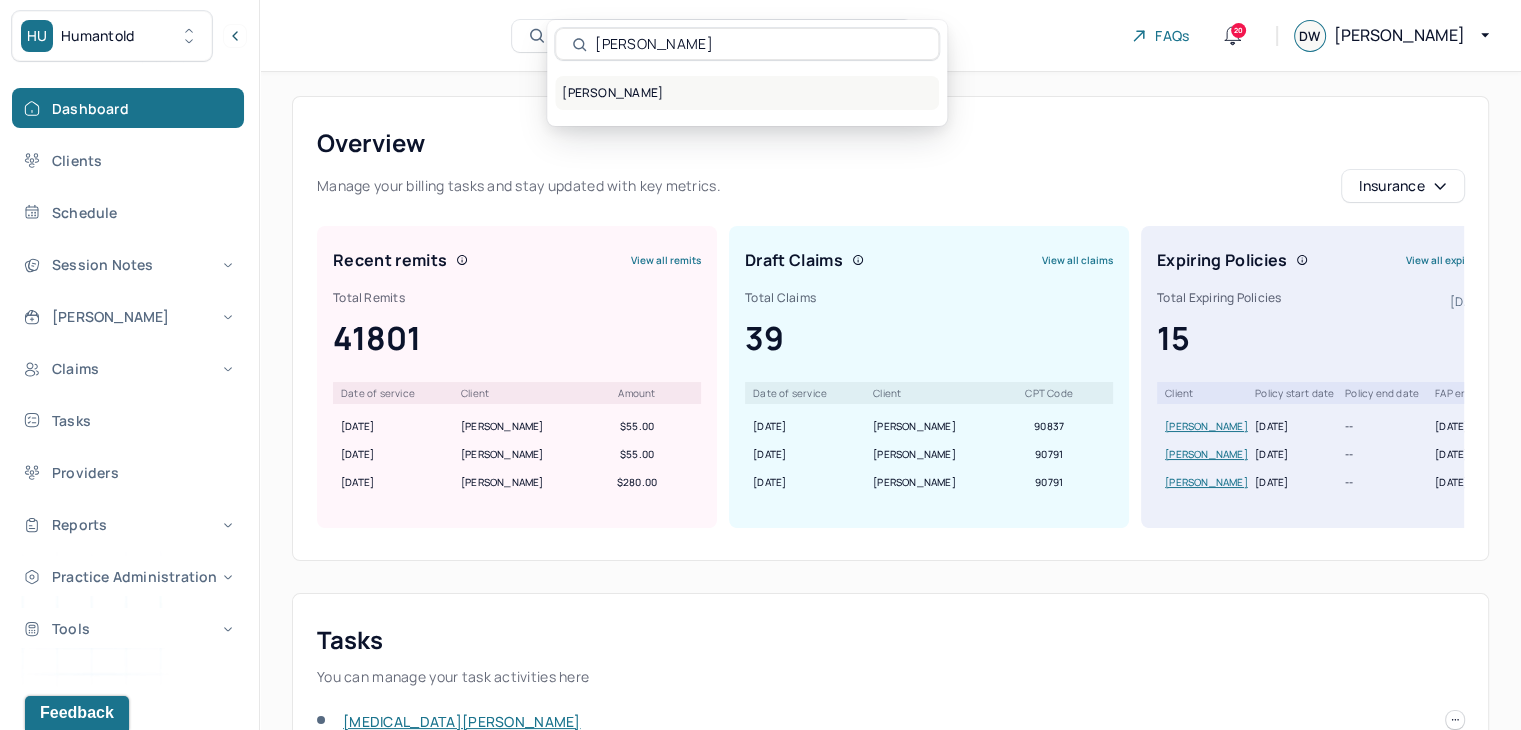 type on "[PERSON_NAME]" 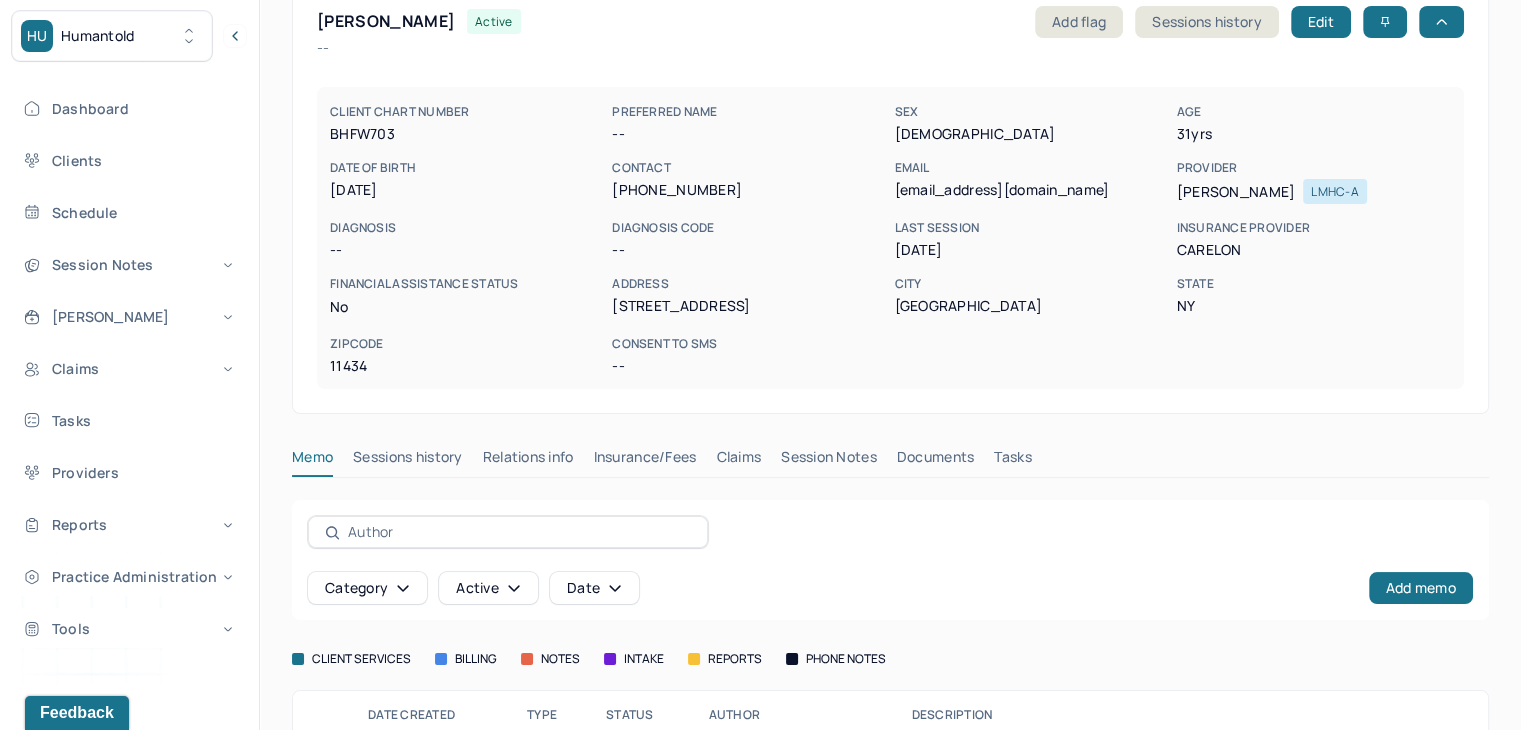 scroll, scrollTop: 192, scrollLeft: 0, axis: vertical 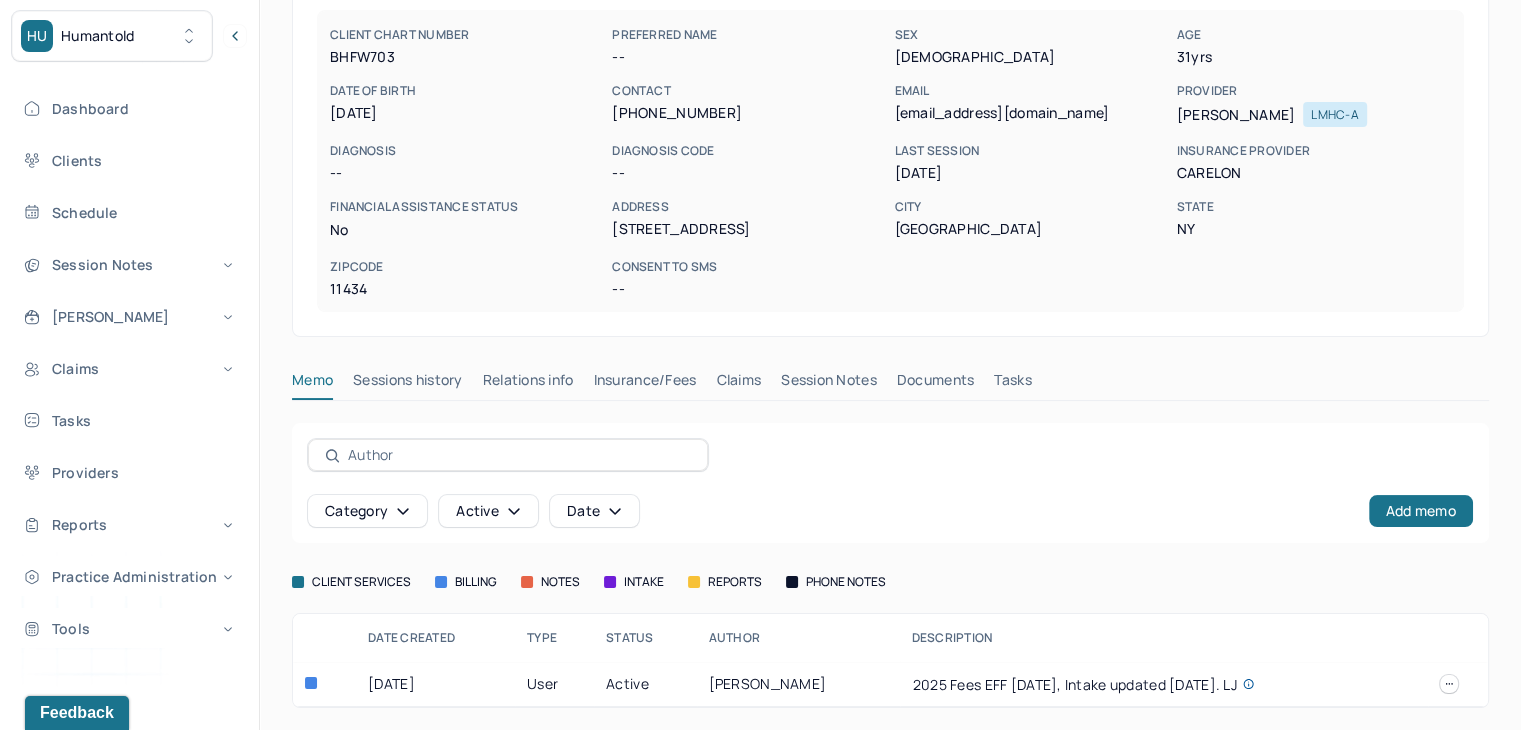 click on "Claims" at bounding box center (738, 384) 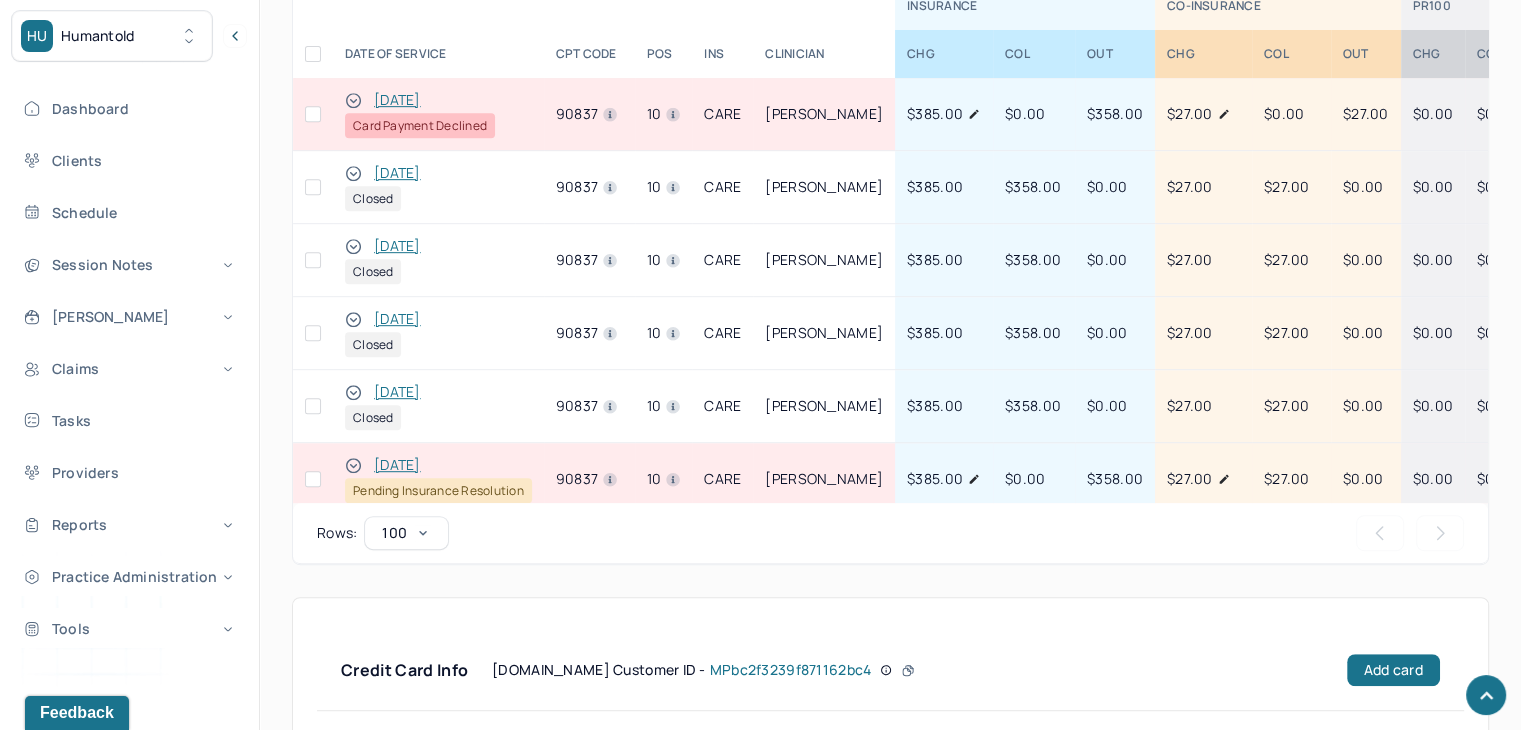 scroll, scrollTop: 895, scrollLeft: 0, axis: vertical 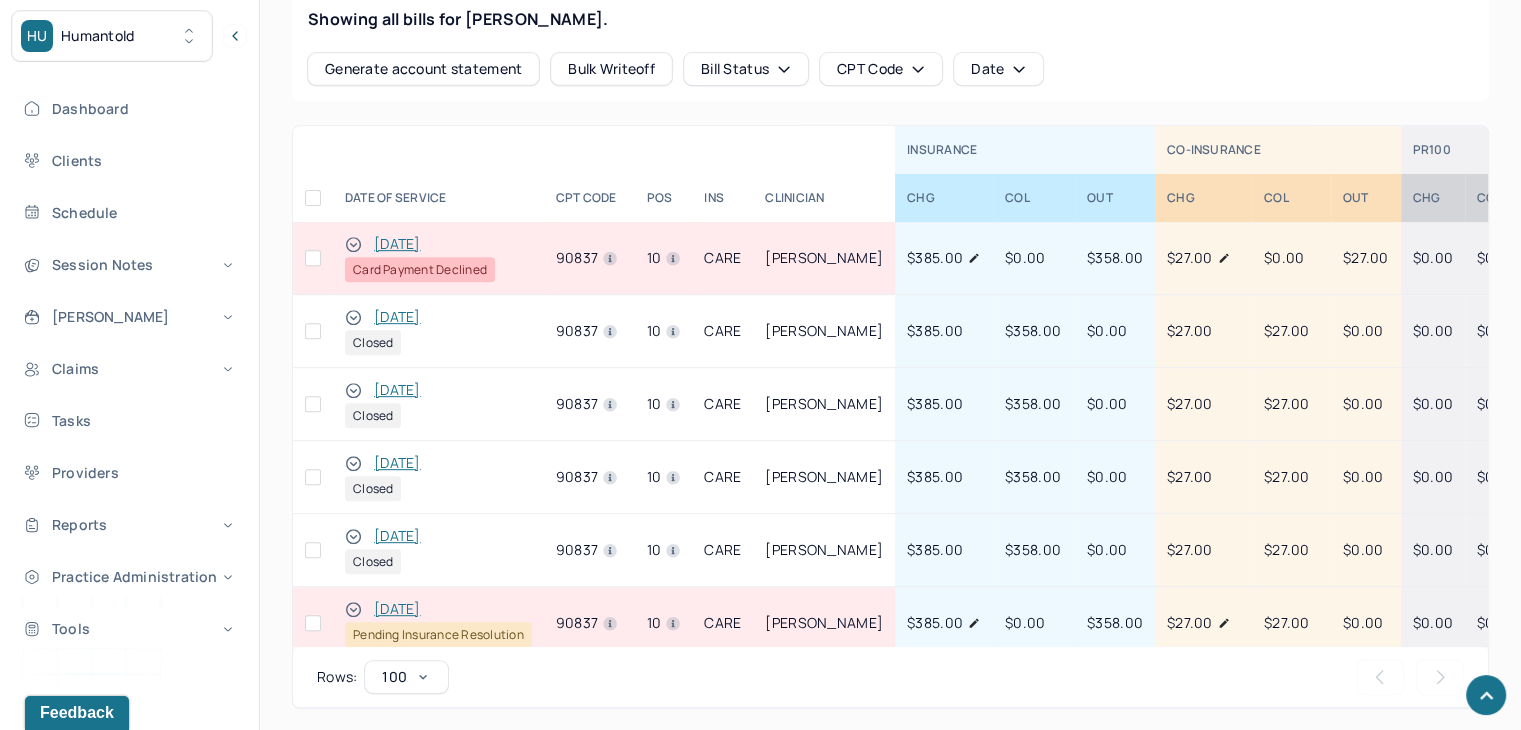 click at bounding box center [313, 258] 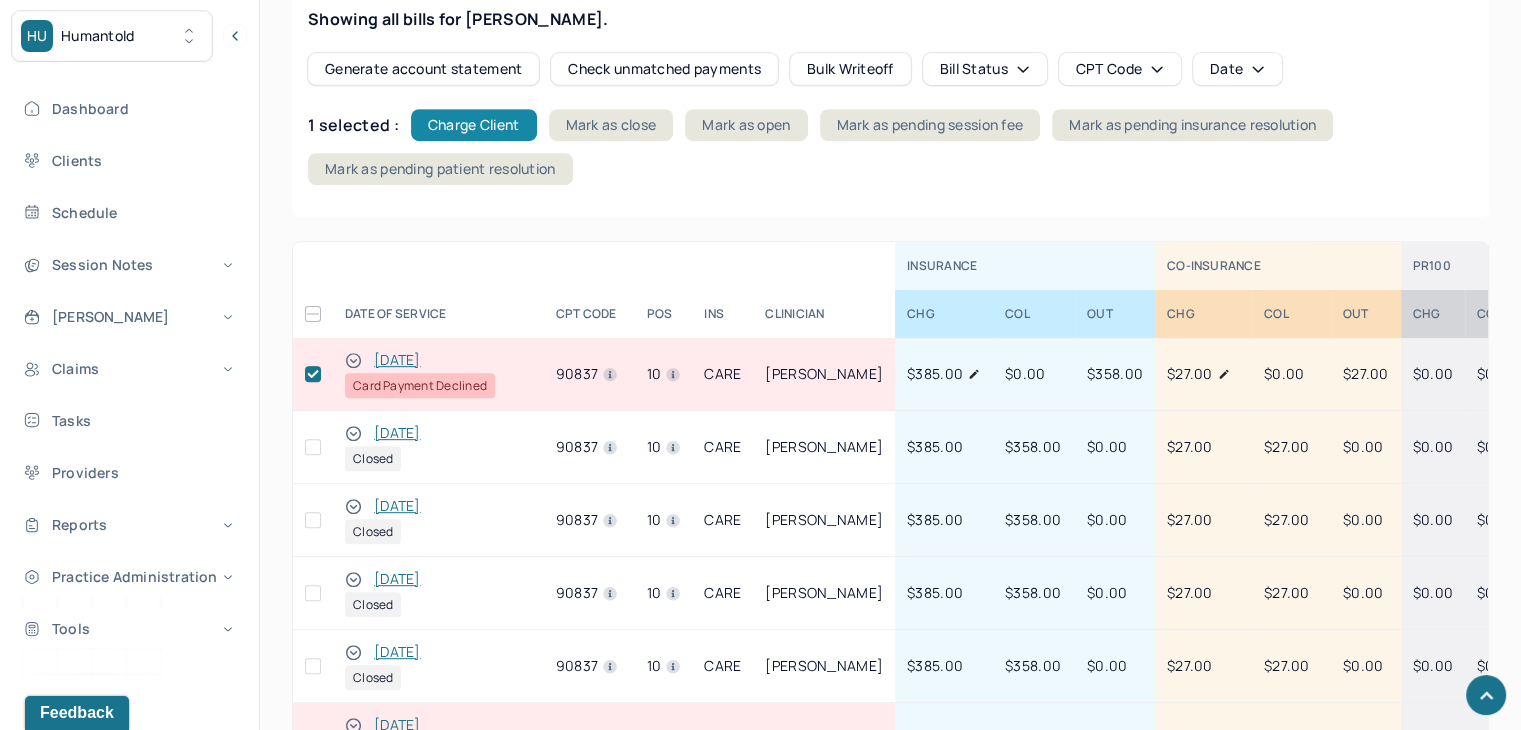click on "Charge Client" at bounding box center (474, 125) 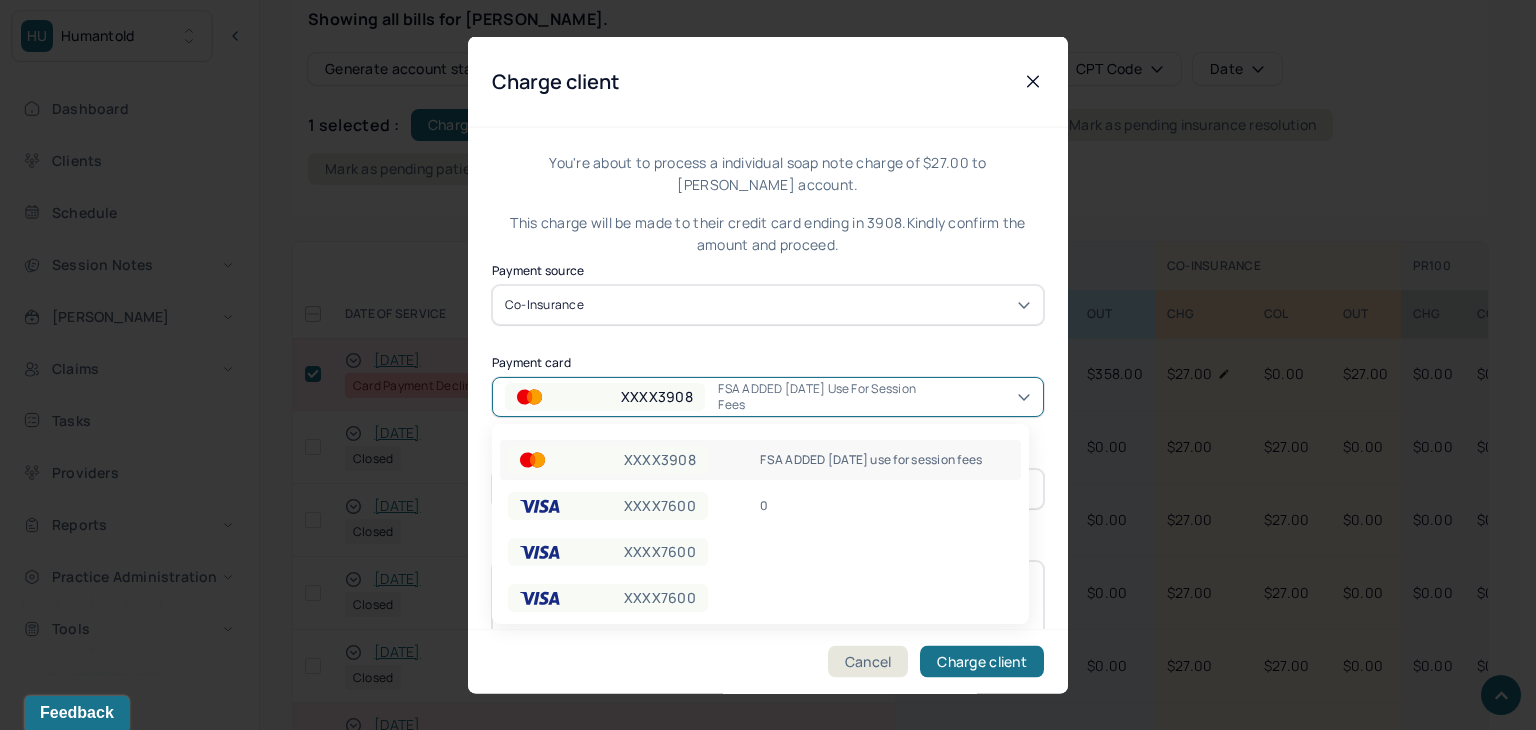 click on "FSA ADDED [DATE] use for session fees" at bounding box center (824, 396) 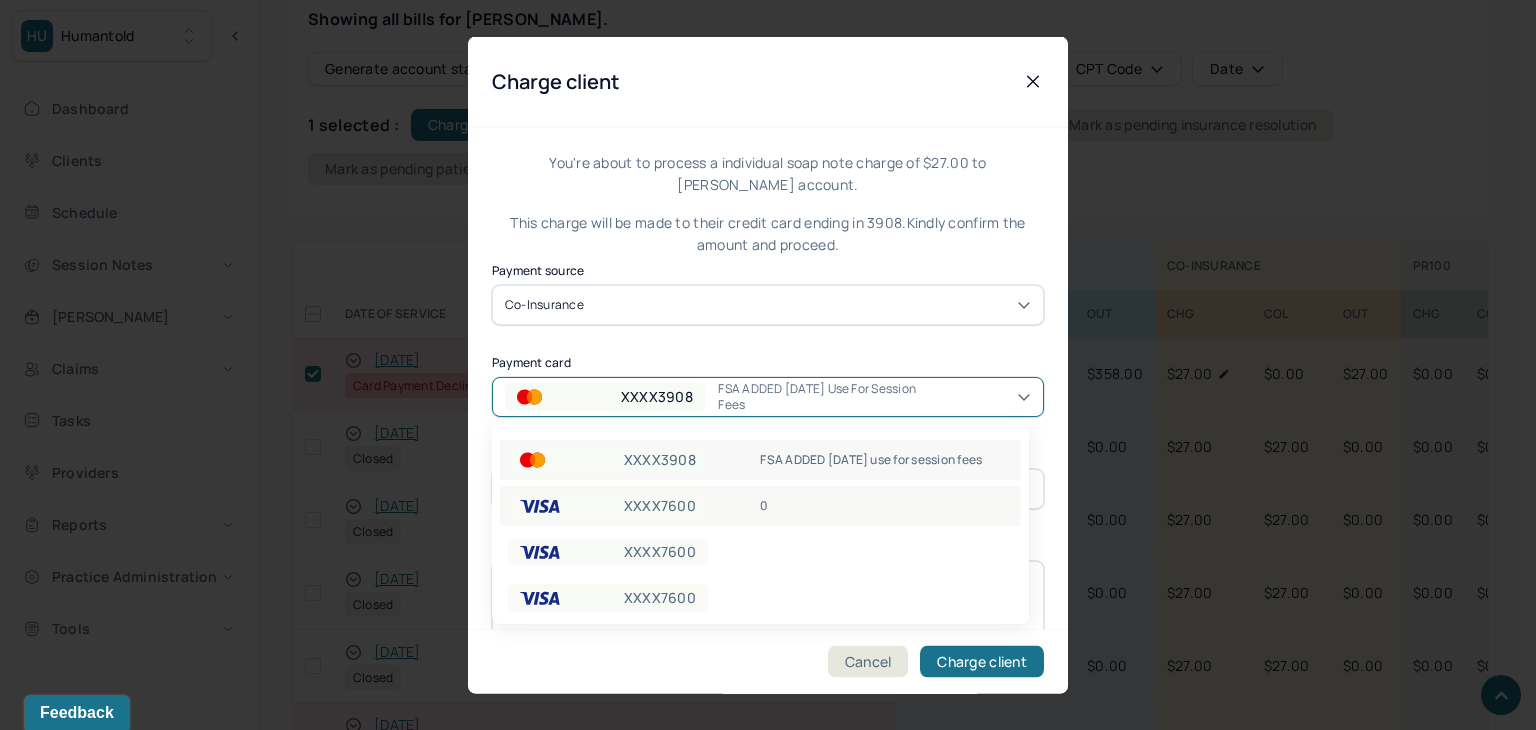 click on "XXXX7600 0" at bounding box center [760, 506] 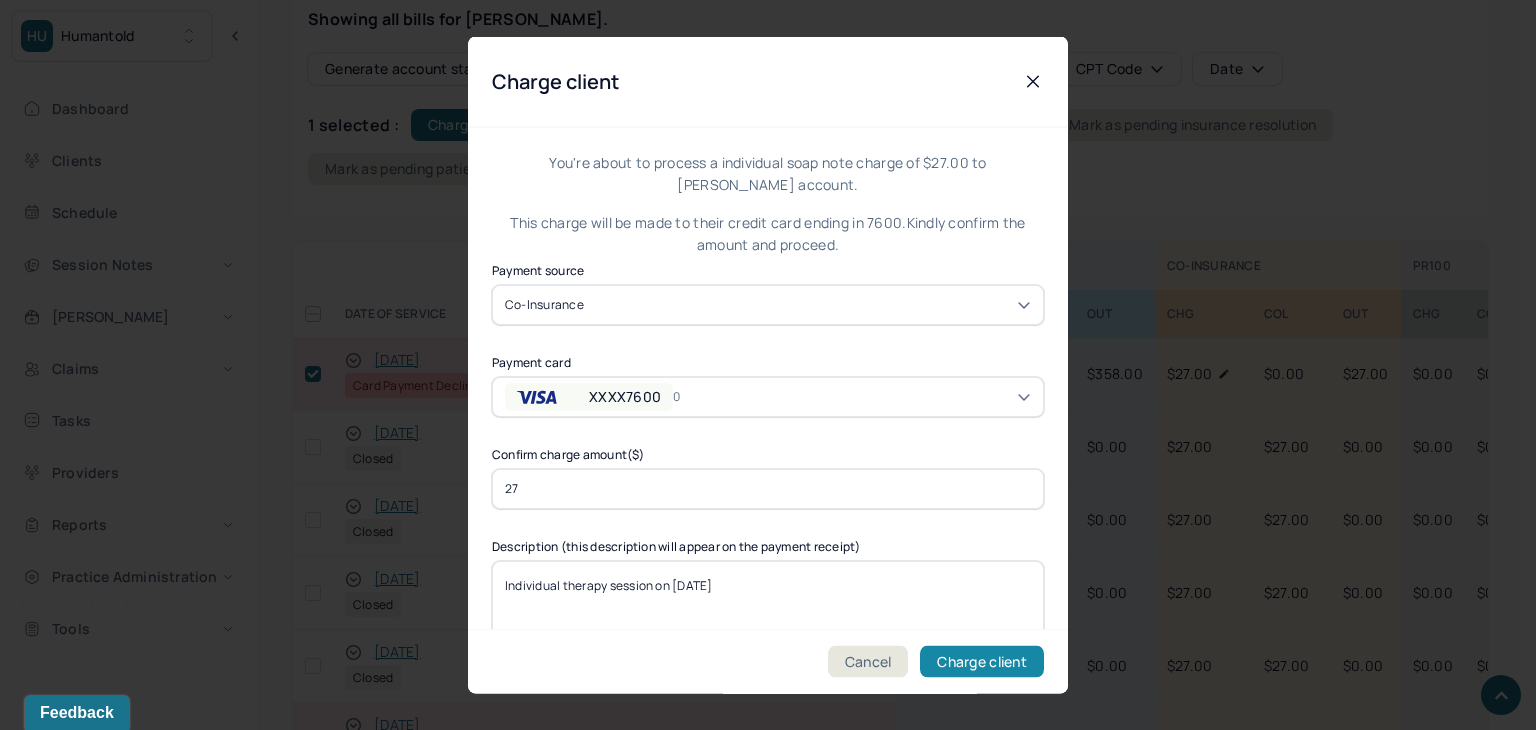 click on "Charge client" at bounding box center [982, 662] 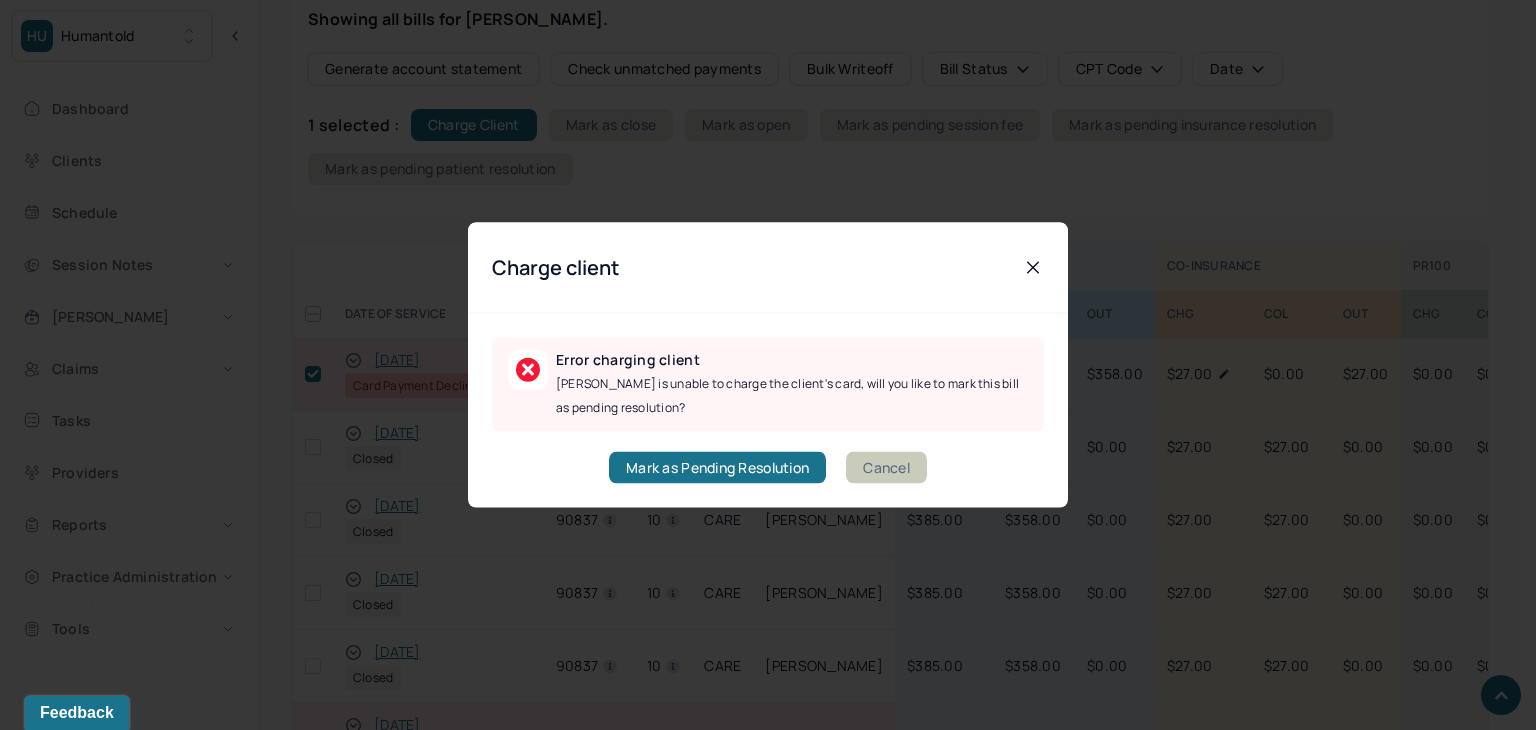 click on "Cancel" at bounding box center [886, 468] 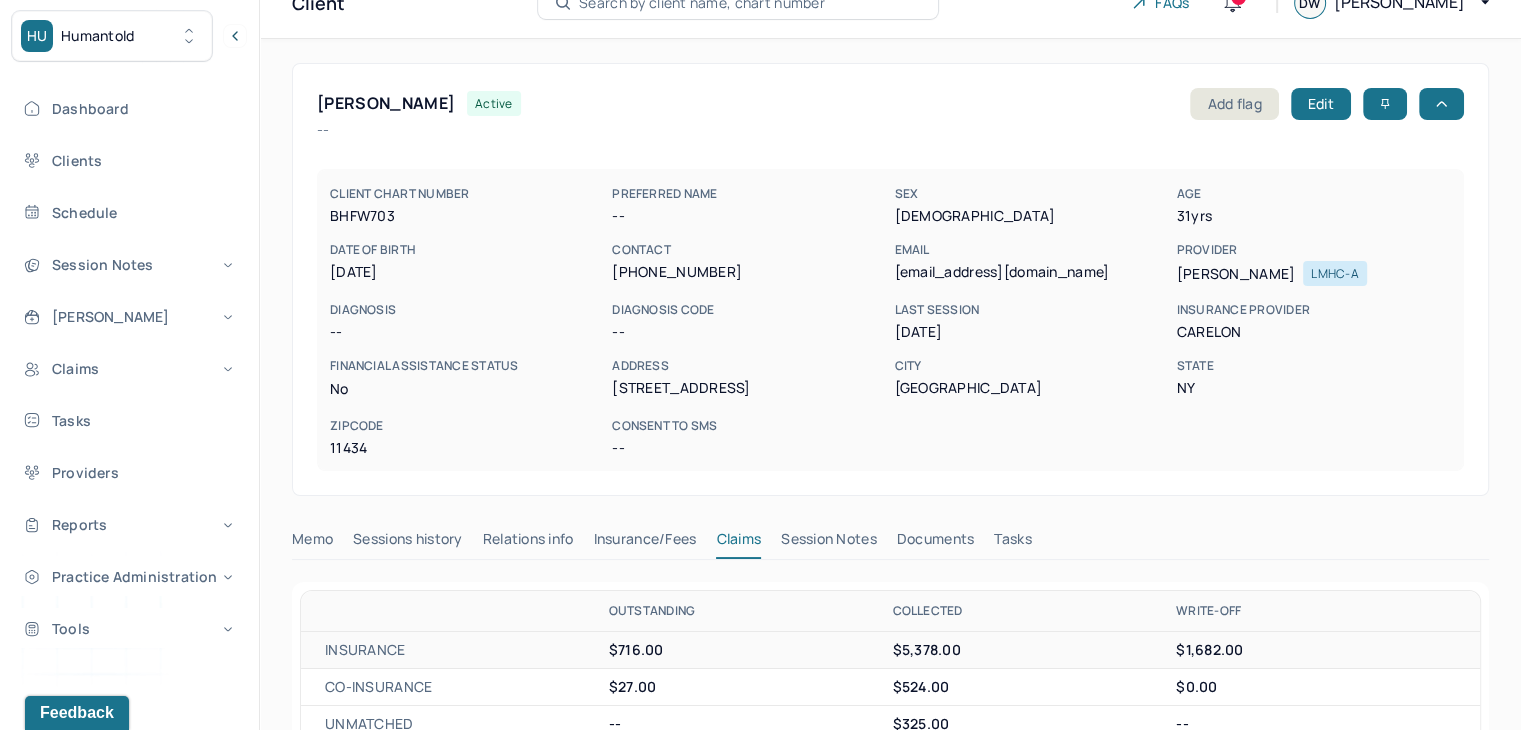 scroll, scrollTop: 0, scrollLeft: 0, axis: both 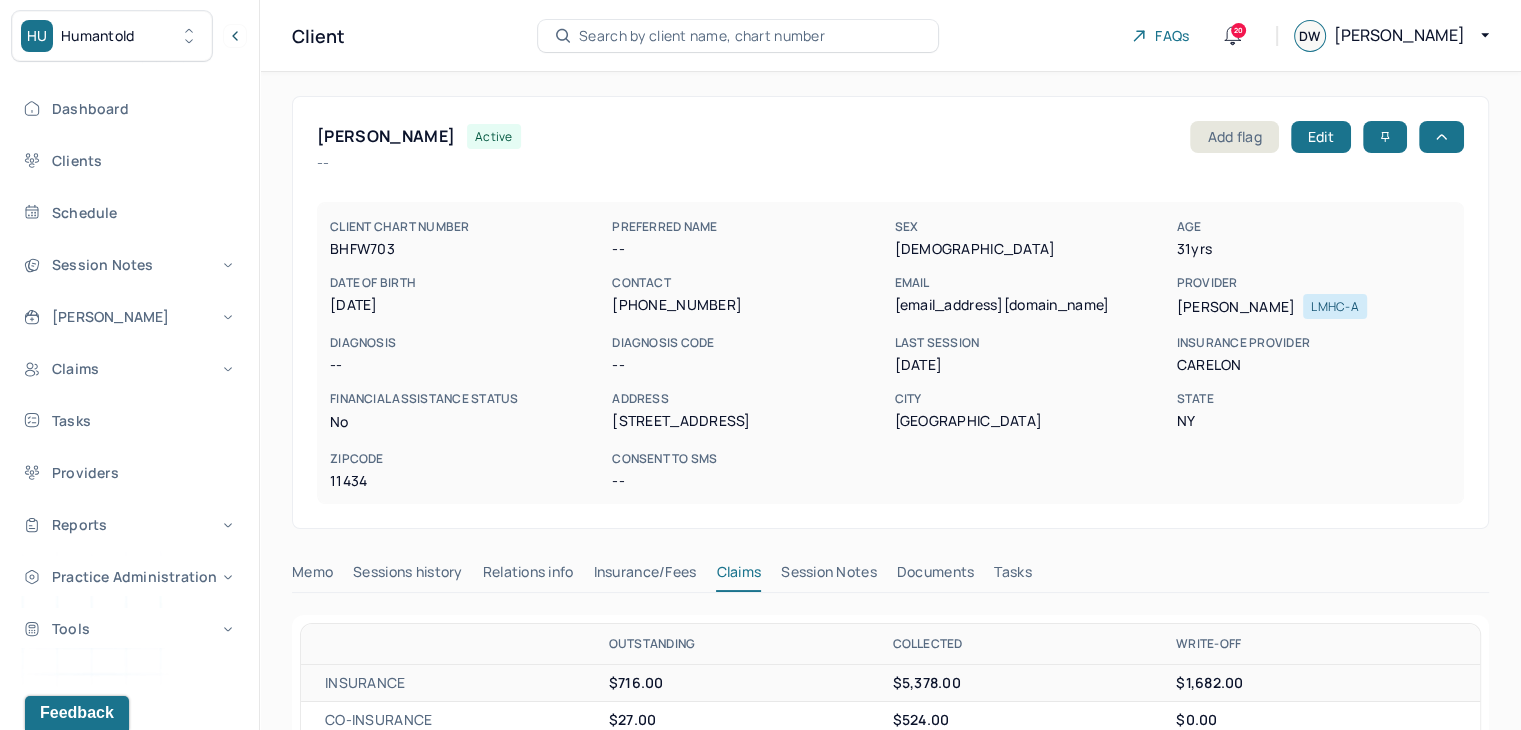 click on "Search by client name, chart number" at bounding box center (702, 36) 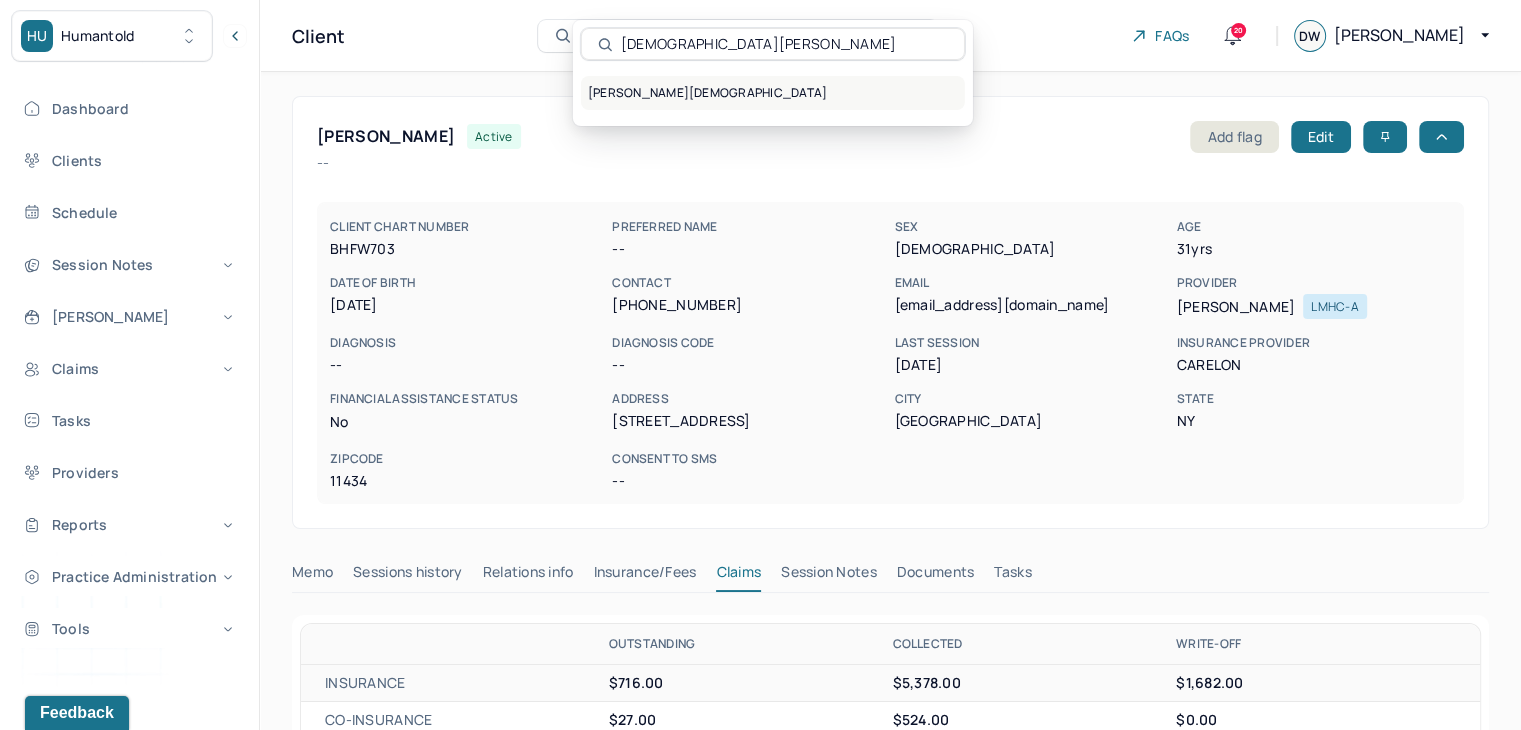 type on "Kristen Maffai" 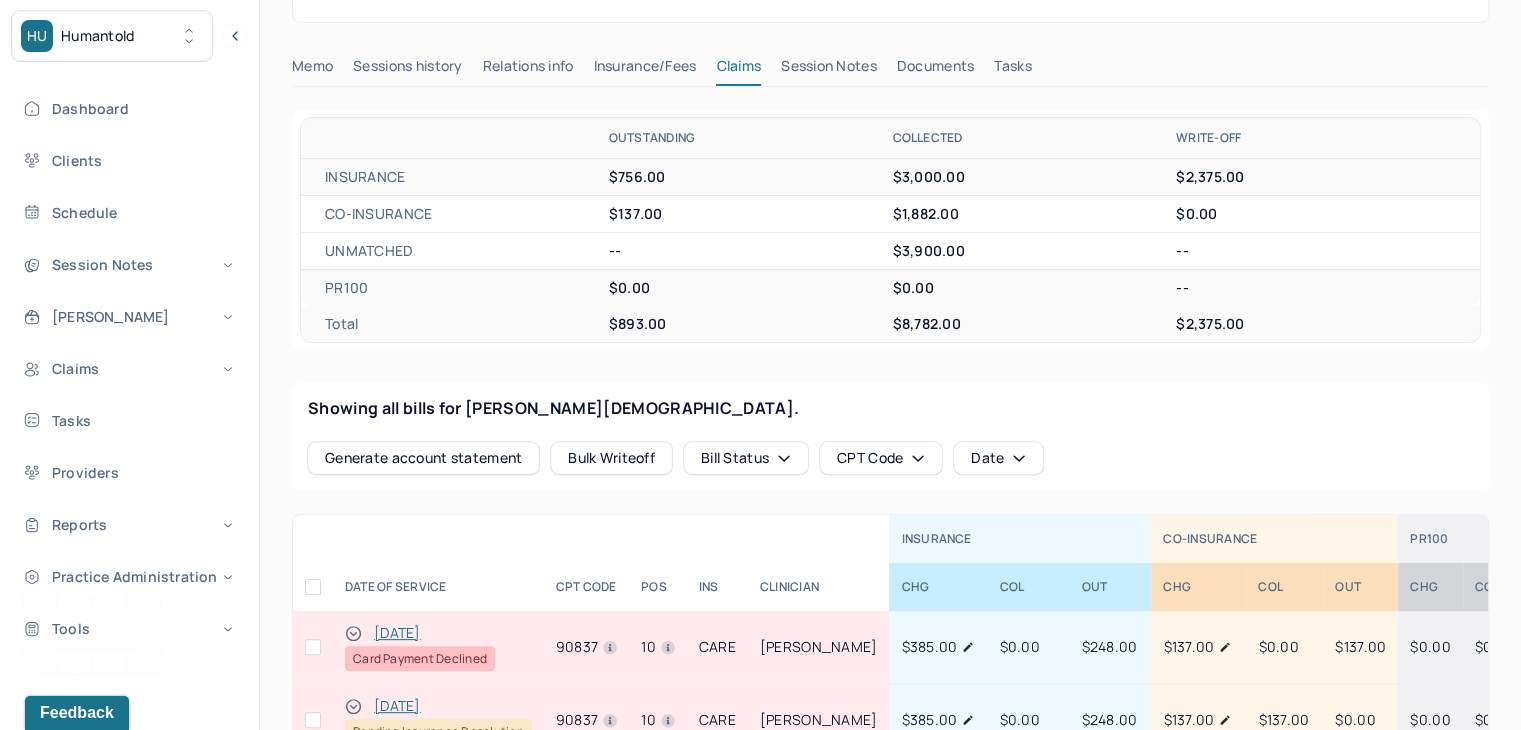 scroll, scrollTop: 600, scrollLeft: 0, axis: vertical 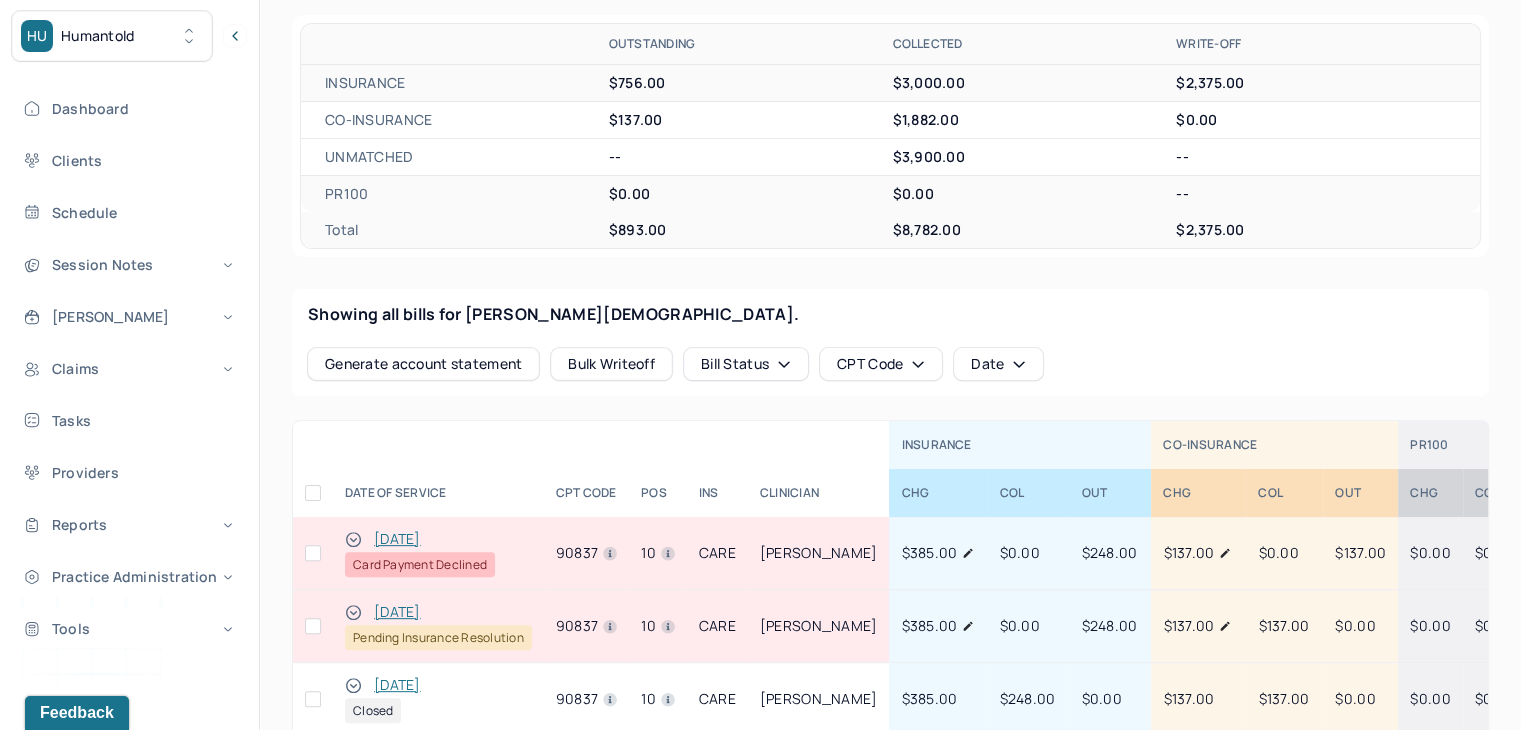 click at bounding box center (313, 553) 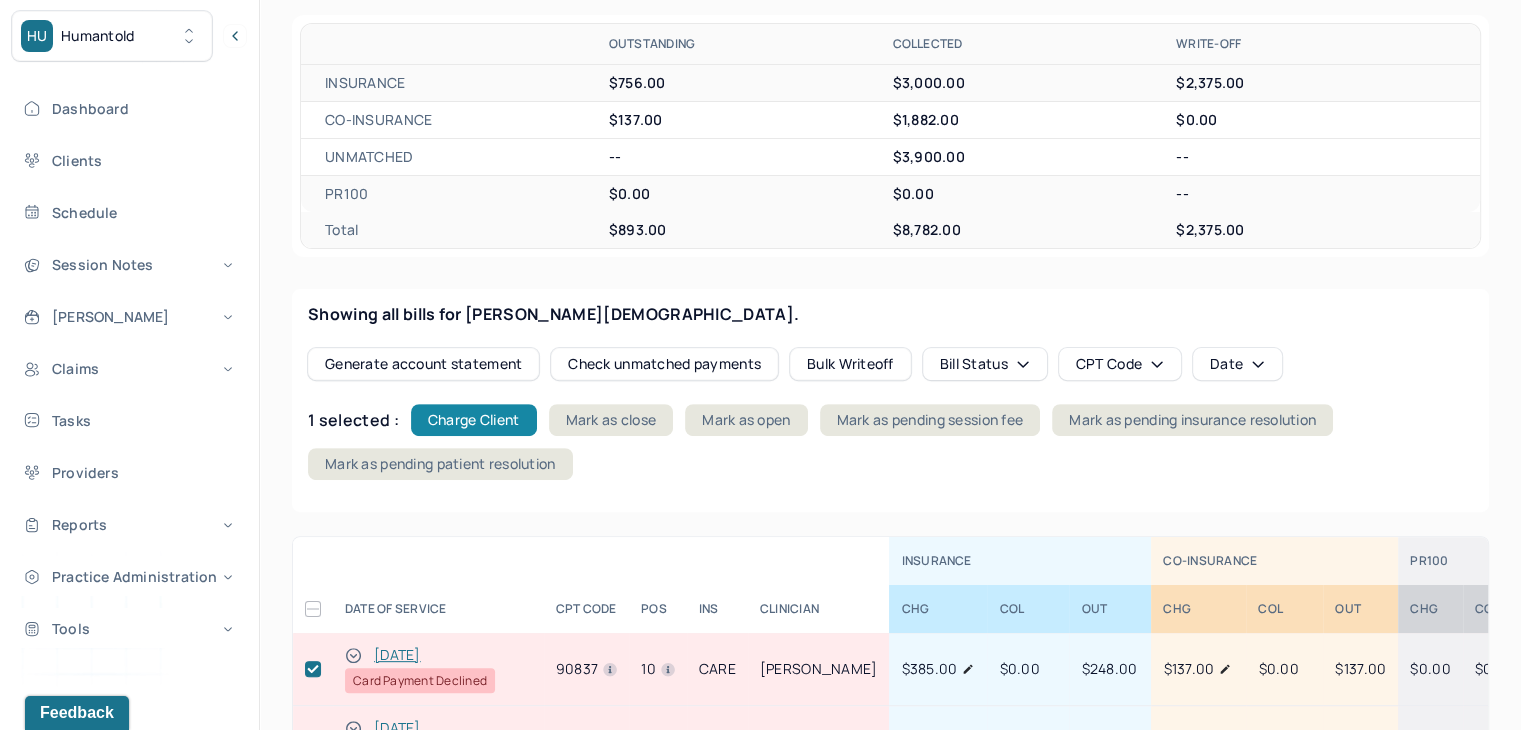click on "Charge Client" at bounding box center [474, 420] 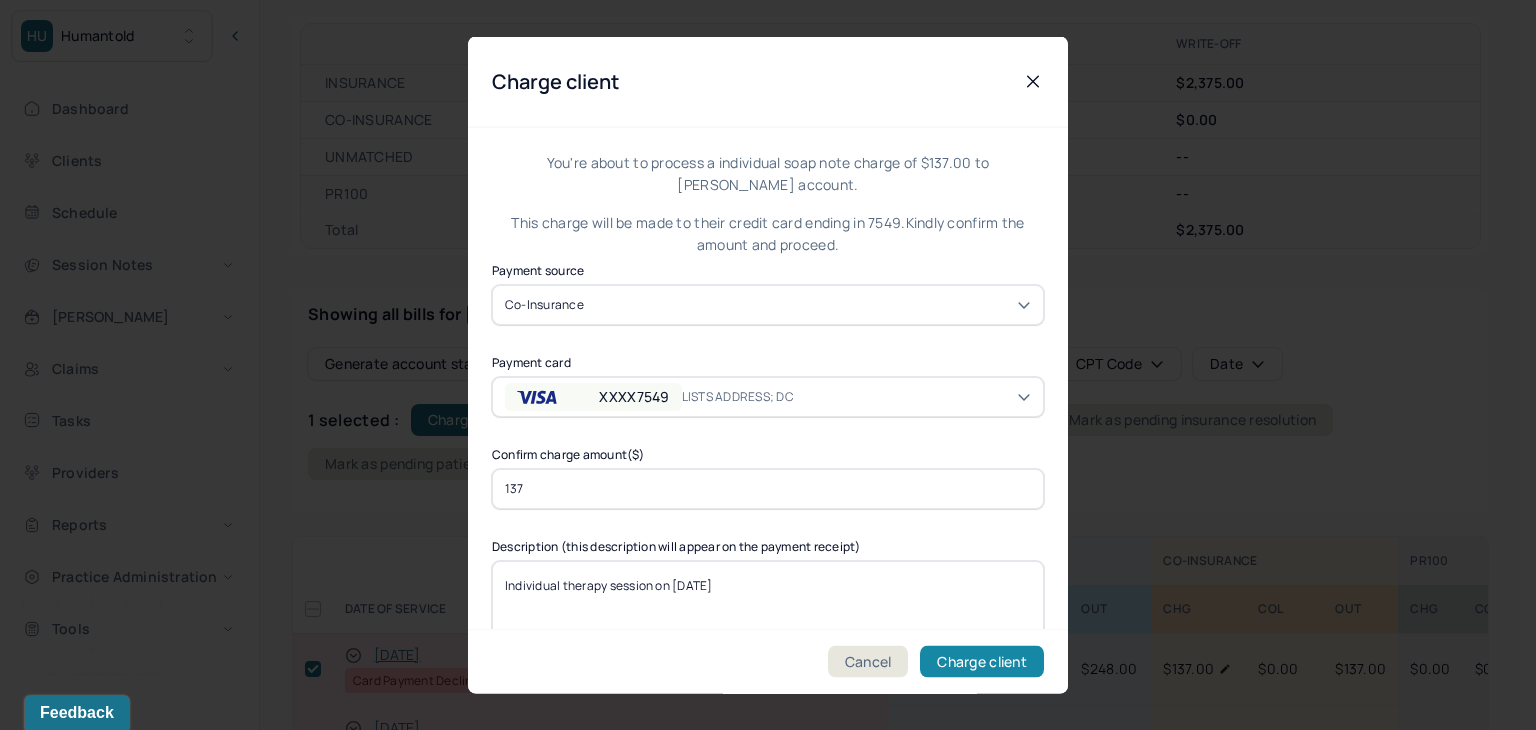 click on "Charge client" at bounding box center (982, 662) 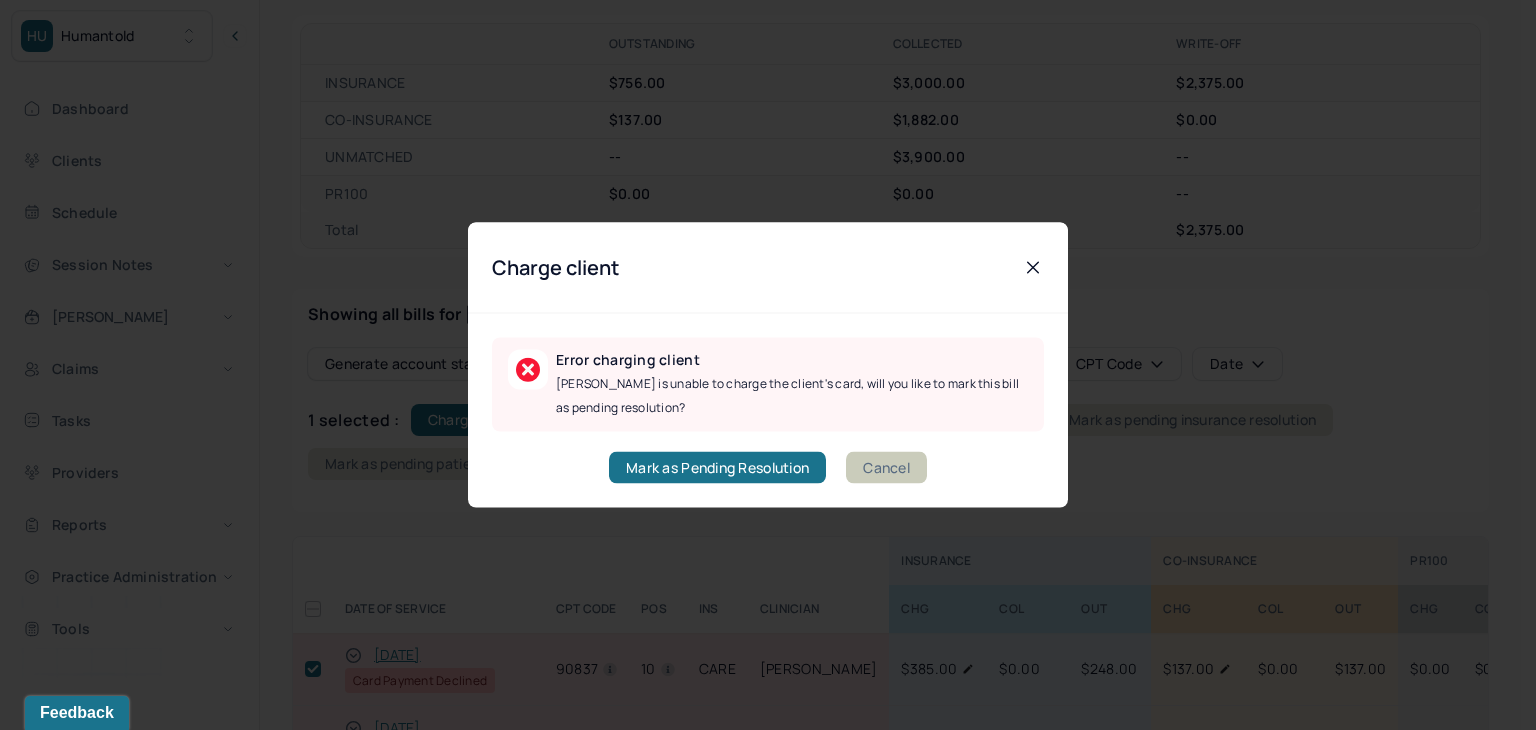 click on "Cancel" at bounding box center (886, 468) 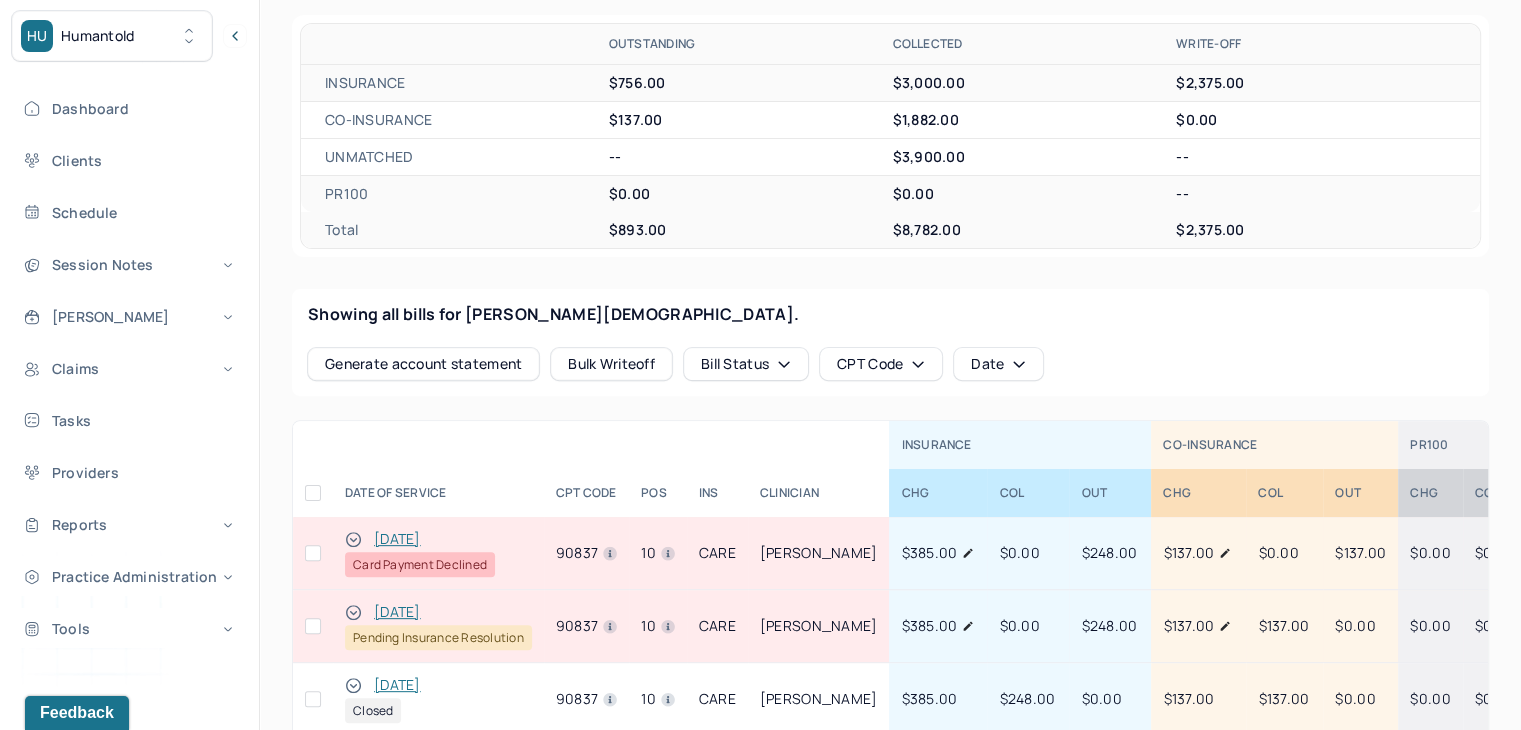 click at bounding box center (313, 553) 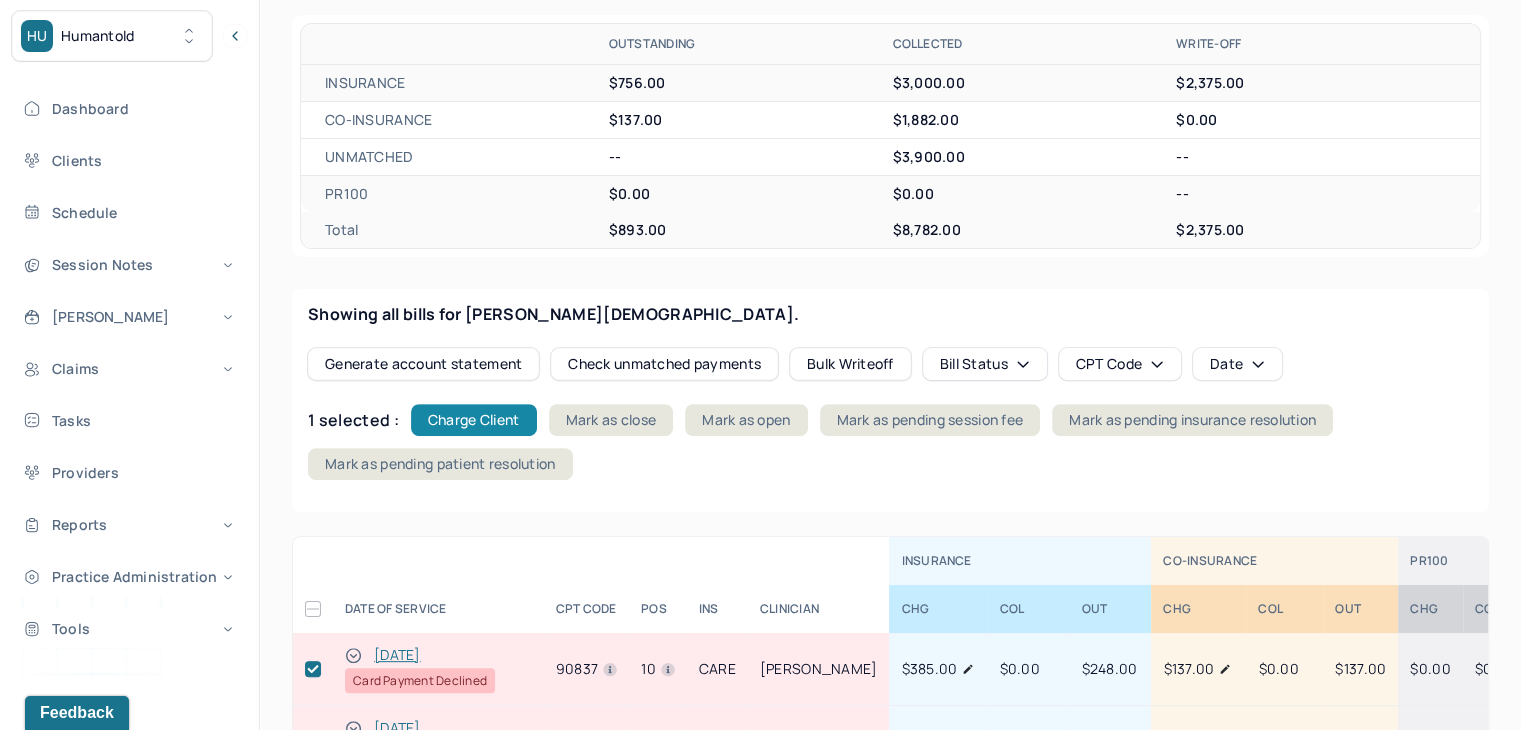 click on "Charge Client" at bounding box center (474, 420) 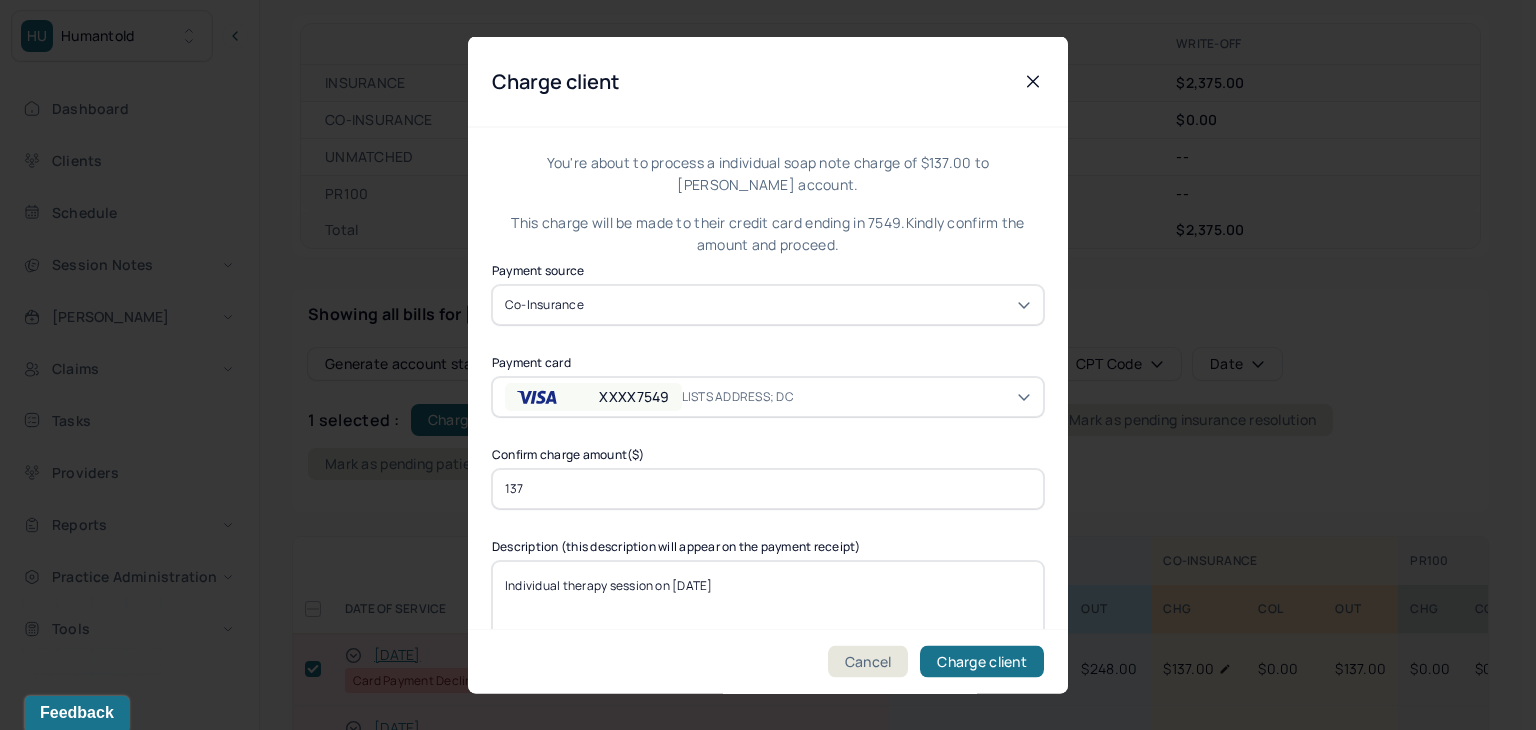 click on "XXXX7549" at bounding box center [593, 396] 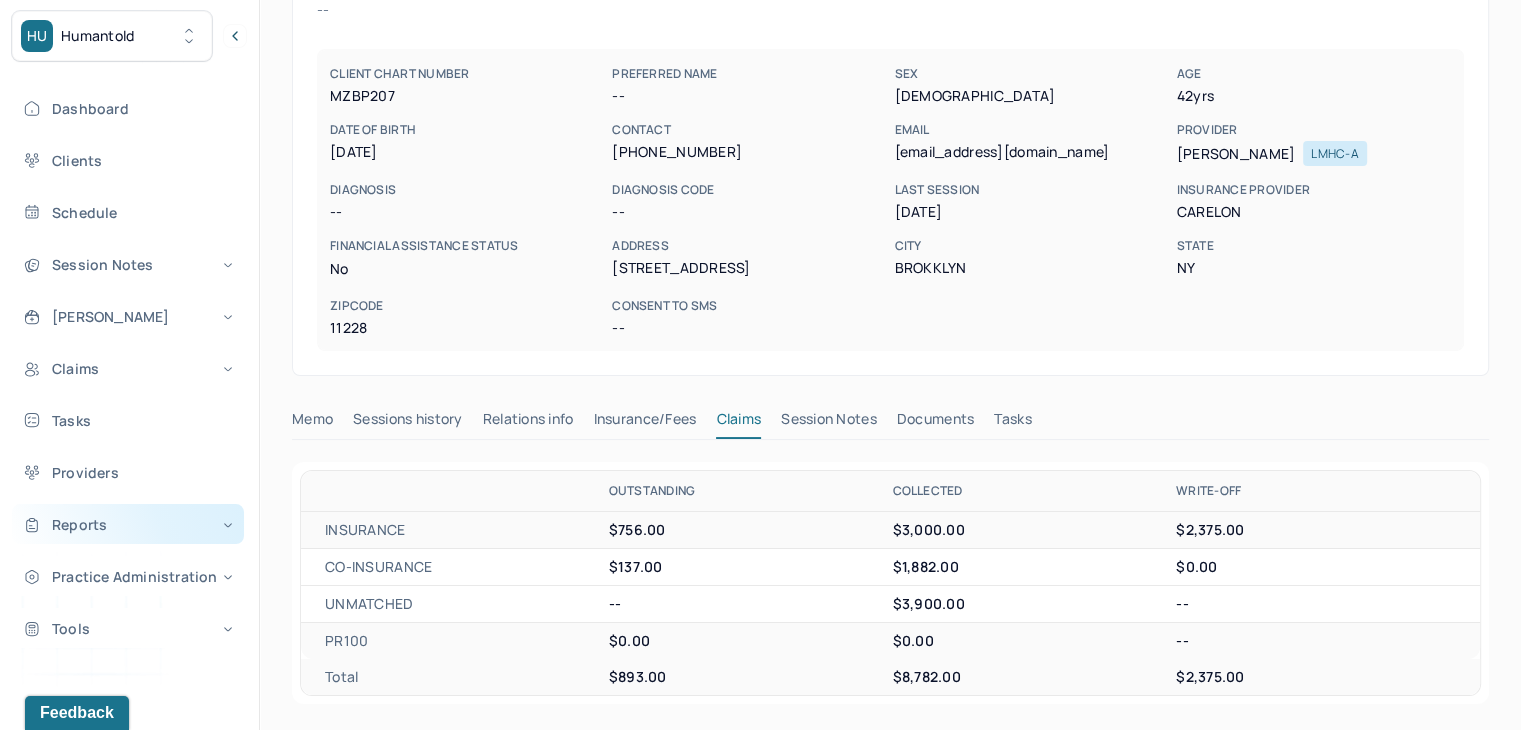 scroll, scrollTop: 0, scrollLeft: 0, axis: both 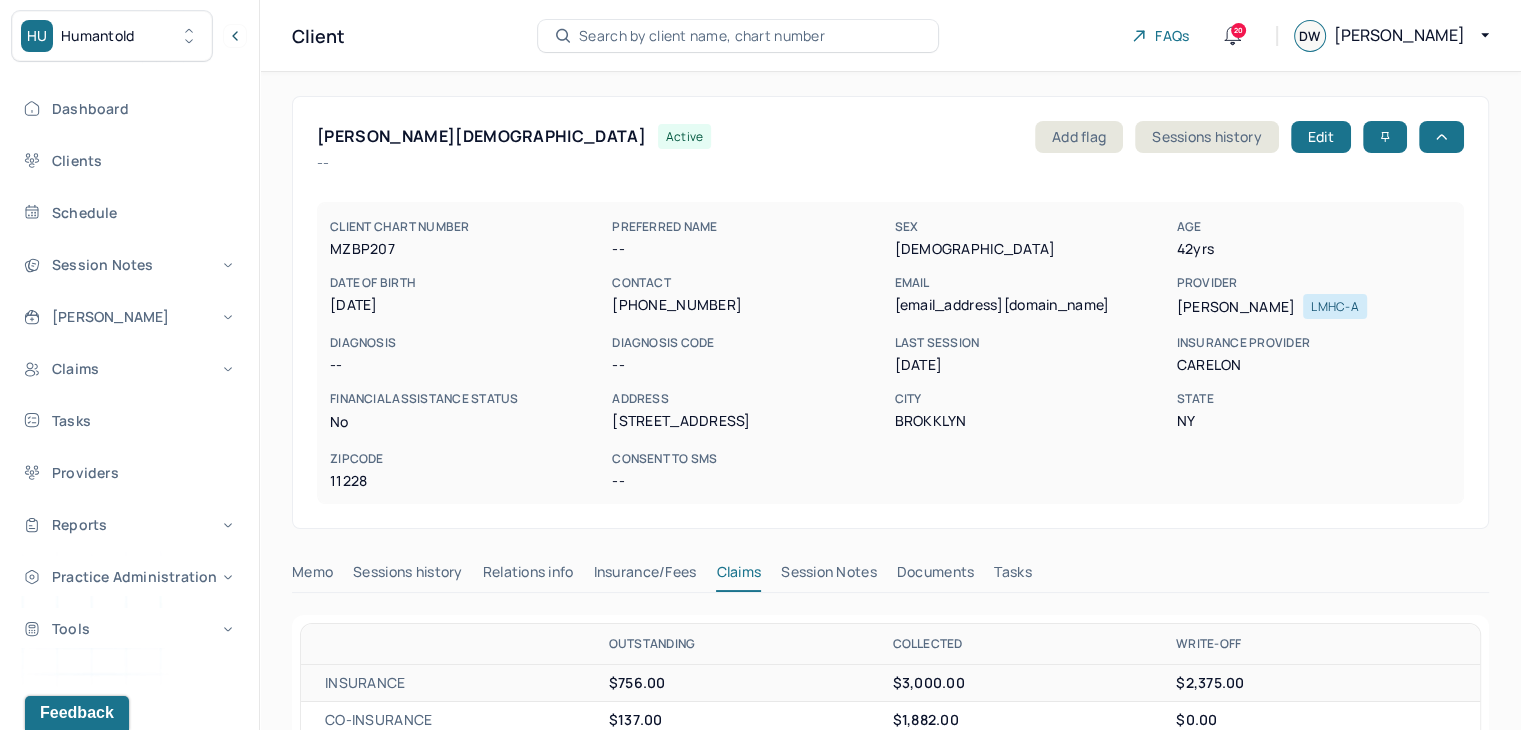 click on "Search by client name, chart number" at bounding box center [738, 36] 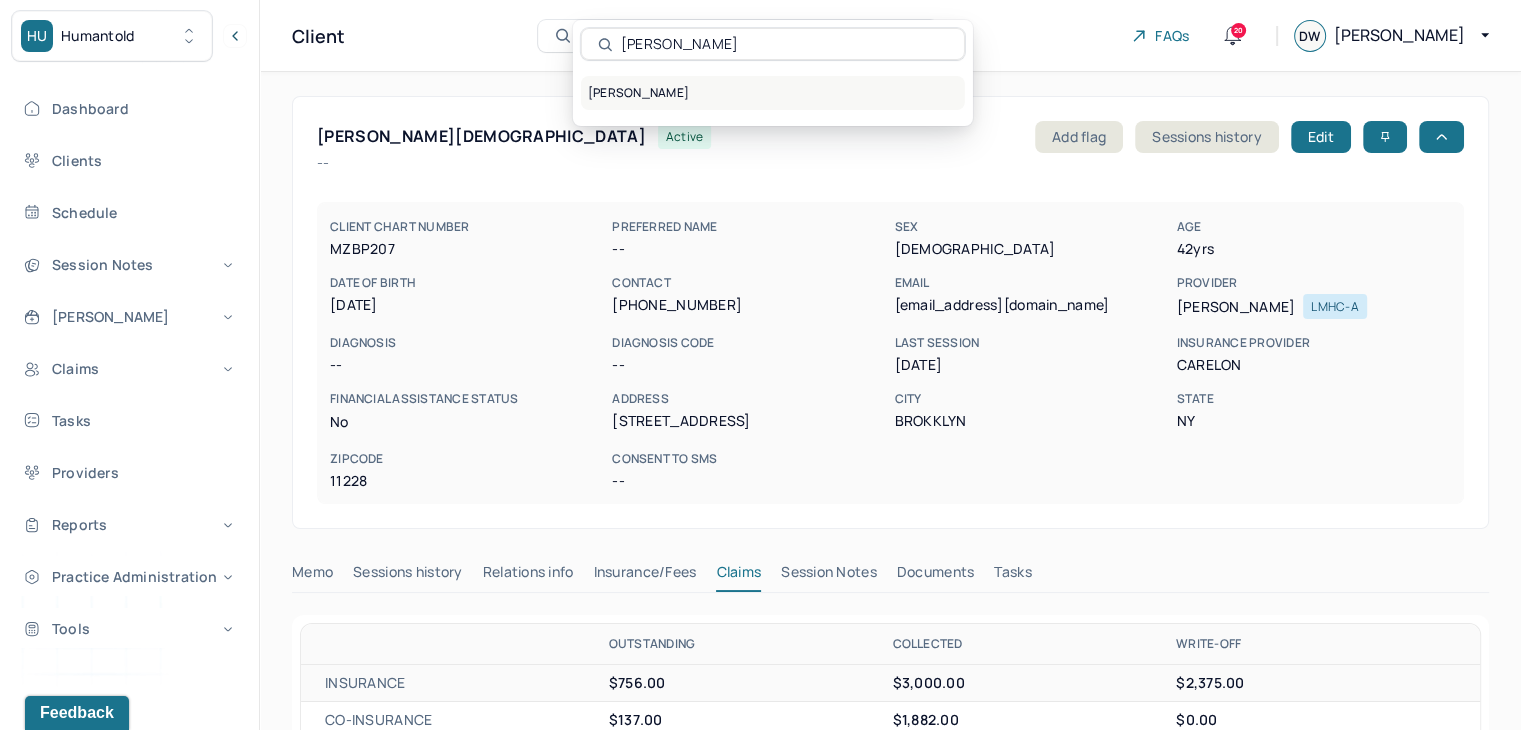 type on "Bibi Wahab" 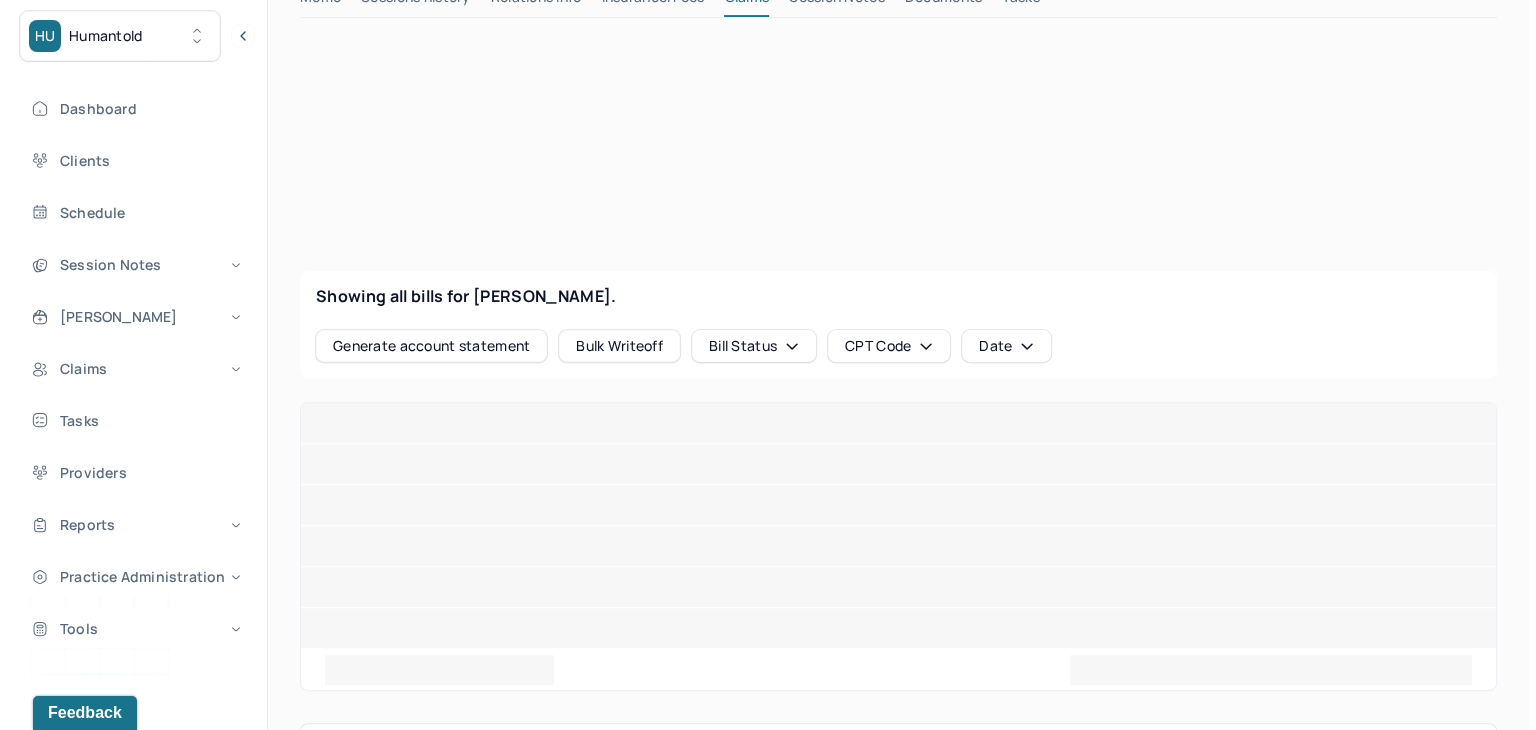 scroll, scrollTop: 600, scrollLeft: 0, axis: vertical 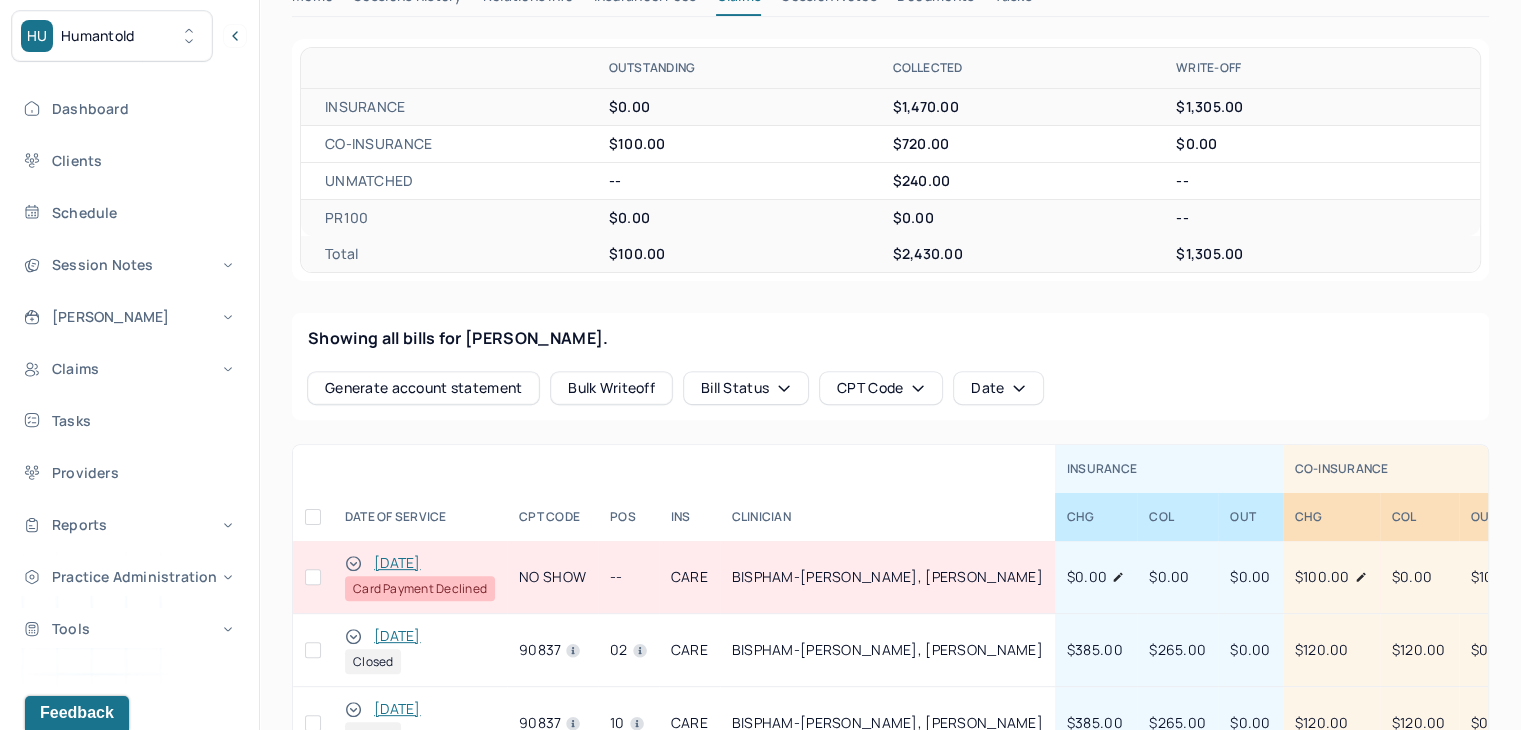 click at bounding box center (313, 577) 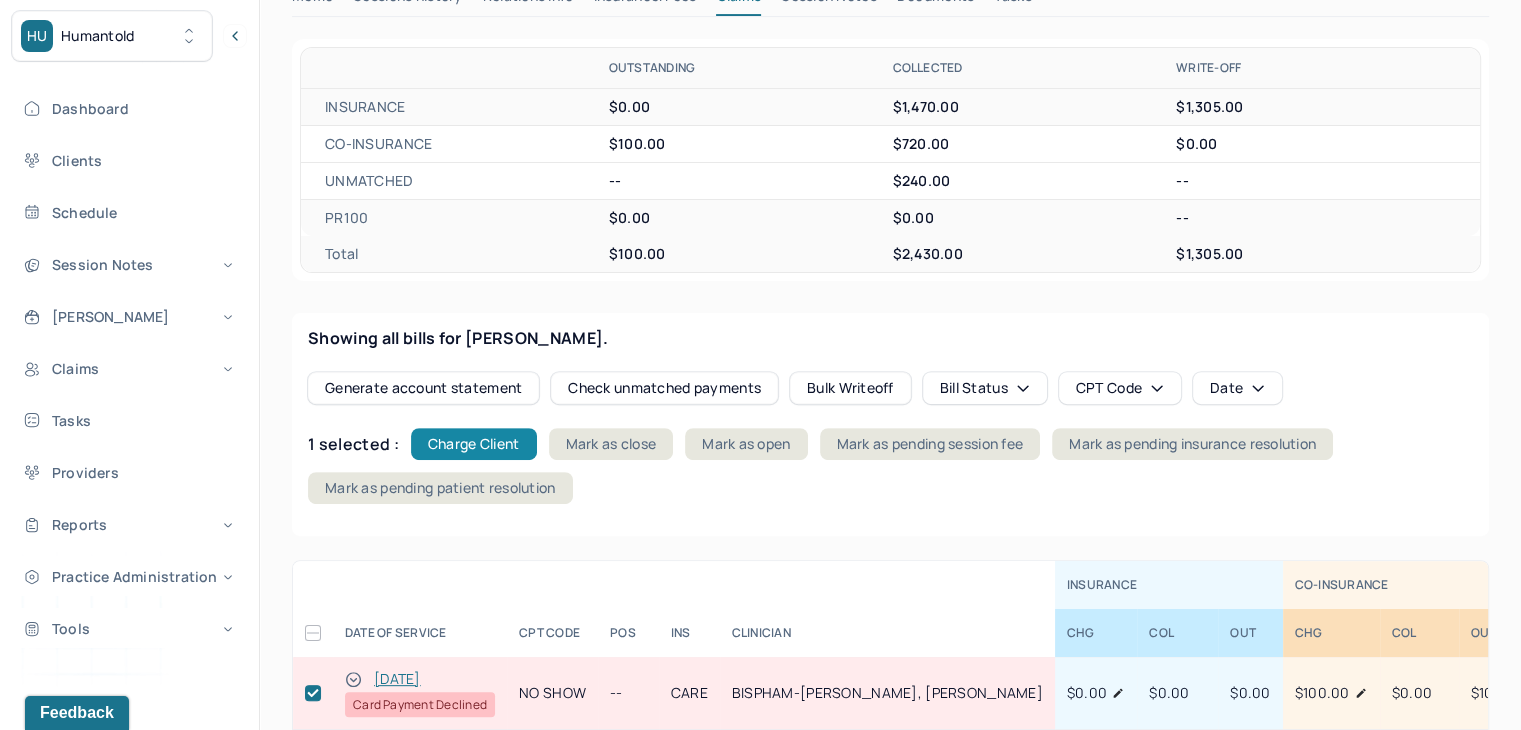 click on "Charge Client" at bounding box center [474, 444] 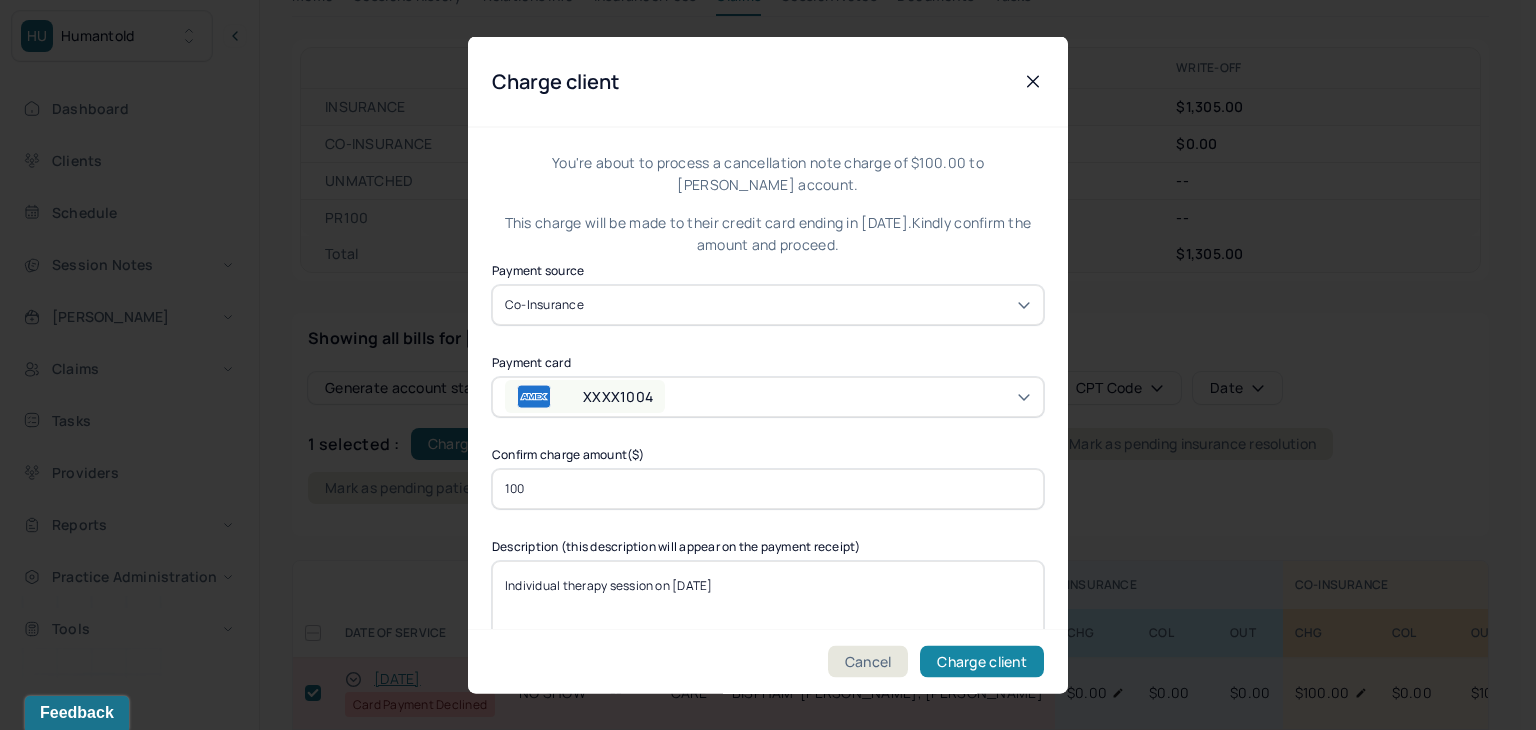 click on "Charge client" at bounding box center [982, 662] 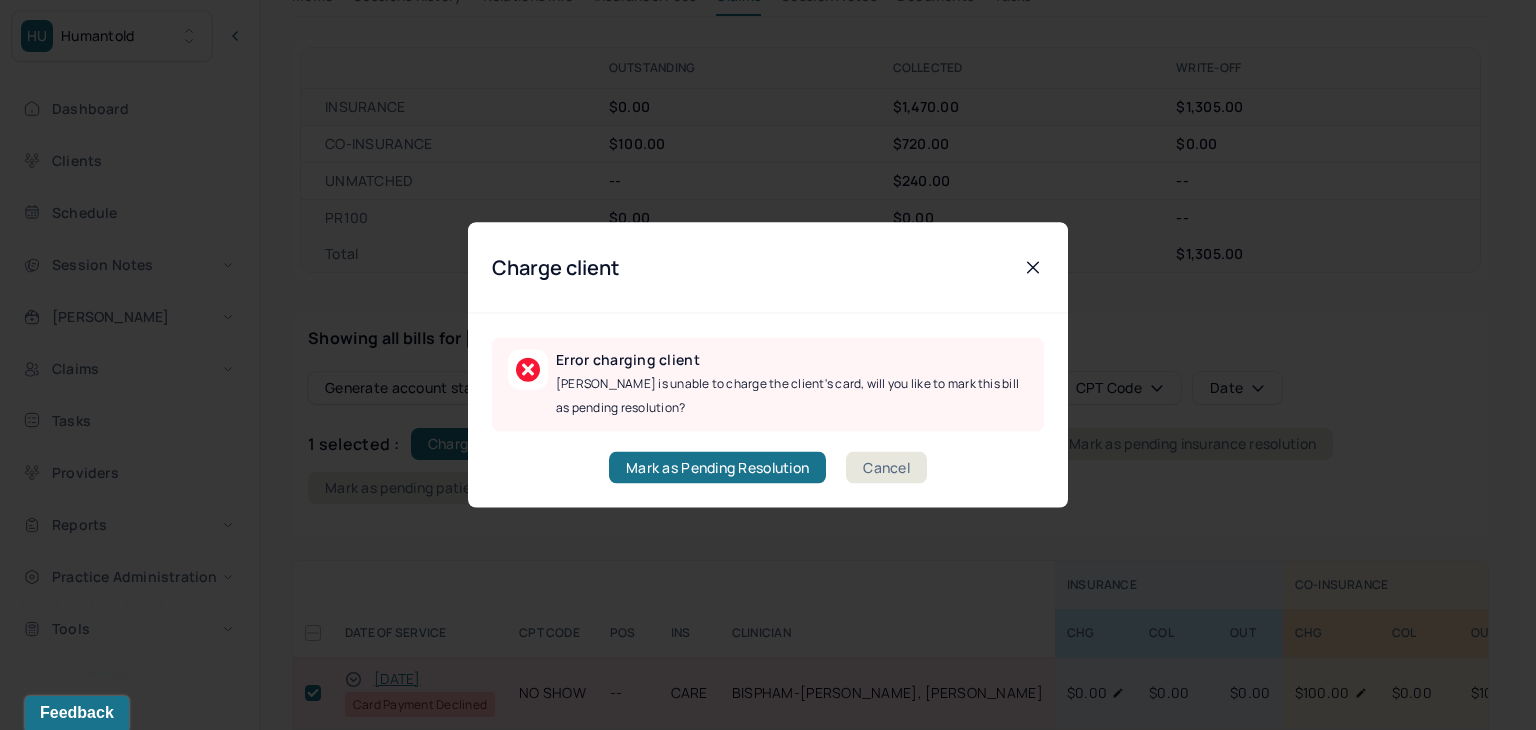 click on "Cancel" at bounding box center [886, 468] 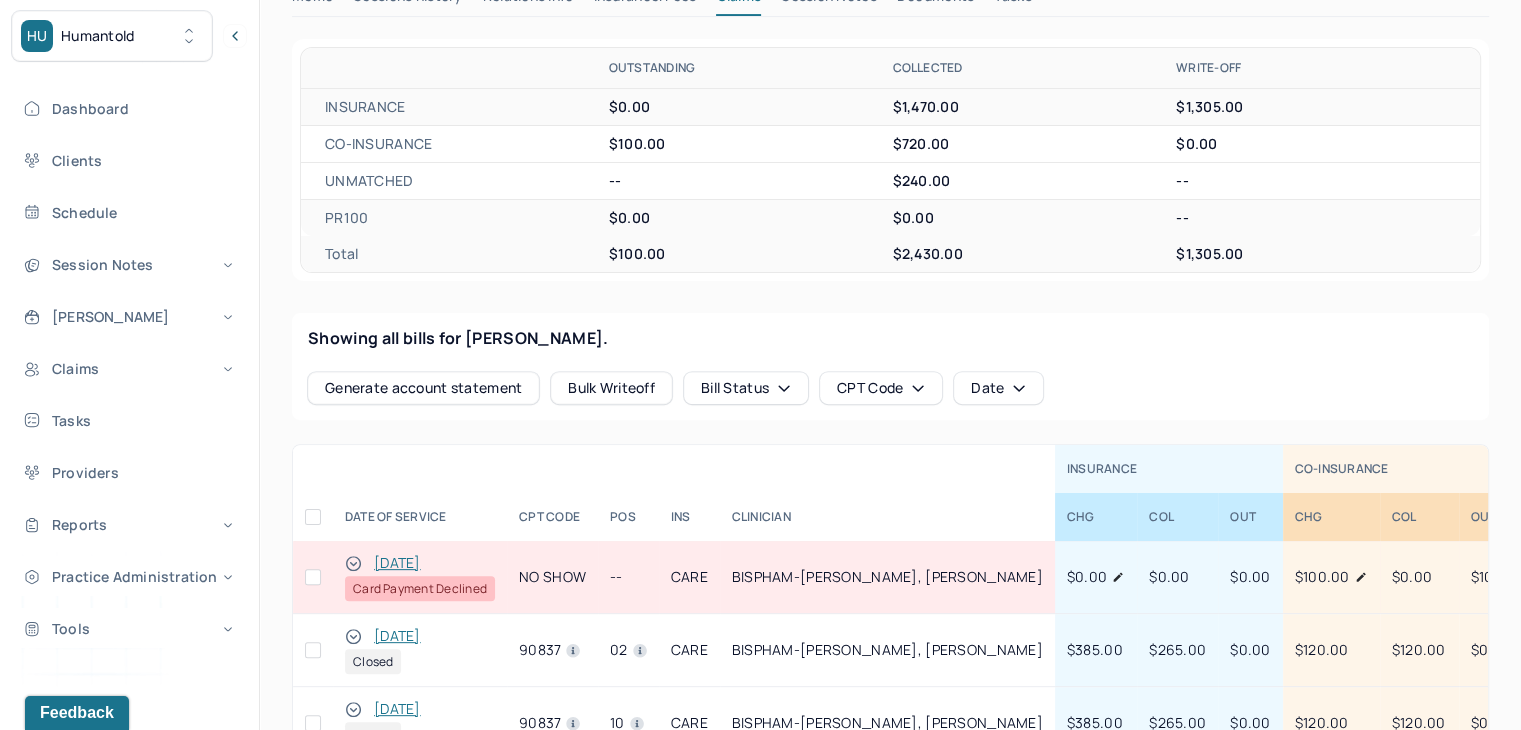 click at bounding box center (313, 577) 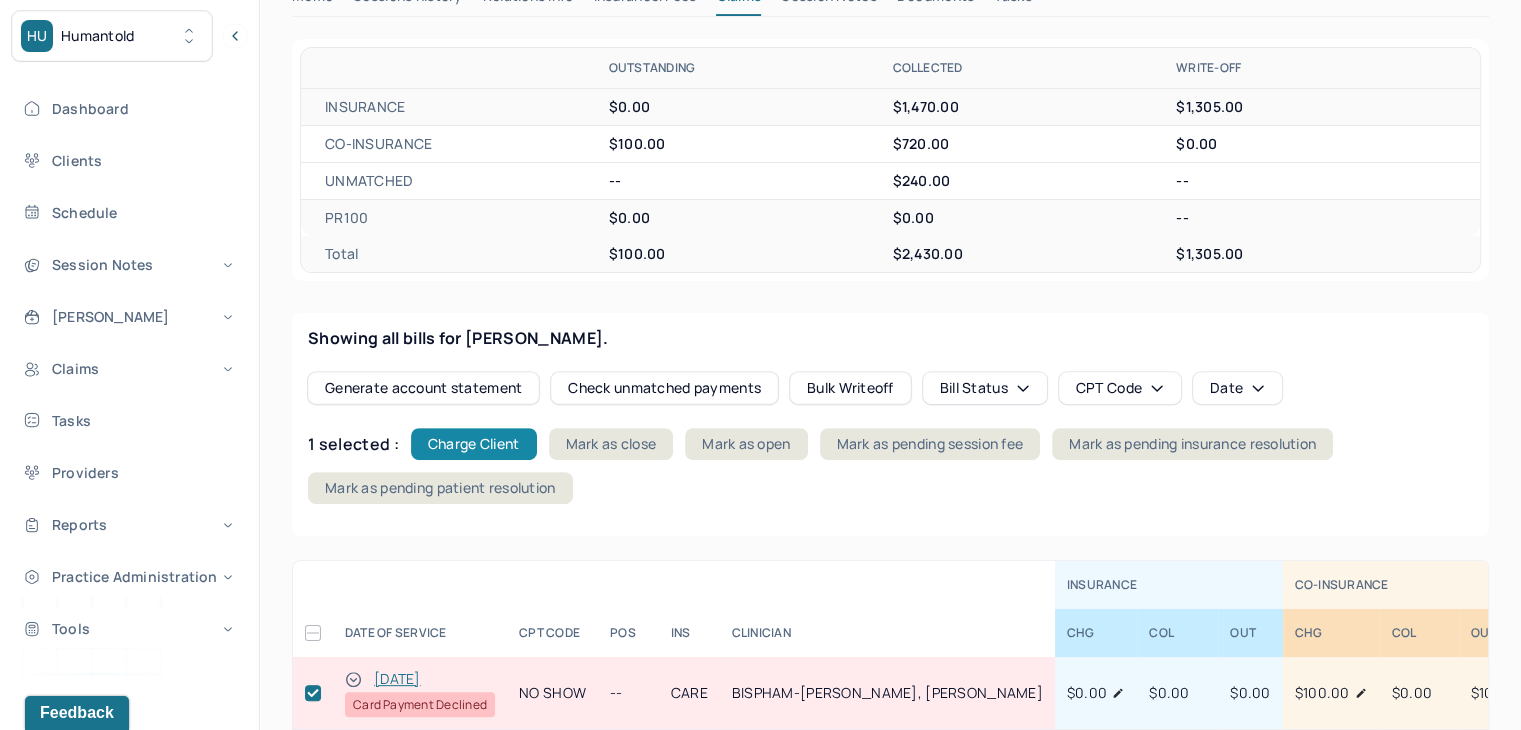 click on "Charge Client" at bounding box center [474, 444] 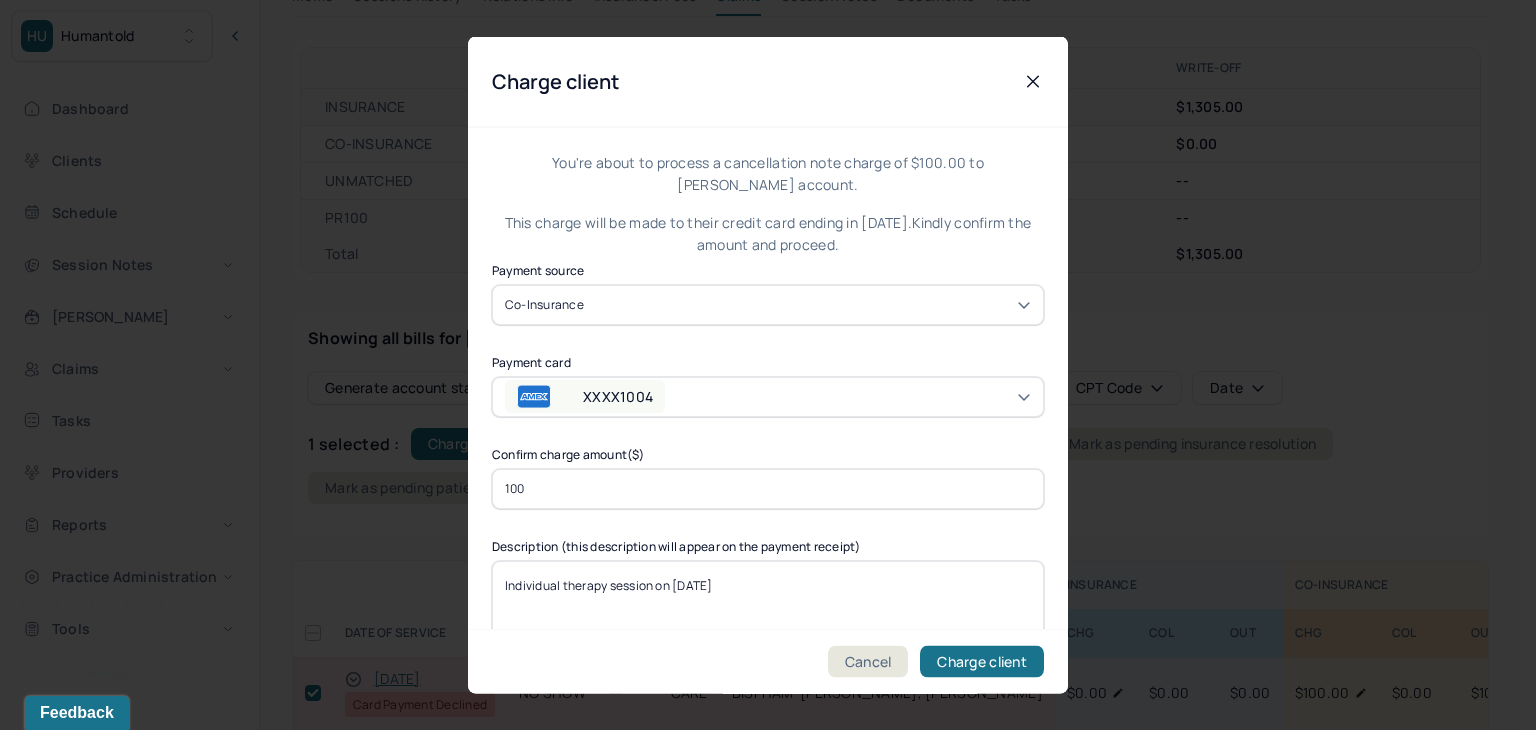 click on "XXXX1004" at bounding box center [585, 396] 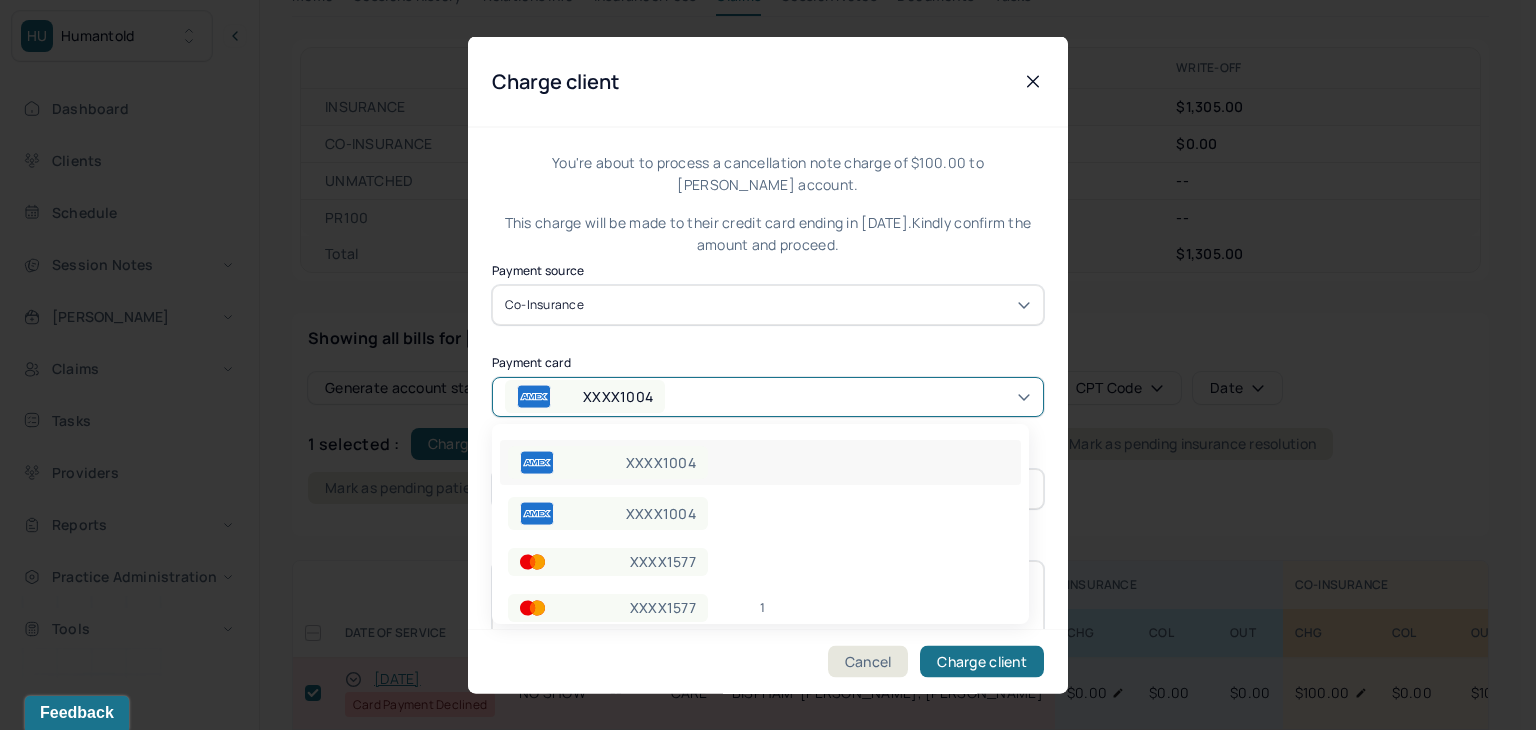 click on "XXXX1577" at bounding box center [663, 562] 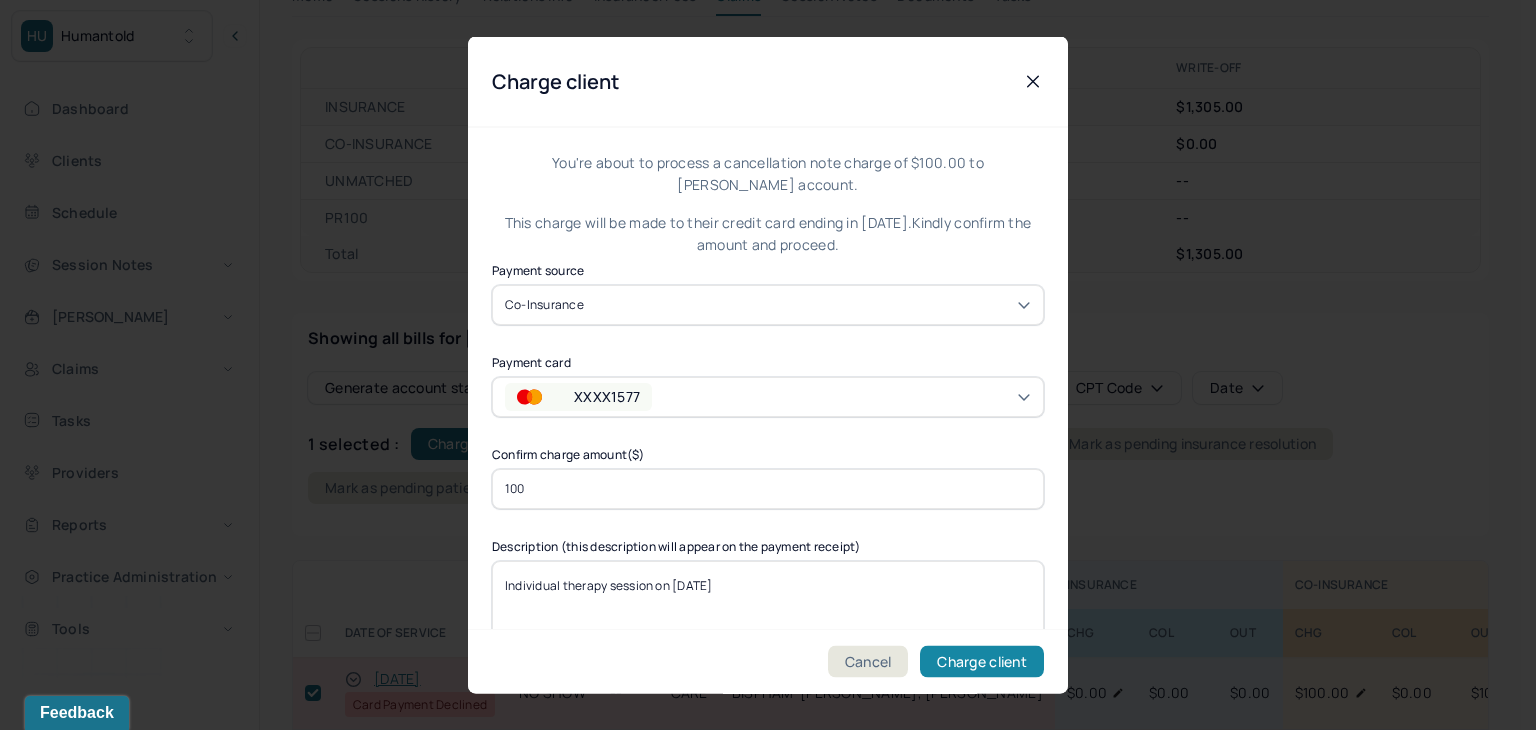 click on "Charge client" at bounding box center [982, 662] 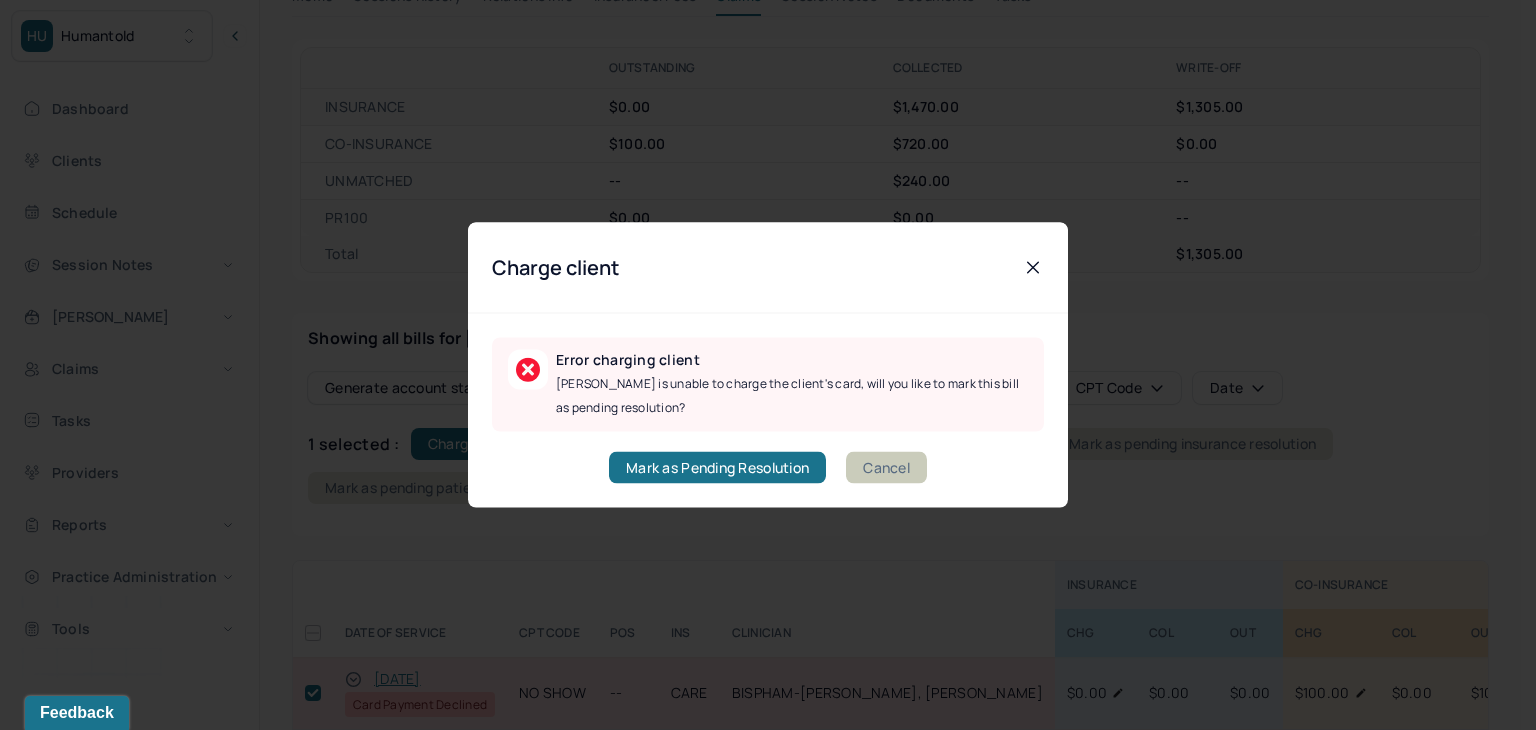click on "Cancel" at bounding box center [886, 468] 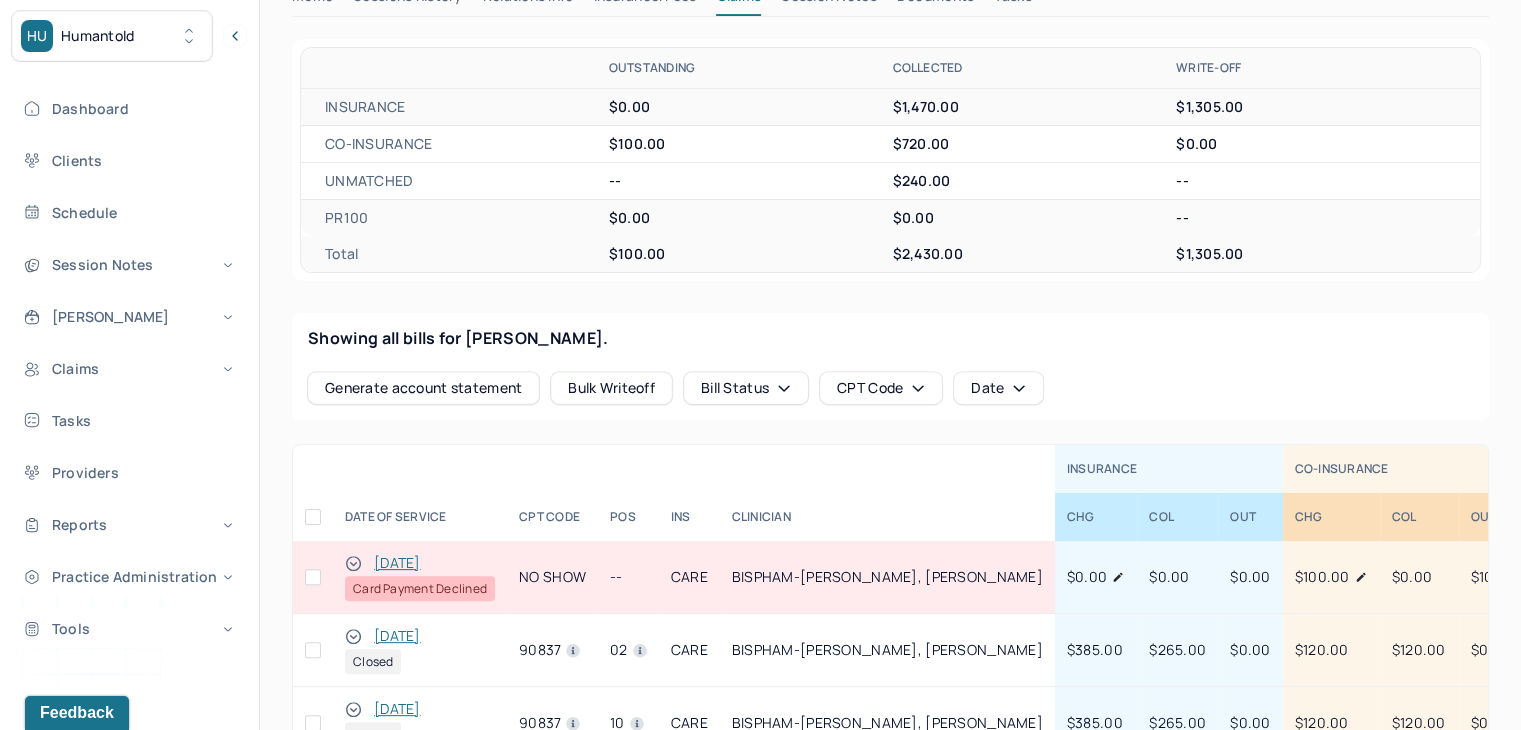 click at bounding box center (313, 577) 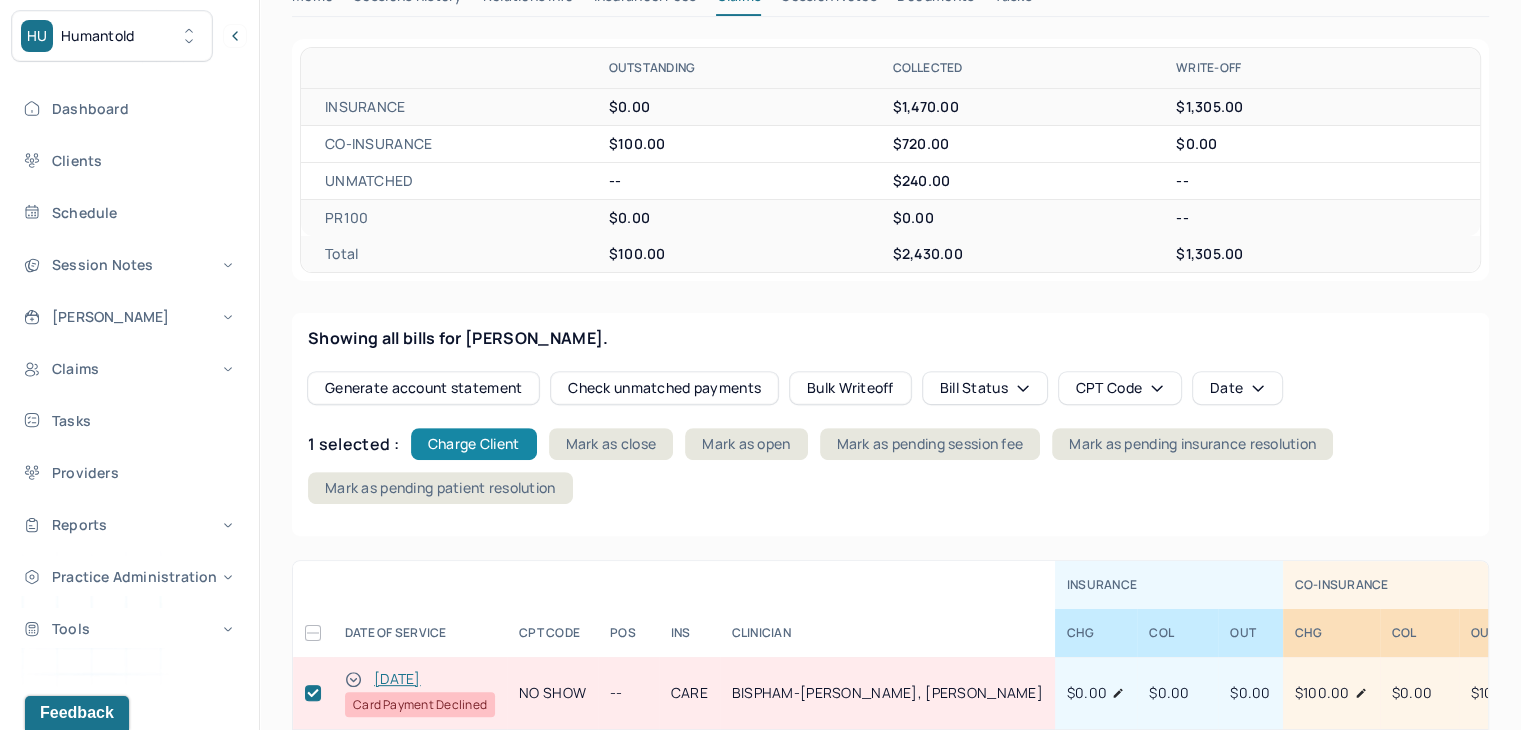 click on "Charge Client" at bounding box center (474, 444) 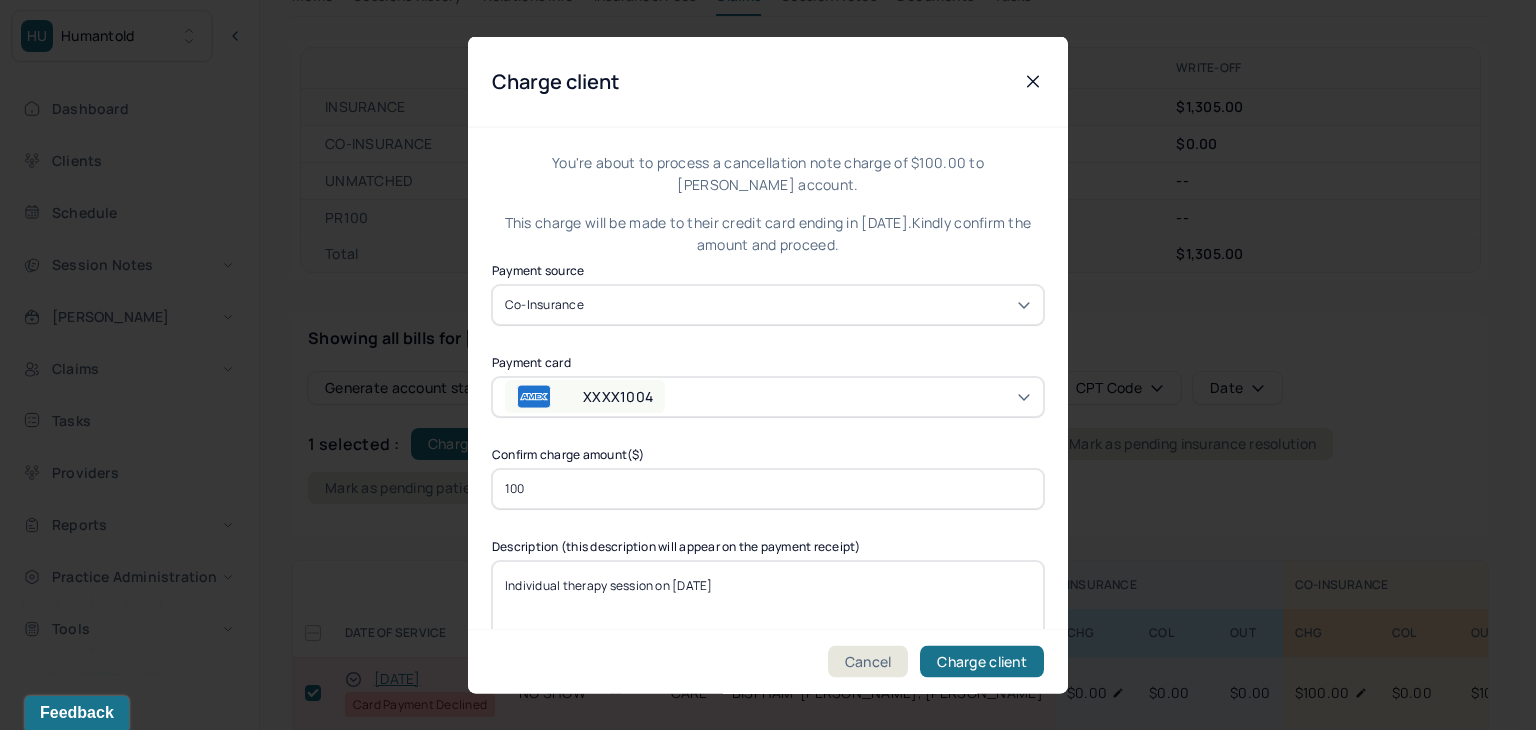 click on "XXXX1004" at bounding box center (618, 396) 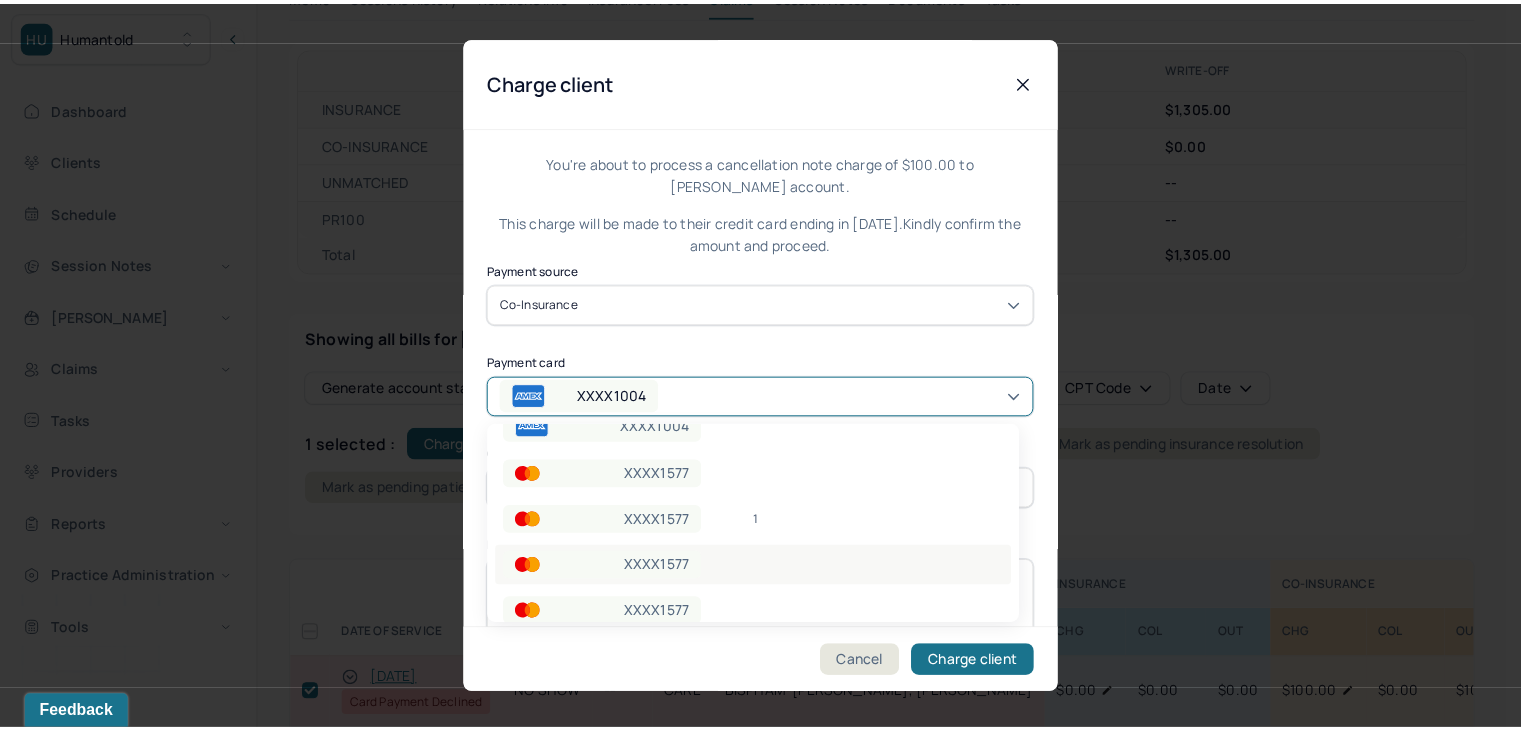 scroll, scrollTop: 163, scrollLeft: 0, axis: vertical 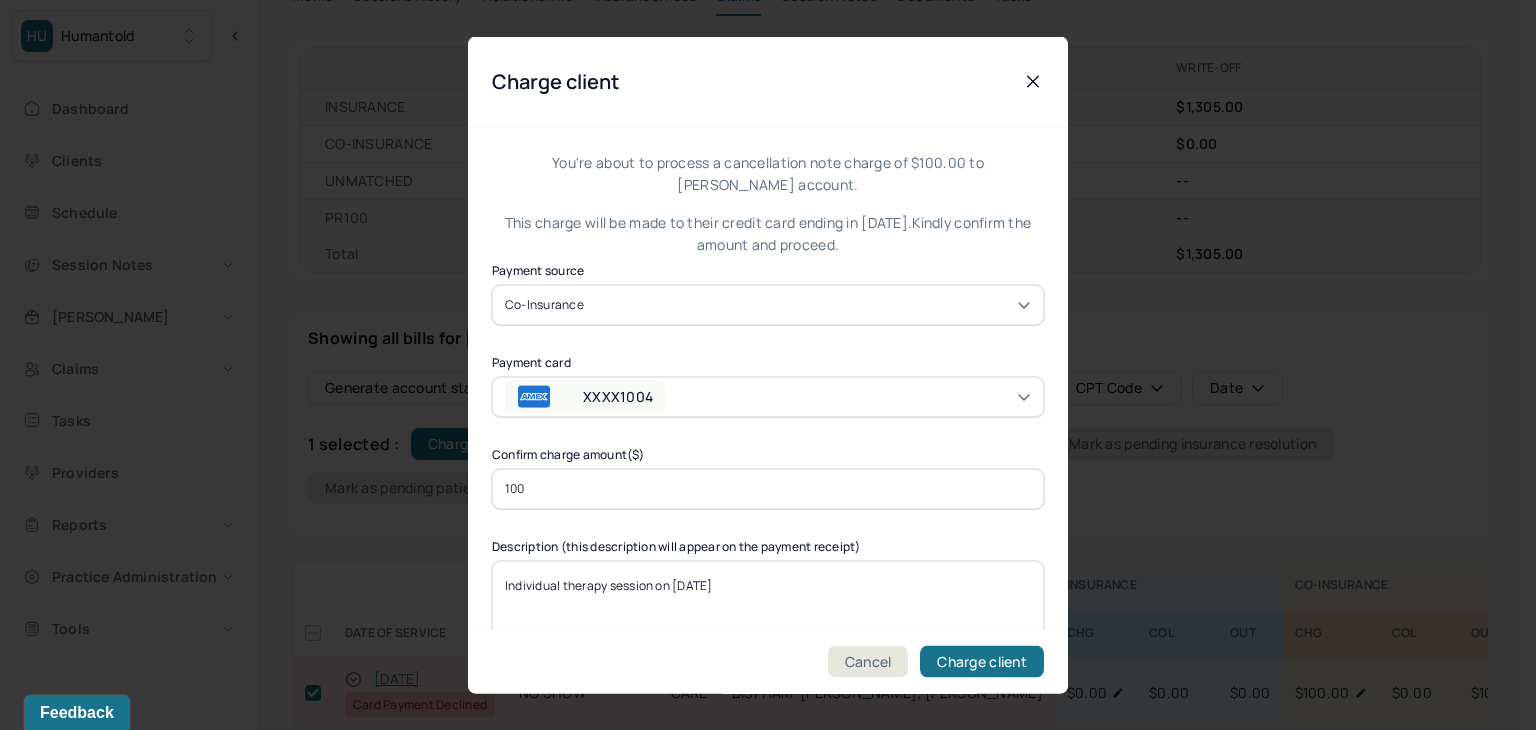 click 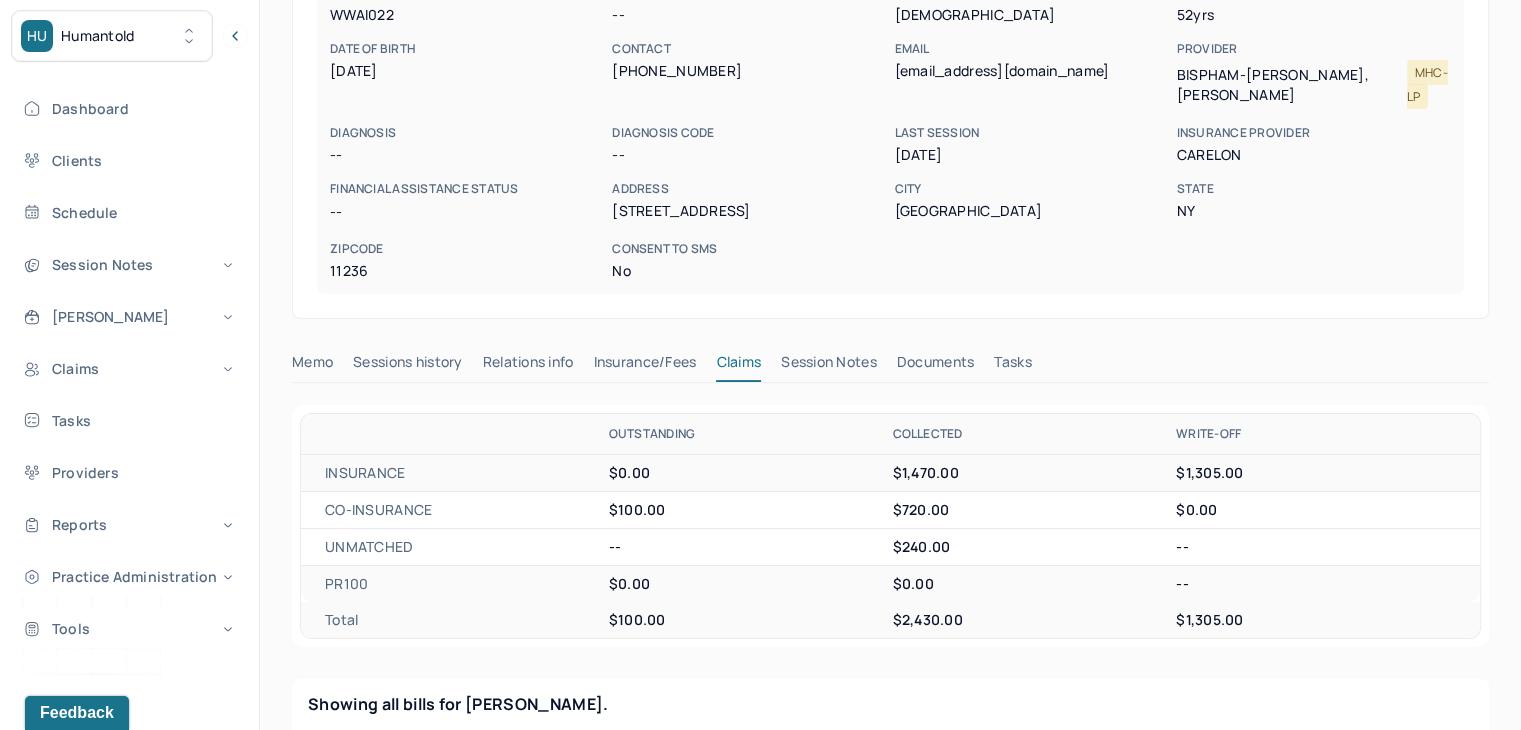 scroll, scrollTop: 0, scrollLeft: 0, axis: both 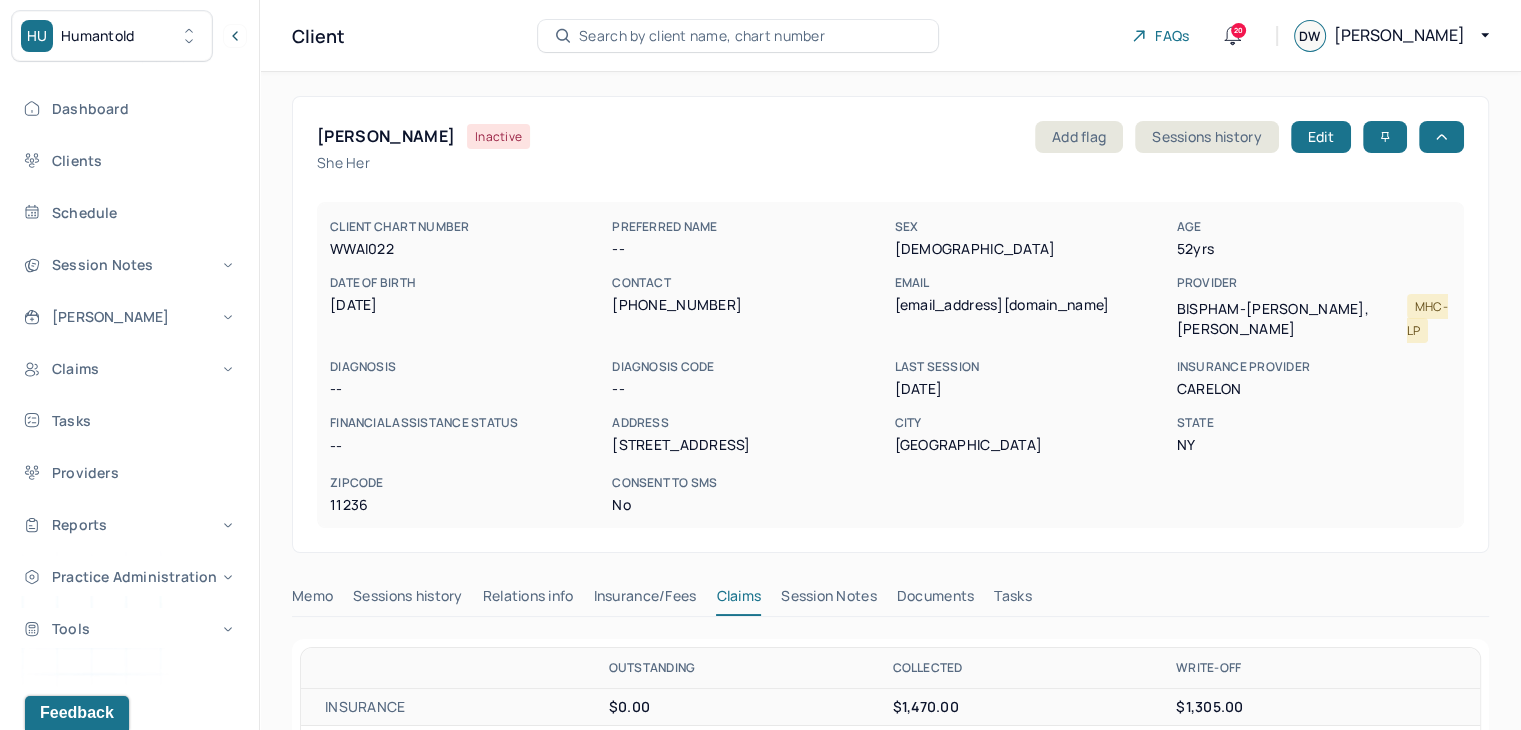 click on "Search by client name, chart number" at bounding box center (702, 36) 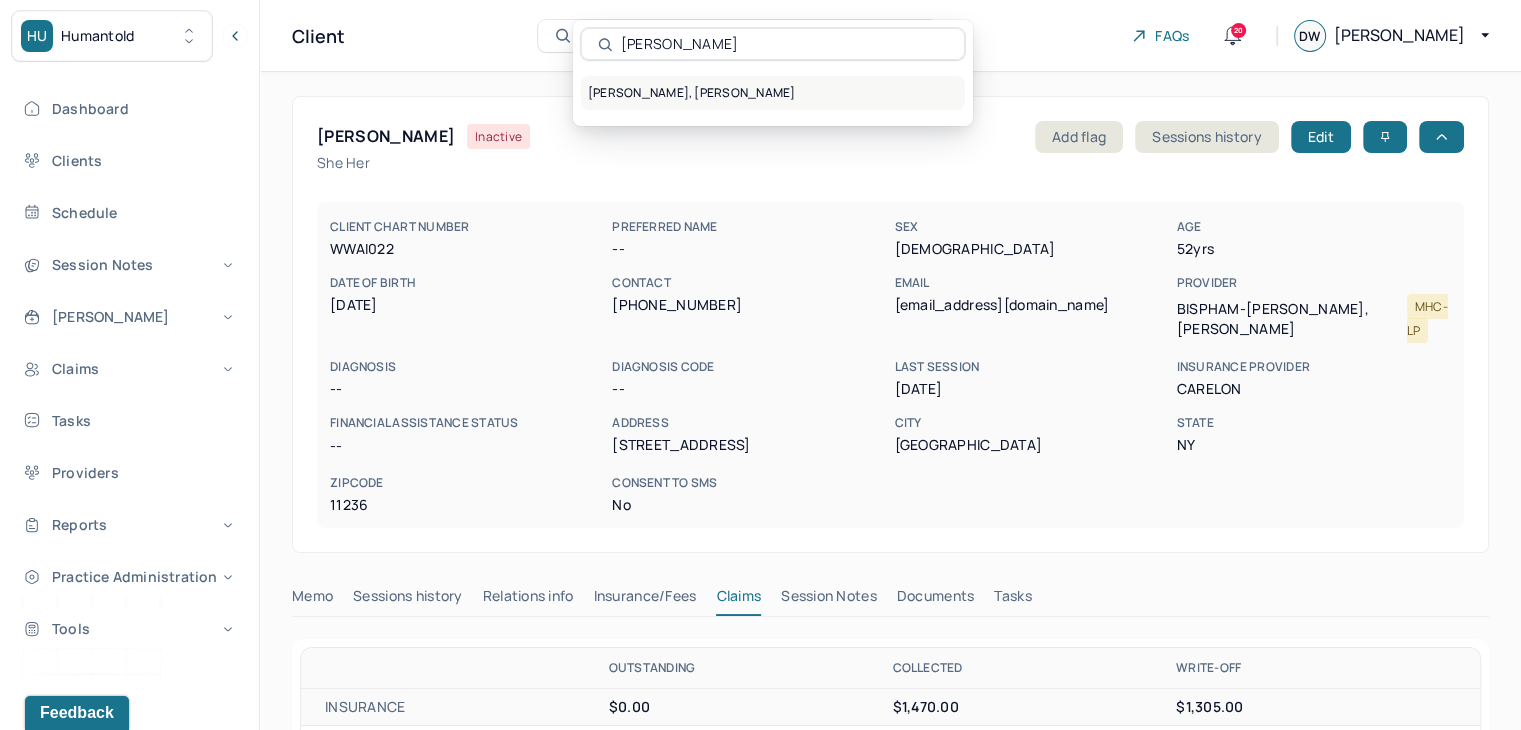 type on "Haala Al-Hadithy" 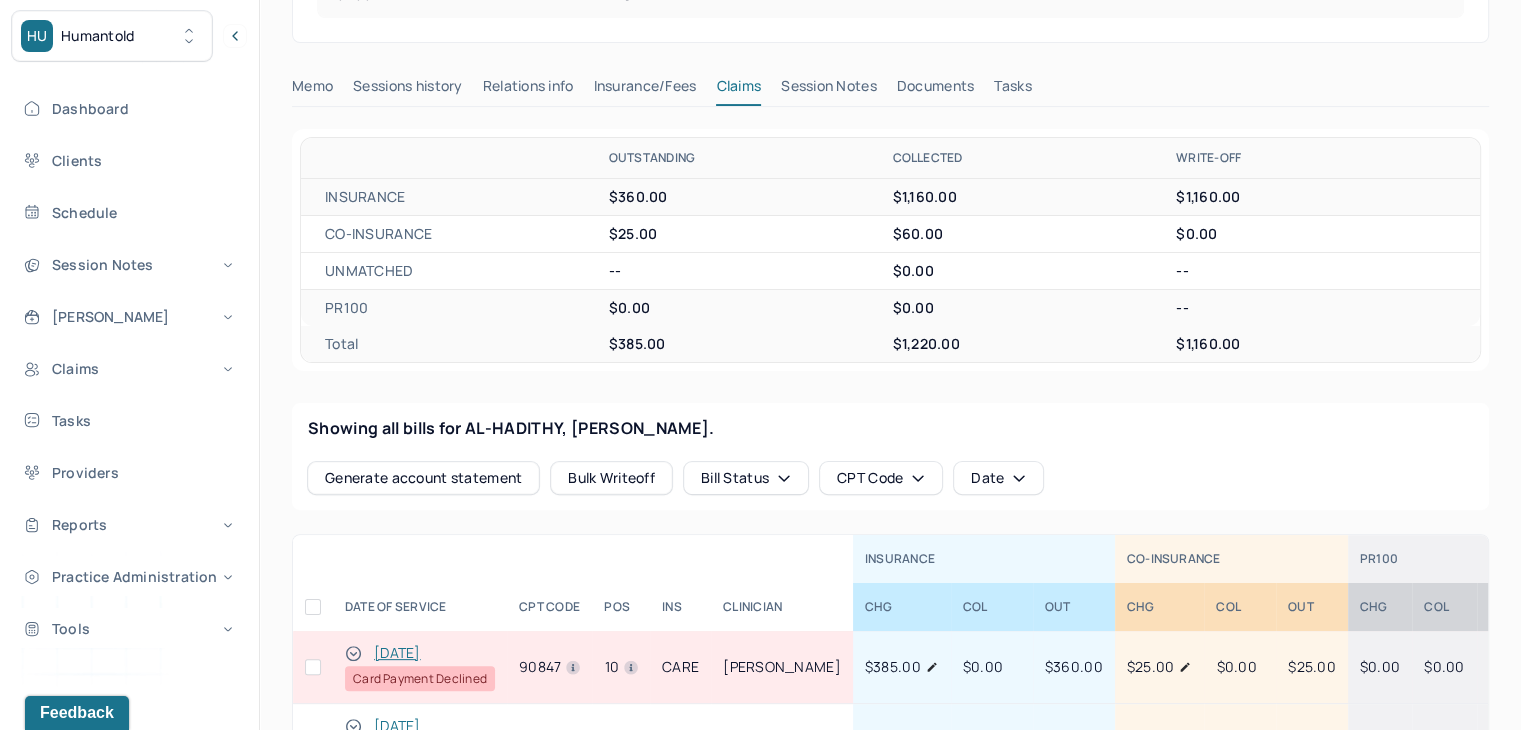 scroll, scrollTop: 700, scrollLeft: 0, axis: vertical 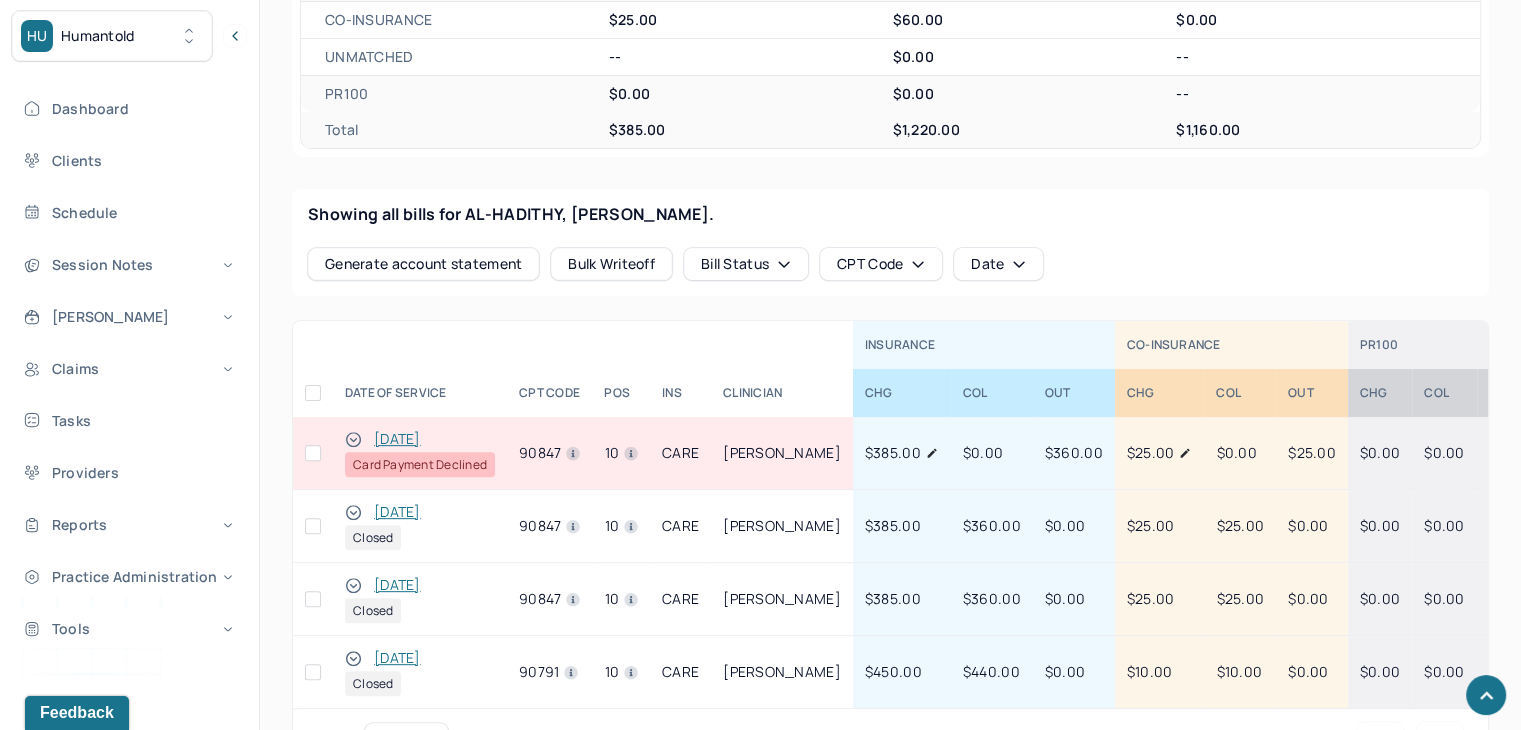 click at bounding box center [313, 453] 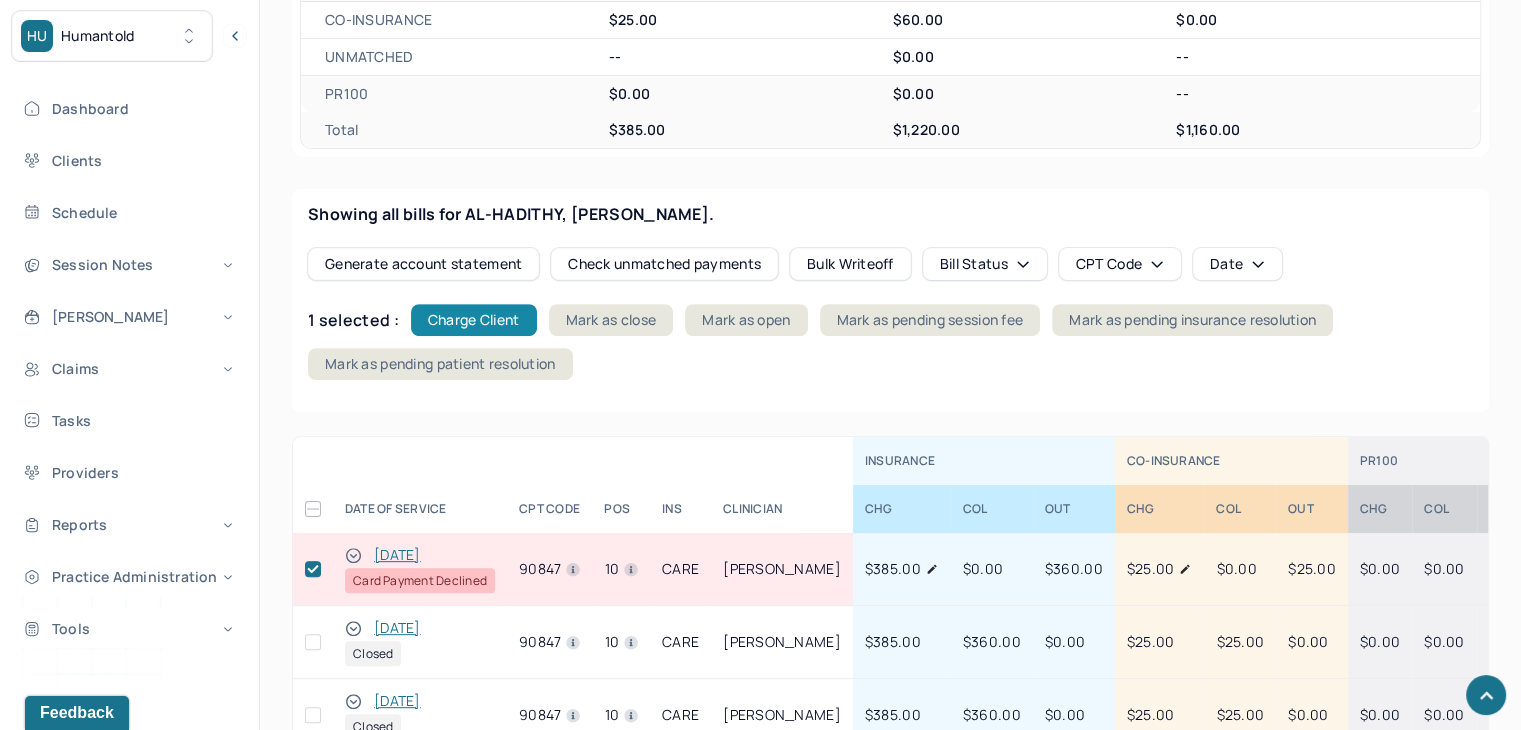 click on "Charge Client" at bounding box center (474, 320) 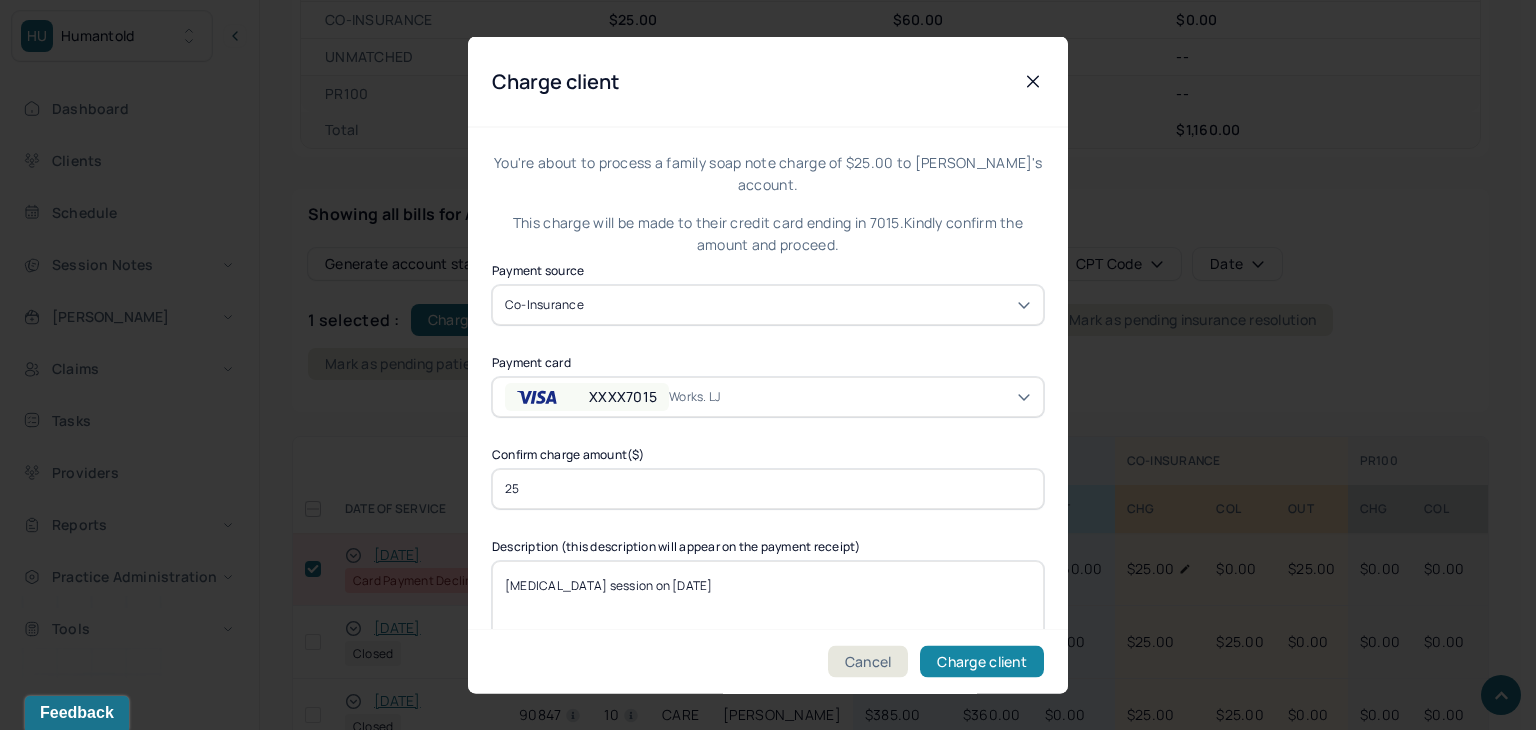 click on "Charge client" at bounding box center [982, 662] 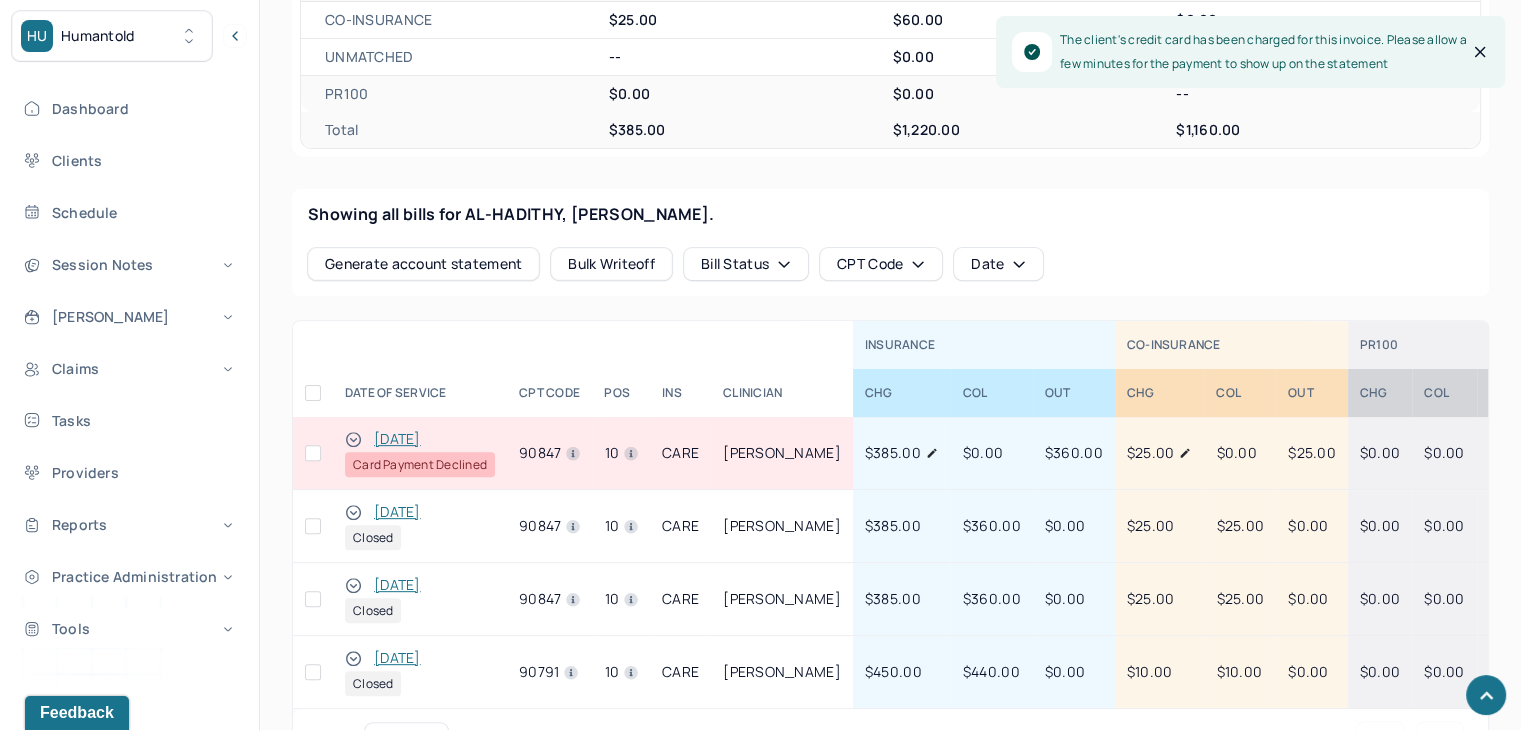 click at bounding box center (313, 453) 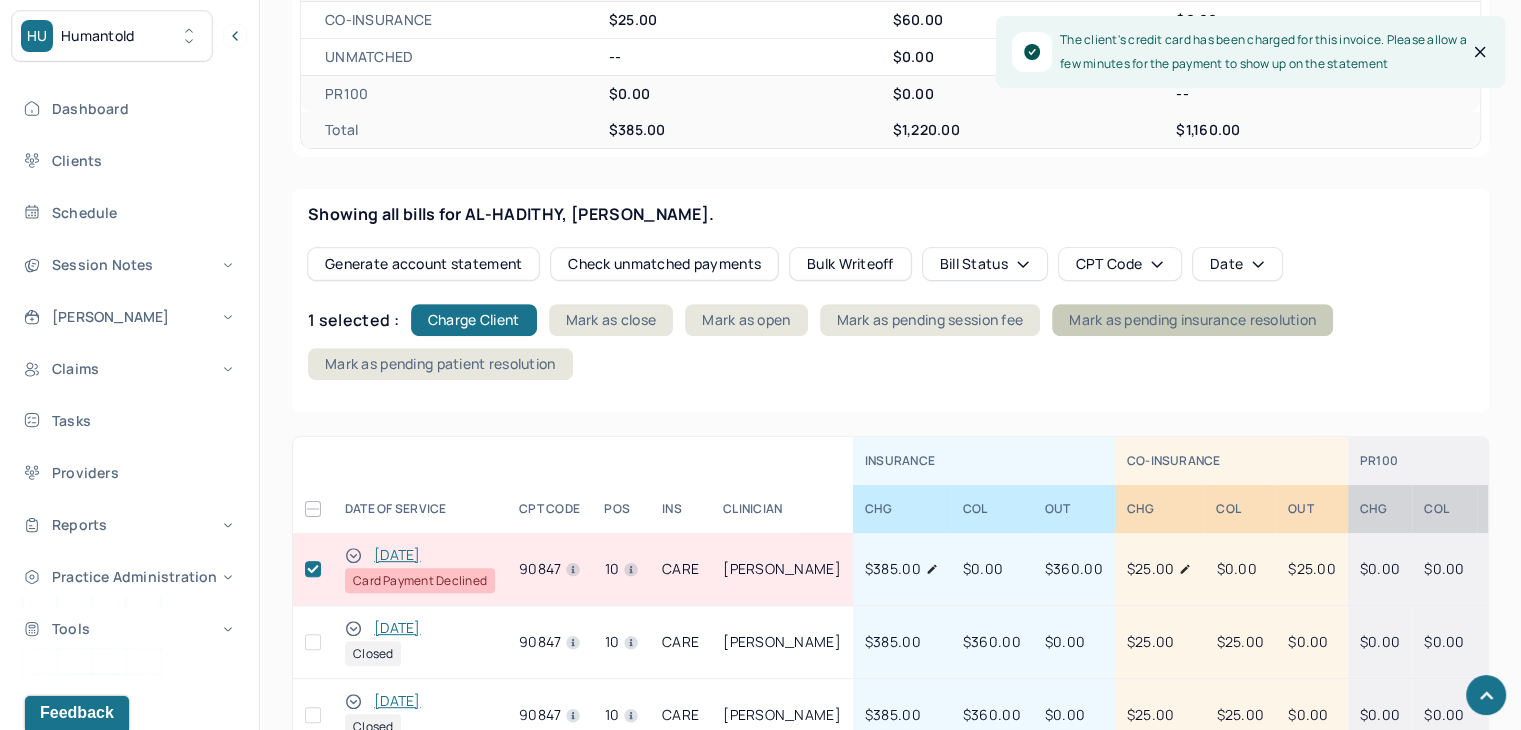 click on "Mark as pending insurance resolution" at bounding box center (1192, 320) 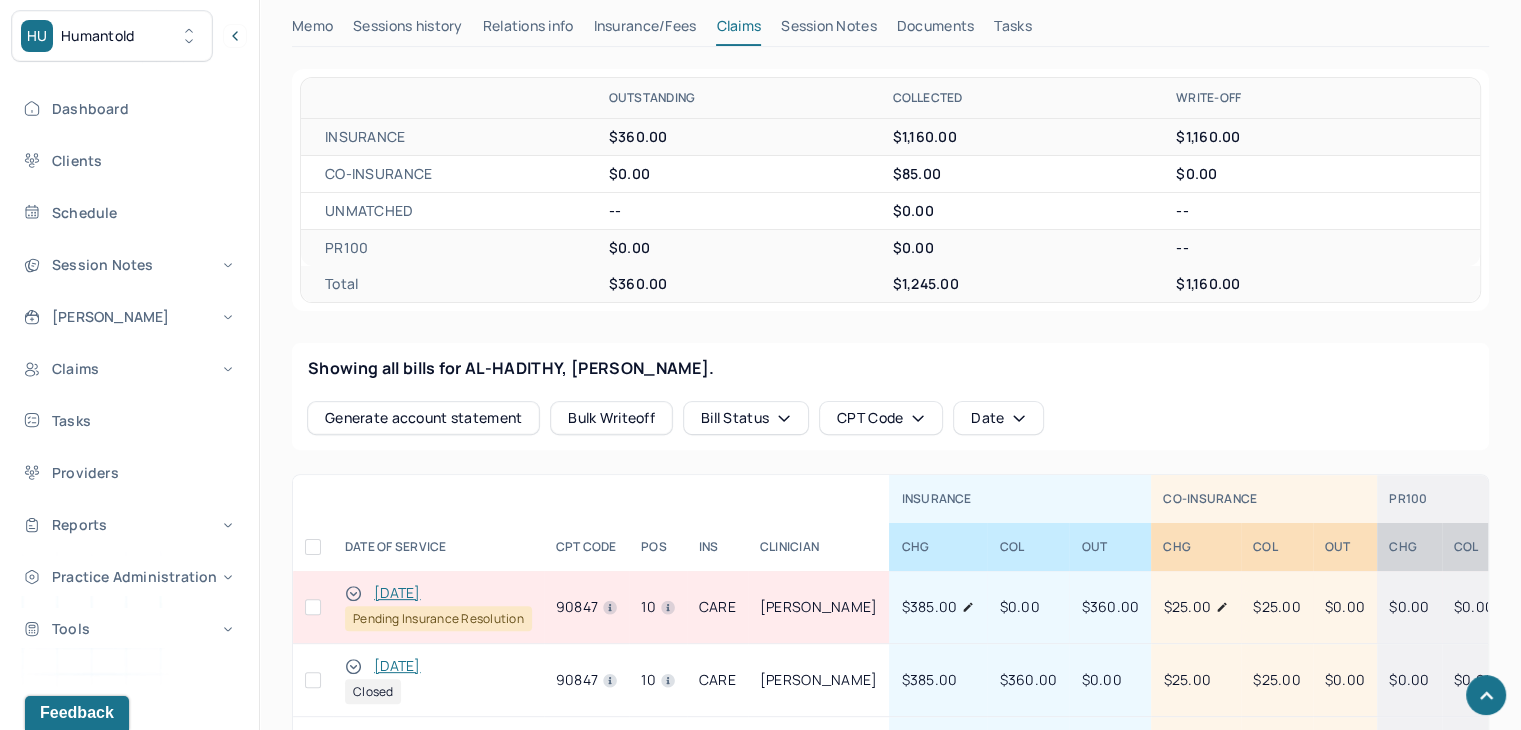 scroll, scrollTop: 0, scrollLeft: 0, axis: both 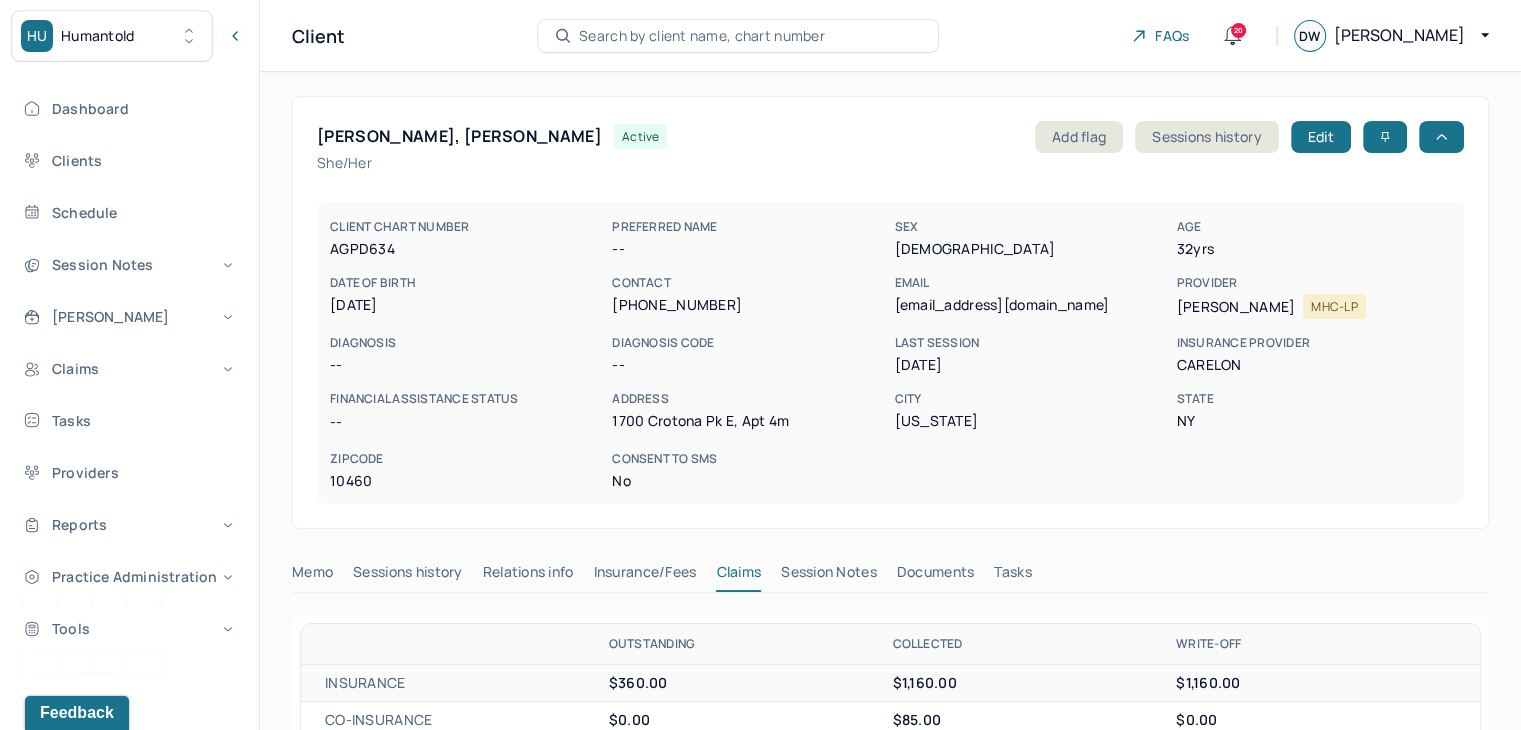 click on "Search by client name, chart number" at bounding box center (702, 36) 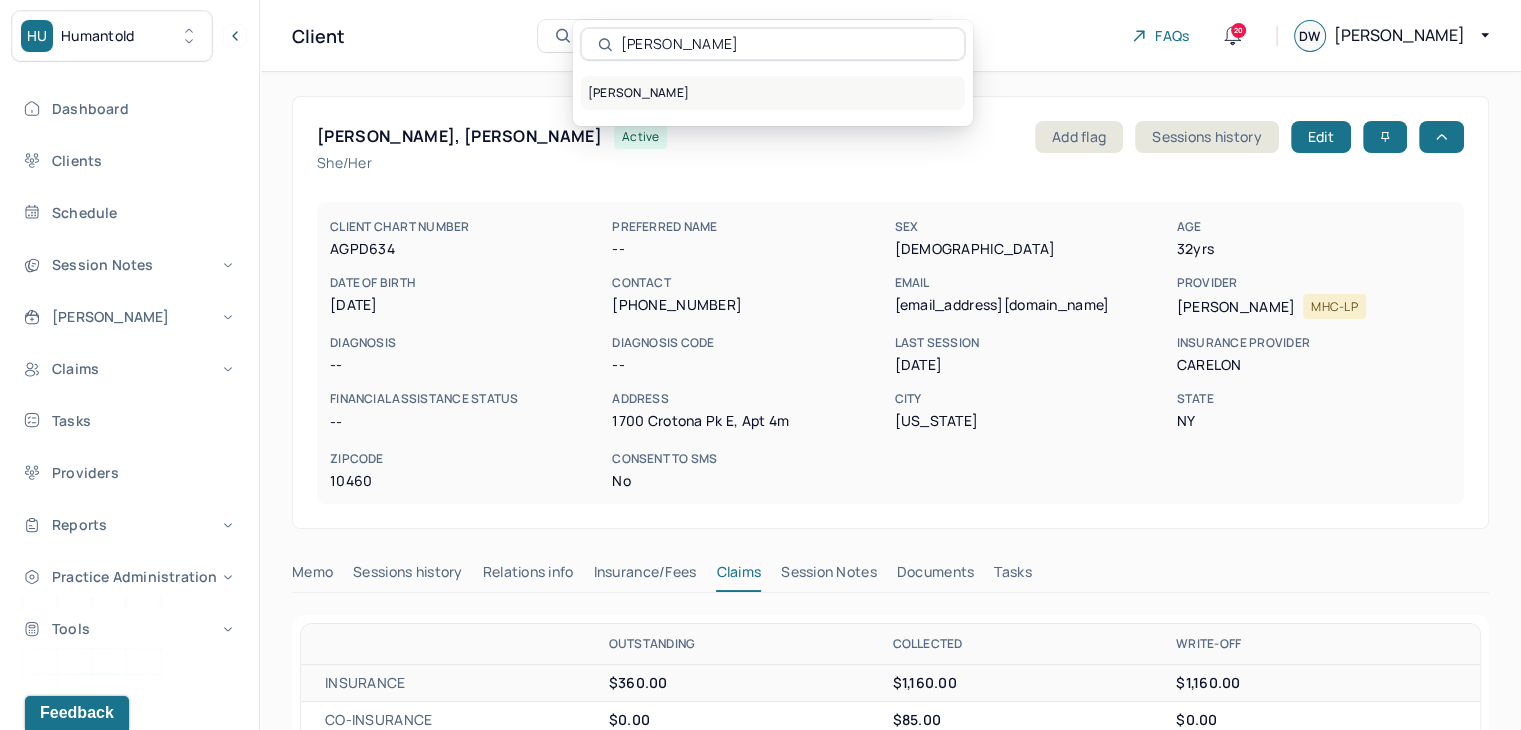 type on "Najsha Cuello" 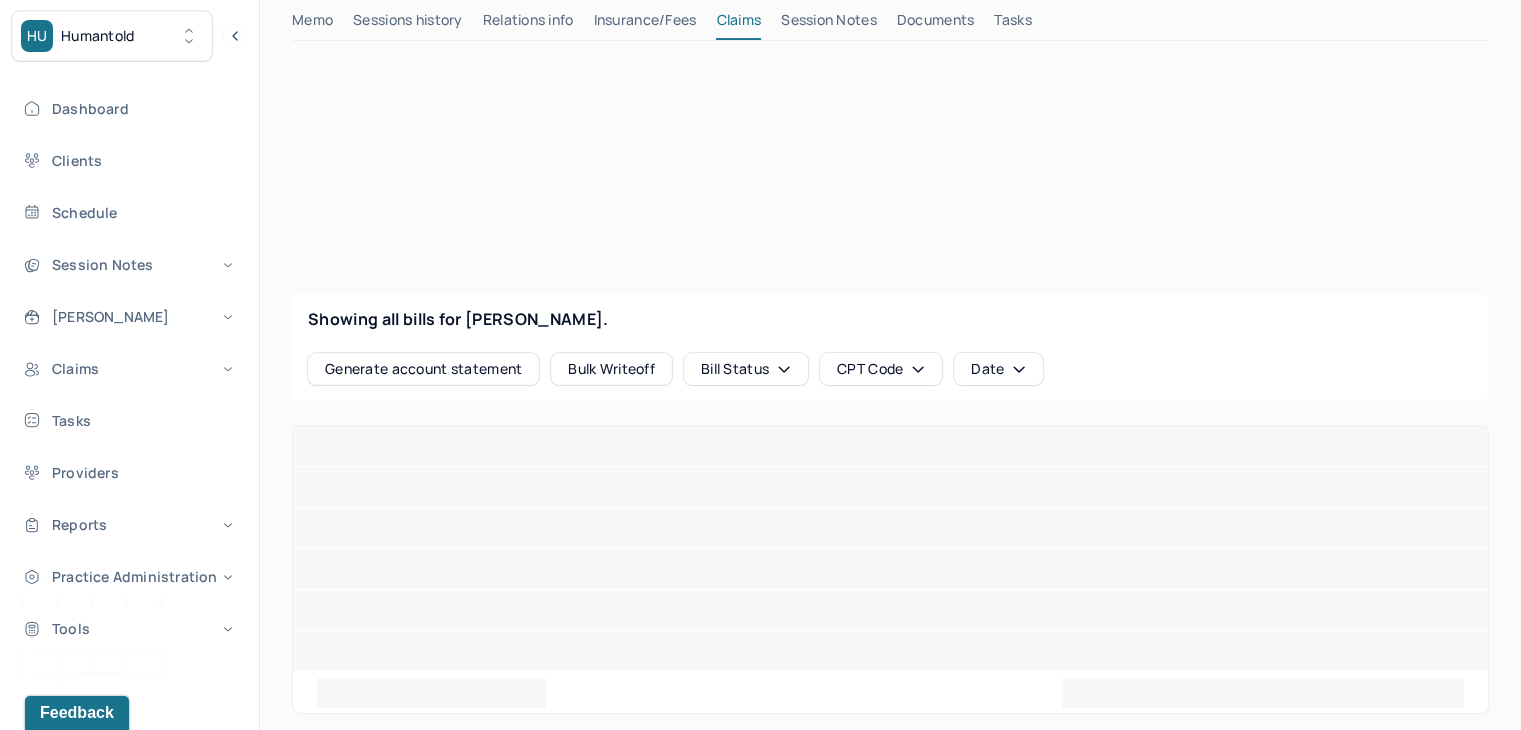 scroll, scrollTop: 600, scrollLeft: 0, axis: vertical 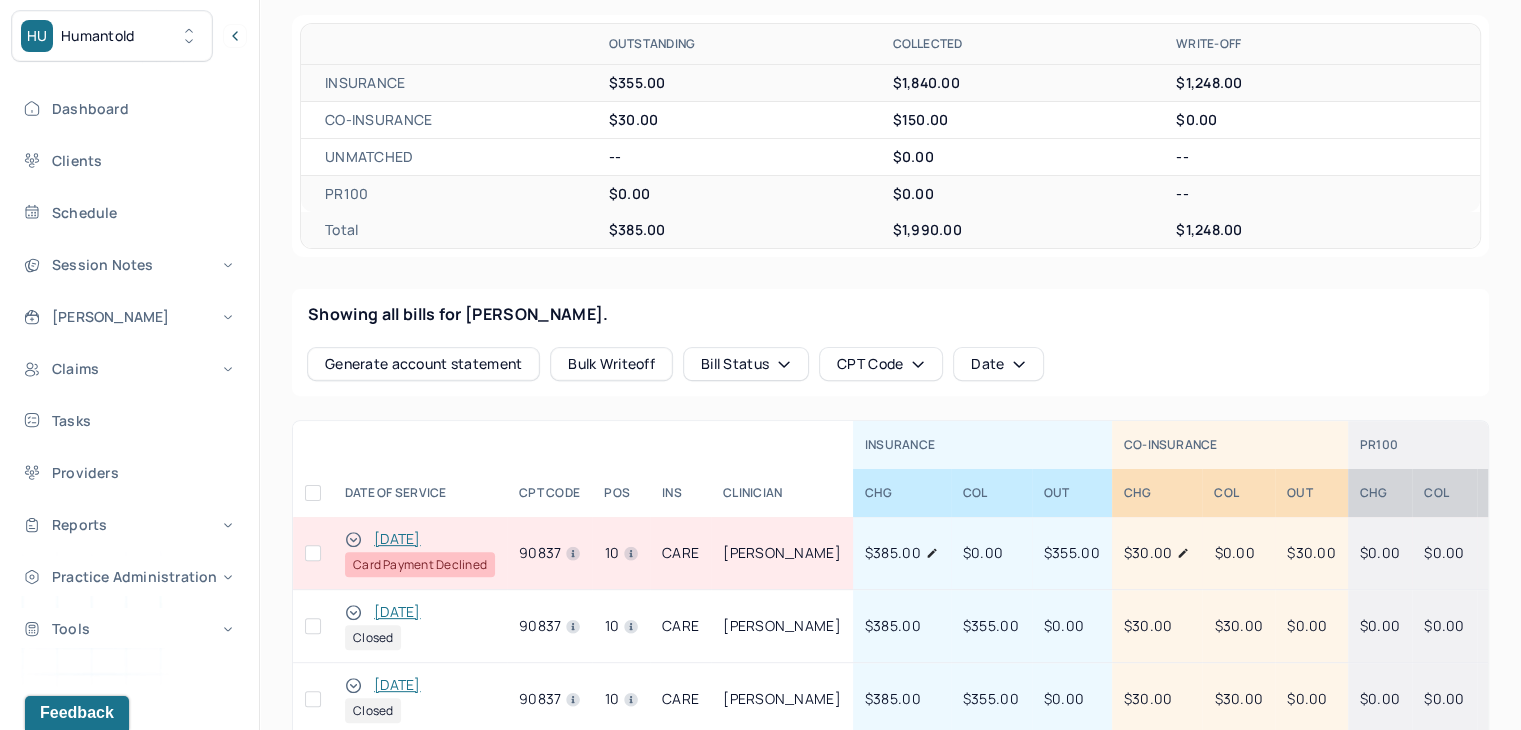 click at bounding box center [313, 553] 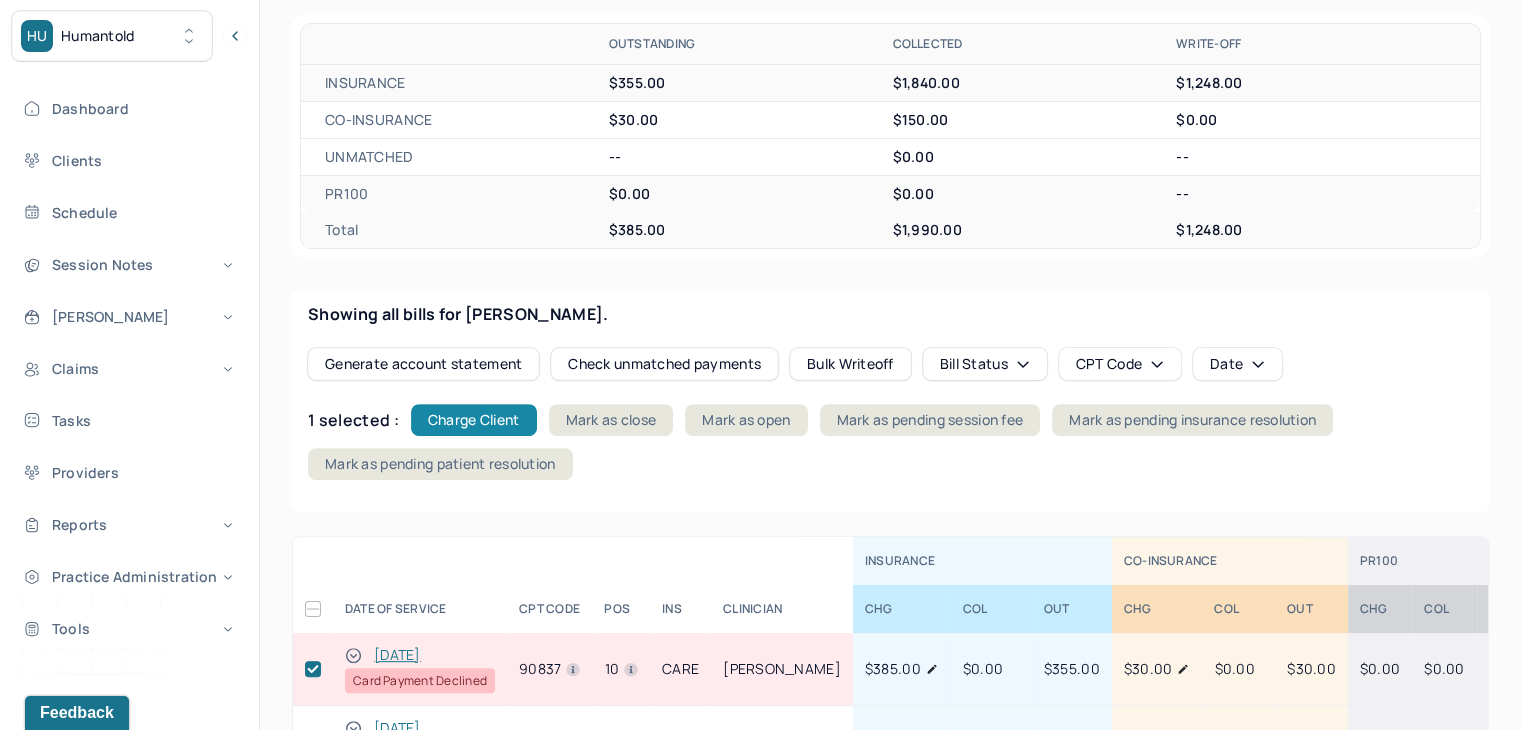 click on "Charge Client" at bounding box center [474, 420] 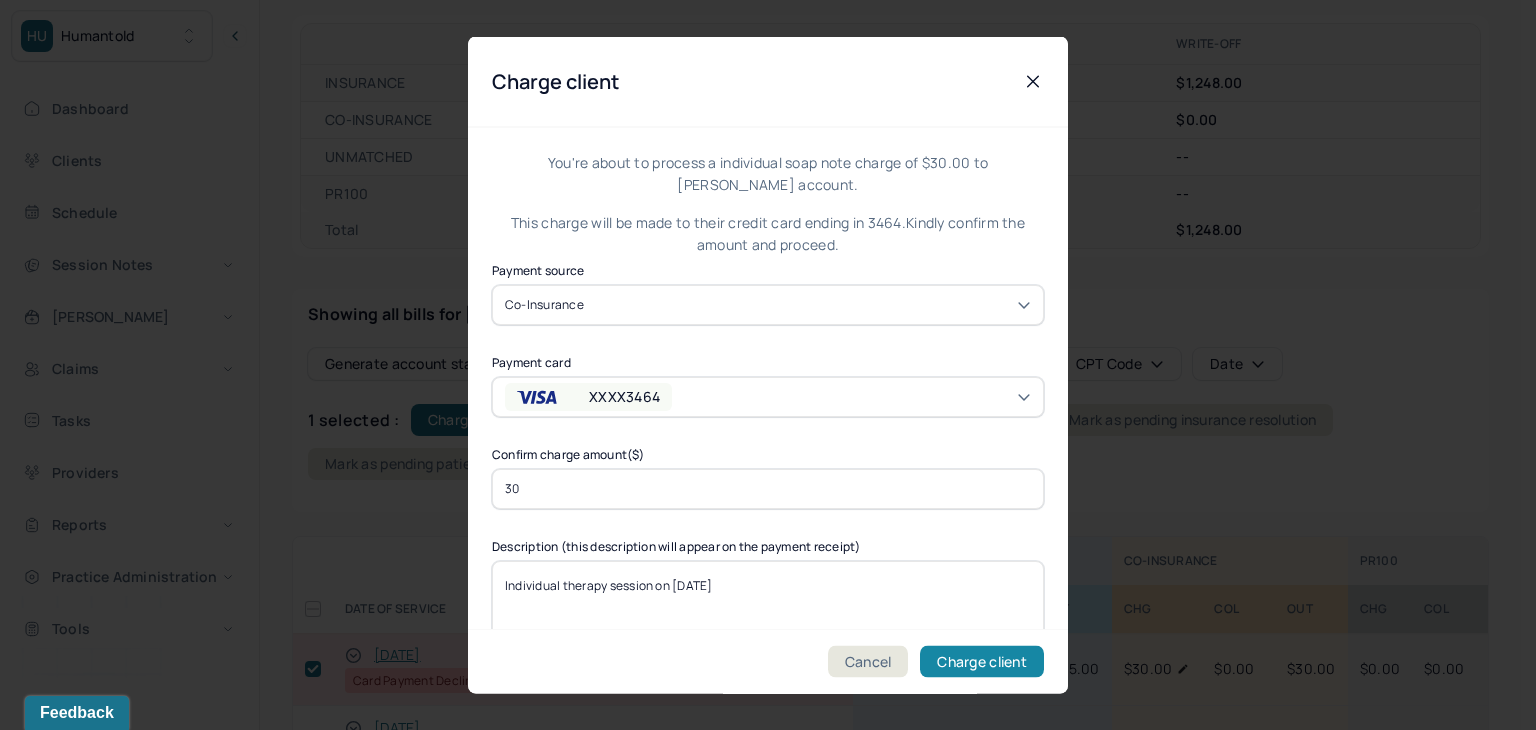 click on "Charge client" at bounding box center (982, 662) 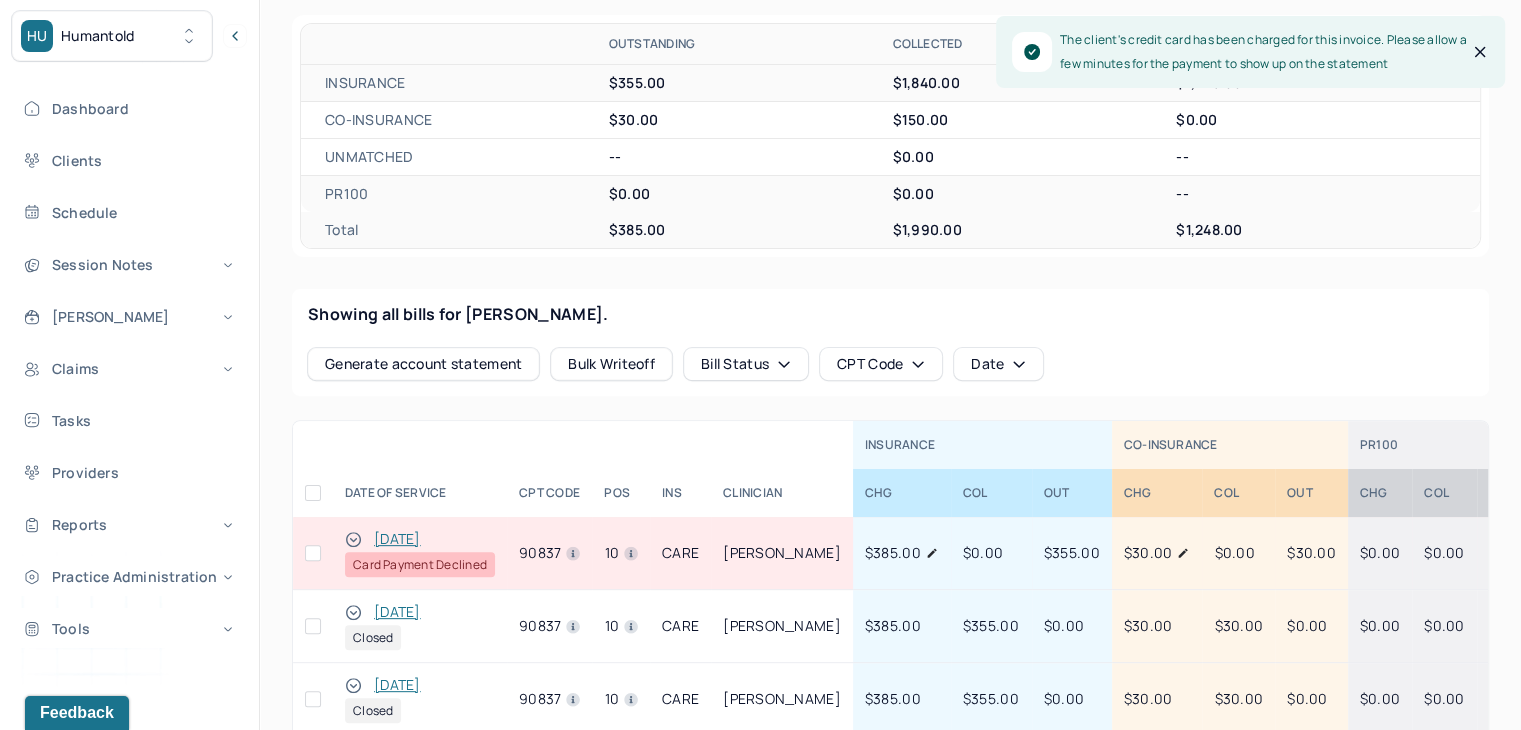 click at bounding box center [313, 553] 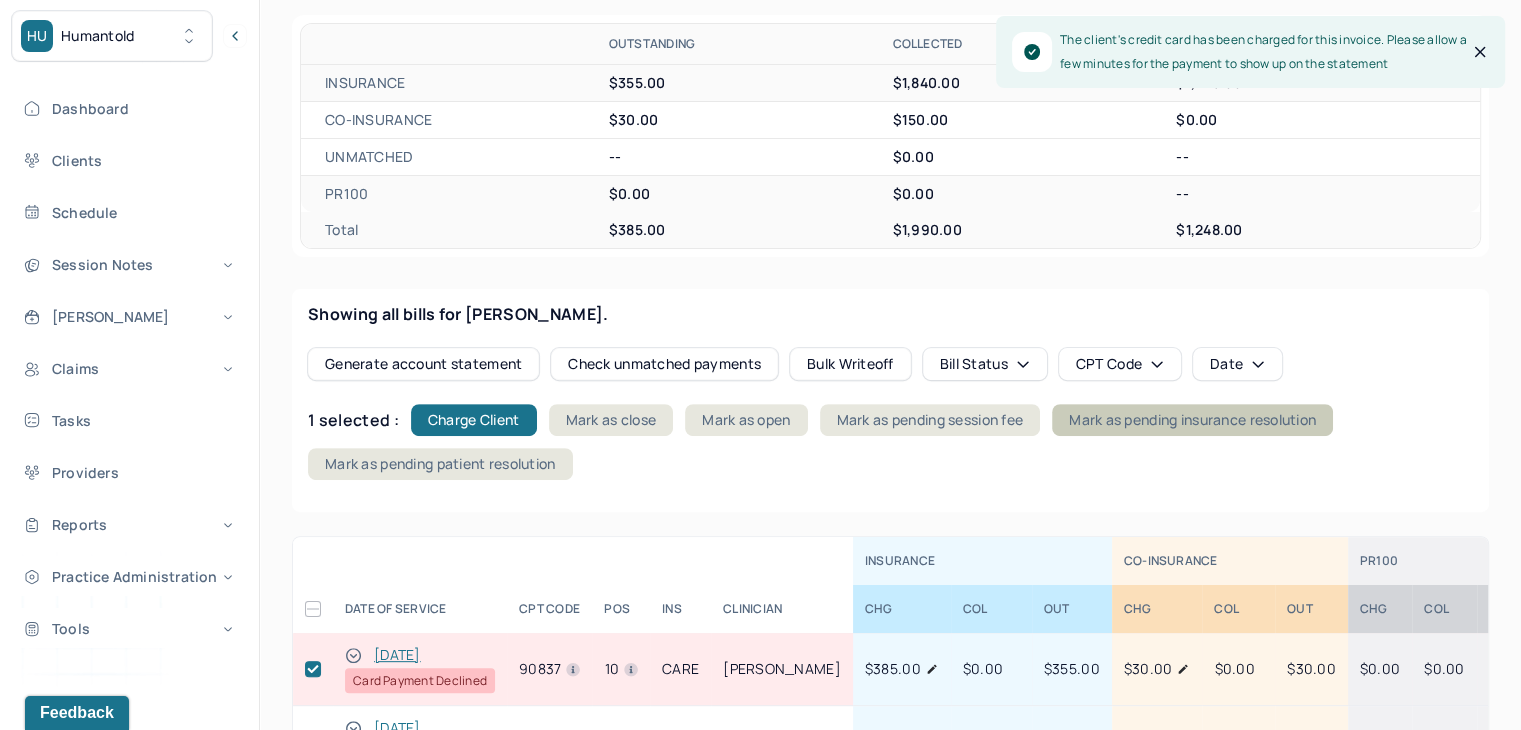 click on "Mark as pending insurance resolution" at bounding box center [1192, 420] 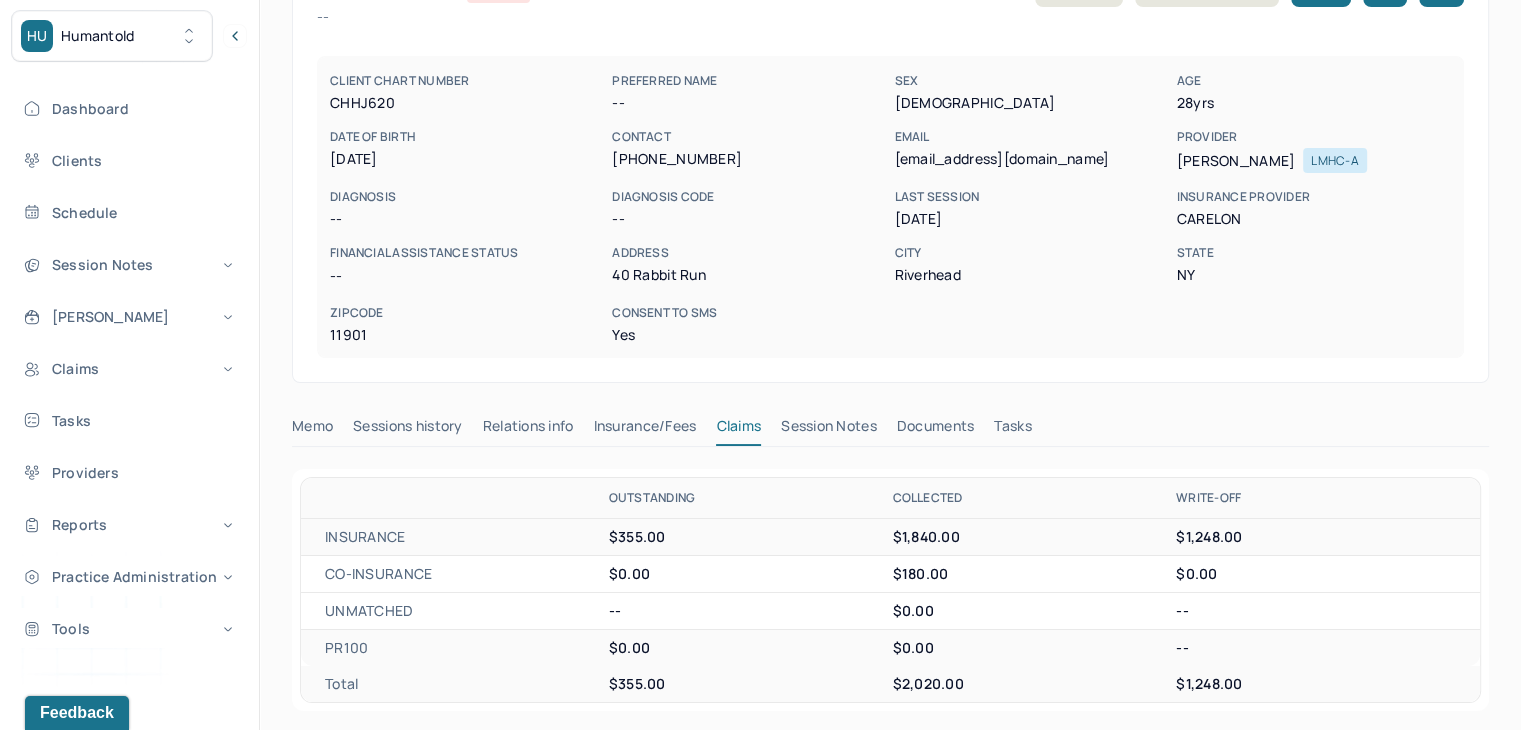 scroll, scrollTop: 0, scrollLeft: 0, axis: both 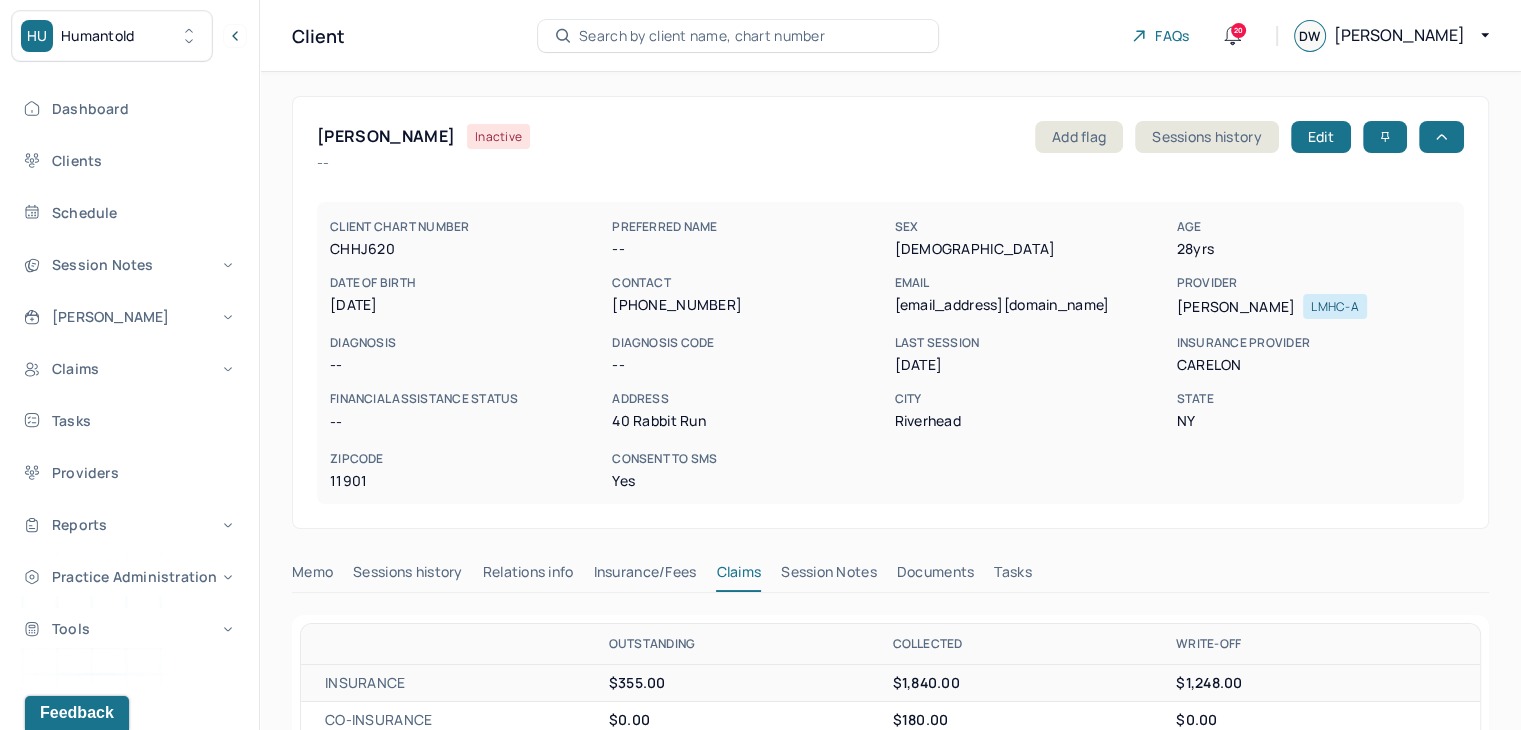click on "Search by client name, chart number" at bounding box center (702, 36) 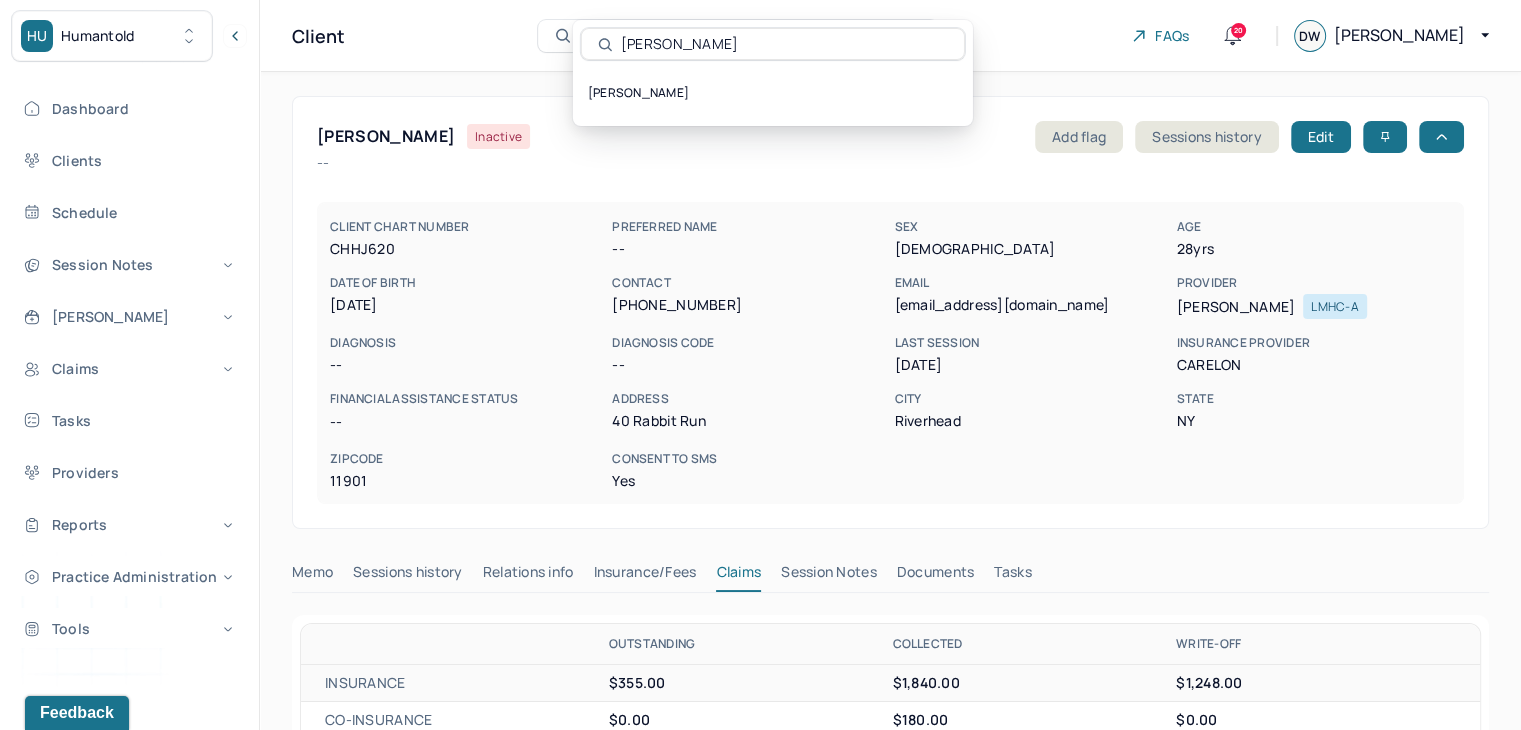 type on "Eileen Shortall" 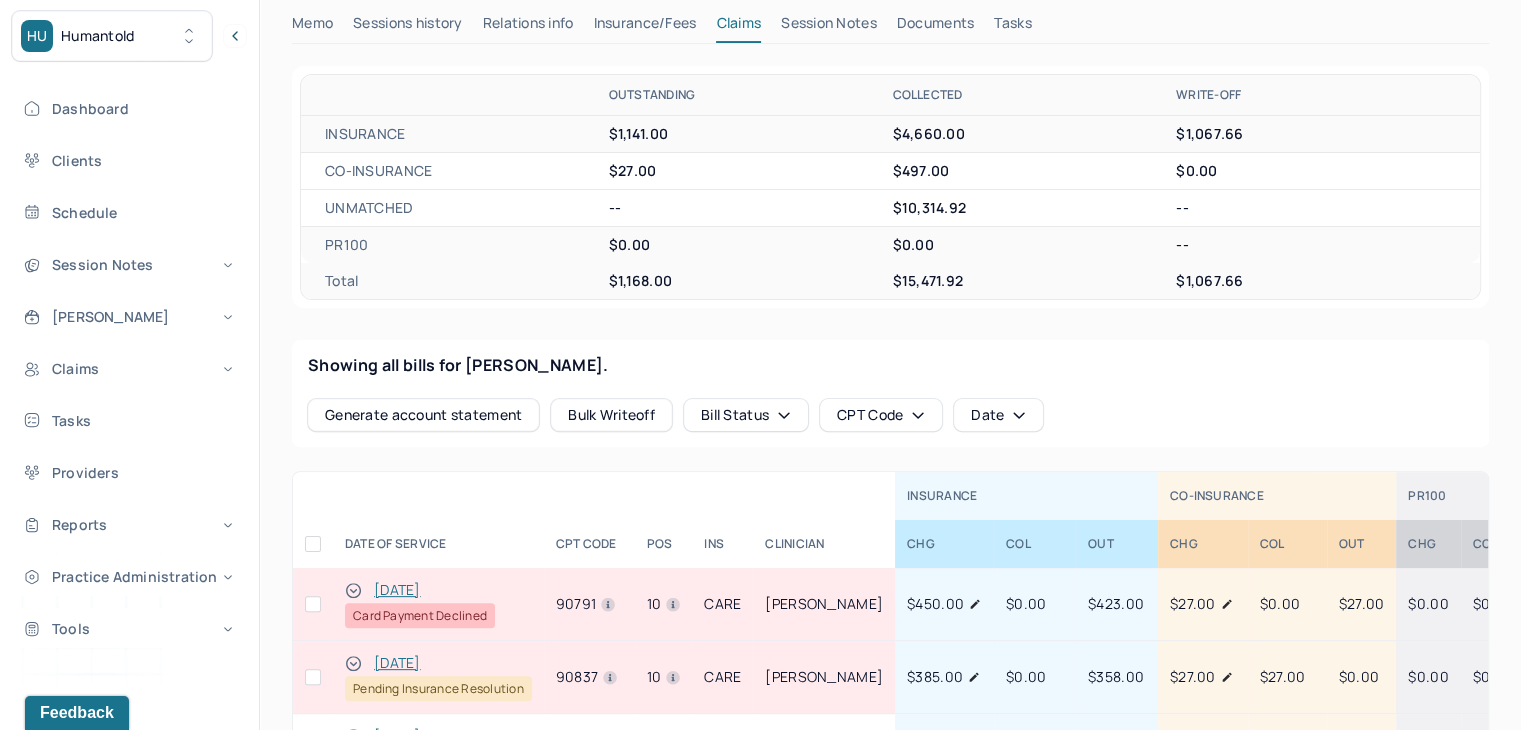 scroll, scrollTop: 600, scrollLeft: 0, axis: vertical 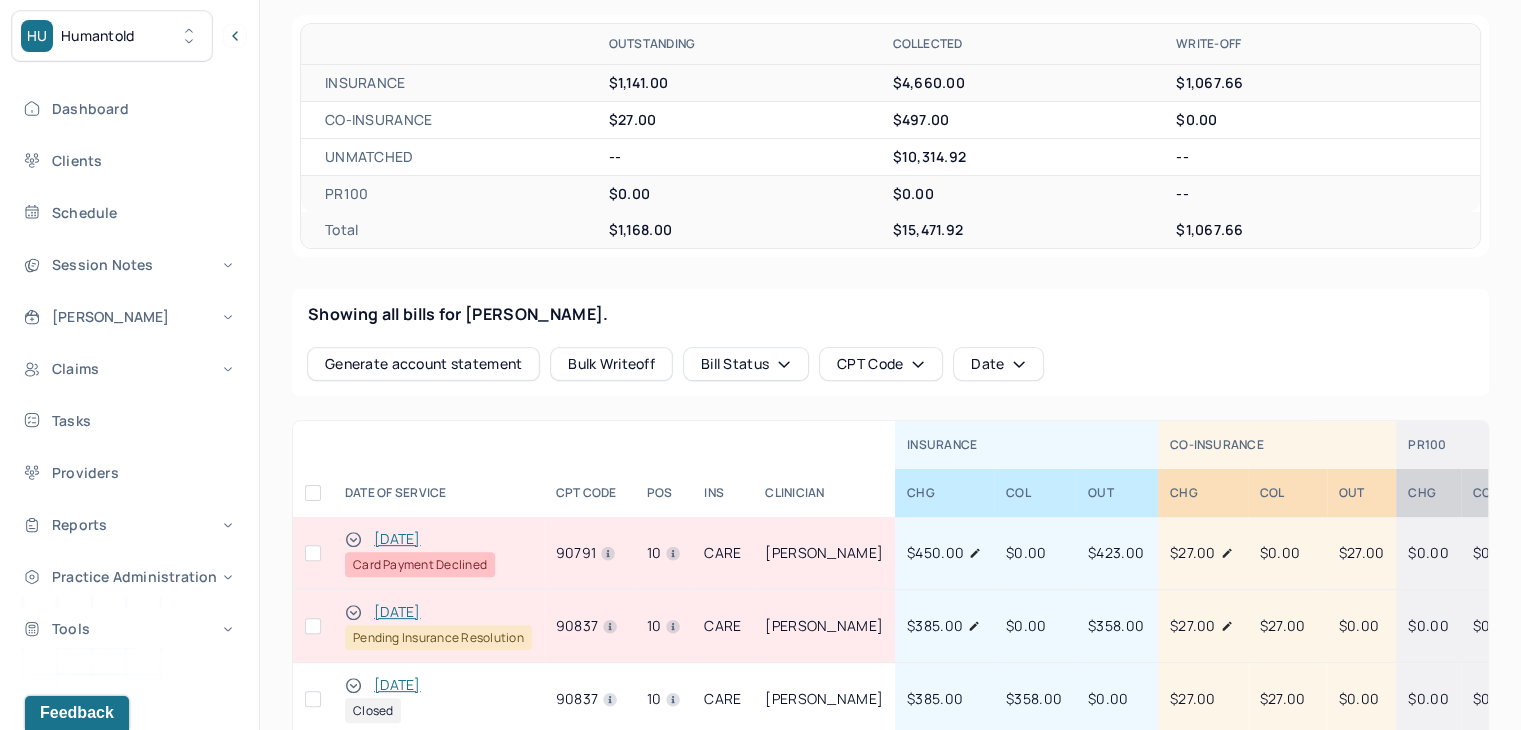 click at bounding box center [313, 553] 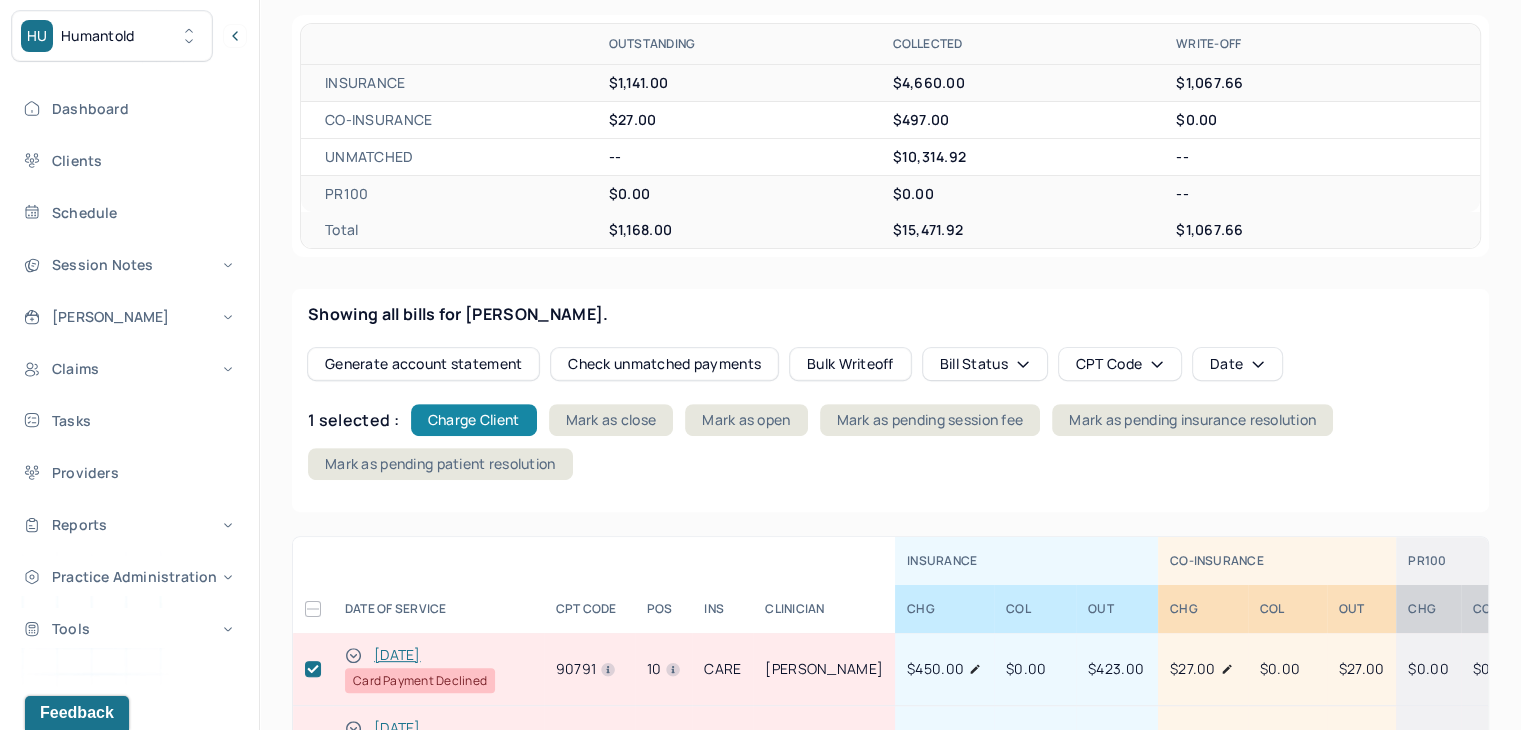 click on "Charge Client" at bounding box center [474, 420] 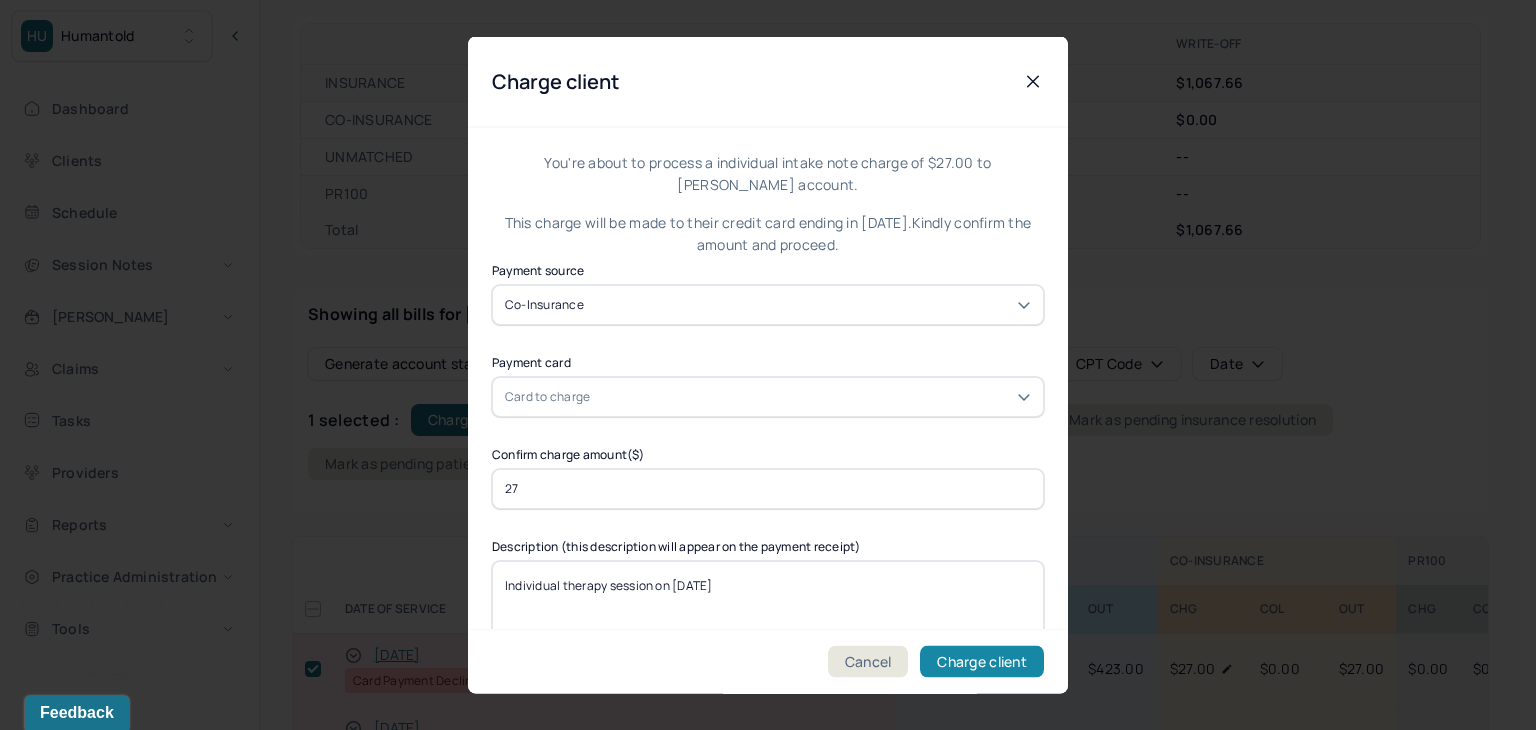 click on "Charge client" at bounding box center (982, 662) 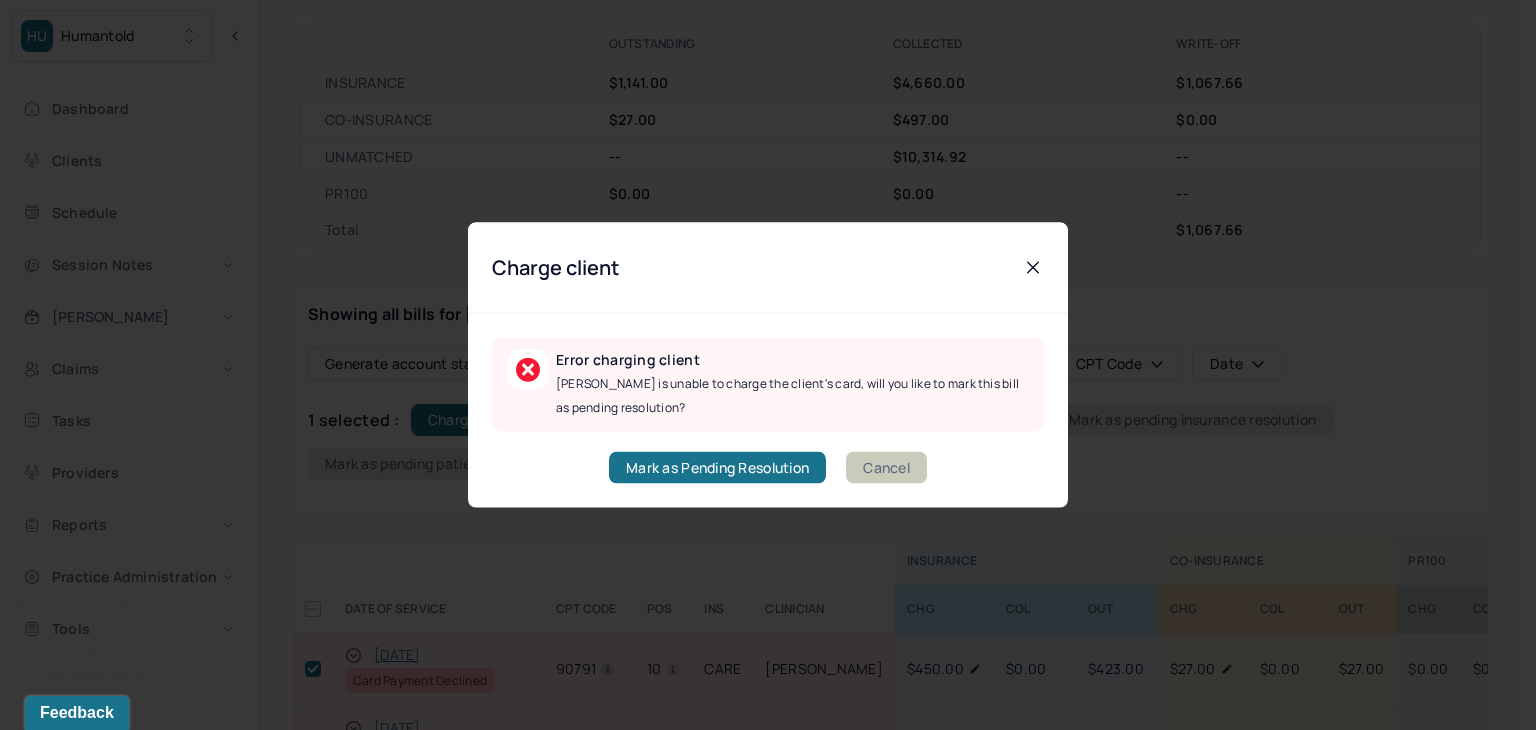 click on "Cancel" at bounding box center (886, 468) 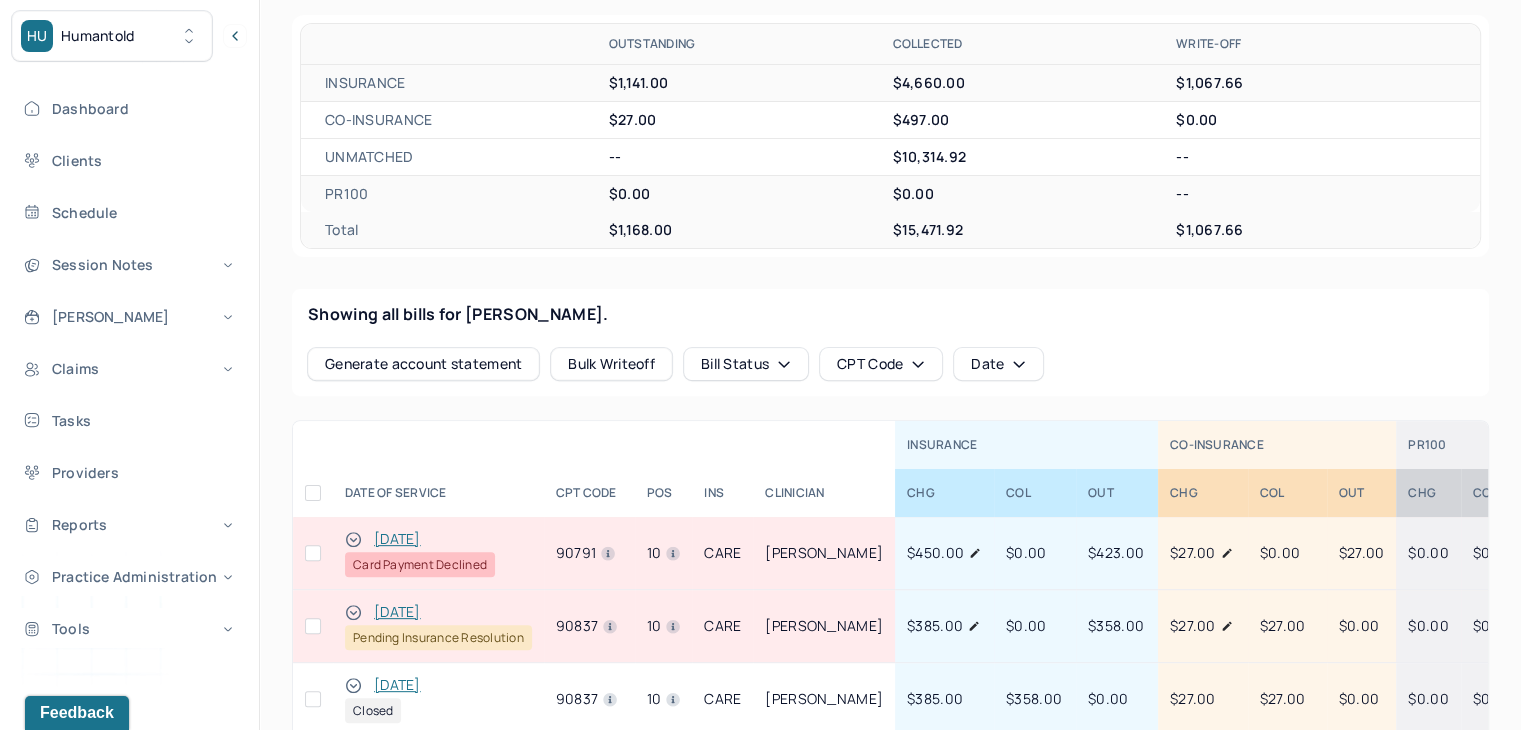 click at bounding box center (313, 553) 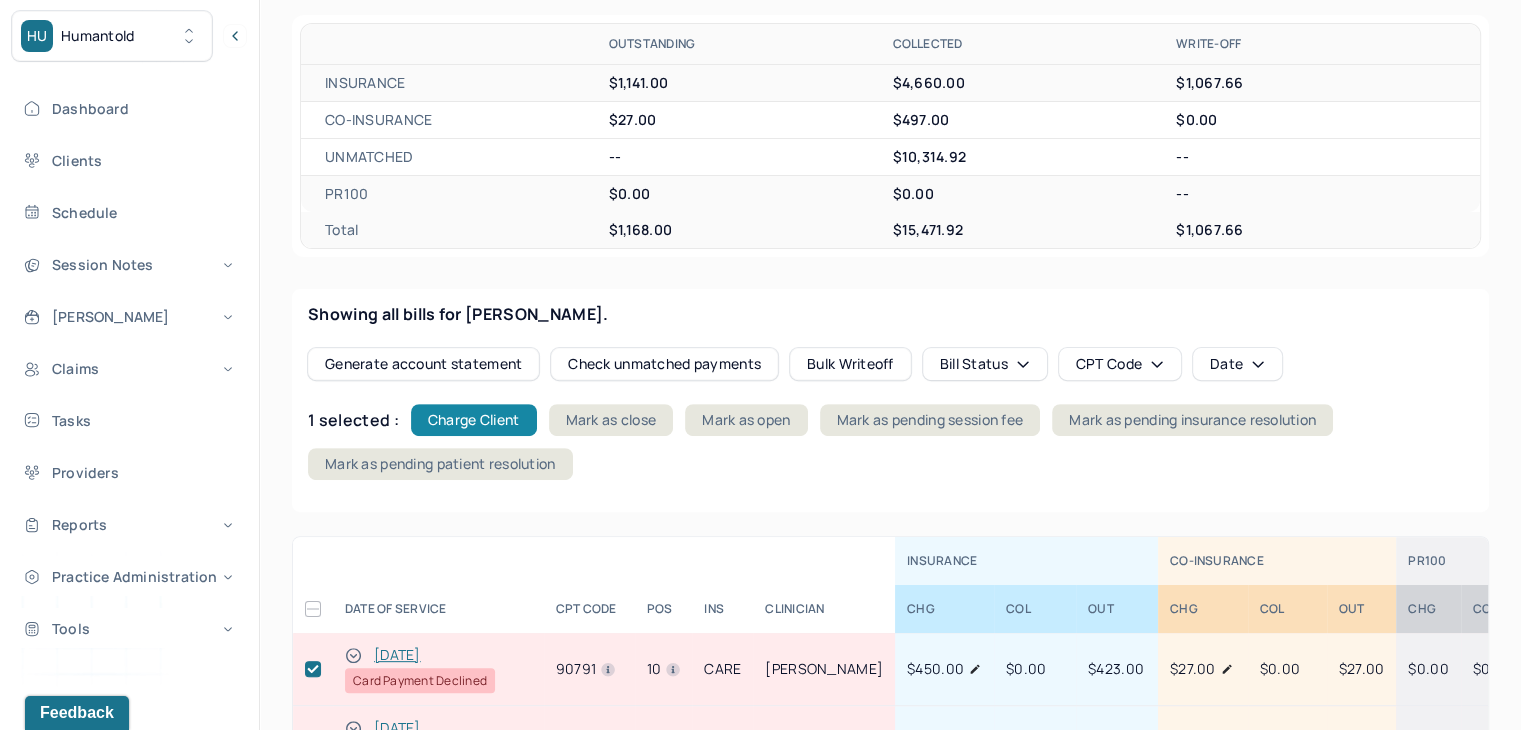 click on "Charge Client" at bounding box center (474, 420) 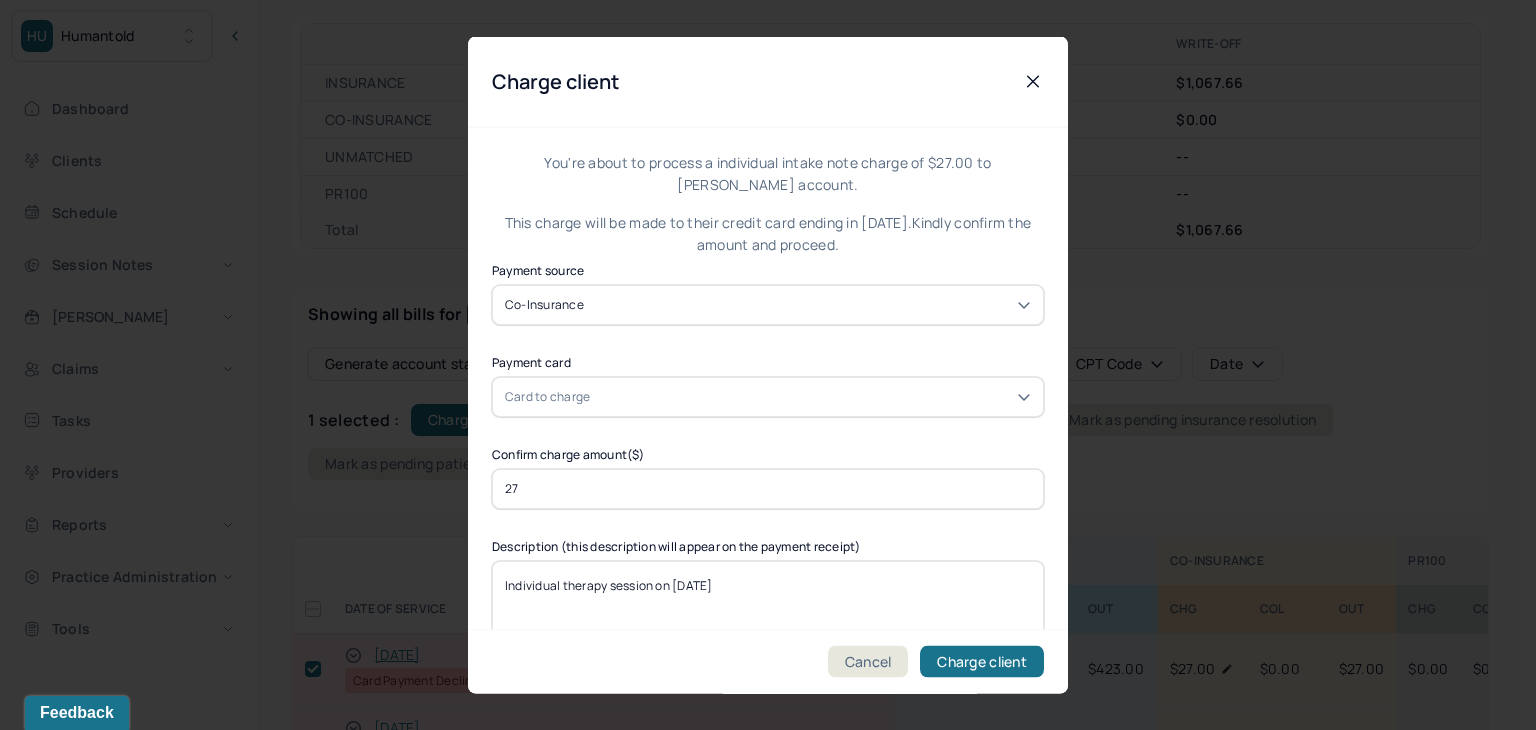 click on "Card to charge" at bounding box center [768, 396] 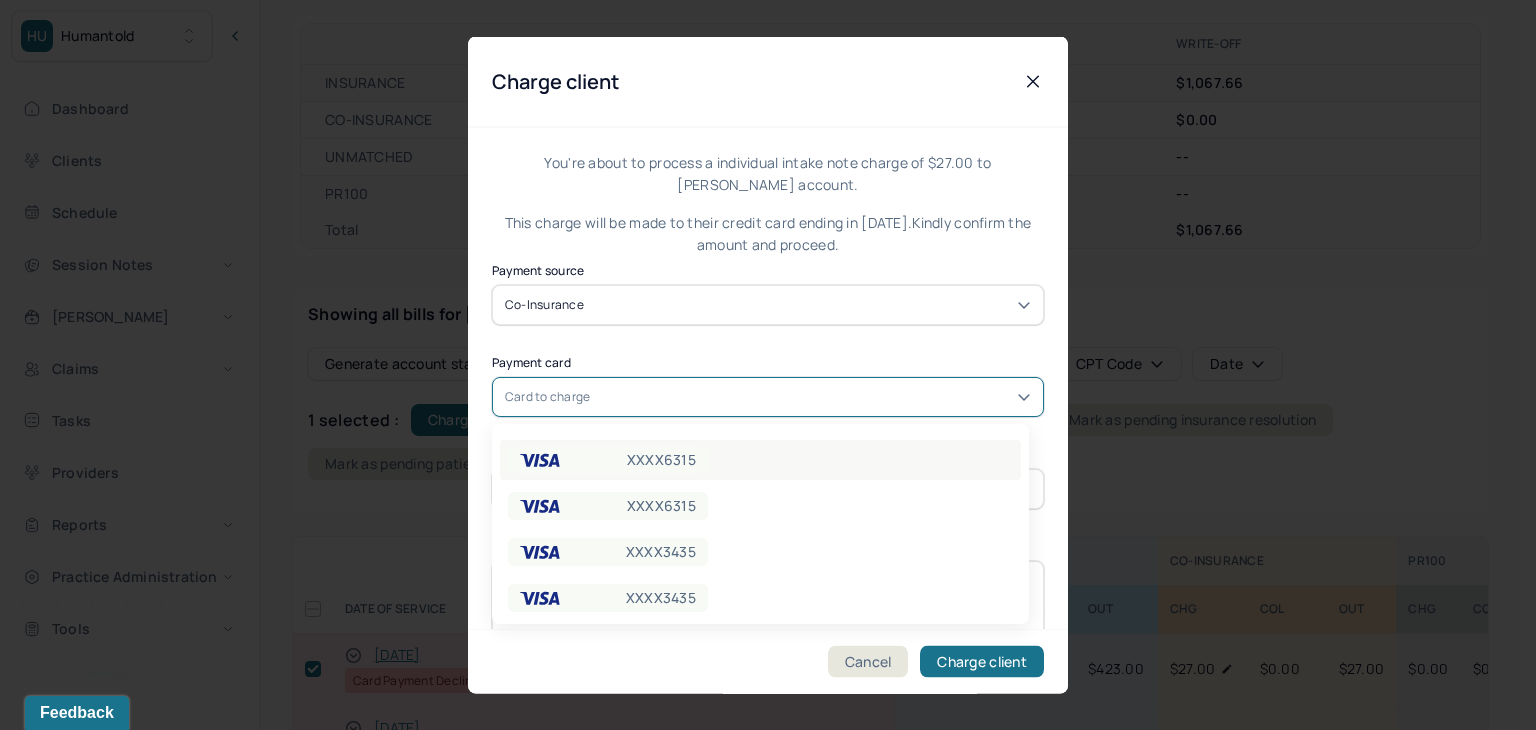 click on "XXXX6315" at bounding box center [661, 460] 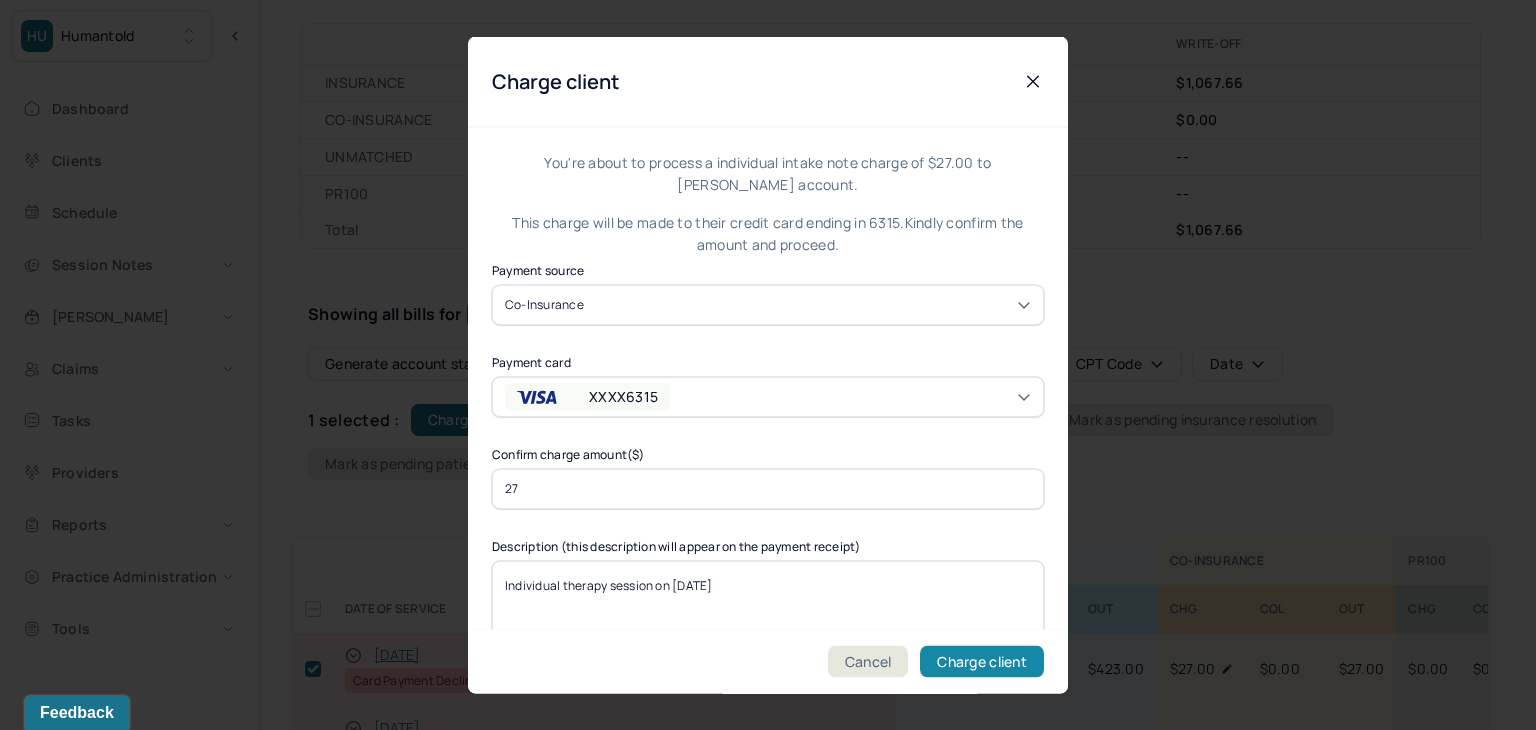 click on "Charge client" at bounding box center (982, 662) 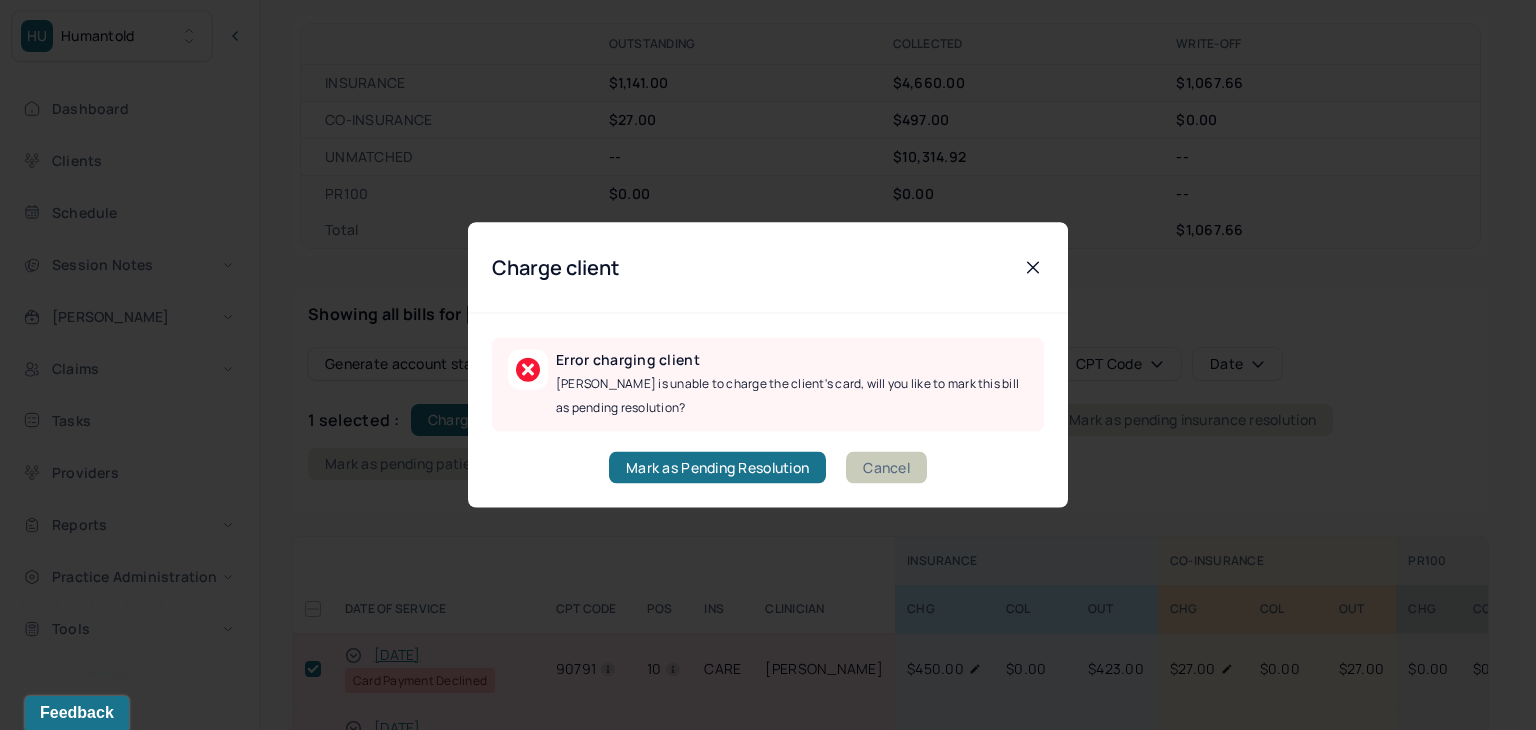click on "Cancel" at bounding box center [886, 468] 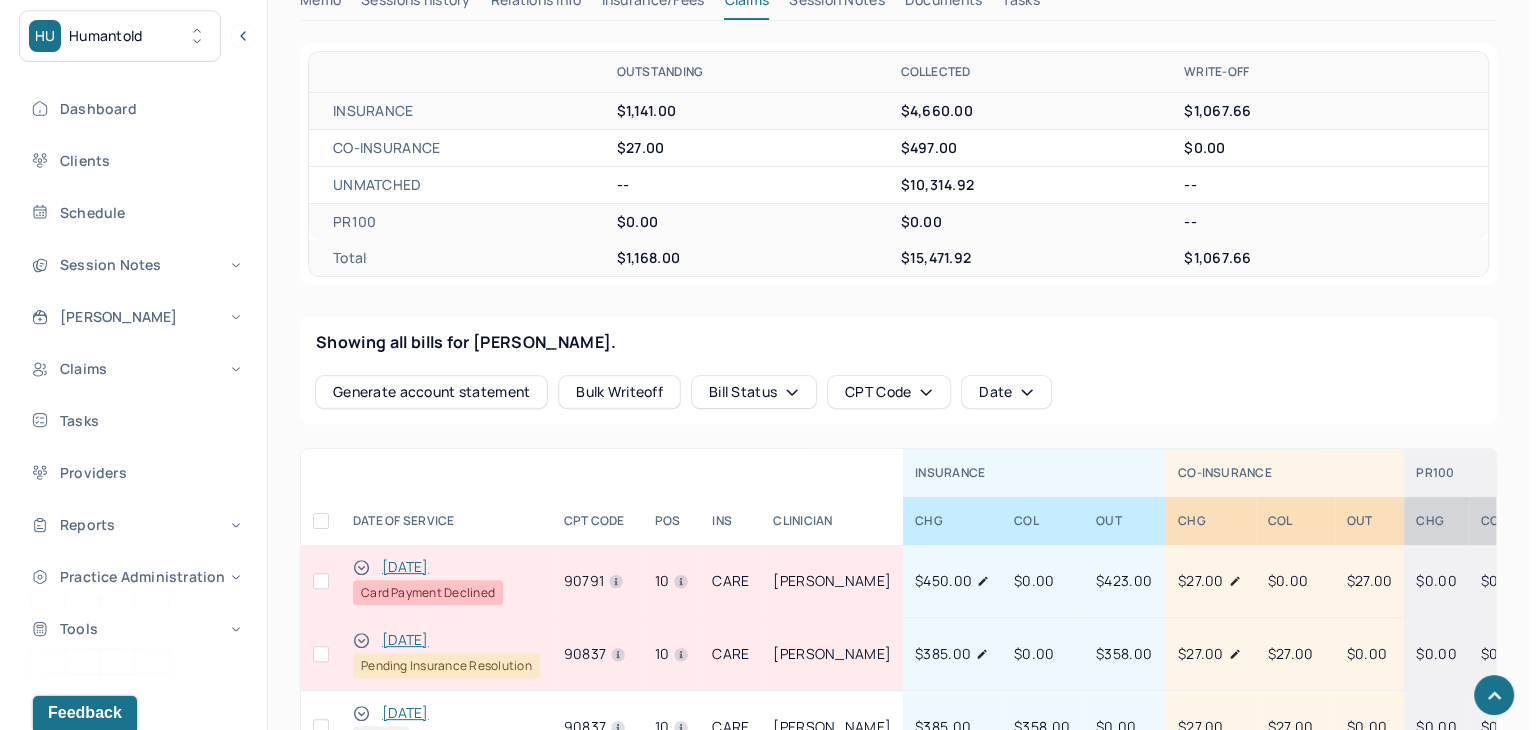 scroll, scrollTop: 567, scrollLeft: 0, axis: vertical 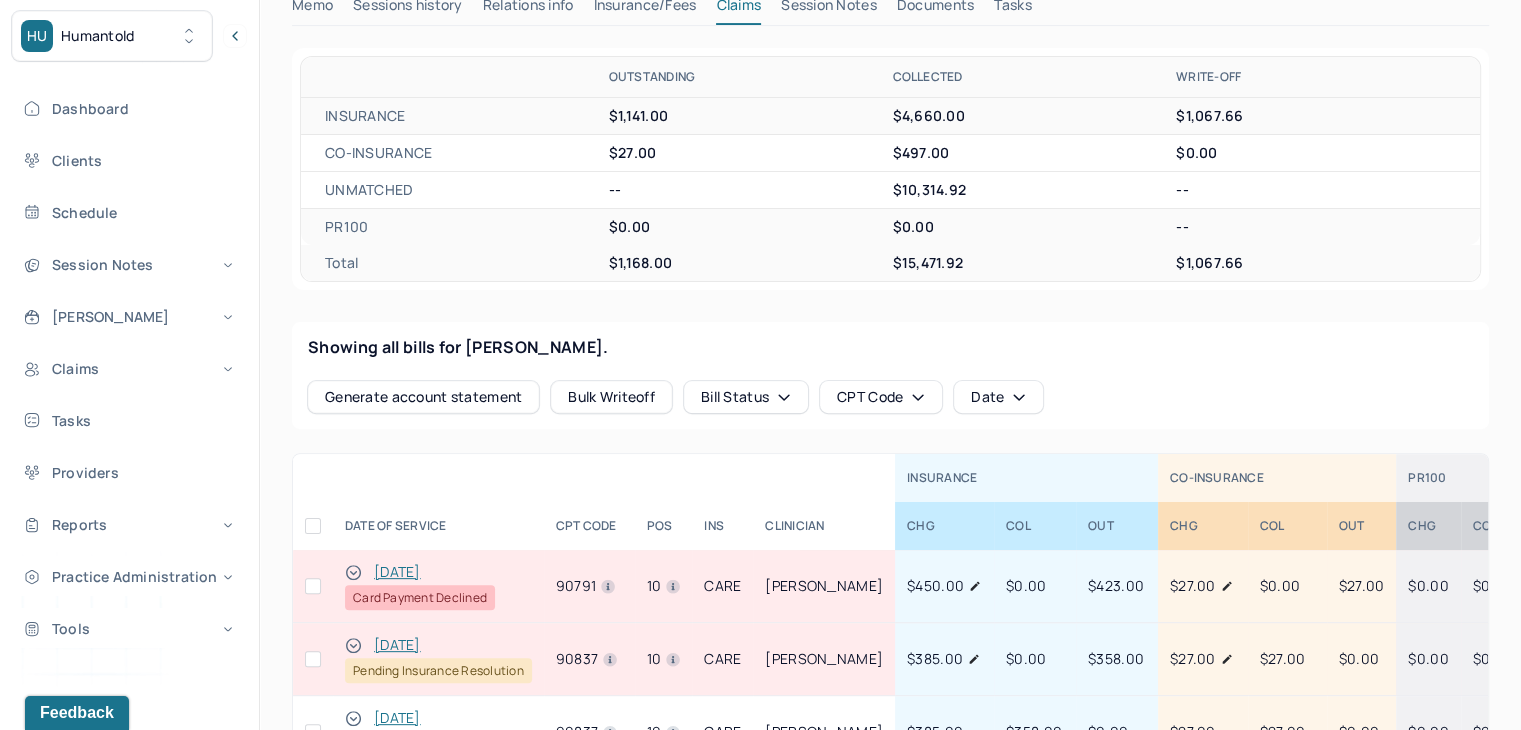 click at bounding box center (313, 586) 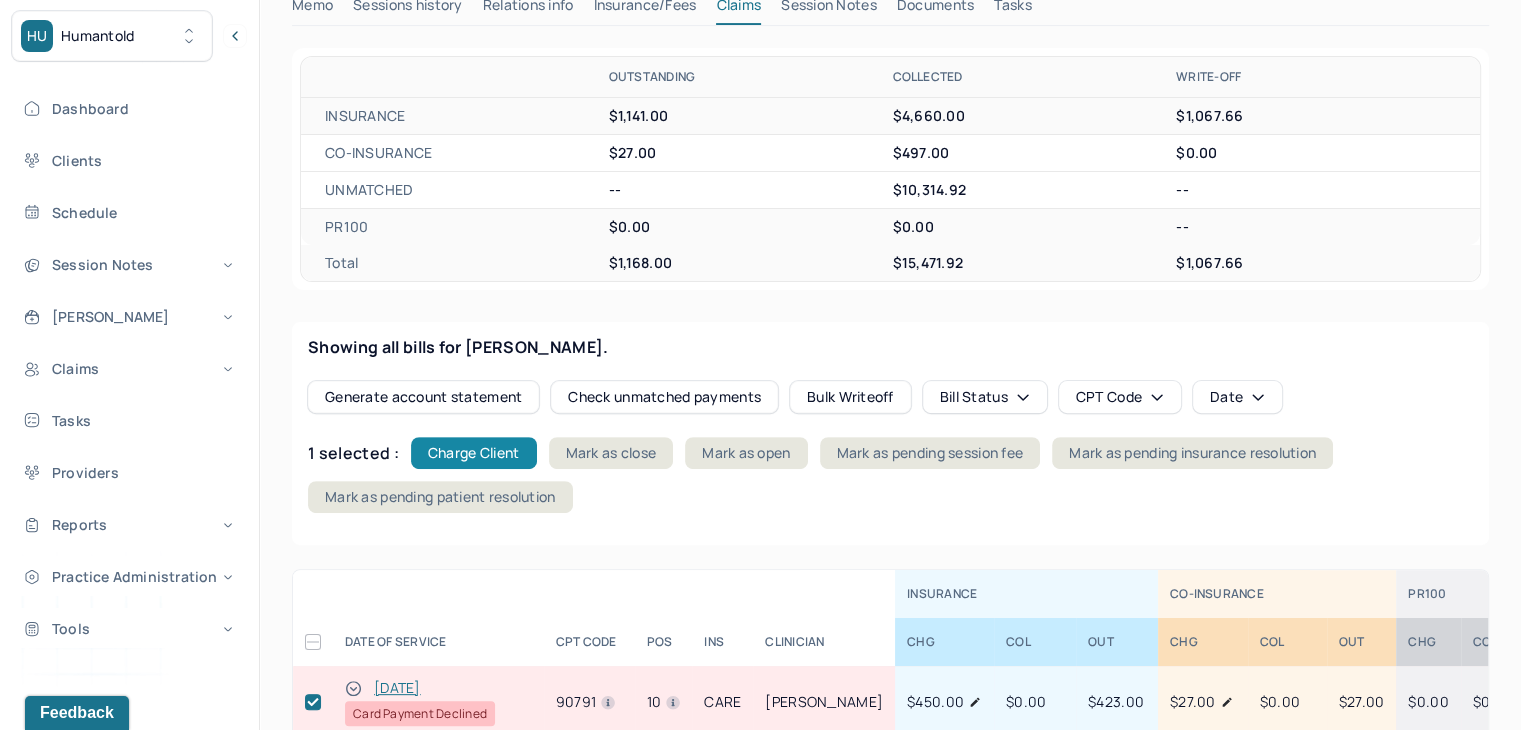 click on "Charge Client" at bounding box center [474, 453] 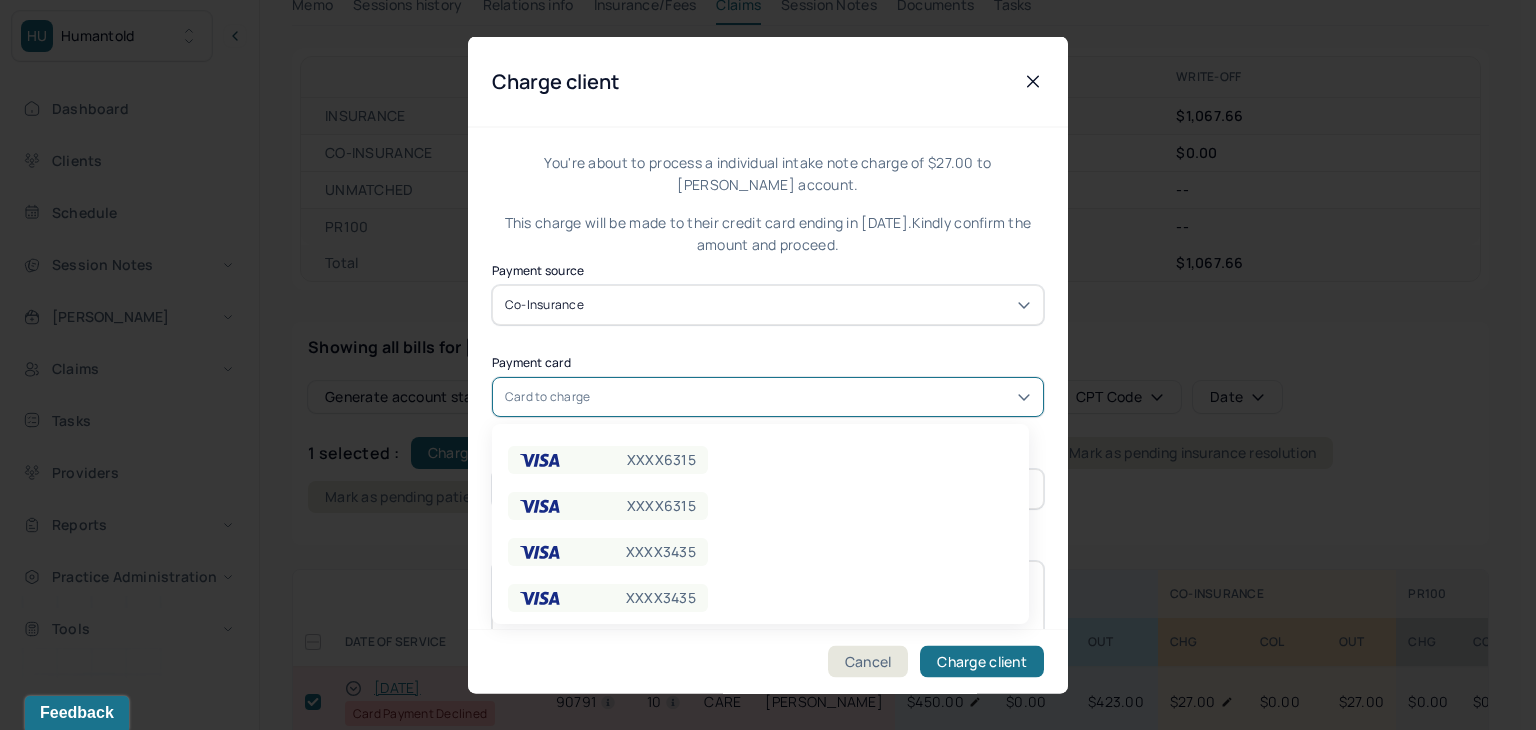 click on "Card to charge" at bounding box center (547, 396) 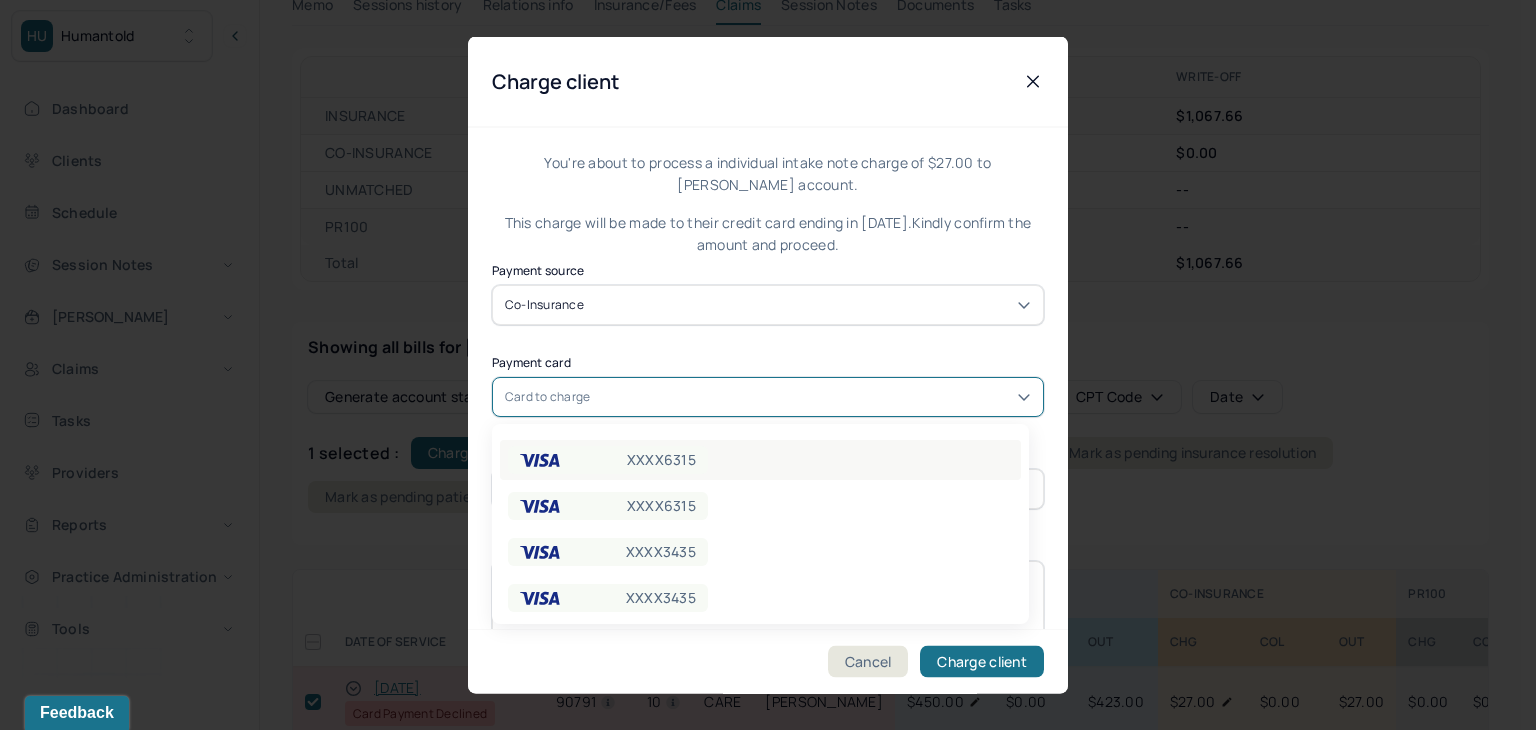 click on "XXXX6315" at bounding box center [608, 460] 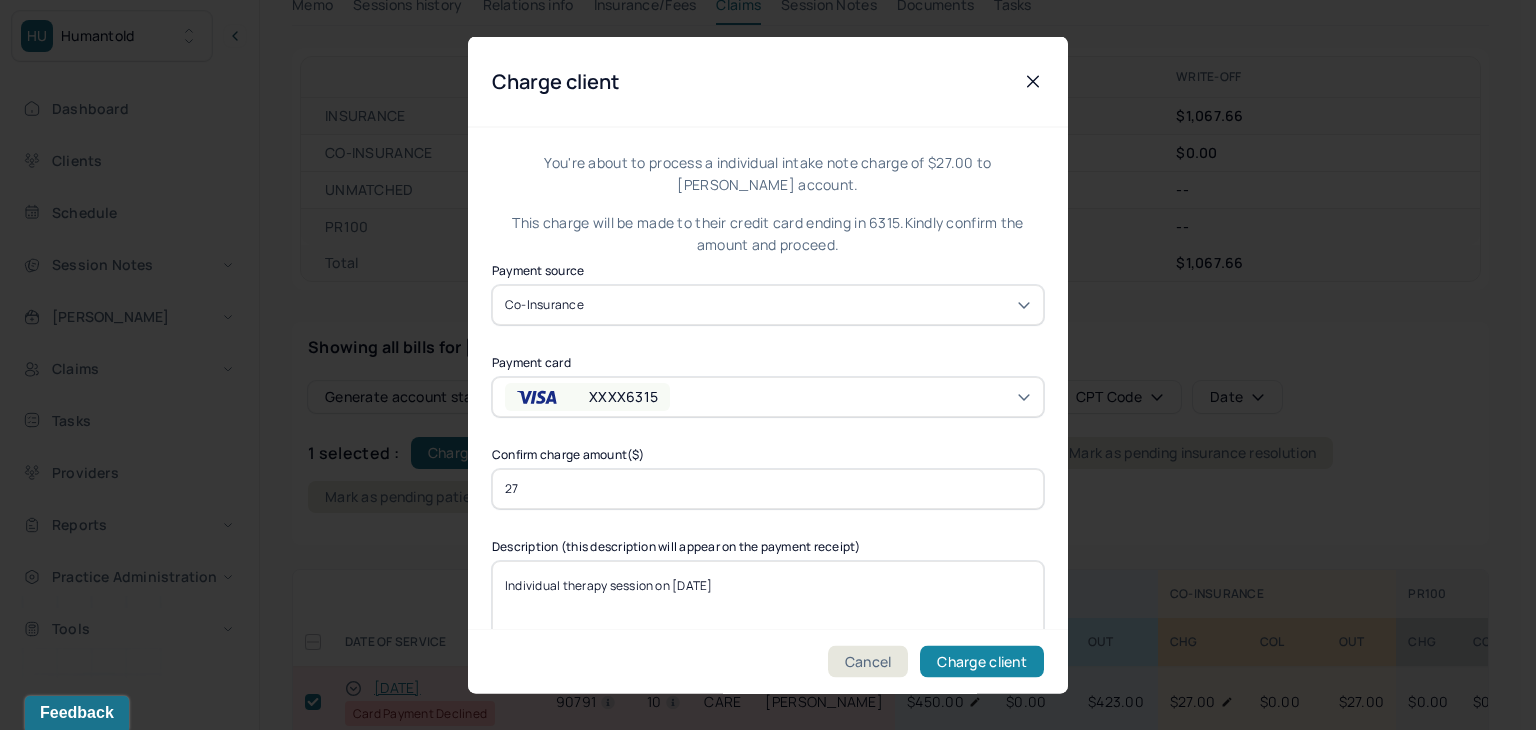 click on "Charge client" at bounding box center [982, 662] 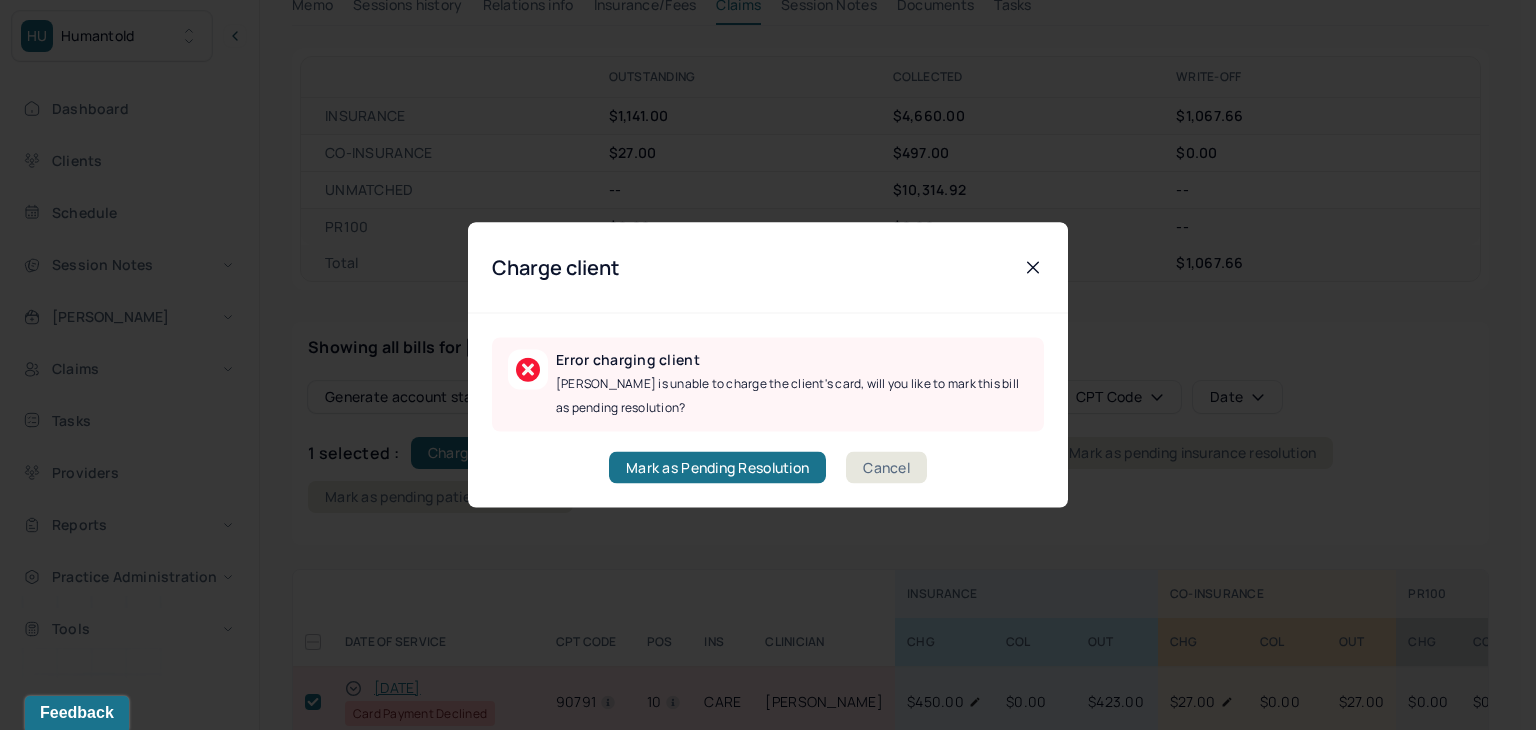 drag, startPoint x: 885, startPoint y: 472, endPoint x: 832, endPoint y: 521, distance: 72.18033 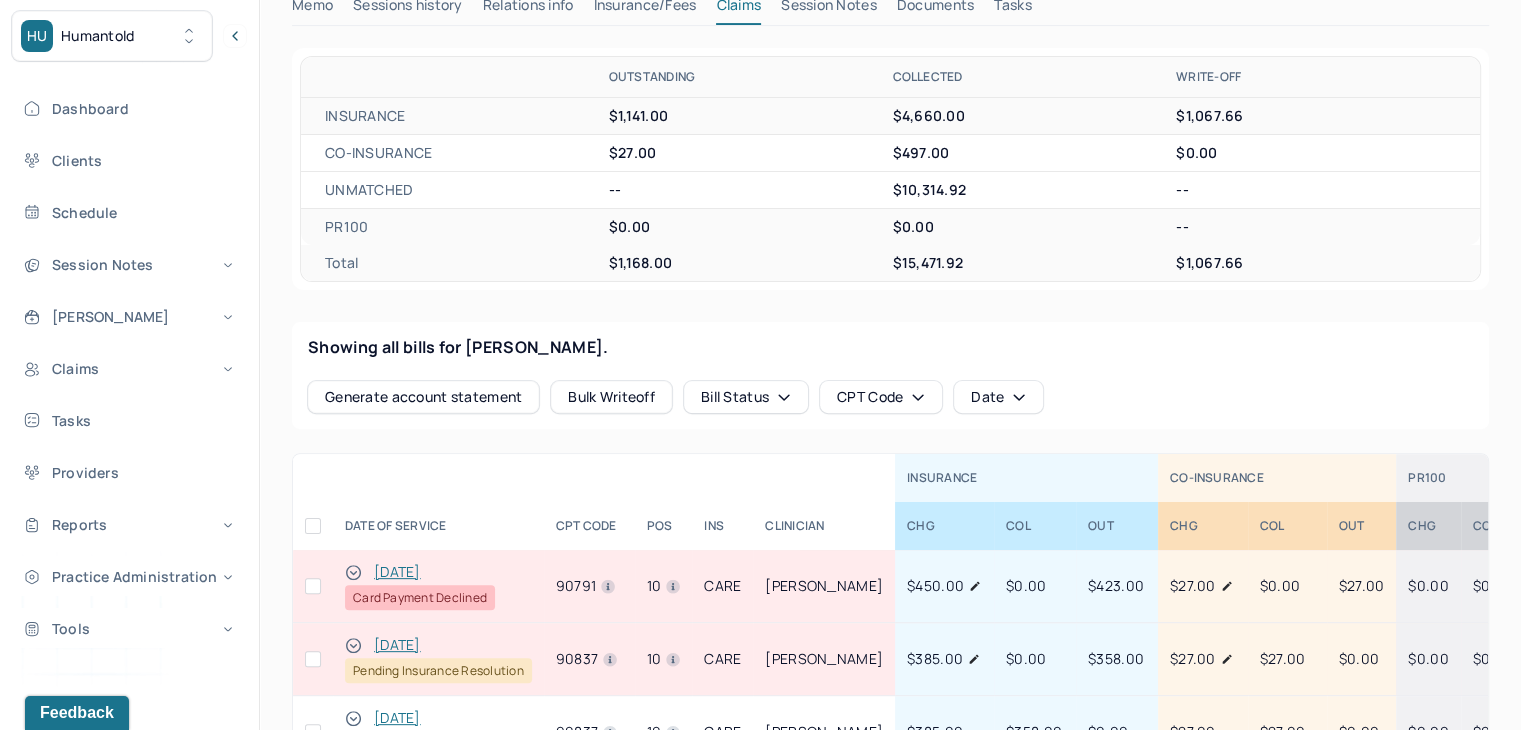click at bounding box center [313, 586] 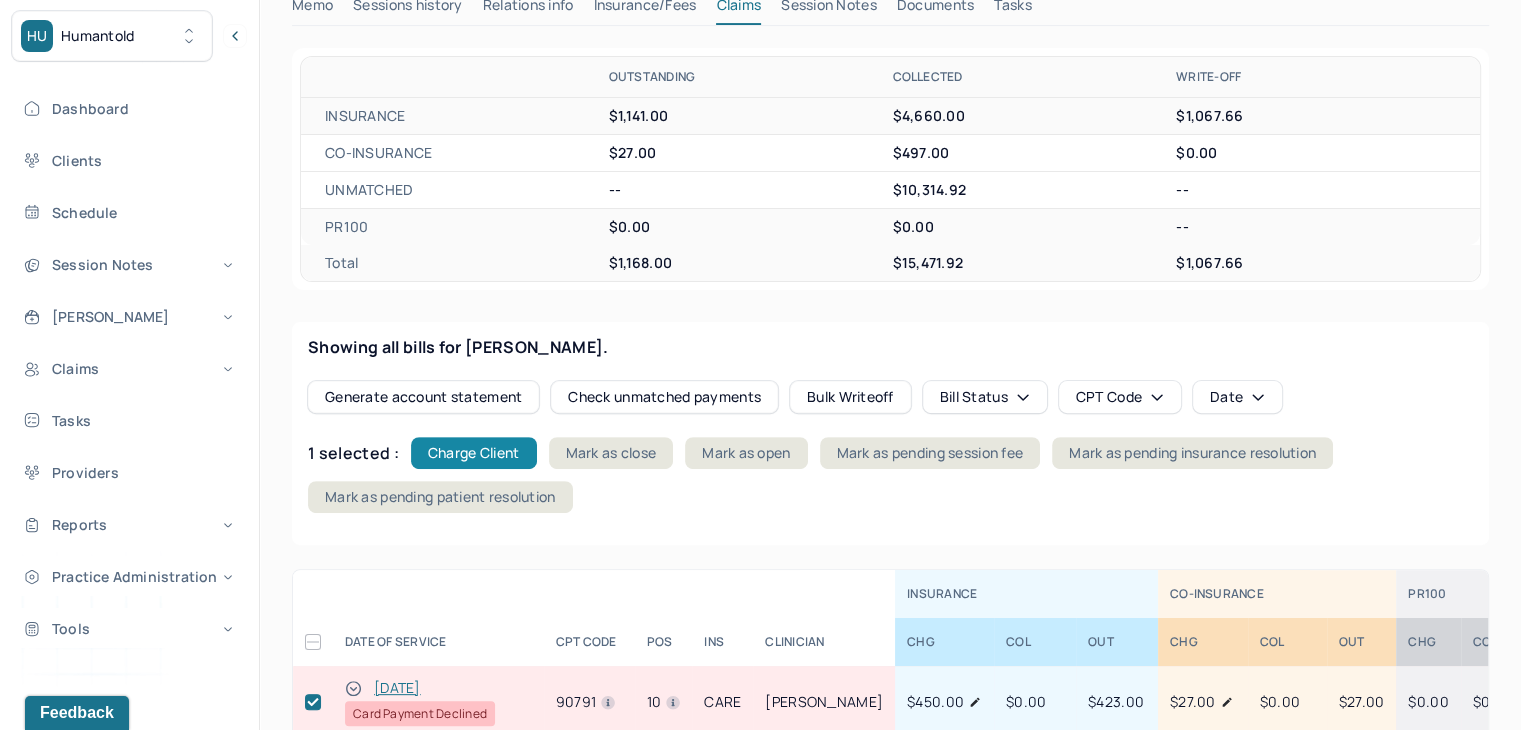 click on "Charge Client" at bounding box center (474, 453) 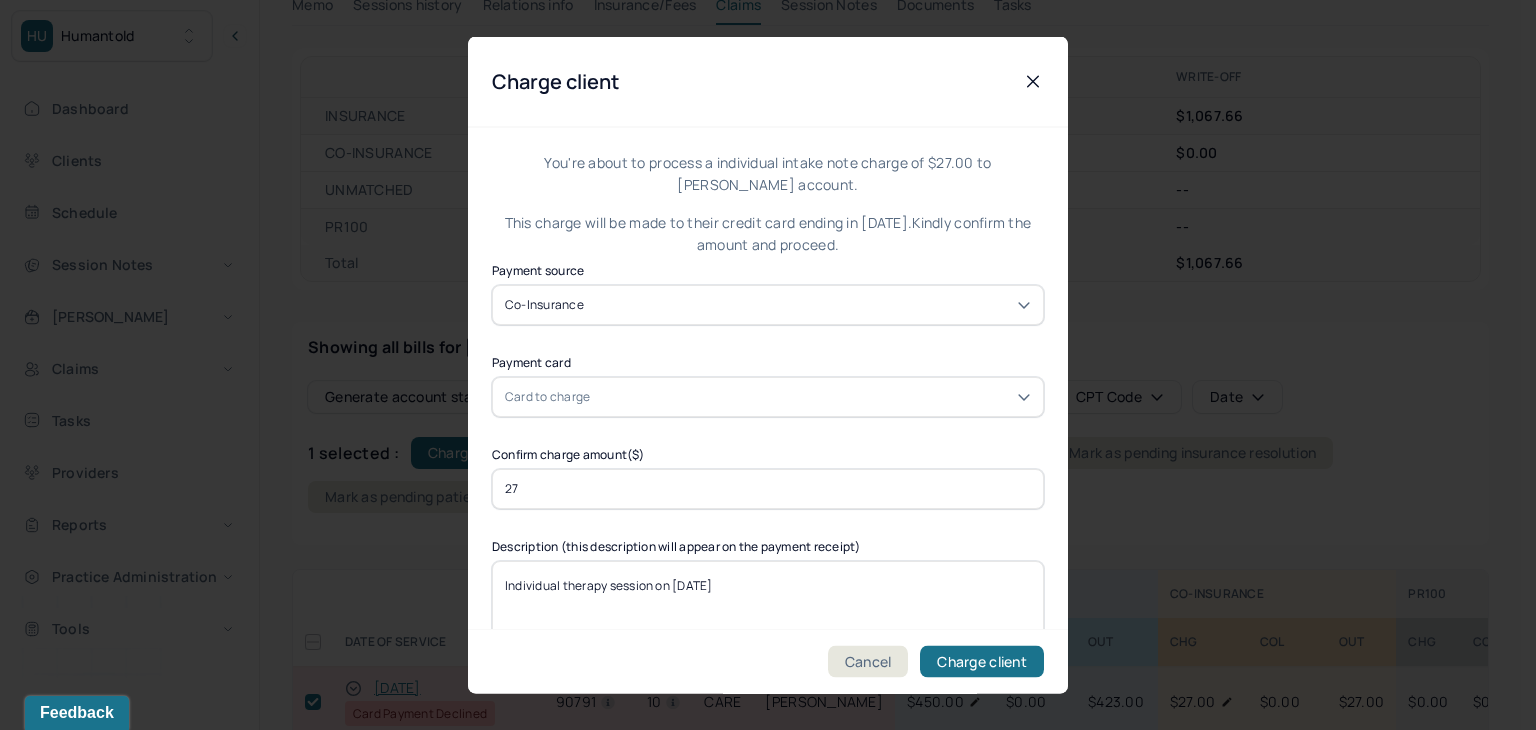 click on "Card to charge" at bounding box center (768, 396) 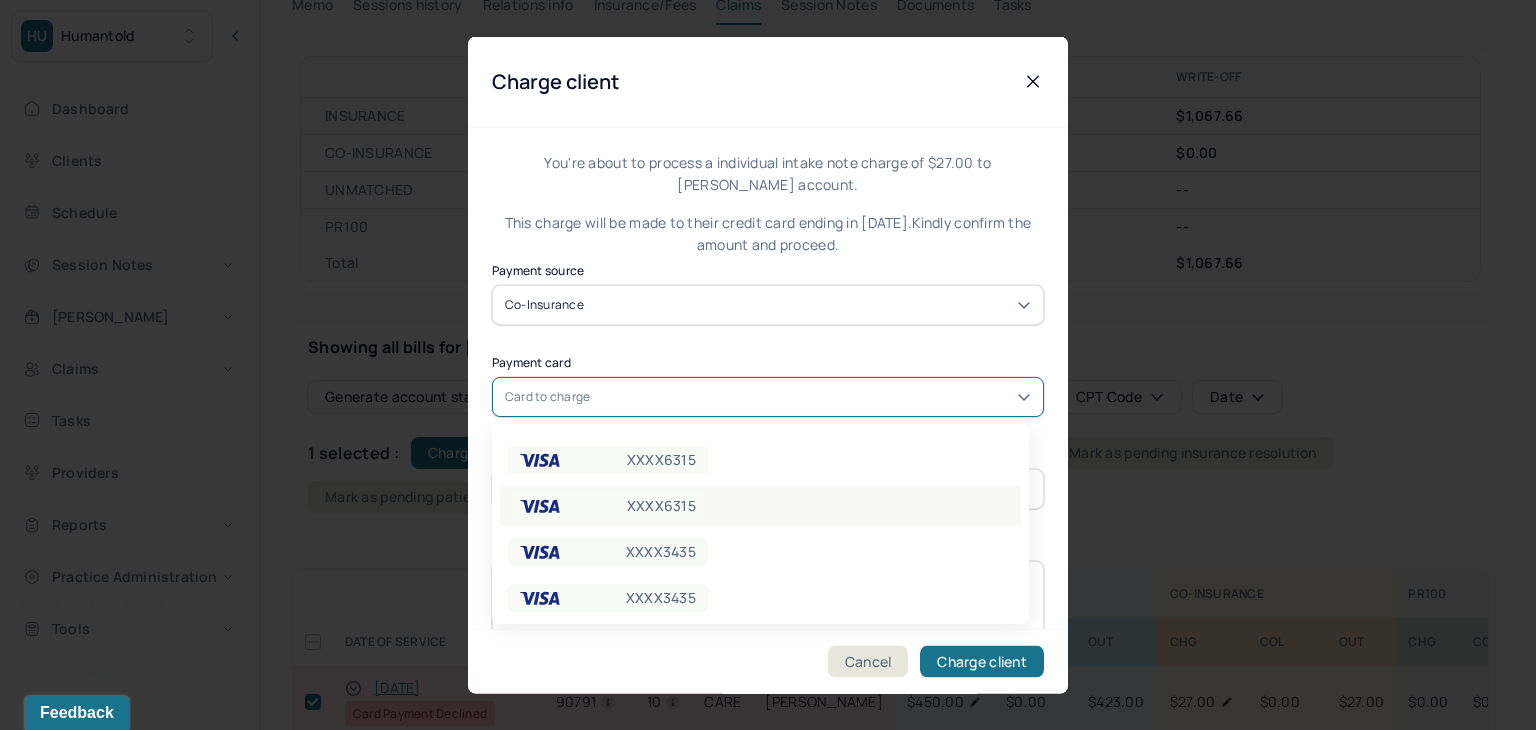 scroll, scrollTop: 152, scrollLeft: 0, axis: vertical 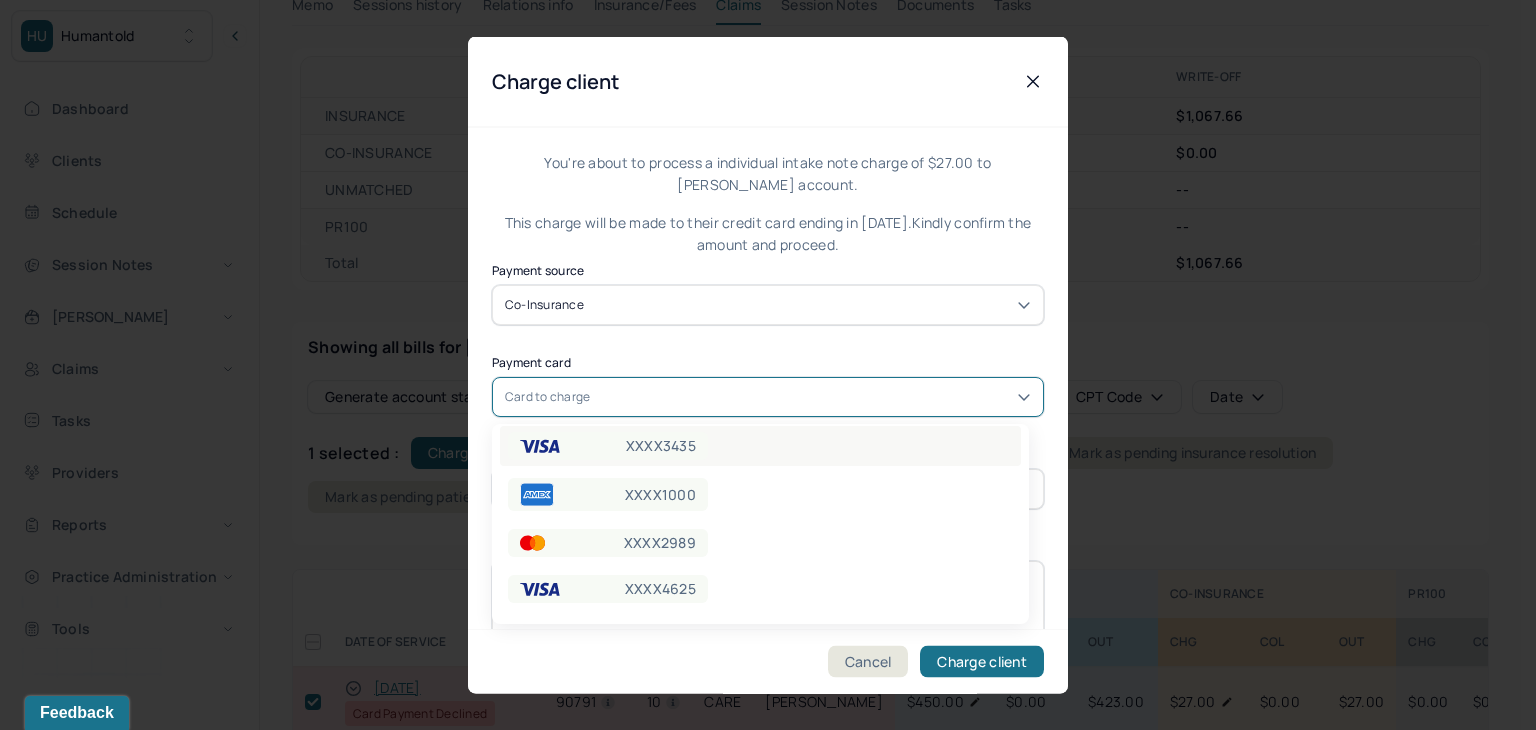 click on "XXXX3435" at bounding box center (661, 446) 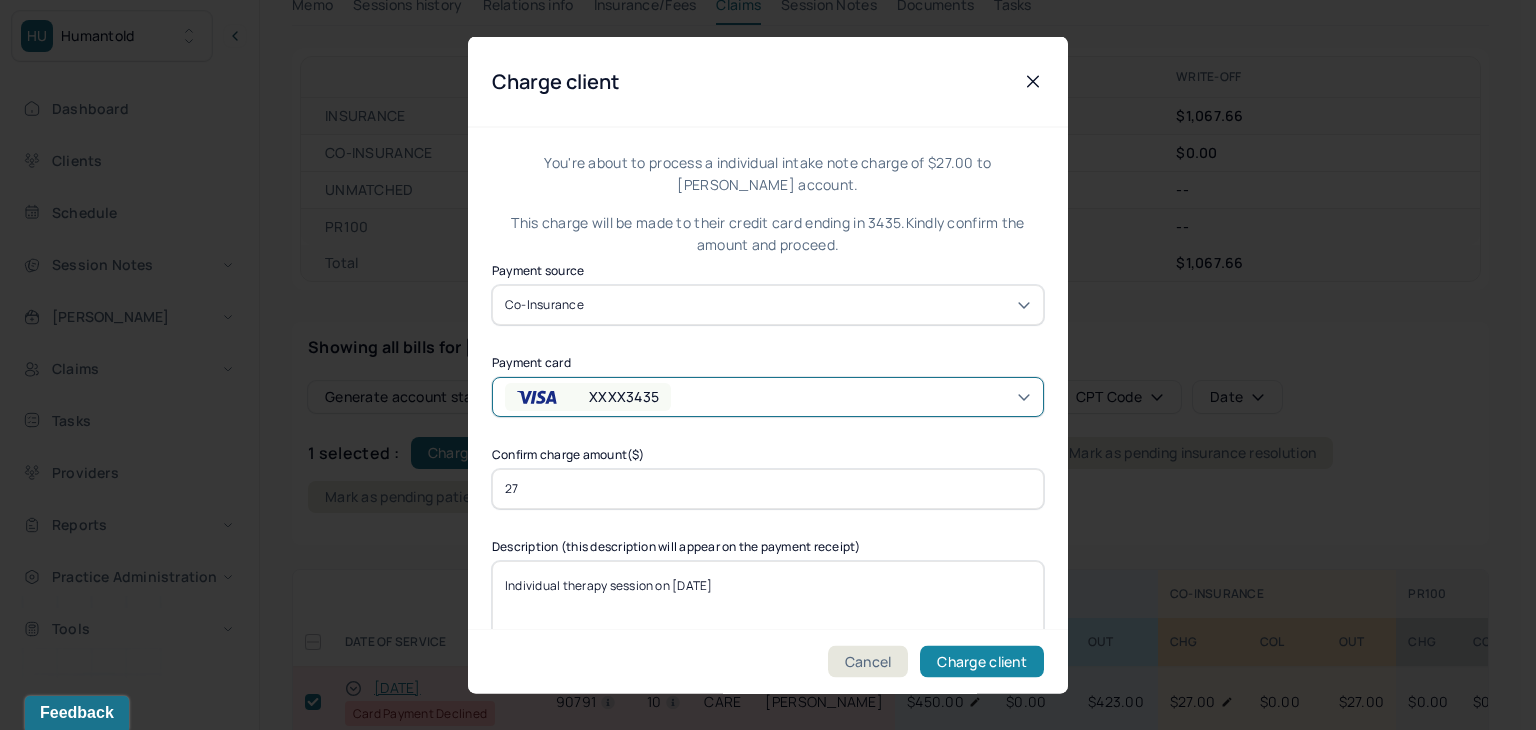 click on "Charge client" at bounding box center (982, 662) 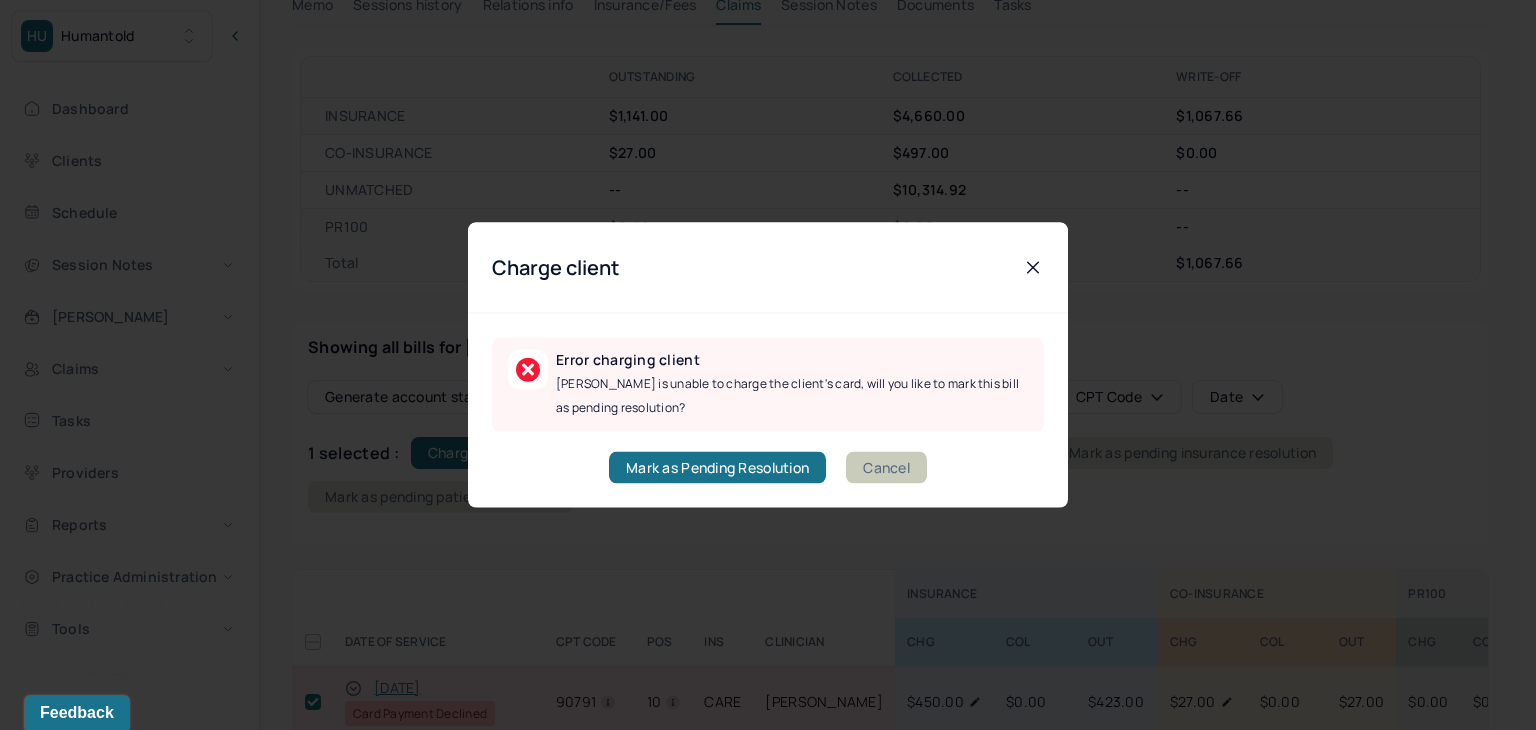 click on "Cancel" at bounding box center (886, 468) 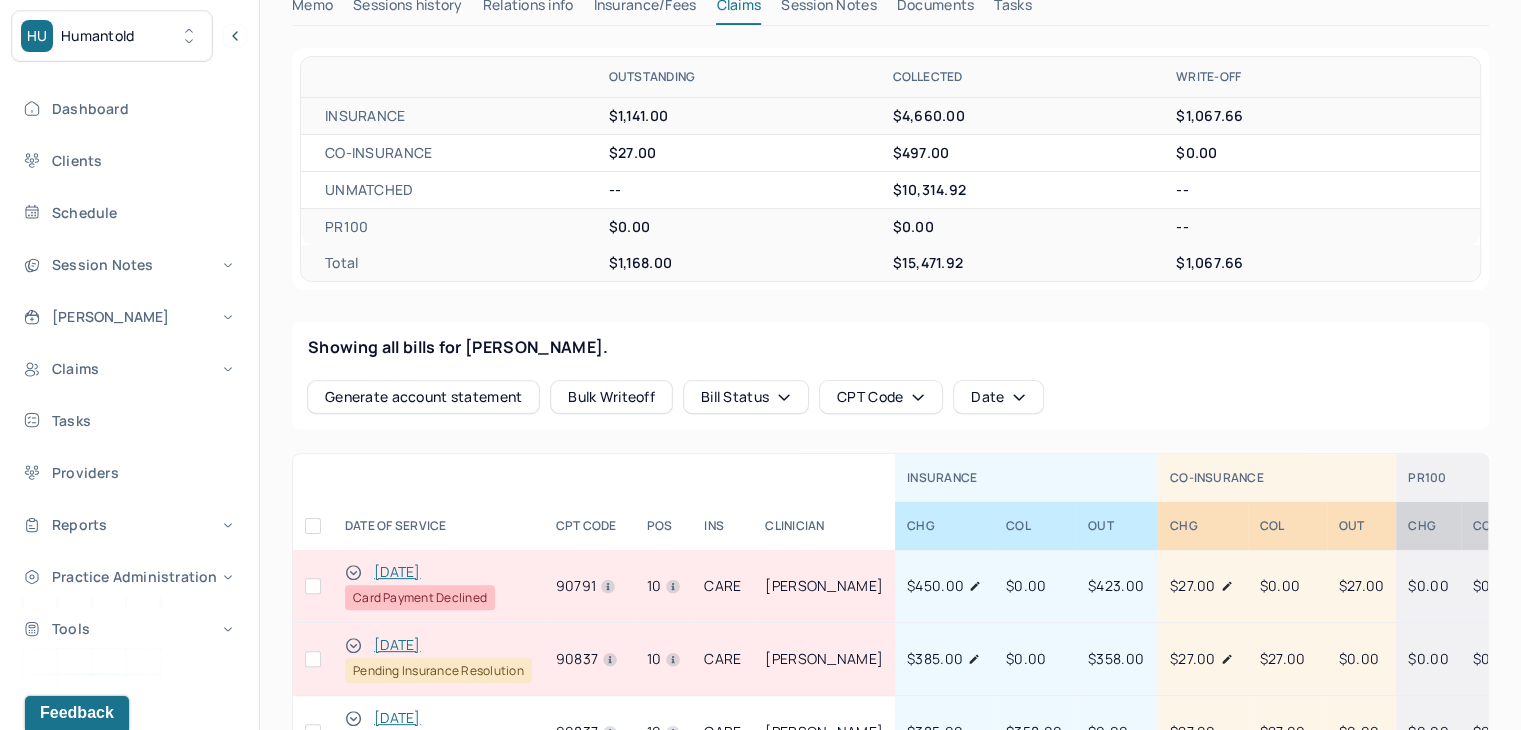 click at bounding box center (313, 586) 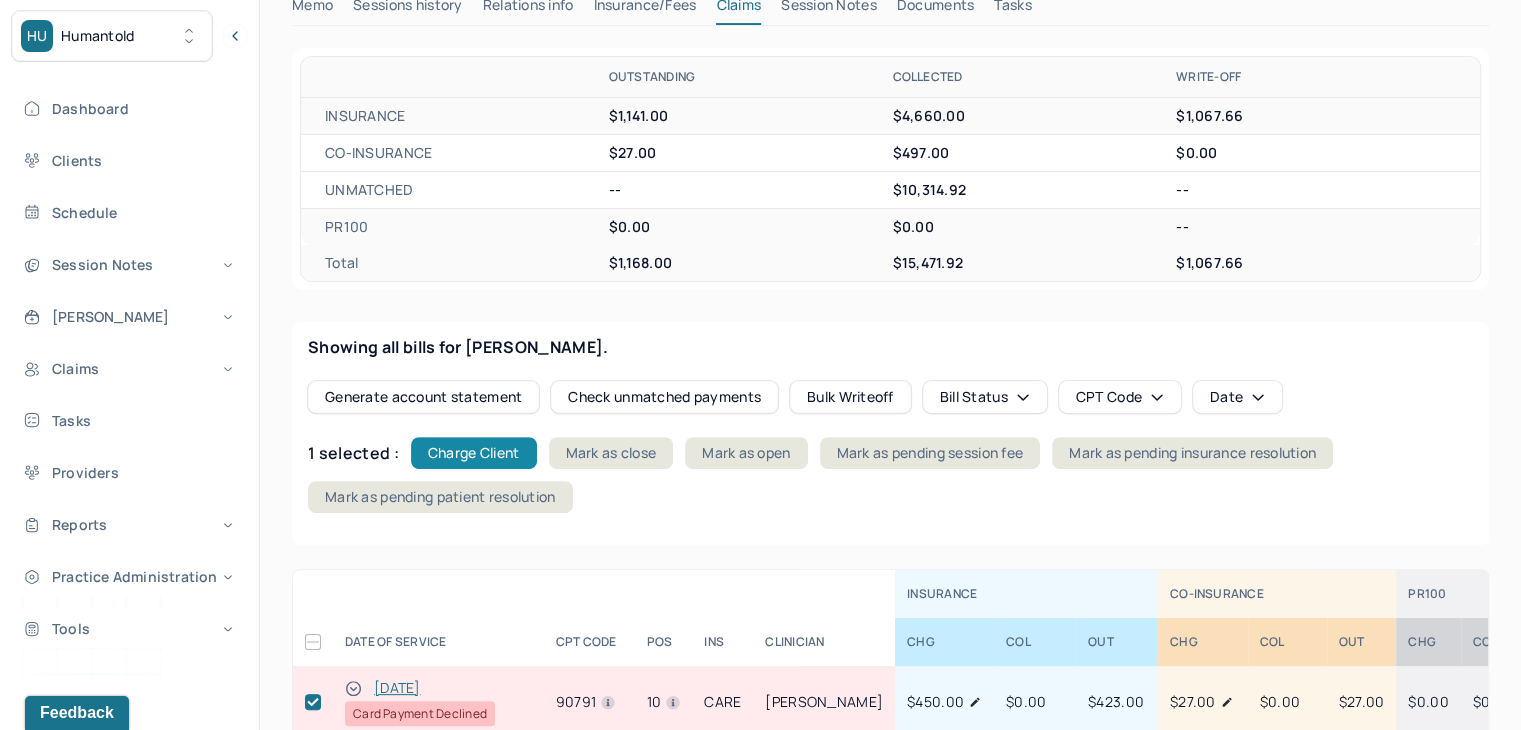 click on "Charge Client" at bounding box center (474, 453) 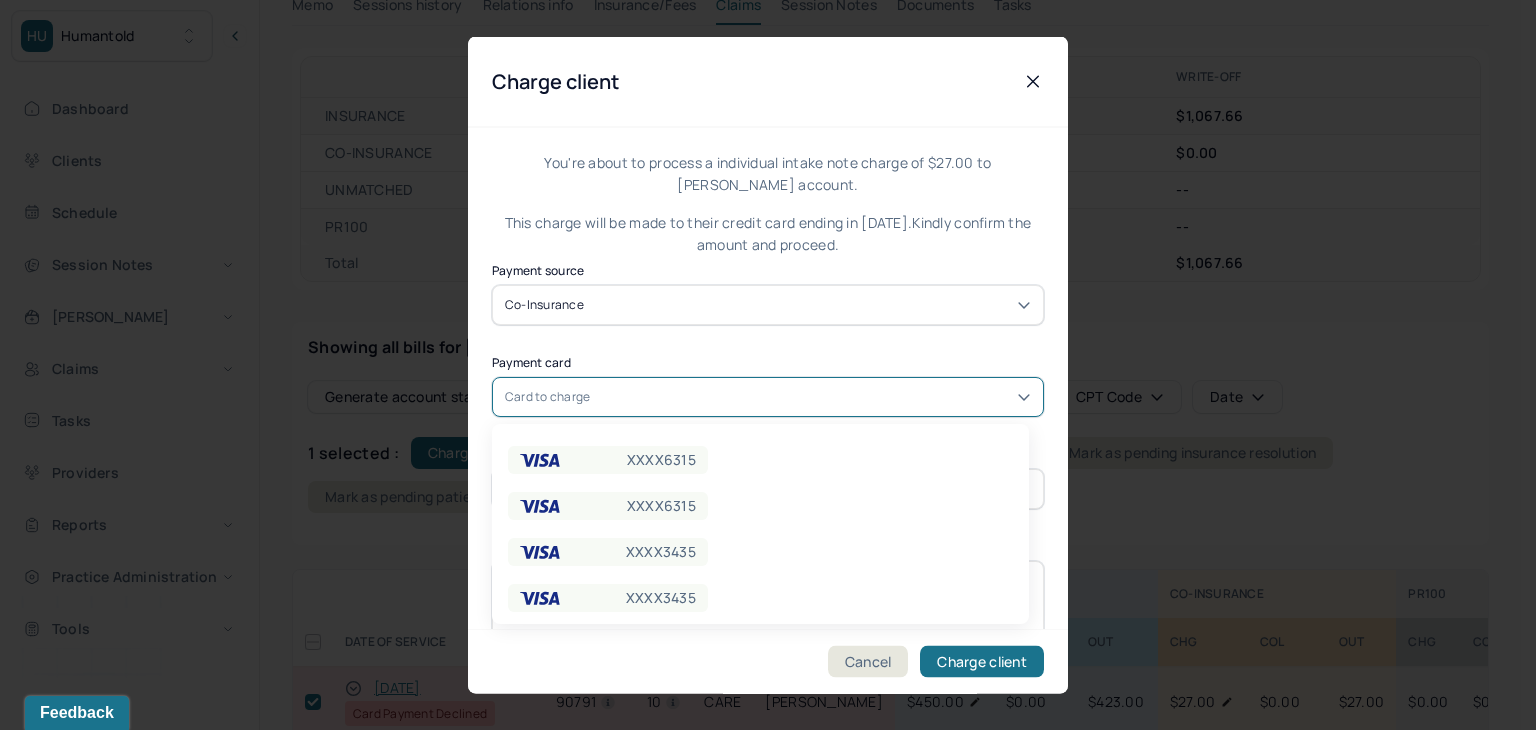 click on "Card to charge" at bounding box center (768, 396) 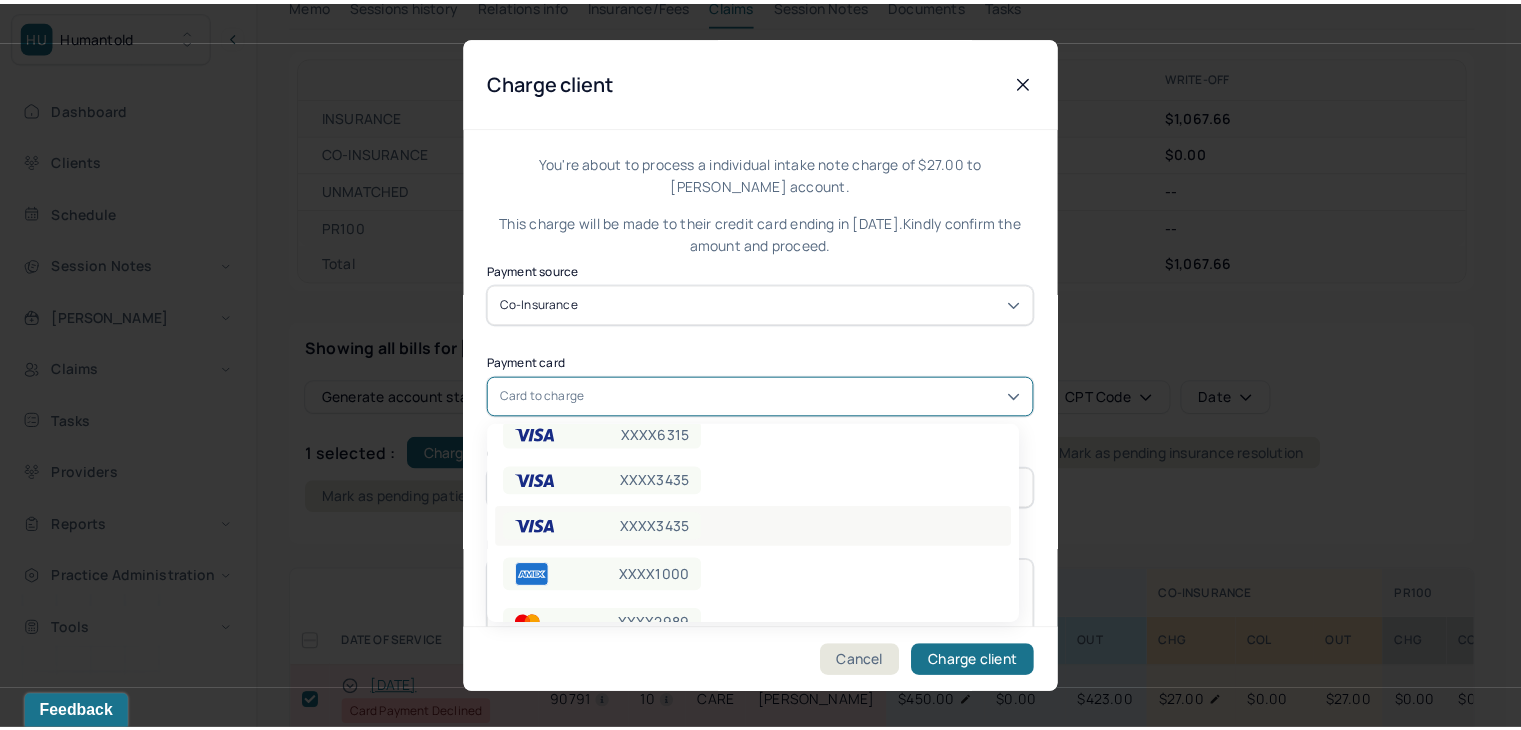 scroll, scrollTop: 100, scrollLeft: 0, axis: vertical 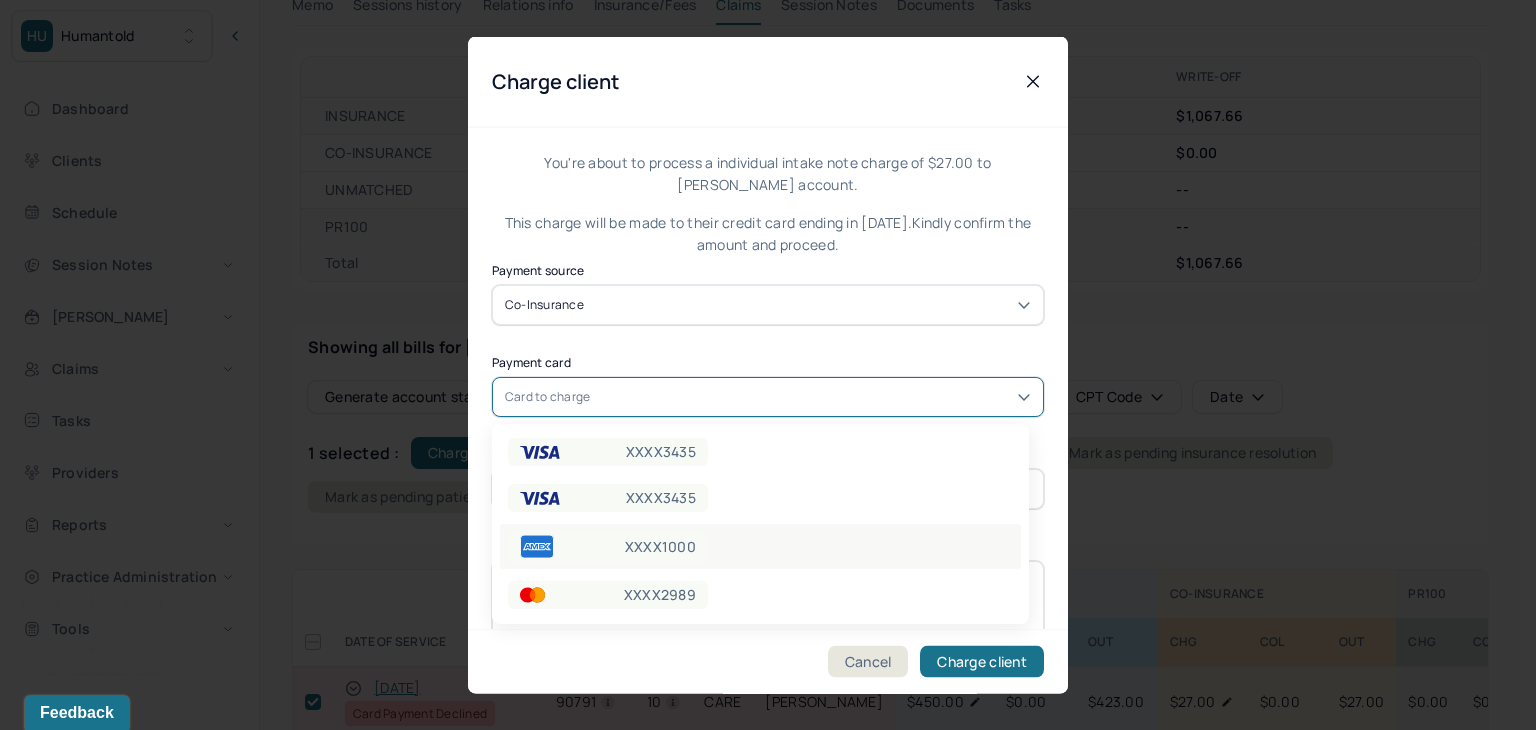 click on "XXXX1000" at bounding box center (608, 546) 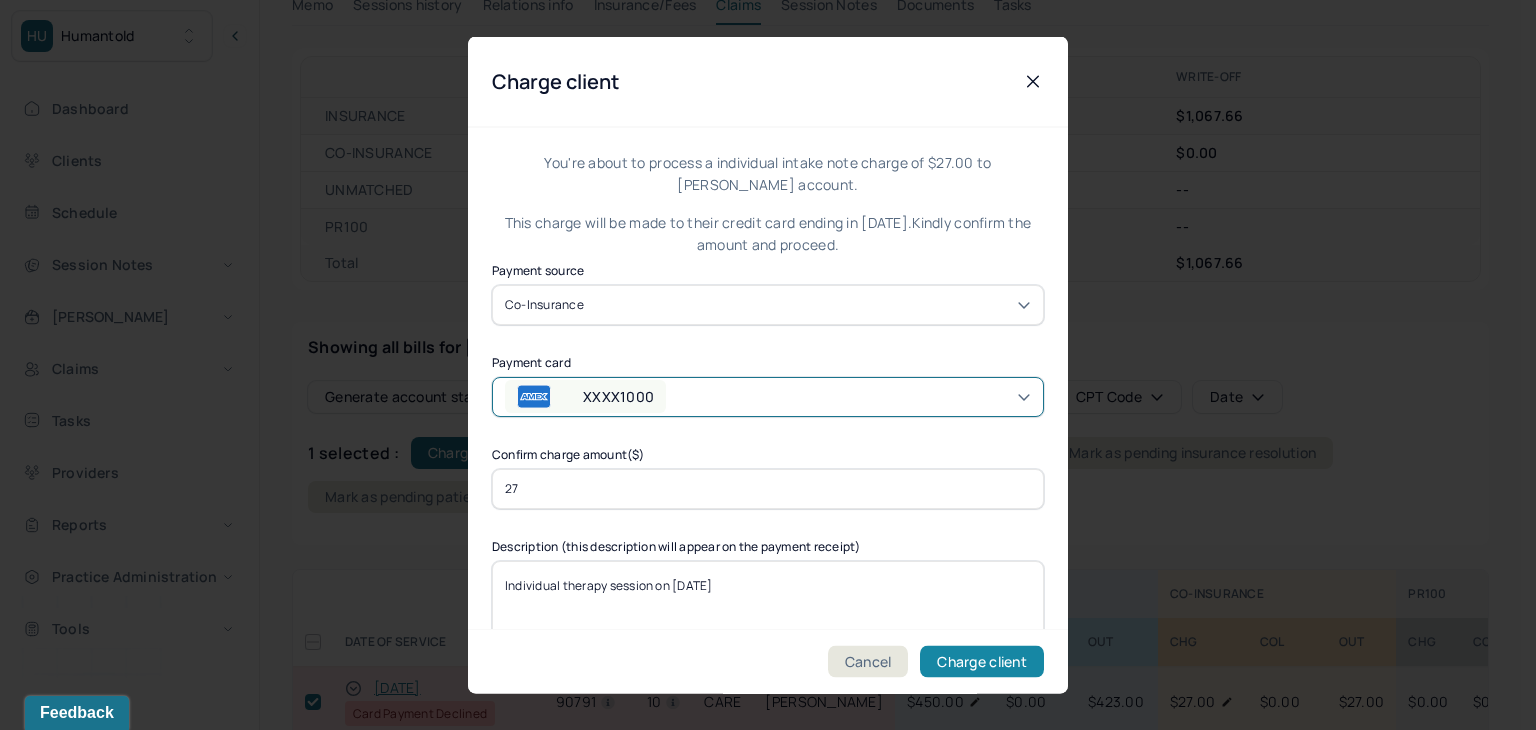 click on "Charge client" at bounding box center [982, 662] 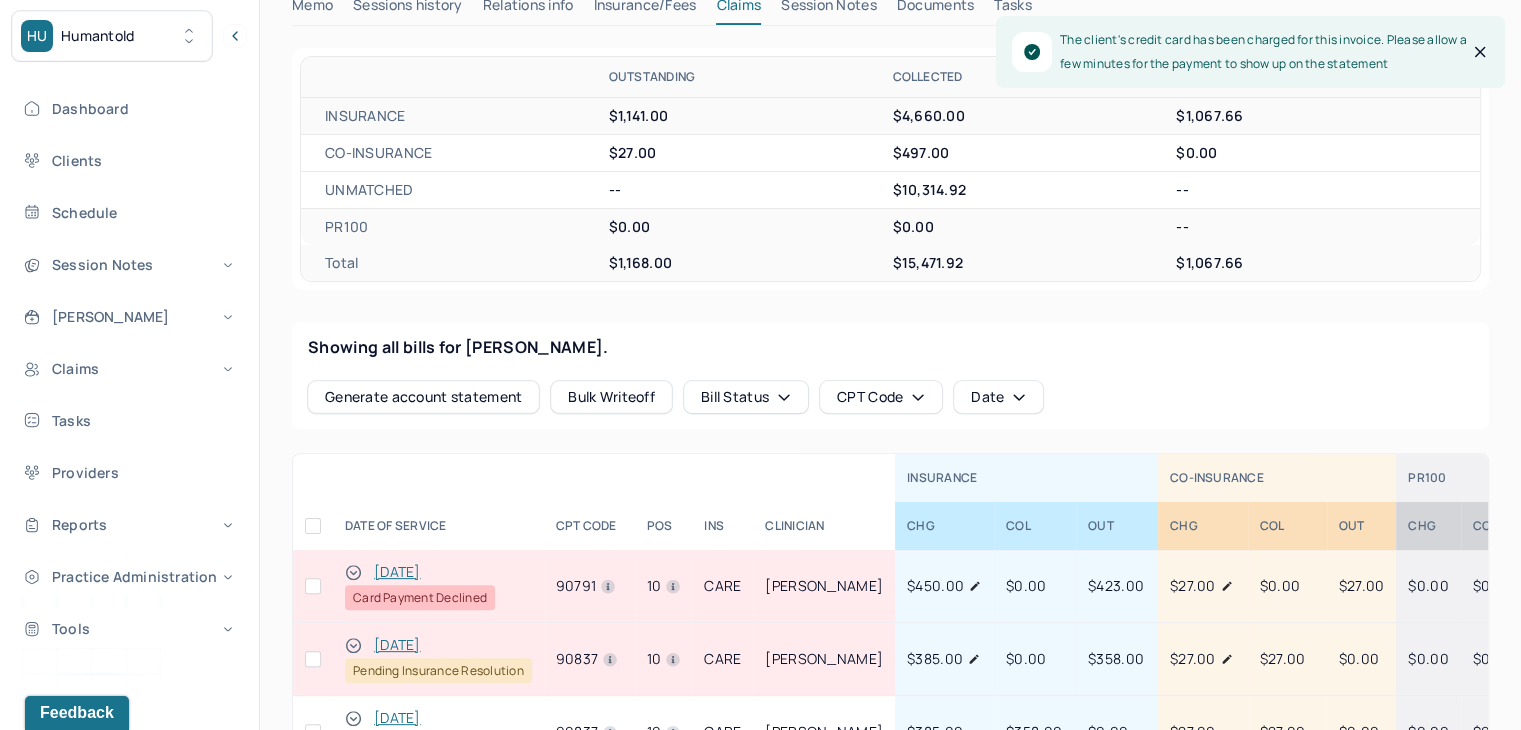 click at bounding box center [313, 586] 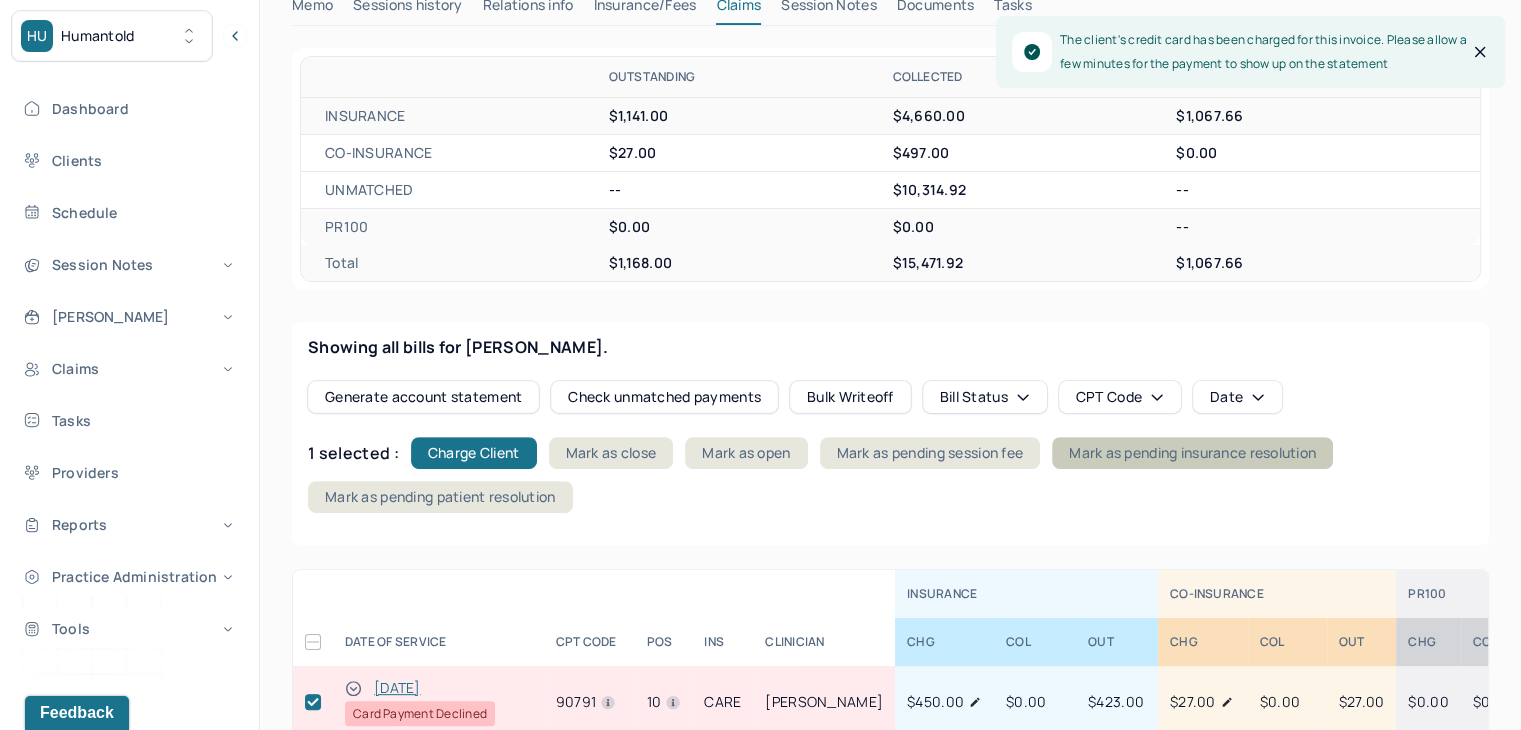 click on "Mark as pending insurance resolution" at bounding box center (1192, 453) 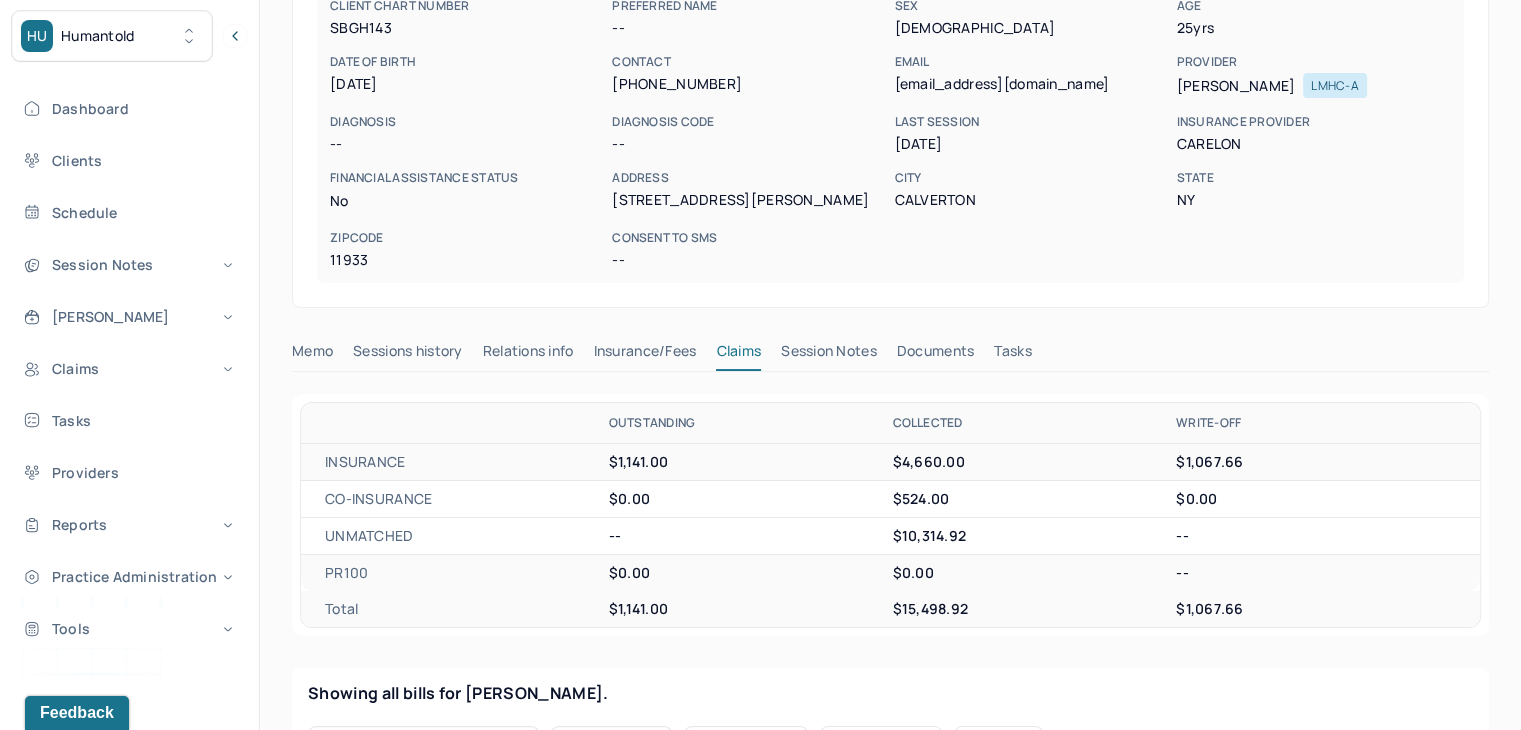 scroll, scrollTop: 0, scrollLeft: 0, axis: both 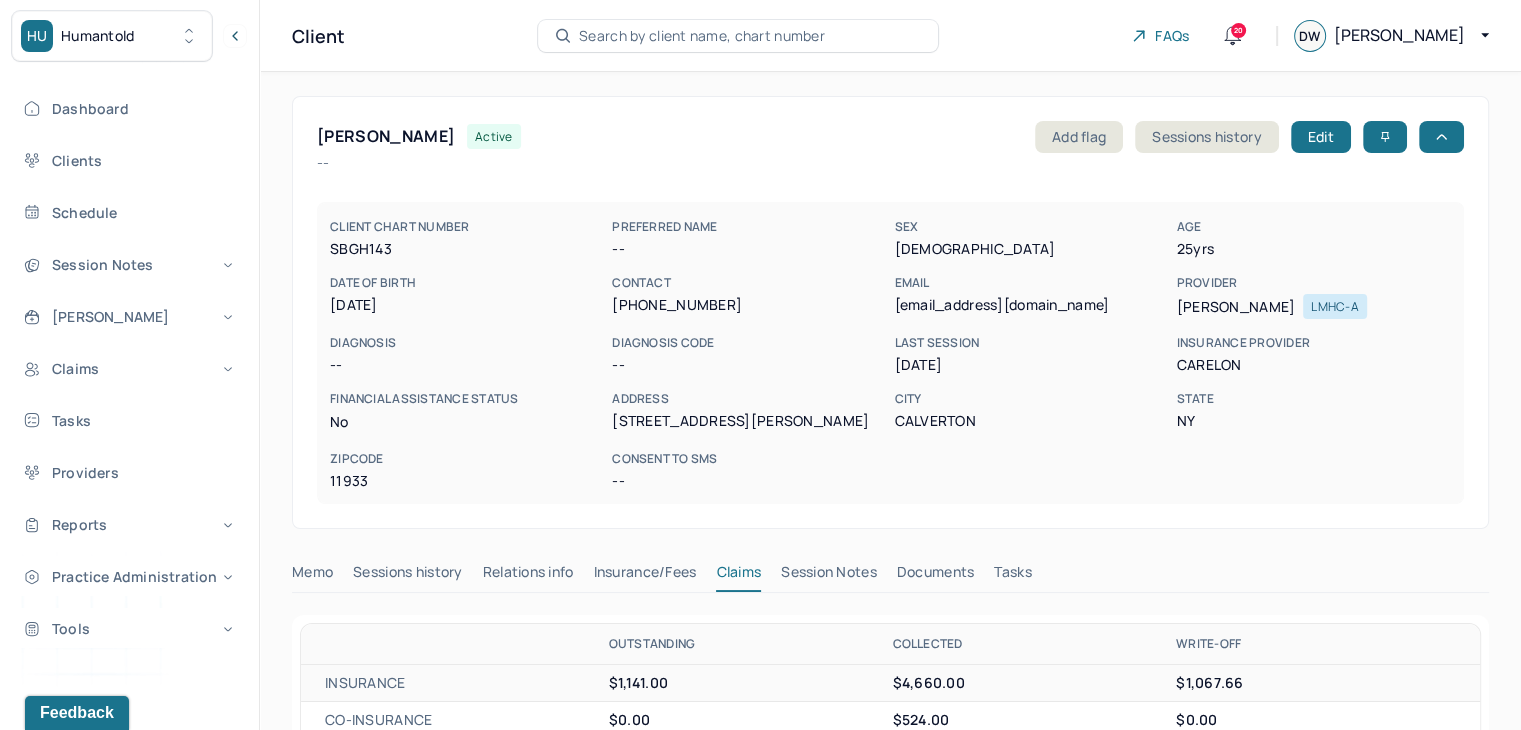 click on "Search by client name, chart number" at bounding box center [702, 36] 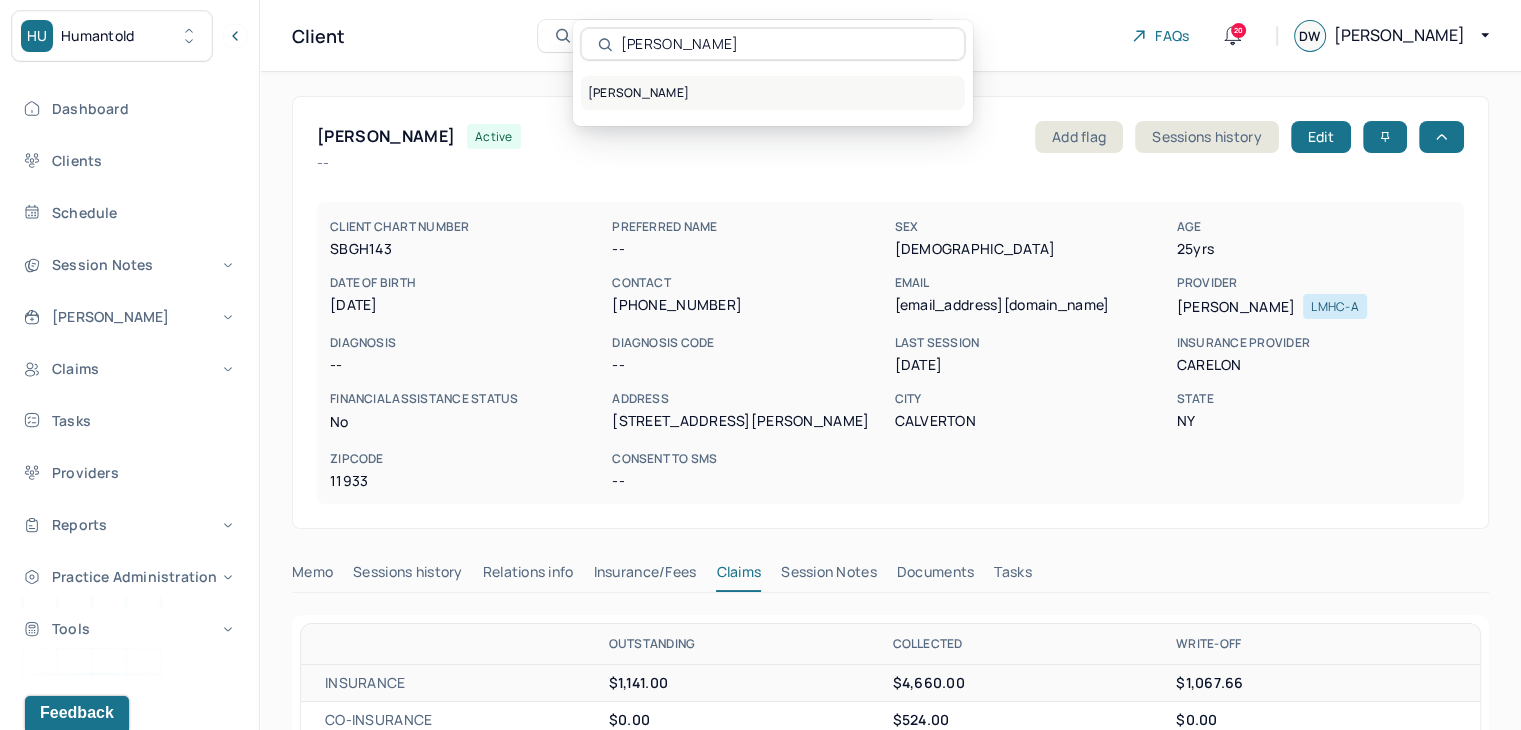 type on "Kevin McGinnis" 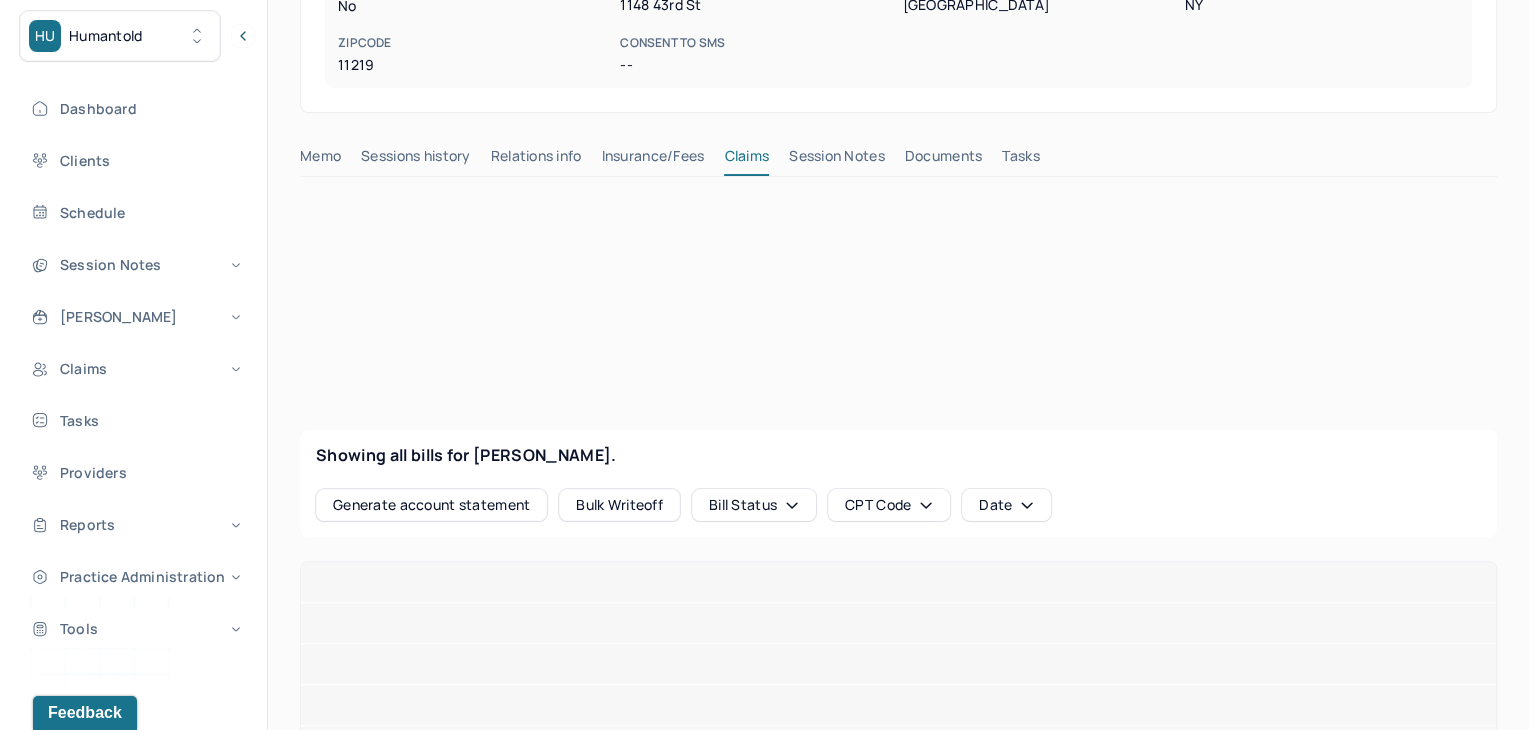scroll, scrollTop: 500, scrollLeft: 0, axis: vertical 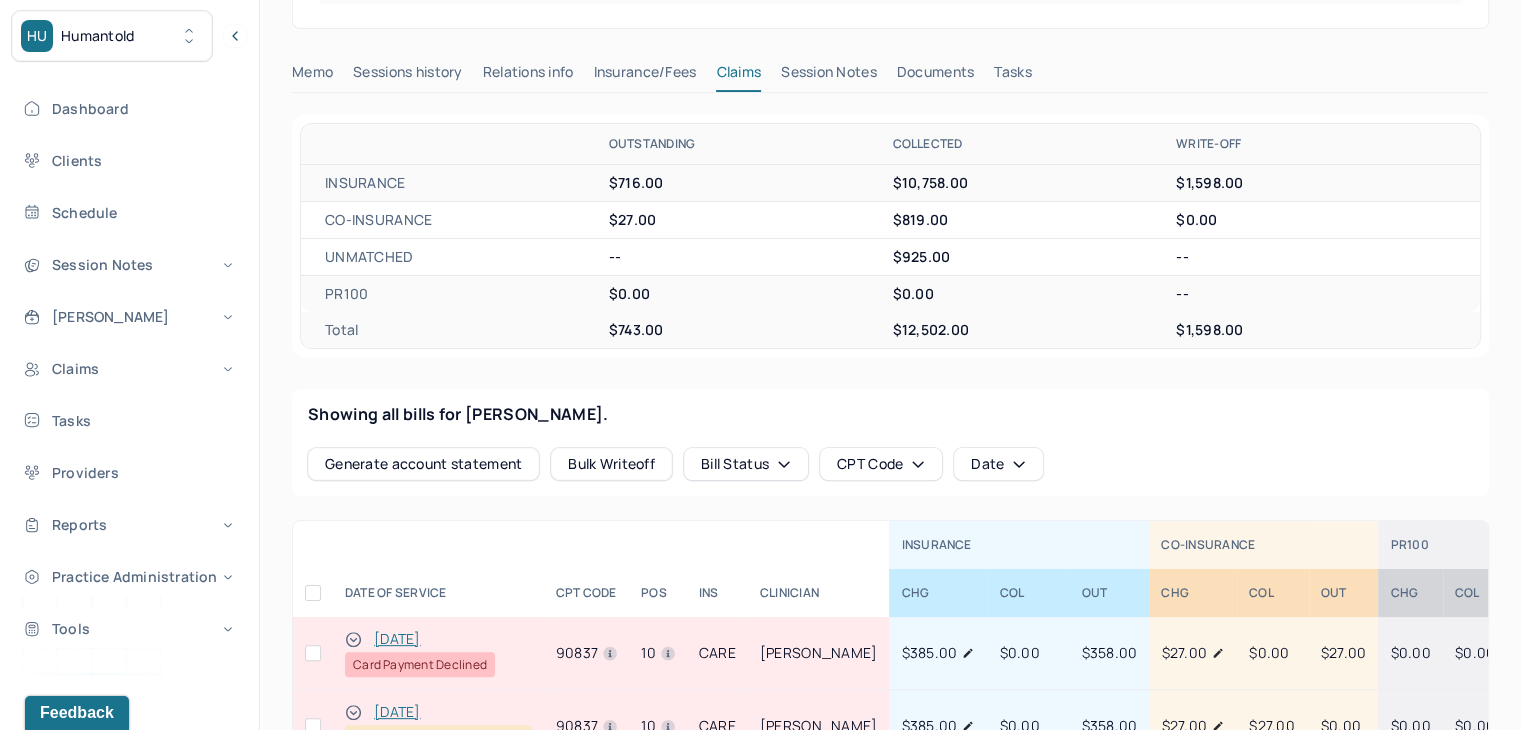 click at bounding box center (313, 653) 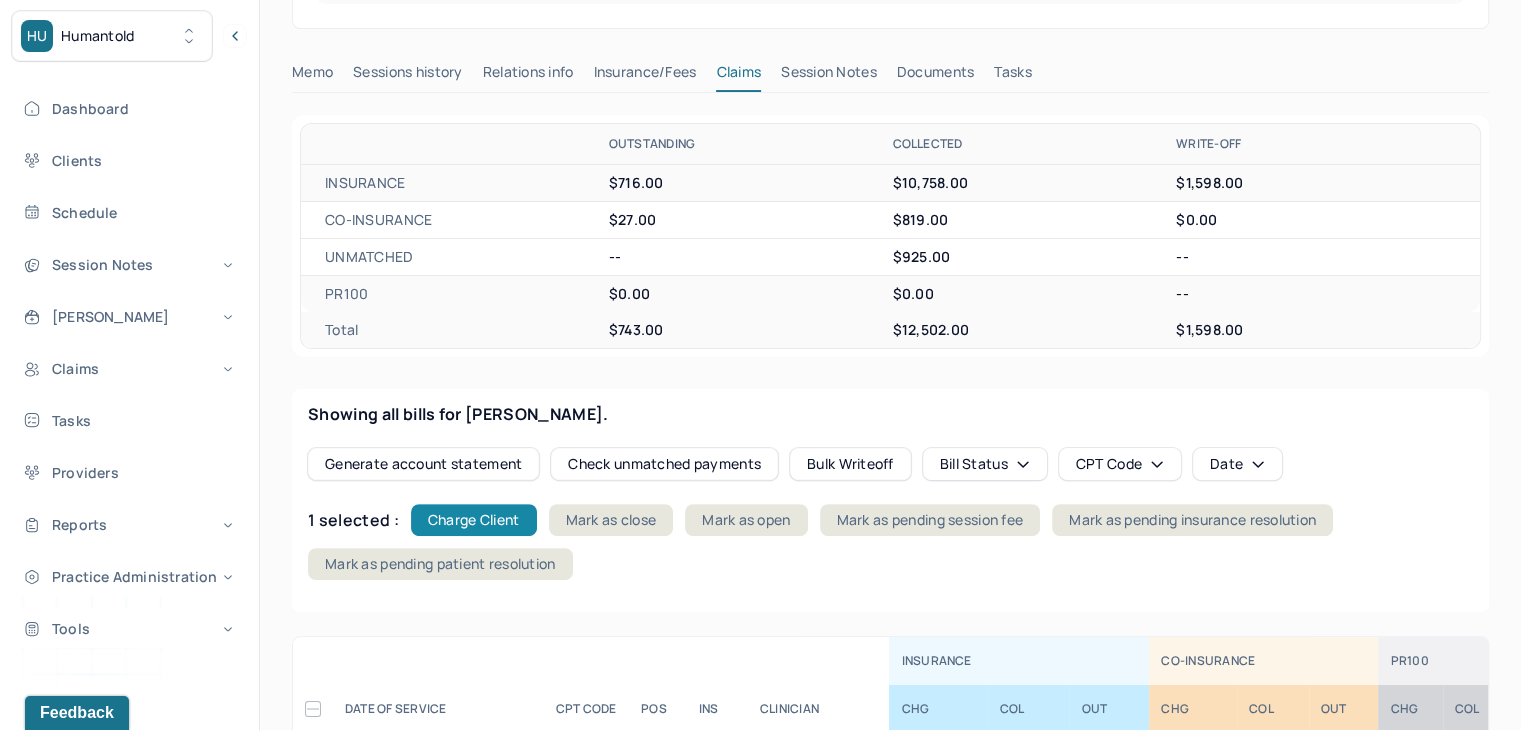 click on "Charge Client" at bounding box center [474, 520] 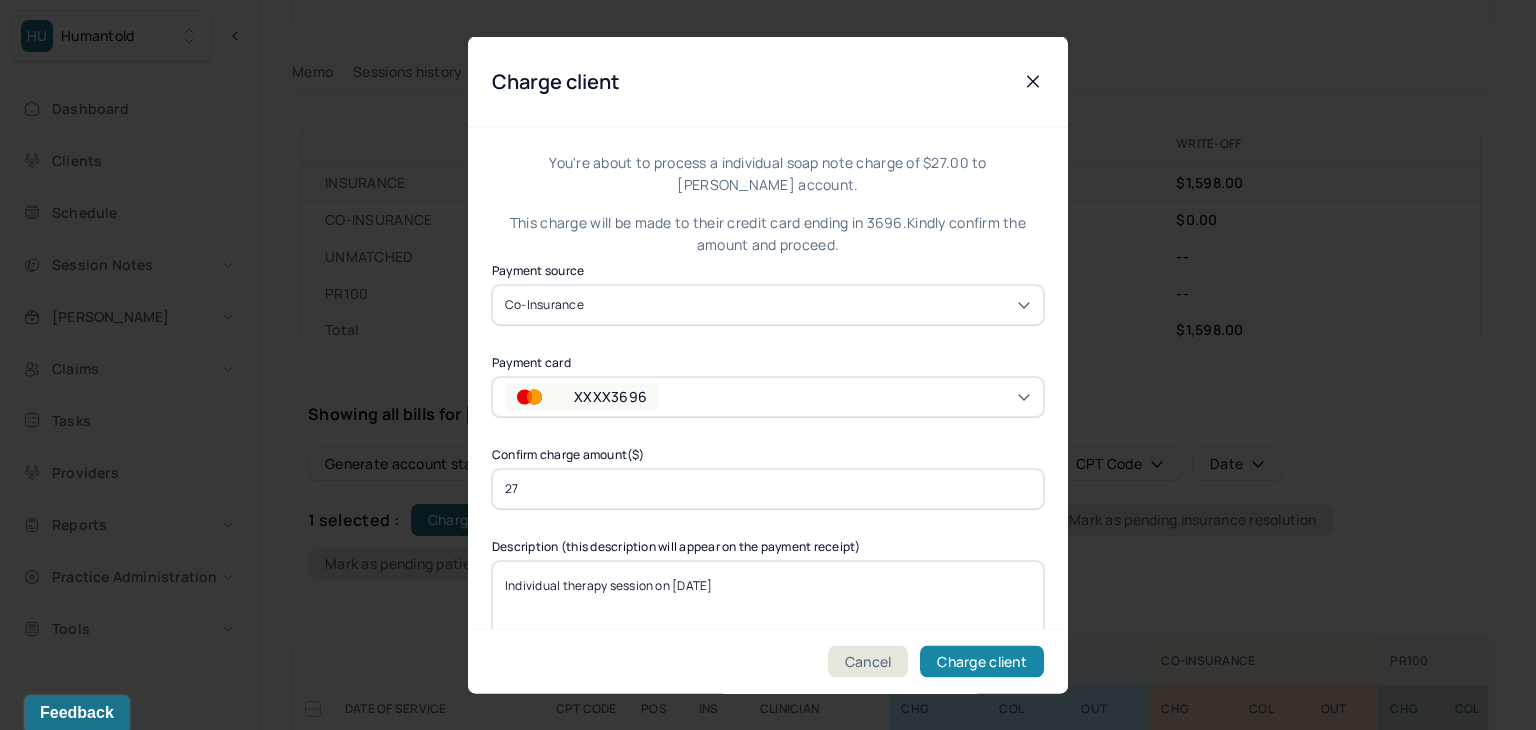 click on "Charge client" at bounding box center (982, 662) 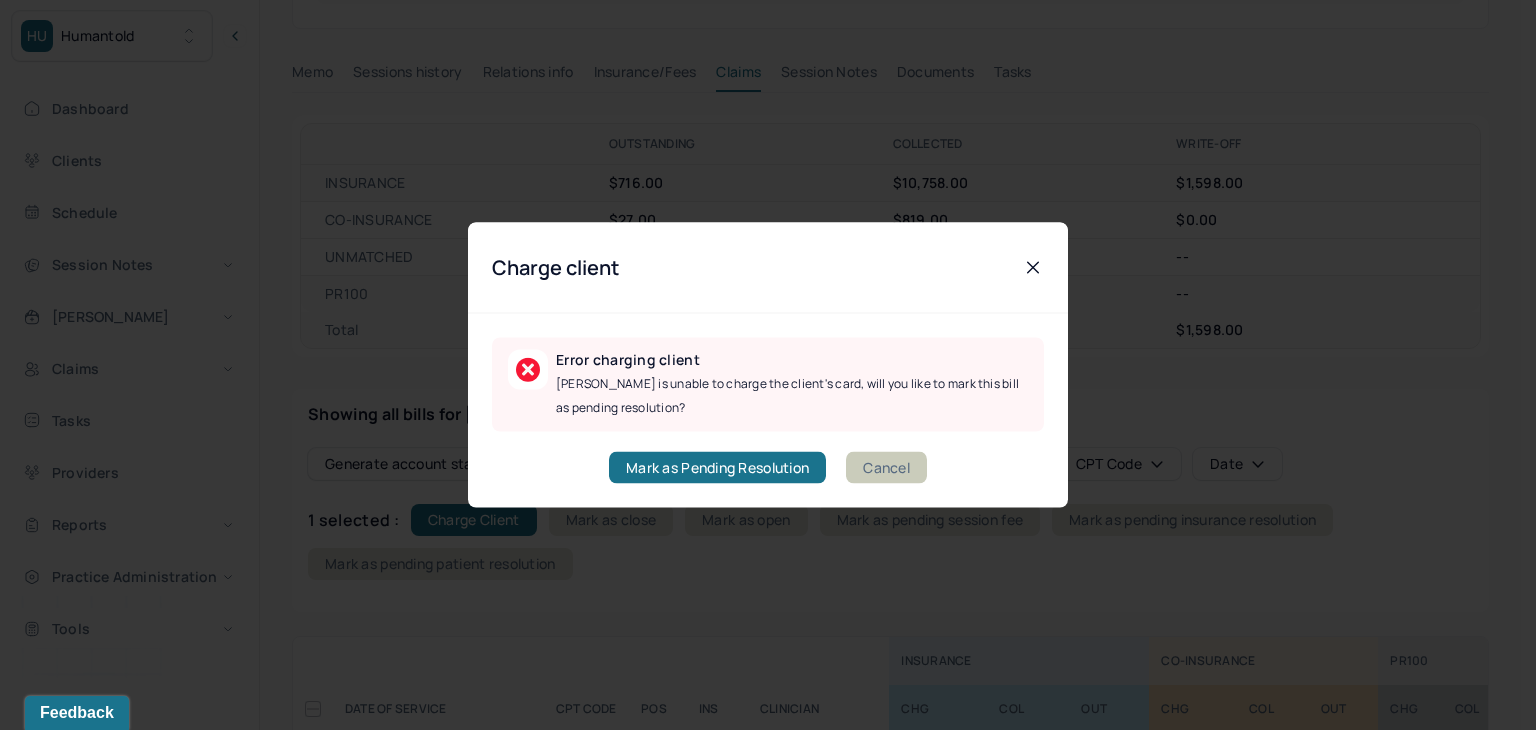 click on "Cancel" at bounding box center (886, 468) 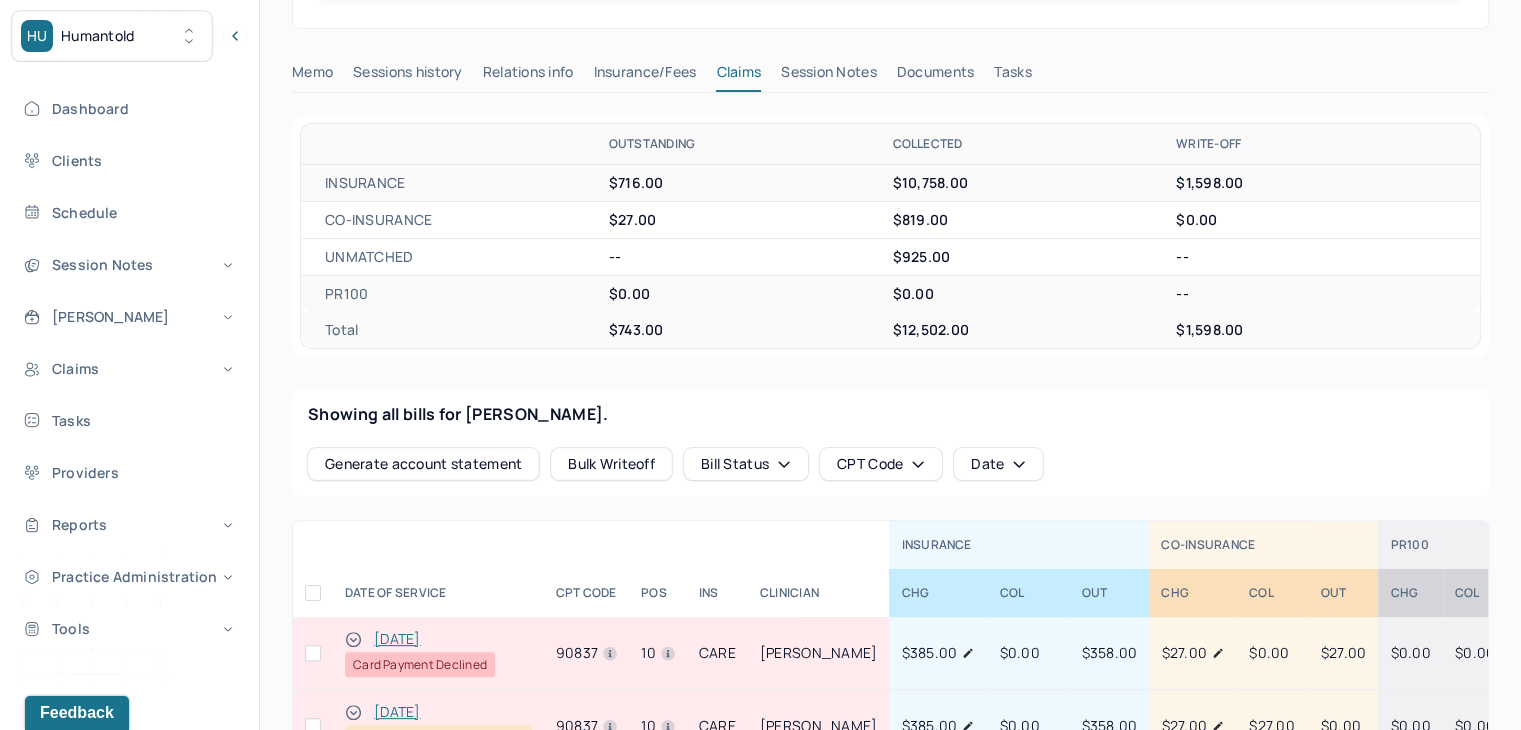 click at bounding box center [313, 653] 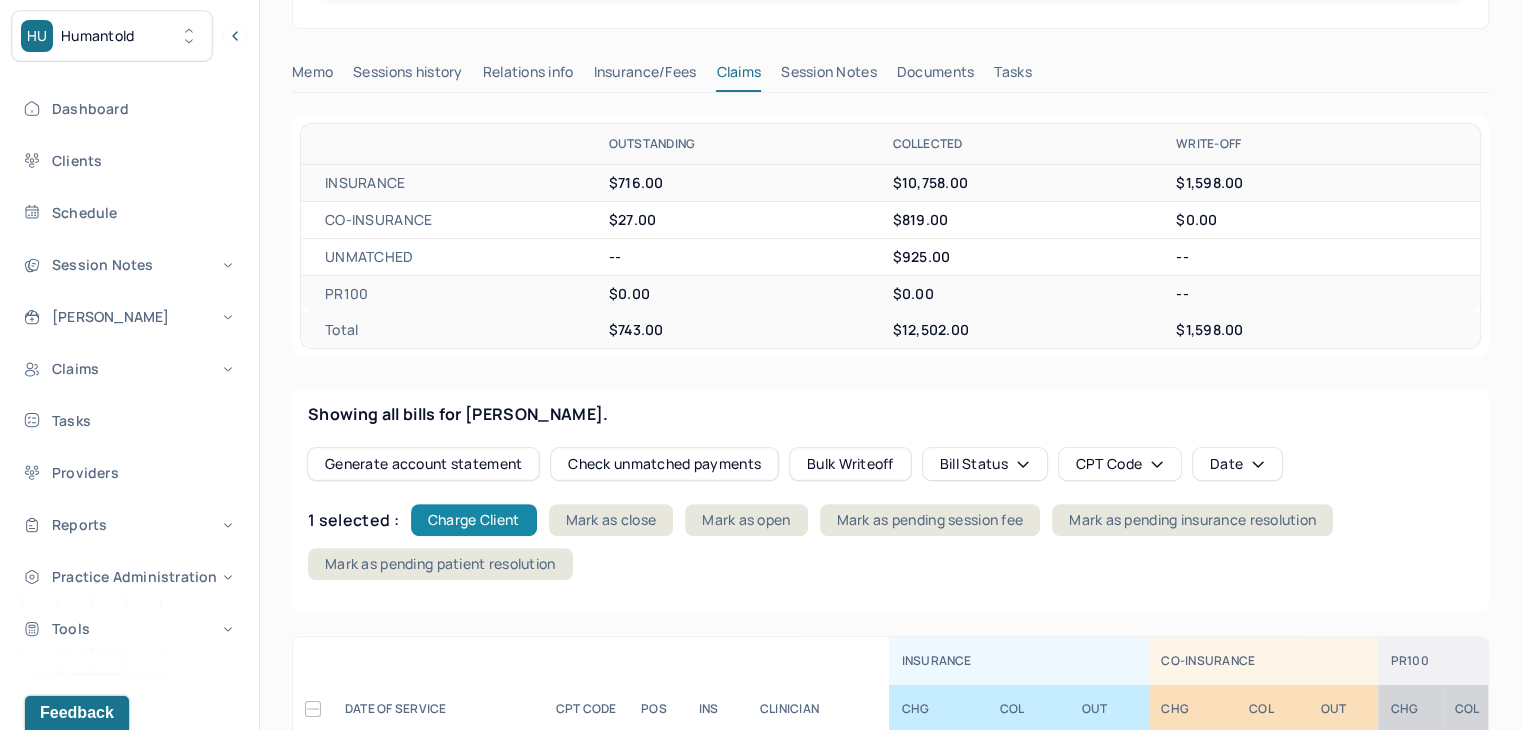 click on "Charge Client" at bounding box center [474, 520] 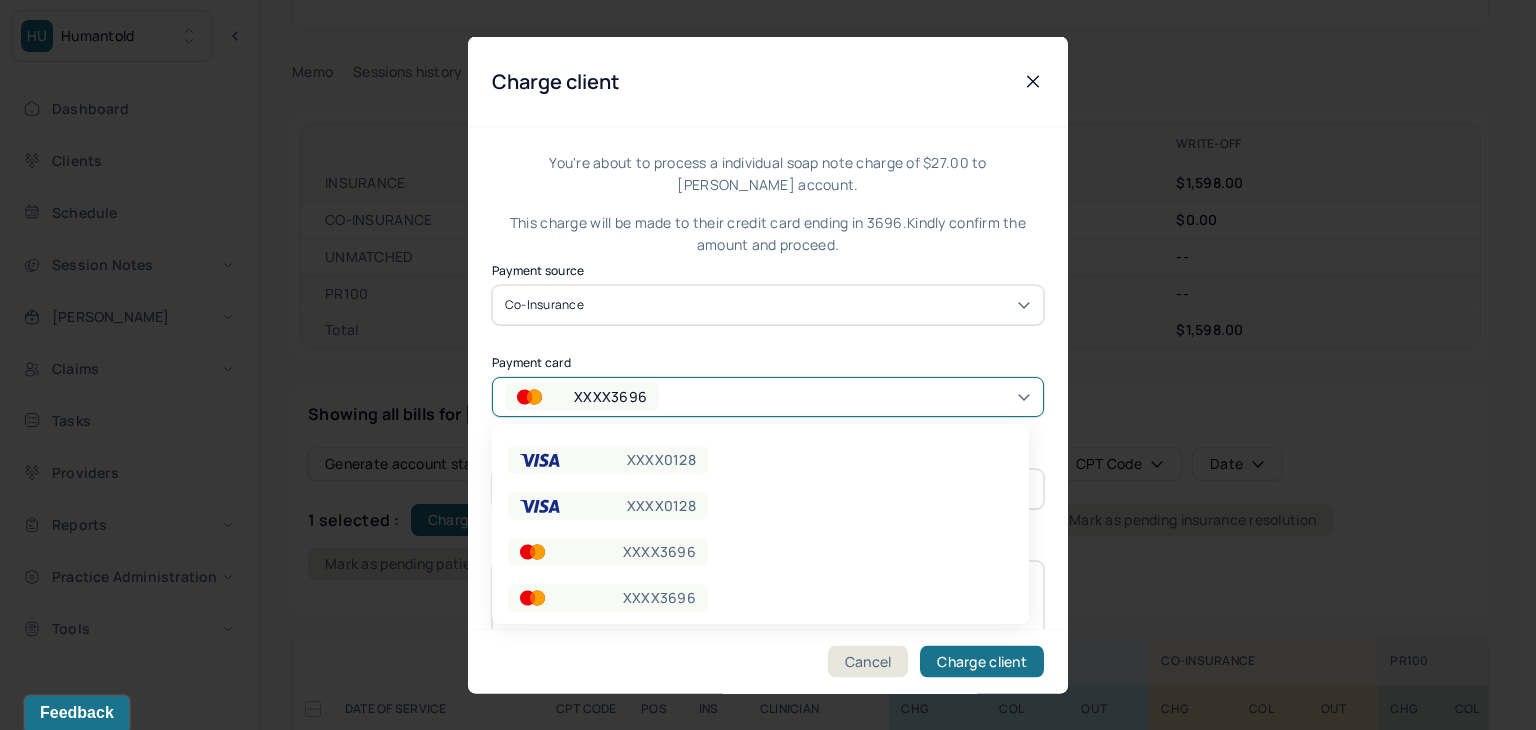 click on "XXXX3696" at bounding box center (610, 396) 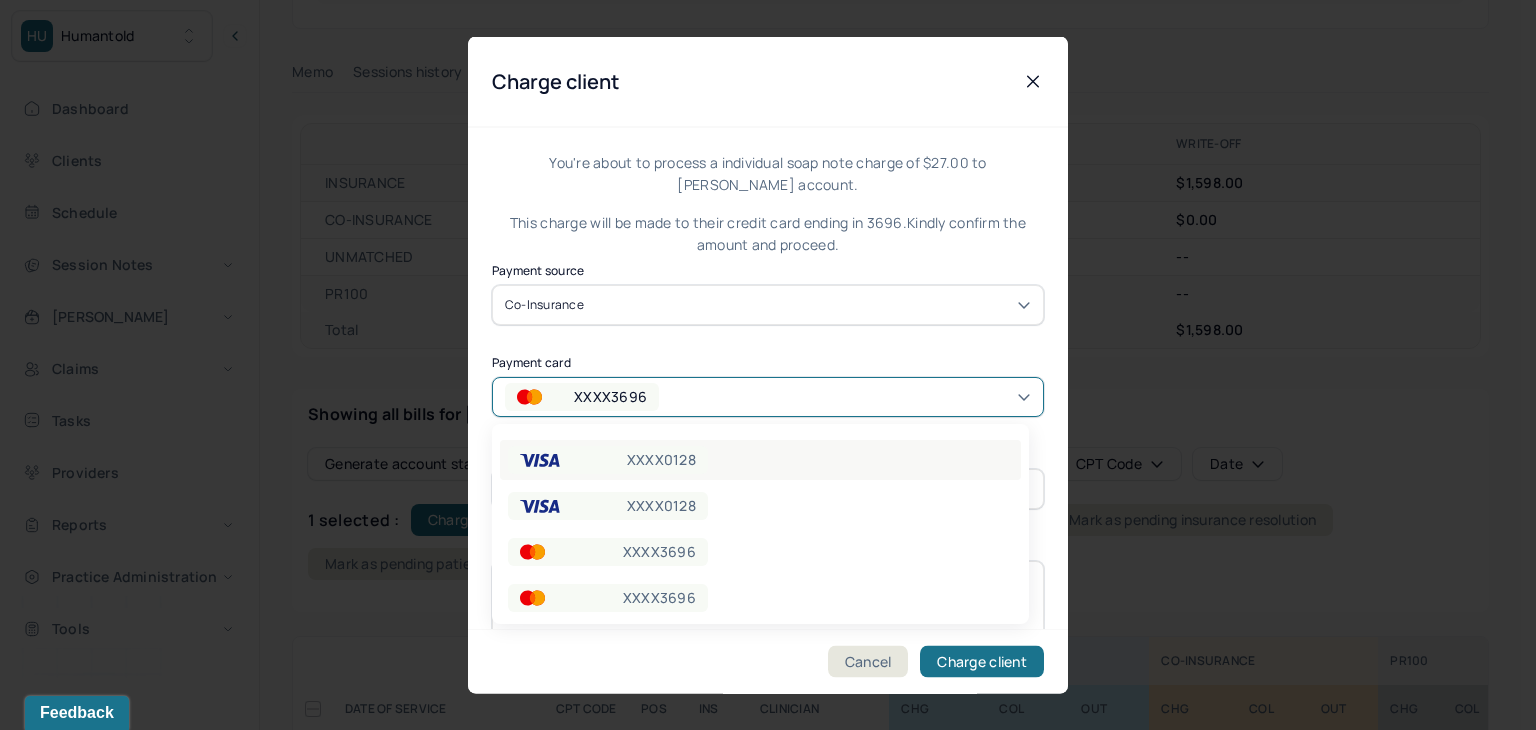 click on "XXXX0128" at bounding box center (608, 460) 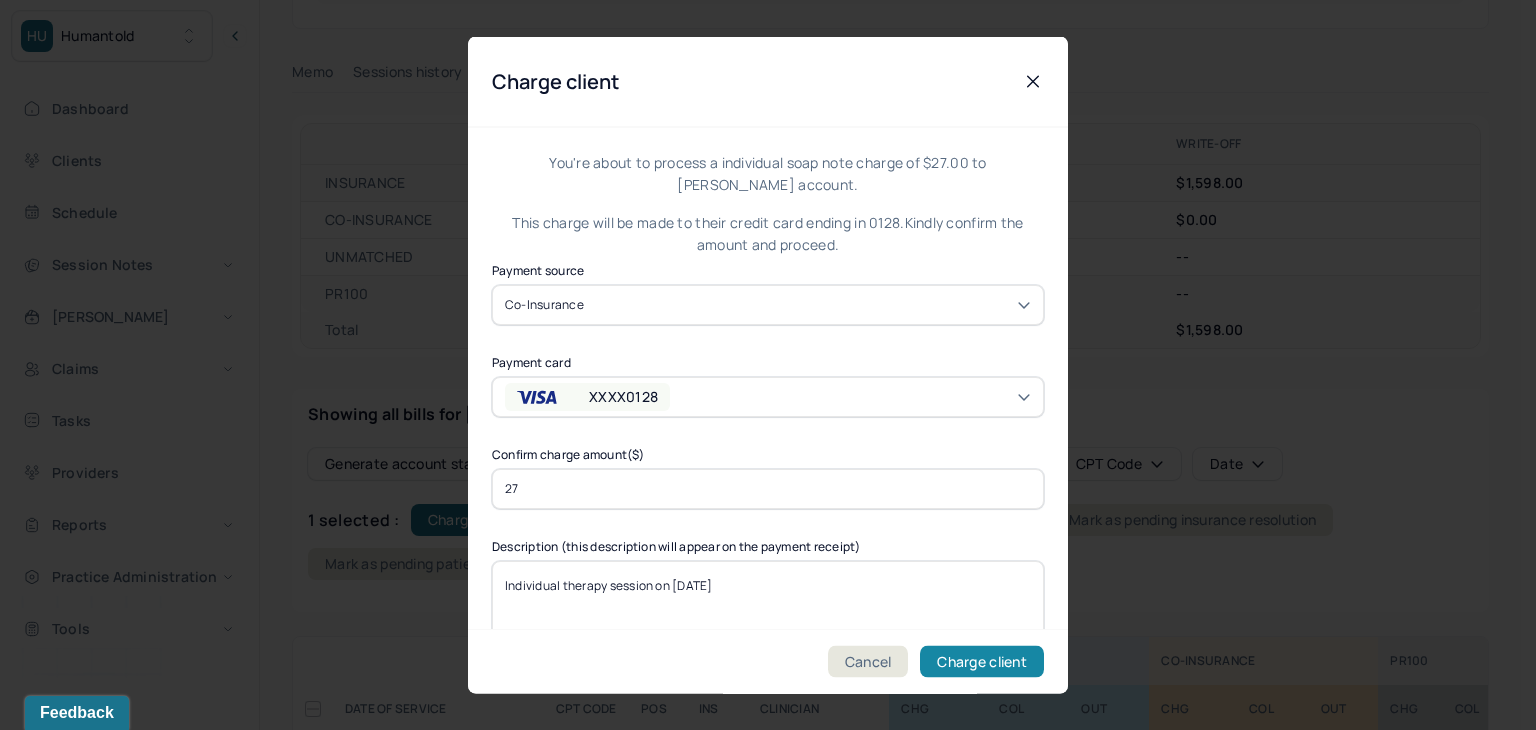 click on "Charge client" at bounding box center (982, 662) 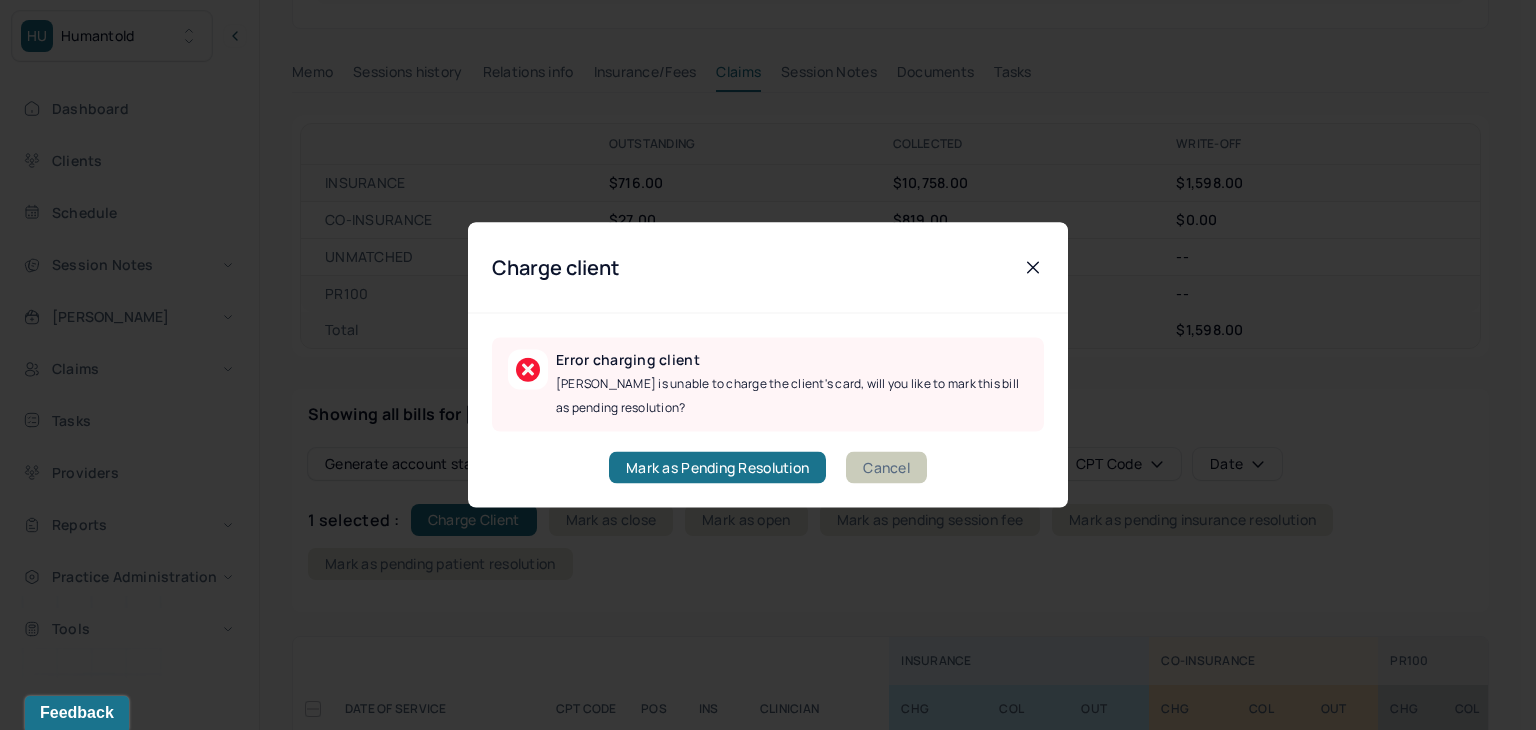click on "Cancel" at bounding box center (886, 468) 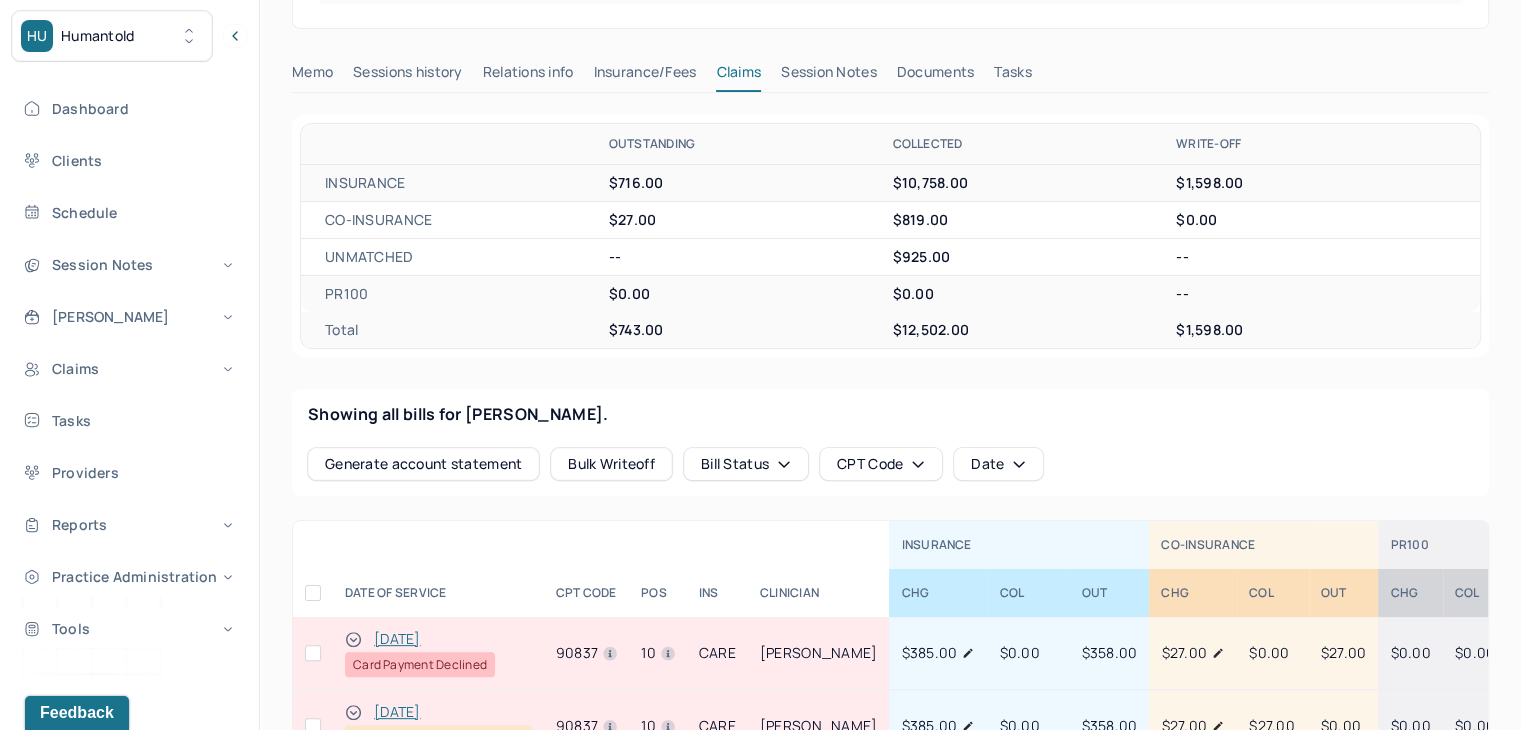 click at bounding box center [313, 653] 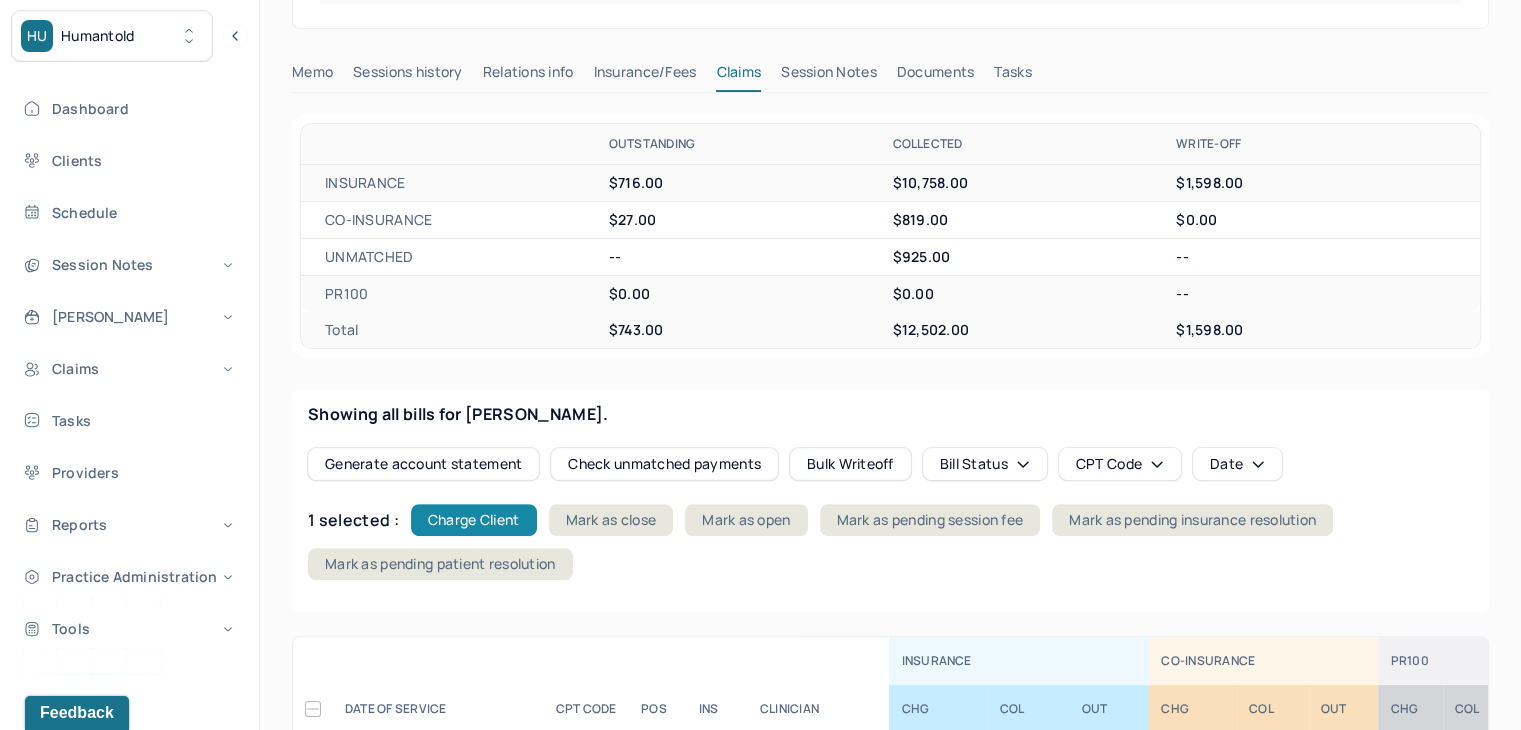 click on "Charge Client" at bounding box center [474, 520] 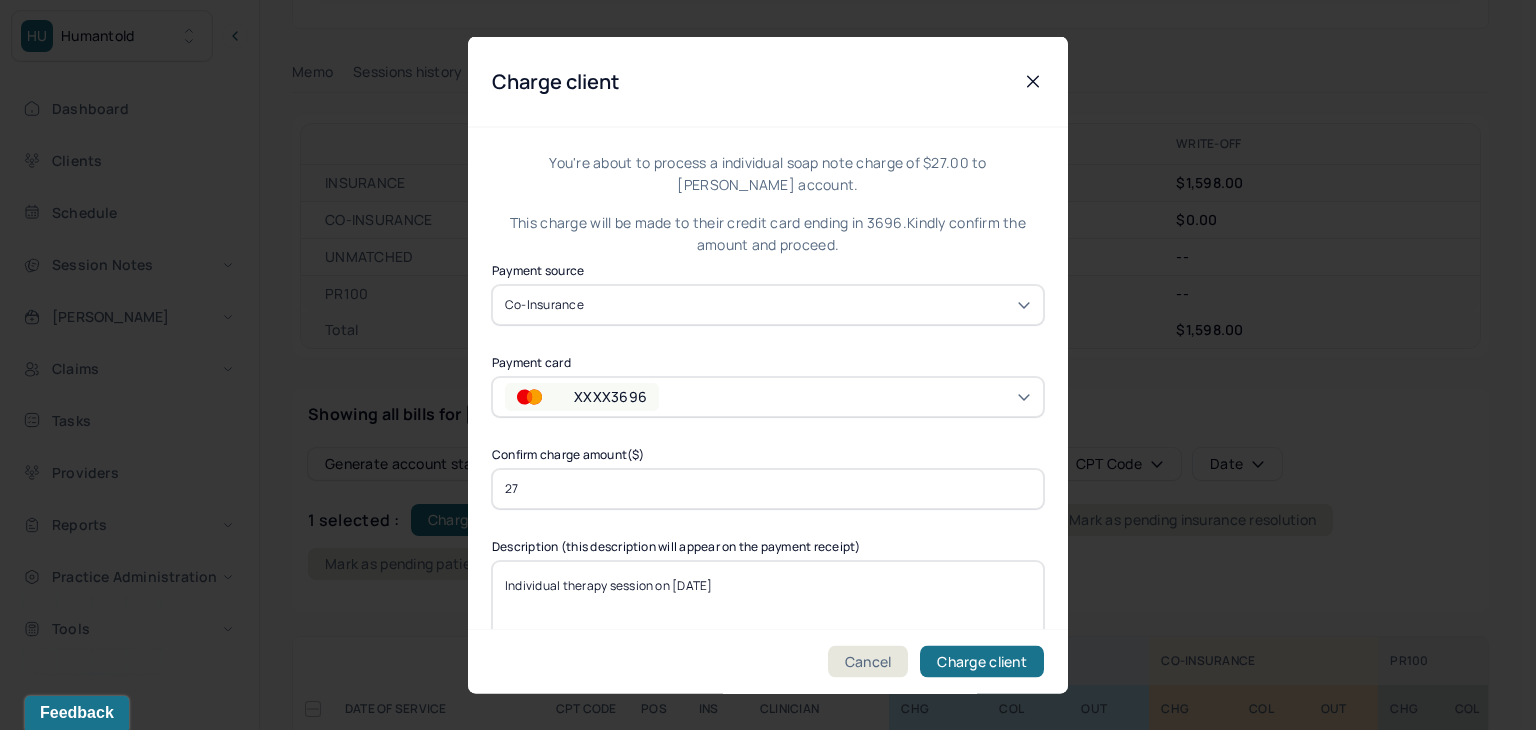 click on "XXXX3696" at bounding box center [610, 396] 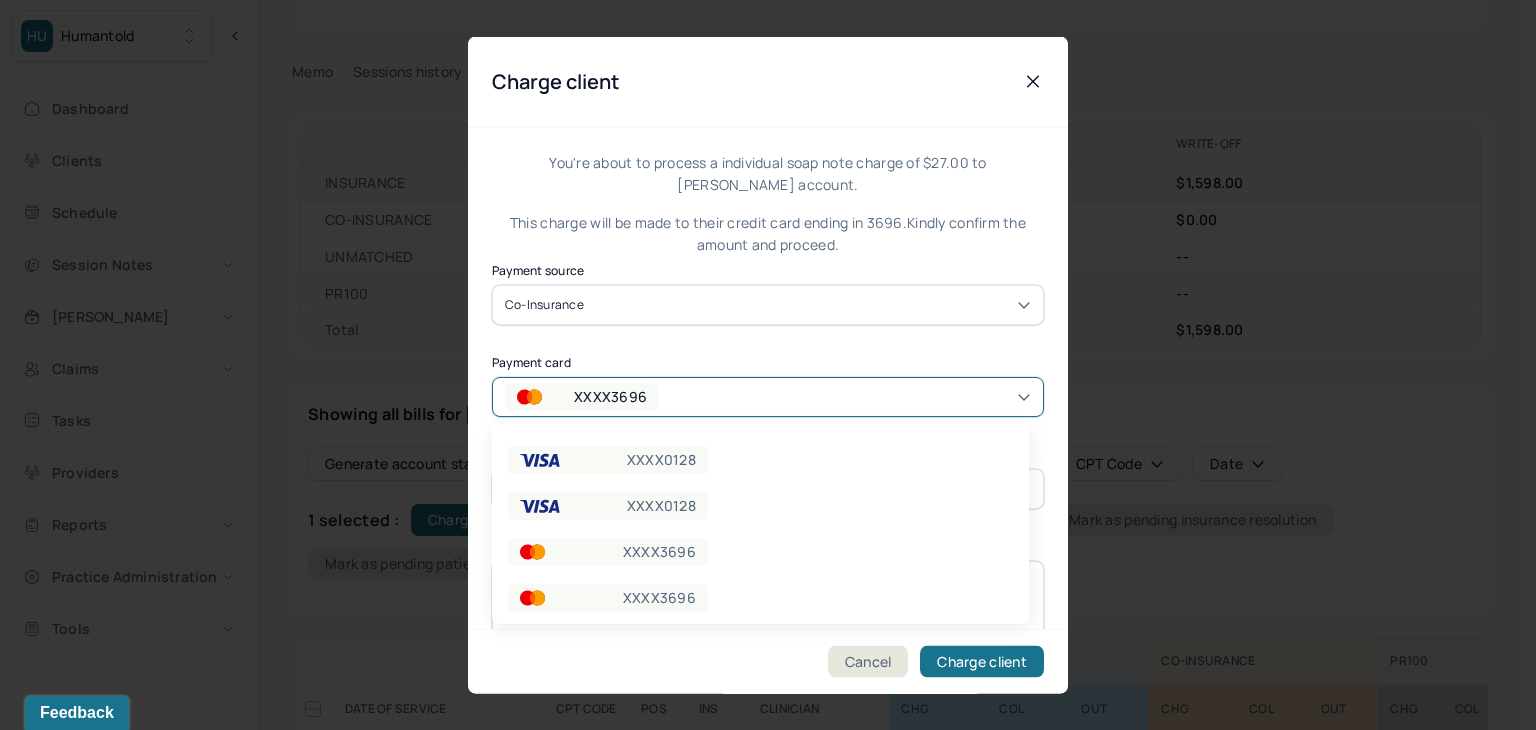 click on "XXXX0128" at bounding box center (608, 506) 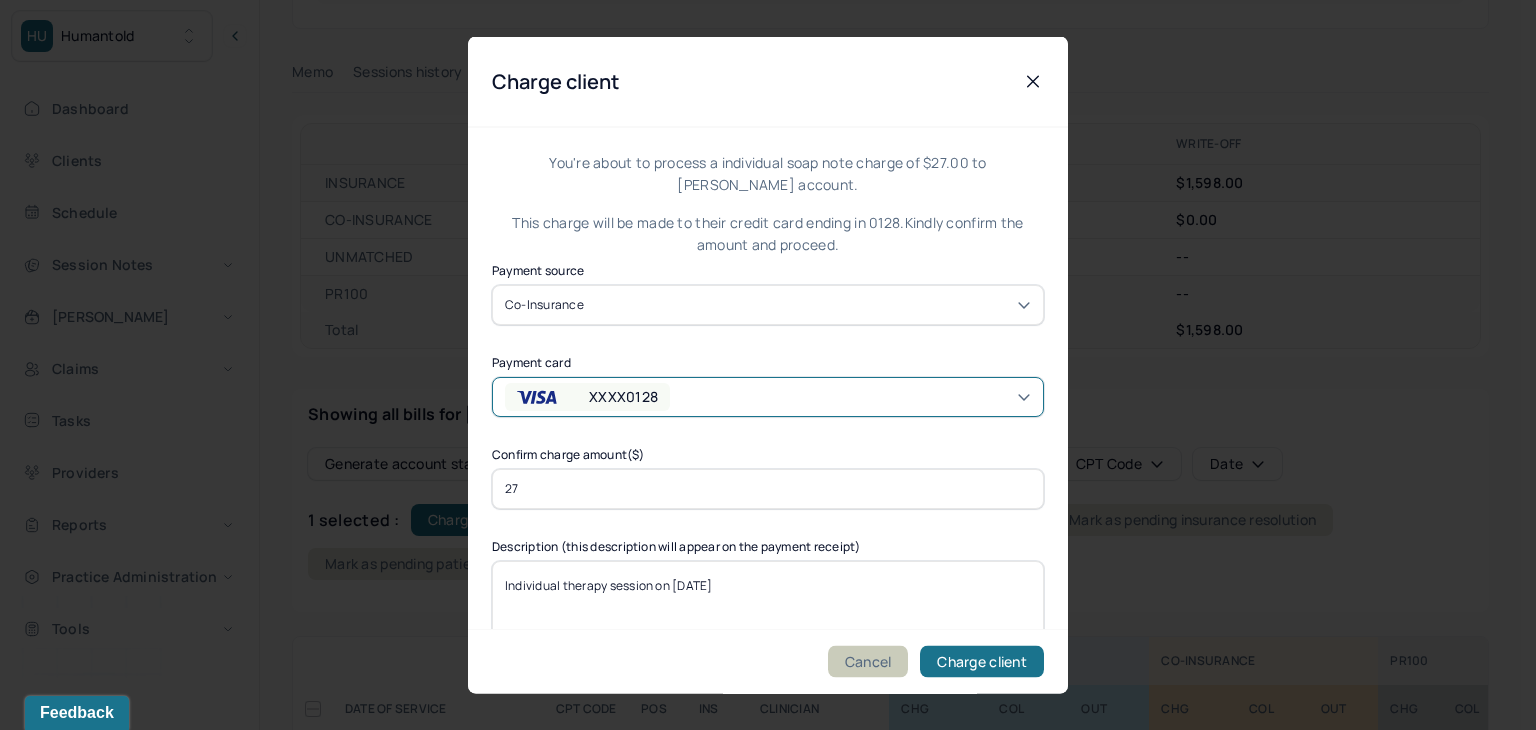 drag, startPoint x: 944, startPoint y: 661, endPoint x: 905, endPoint y: 662, distance: 39.012817 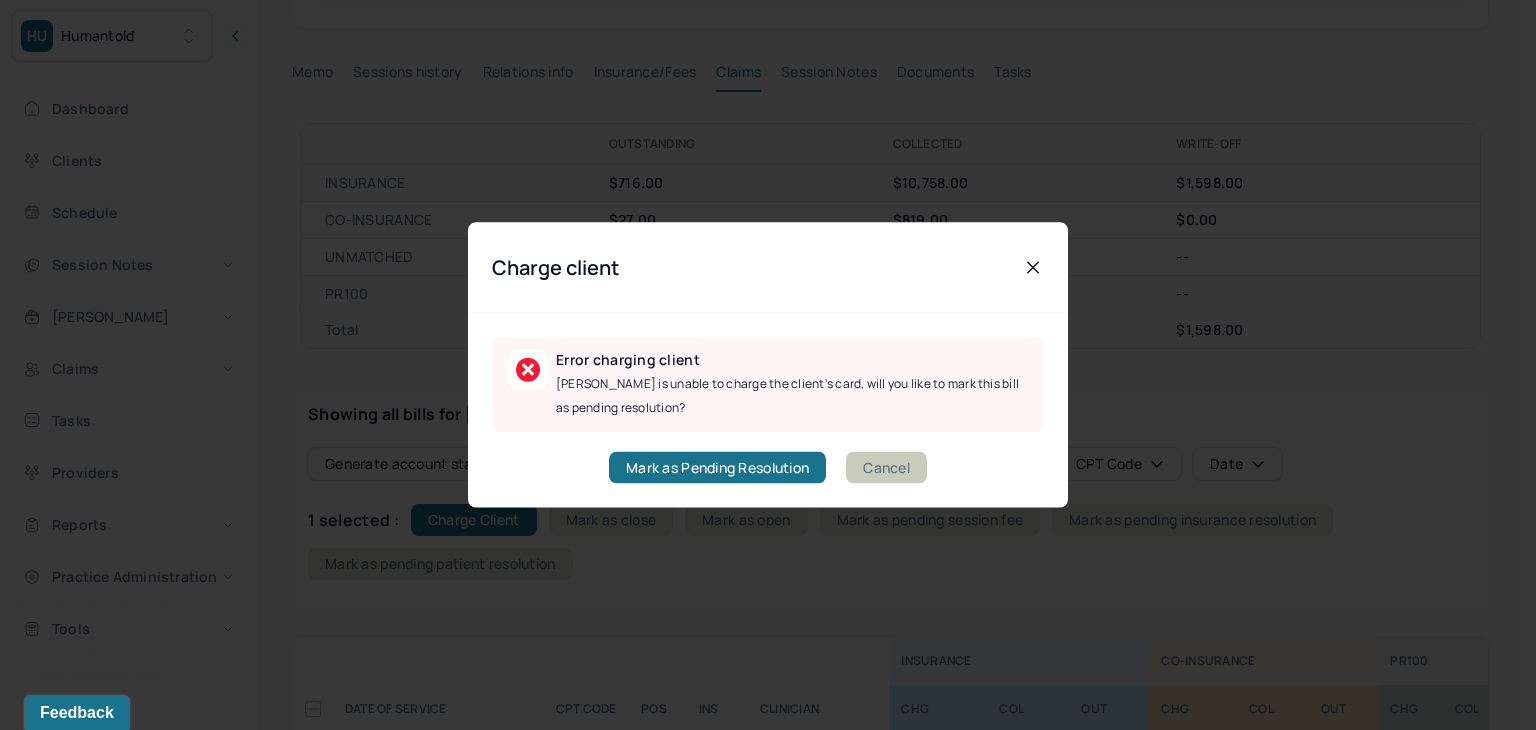 drag, startPoint x: 896, startPoint y: 469, endPoint x: 692, endPoint y: 553, distance: 220.61731 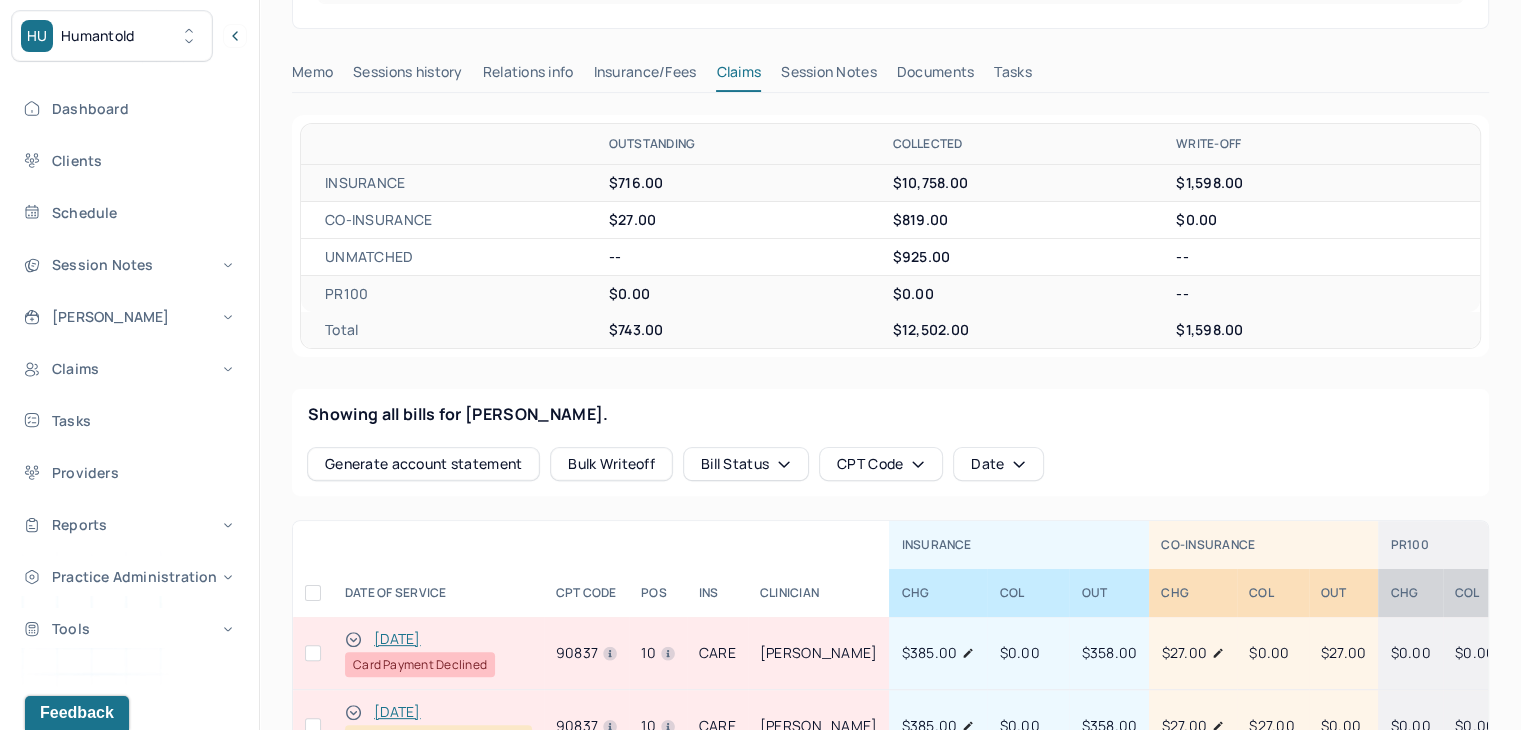 click at bounding box center [313, 653] 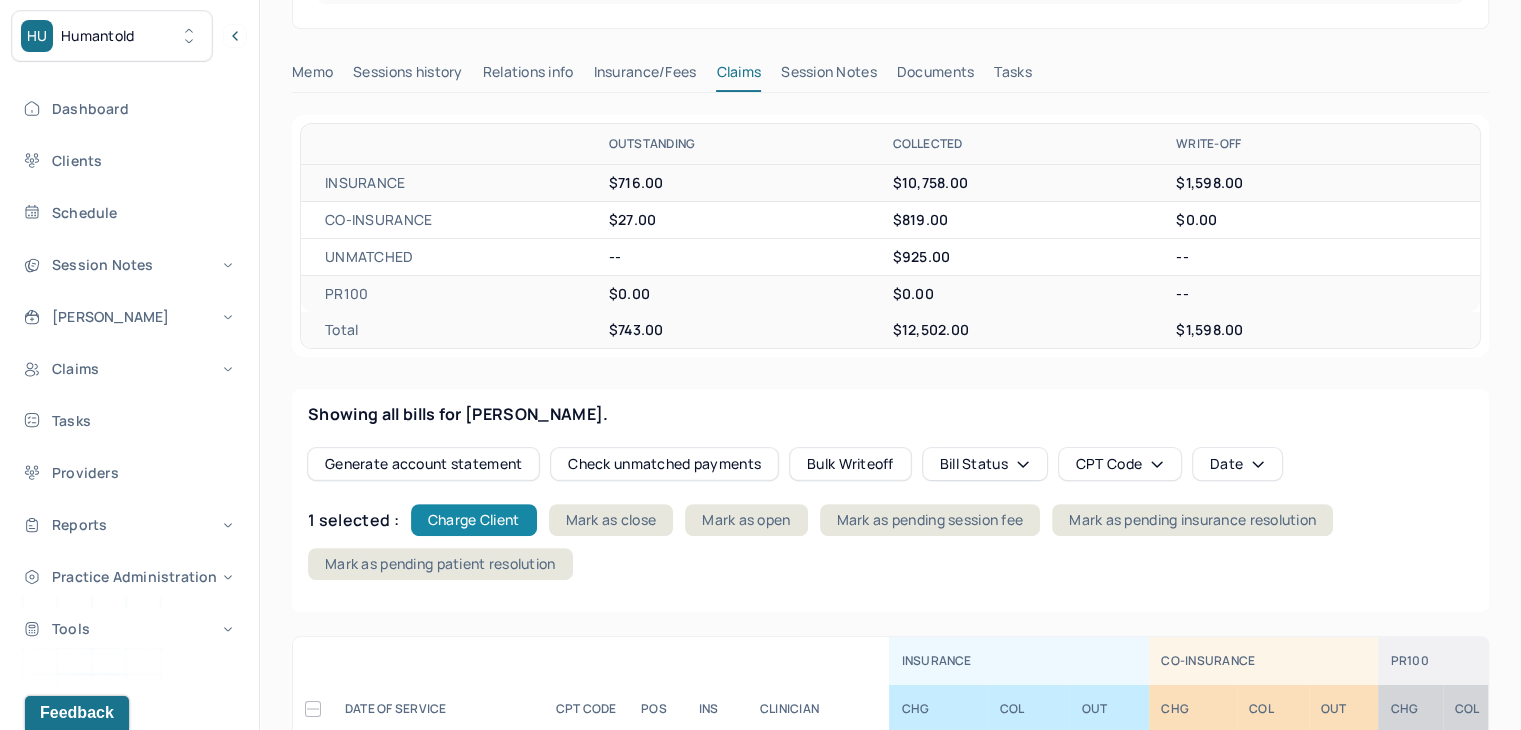 click on "Charge Client" at bounding box center [474, 520] 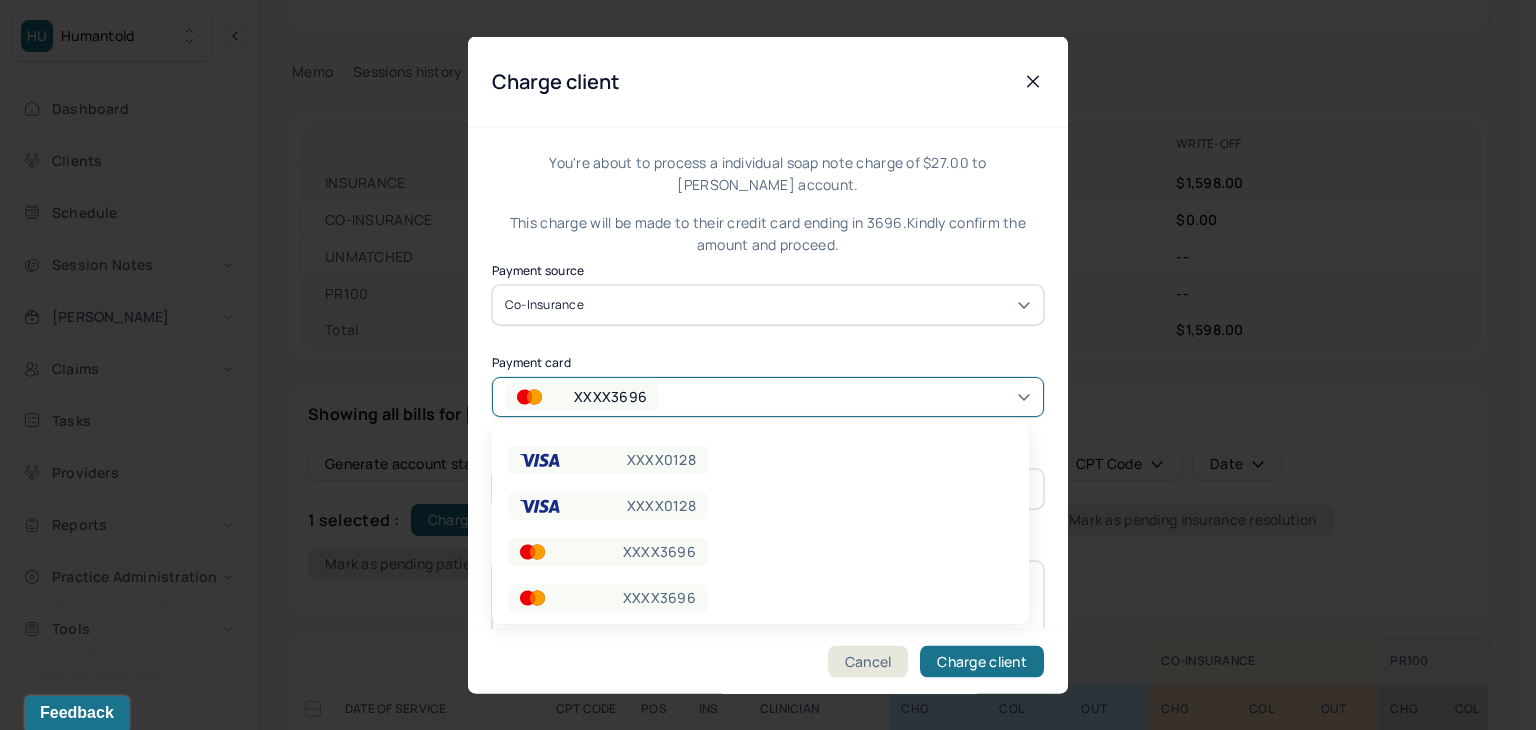 click on "XXXX3696" at bounding box center (582, 396) 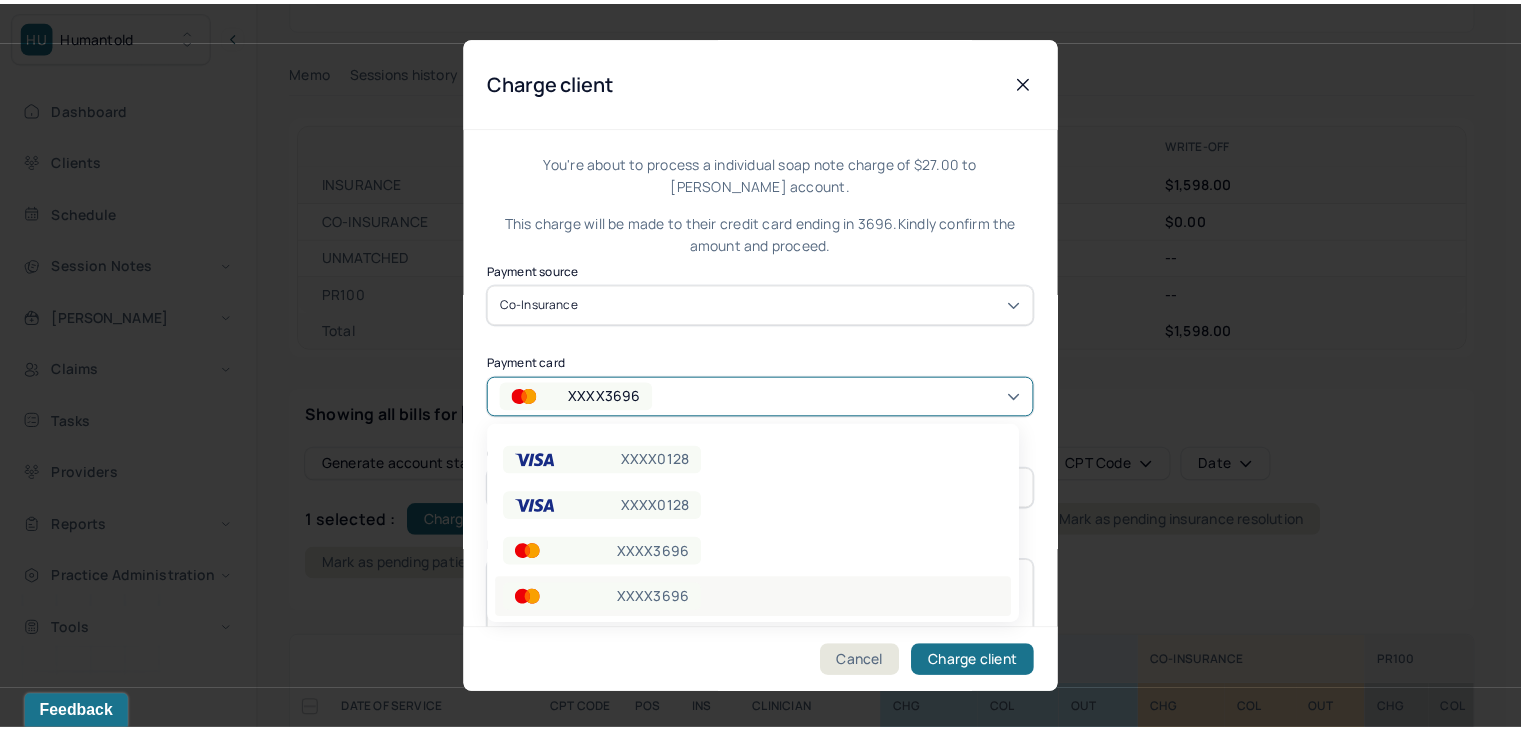 scroll, scrollTop: 148, scrollLeft: 0, axis: vertical 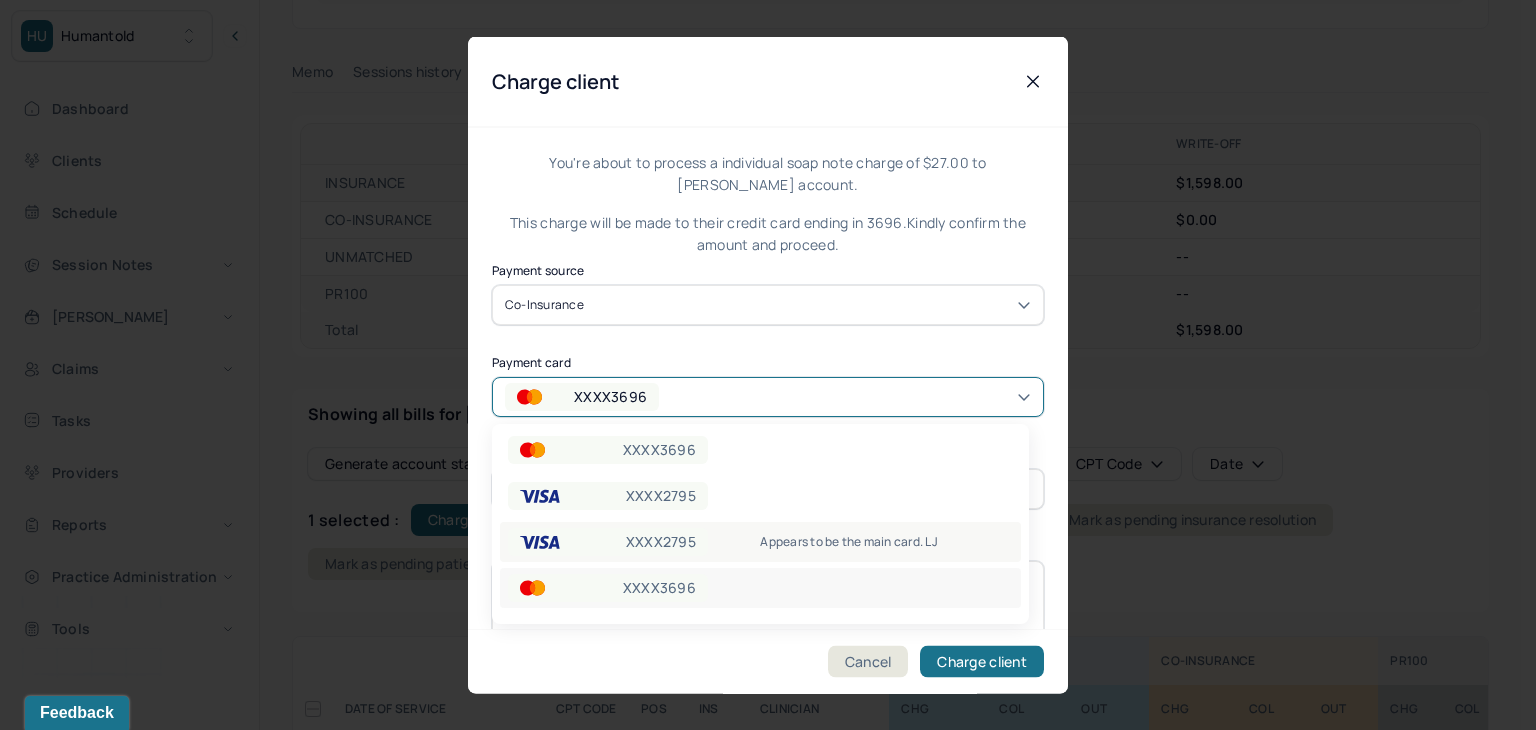 click on "XXXX2795" at bounding box center (661, 542) 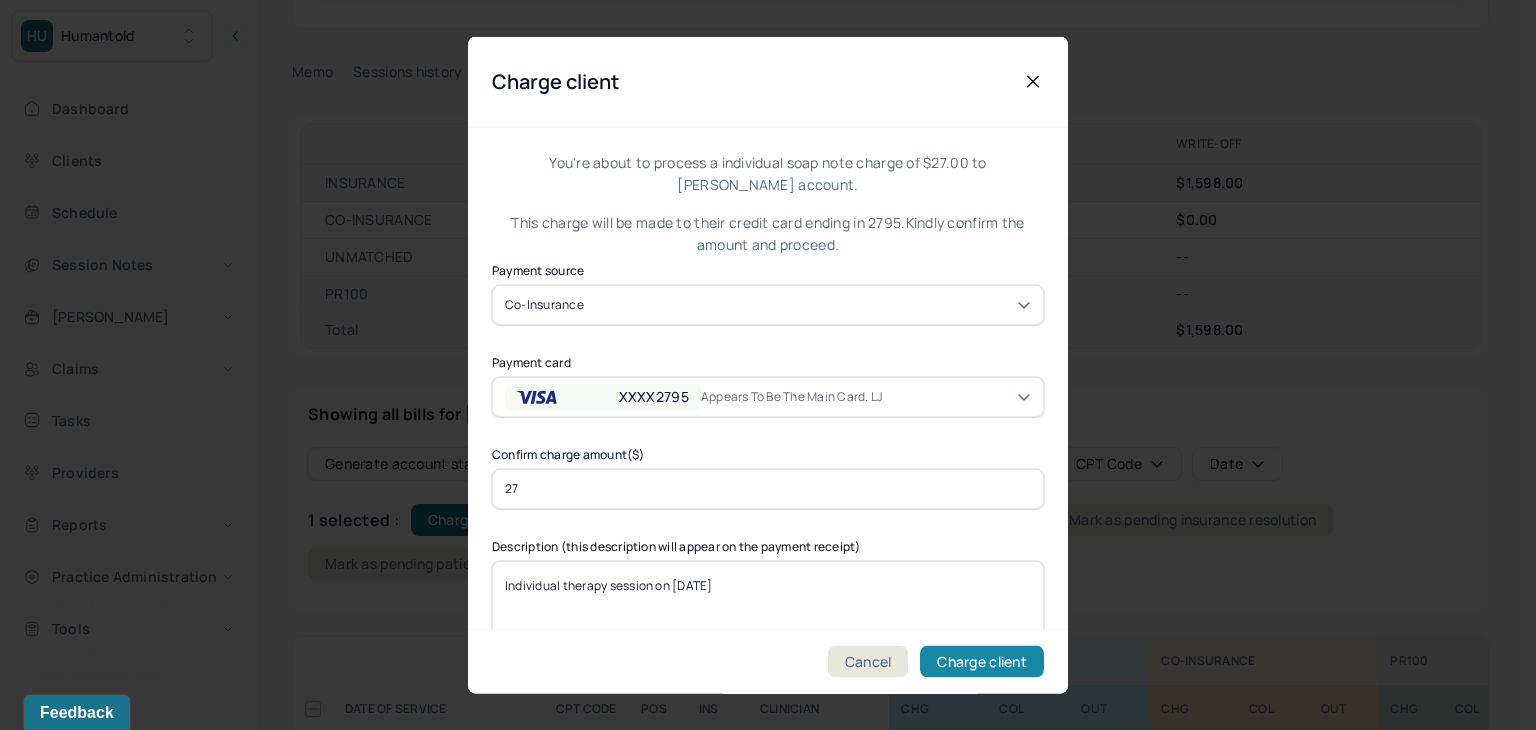 click on "Charge client" at bounding box center (982, 662) 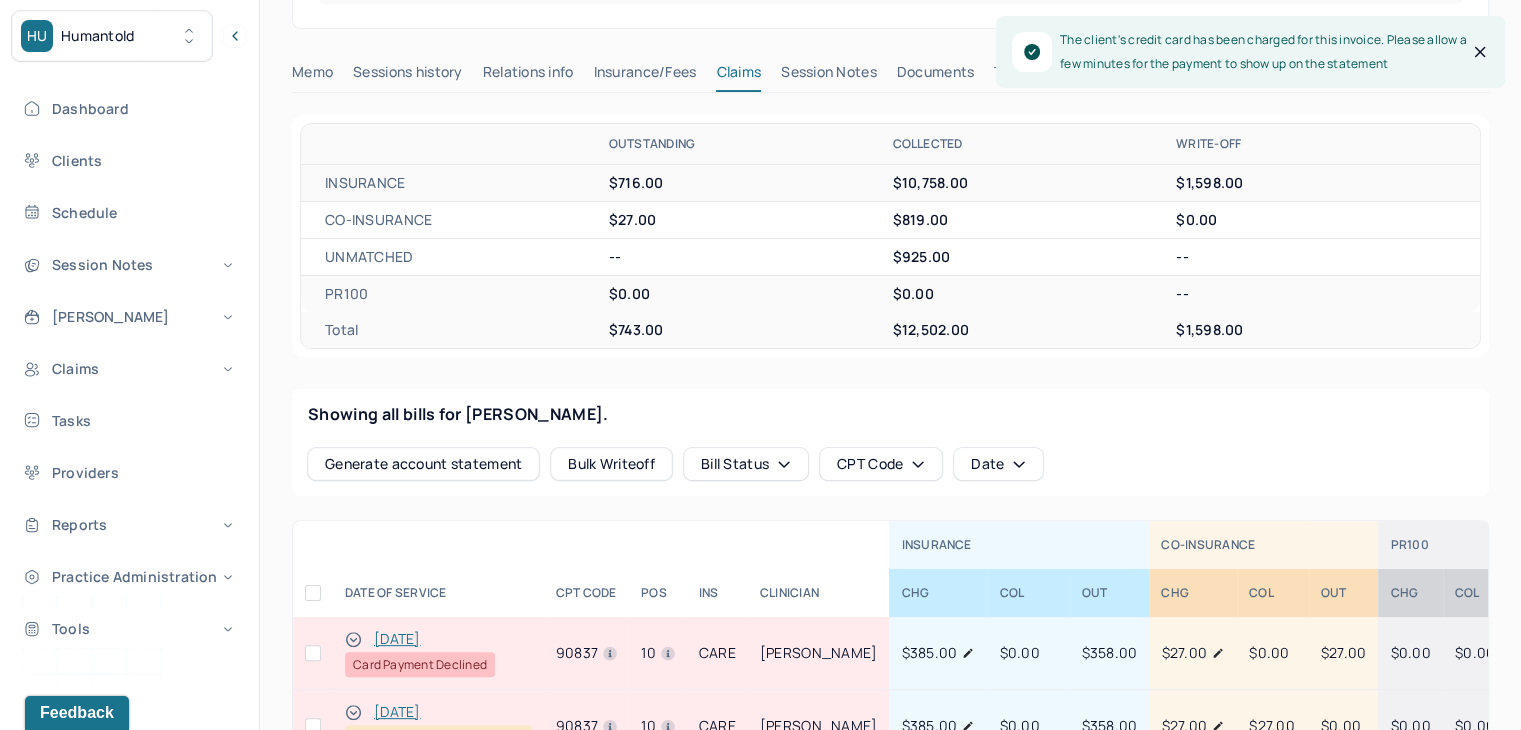 click at bounding box center (313, 653) 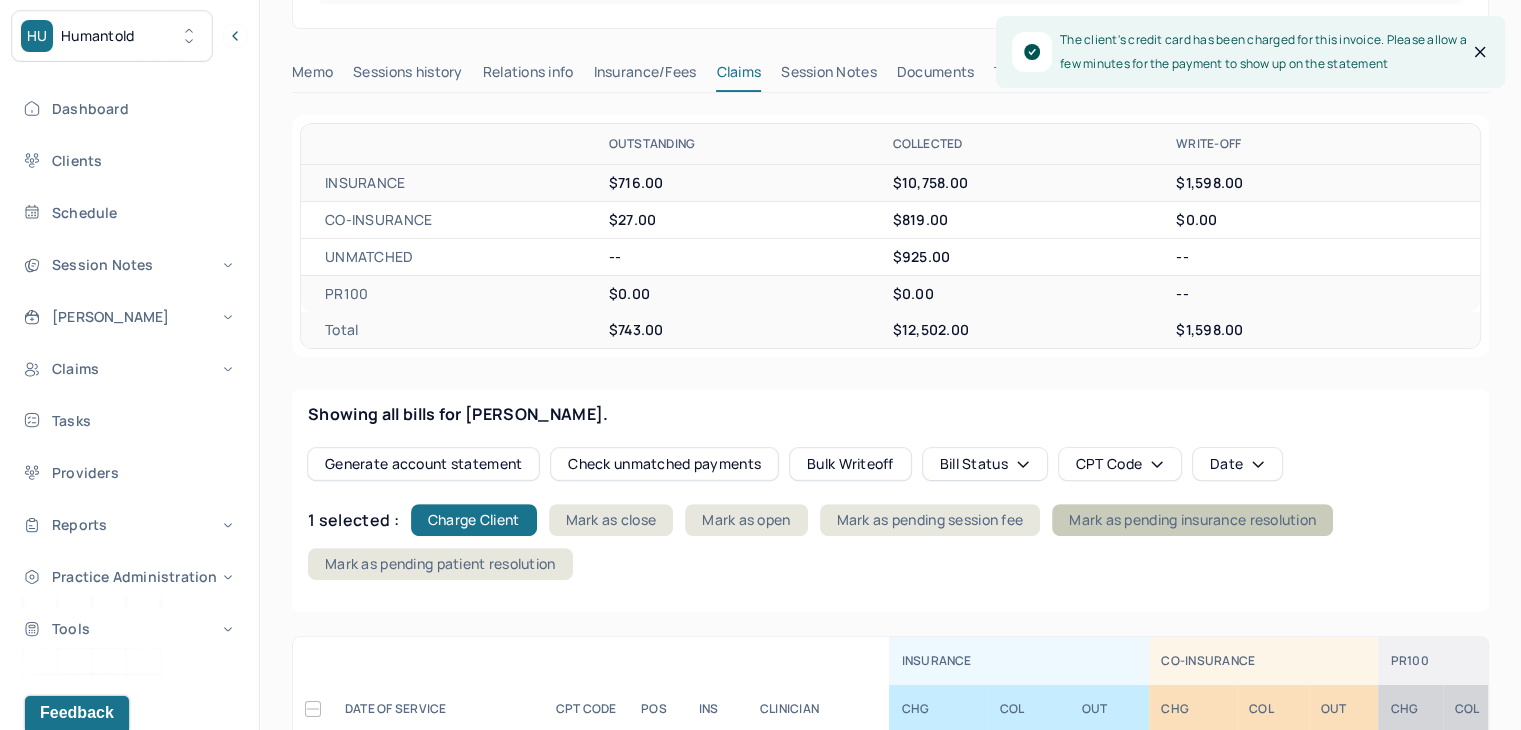 click on "Mark as pending insurance resolution" at bounding box center [1192, 520] 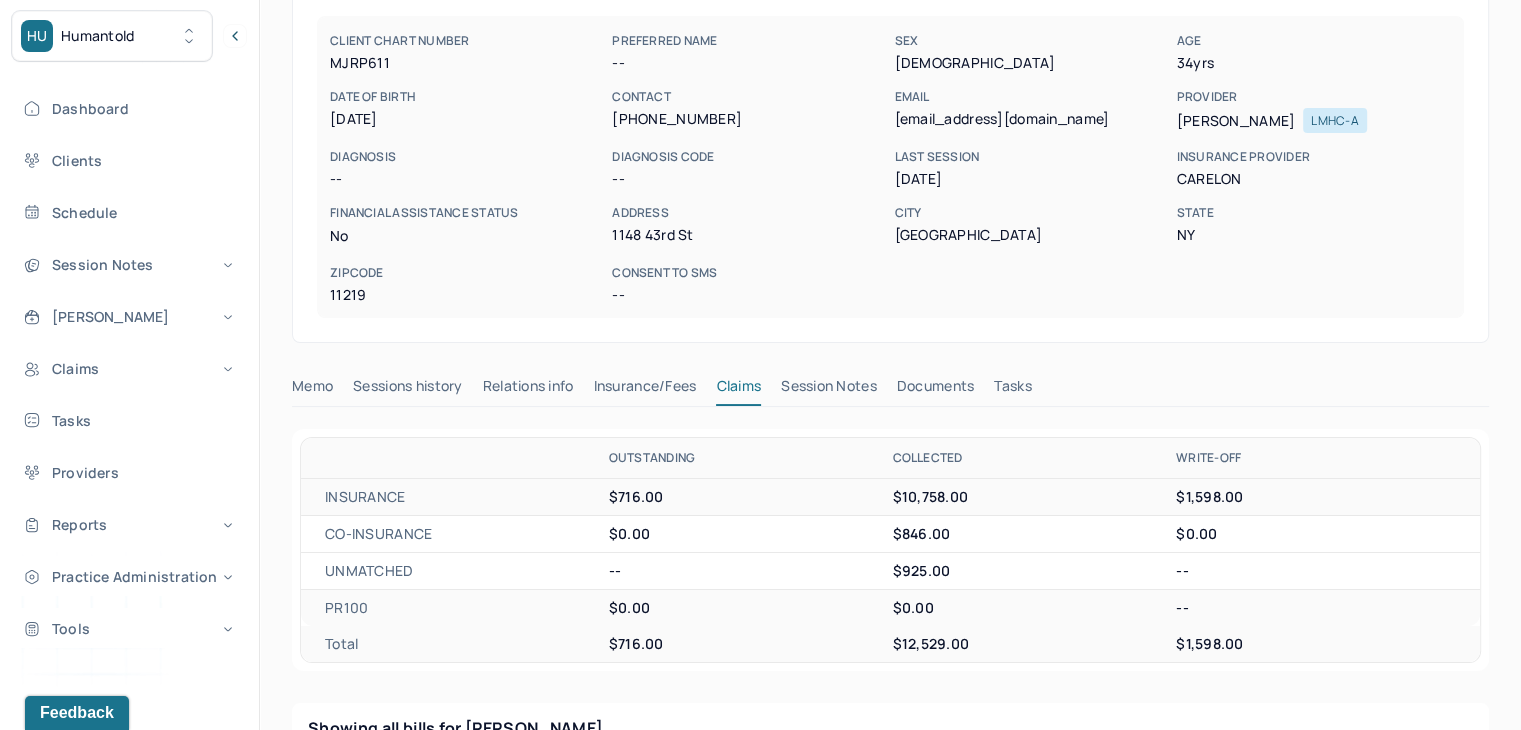 scroll, scrollTop: 0, scrollLeft: 0, axis: both 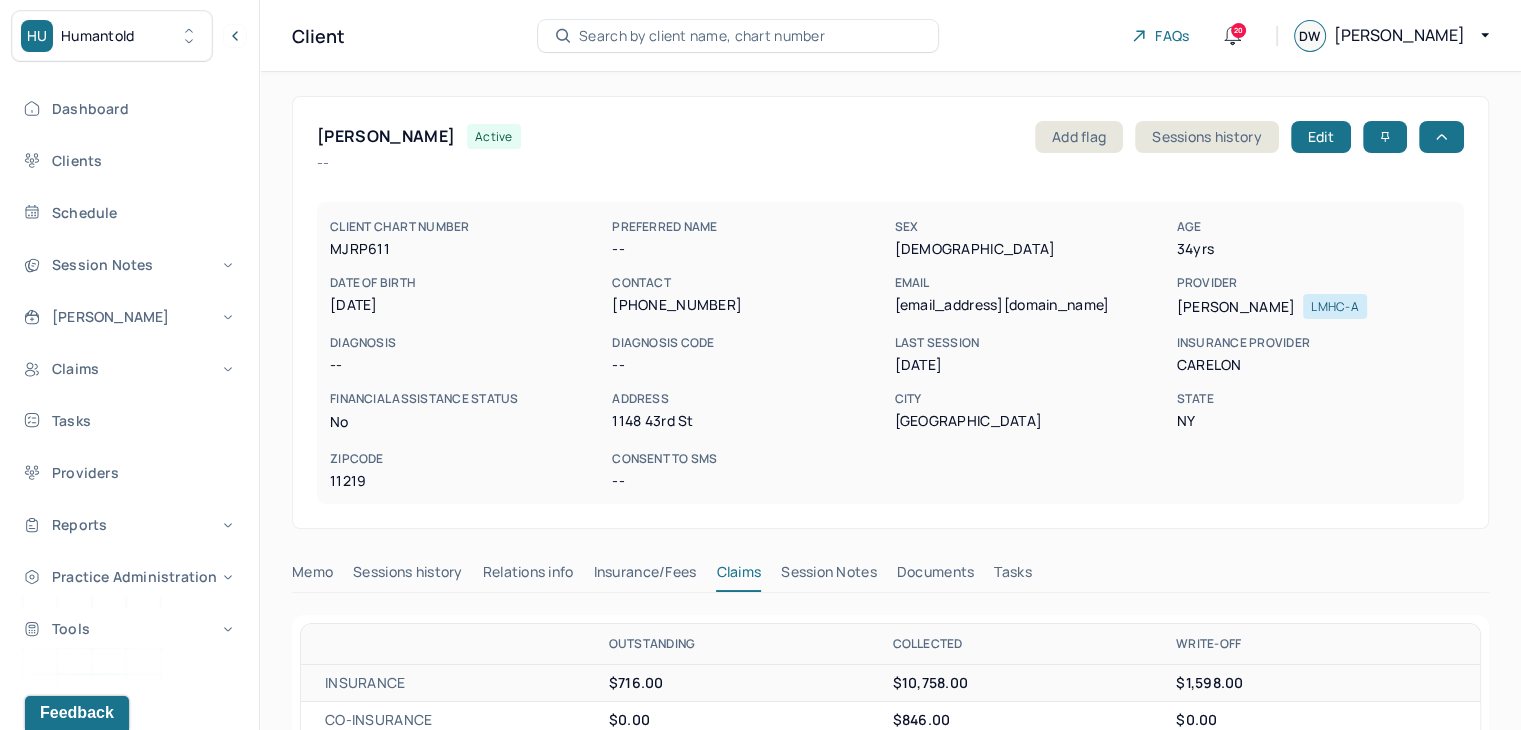 click on "Search by client name, chart number" at bounding box center (702, 36) 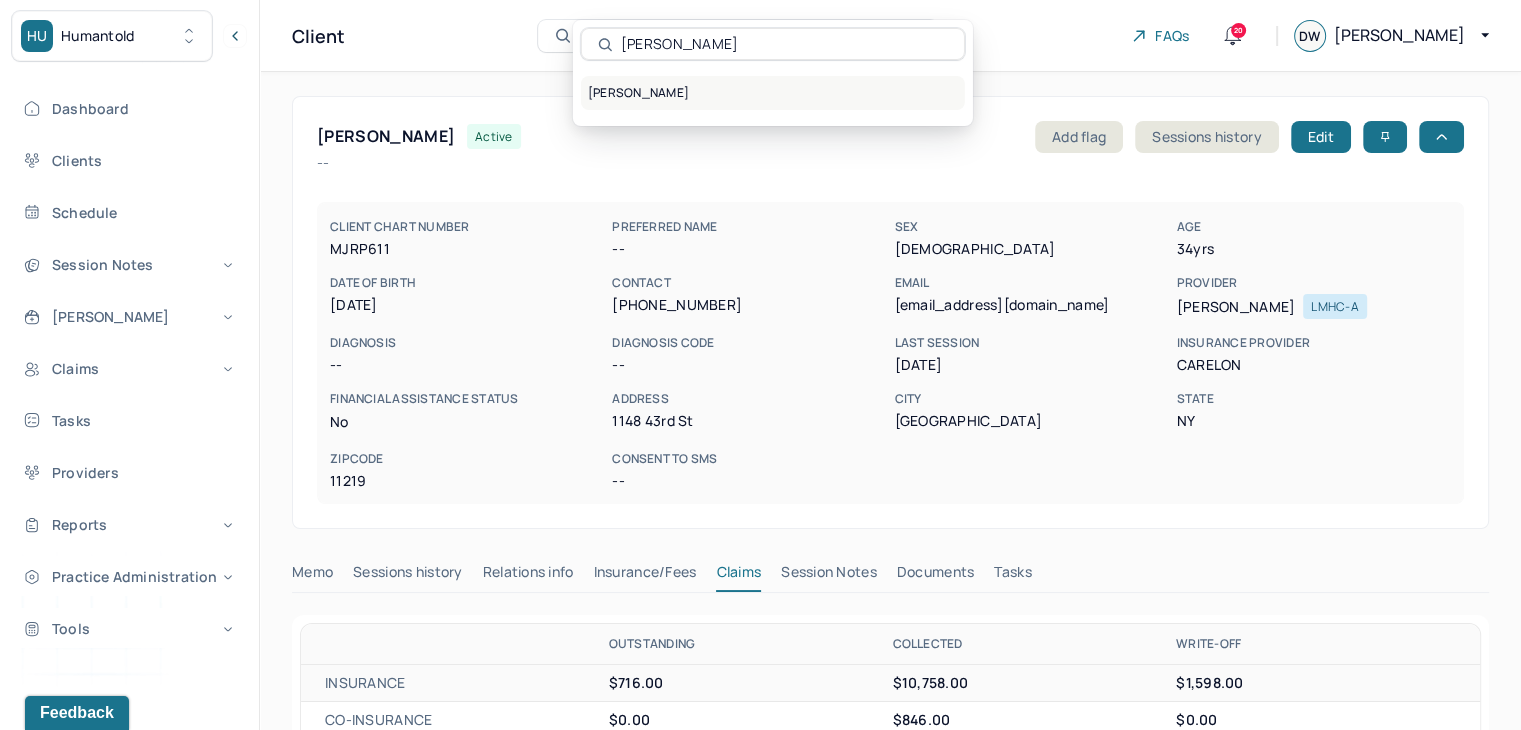 type on "Amari Campbell" 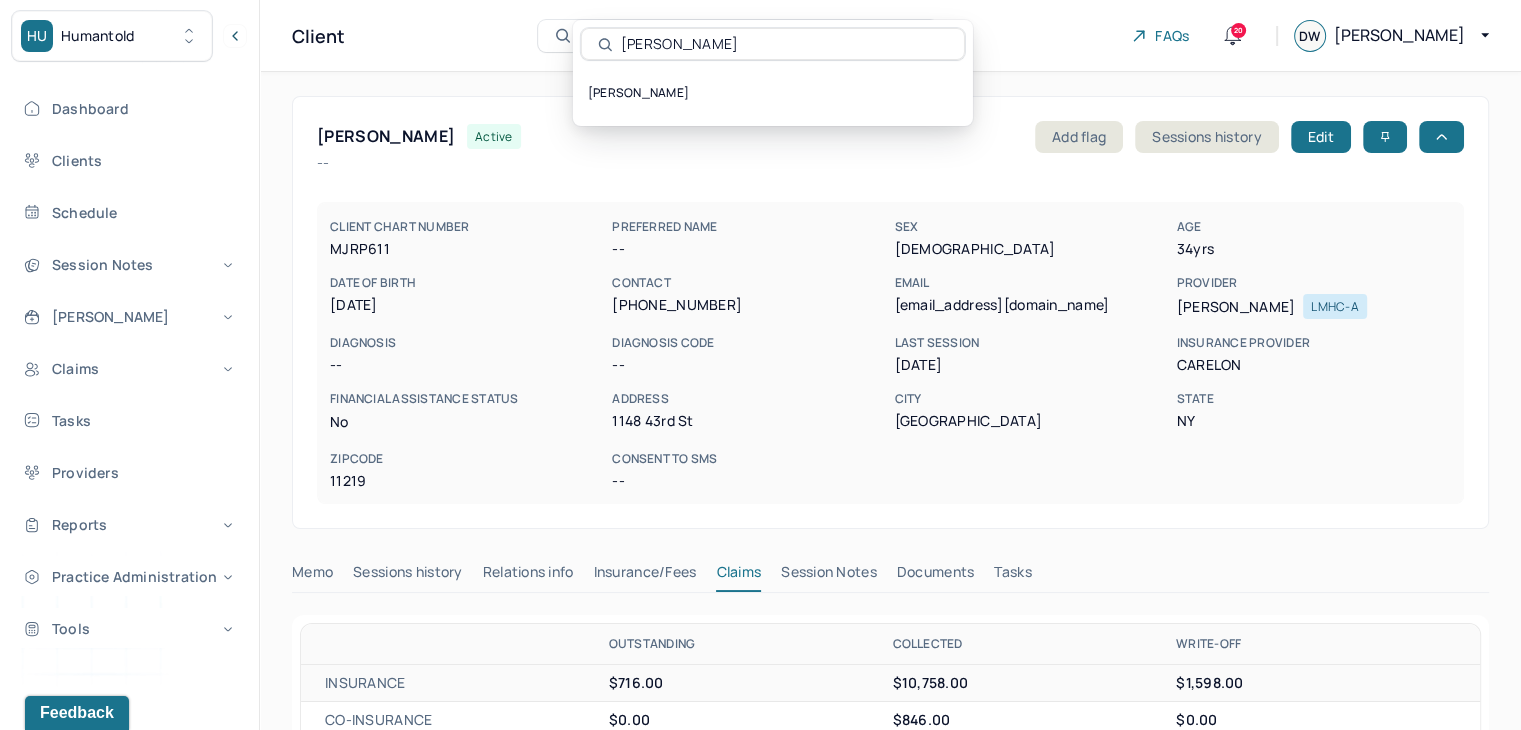 click on "CAMPBELL, AMARI" at bounding box center [773, 93] 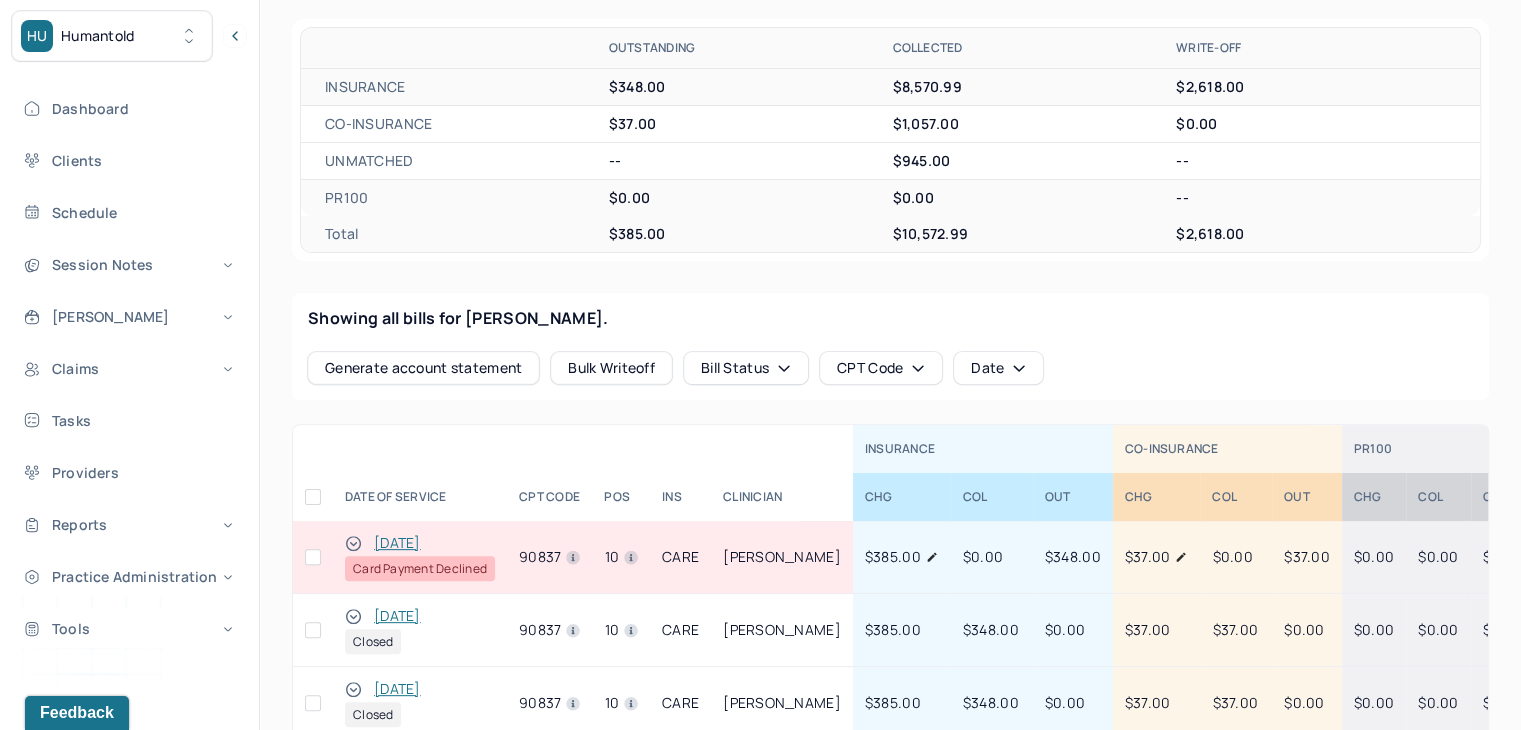 scroll, scrollTop: 600, scrollLeft: 0, axis: vertical 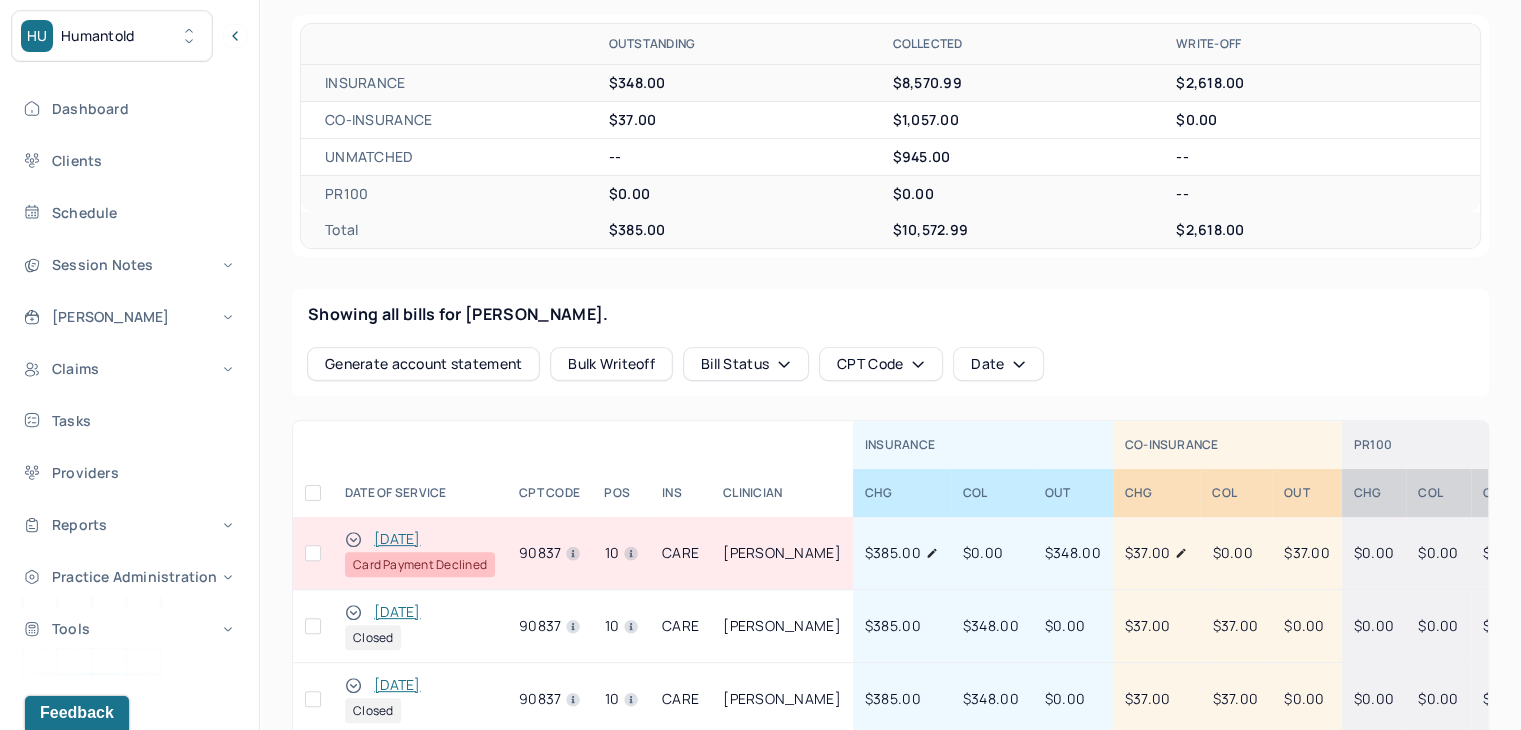 click at bounding box center (313, 553) 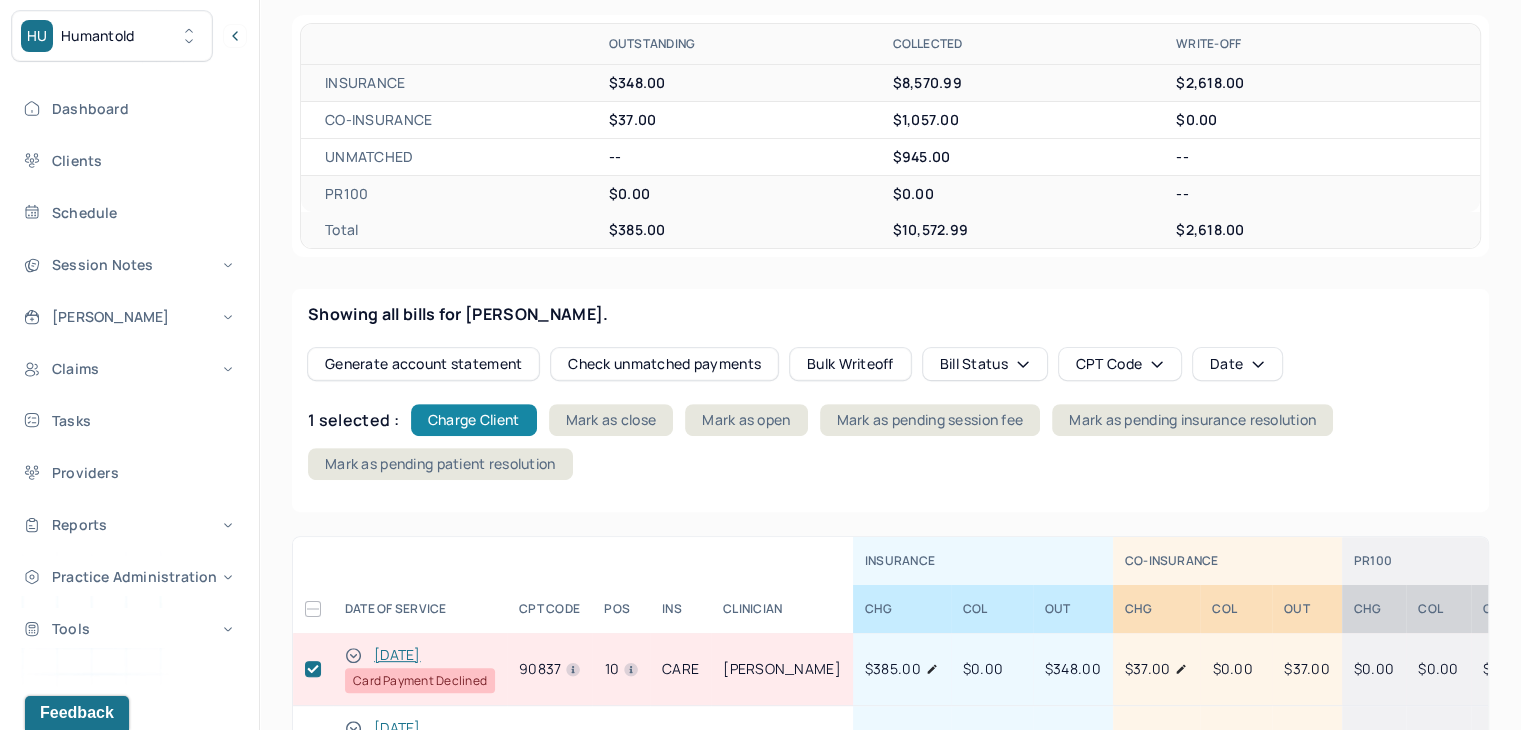 click on "Charge Client" at bounding box center [474, 420] 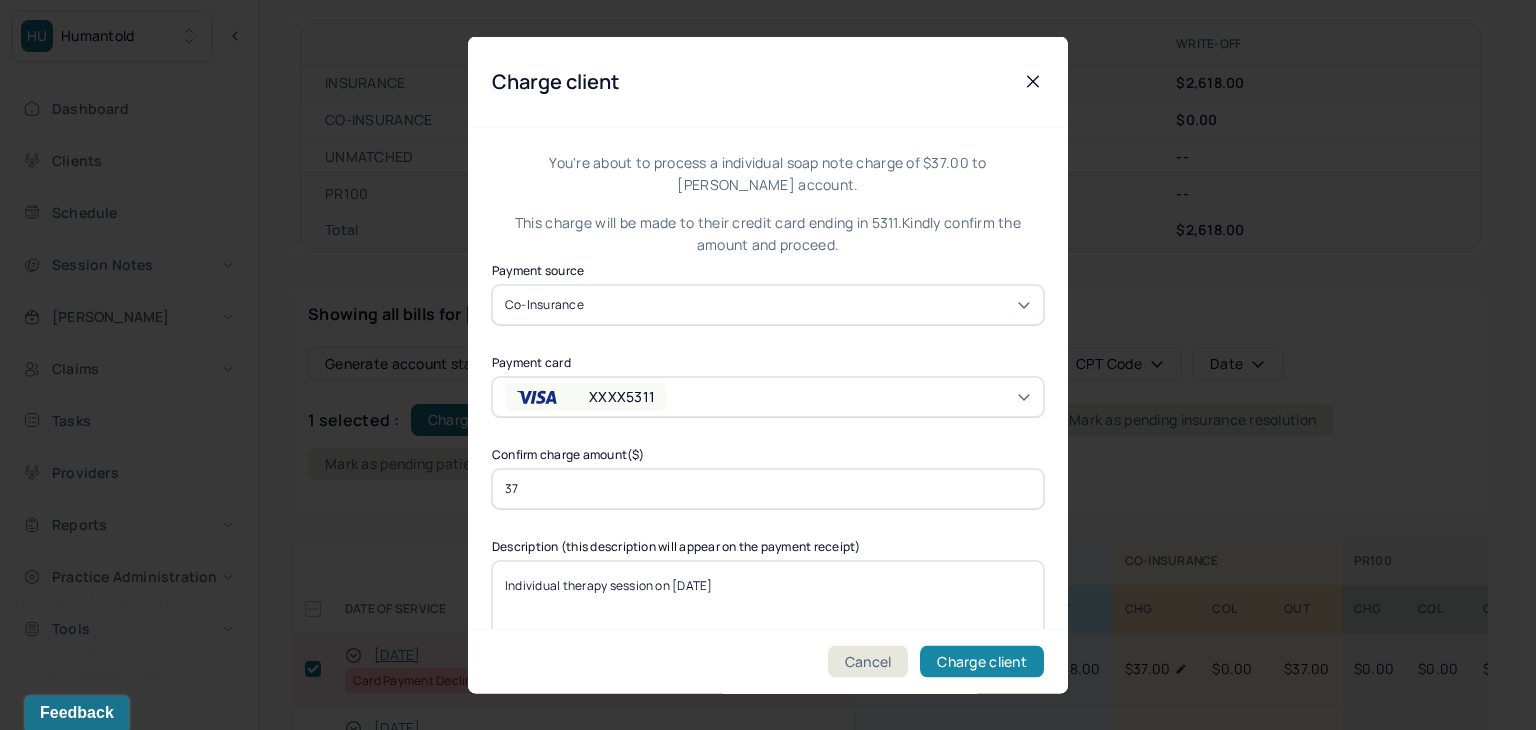 click on "Charge client" at bounding box center (982, 662) 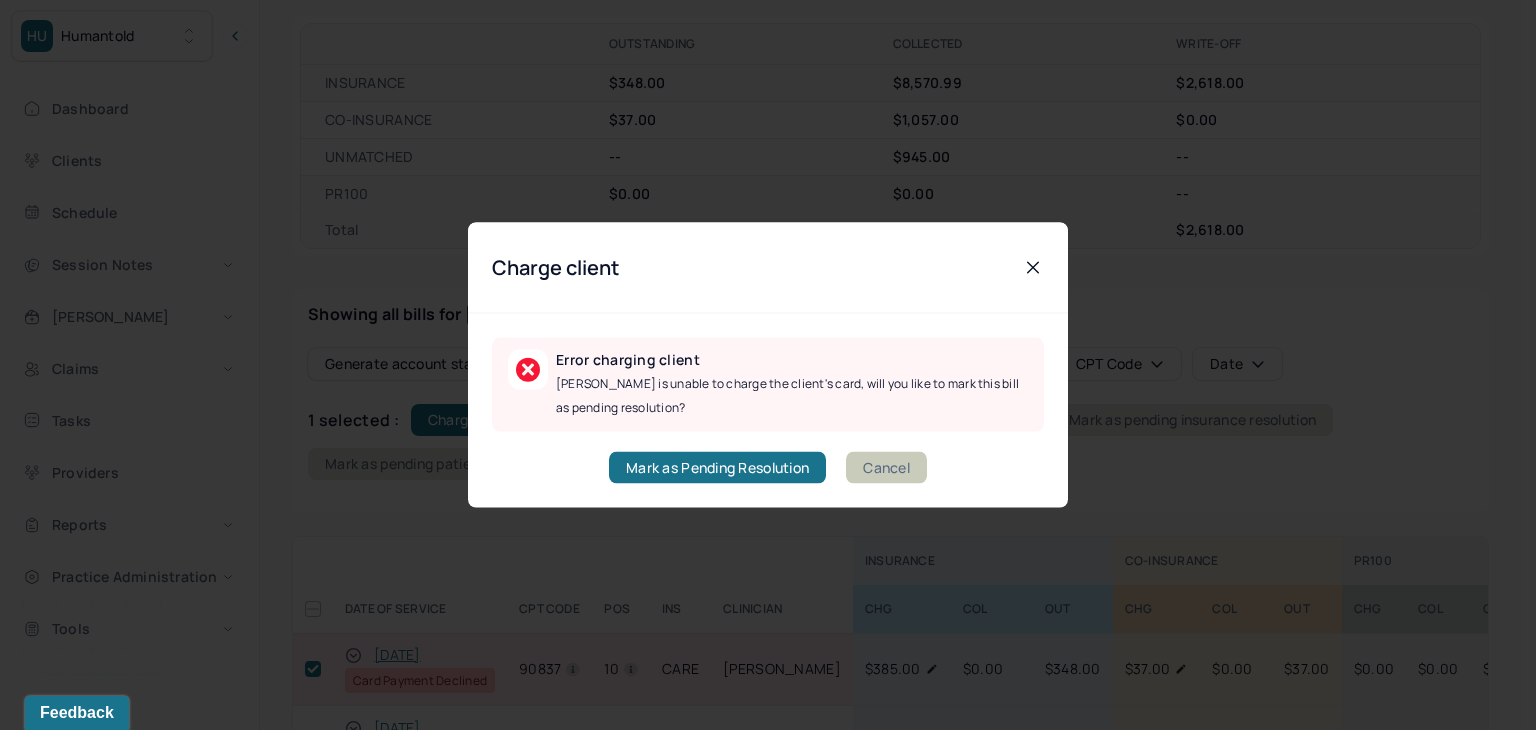 click on "Cancel" at bounding box center (886, 468) 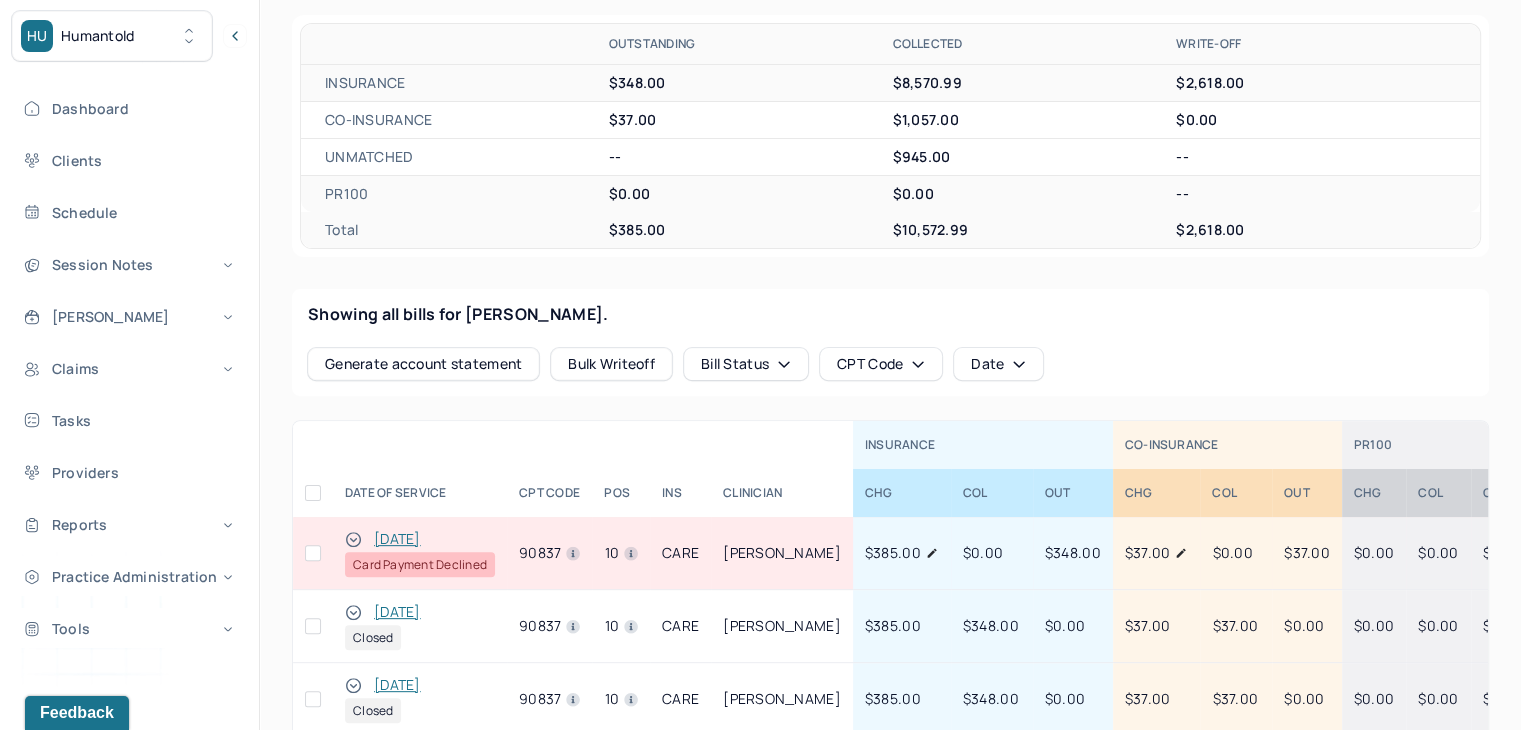 click at bounding box center (313, 553) 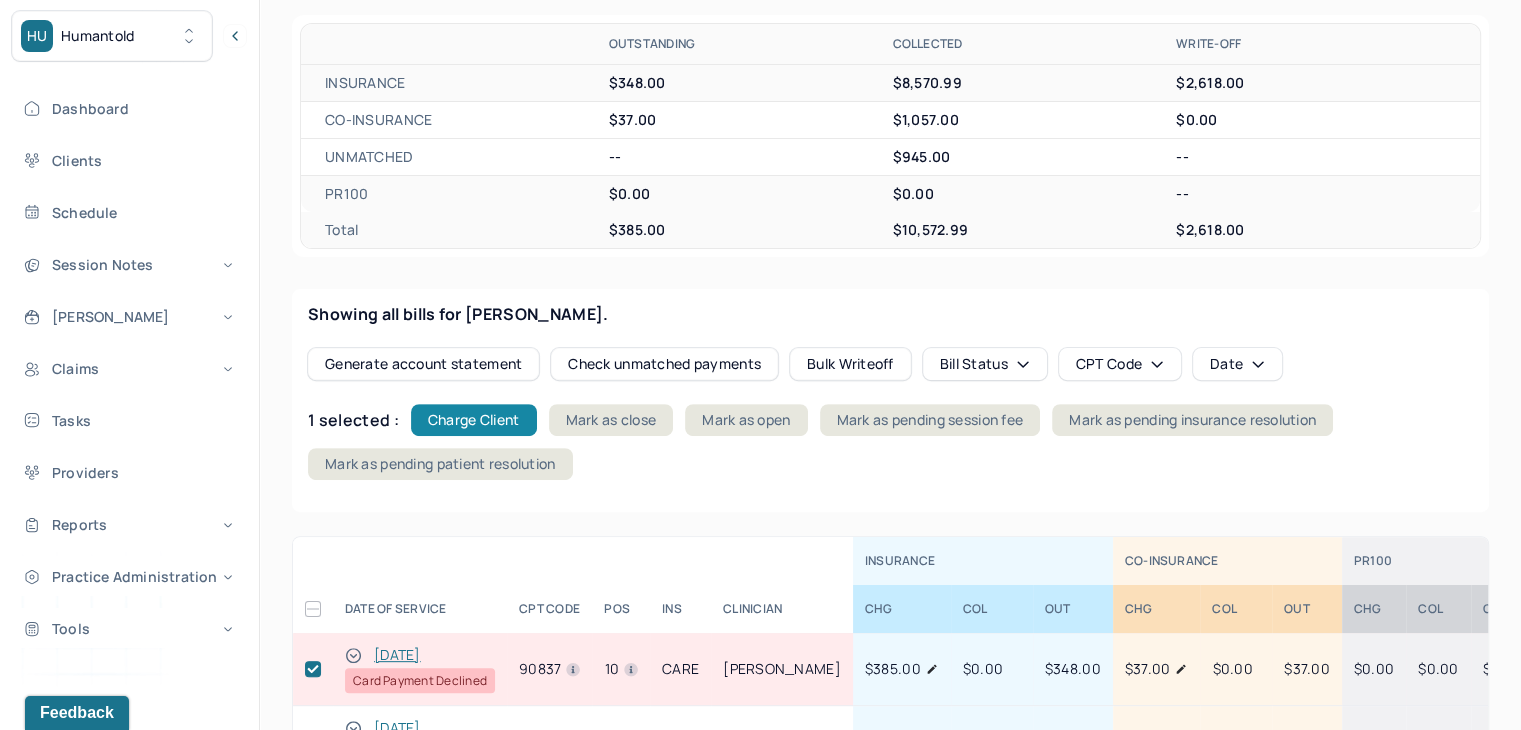 click on "Charge Client" at bounding box center (474, 420) 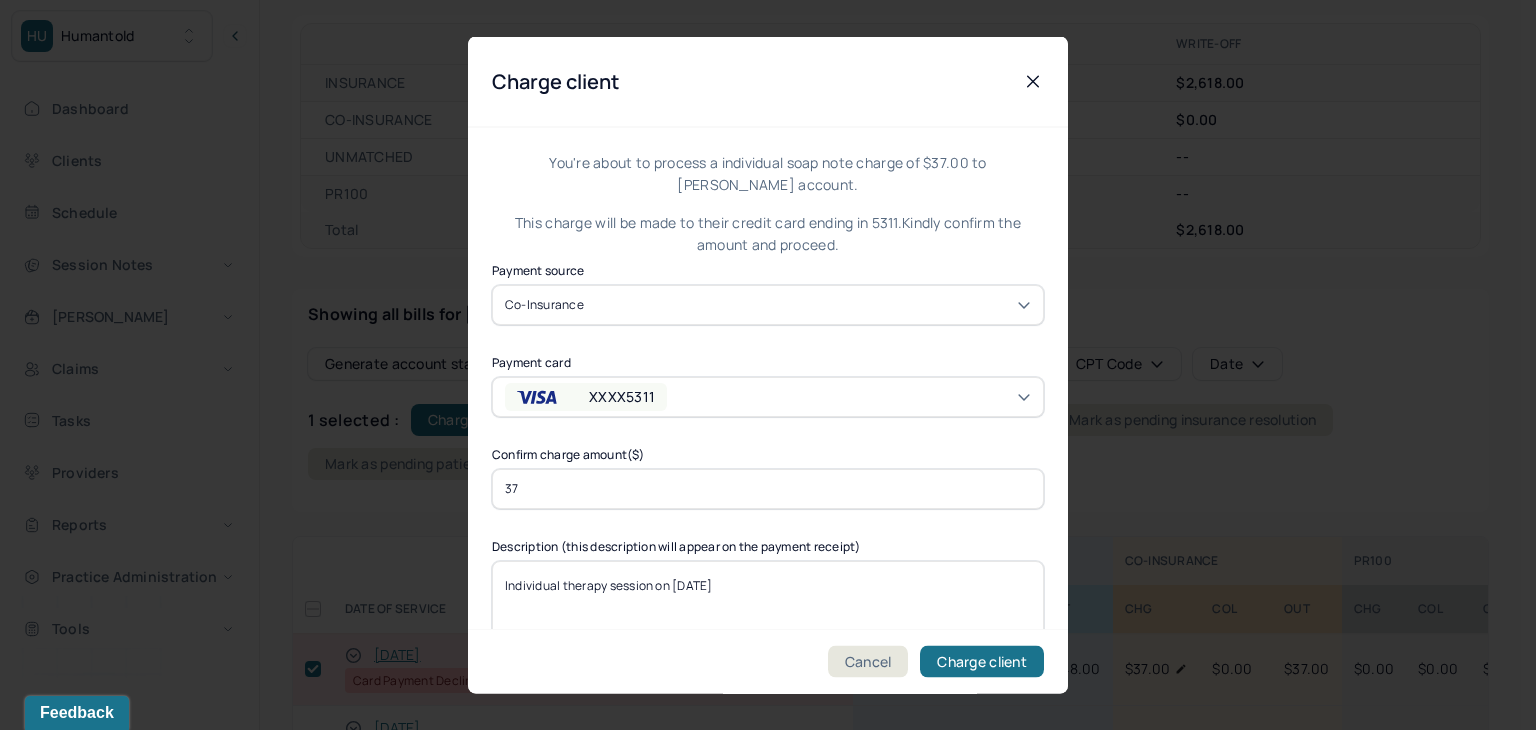 click on "XXXX5311" at bounding box center (622, 396) 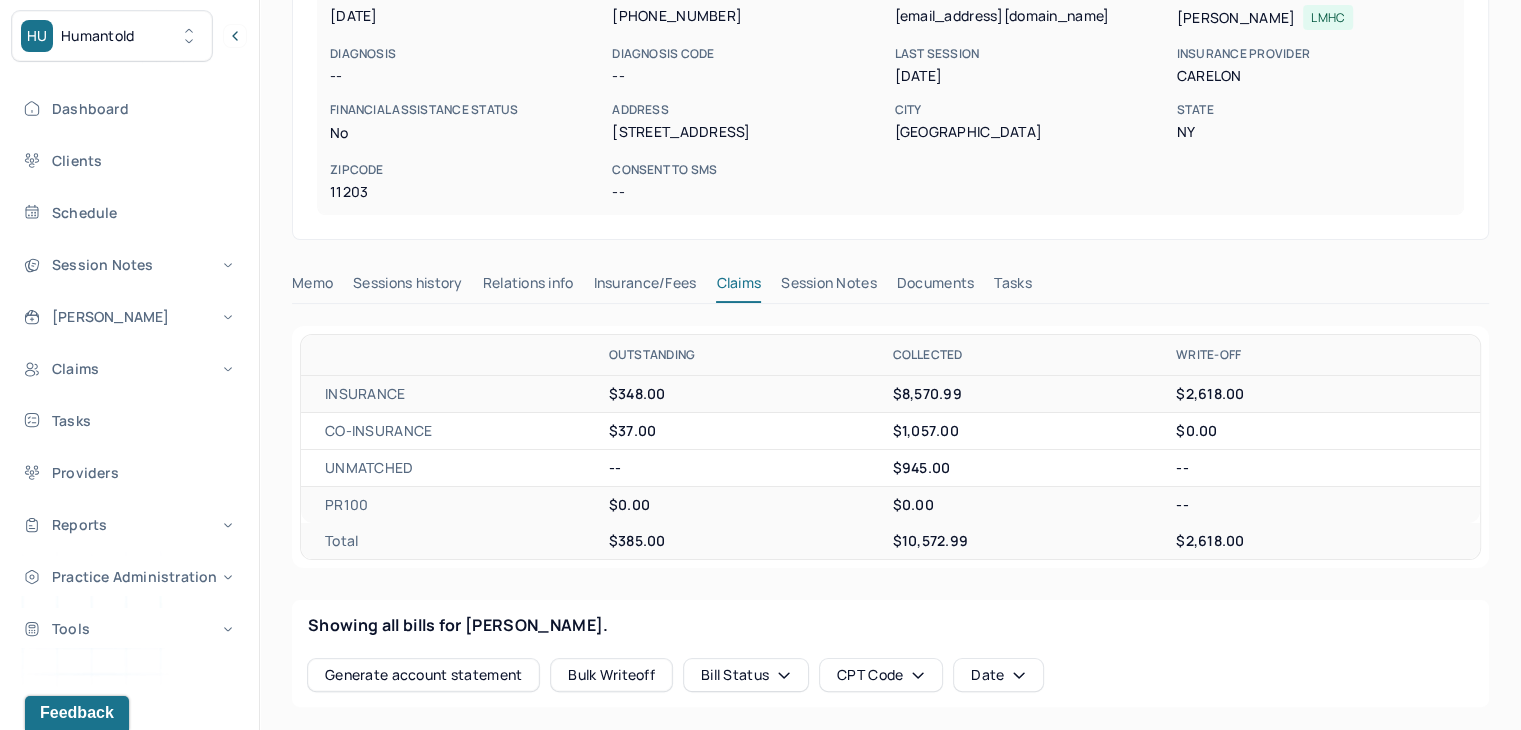 scroll, scrollTop: 0, scrollLeft: 0, axis: both 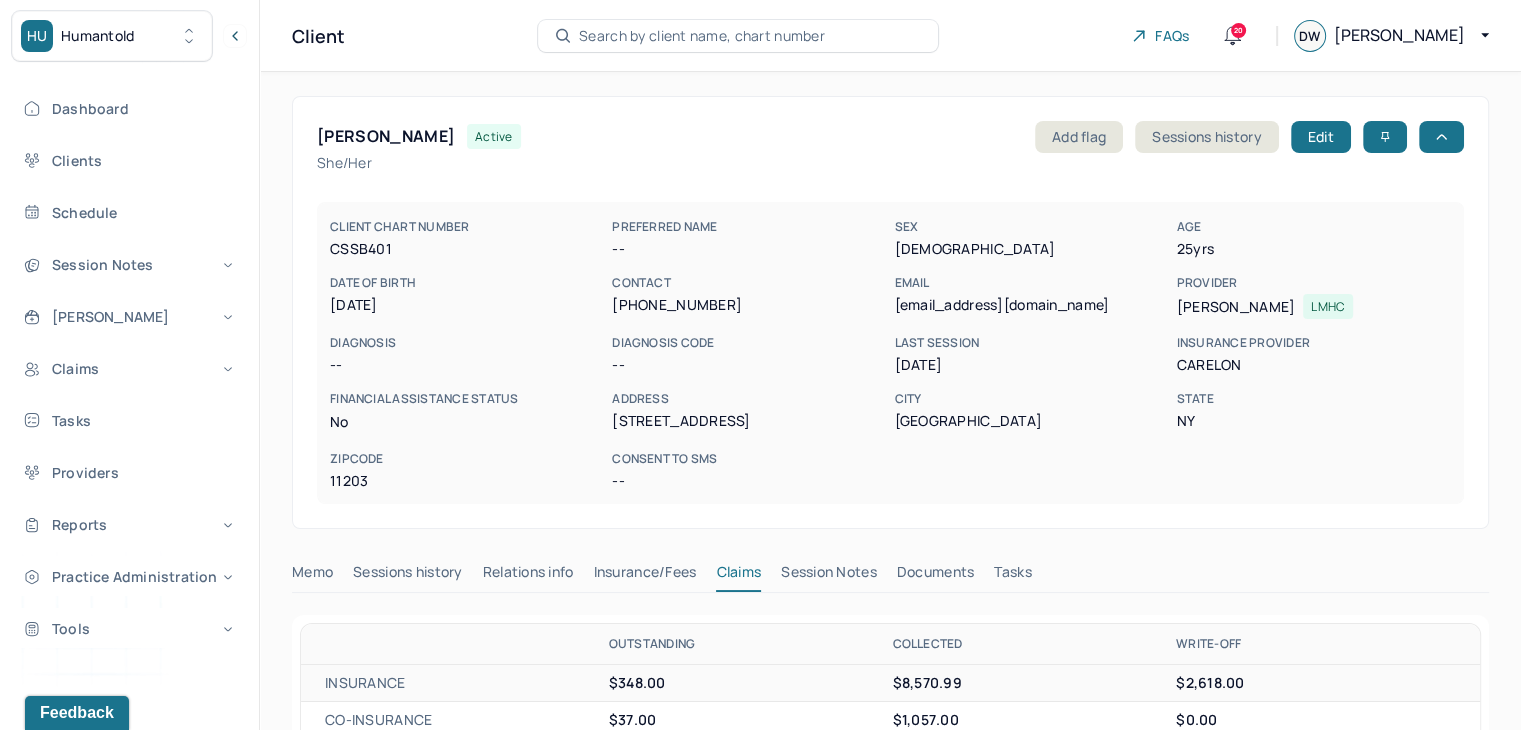 click on "Search by client name, chart number" at bounding box center [702, 36] 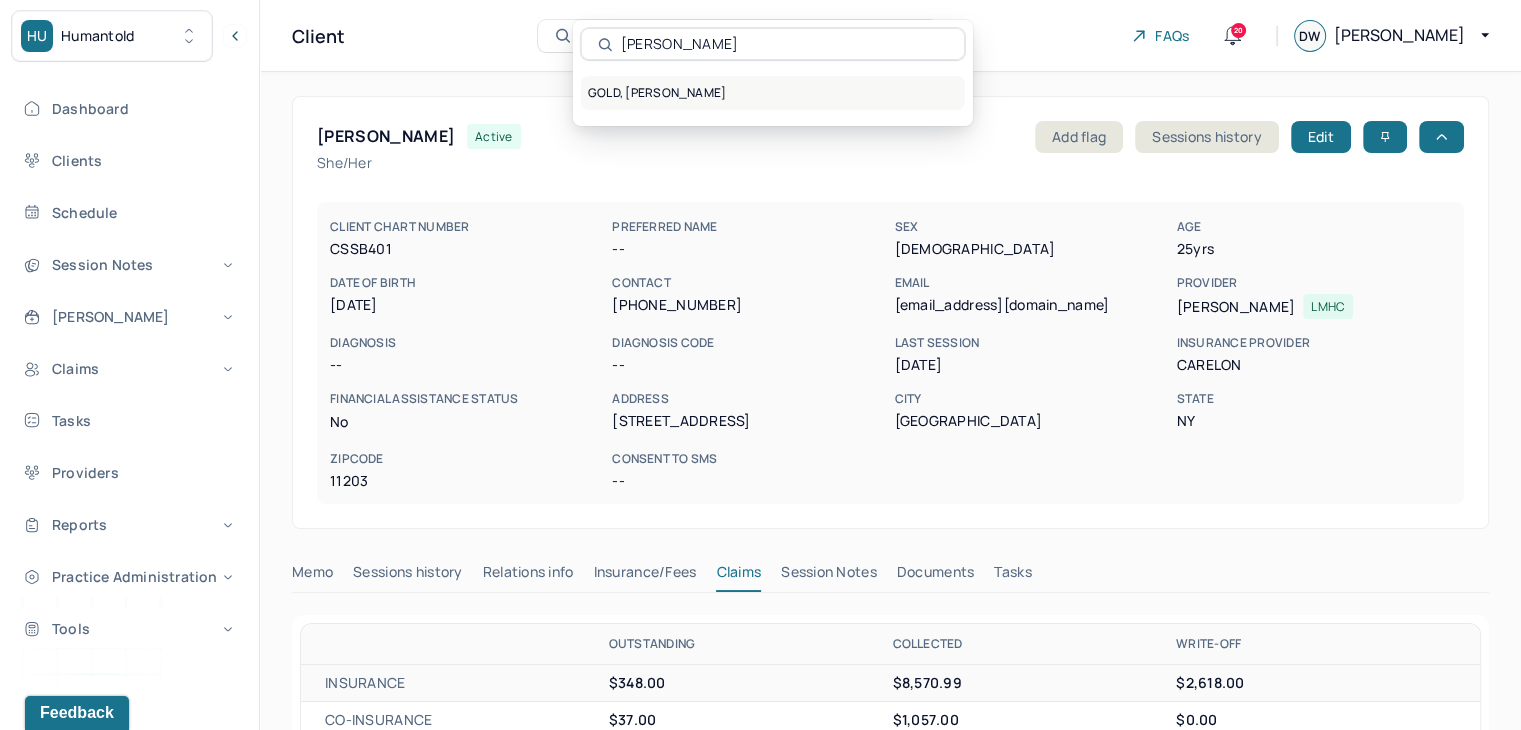 type on "Aleksandra Gold" 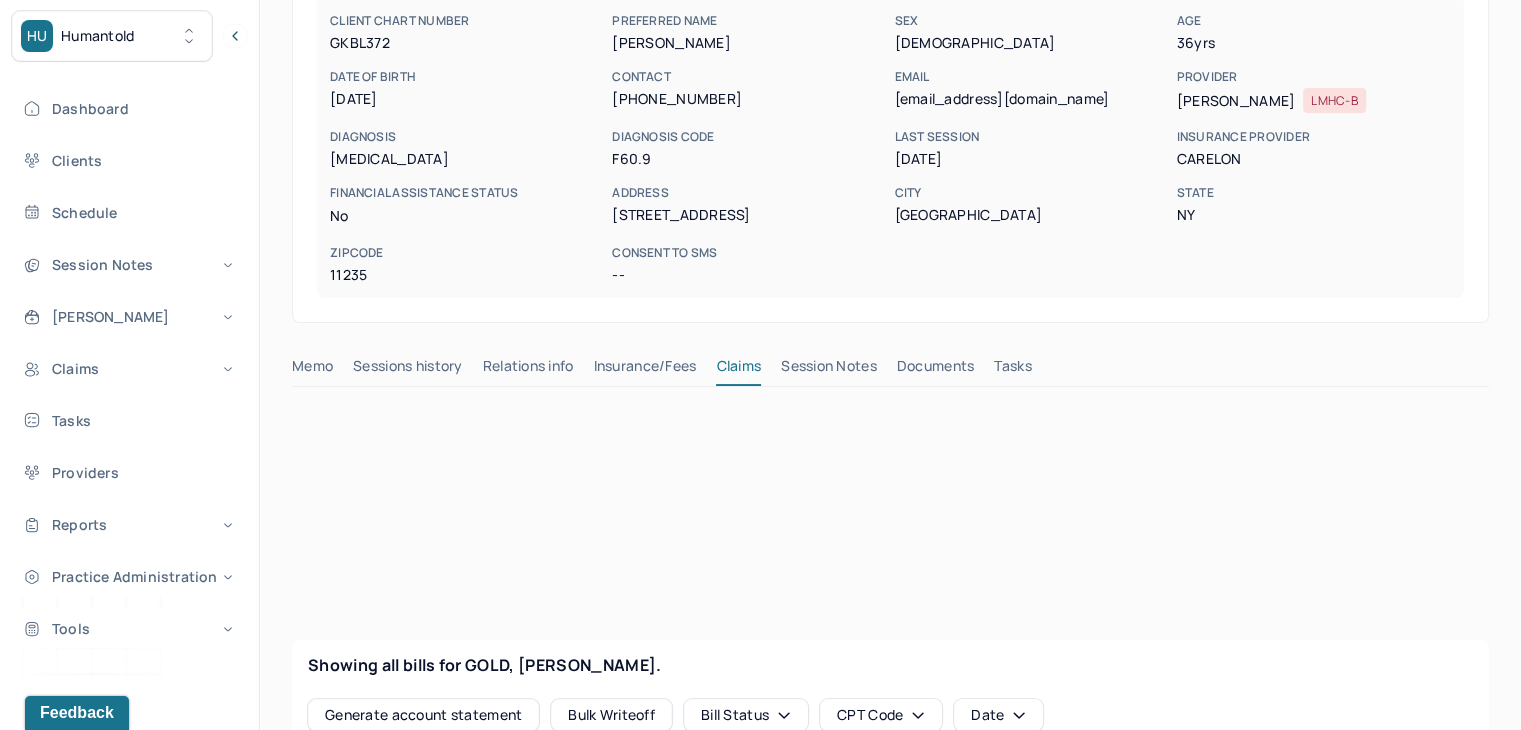 scroll, scrollTop: 500, scrollLeft: 0, axis: vertical 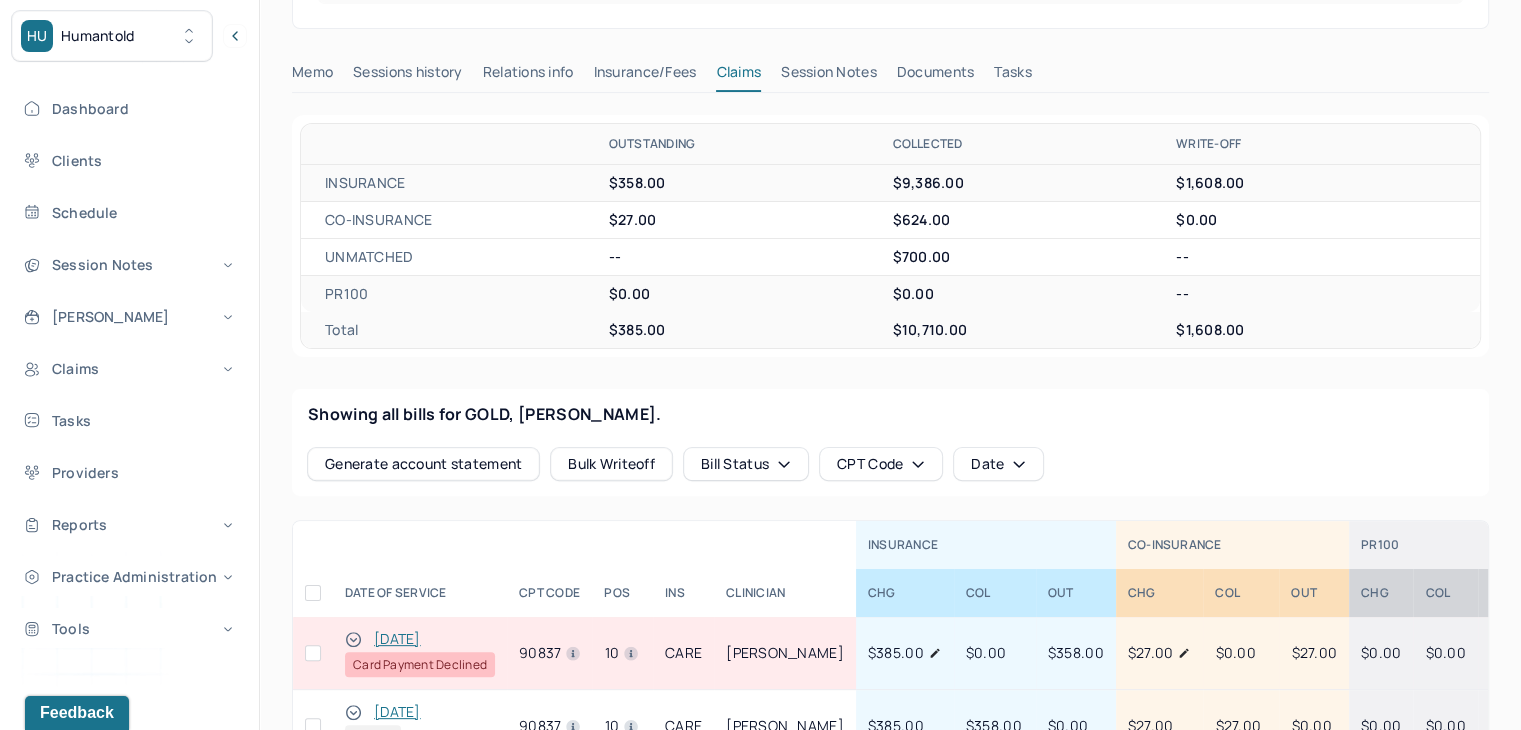 click at bounding box center [313, 653] 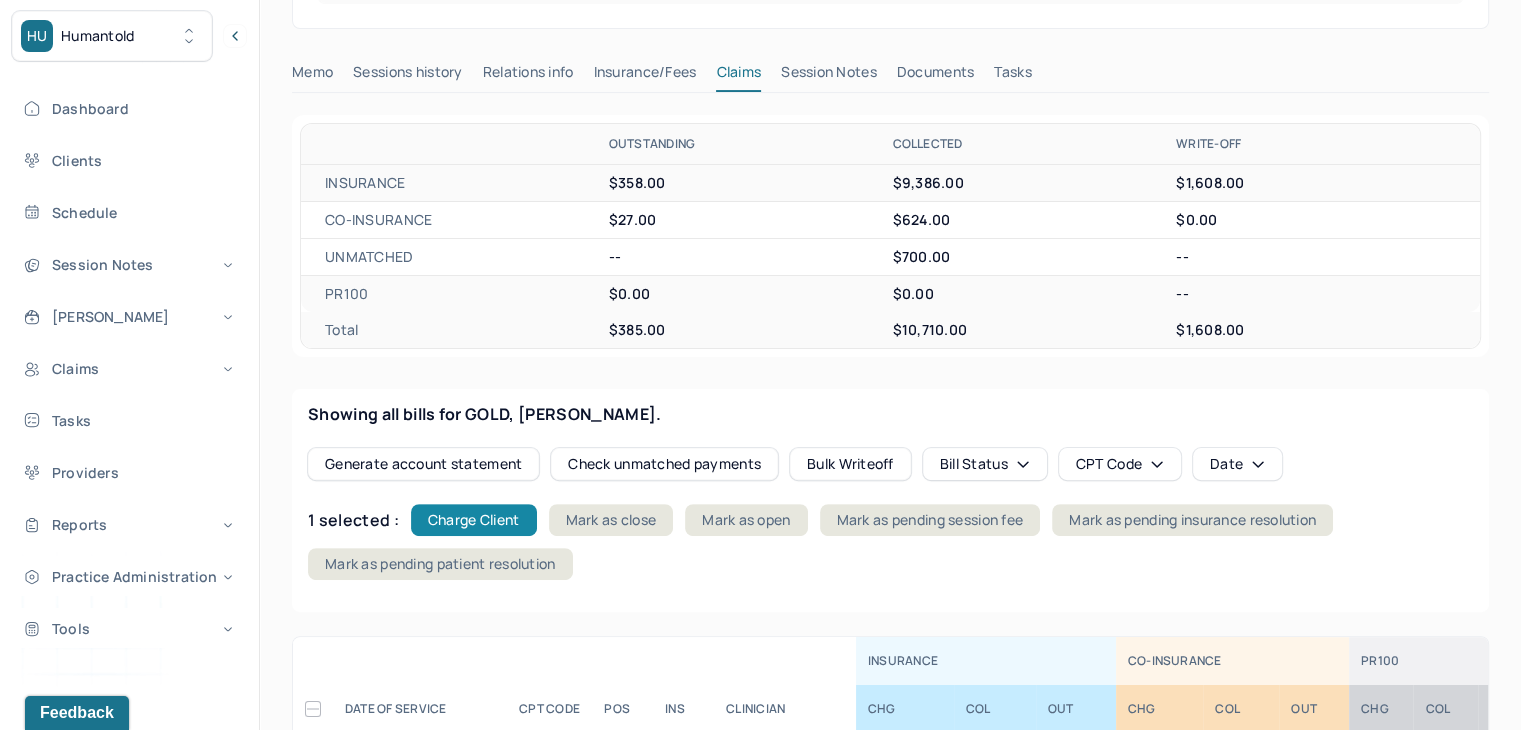 click on "Charge Client" at bounding box center [474, 520] 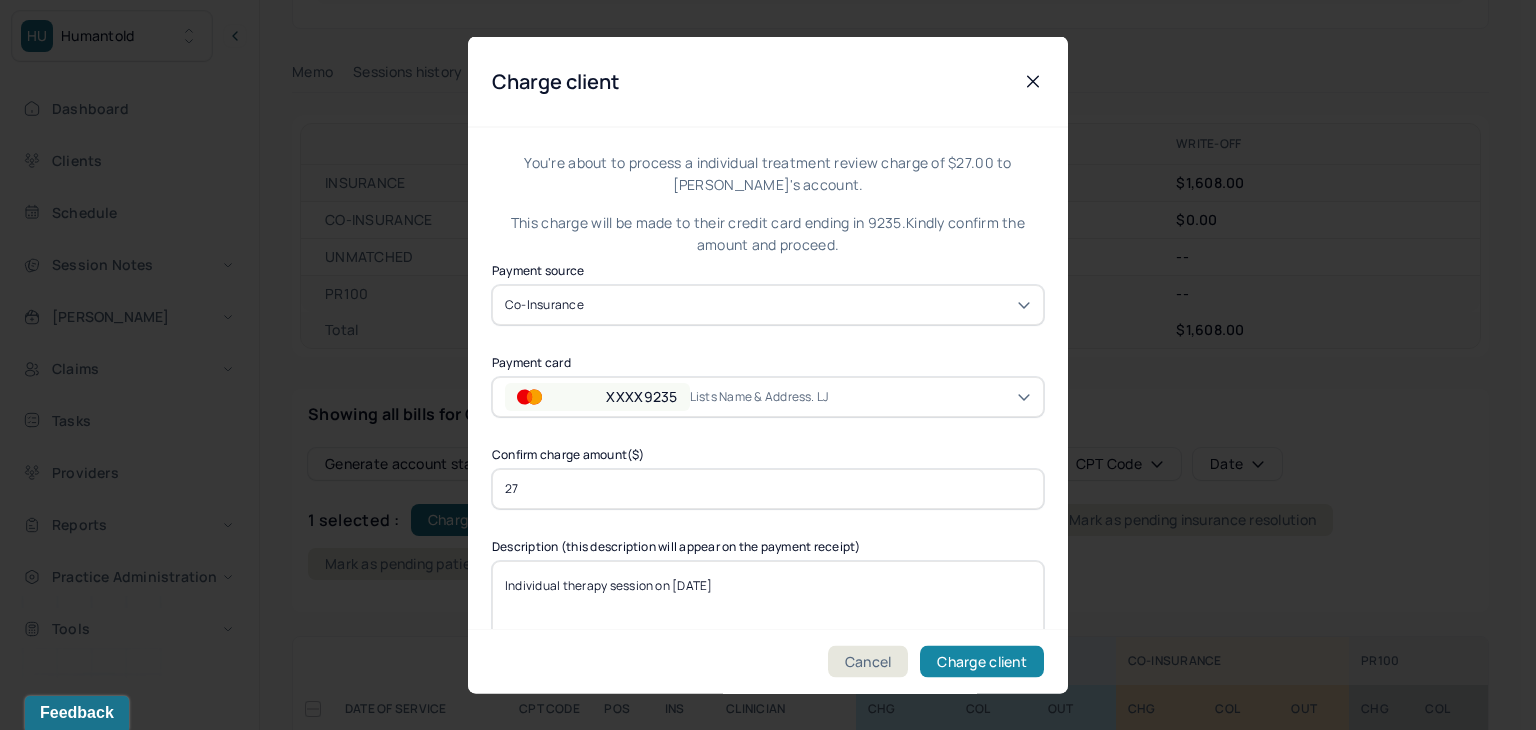 click on "Charge client" at bounding box center [982, 662] 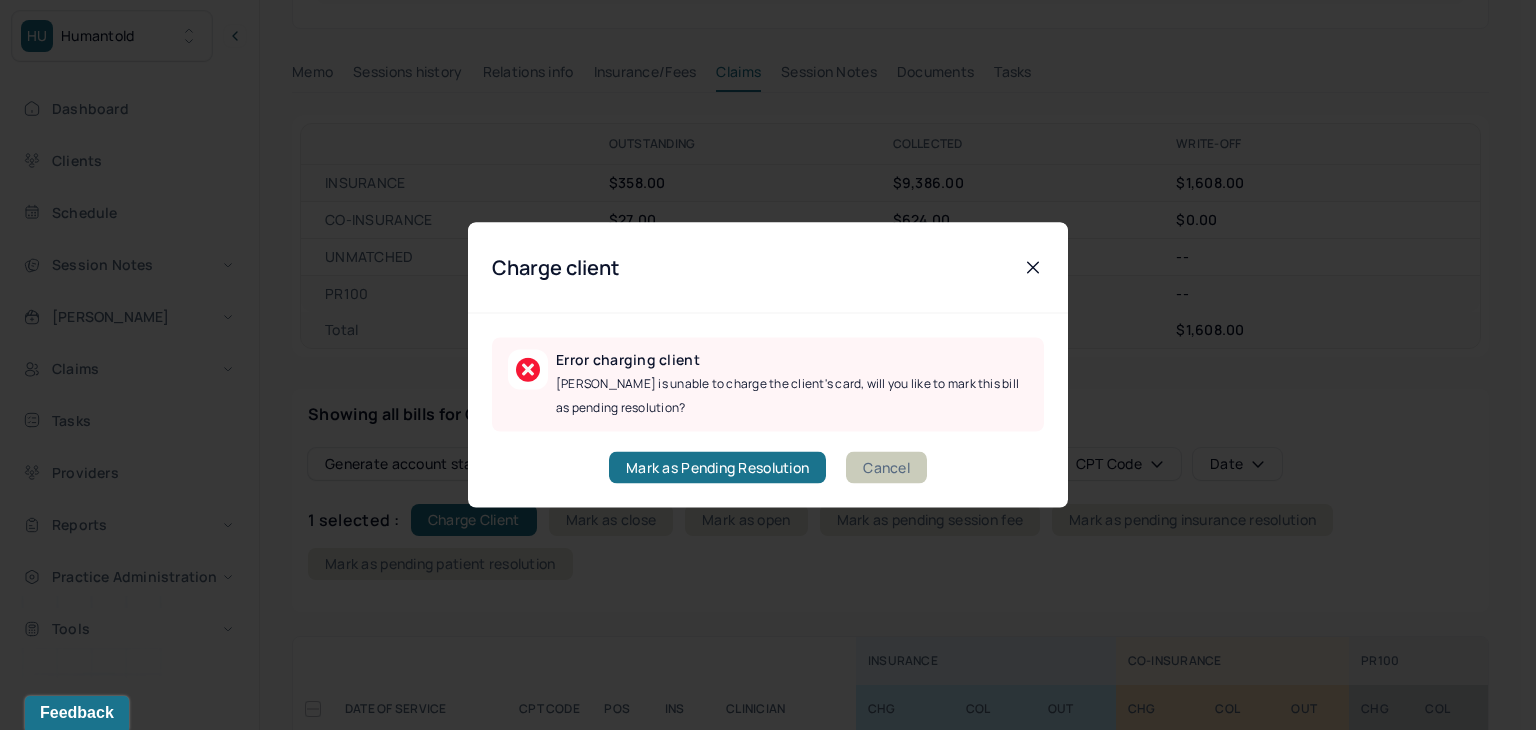 click on "Cancel" at bounding box center (886, 468) 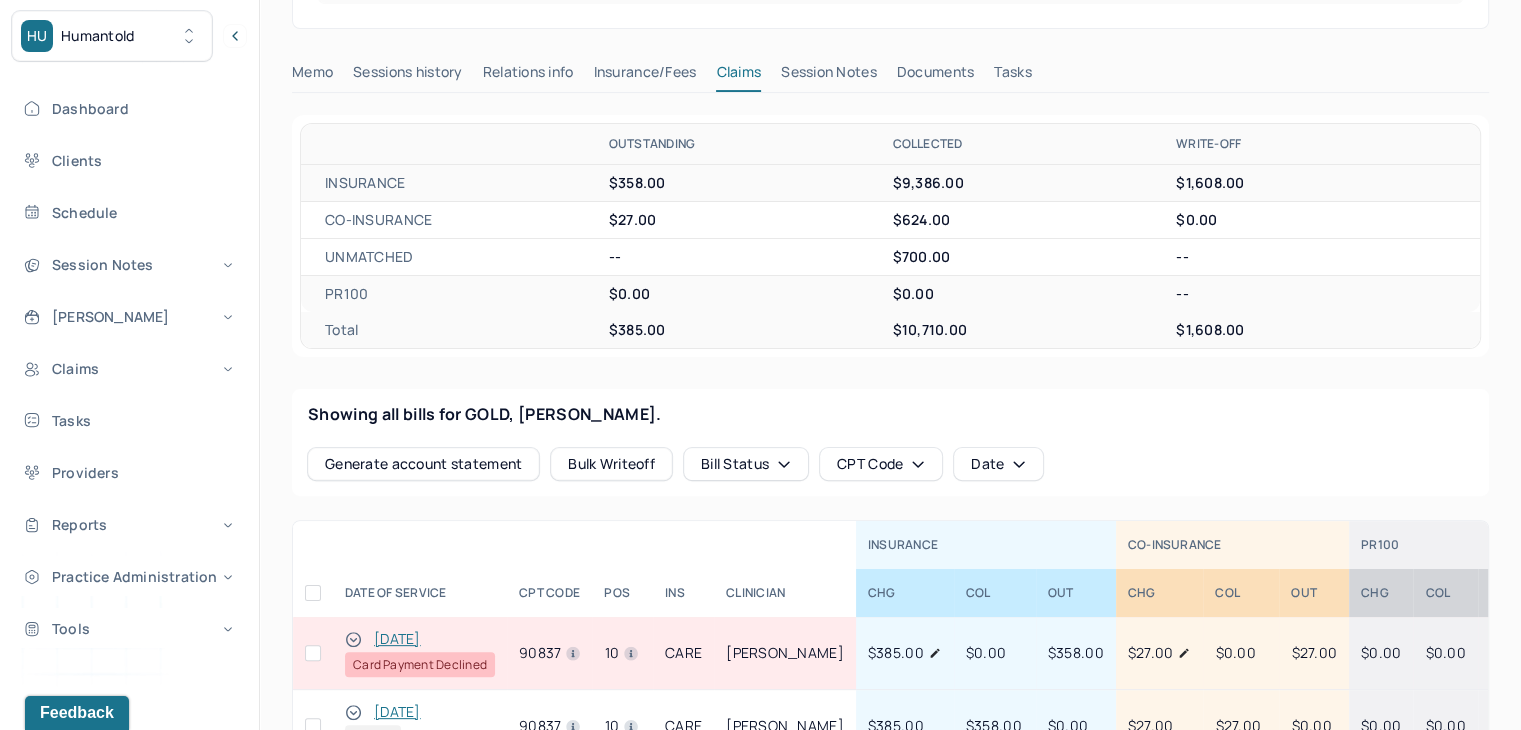 click at bounding box center [313, 653] 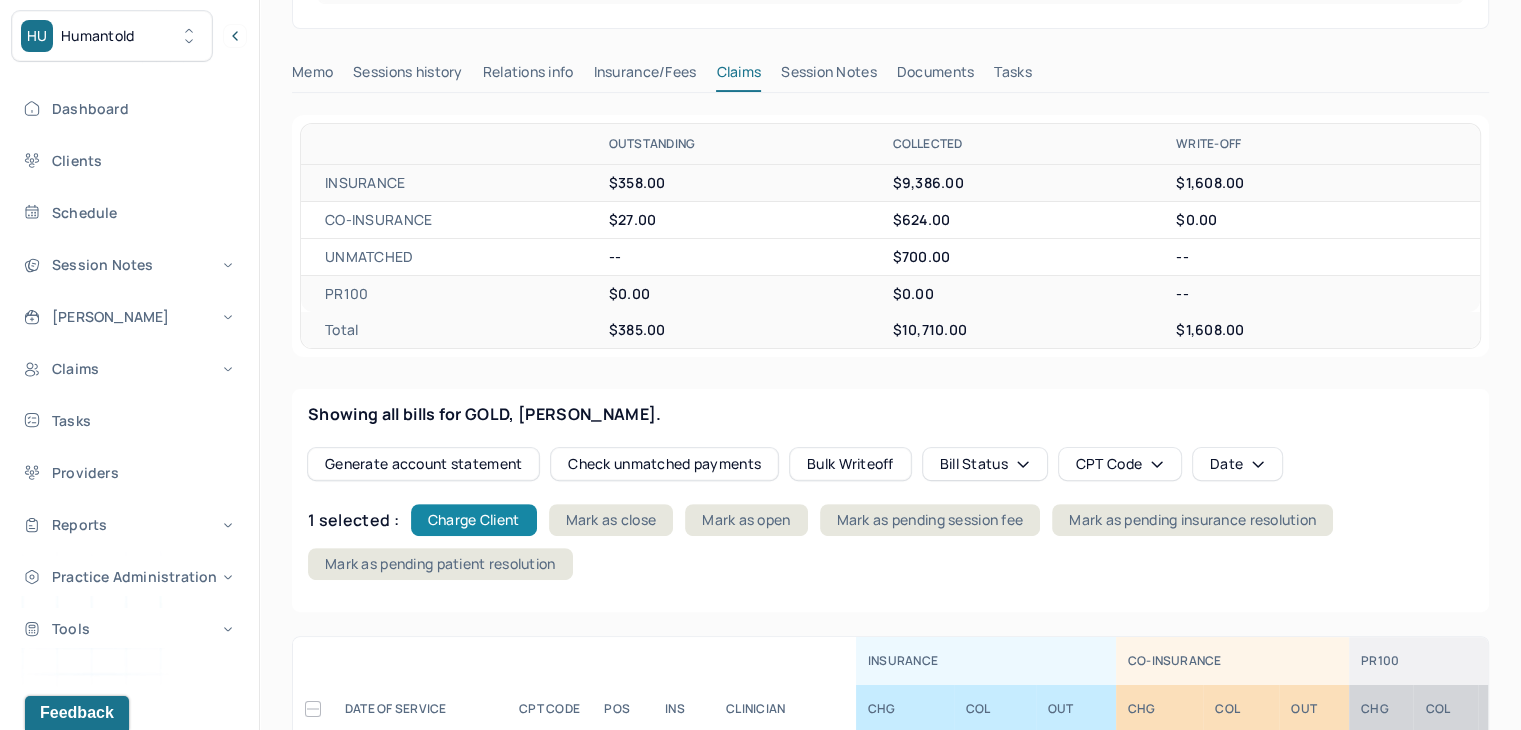 click on "Charge Client" at bounding box center [474, 520] 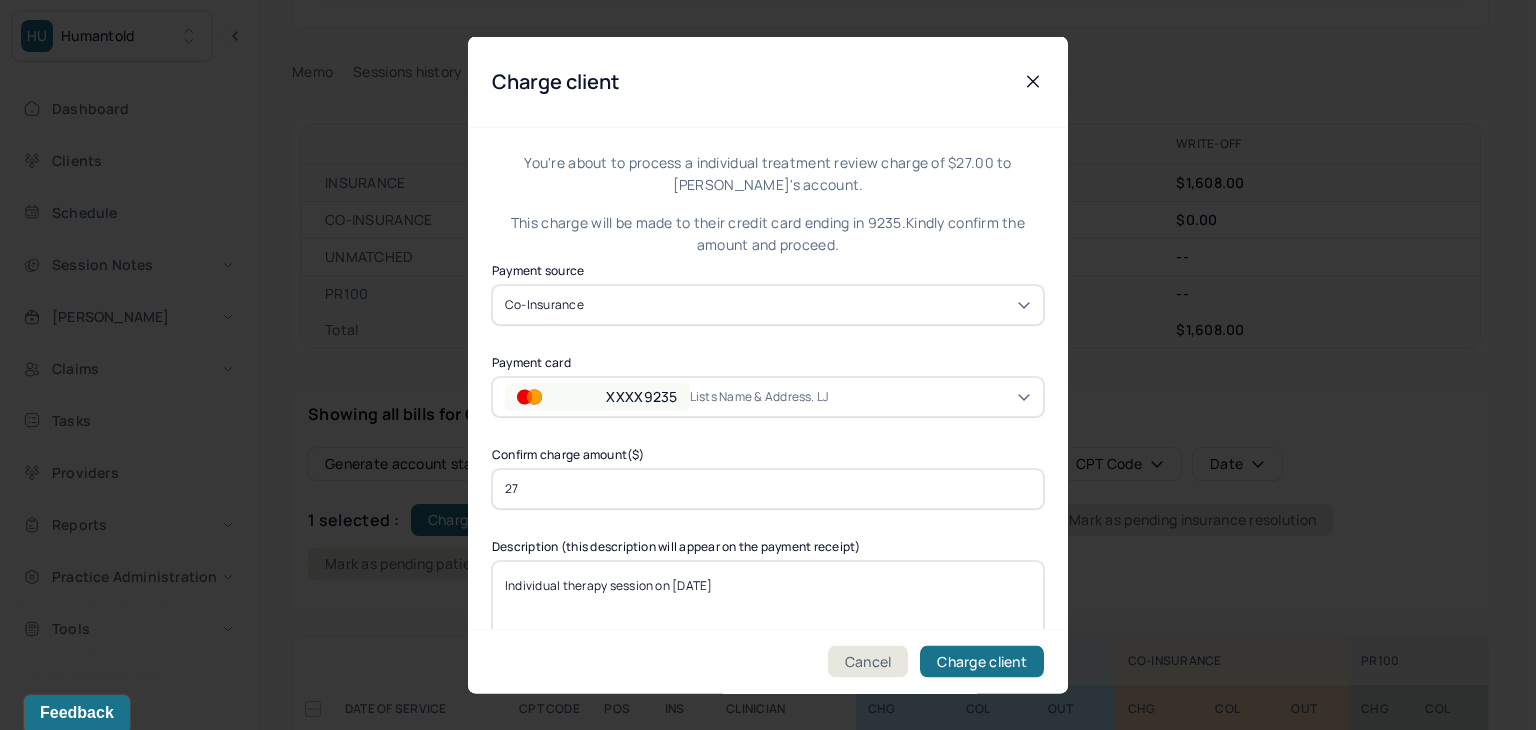 click on "XXXX9235" at bounding box center [641, 396] 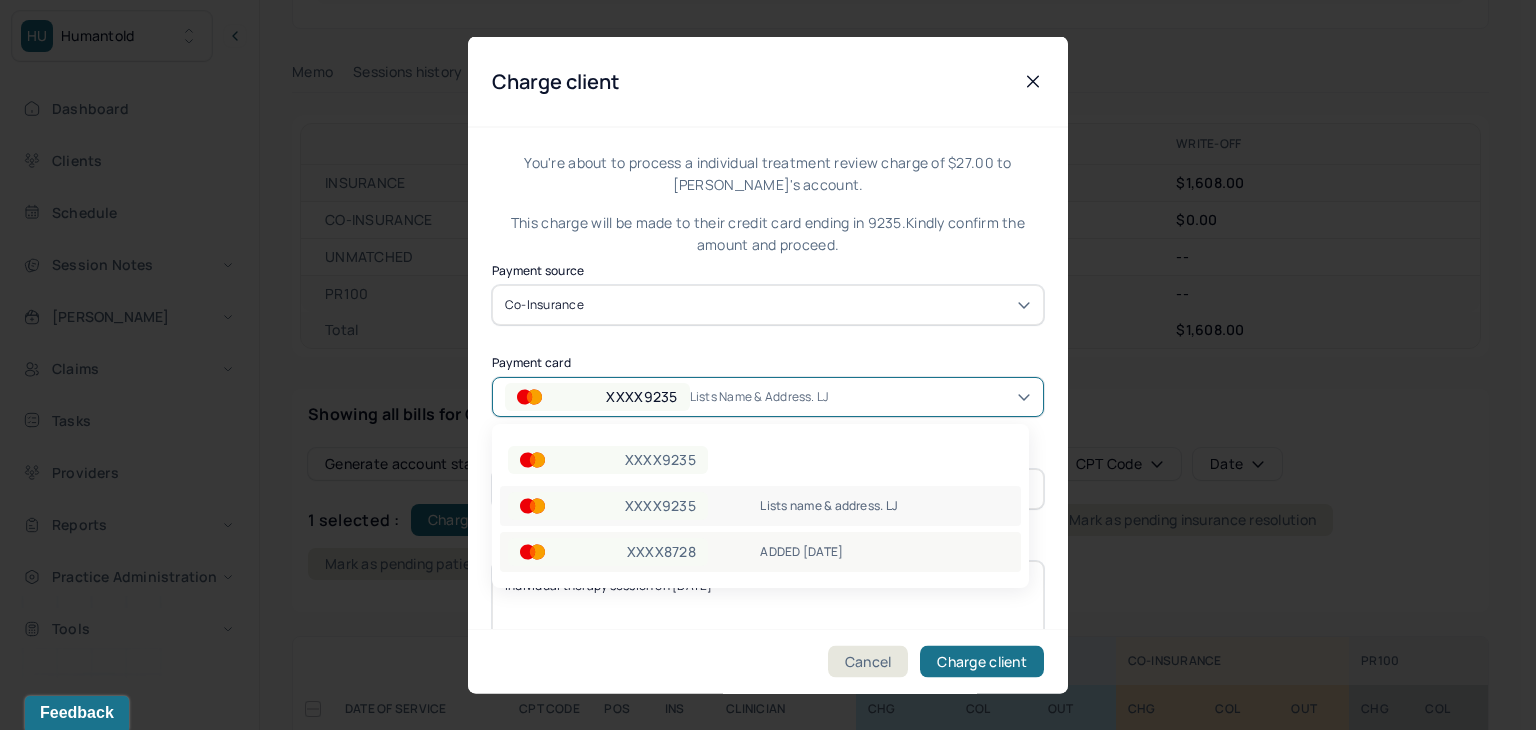drag, startPoint x: 684, startPoint y: 546, endPoint x: 725, endPoint y: 569, distance: 47.010635 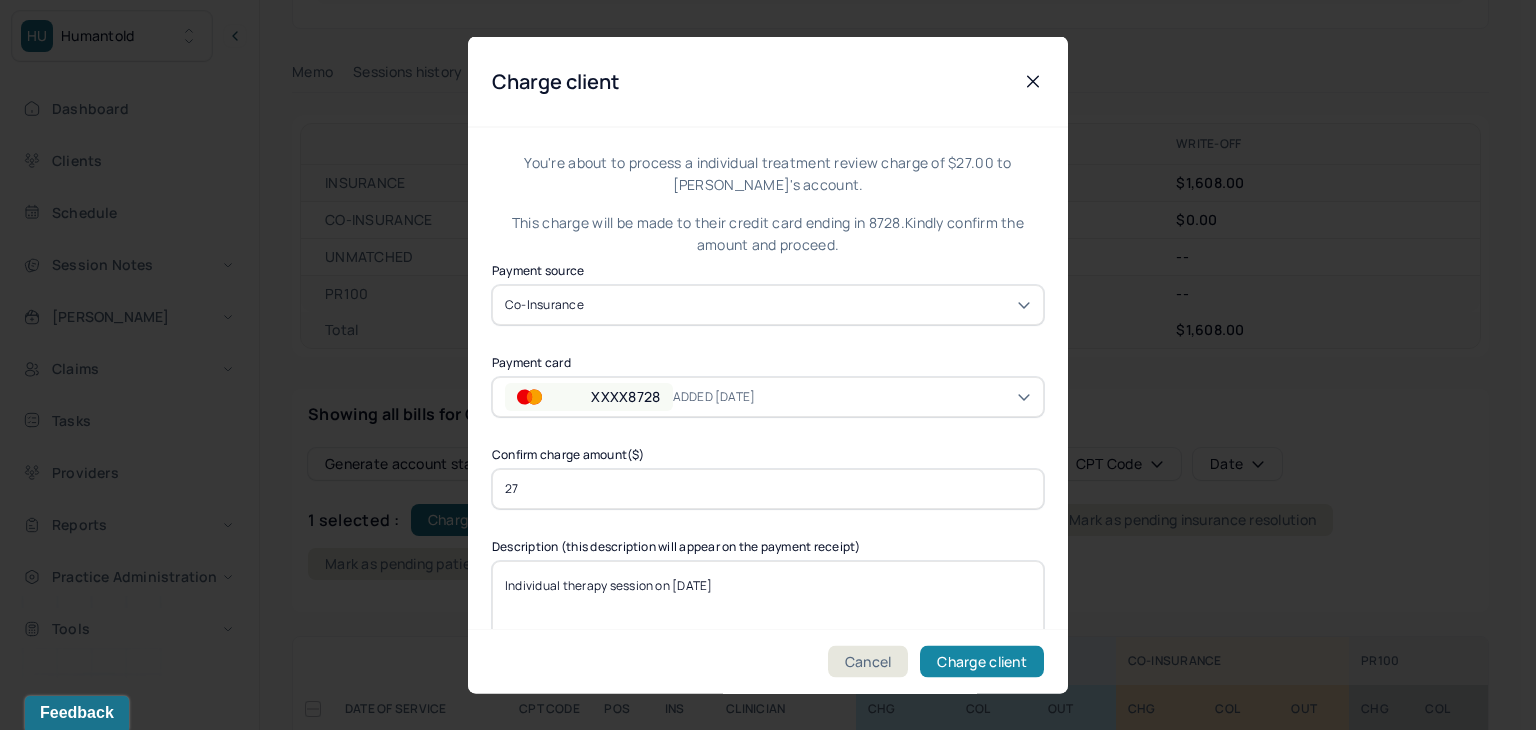 click on "Charge client" at bounding box center (982, 662) 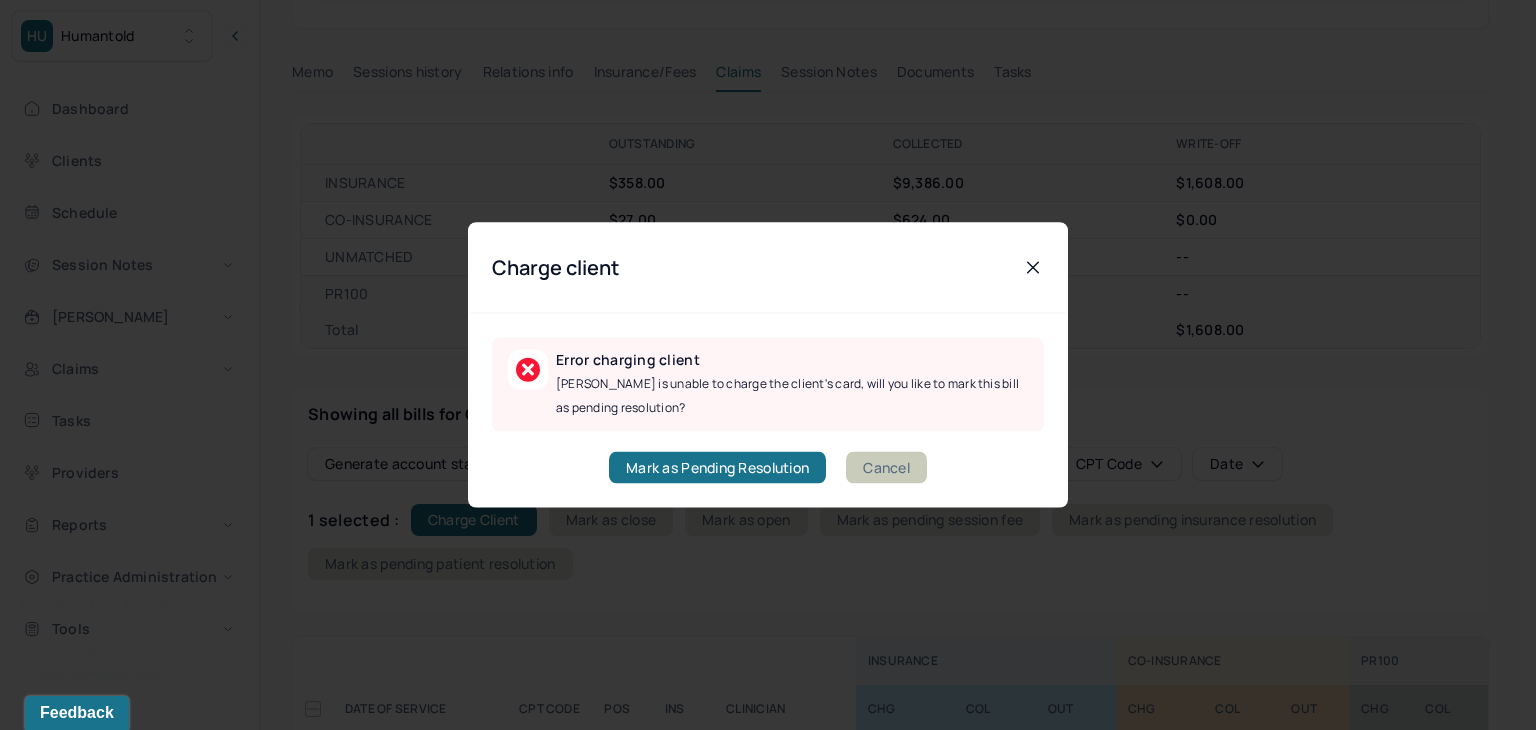 click on "Cancel" at bounding box center [886, 468] 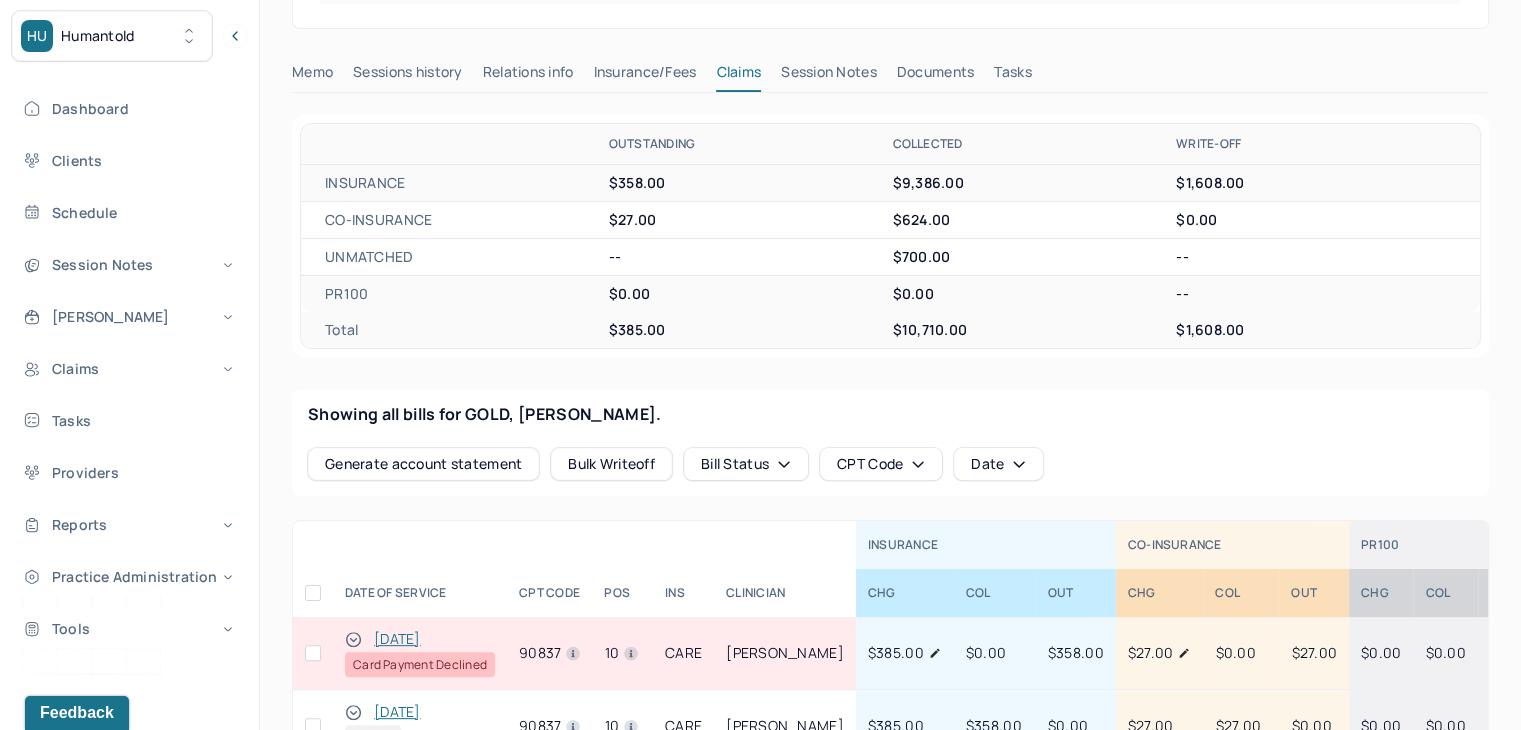 click at bounding box center [313, 653] 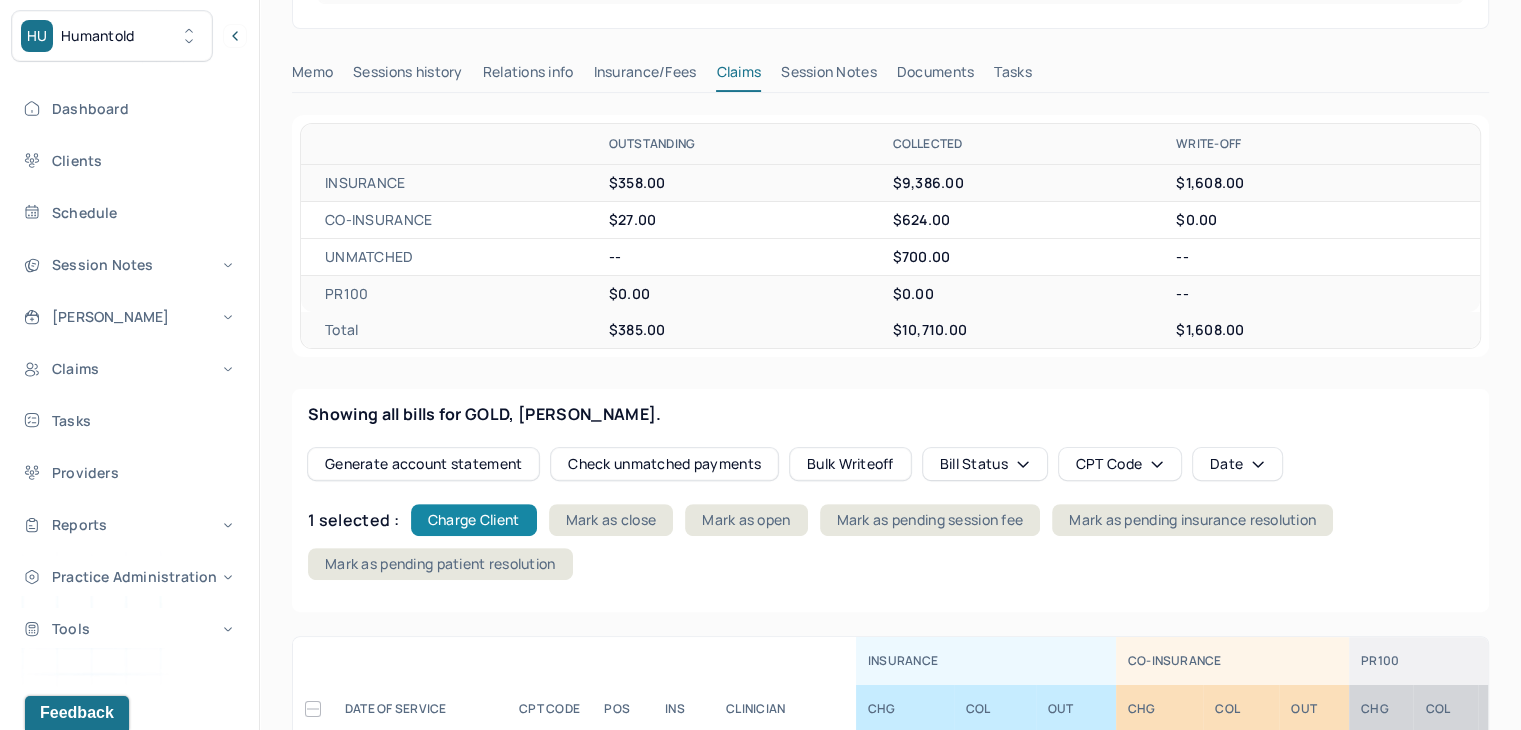 click on "Charge Client" at bounding box center (474, 520) 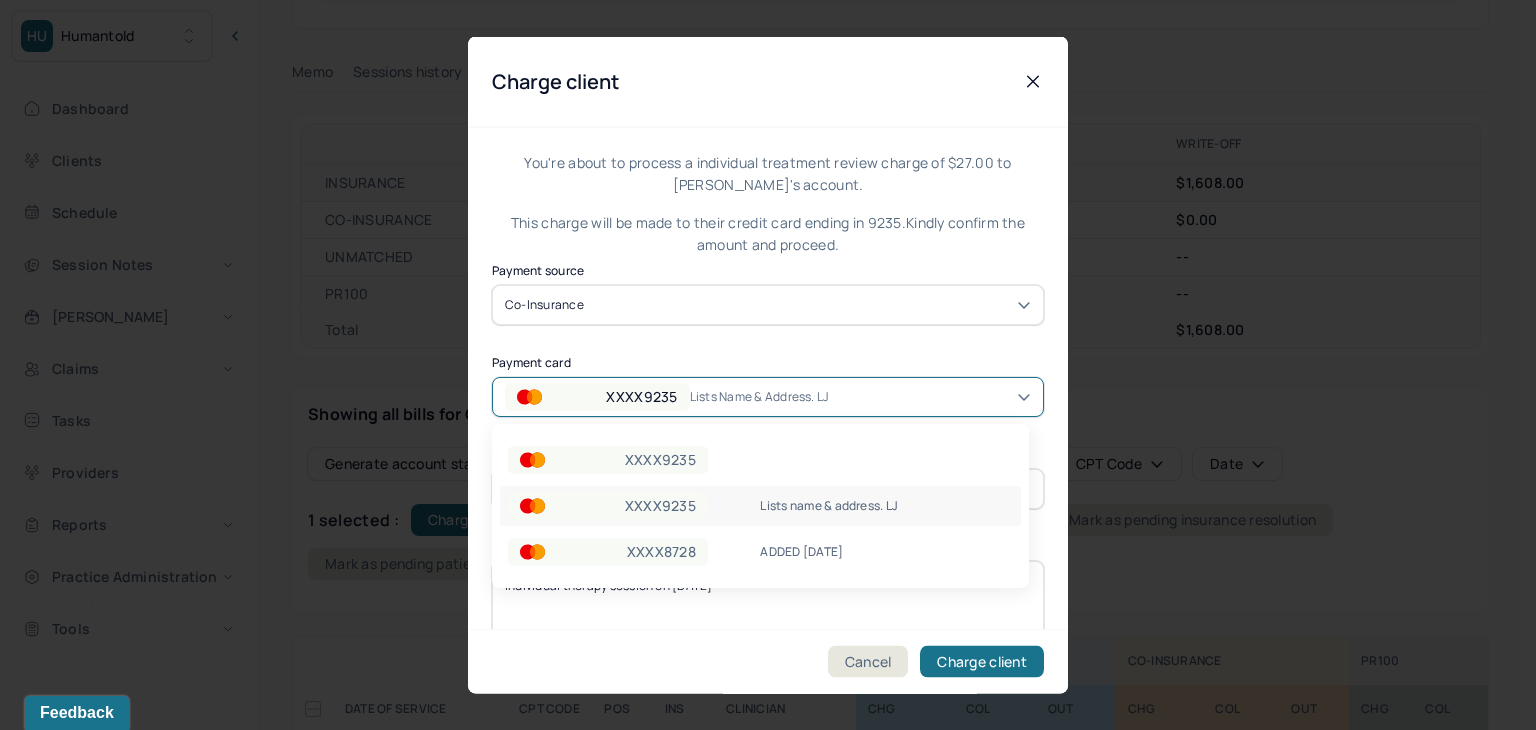 click on "XXXX9235" at bounding box center [641, 396] 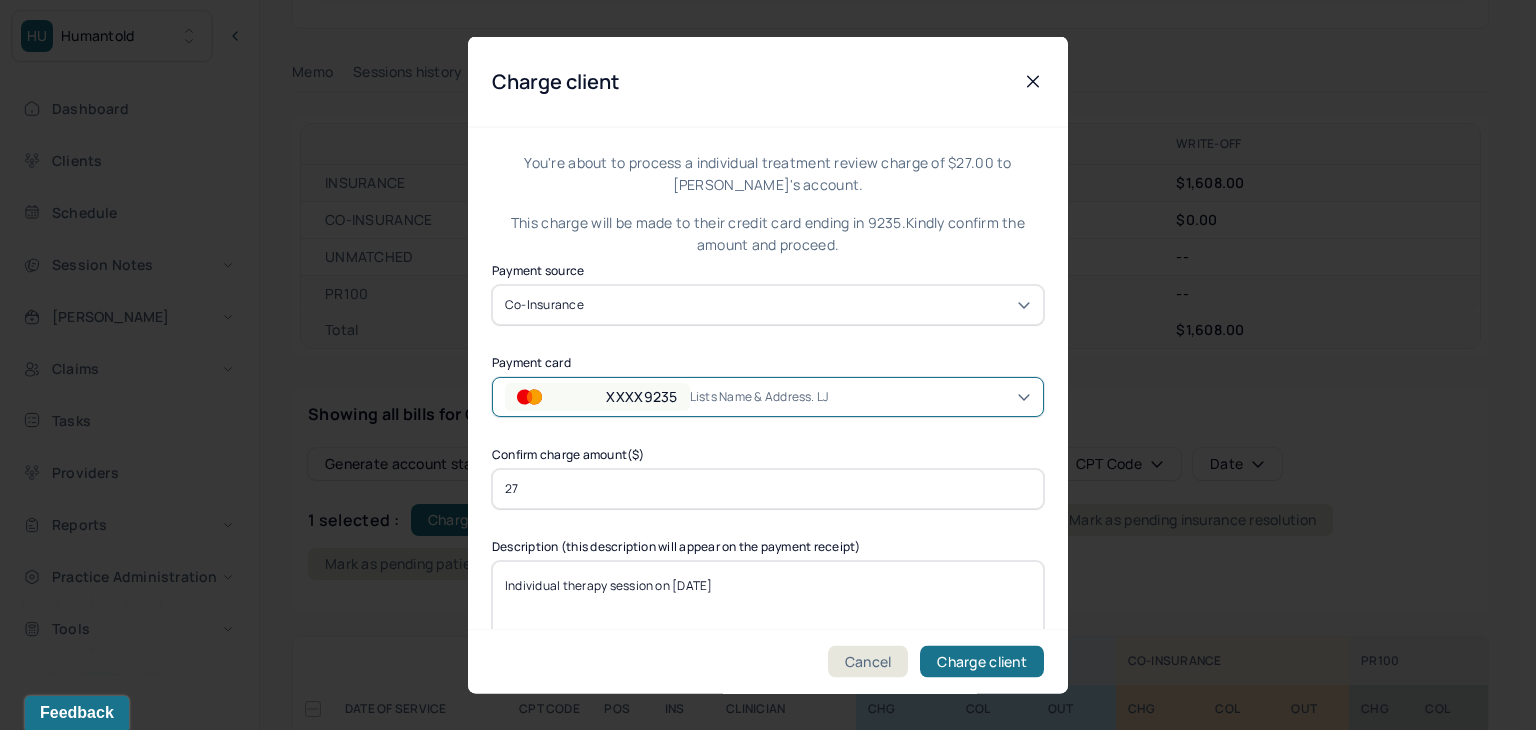 click on "Lists name & address. LJ" at bounding box center (767, 396) 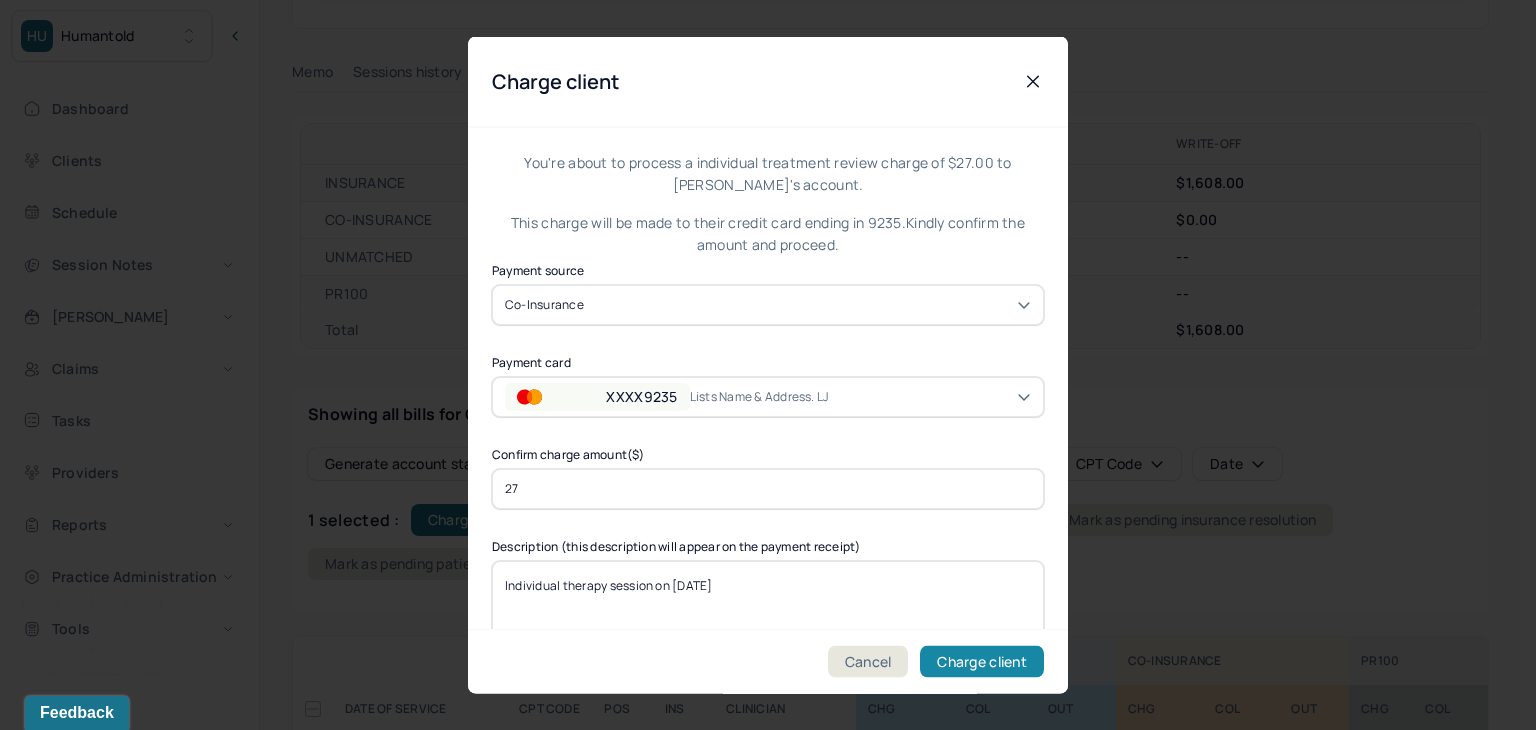 click on "Charge client" at bounding box center (982, 662) 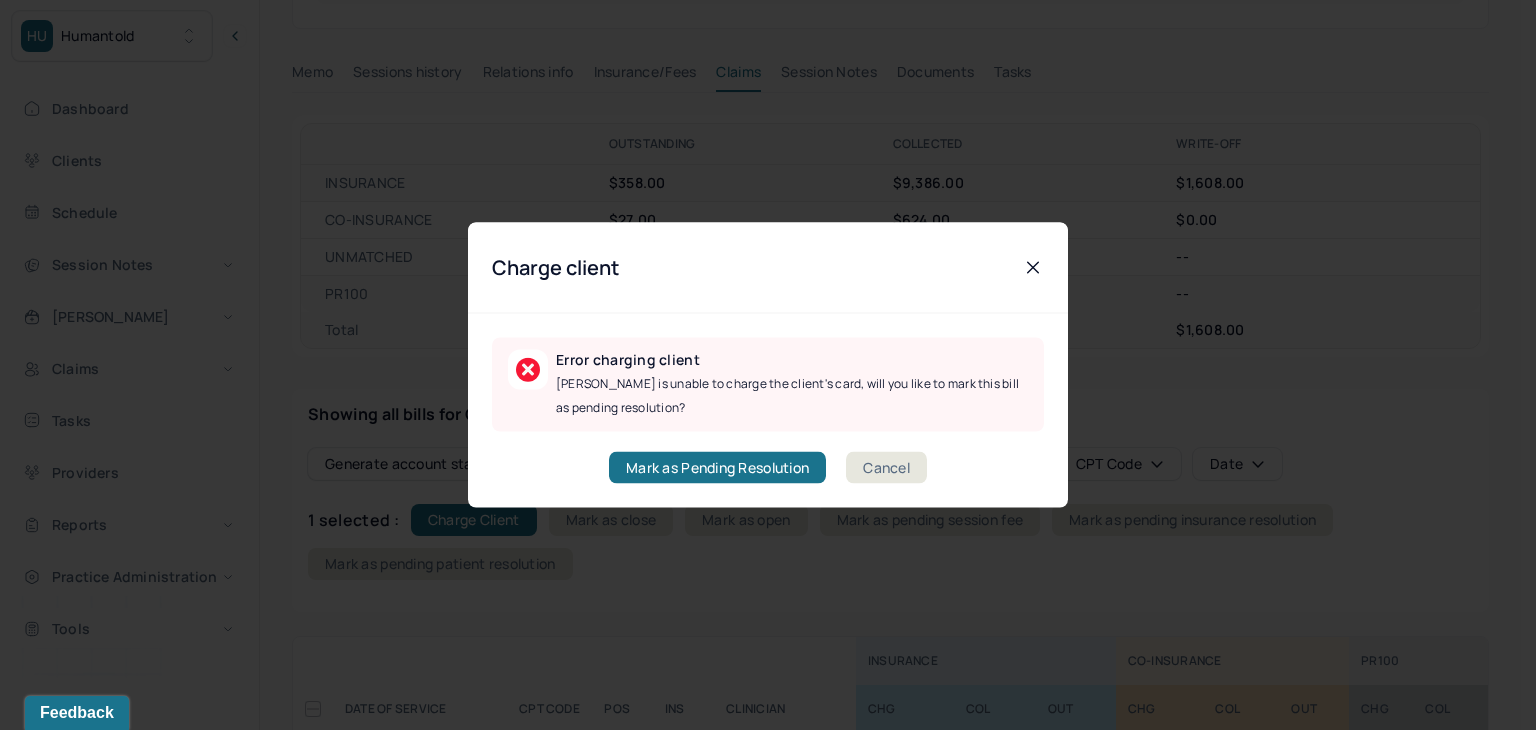 click on "Cancel" at bounding box center (886, 468) 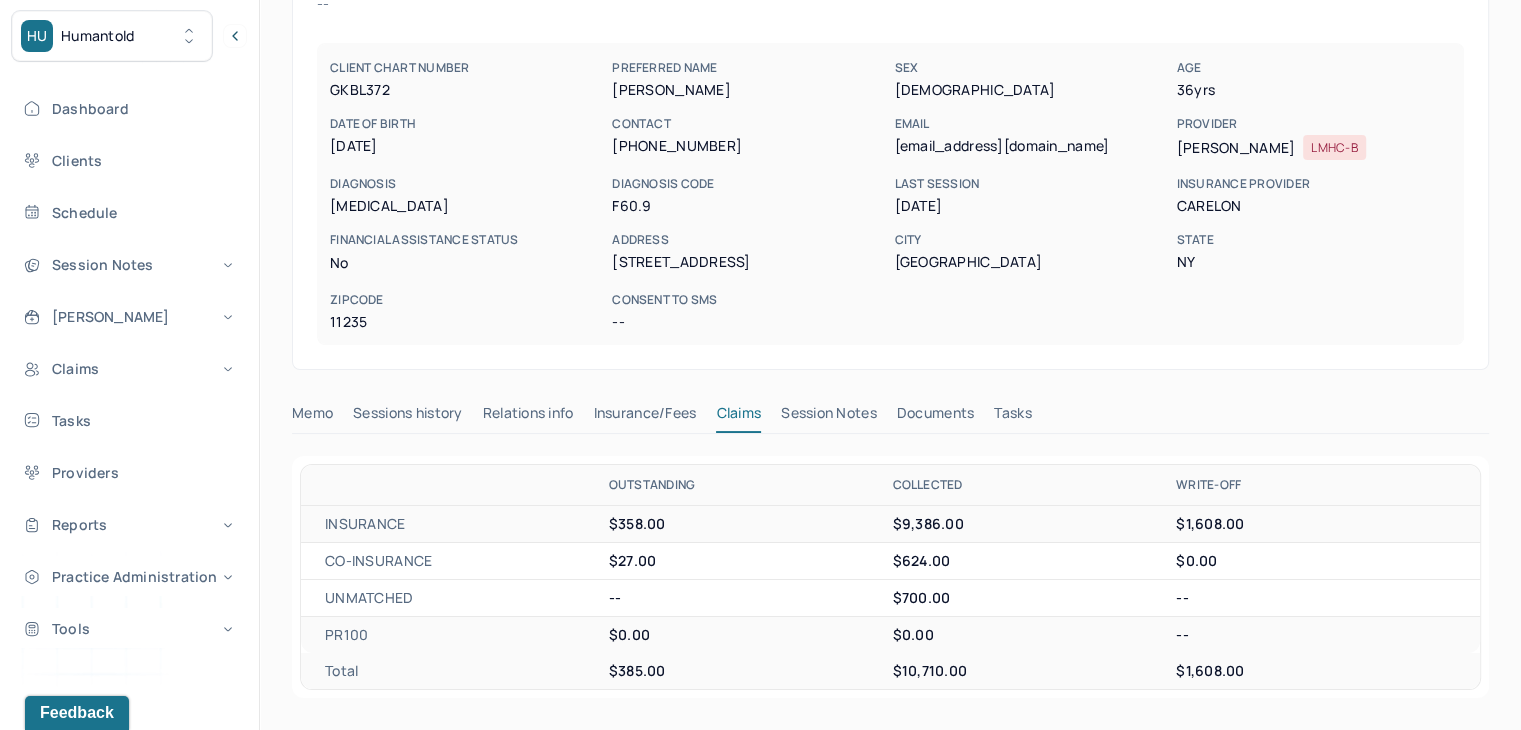 scroll, scrollTop: 0, scrollLeft: 0, axis: both 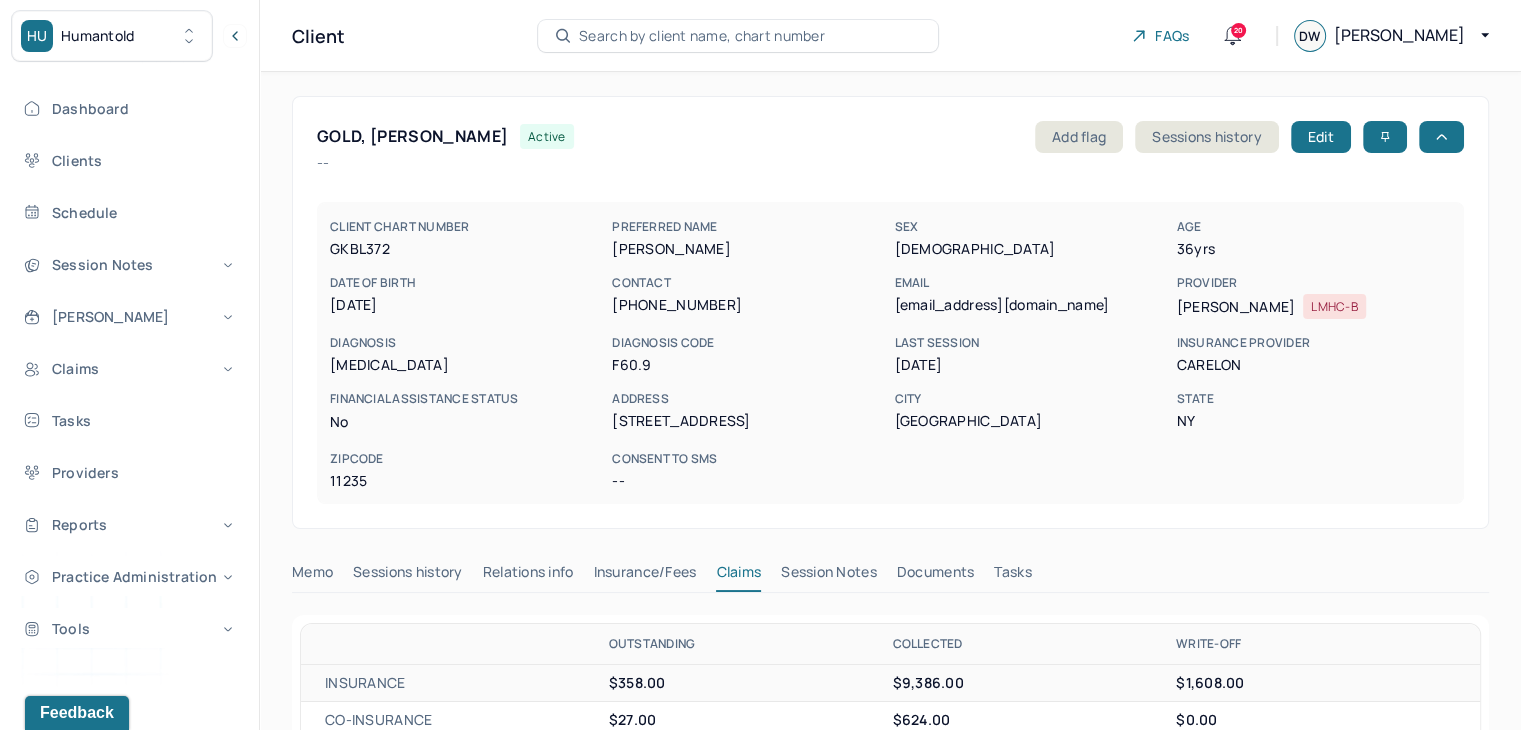 click on "Search by client name, chart number" at bounding box center [702, 36] 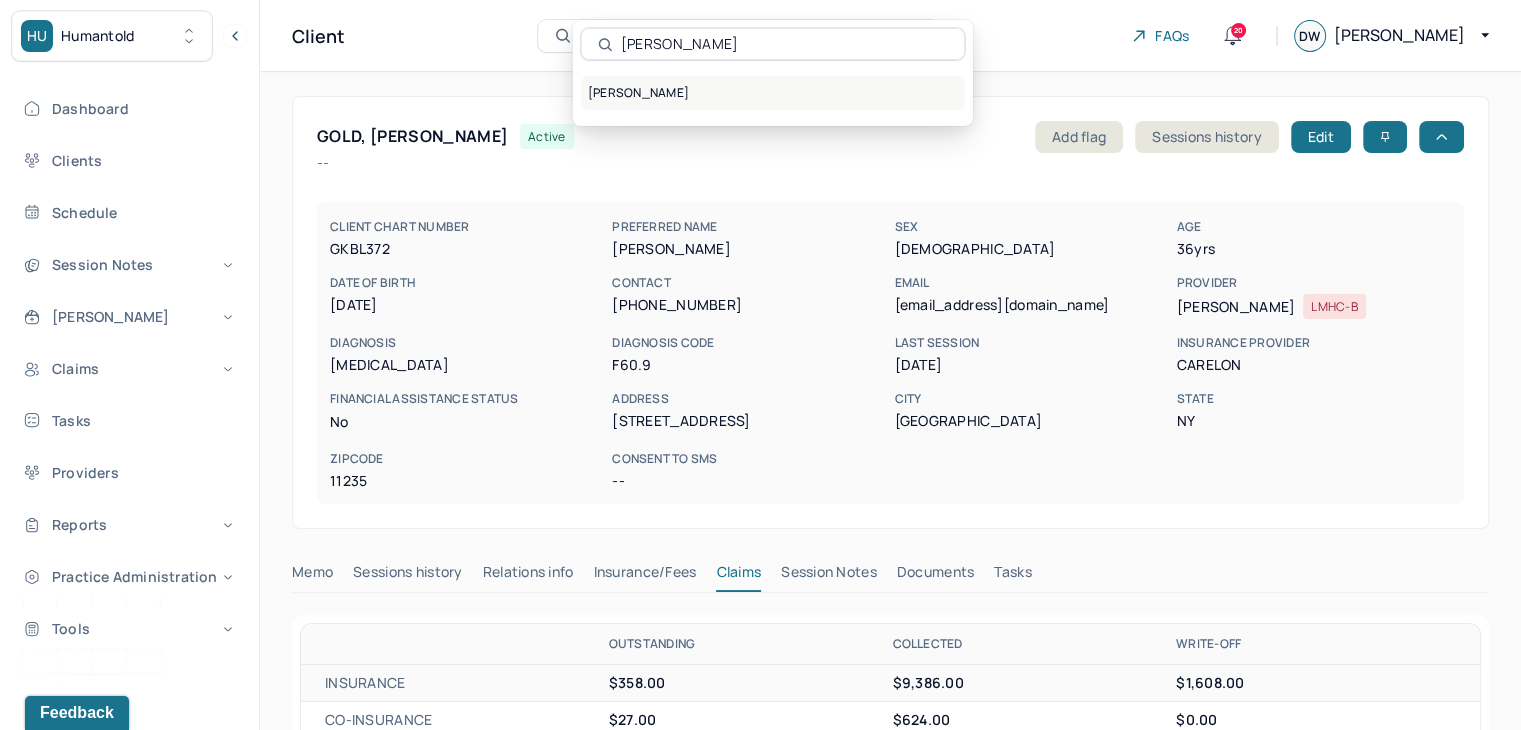 type on "Alexandra Linde" 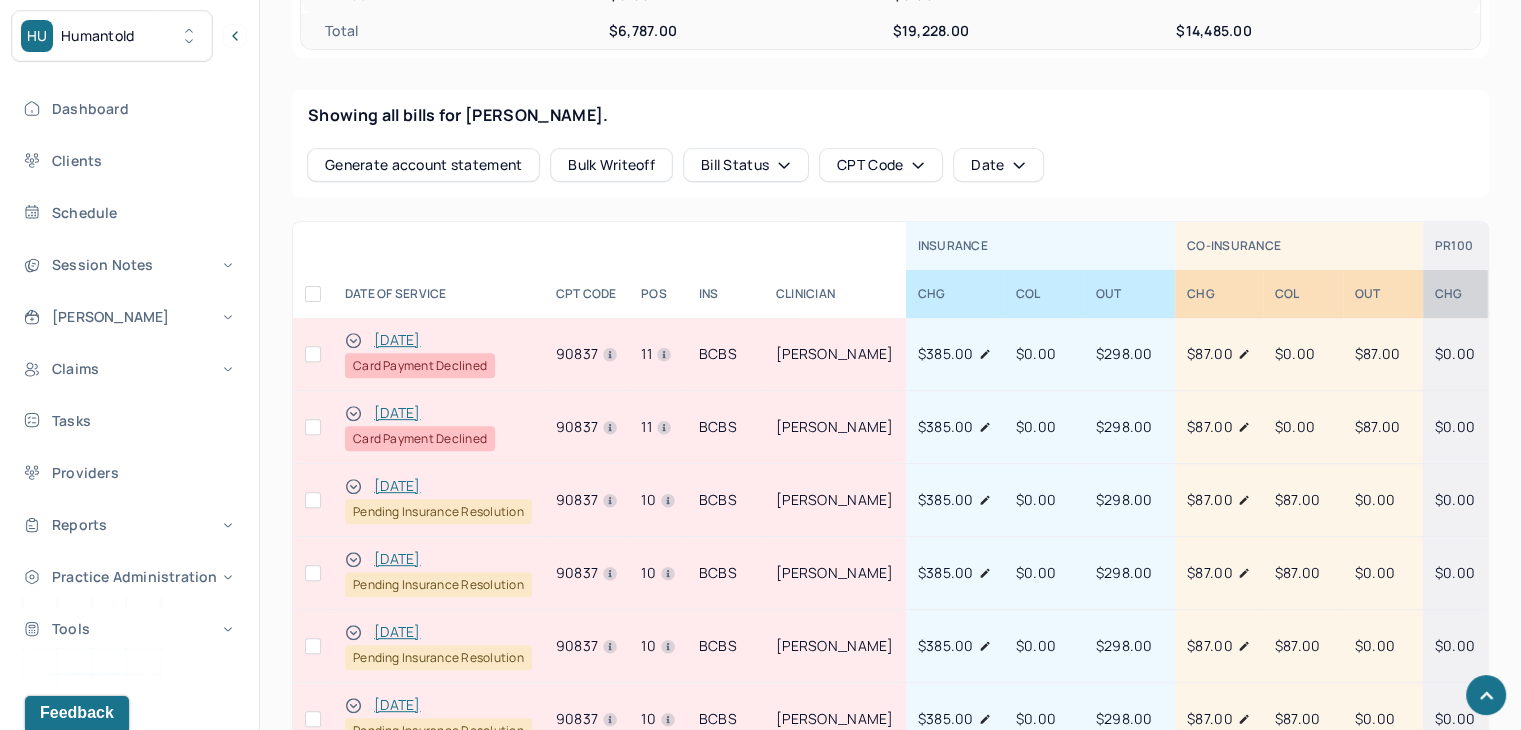 scroll, scrollTop: 800, scrollLeft: 0, axis: vertical 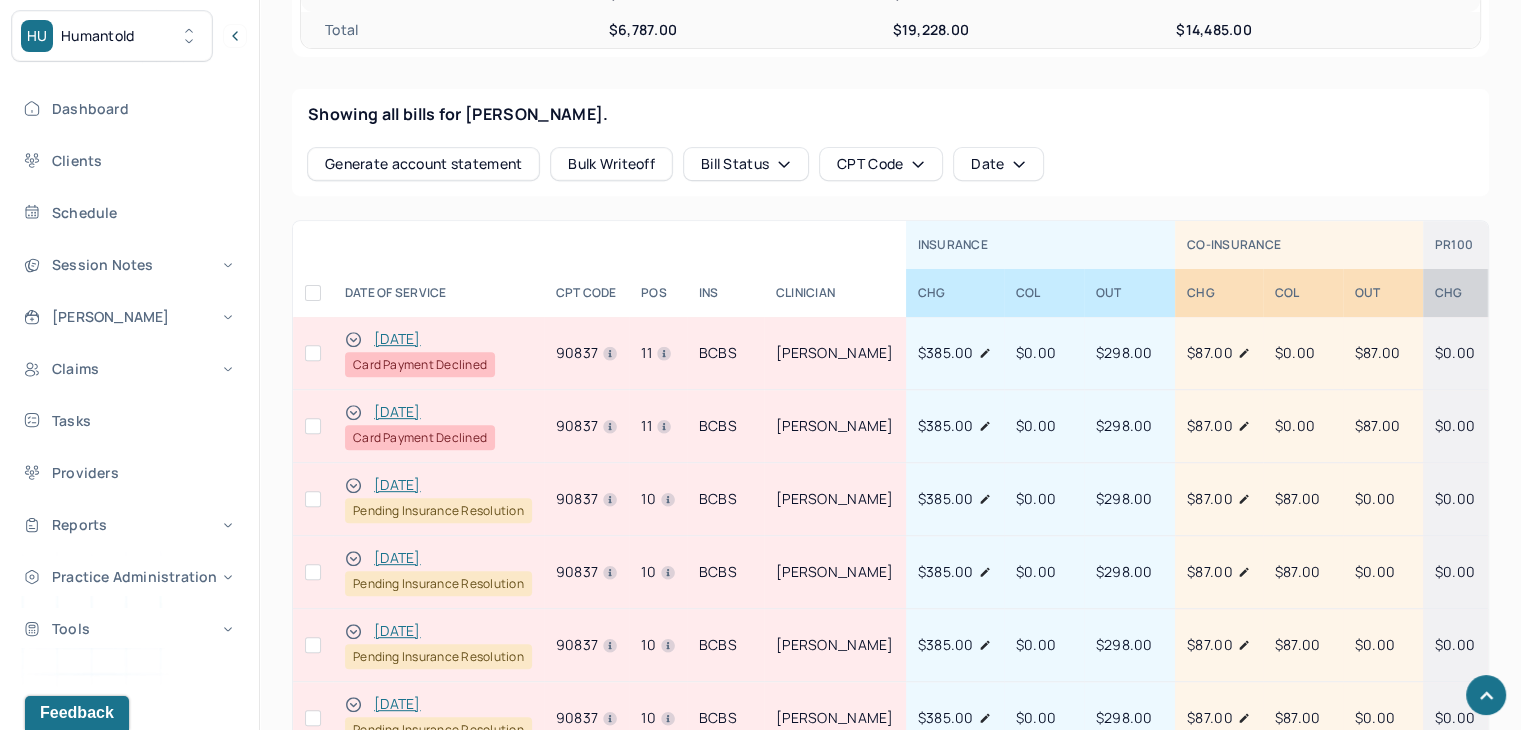 click 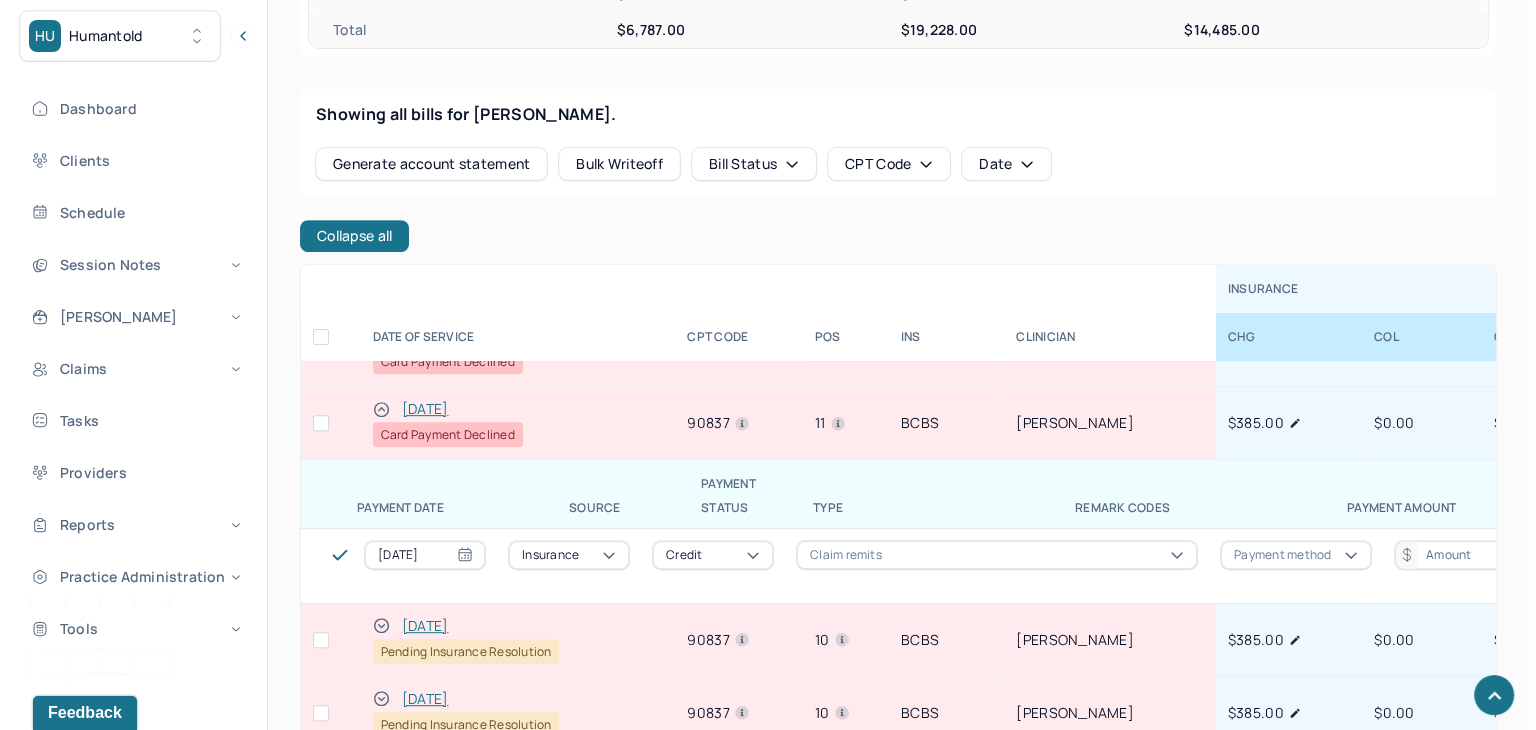 scroll, scrollTop: 0, scrollLeft: 0, axis: both 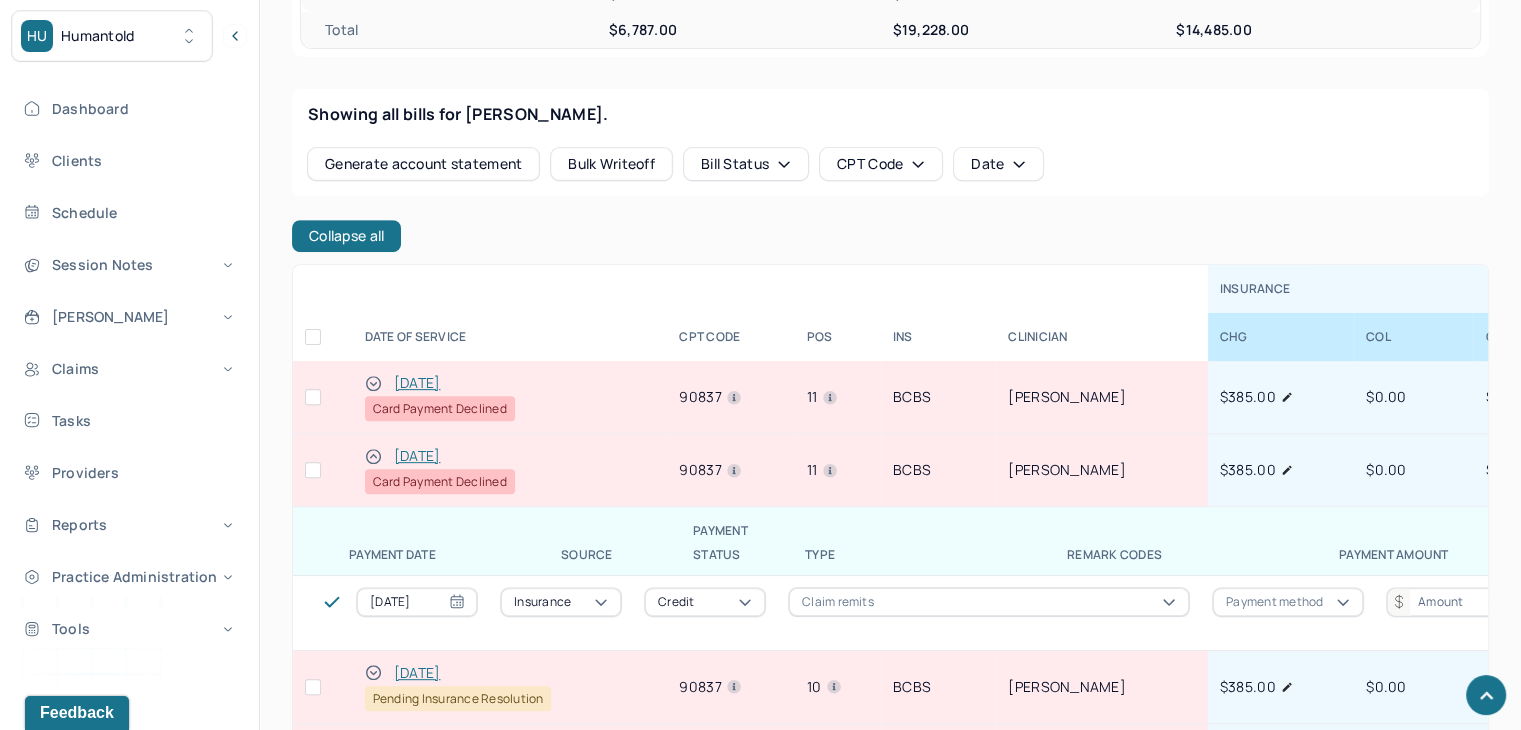 click 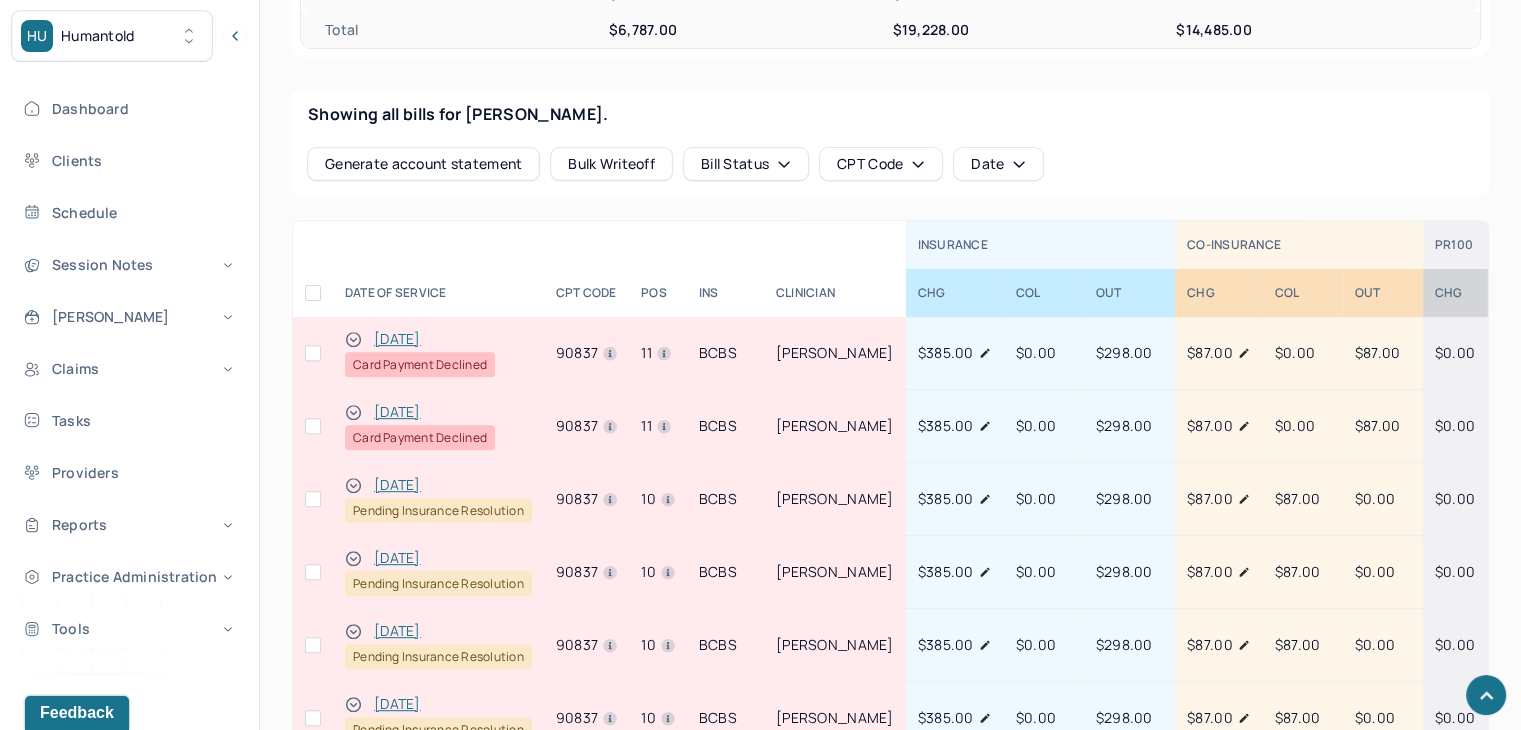 click at bounding box center [313, 426] 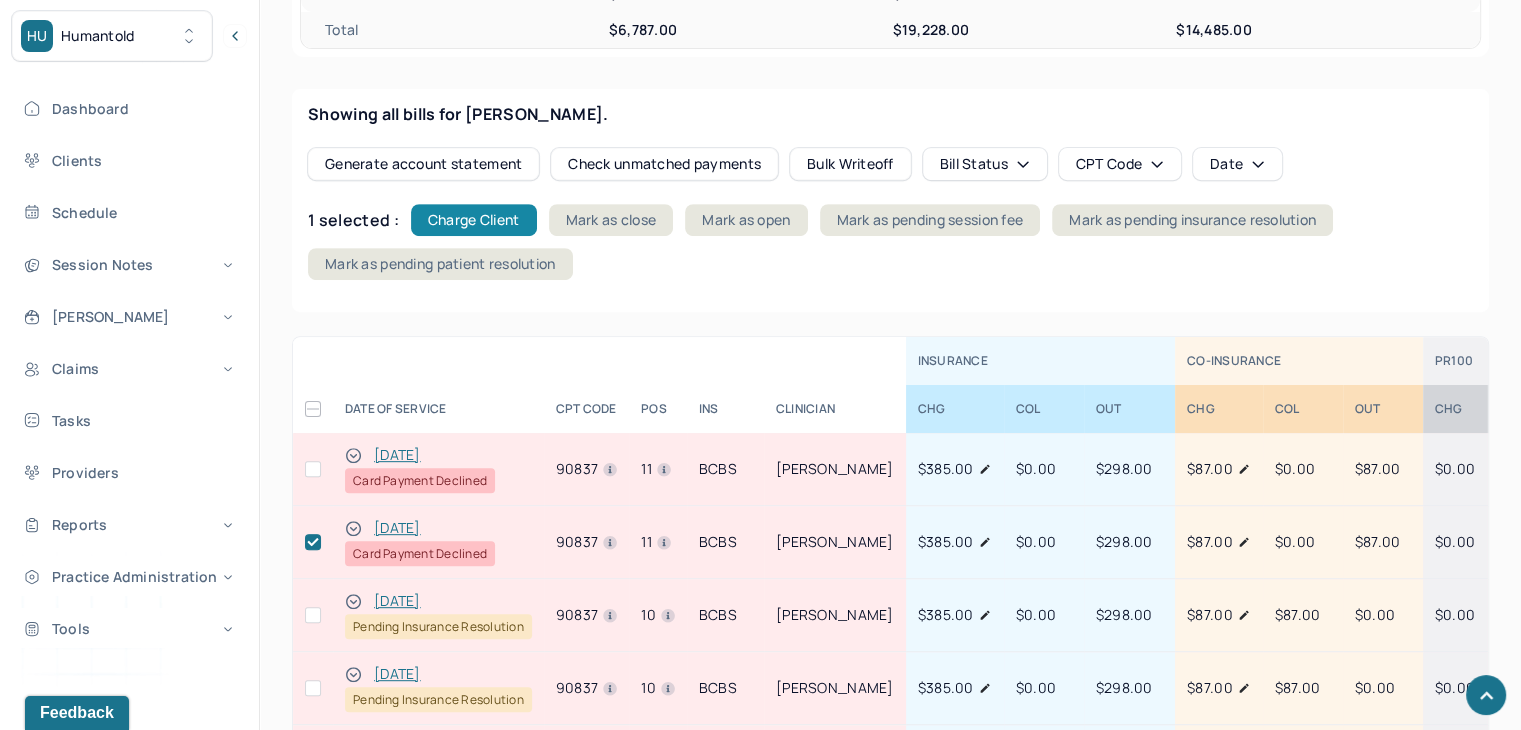 click on "Charge Client" at bounding box center [474, 220] 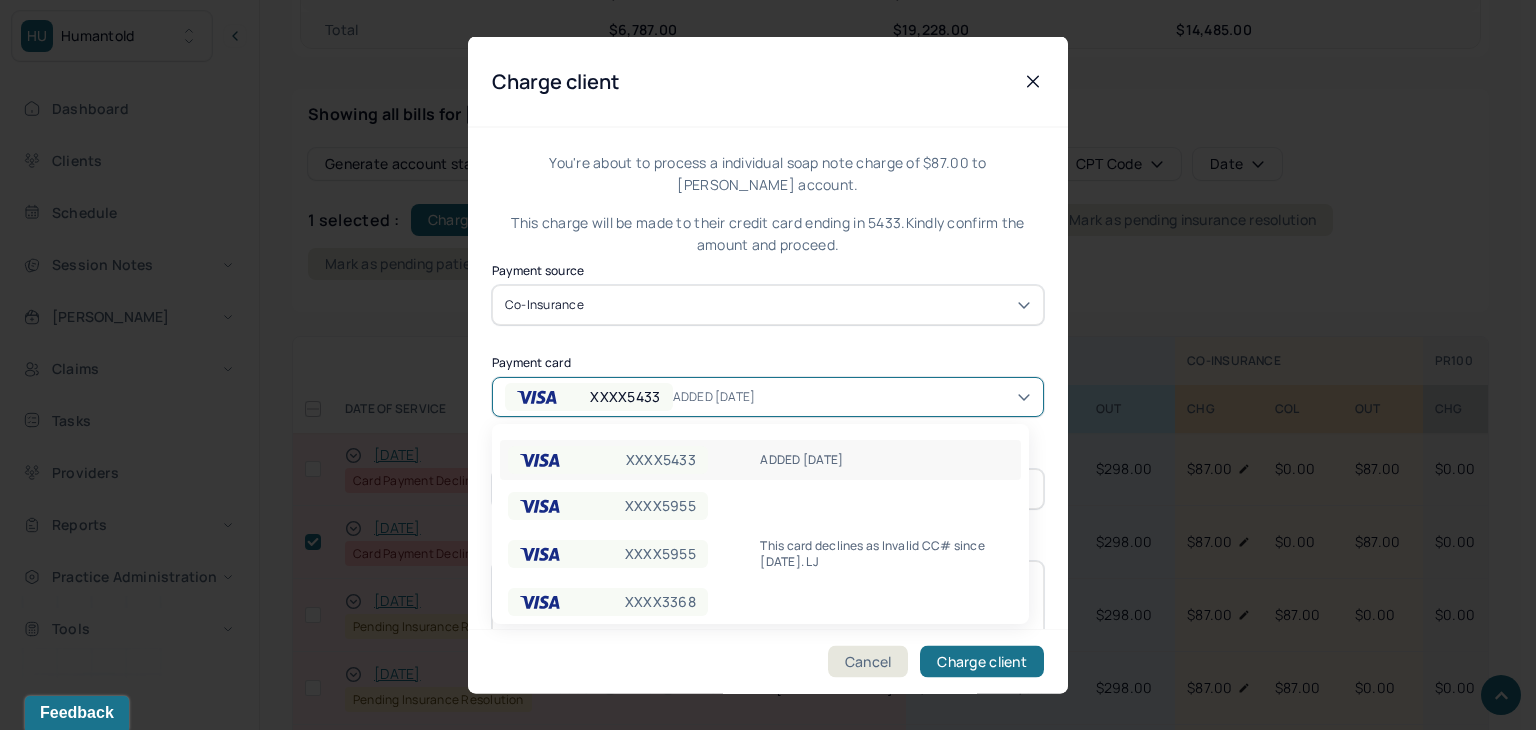 click on "XXXX5433 ADDED 1/27/25" at bounding box center (768, 396) 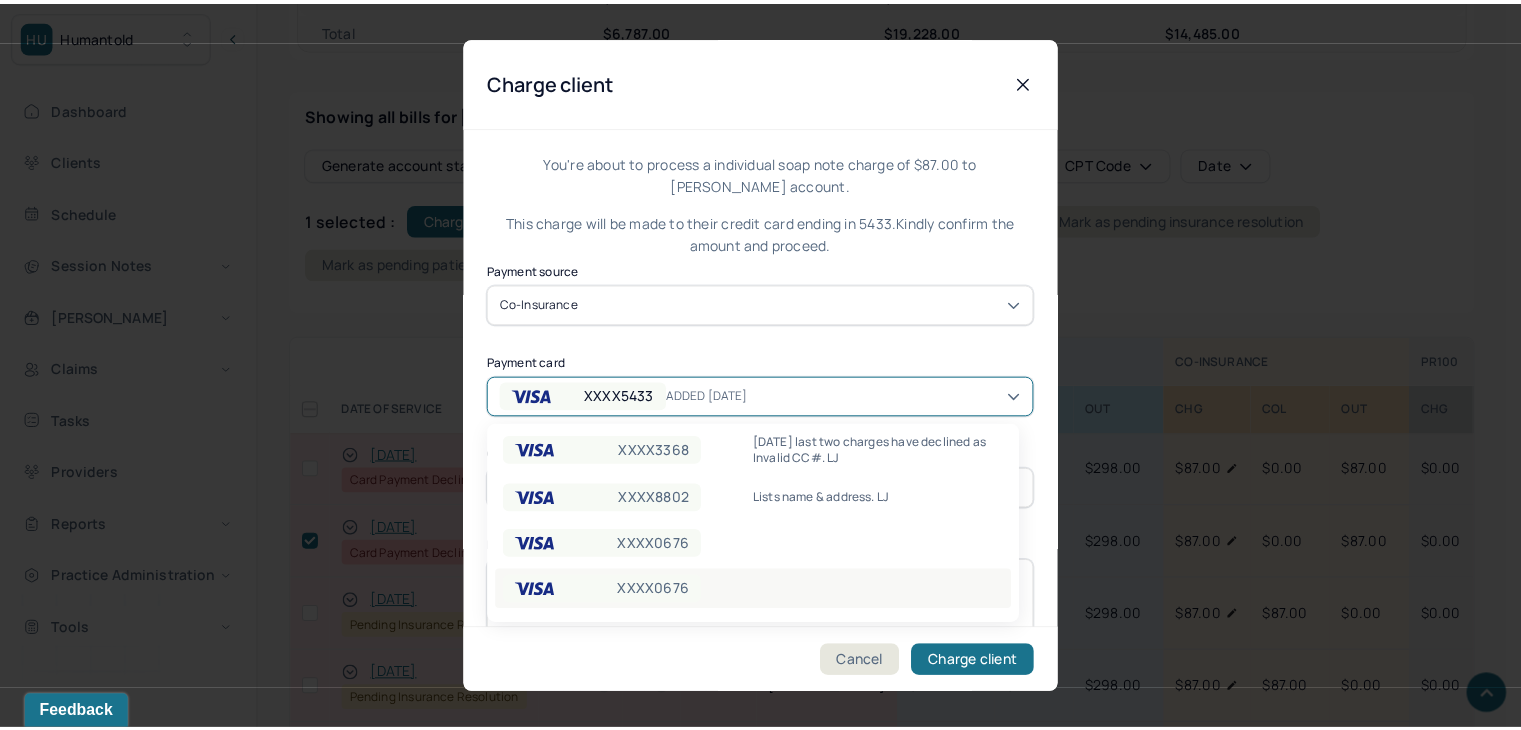 scroll, scrollTop: 252, scrollLeft: 0, axis: vertical 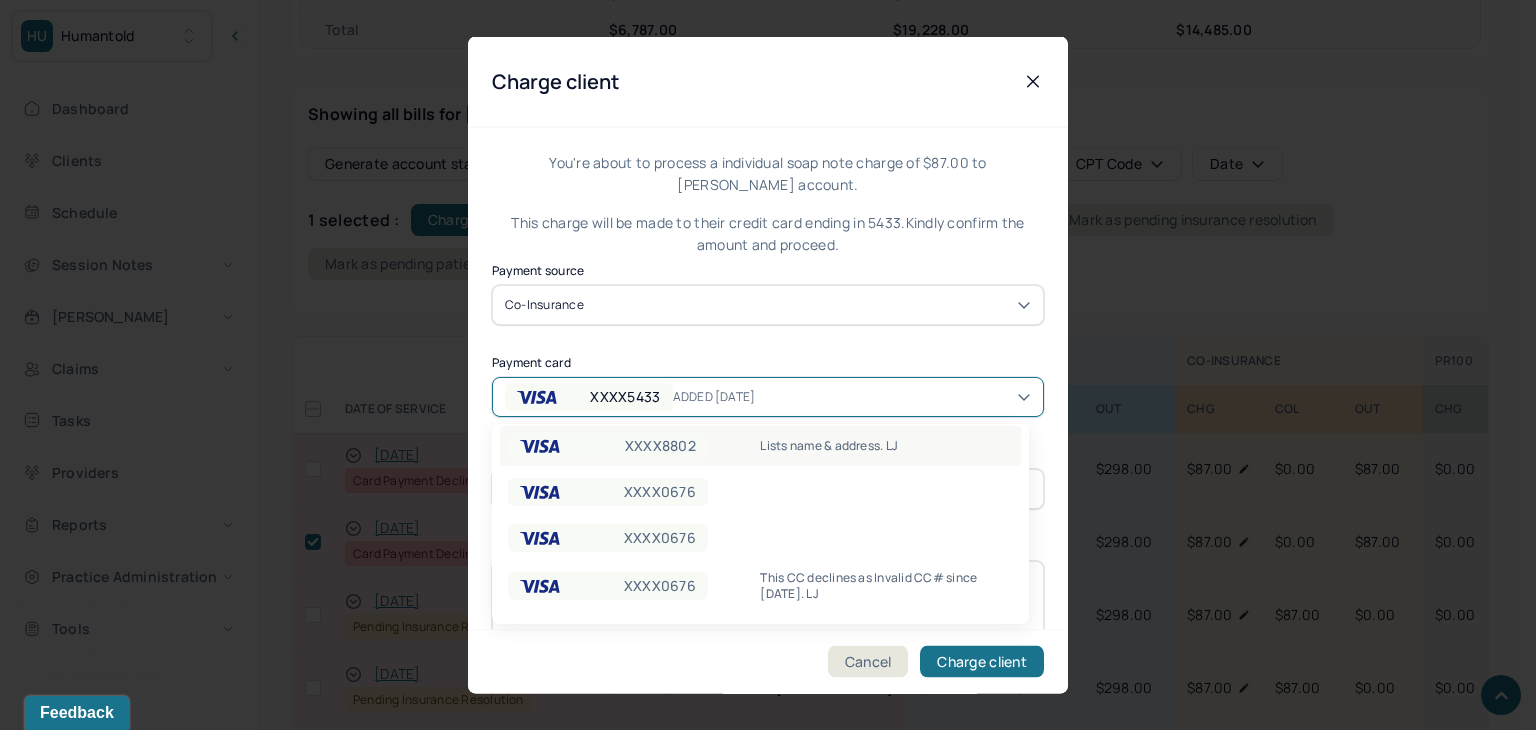 click on "XXXX8802" at bounding box center [608, 446] 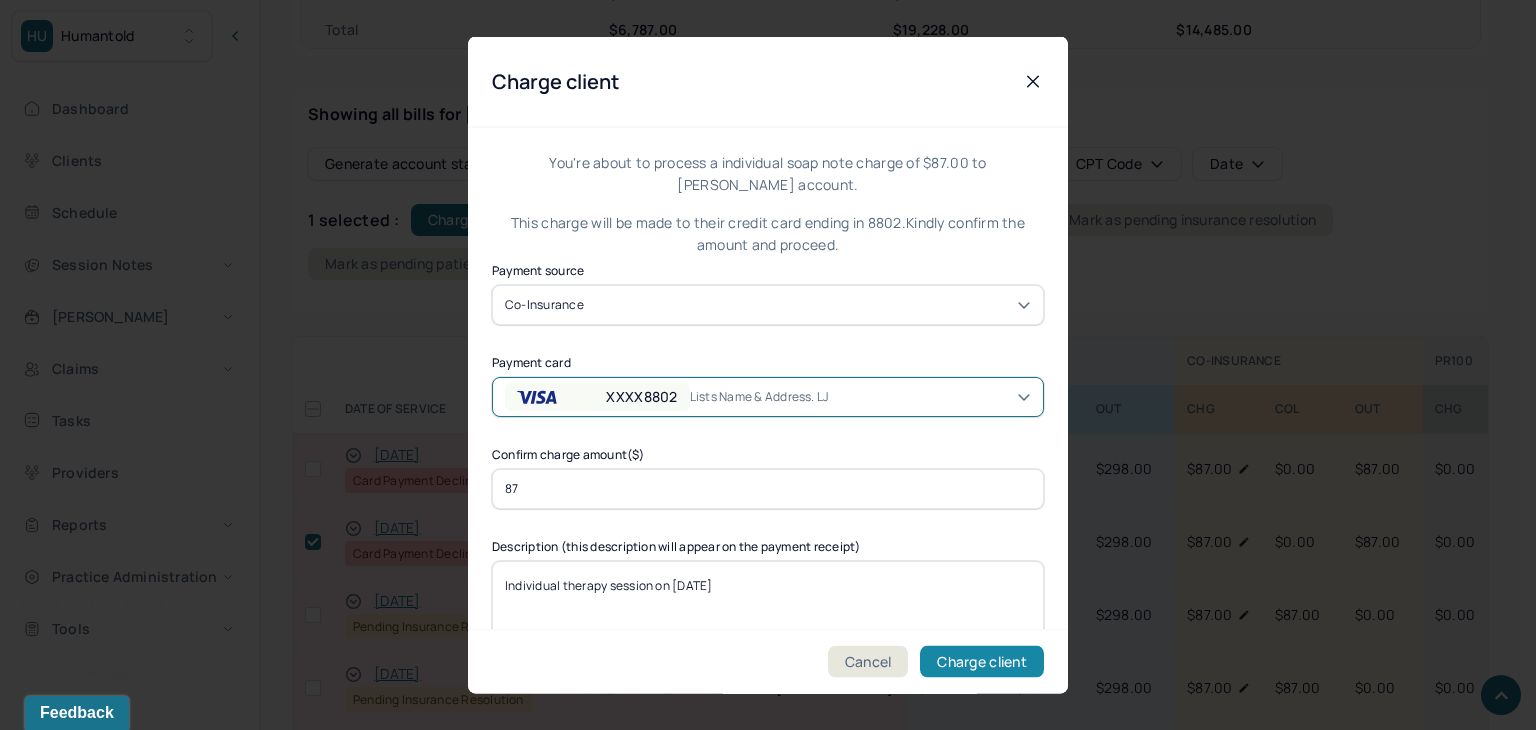 click on "Charge client" at bounding box center (982, 662) 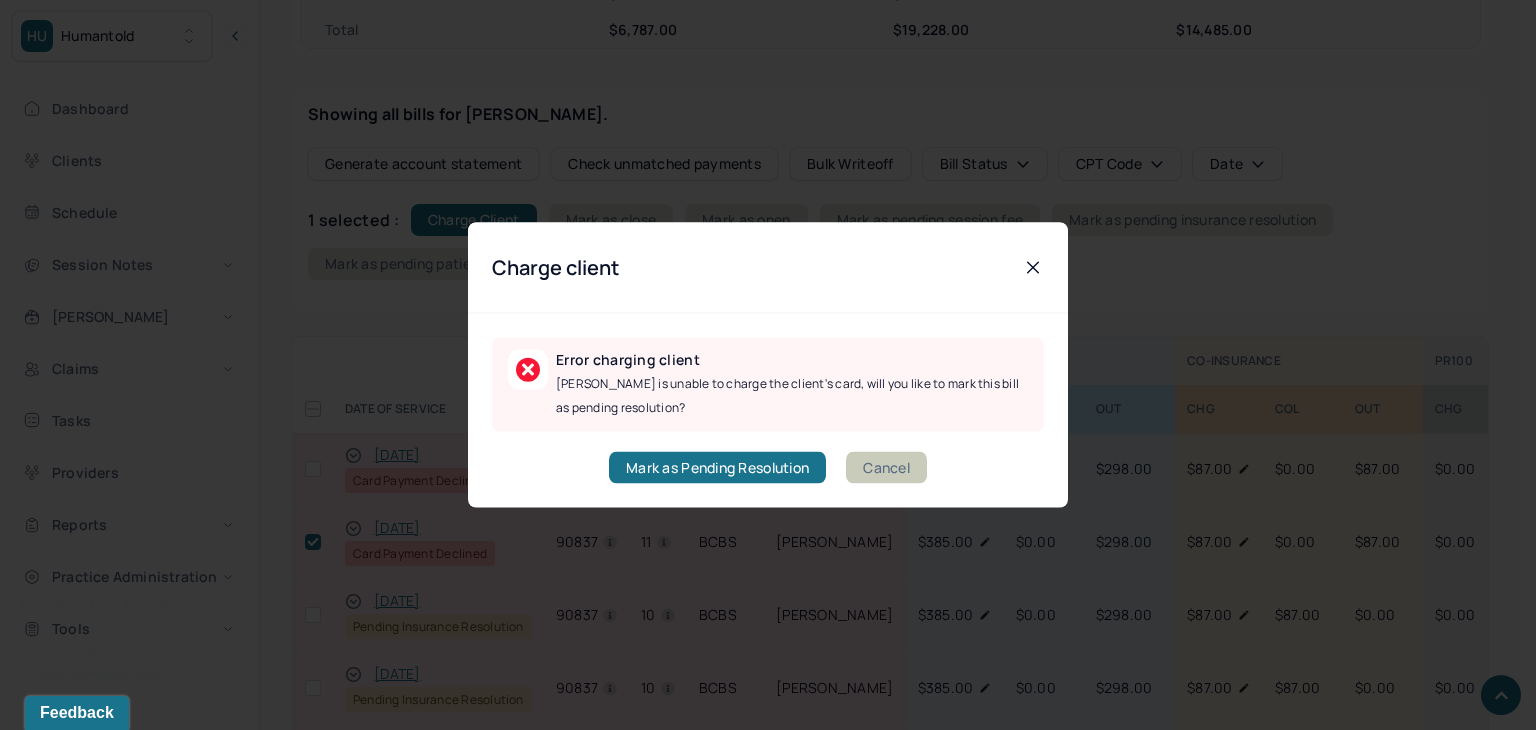 click on "Cancel" at bounding box center (886, 468) 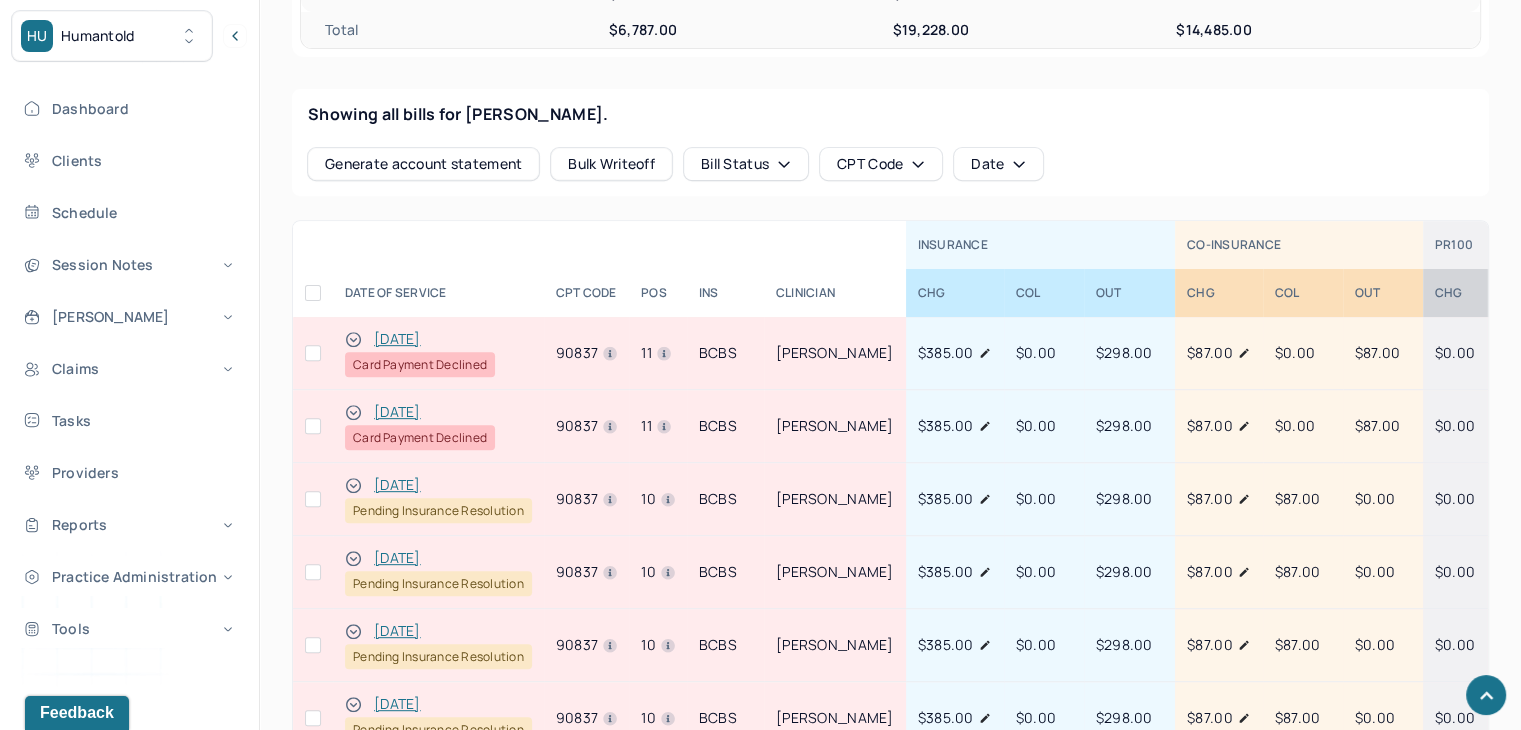 click at bounding box center (313, 426) 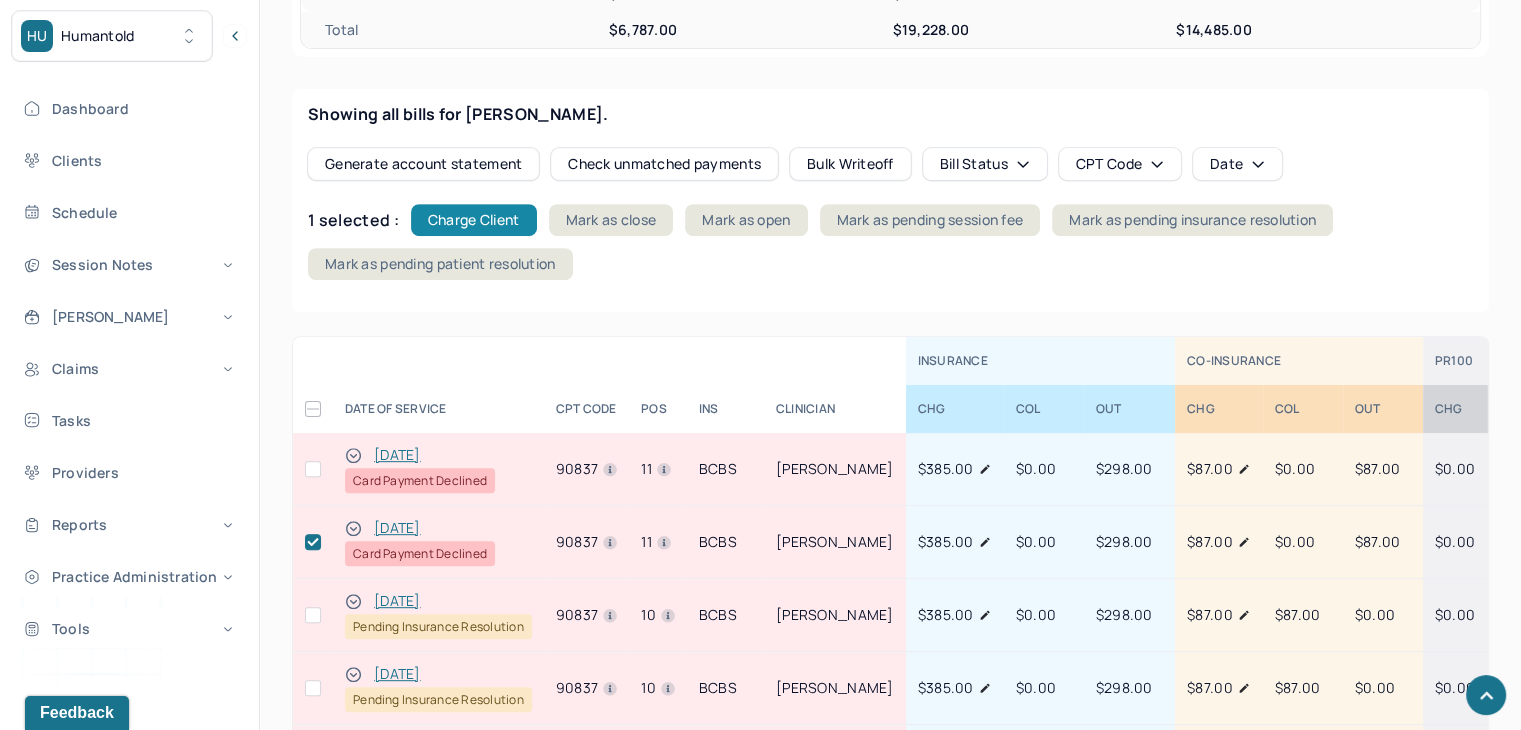 click on "Charge Client" at bounding box center [474, 220] 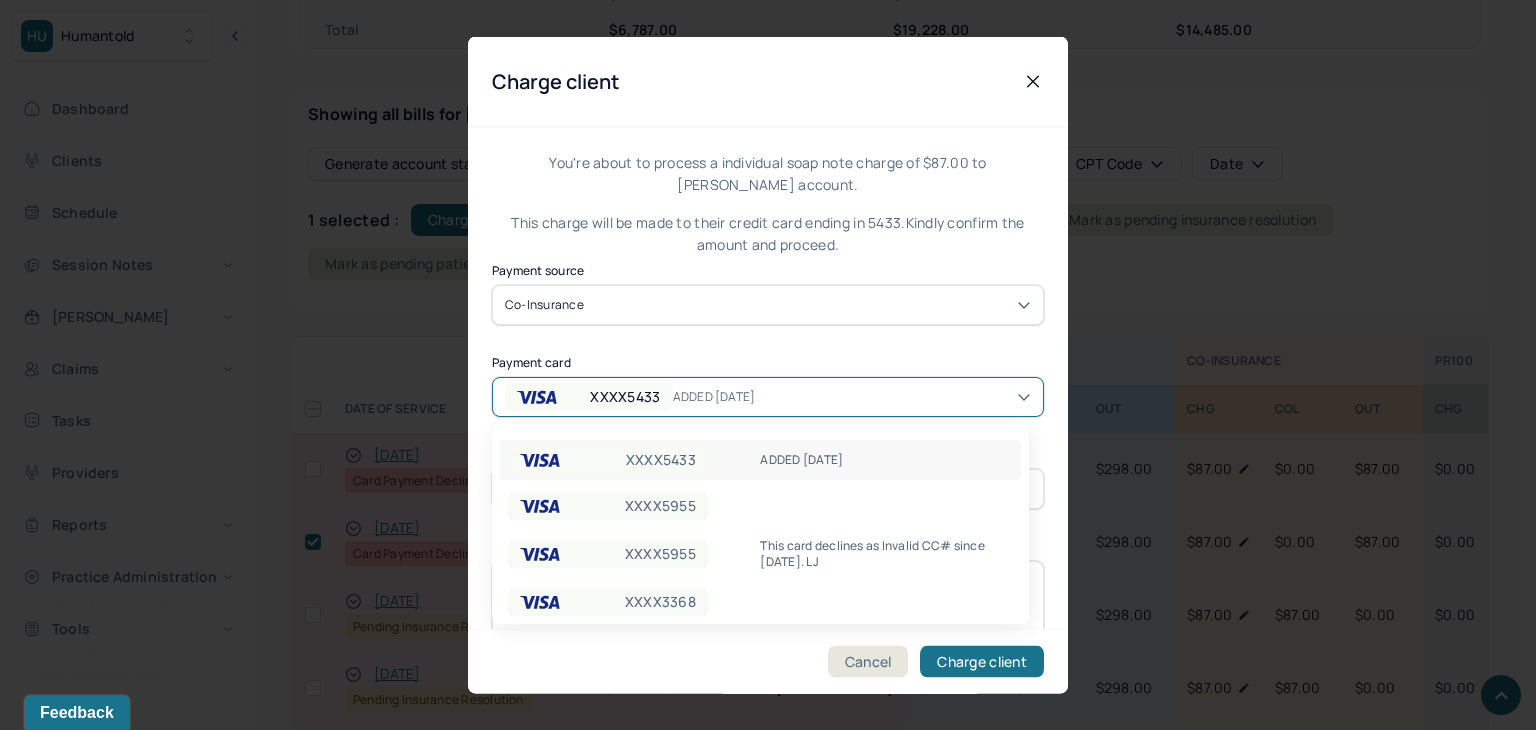 click on "XXXX5433" at bounding box center (625, 396) 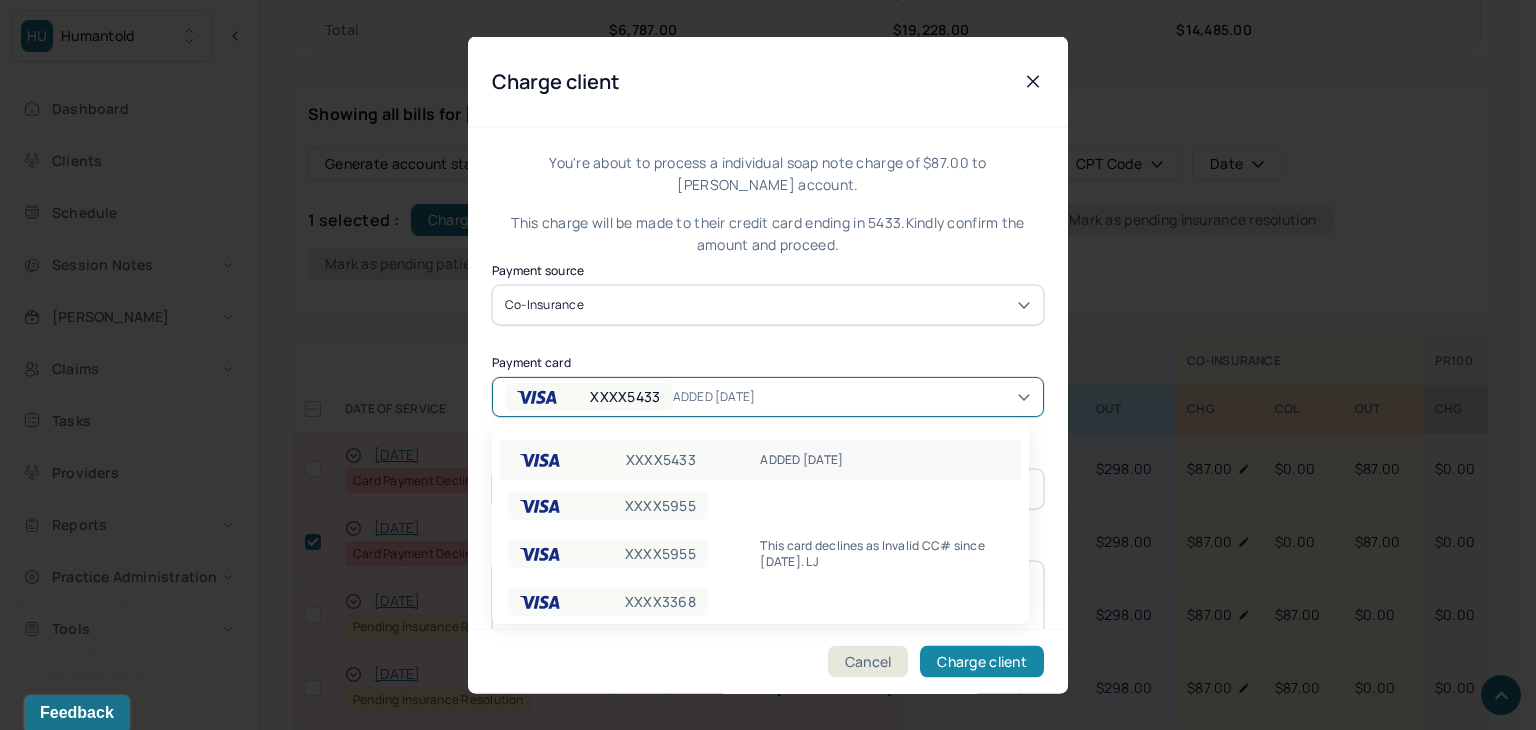 click on "Charge client" at bounding box center (982, 662) 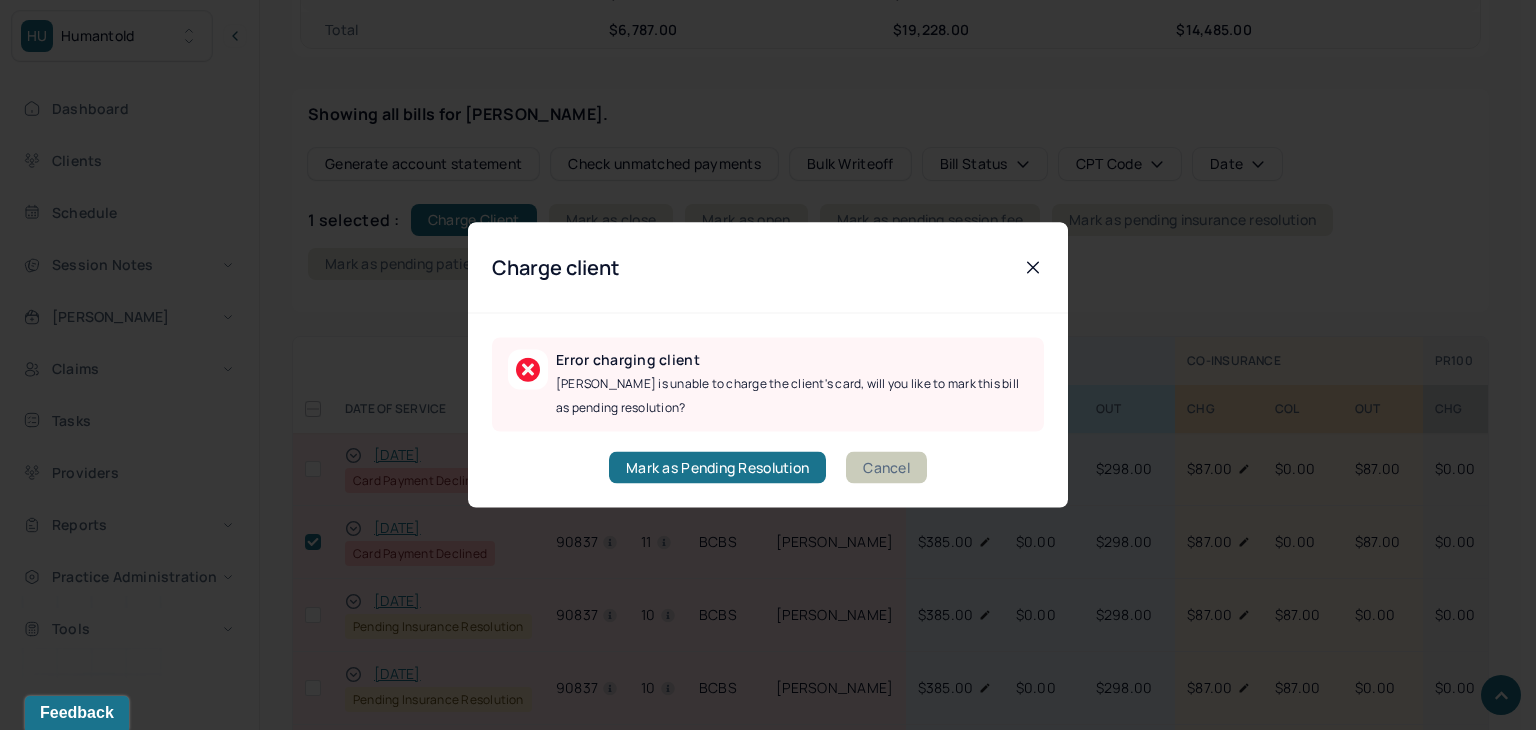 click on "Cancel" at bounding box center (886, 468) 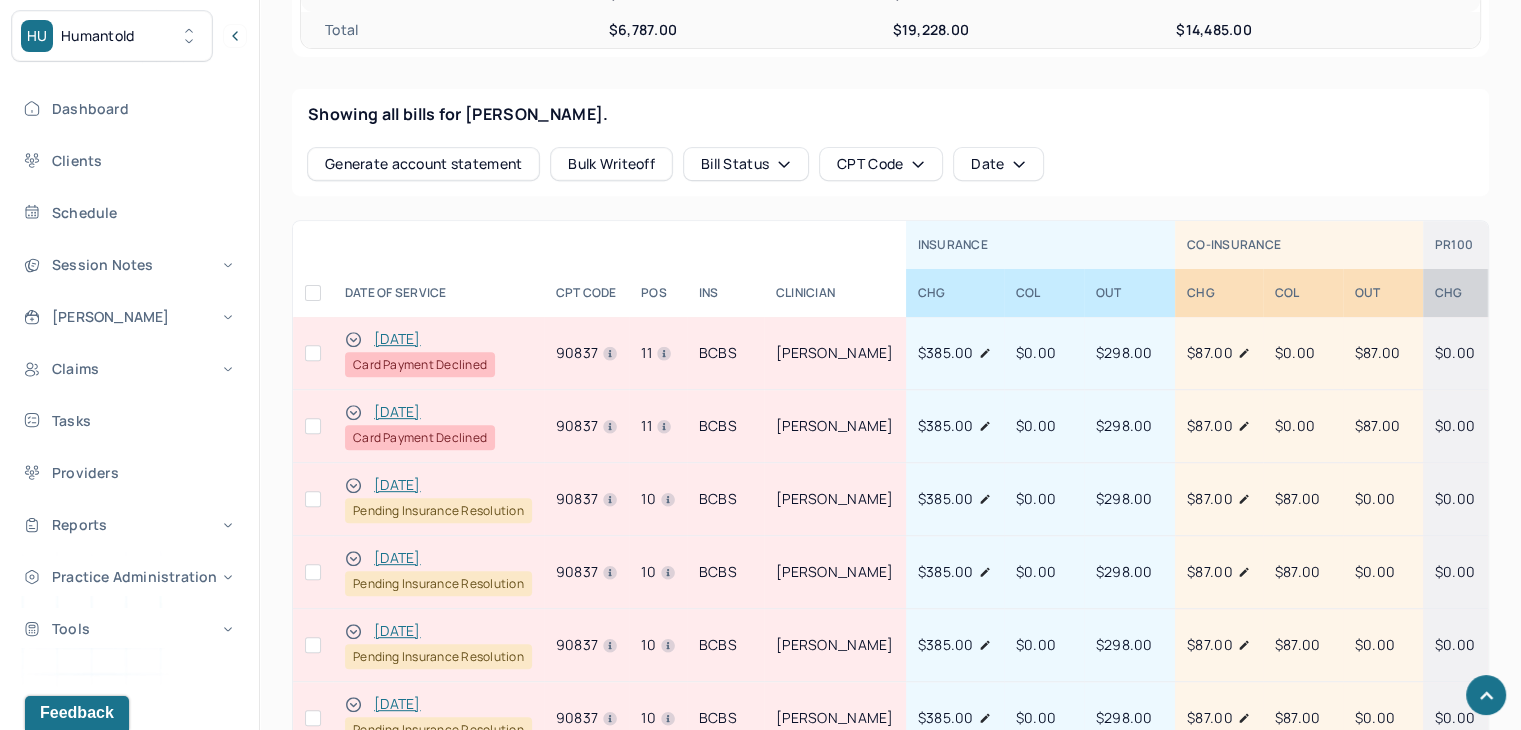 click at bounding box center (313, 426) 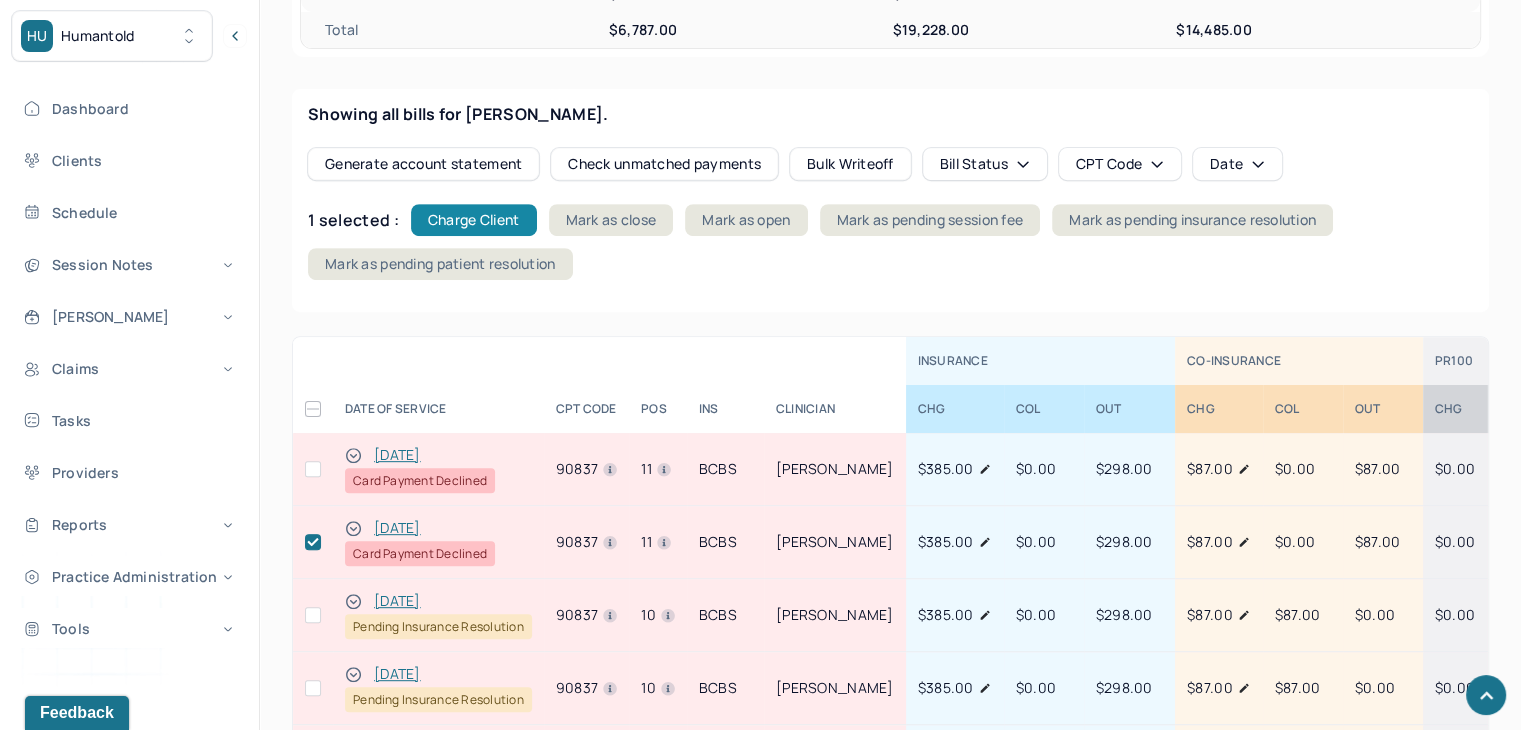 click on "Charge Client" at bounding box center (474, 220) 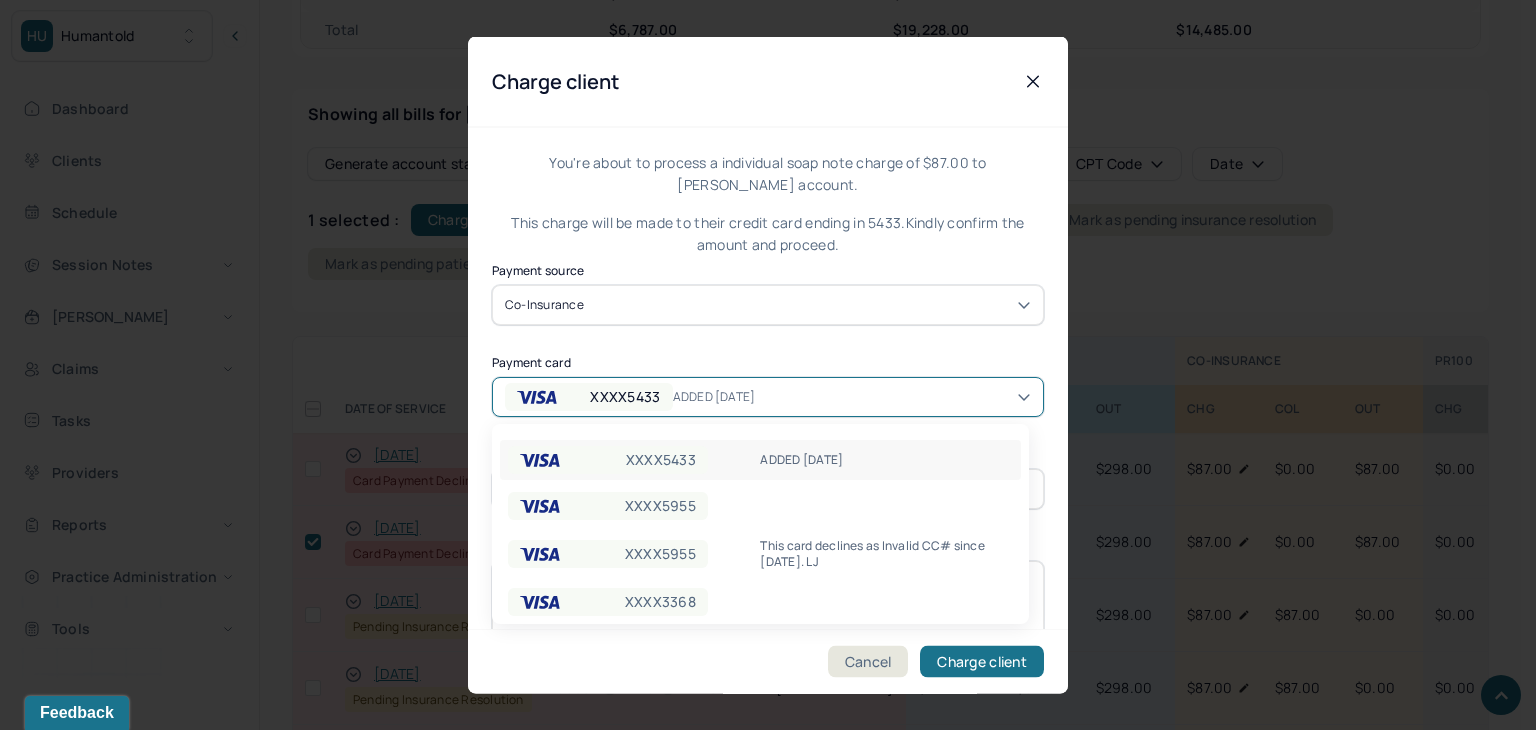click on "XXXX5433" at bounding box center [625, 396] 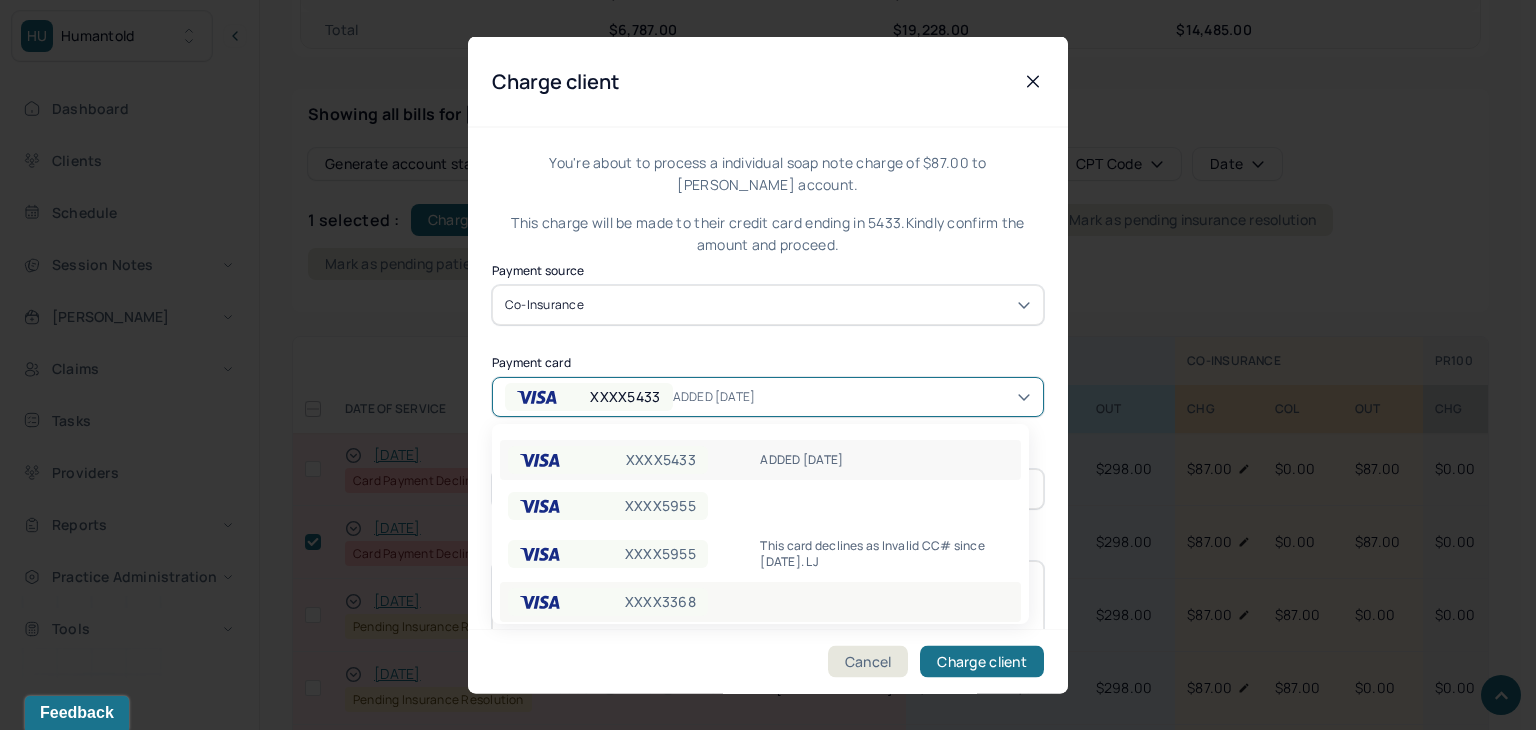 click on "XXXX3368" at bounding box center (660, 602) 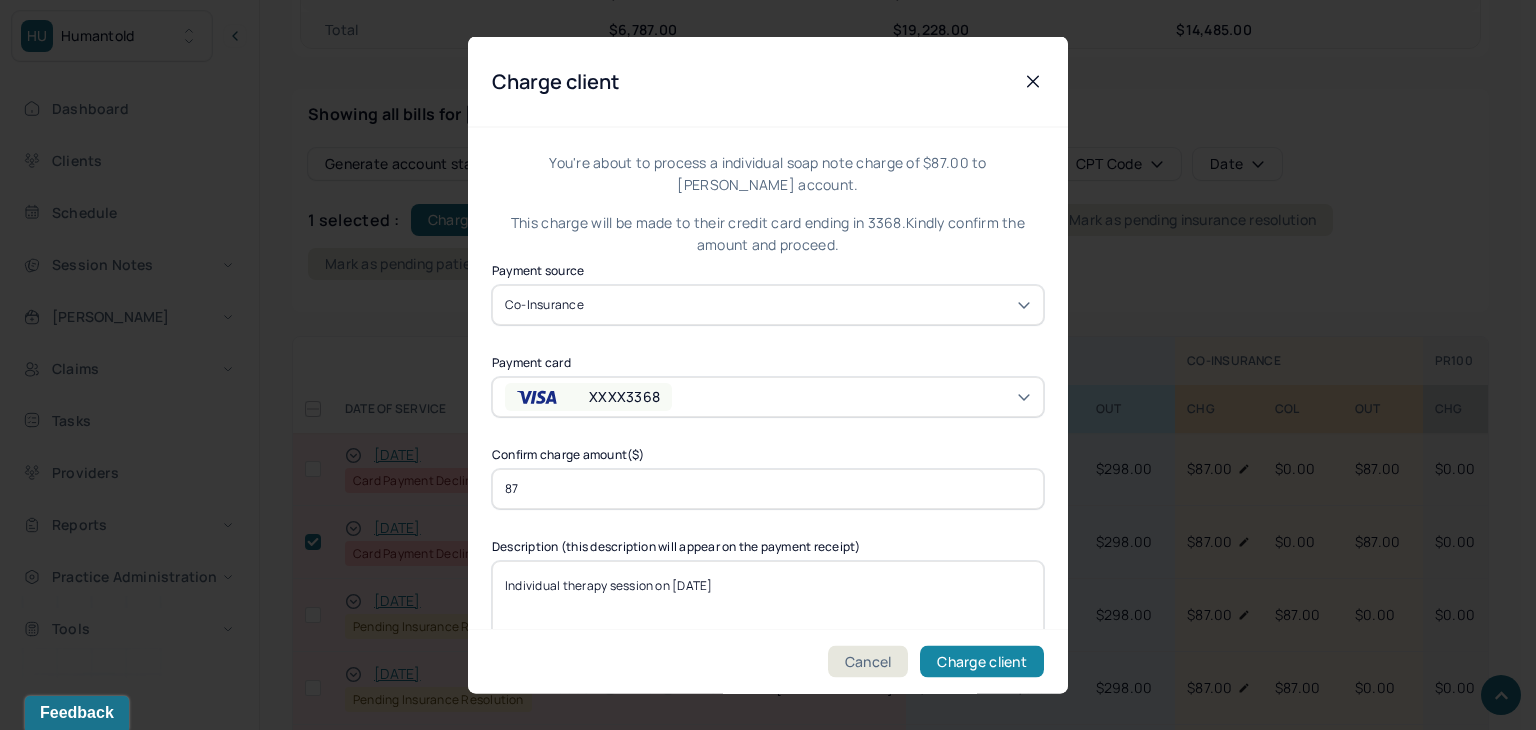click on "Charge client" at bounding box center [982, 662] 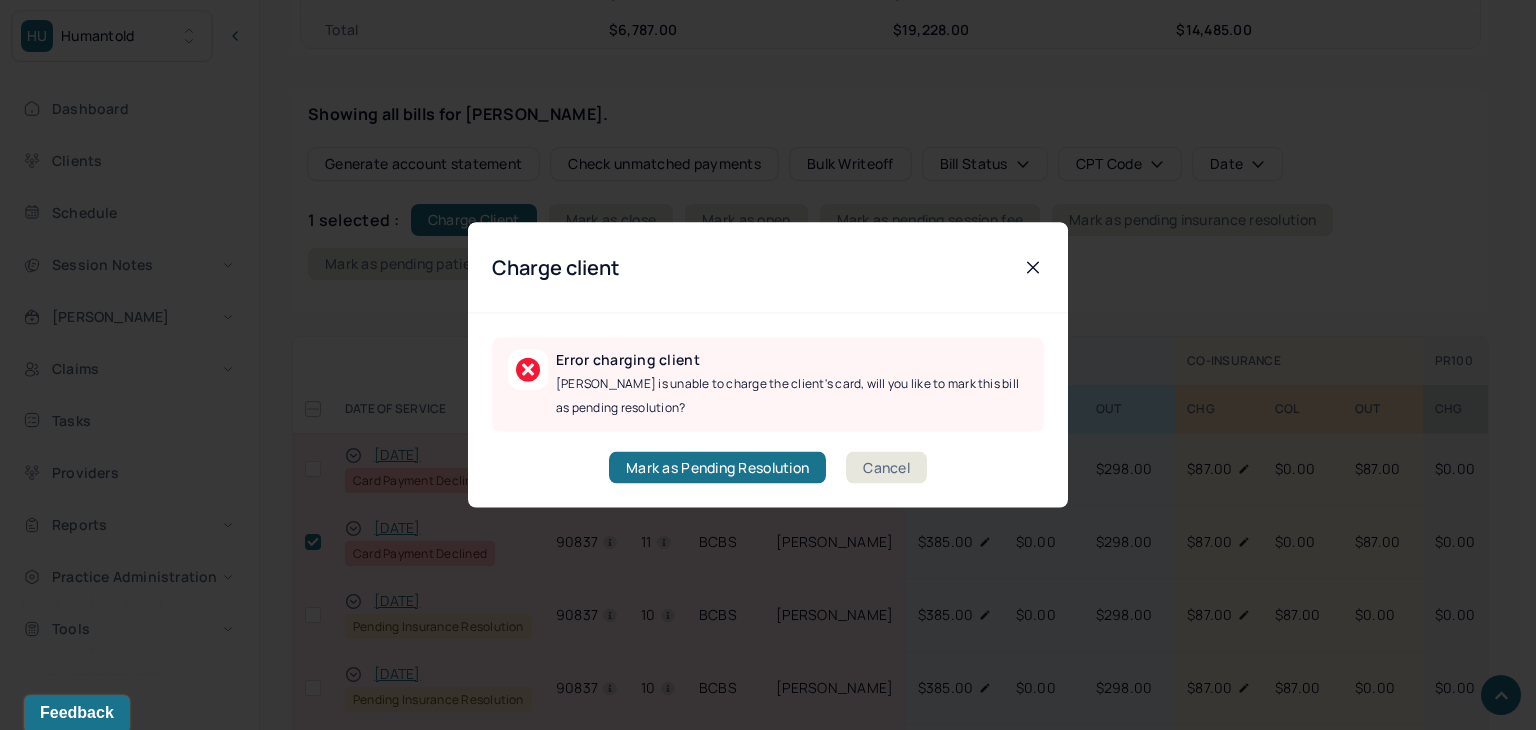 click on "Error charging client Mantle is unable to charge the client's card, will you like to mark this bill as pending resolution?   Mark as Pending Resolution     Cancel" at bounding box center [768, 411] 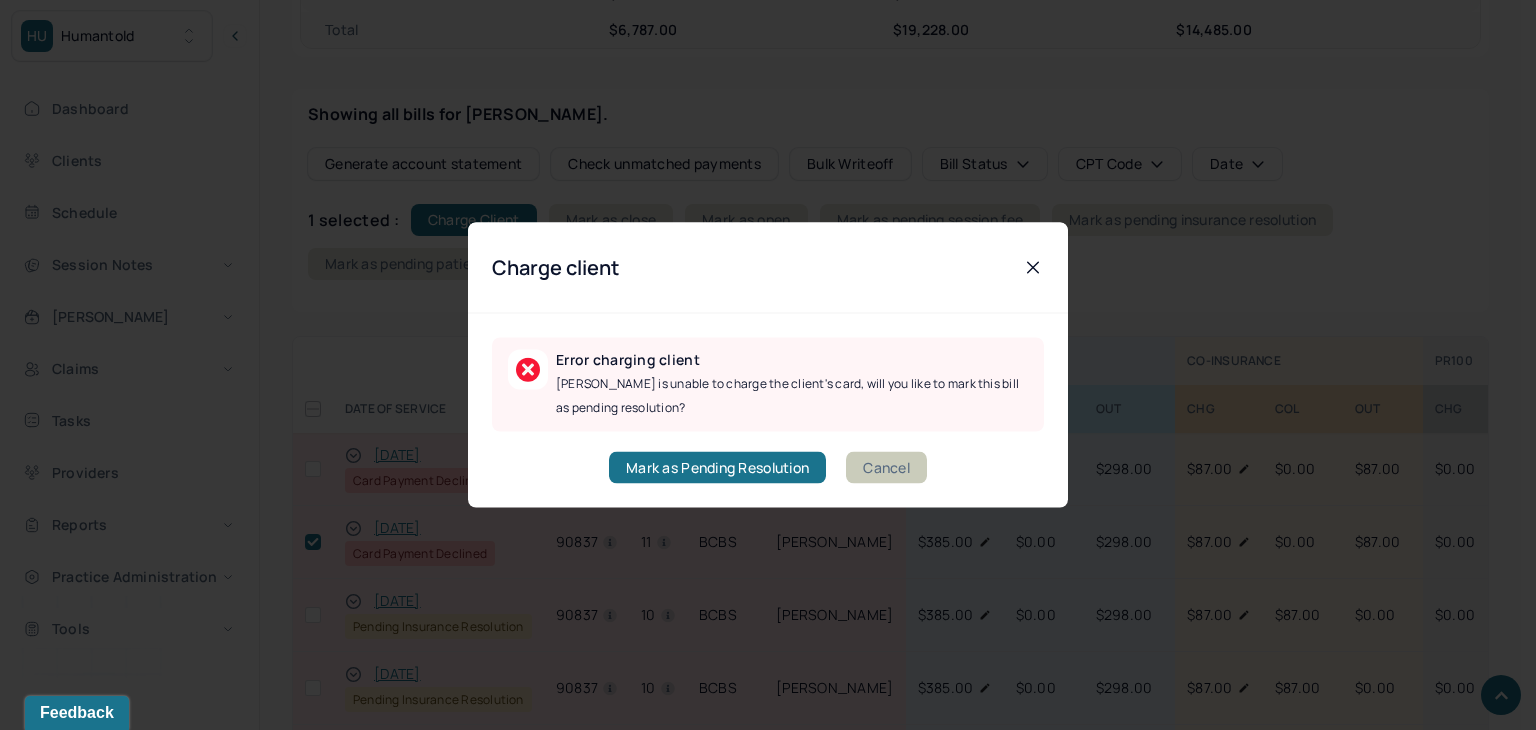 click on "Cancel" at bounding box center [886, 468] 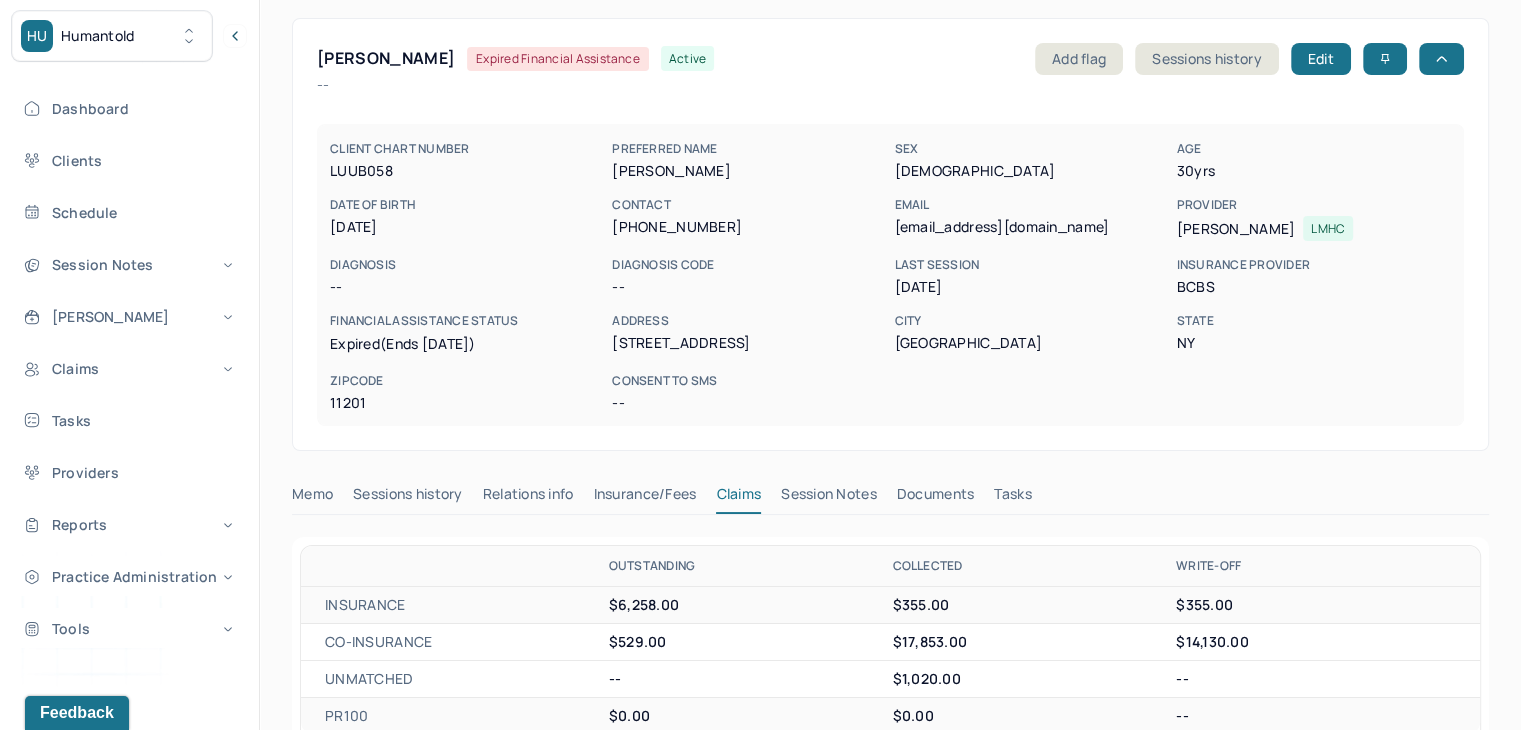 scroll, scrollTop: 0, scrollLeft: 0, axis: both 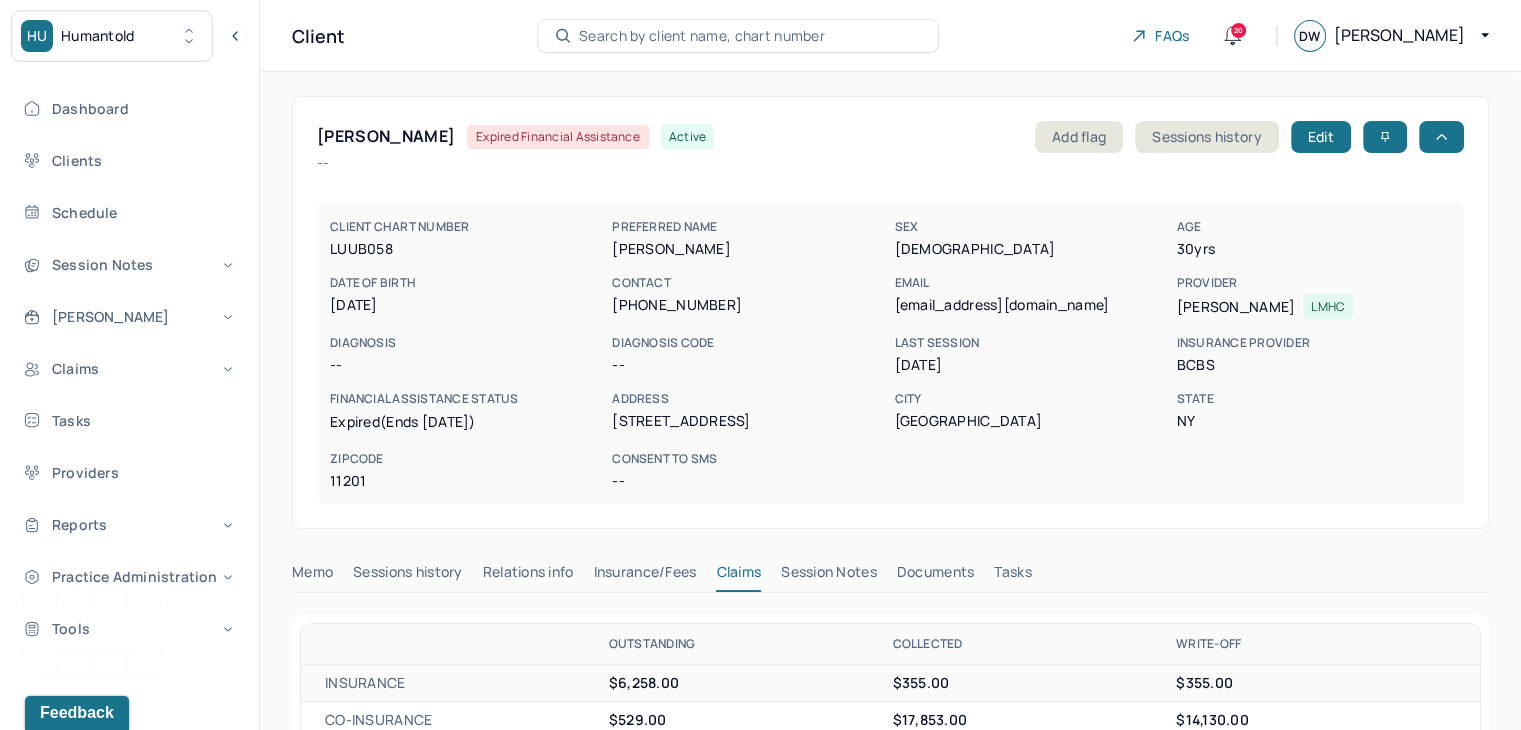 type 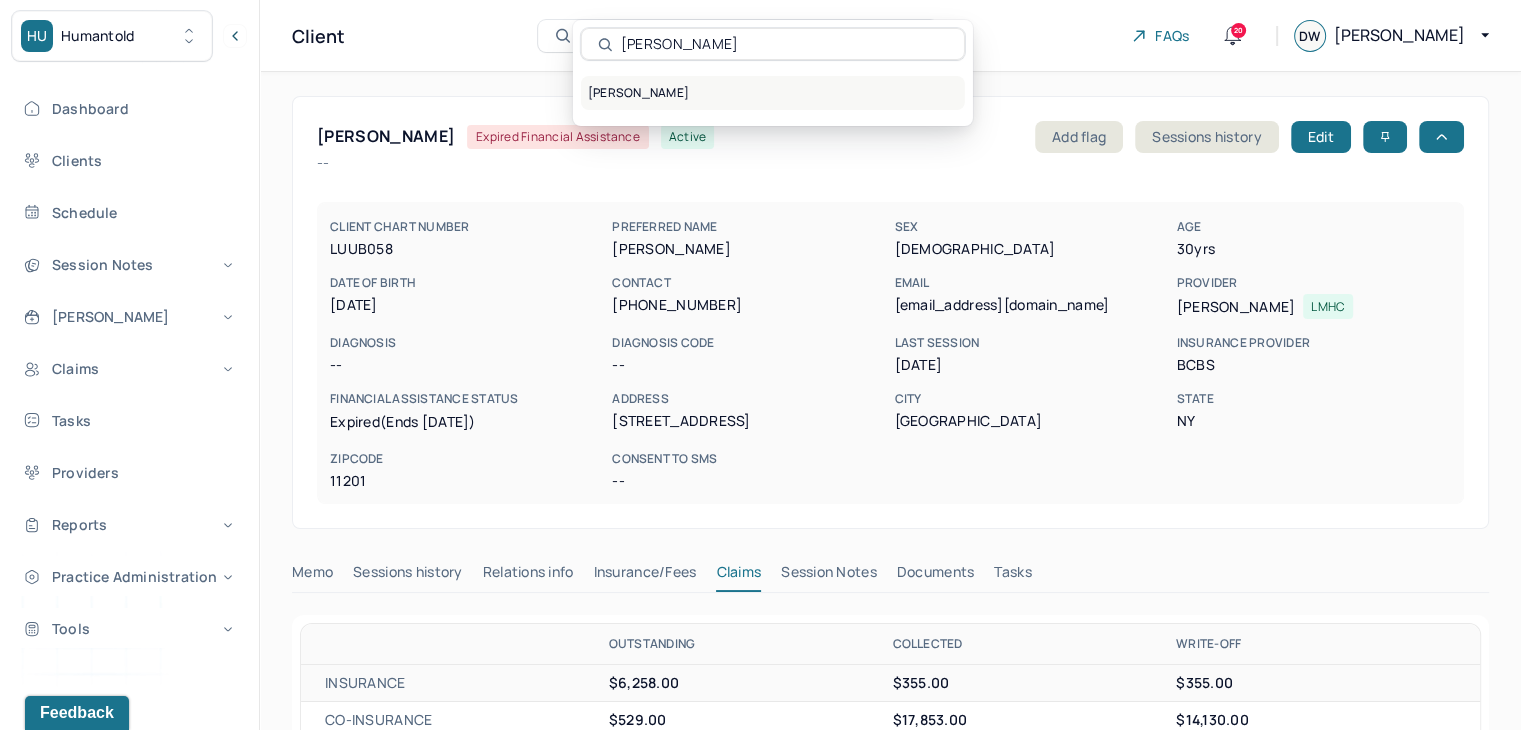 type on "Patrick Chin" 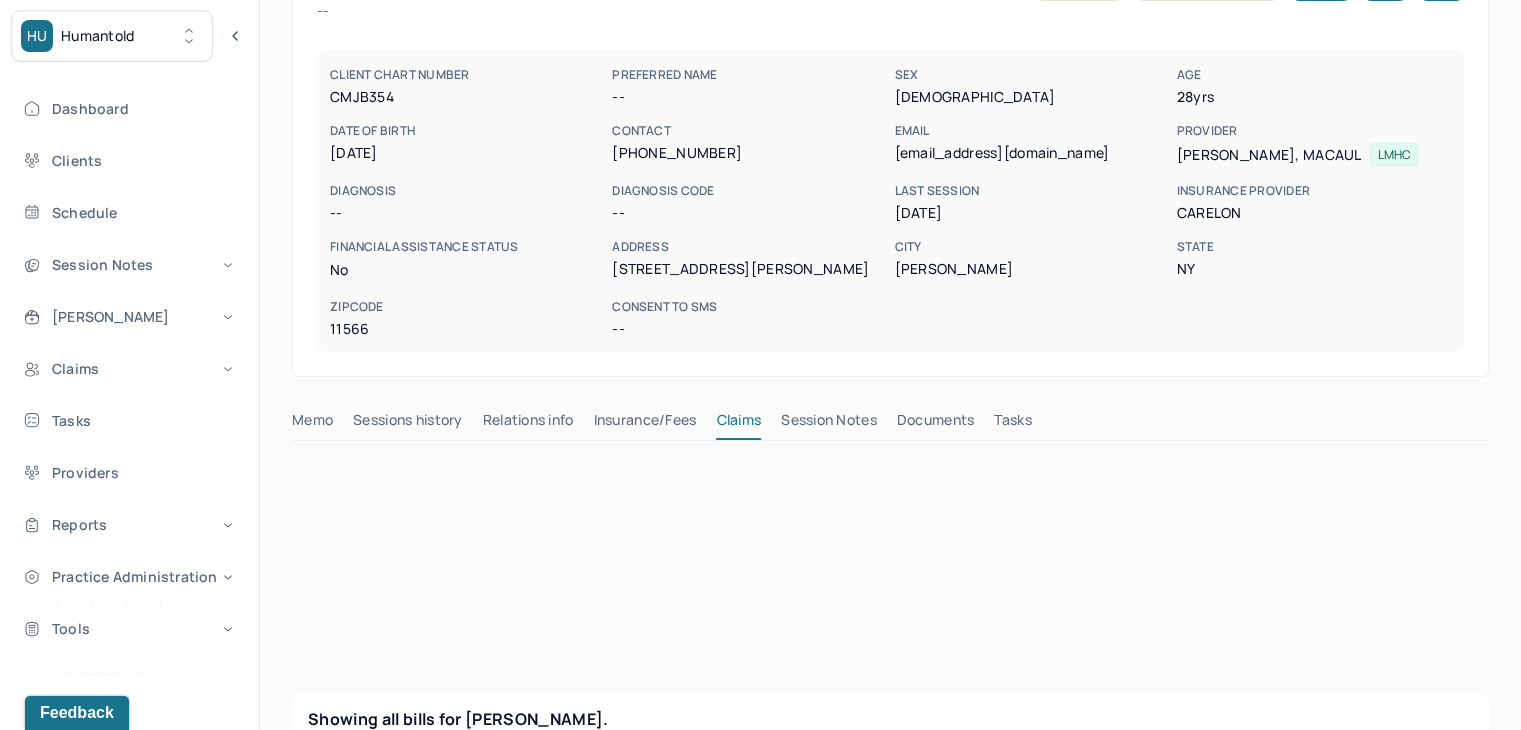 scroll, scrollTop: 500, scrollLeft: 0, axis: vertical 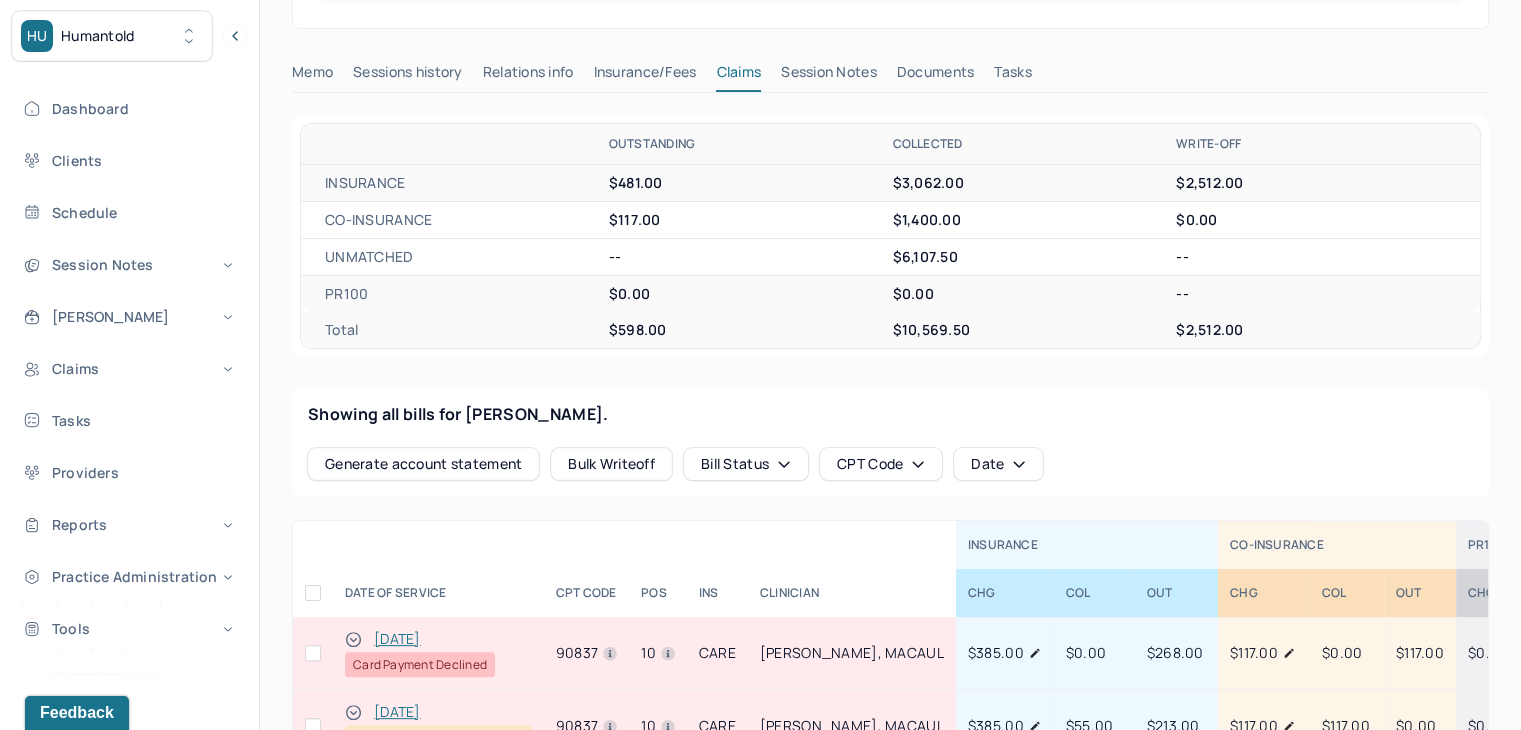 click at bounding box center (313, 653) 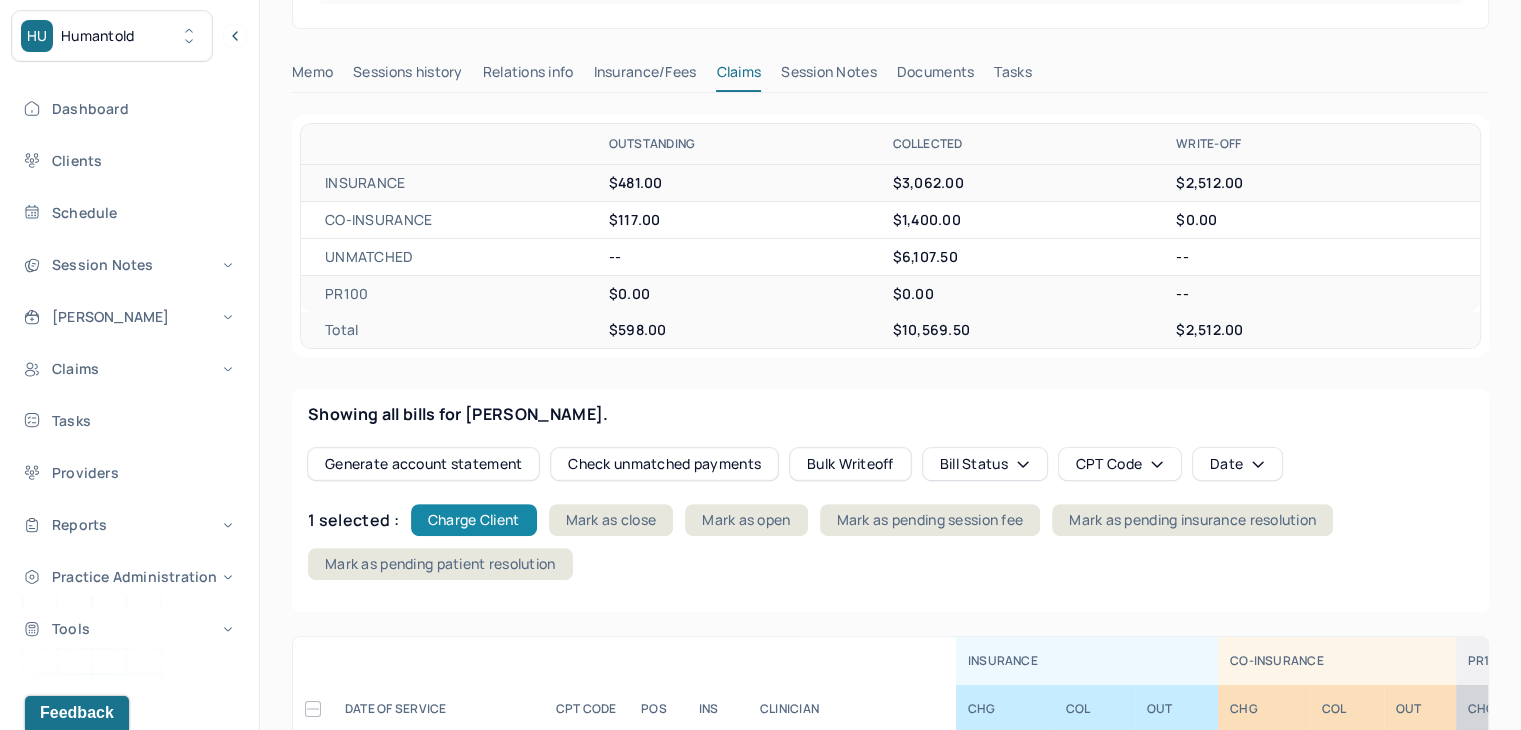 click on "Charge Client" at bounding box center (474, 520) 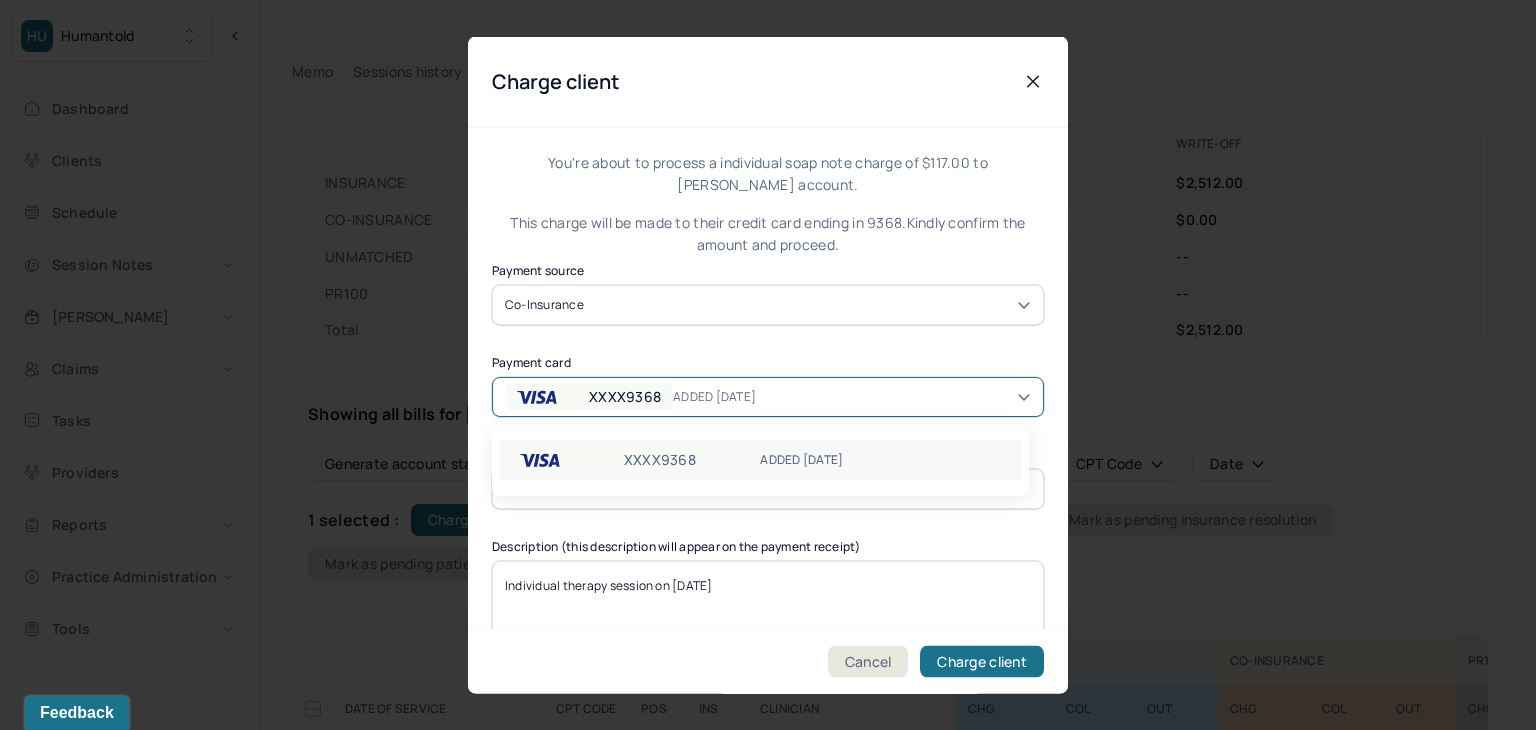 click on "XXXX9368 ADDED 11/14/24" at bounding box center [646, 396] 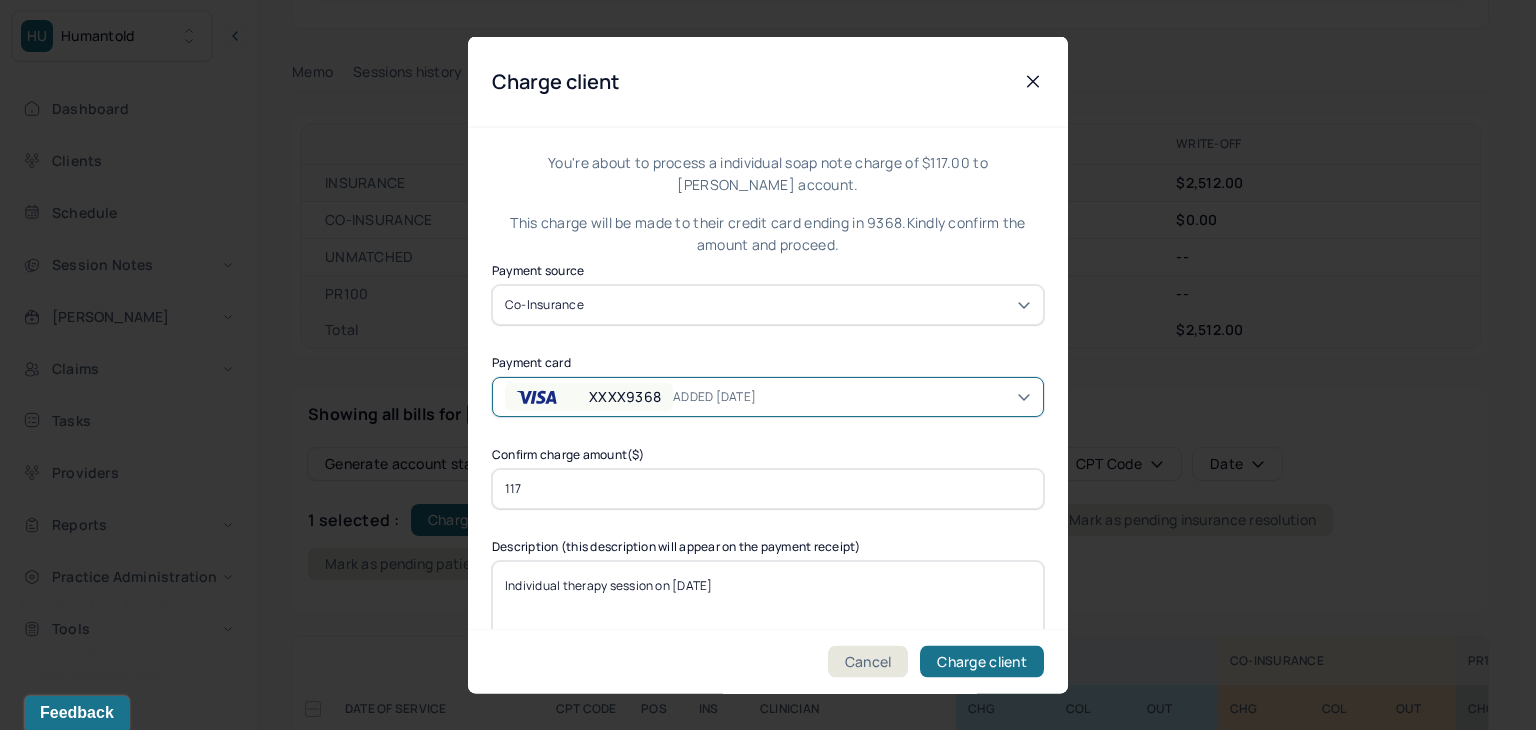 click on "XXXX9368 ADDED 11/14/24" at bounding box center [646, 396] 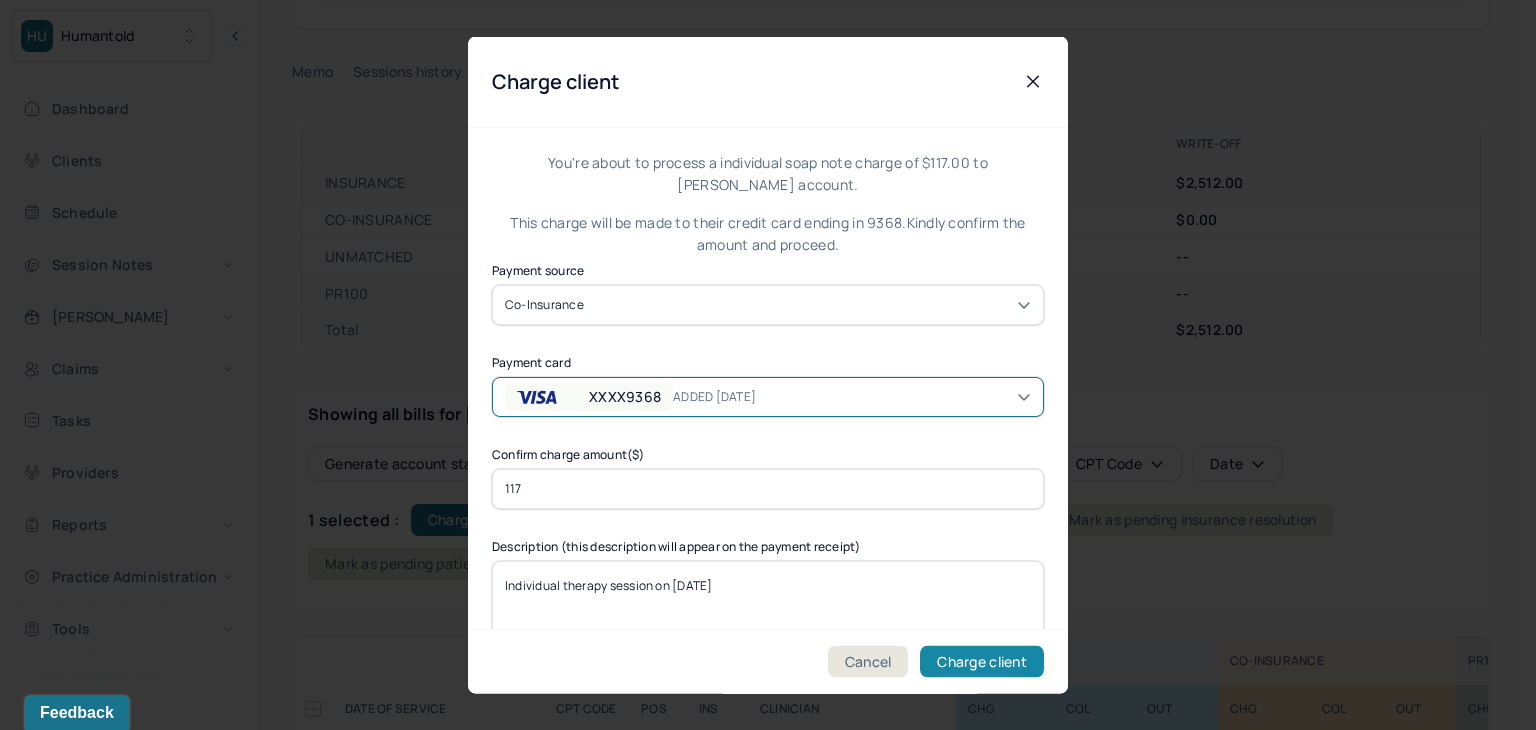 click on "Charge client" at bounding box center [982, 662] 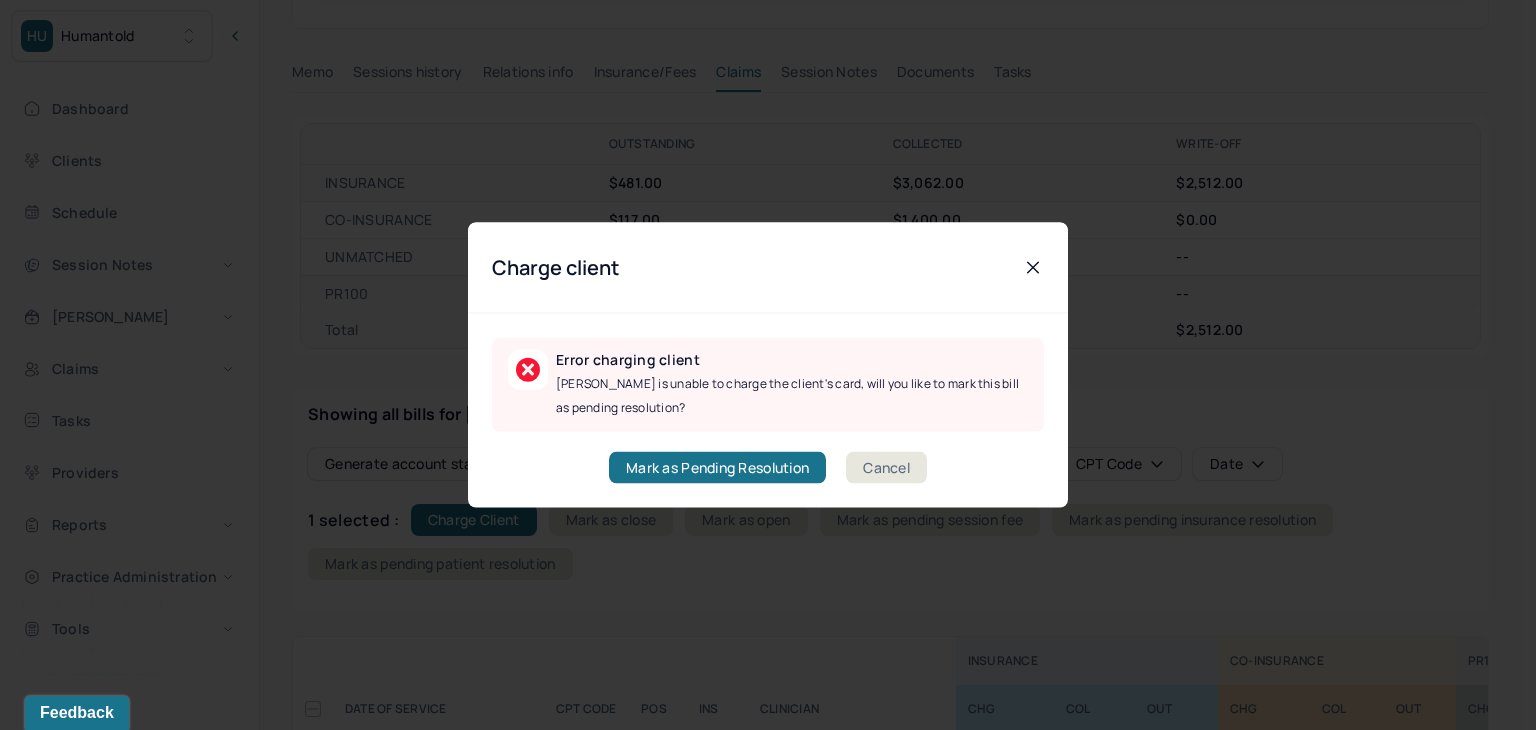 drag, startPoint x: 880, startPoint y: 467, endPoint x: 523, endPoint y: 535, distance: 363.4185 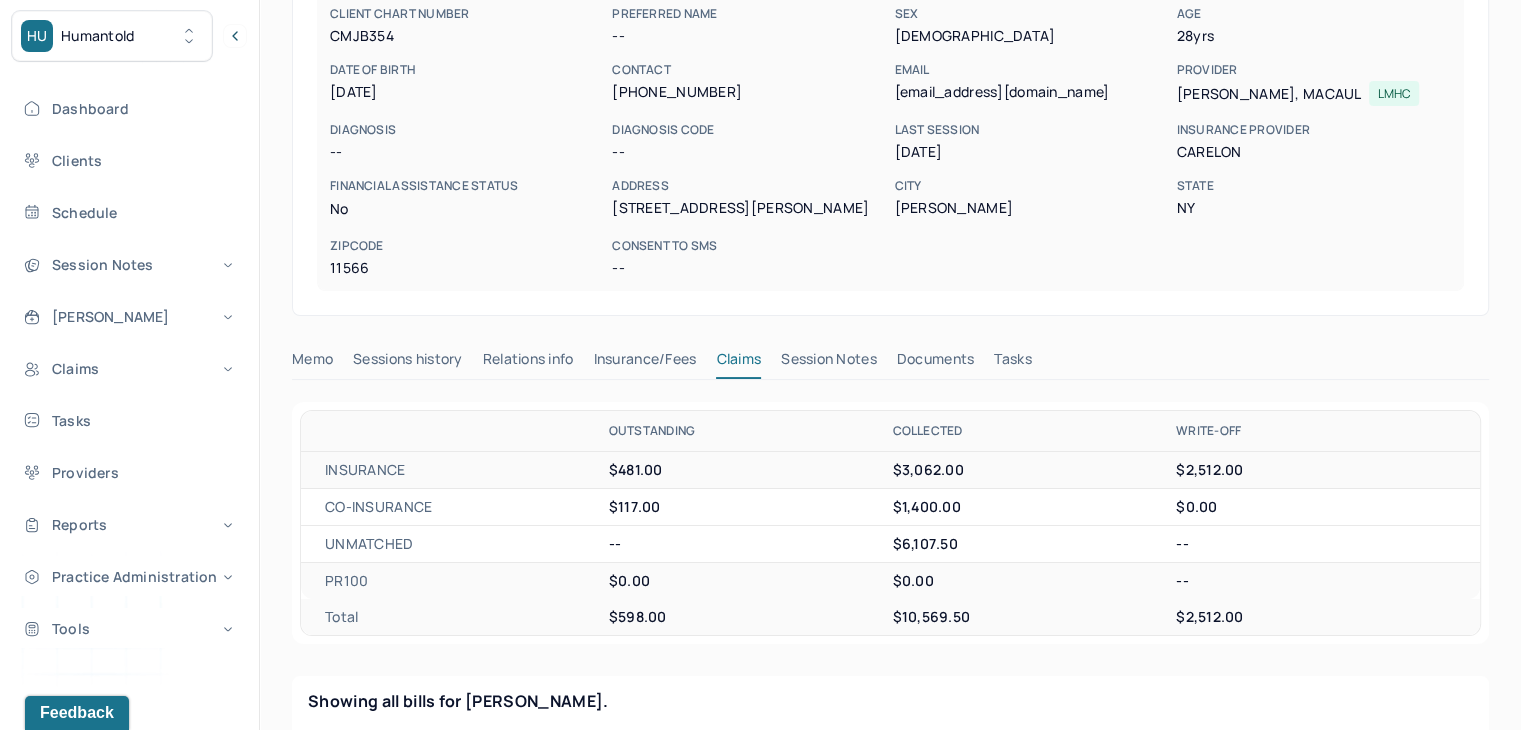 scroll, scrollTop: 0, scrollLeft: 0, axis: both 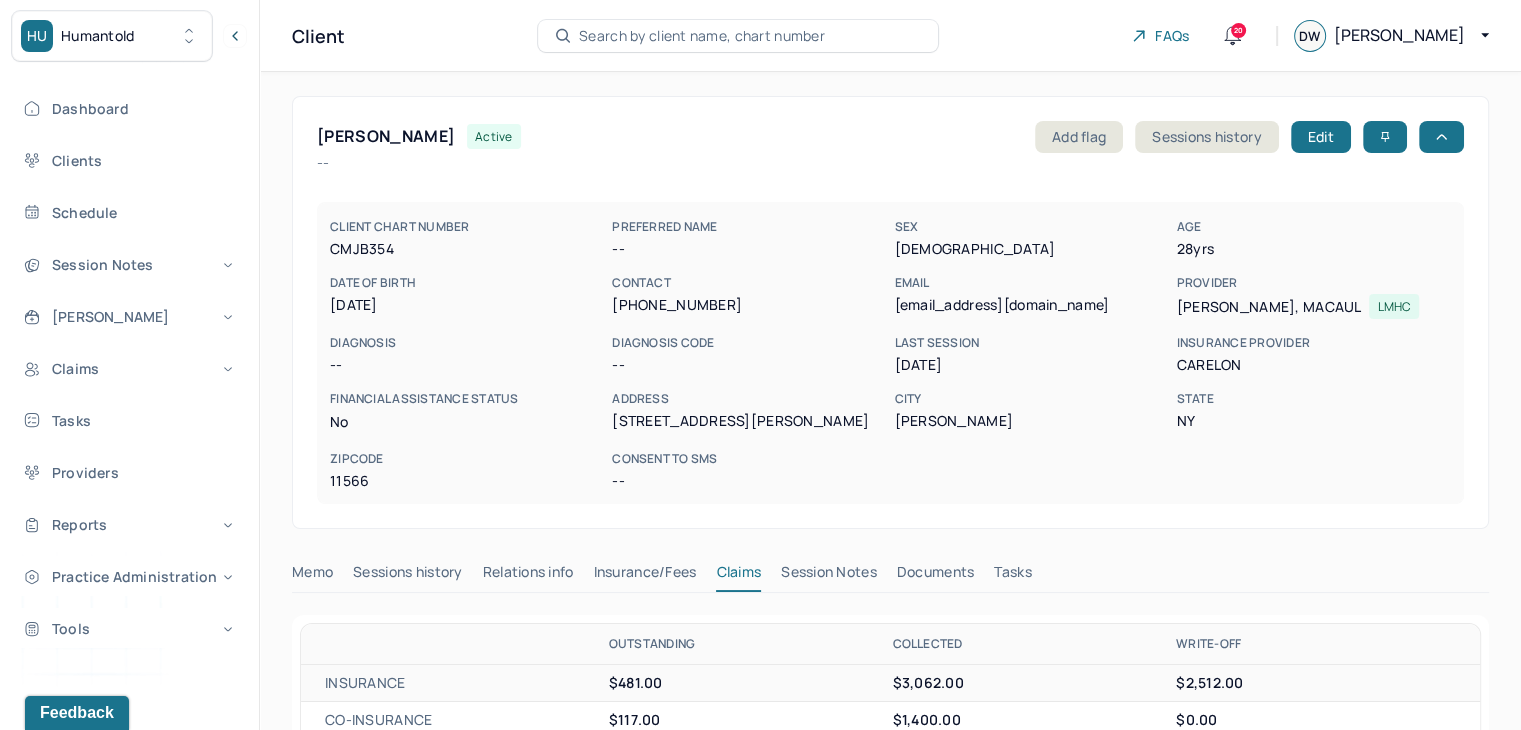 click on "Search by client name, chart number" at bounding box center [702, 36] 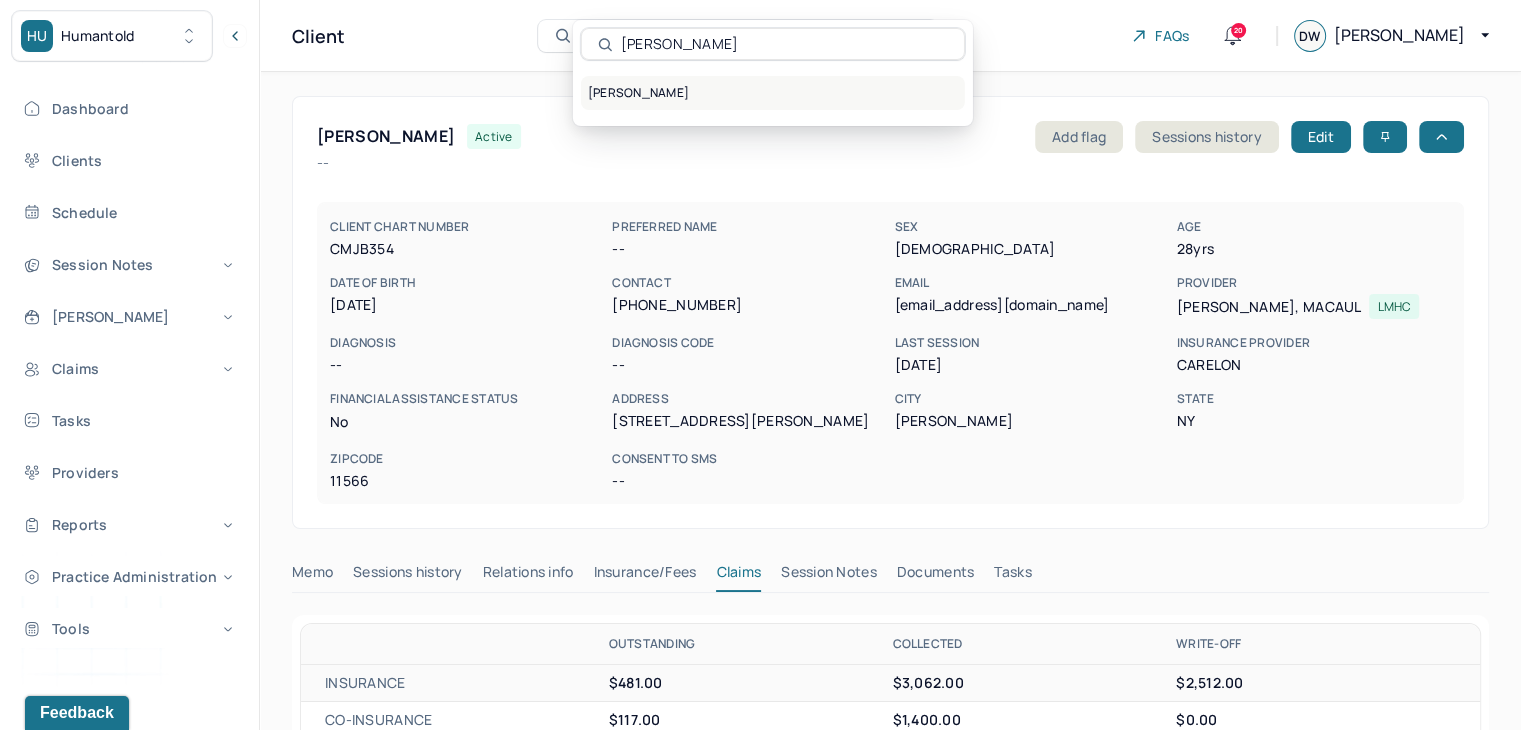 type on "Dejah Lucas" 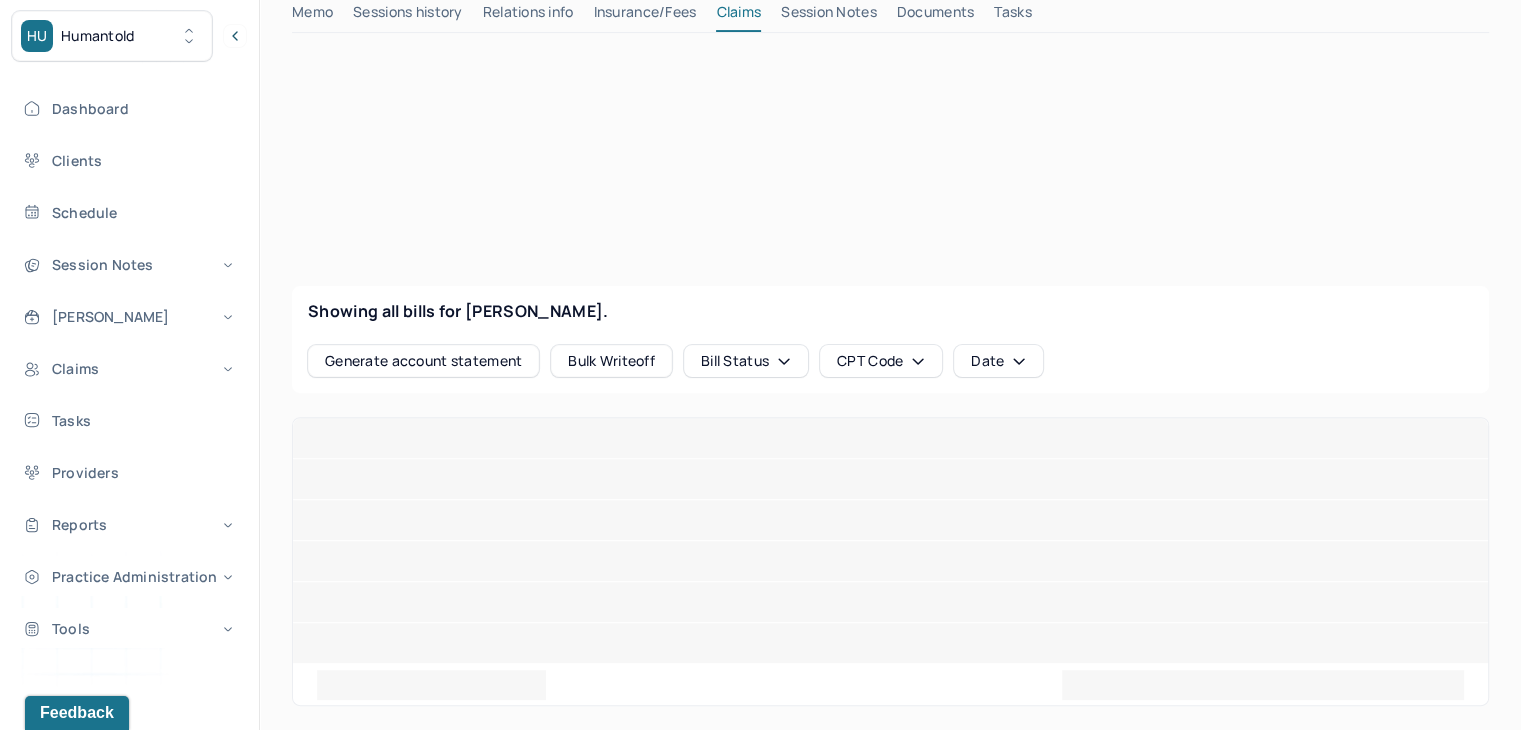 scroll, scrollTop: 600, scrollLeft: 0, axis: vertical 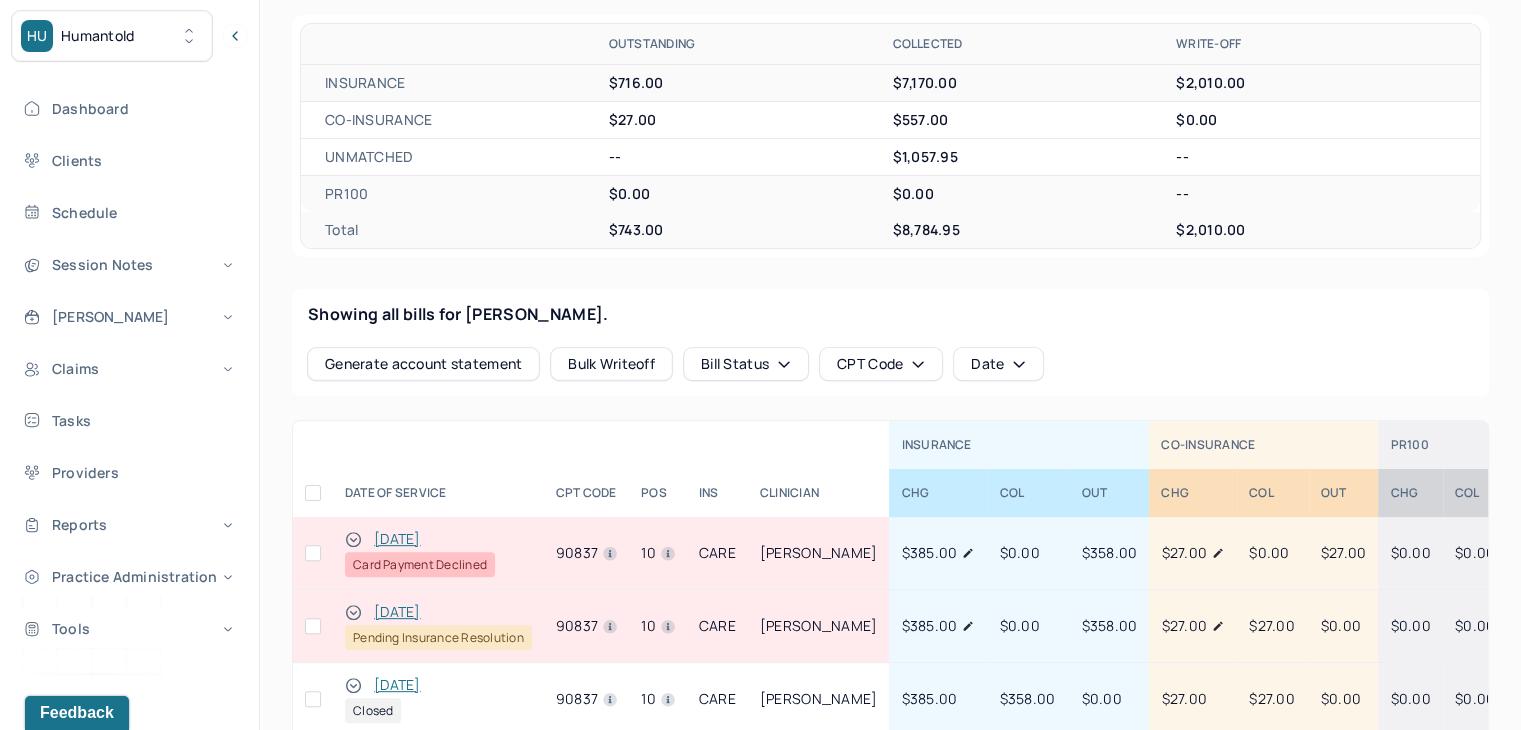 click at bounding box center (313, 553) 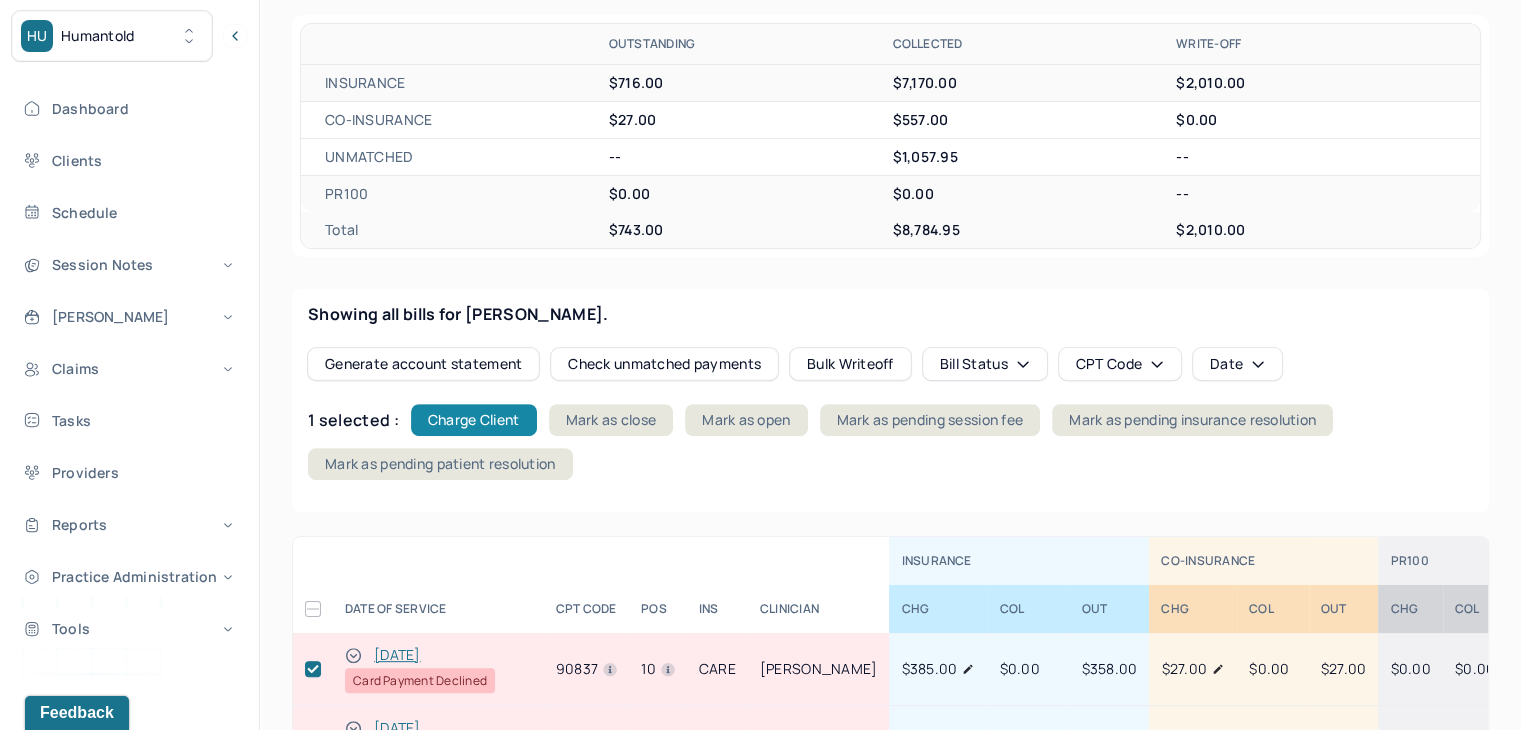 click on "Charge Client" at bounding box center [474, 420] 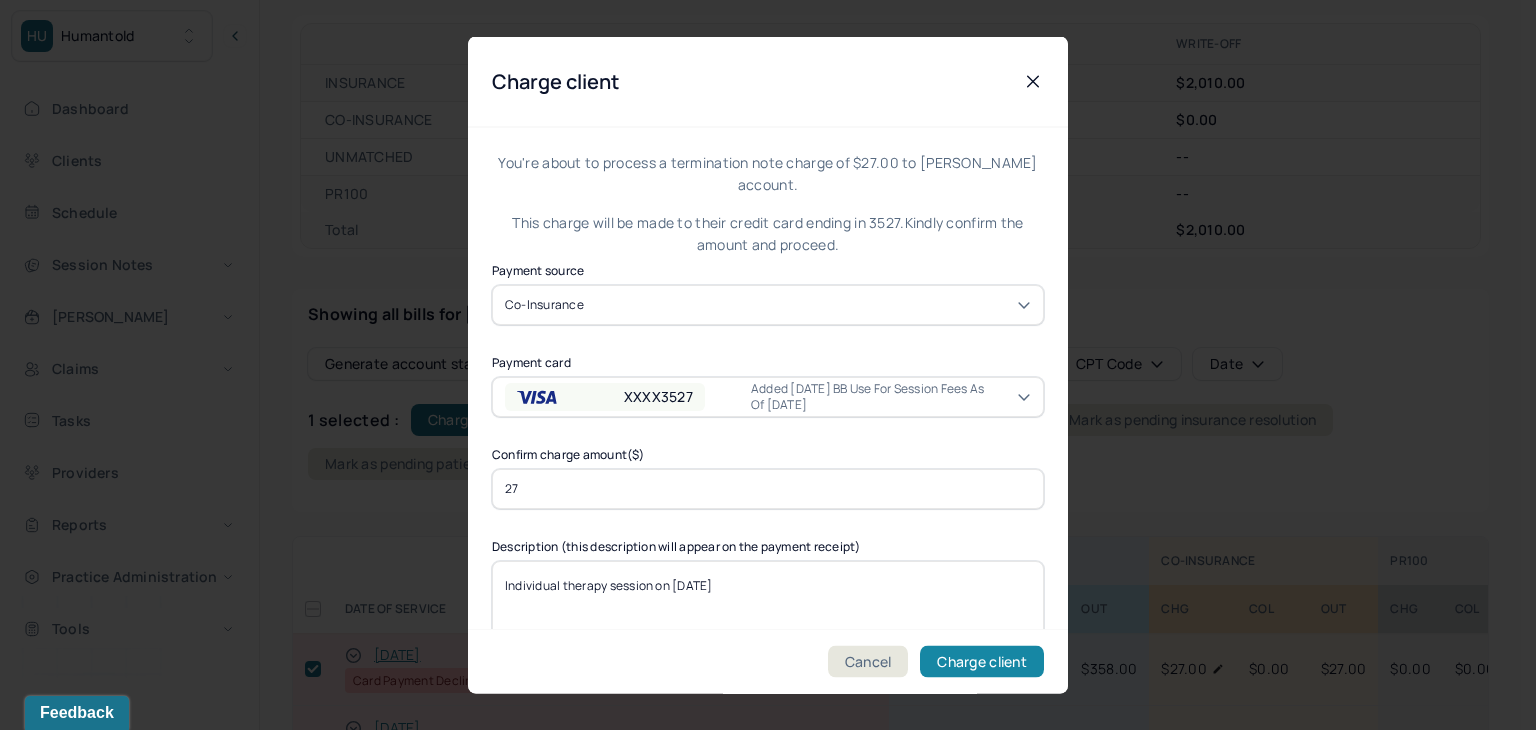click on "Charge client" at bounding box center (982, 662) 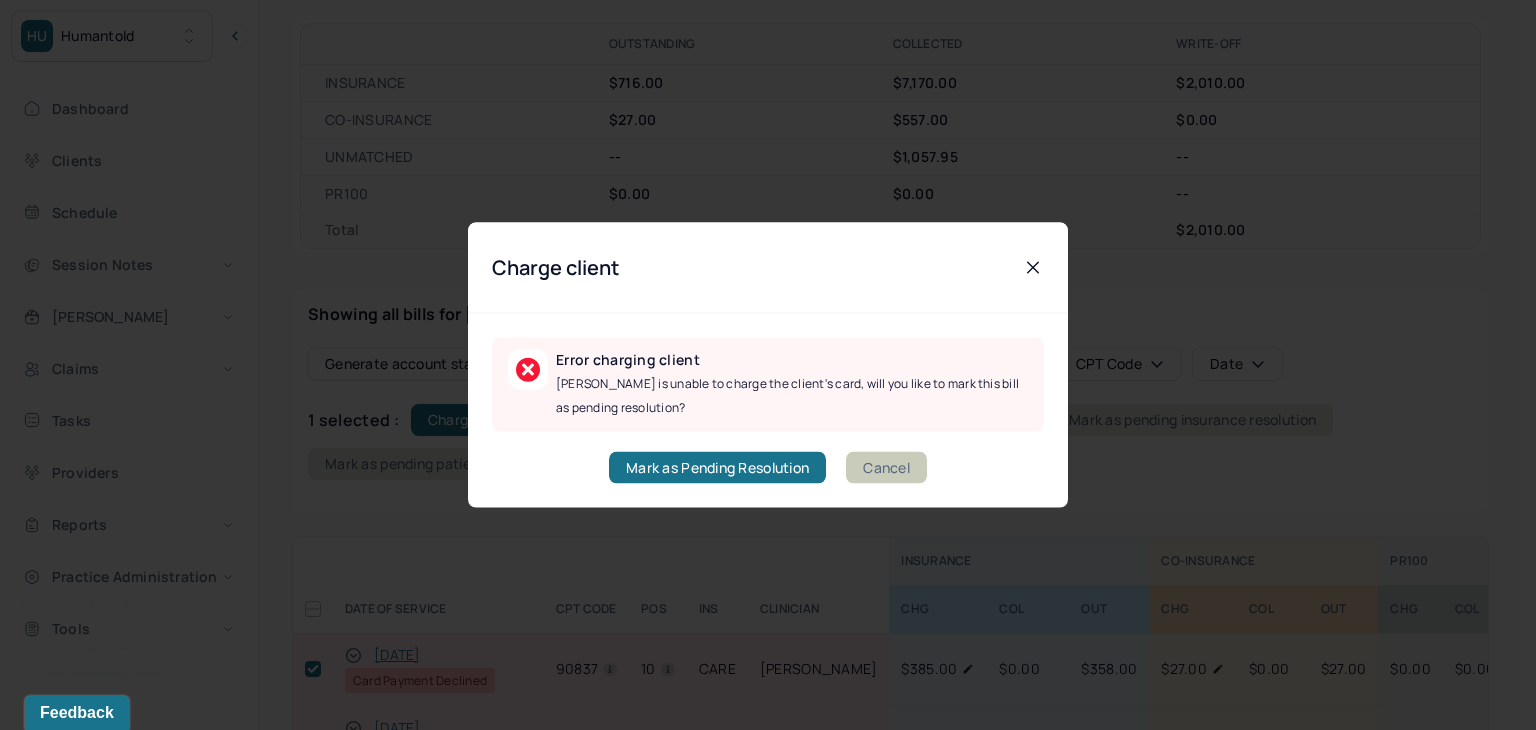 click on "Cancel" at bounding box center [886, 468] 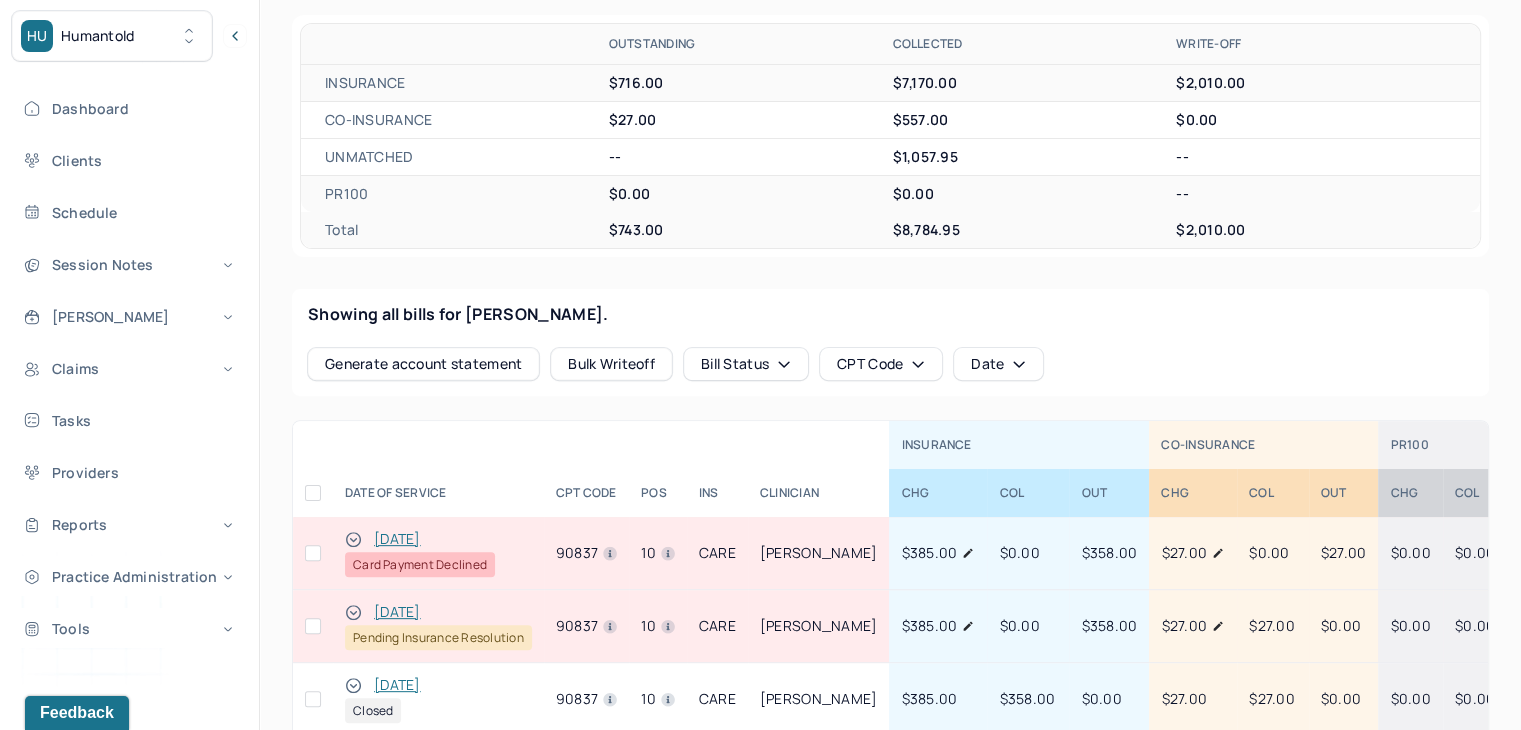 click at bounding box center [313, 553] 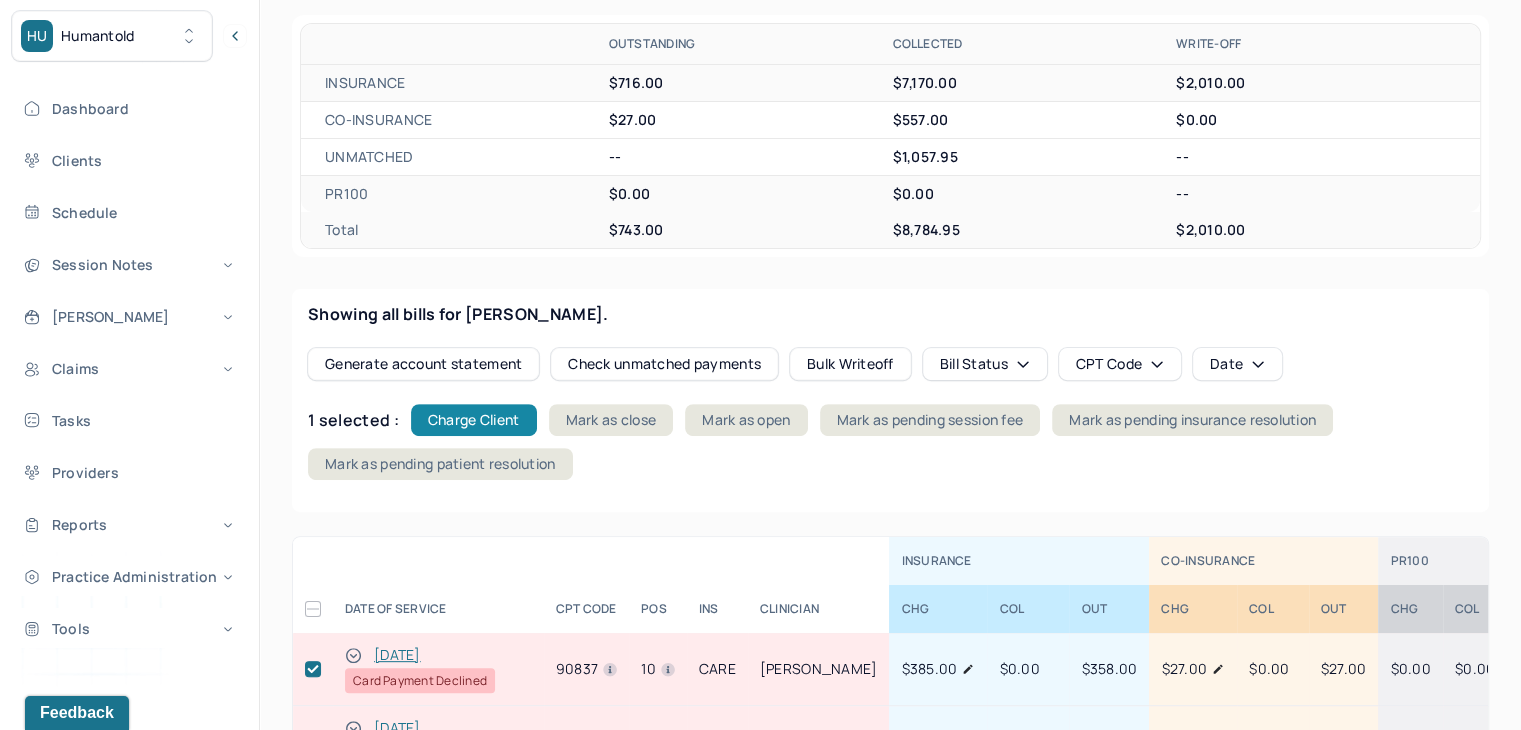 click on "Charge Client" at bounding box center (474, 420) 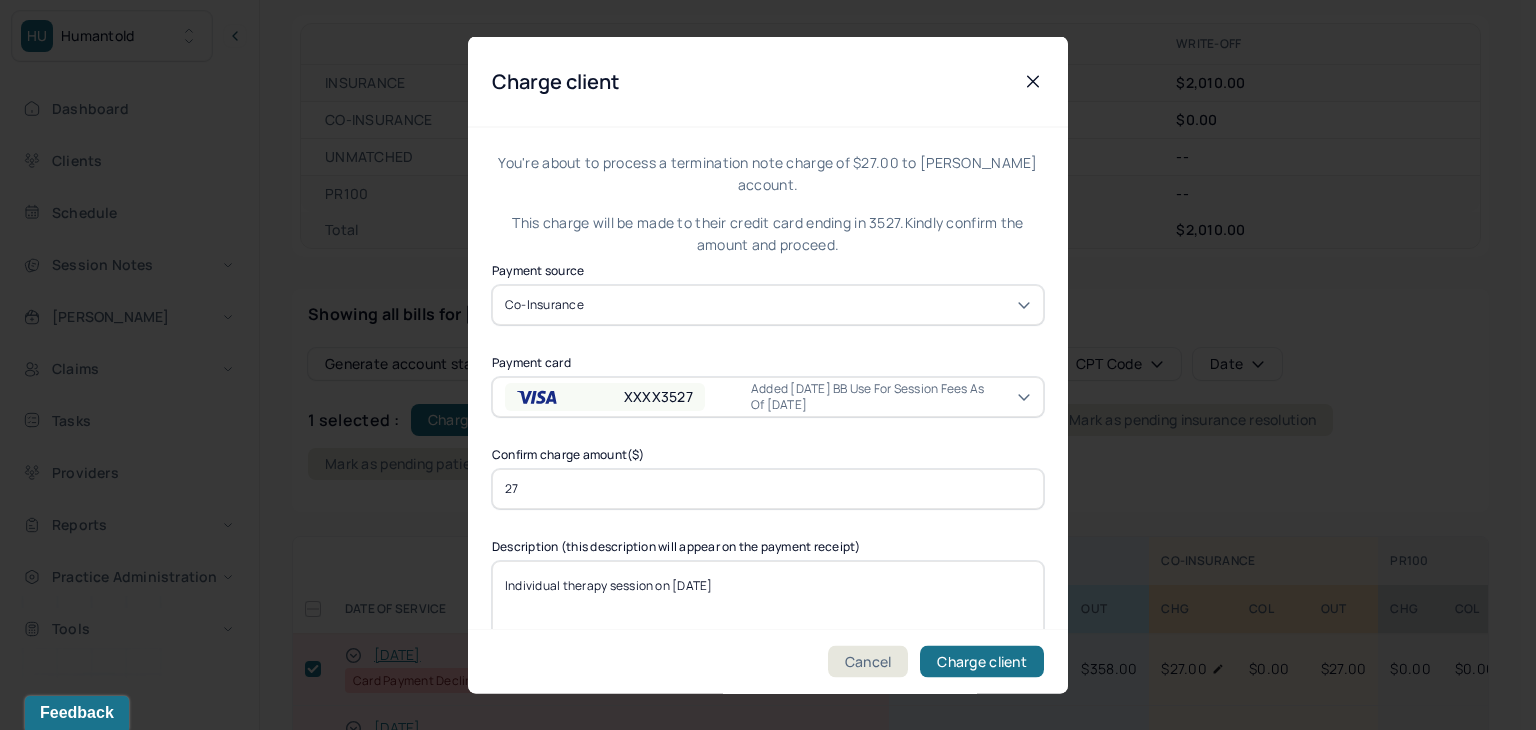click on "XXXX3527" at bounding box center (658, 396) 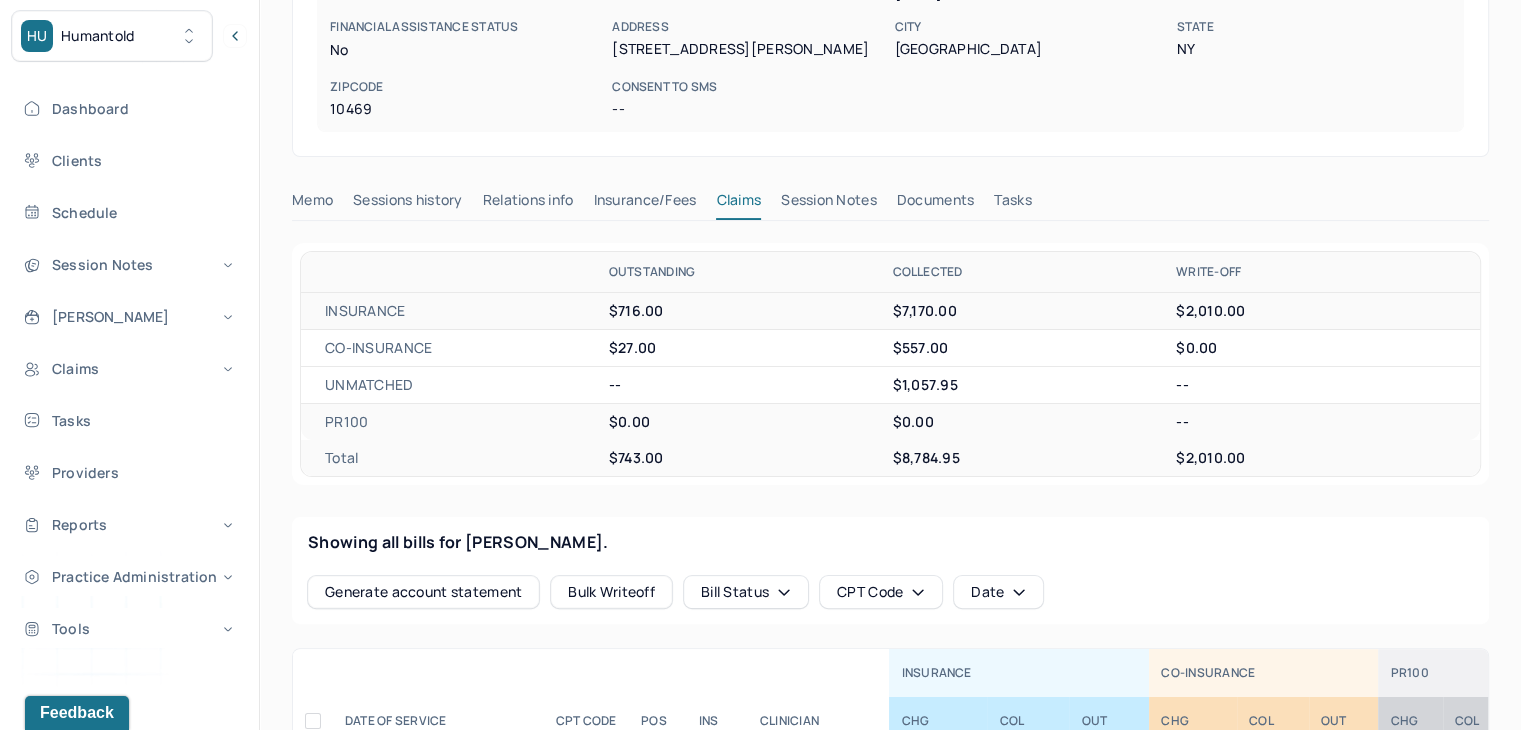 scroll, scrollTop: 0, scrollLeft: 0, axis: both 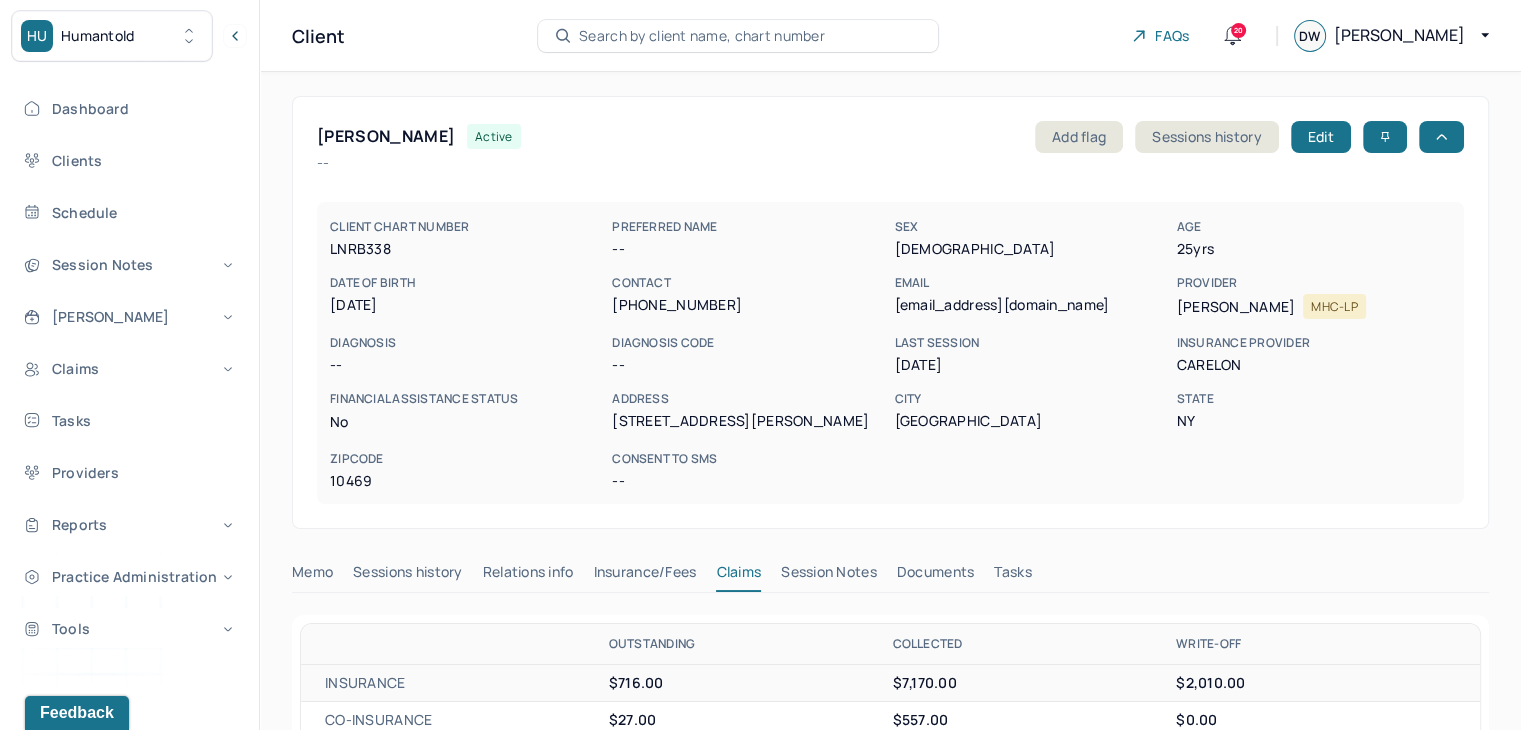 click on "Search by client name, chart number" at bounding box center (702, 36) 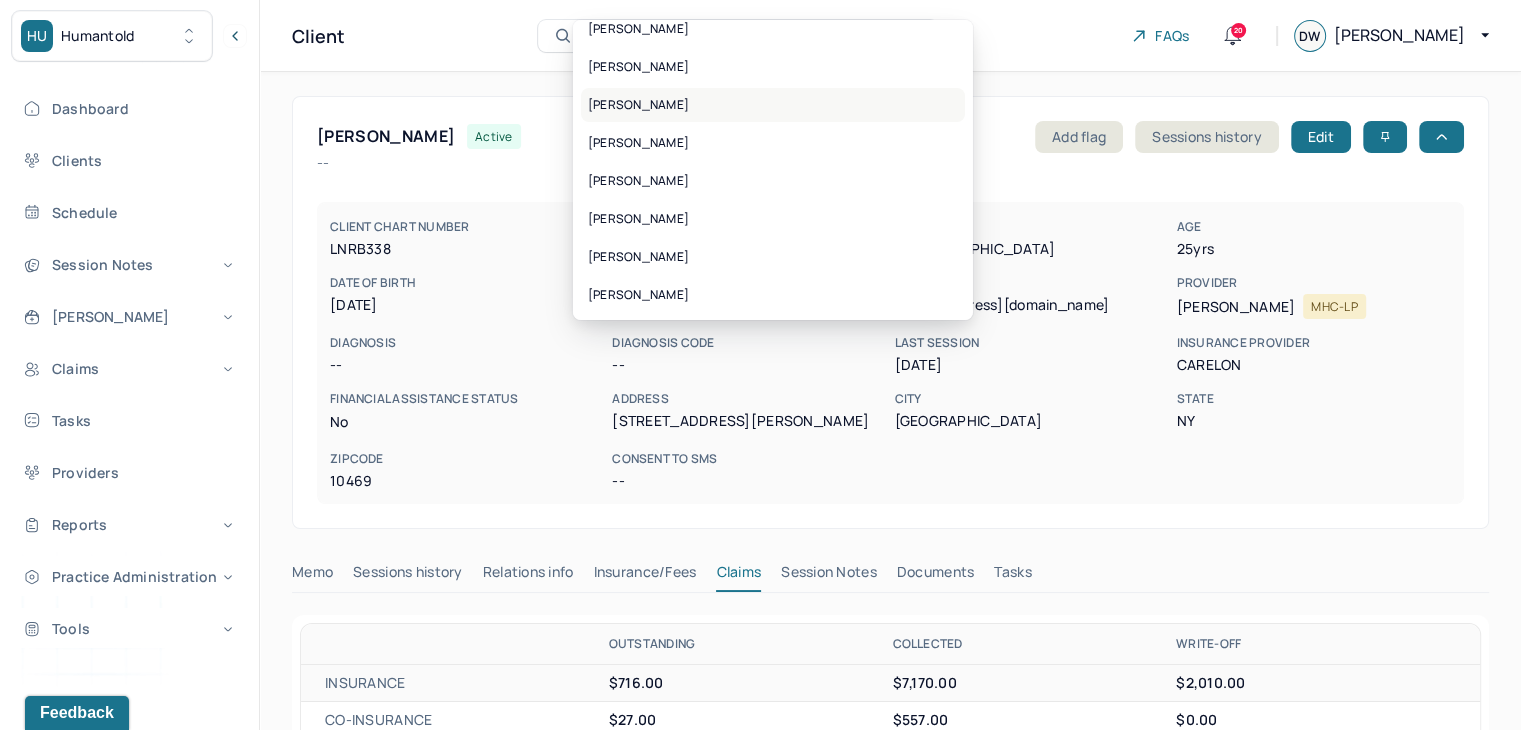 scroll, scrollTop: 100, scrollLeft: 0, axis: vertical 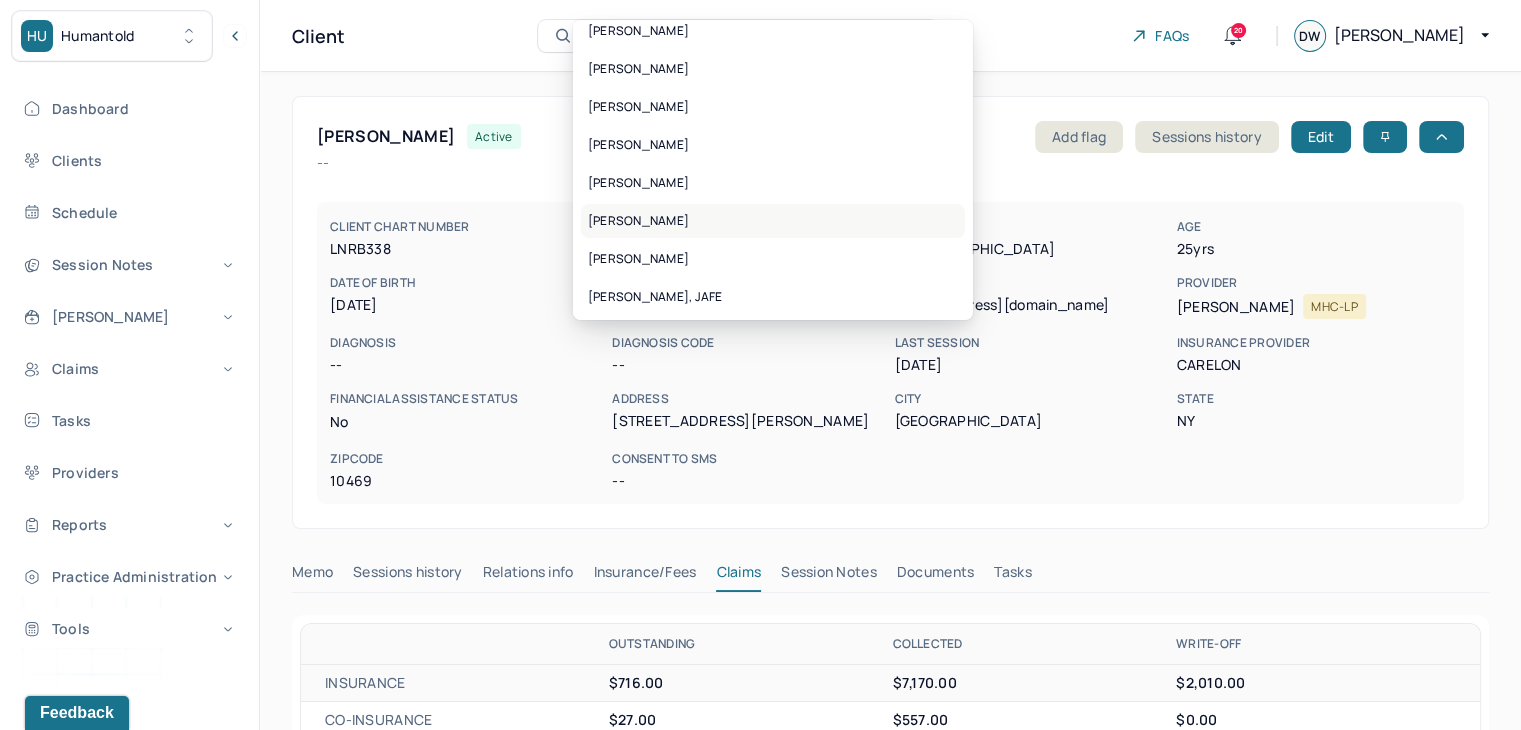 type on "Campbell" 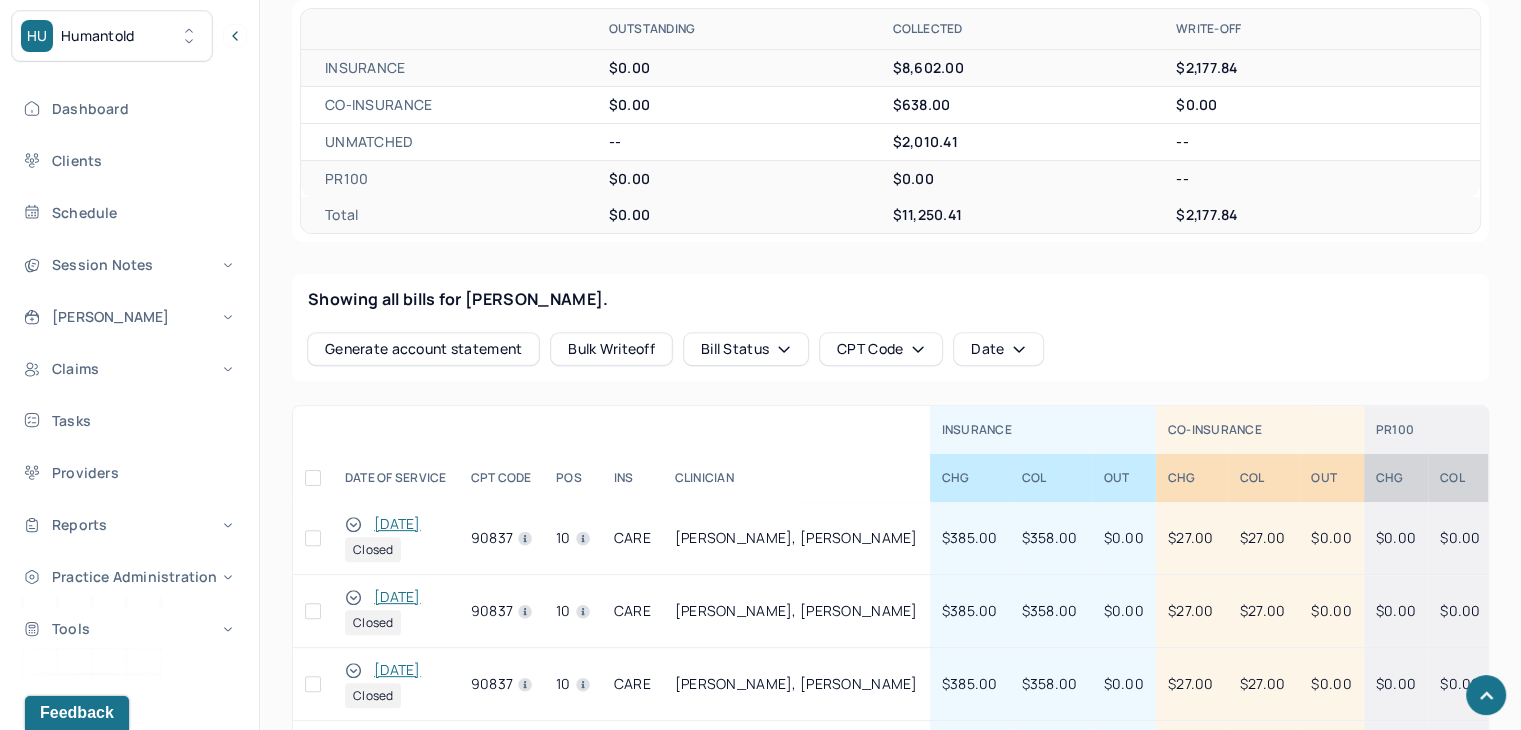 scroll, scrollTop: 700, scrollLeft: 0, axis: vertical 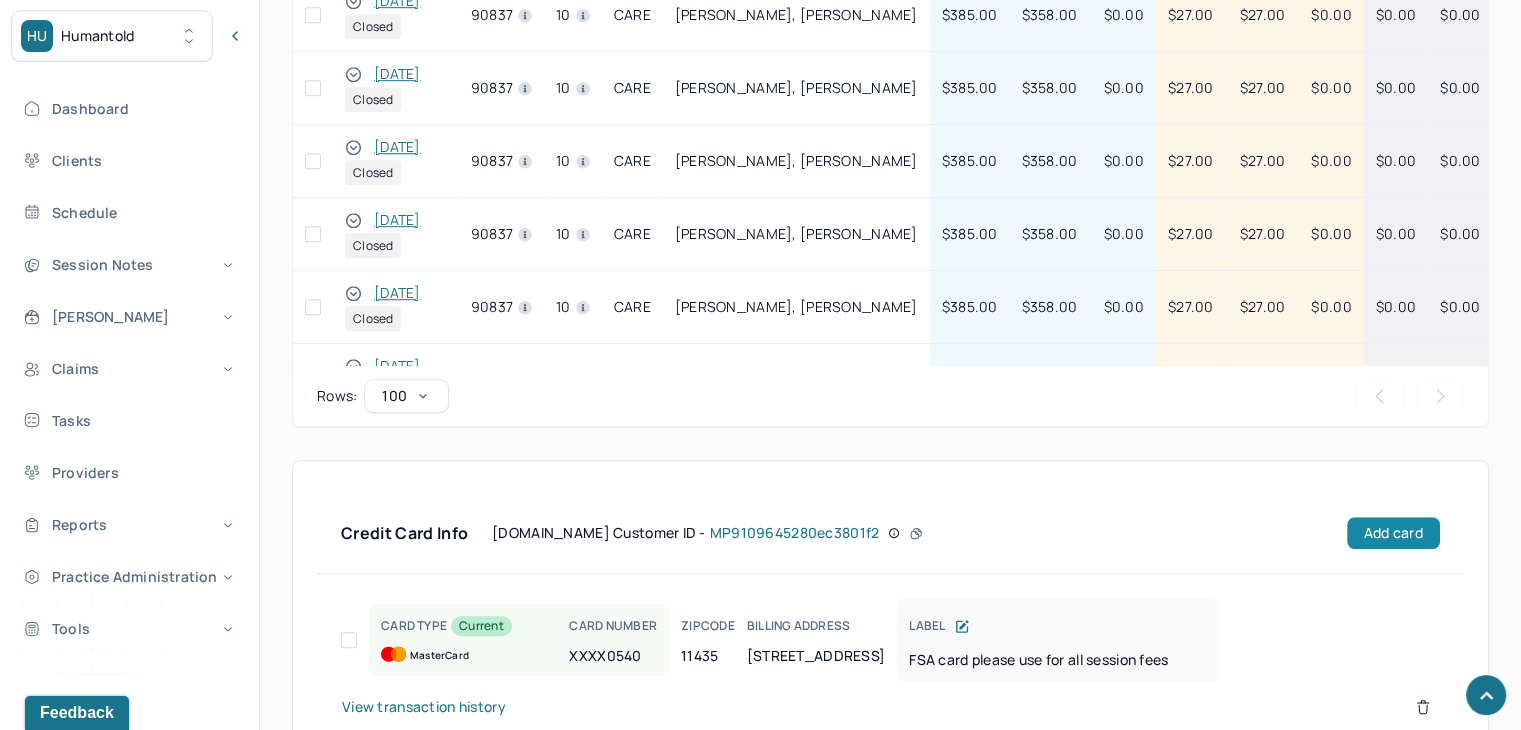 click on "Add card" at bounding box center (1393, 533) 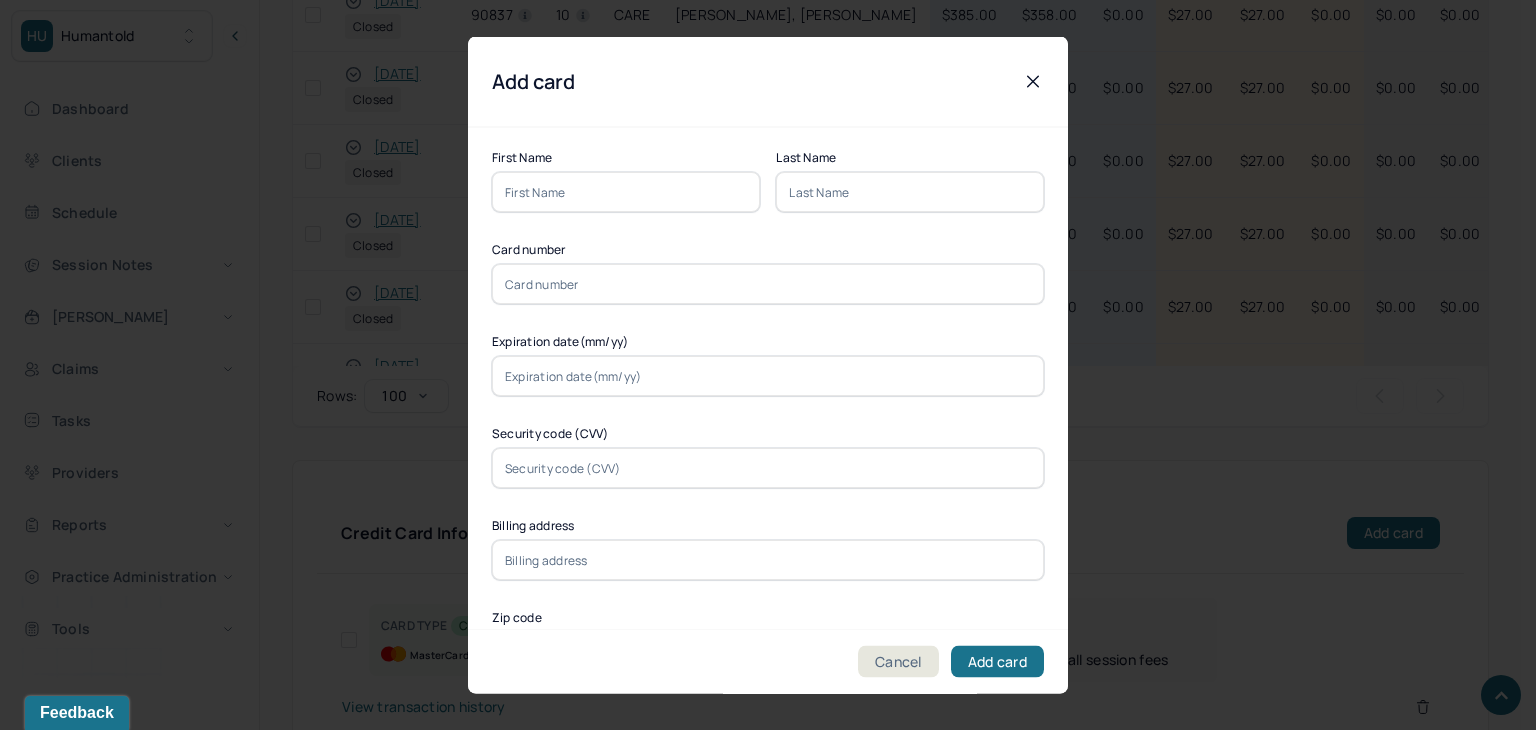 click at bounding box center [626, 192] 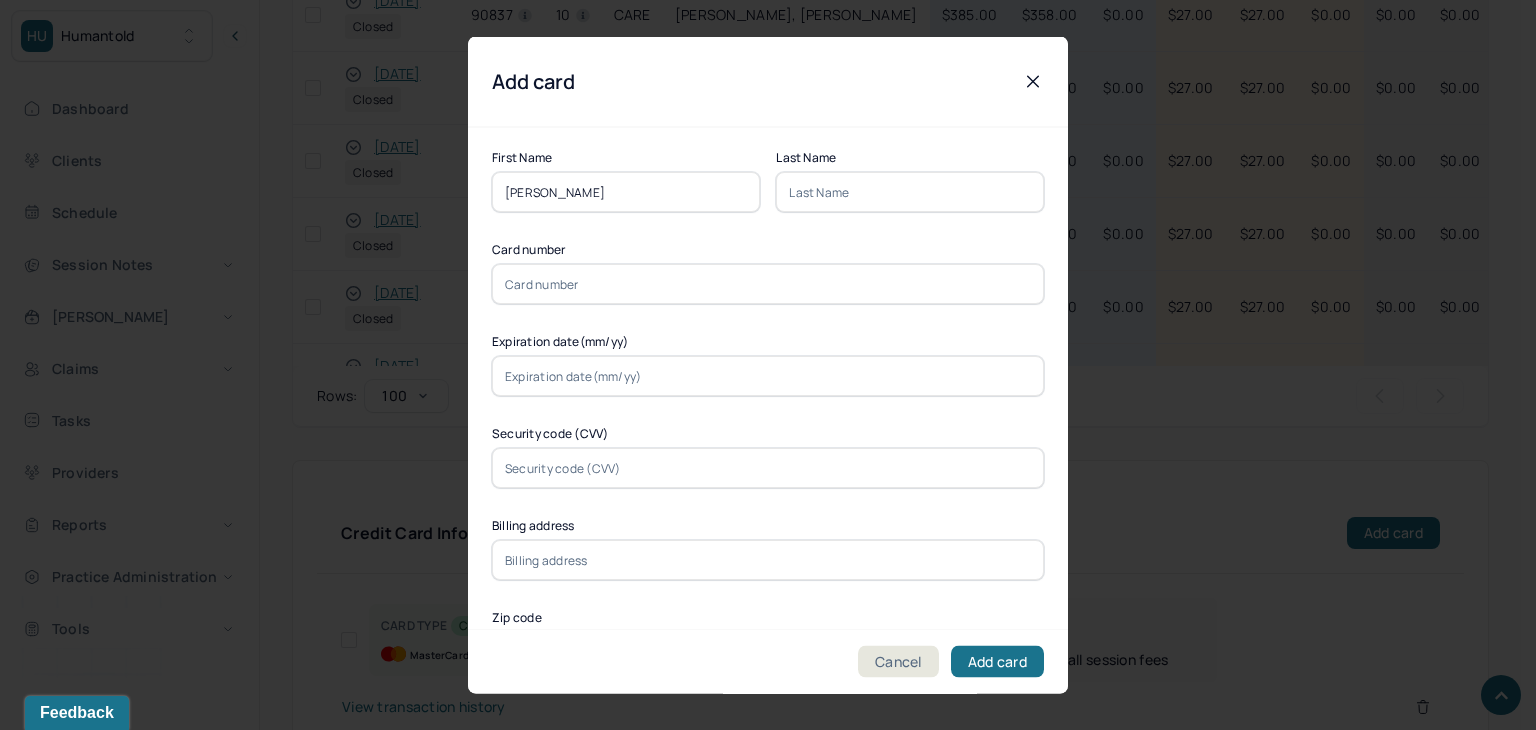 type on "Francine" 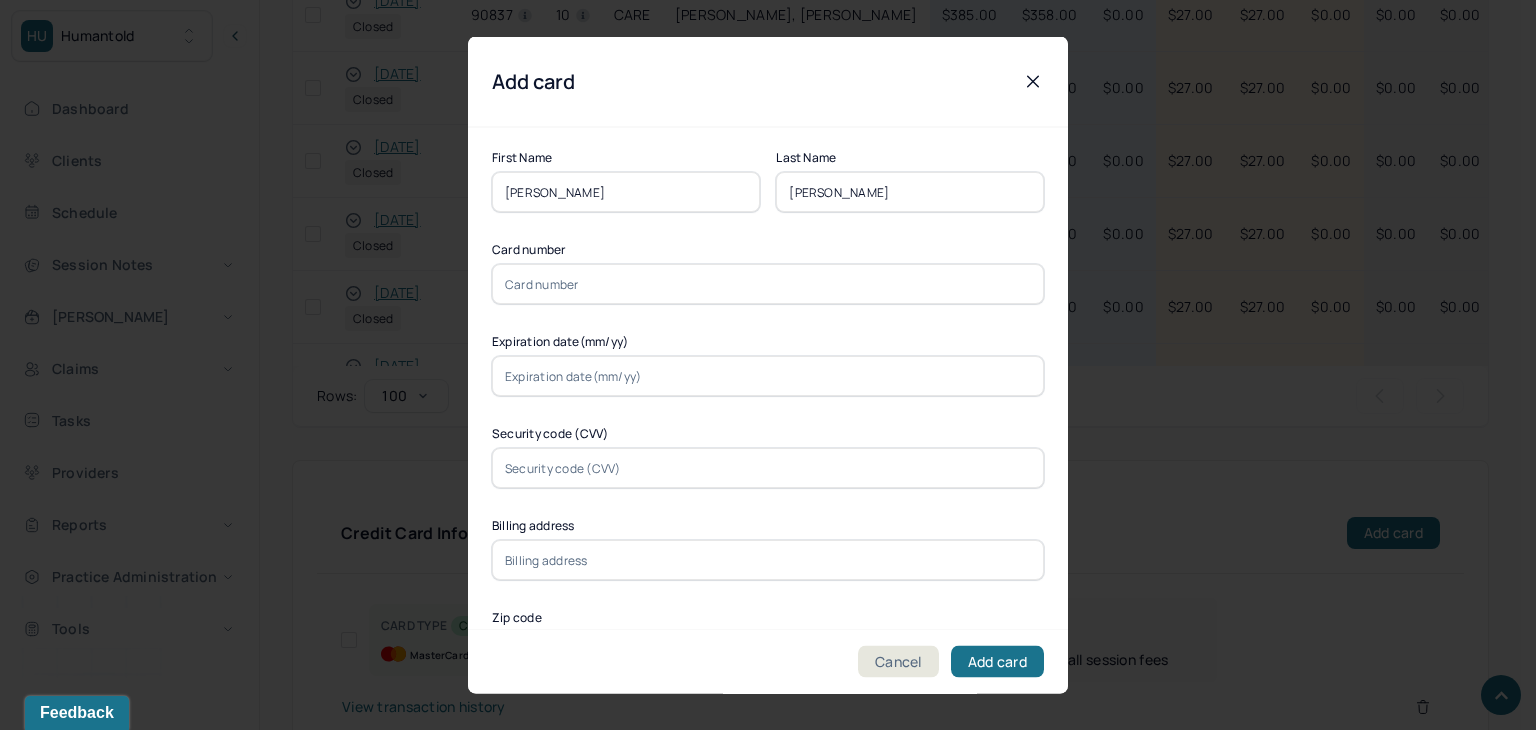 type on "Campbel" 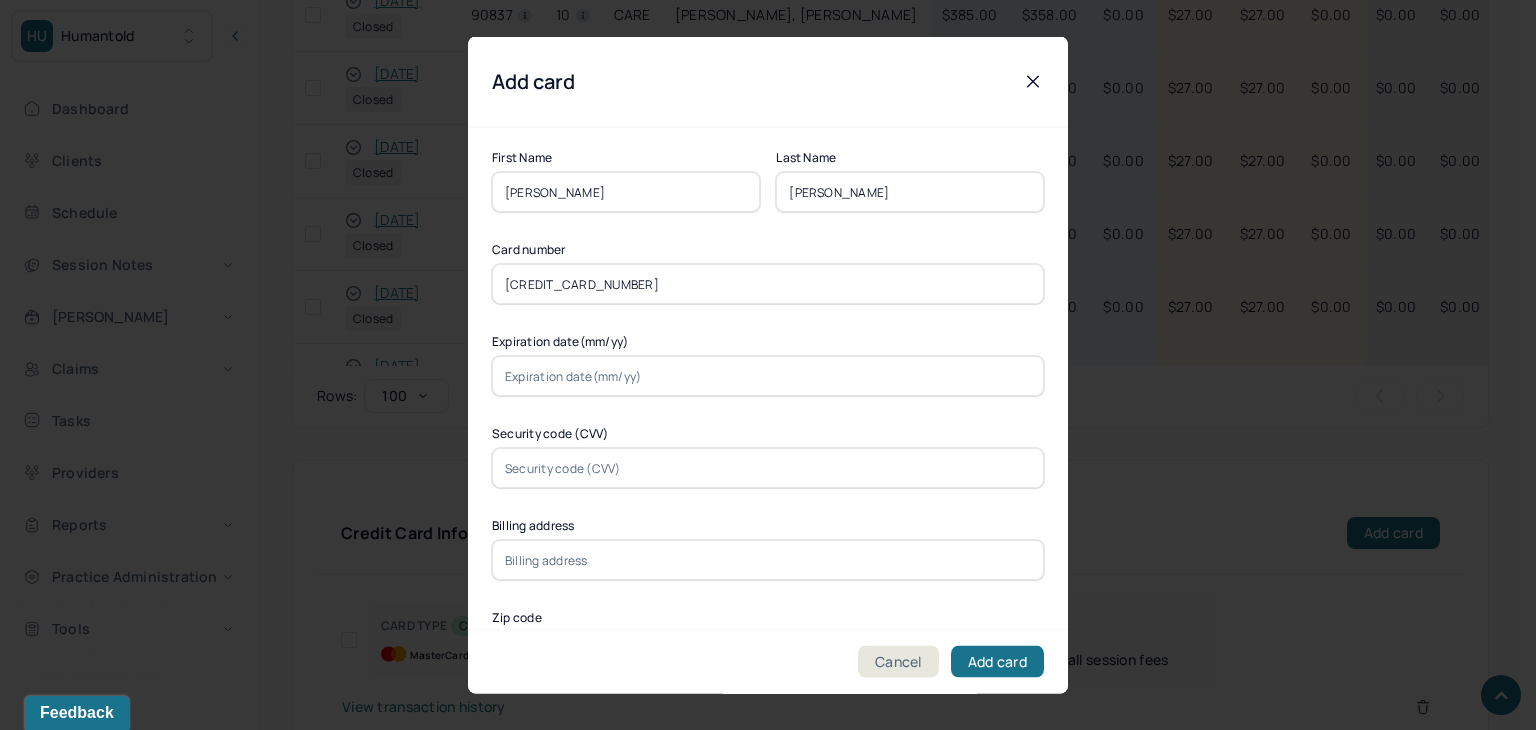 type on "5211305075384229" 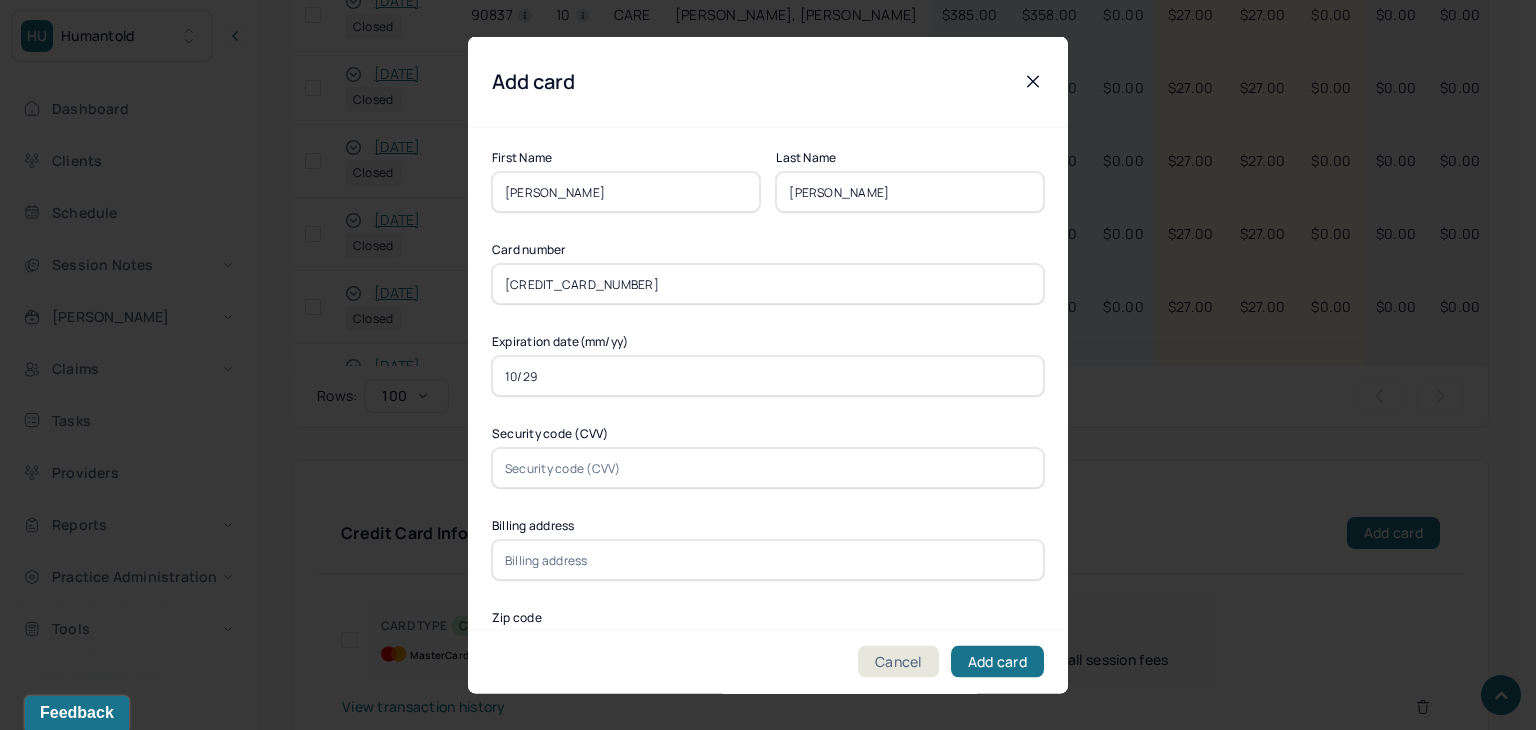 type on "10/29" 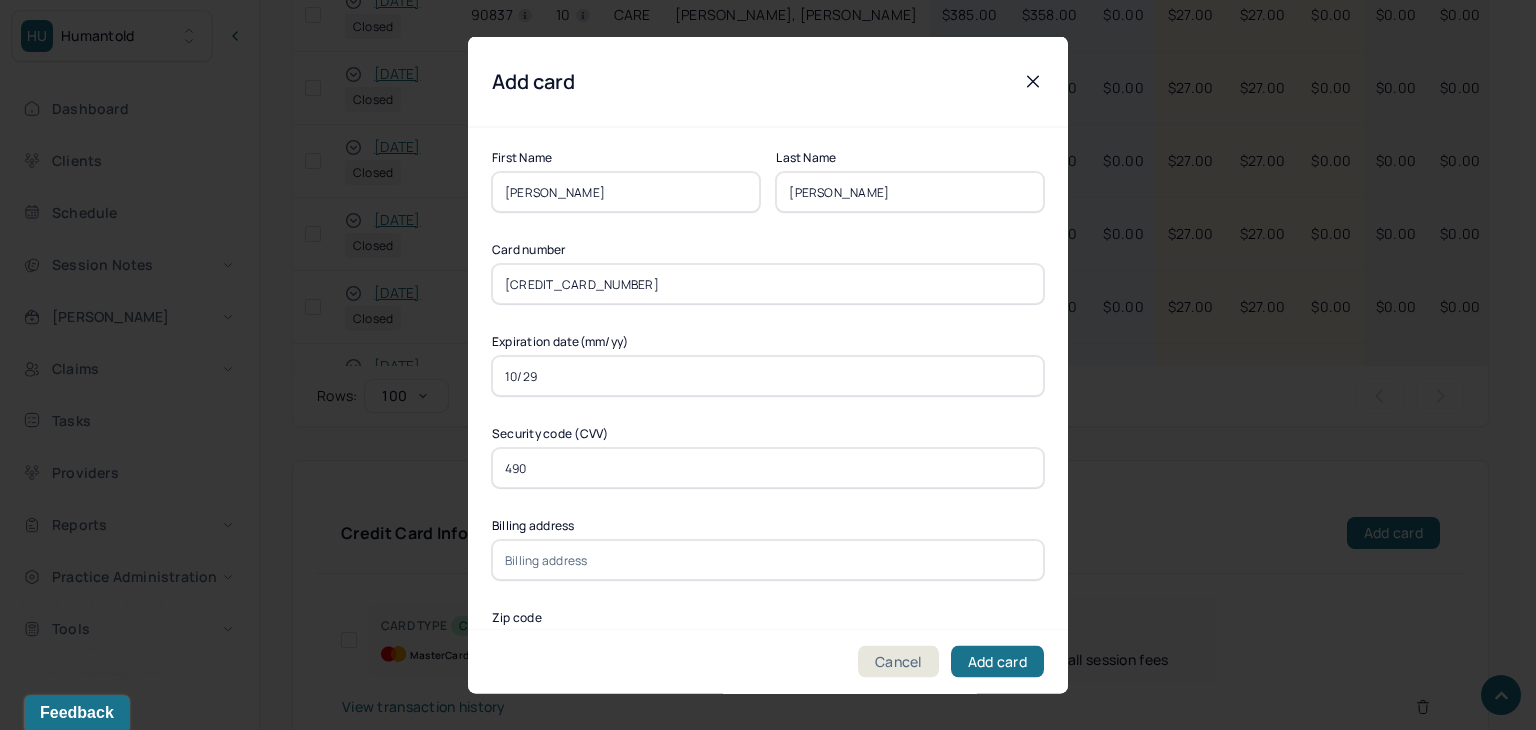 type on "490" 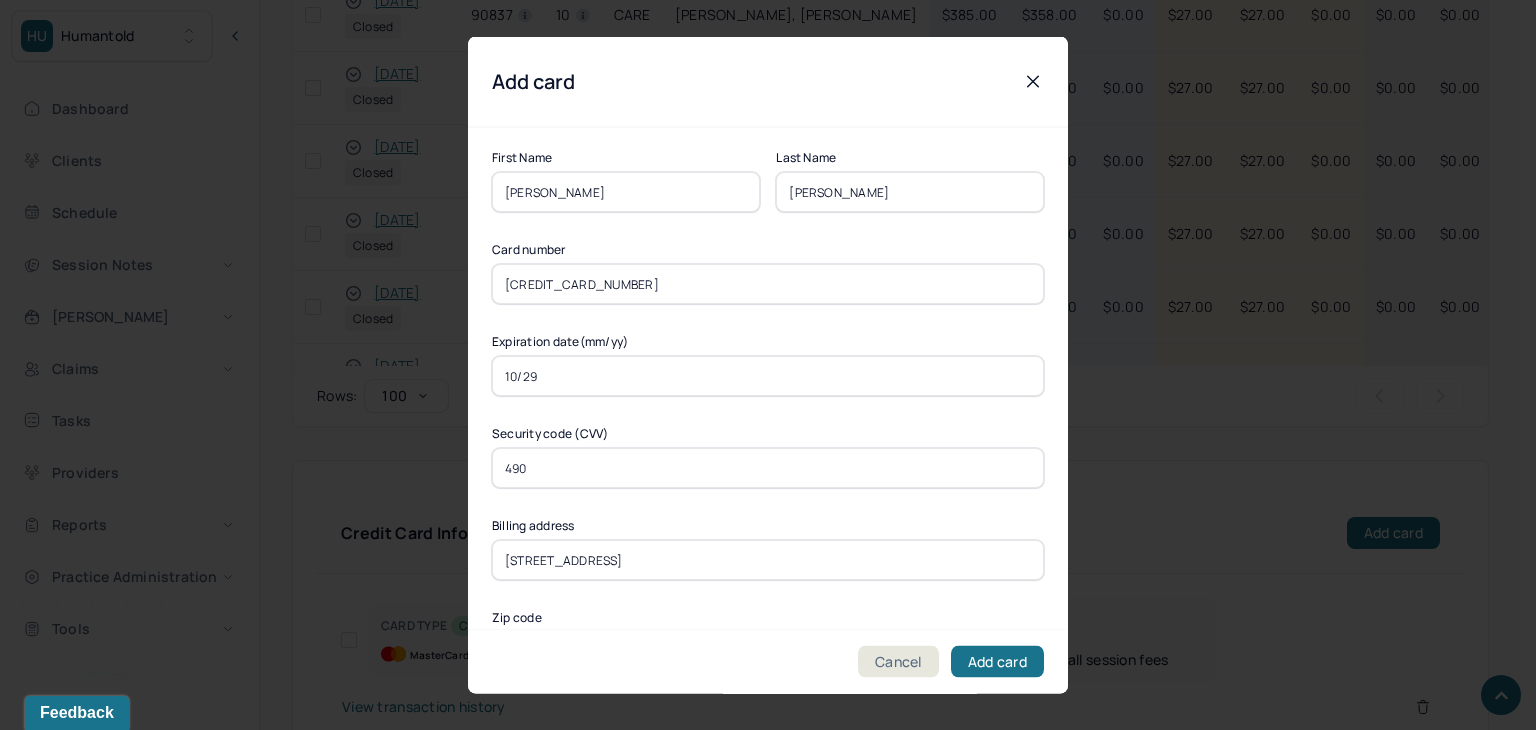 type on "82-50 135th Street Apt 4D" 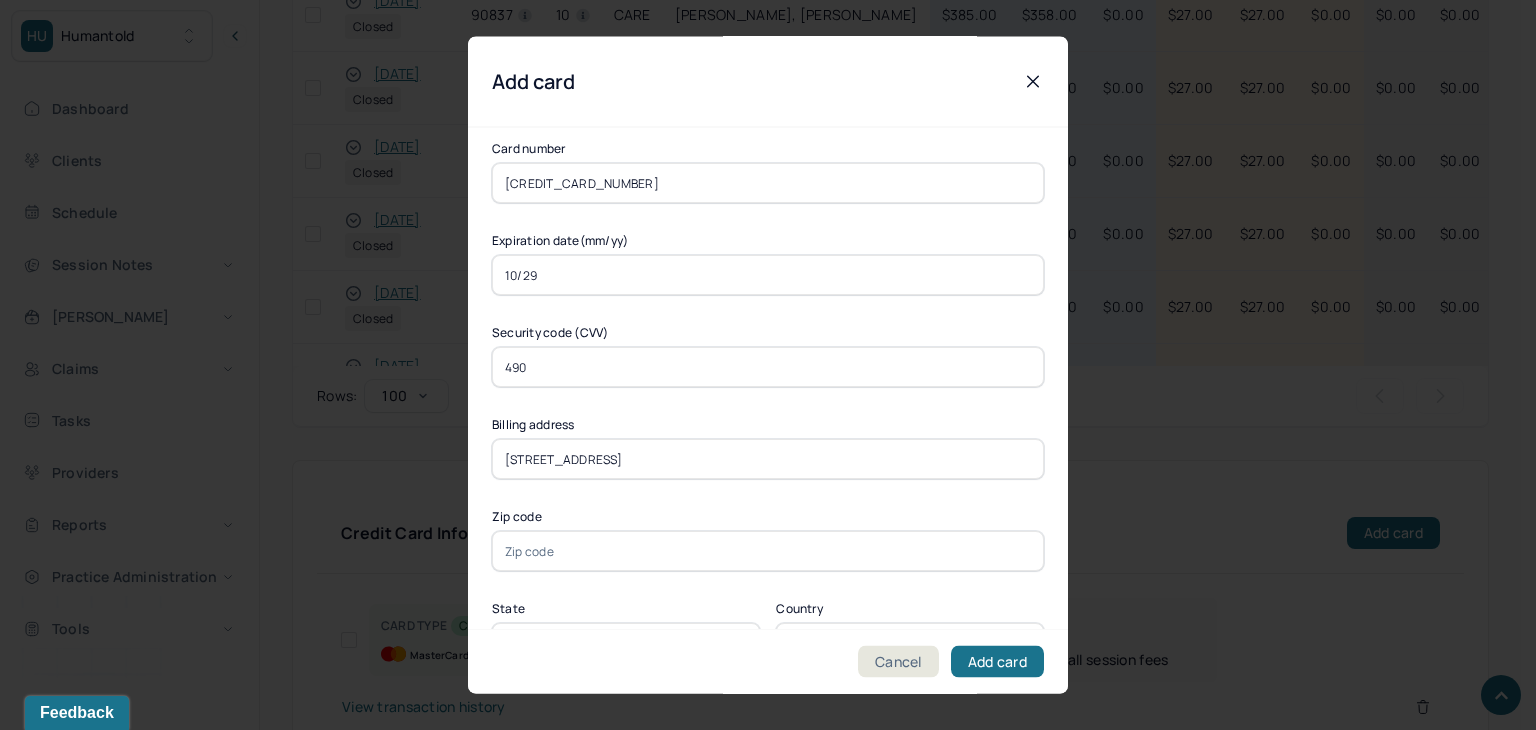 click at bounding box center (768, 552) 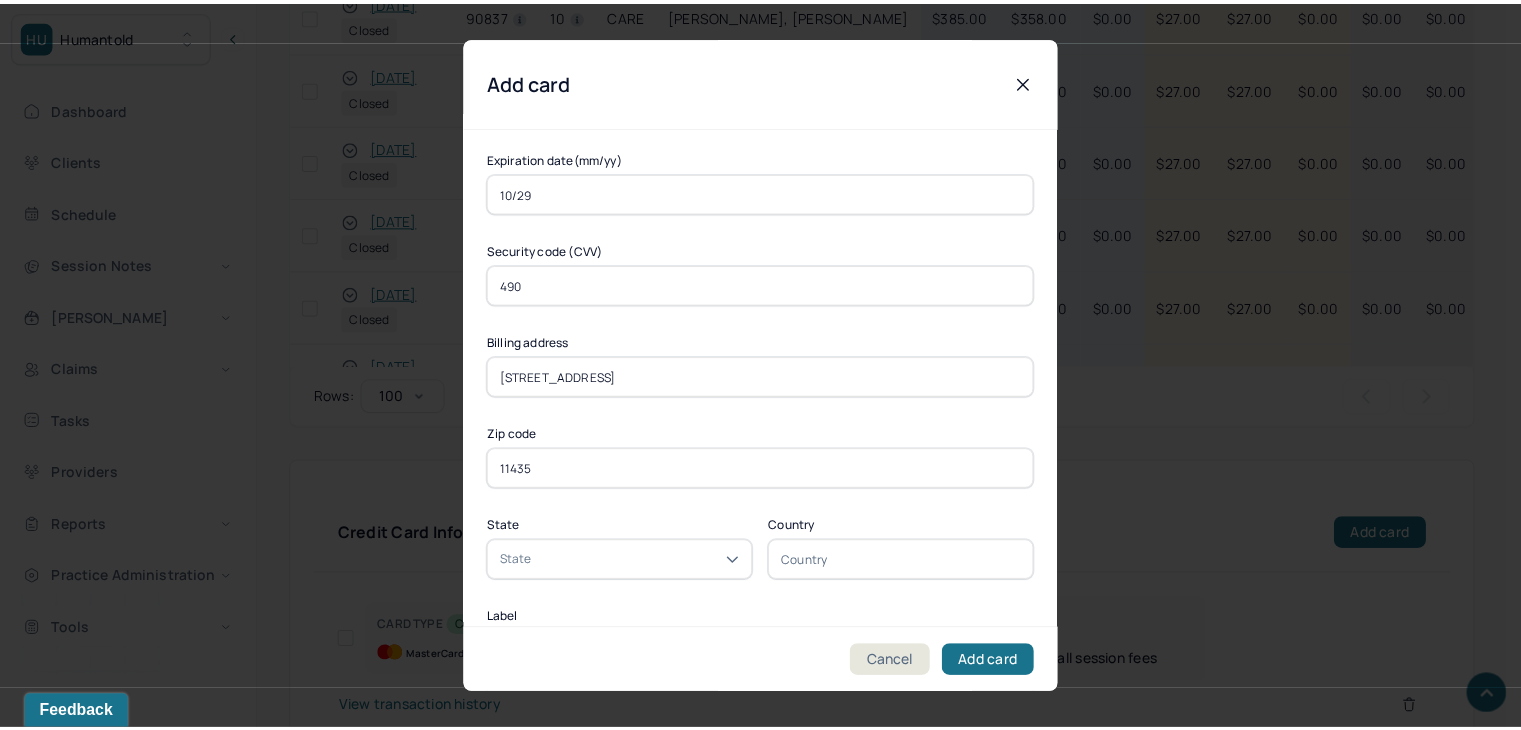 scroll, scrollTop: 300, scrollLeft: 0, axis: vertical 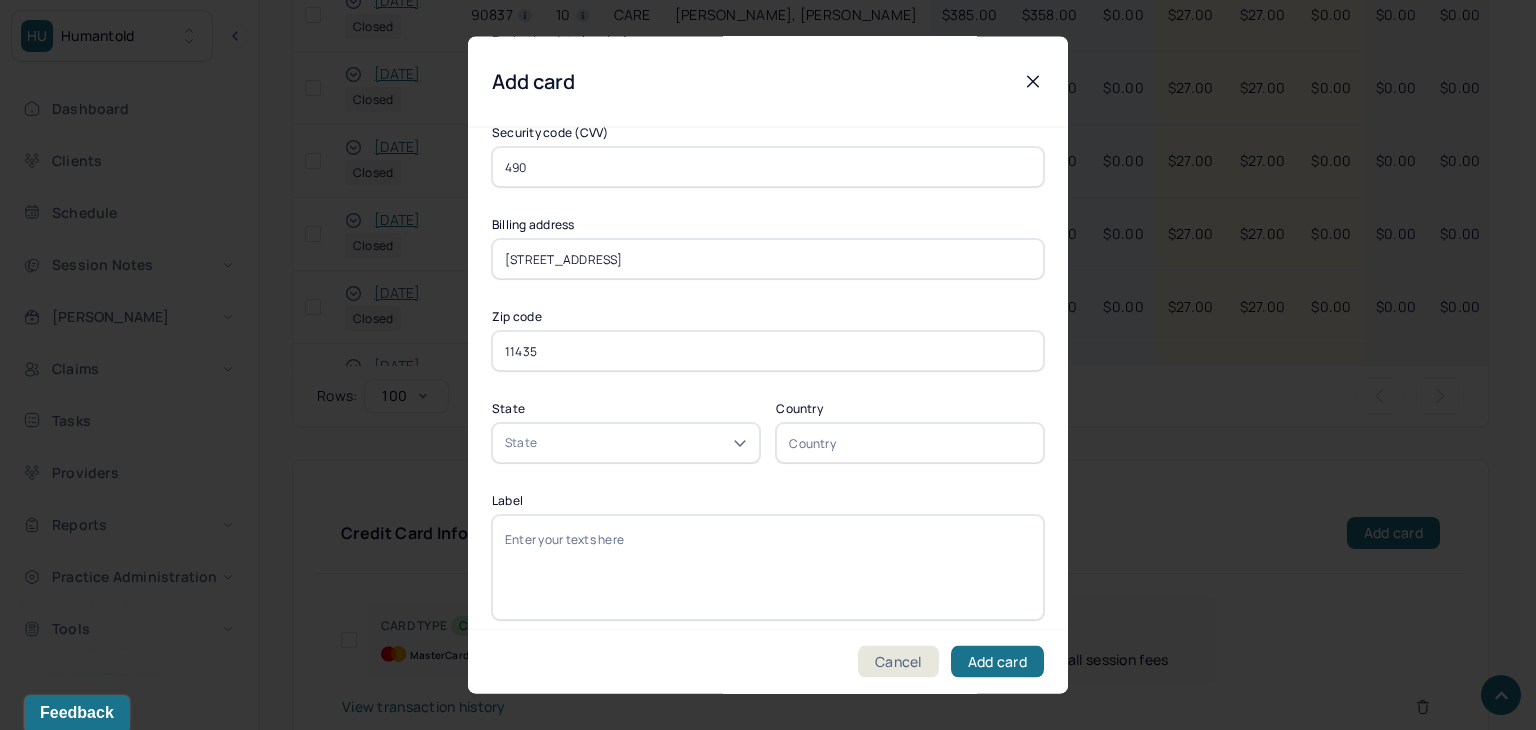 type on "11435" 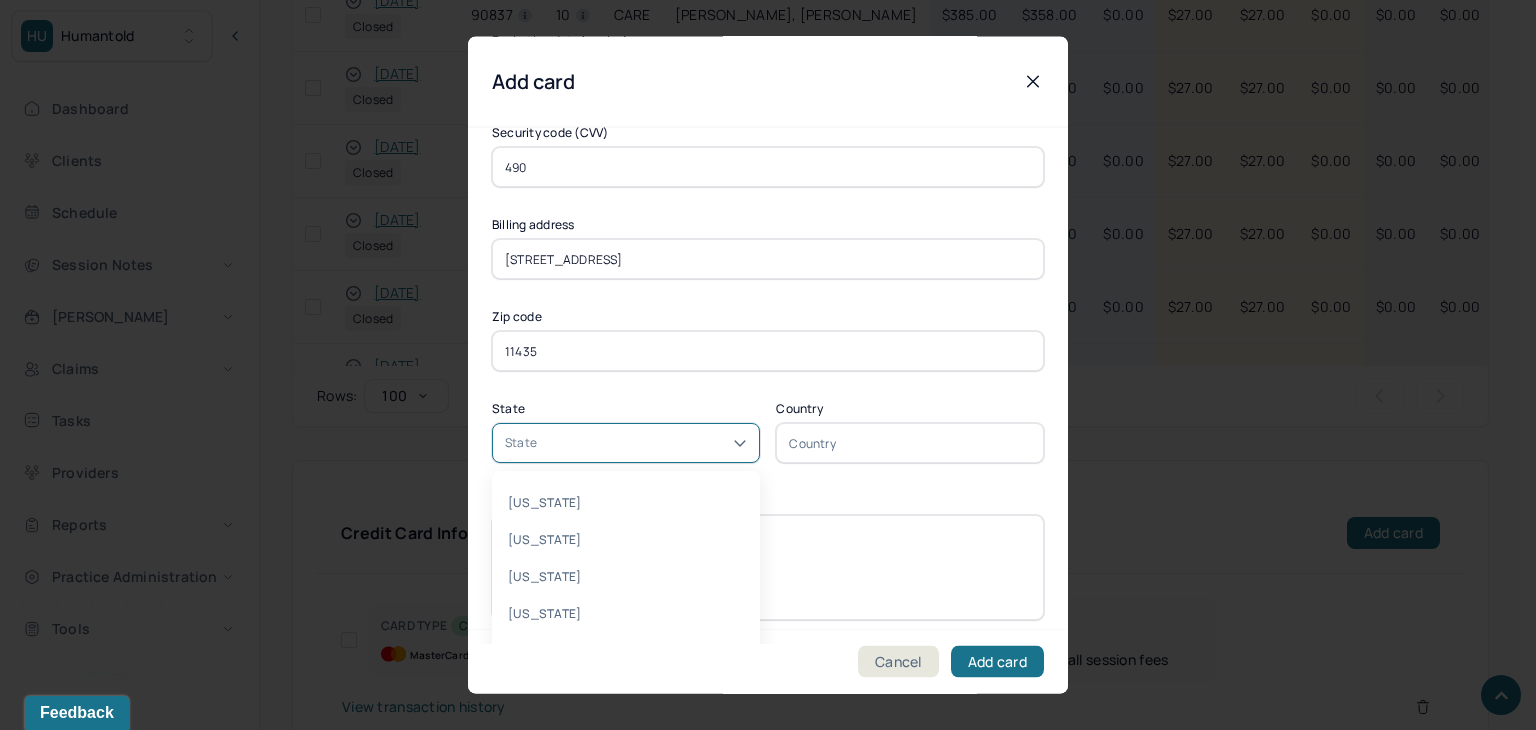 click at bounding box center (644, 444) 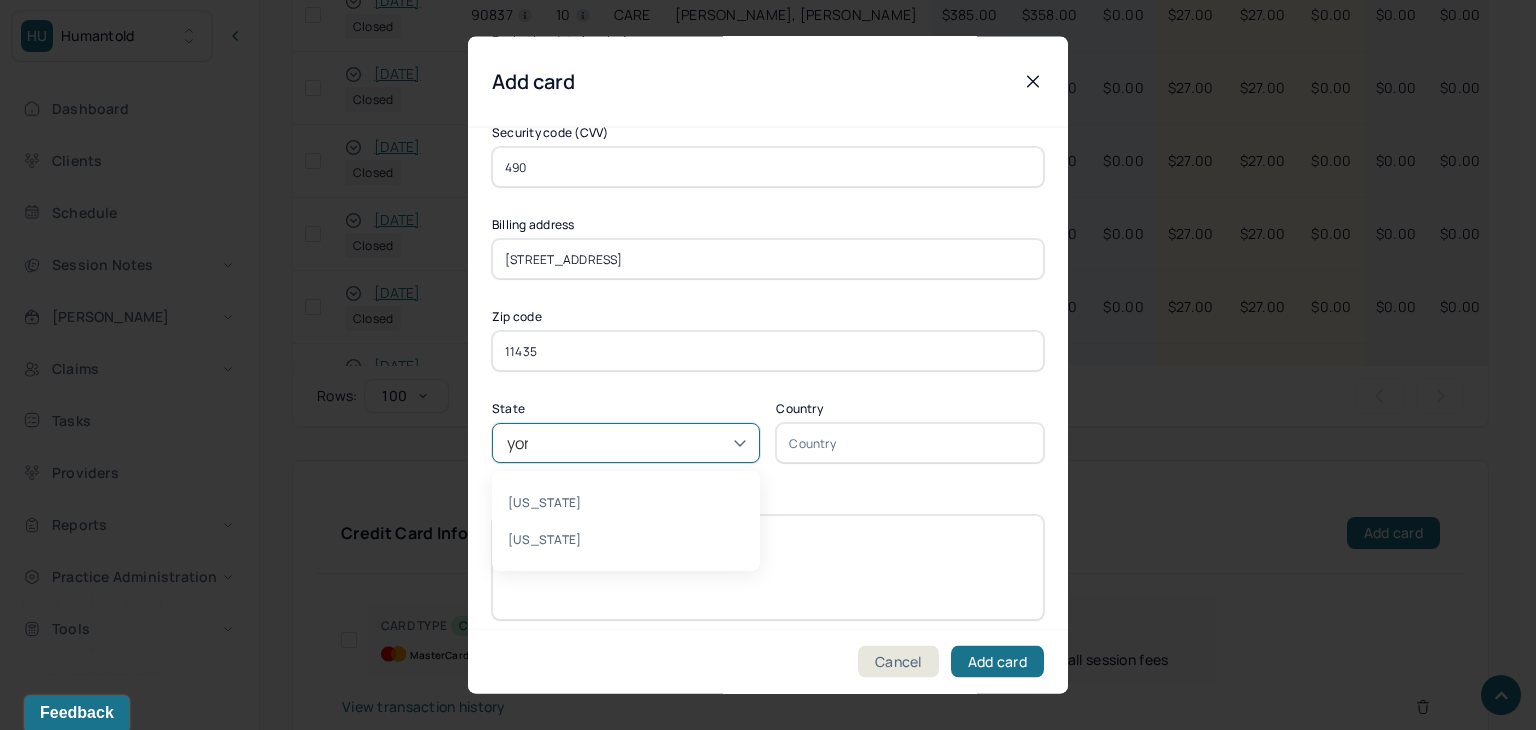 type on "york" 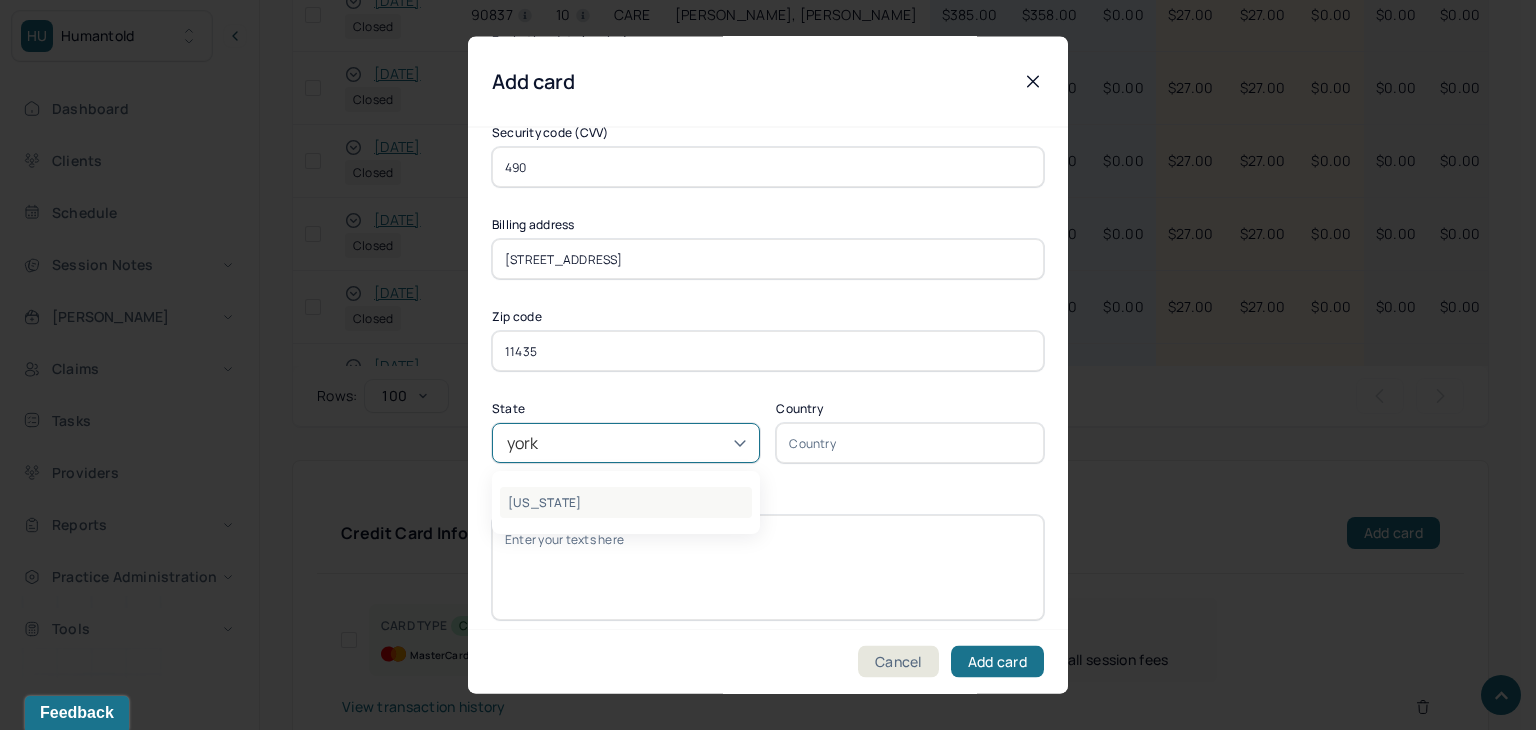 click on "[US_STATE]" at bounding box center (626, 503) 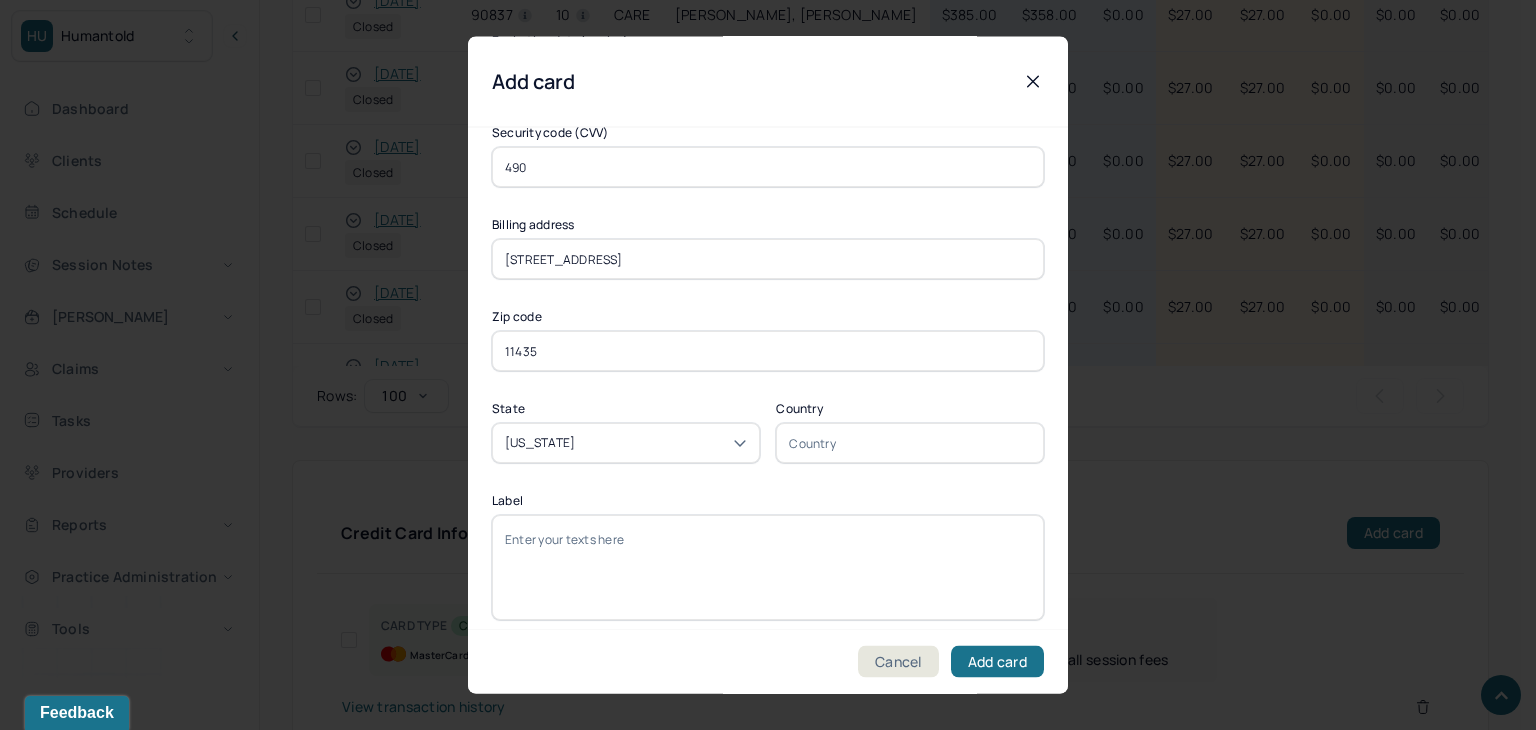 click on "Label" at bounding box center (768, 568) 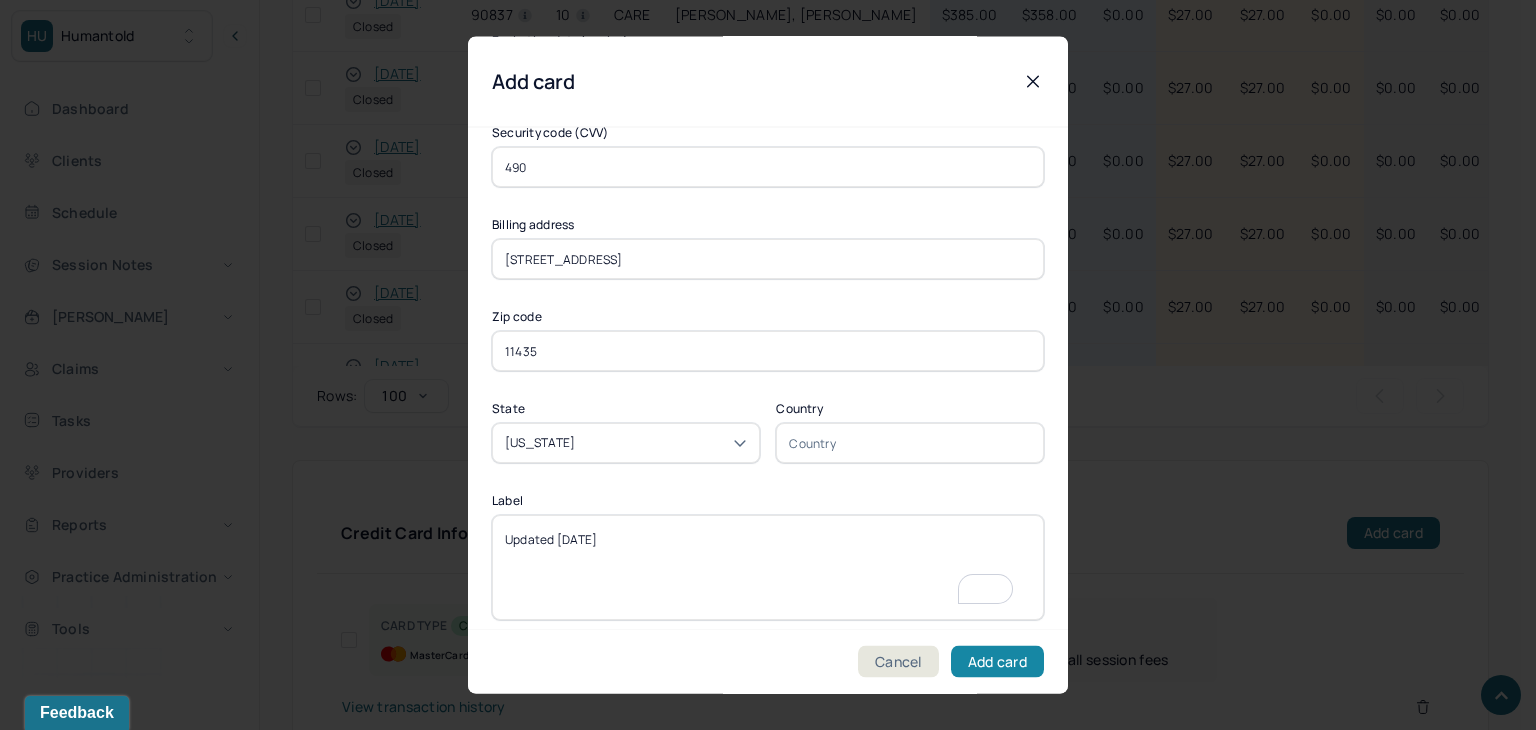 type on "Updated 7/1/25" 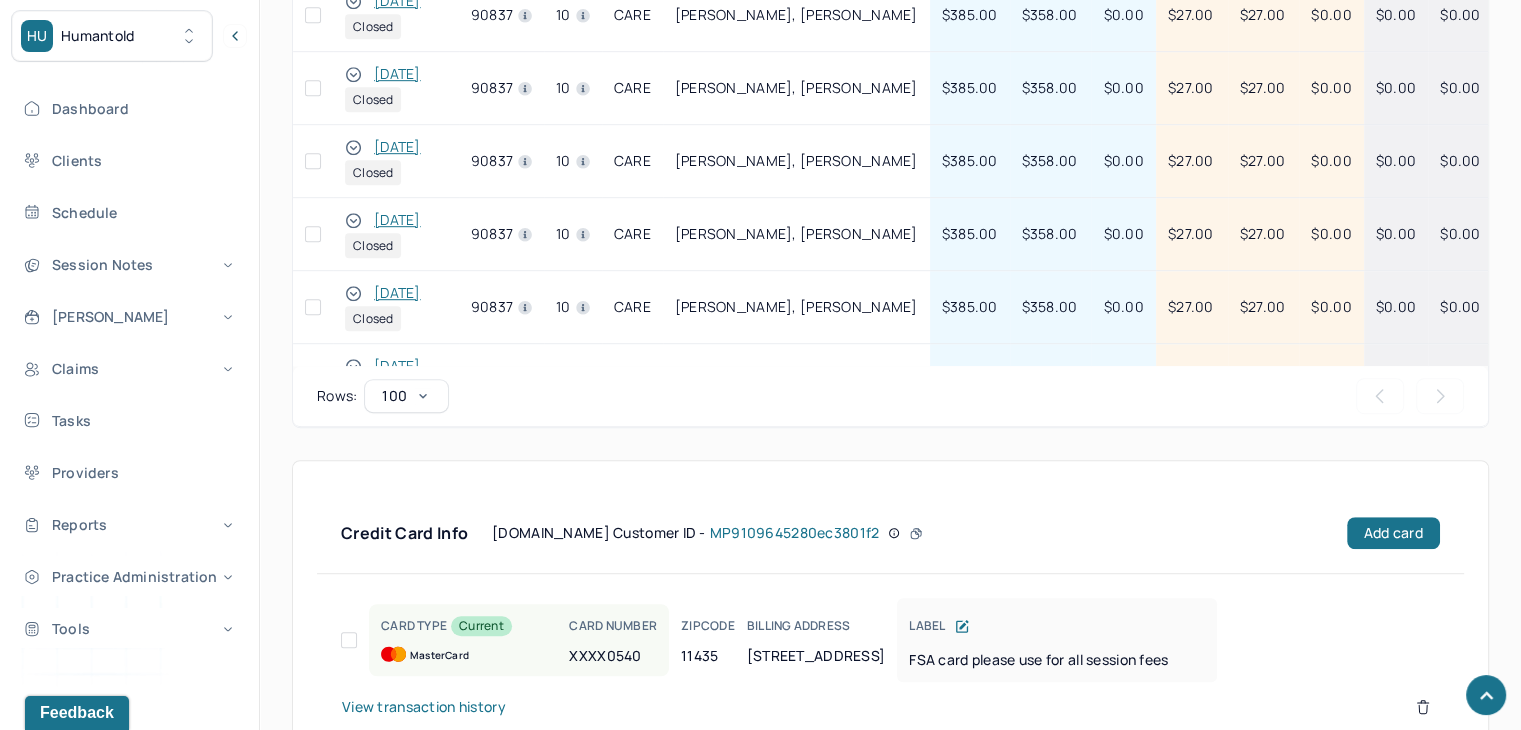 scroll, scrollTop: 1100, scrollLeft: 0, axis: vertical 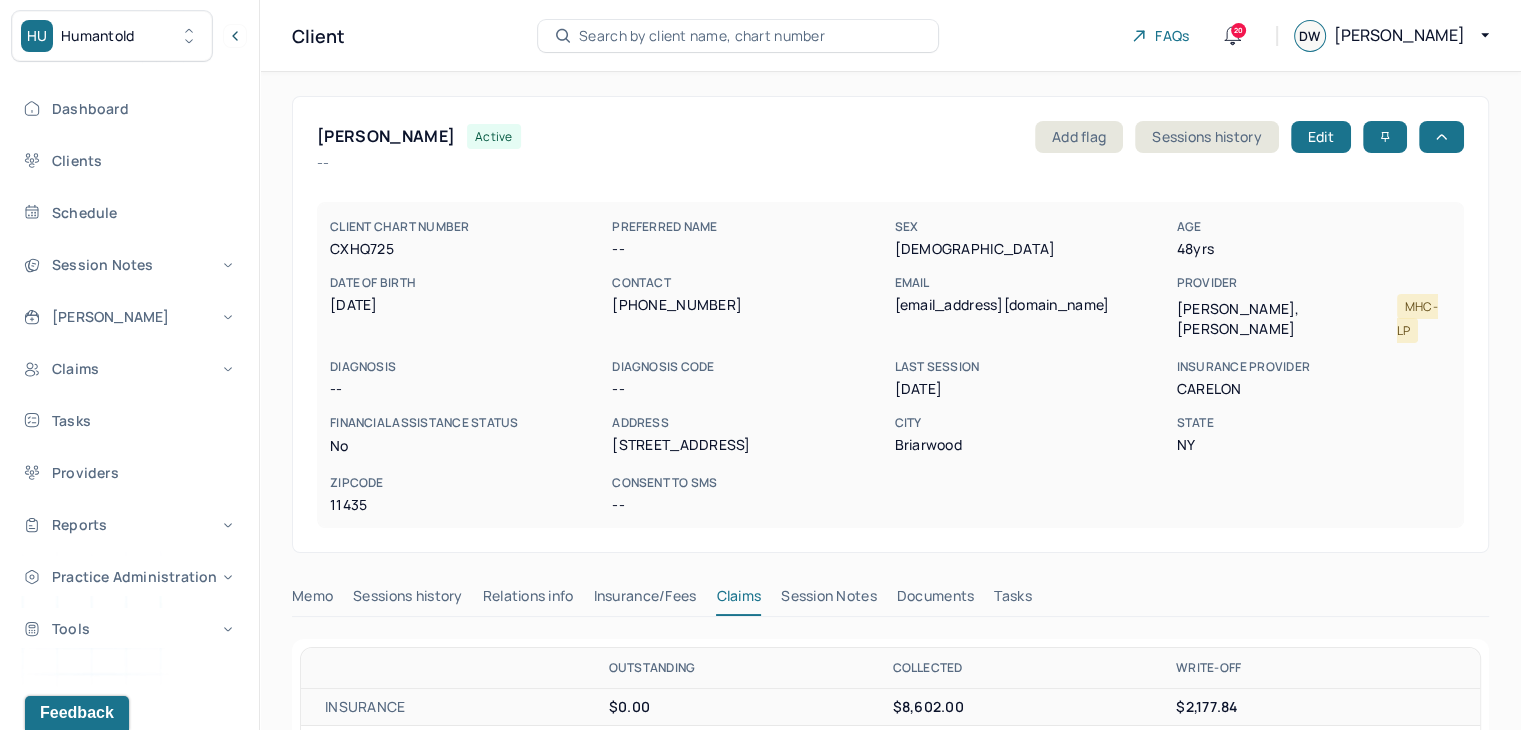 click on "Search by client name, chart number" at bounding box center (702, 36) 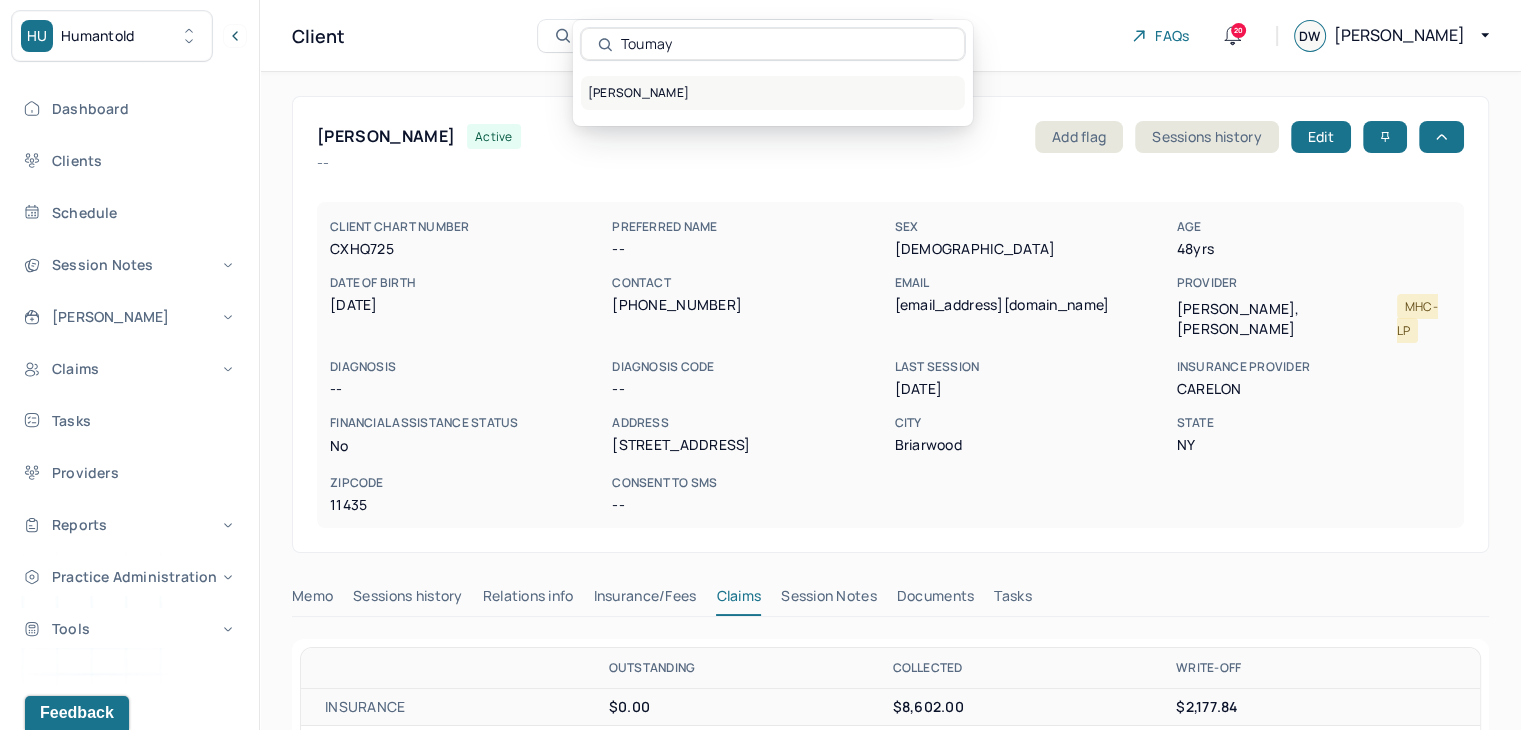 type on "Toumay" 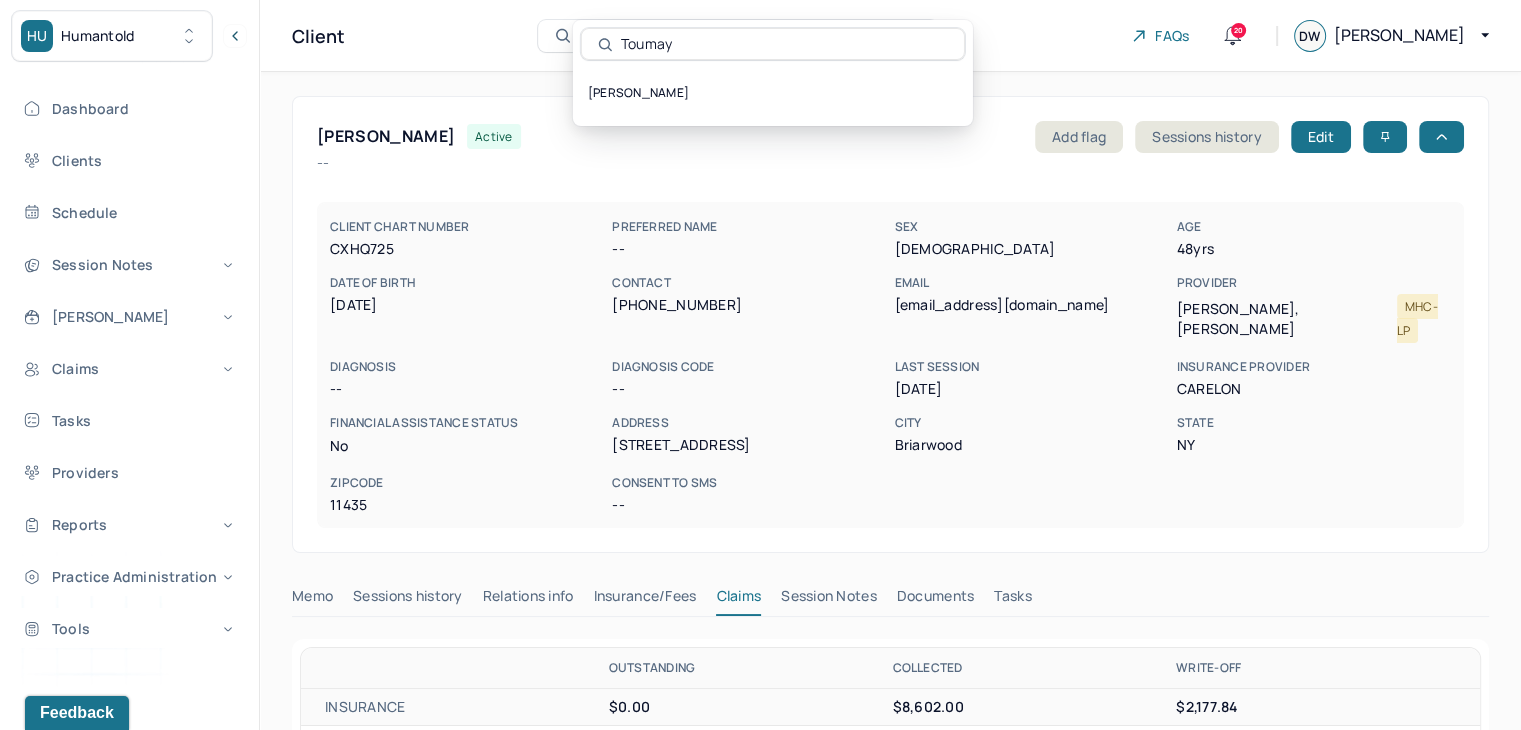 click on "TOUMAYAN, ELENA" at bounding box center [773, 93] 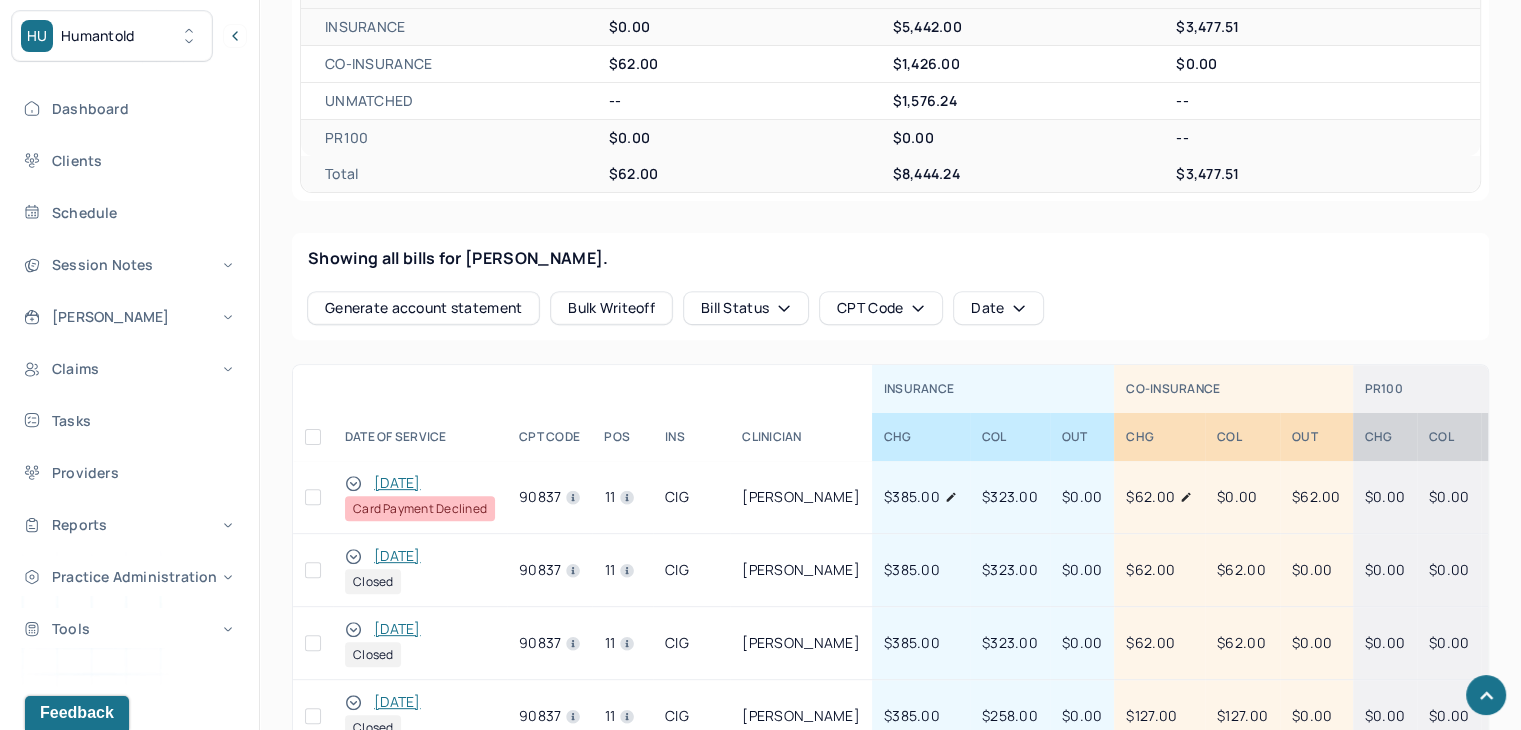 scroll, scrollTop: 700, scrollLeft: 0, axis: vertical 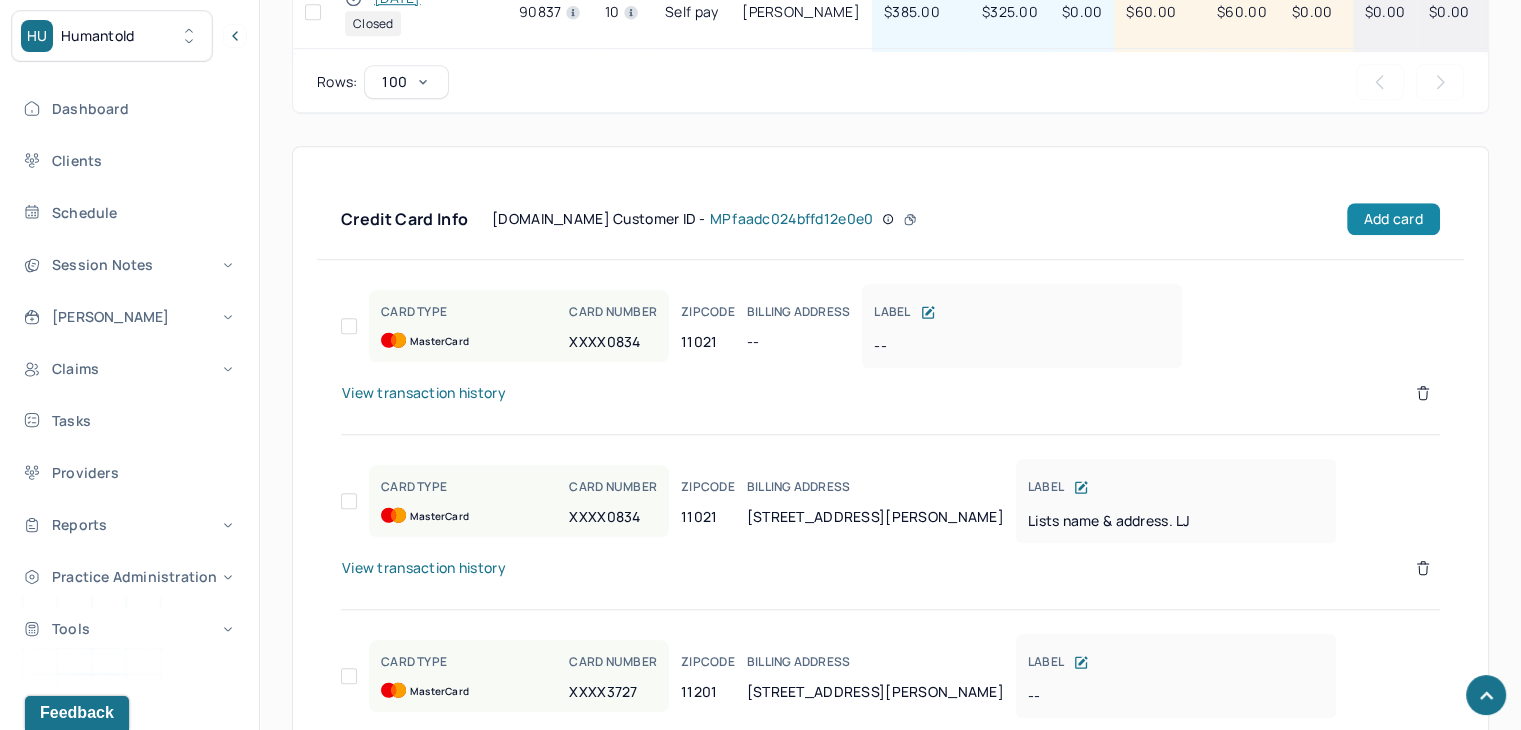 click on "Add card" at bounding box center [1393, 219] 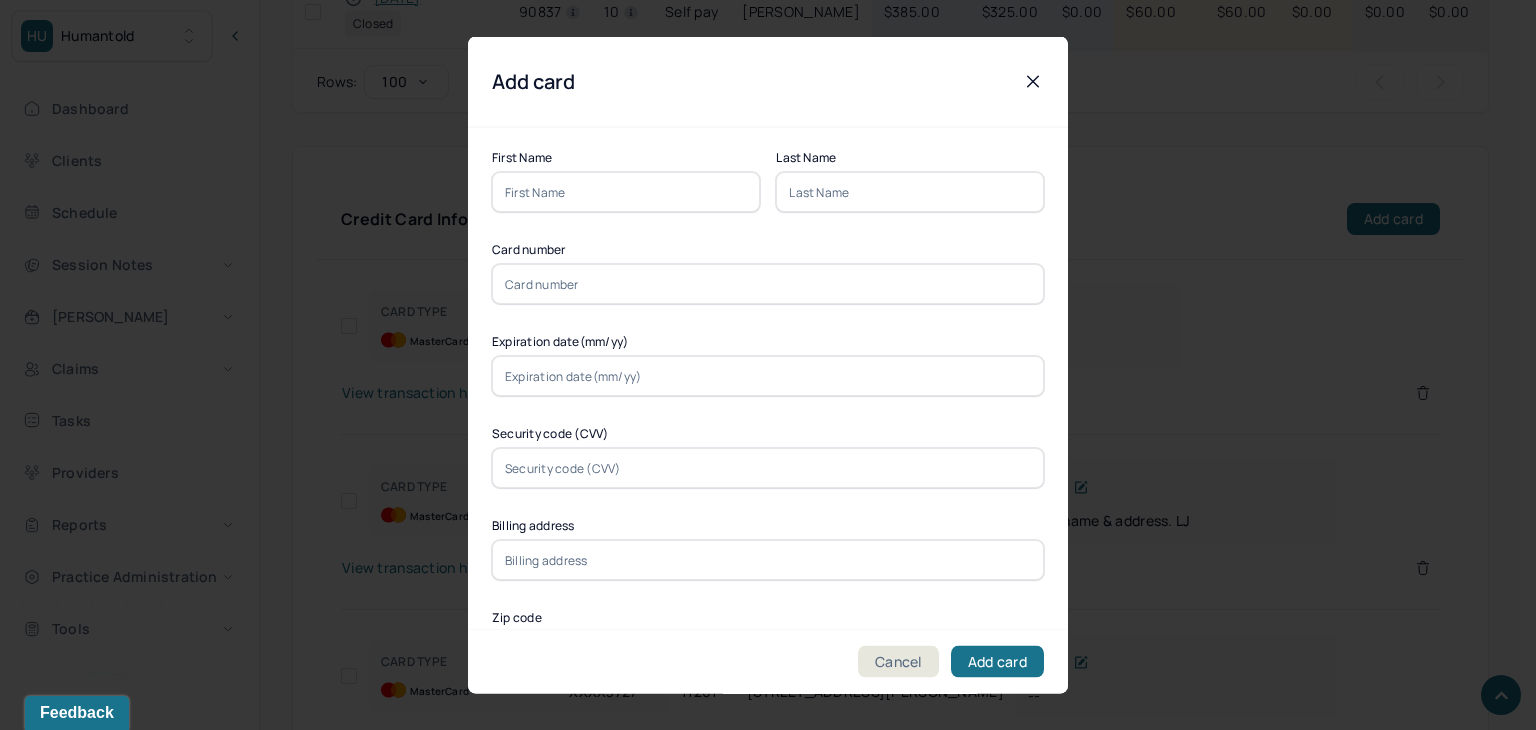 click at bounding box center [626, 192] 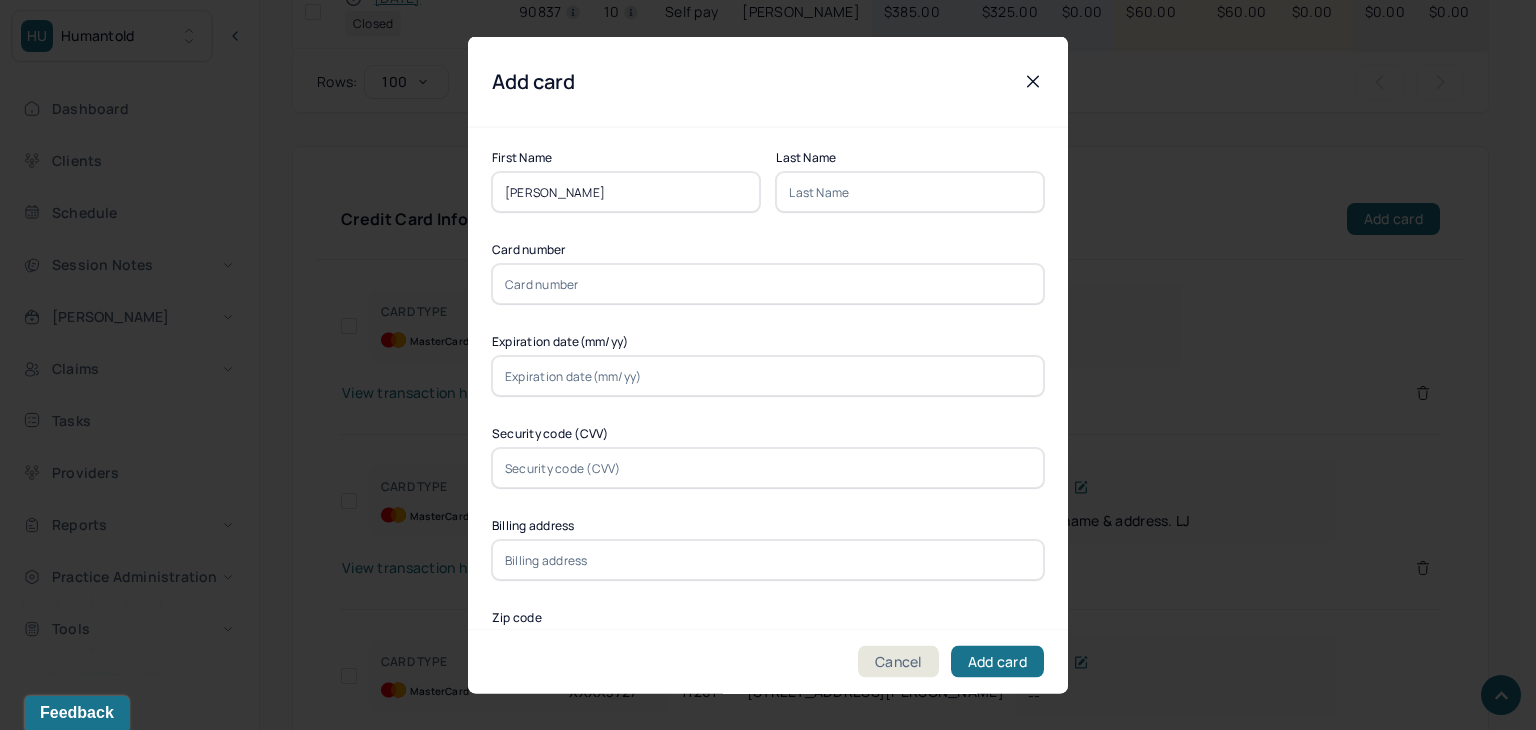 type on "Elena" 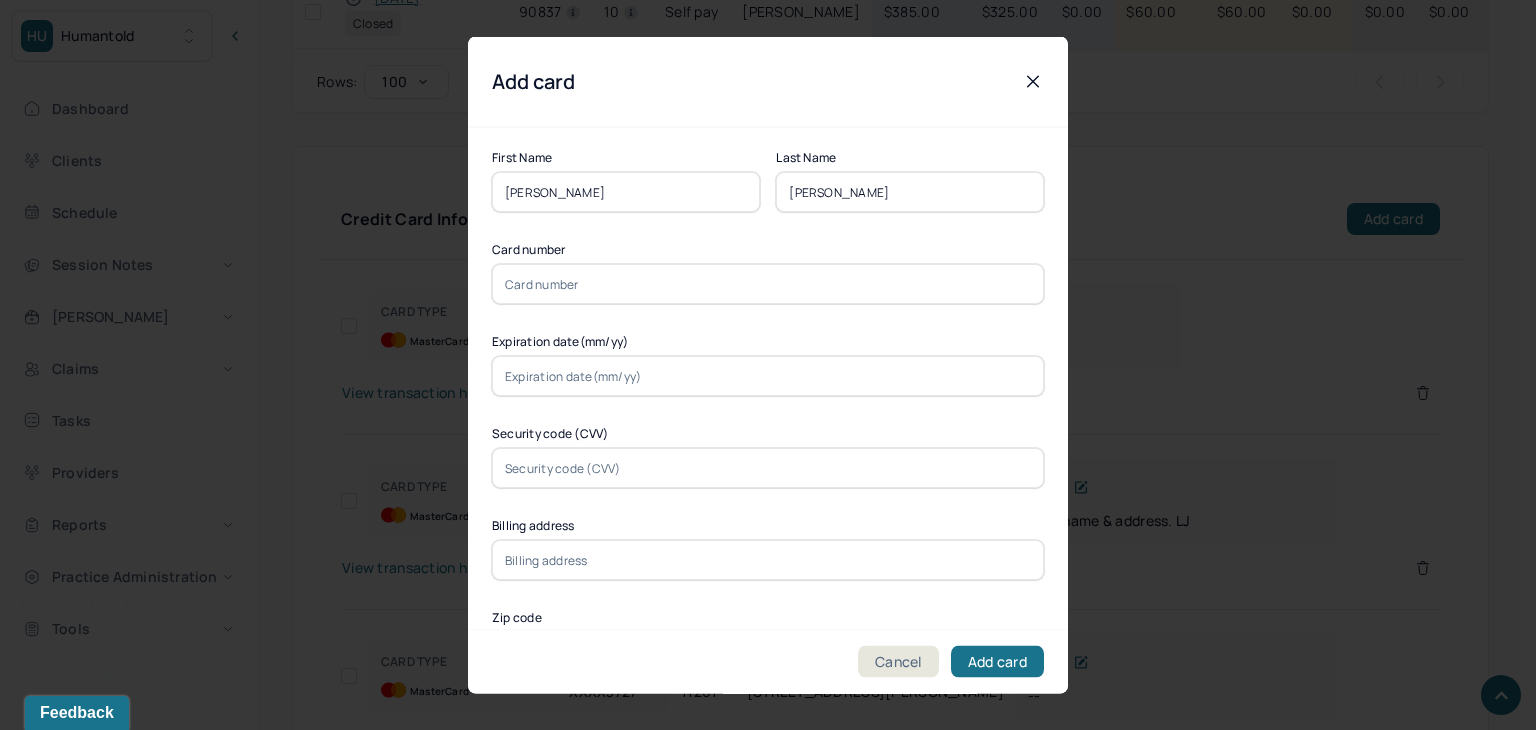 type on "Toumayan" 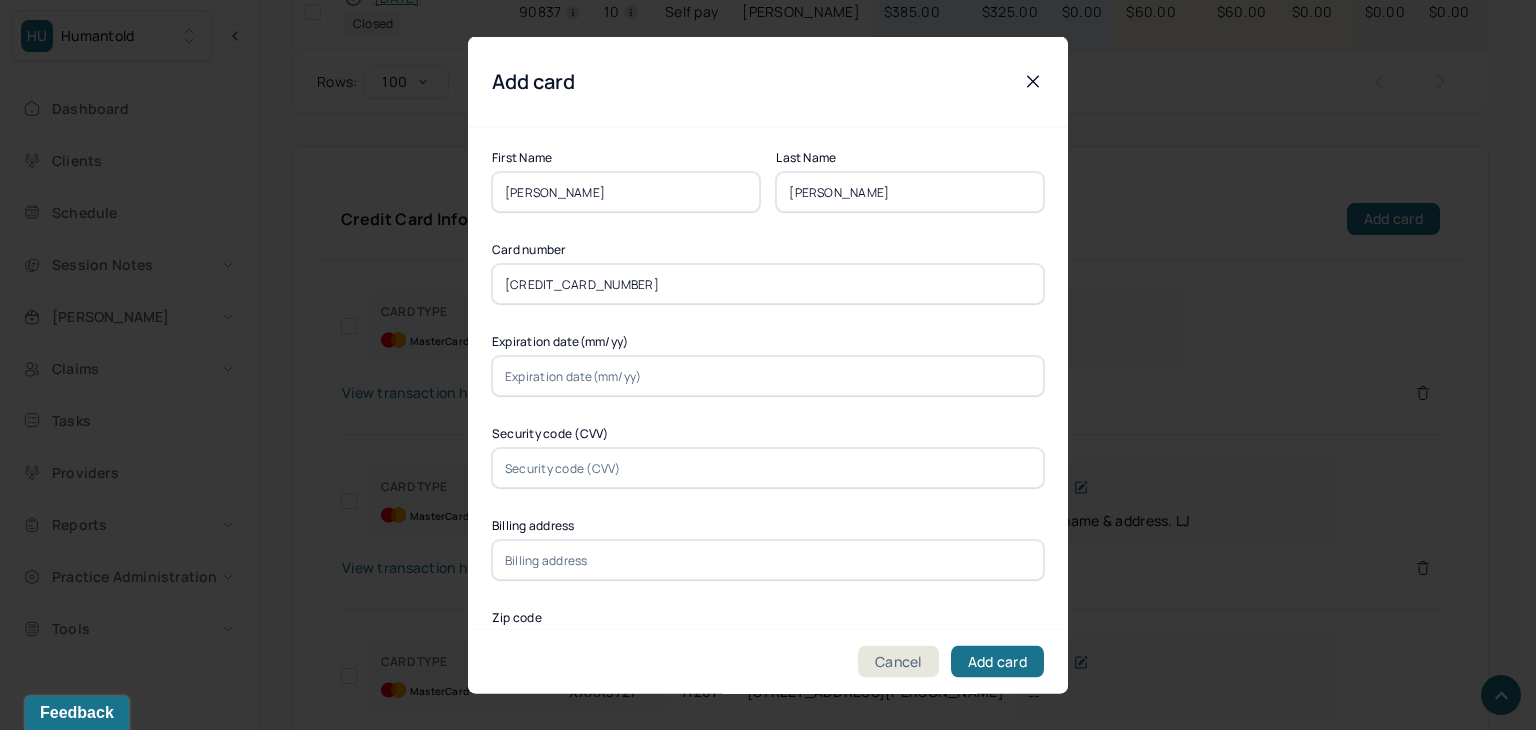 type on "5593095026337461" 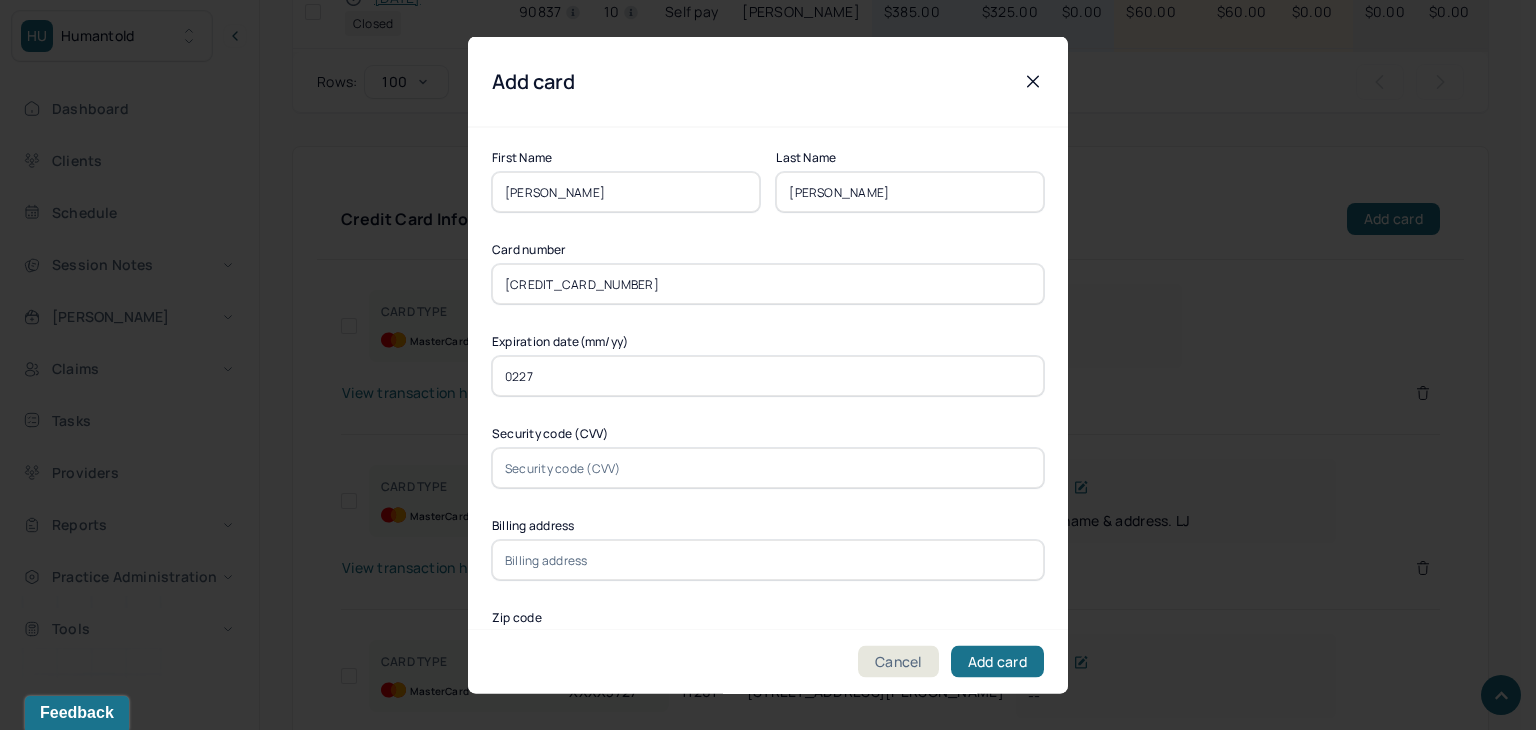 type on "0227" 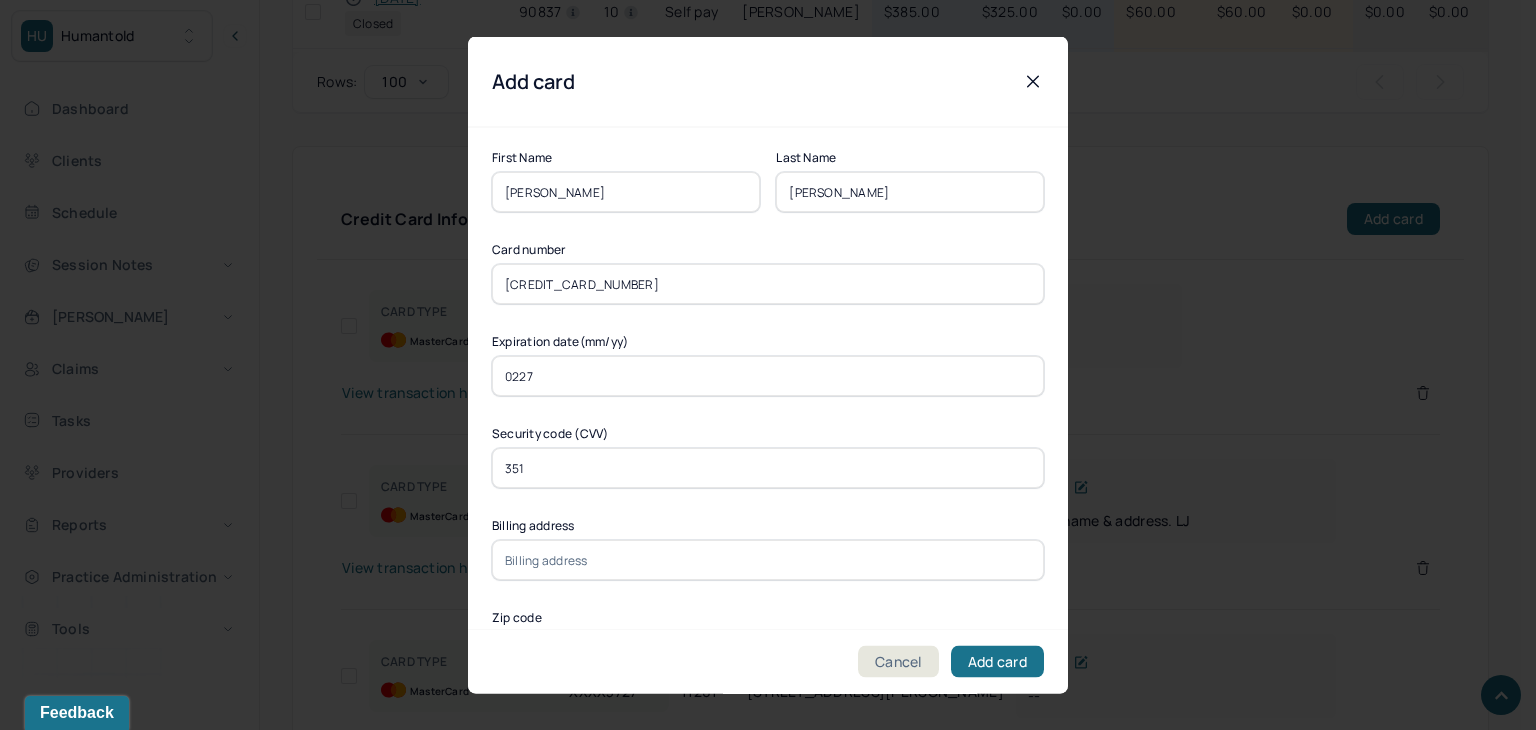 type on "351" 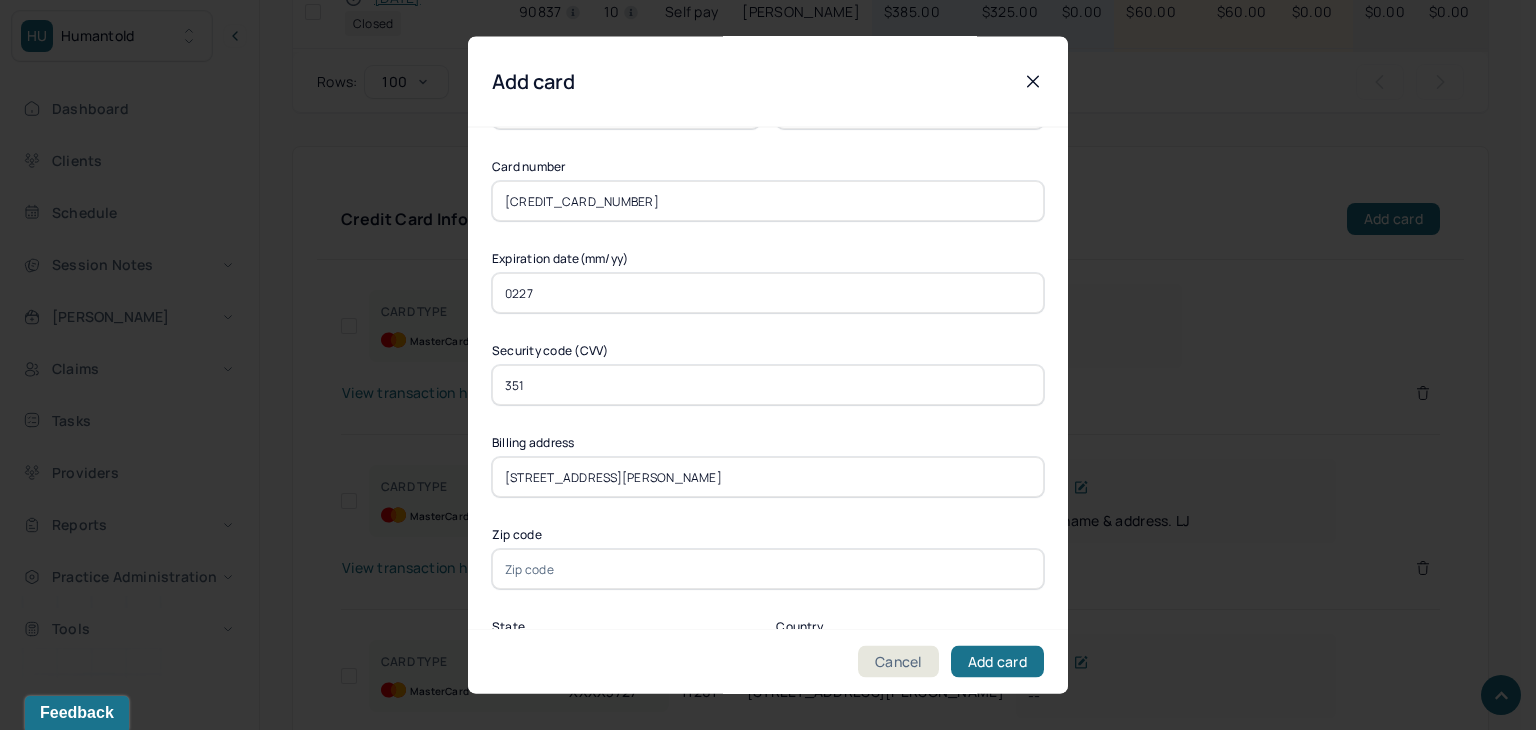 scroll, scrollTop: 300, scrollLeft: 0, axis: vertical 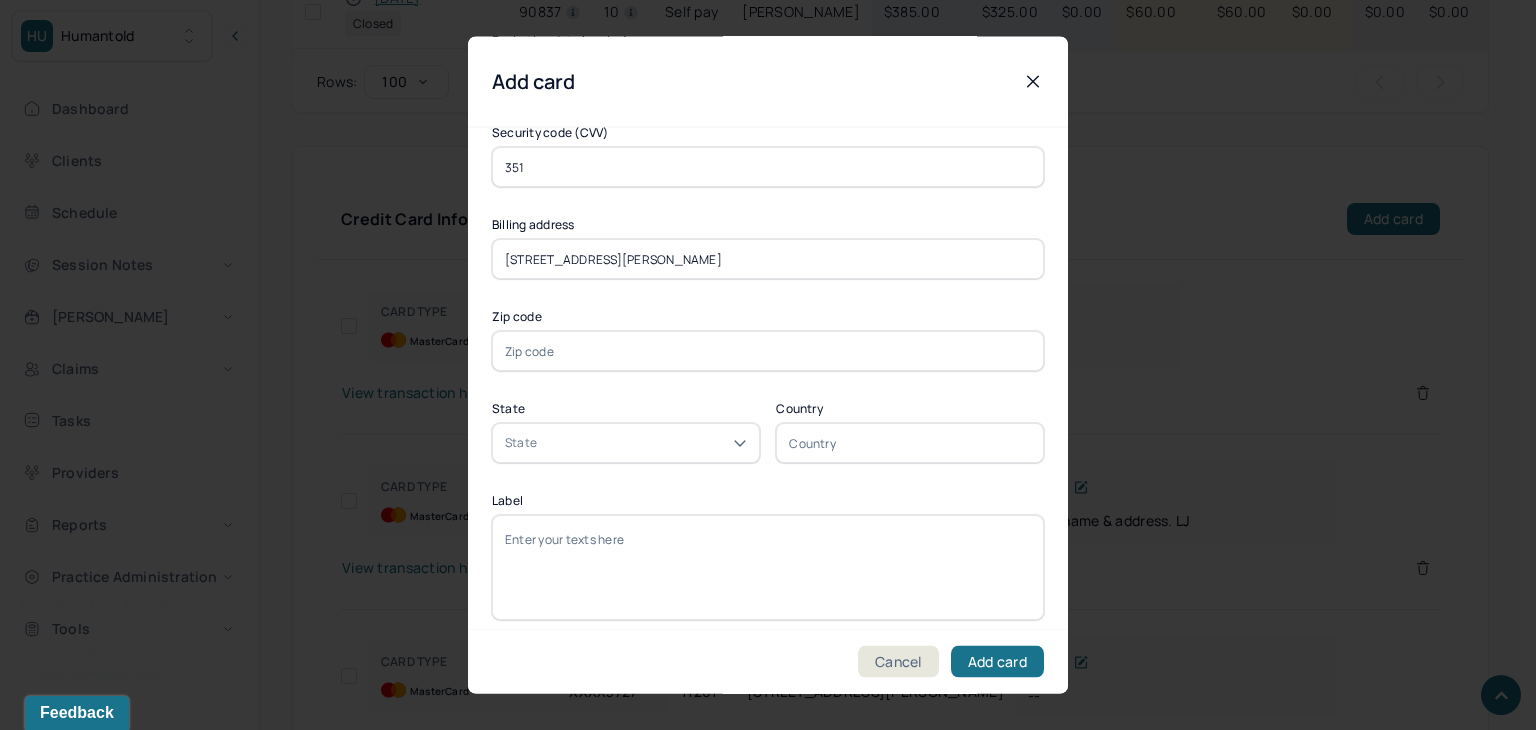 type on "245 Henry St. apt 4i" 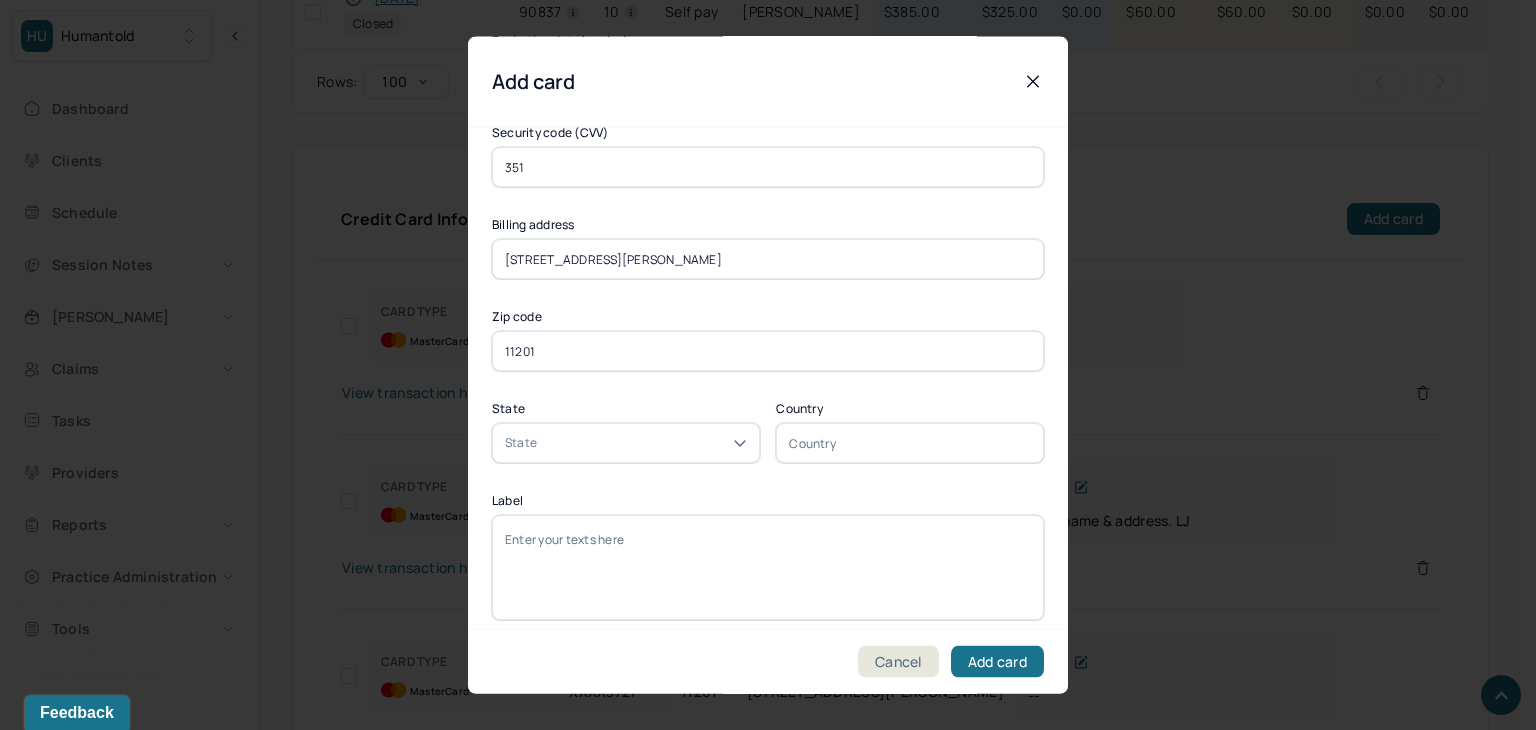 type on "11201" 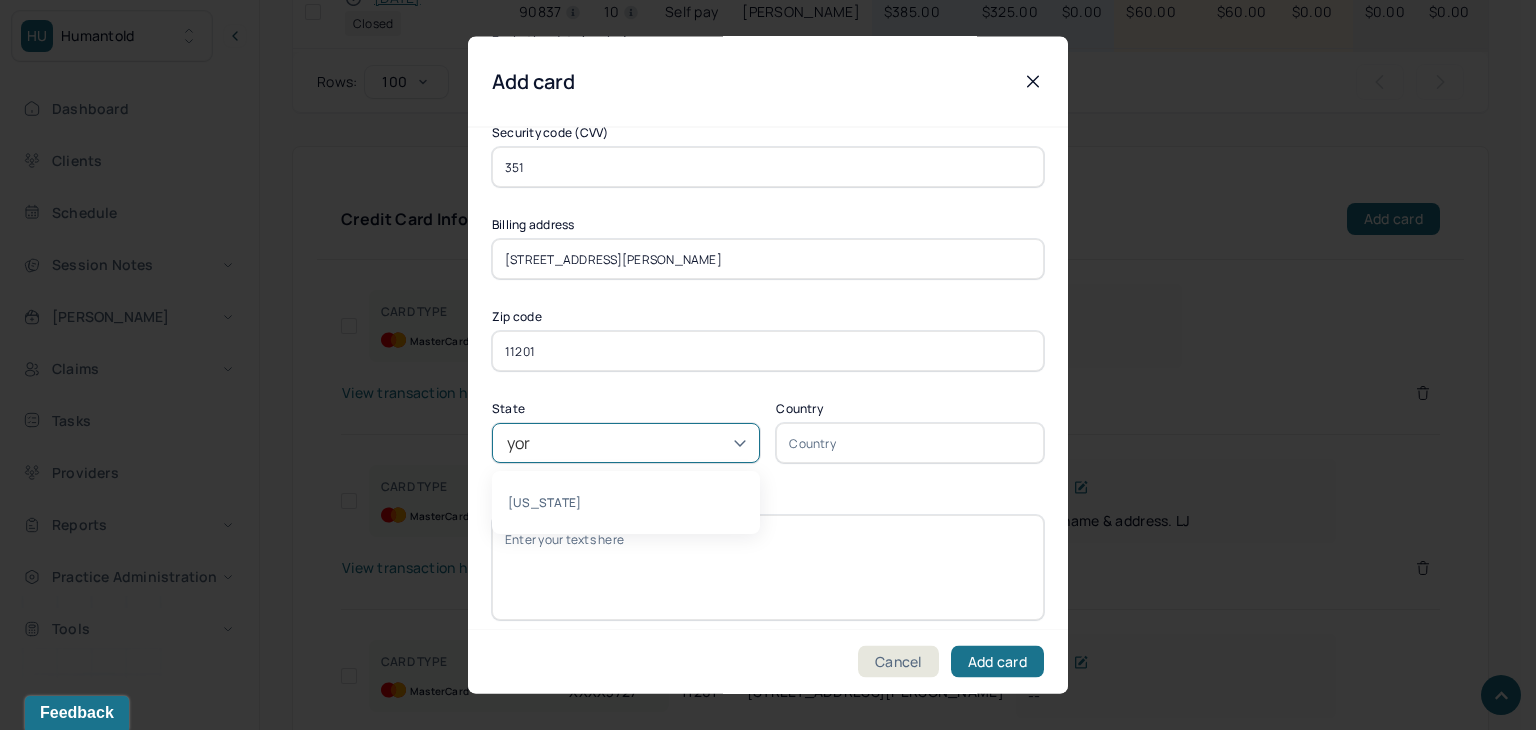 type on "york" 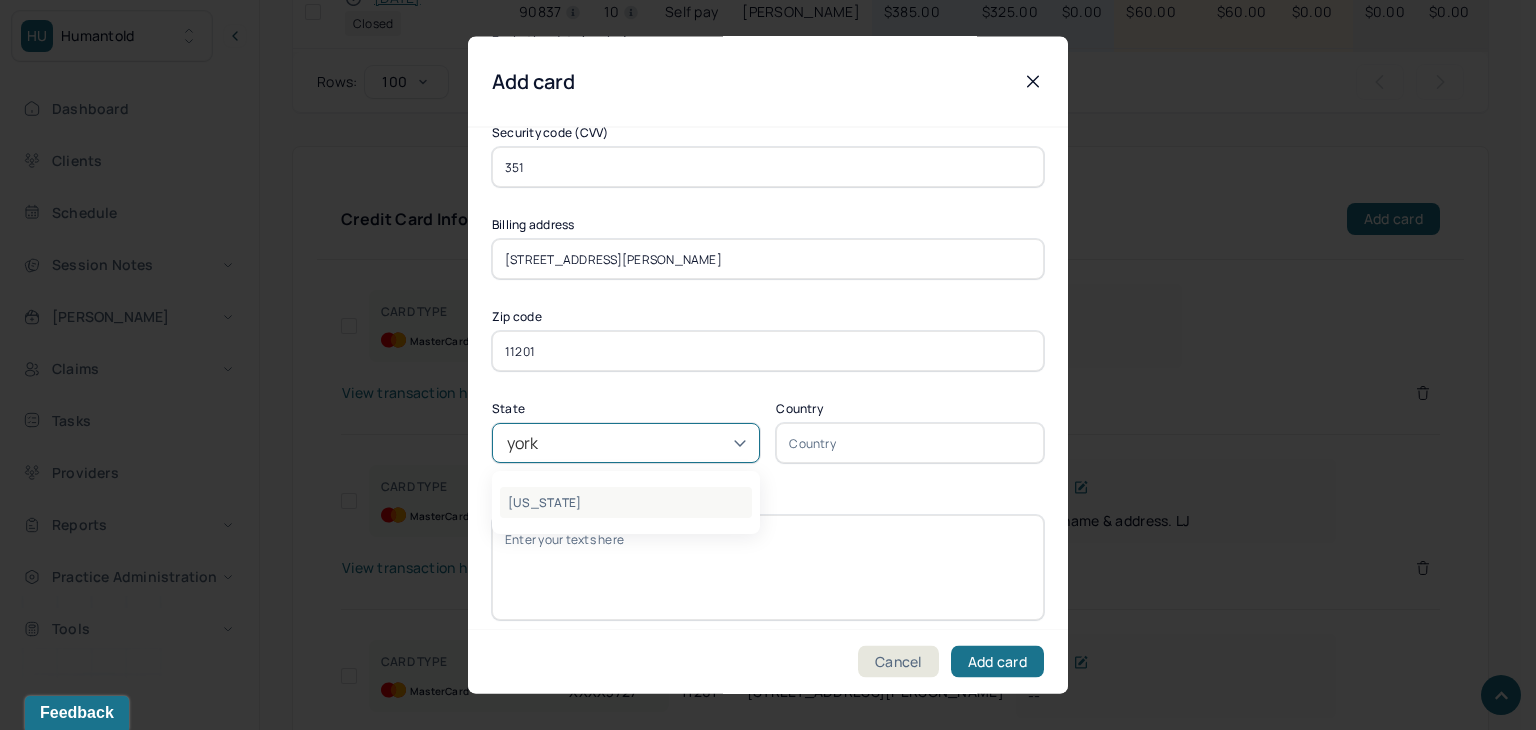 click on "[US_STATE]" at bounding box center (626, 503) 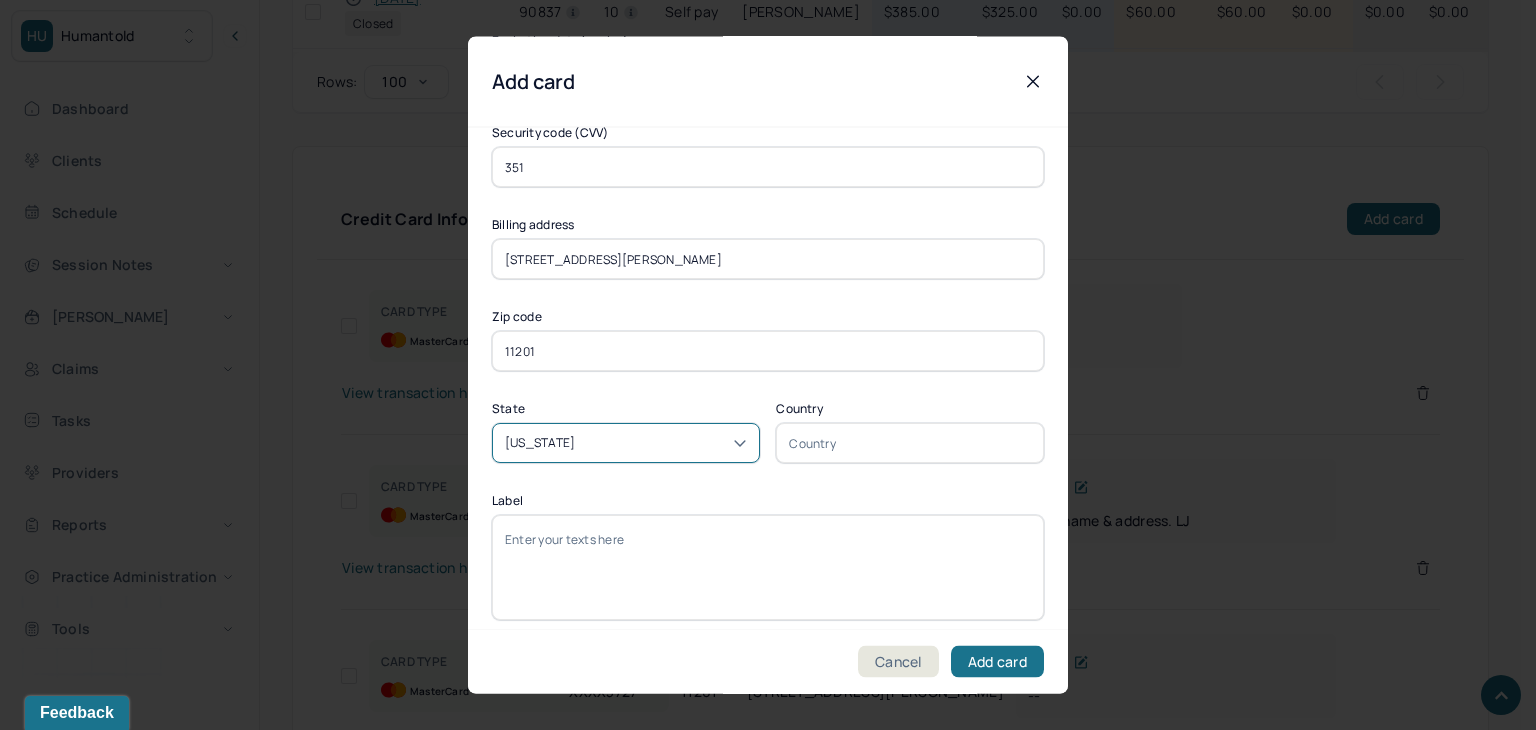 click on "Label" at bounding box center [768, 568] 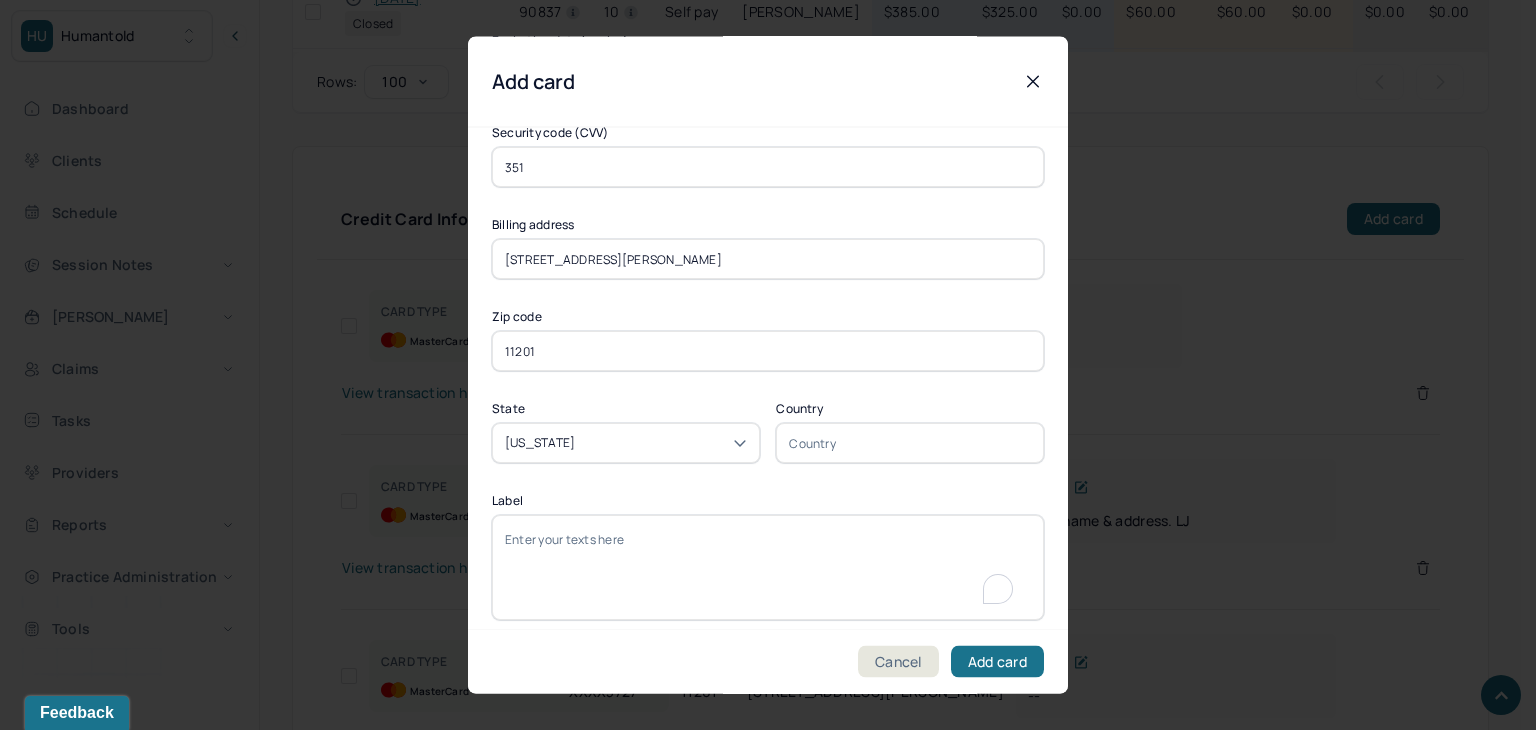 click on "Label" at bounding box center (768, 568) 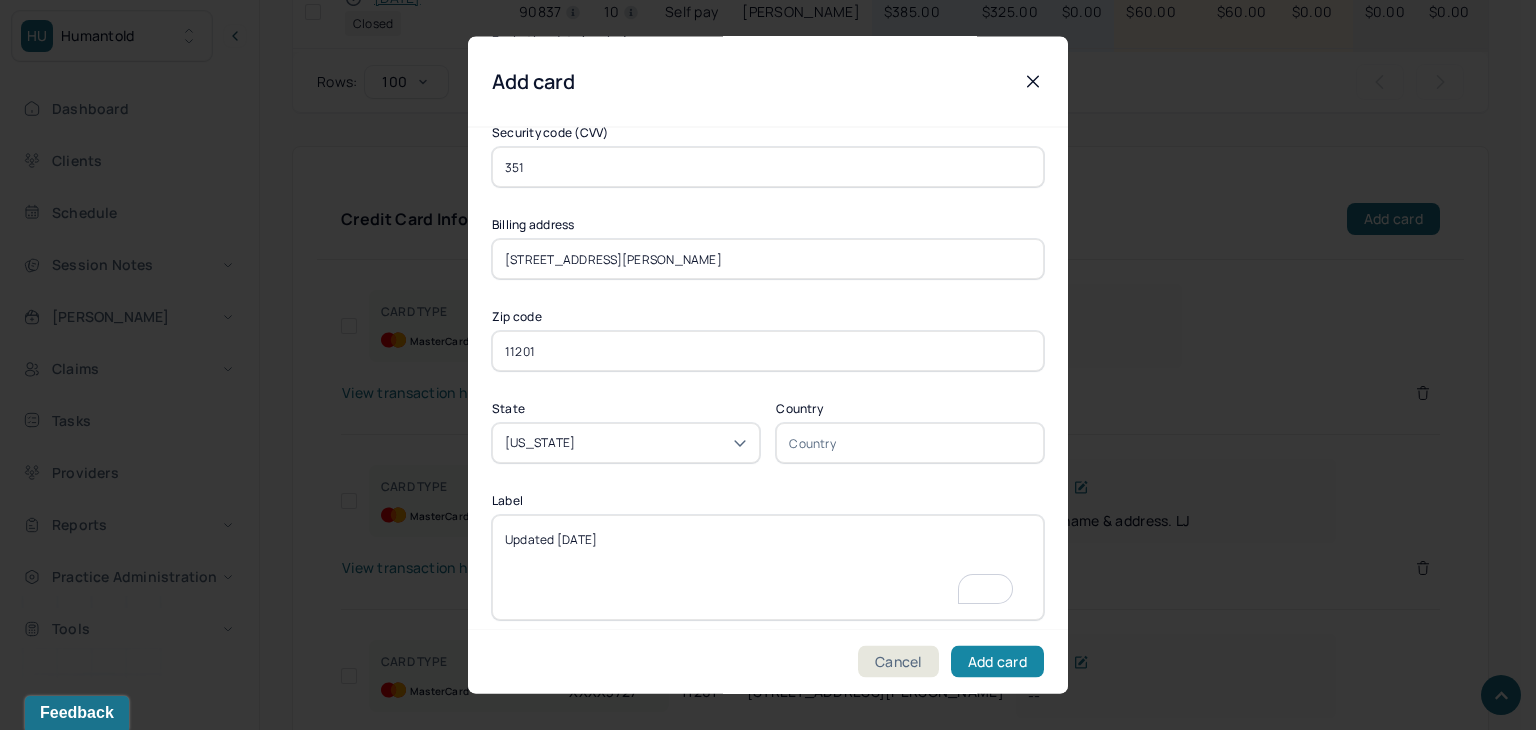 type on "Updated 7/1/25" 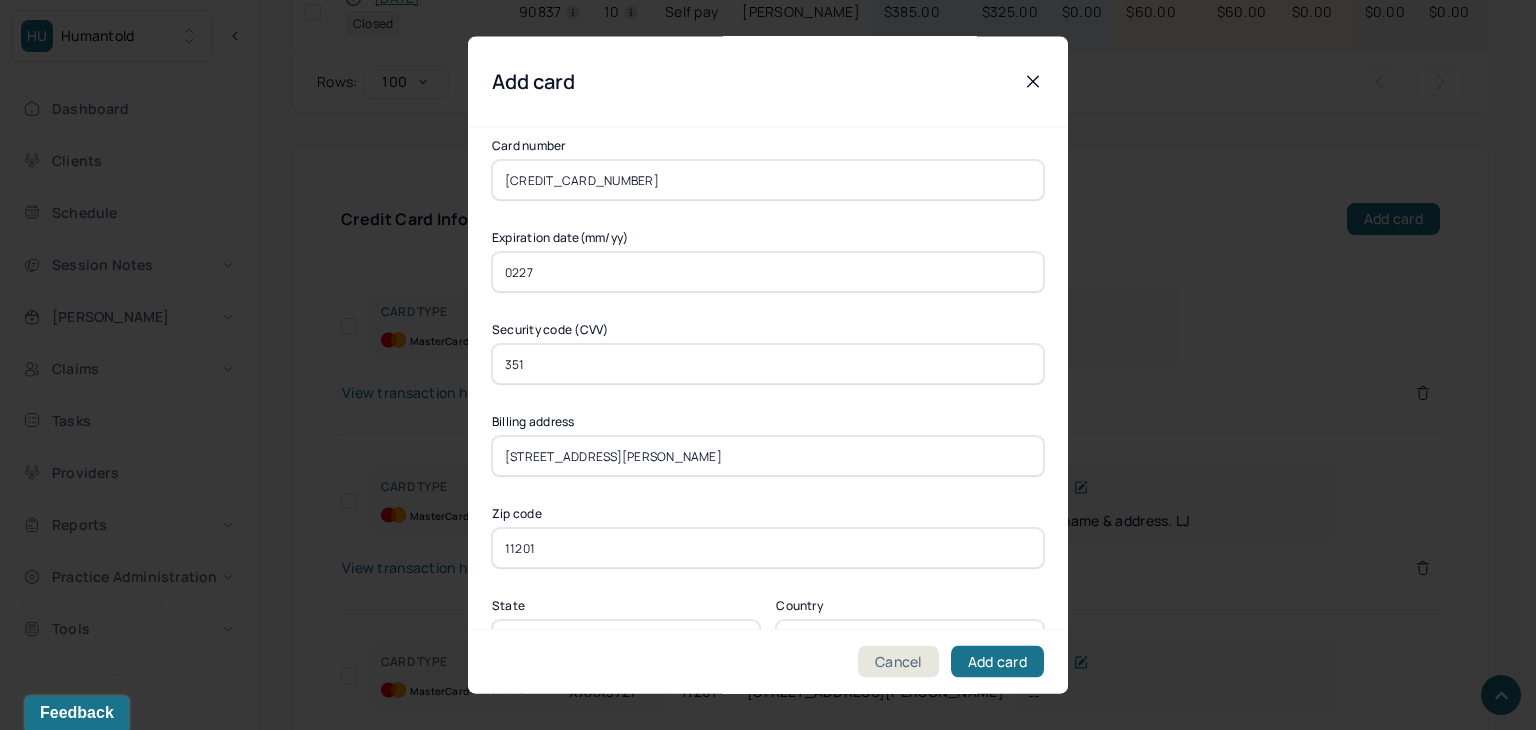 scroll, scrollTop: 100, scrollLeft: 0, axis: vertical 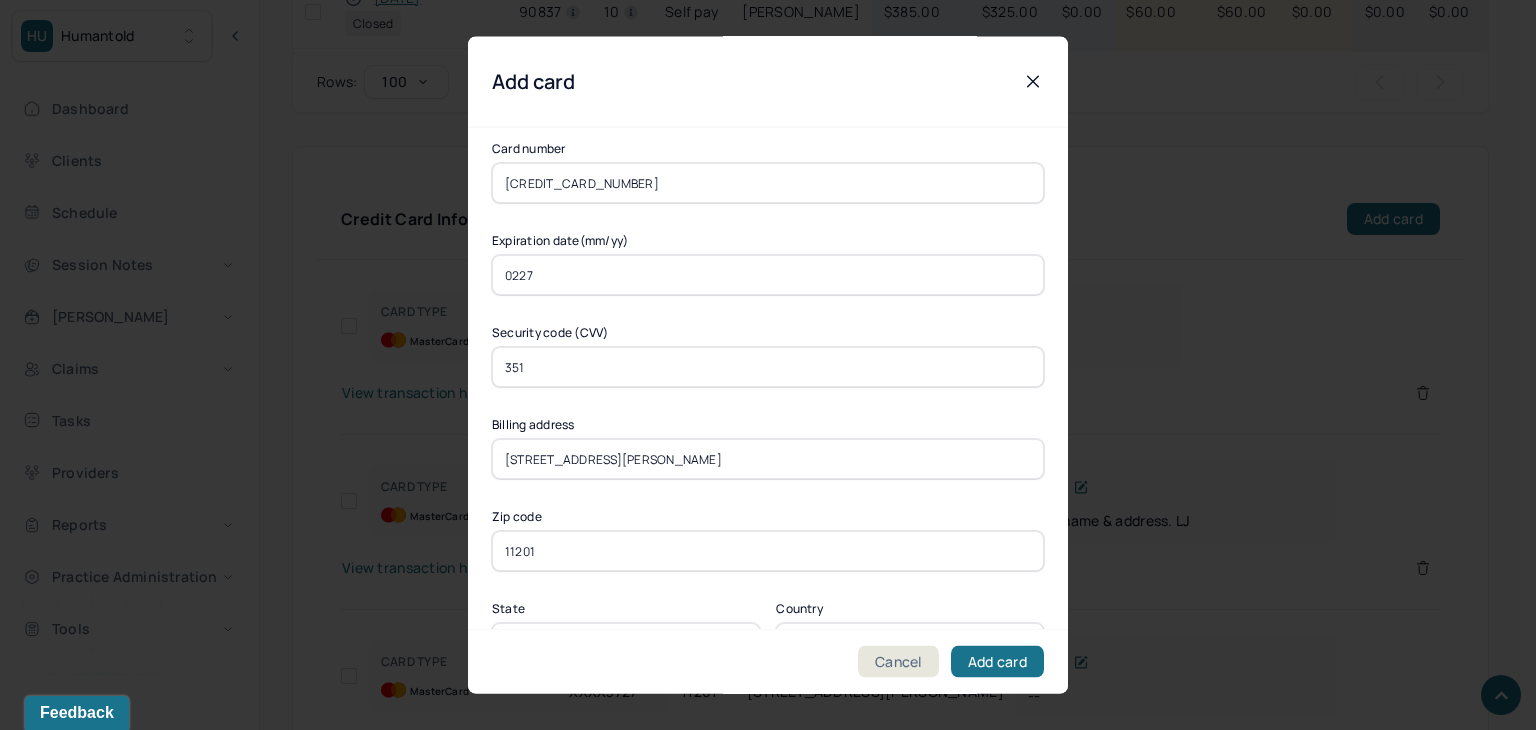drag, startPoint x: 586, startPoint y: 462, endPoint x: 672, endPoint y: 461, distance: 86.00581 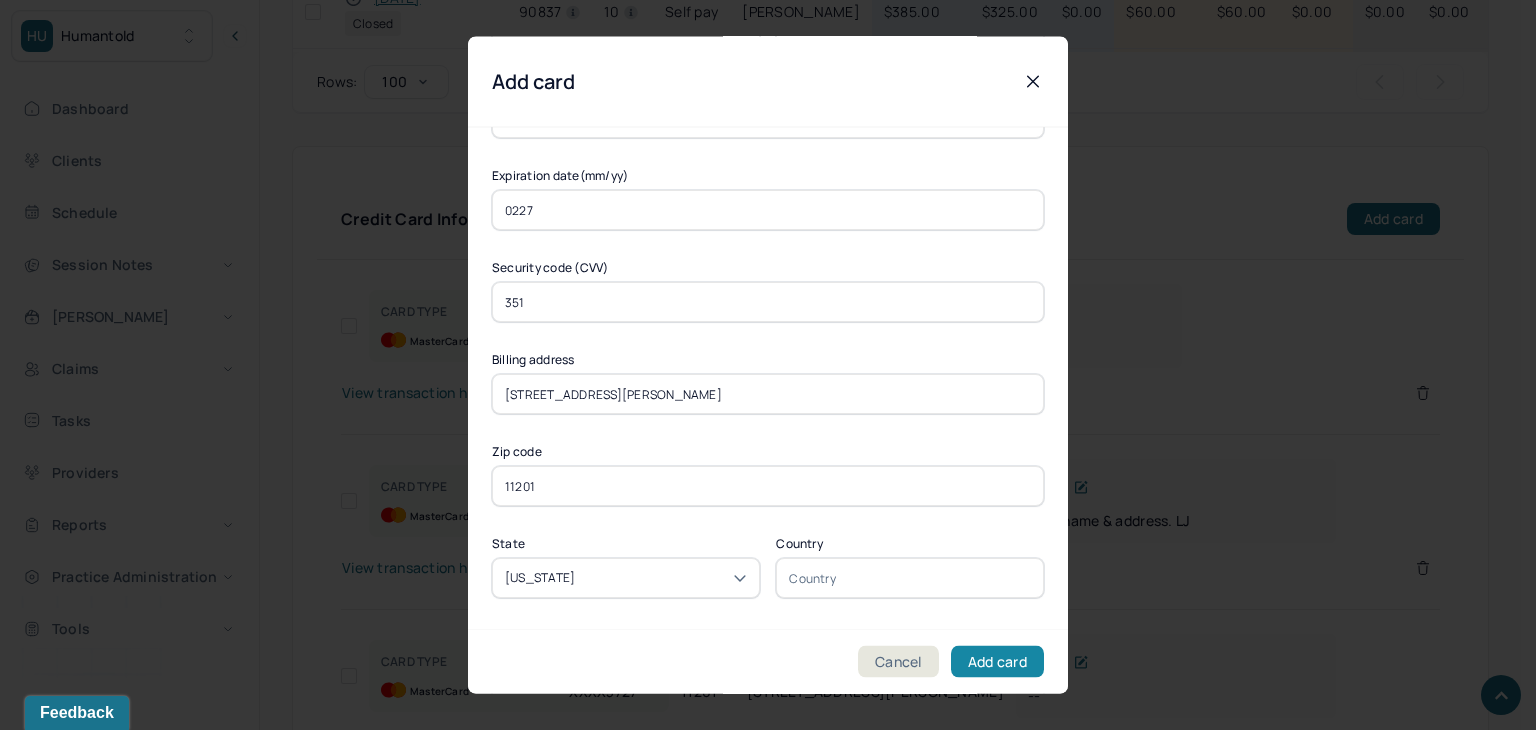 scroll, scrollTop: 200, scrollLeft: 0, axis: vertical 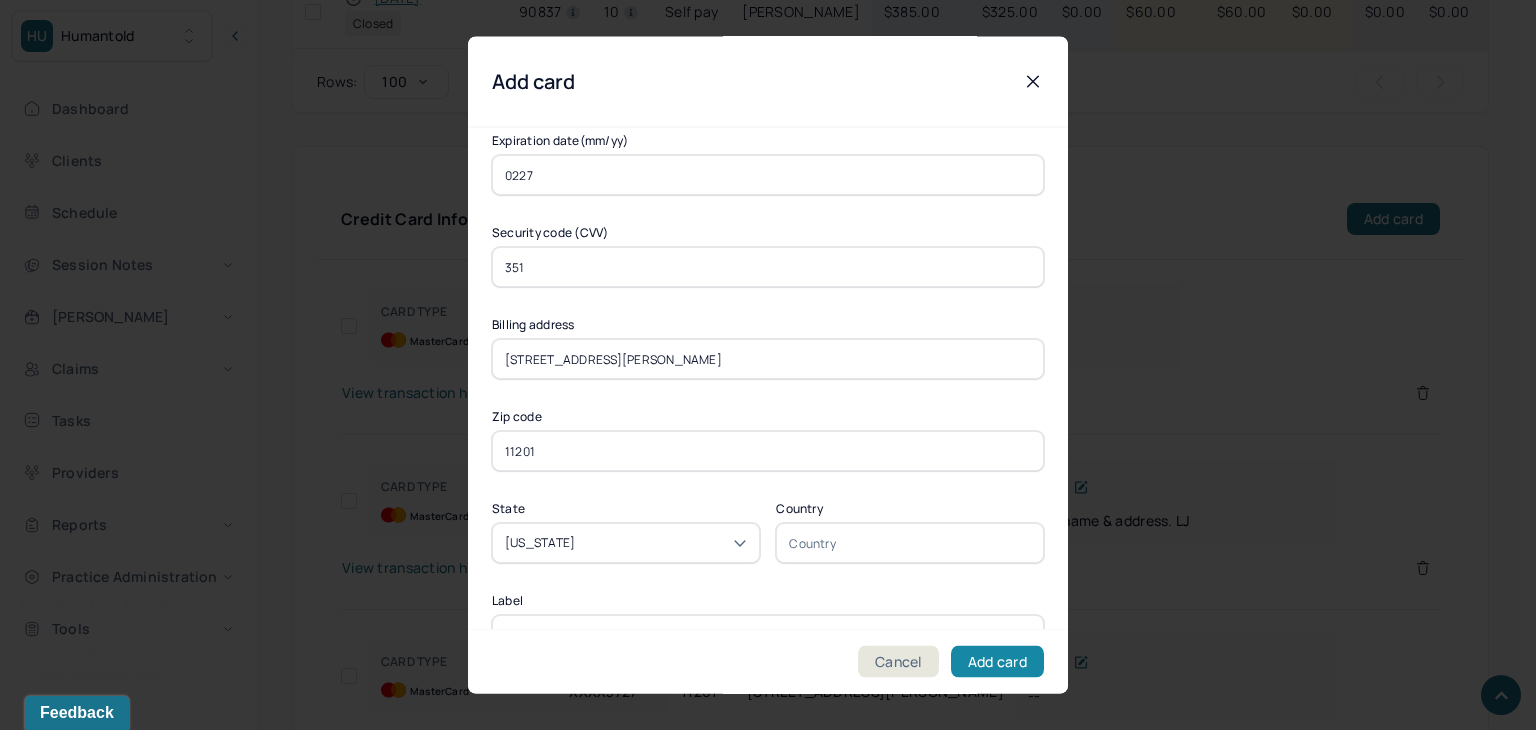 type on "245 Henry St." 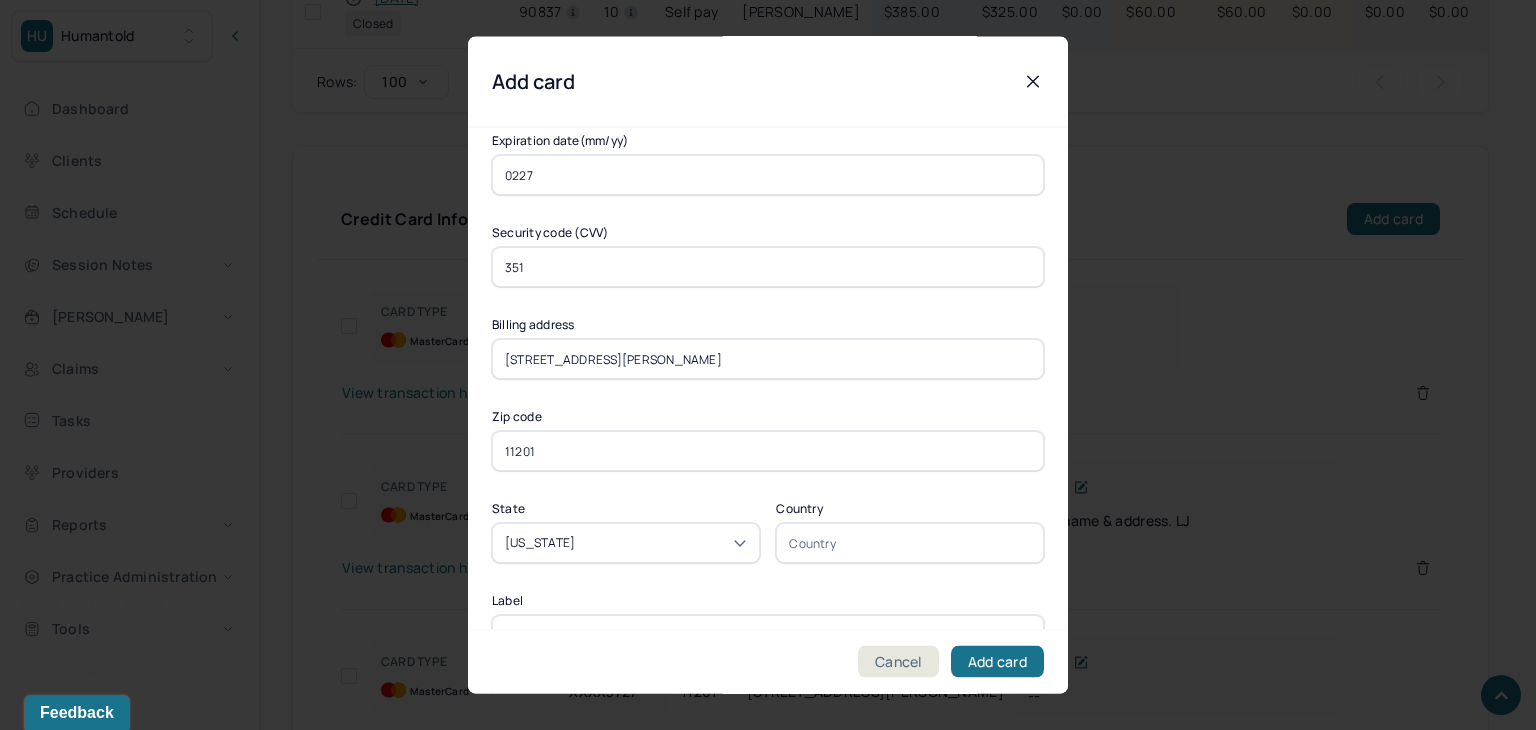click on "0227" at bounding box center (768, 176) 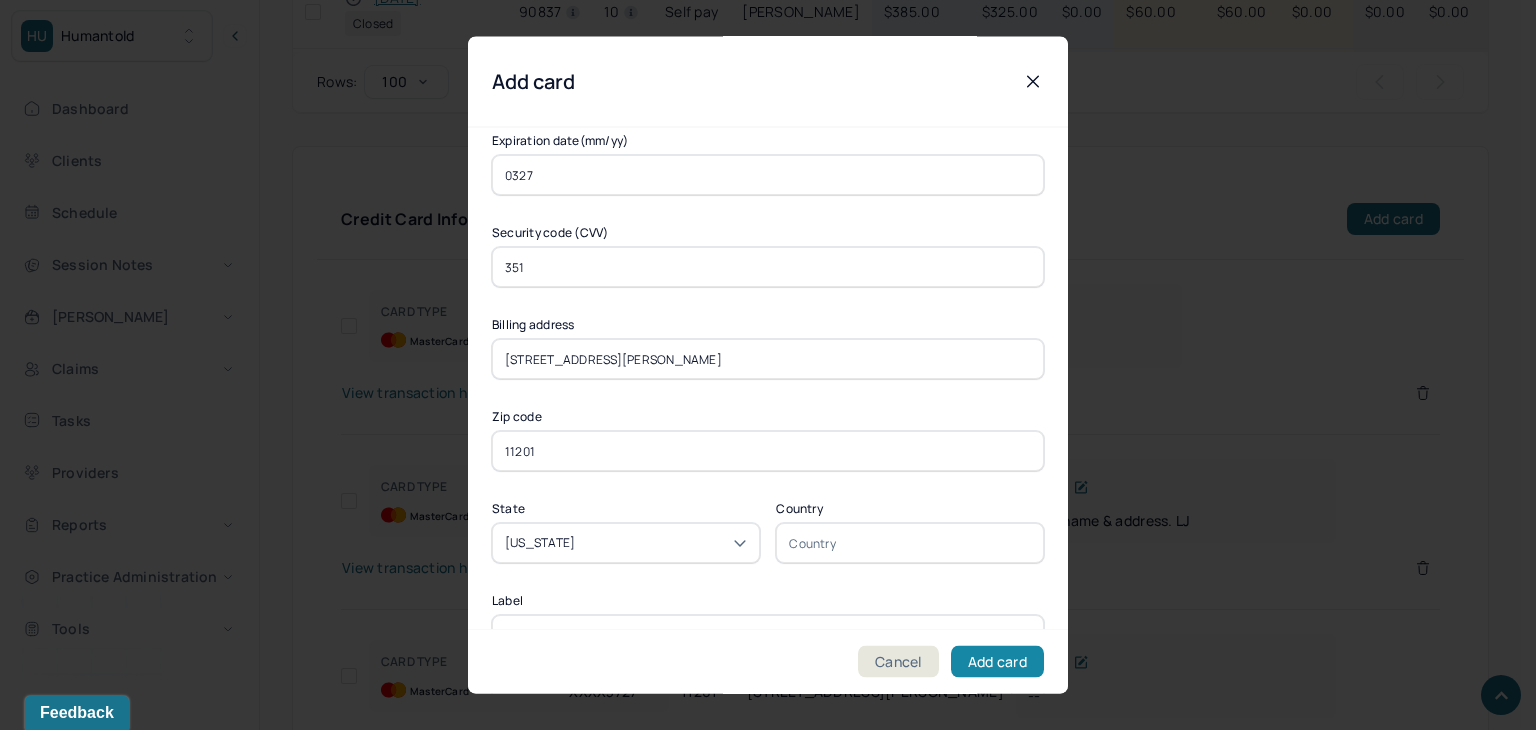 click on "Add card" at bounding box center [997, 662] 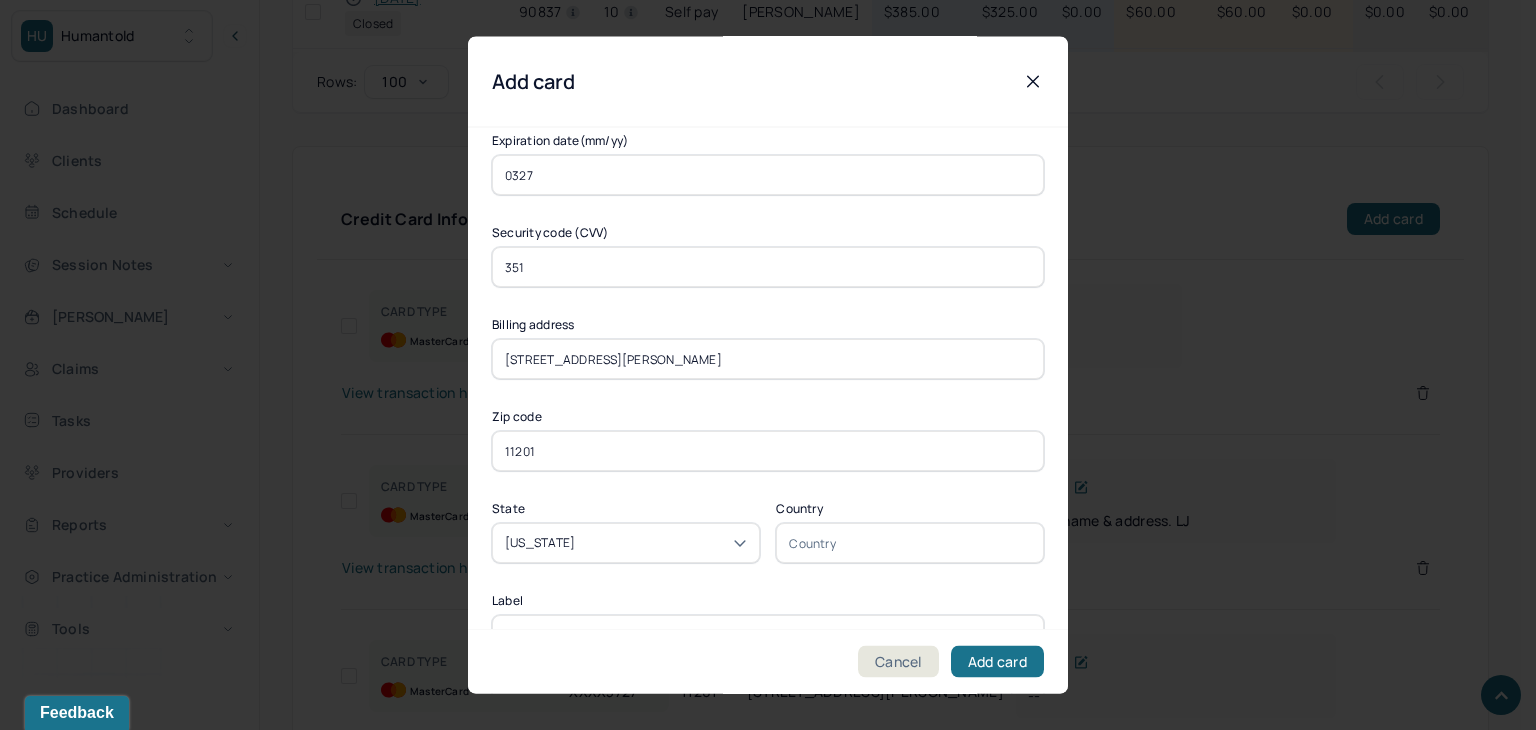 click on "0327" at bounding box center (768, 176) 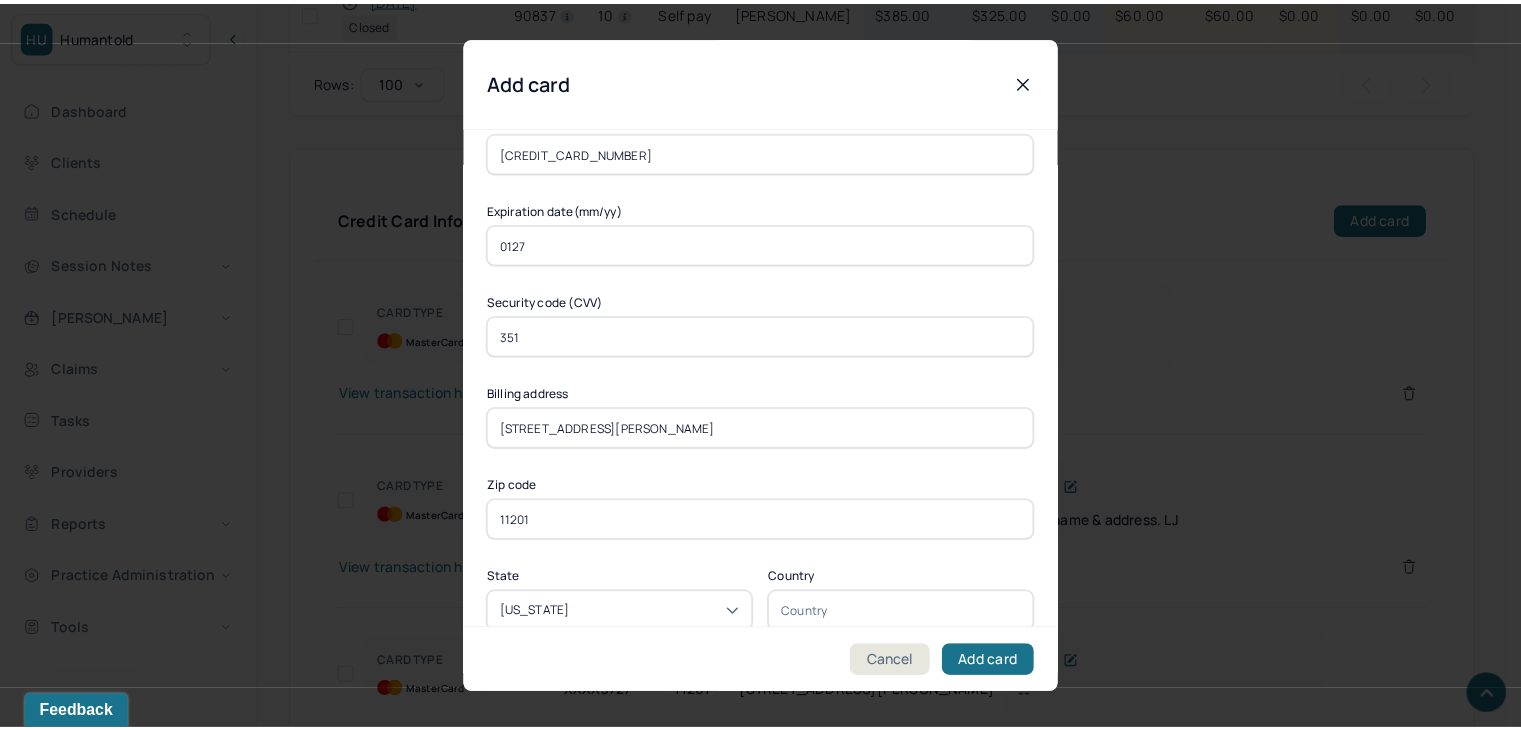 scroll, scrollTop: 100, scrollLeft: 0, axis: vertical 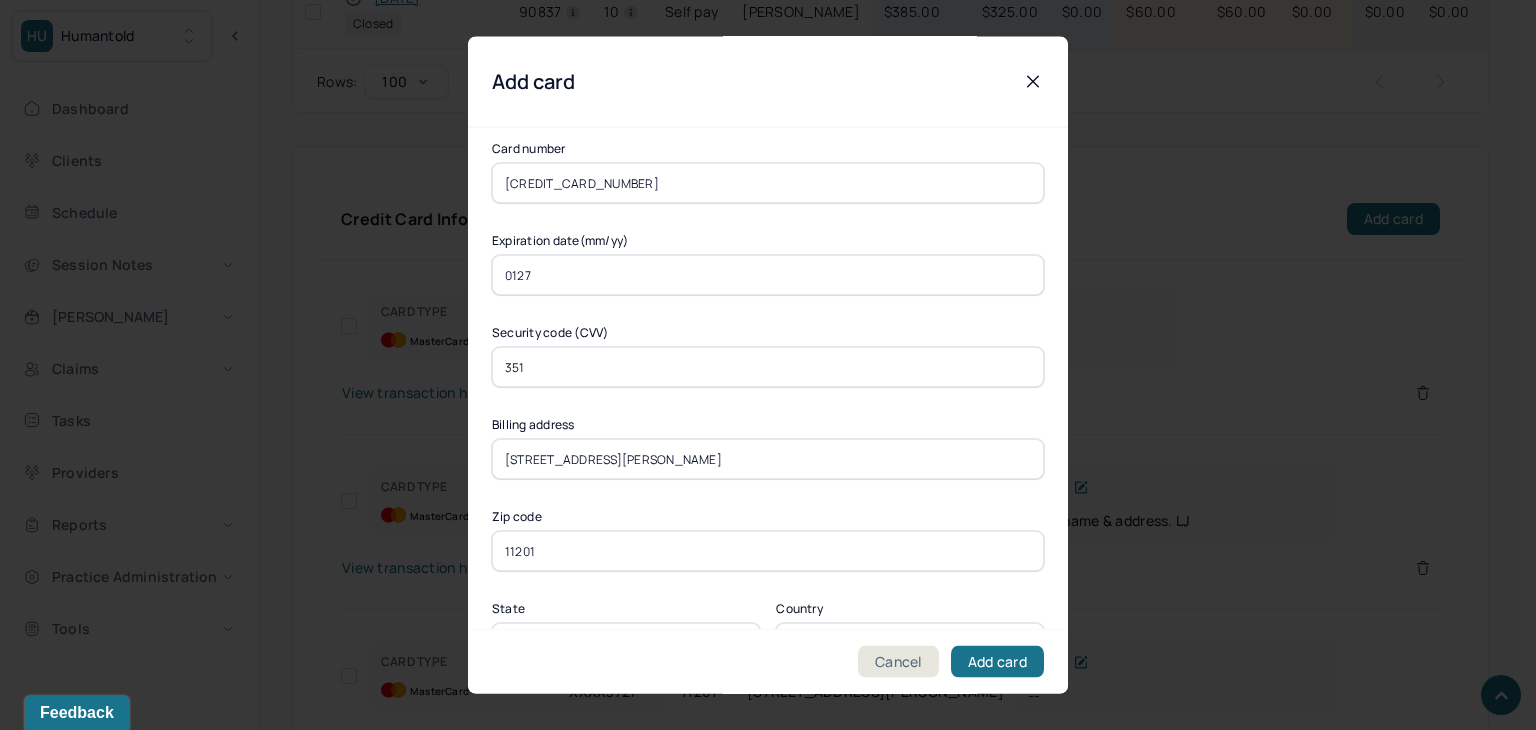 drag, startPoint x: 570, startPoint y: 272, endPoint x: 471, endPoint y: 273, distance: 99.00505 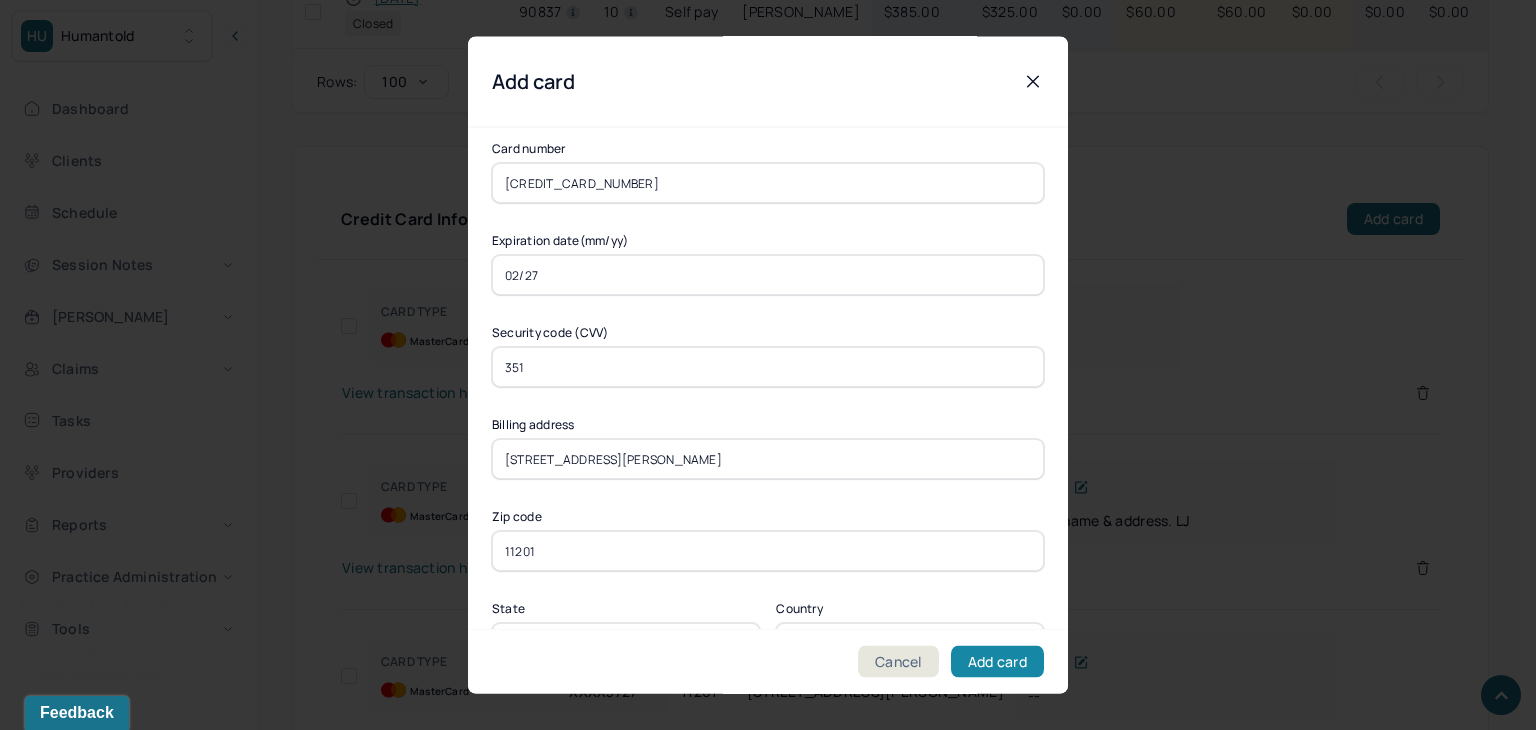 type on "02/27" 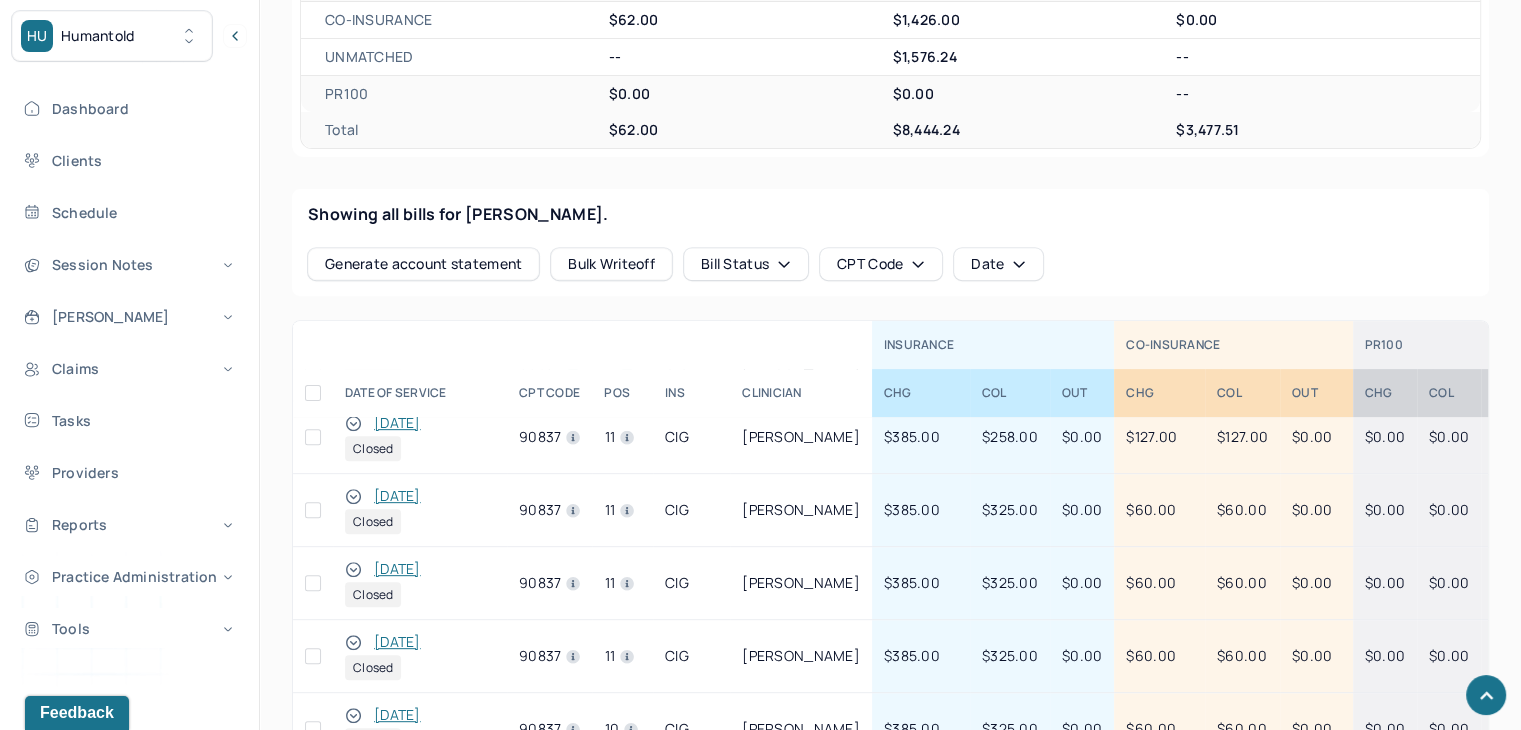 scroll, scrollTop: 814, scrollLeft: 0, axis: vertical 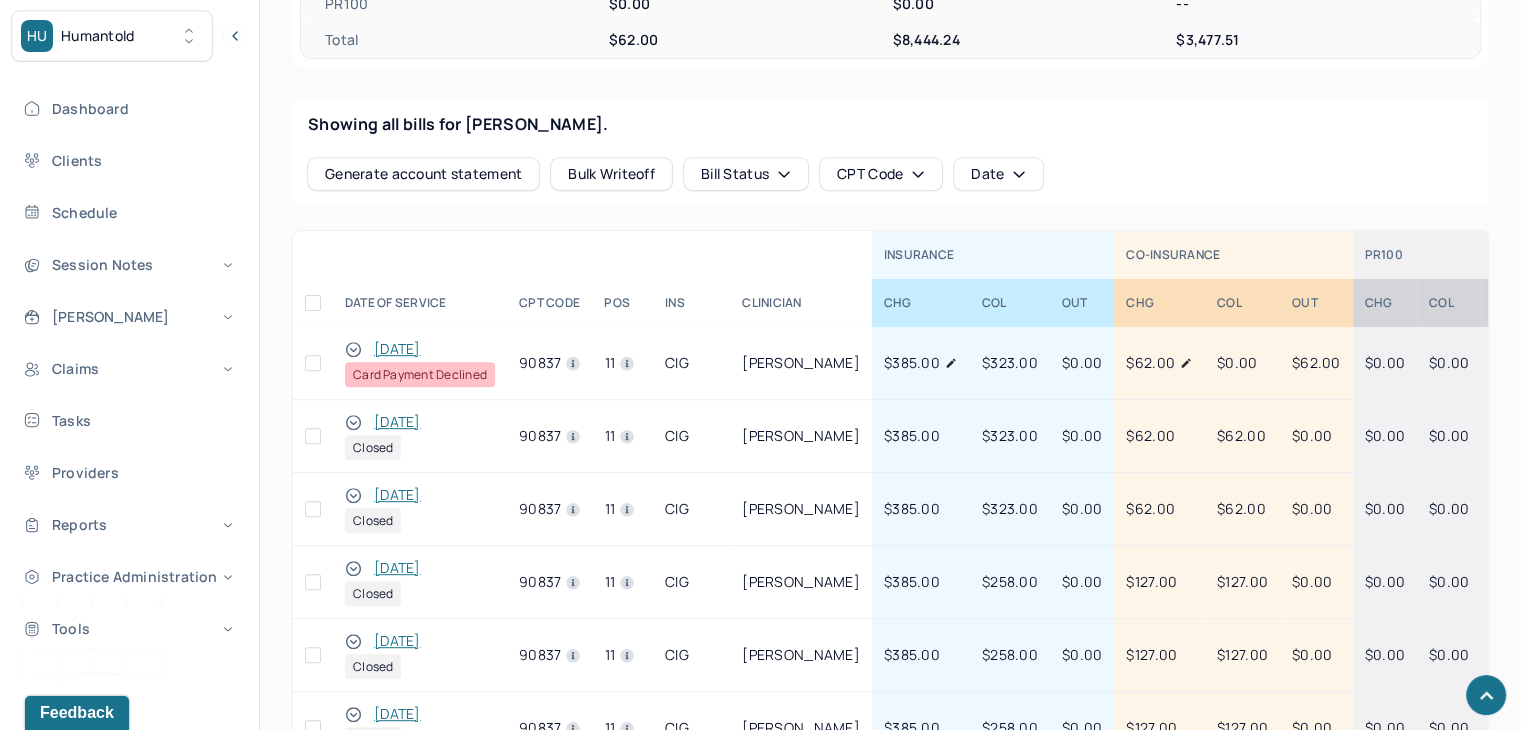 click at bounding box center (313, 363) 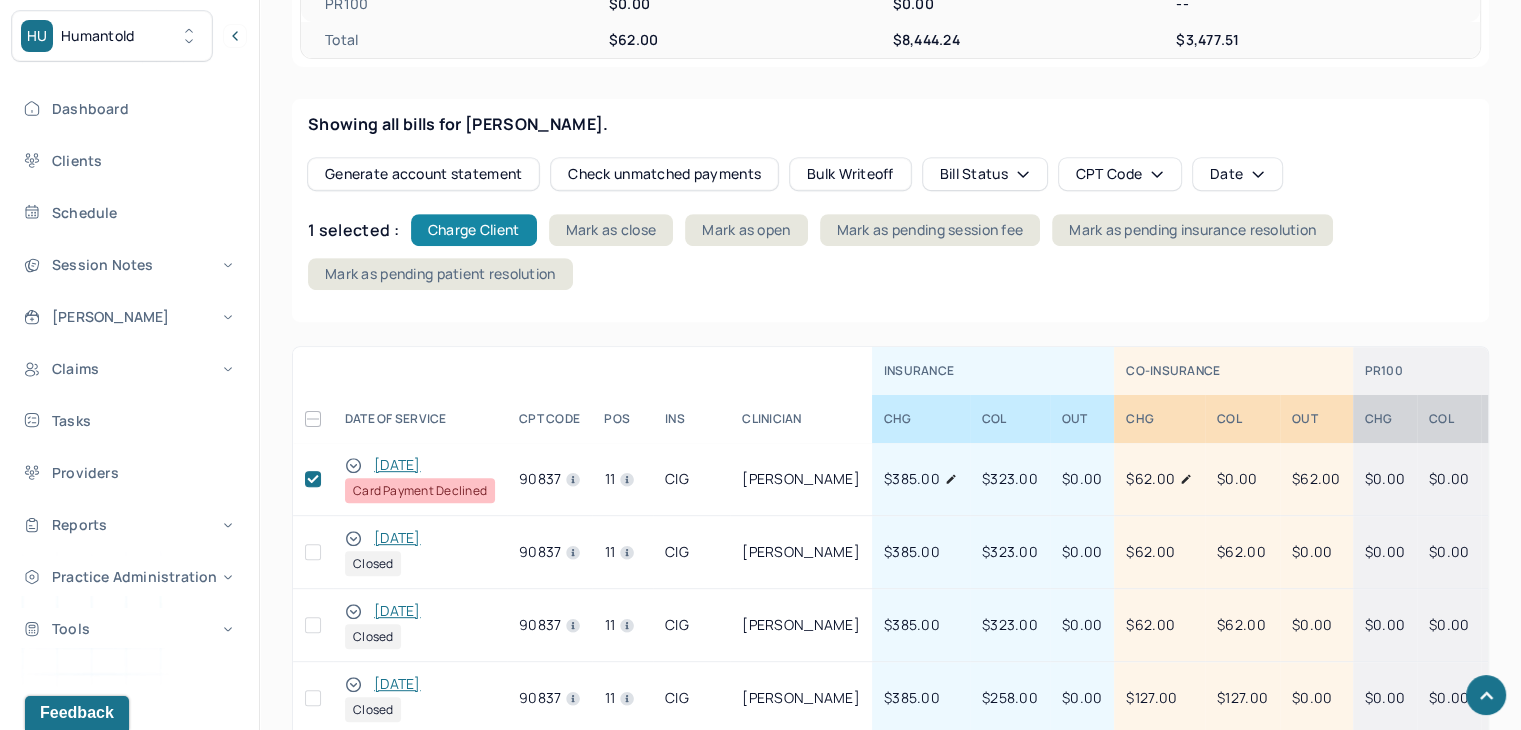 click on "Charge Client" at bounding box center [474, 230] 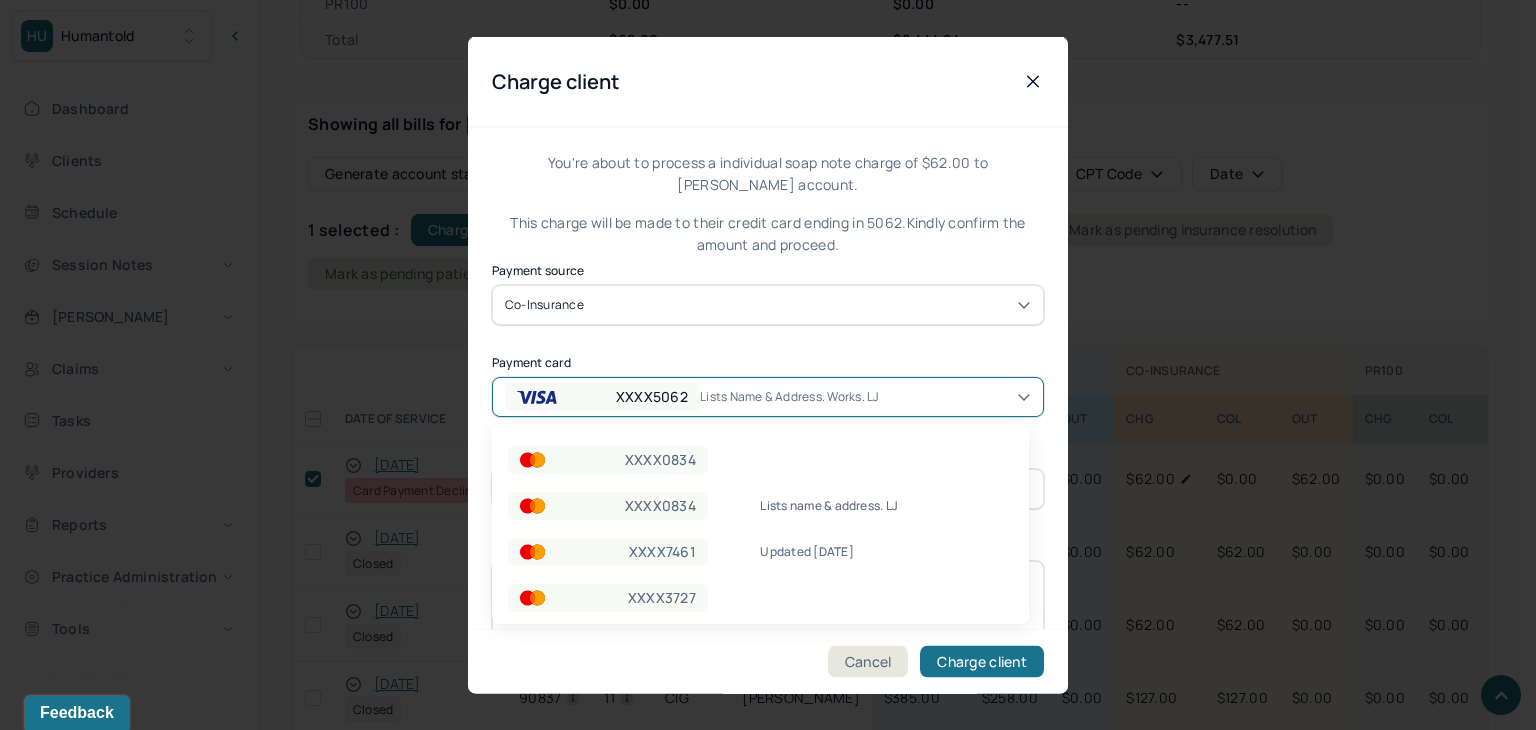 click on "XXXX5062" at bounding box center [602, 396] 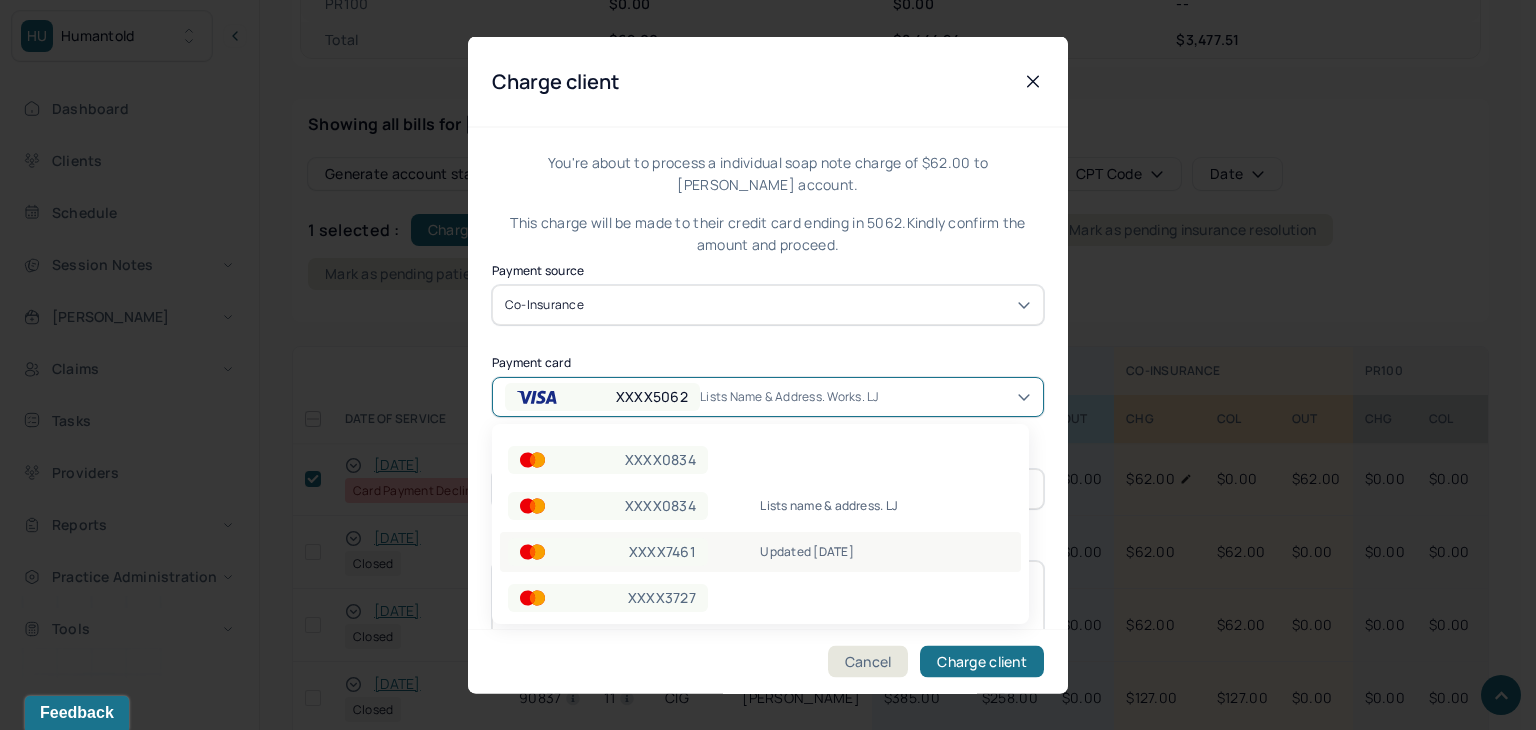 click on "XXXX7461" at bounding box center [662, 552] 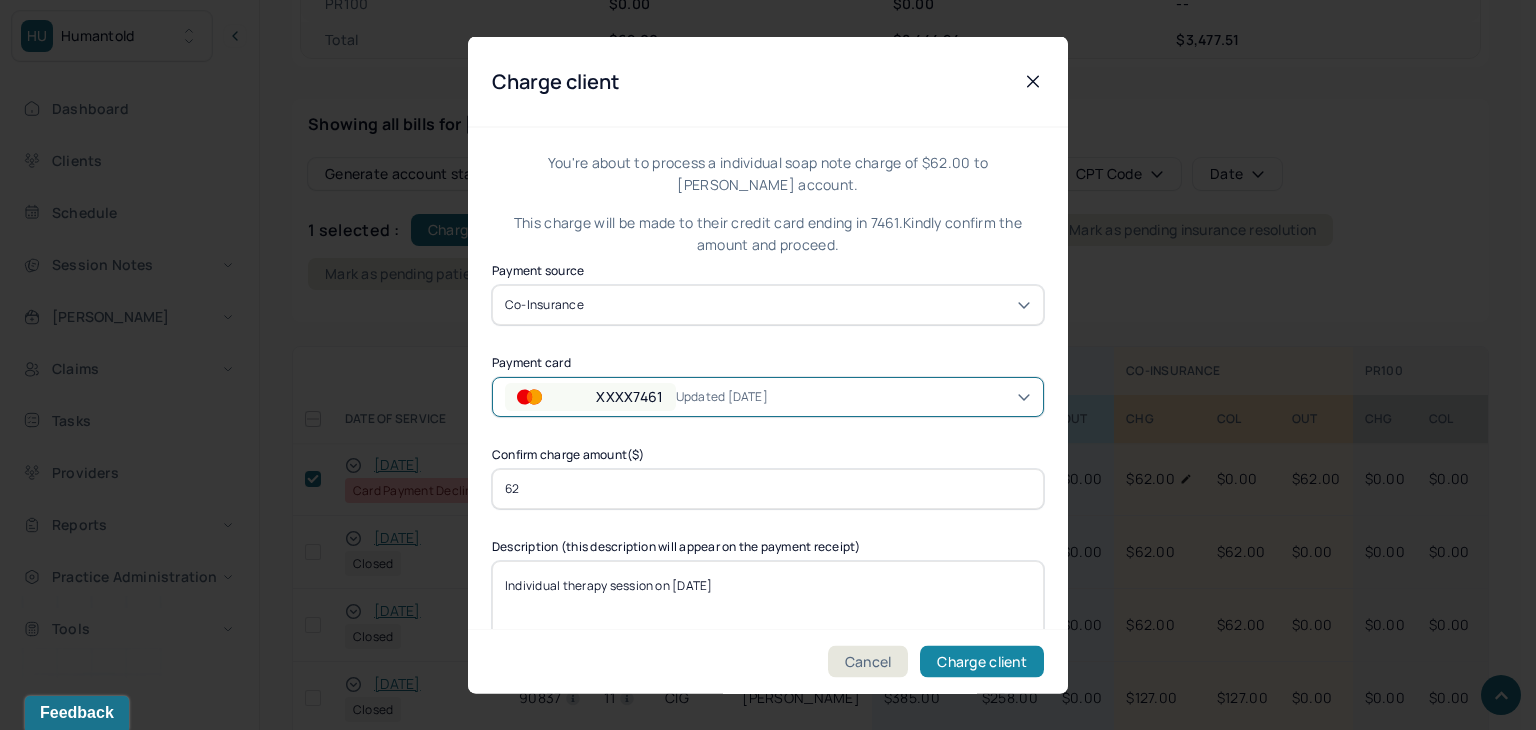 click on "Charge client" at bounding box center [982, 662] 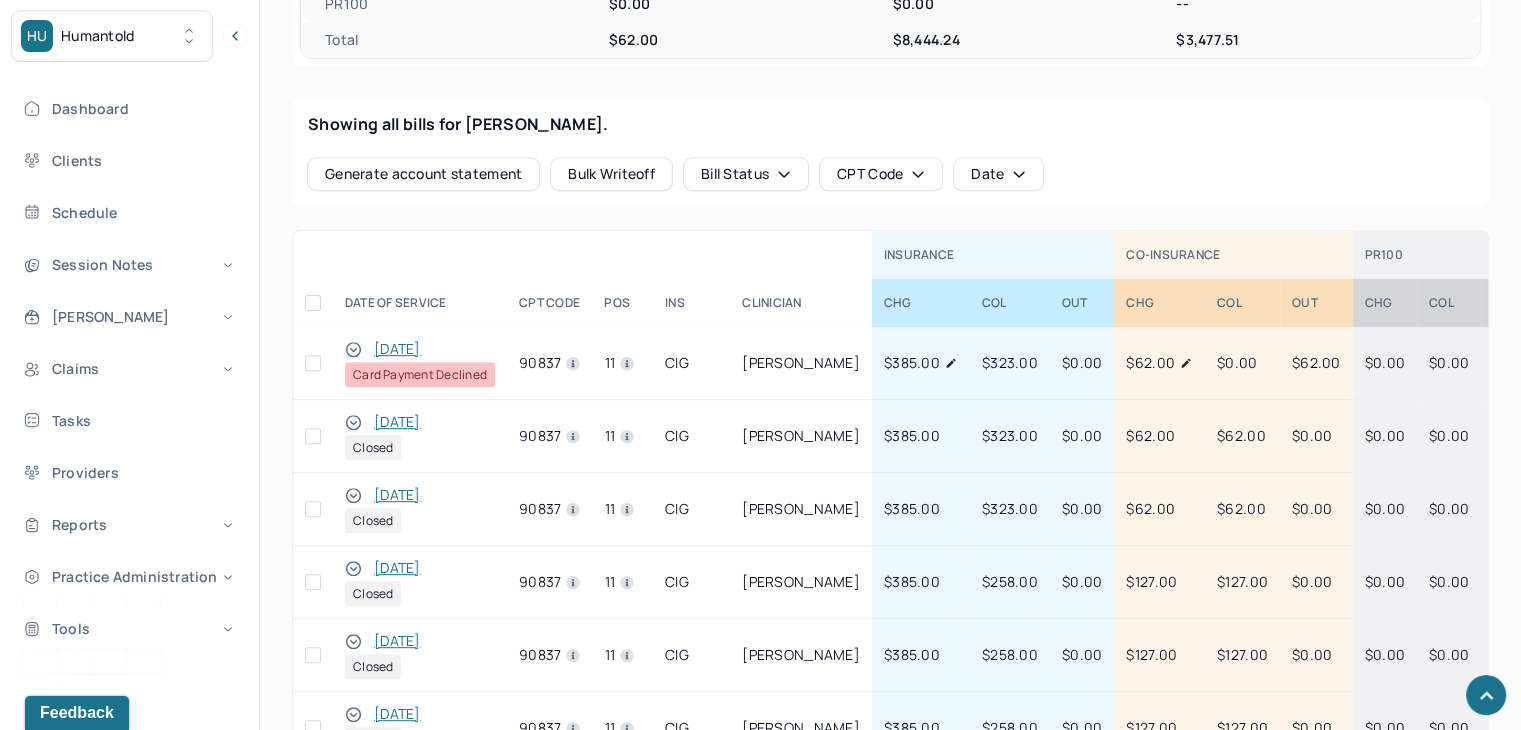 click at bounding box center (313, 363) 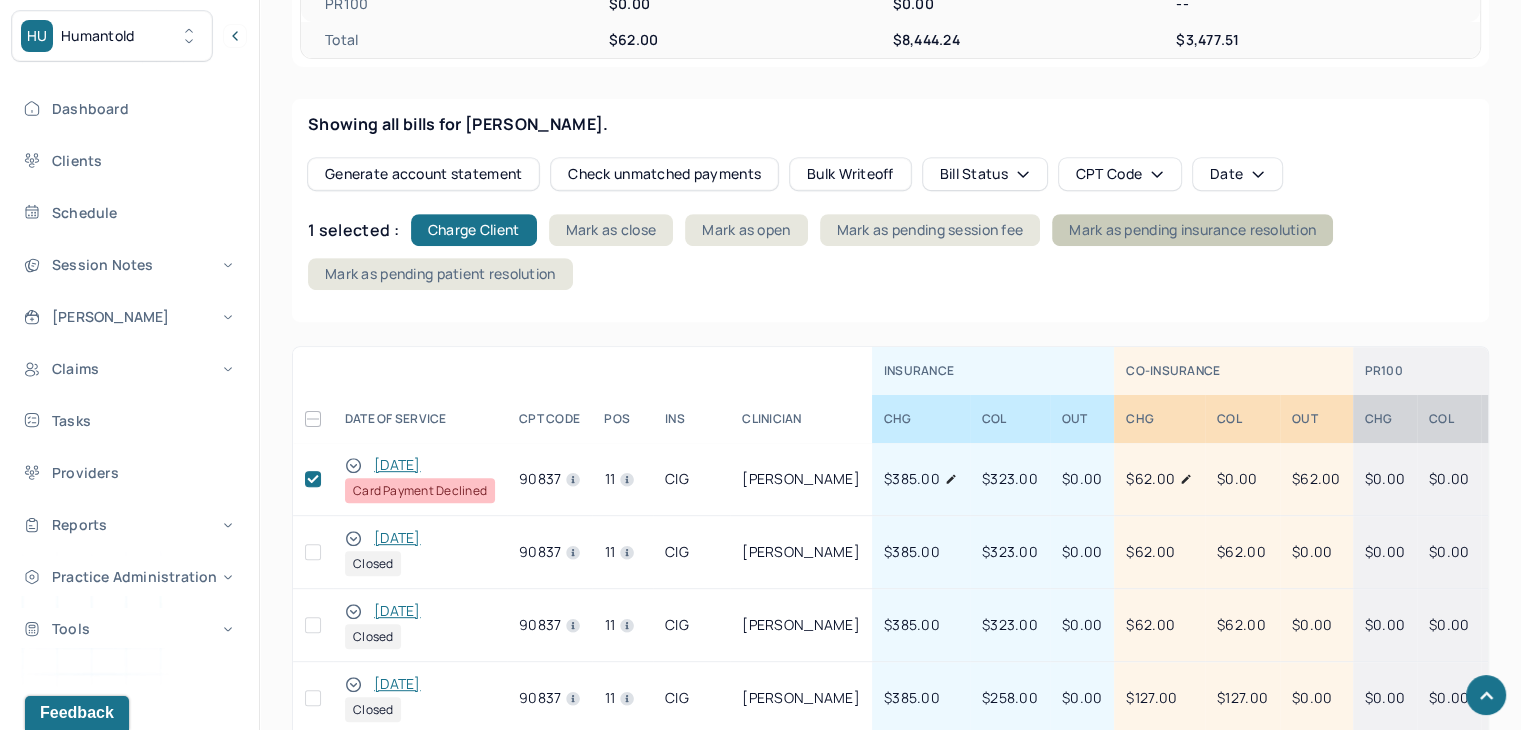 click on "Mark as pending insurance resolution" at bounding box center [1192, 230] 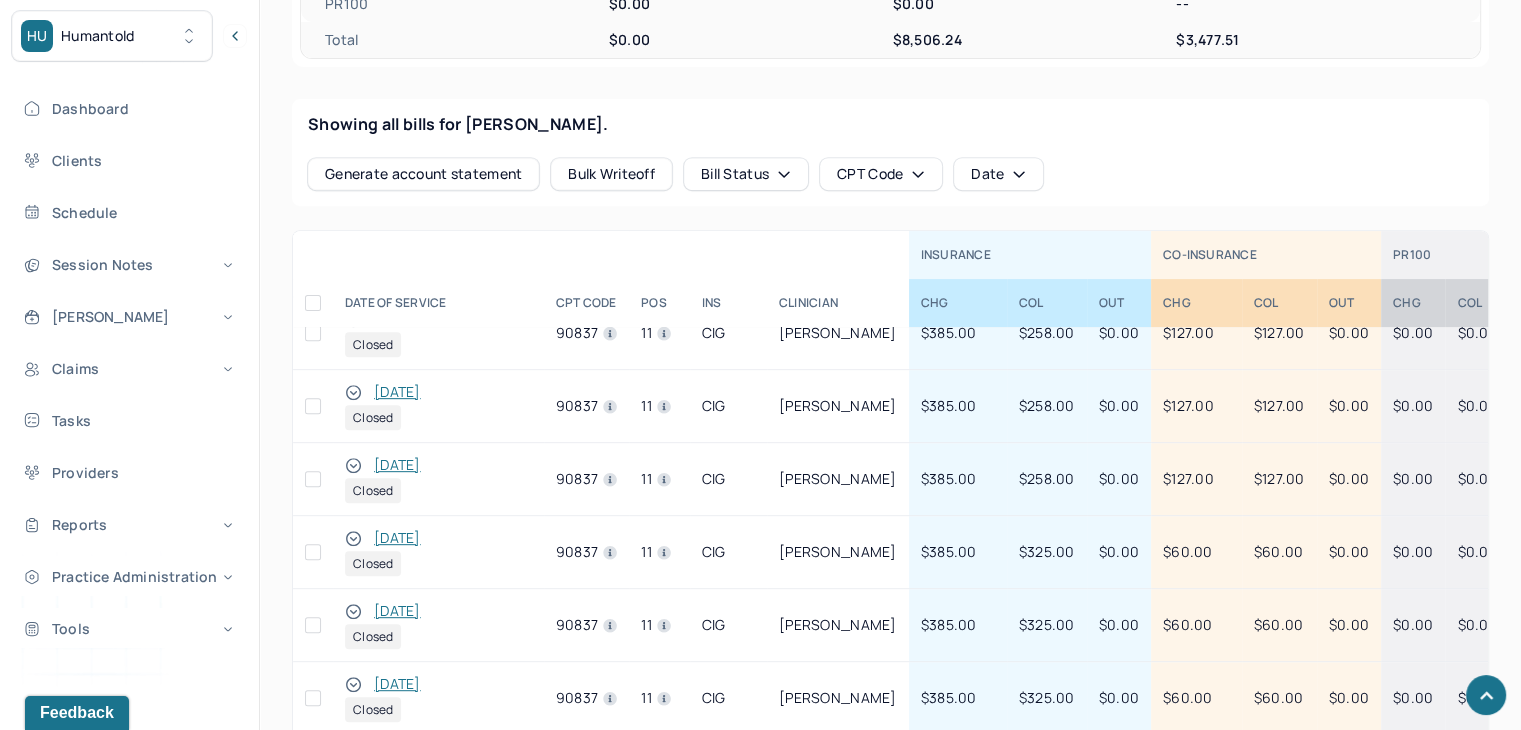 scroll, scrollTop: 500, scrollLeft: 0, axis: vertical 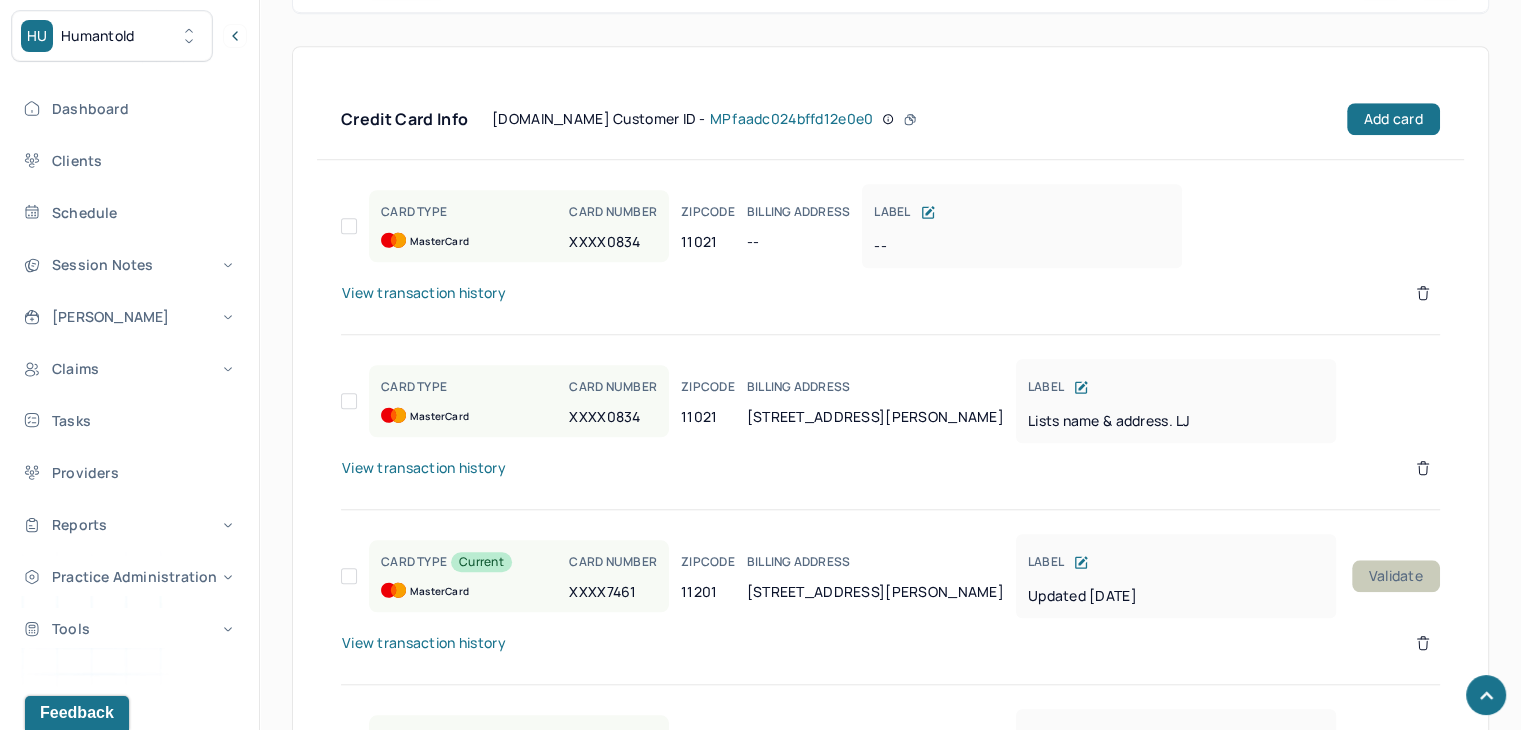 click on "Validate" at bounding box center [1396, 576] 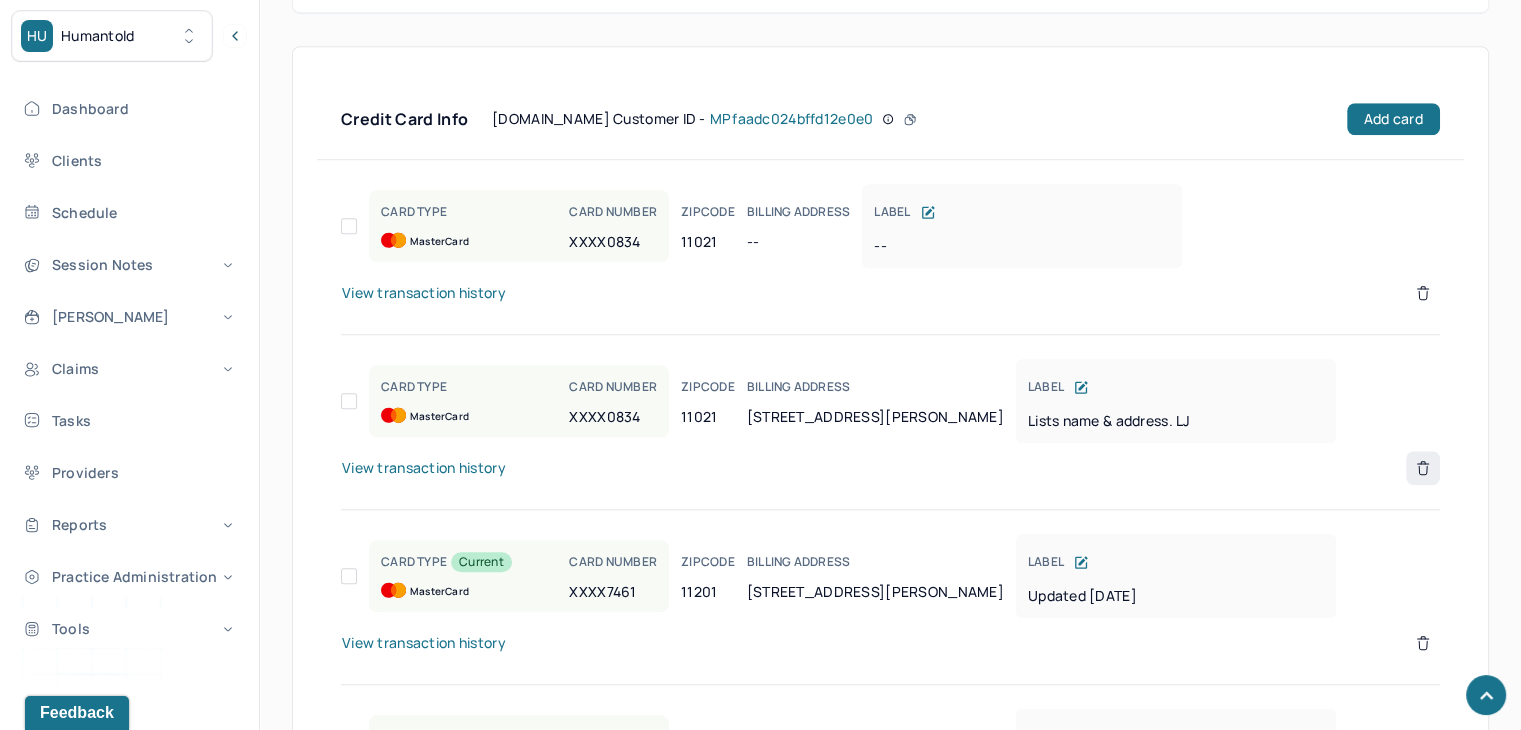 click at bounding box center [1423, 468] 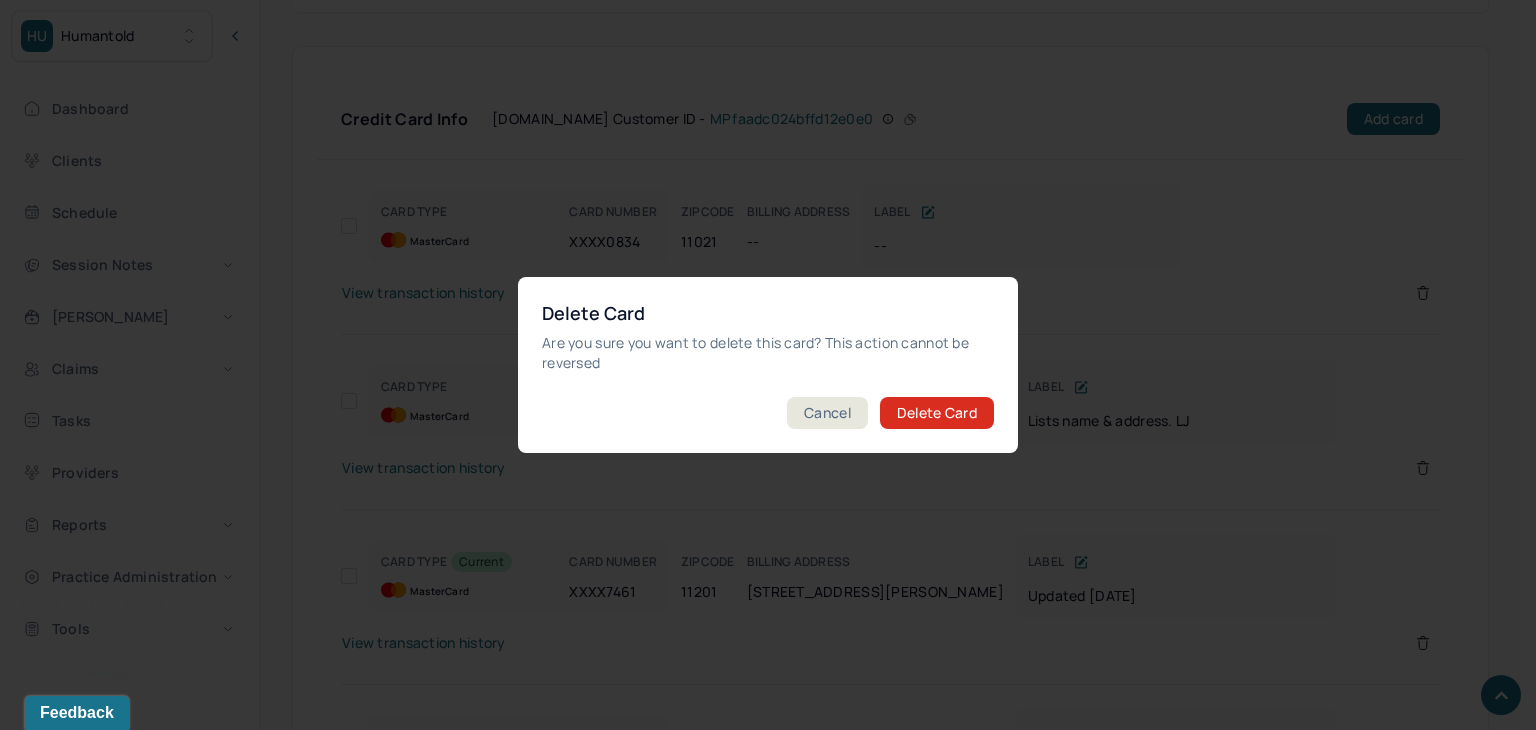 click on "Delete Card" at bounding box center [937, 413] 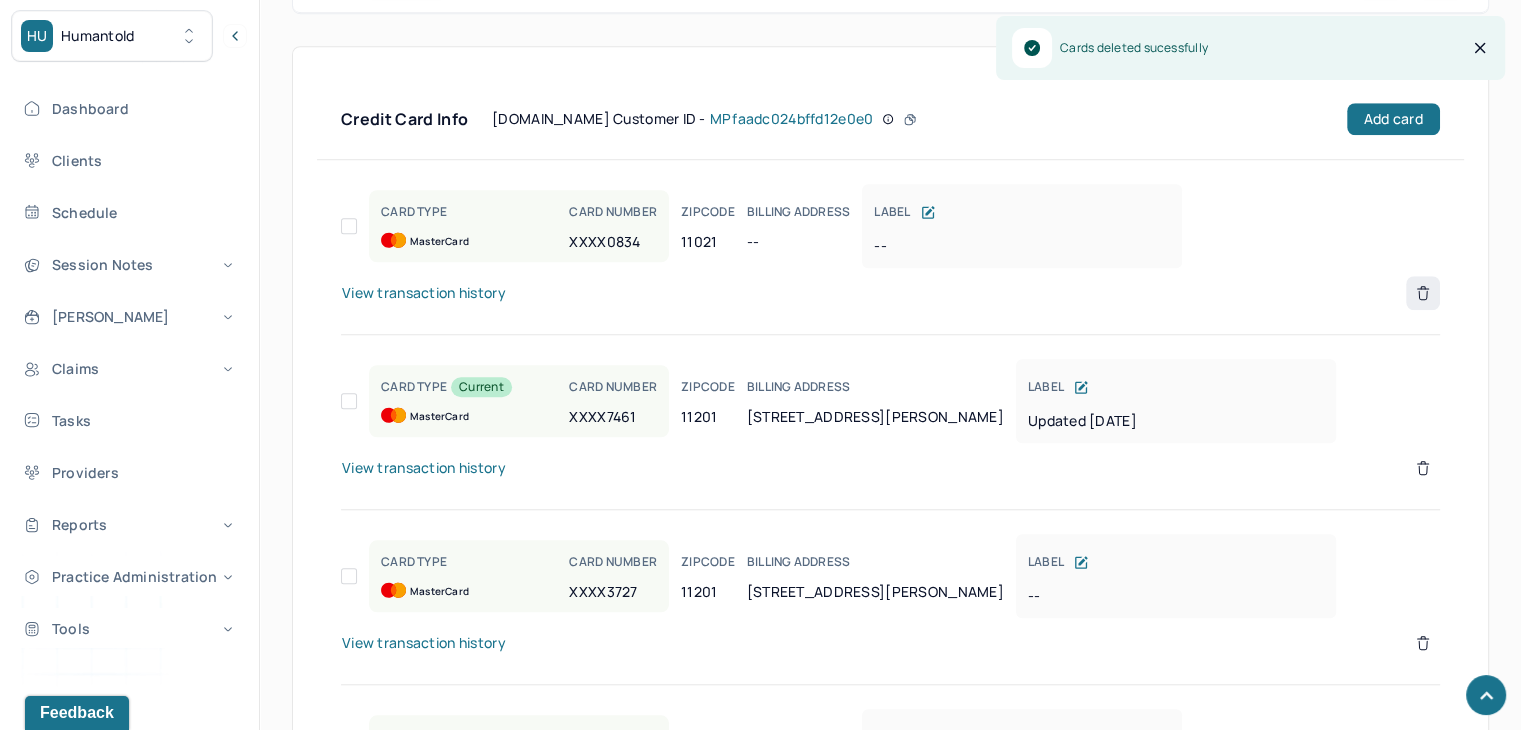 click 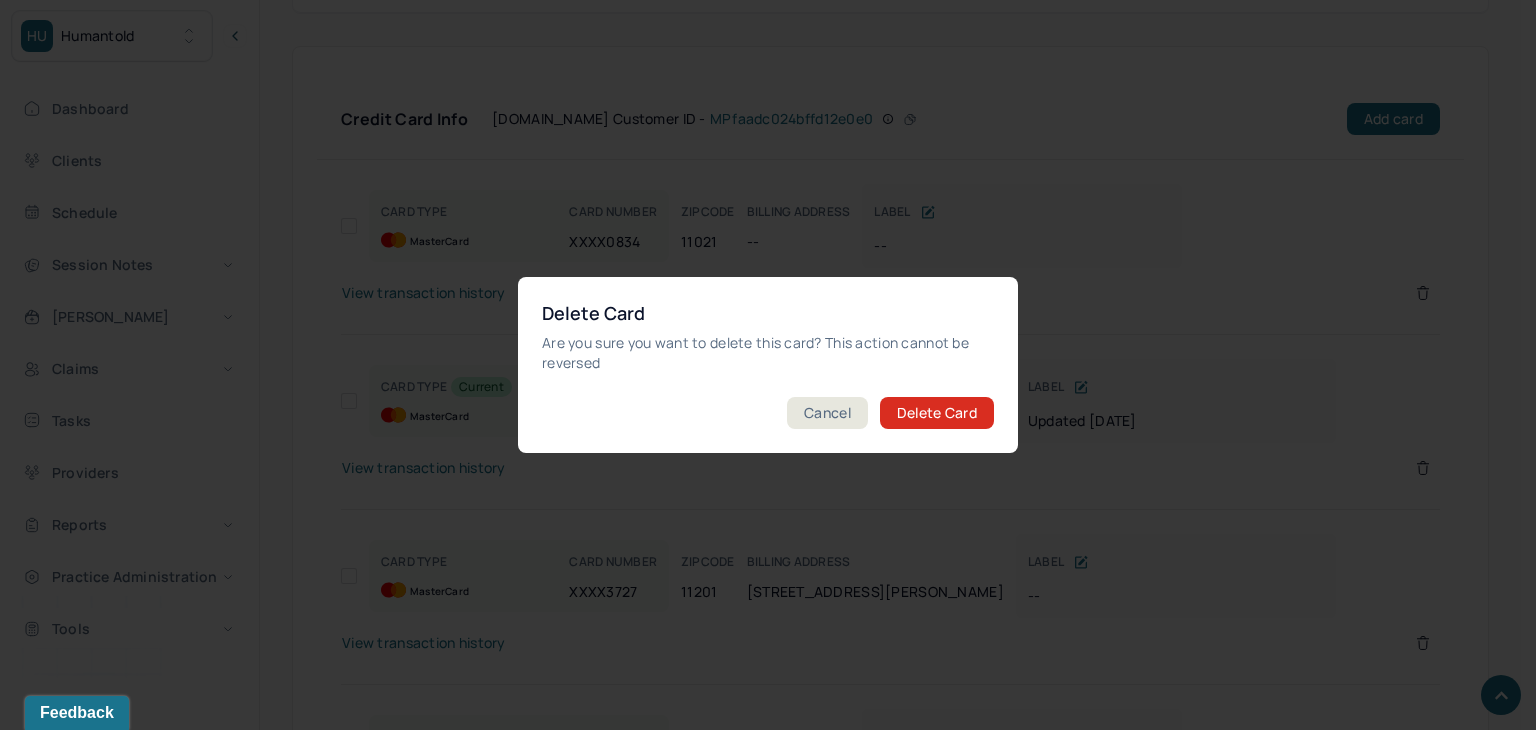 click on "Delete Card" at bounding box center [937, 413] 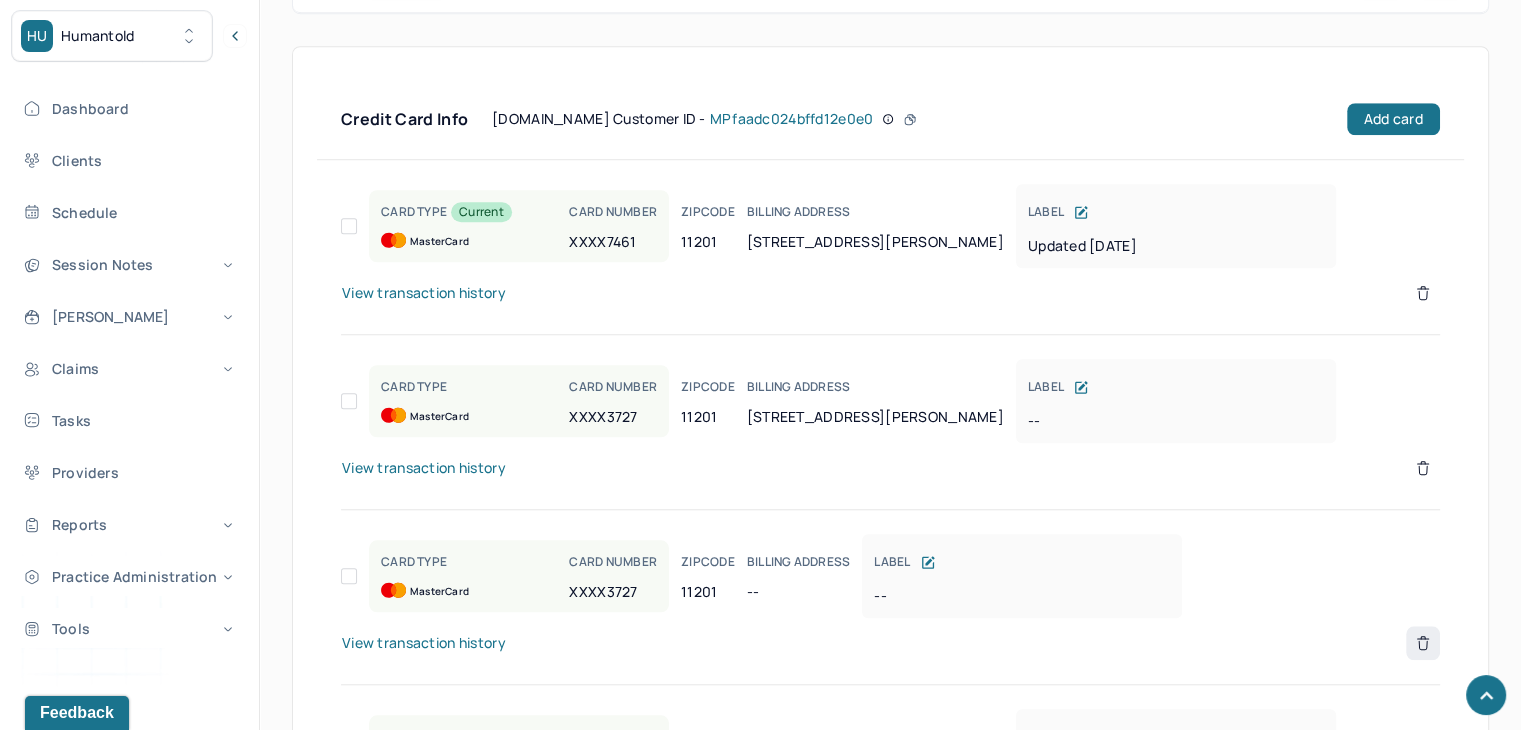 click 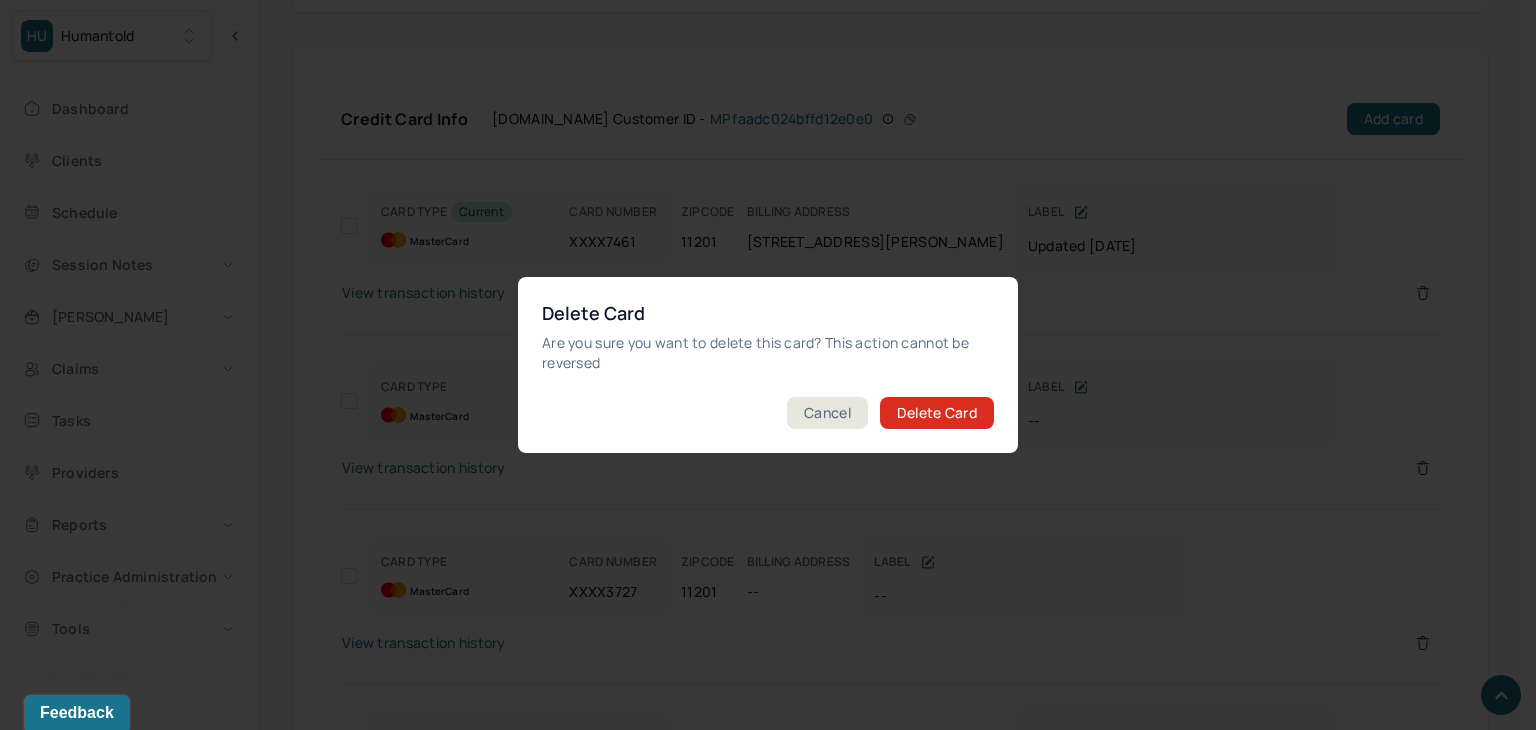 click on "Delete Card" at bounding box center (937, 413) 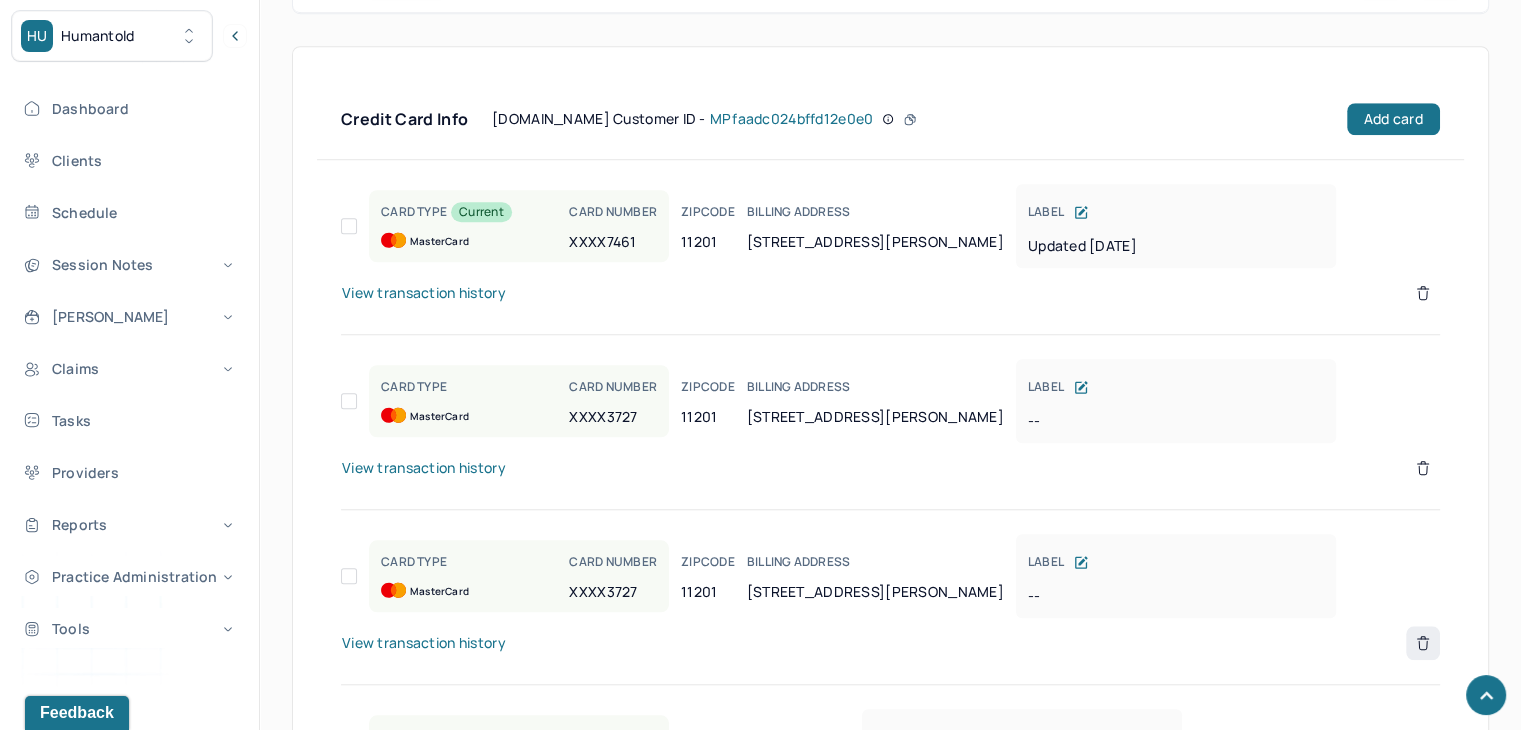 click 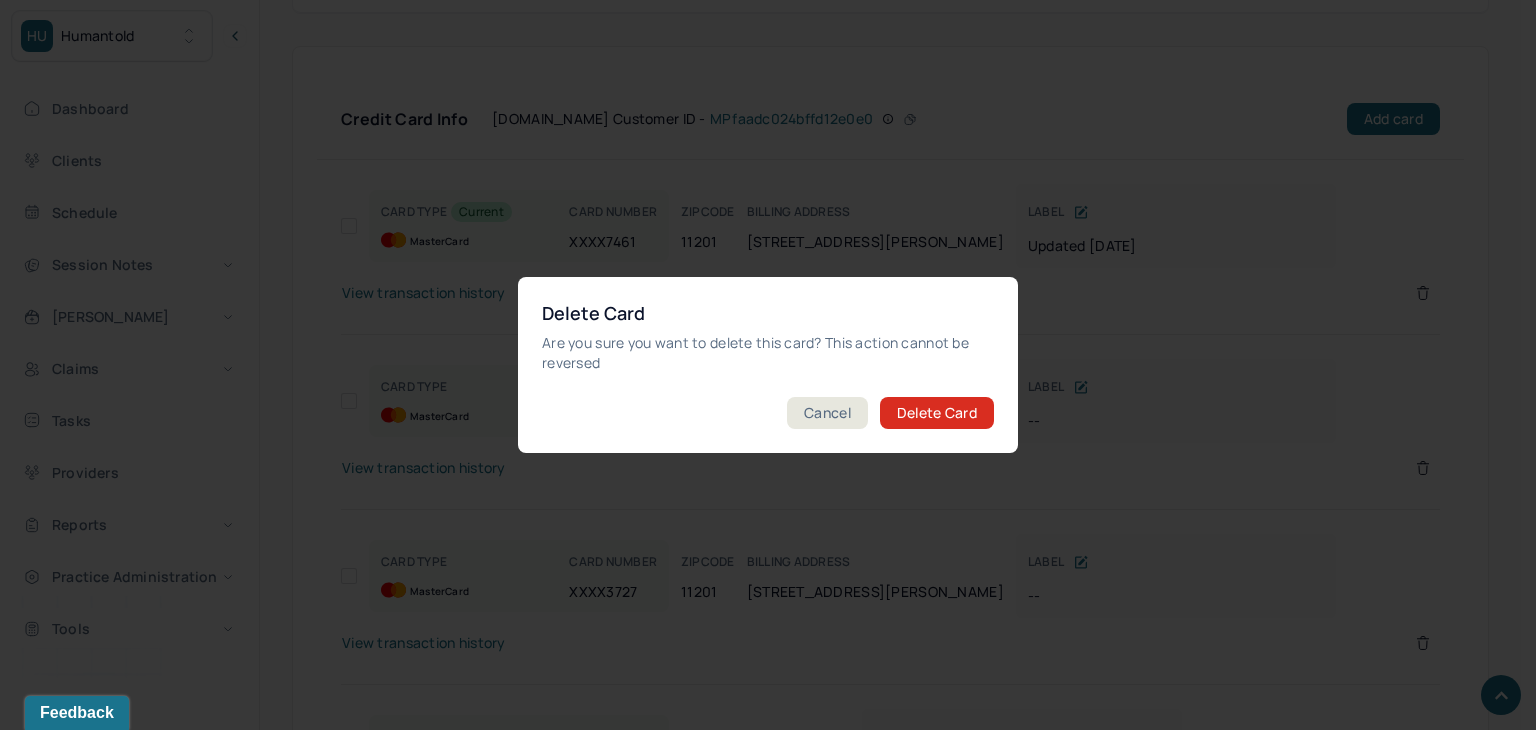 click on "Delete Card" at bounding box center [937, 413] 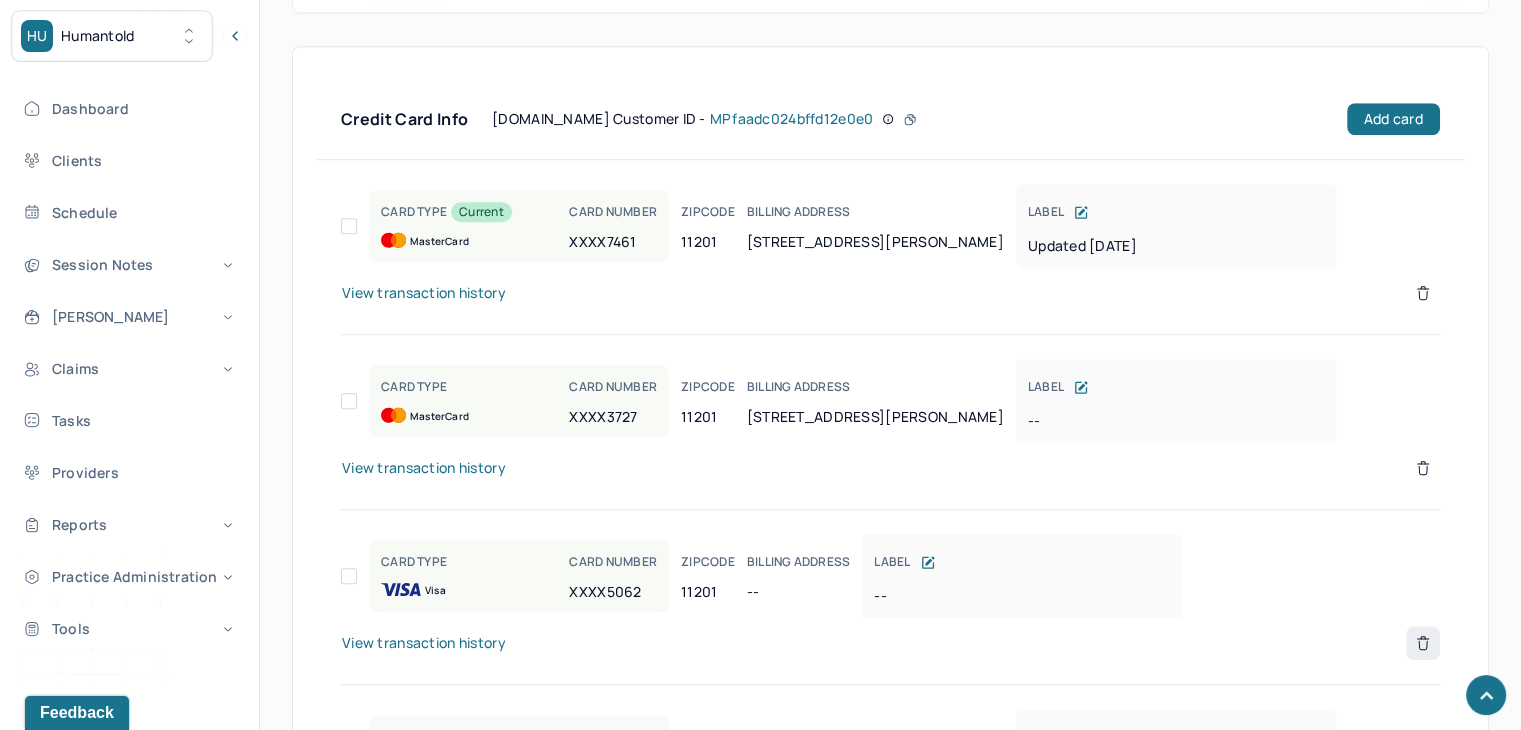 click 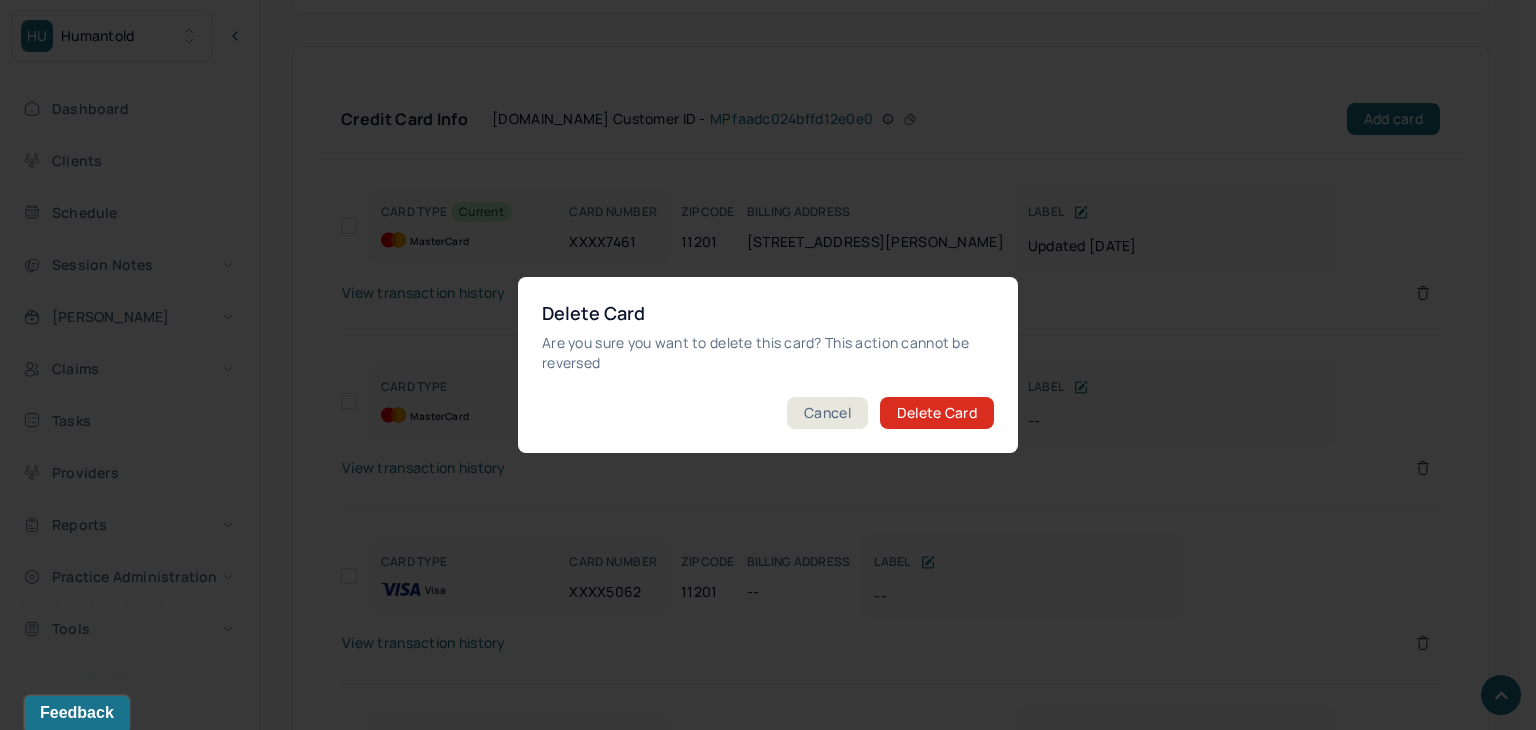 click on "Delete Card" at bounding box center (937, 413) 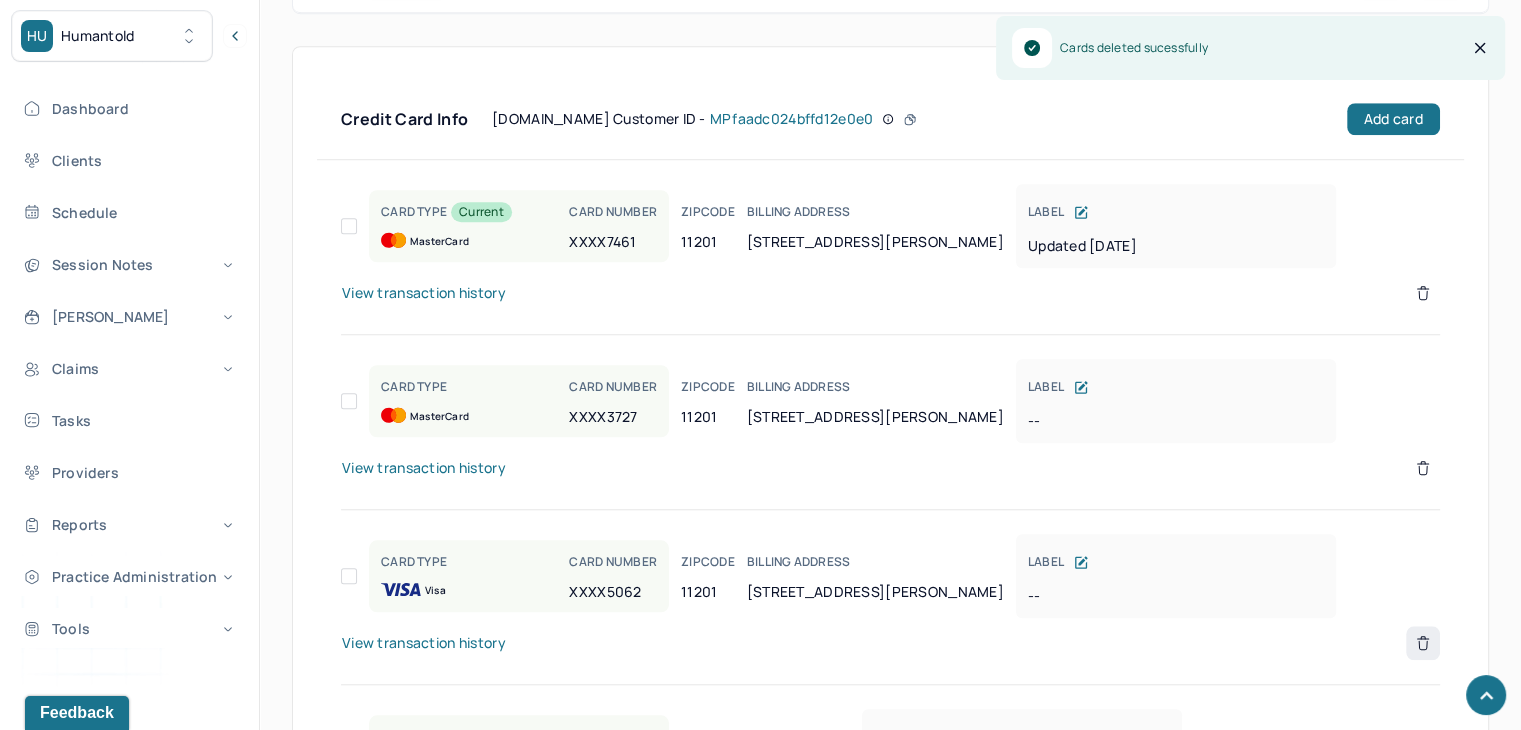 click 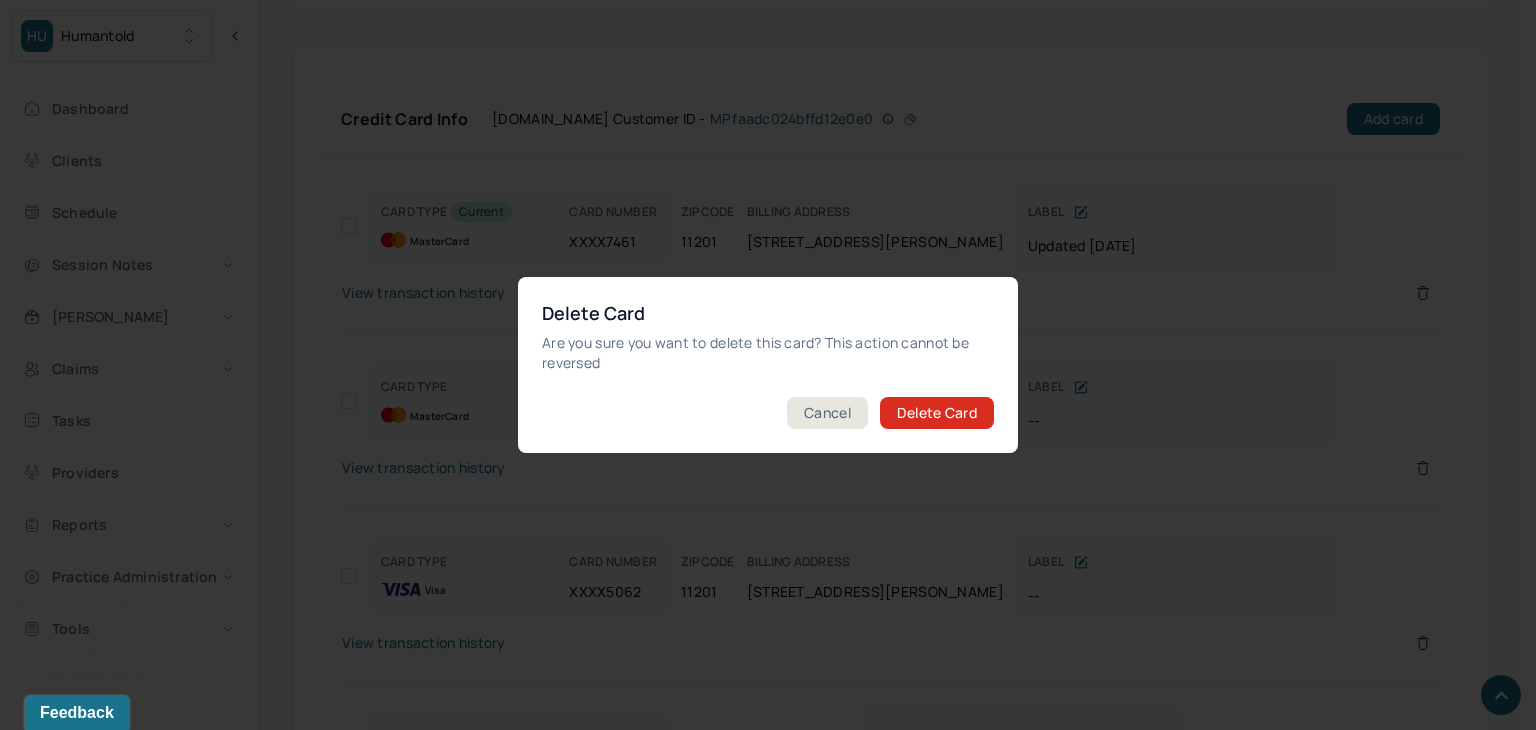 click on "Delete Card" at bounding box center [937, 413] 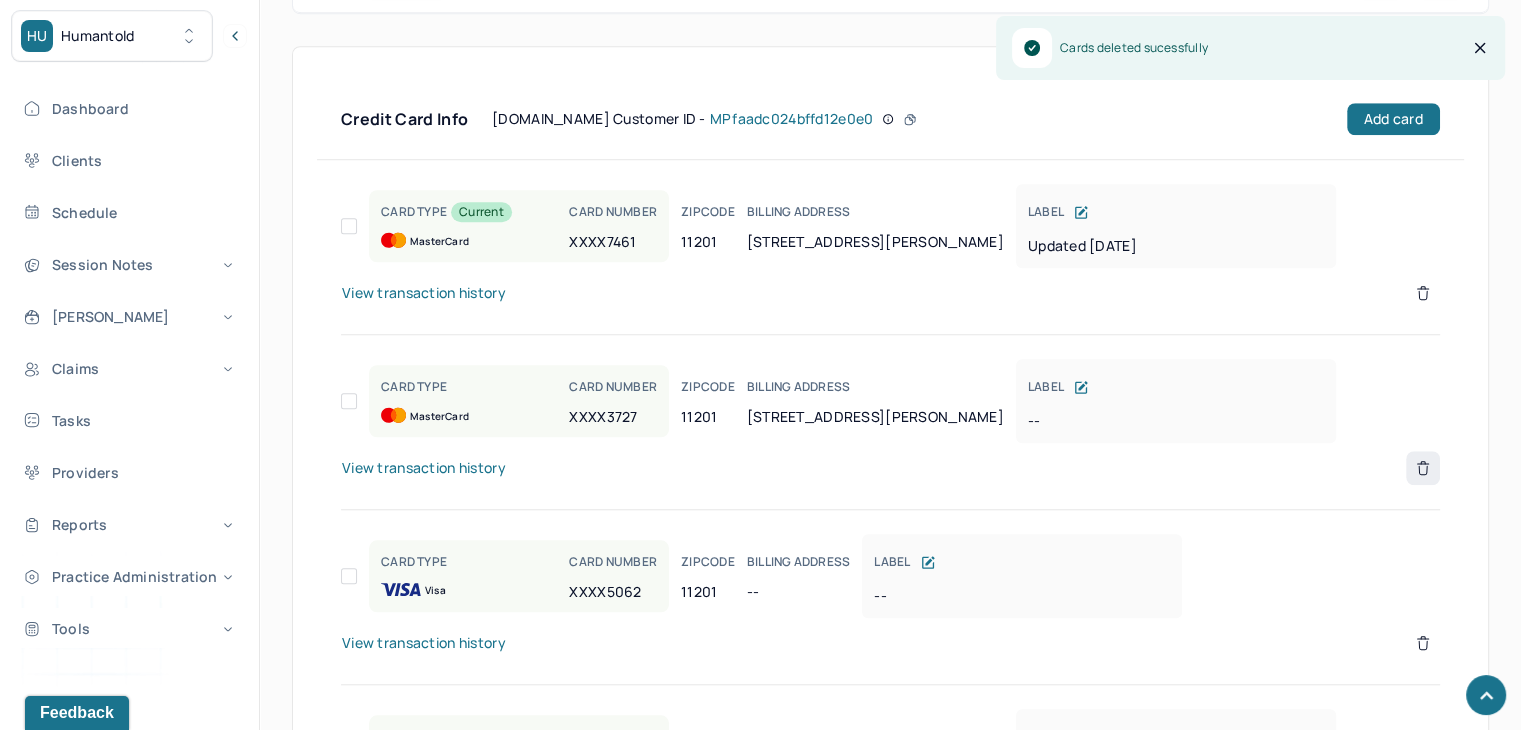 click at bounding box center (1423, 468) 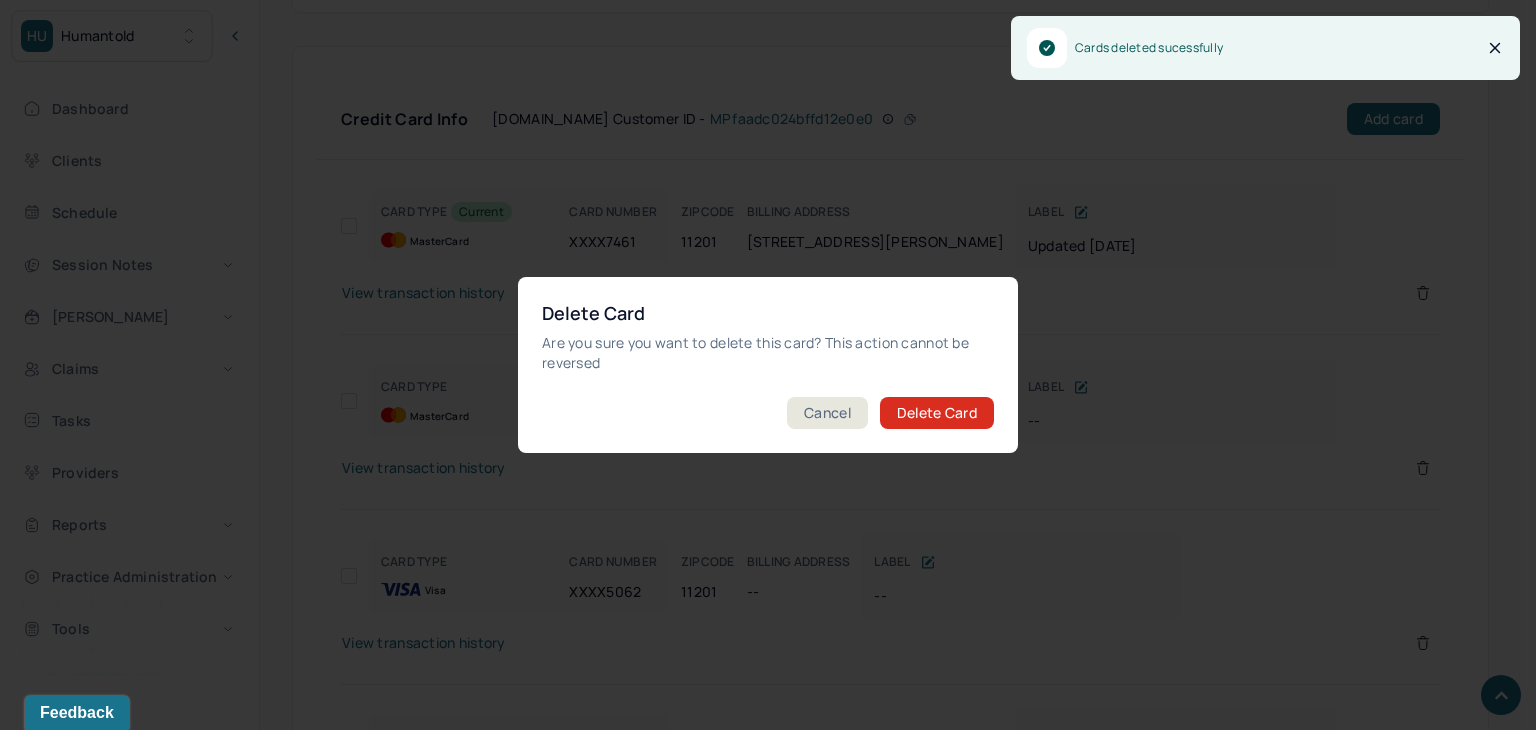 click on "Delete Card" at bounding box center (937, 413) 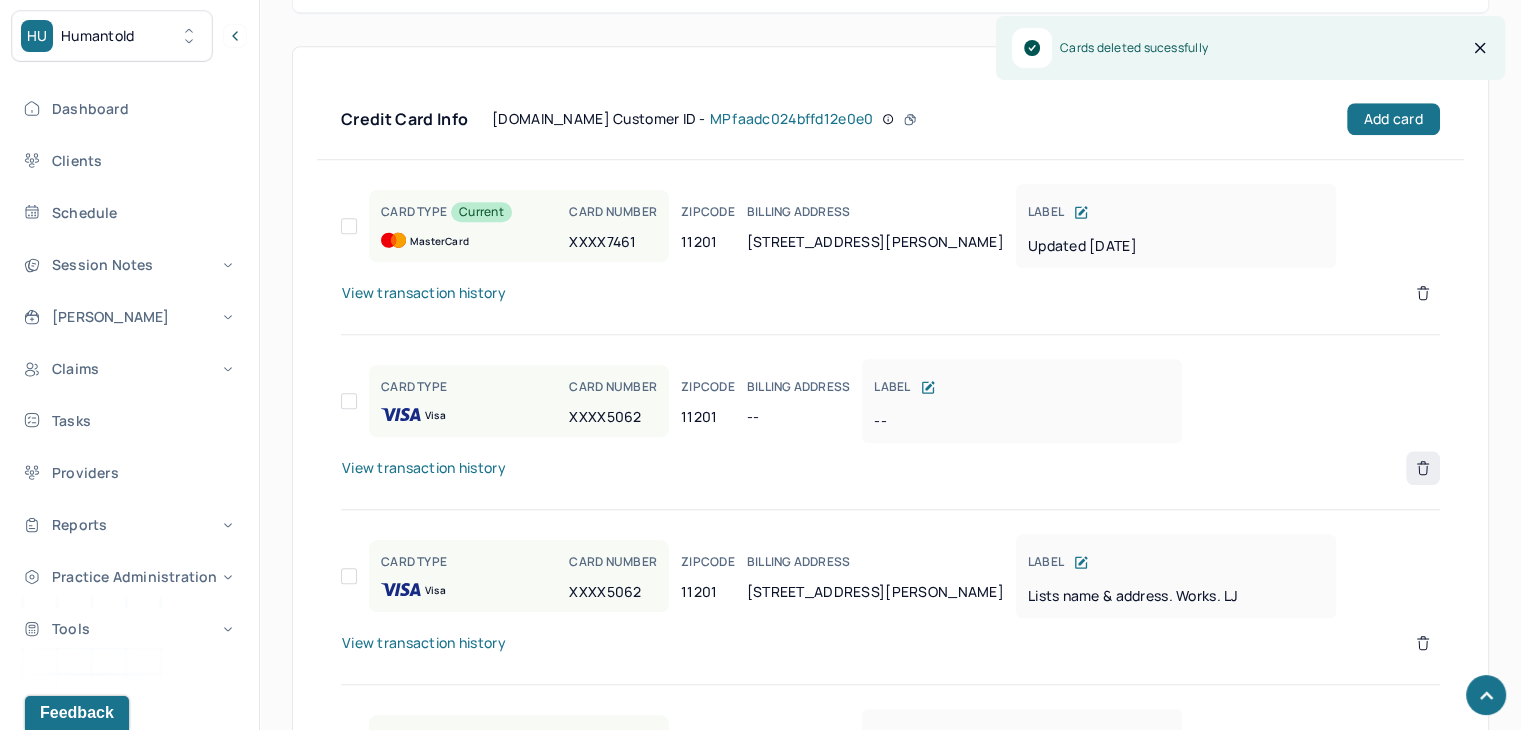 click 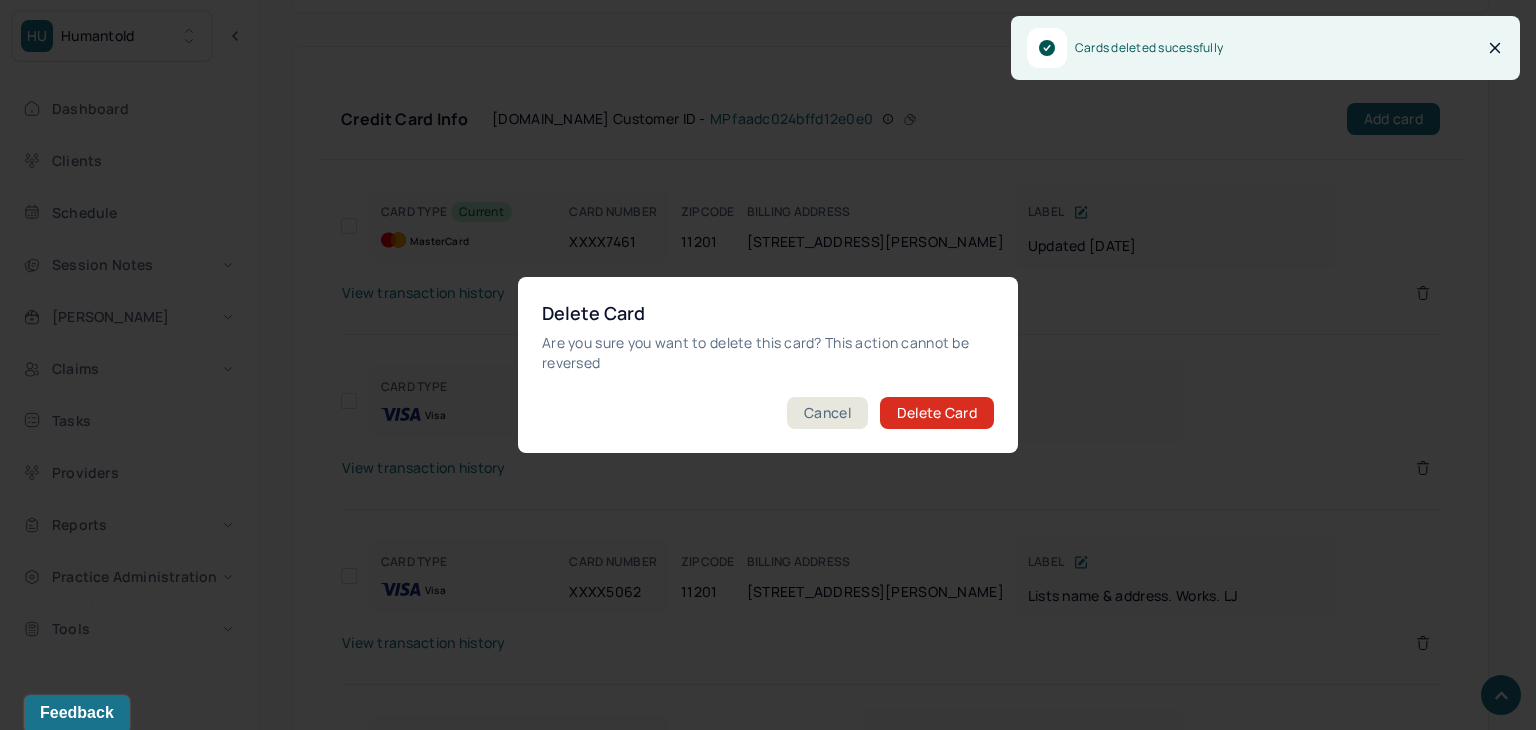 click on "Delete Card" at bounding box center (937, 413) 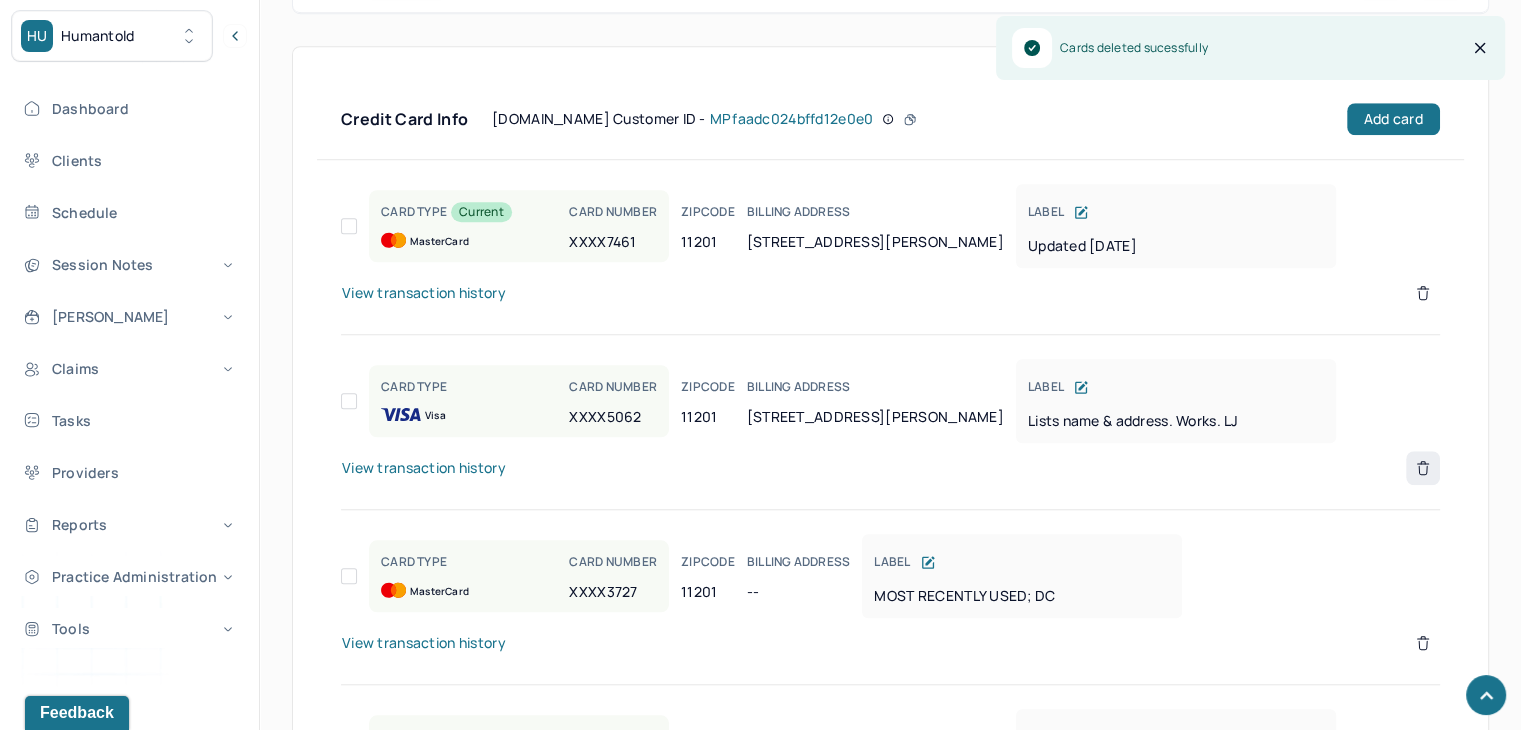 click 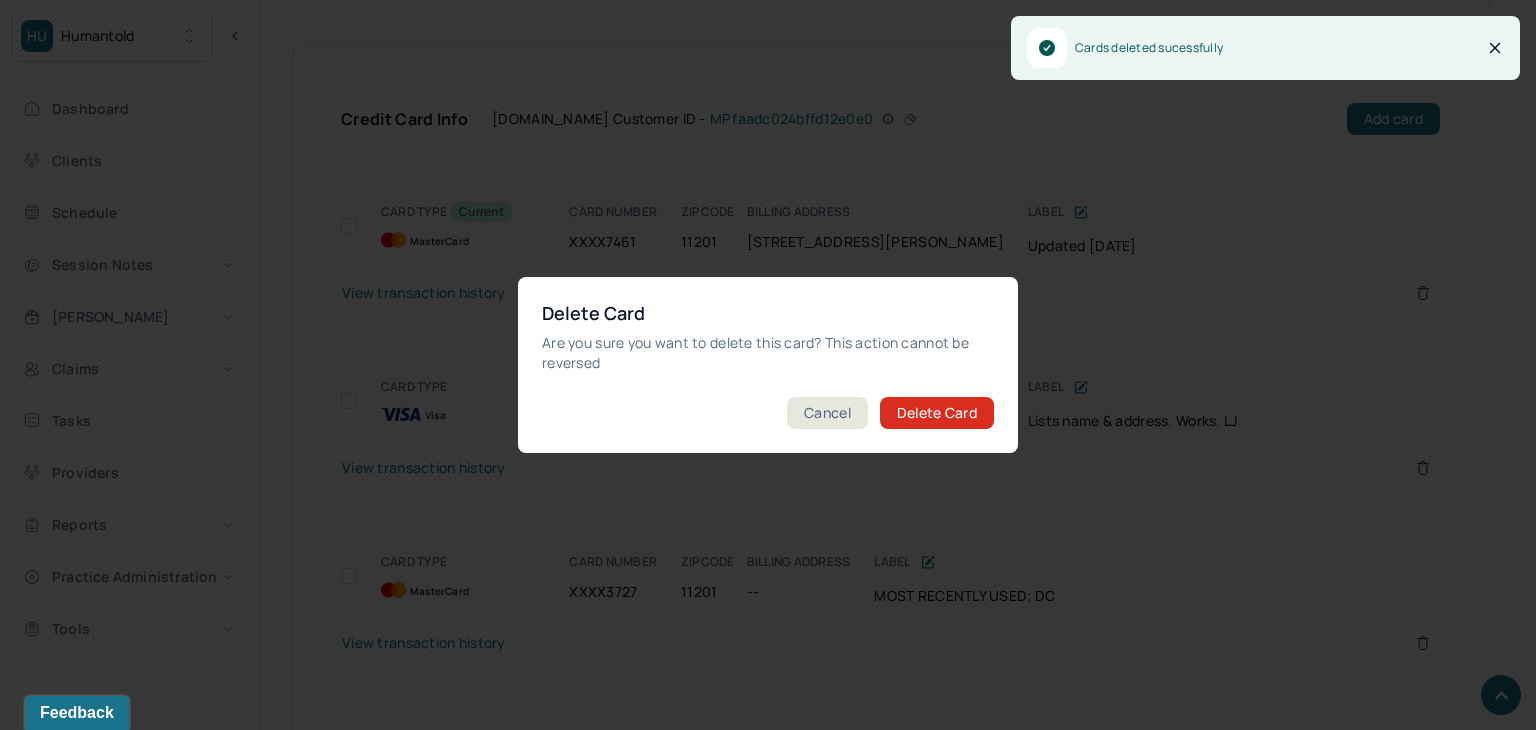 click on "Delete Card" at bounding box center (937, 413) 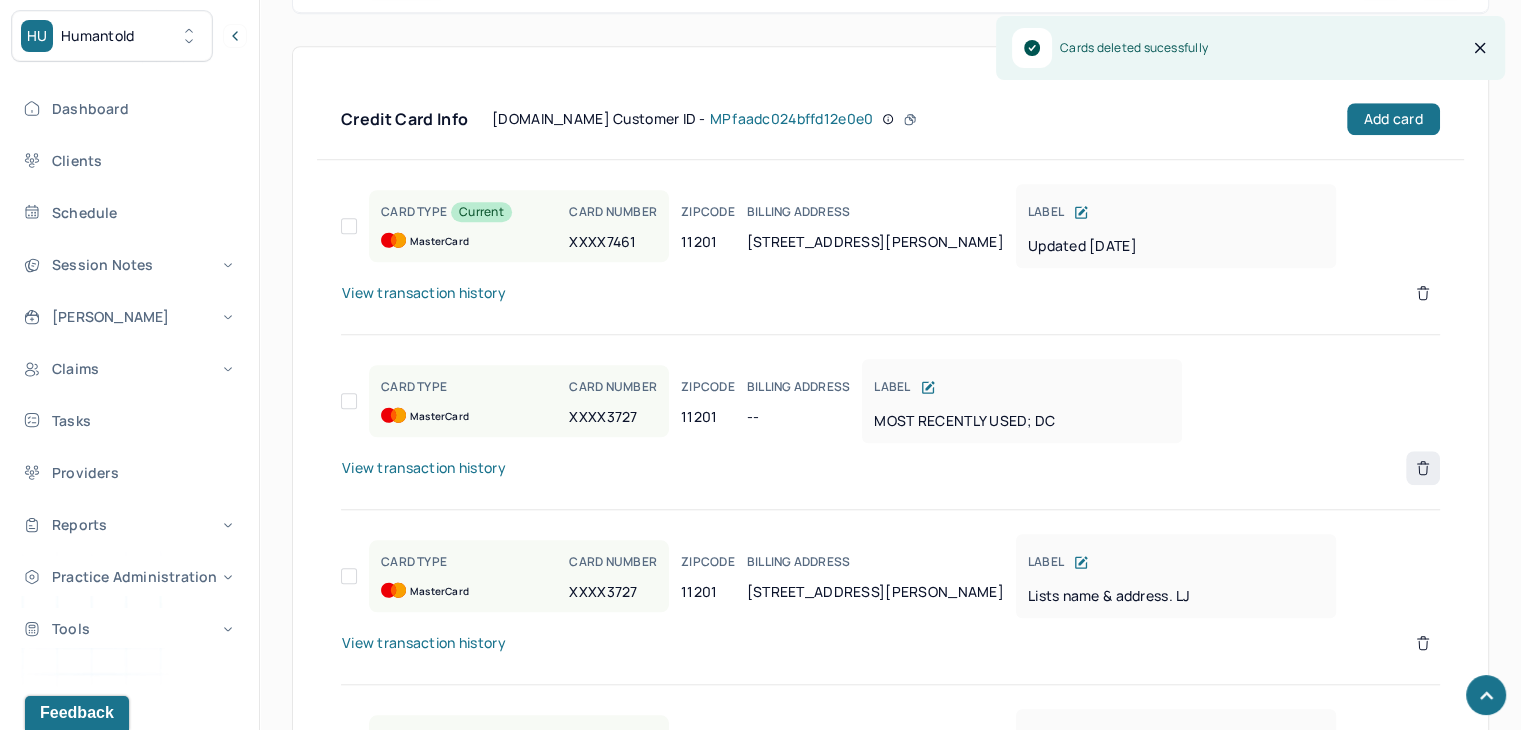 click 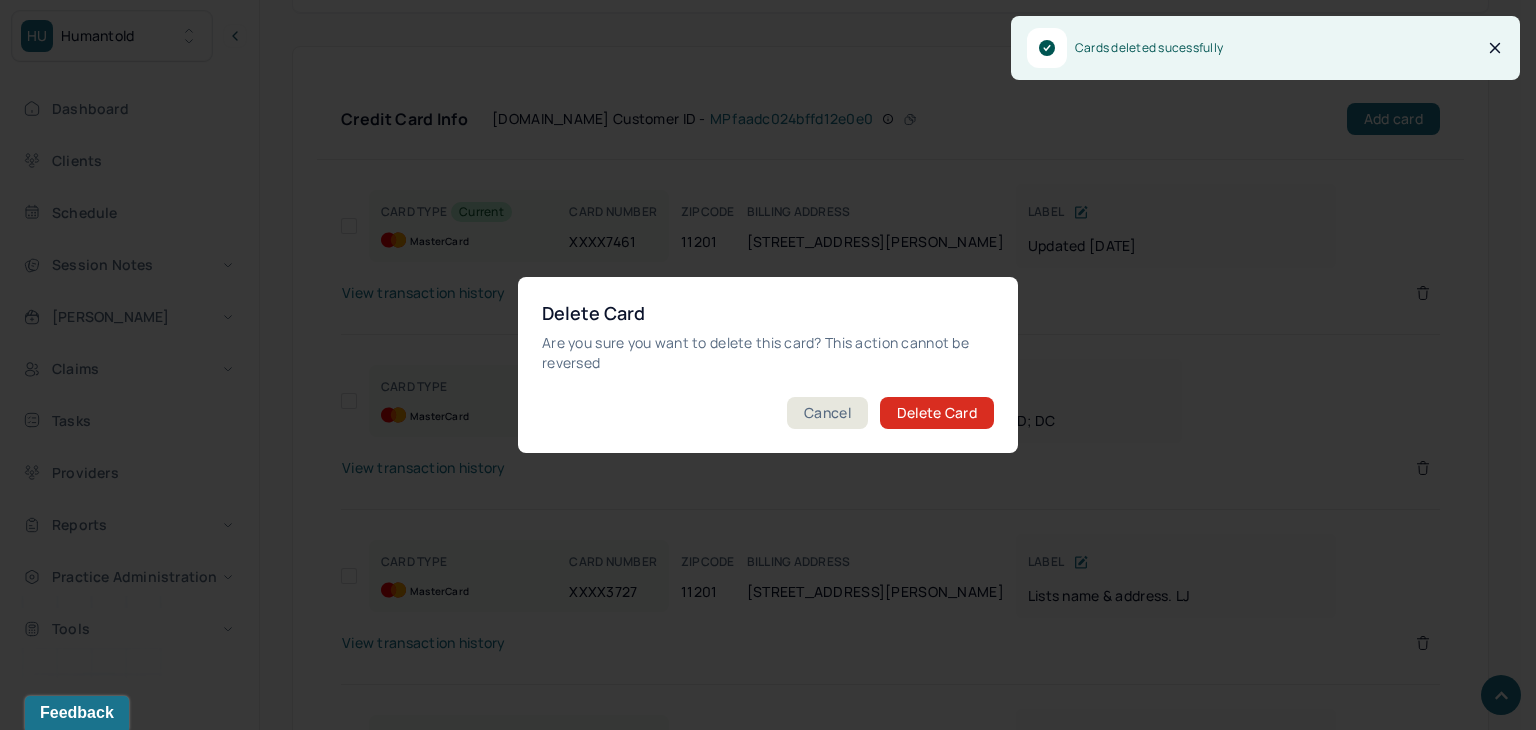 click on "Delete Card" at bounding box center (937, 413) 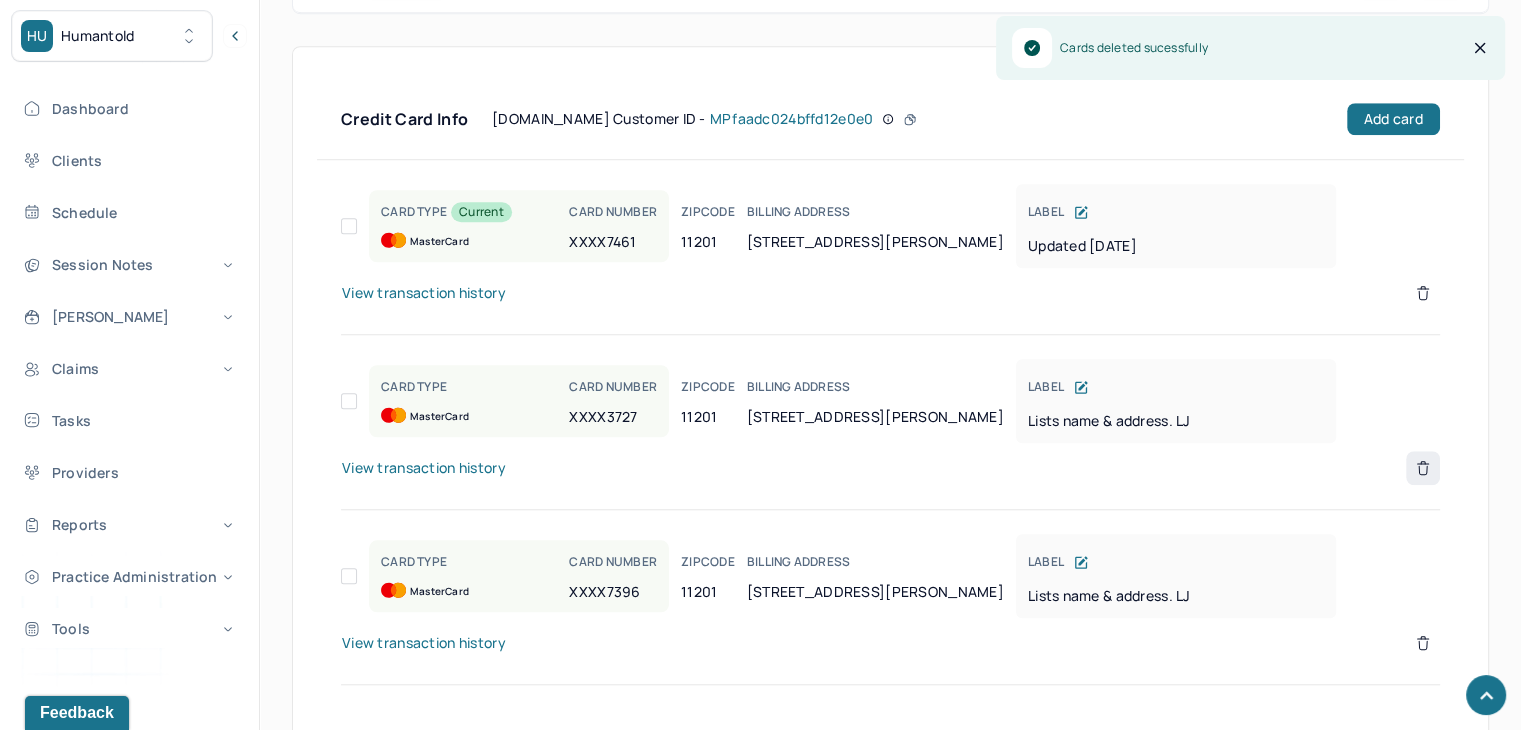 click 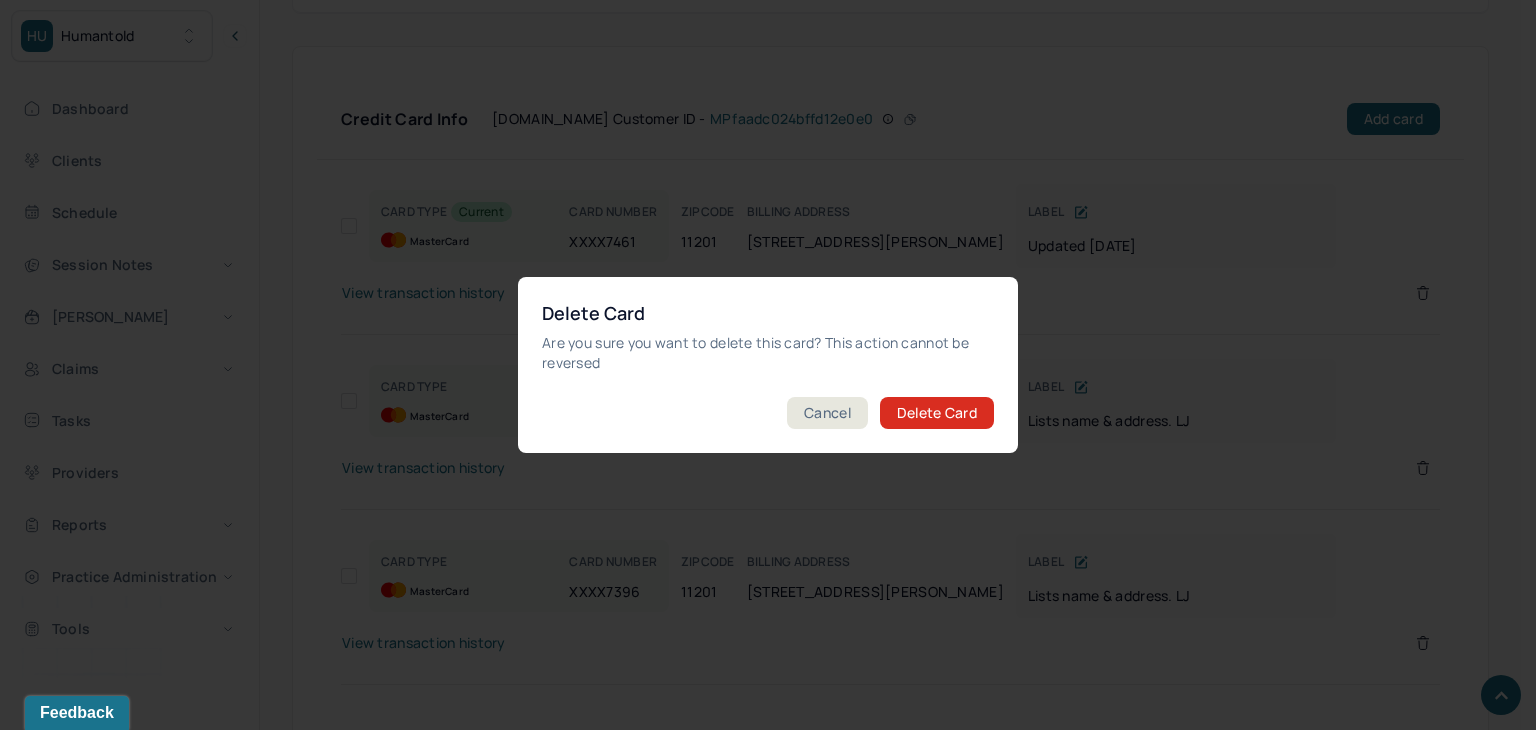 click on "Delete Card" at bounding box center (937, 413) 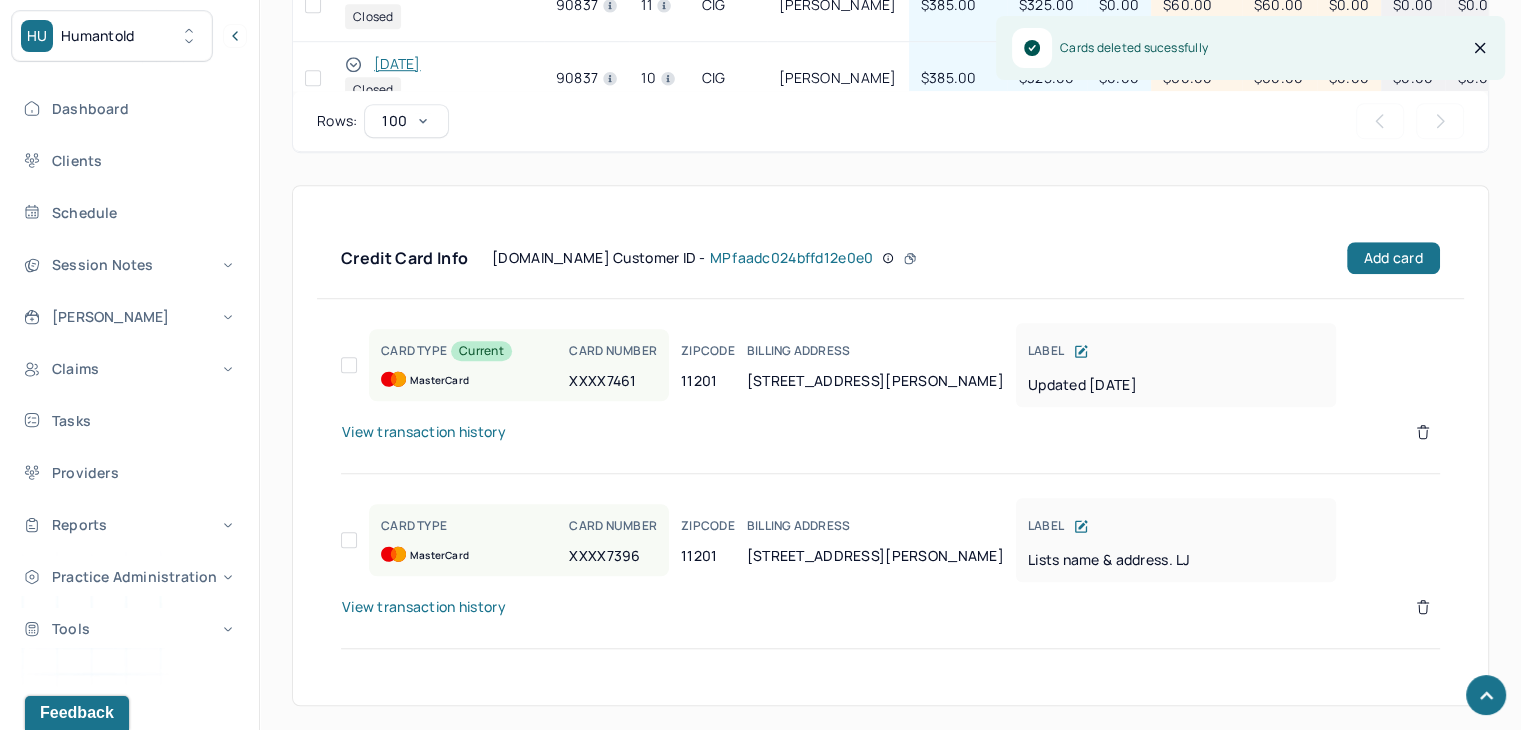 scroll, scrollTop: 1470, scrollLeft: 0, axis: vertical 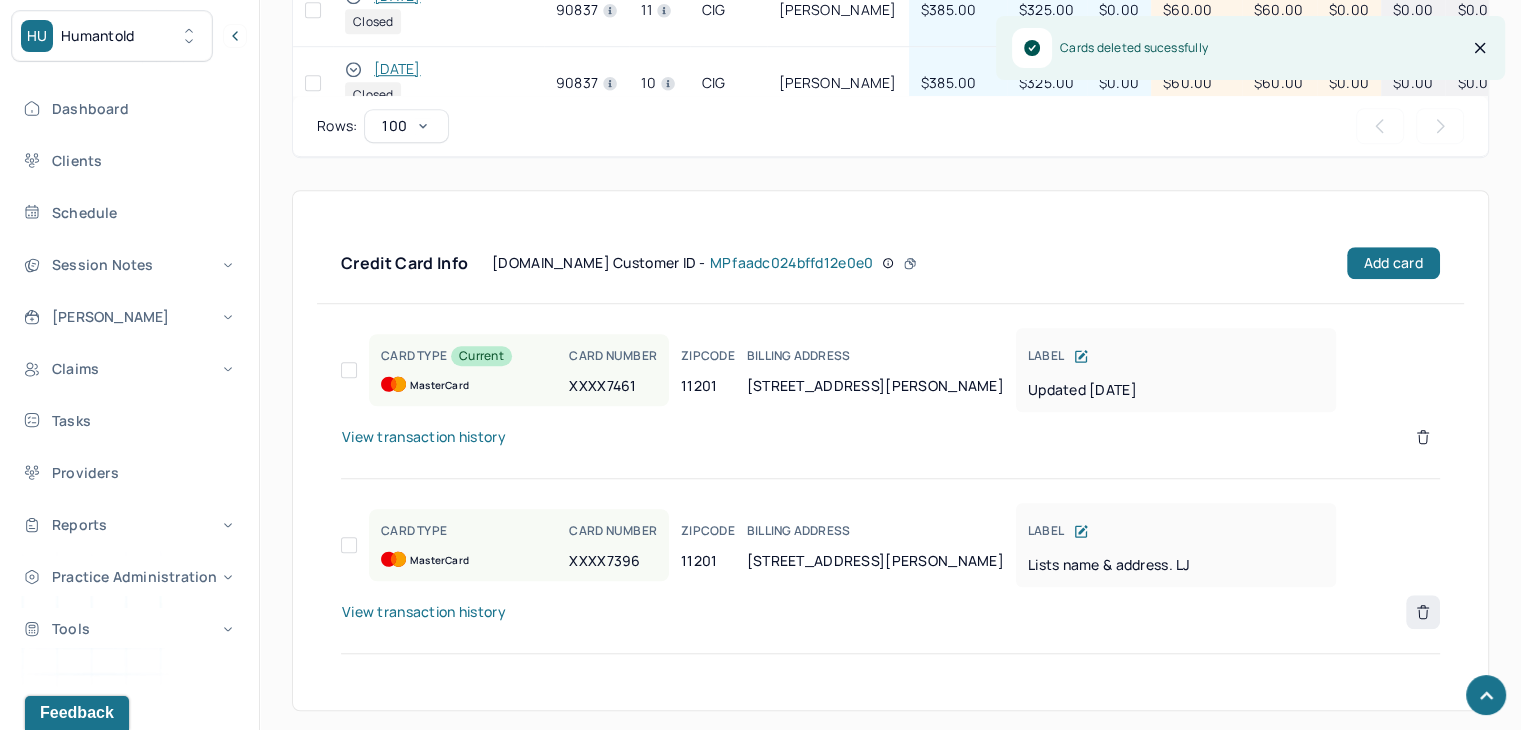click at bounding box center [1423, 612] 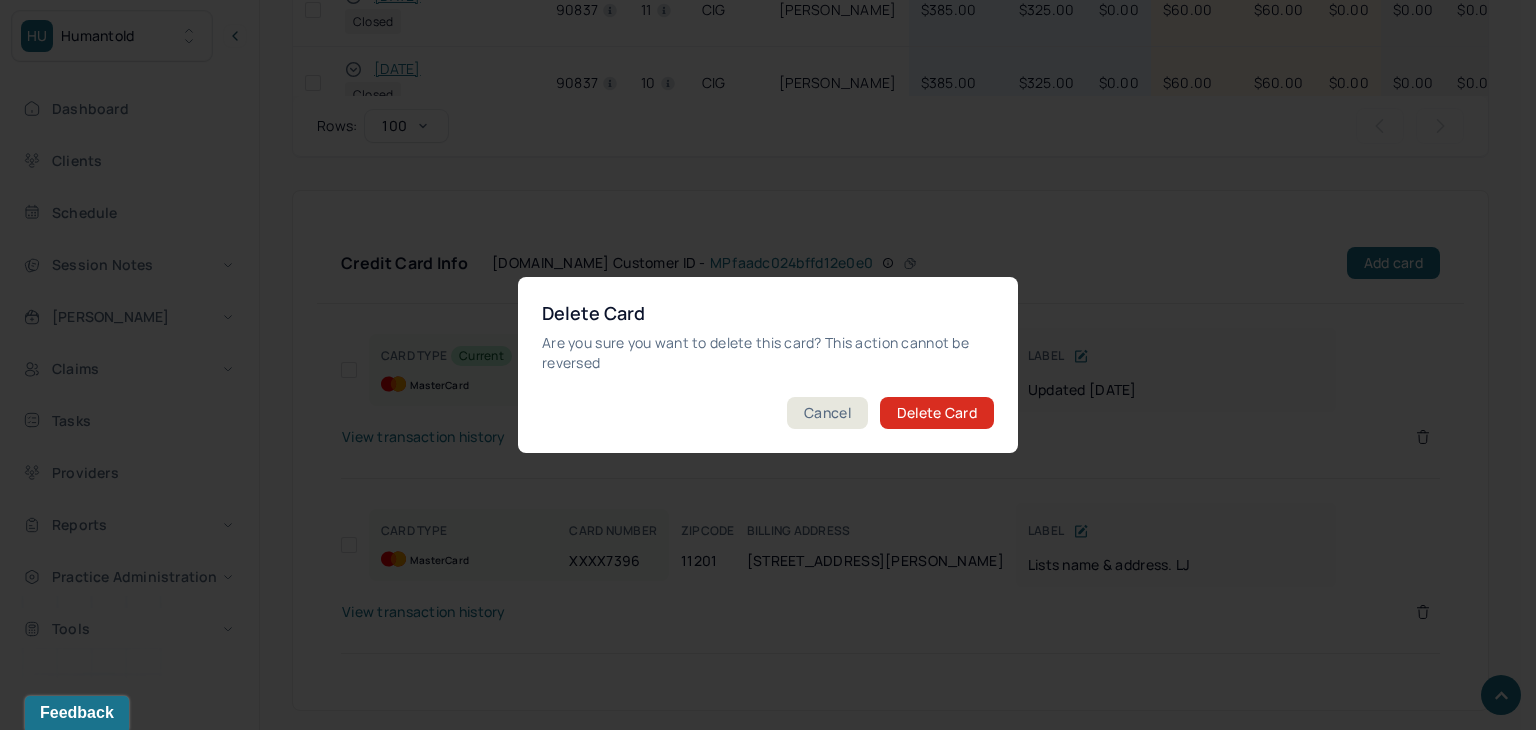 click on "Delete Card Are you sure you want to delete this card? This action cannot be reversed   Cancel     Delete Card" at bounding box center (768, 365) 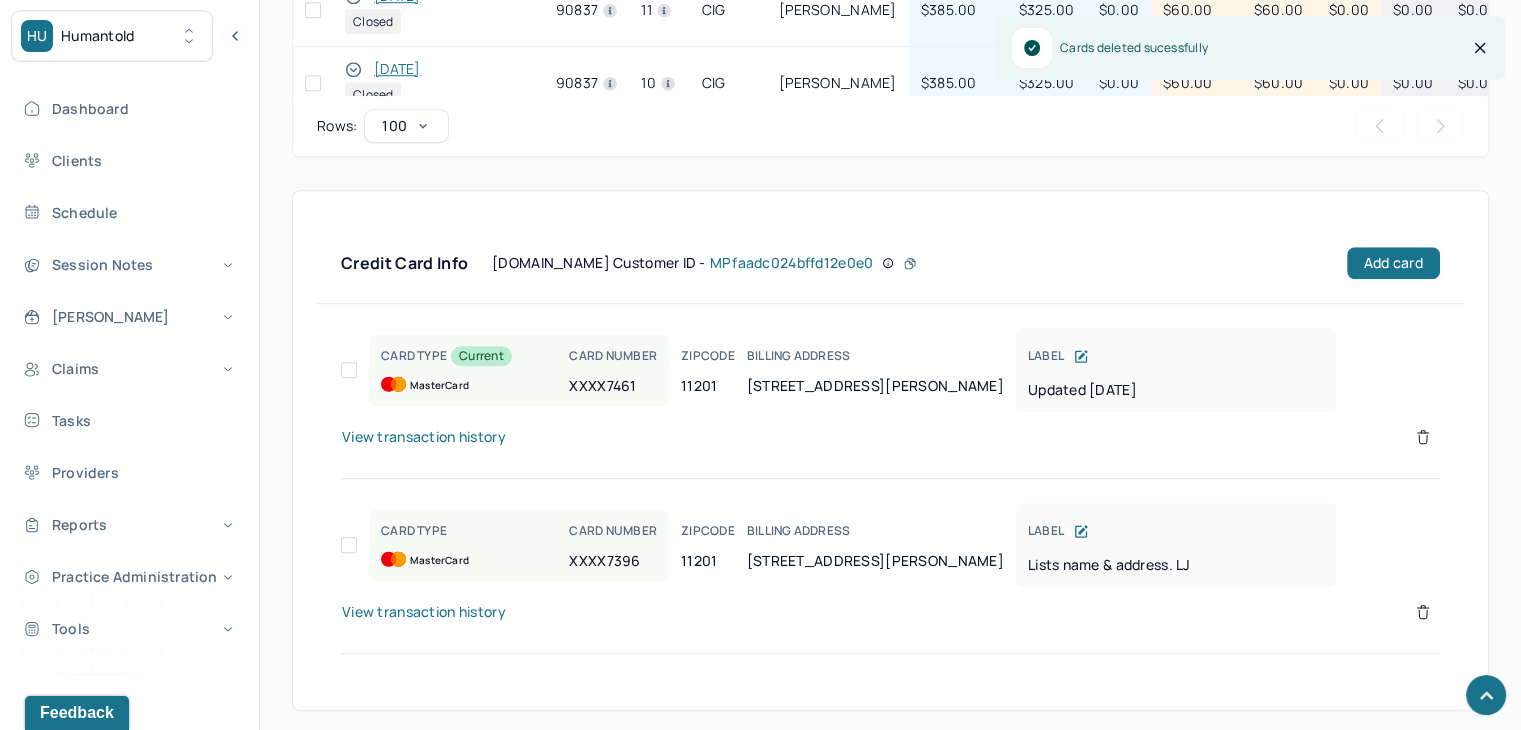scroll, scrollTop: 1296, scrollLeft: 0, axis: vertical 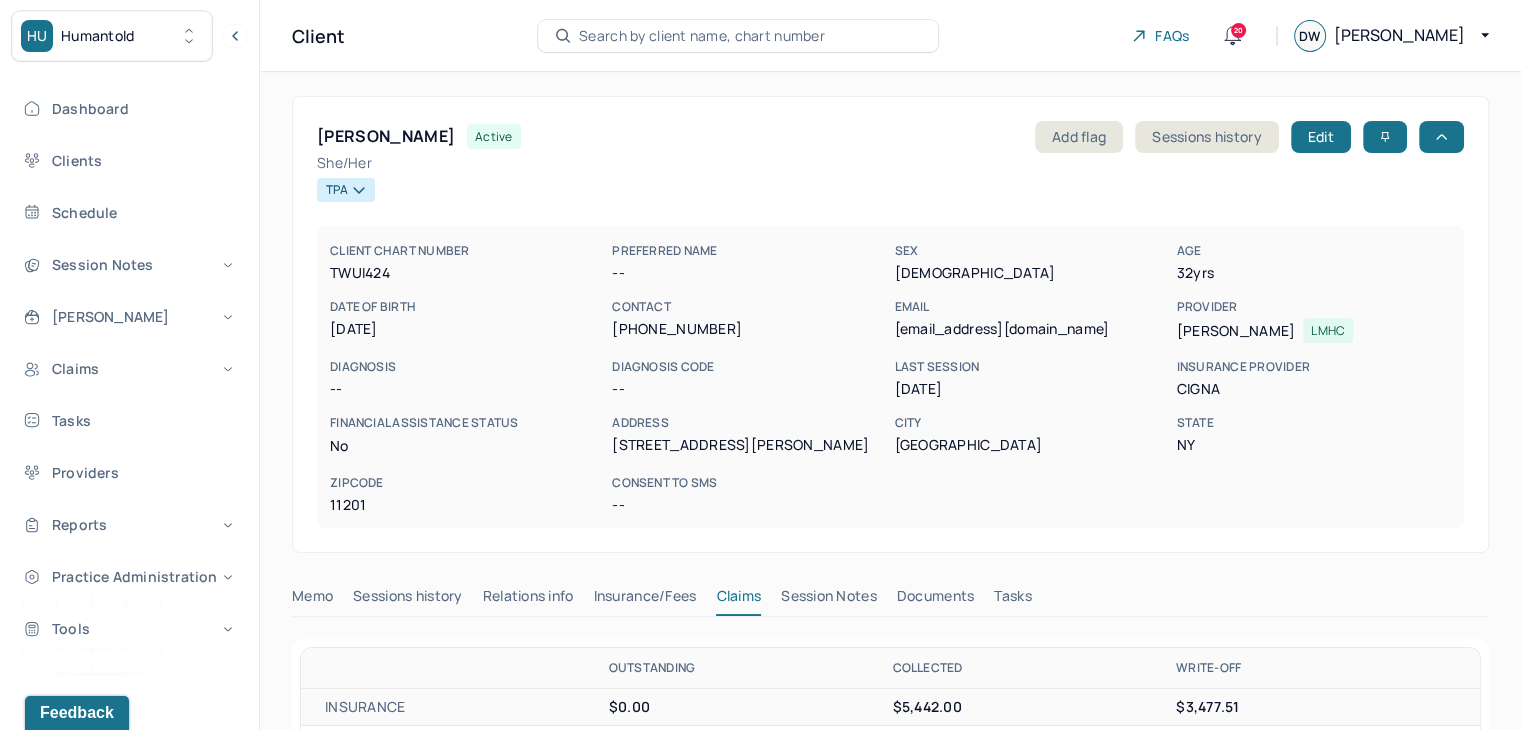 click on "Search by client name, chart number" at bounding box center [702, 36] 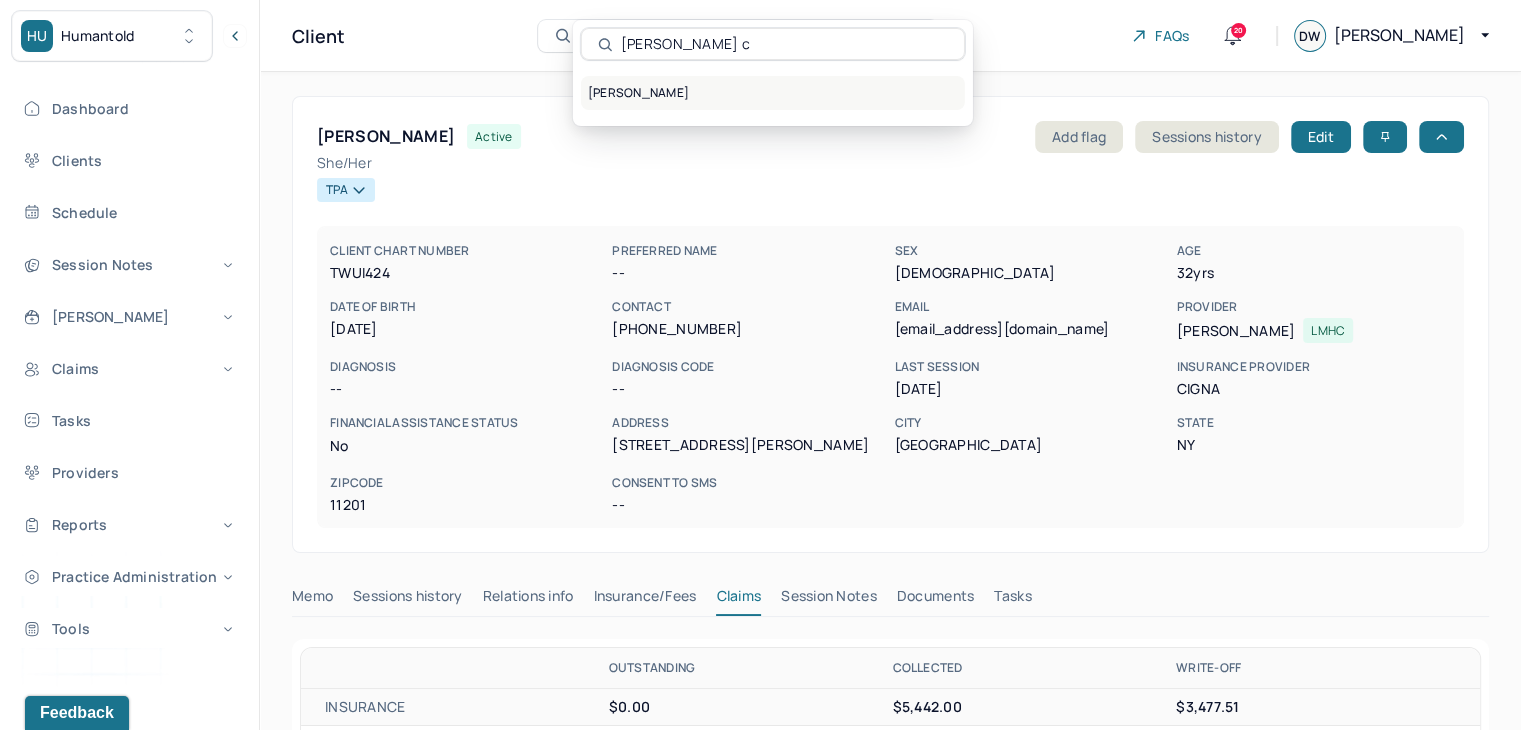 type on "Galford c" 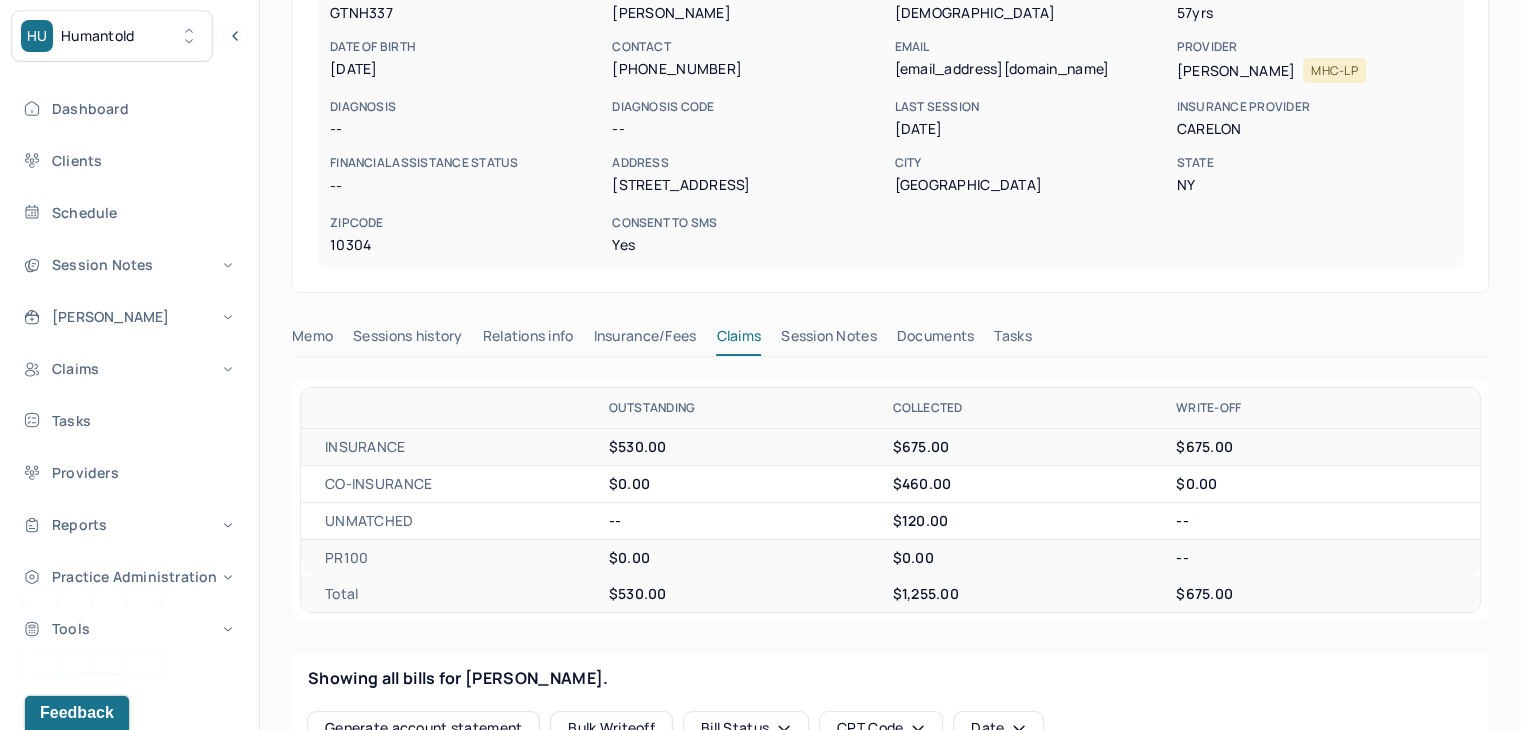 scroll, scrollTop: 500, scrollLeft: 0, axis: vertical 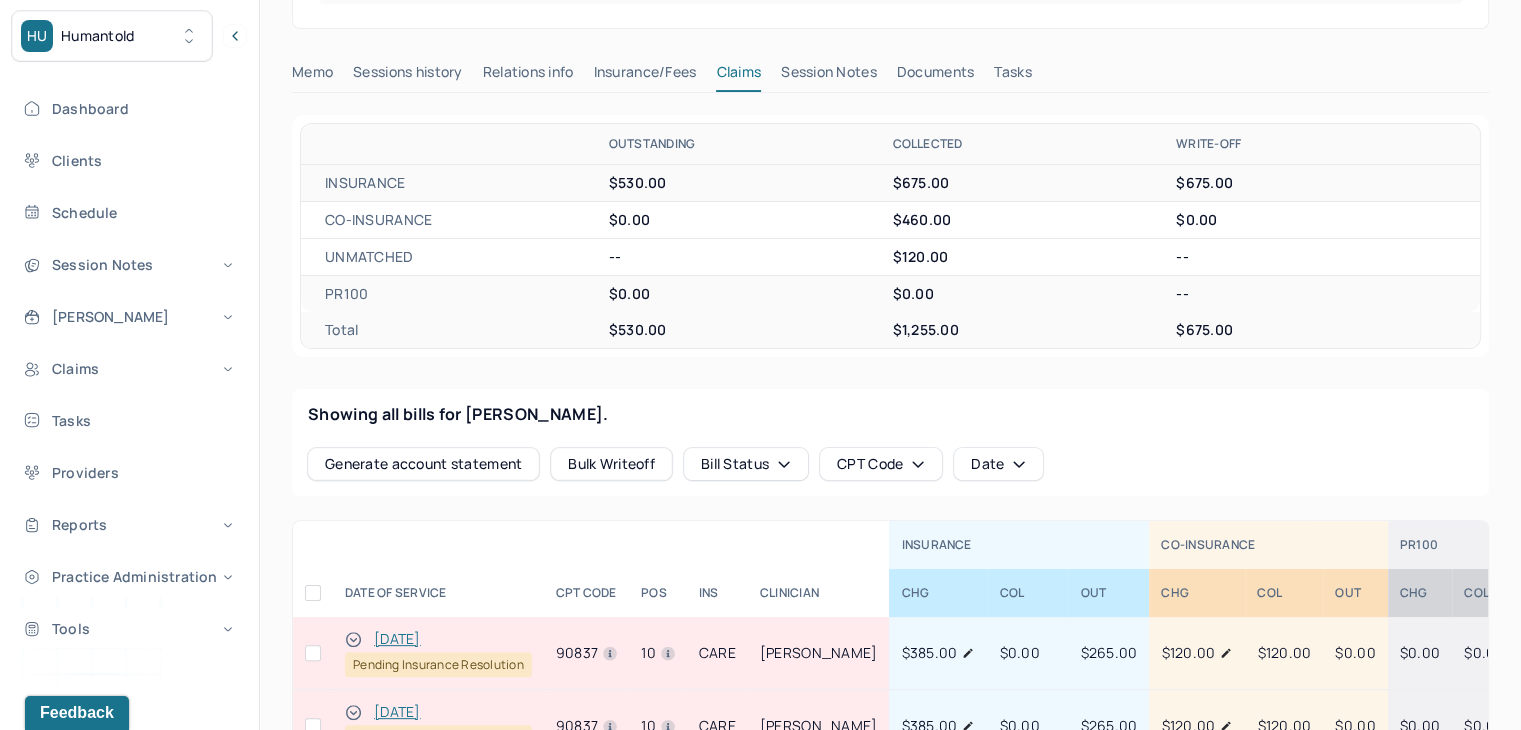 click on "Documents" at bounding box center (936, 76) 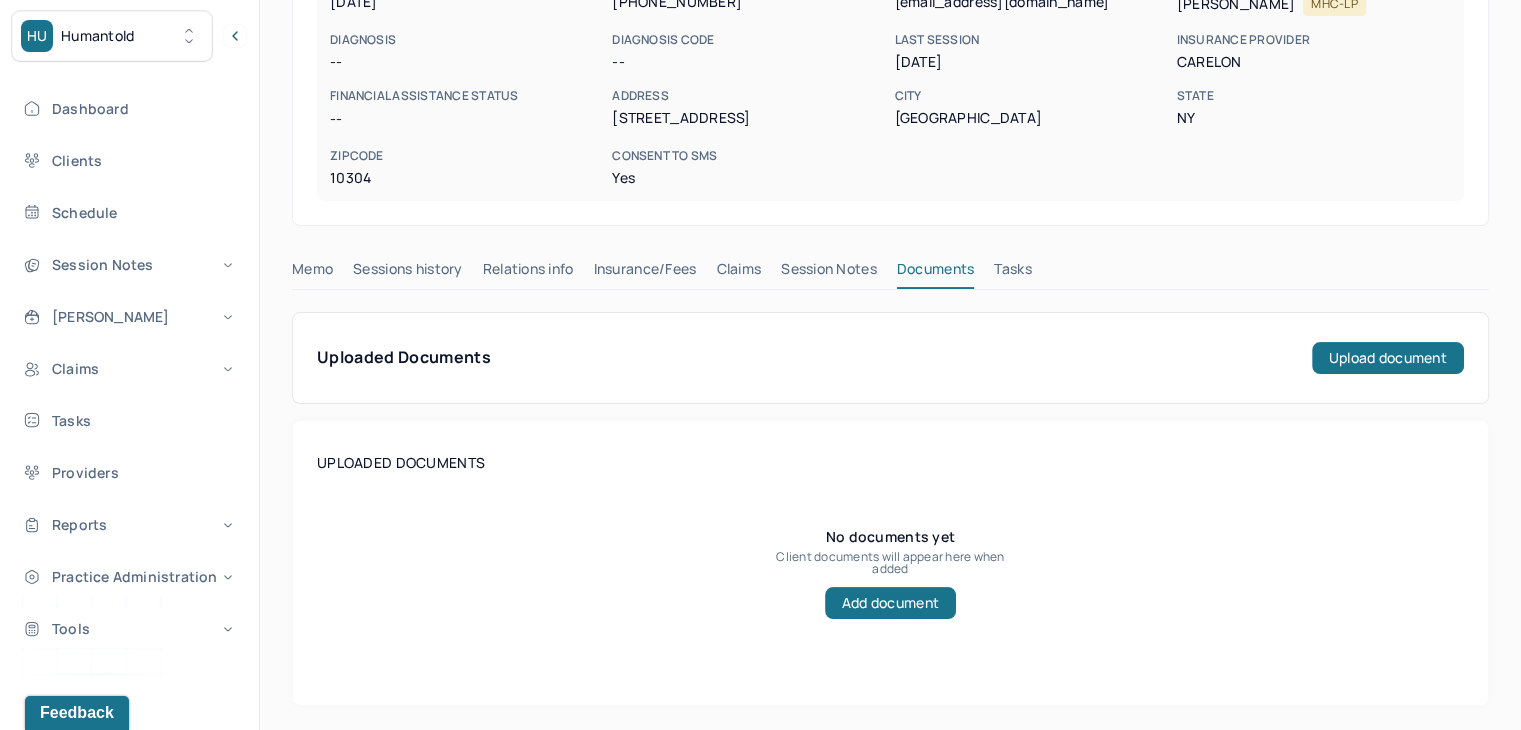scroll, scrollTop: 300, scrollLeft: 0, axis: vertical 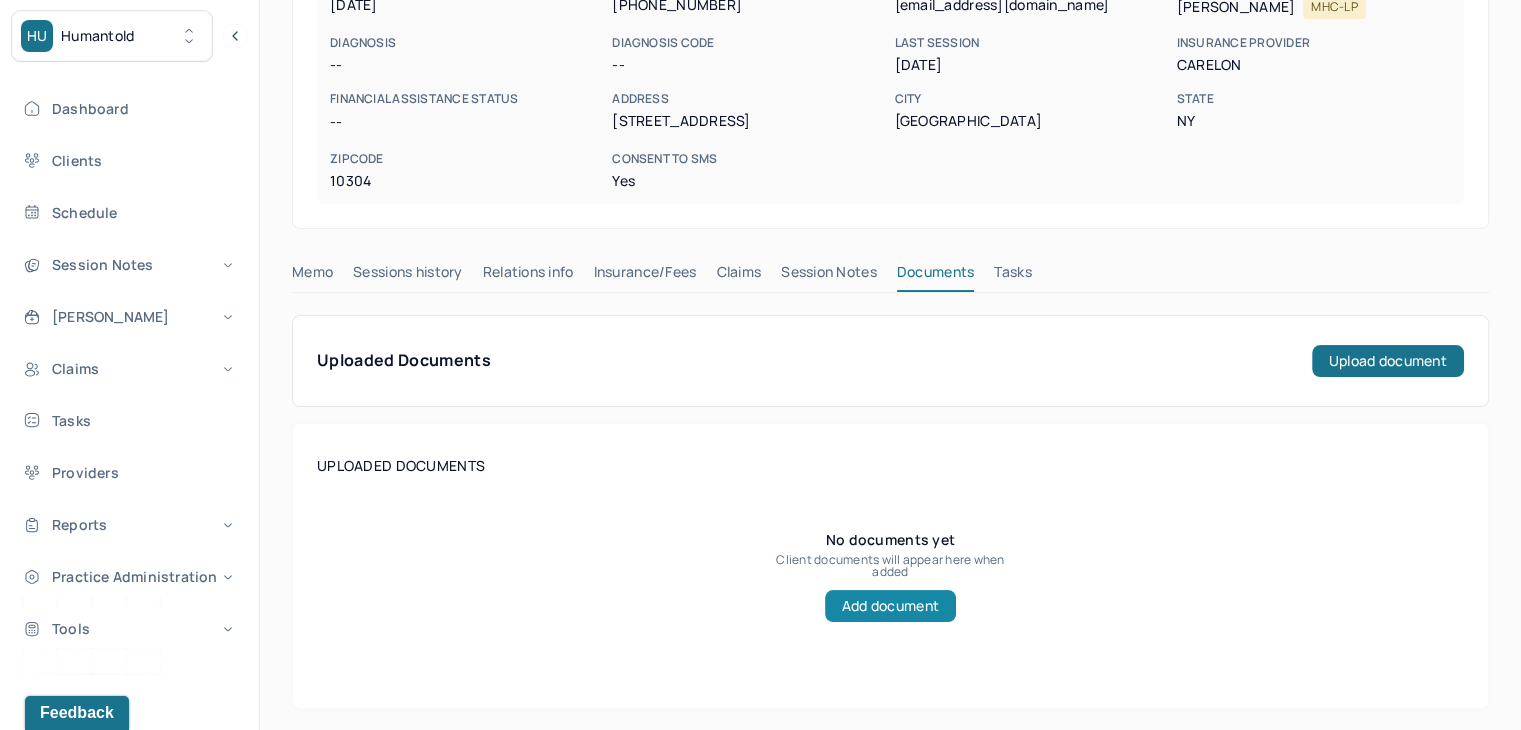 click on "Add document" at bounding box center (890, 606) 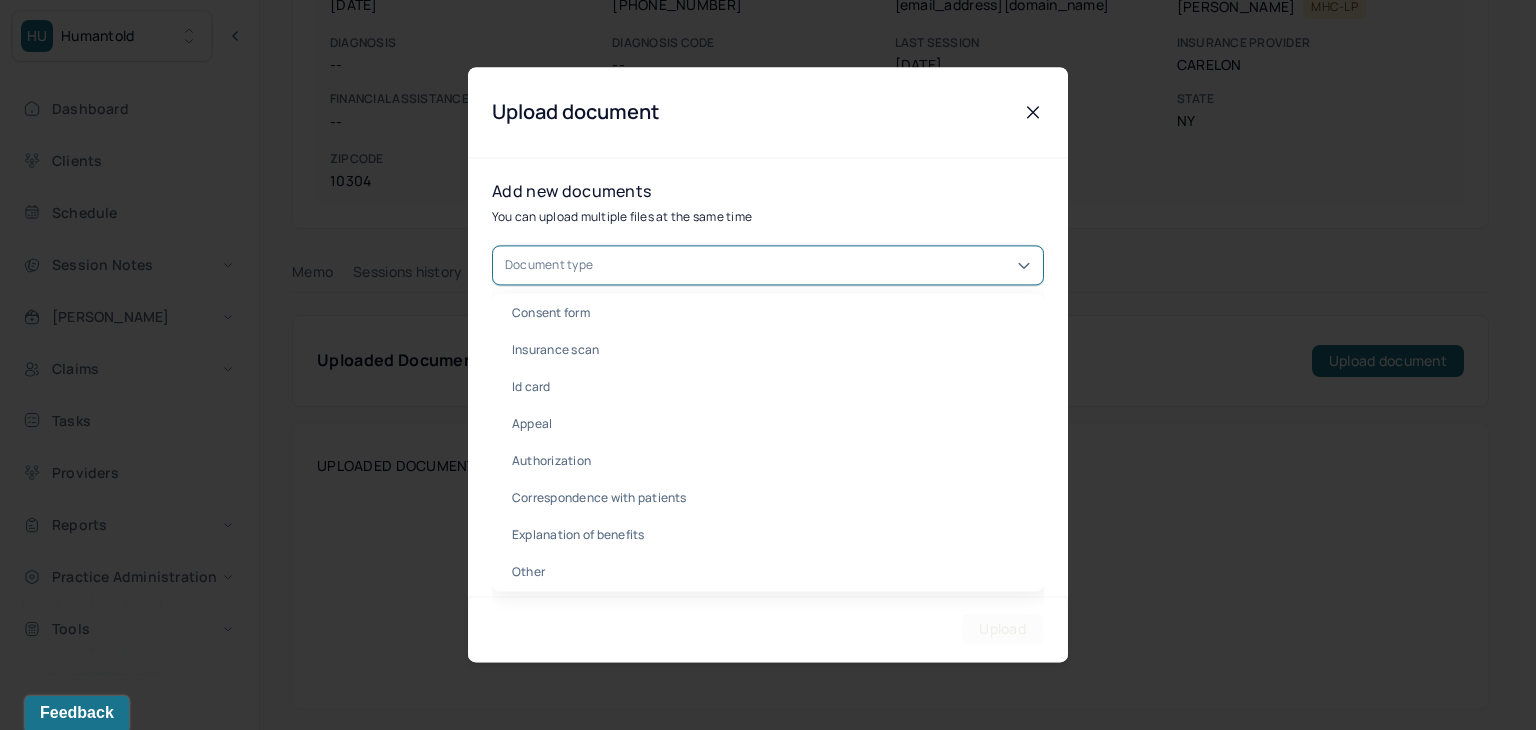 click on "Document type" at bounding box center (549, 266) 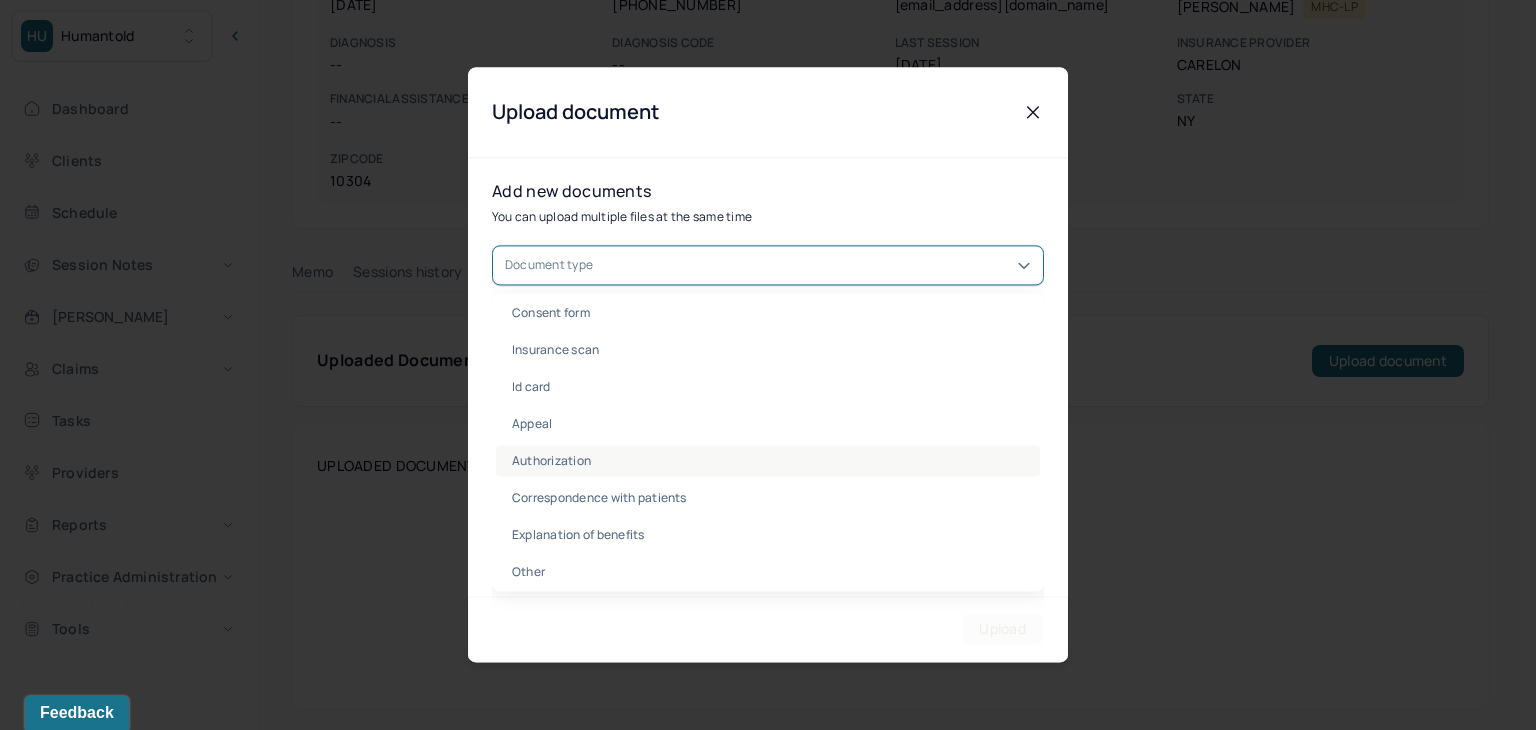 click on "Authorization" at bounding box center (768, 461) 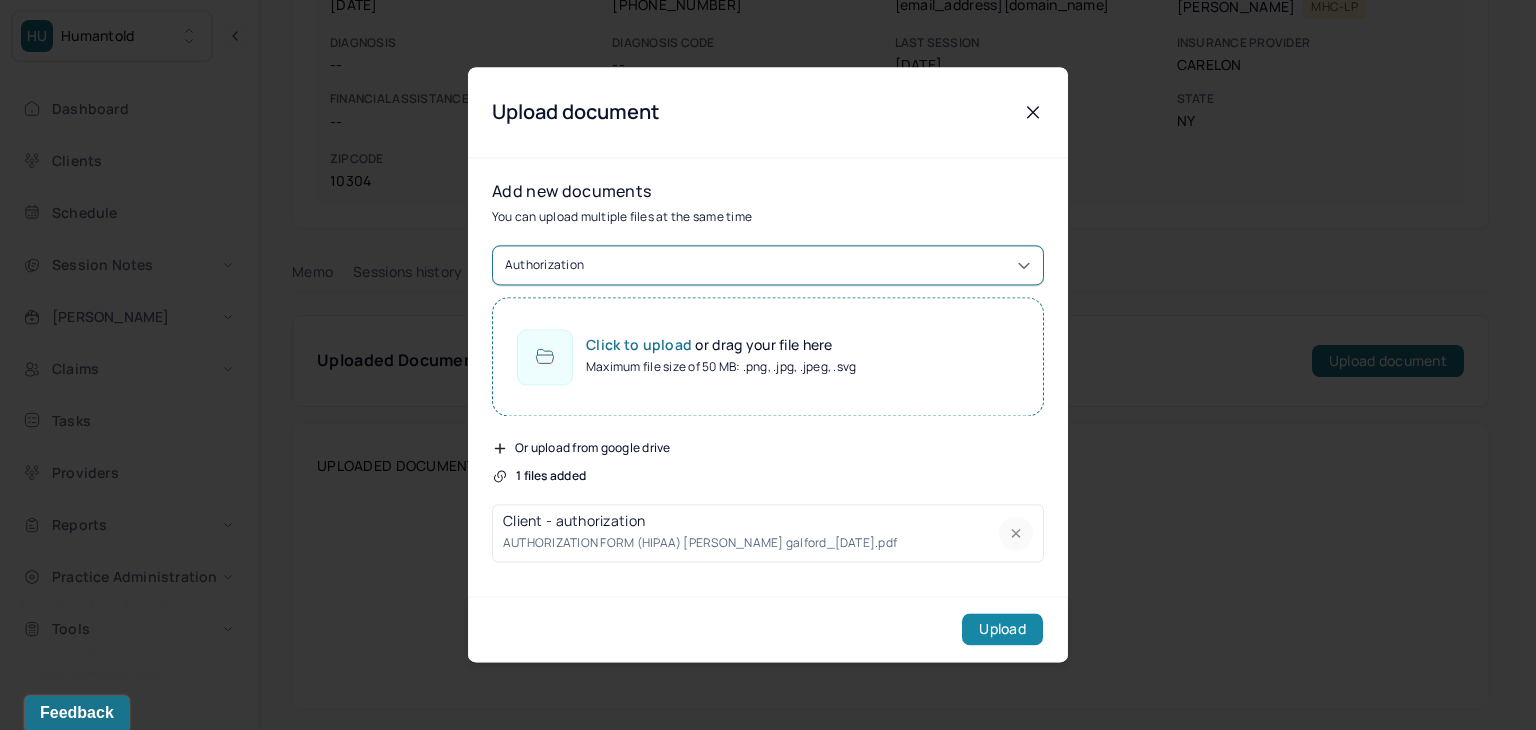 click on "Upload" at bounding box center [1002, 630] 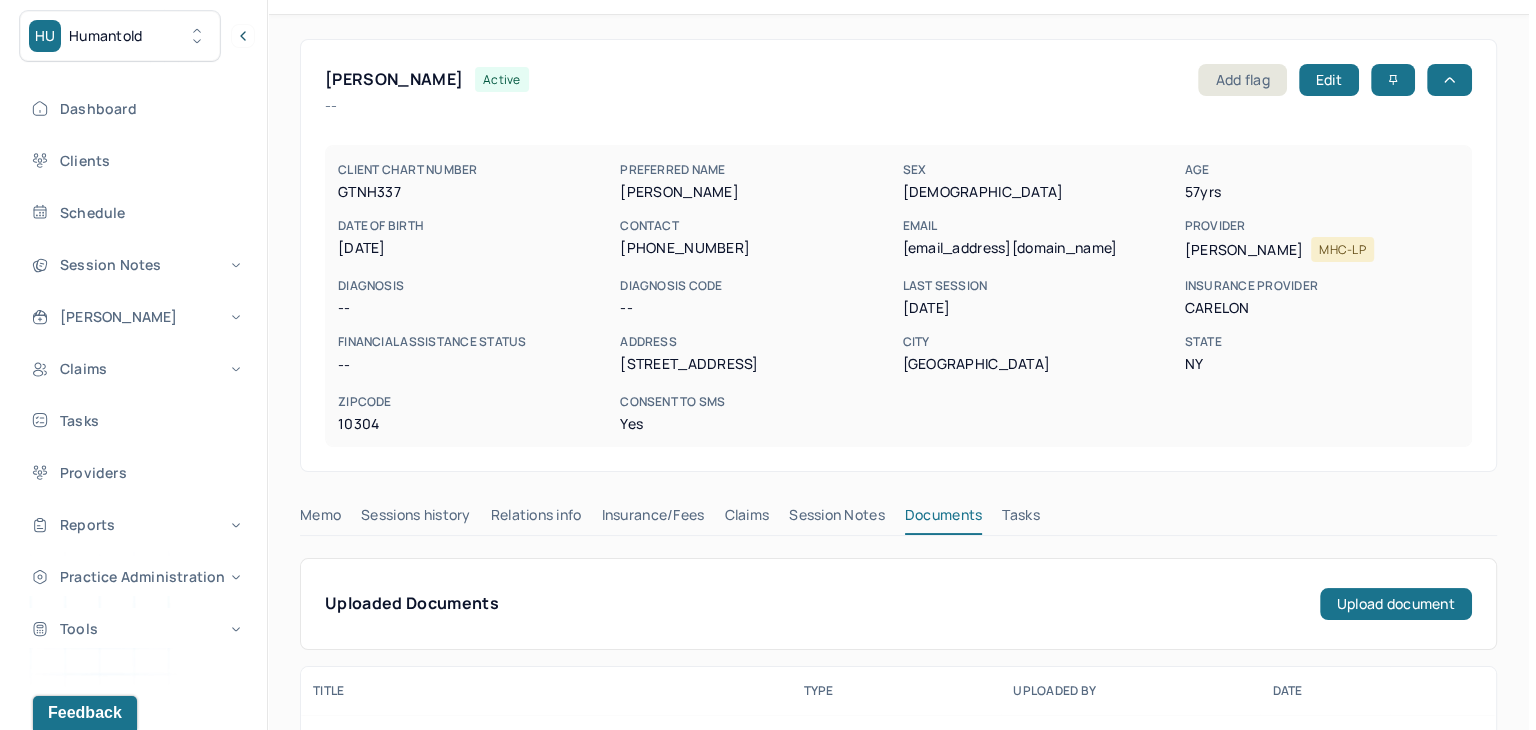 scroll, scrollTop: 0, scrollLeft: 0, axis: both 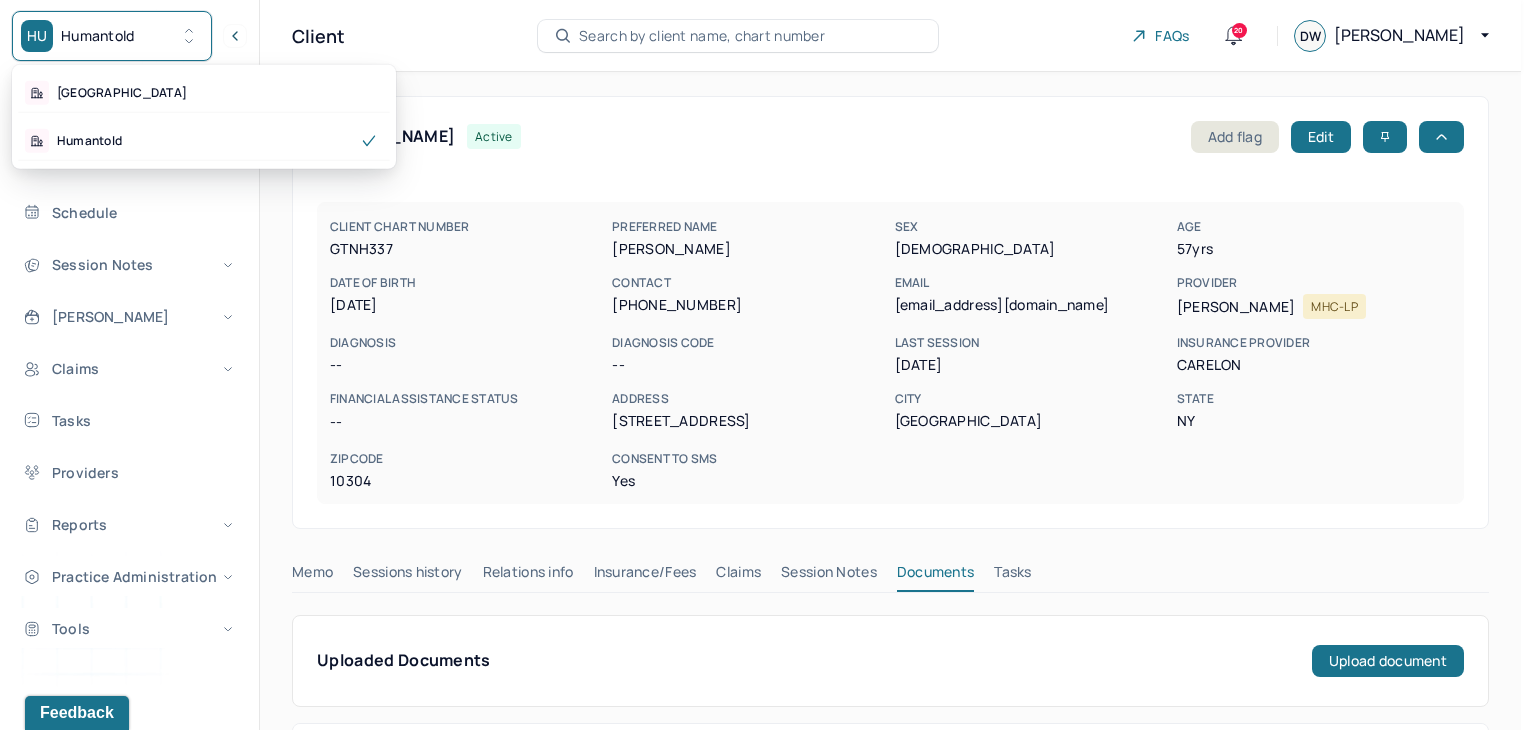 click on "HU Humantold" at bounding box center (112, 36) 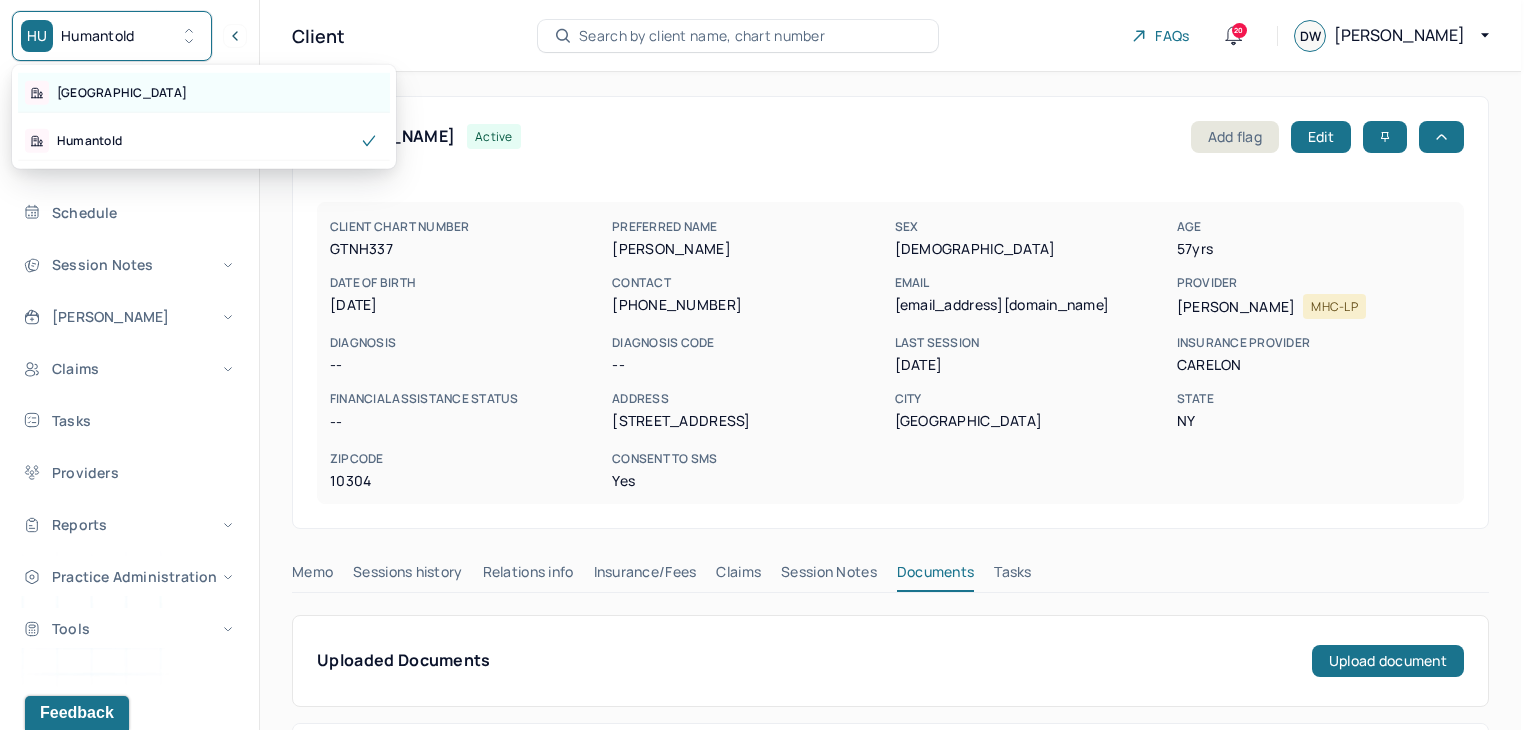 click on "Park Hill" at bounding box center [204, 93] 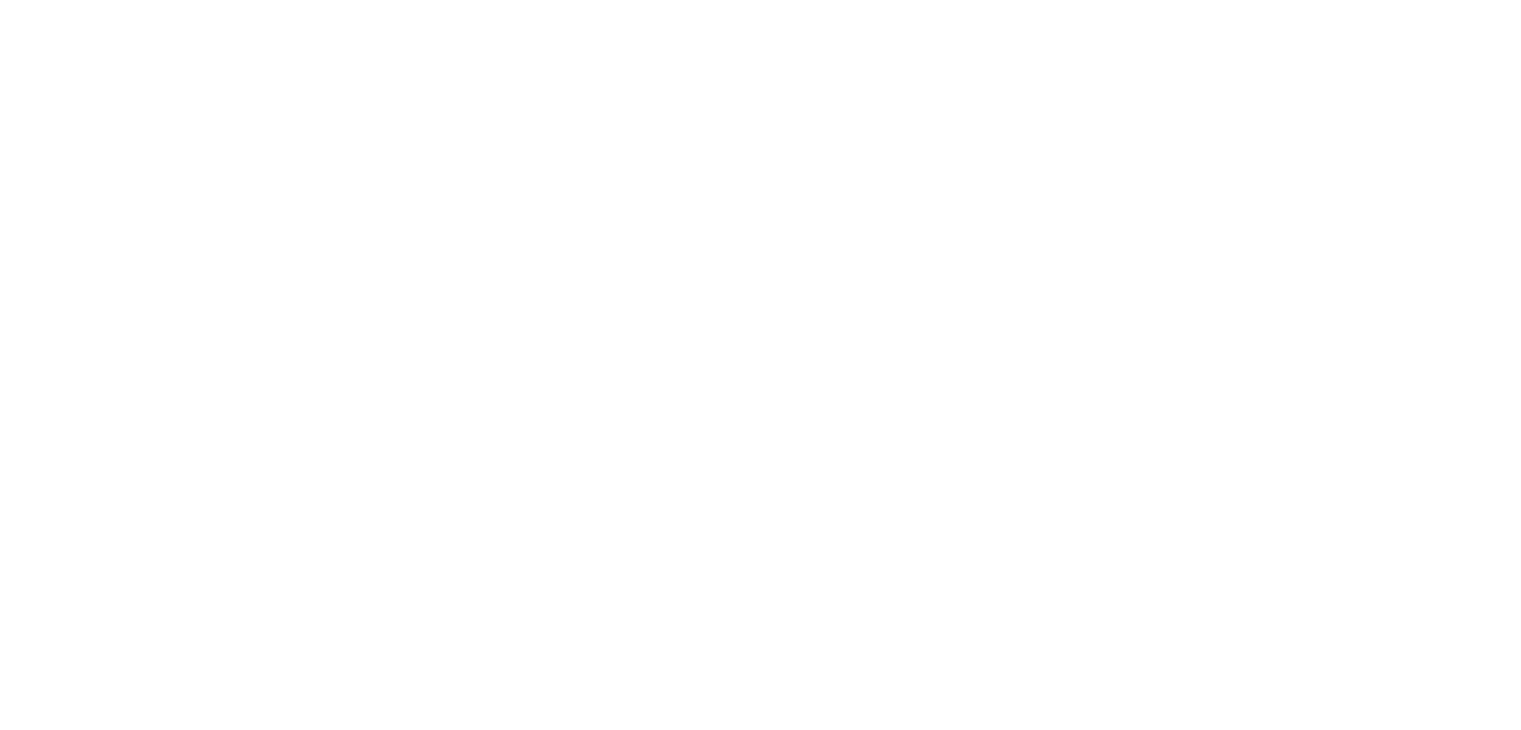 scroll, scrollTop: 0, scrollLeft: 0, axis: both 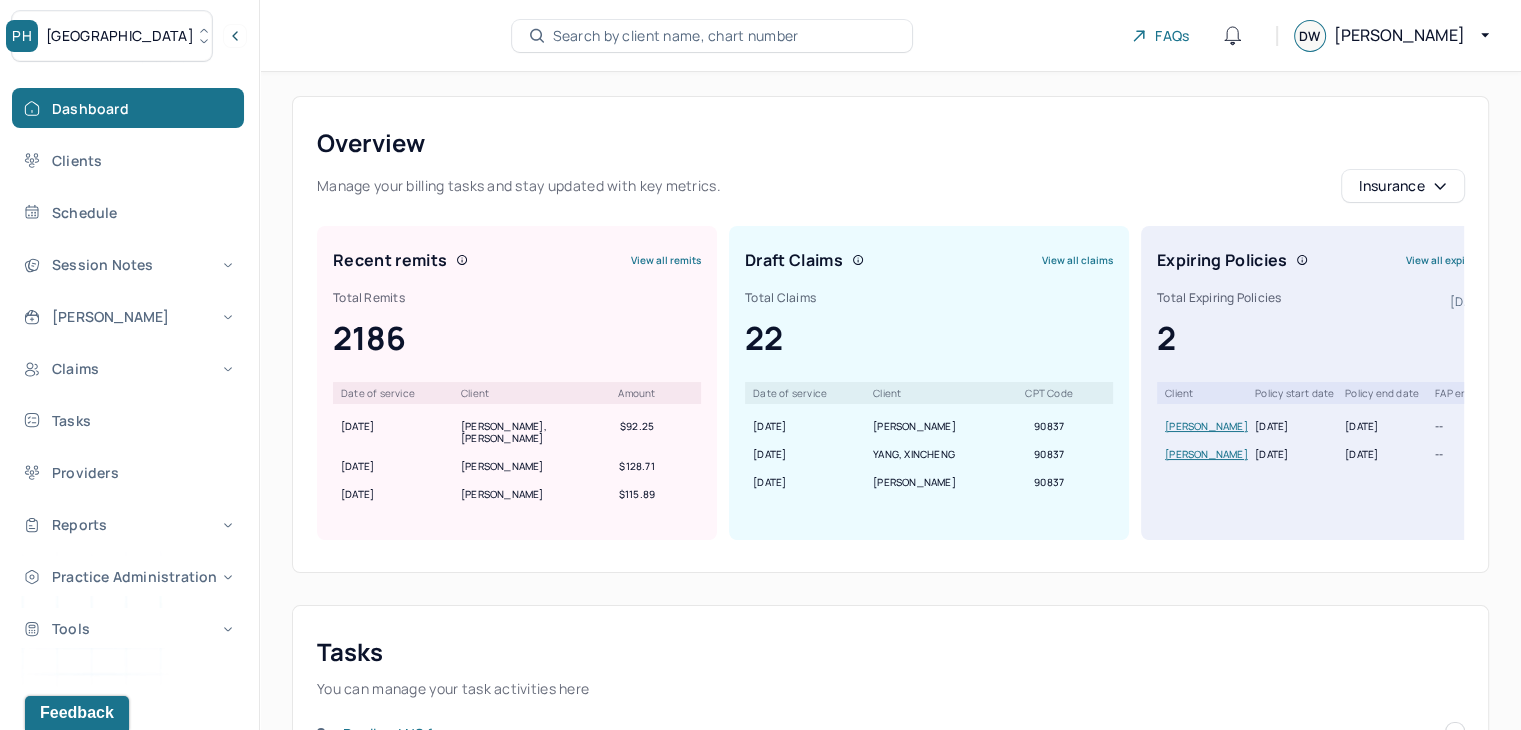 click on "Search by client name, chart number" at bounding box center (676, 36) 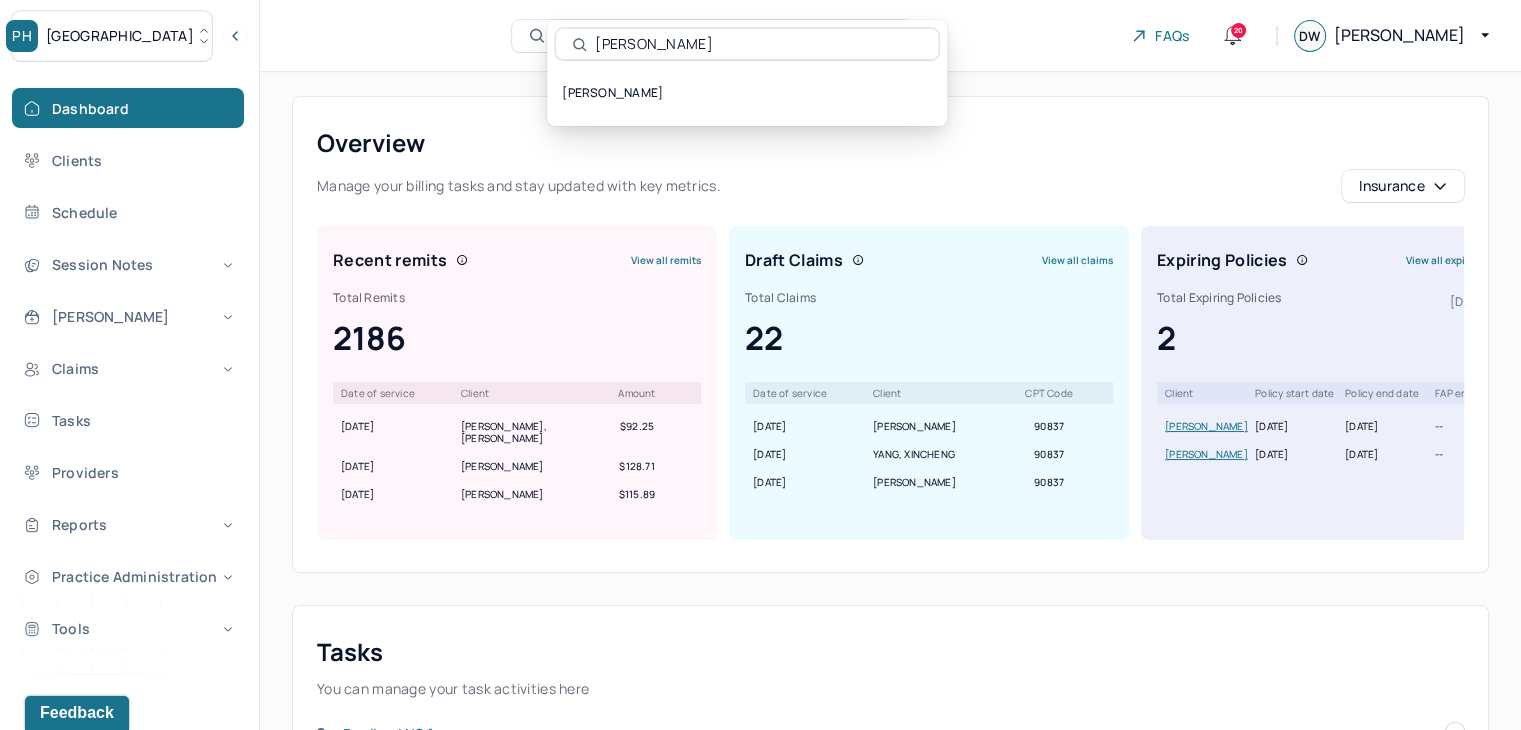 drag, startPoint x: 677, startPoint y: 45, endPoint x: 546, endPoint y: 50, distance: 131.09538 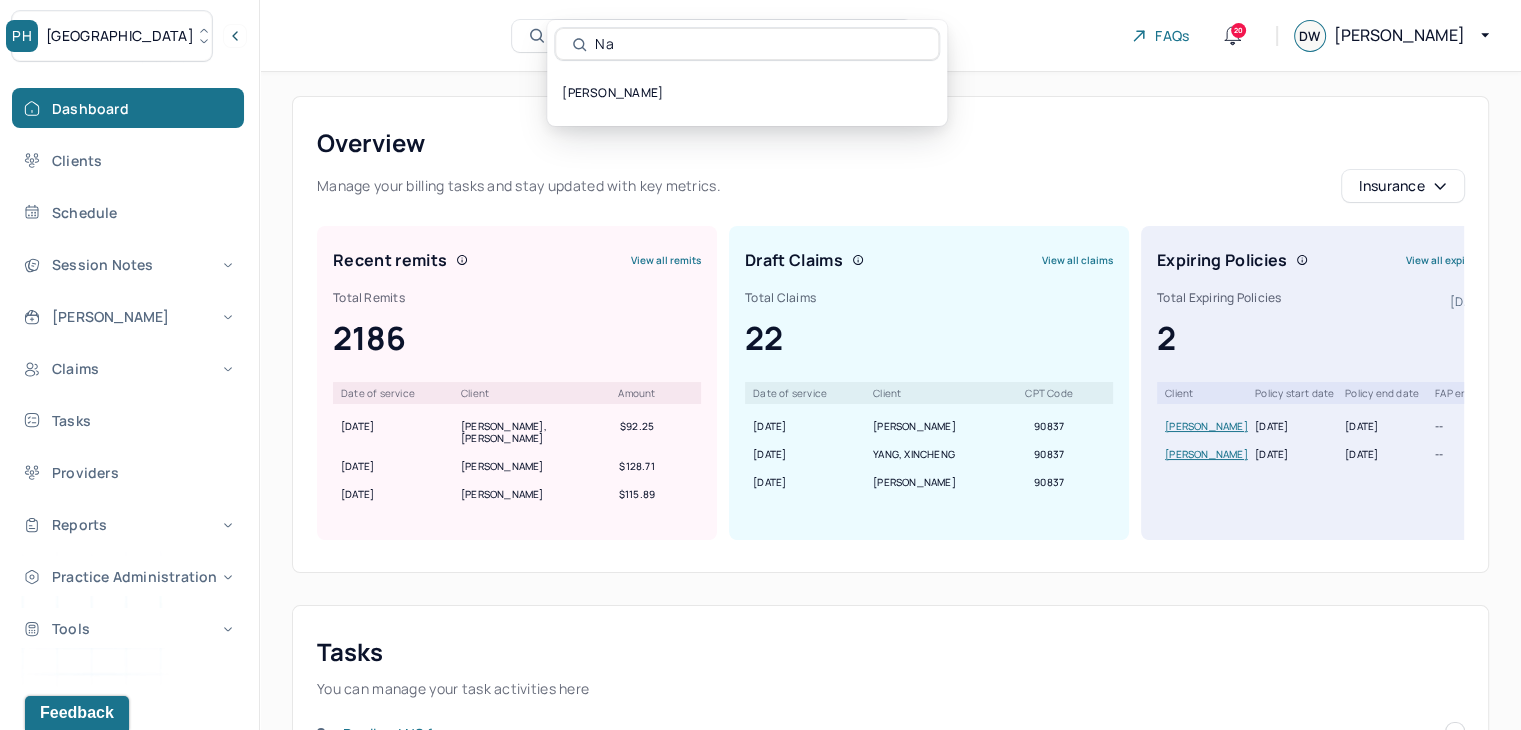 type on "N" 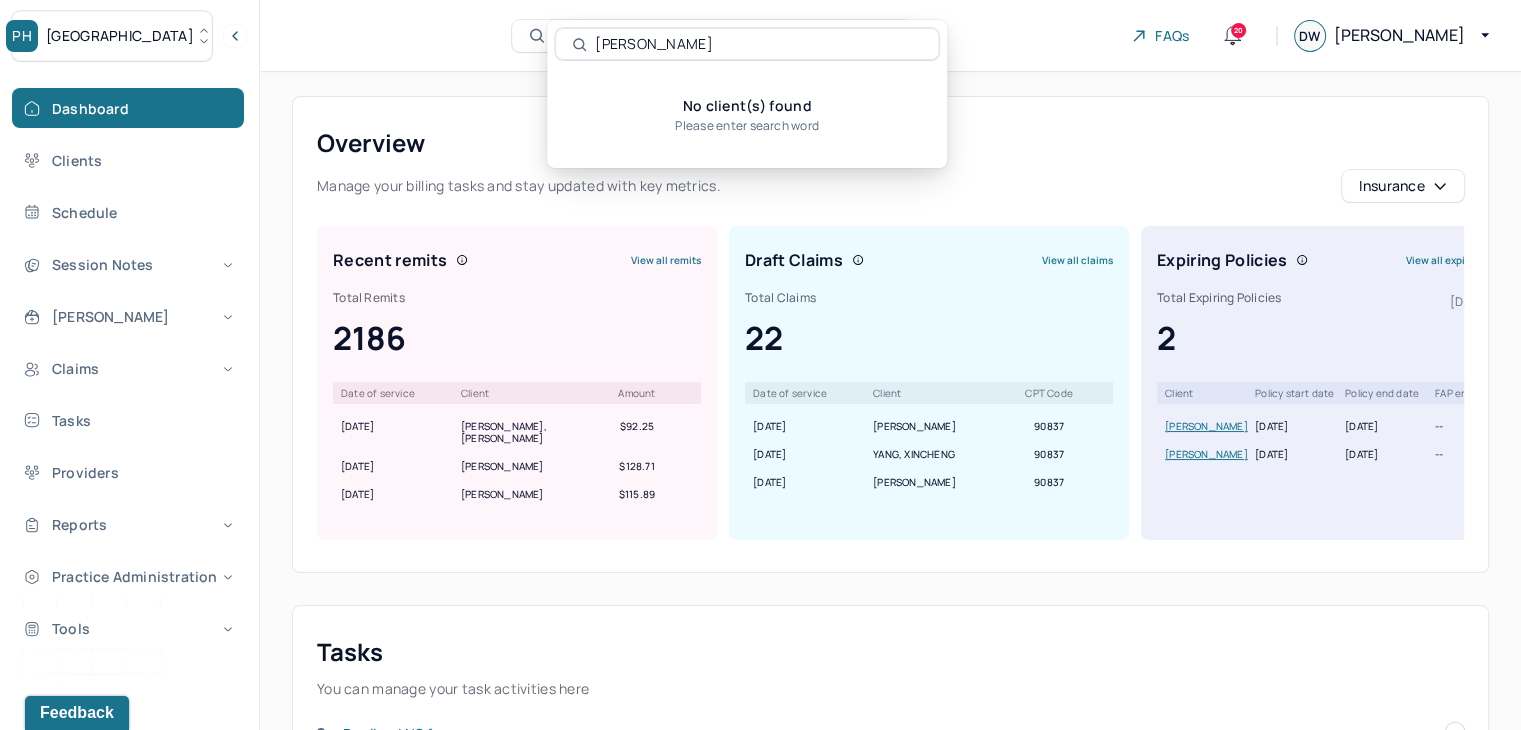 type on "raphael" 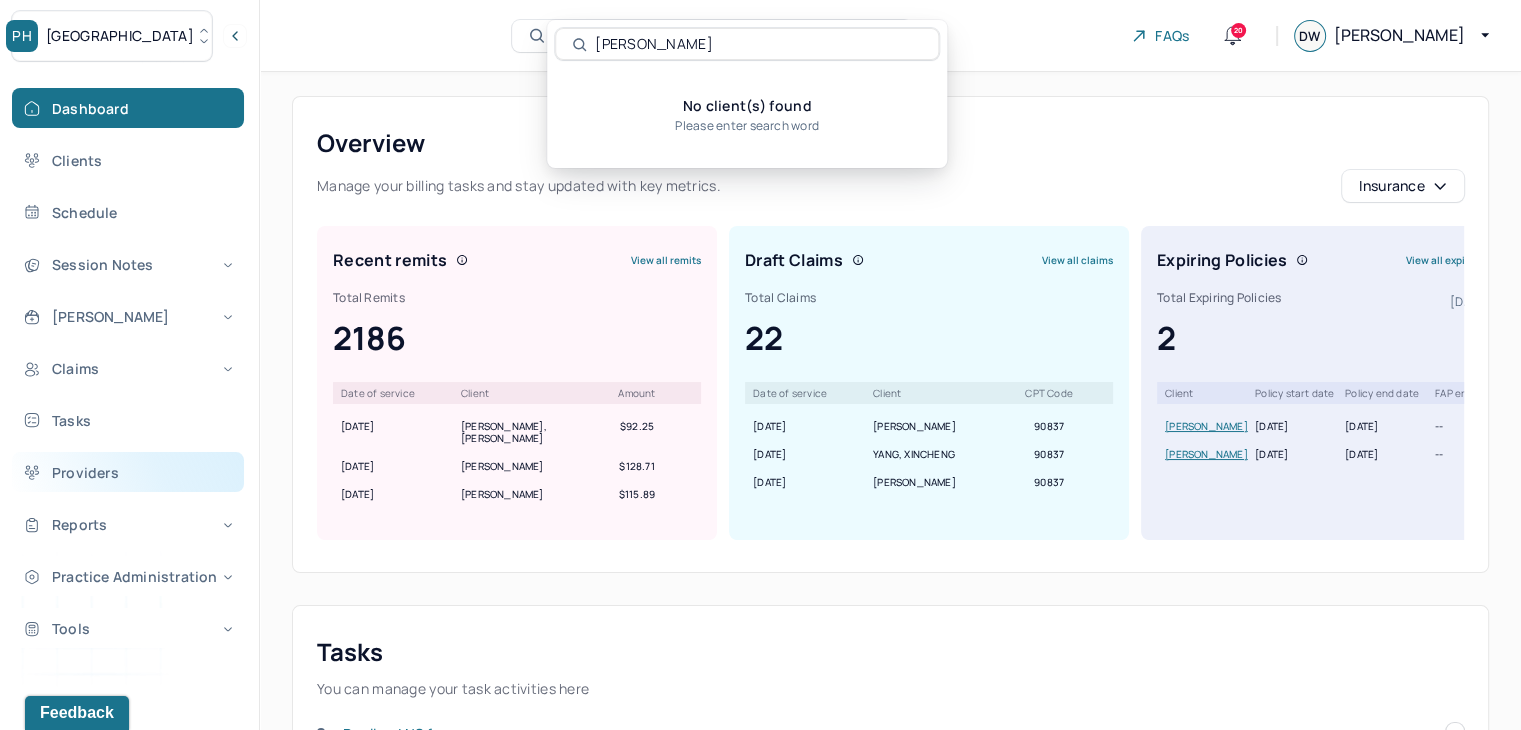 click on "Providers" at bounding box center [128, 472] 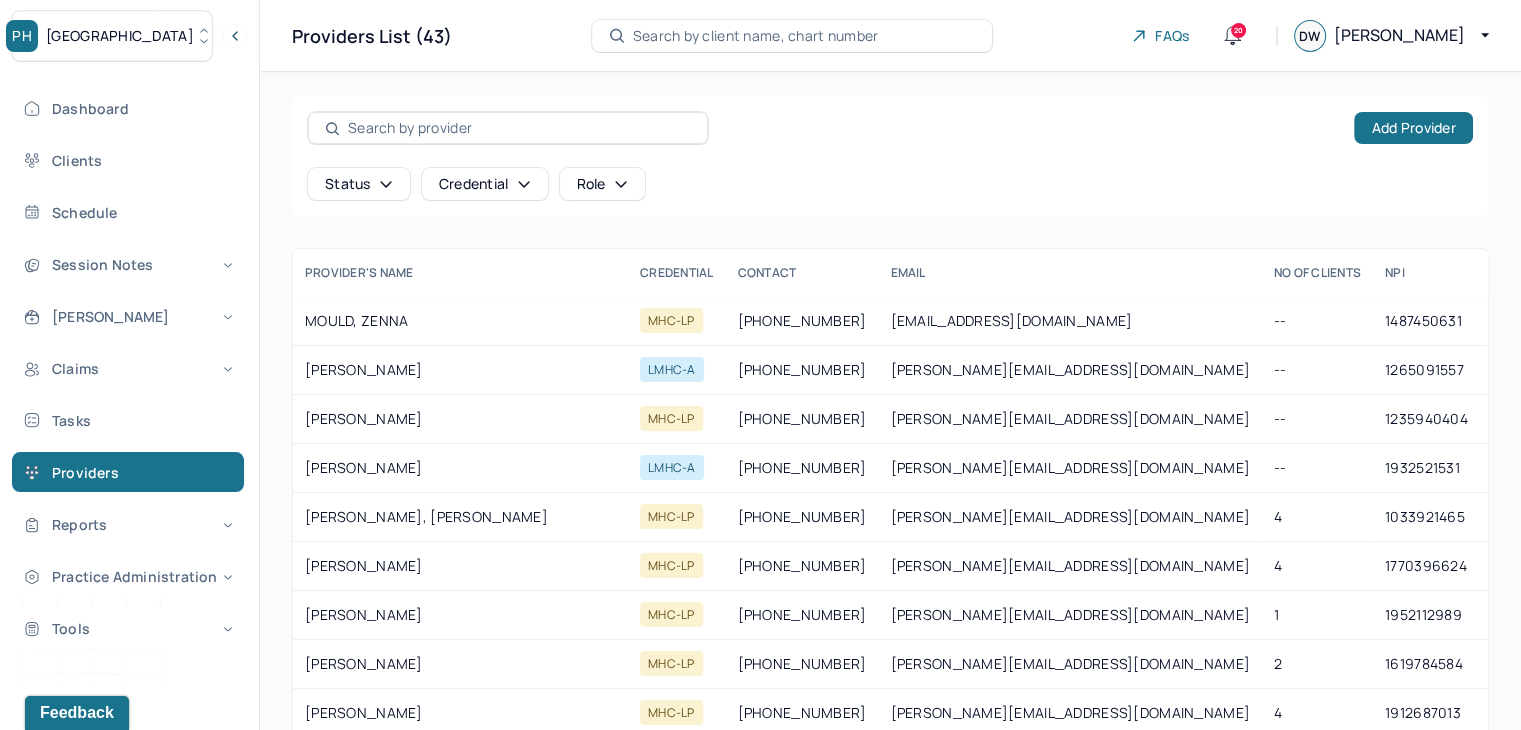 click on "Search by client name, chart number" at bounding box center (756, 36) 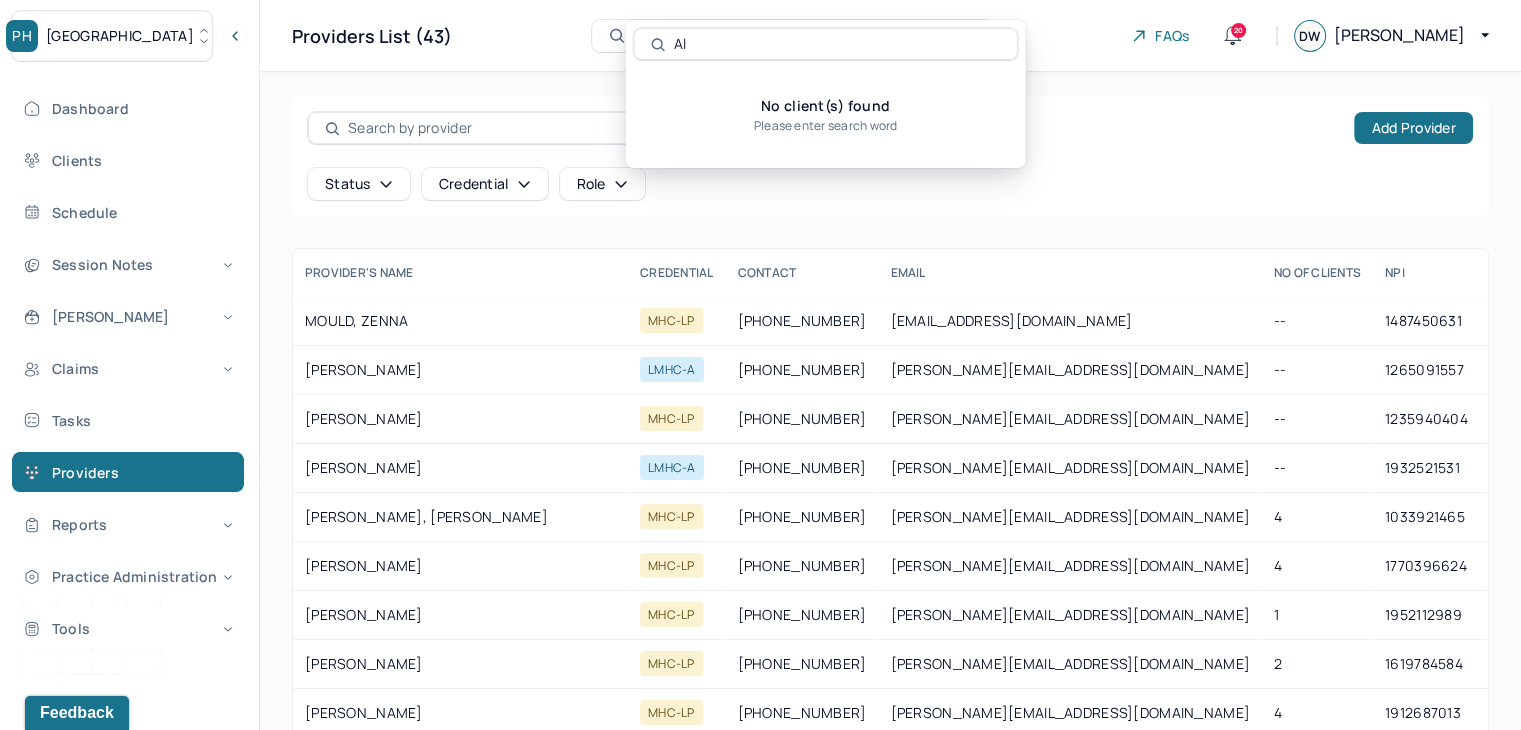 type on "A" 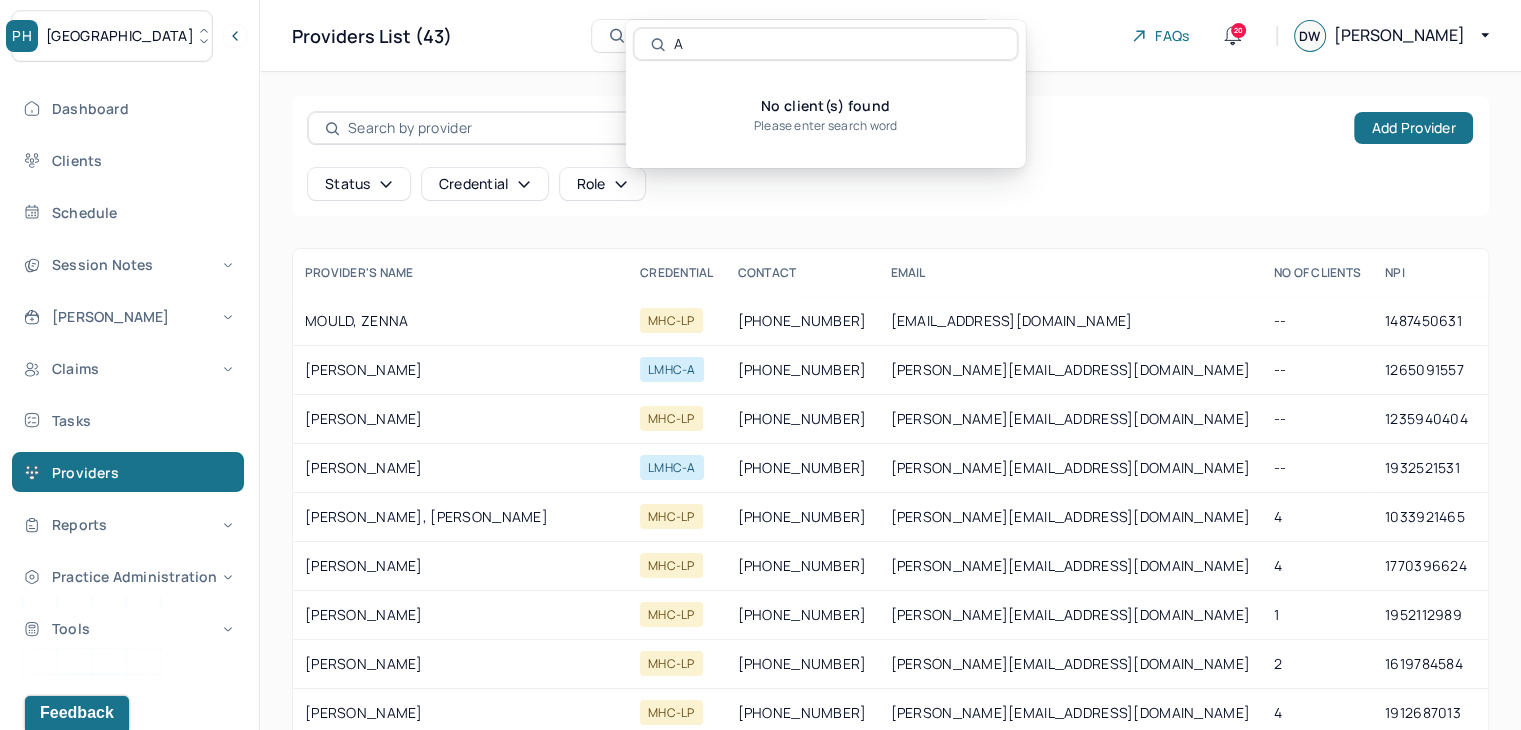 type 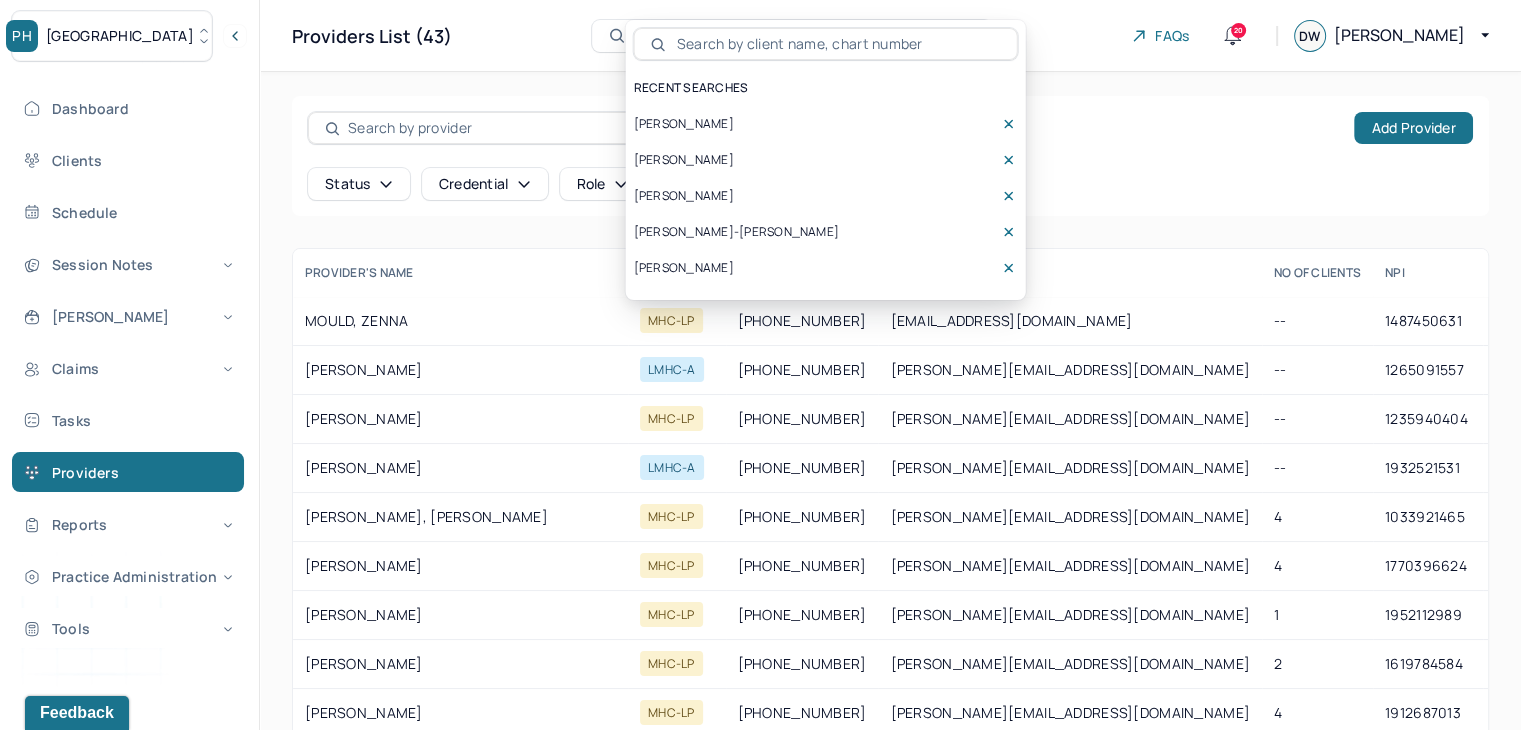 click at bounding box center [519, 128] 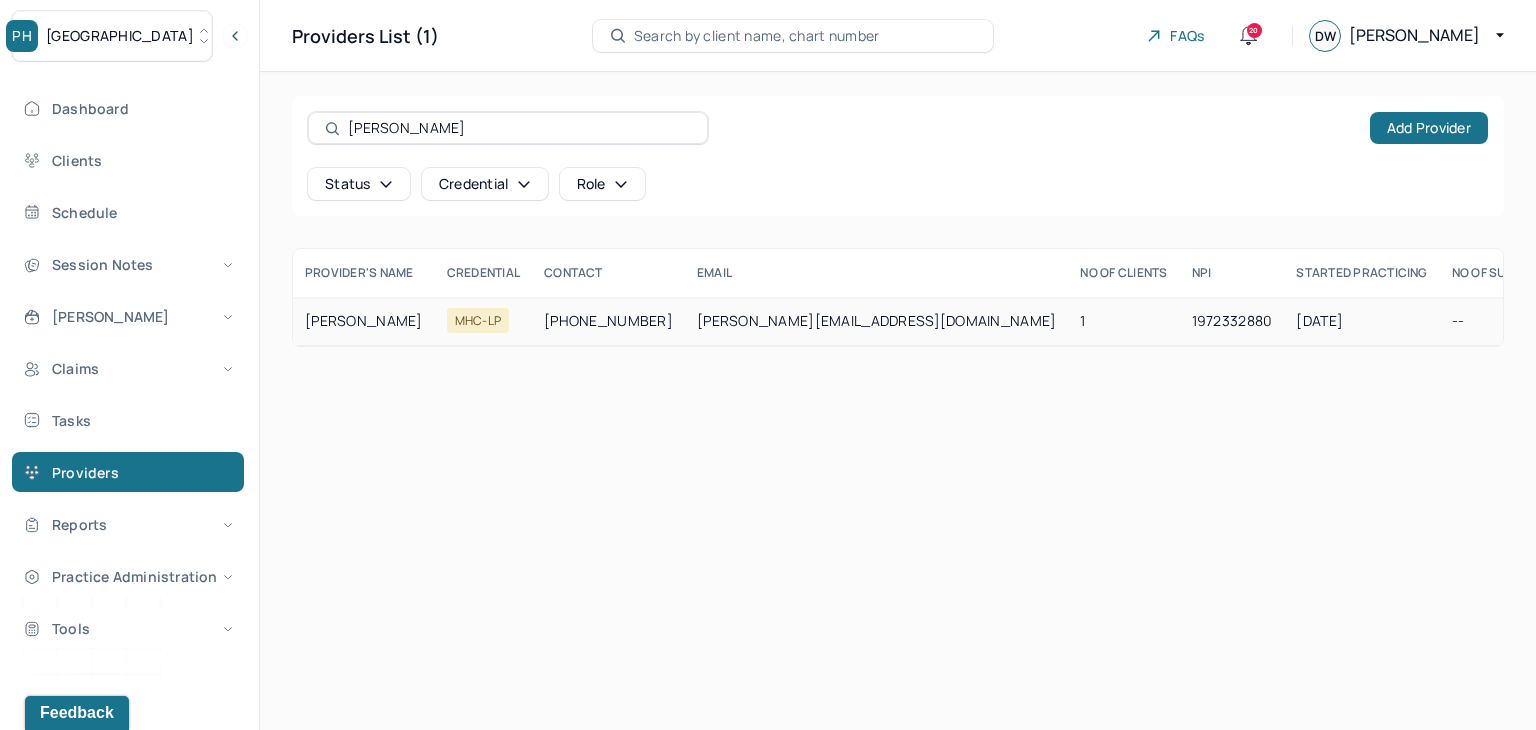 type on "Alexis" 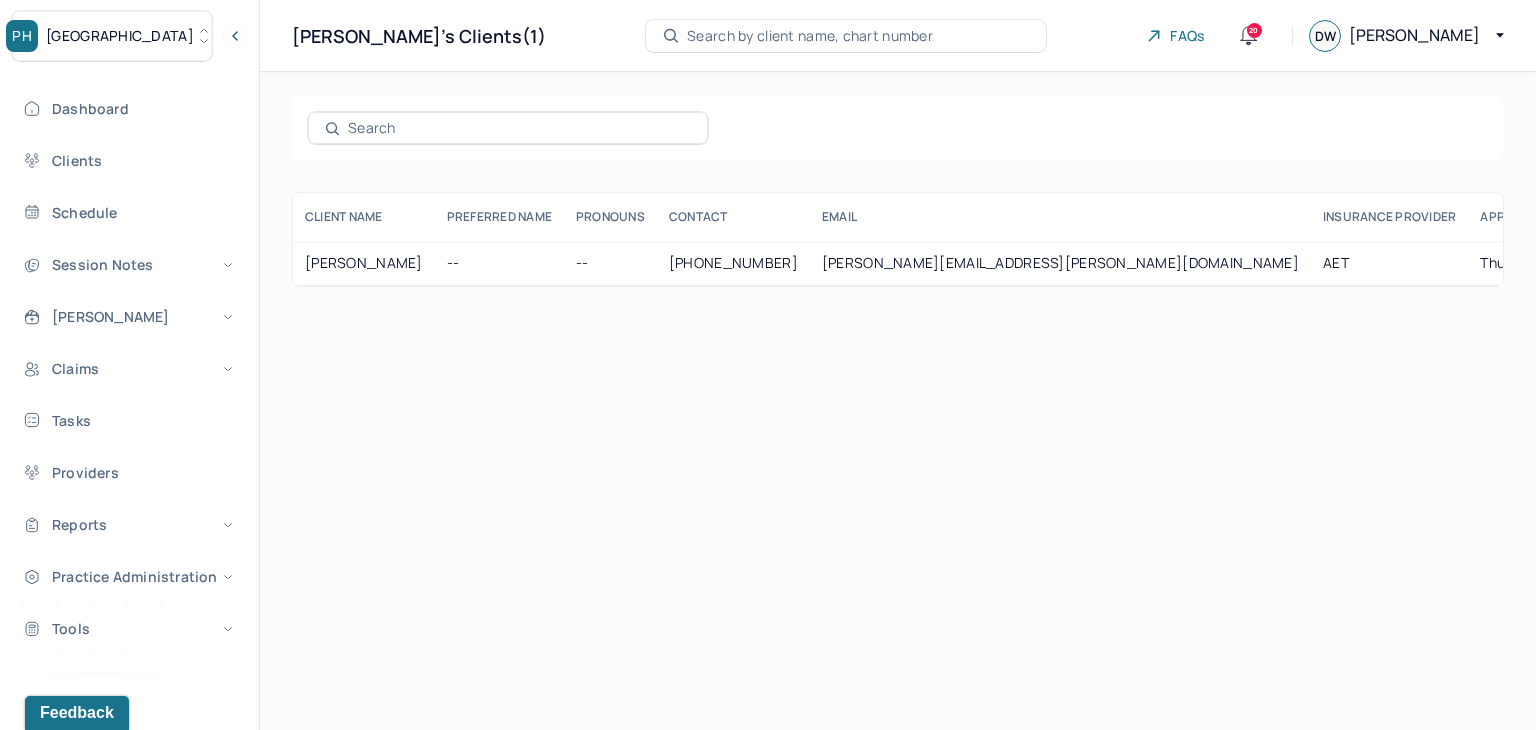 click on "Search by client name, chart number" at bounding box center [846, 36] 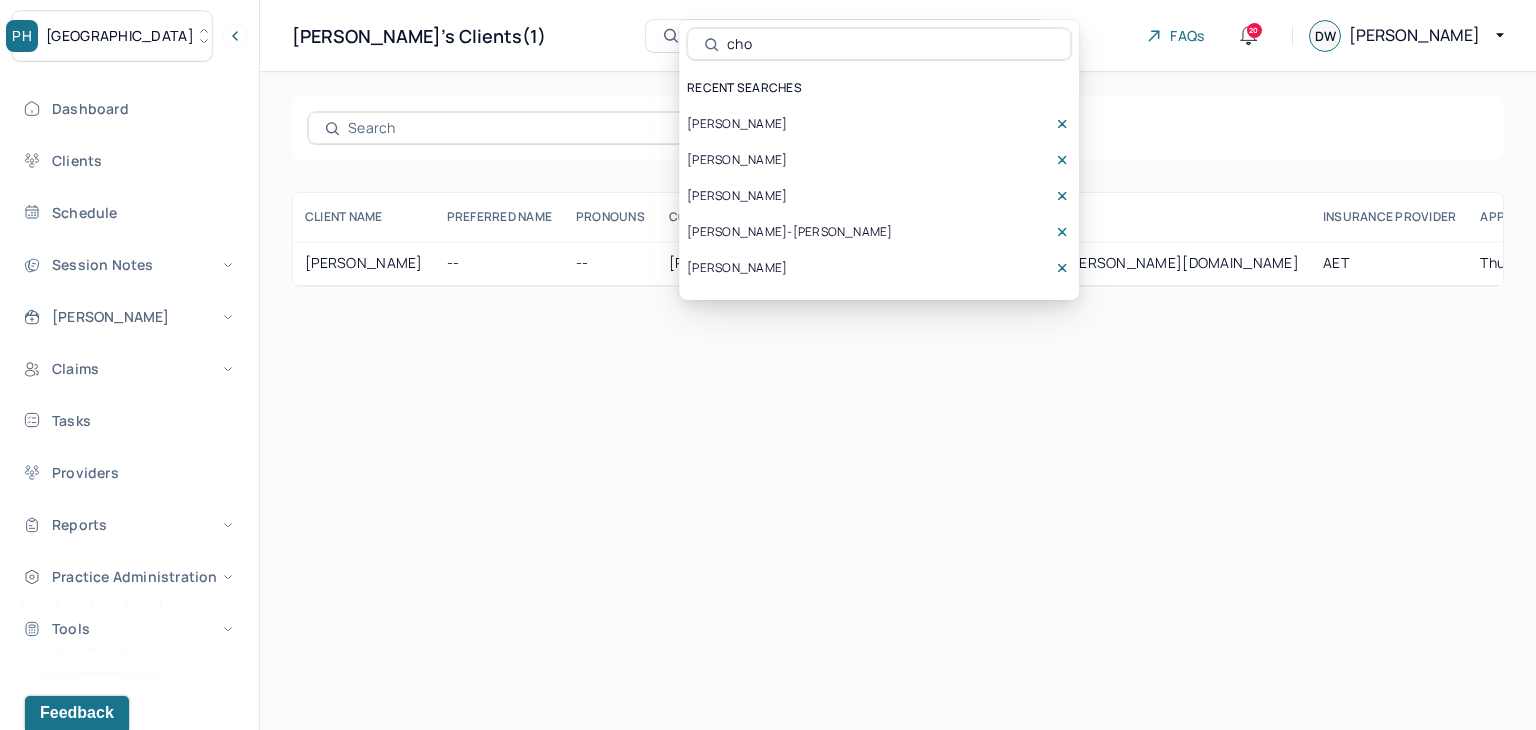 type on "choi" 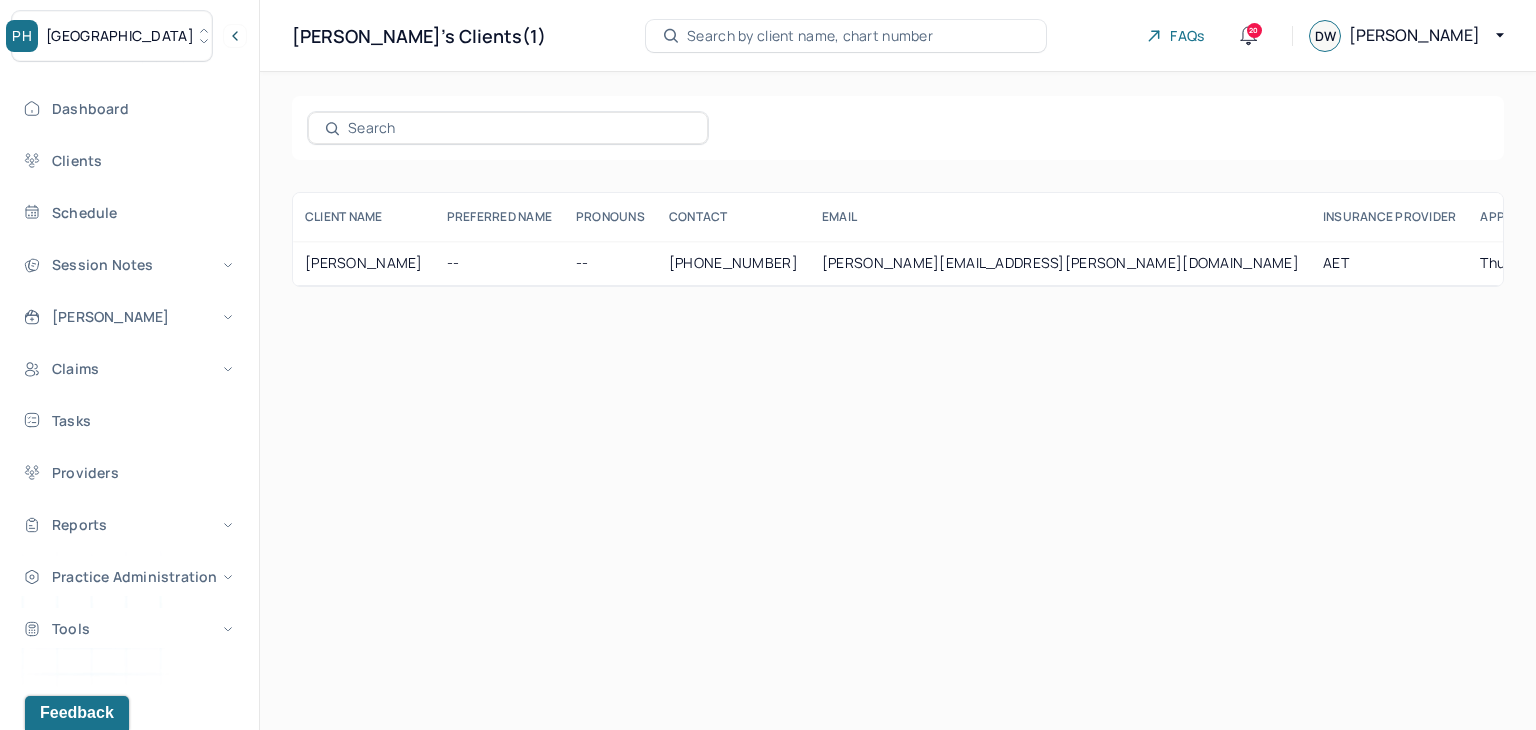 click at bounding box center [519, 128] 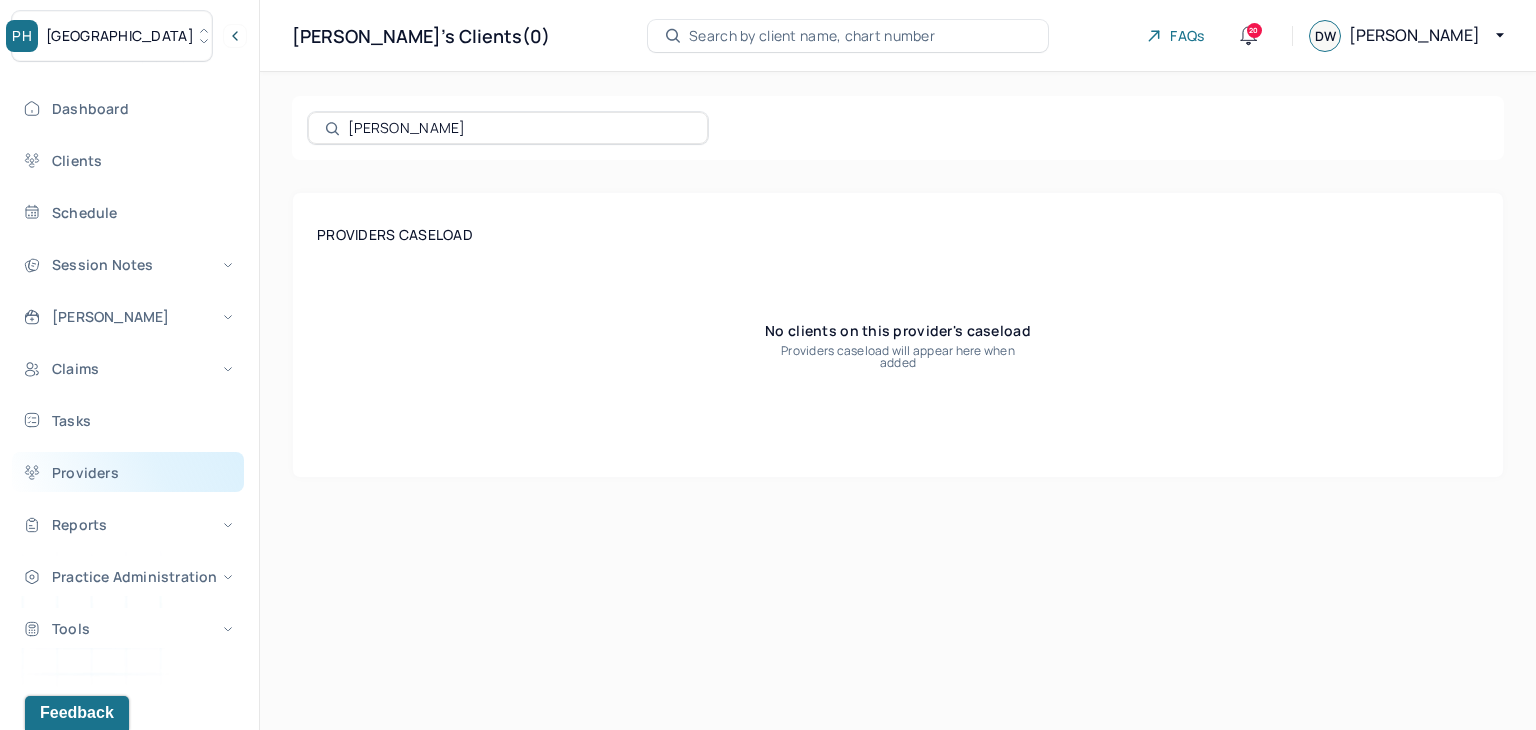 type on "Choi" 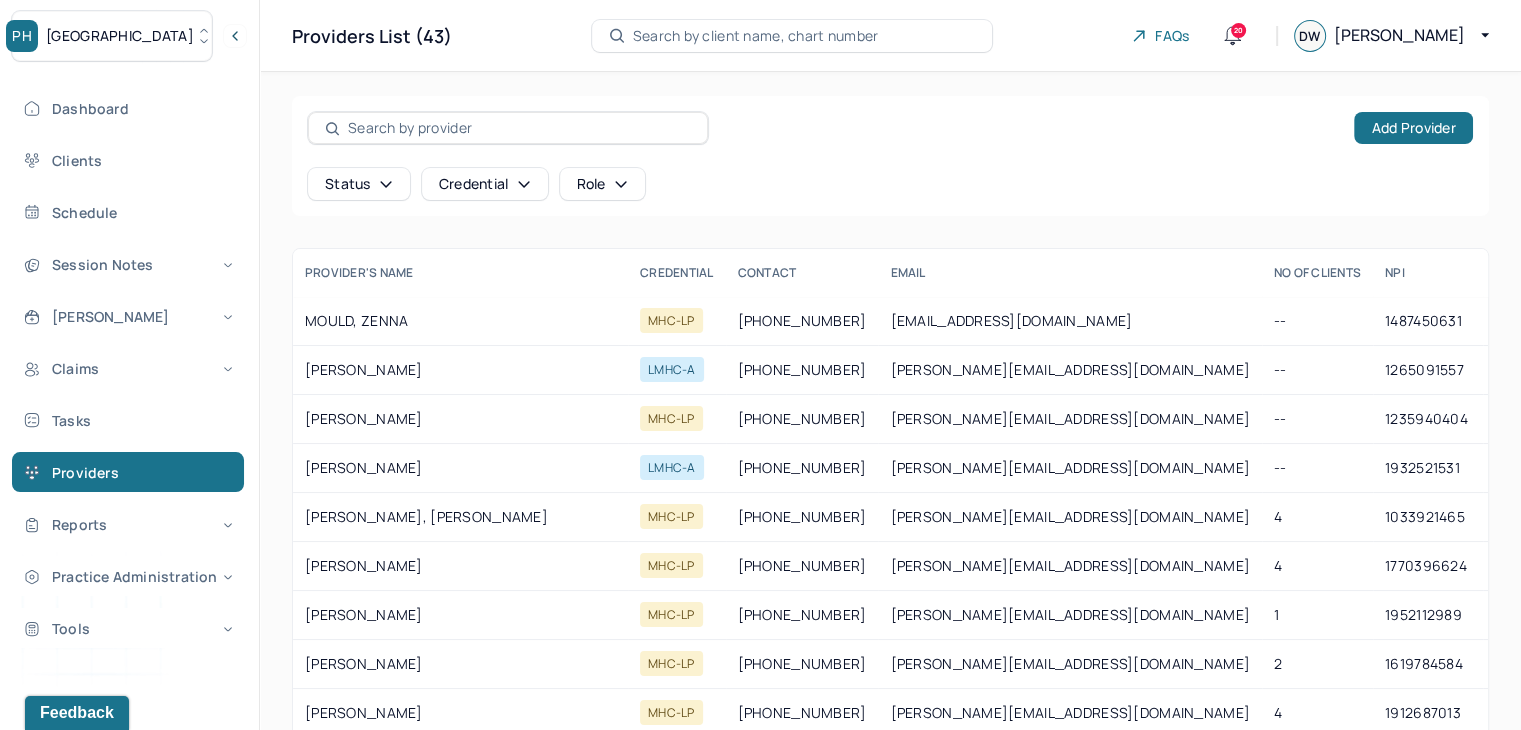 click at bounding box center (519, 128) 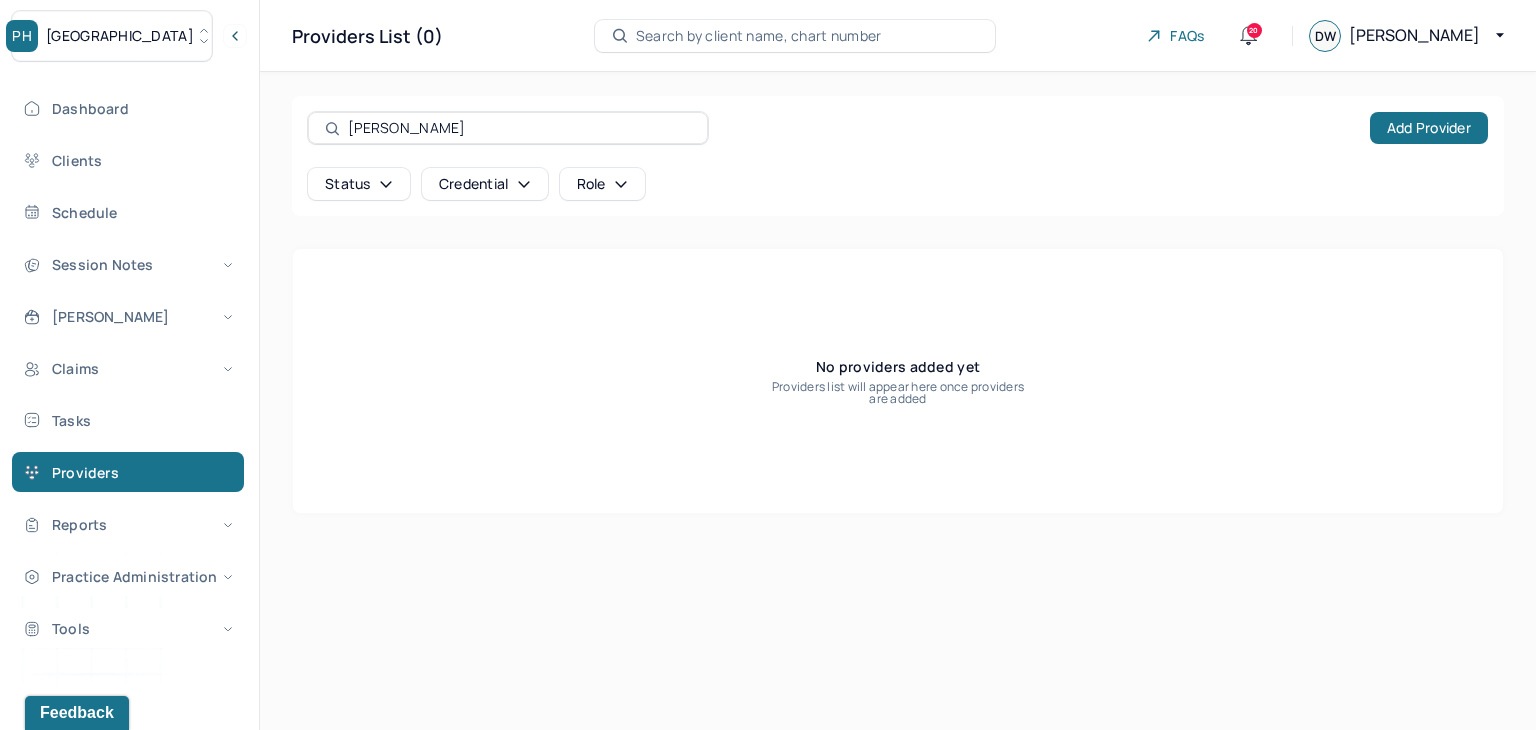type on "choi" 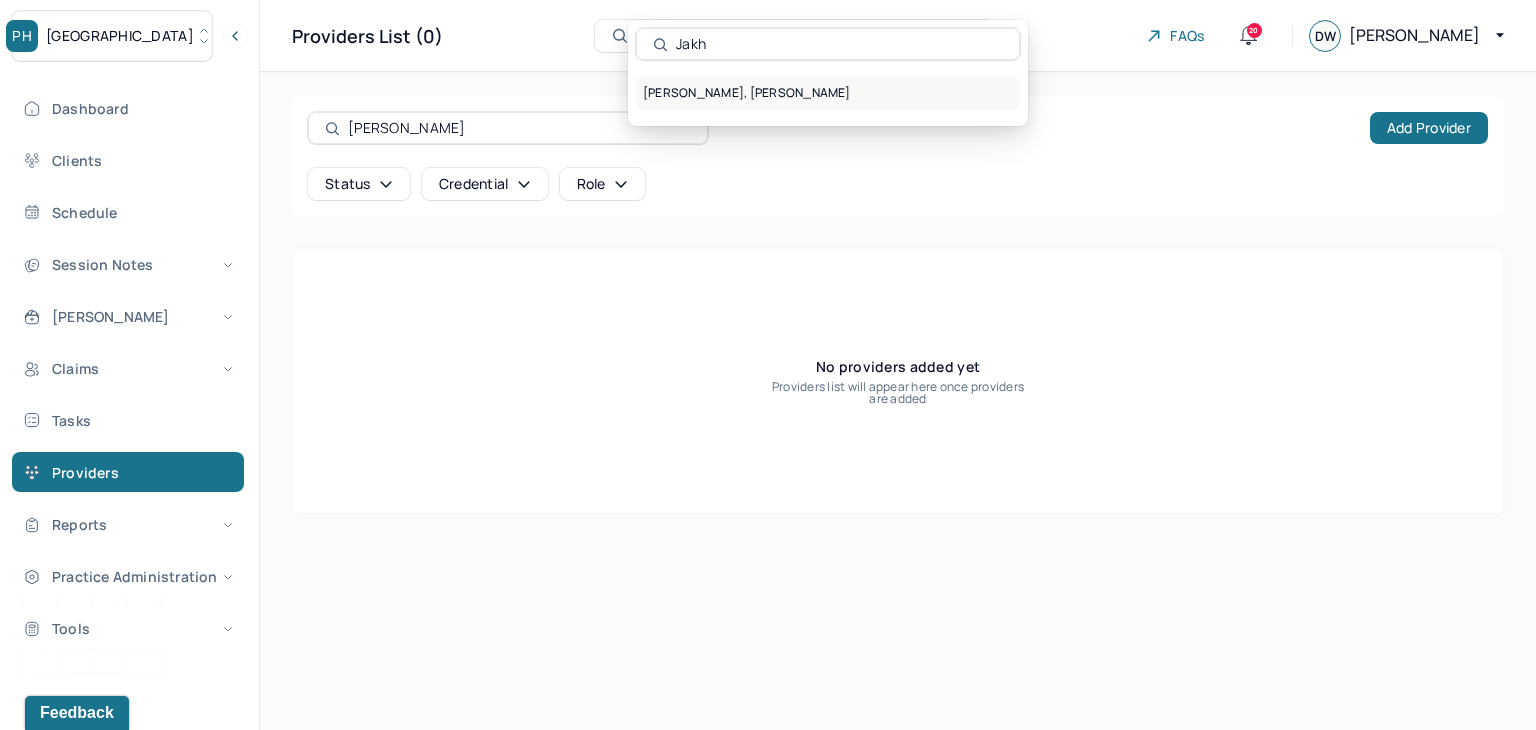 type on "Jakh" 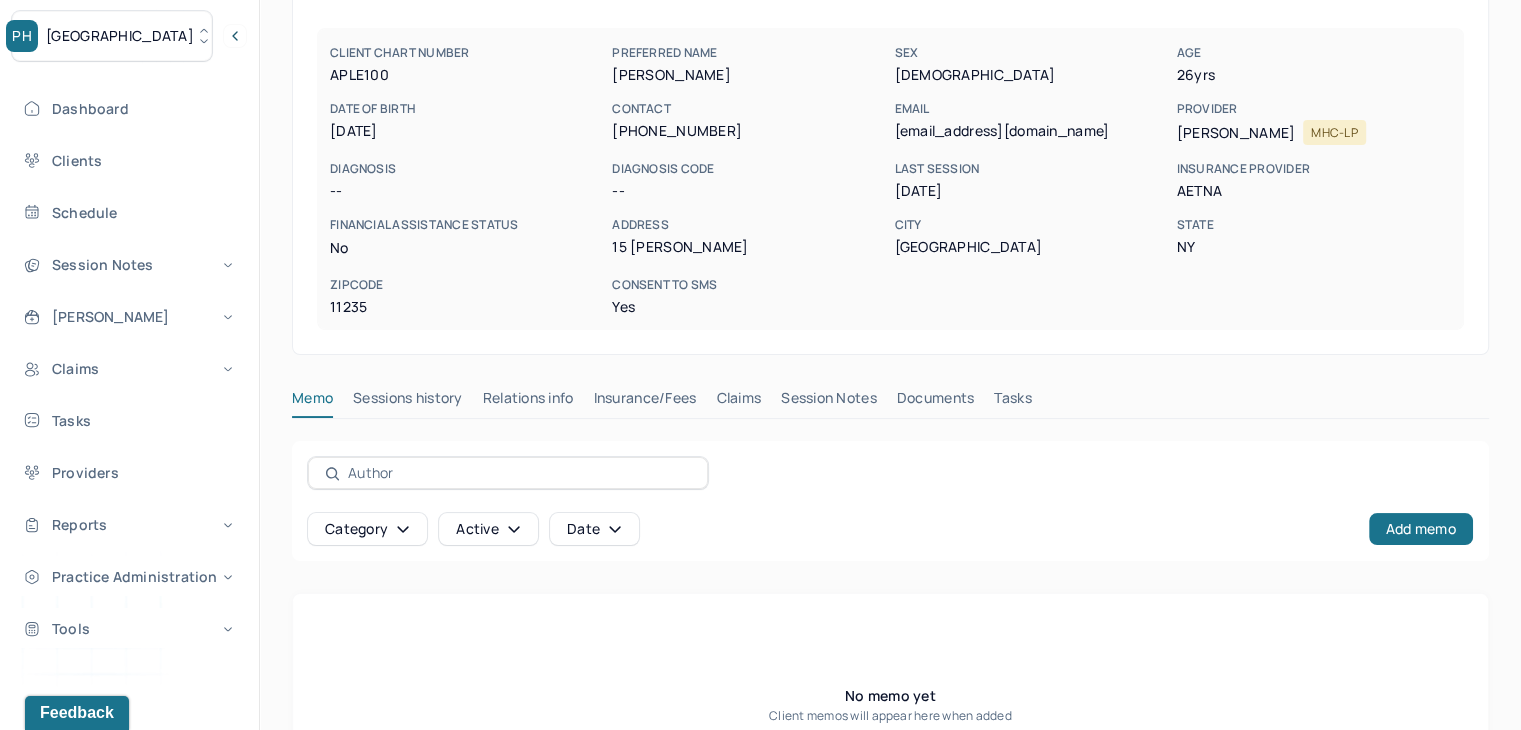scroll, scrollTop: 325, scrollLeft: 0, axis: vertical 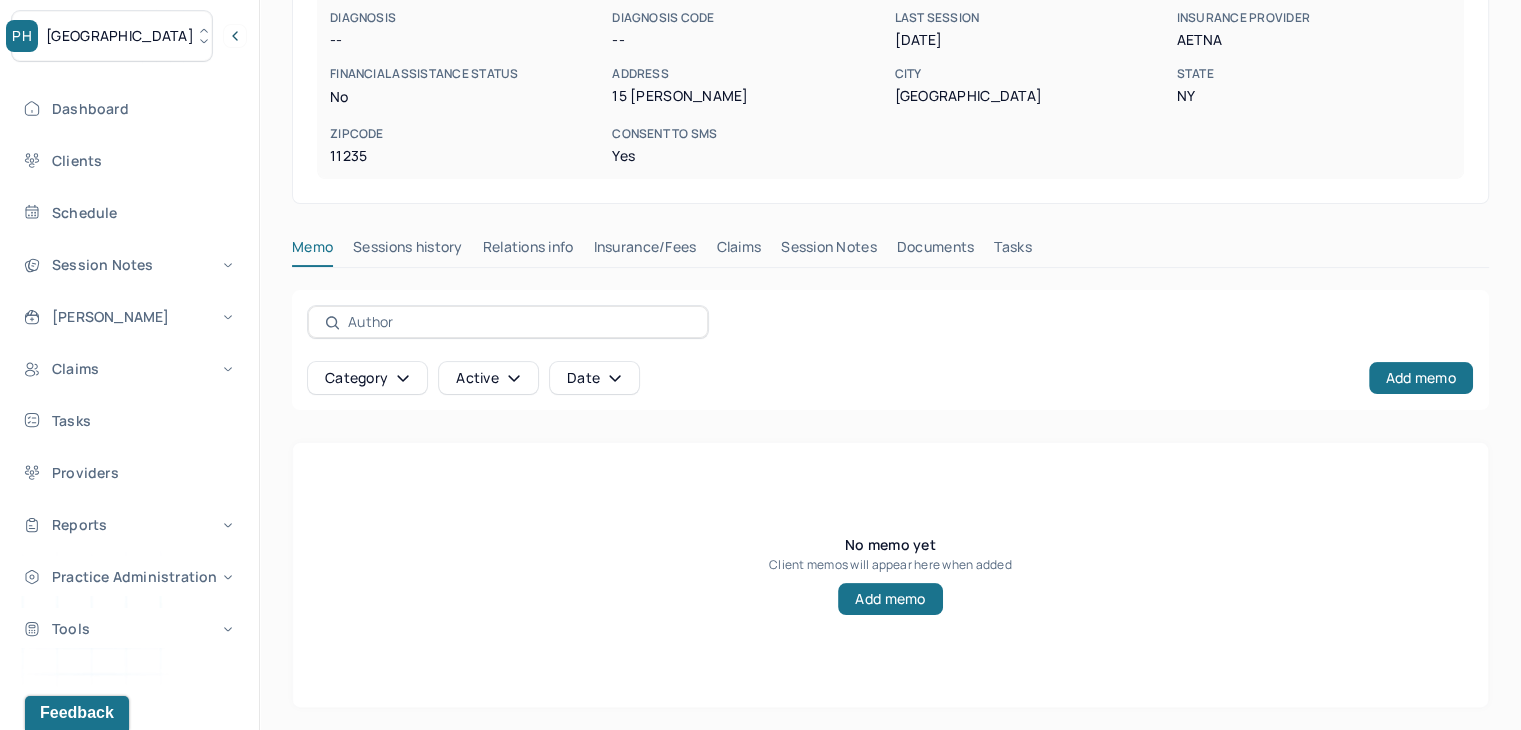 click on "Claims" at bounding box center [738, 251] 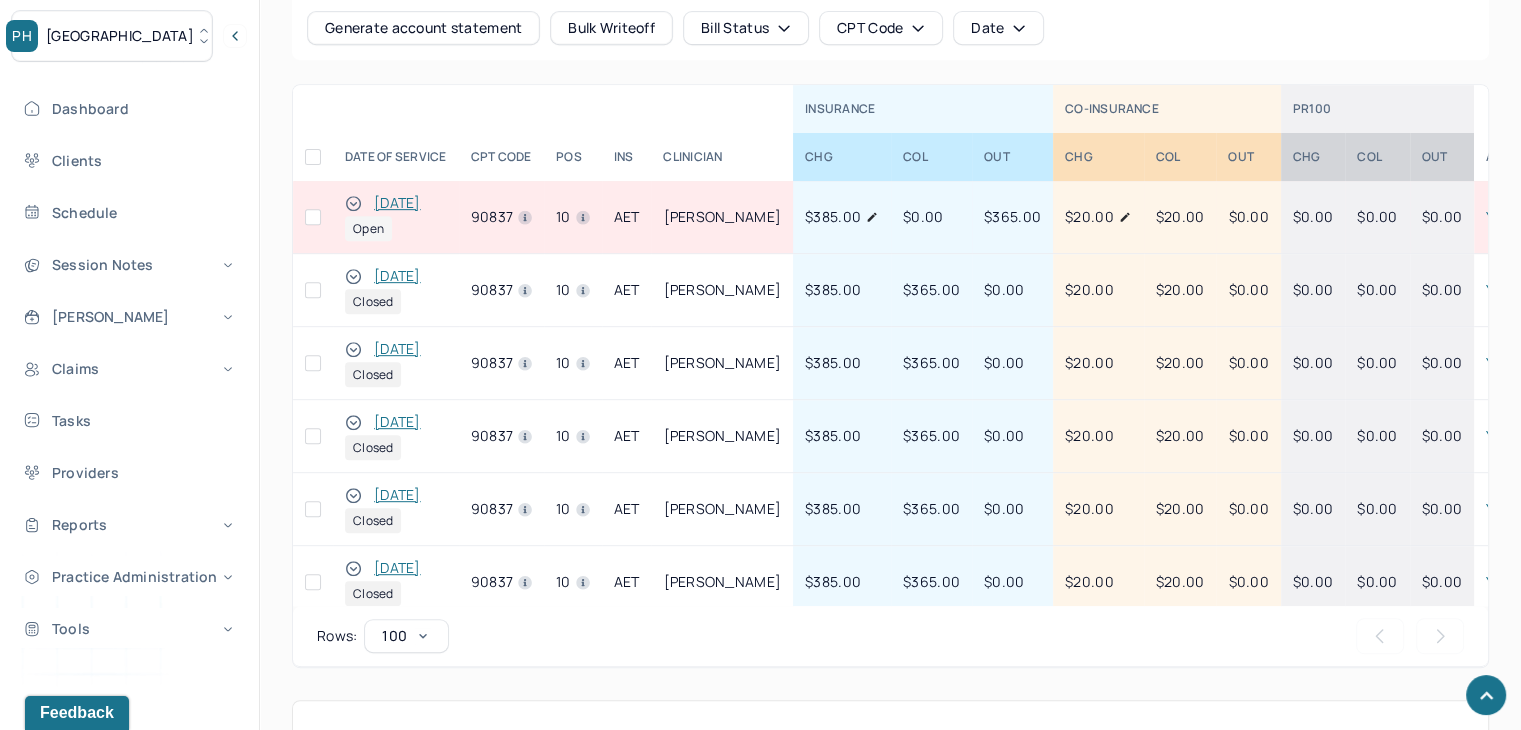 scroll, scrollTop: 977, scrollLeft: 0, axis: vertical 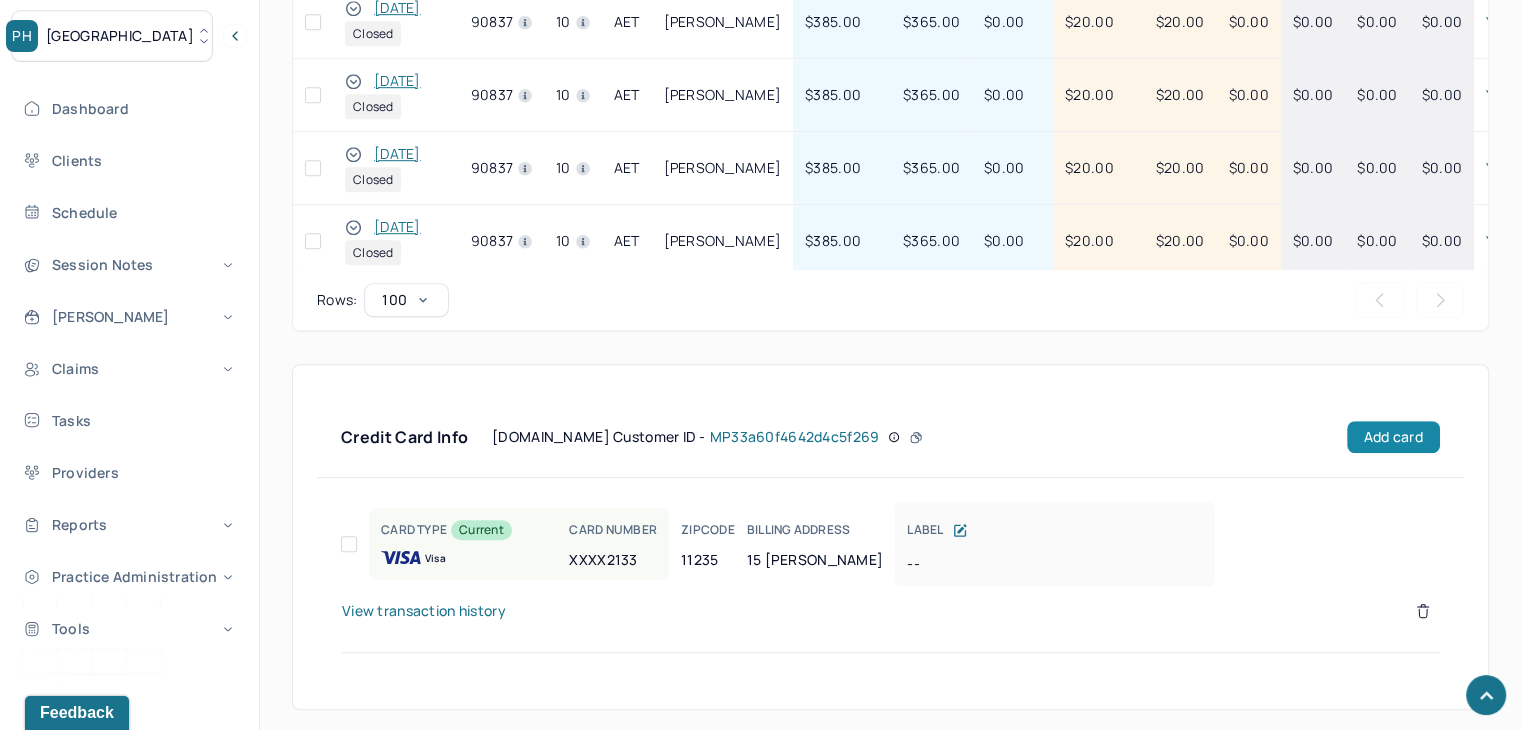 click on "Add card" at bounding box center [1393, 437] 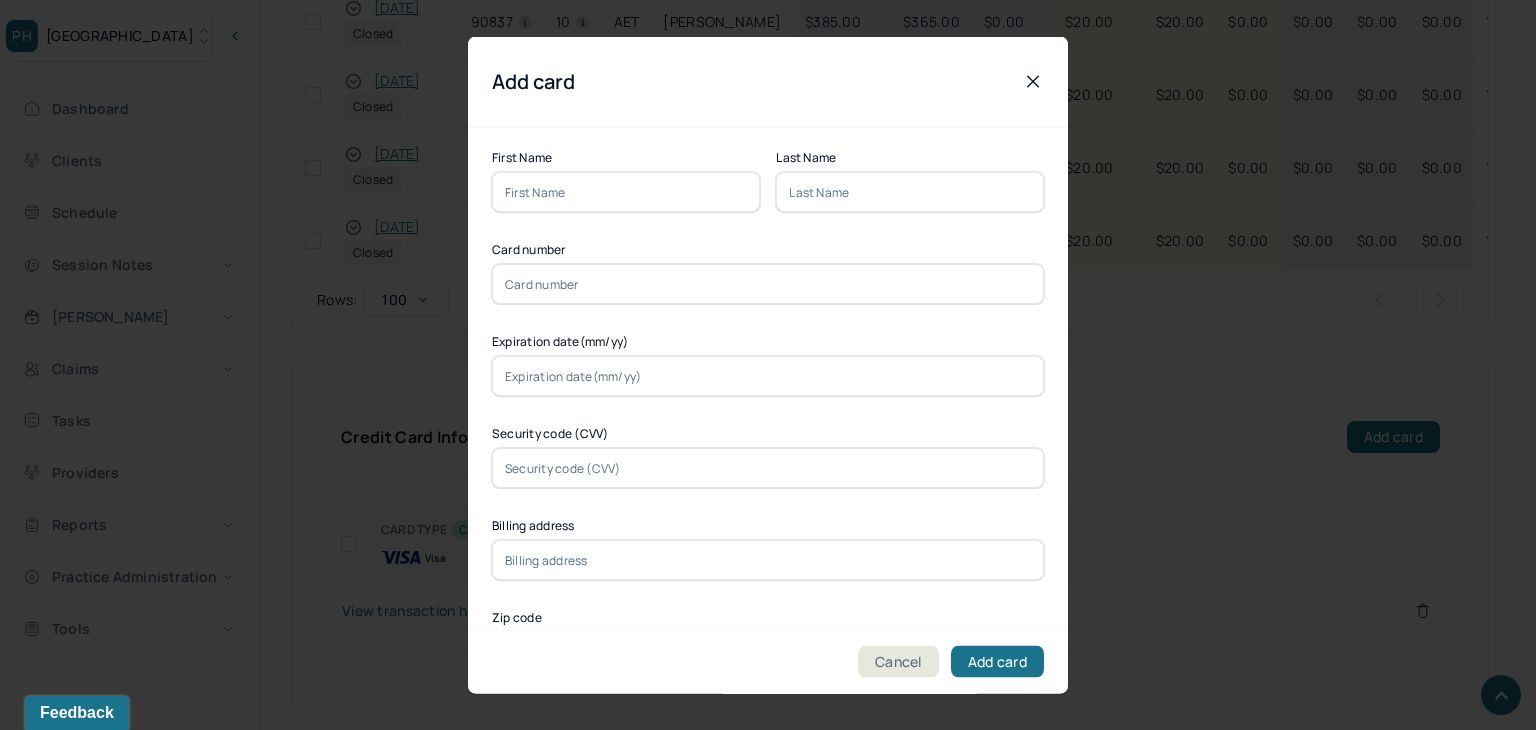 click at bounding box center (626, 192) 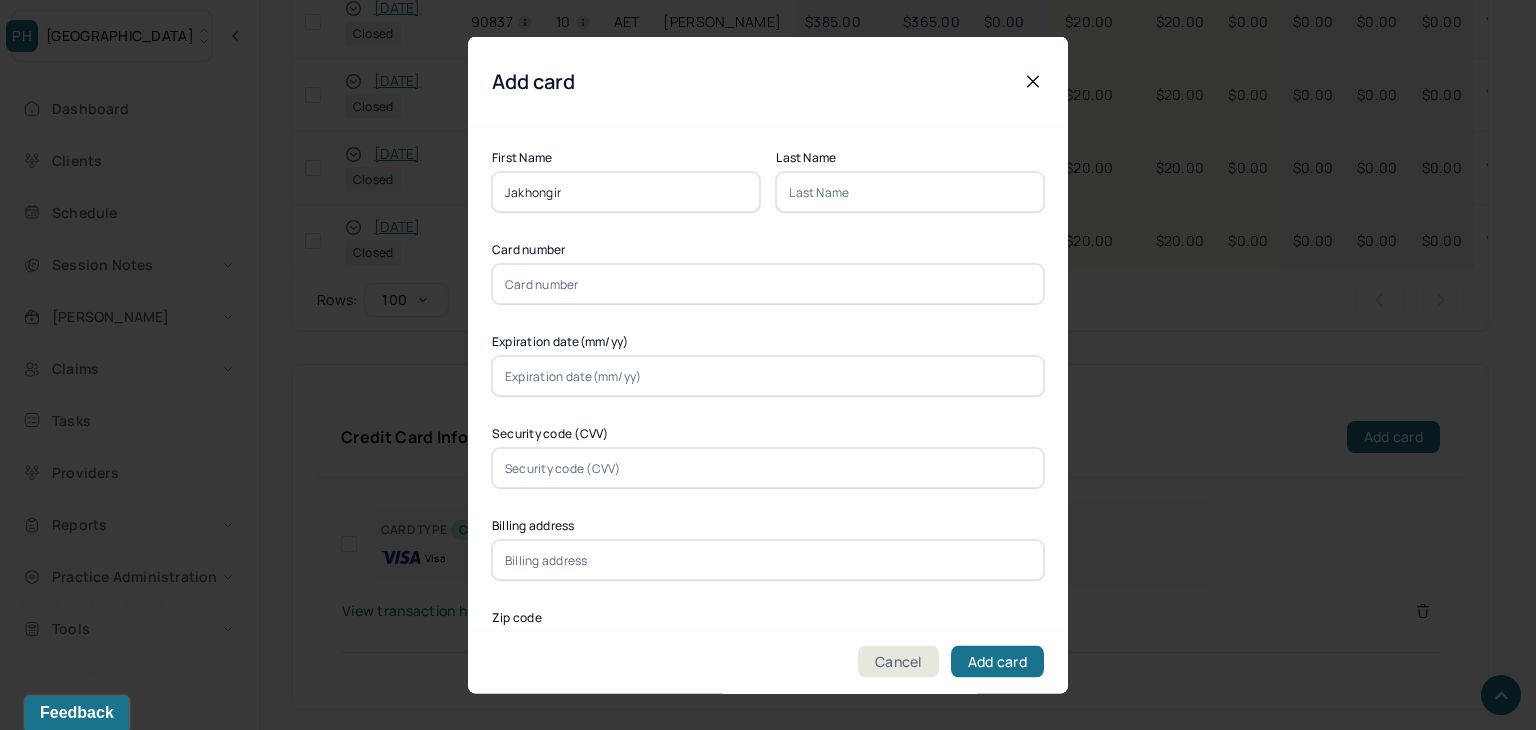 type on "Jakhongir" 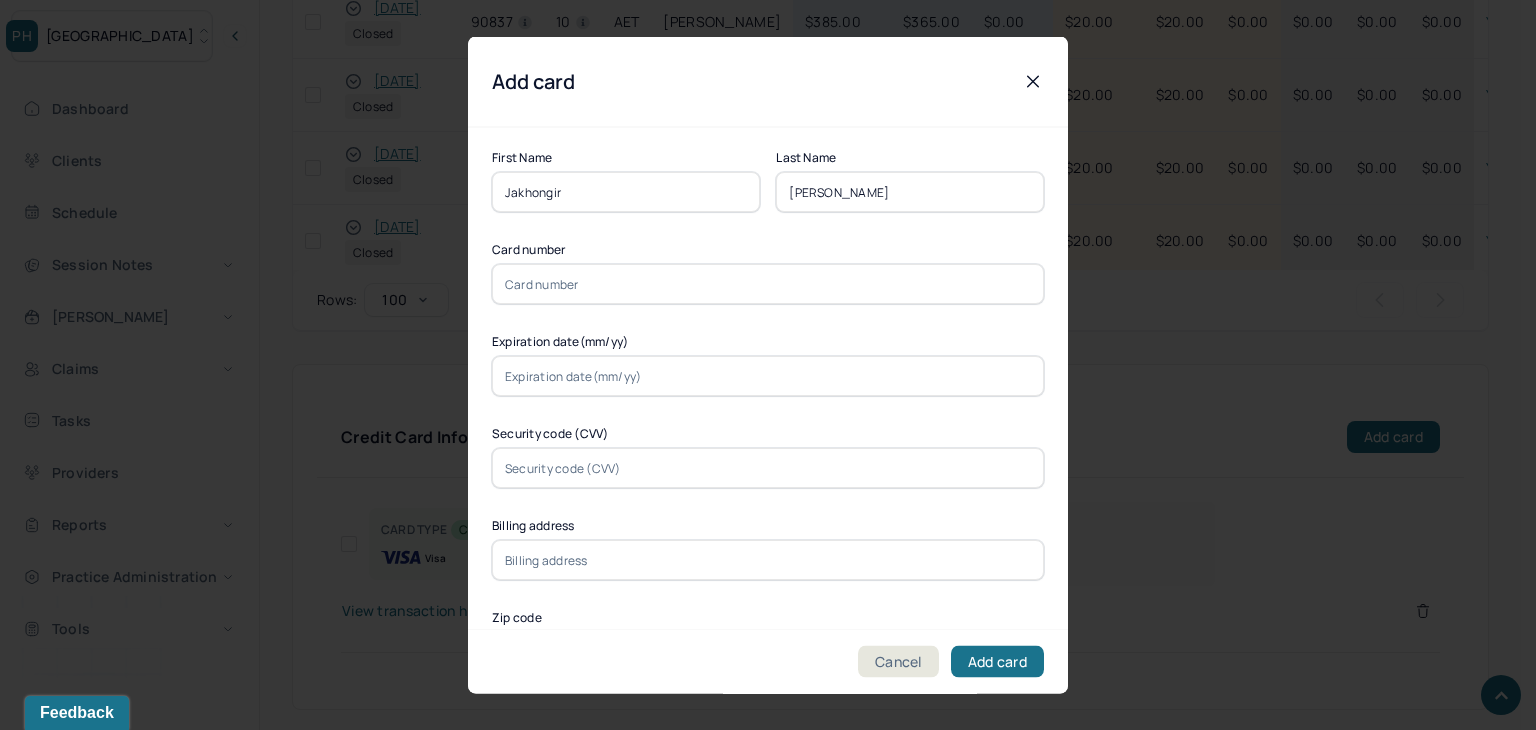 type on "Abdullaev" 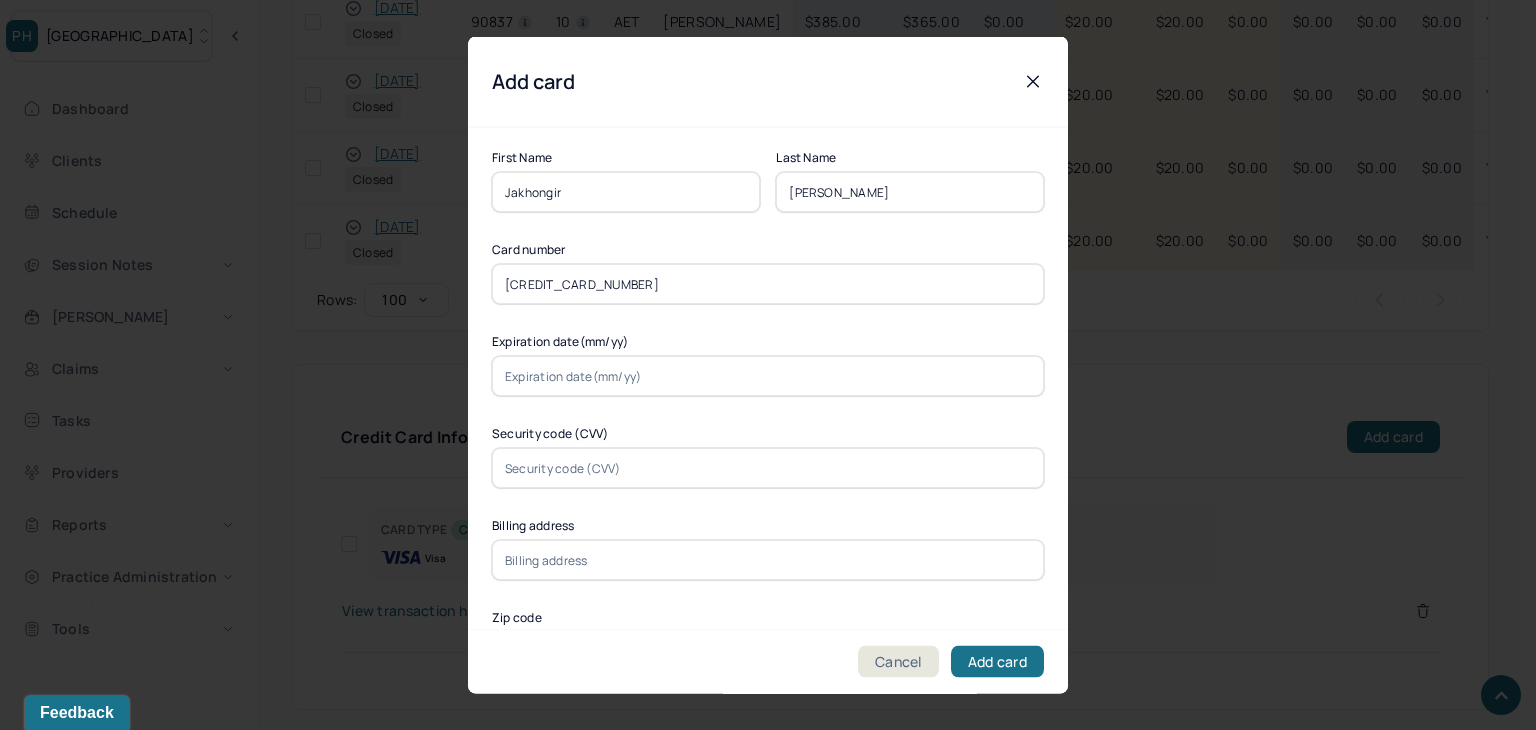 type on "4231900167498272" 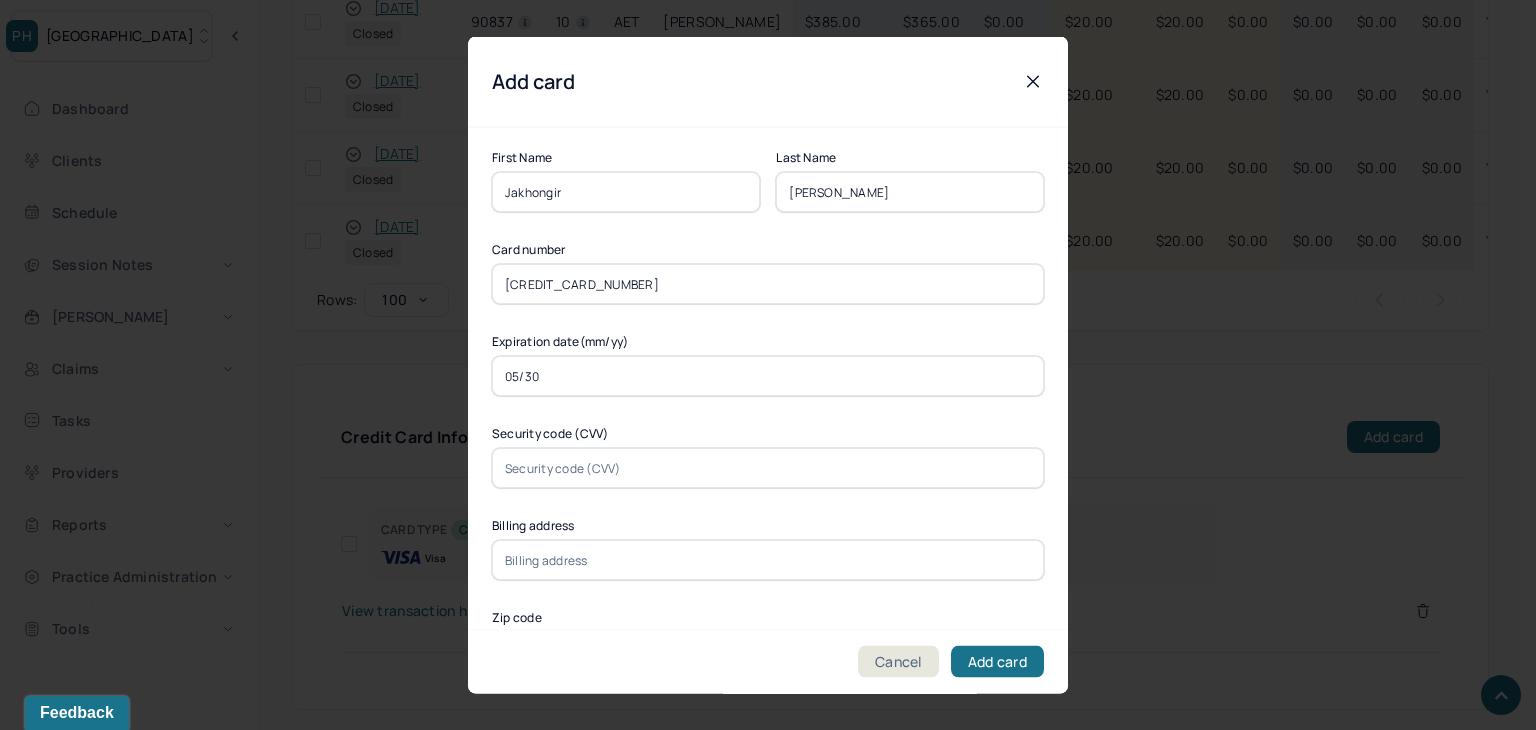type on "05/30" 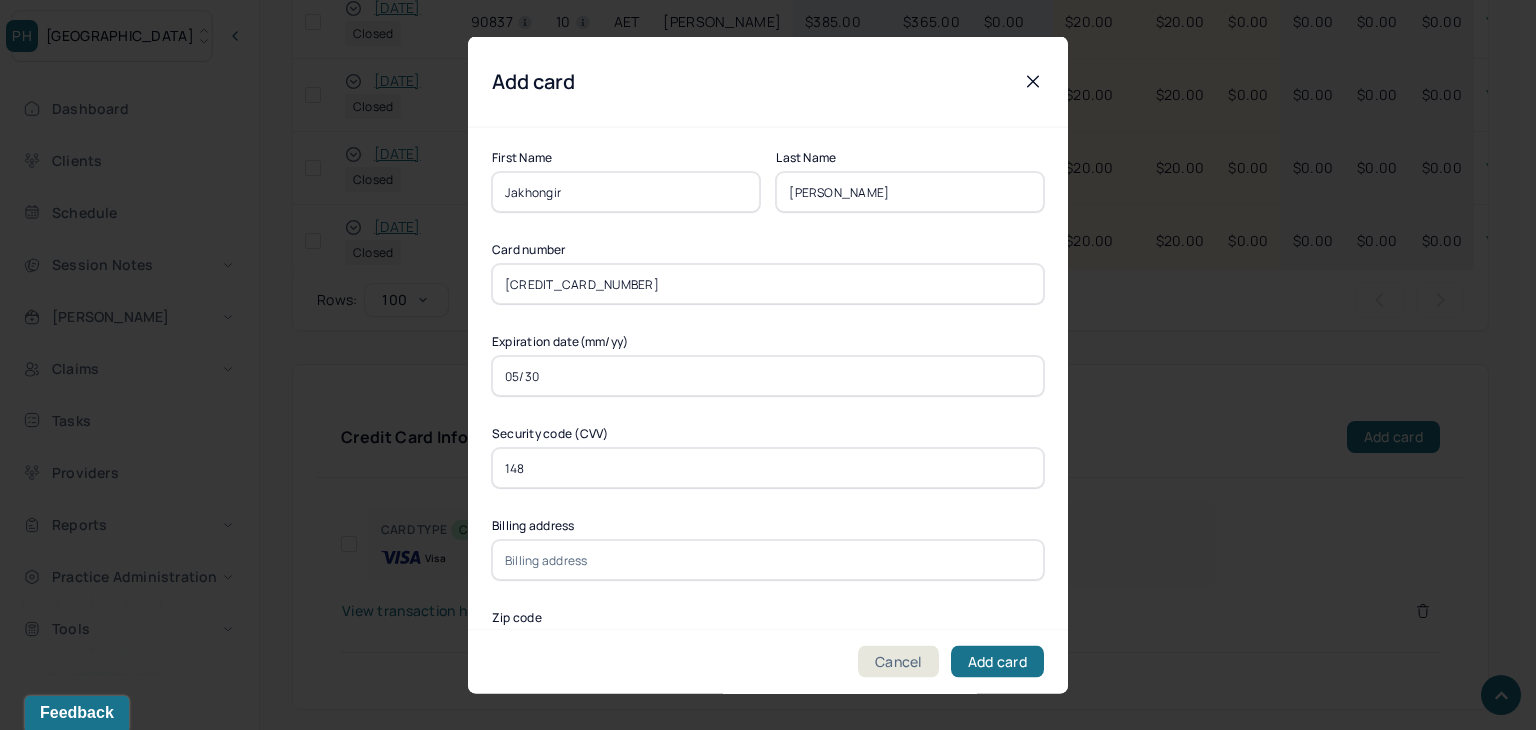 type on "148" 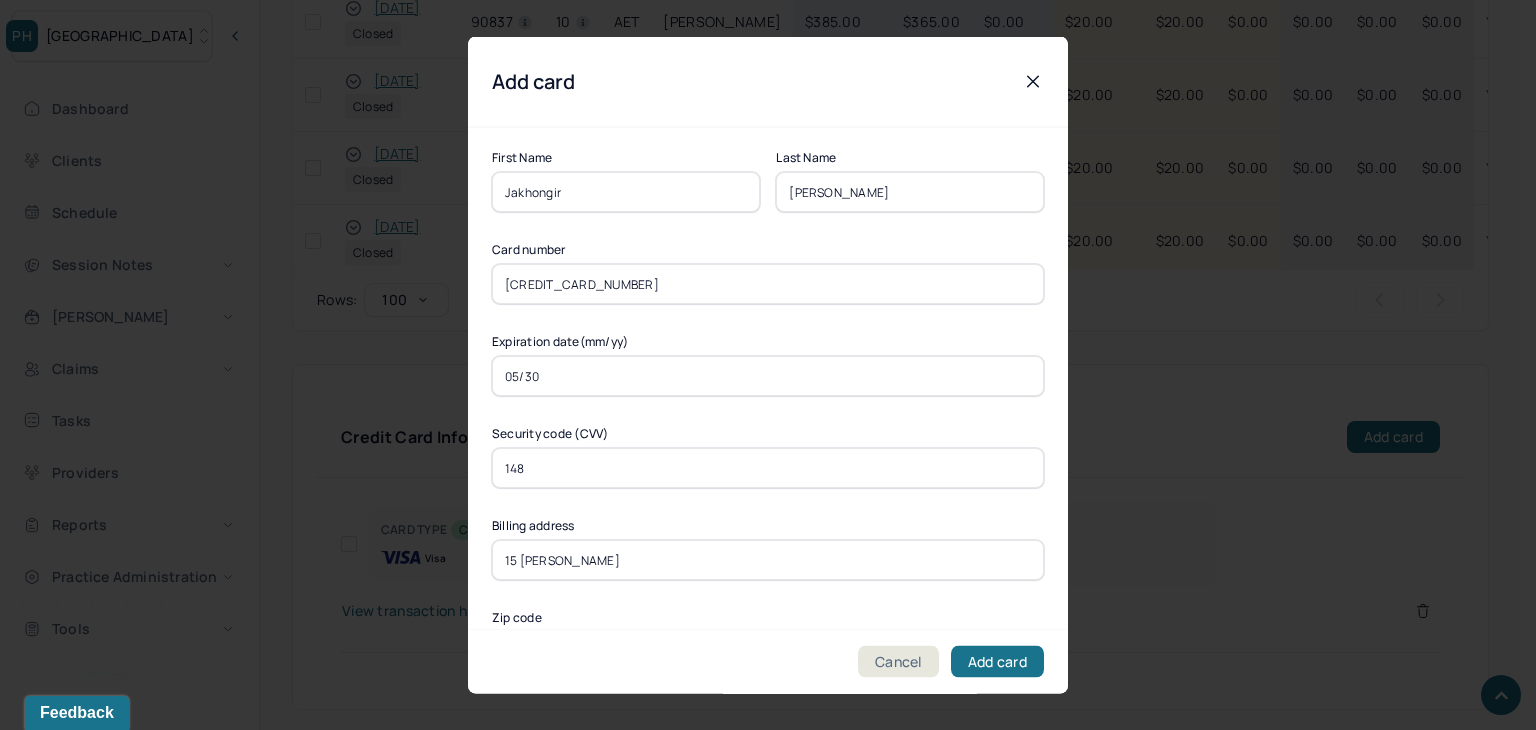 type on "15 Margaret Ct" 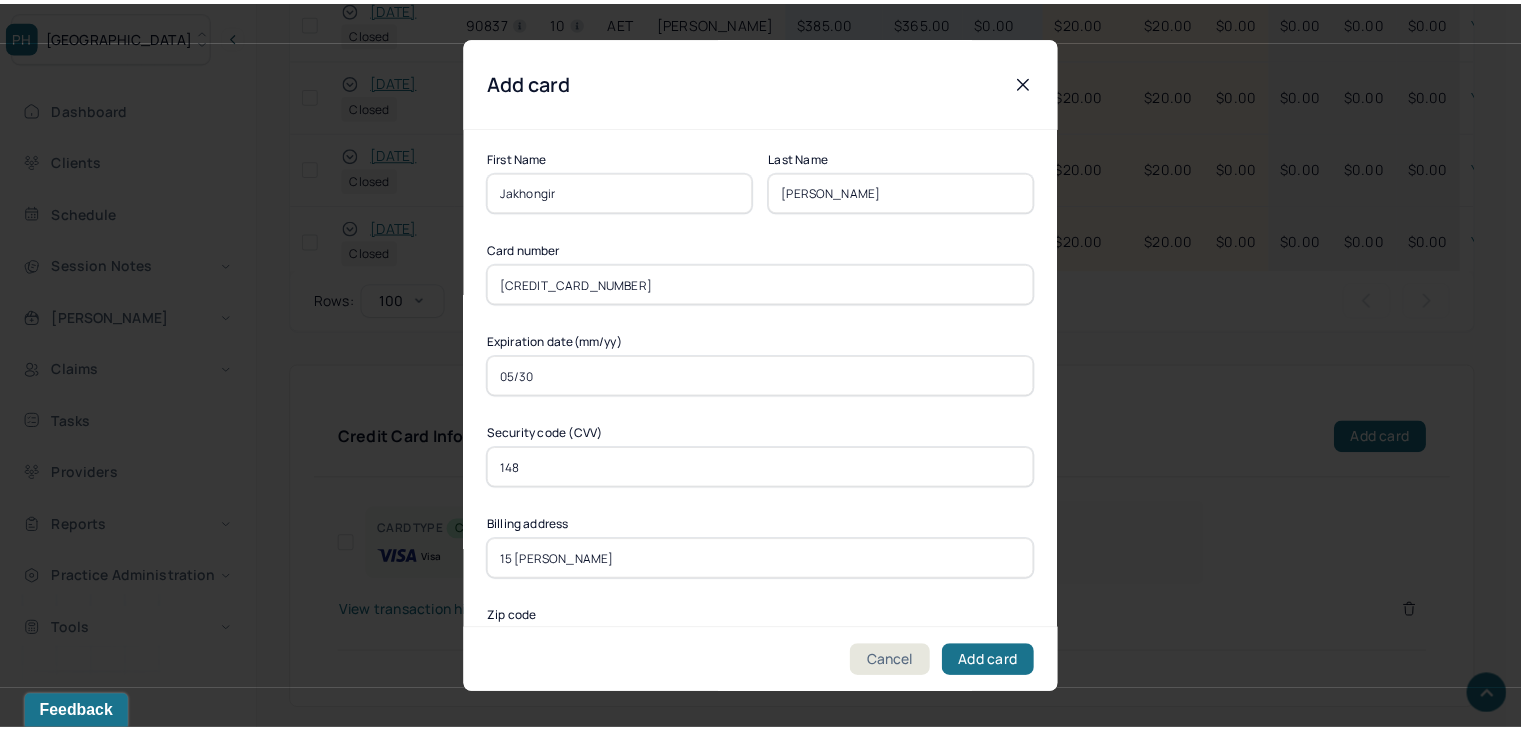 scroll, scrollTop: 300, scrollLeft: 0, axis: vertical 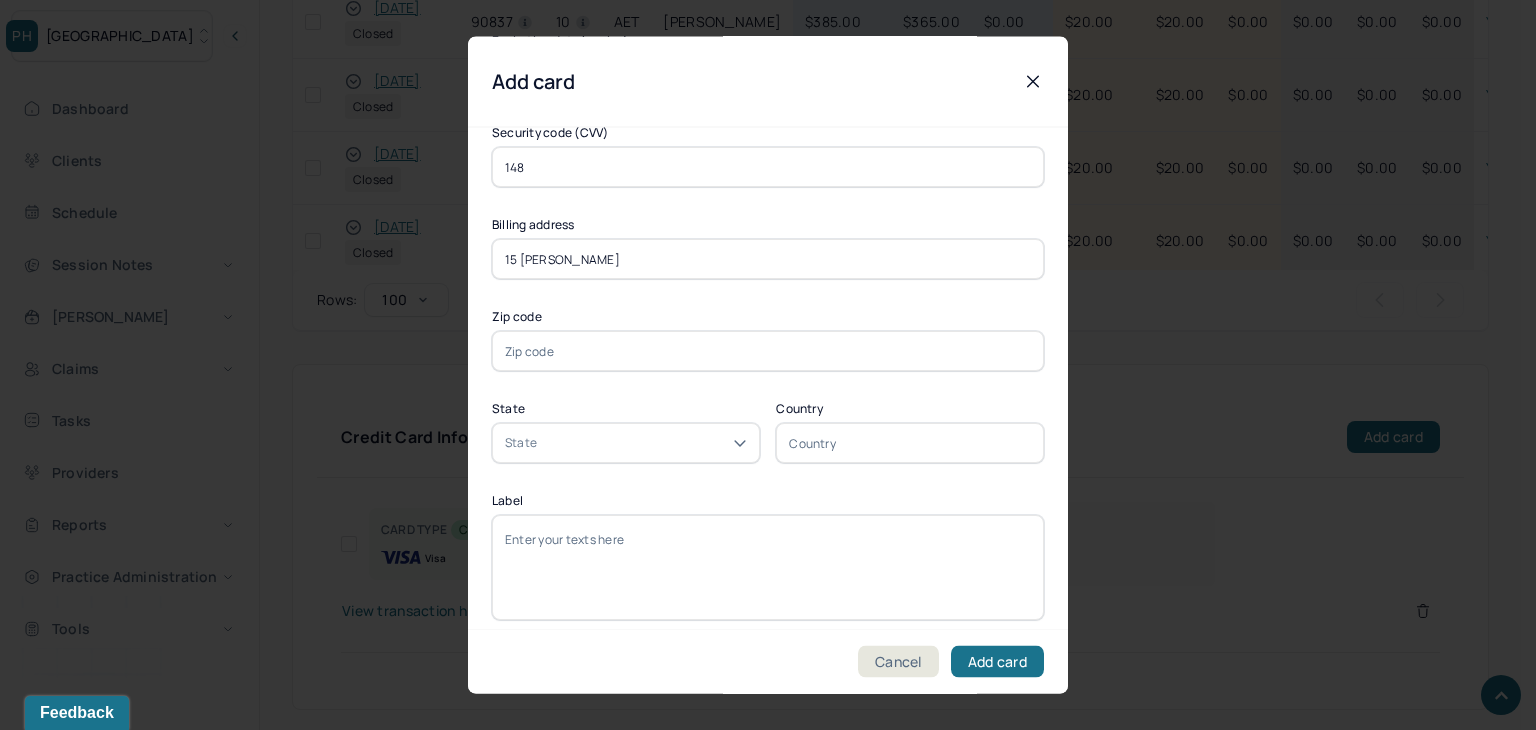 click at bounding box center [768, 352] 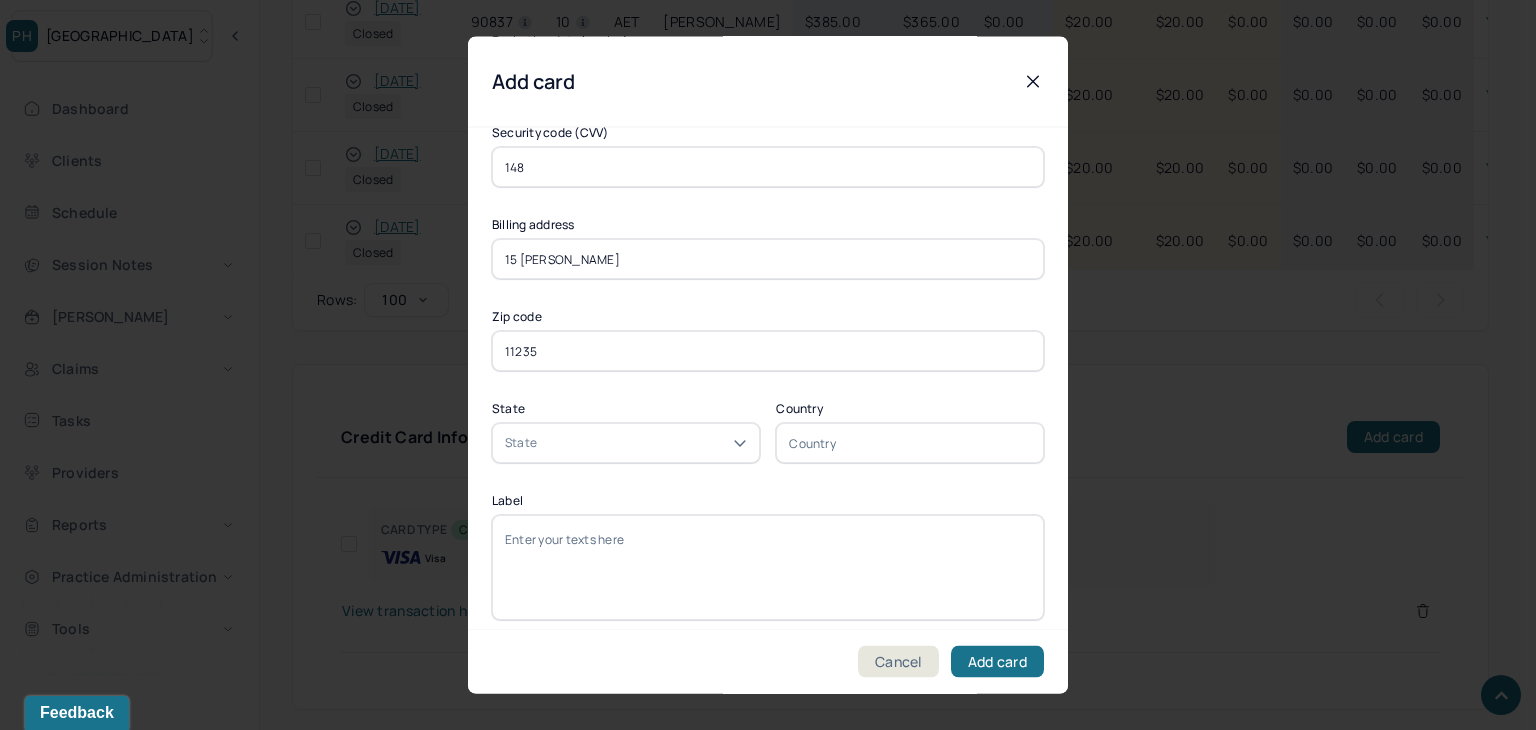 type on "11235" 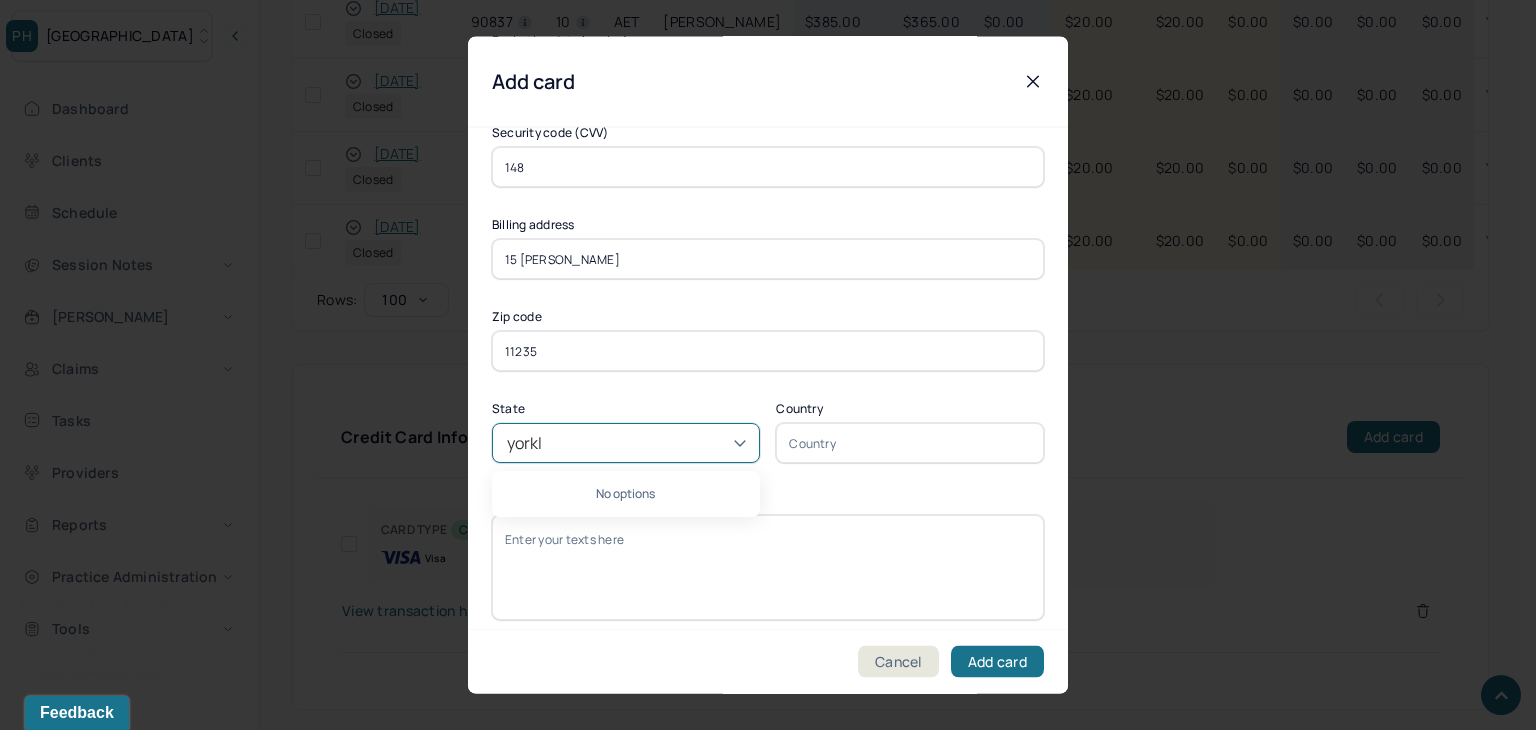 type on "york" 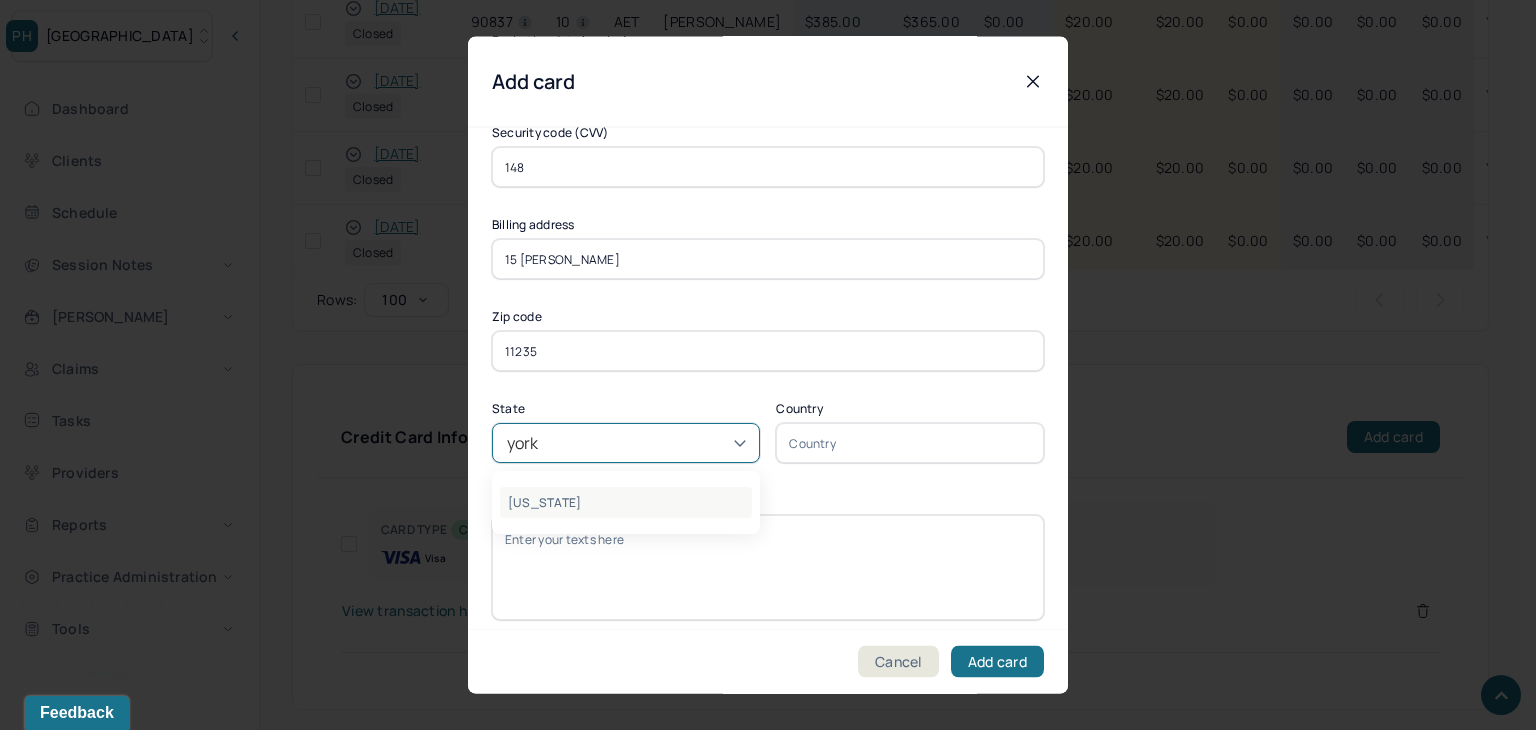 click on "New York" at bounding box center (626, 503) 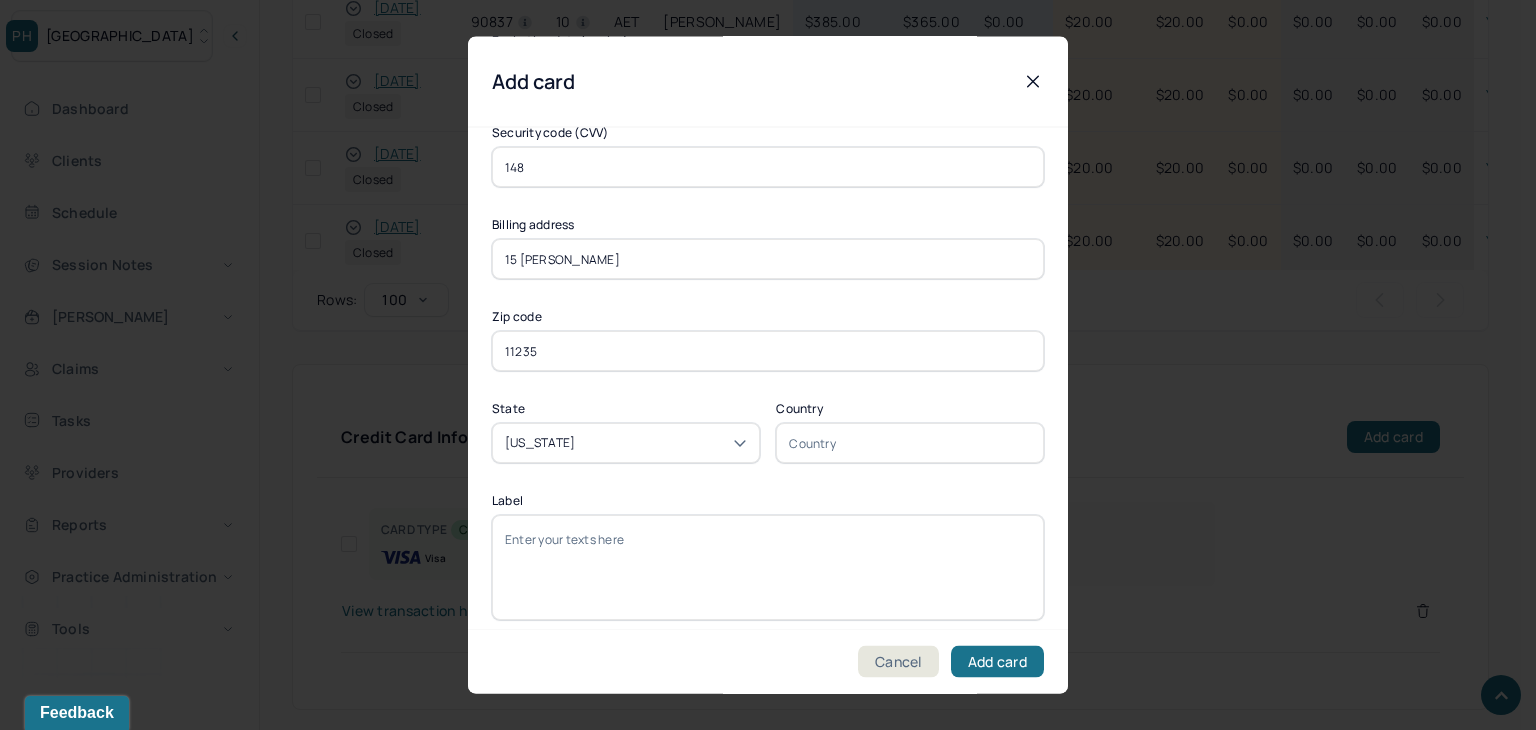 click on "Label" at bounding box center (768, 568) 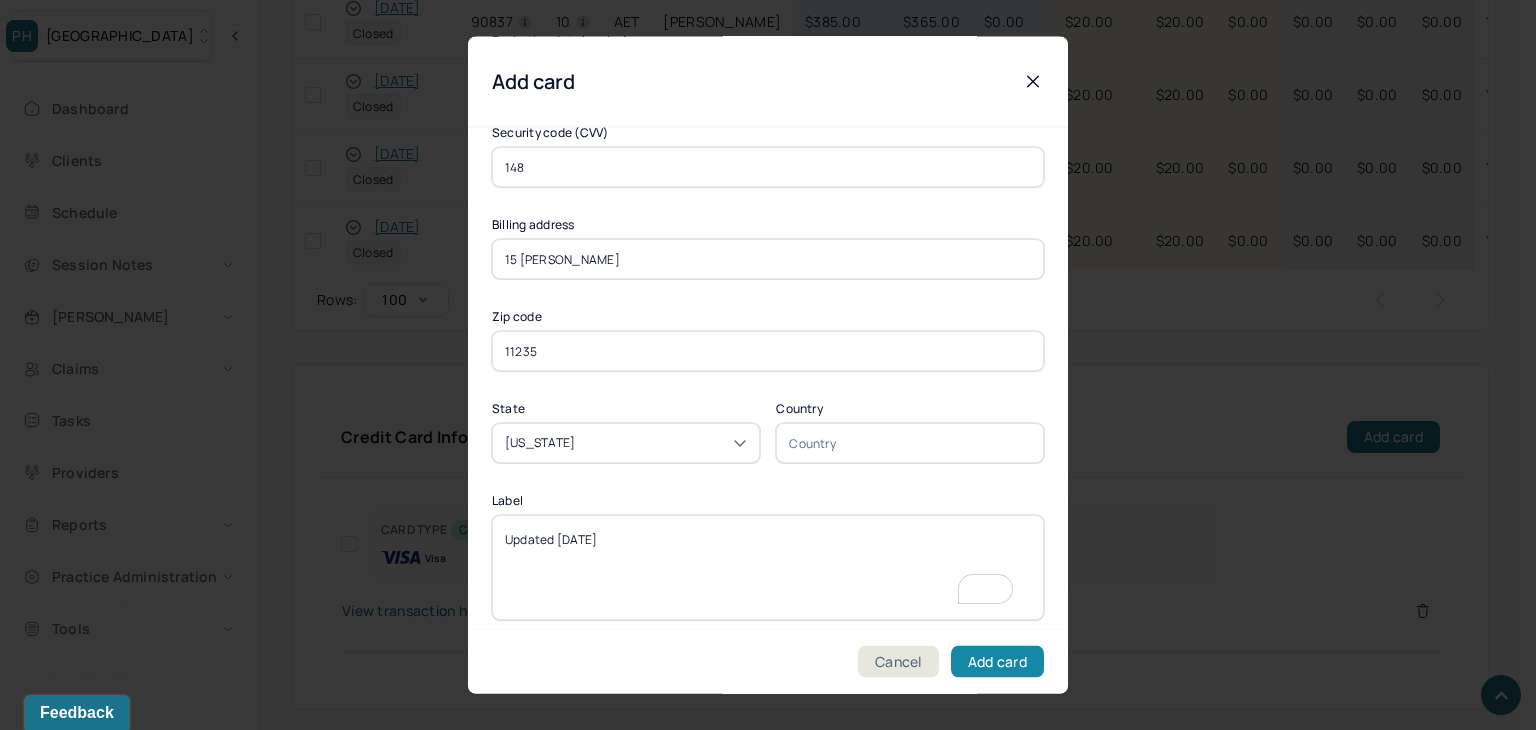 type on "Updated 7/1/25" 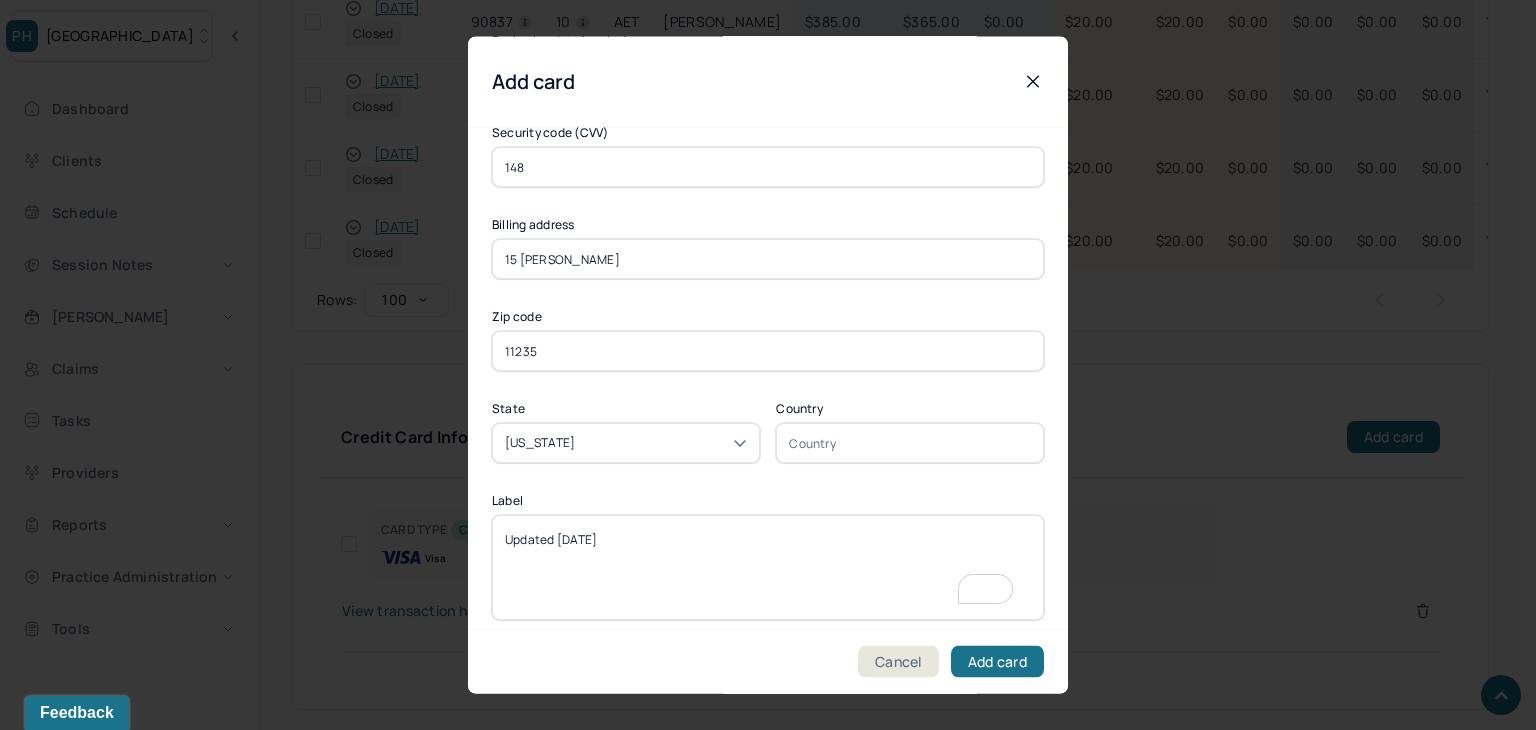 click 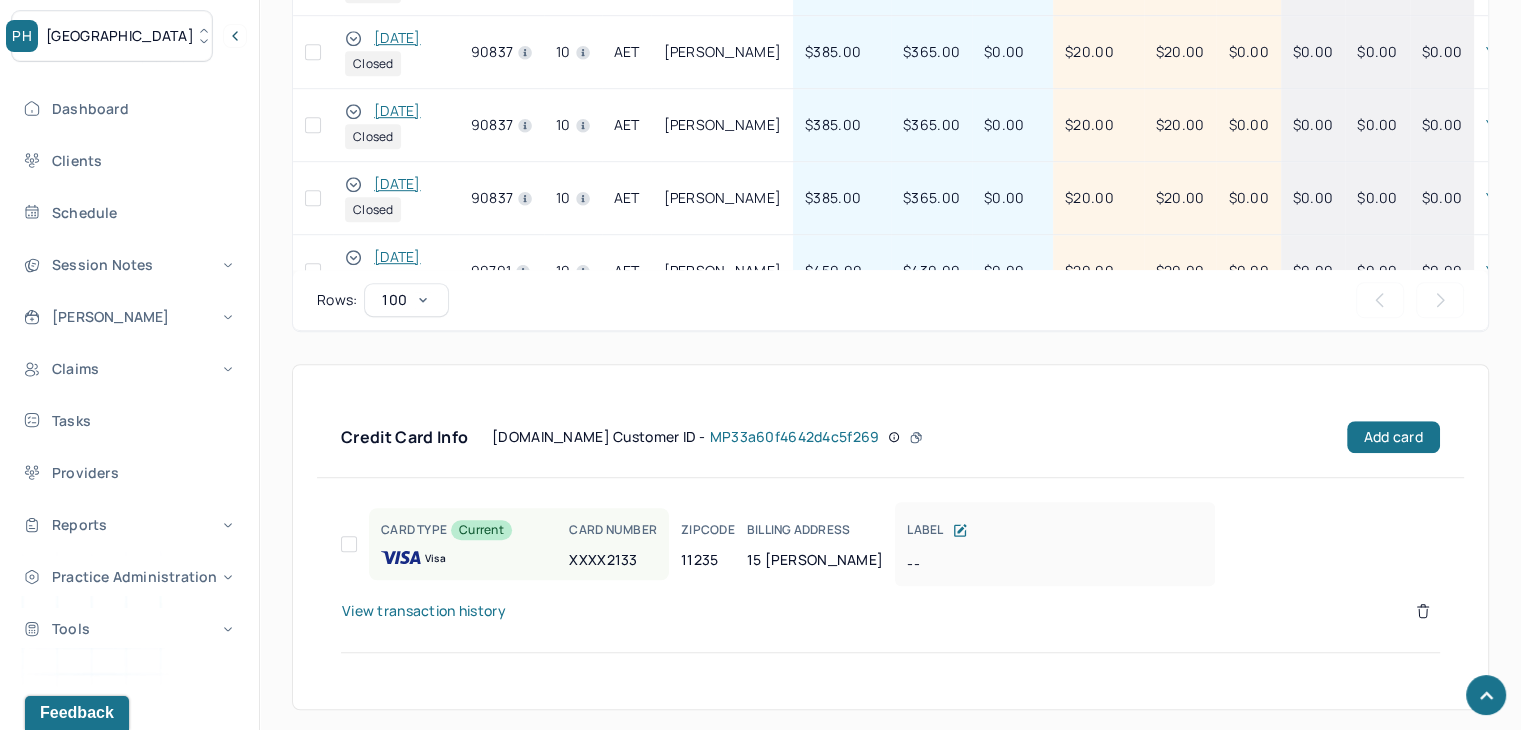 scroll, scrollTop: 1264, scrollLeft: 0, axis: vertical 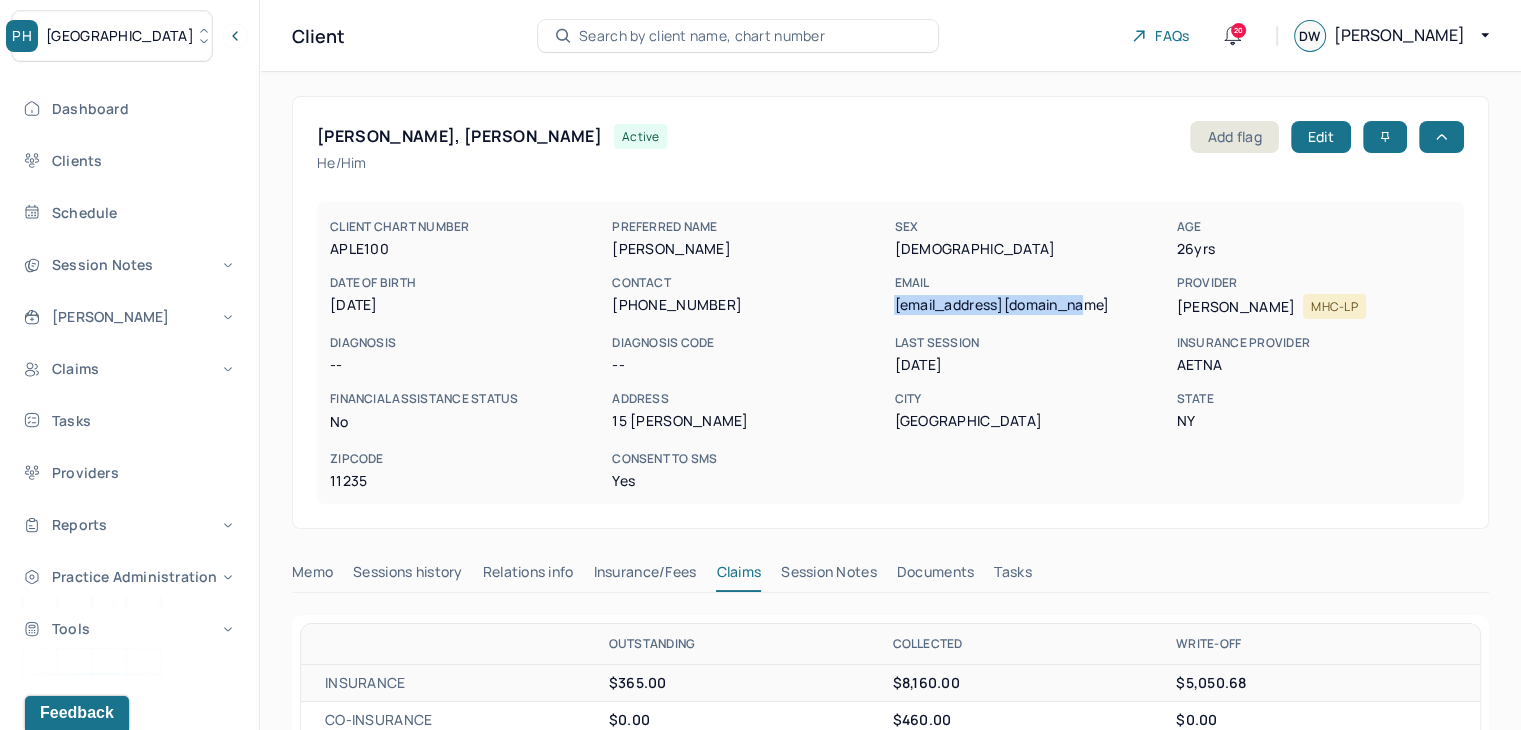 drag, startPoint x: 1090, startPoint y: 305, endPoint x: 890, endPoint y: 314, distance: 200.2024 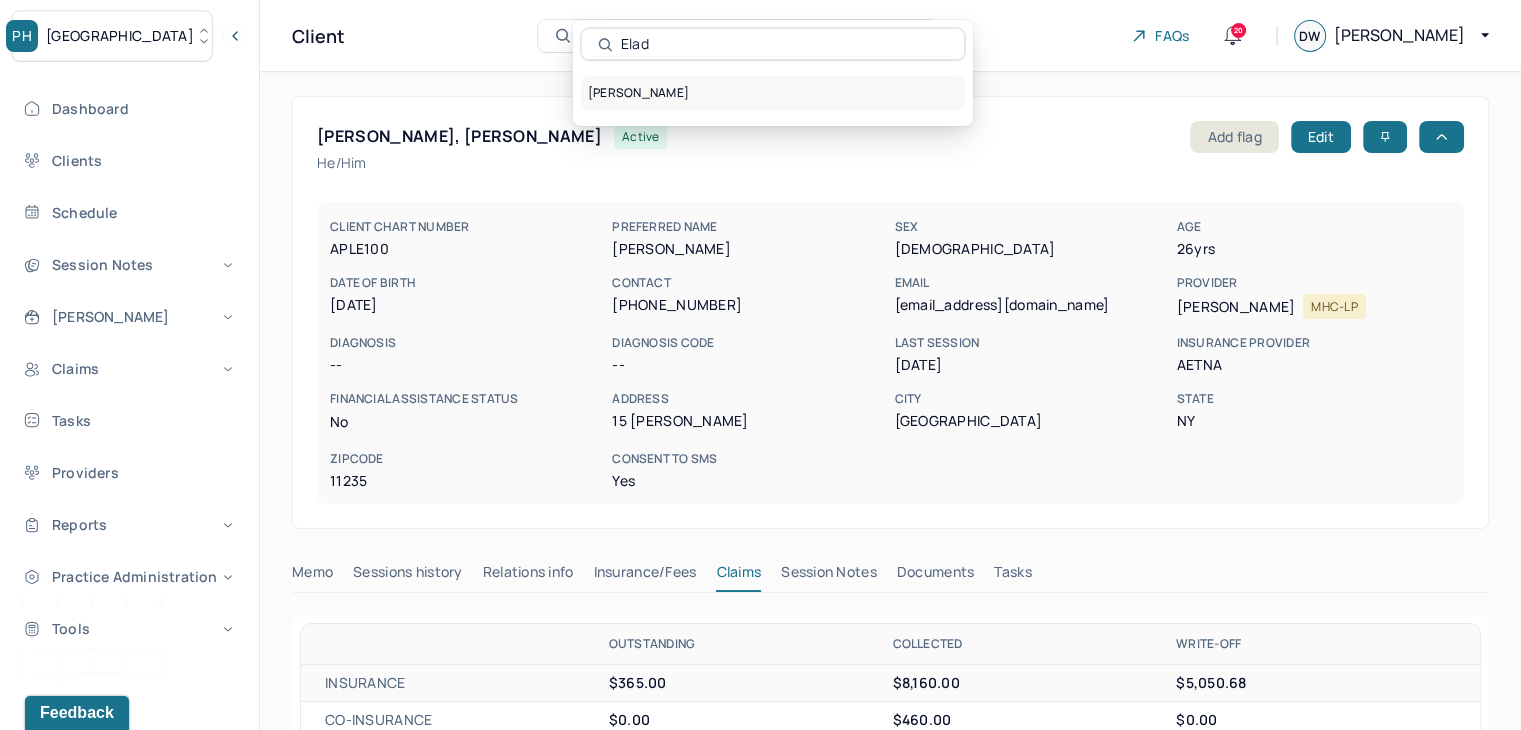 type on "Elad" 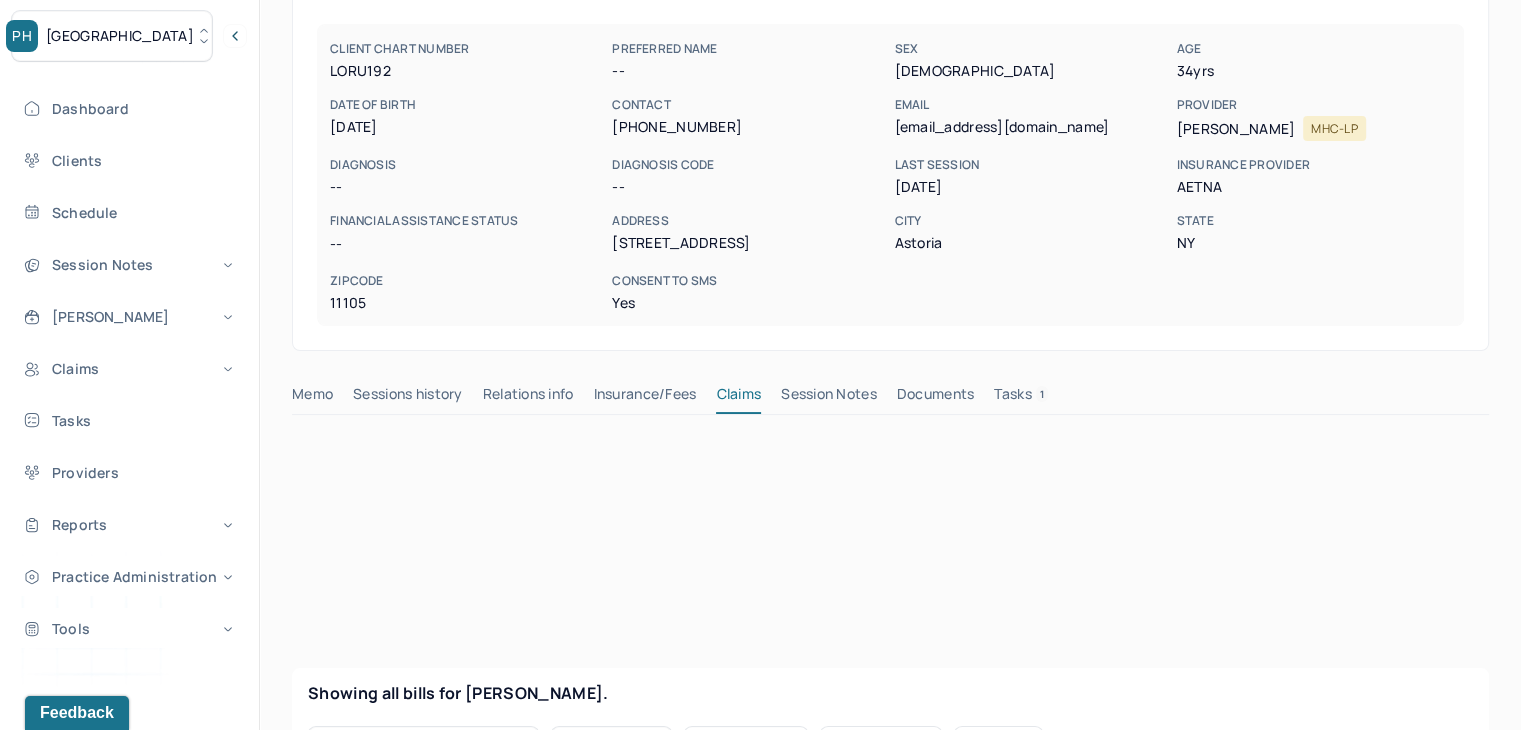 scroll, scrollTop: 500, scrollLeft: 0, axis: vertical 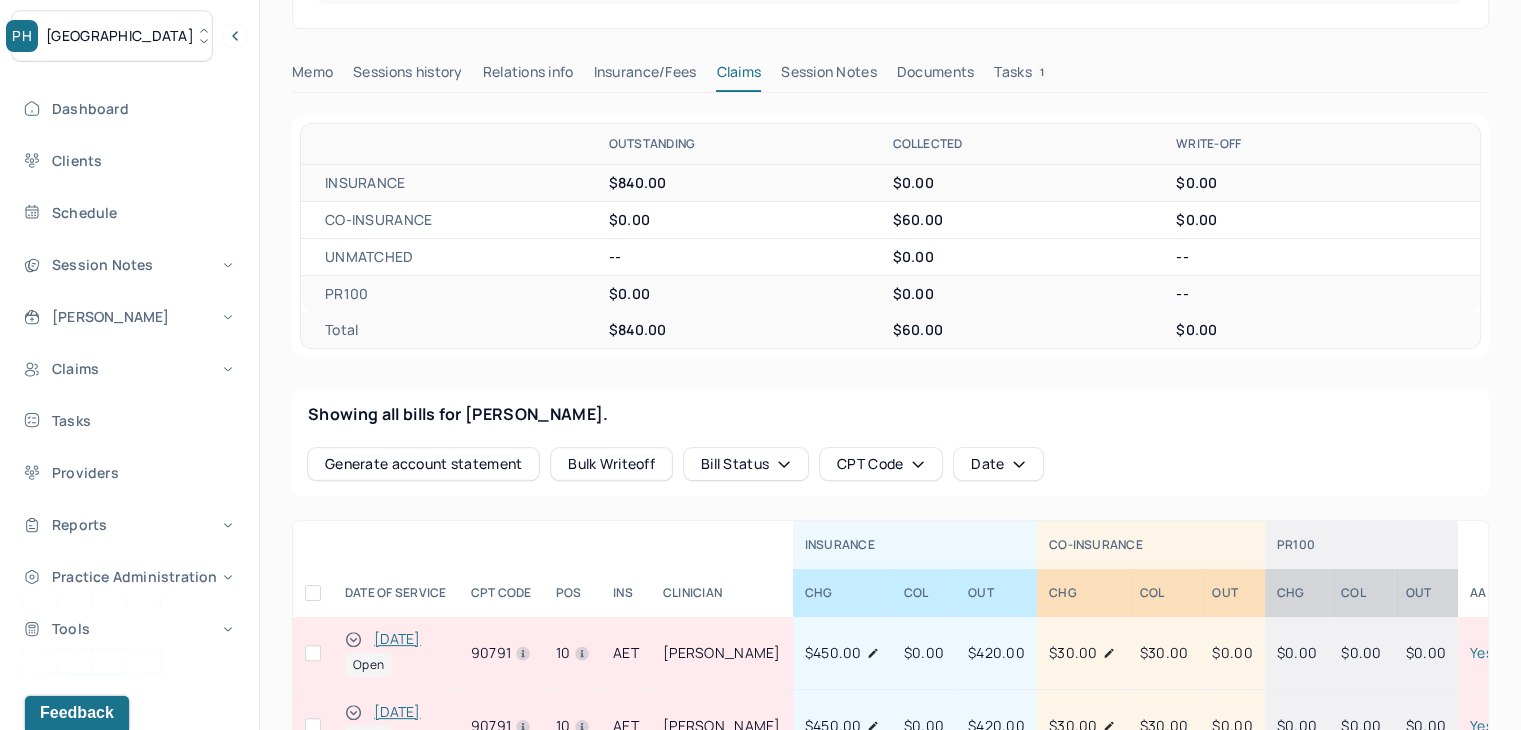 click on "Documents" at bounding box center (936, 76) 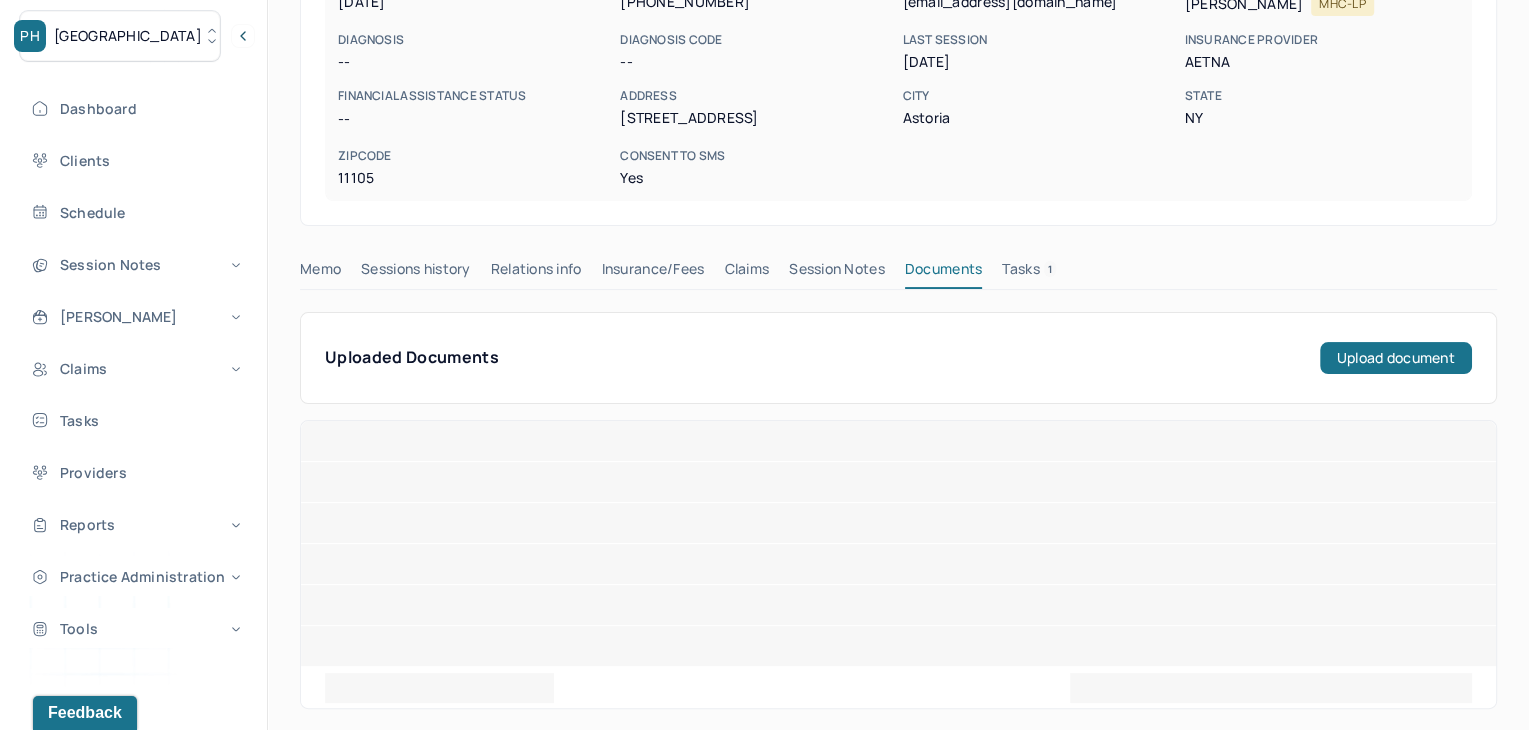 scroll, scrollTop: 123, scrollLeft: 0, axis: vertical 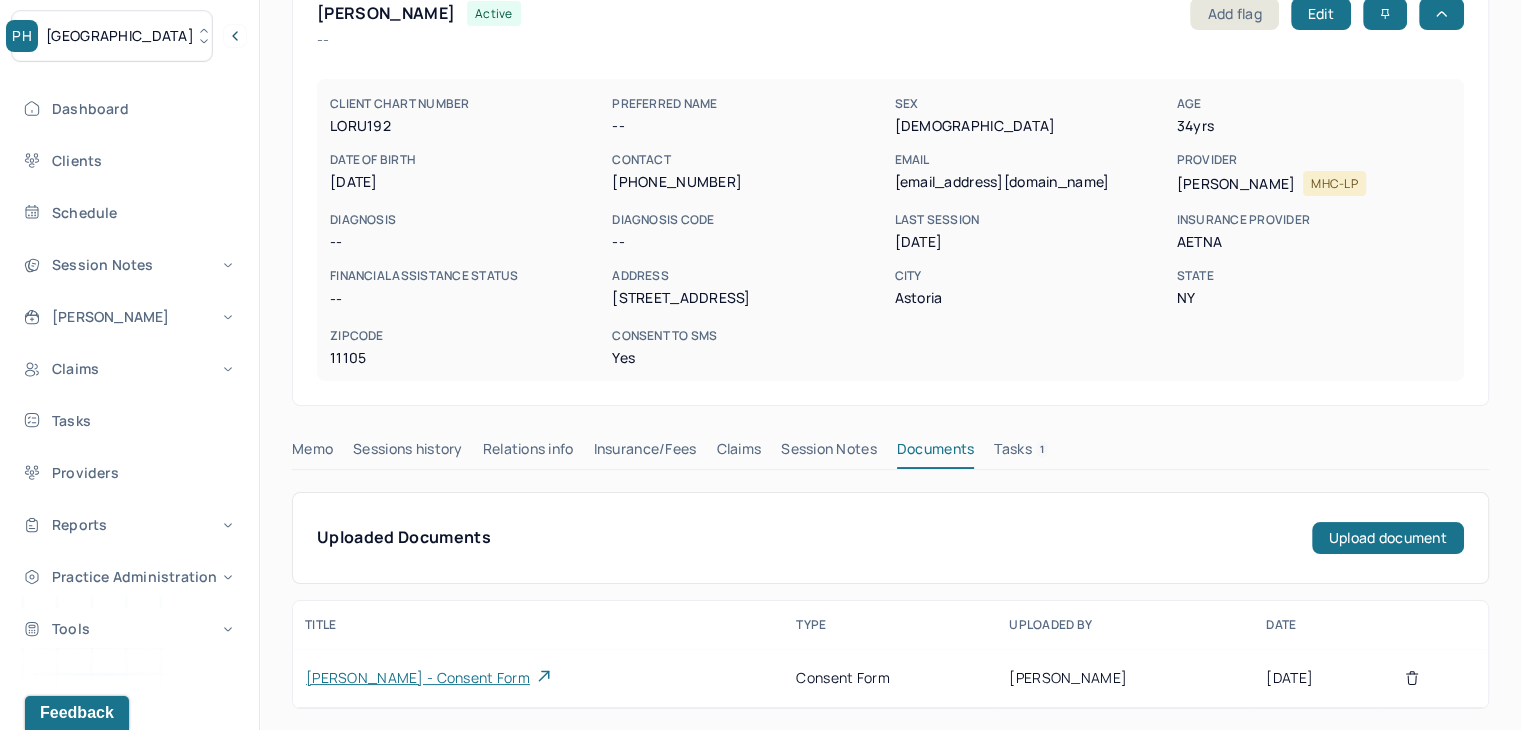 click on "Eladio Ramon Ledesma - consent form" at bounding box center [418, 678] 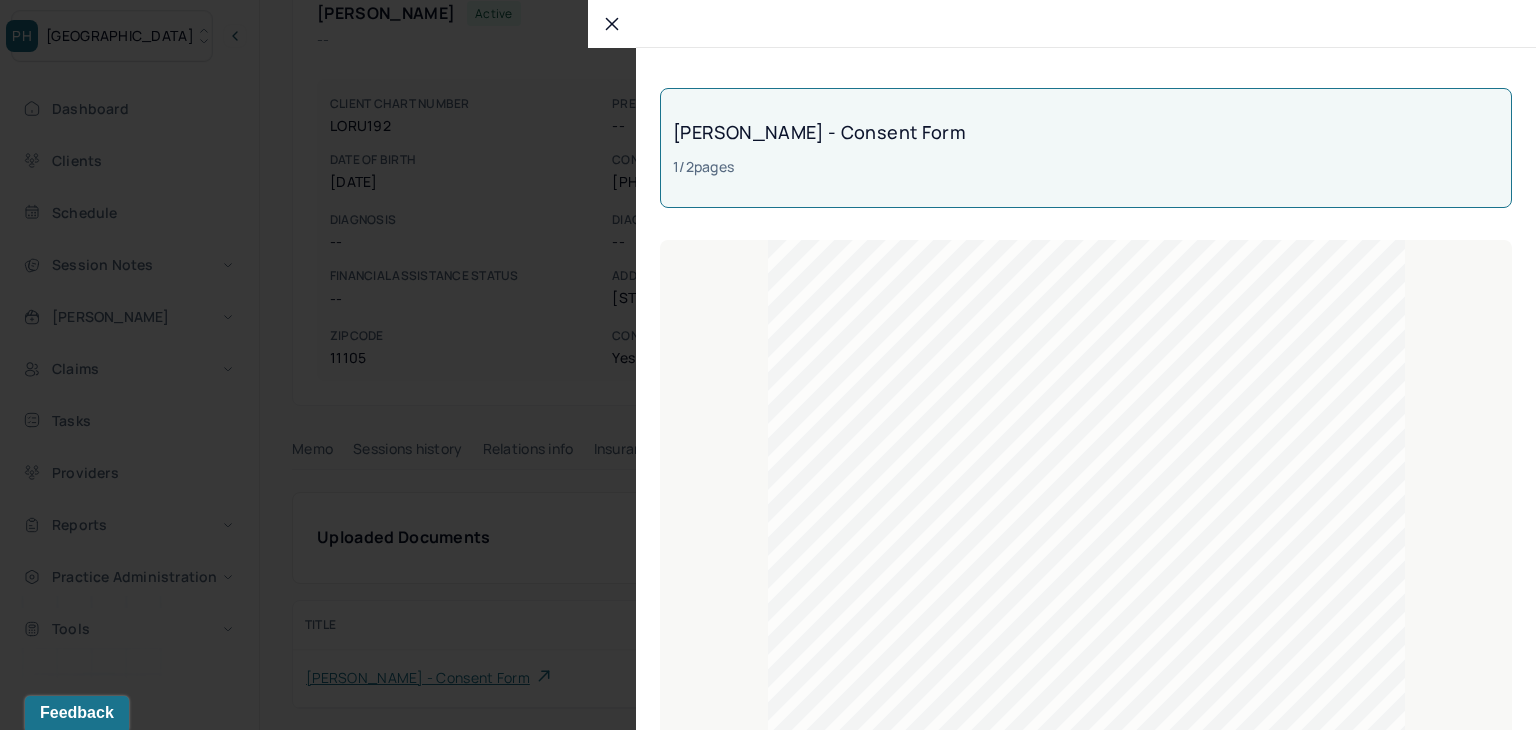 click 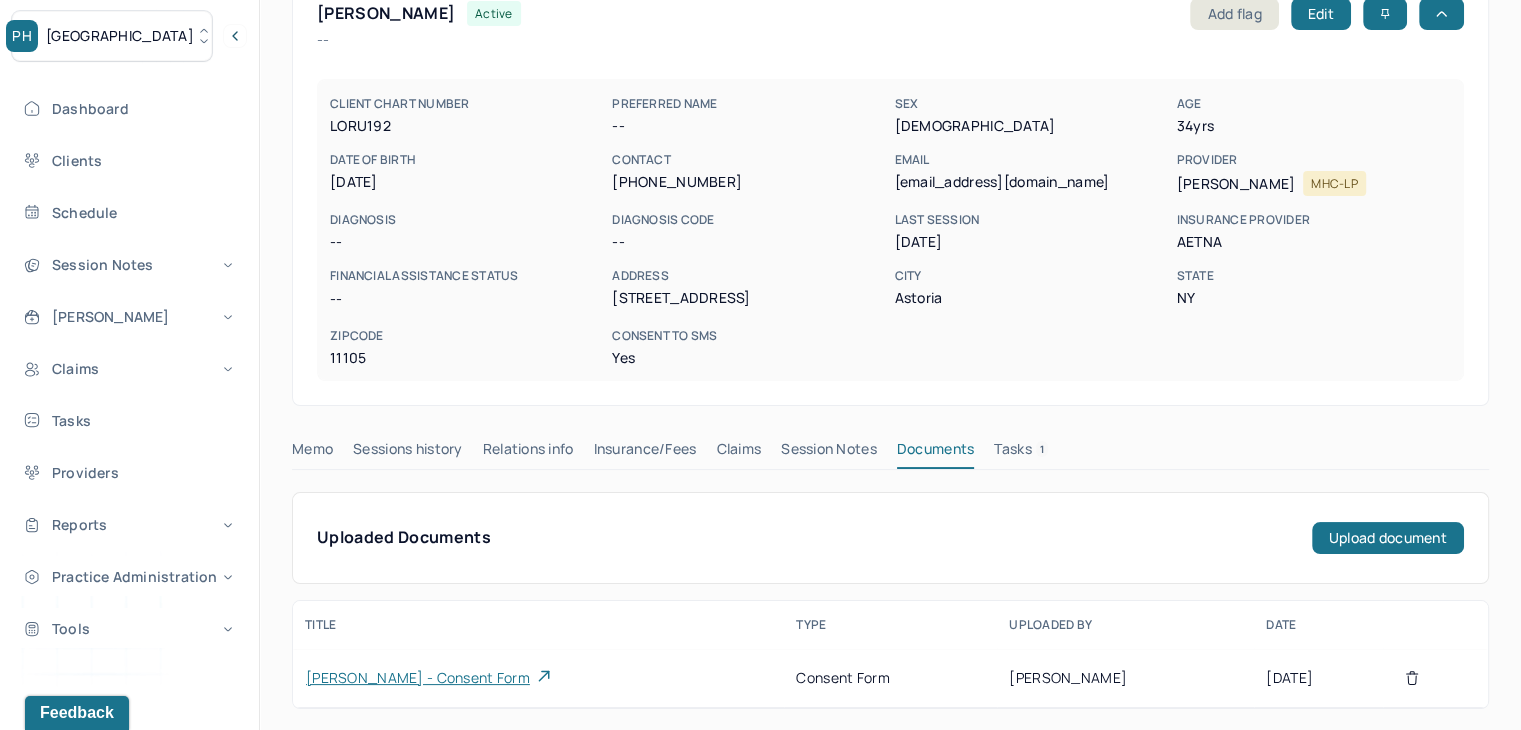click on "PH Park Hill" at bounding box center (112, 36) 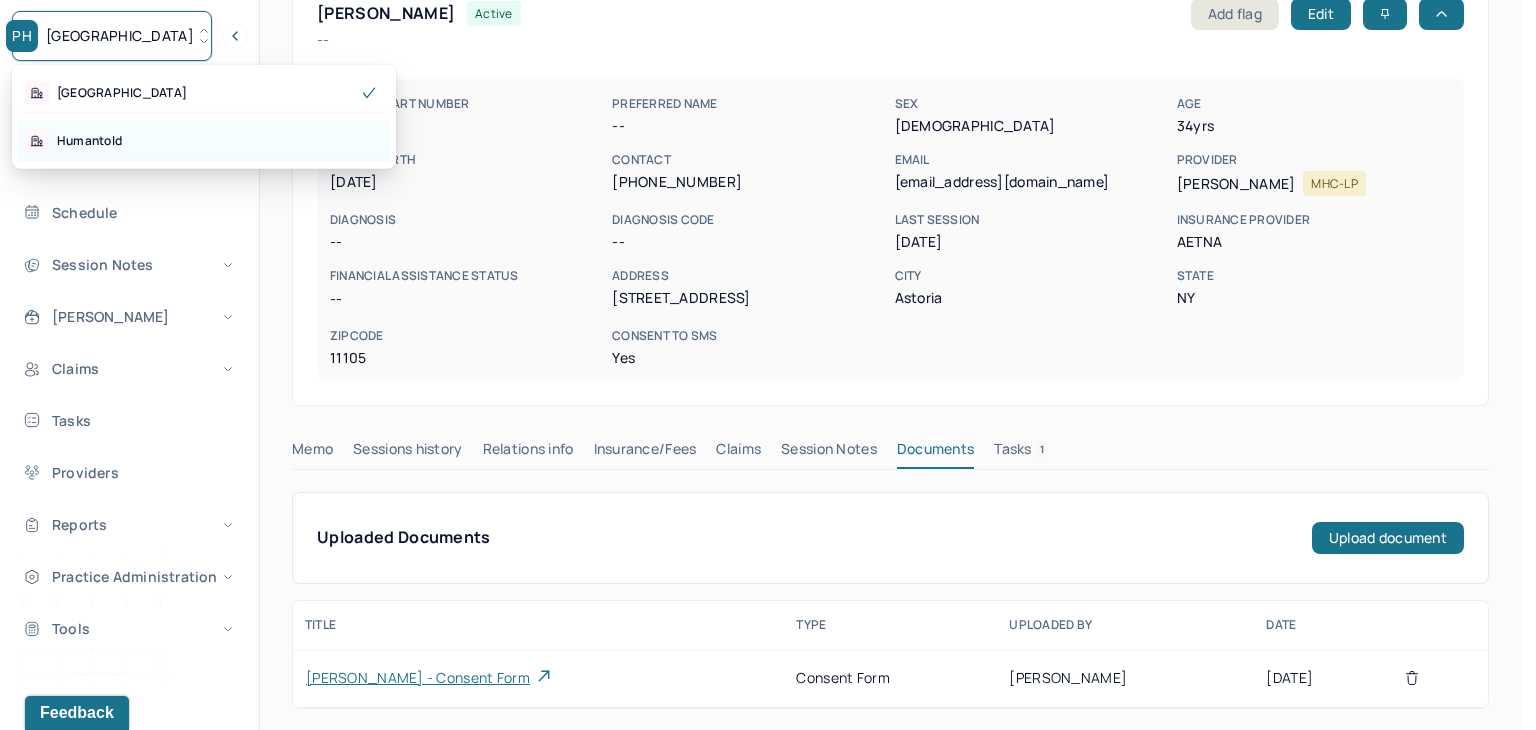 click on "Humantold" at bounding box center [89, 141] 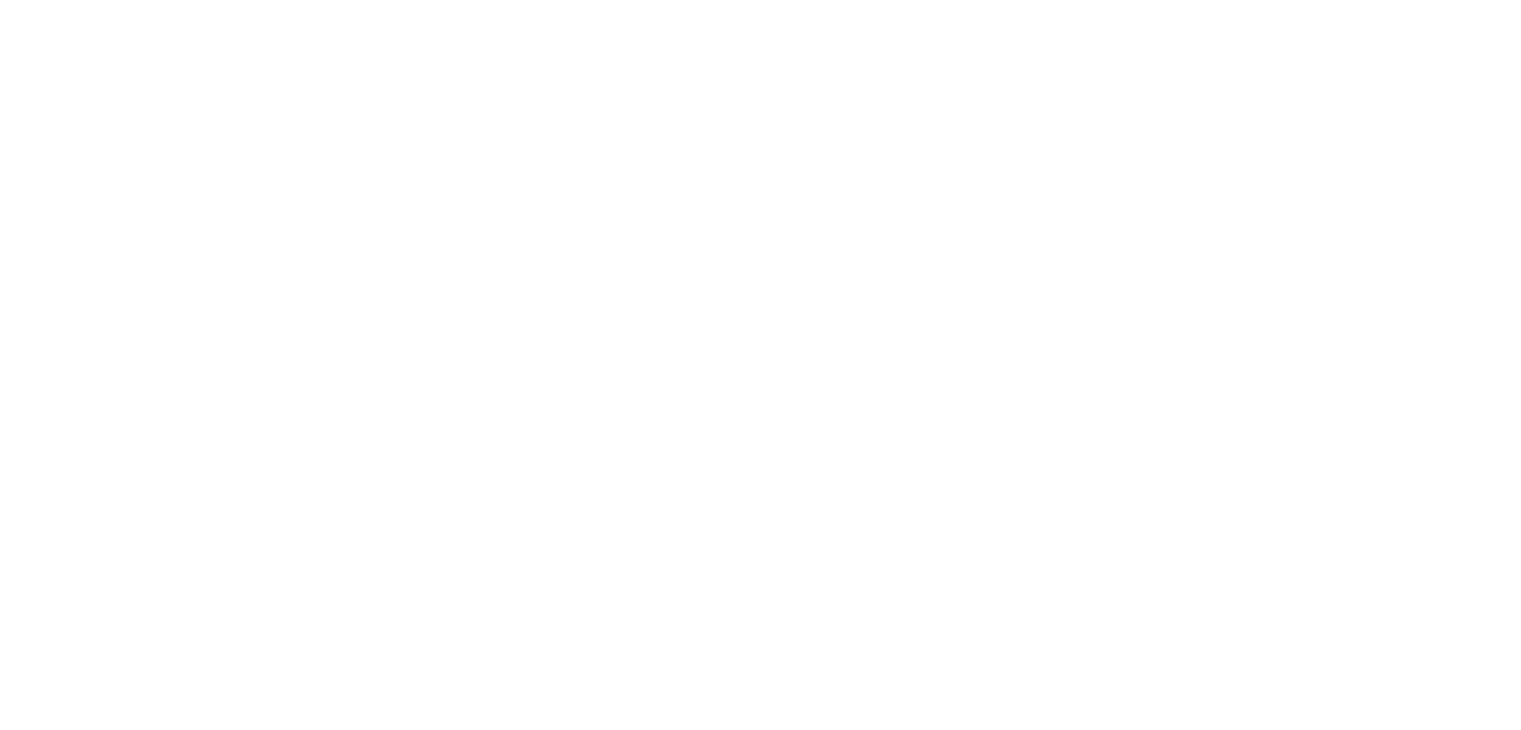scroll, scrollTop: 0, scrollLeft: 0, axis: both 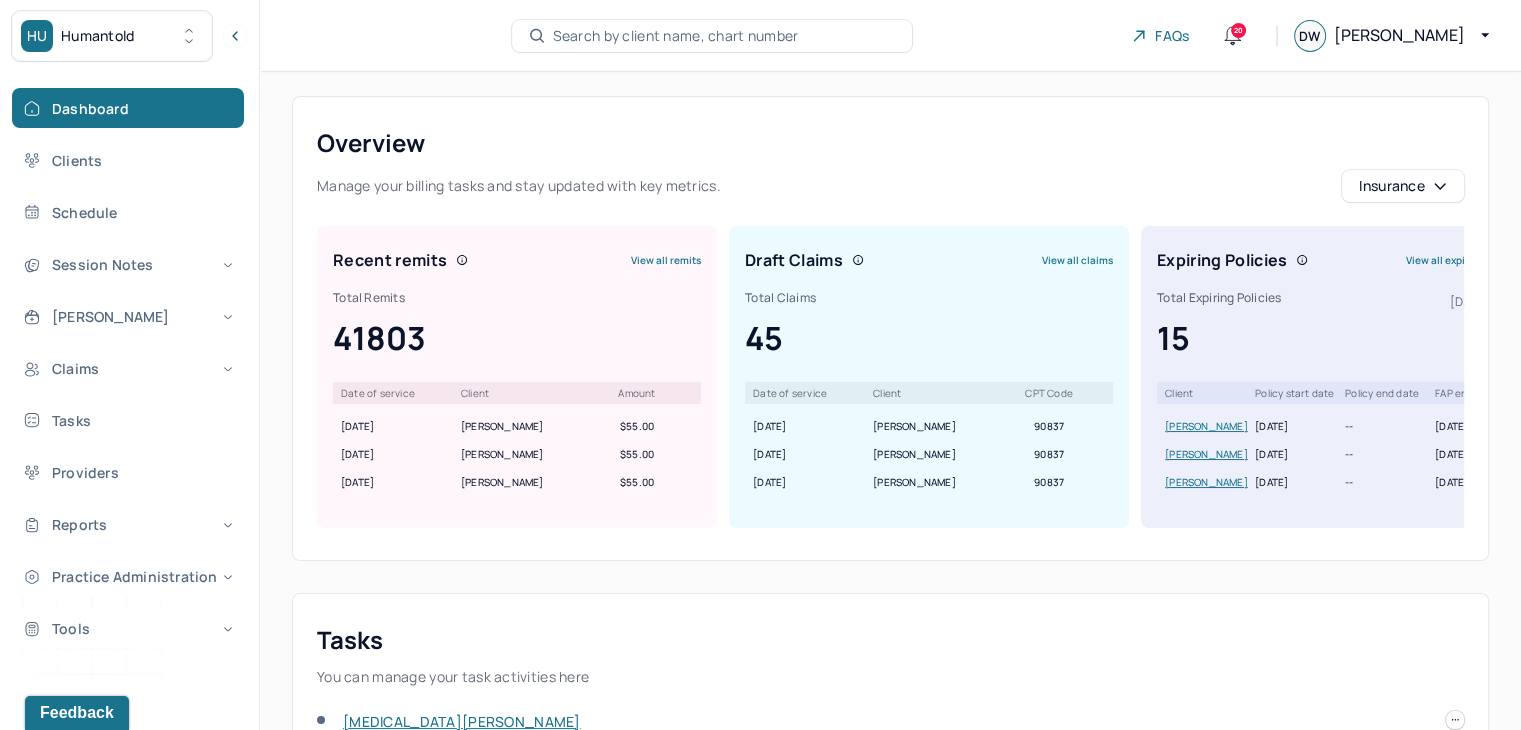 click on "Search by client name, chart number" at bounding box center [712, 36] 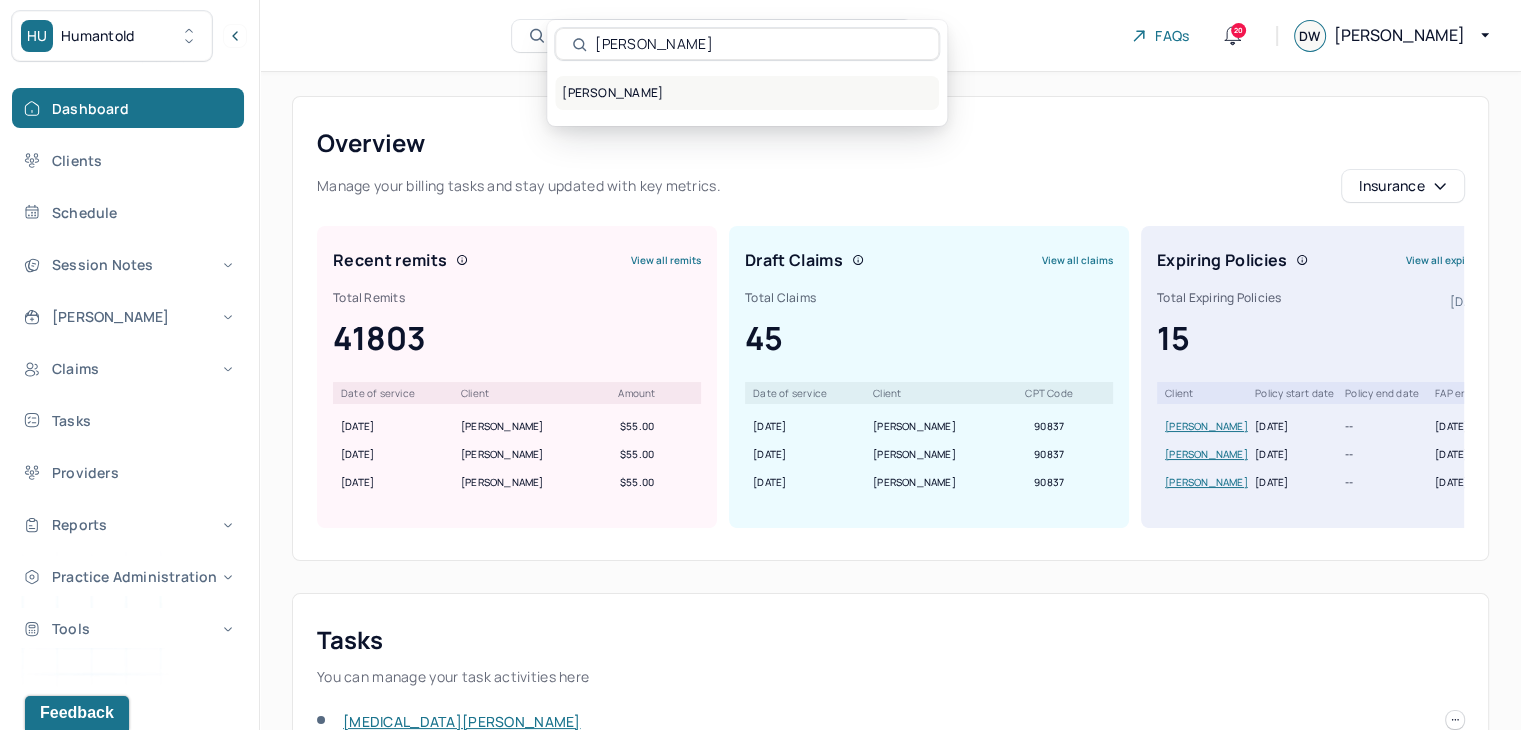 type on "[PERSON_NAME]" 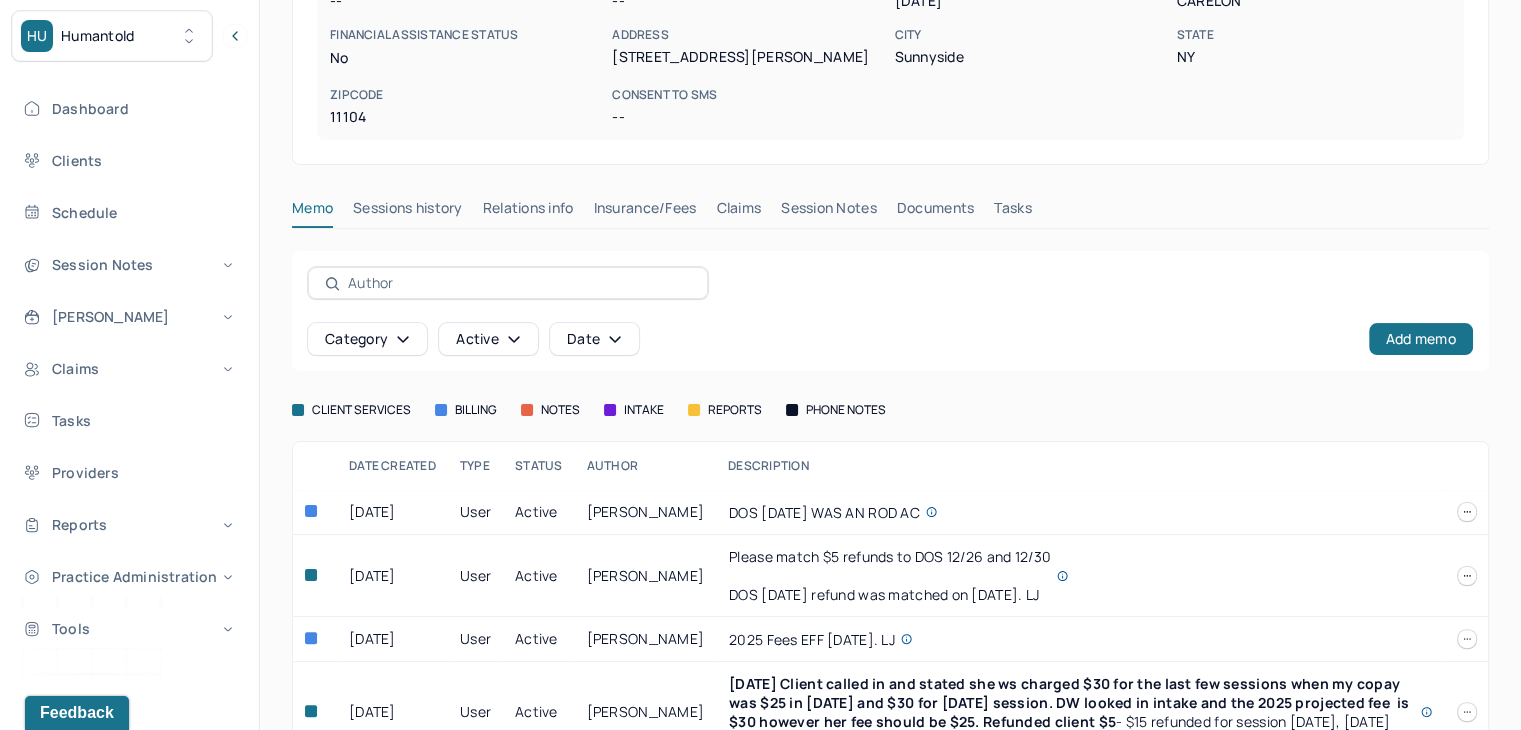 scroll, scrollTop: 421, scrollLeft: 0, axis: vertical 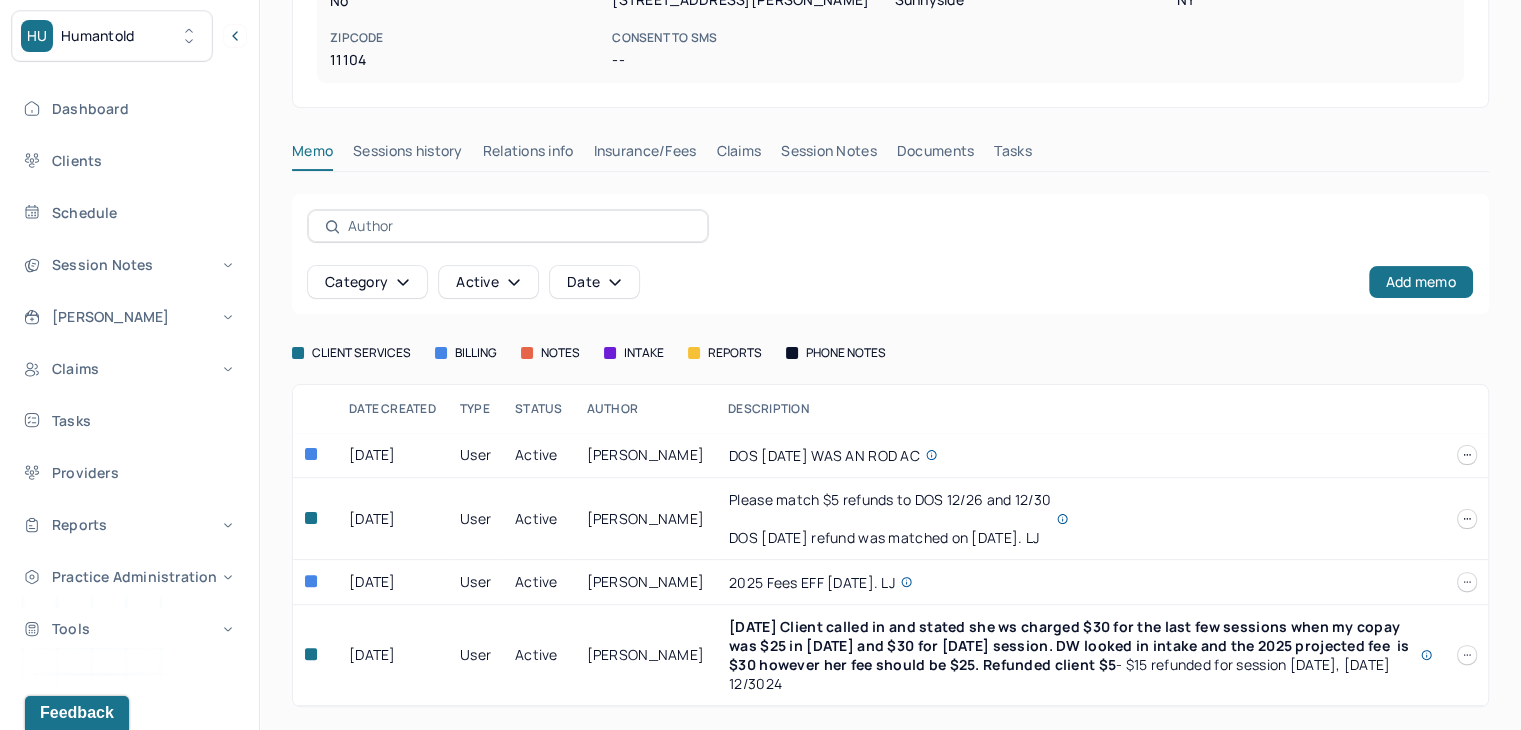 click on "Claims" at bounding box center (738, 155) 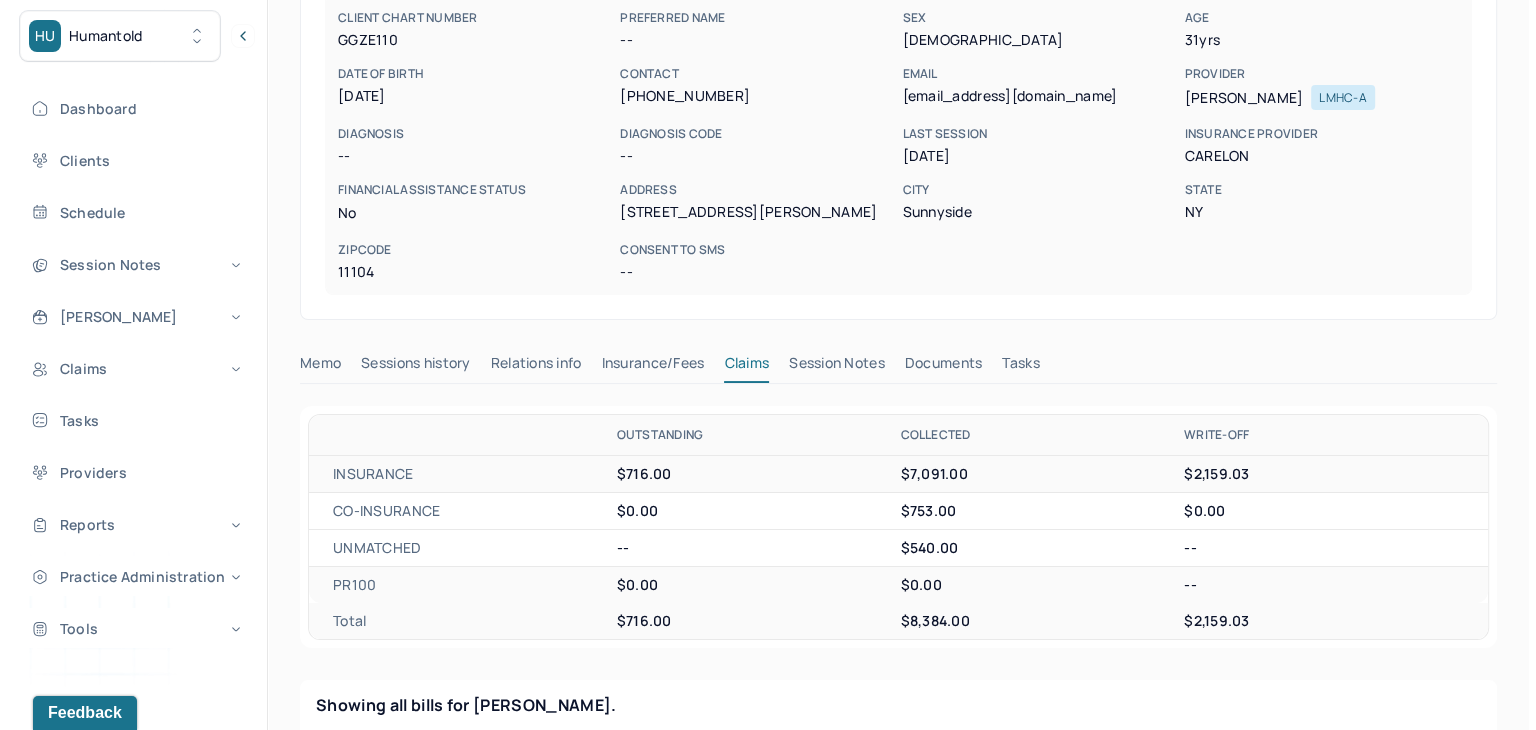 scroll, scrollTop: 0, scrollLeft: 0, axis: both 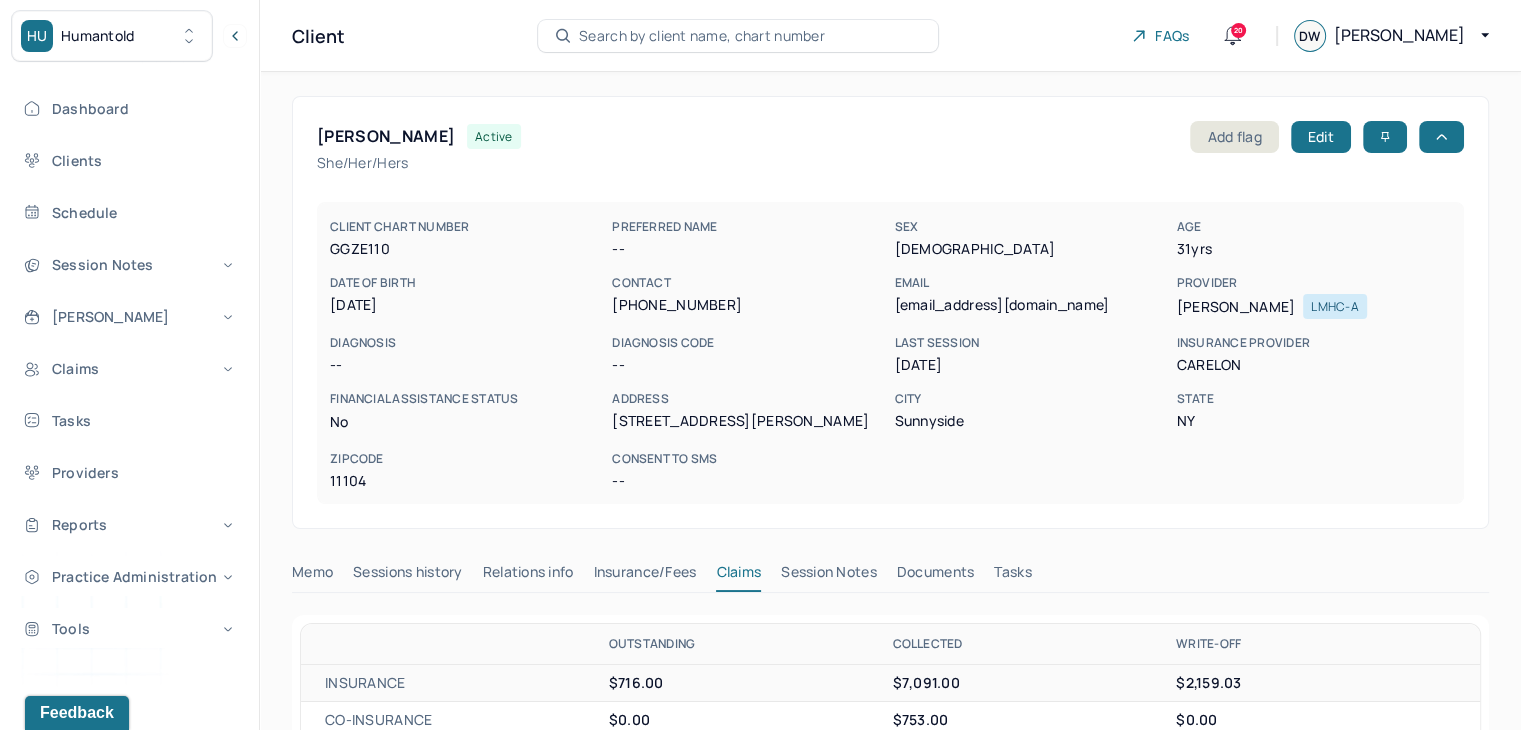 click on "Search by client name, chart number" at bounding box center (702, 36) 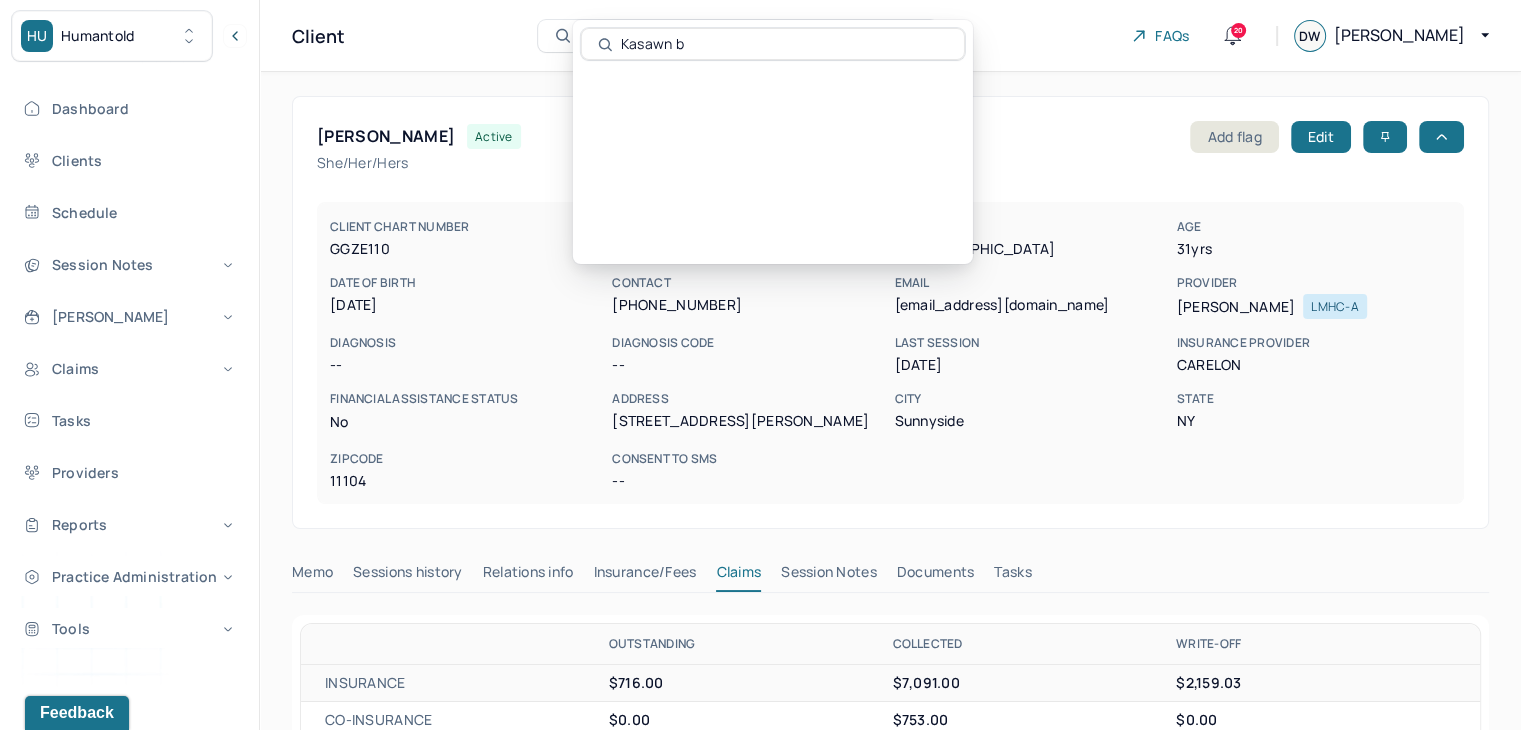 type on "Kasawn br" 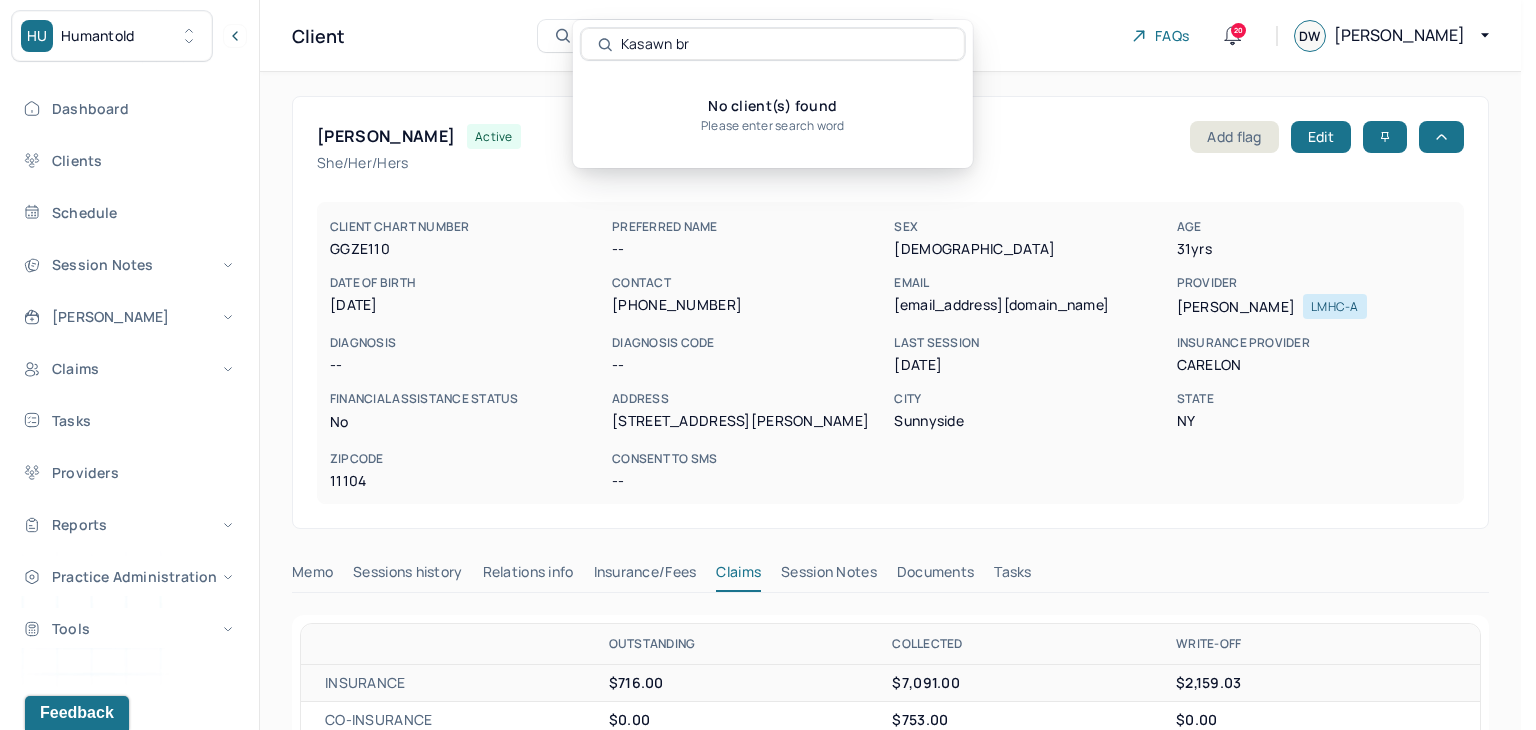click on "Humantold" at bounding box center (98, 36) 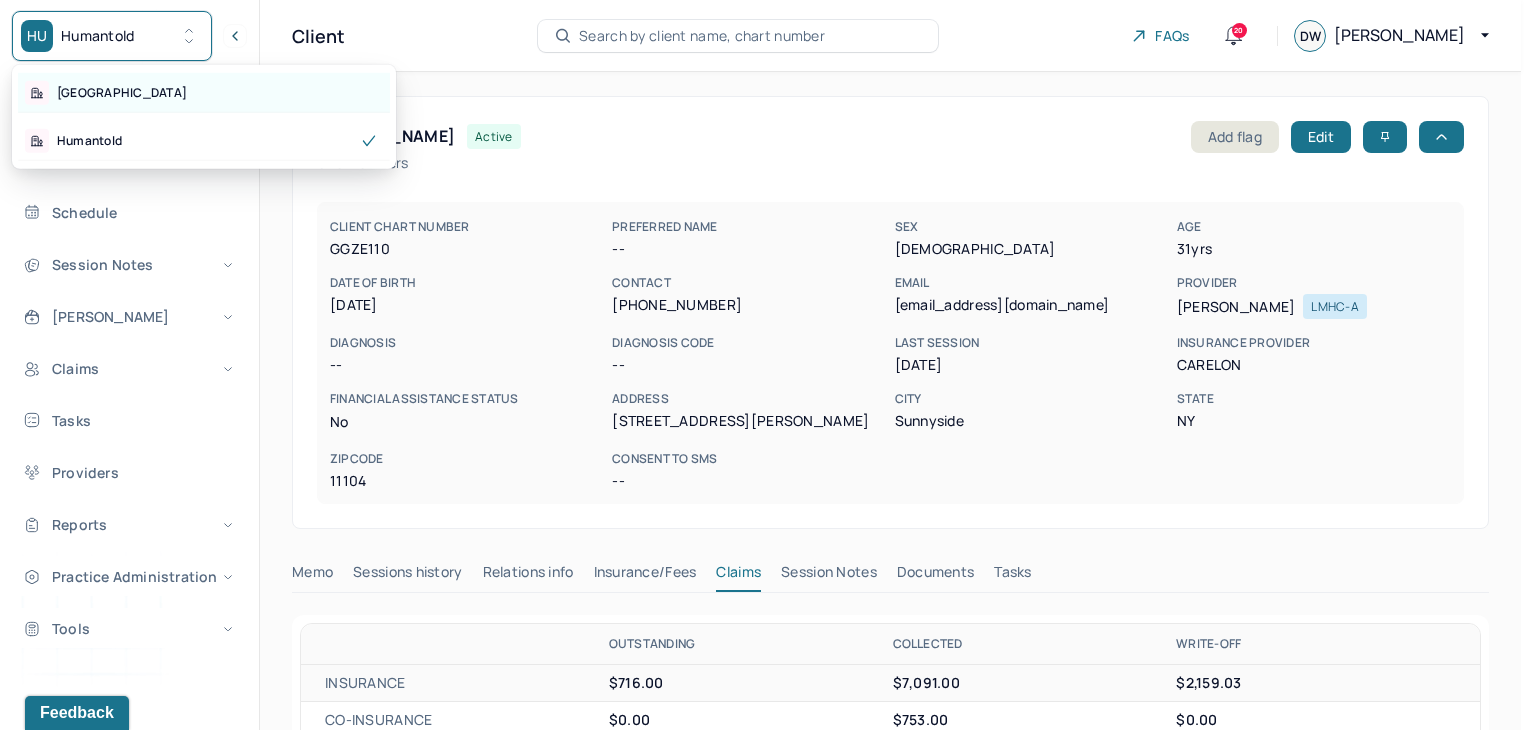 click on "[GEOGRAPHIC_DATA]" at bounding box center [122, 93] 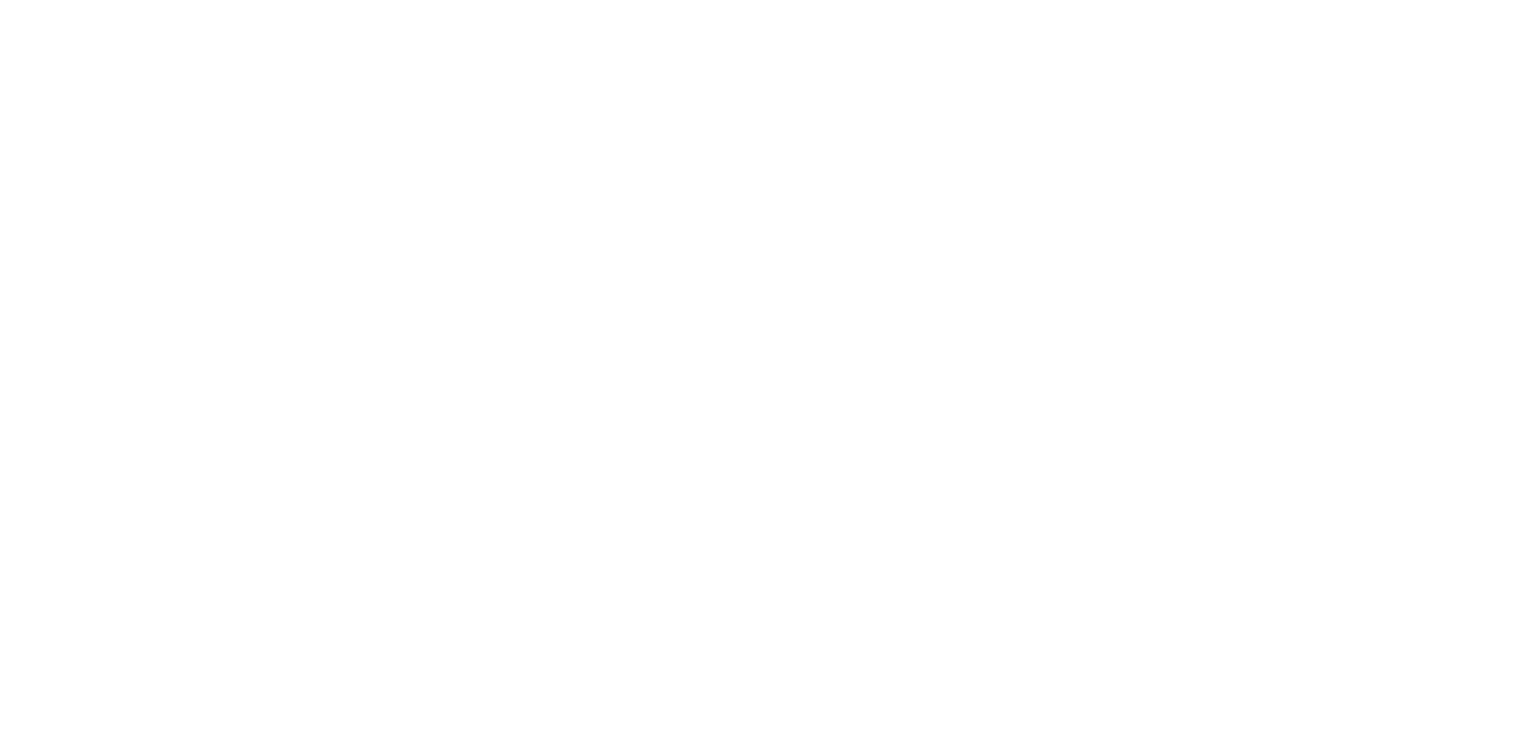 scroll, scrollTop: 0, scrollLeft: 0, axis: both 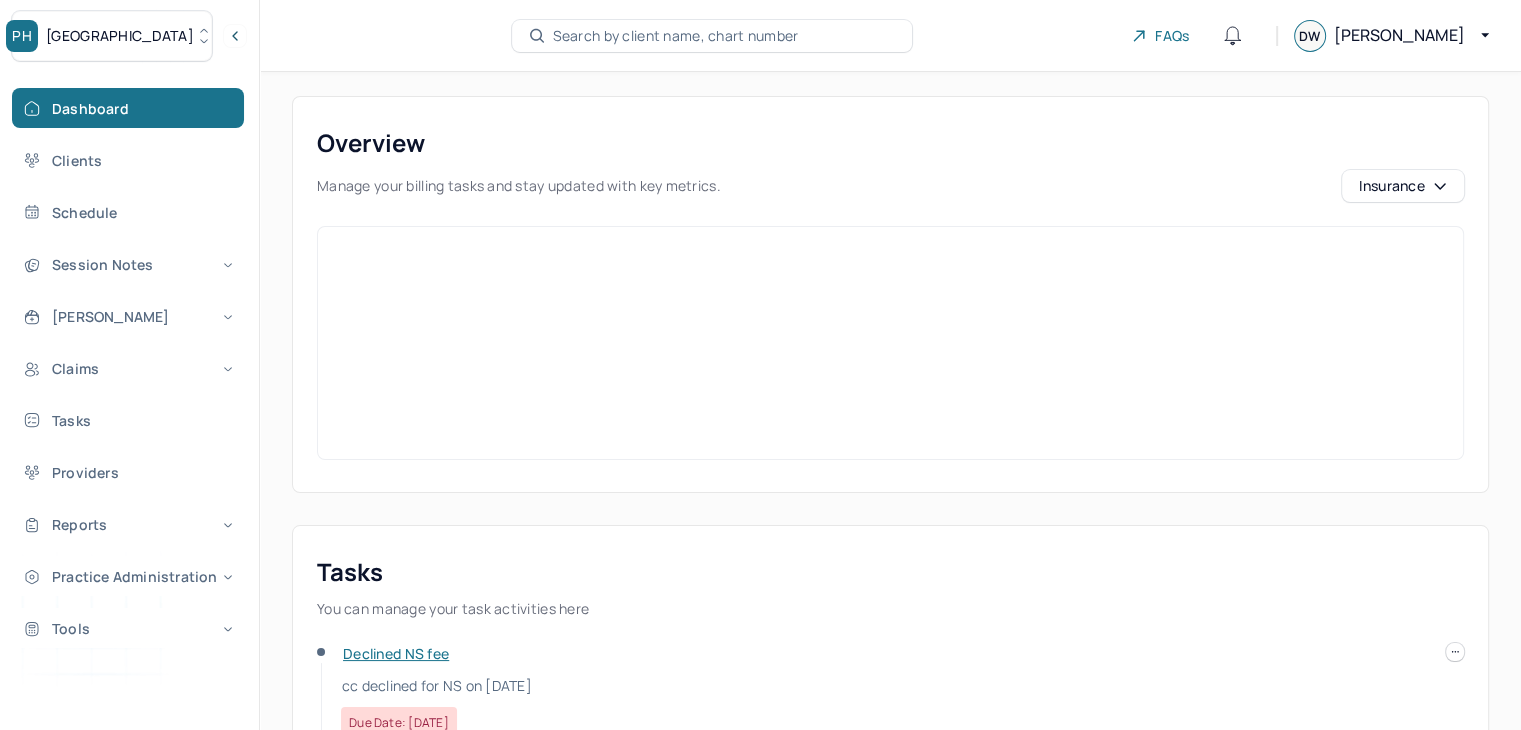 click on "Search by client name, chart number" at bounding box center [676, 36] 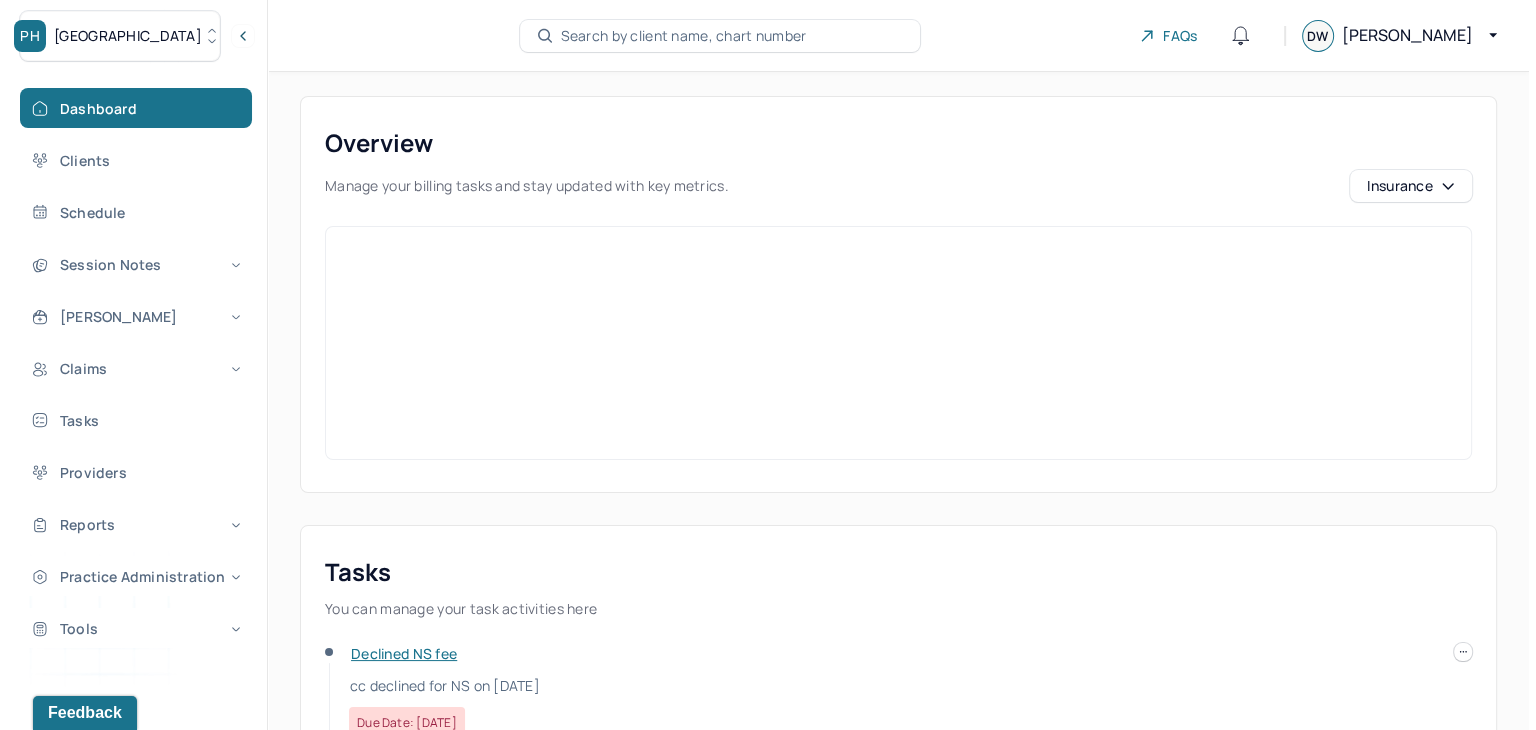 scroll, scrollTop: 0, scrollLeft: 0, axis: both 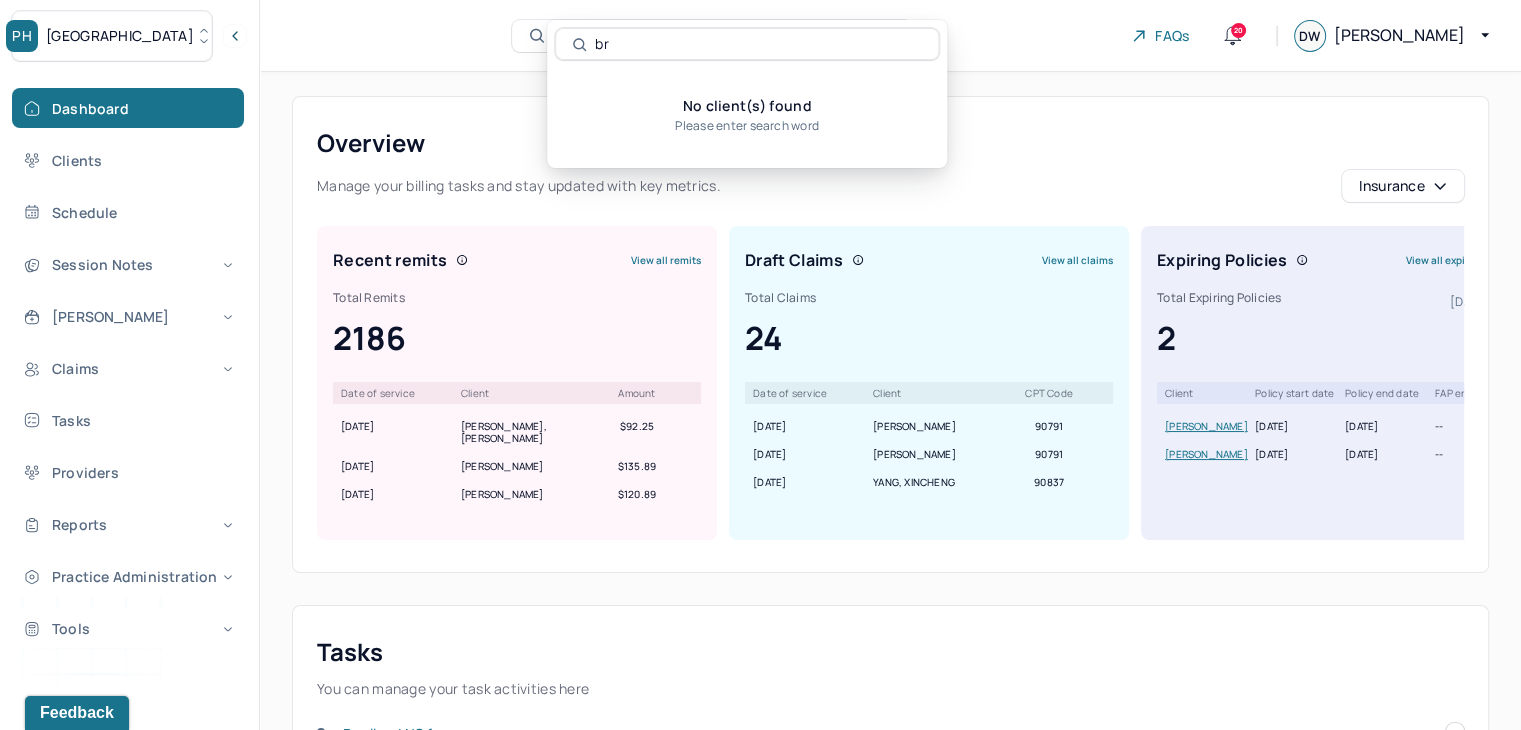 type on "b" 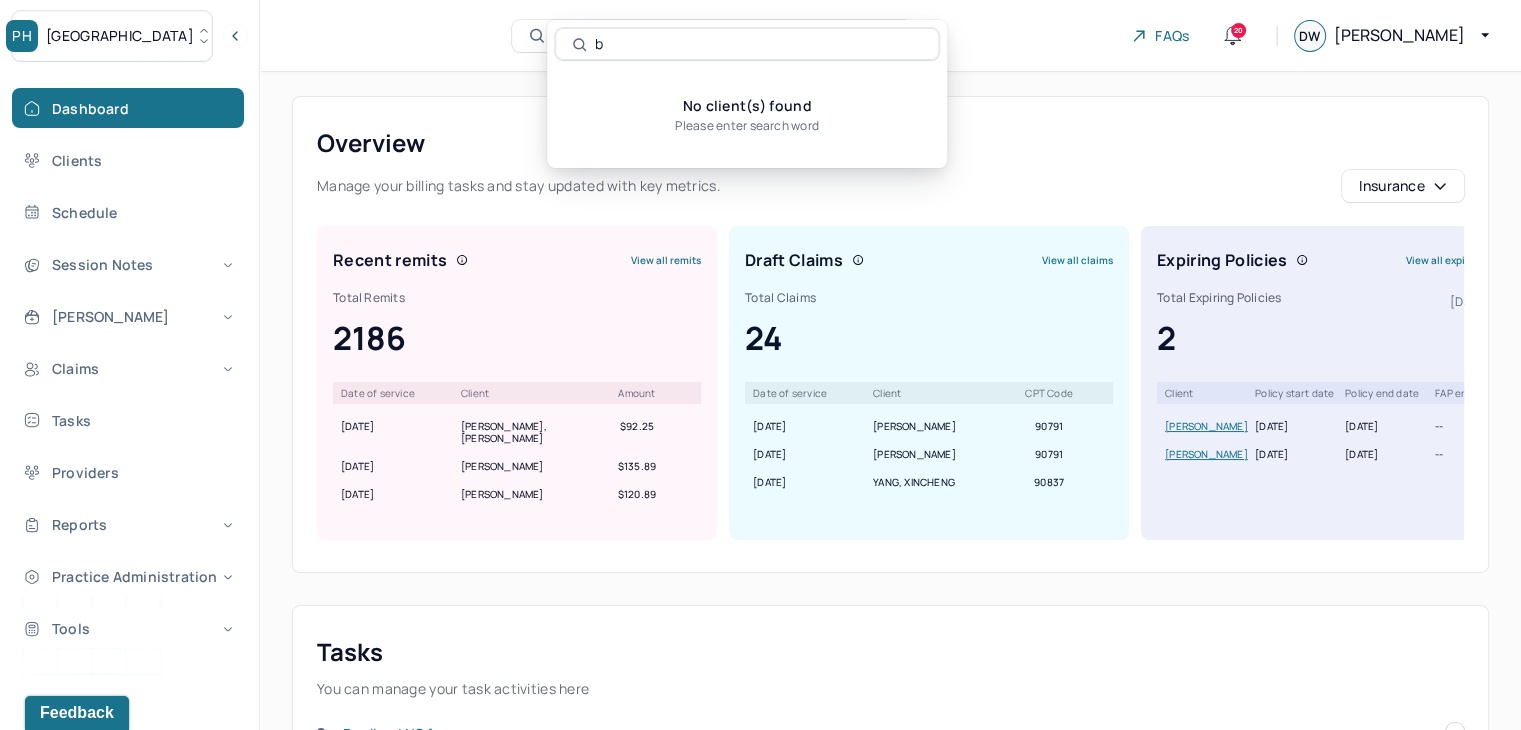 type 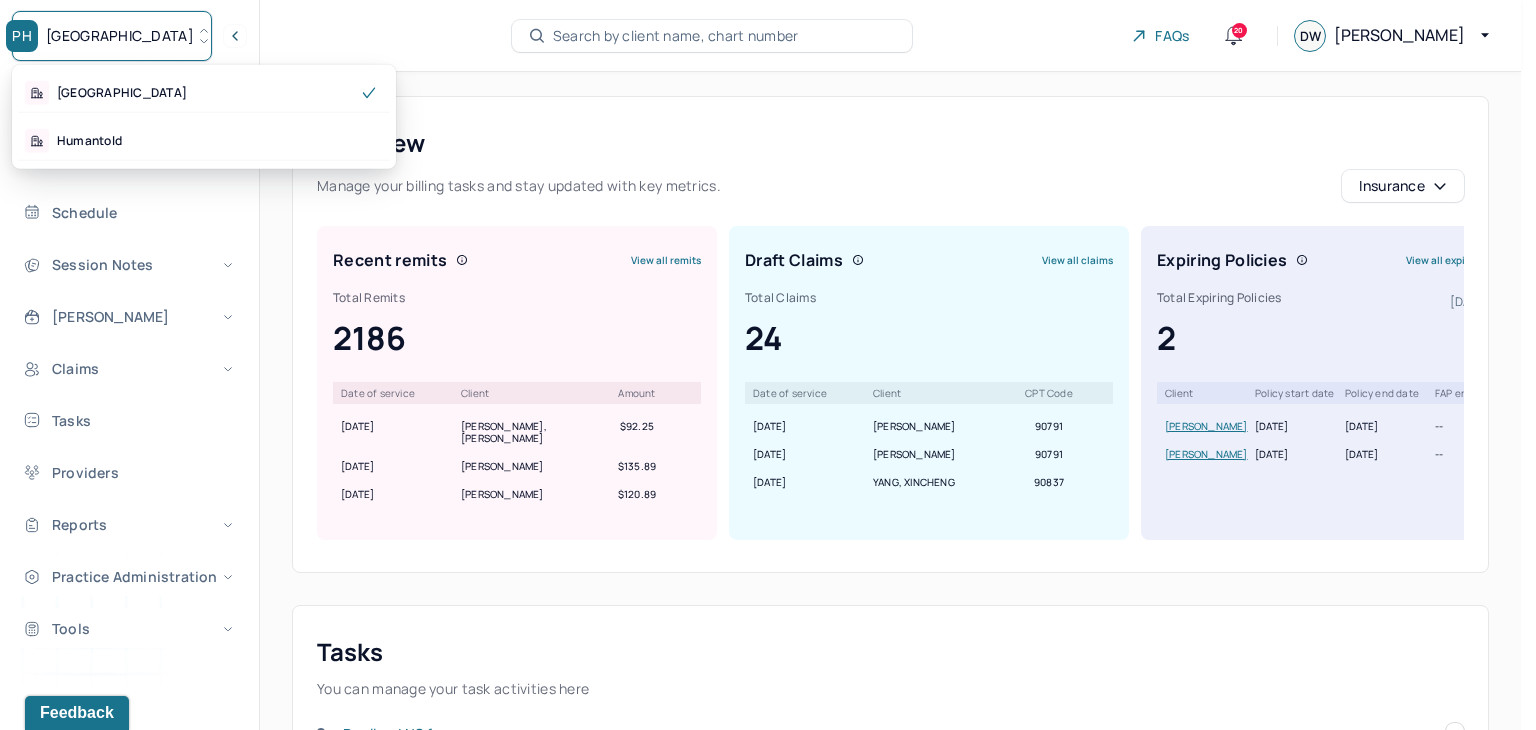 click 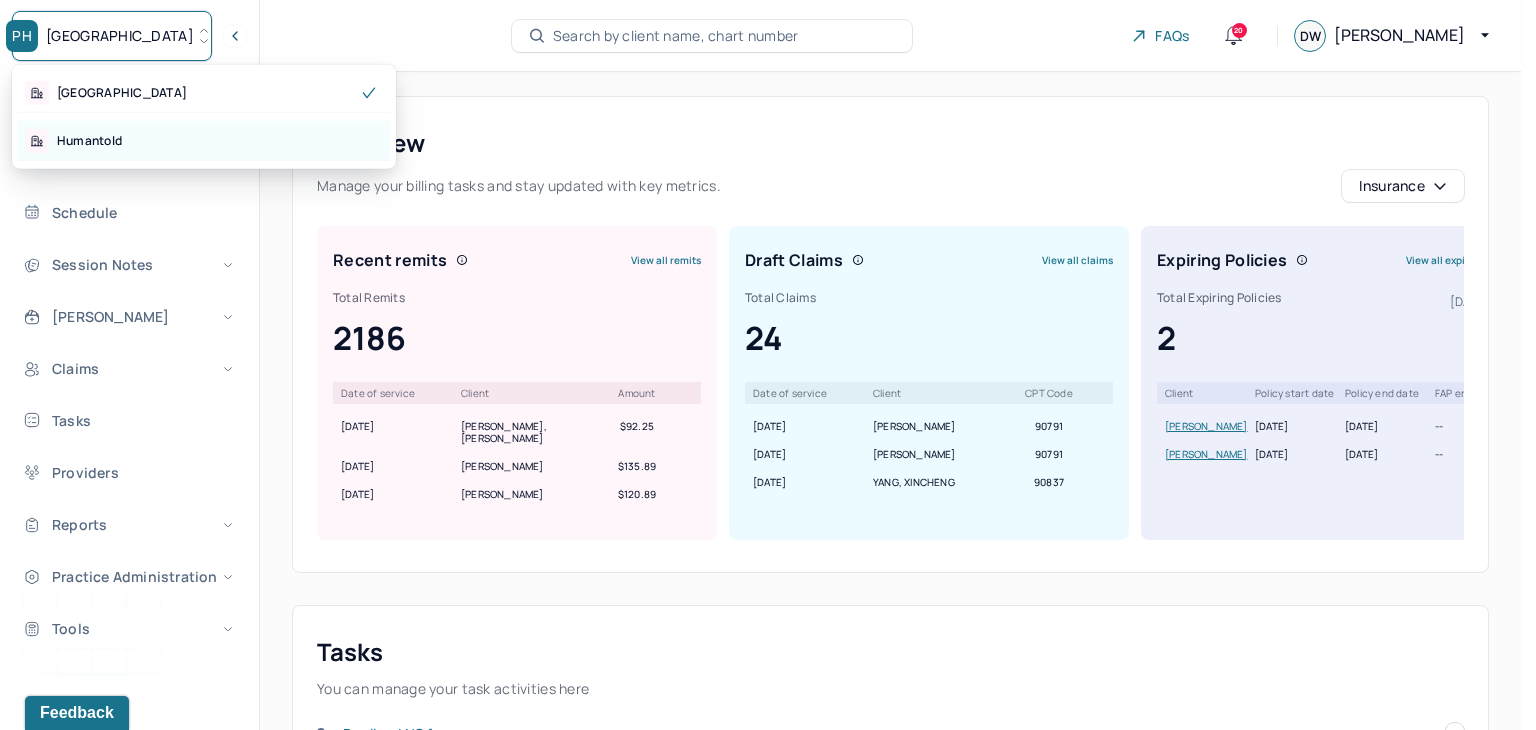 click on "Humantold" at bounding box center (204, 141) 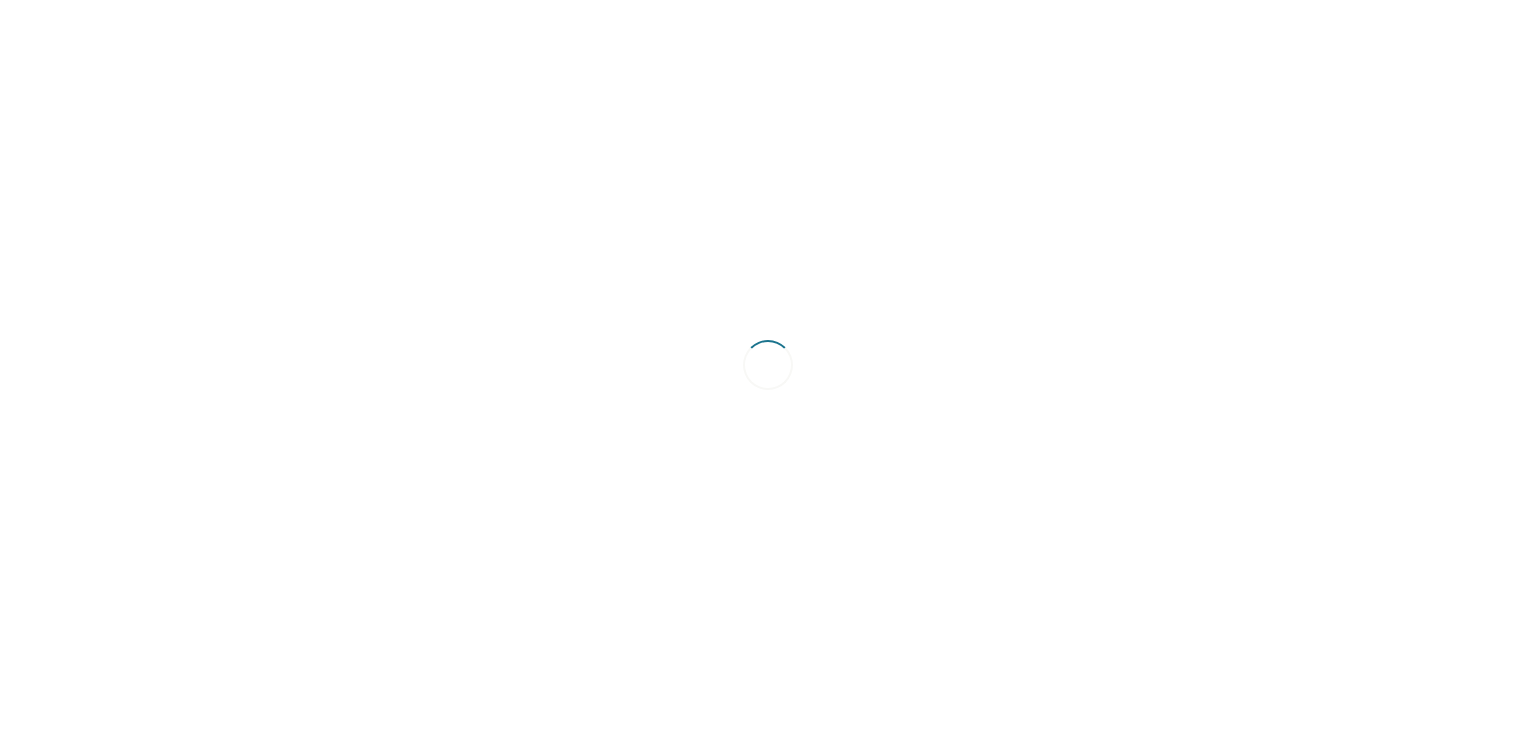 scroll, scrollTop: 0, scrollLeft: 0, axis: both 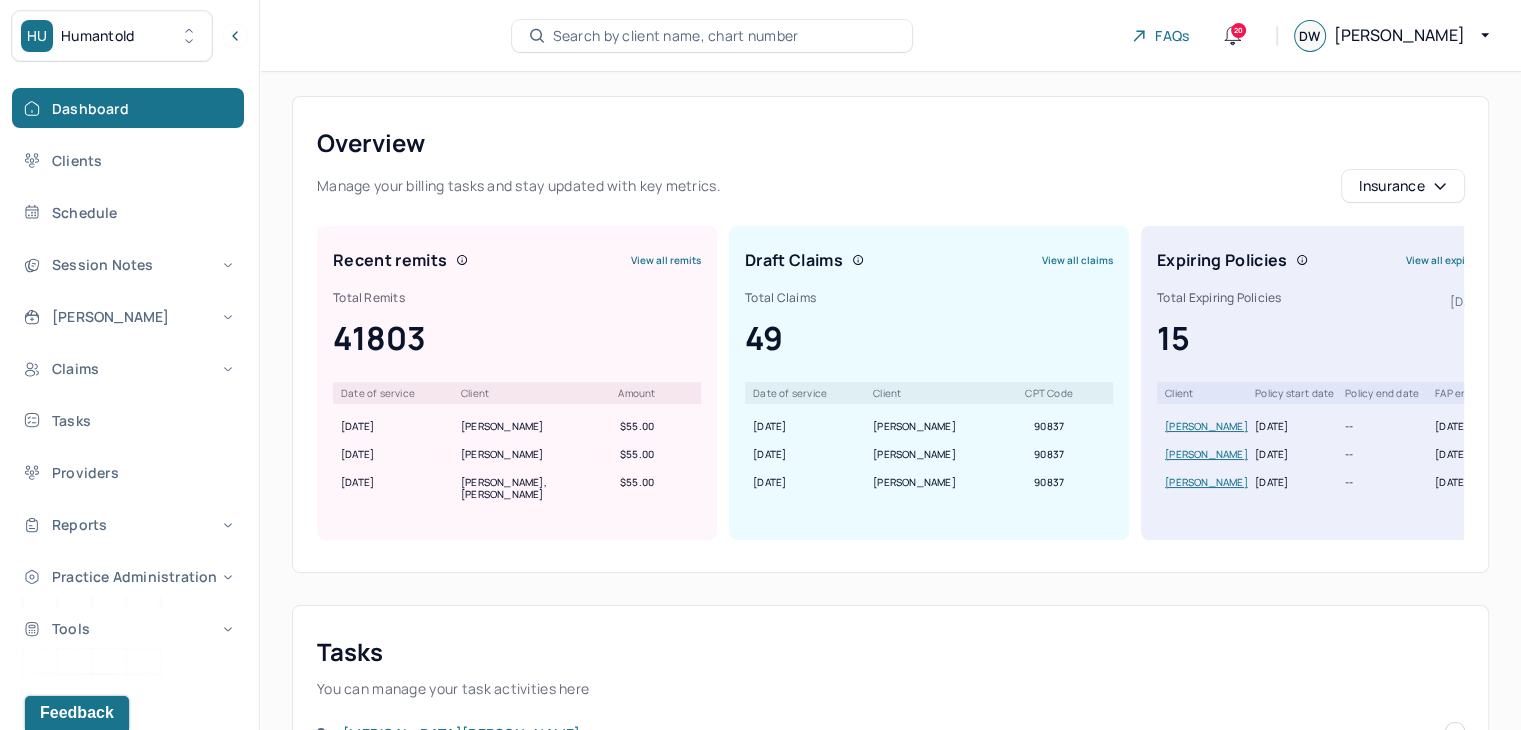 click on "Search by client name, chart number" at bounding box center (676, 36) 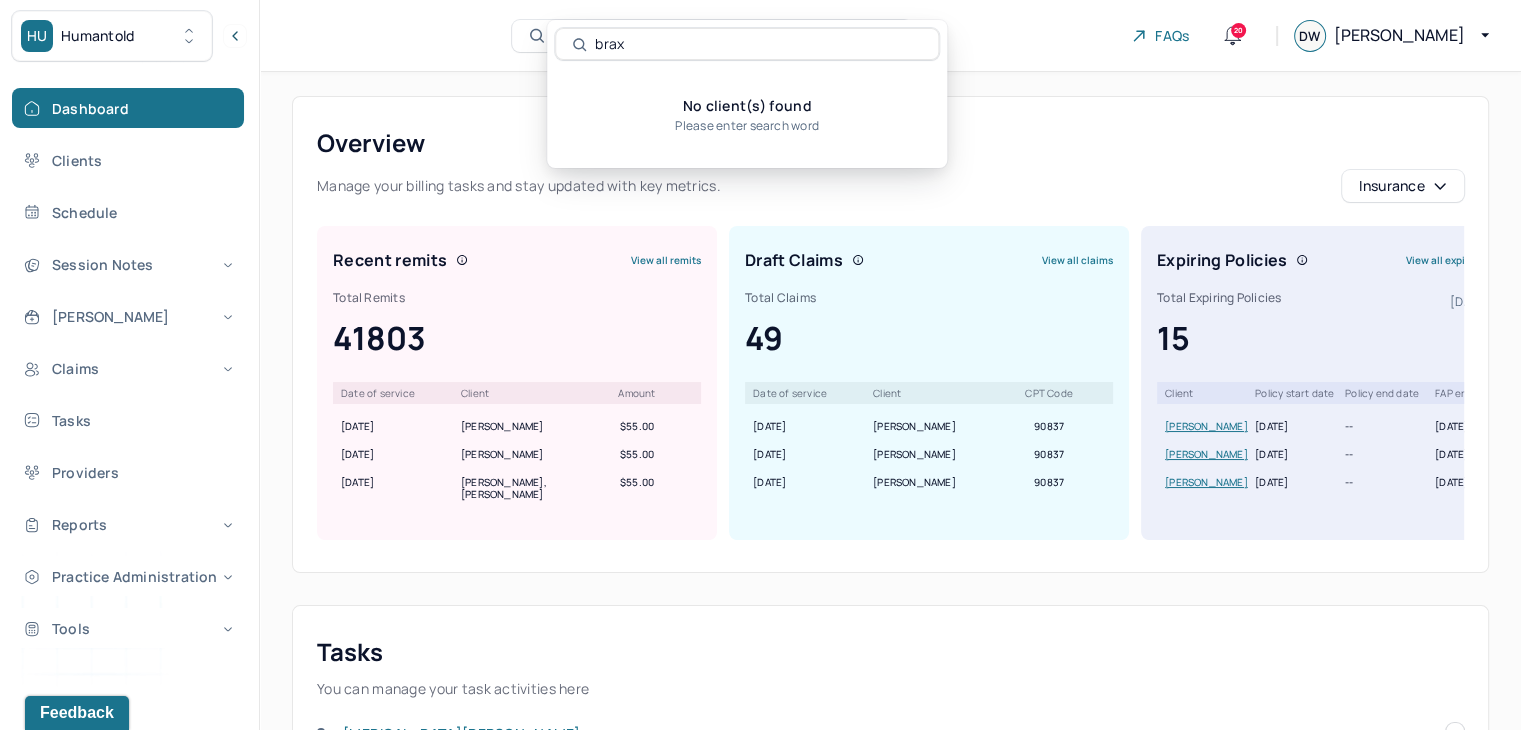 drag, startPoint x: 632, startPoint y: 43, endPoint x: 543, endPoint y: 45, distance: 89.02247 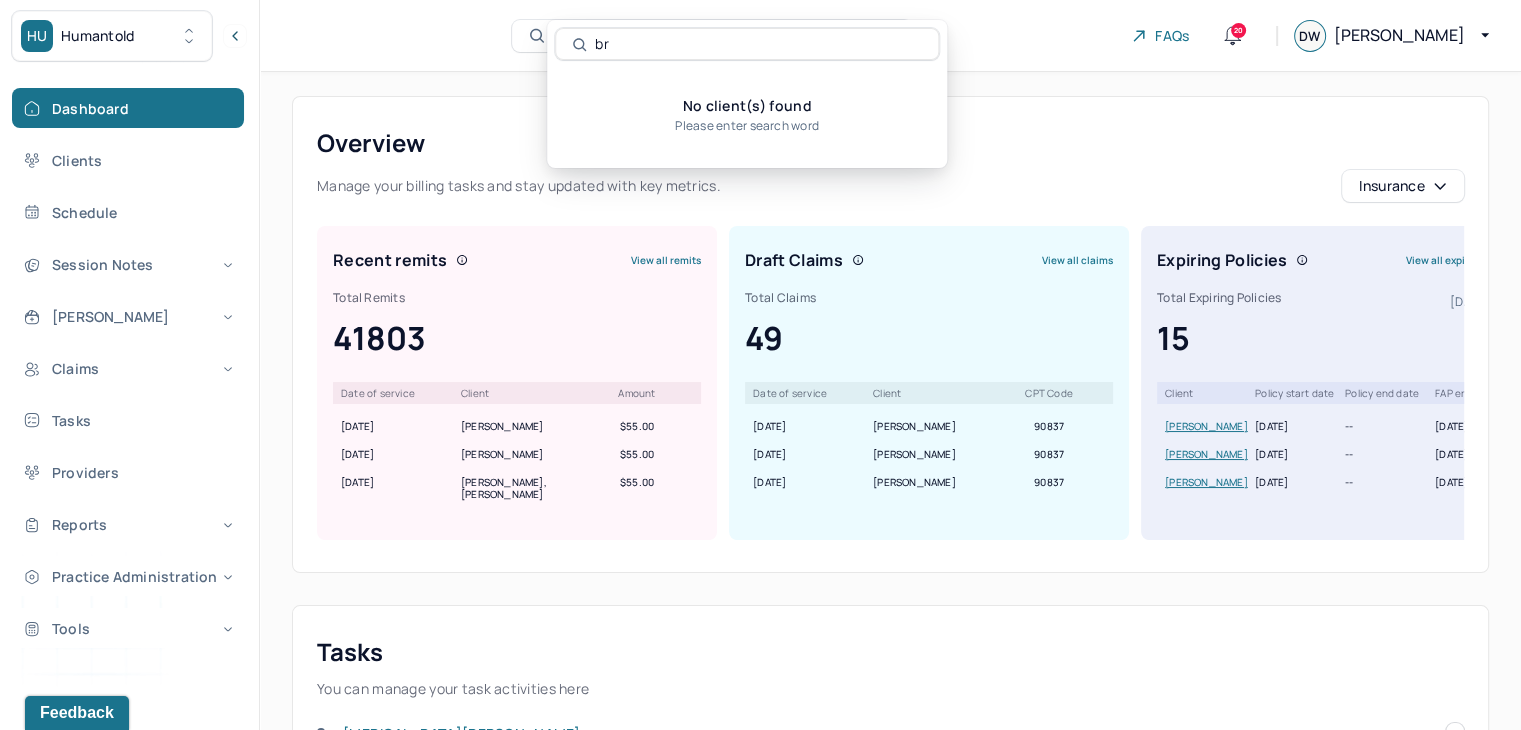 type on "b" 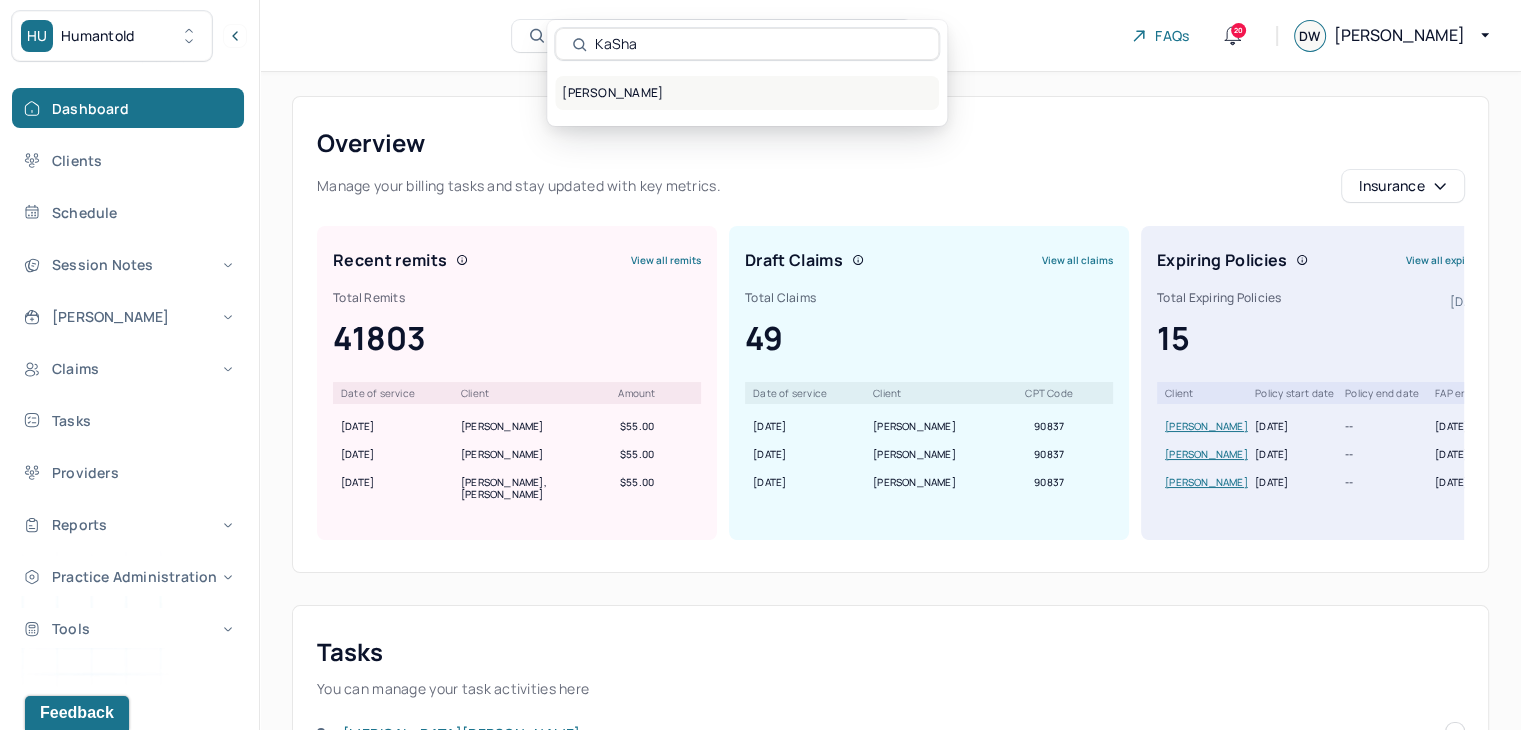 type on "KaSha" 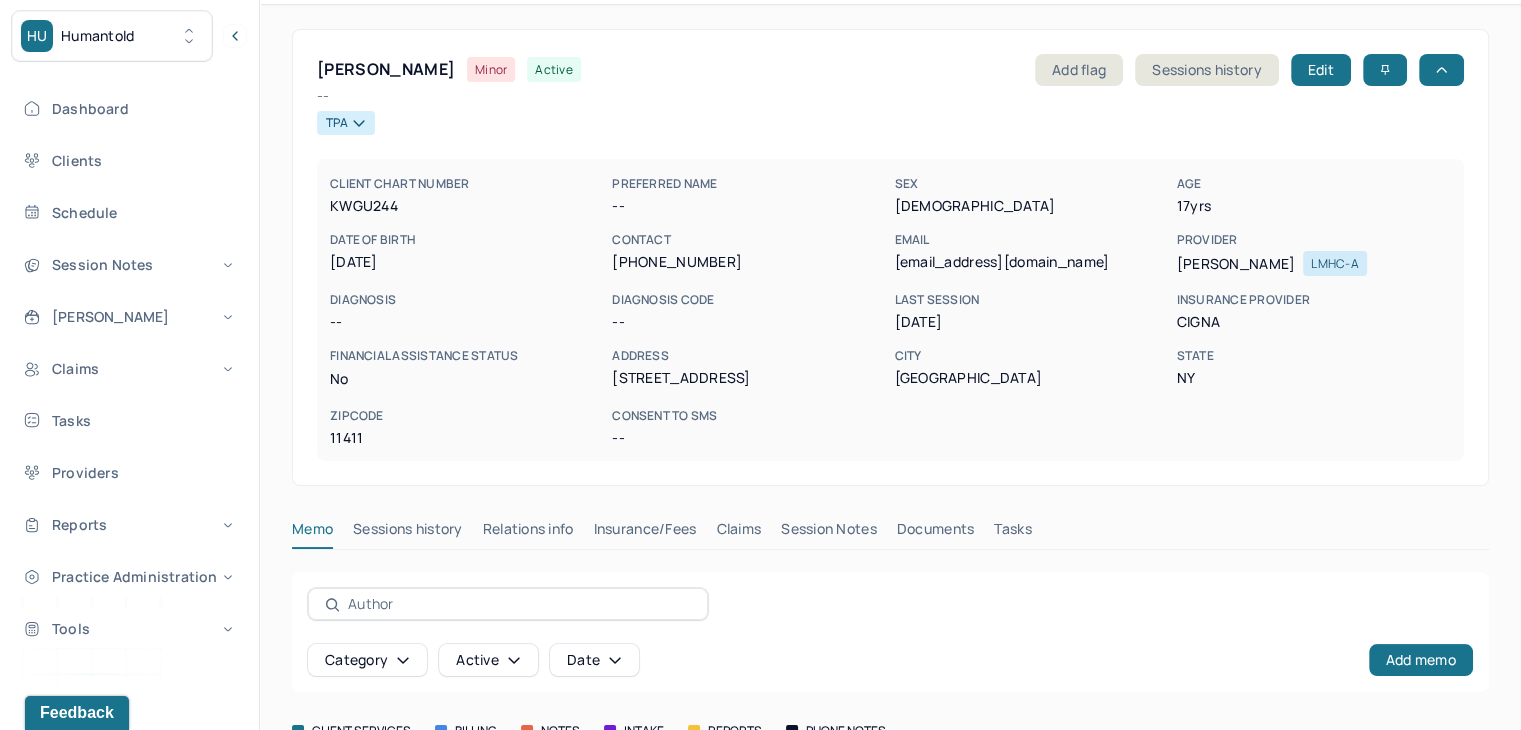scroll, scrollTop: 200, scrollLeft: 0, axis: vertical 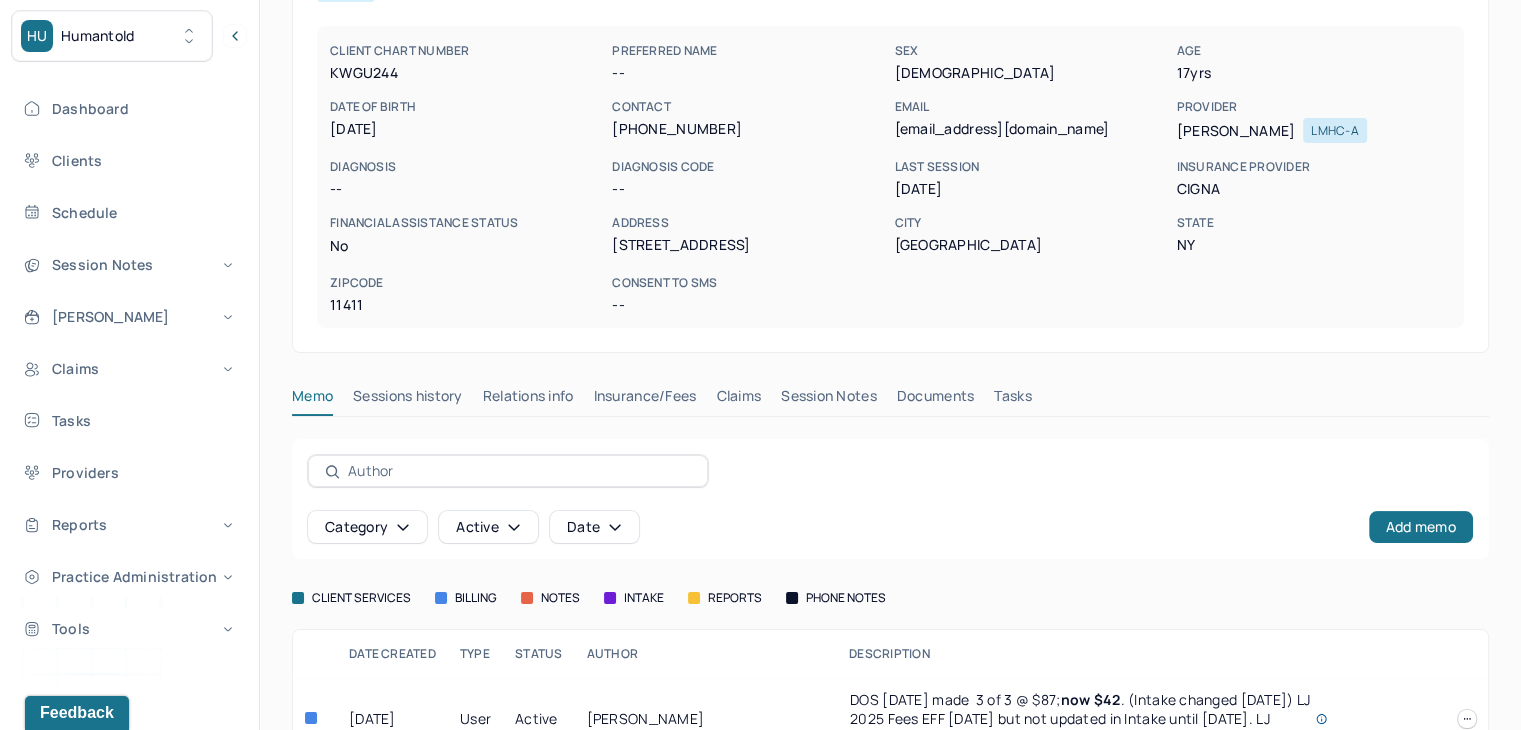 click on "Session Notes" at bounding box center [829, 400] 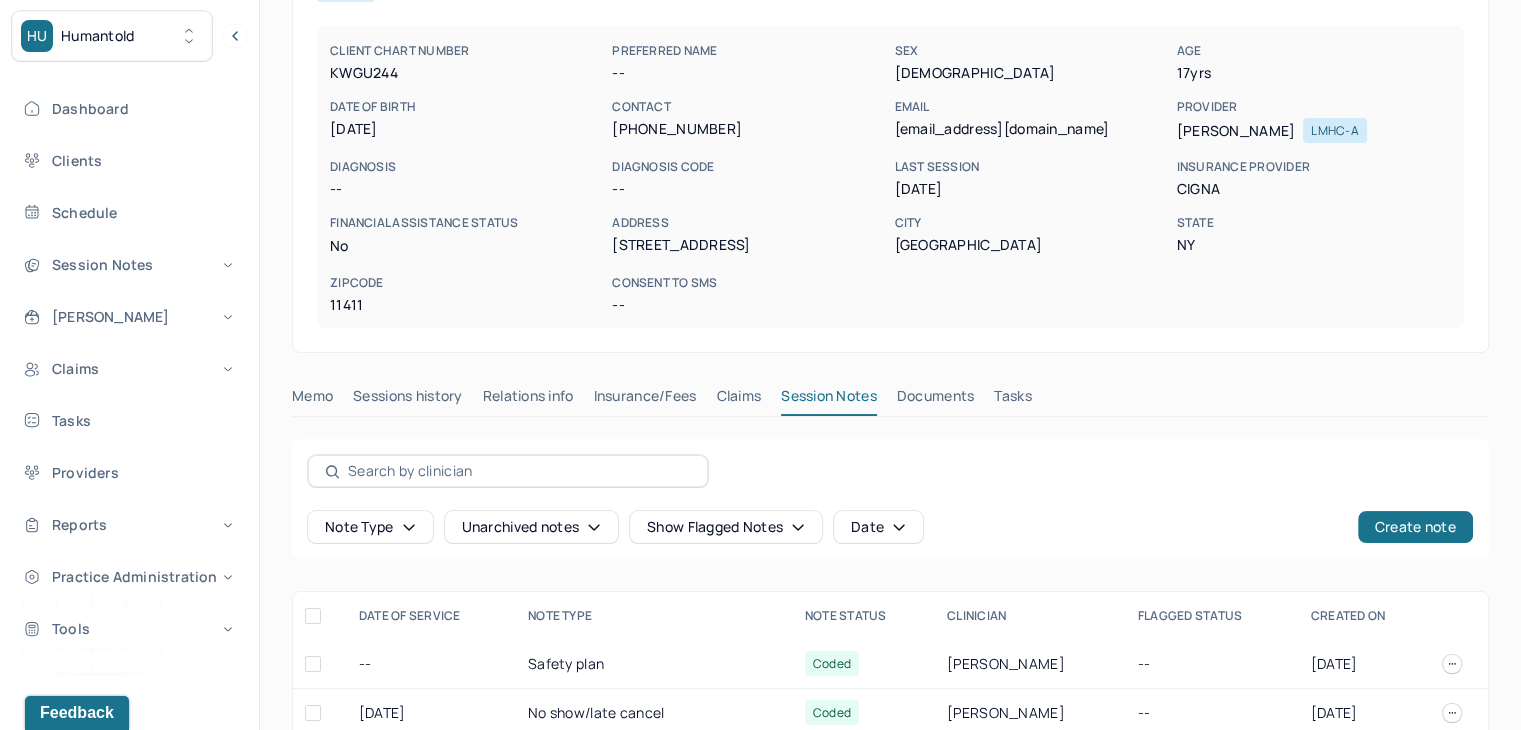 click on "Claims" at bounding box center (738, 400) 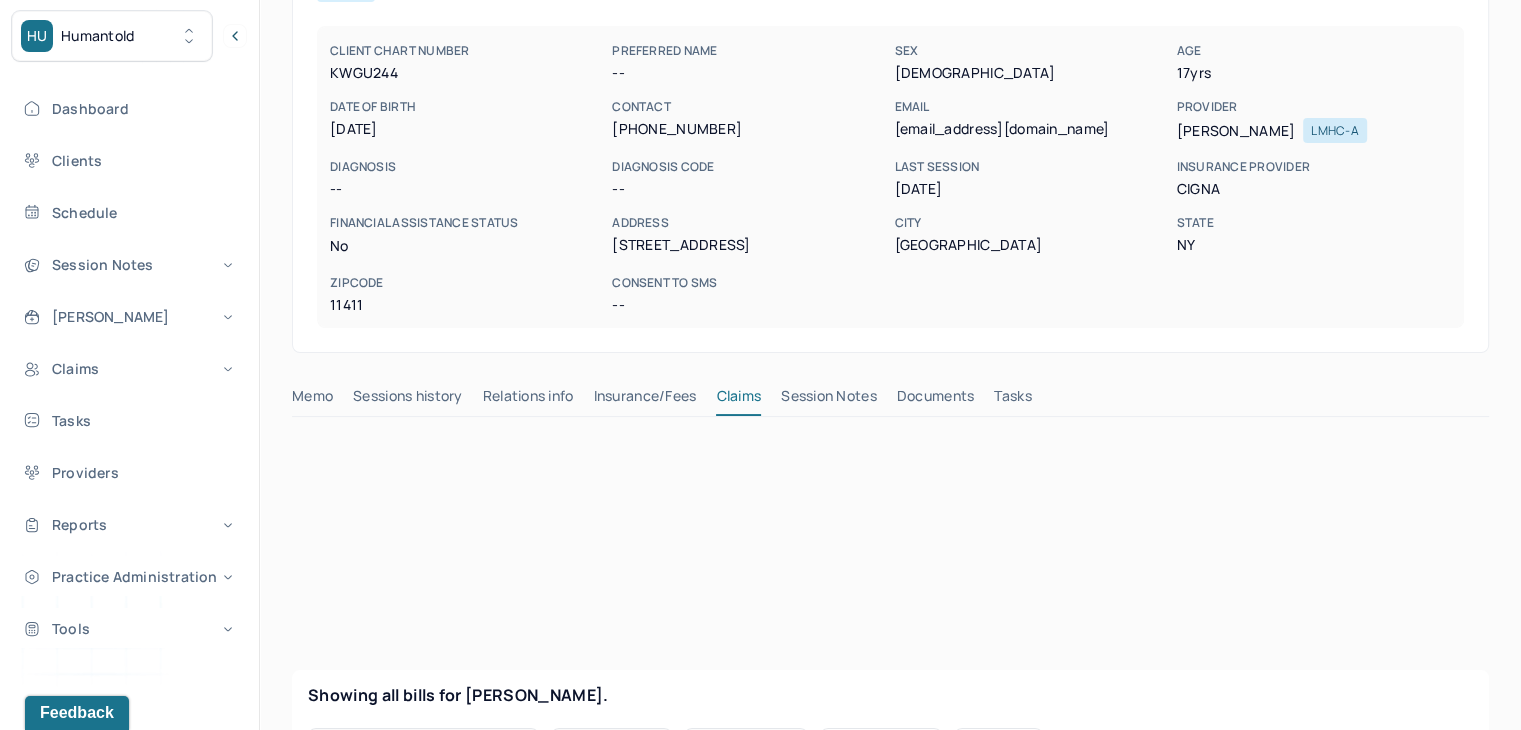 click on "Insurance/Fees" at bounding box center (645, 400) 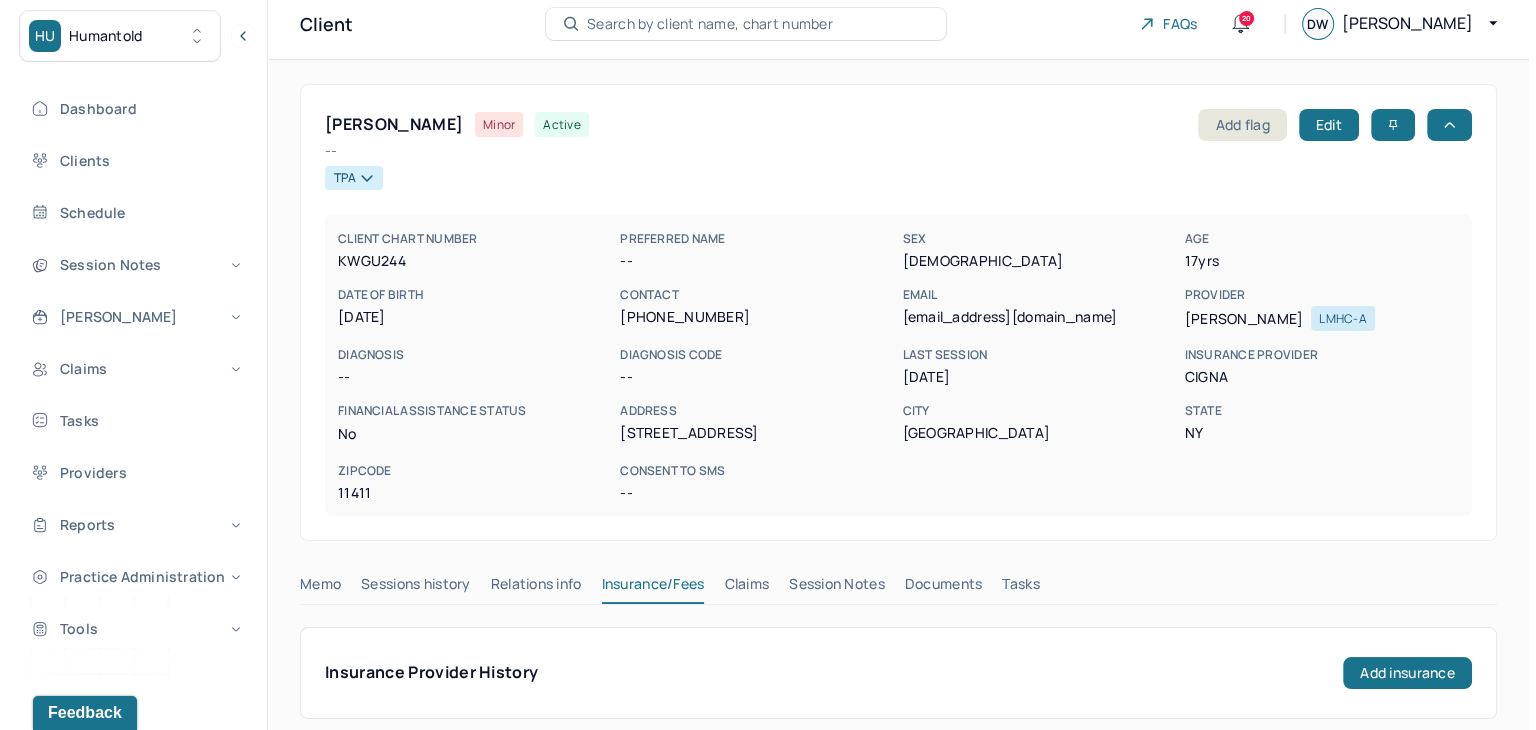 scroll, scrollTop: 0, scrollLeft: 0, axis: both 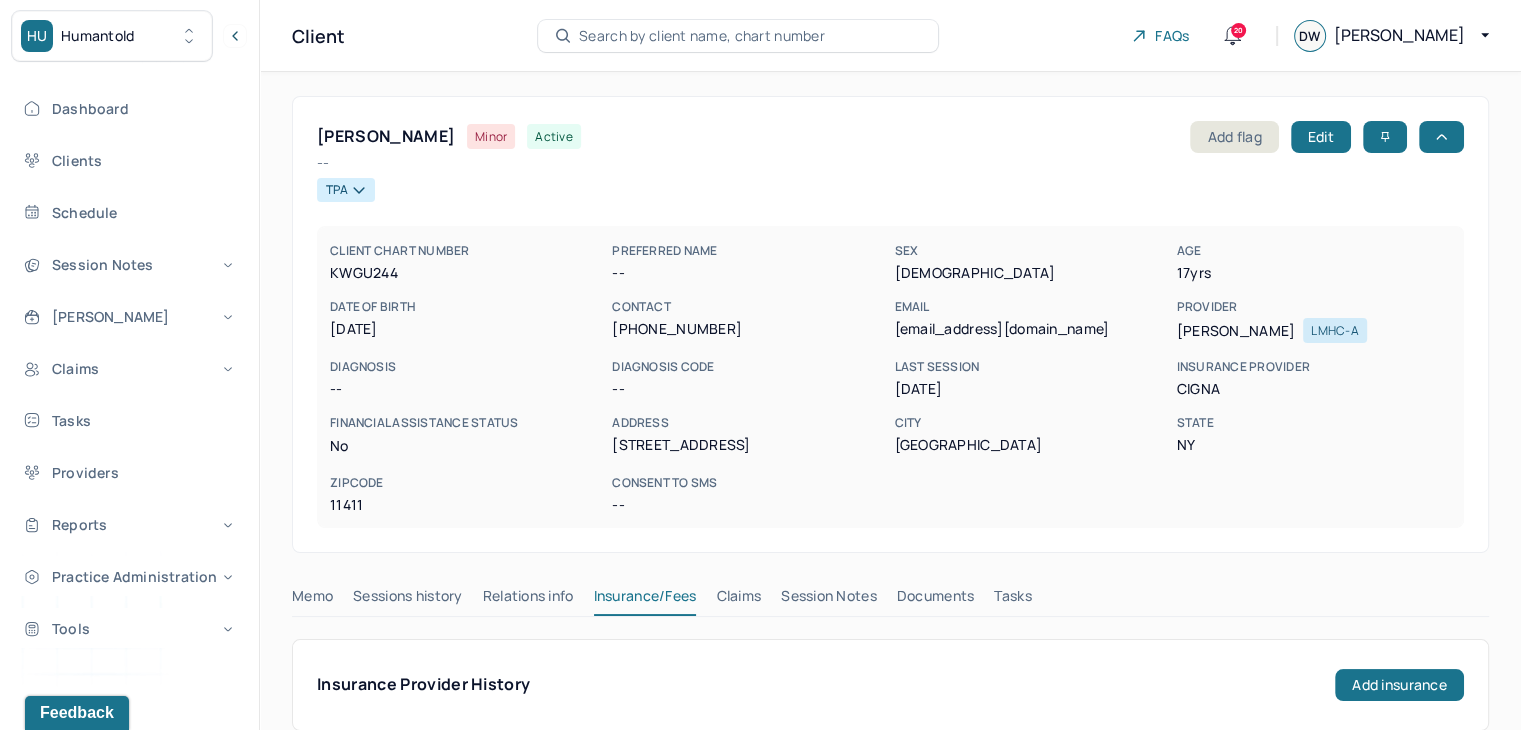 click on "Search by client name, chart number" at bounding box center [738, 36] 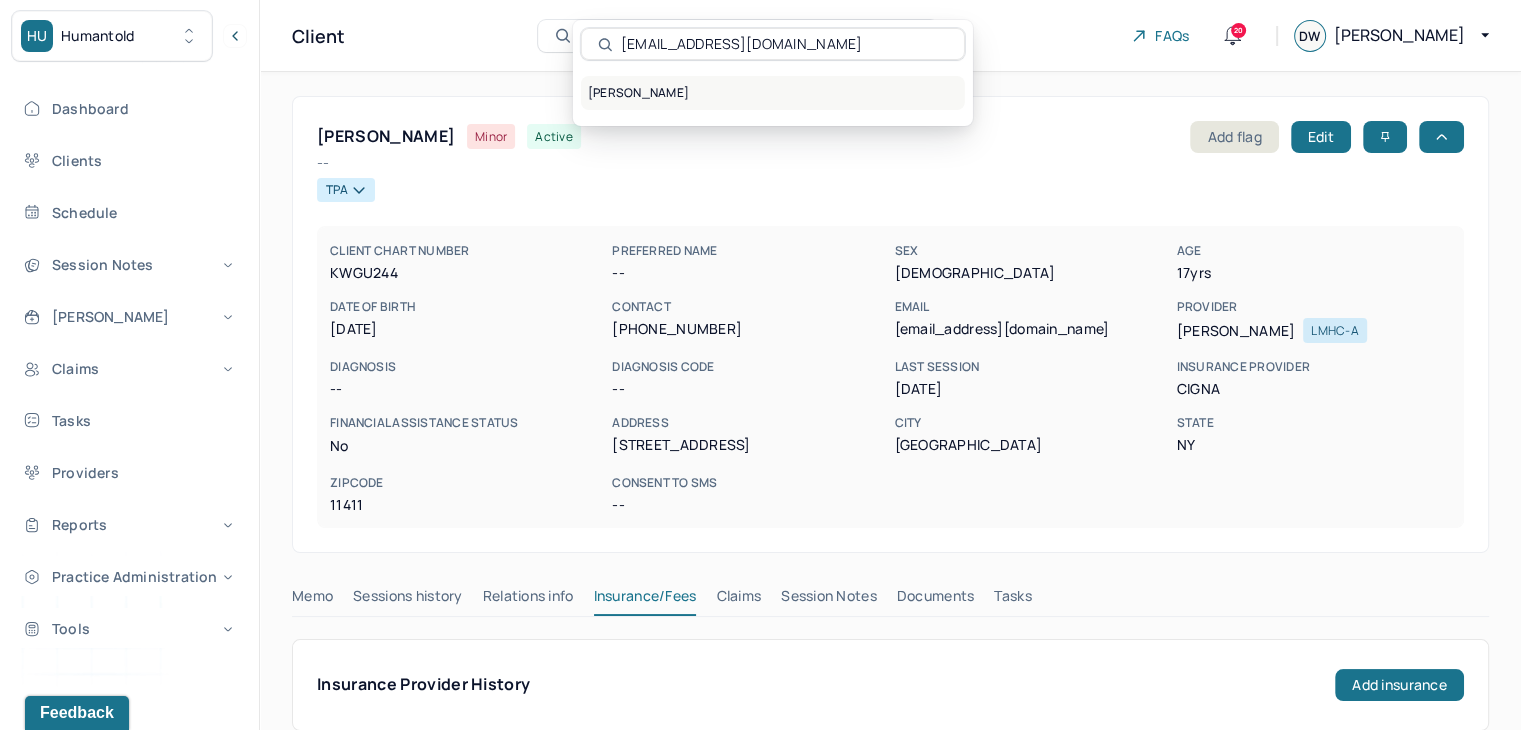 type on "kashawnmb@gmail.com" 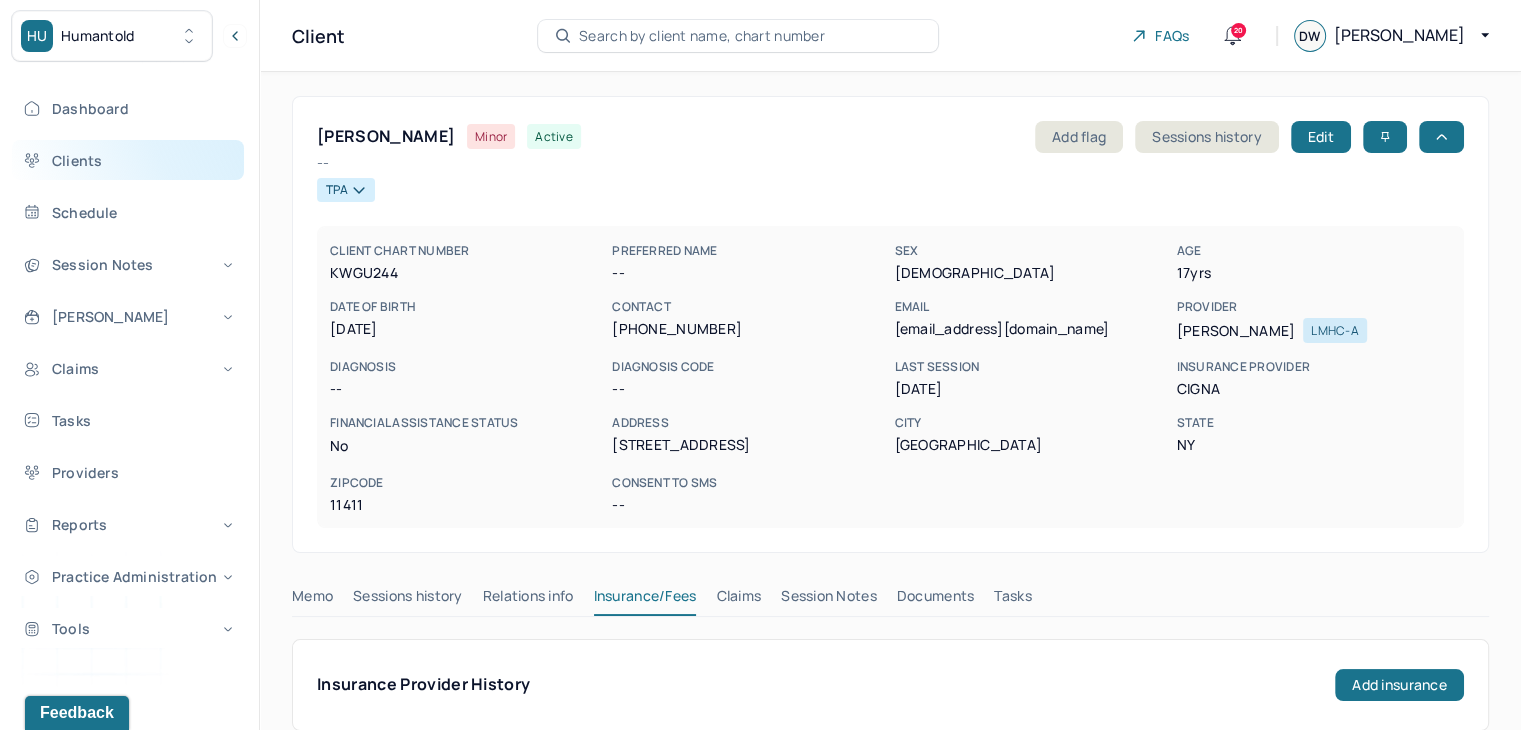 click on "Clients" at bounding box center (128, 160) 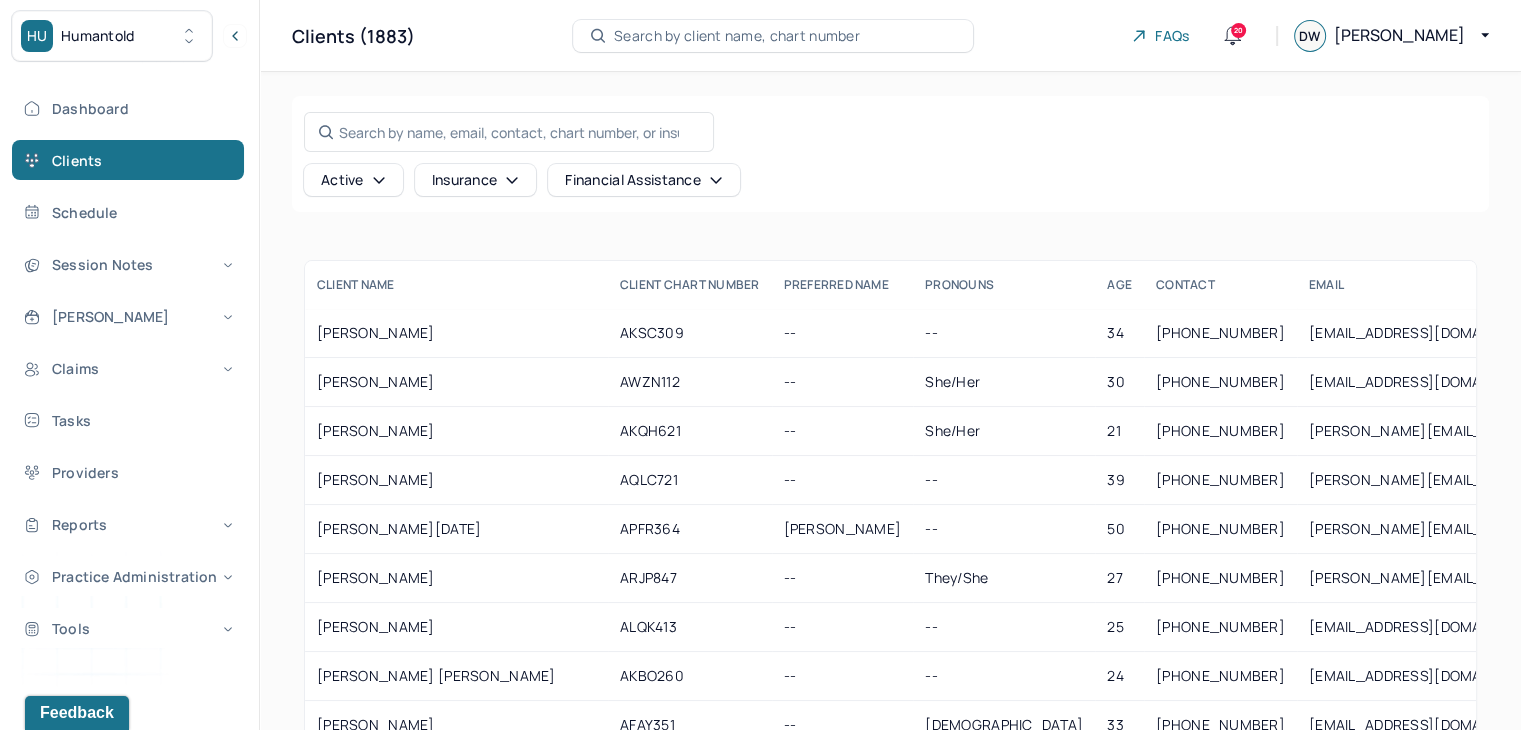 click on "Humantold" at bounding box center (98, 36) 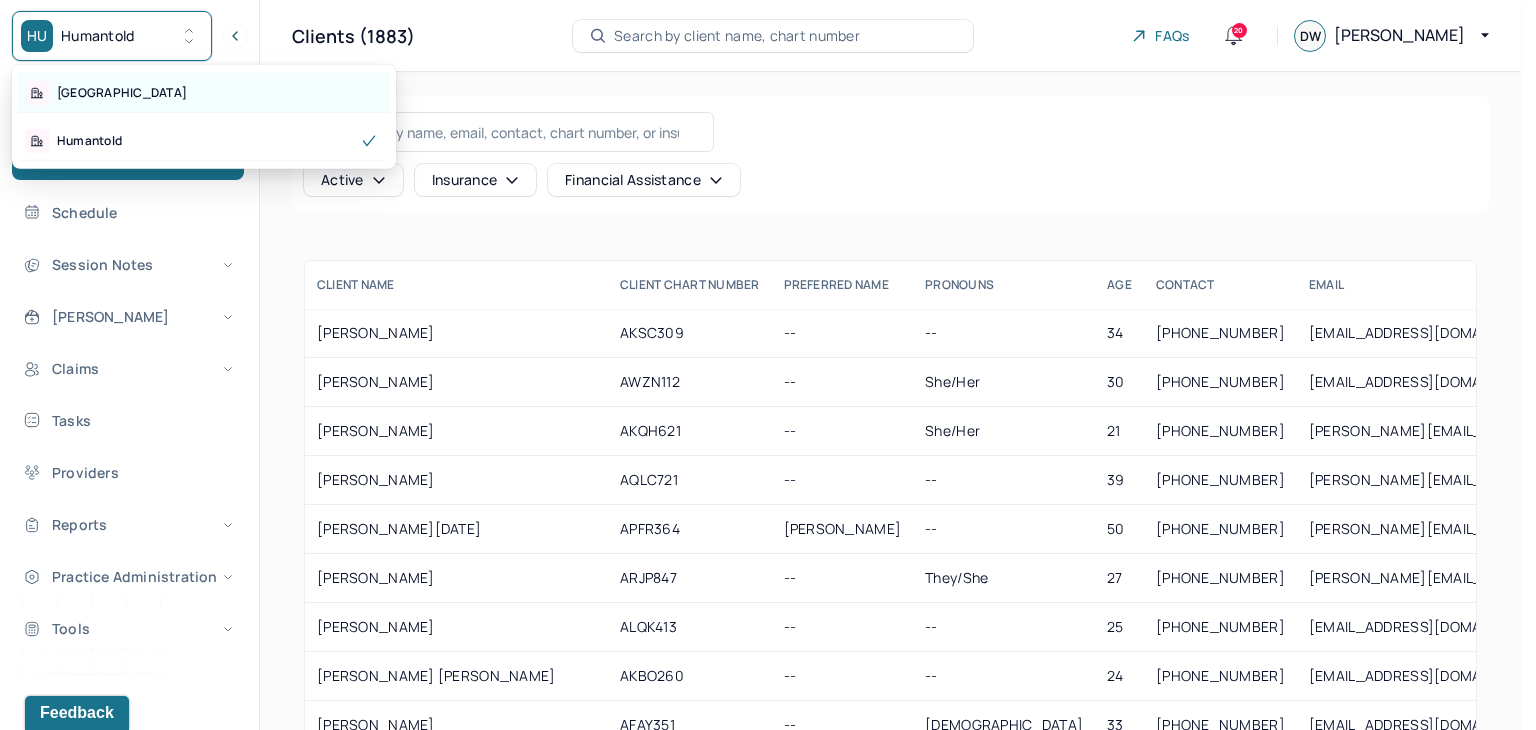 click on "[GEOGRAPHIC_DATA]" at bounding box center (204, 93) 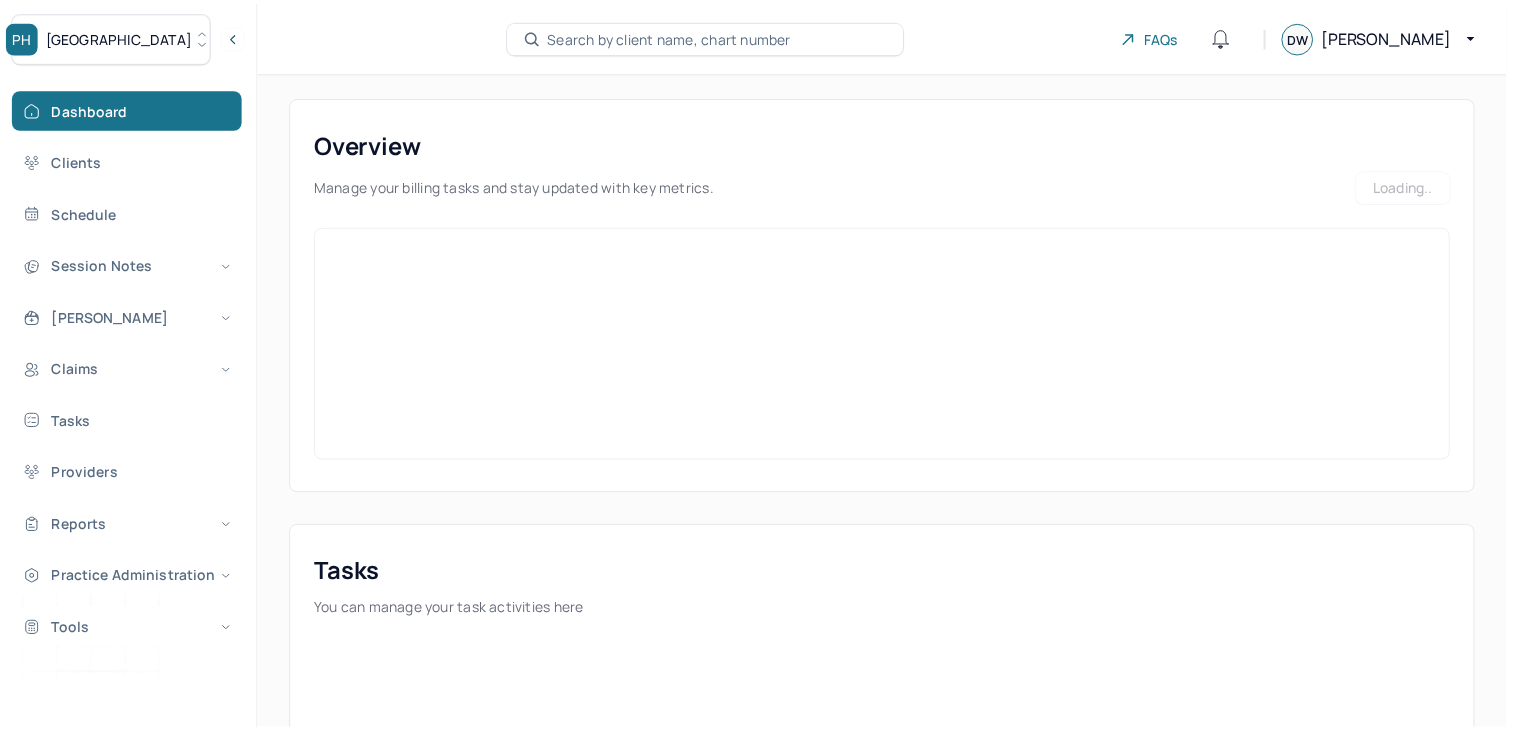scroll, scrollTop: 0, scrollLeft: 0, axis: both 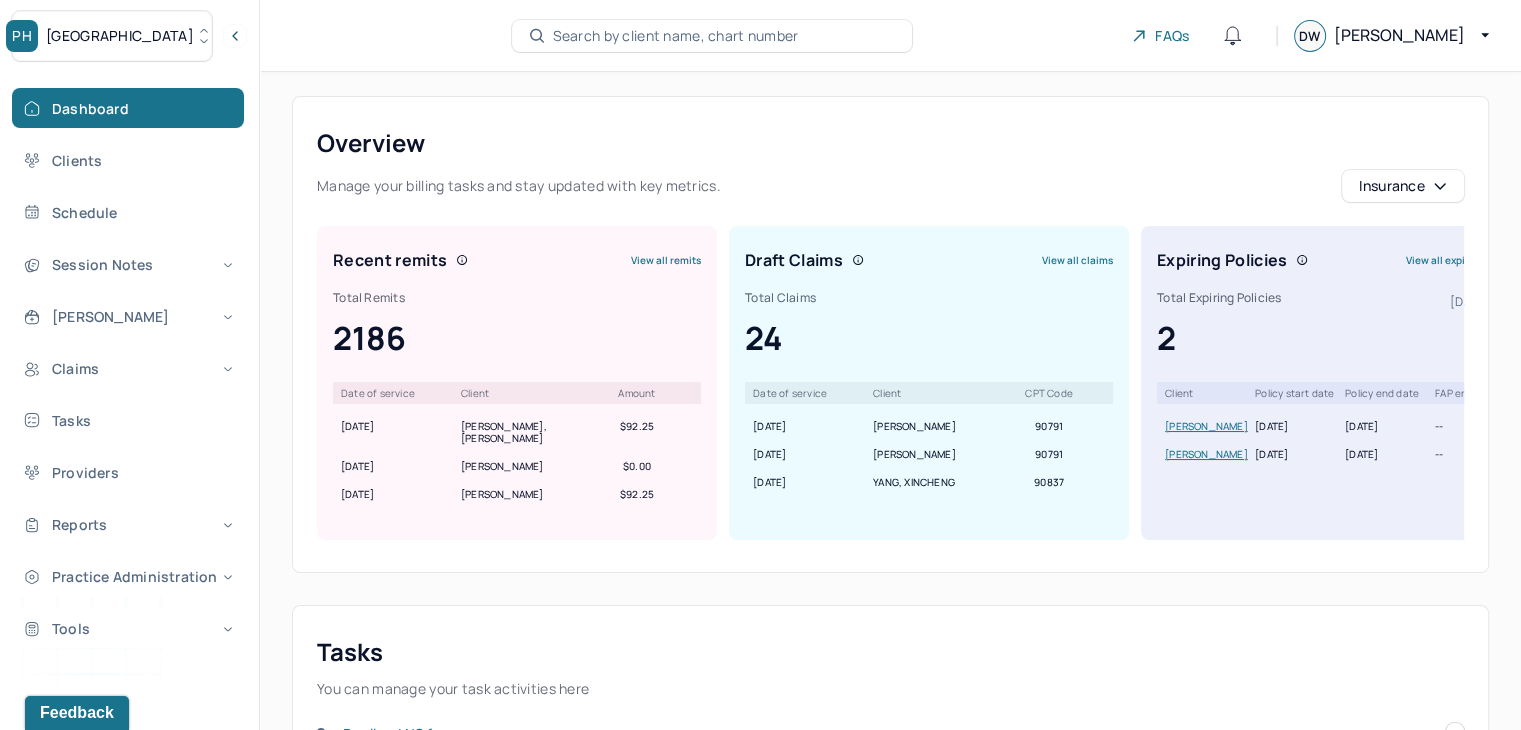 click on "Search by client name, chart number" at bounding box center (676, 36) 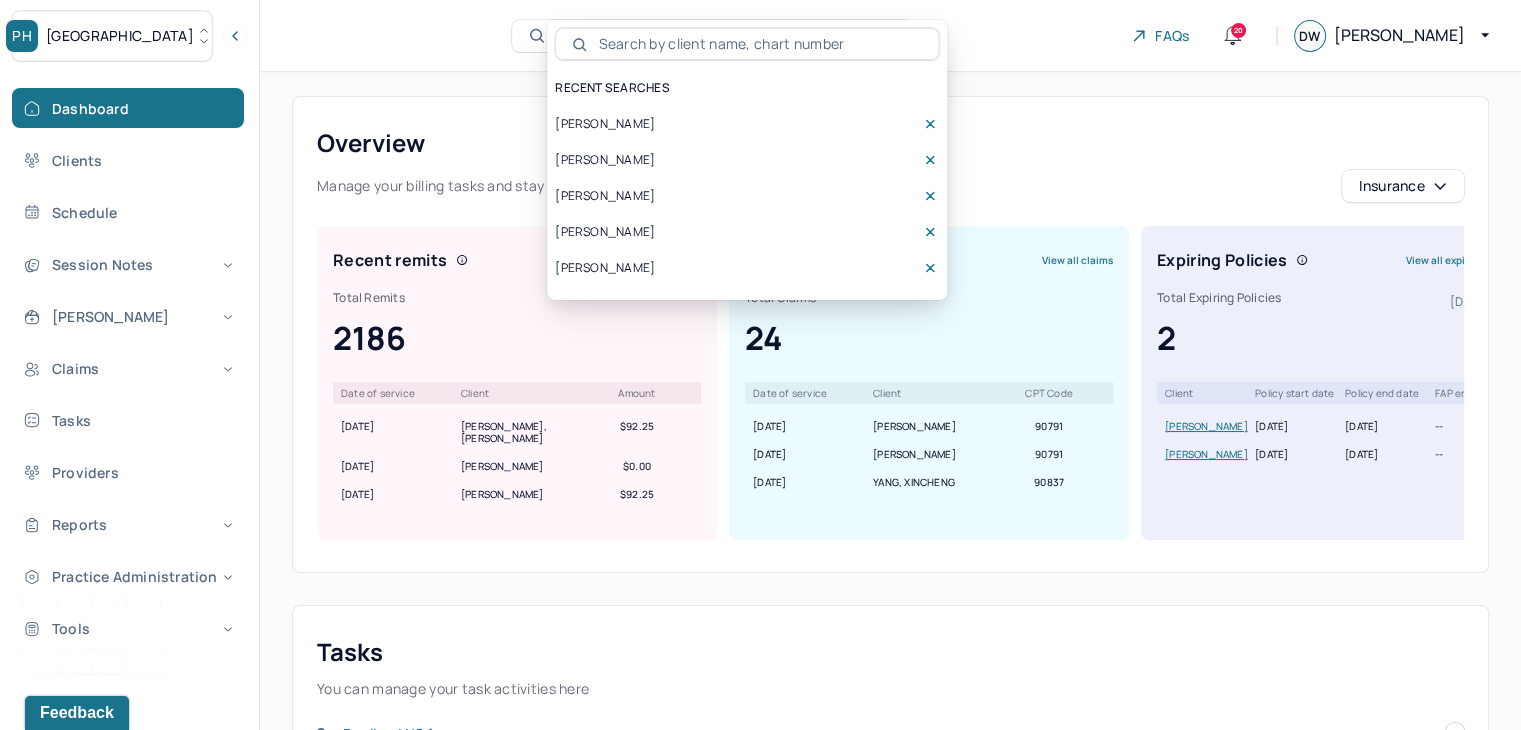 click on "[PERSON_NAME]" at bounding box center (605, 124) 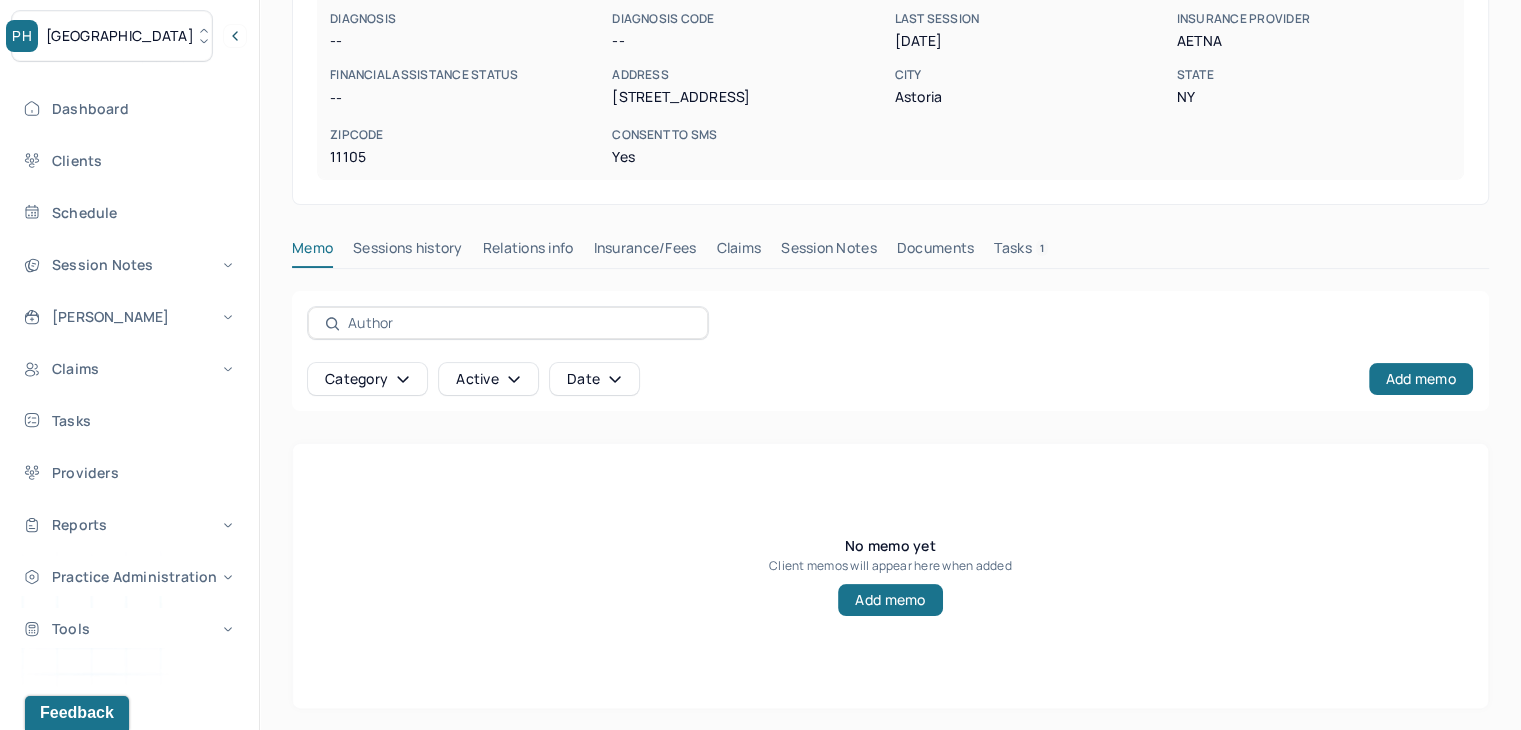scroll, scrollTop: 325, scrollLeft: 0, axis: vertical 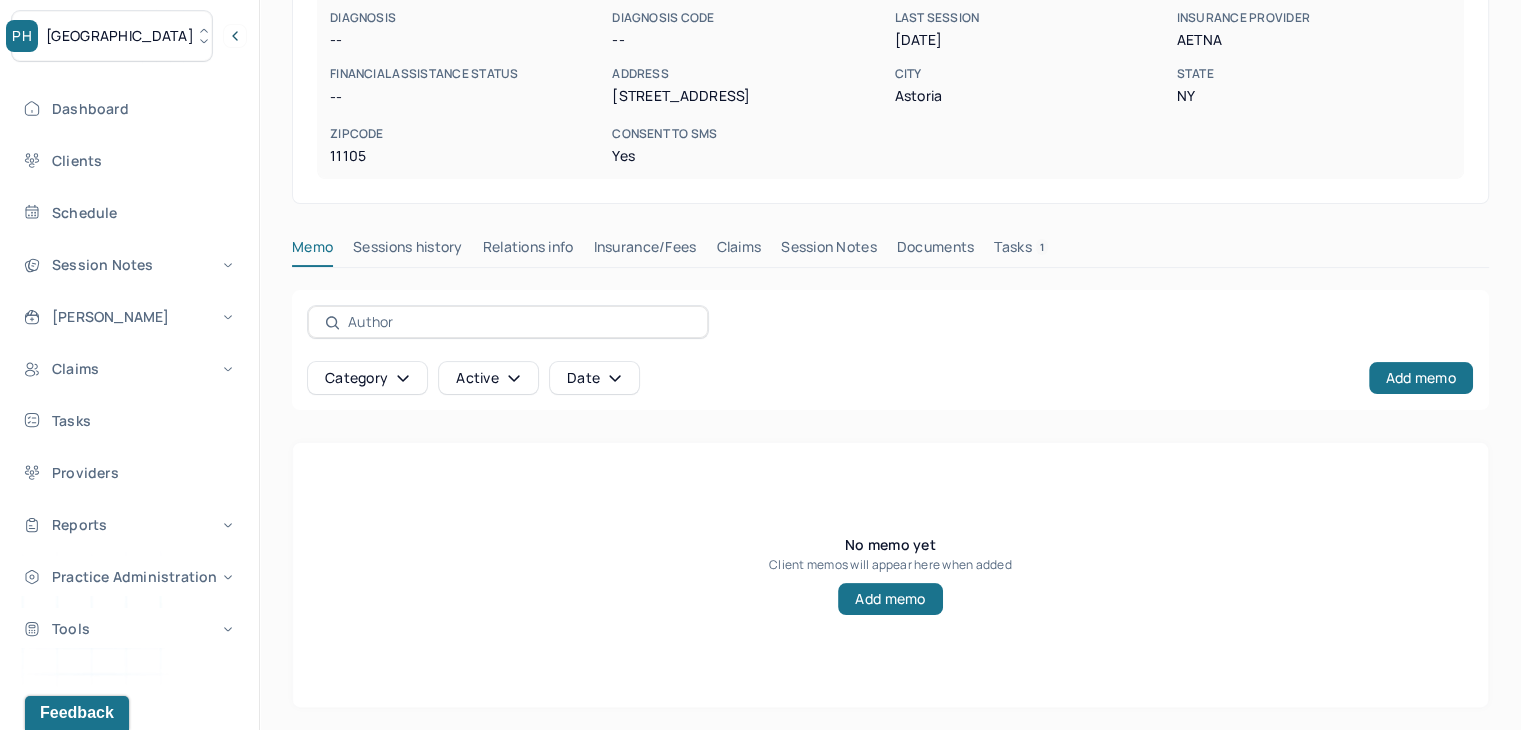 click on "Documents" at bounding box center (936, 251) 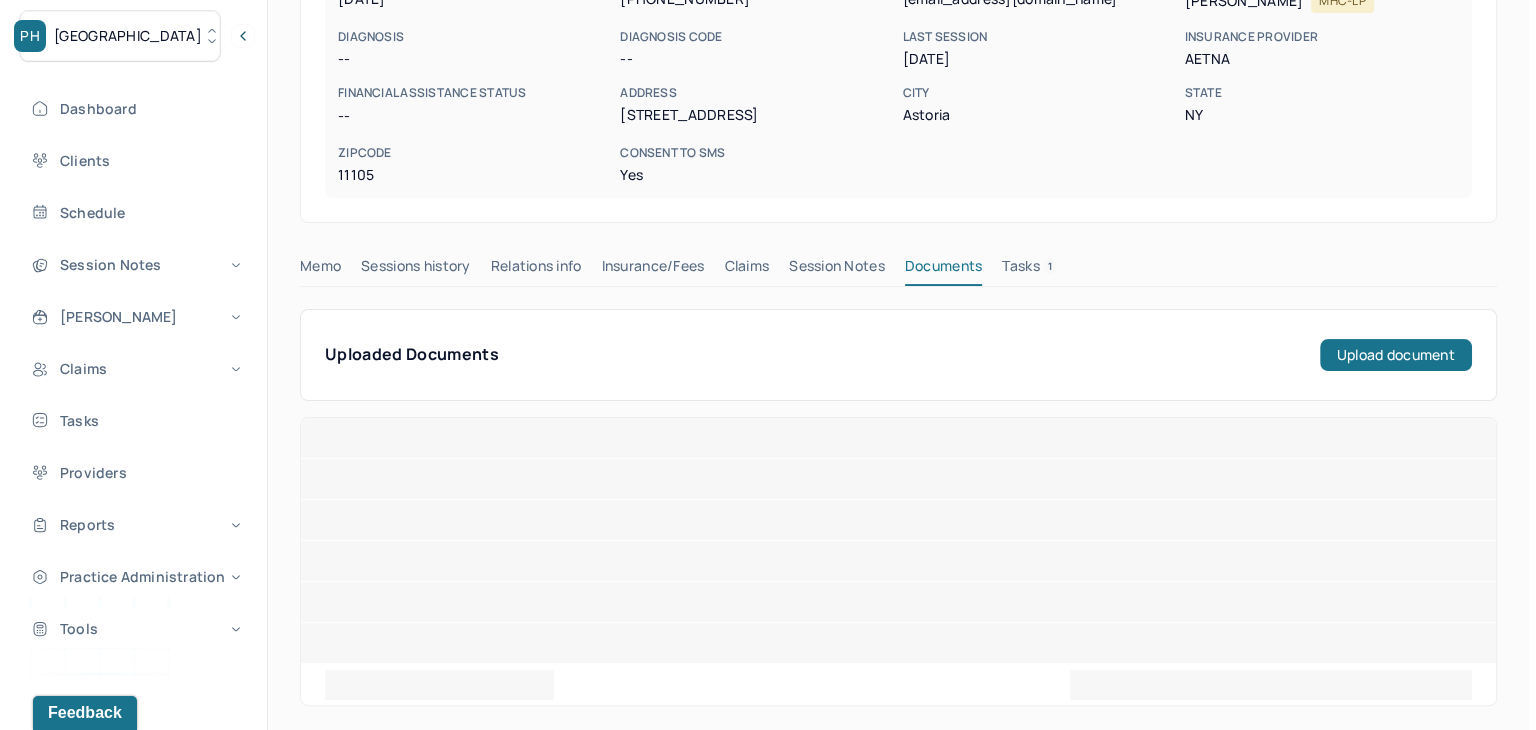 scroll, scrollTop: 123, scrollLeft: 0, axis: vertical 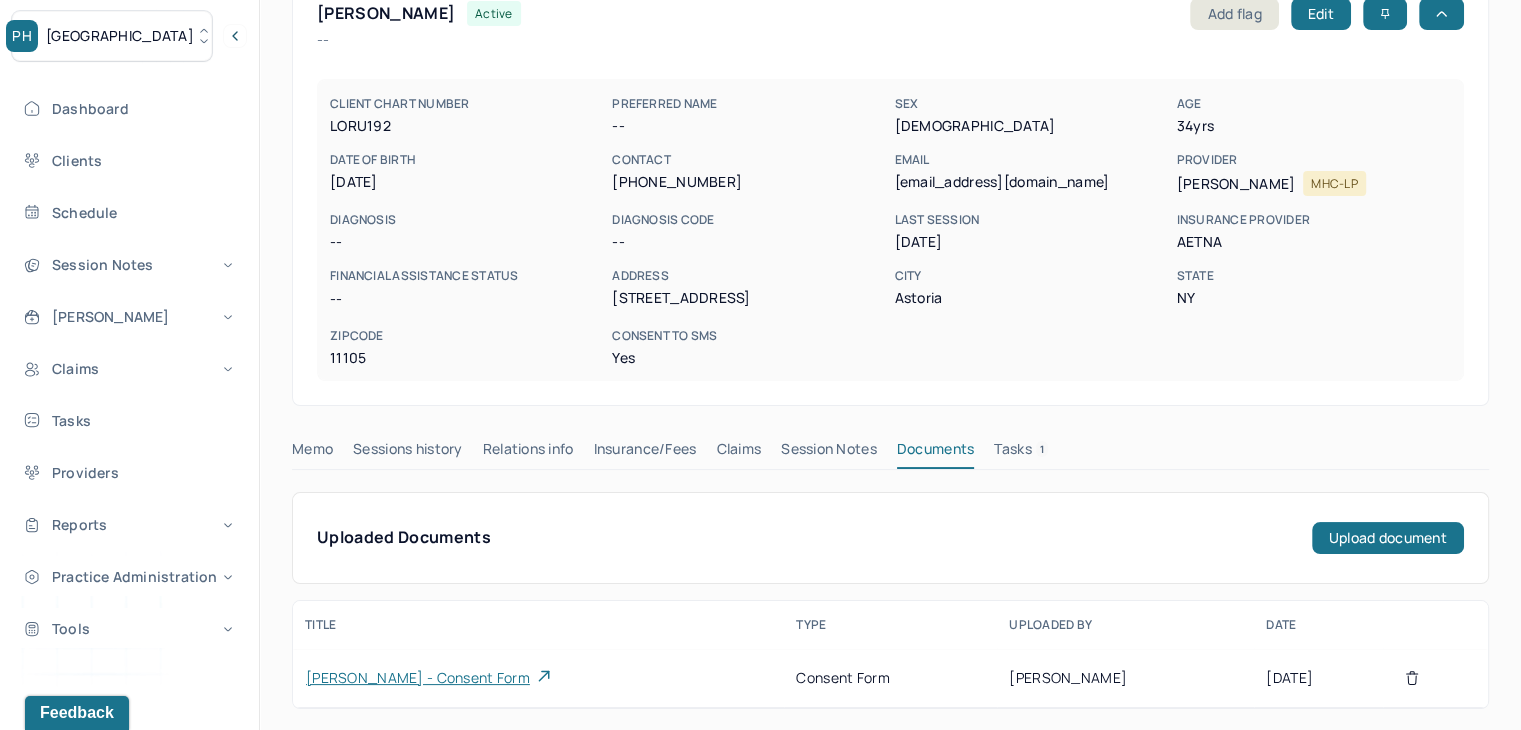 click on "Eladio Ramon Ledesma - consent form" at bounding box center (418, 678) 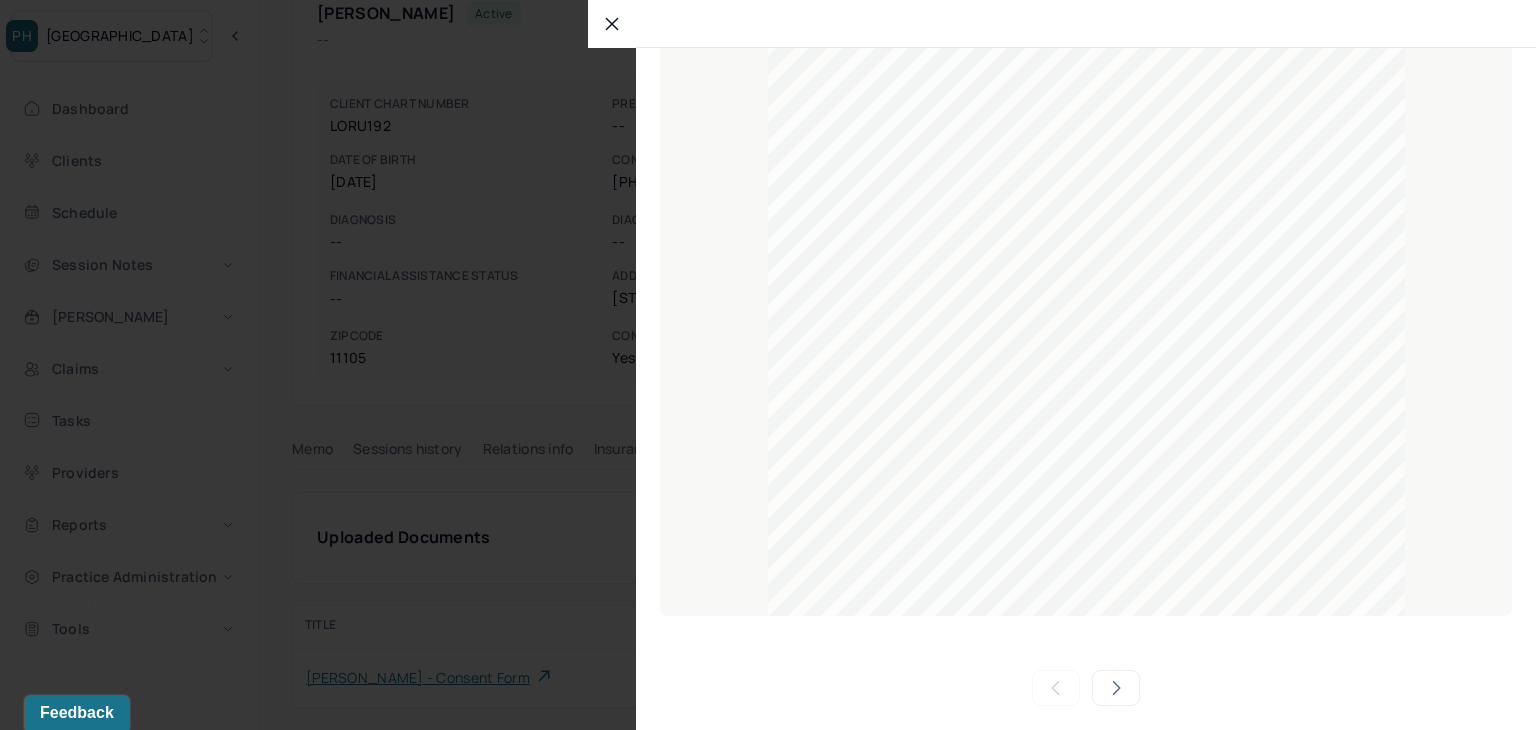 scroll, scrollTop: 348, scrollLeft: 0, axis: vertical 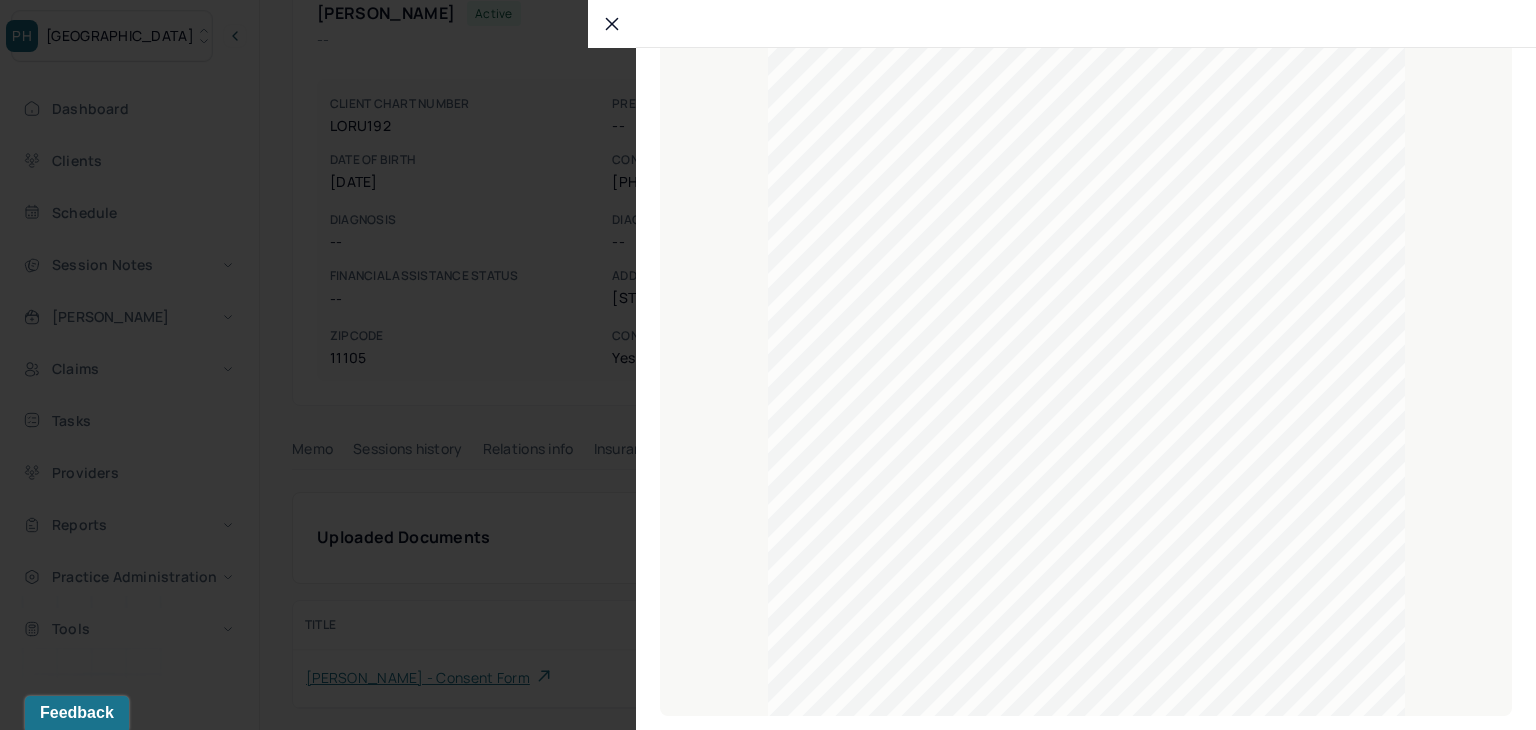 click at bounding box center [612, 24] 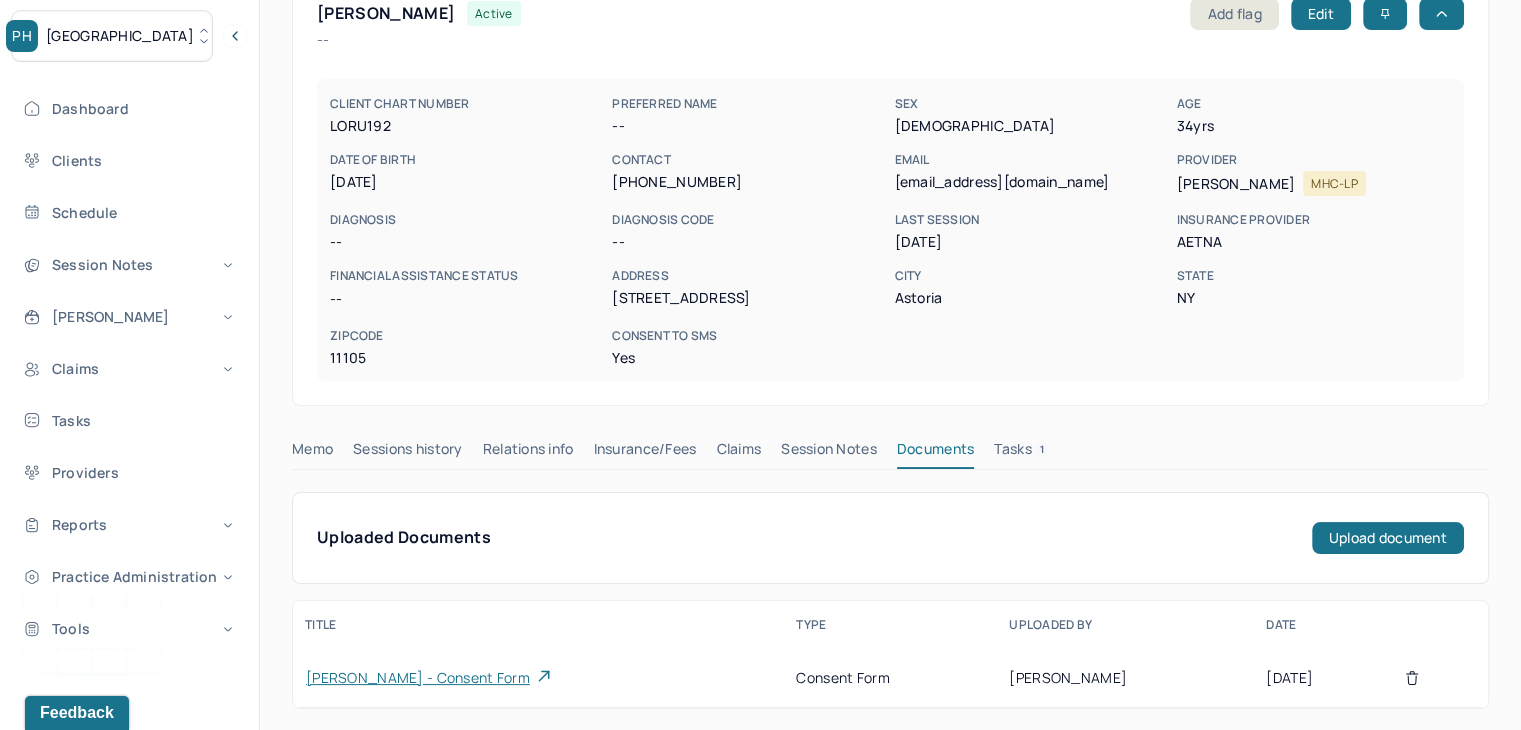 click on "PH Park Hill" at bounding box center (112, 36) 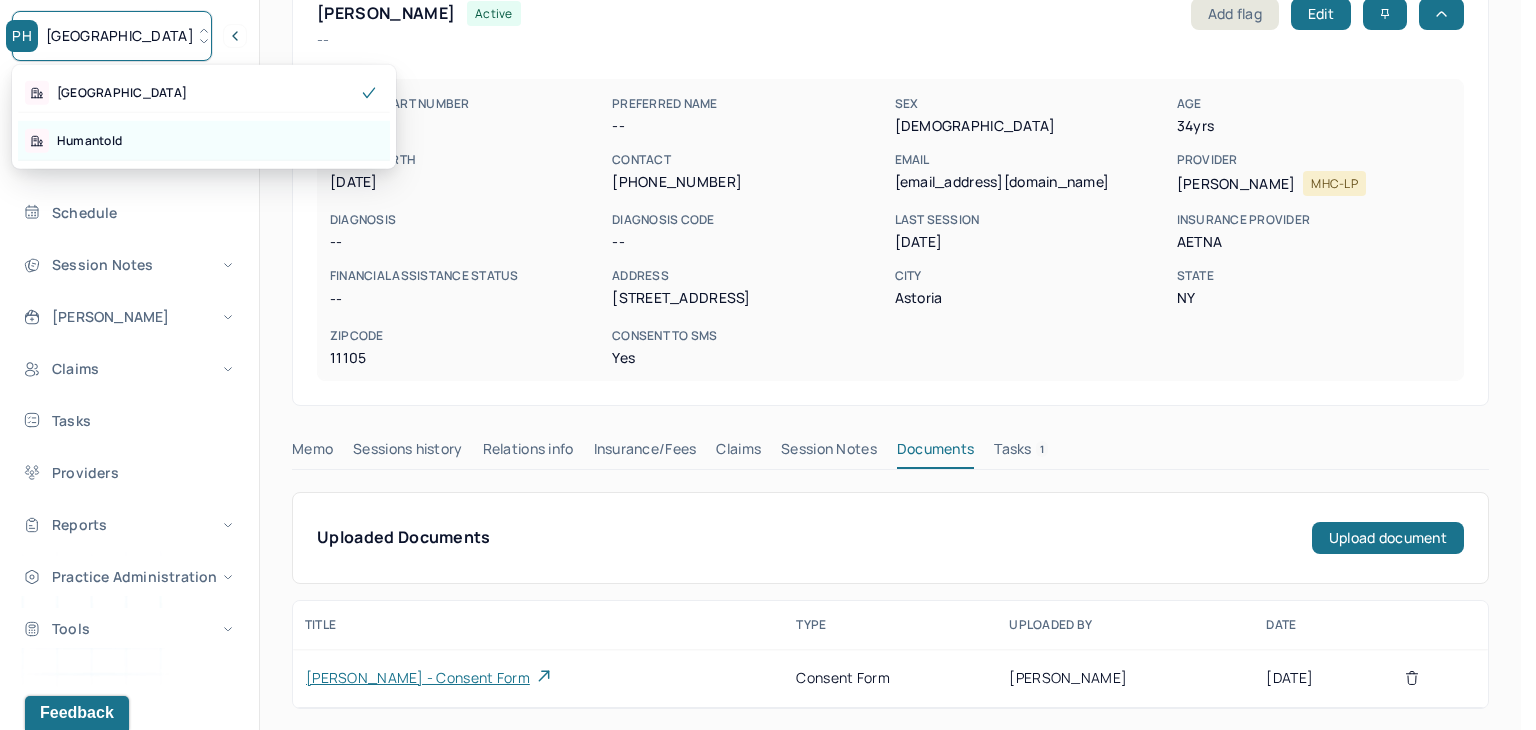 click on "Humantold" at bounding box center (89, 141) 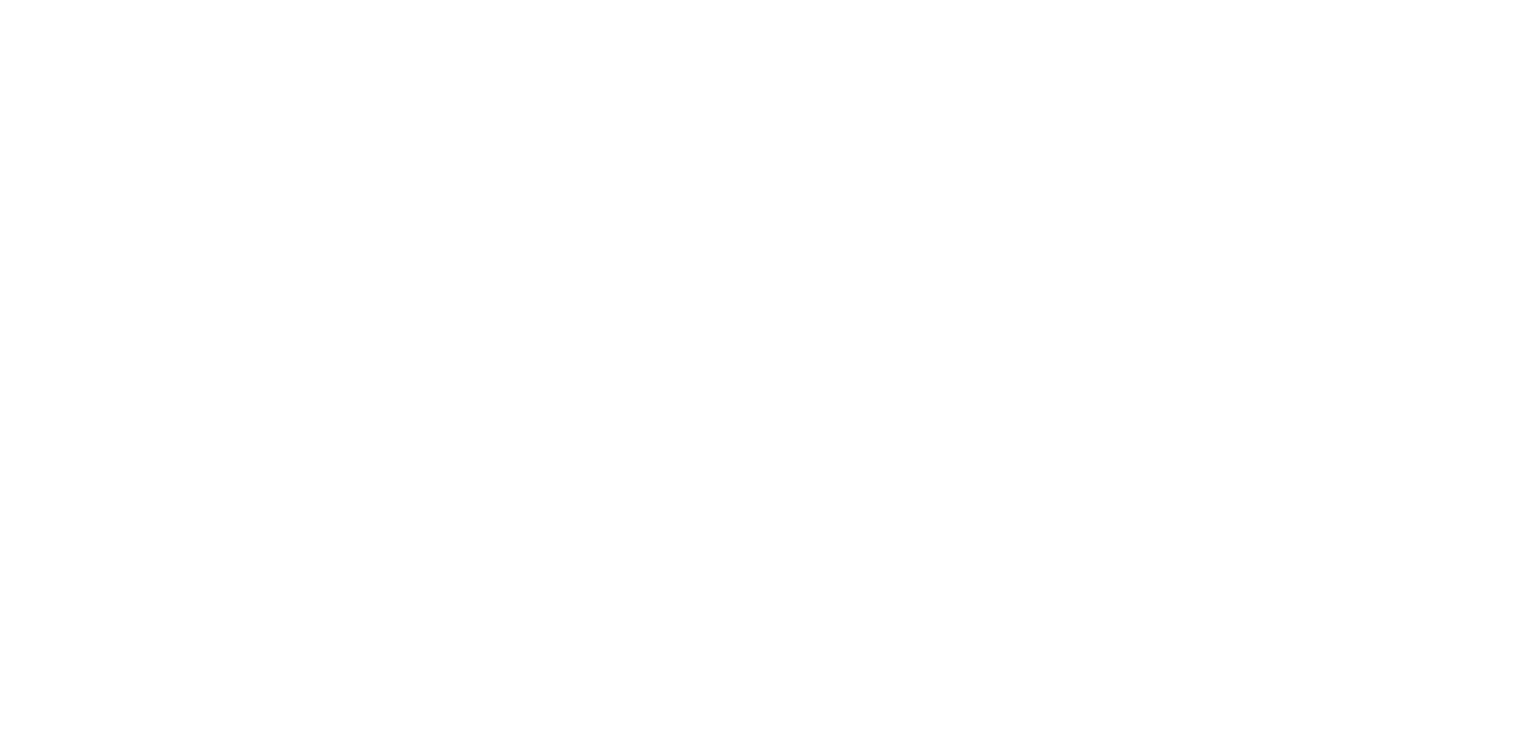 scroll, scrollTop: 0, scrollLeft: 0, axis: both 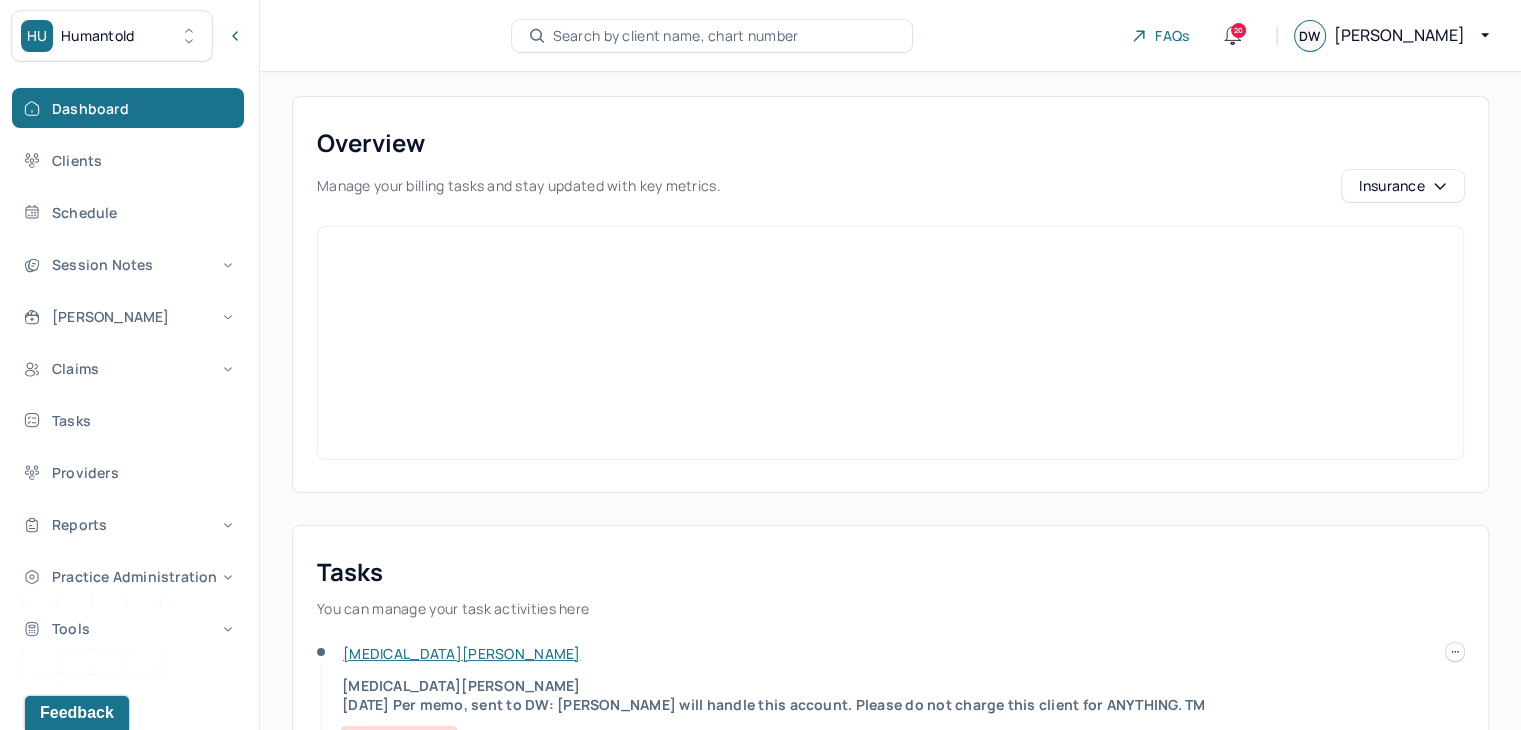 click on "Search by client name, chart number" at bounding box center (676, 36) 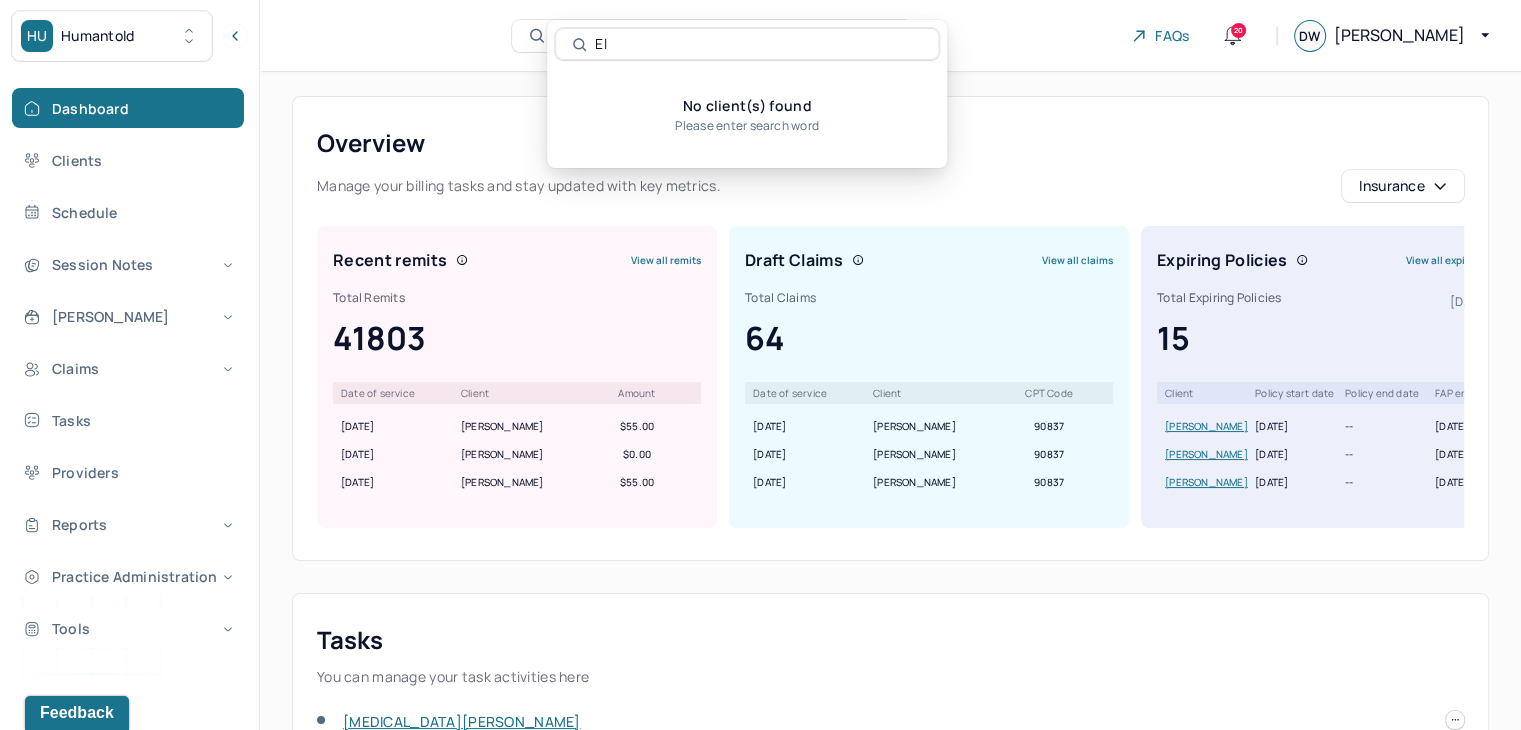 type on "E" 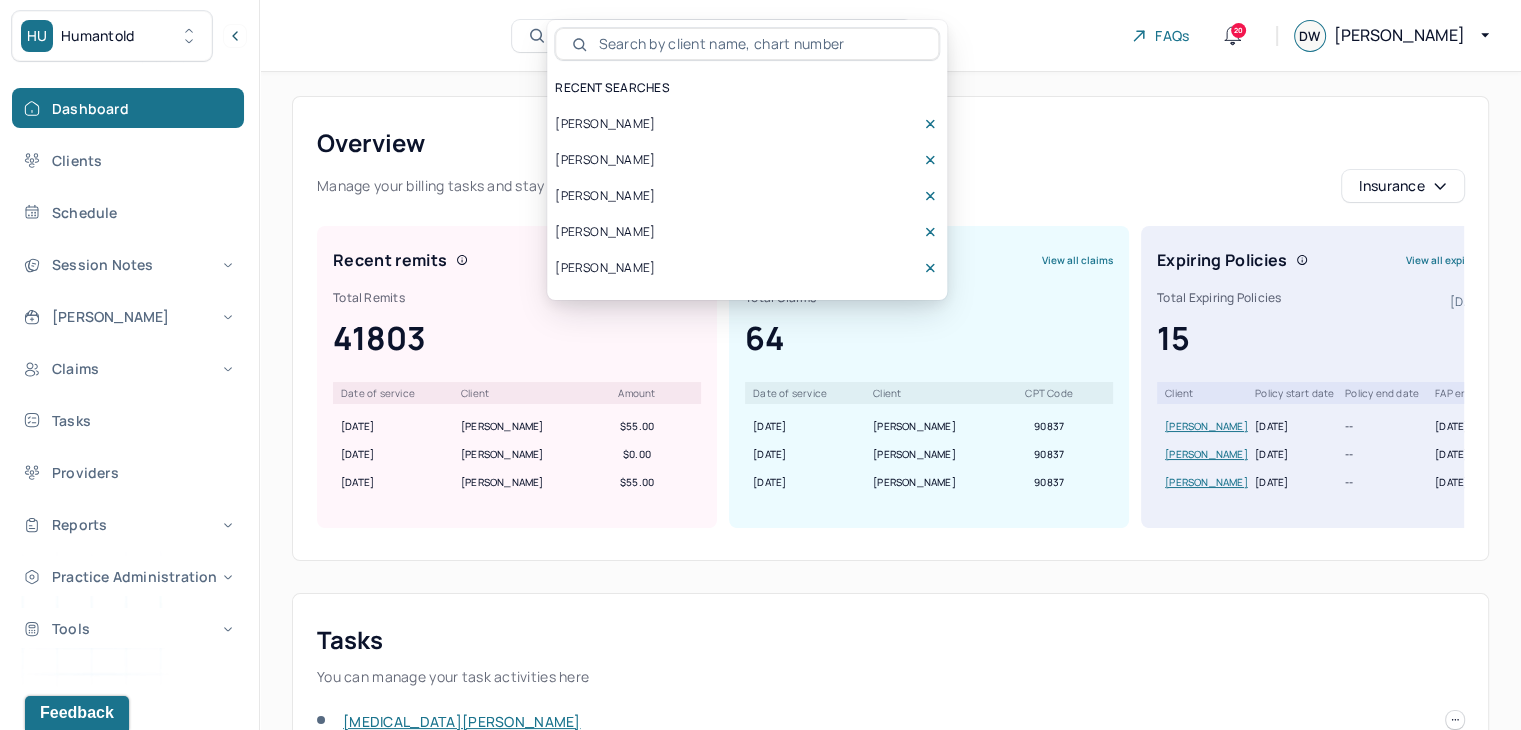 click at bounding box center (758, 44) 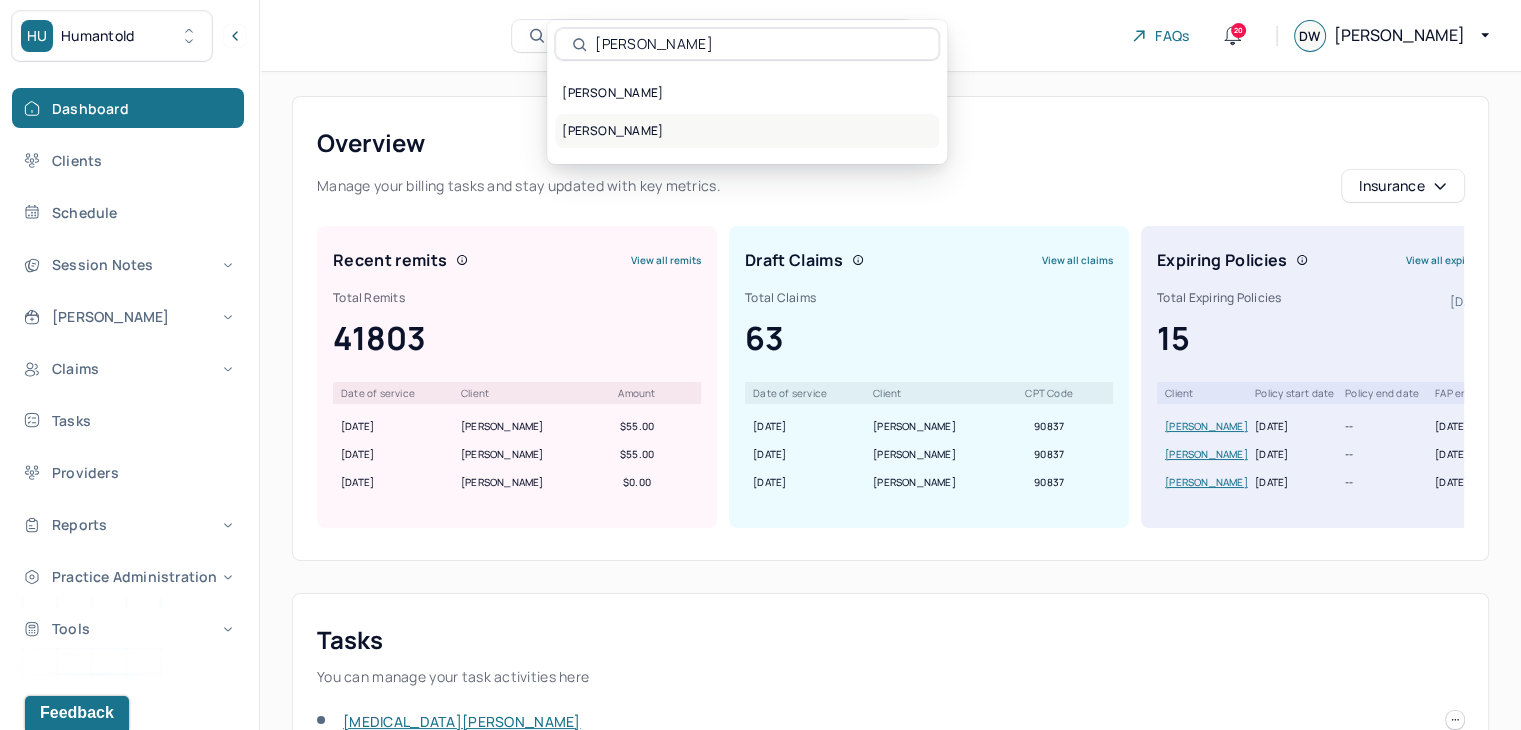 type on "[PERSON_NAME]" 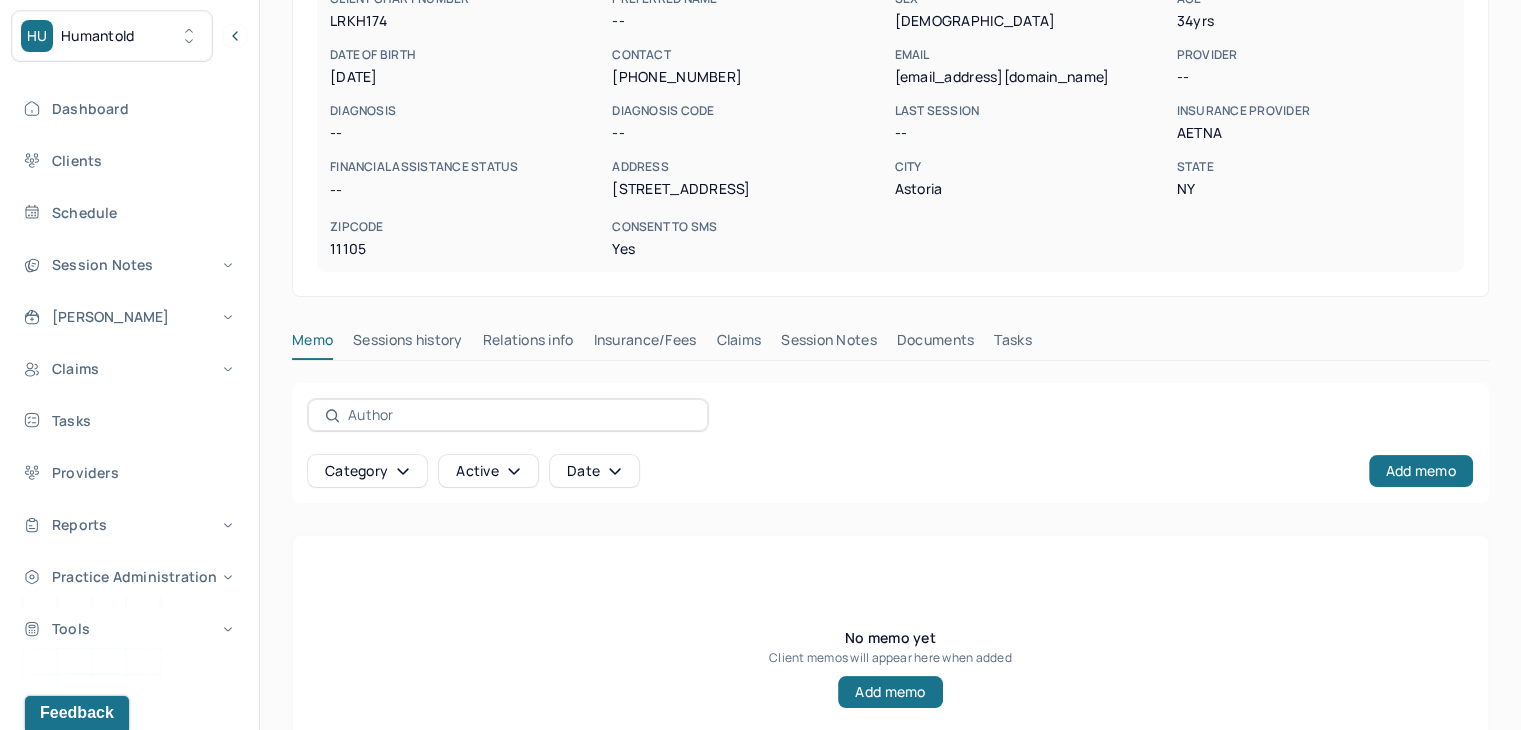 scroll, scrollTop: 321, scrollLeft: 0, axis: vertical 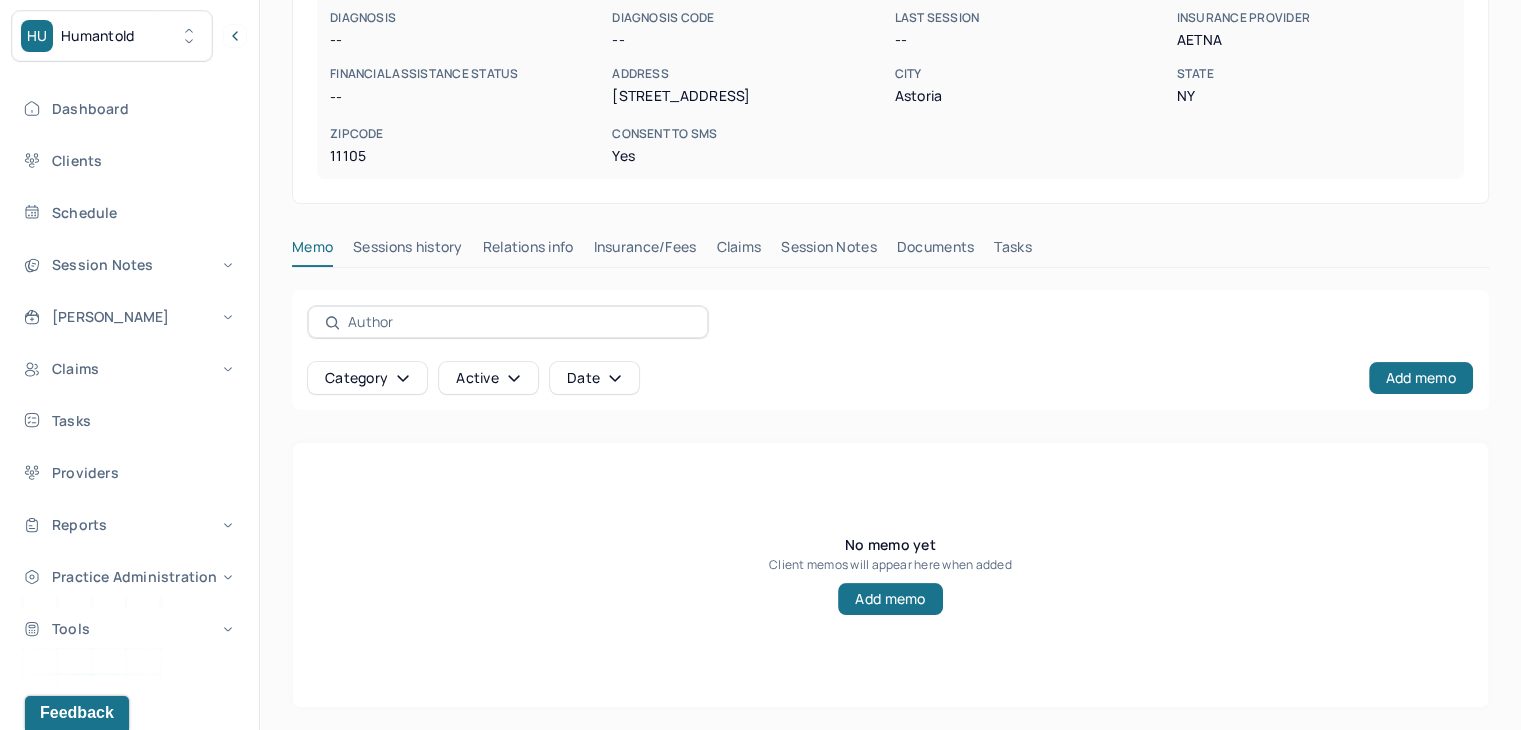 click on "Claims" at bounding box center [738, 251] 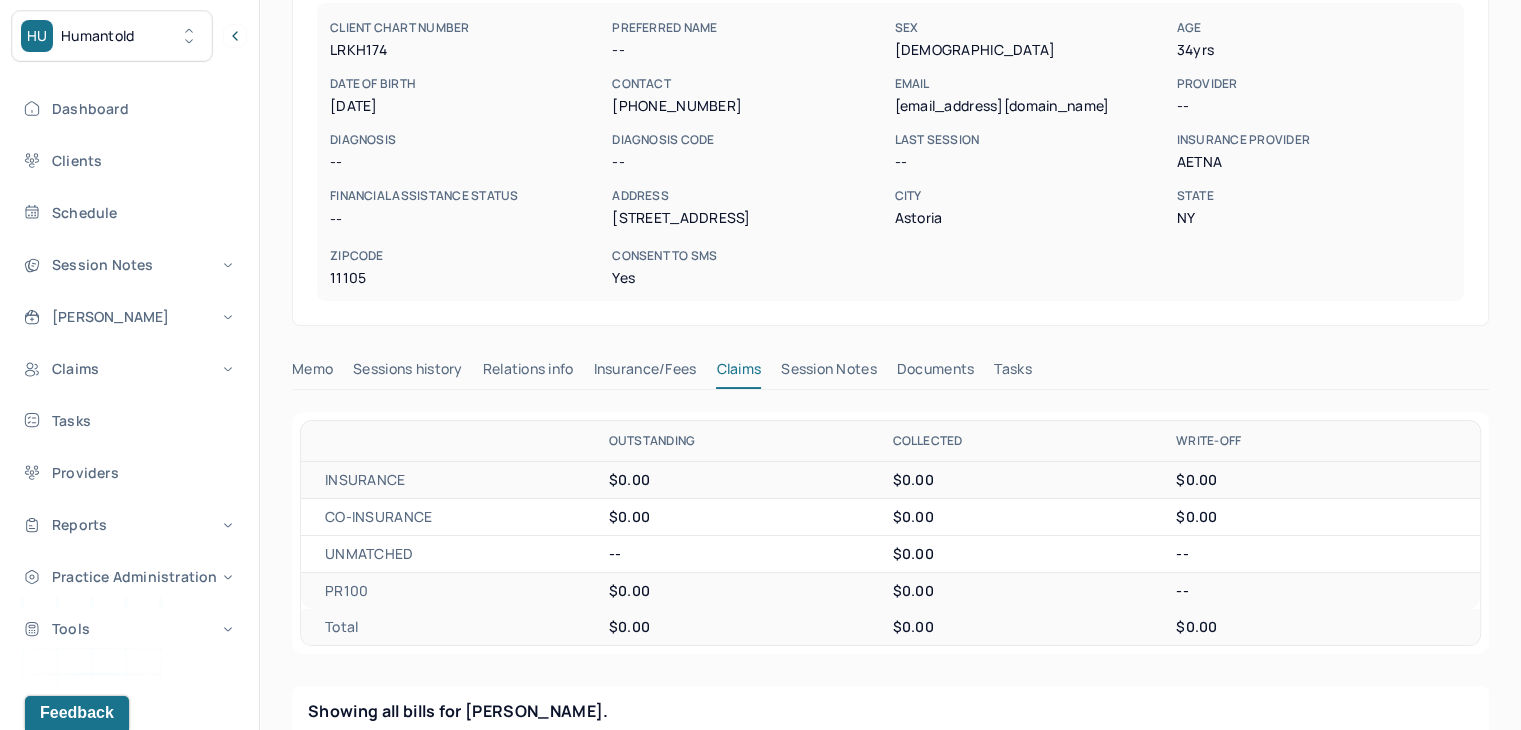 scroll, scrollTop: 99, scrollLeft: 0, axis: vertical 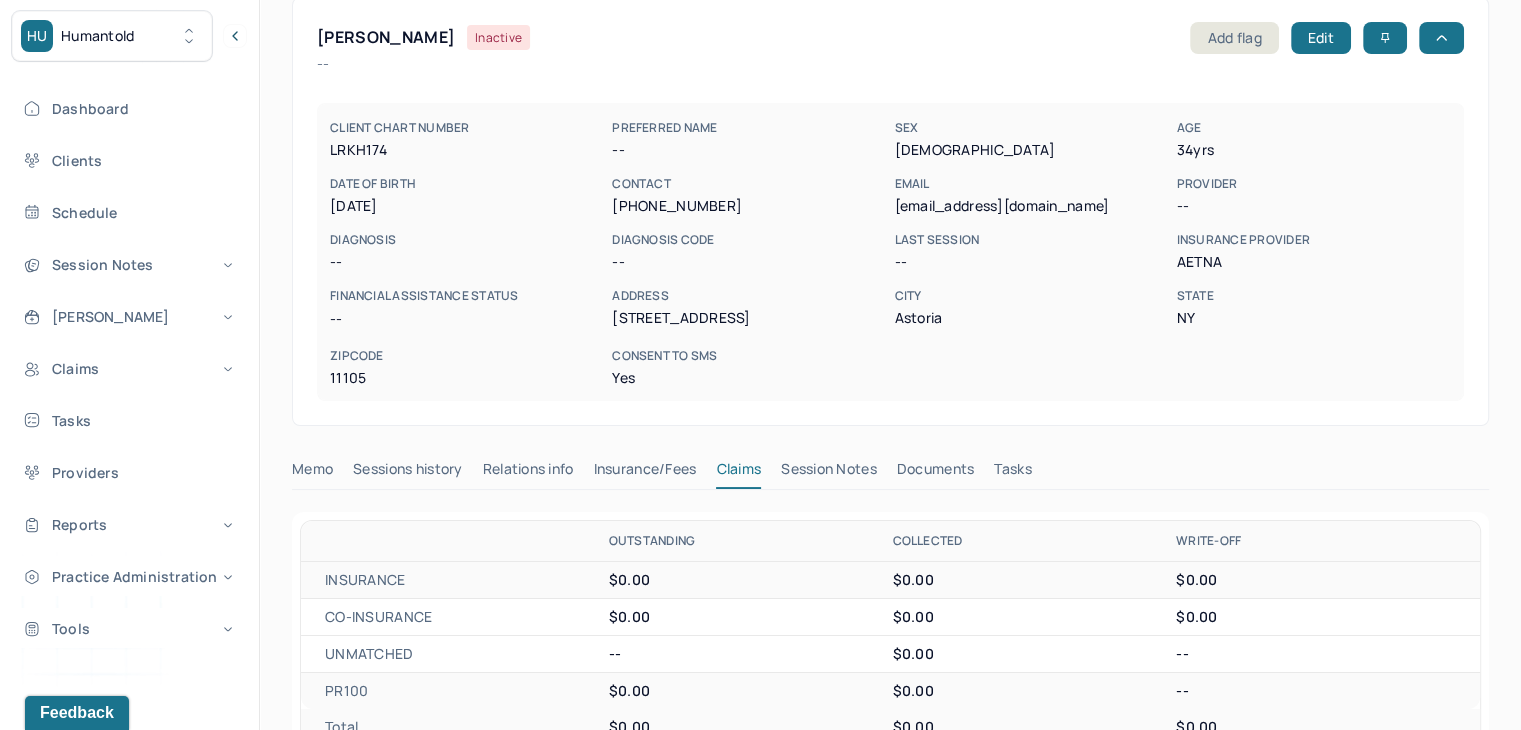 click on "Session Notes" at bounding box center (829, 473) 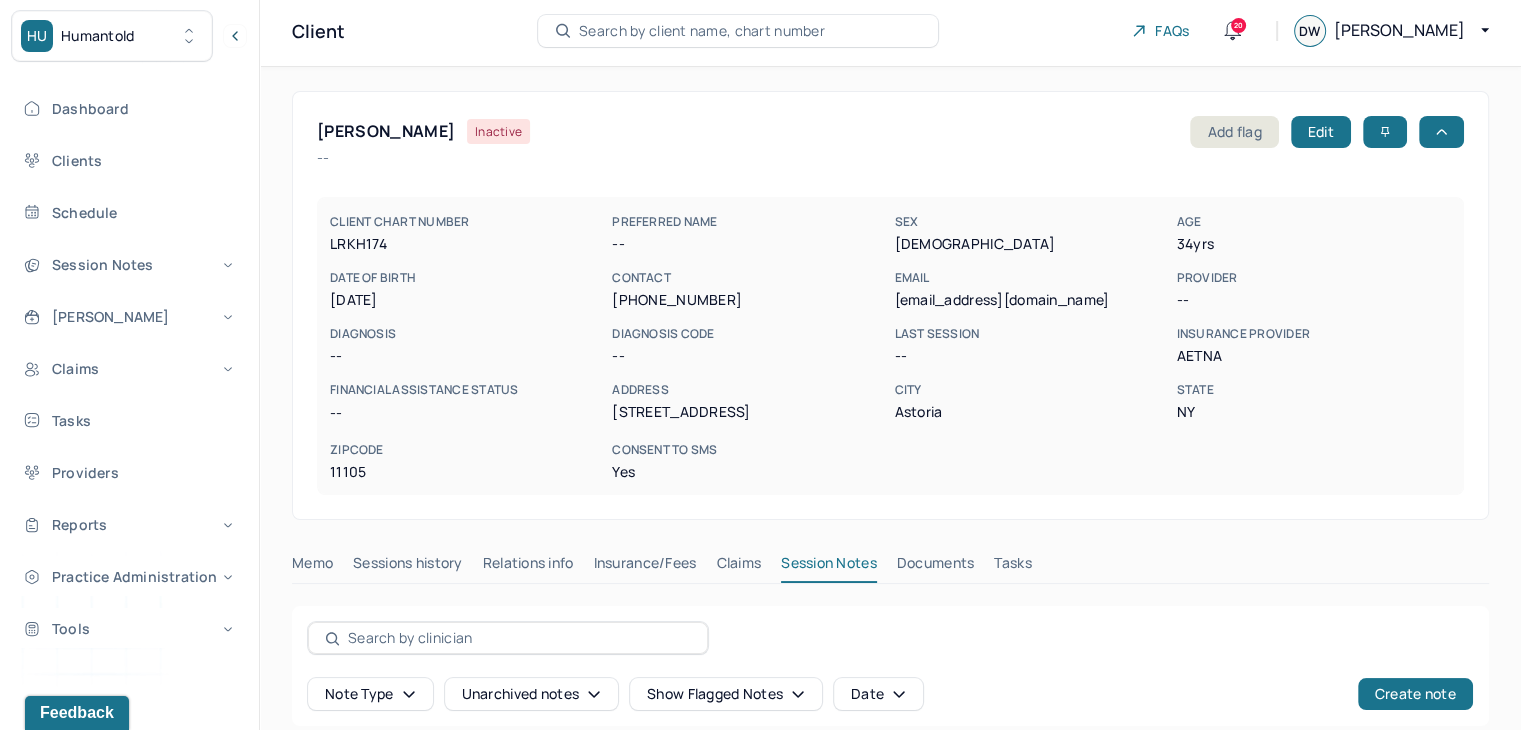 scroll, scrollTop: 0, scrollLeft: 0, axis: both 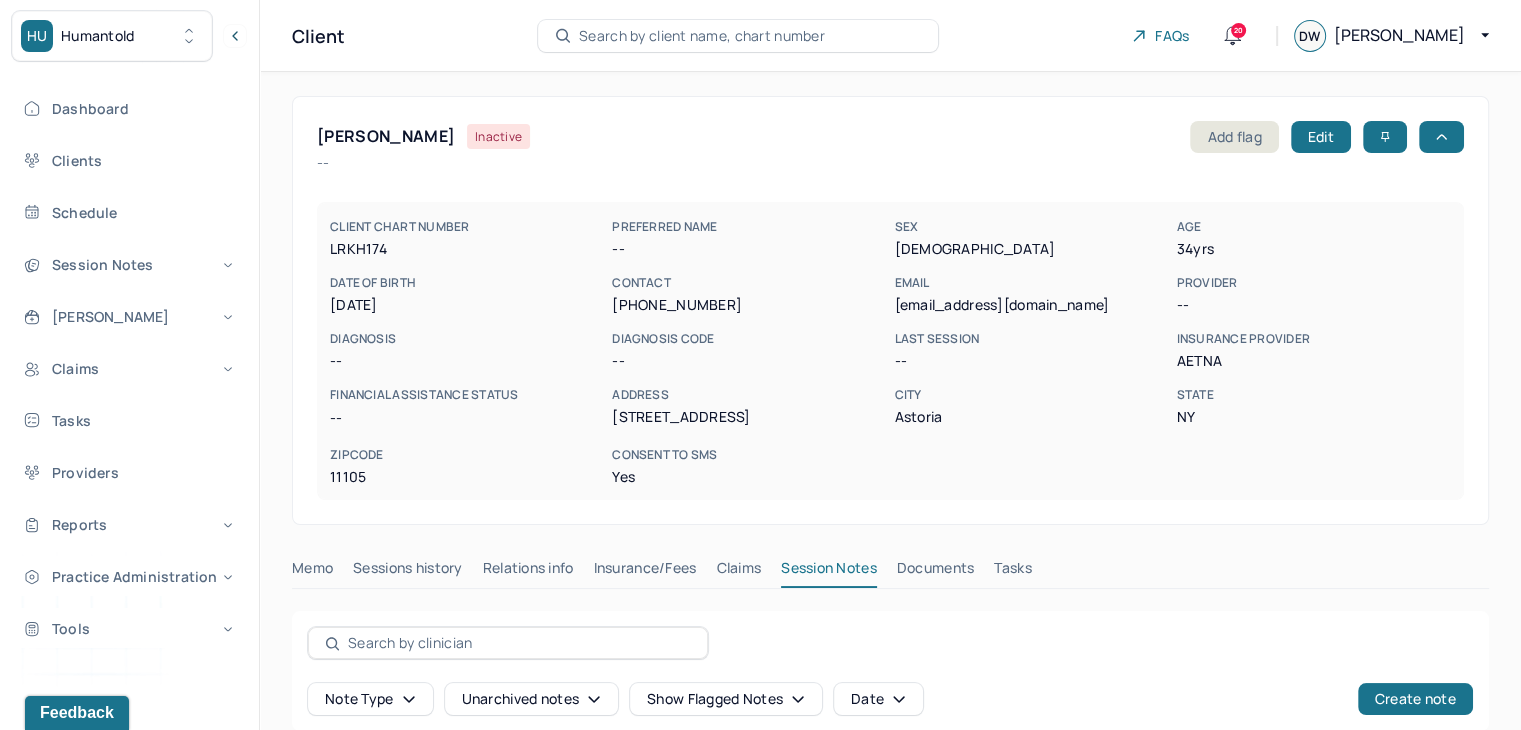 drag, startPoint x: 525, startPoint y: 132, endPoint x: 312, endPoint y: 132, distance: 213 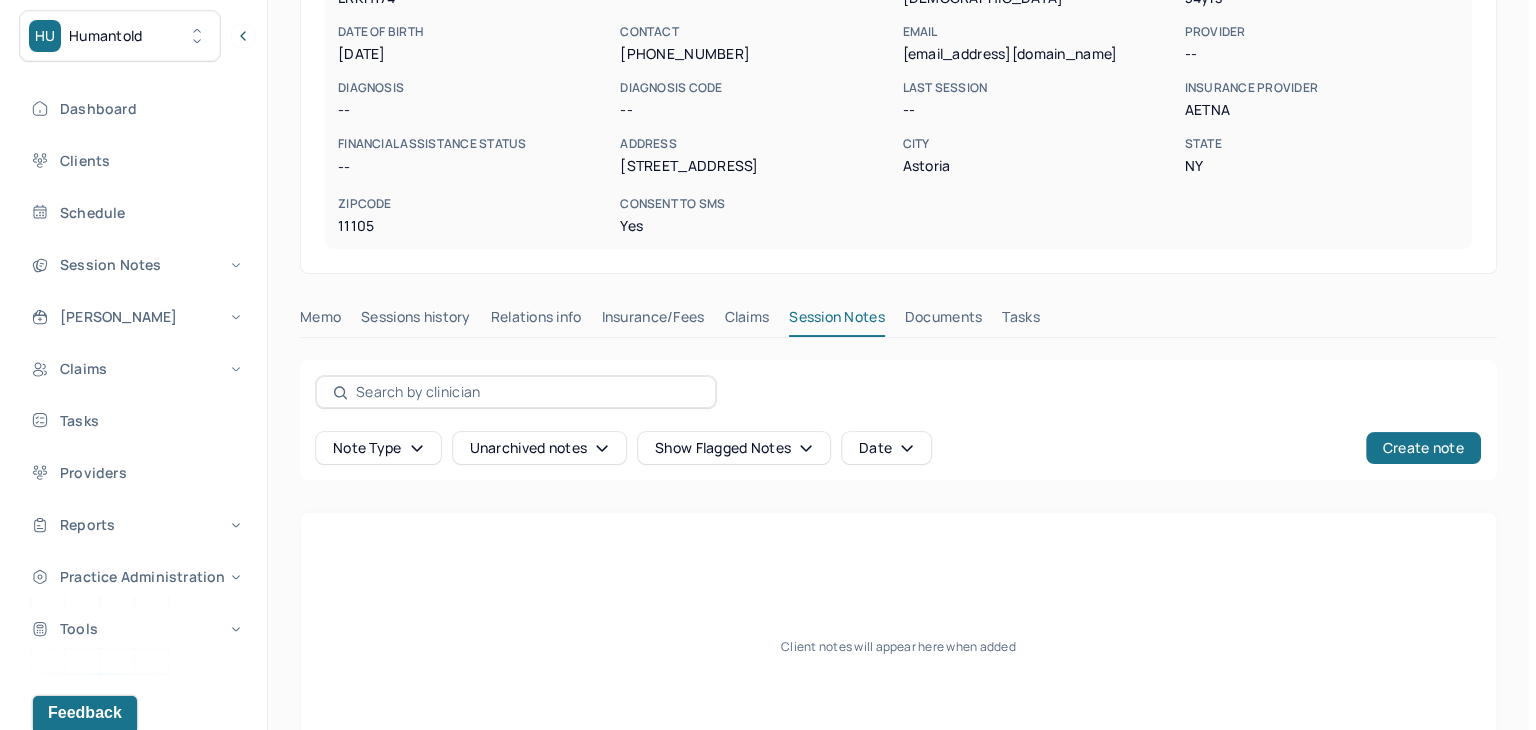 scroll, scrollTop: 0, scrollLeft: 0, axis: both 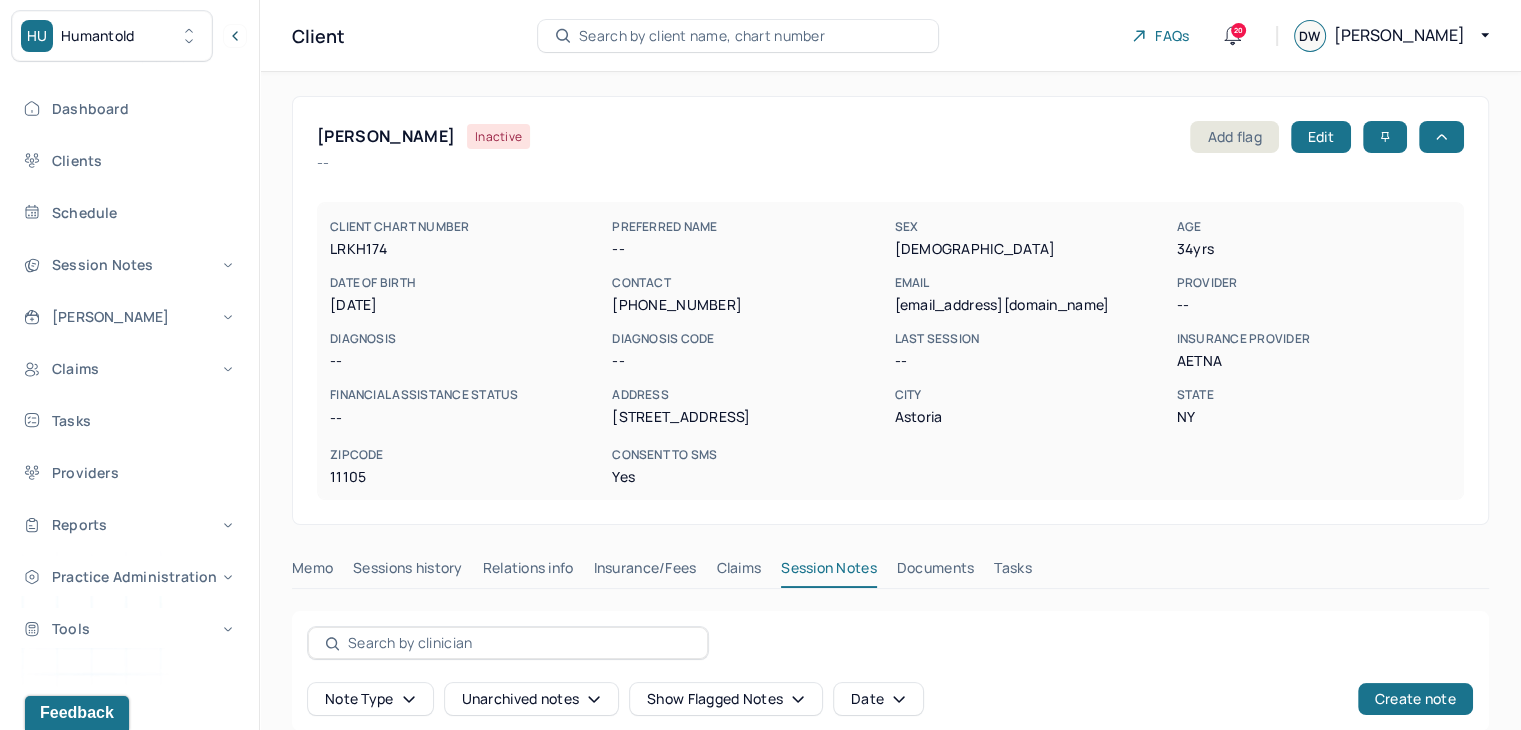 click on "Search by client name, chart number" at bounding box center (702, 36) 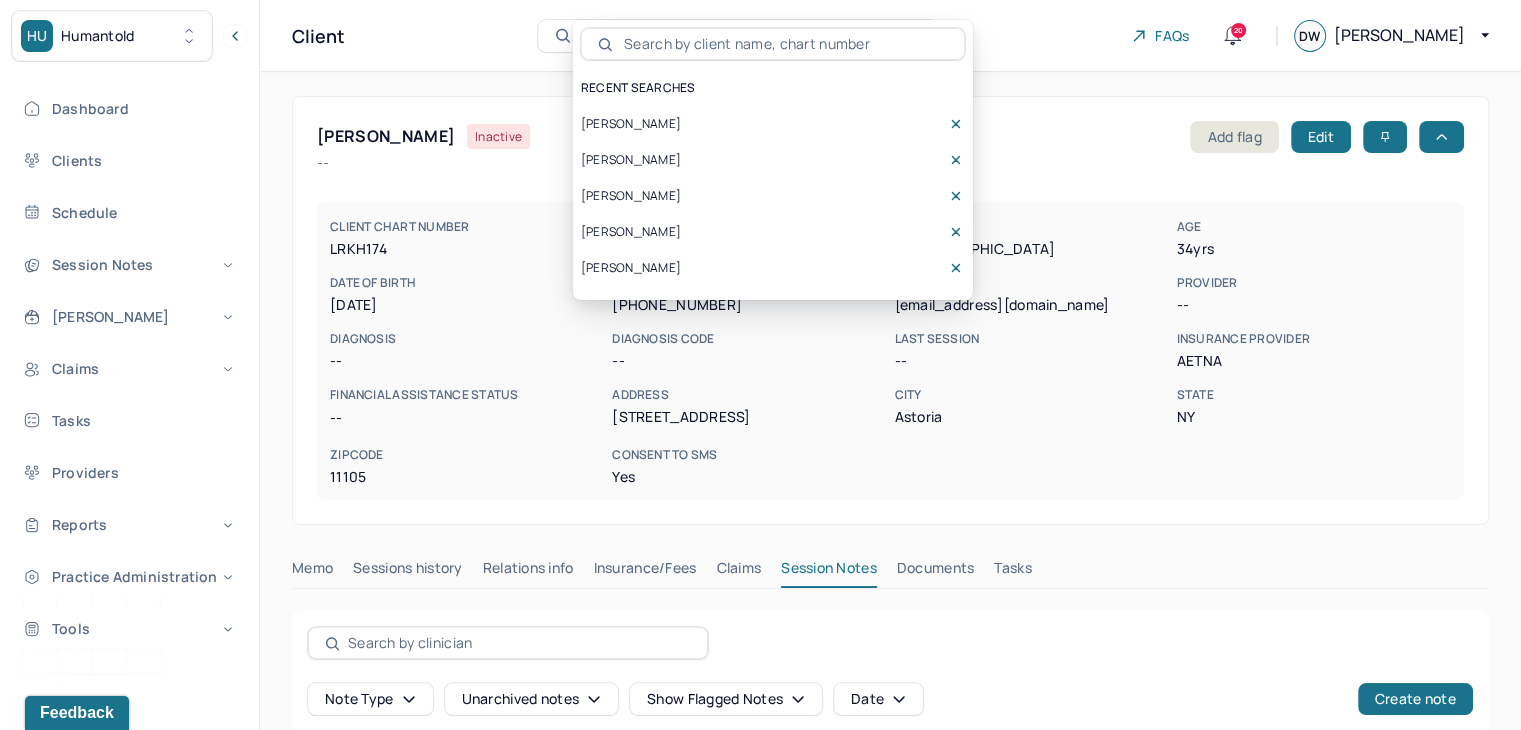 click on "HU Humantold" at bounding box center (112, 36) 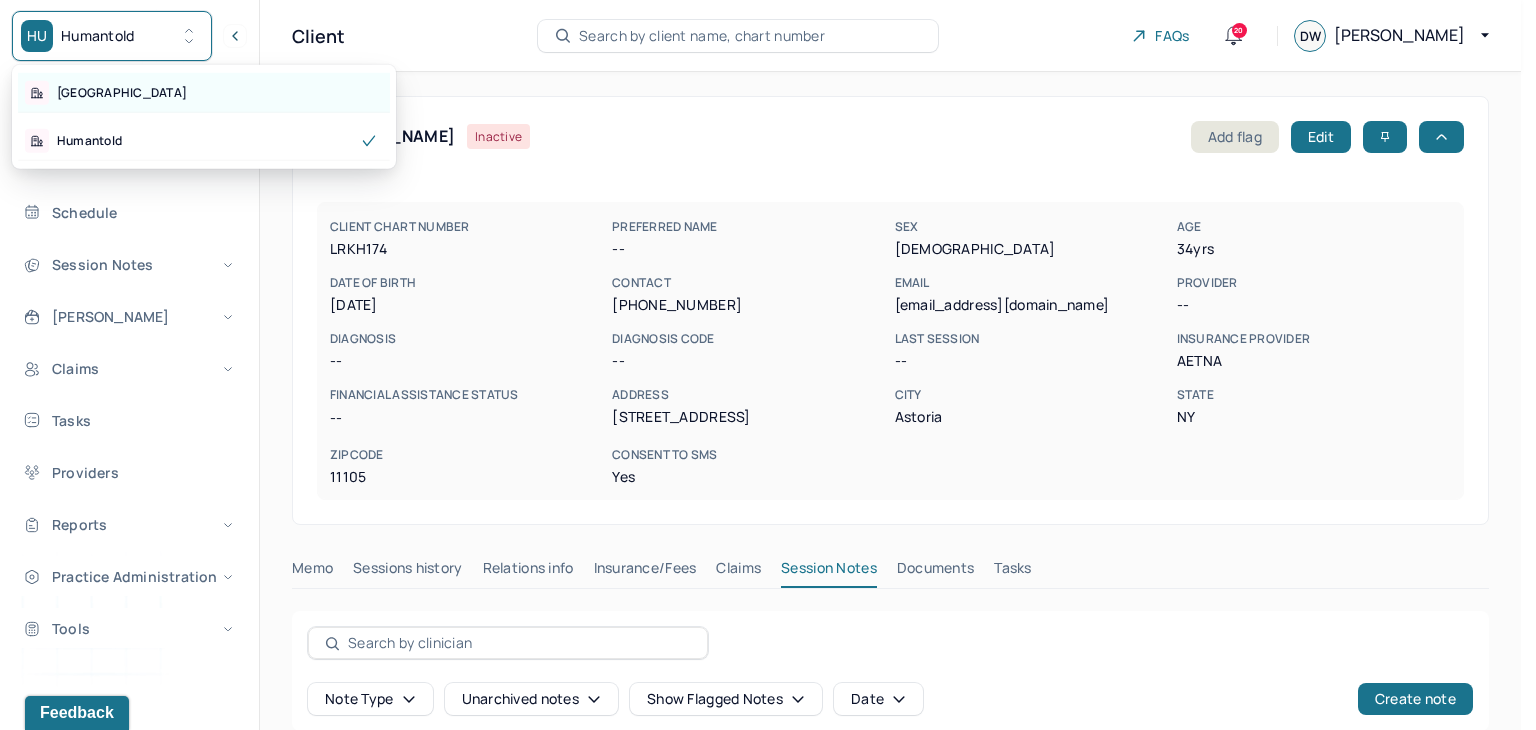 click on "Park Hill" at bounding box center [204, 93] 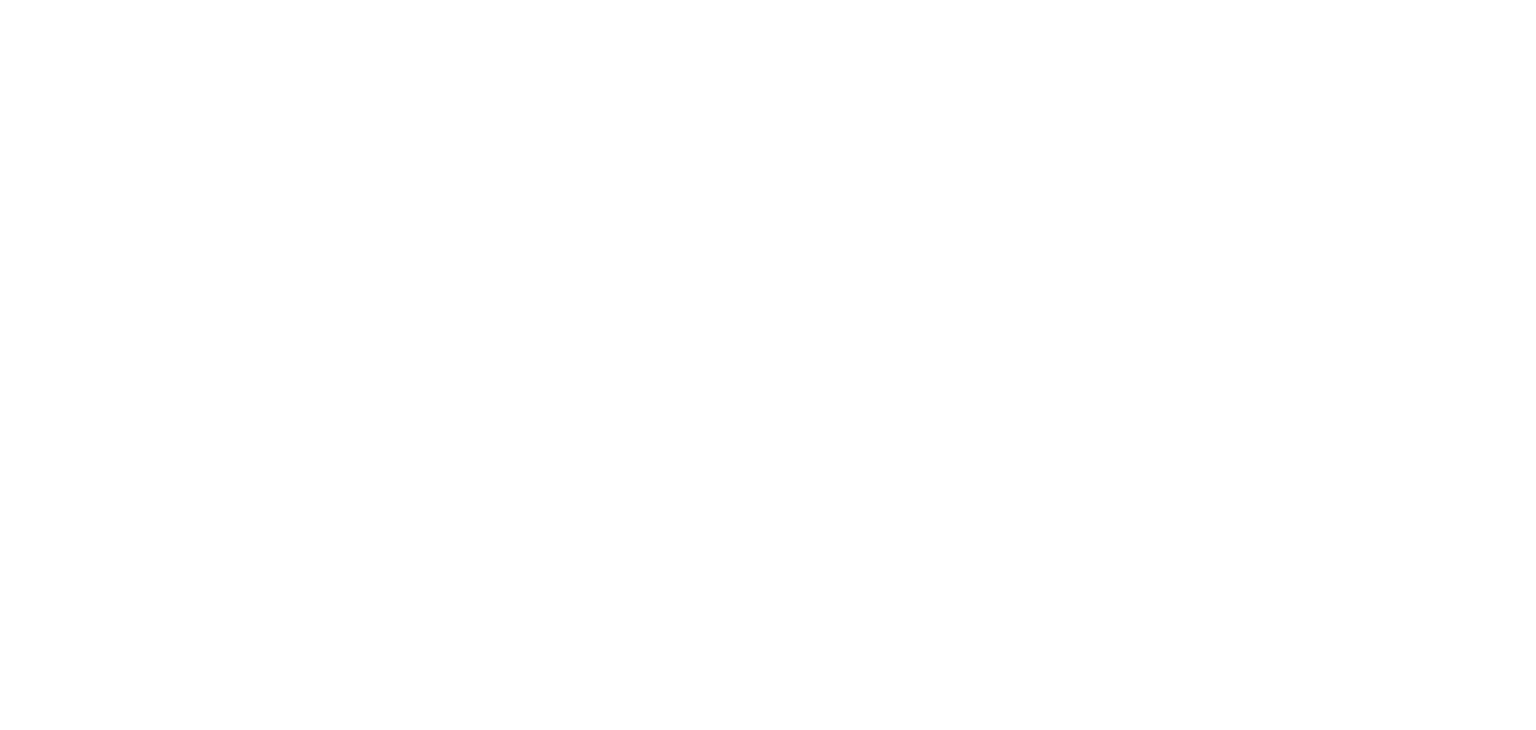 scroll, scrollTop: 0, scrollLeft: 0, axis: both 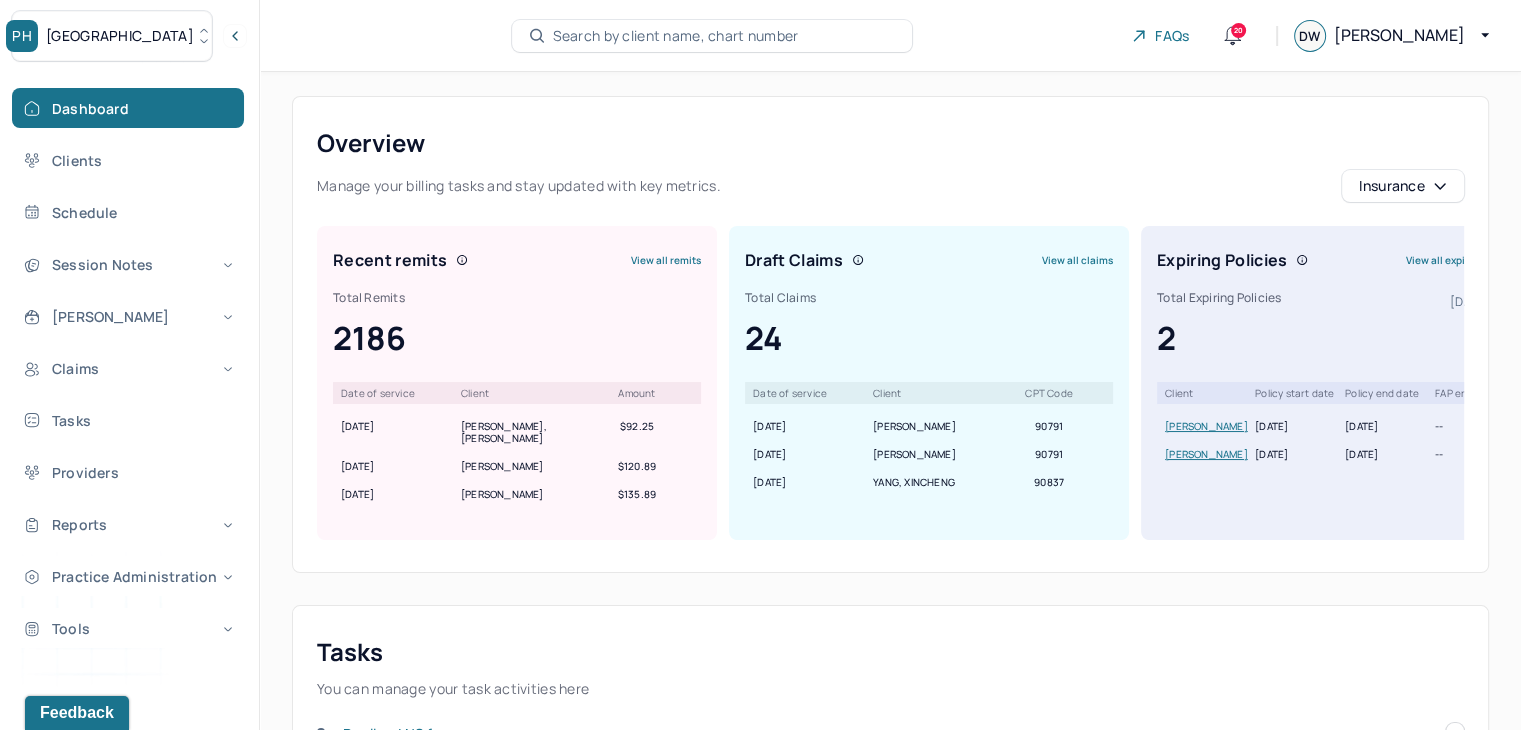 click on "Search by client name, chart number" at bounding box center [676, 36] 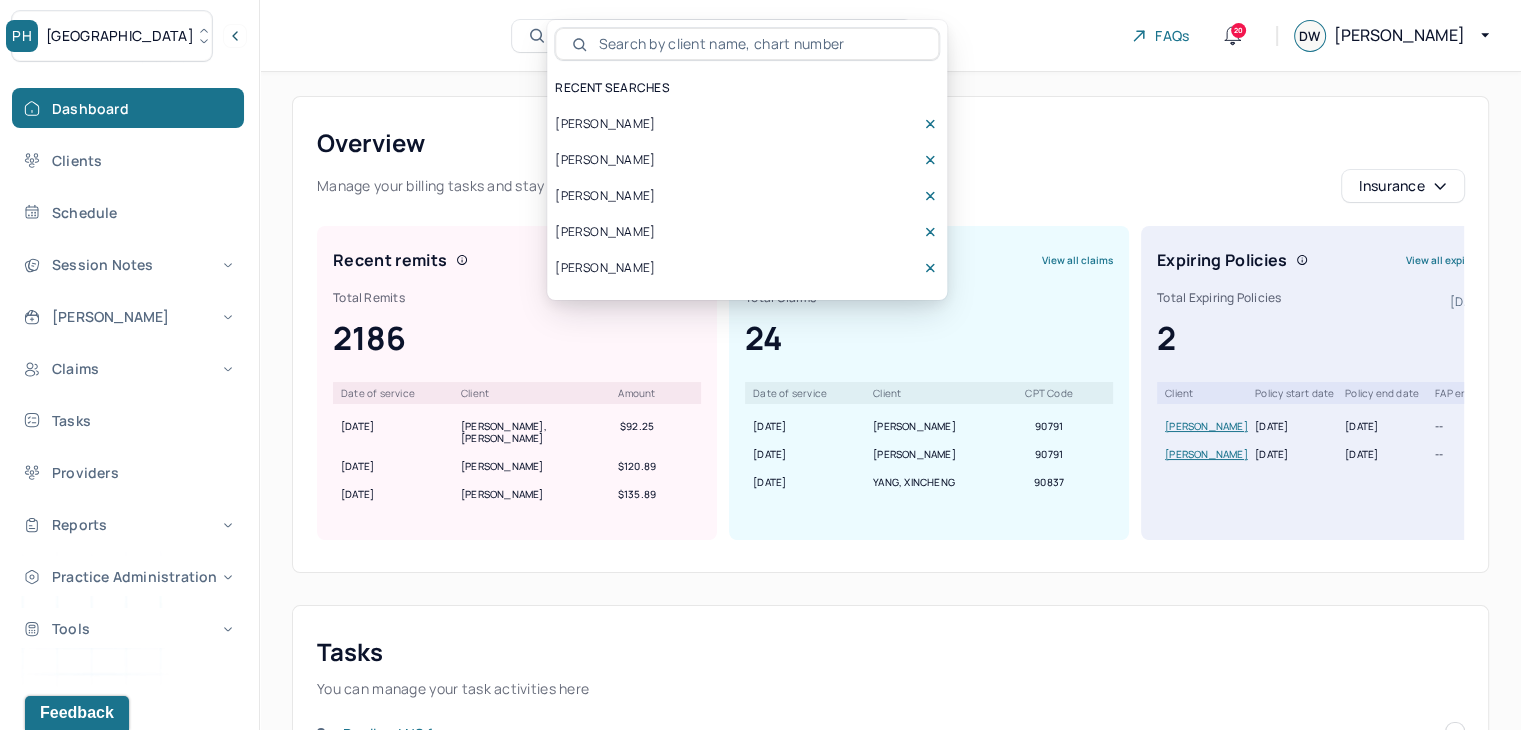 click on "[PERSON_NAME]" at bounding box center [605, 124] 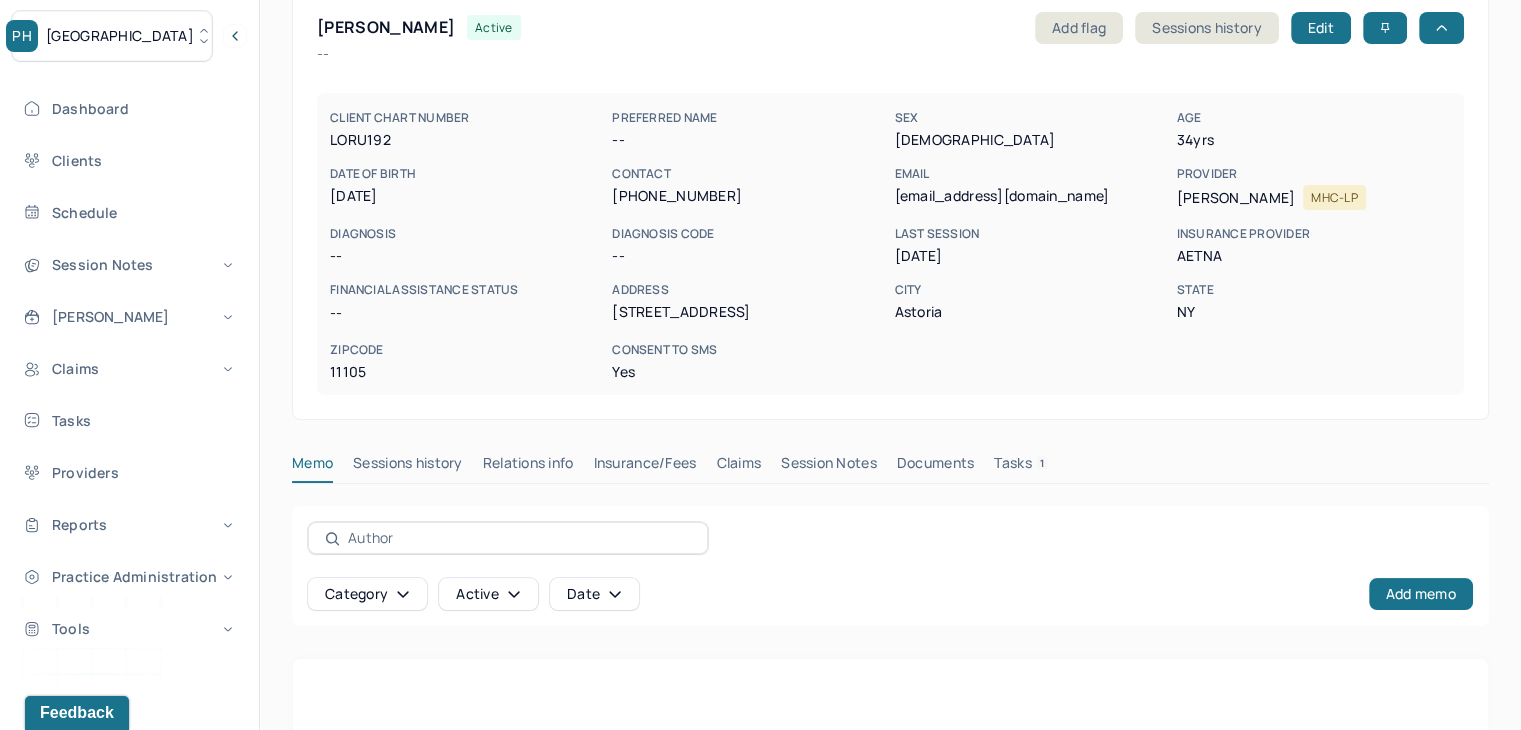 scroll, scrollTop: 325, scrollLeft: 0, axis: vertical 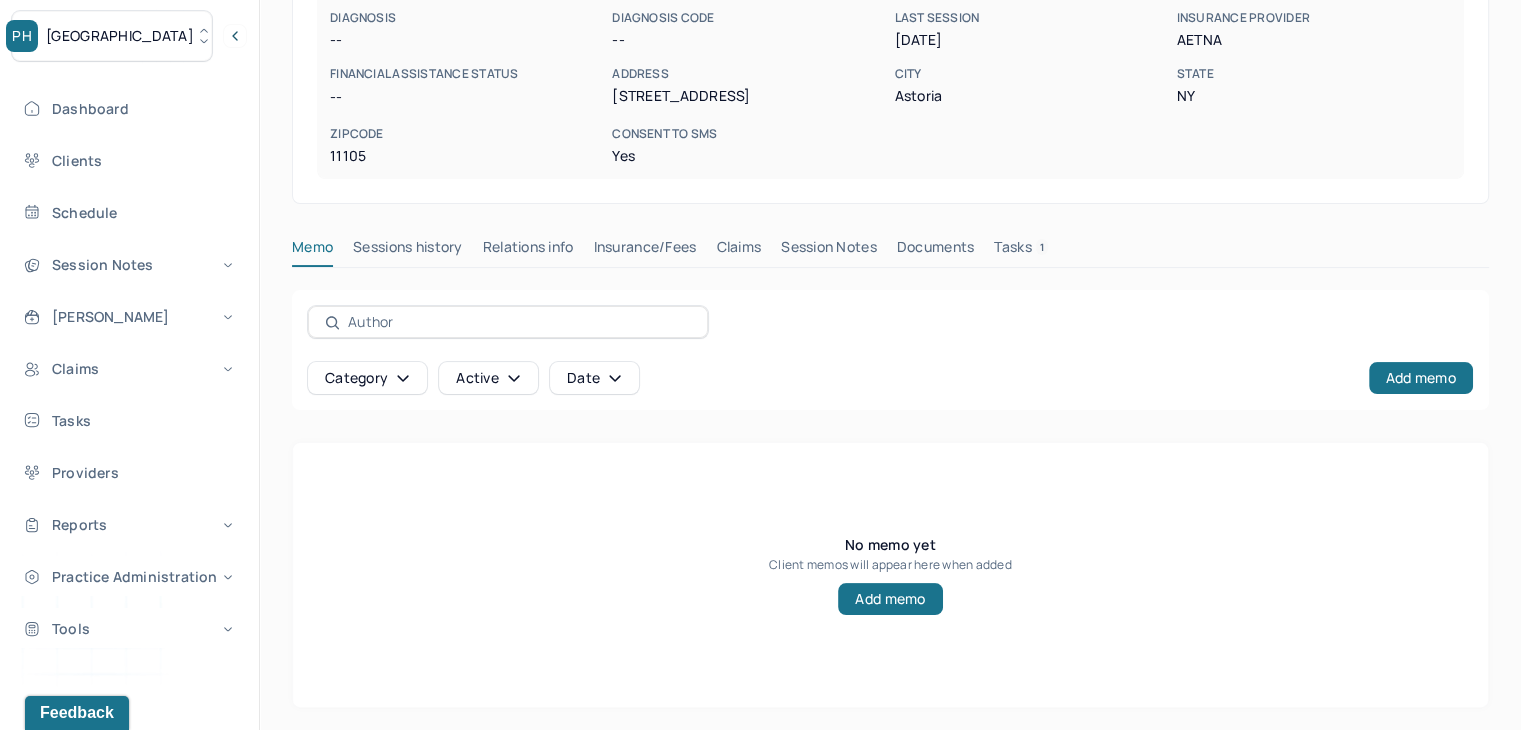 click on "Documents" at bounding box center (936, 251) 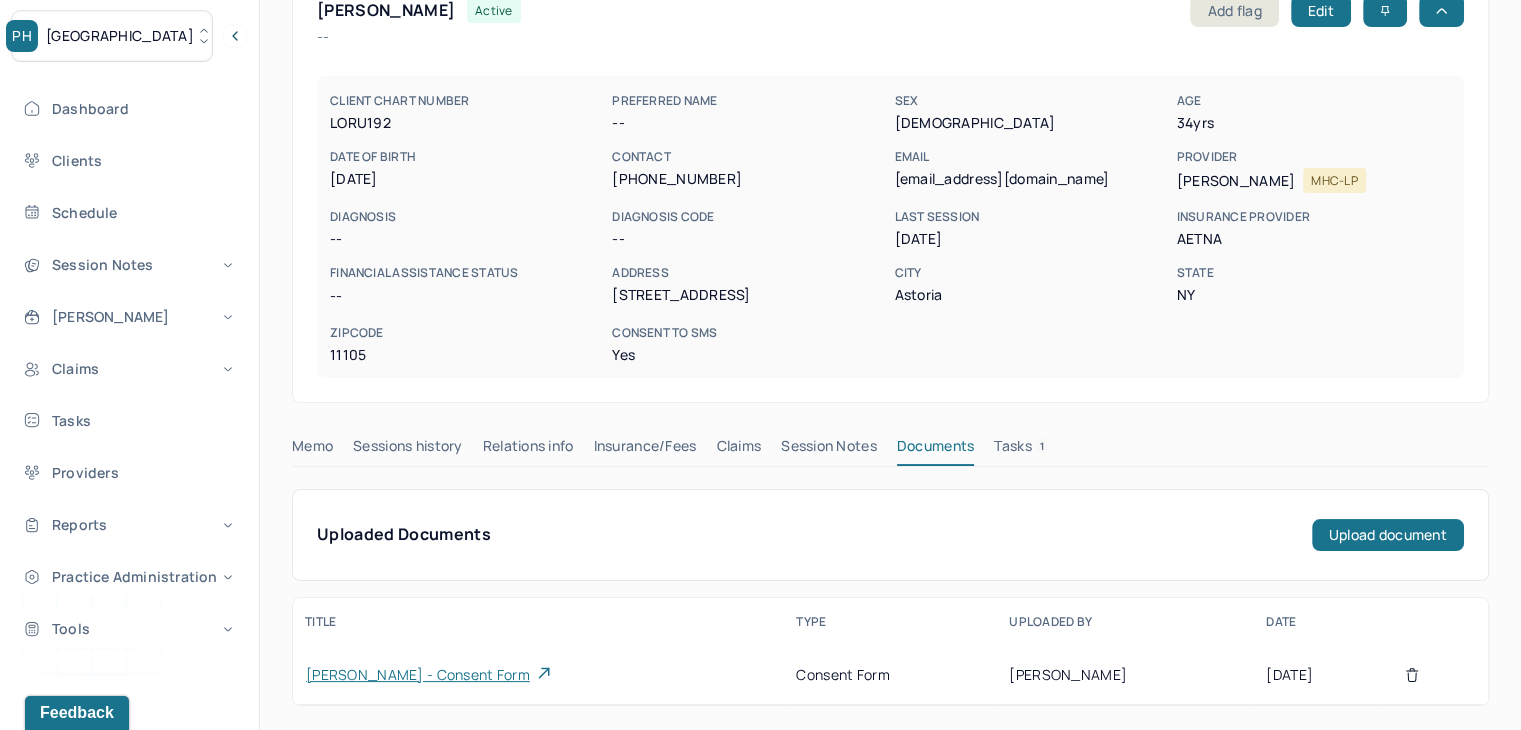 scroll, scrollTop: 123, scrollLeft: 0, axis: vertical 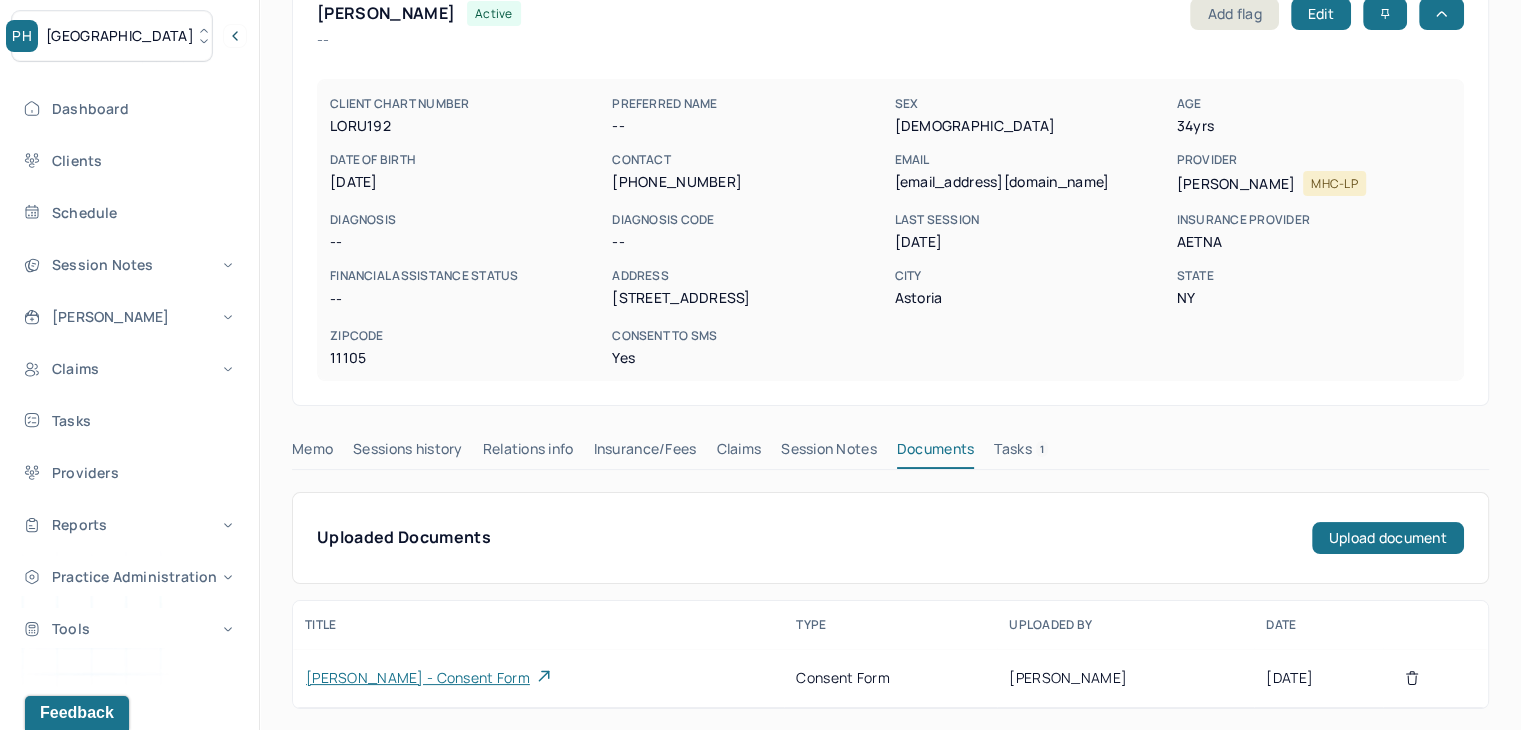 click on "[PERSON_NAME] - consent form" at bounding box center [418, 678] 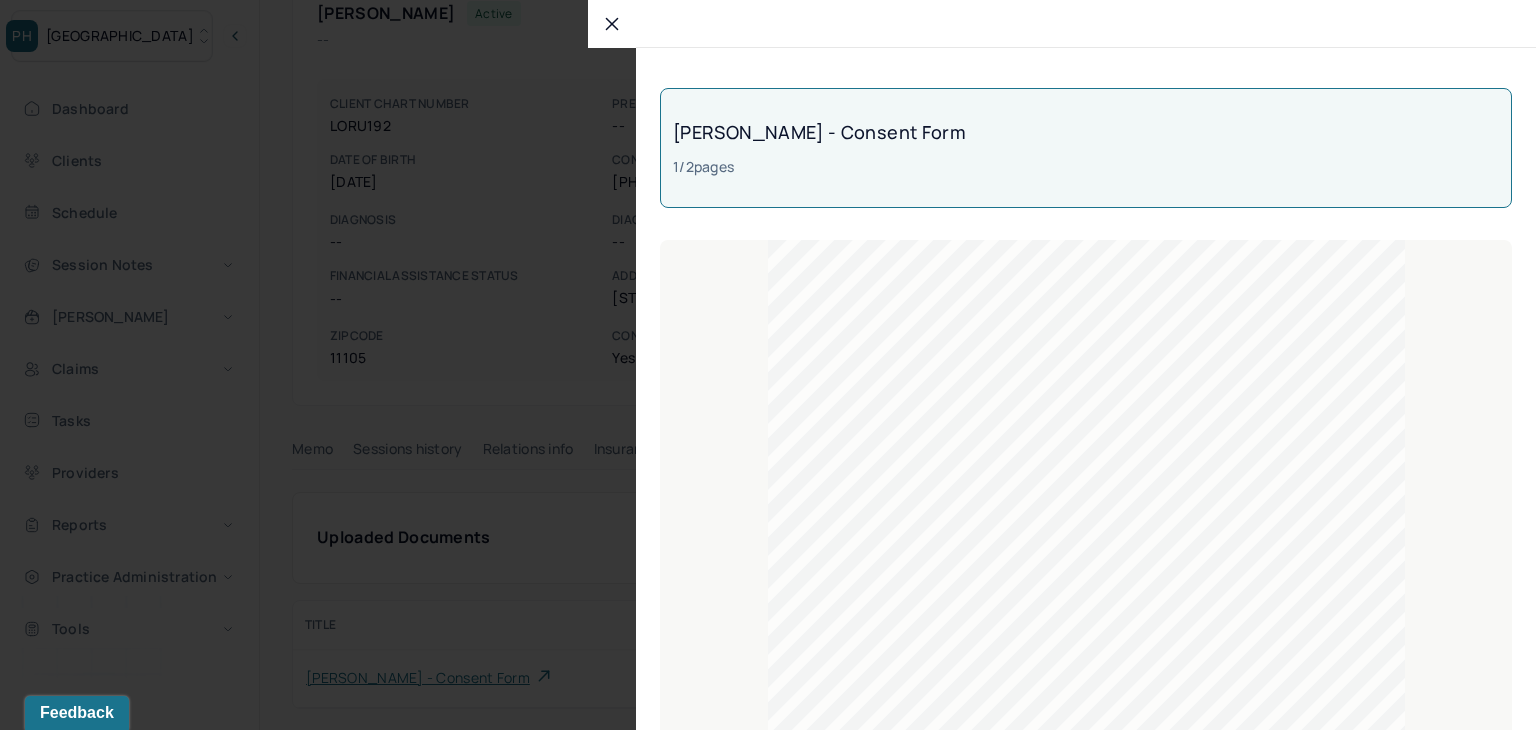 click 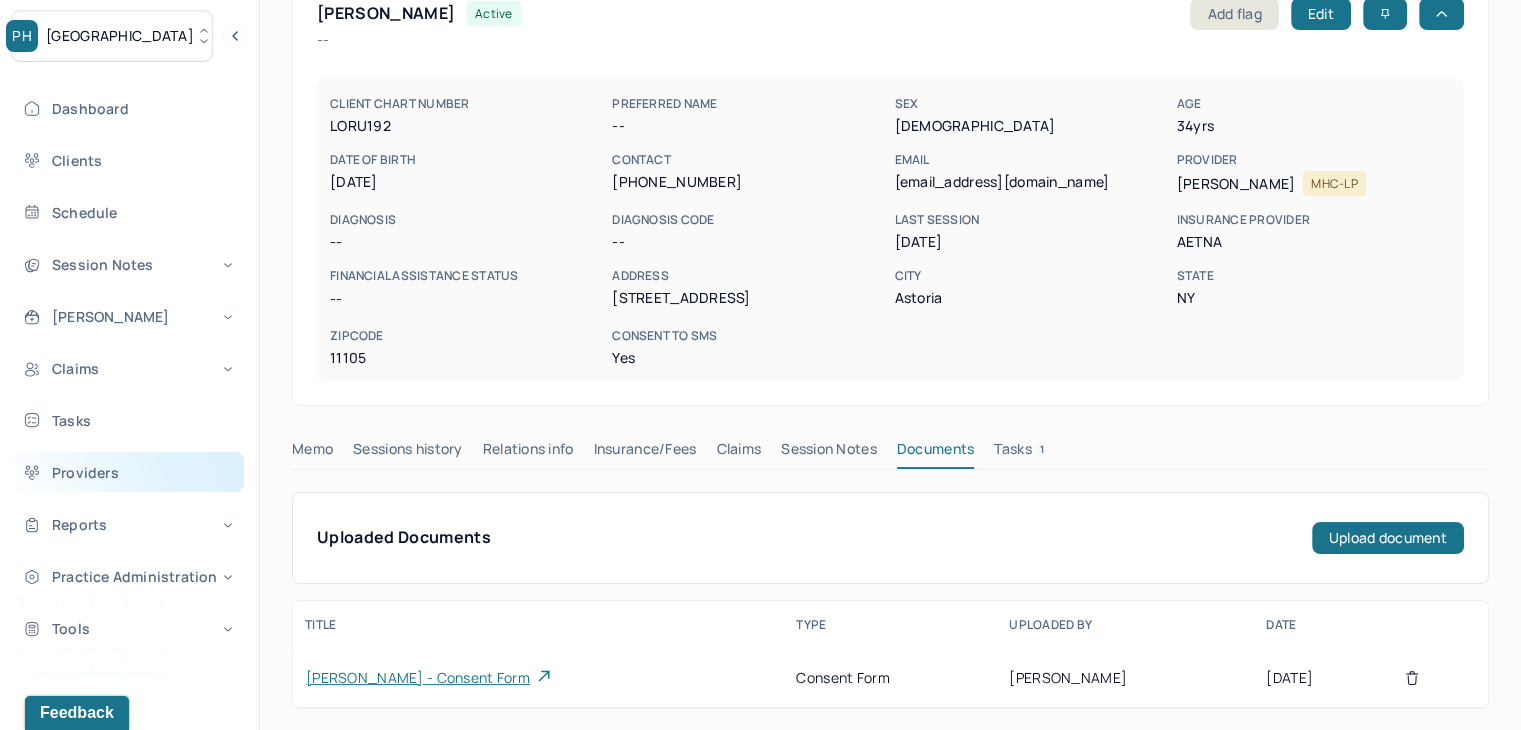 click on "Providers" at bounding box center [128, 472] 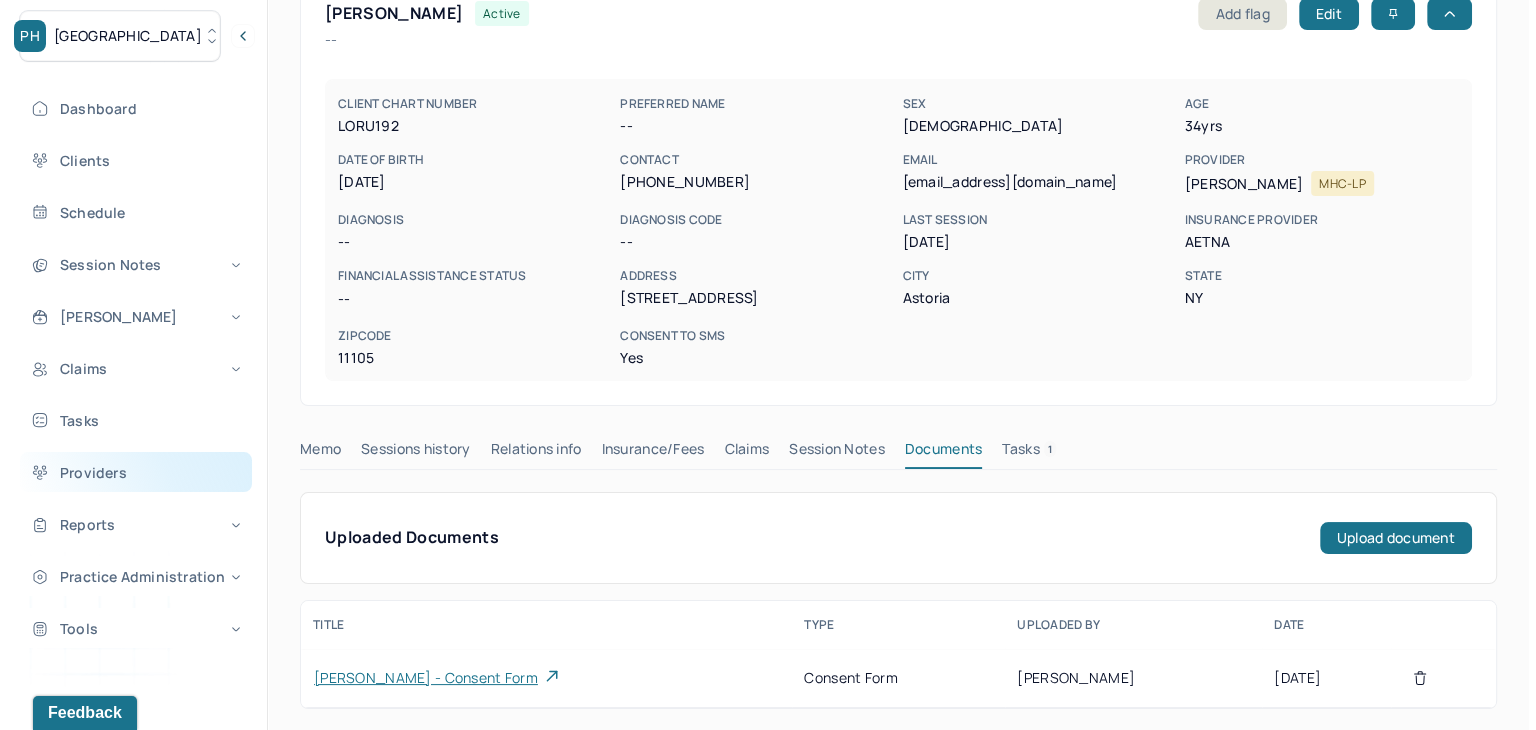 scroll, scrollTop: 0, scrollLeft: 0, axis: both 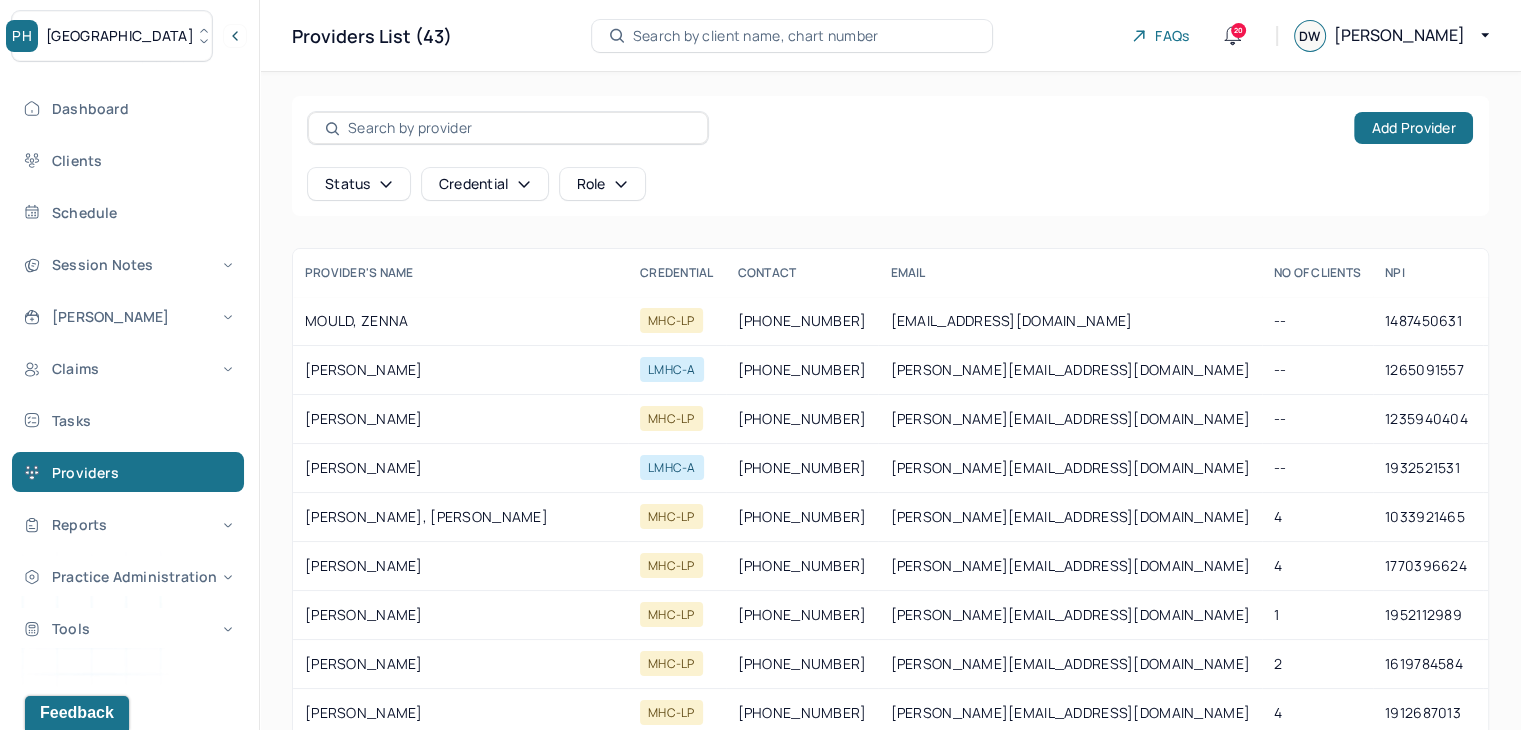 click at bounding box center [519, 128] 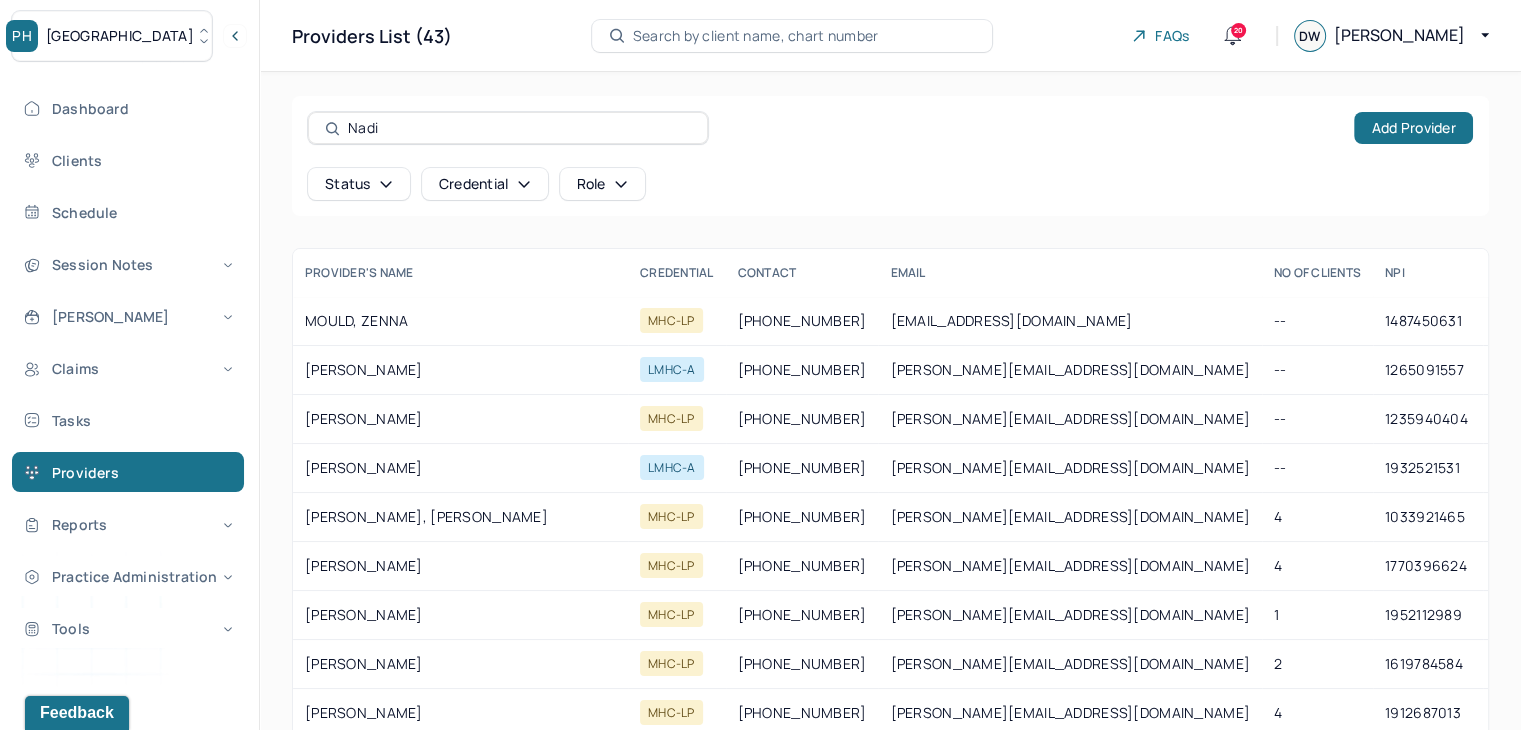 type on "[PERSON_NAME]" 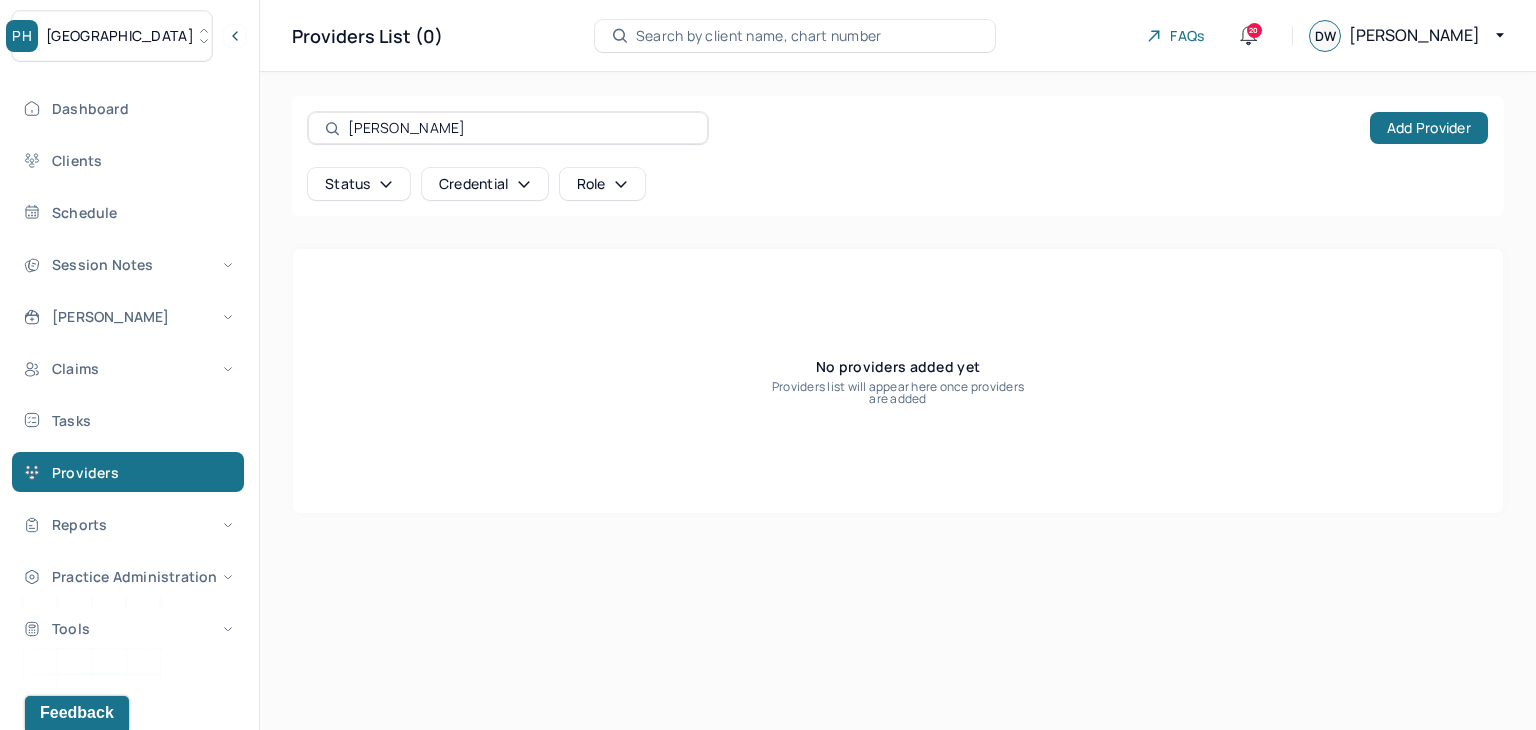 drag, startPoint x: 418, startPoint y: 128, endPoint x: 322, endPoint y: 128, distance: 96 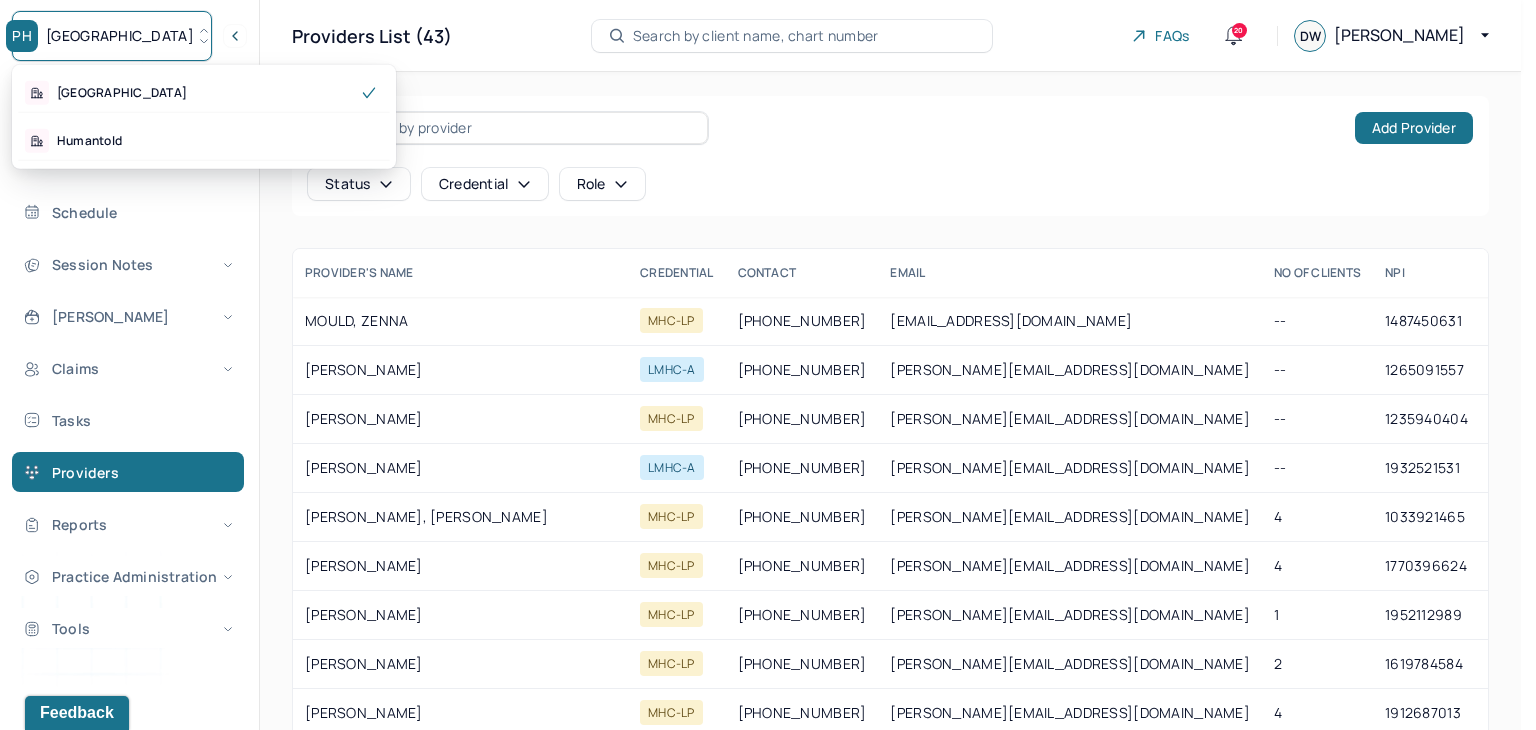click 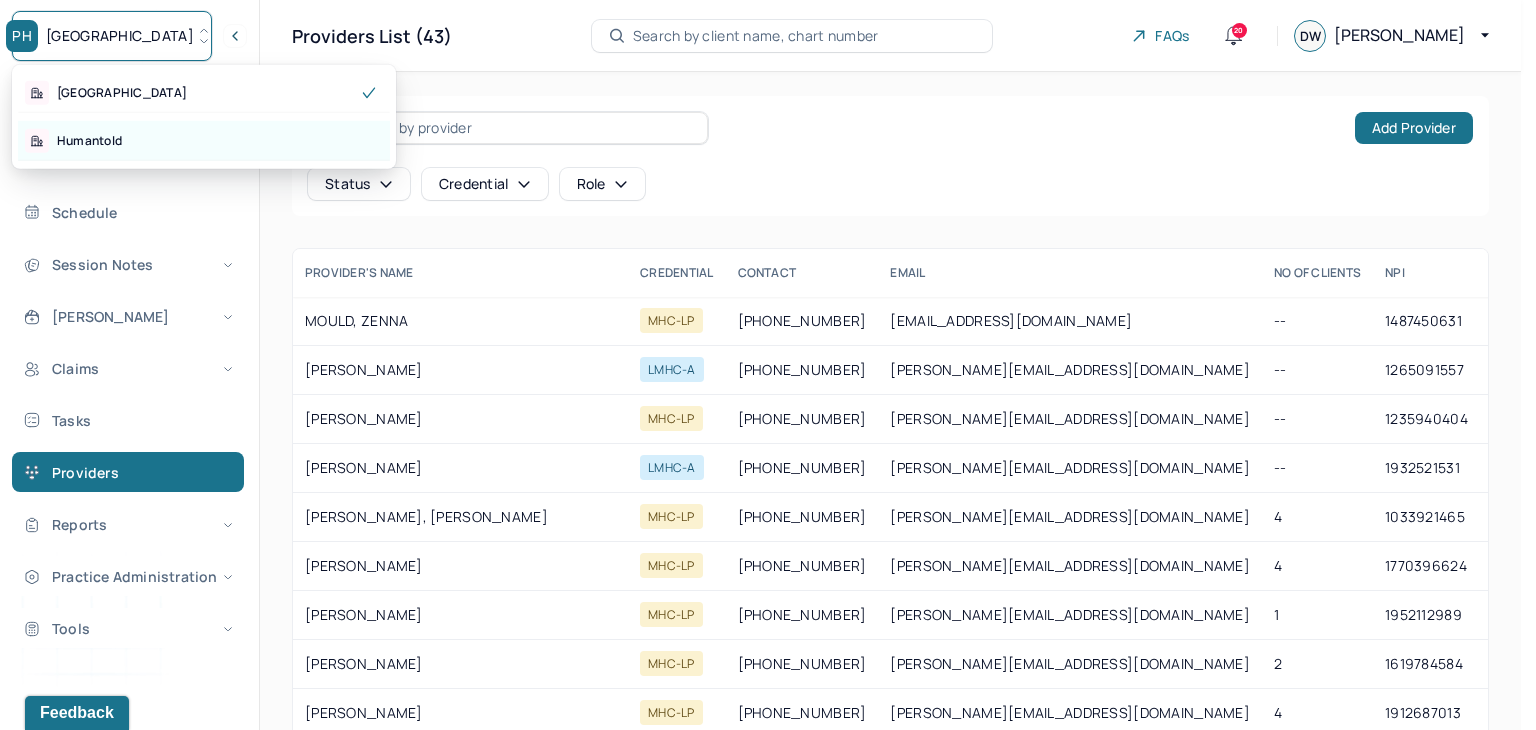click on "Humantold" at bounding box center (89, 141) 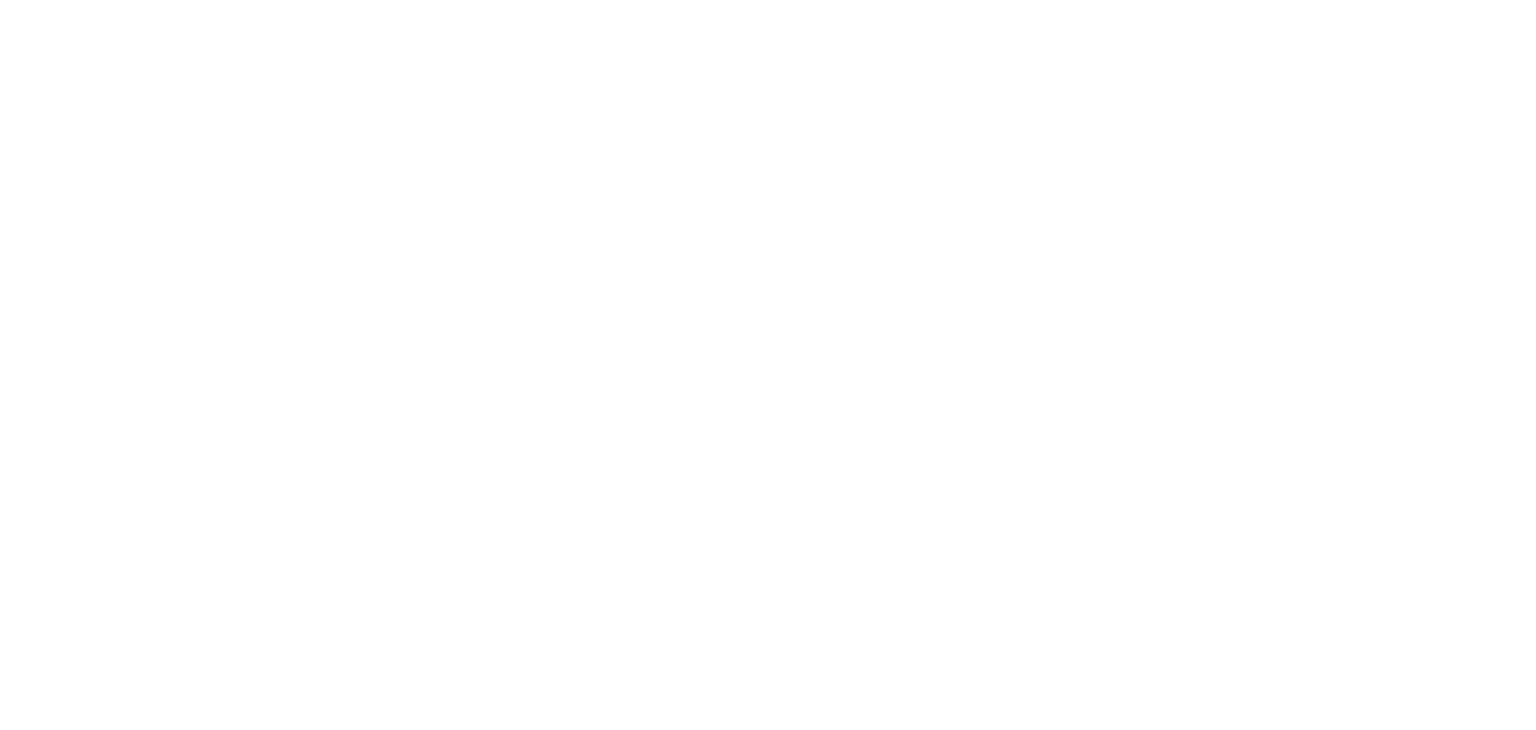 scroll, scrollTop: 0, scrollLeft: 0, axis: both 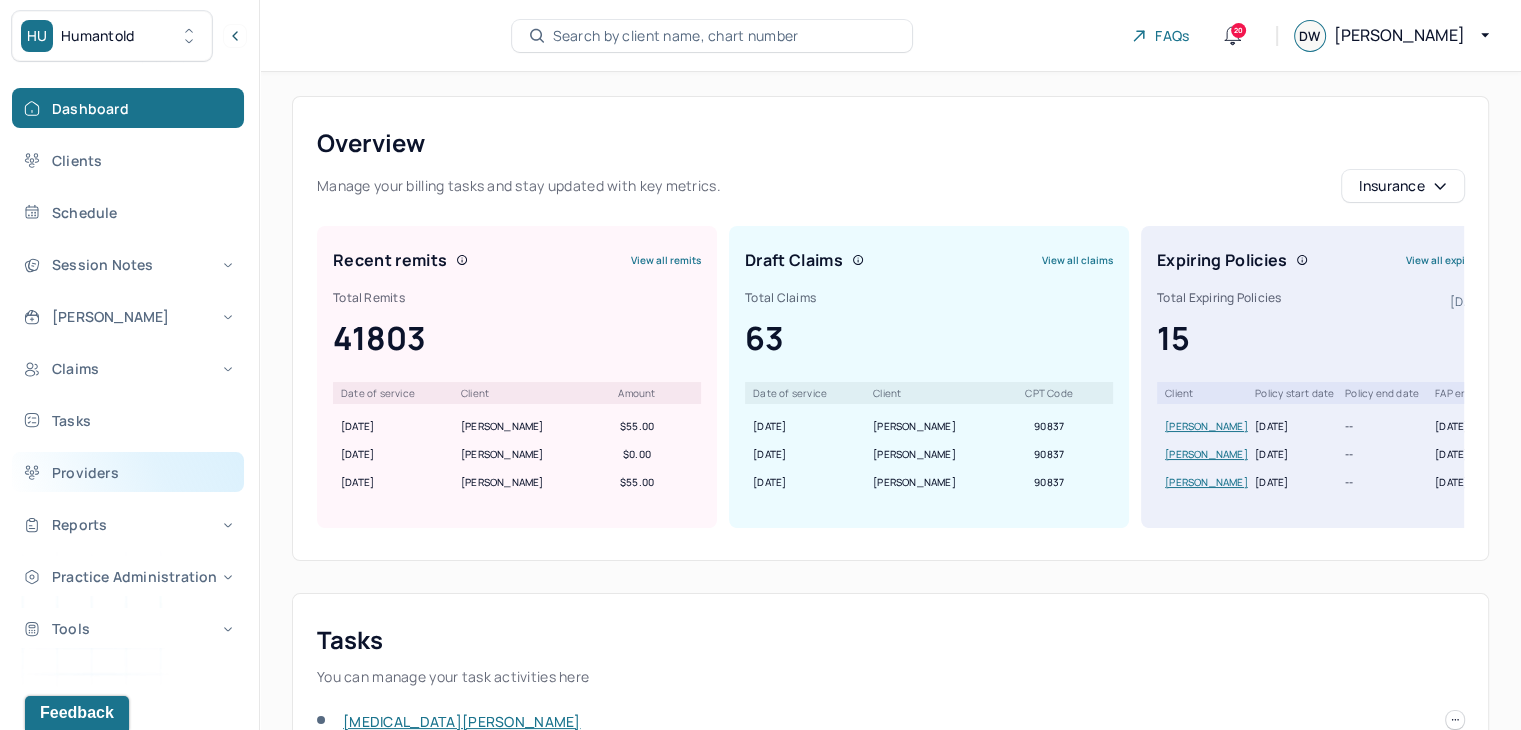 click on "Providers" at bounding box center [128, 472] 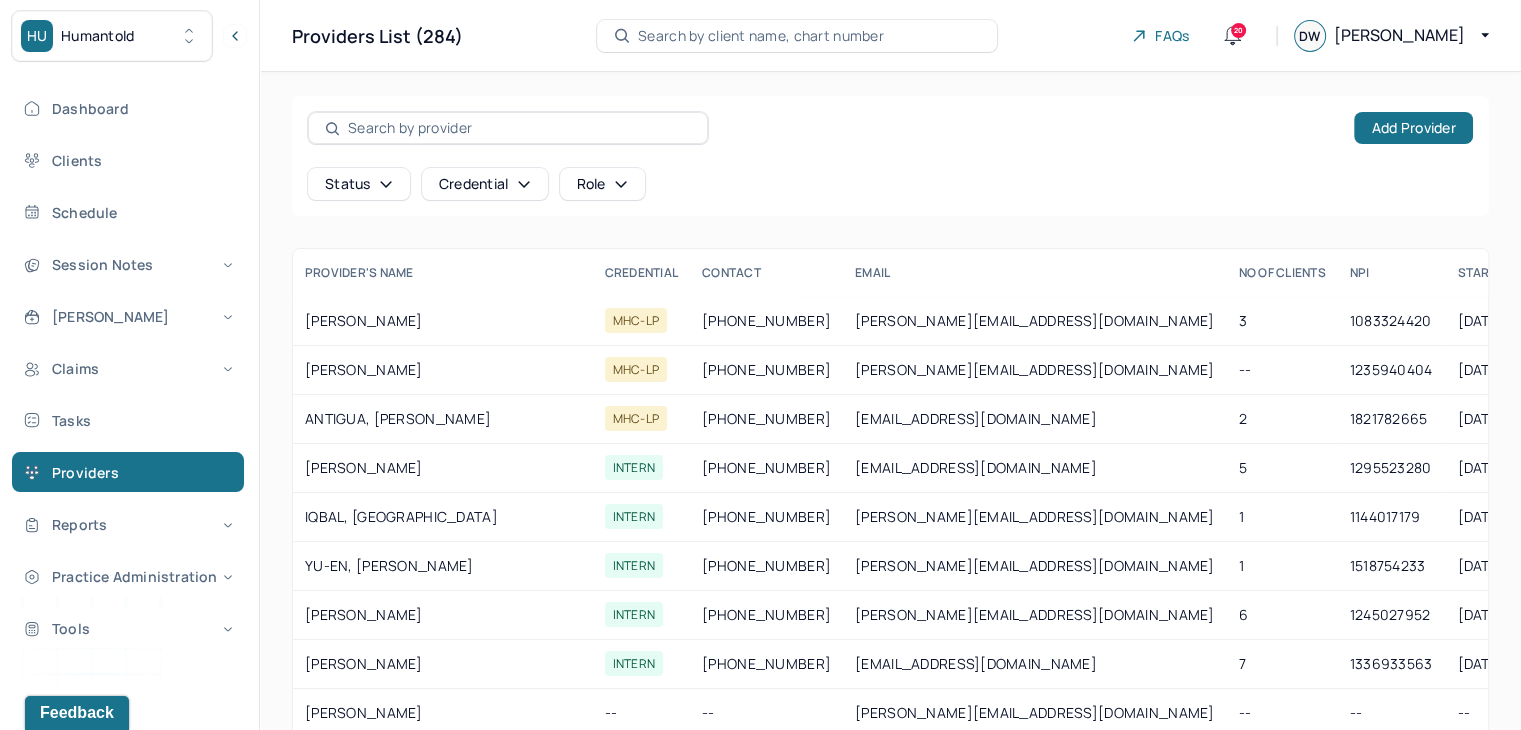 click at bounding box center (519, 128) 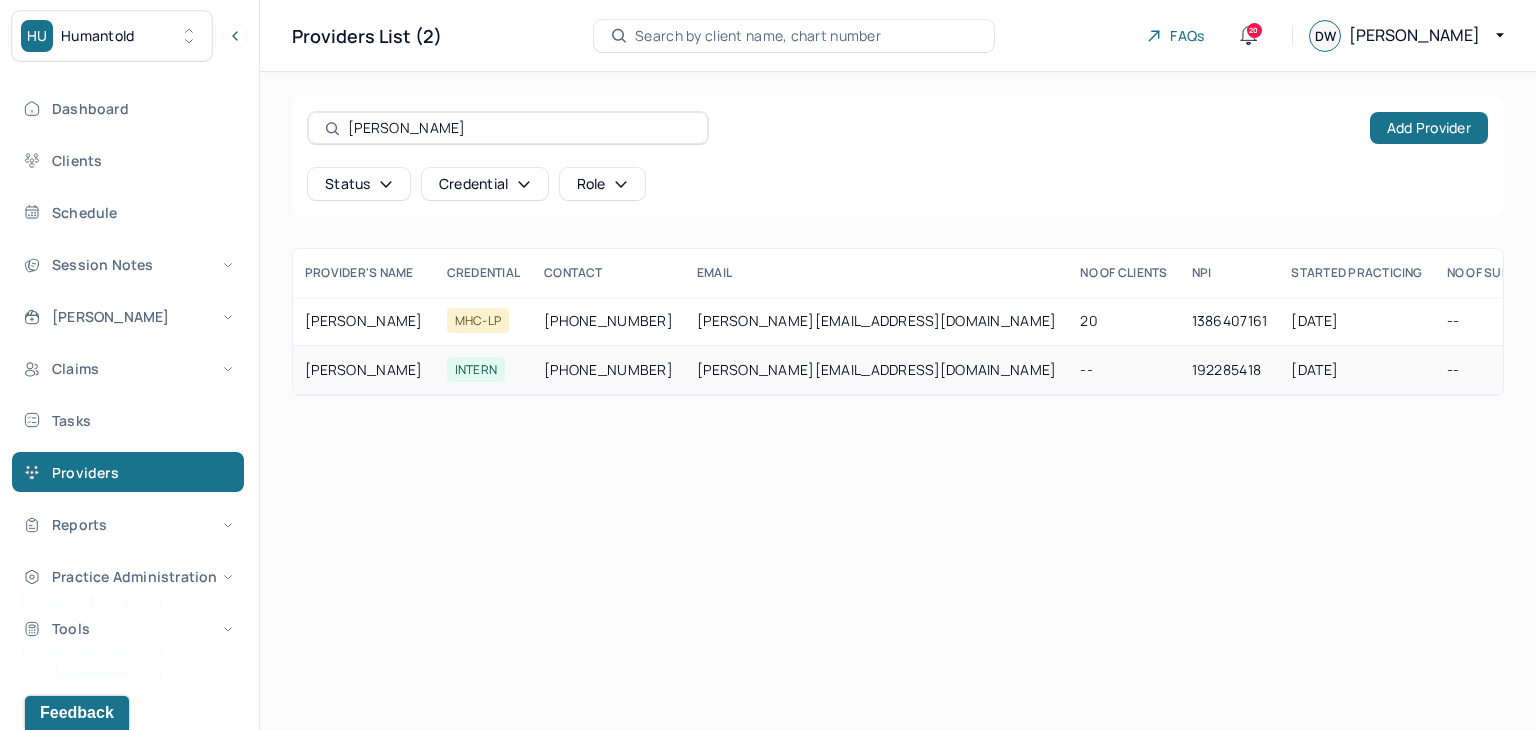 type on "Nadia" 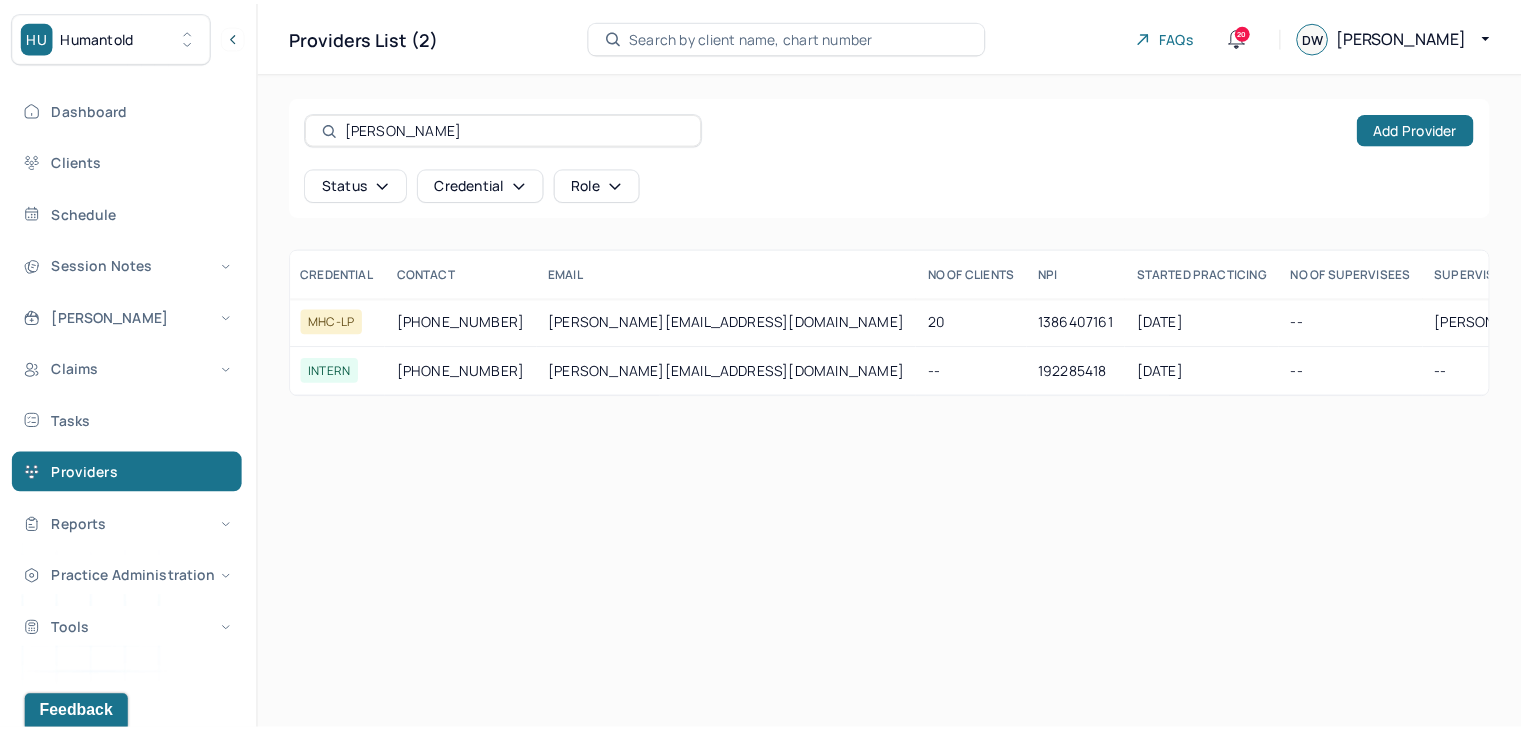 scroll, scrollTop: 0, scrollLeft: 0, axis: both 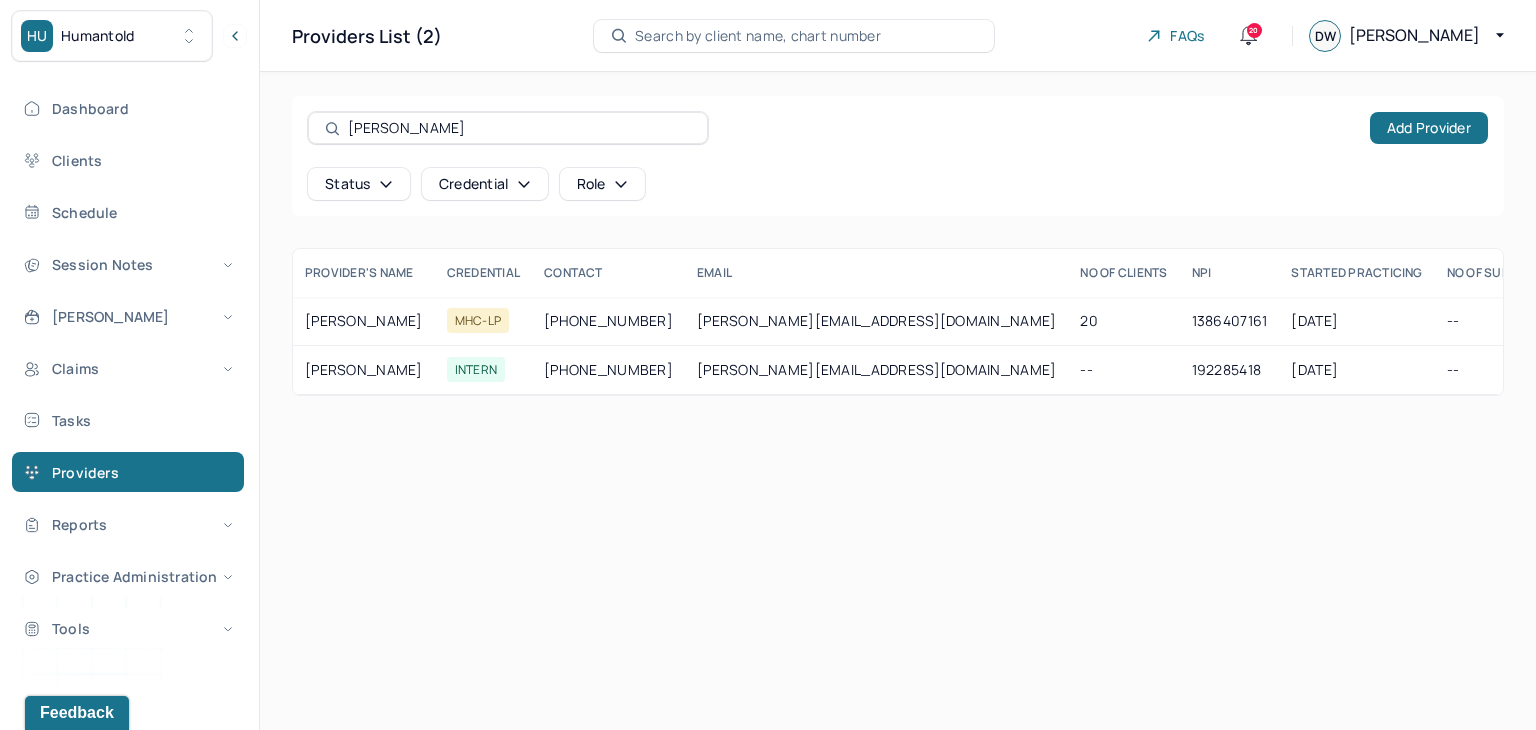 click on "Search by client name, chart number" at bounding box center (758, 36) 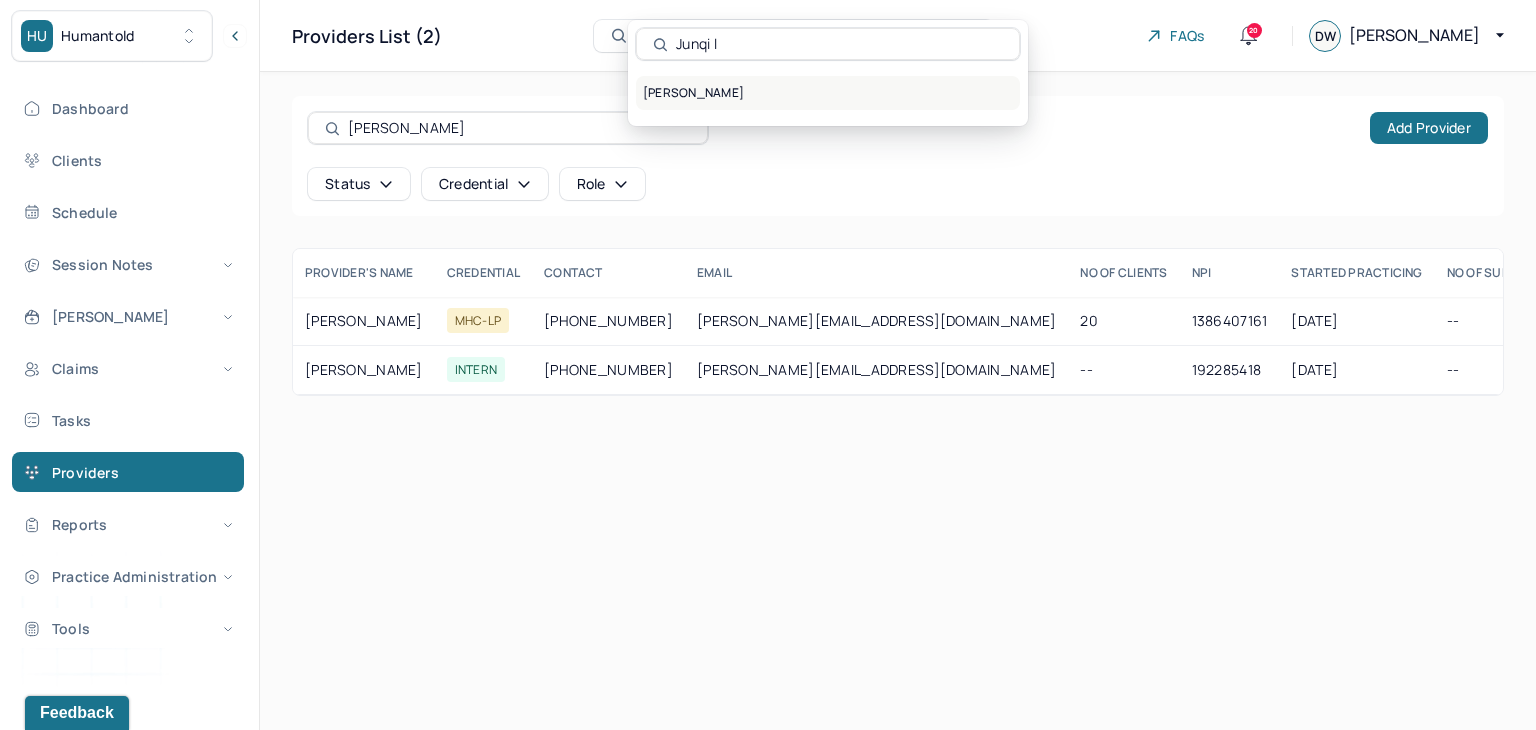 type on "Junqi l" 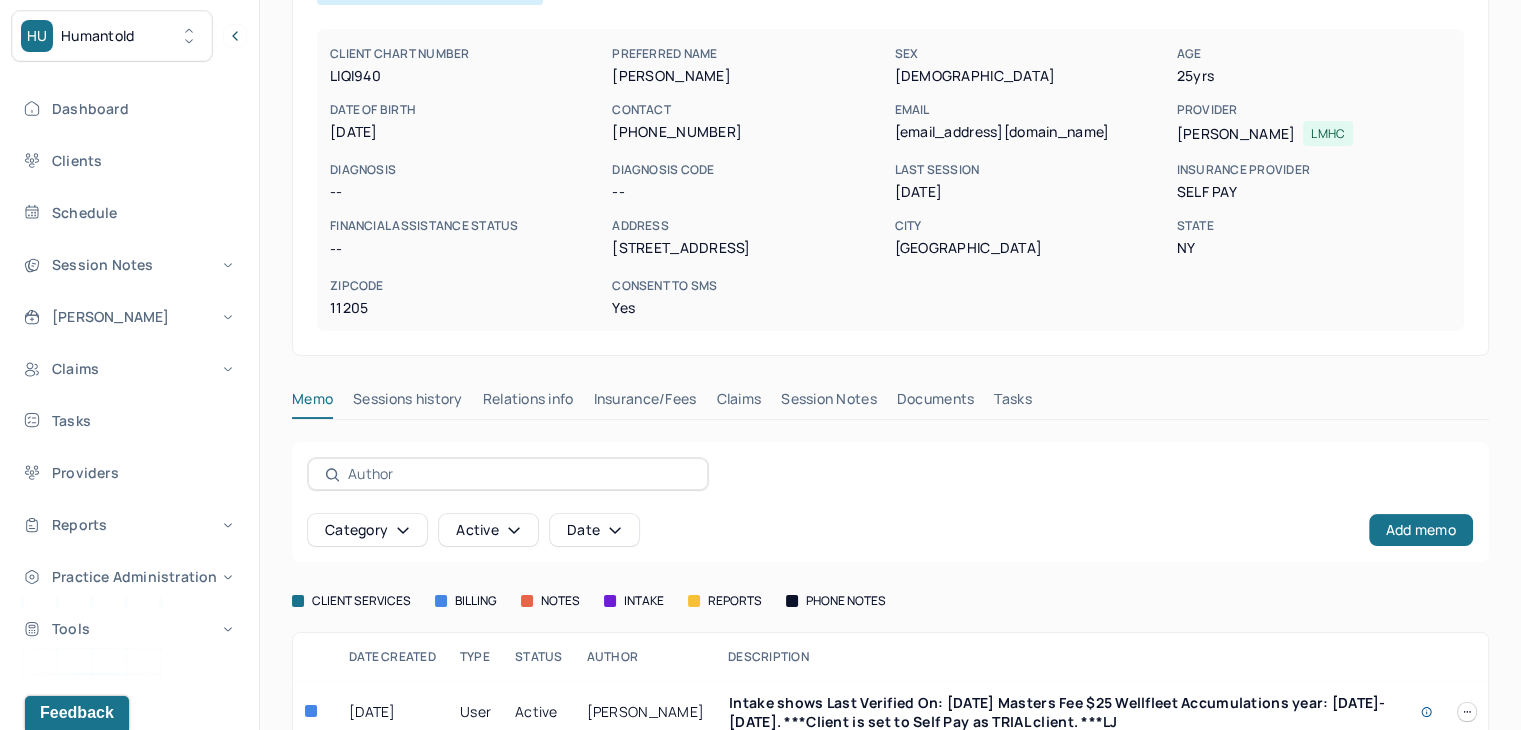 scroll, scrollTop: 235, scrollLeft: 0, axis: vertical 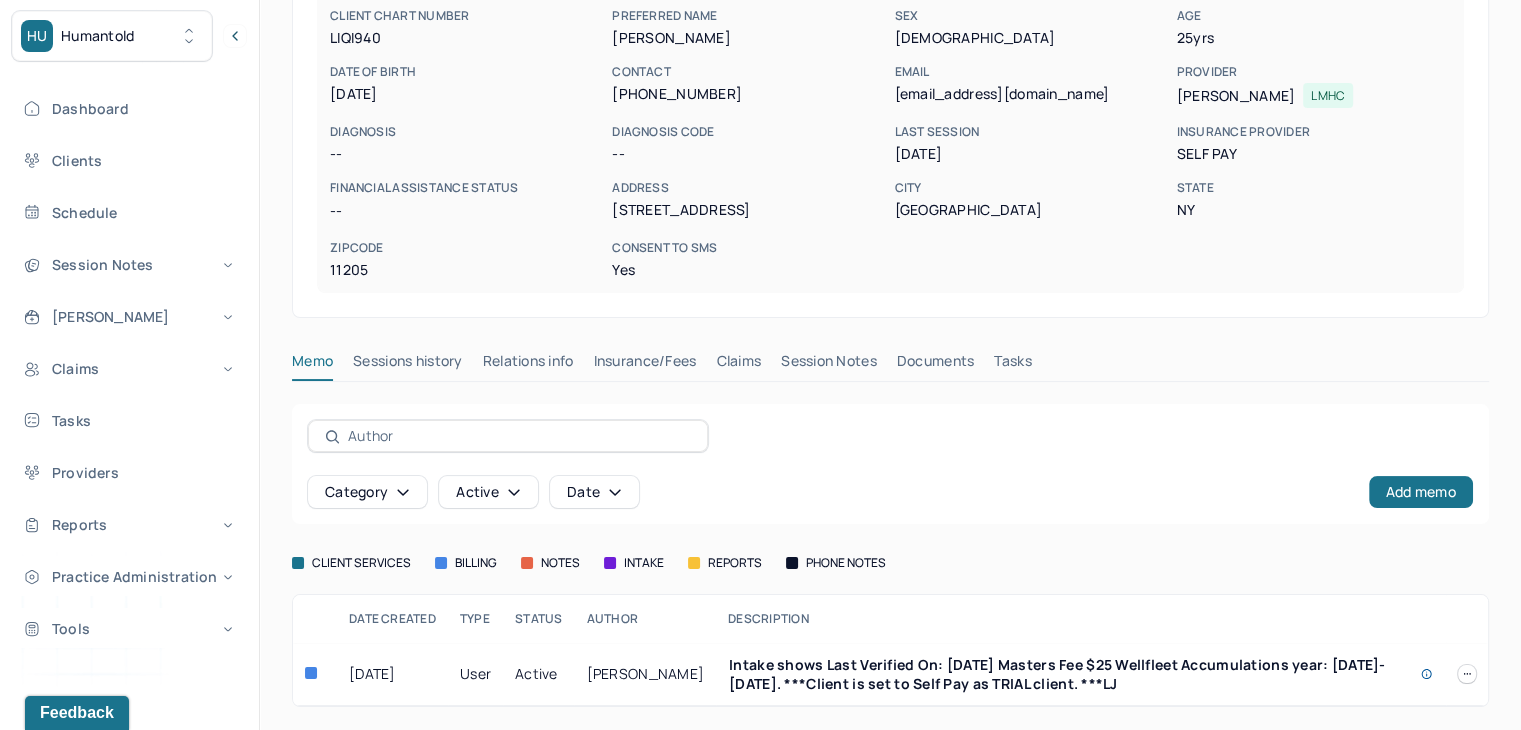 click on "Session Notes" at bounding box center (829, 365) 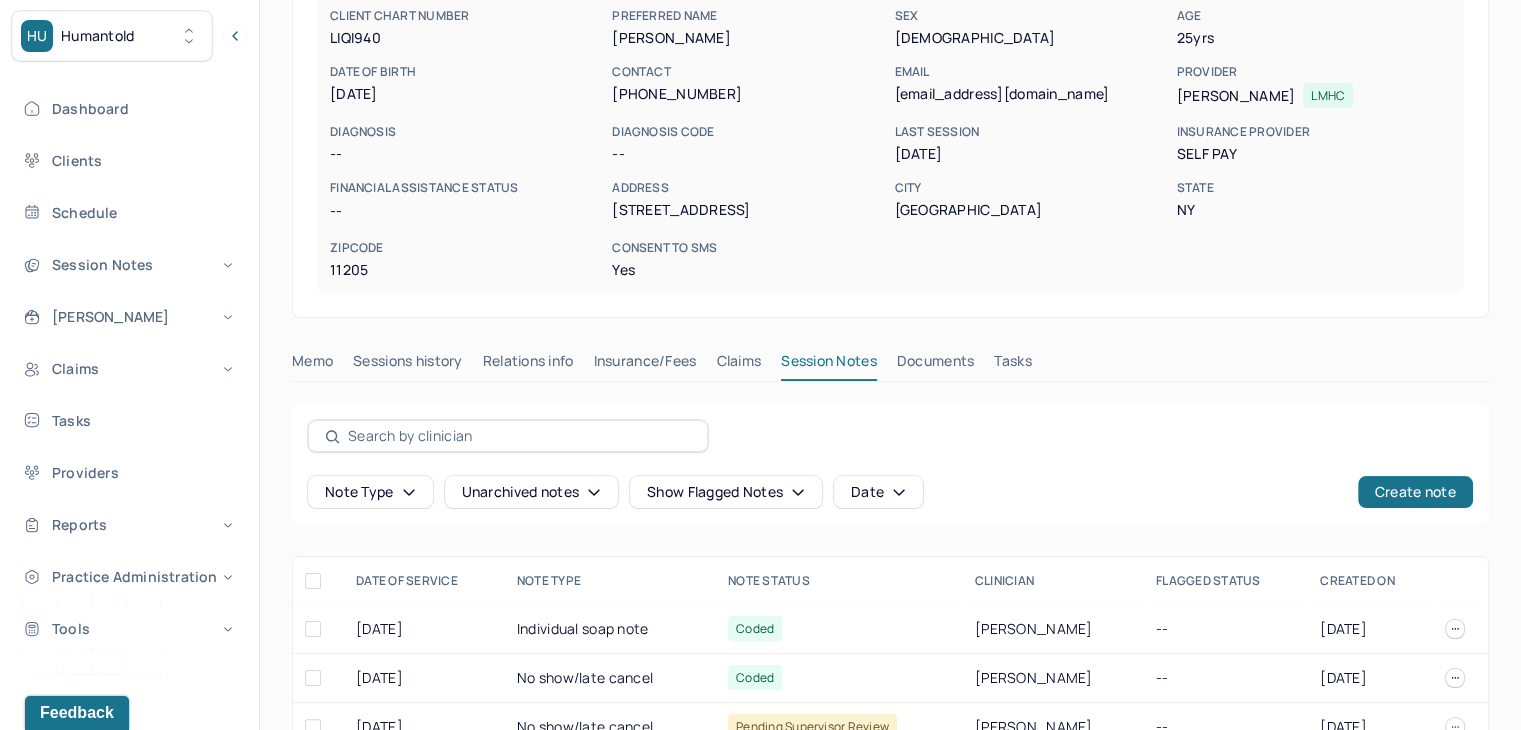 click on "Claims" at bounding box center (738, 365) 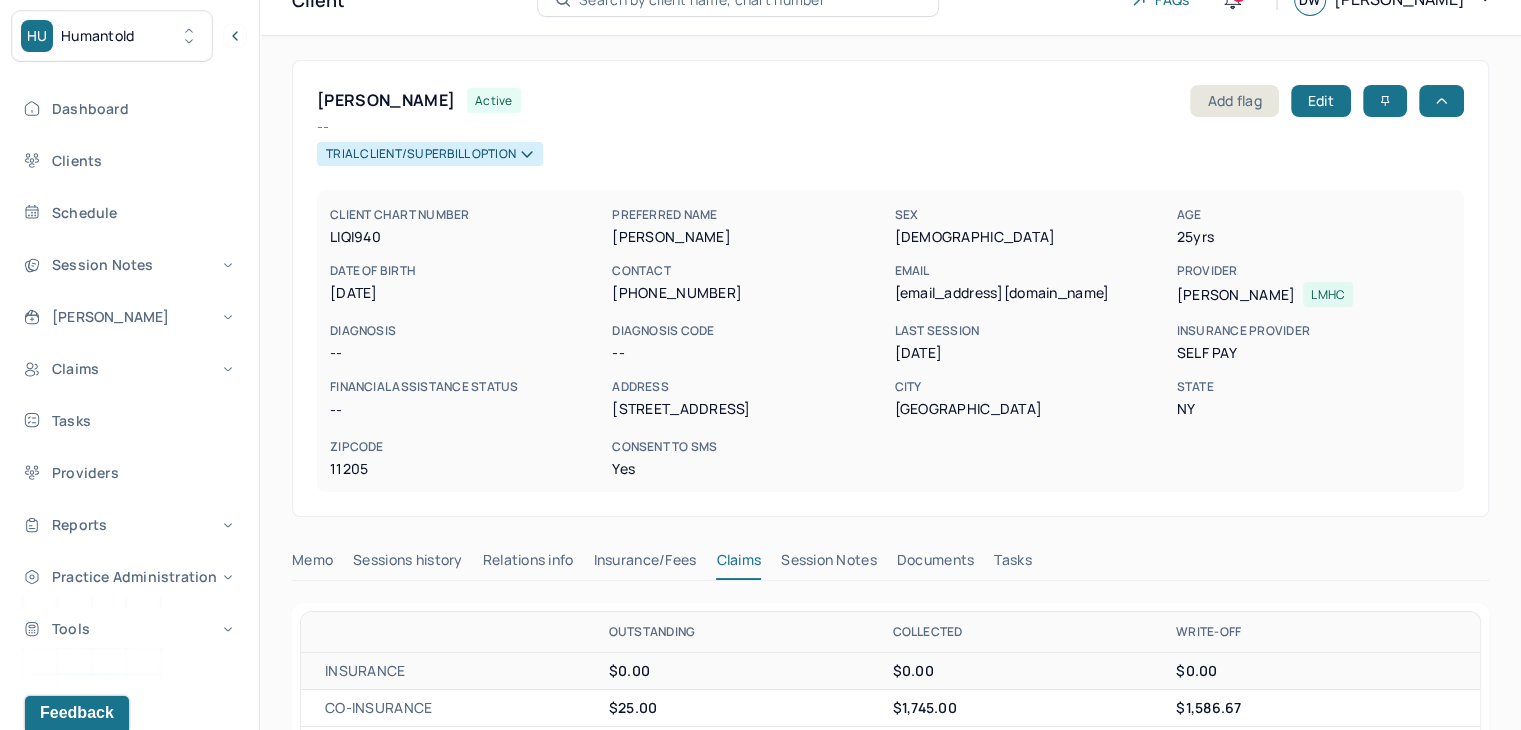 scroll, scrollTop: 0, scrollLeft: 0, axis: both 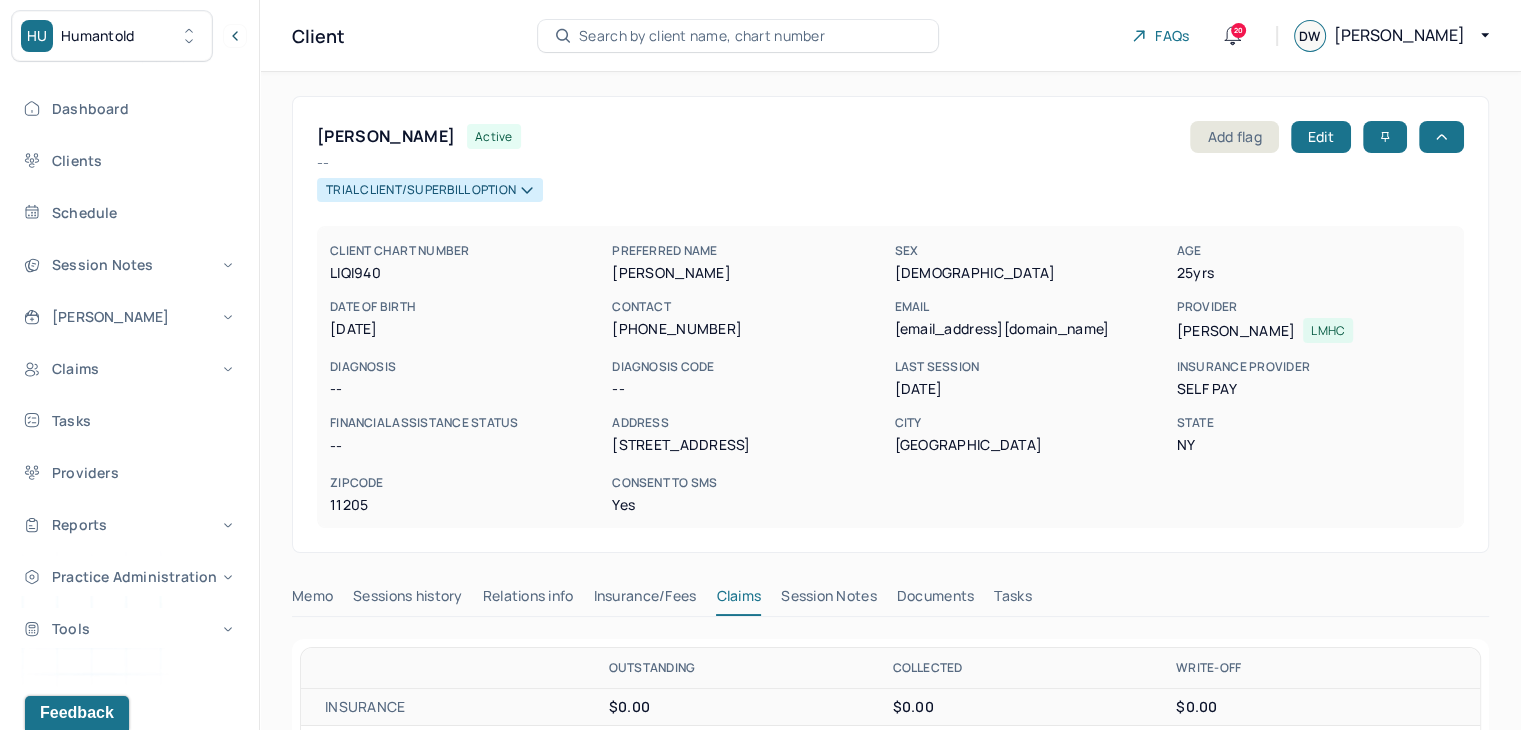 click on "Search by client name, chart number" at bounding box center [702, 36] 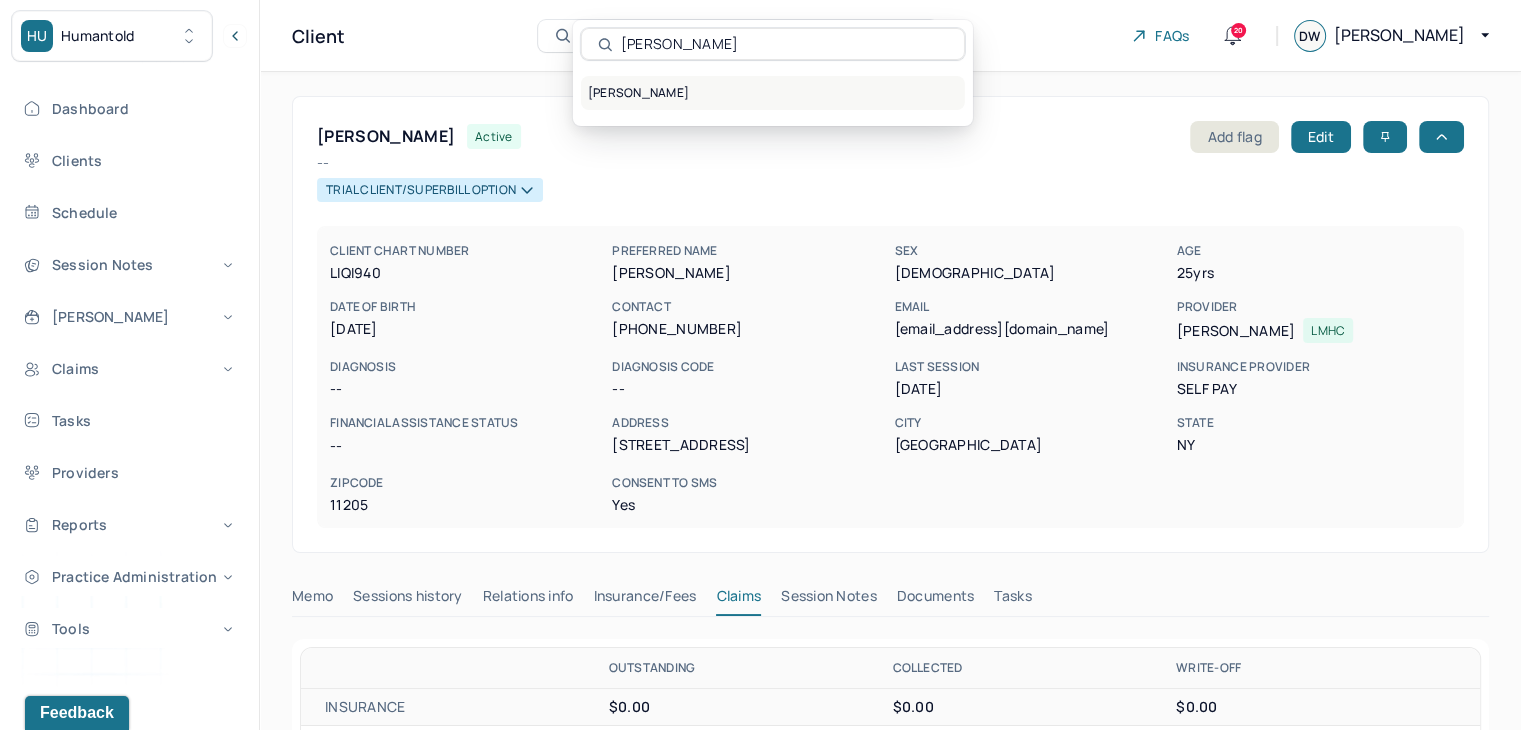 type on "Thron" 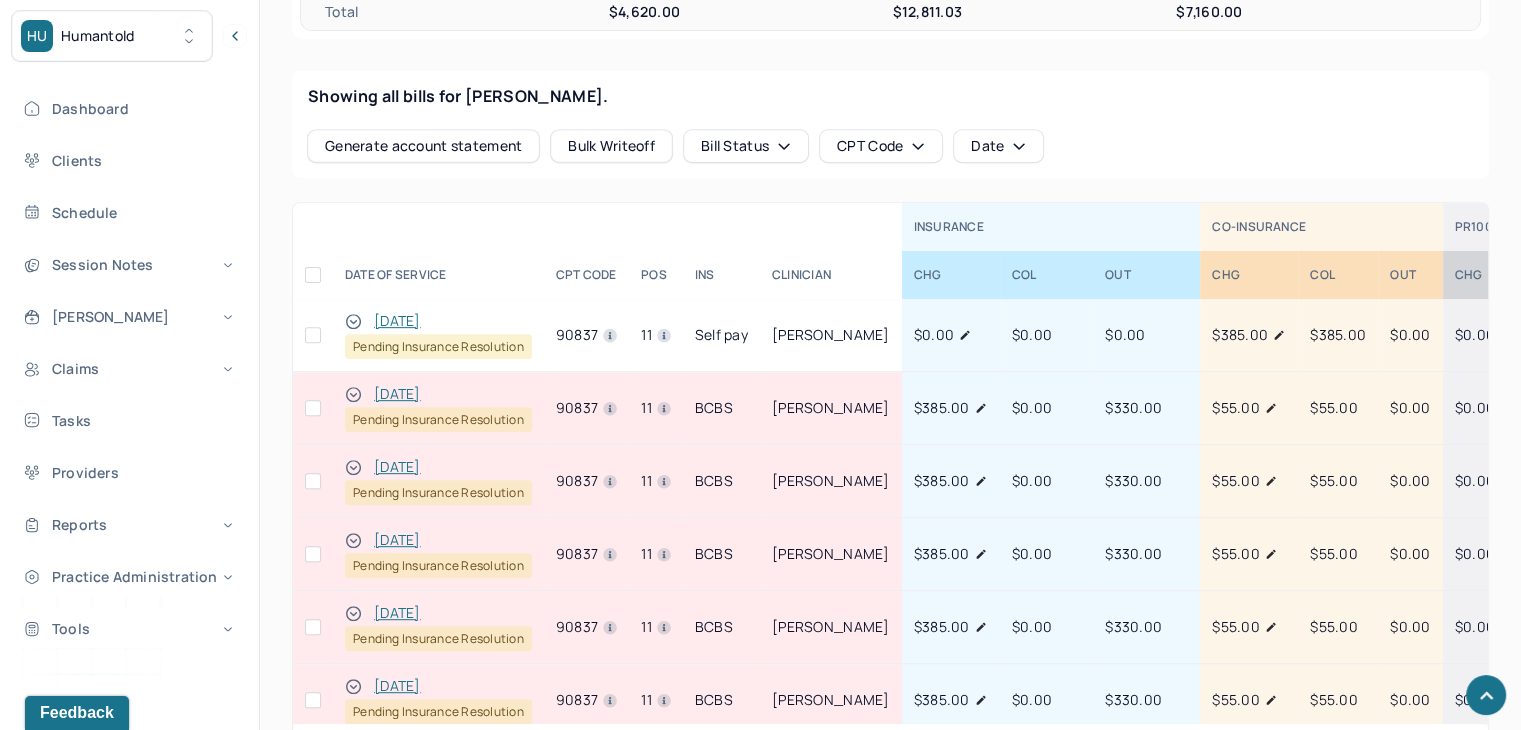 scroll, scrollTop: 600, scrollLeft: 0, axis: vertical 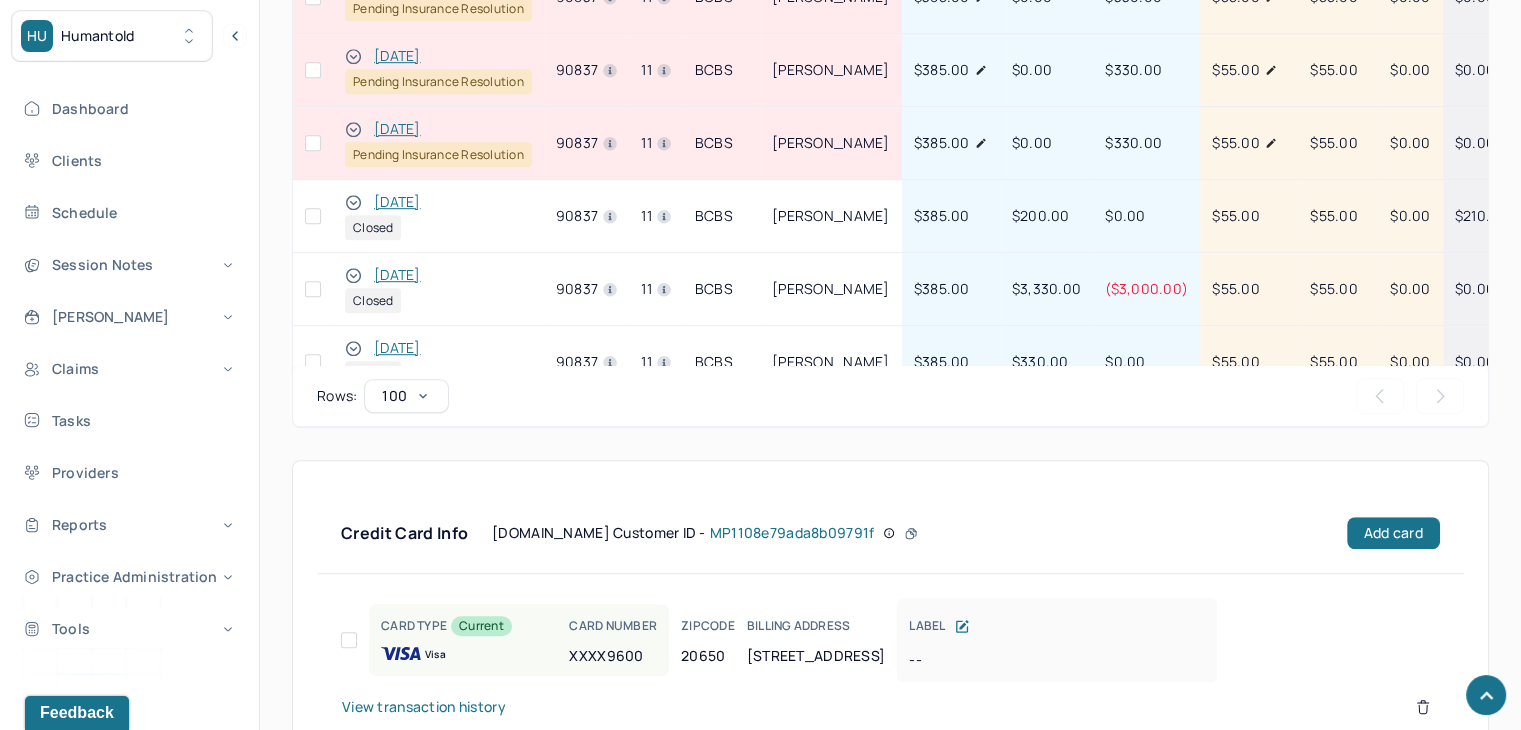 click 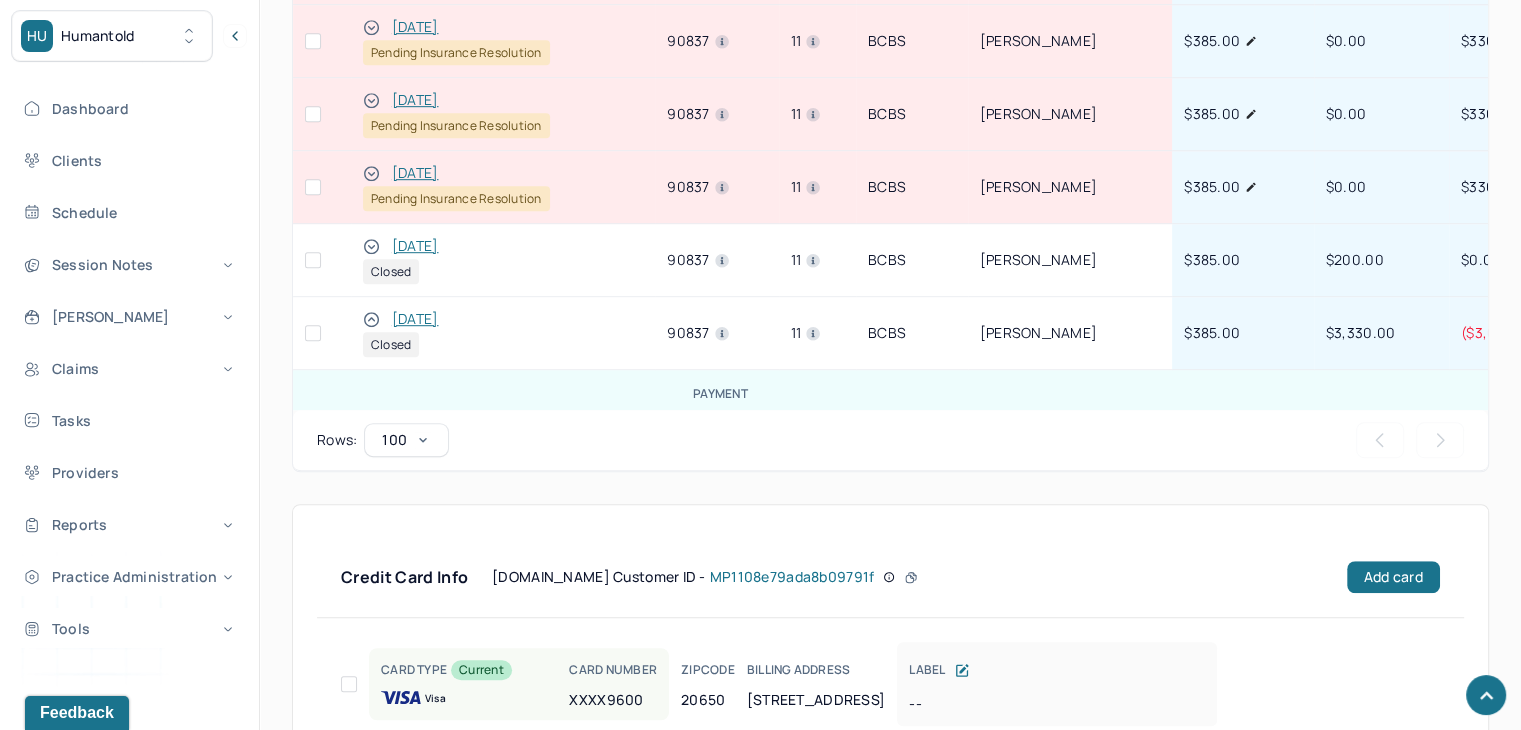 scroll, scrollTop: 1244, scrollLeft: 0, axis: vertical 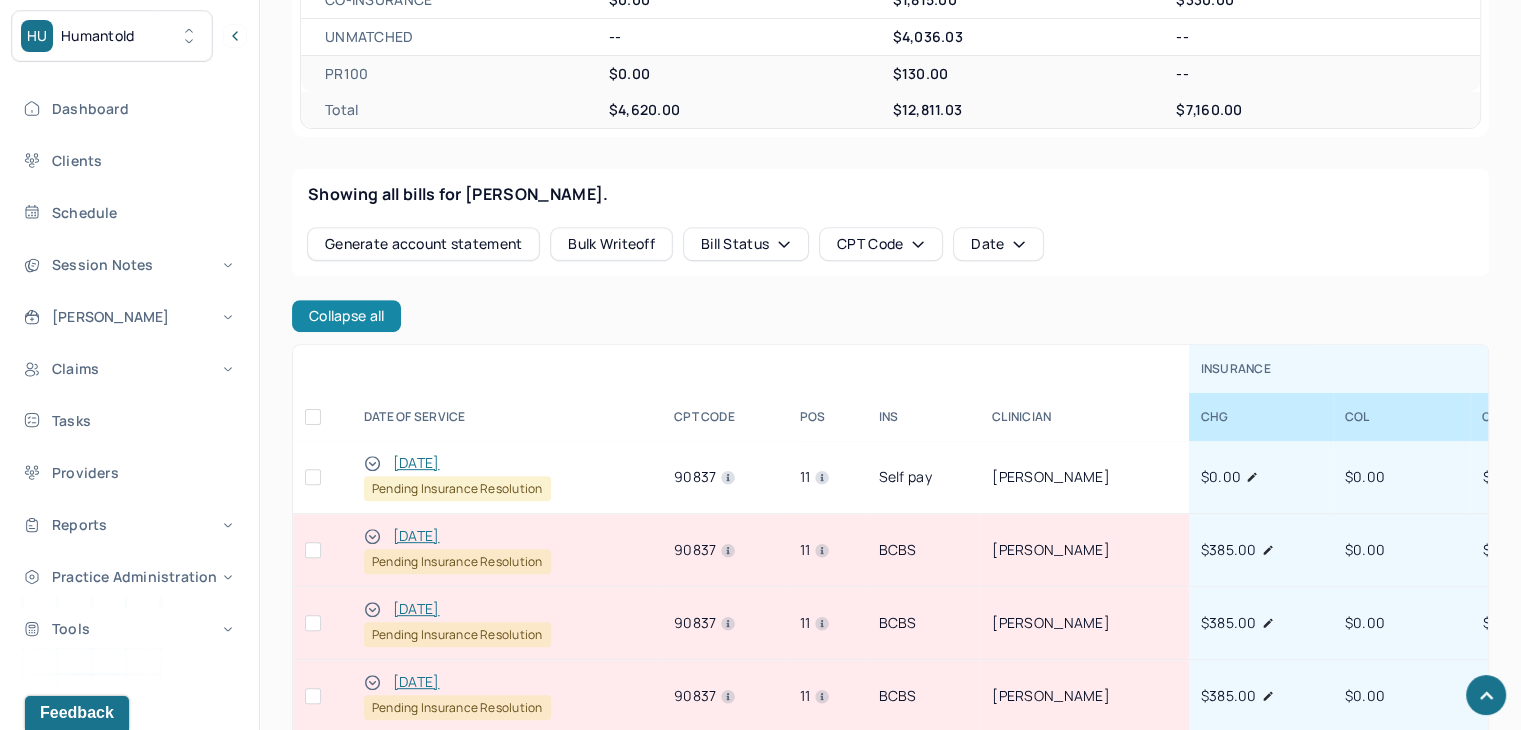 click on "Collapse all" at bounding box center (346, 316) 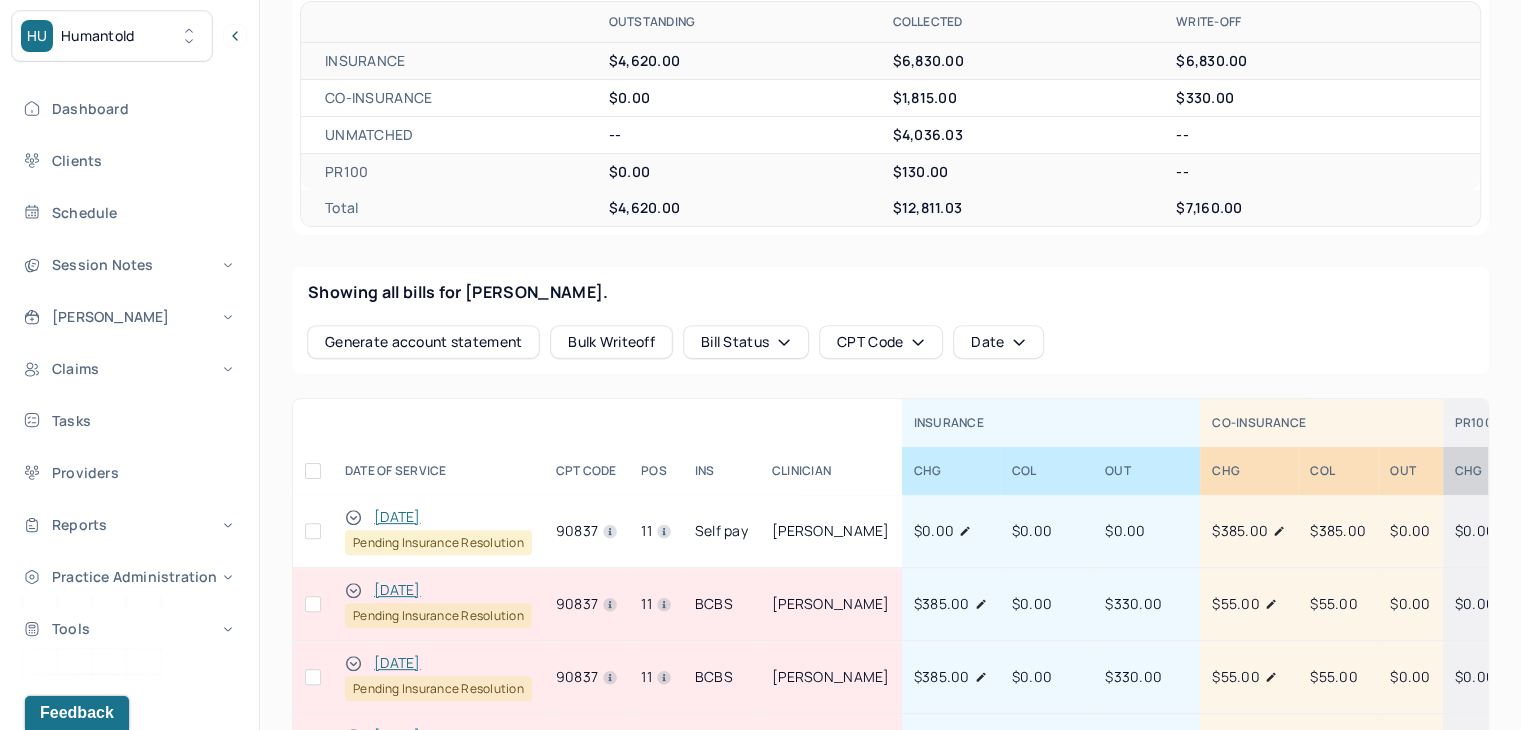 scroll, scrollTop: 700, scrollLeft: 0, axis: vertical 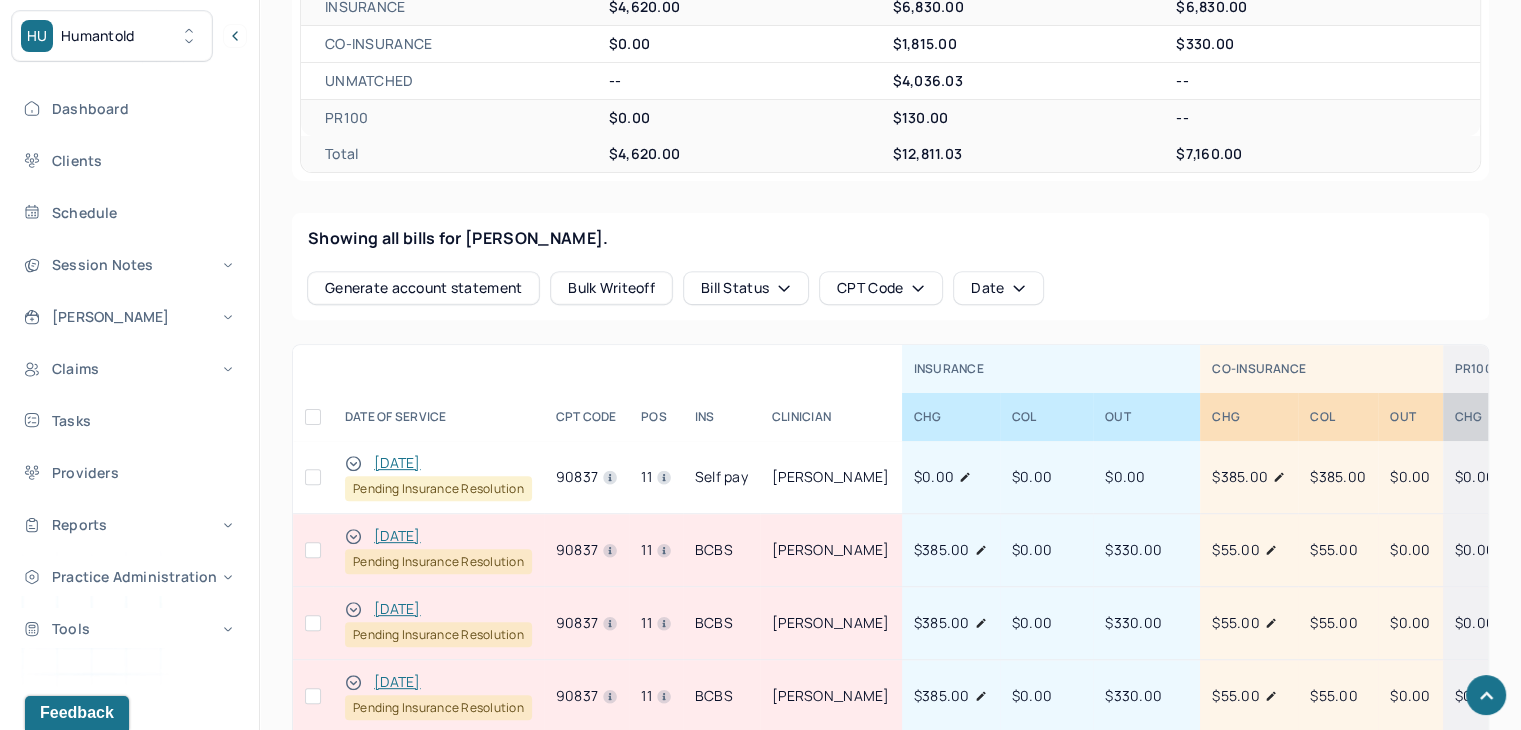 click at bounding box center [353, 463] 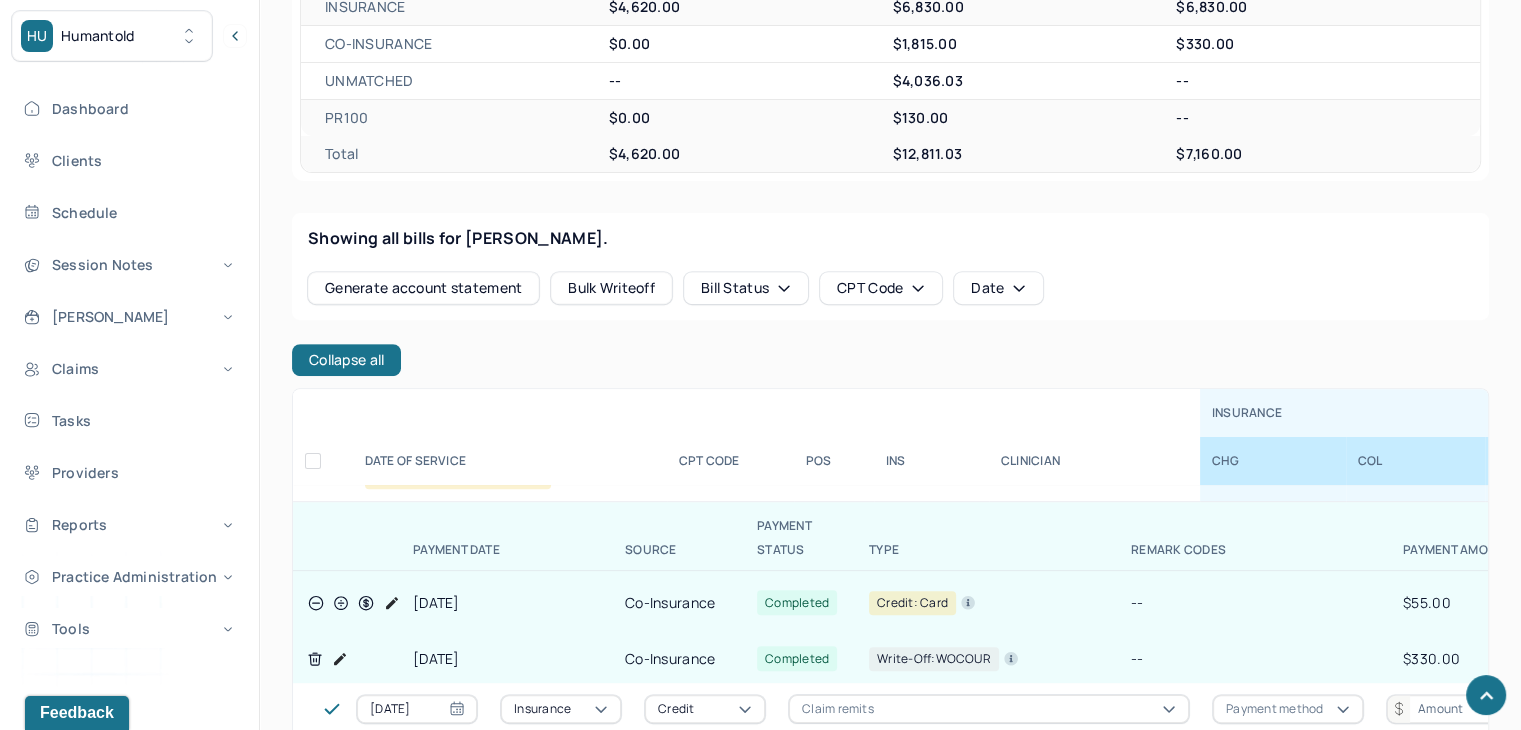 scroll, scrollTop: 0, scrollLeft: 0, axis: both 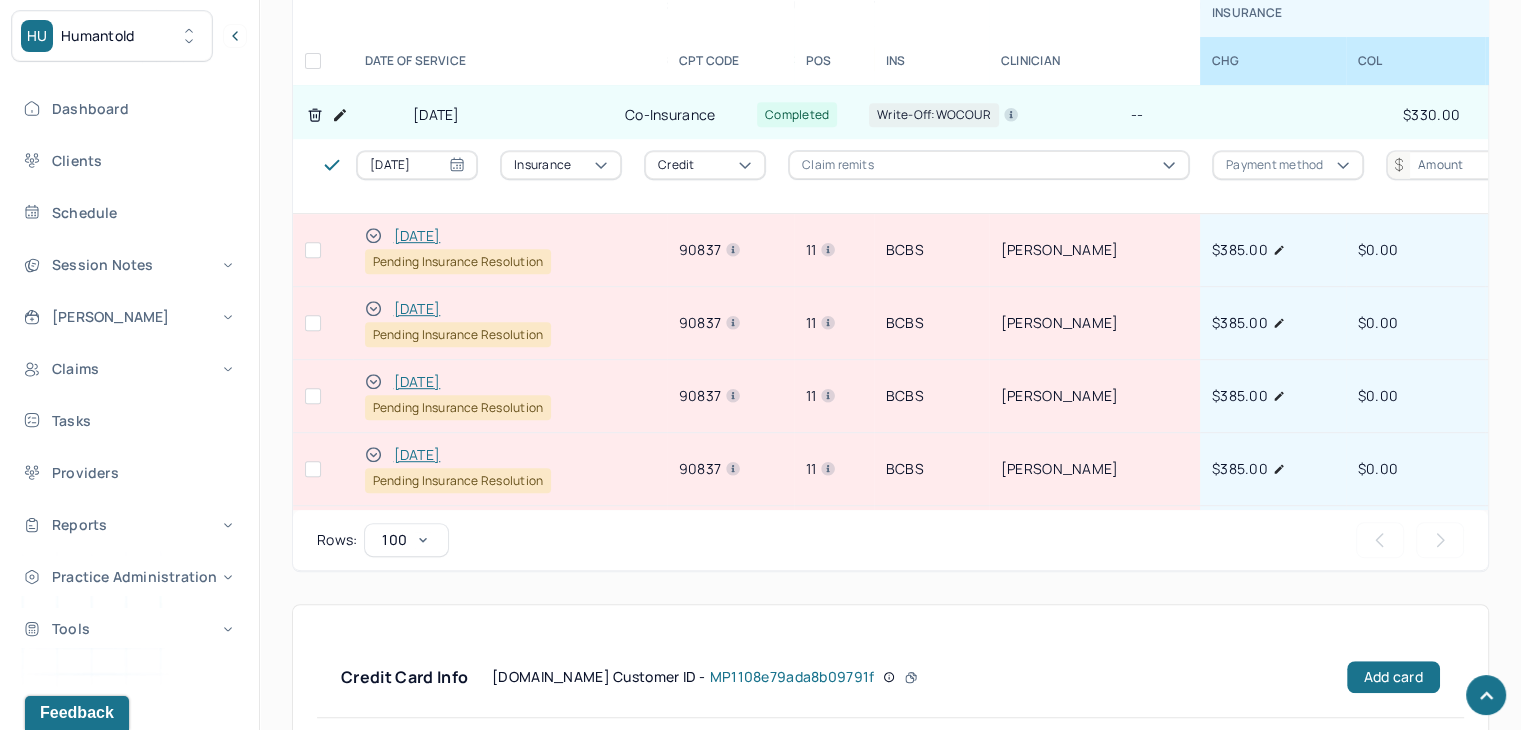click 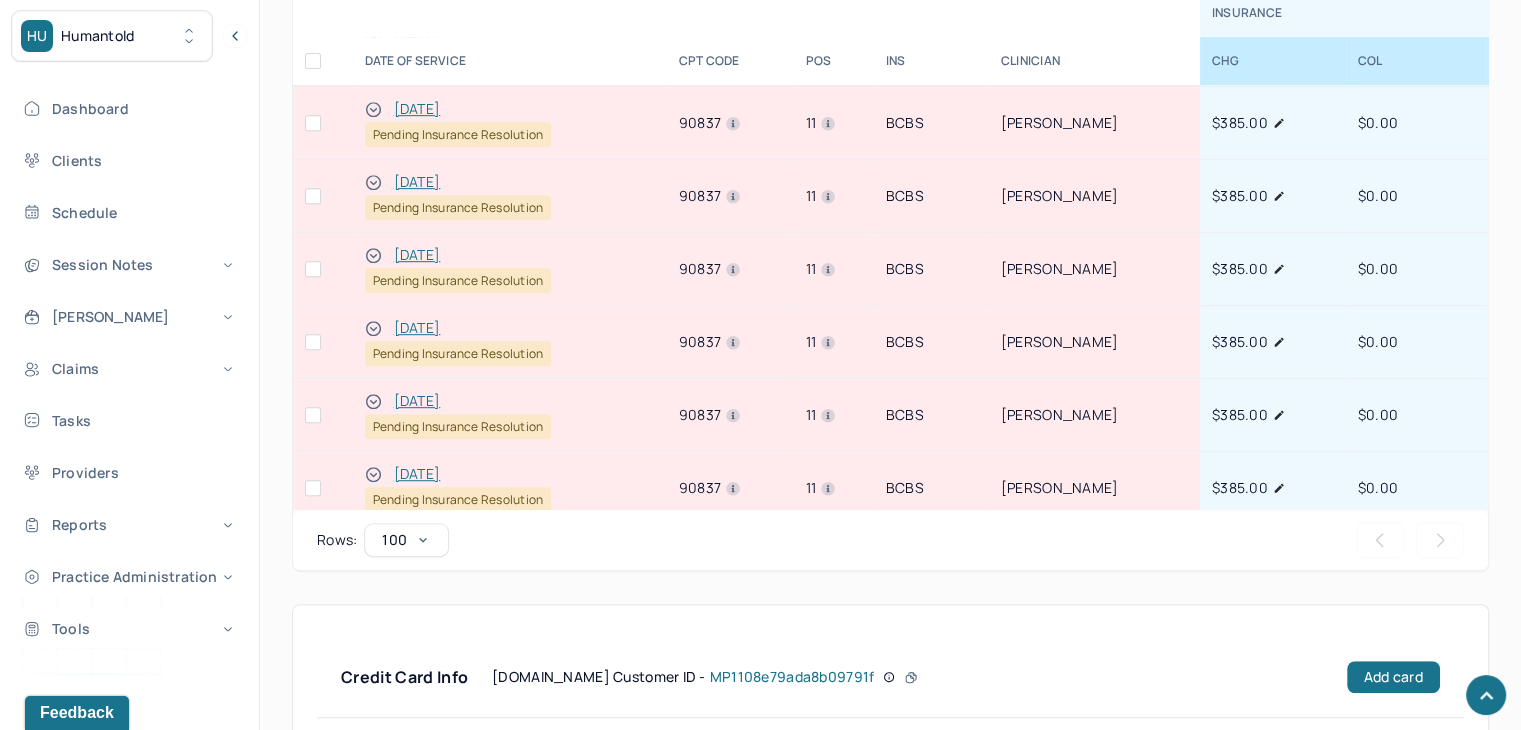 scroll, scrollTop: 800, scrollLeft: 0, axis: vertical 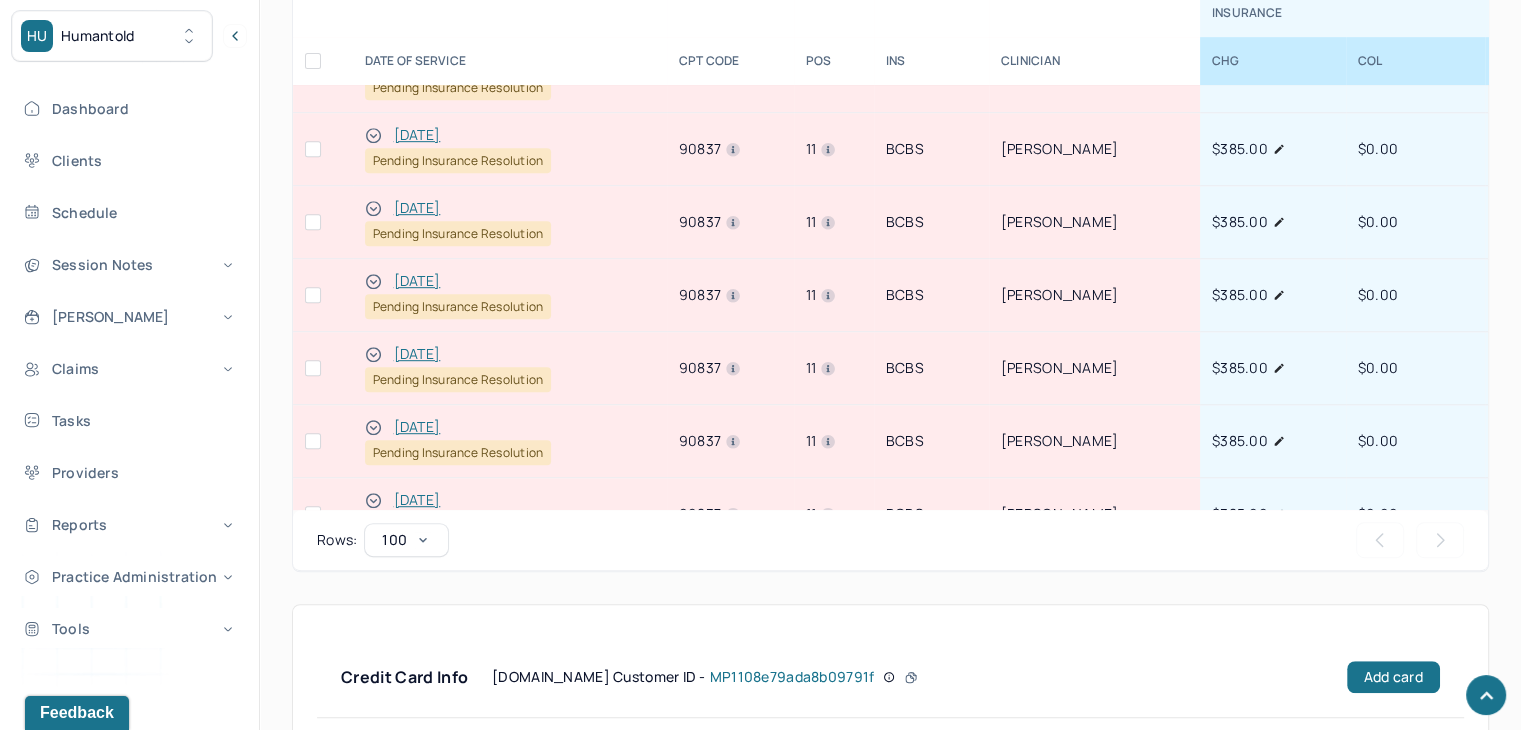 click 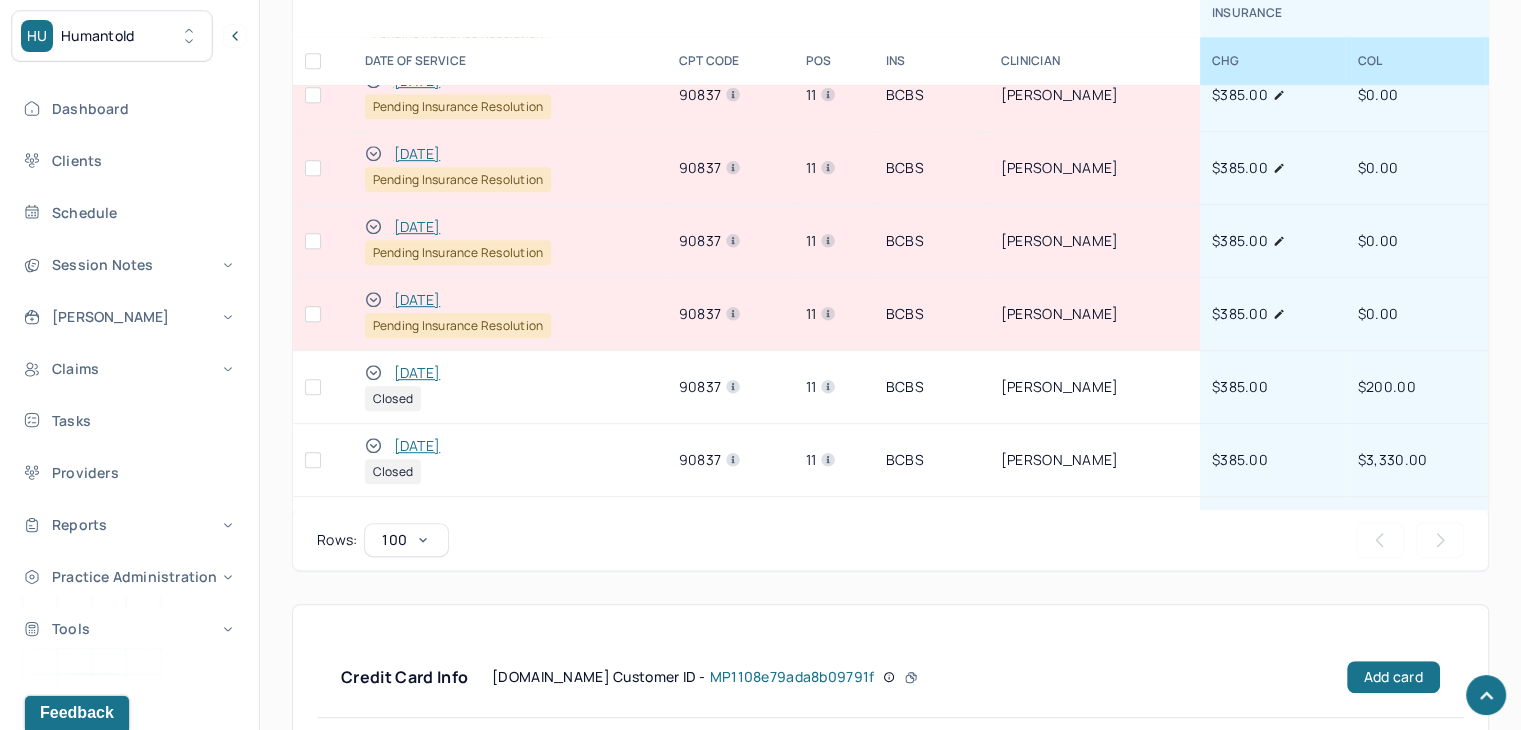 scroll, scrollTop: 1600, scrollLeft: 0, axis: vertical 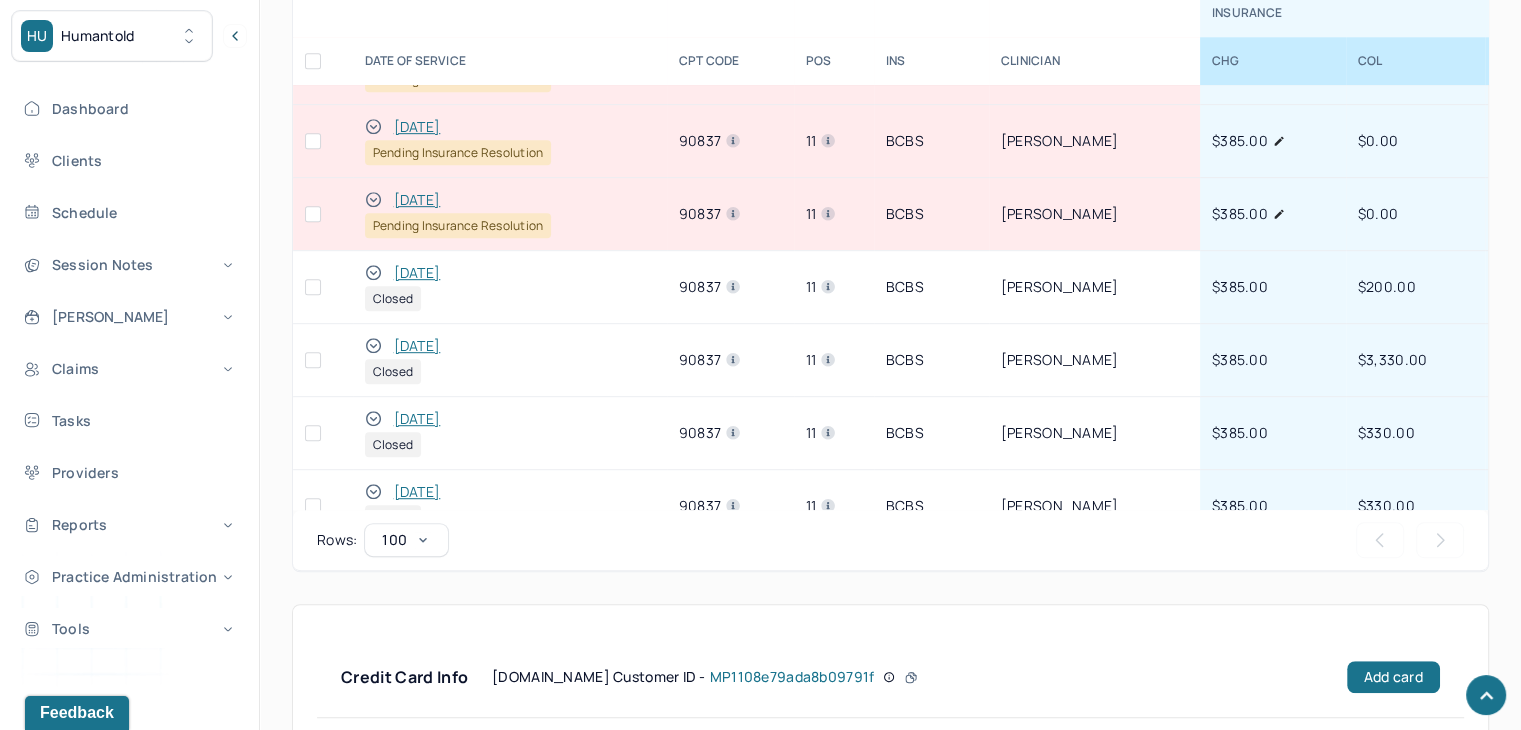 click 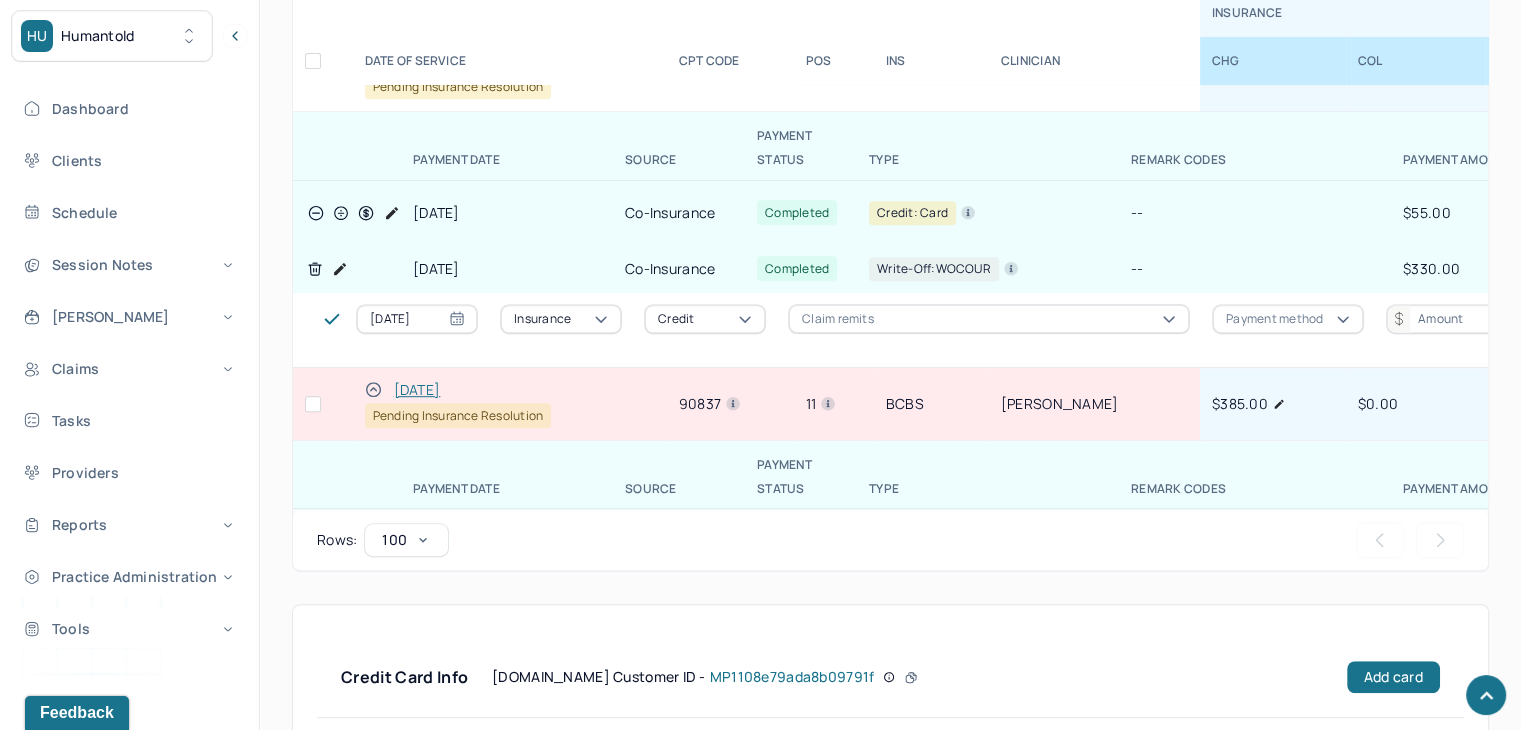scroll, scrollTop: 0, scrollLeft: 0, axis: both 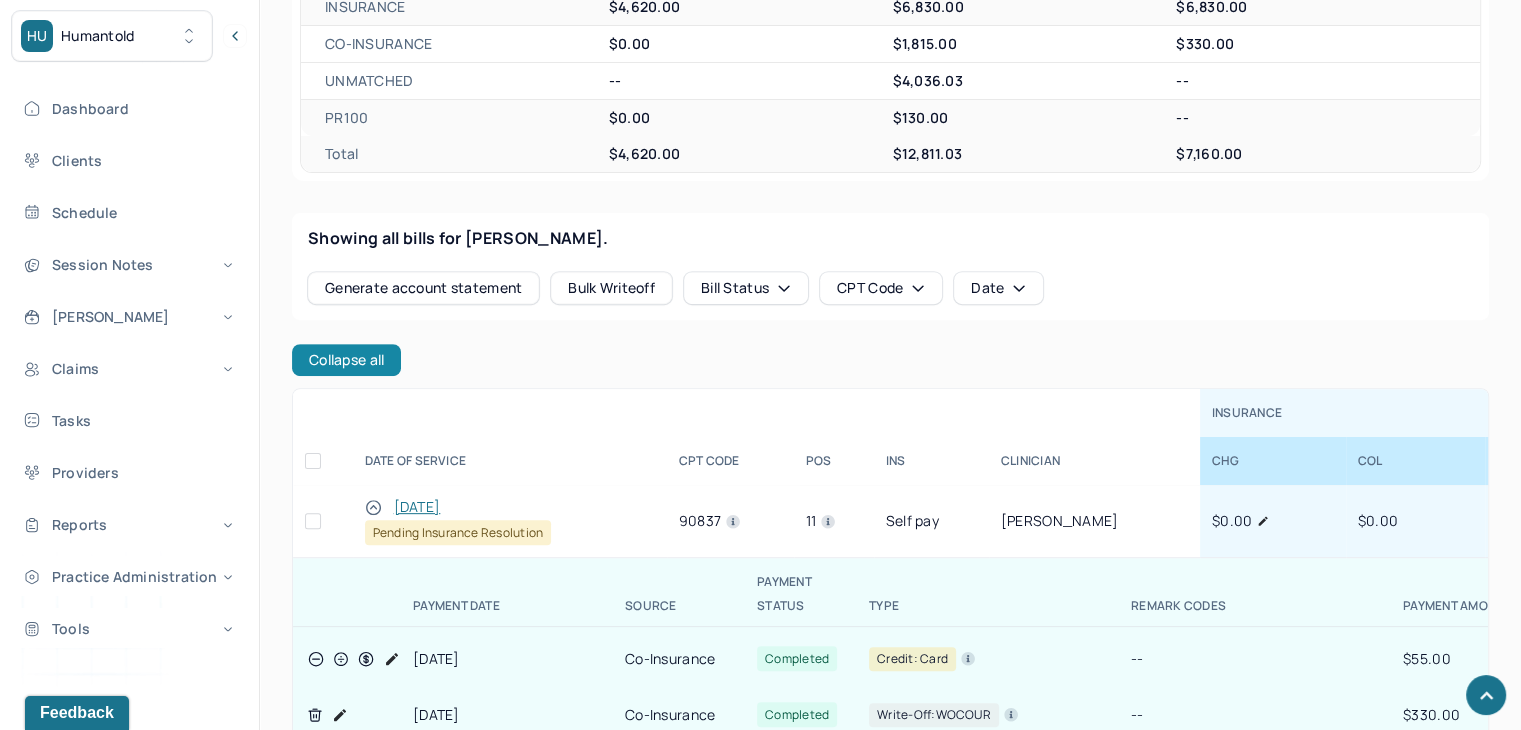 click on "Collapse all" at bounding box center (346, 360) 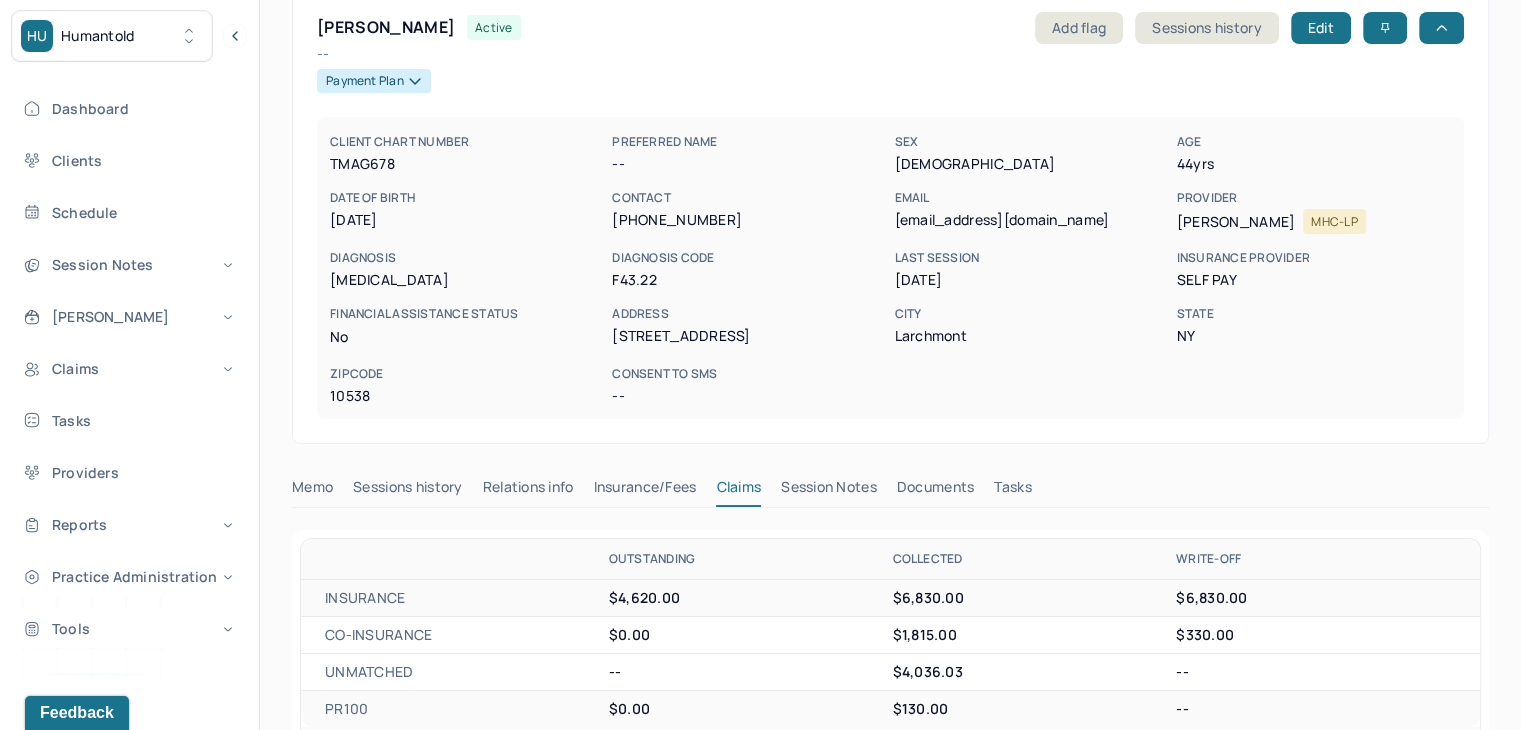 scroll, scrollTop: 0, scrollLeft: 0, axis: both 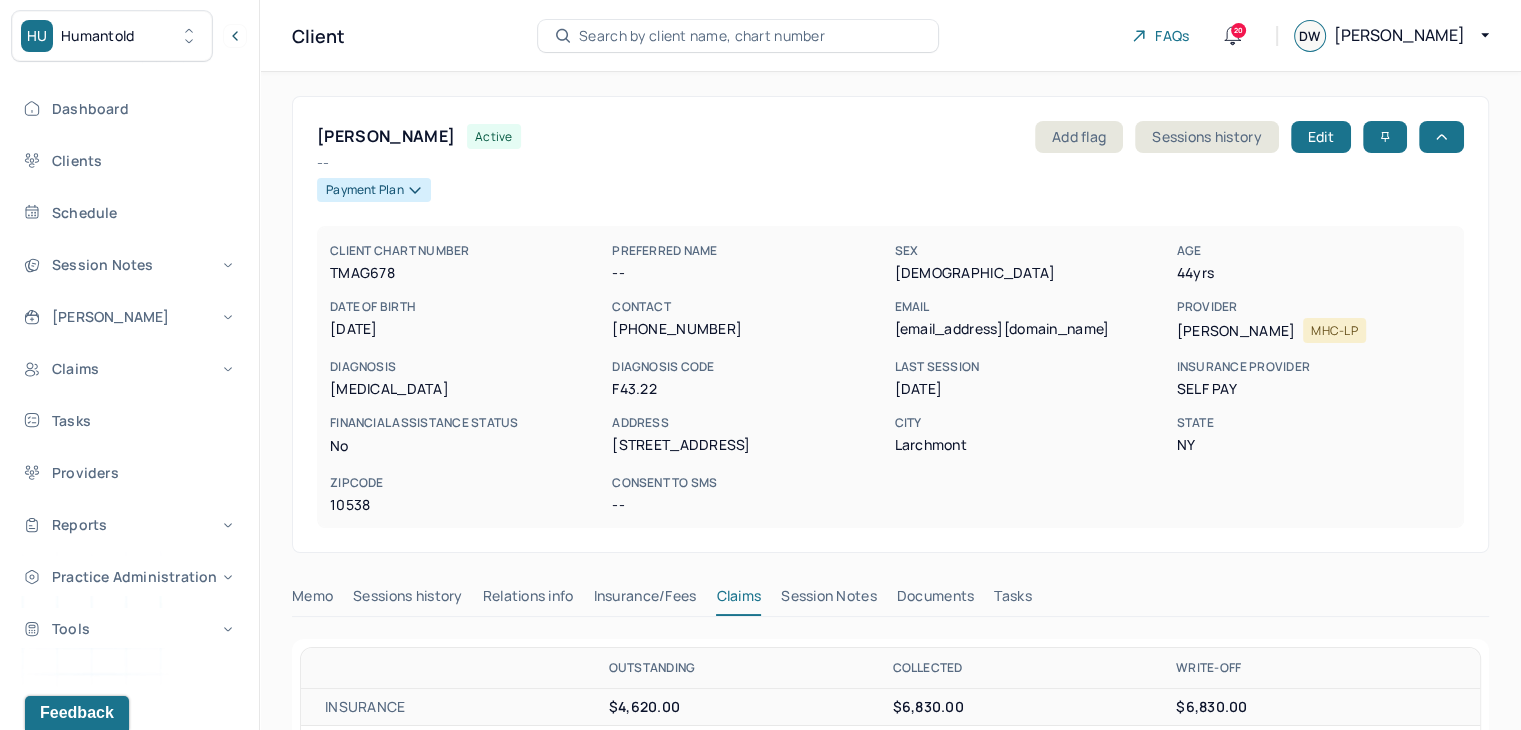 click on "Search by client name, chart number" at bounding box center (738, 36) 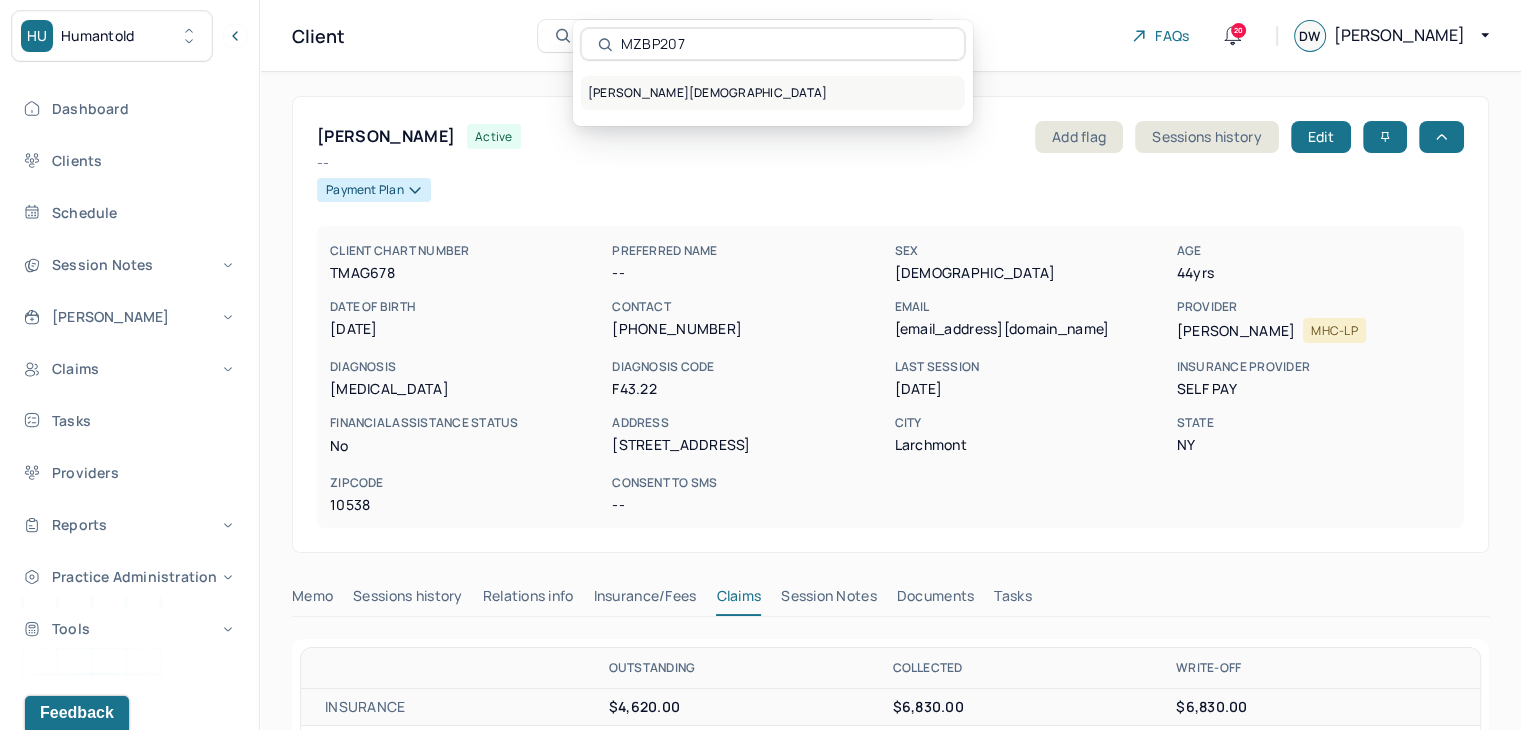 type on "MZBP207" 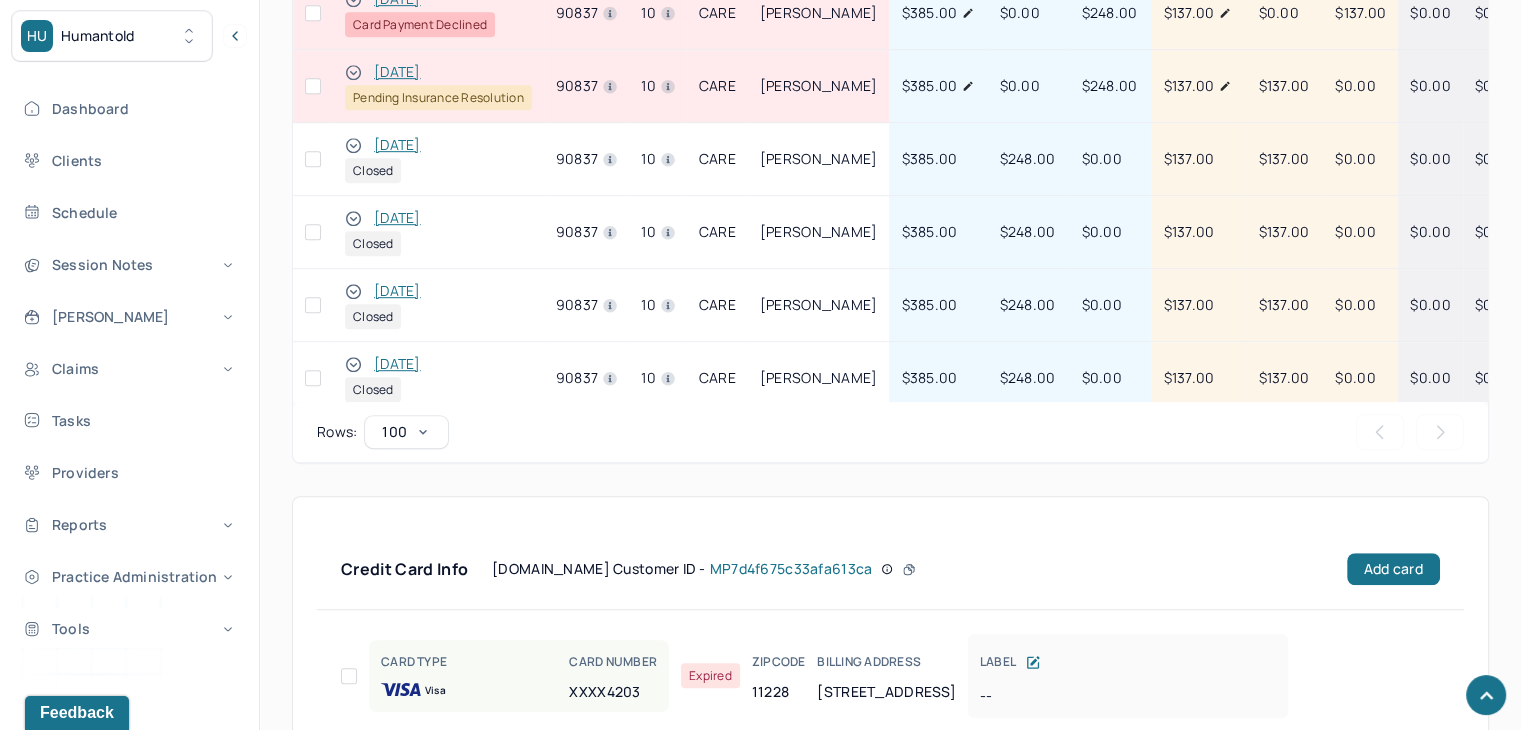 scroll, scrollTop: 1141, scrollLeft: 0, axis: vertical 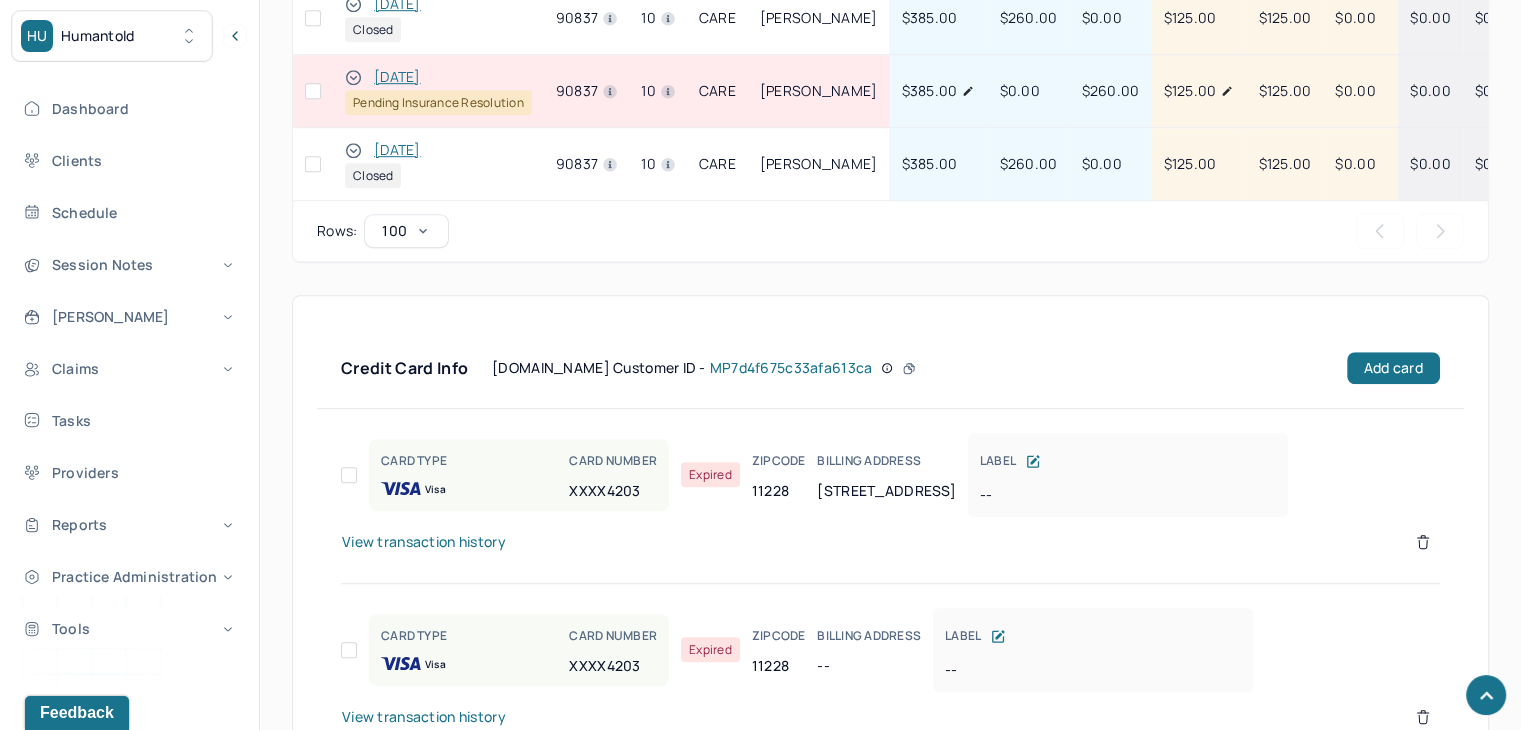 click 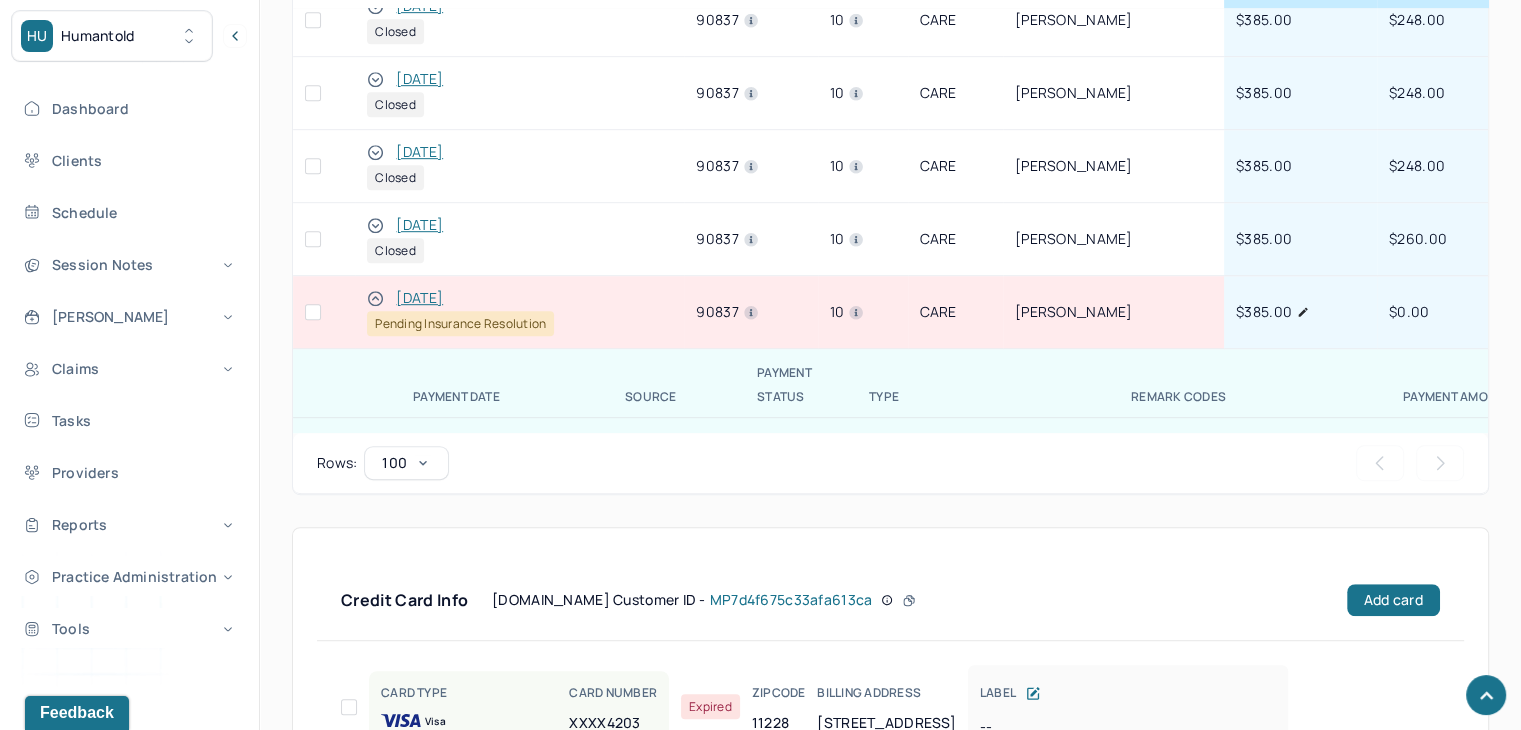 scroll, scrollTop: 1085, scrollLeft: 0, axis: vertical 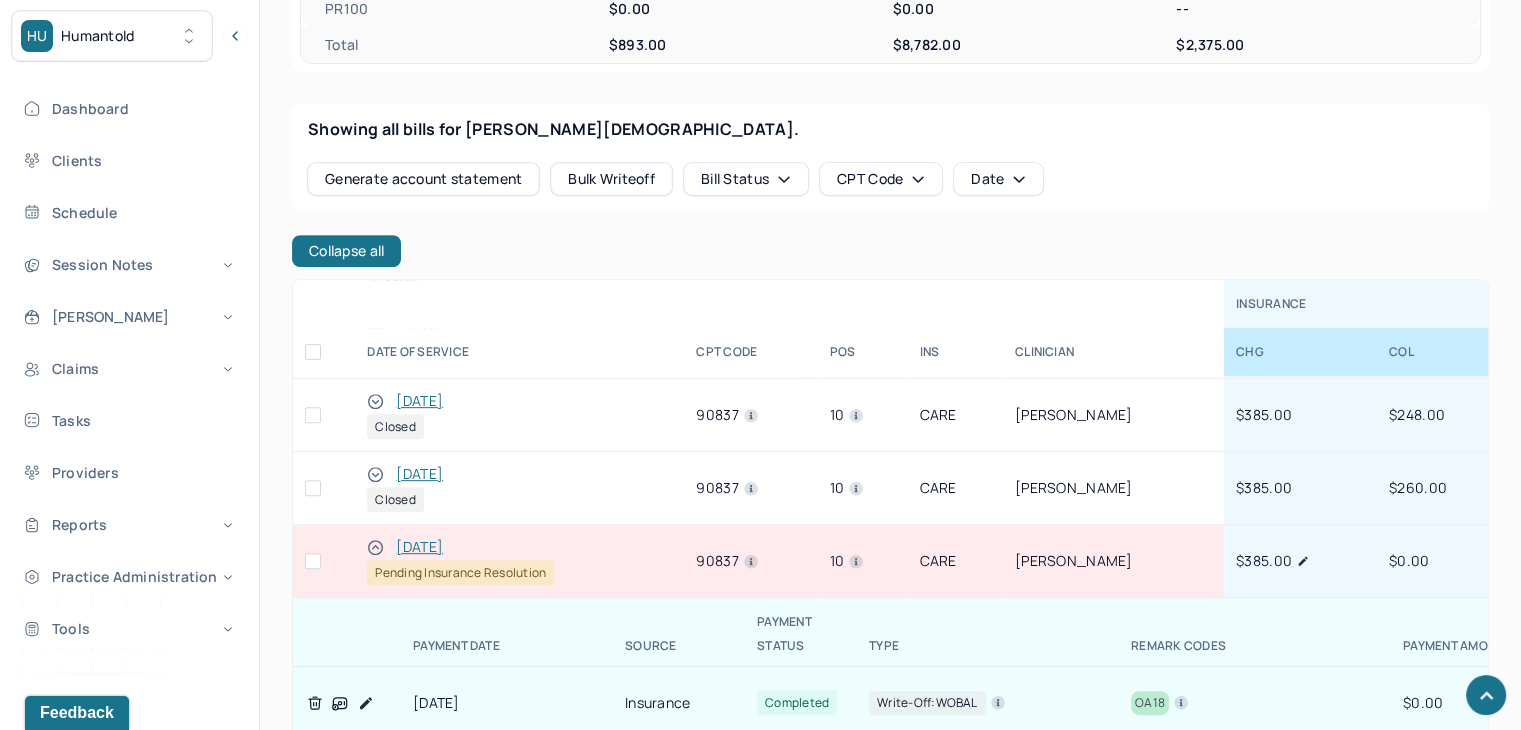 click 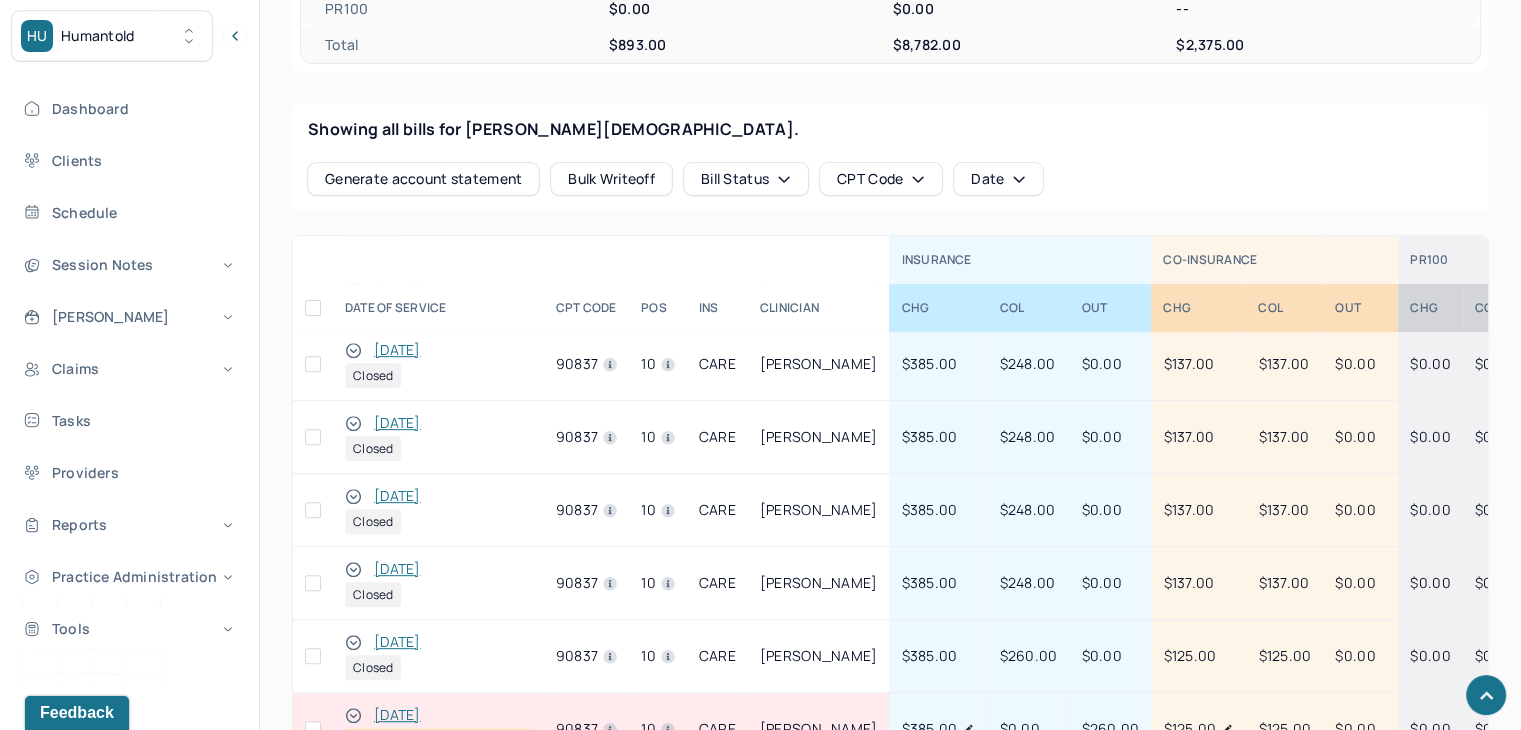 scroll, scrollTop: 181, scrollLeft: 0, axis: vertical 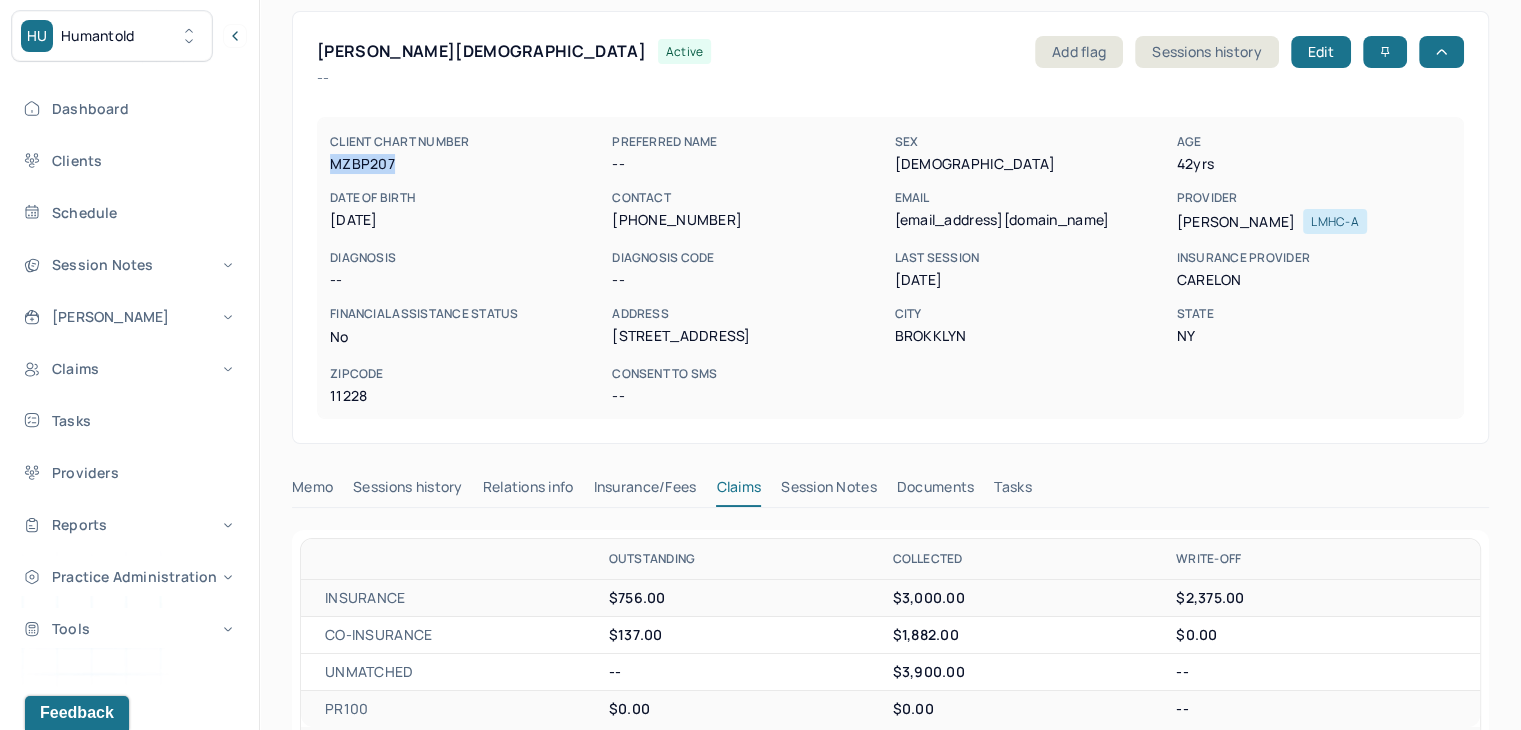 drag, startPoint x: 398, startPoint y: 159, endPoint x: 332, endPoint y: 170, distance: 66.910385 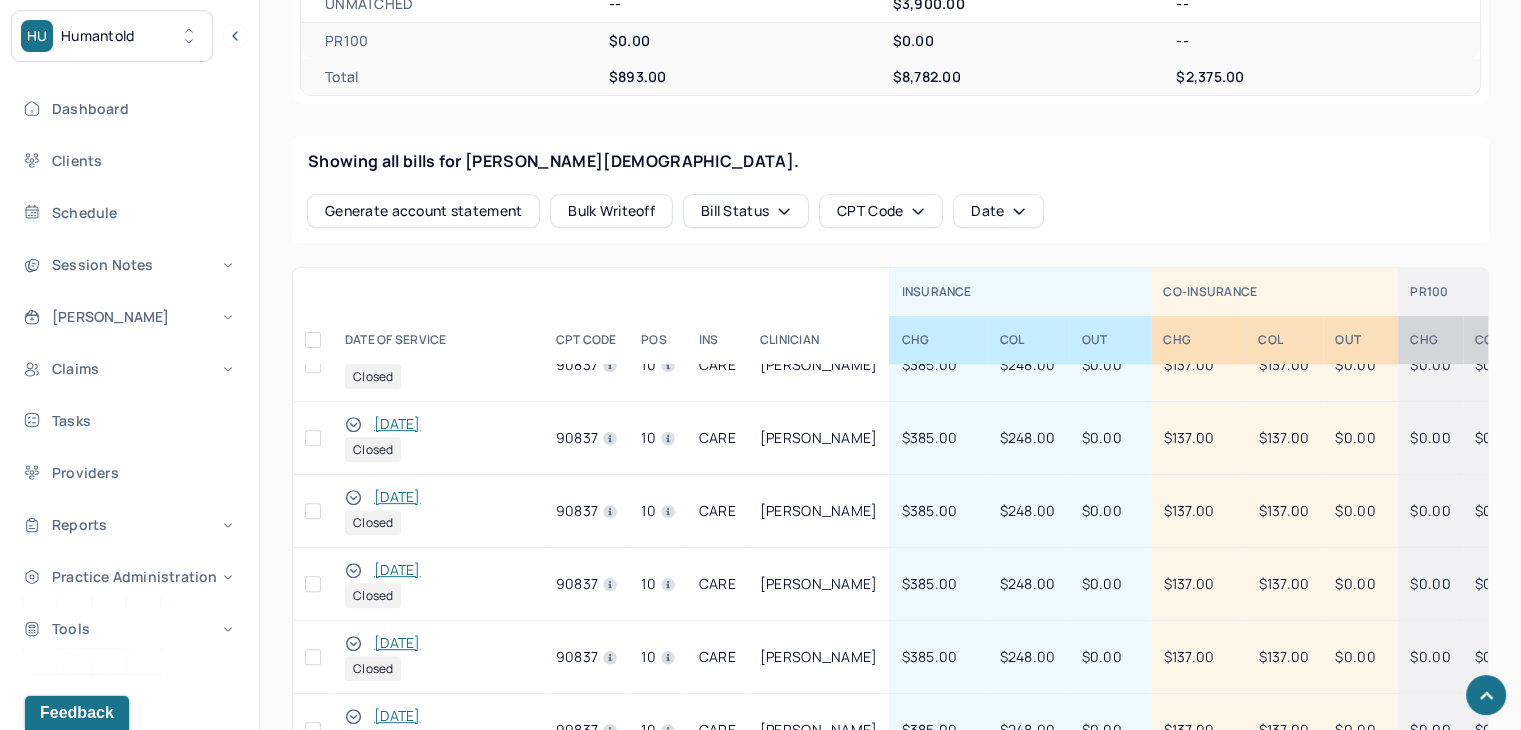 scroll, scrollTop: 785, scrollLeft: 0, axis: vertical 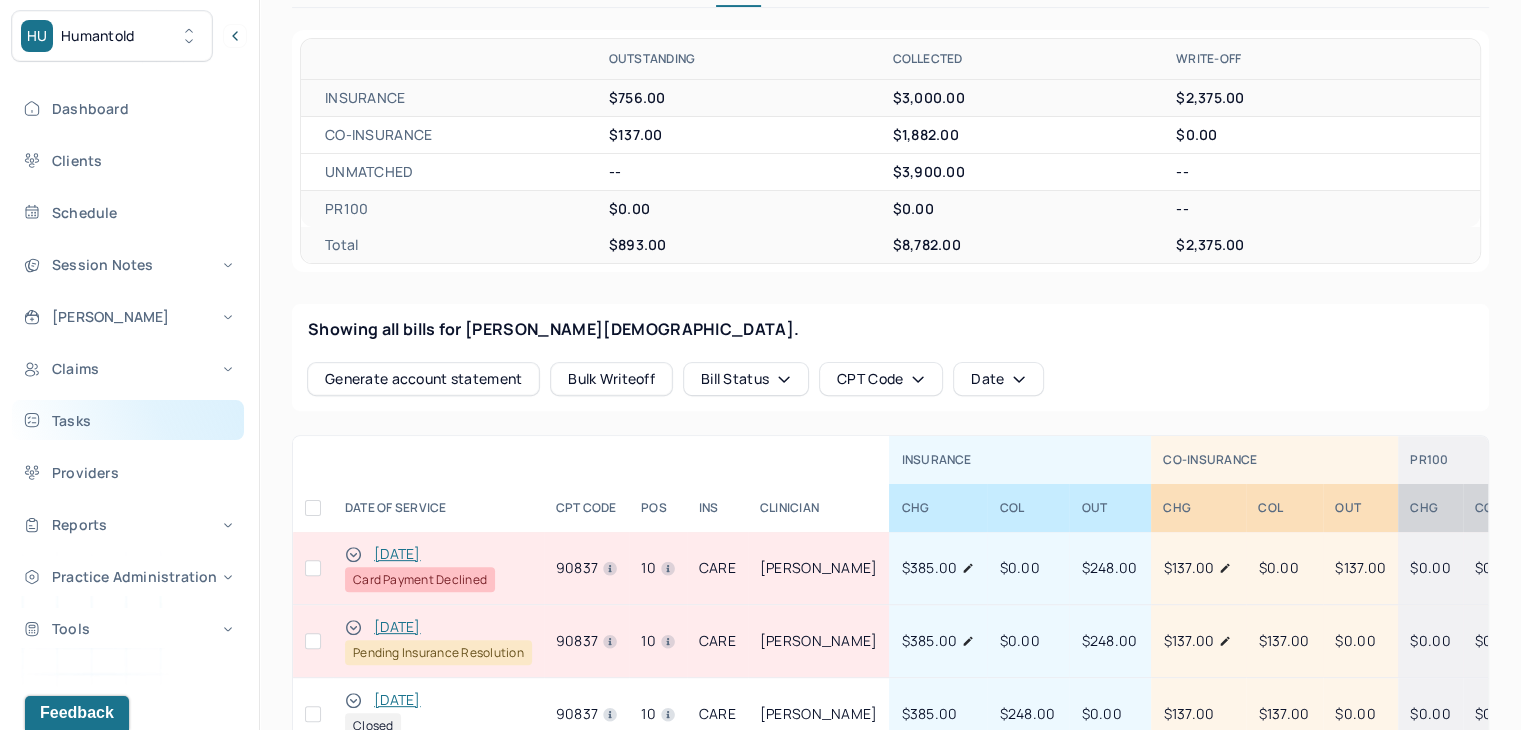 click on "Tasks" at bounding box center (128, 420) 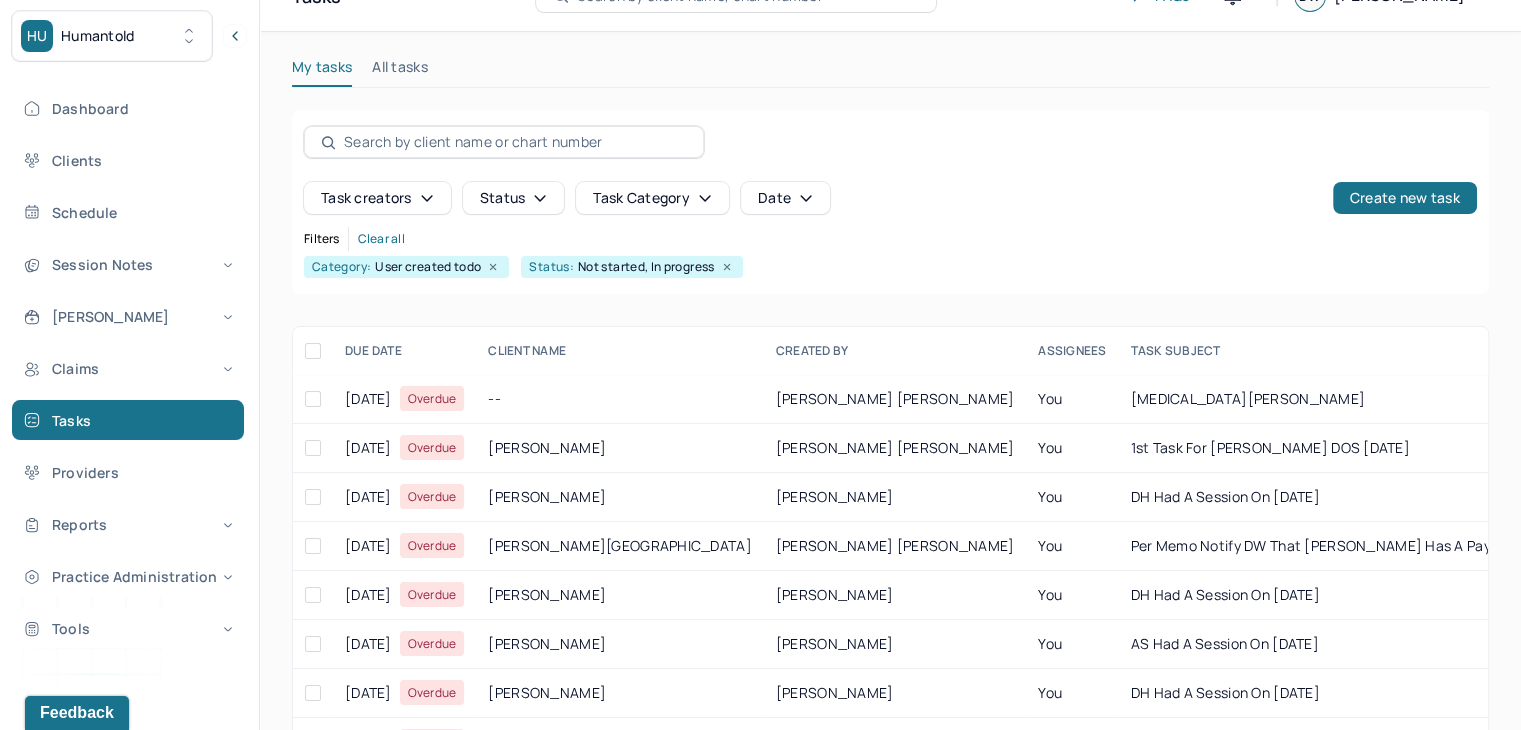 scroll, scrollTop: 0, scrollLeft: 0, axis: both 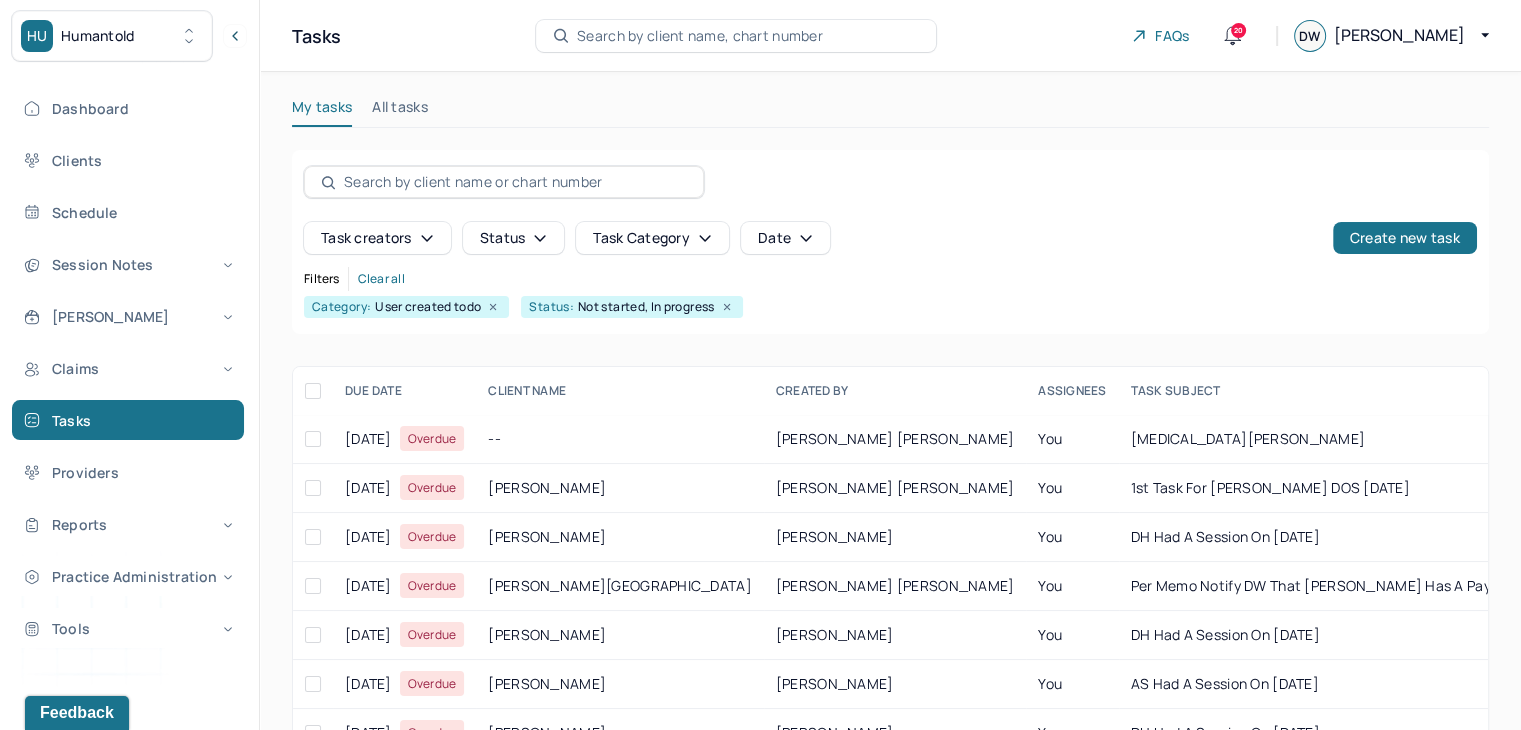 click at bounding box center (515, 182) 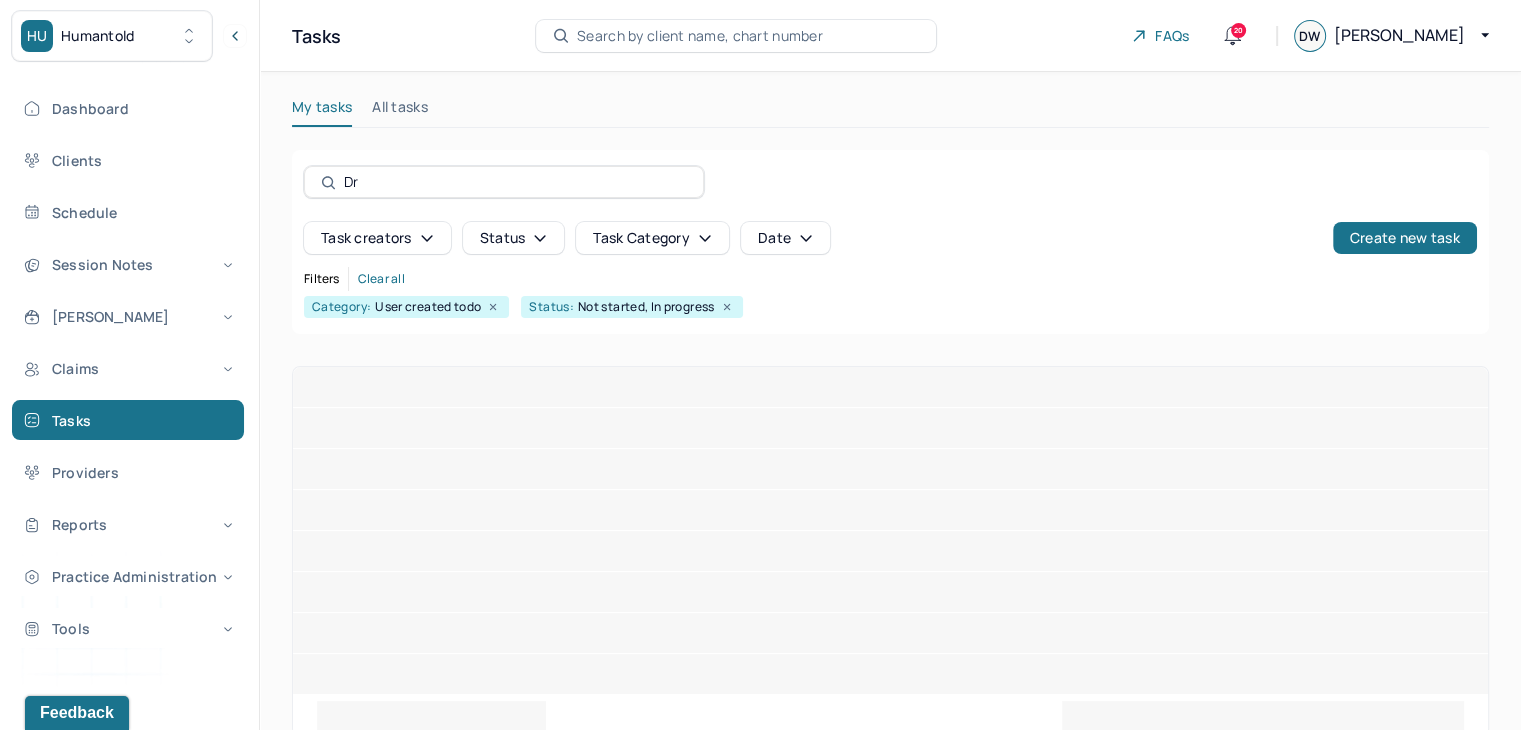 type on "D" 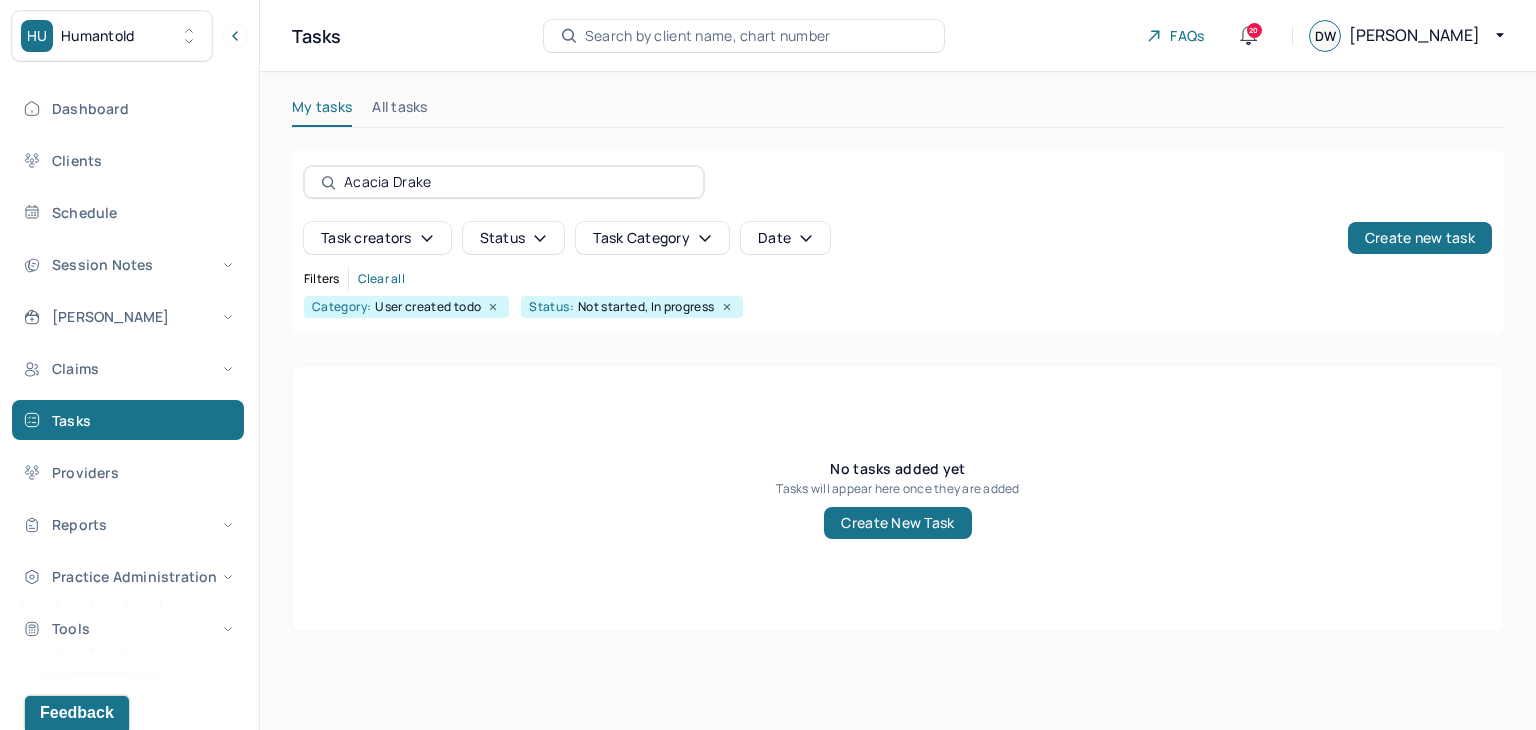type on "Acacia Drake" 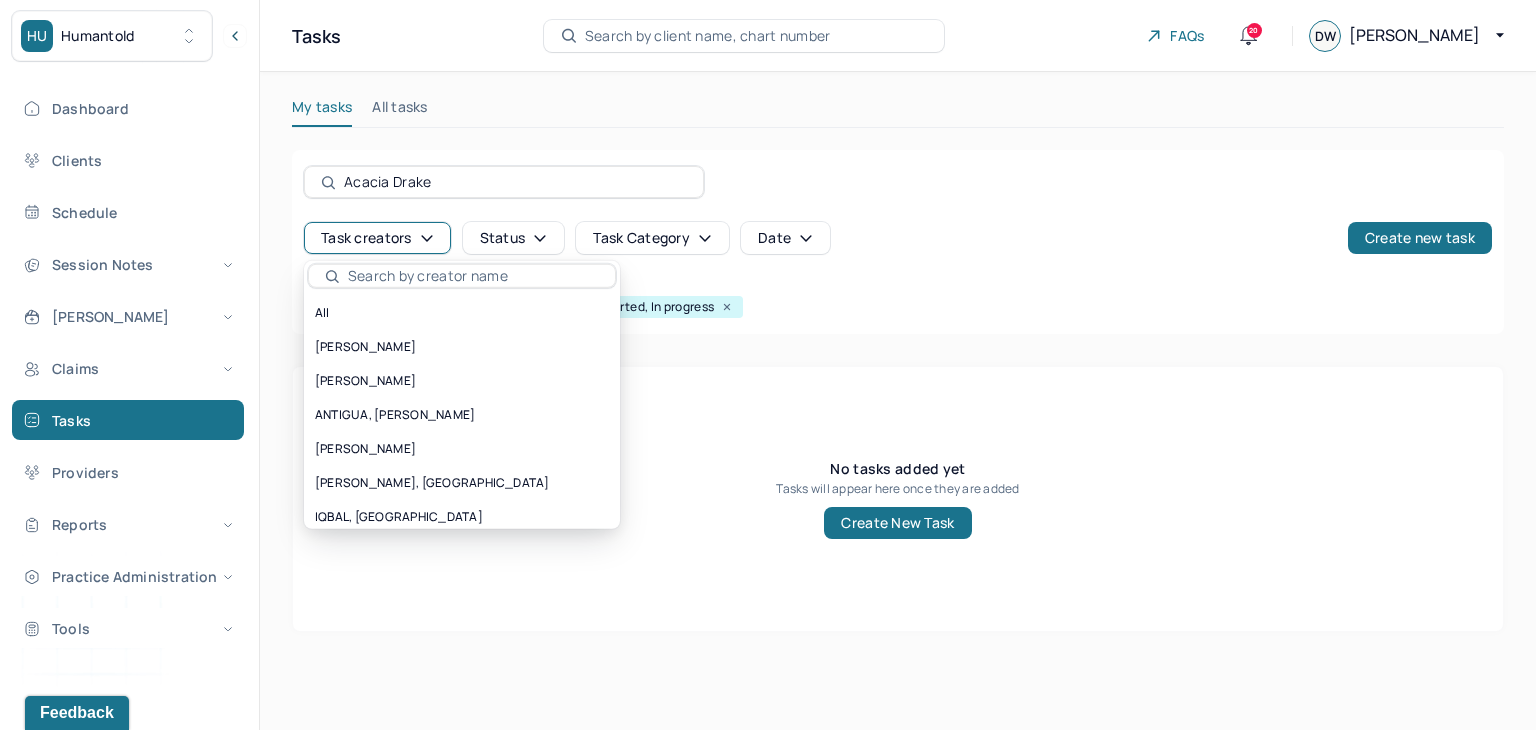 click on "All" at bounding box center (462, 313) 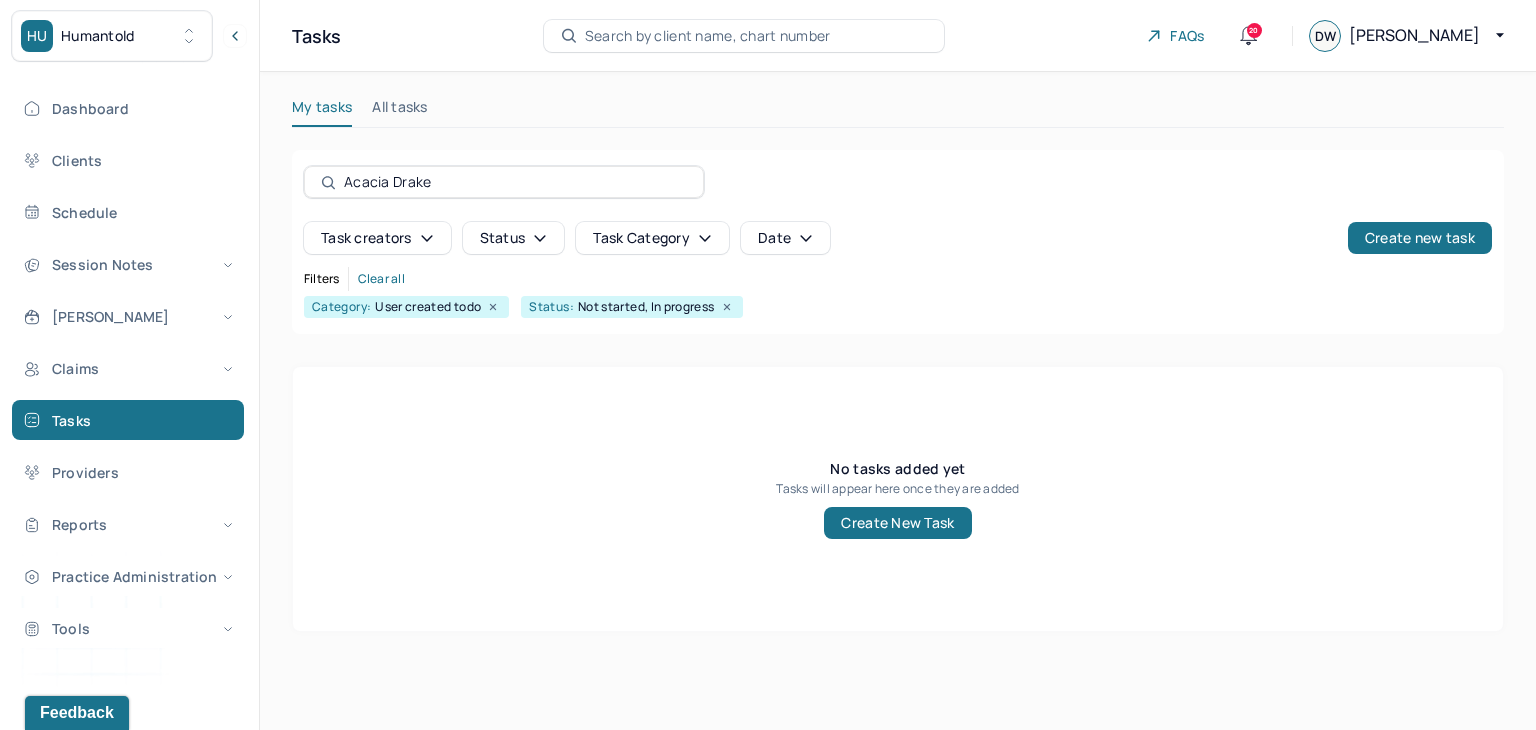 click 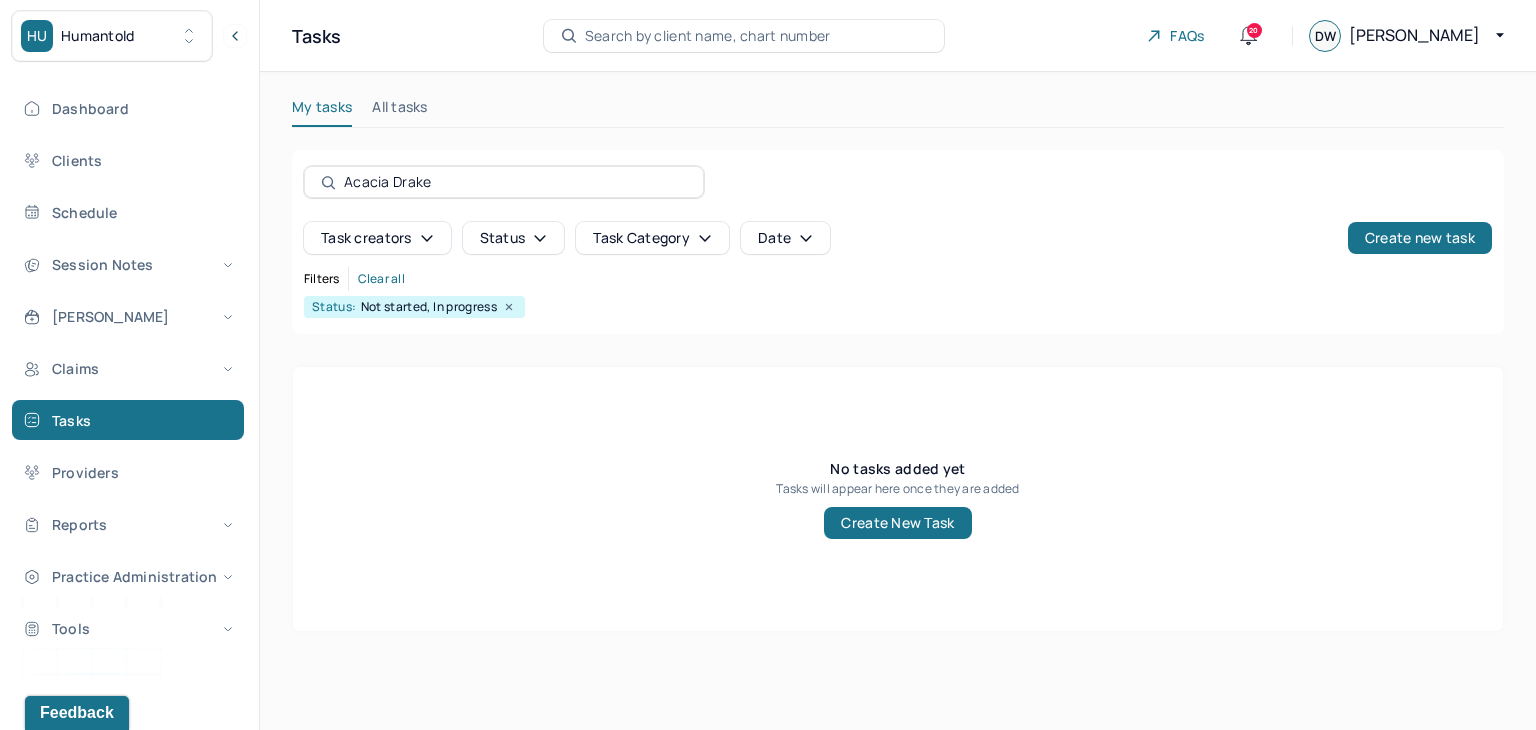 click 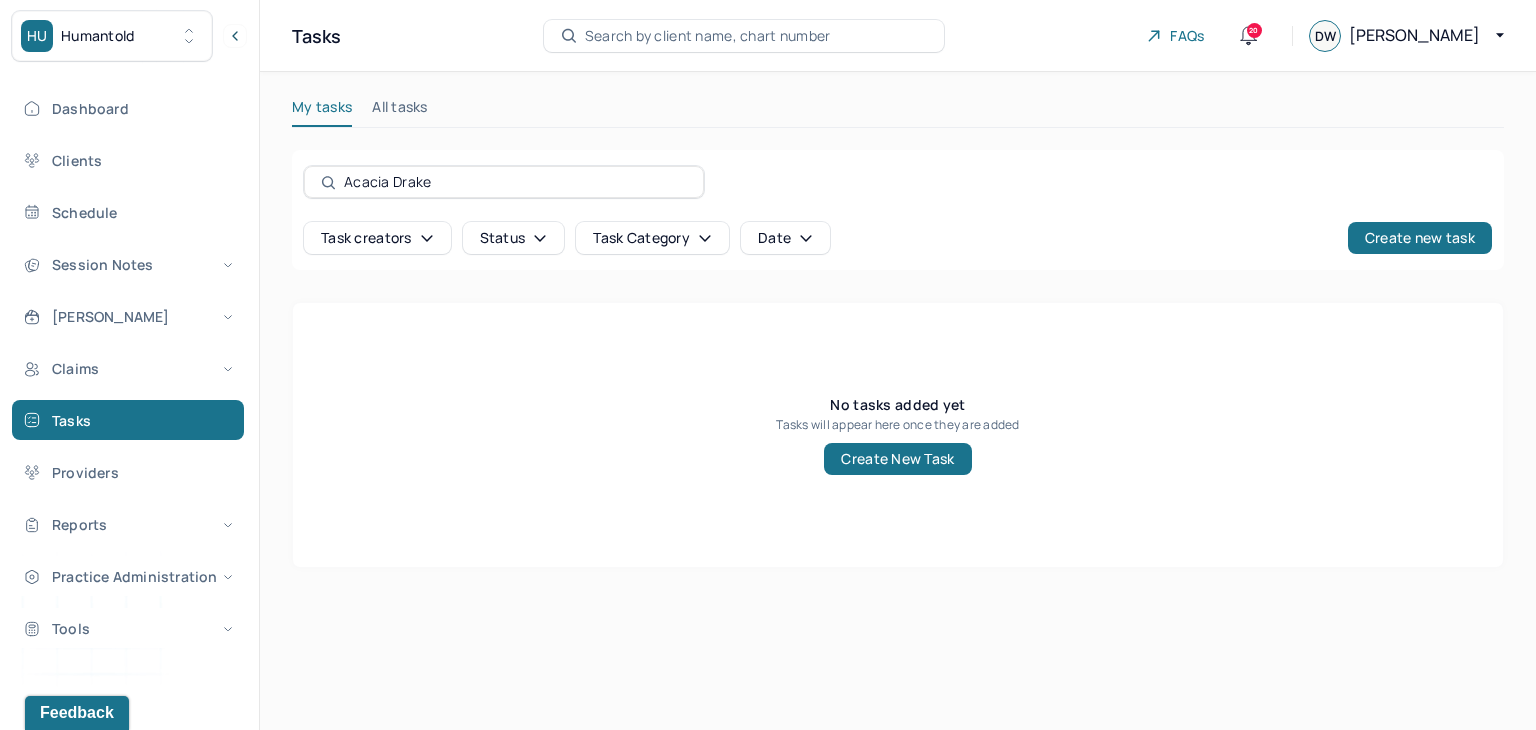 click 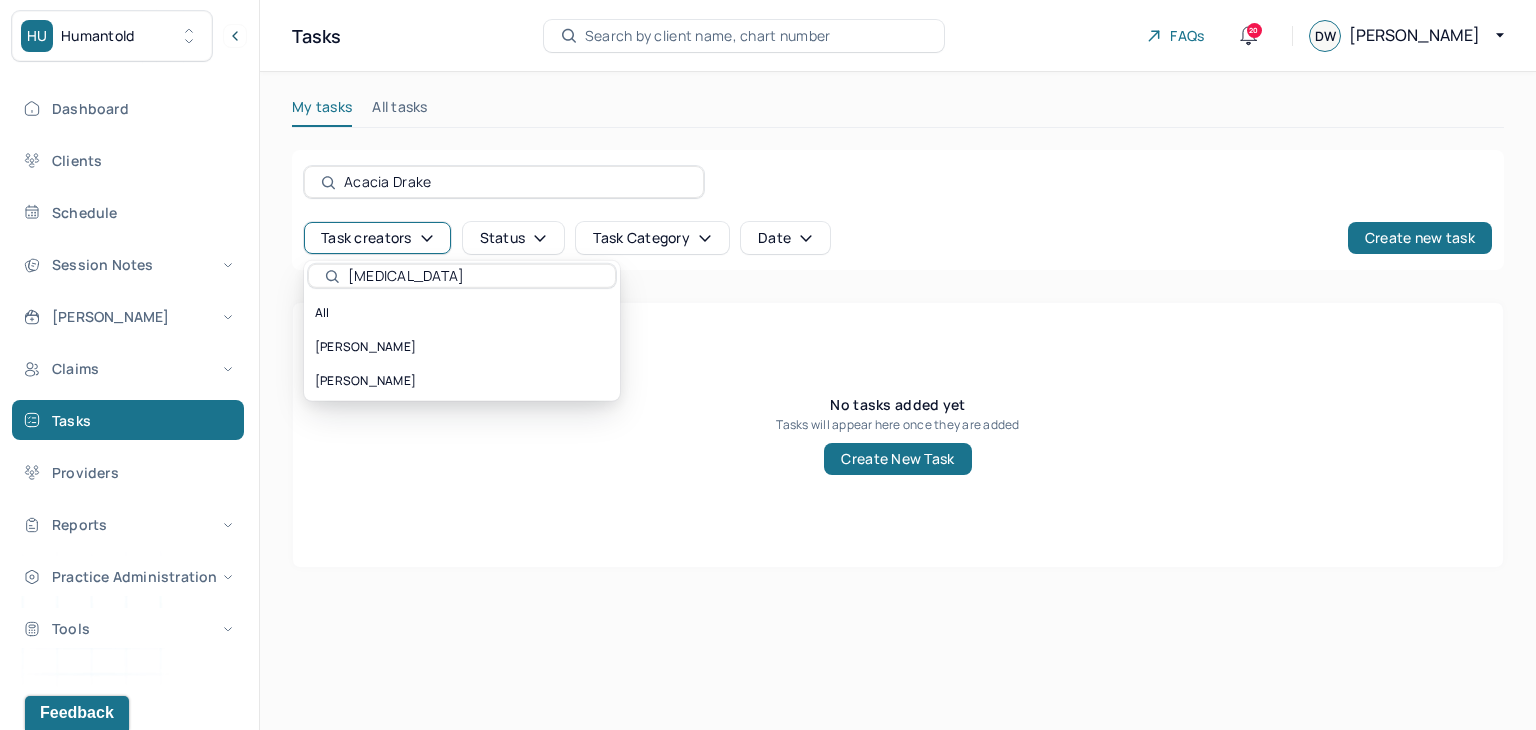 type on "alli" 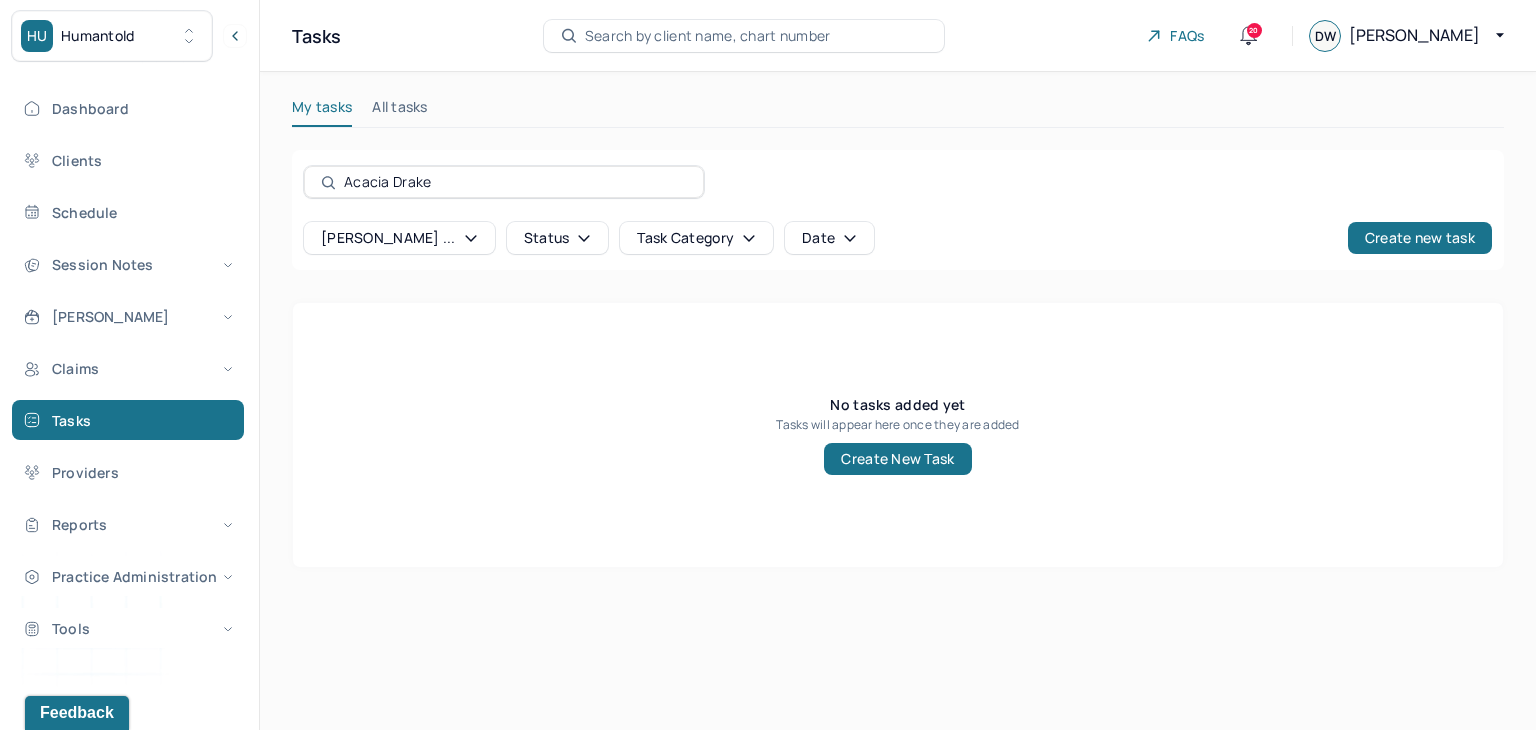 click on "All tasks" at bounding box center (400, 111) 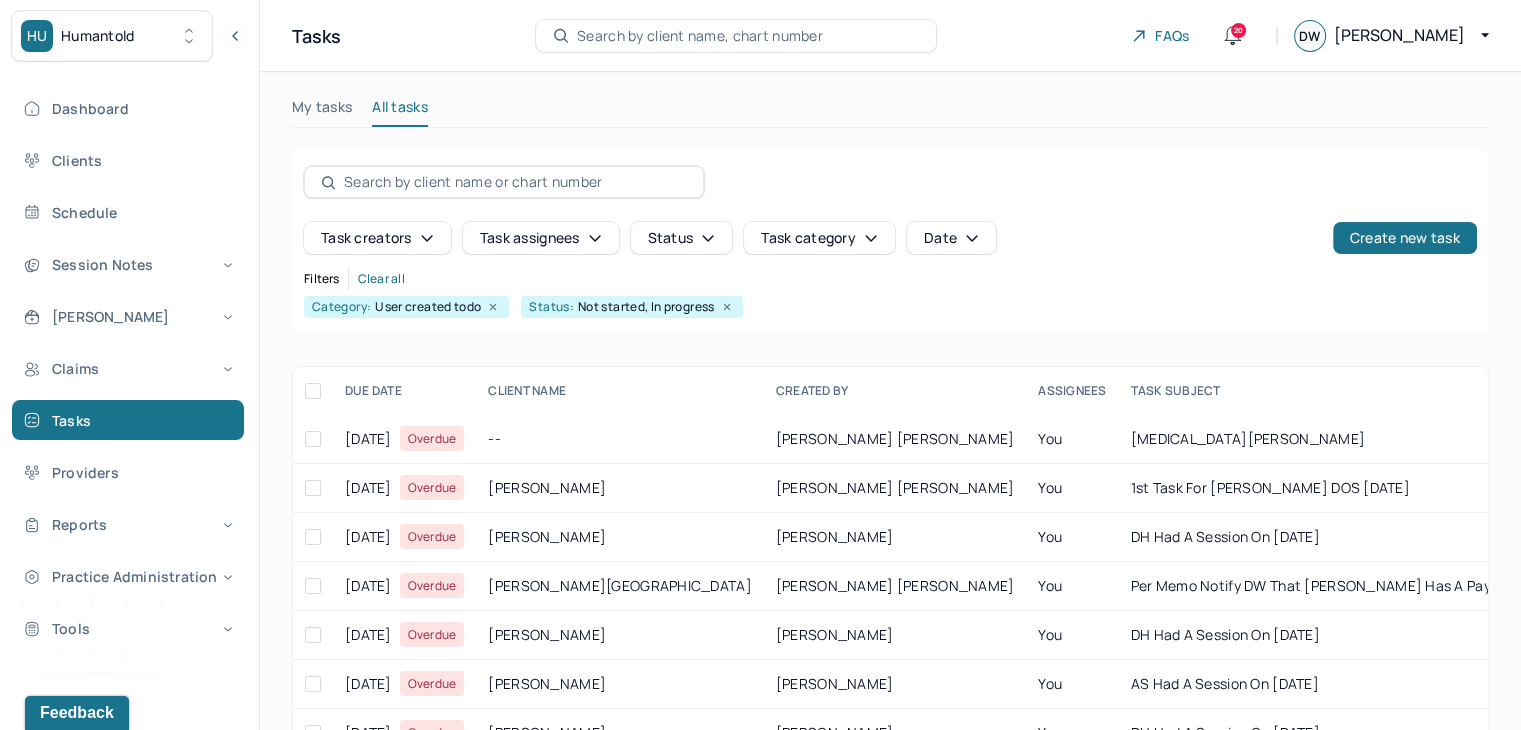 click at bounding box center [515, 182] 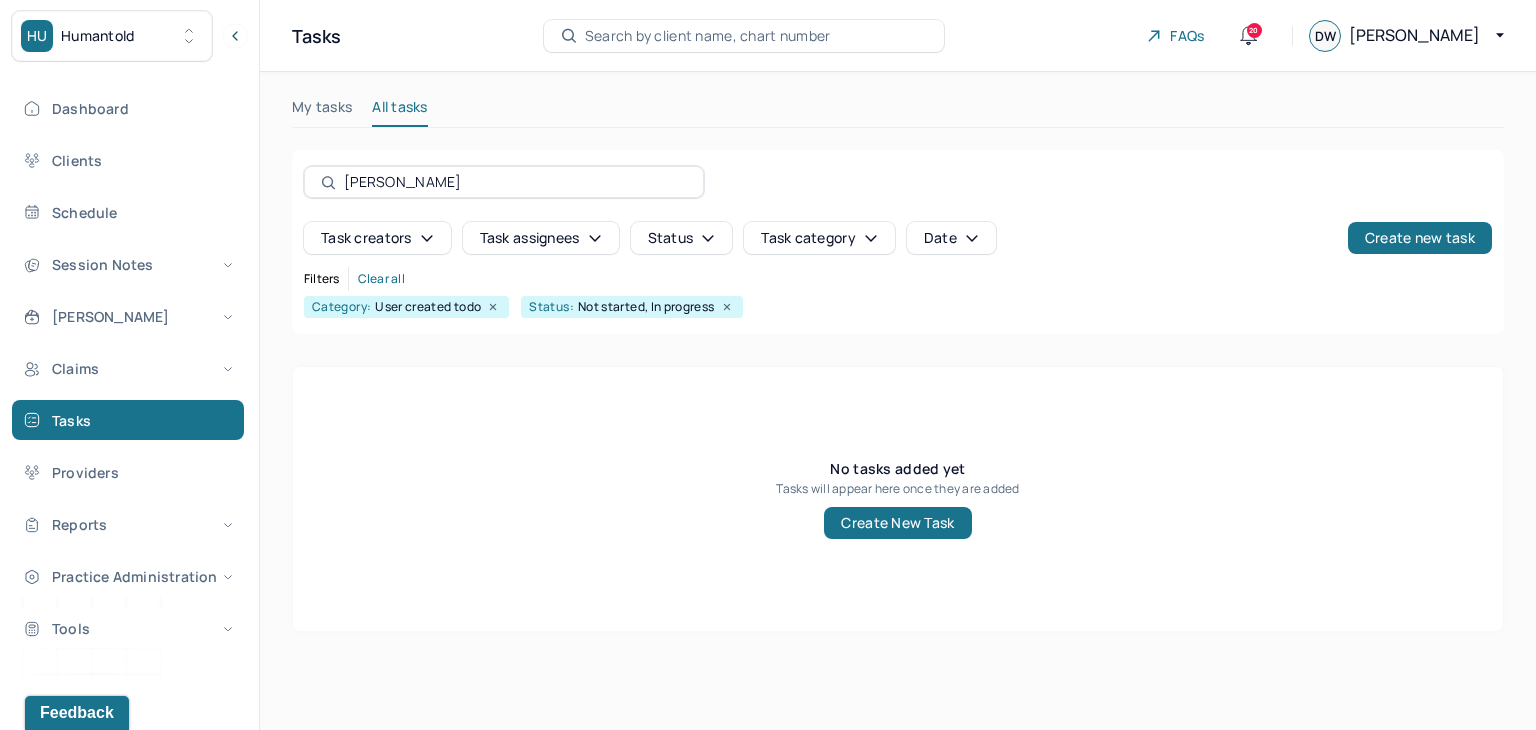 type on "Drake" 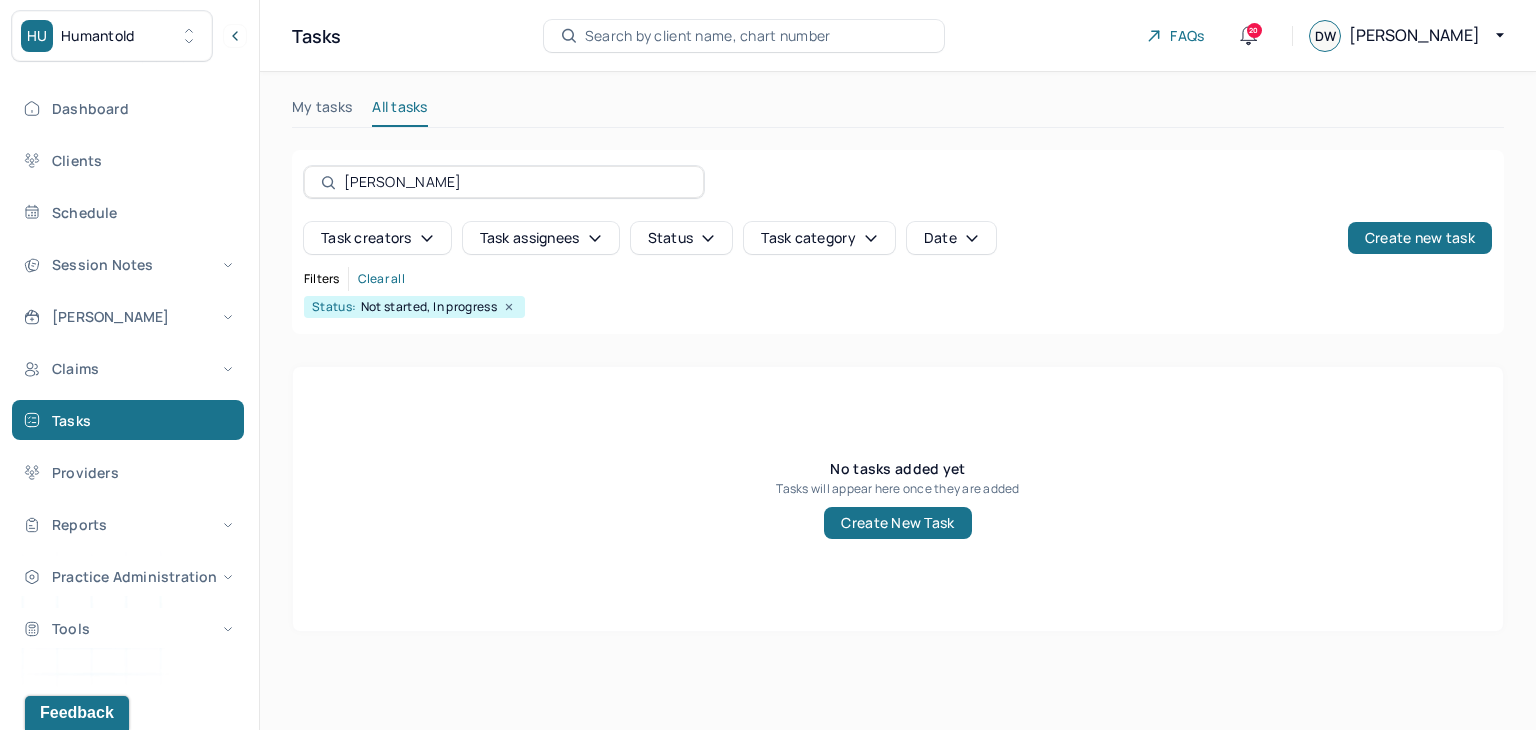 click 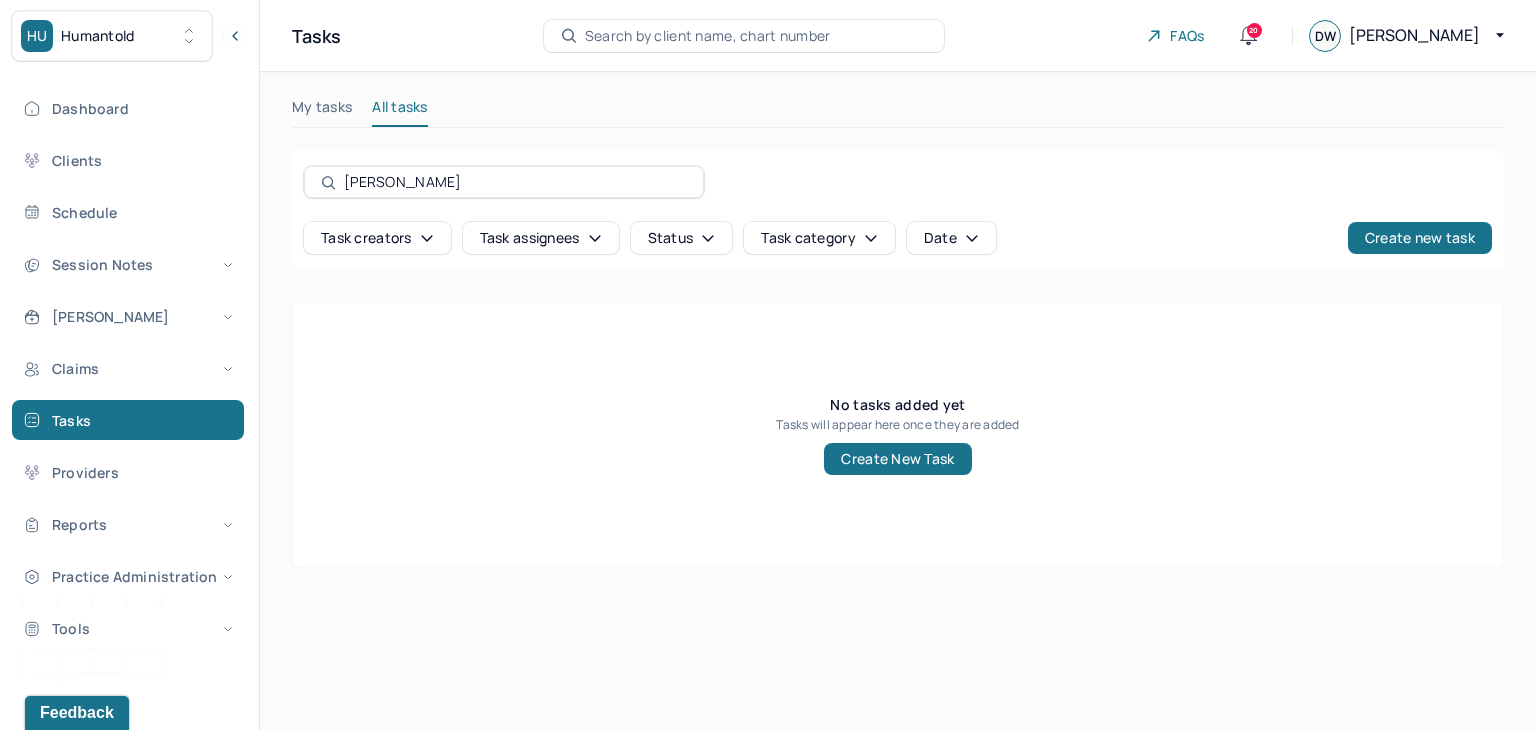 click 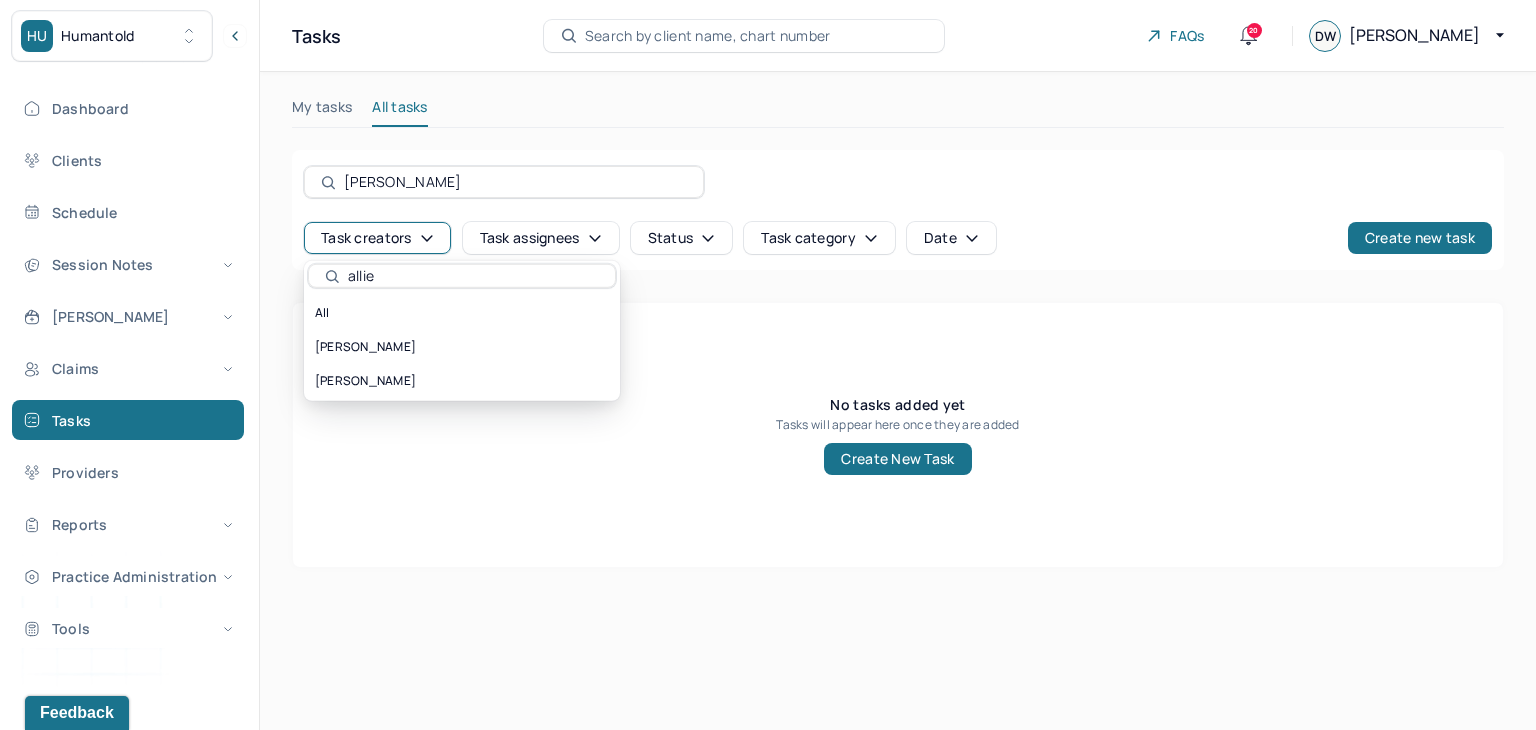 type on "allie" 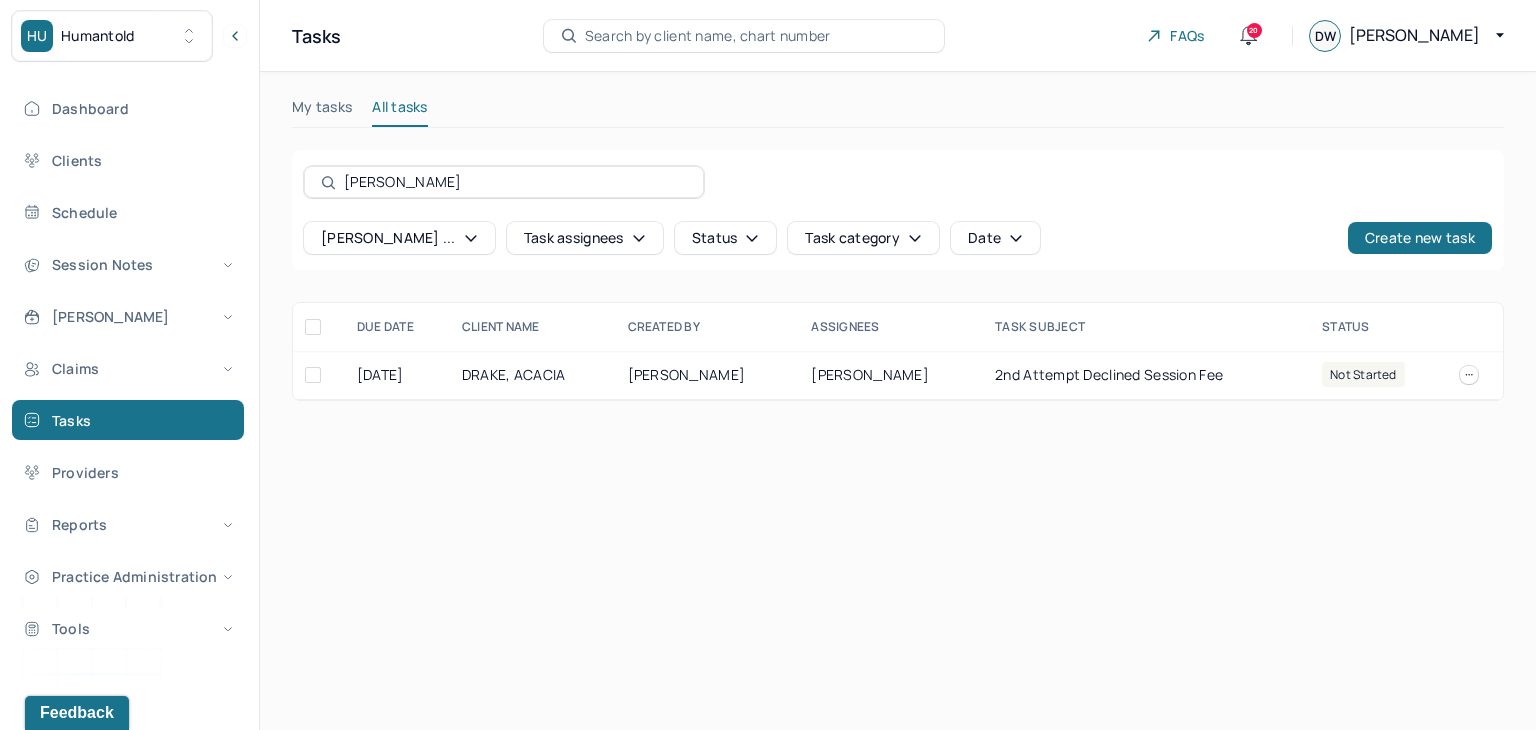 click 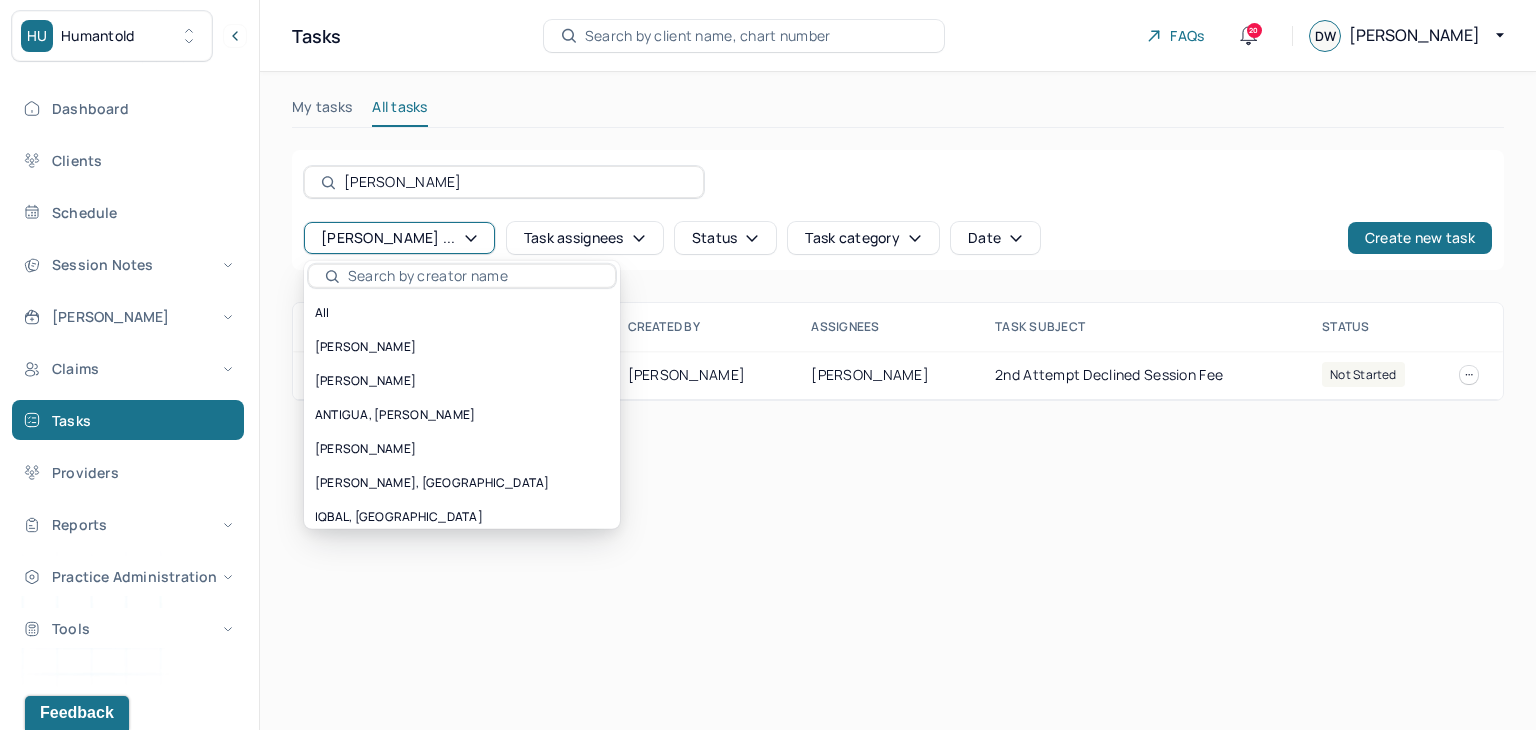 click on "Tasks   Search by client name, chart number     FAQs   20   DW Danielle   My tasks     All tasks   Drake   Morales ...     Task assignees     Status     Task category     Date     Create new task   DUE DATE CLIENT NAME CREATED BY Assignees TASK SUBJECT STATUS 07/02/2025 DRAKE, ACACIA MORALES, ALLIE JOHNSON, LANELL 2nd attempt declined session fee not started" at bounding box center (898, 365) 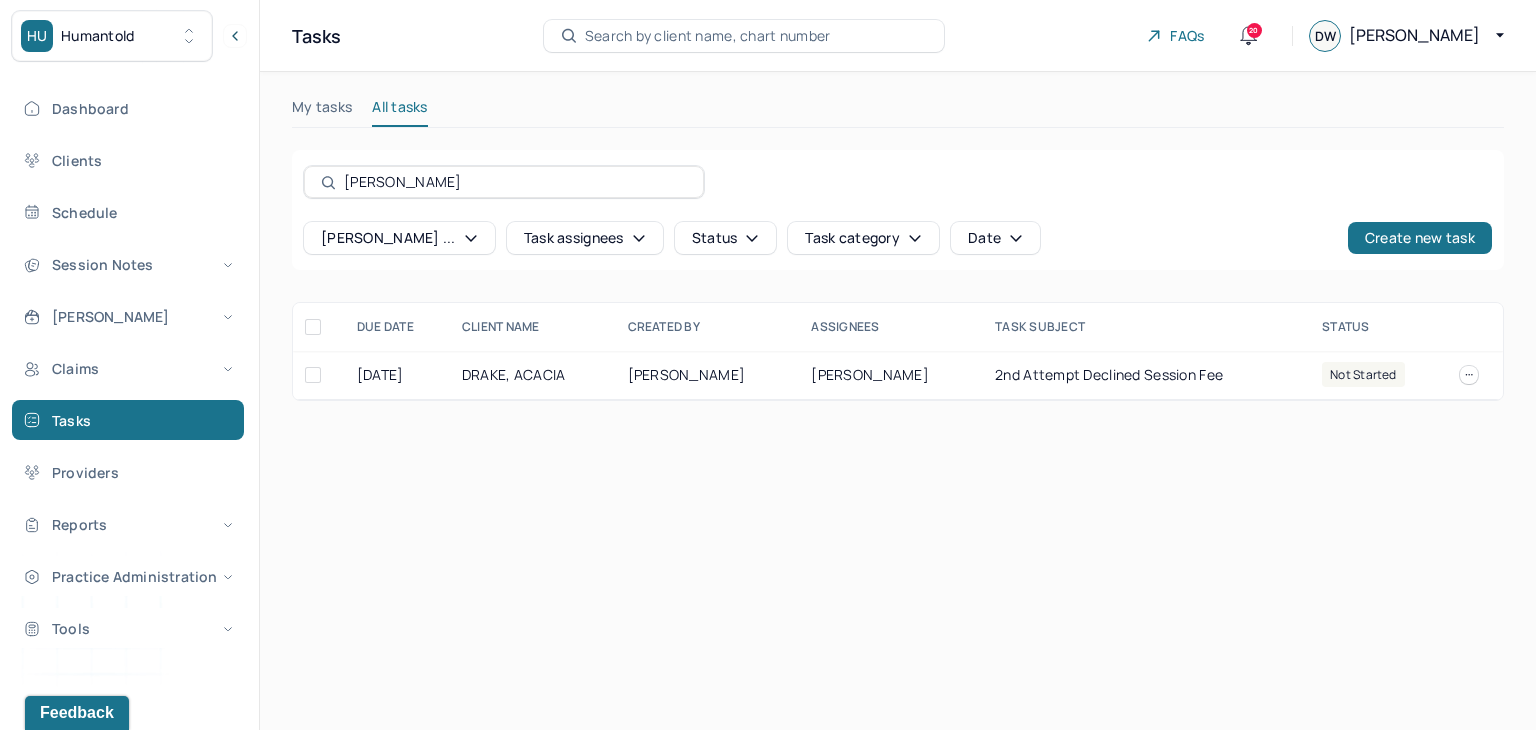 click on "Search by client name, chart number" at bounding box center [708, 36] 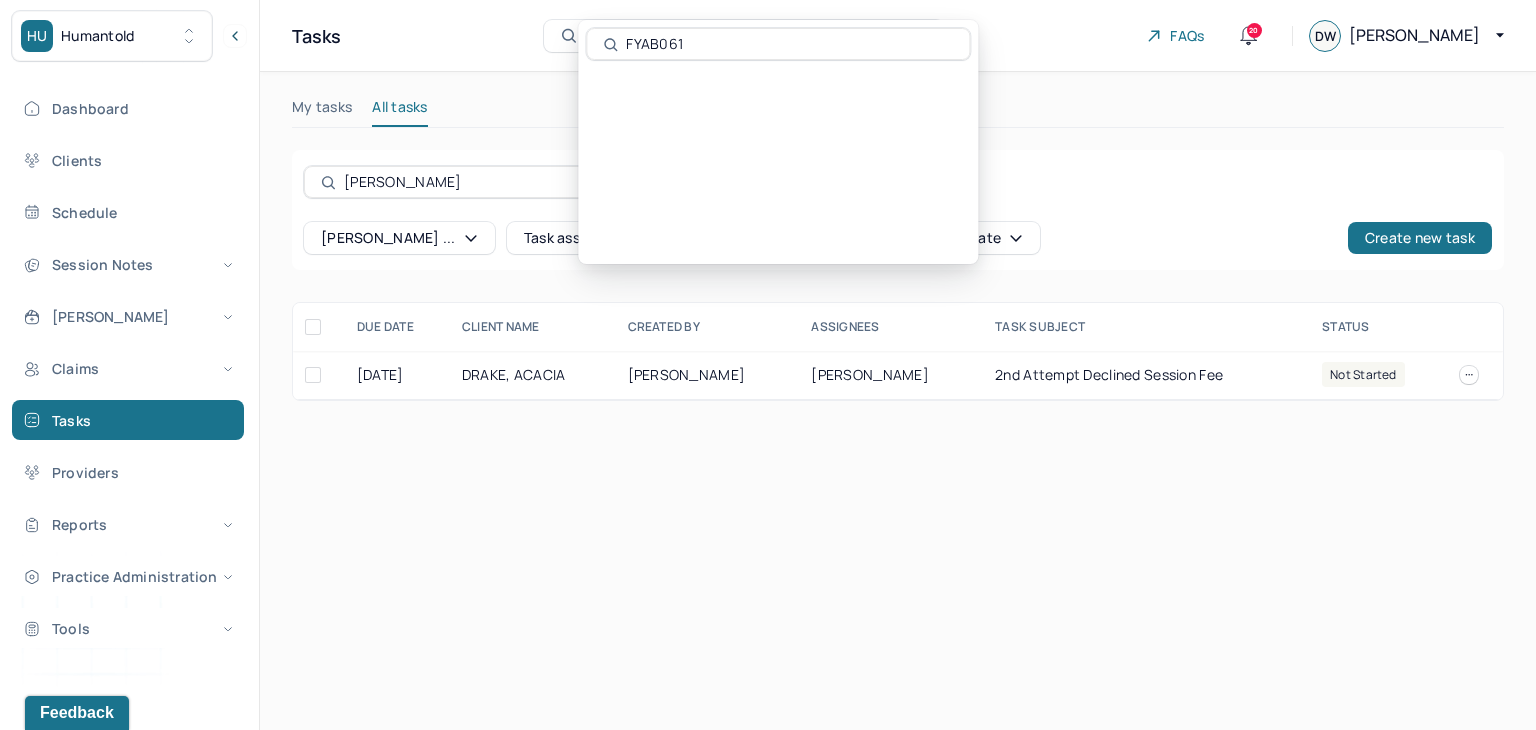 type on "FYAB061" 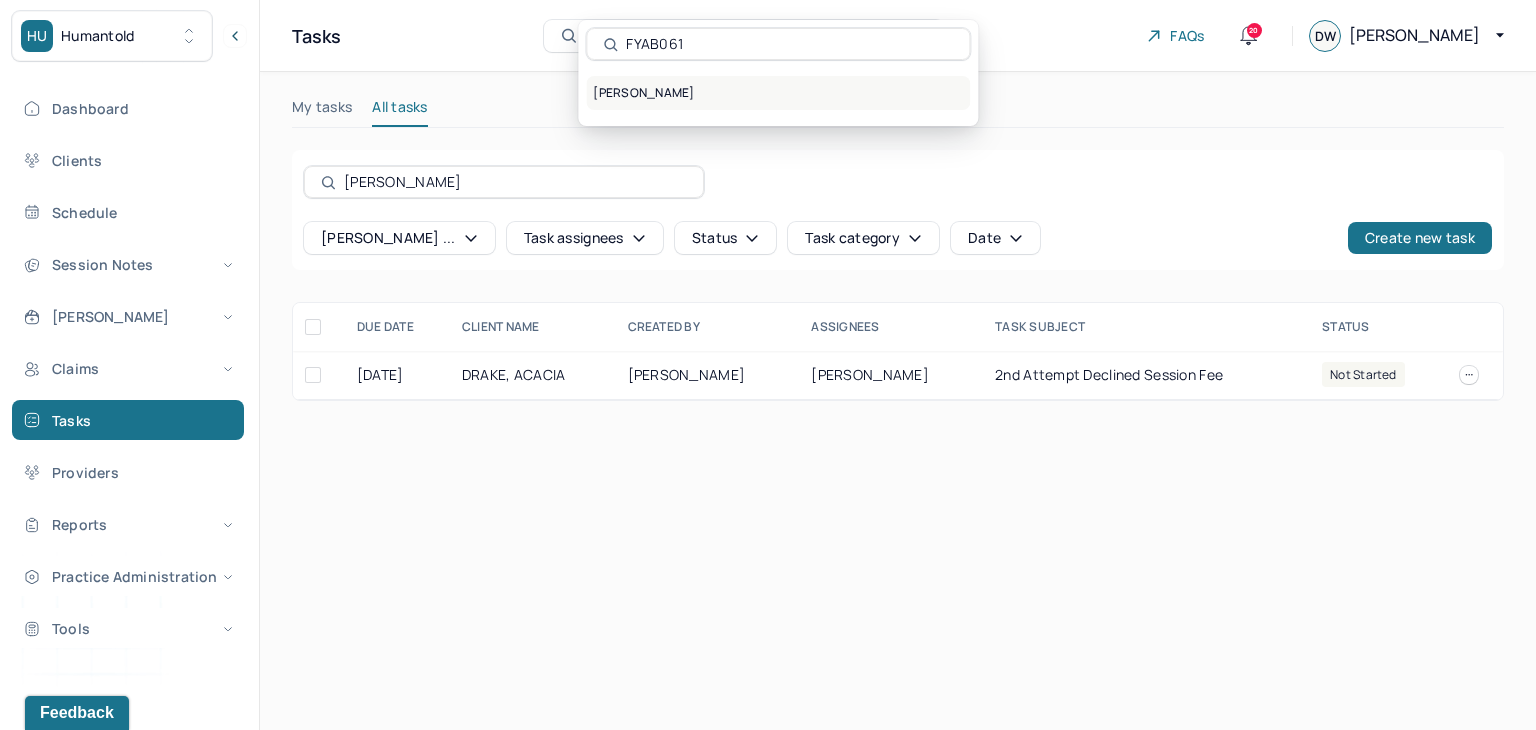 click on "FAZIO-HARDWICK, CHERYL" at bounding box center [778, 93] 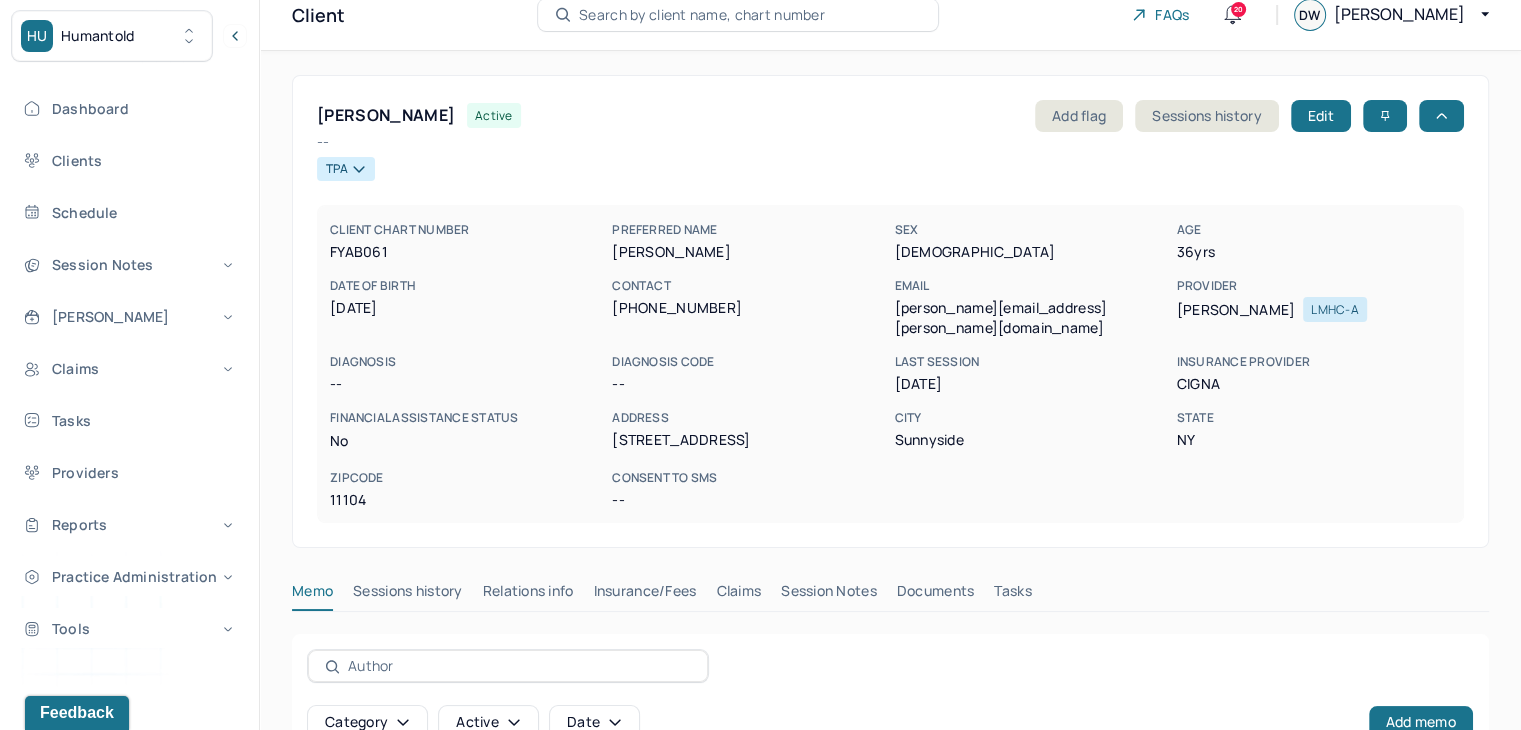 scroll, scrollTop: 0, scrollLeft: 0, axis: both 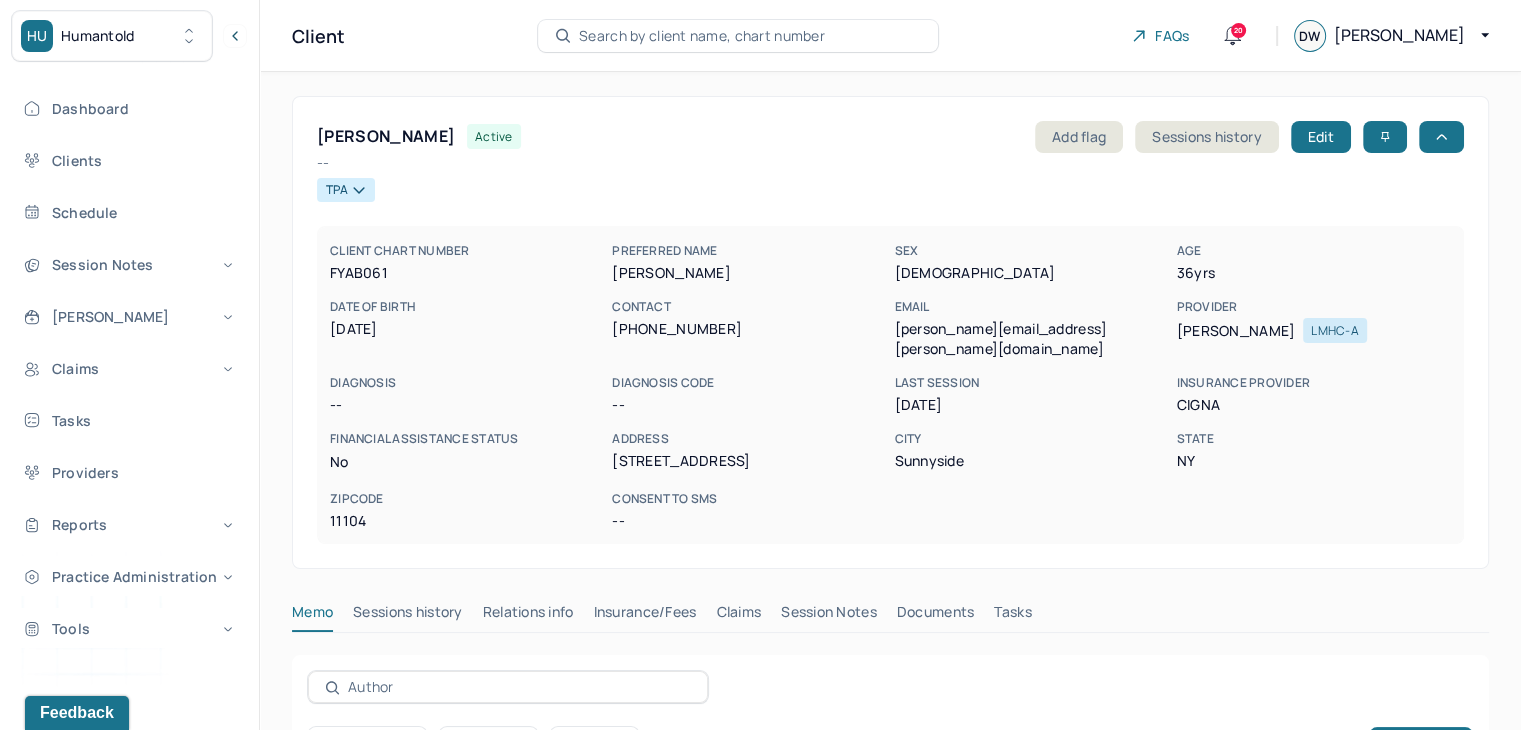click on "Session Notes" at bounding box center (829, 616) 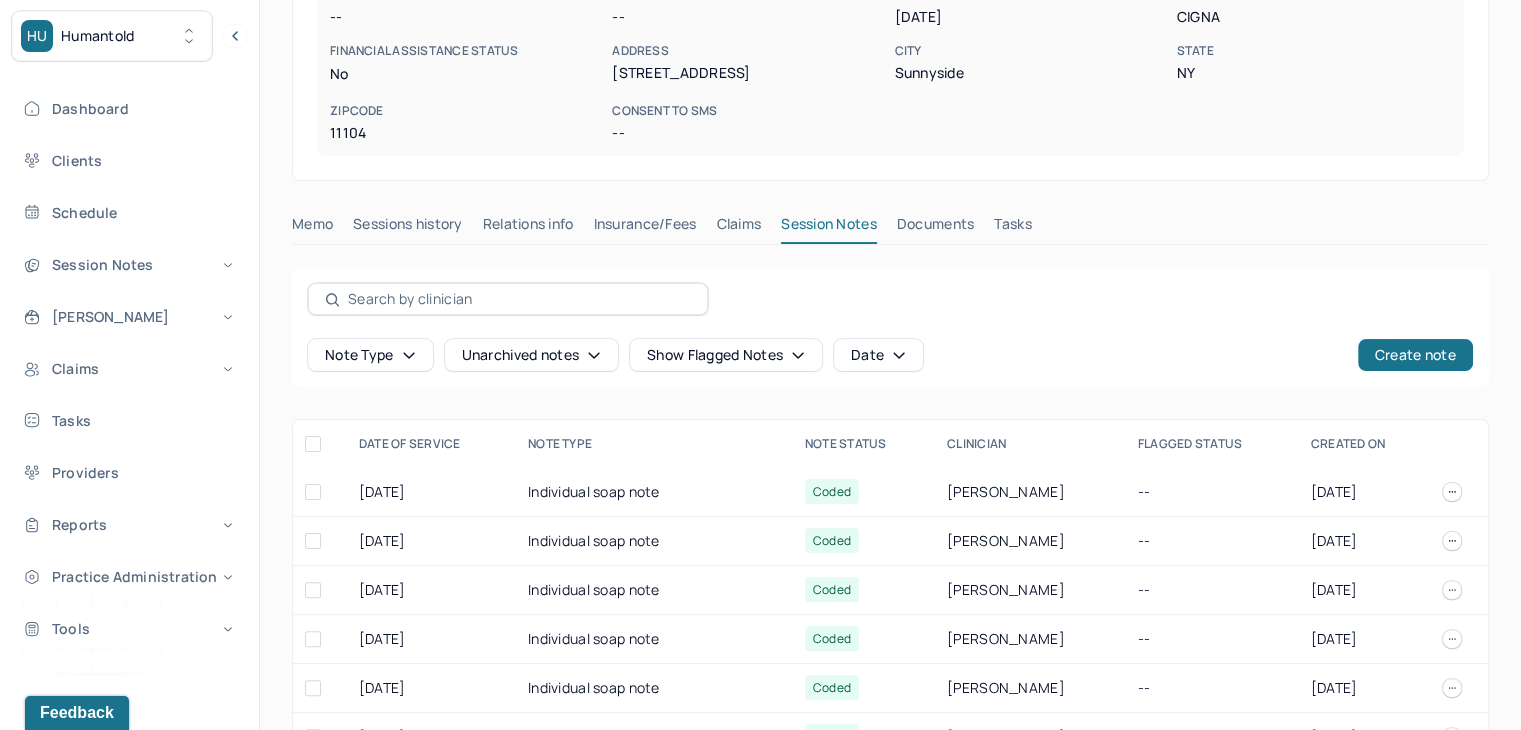 scroll, scrollTop: 600, scrollLeft: 0, axis: vertical 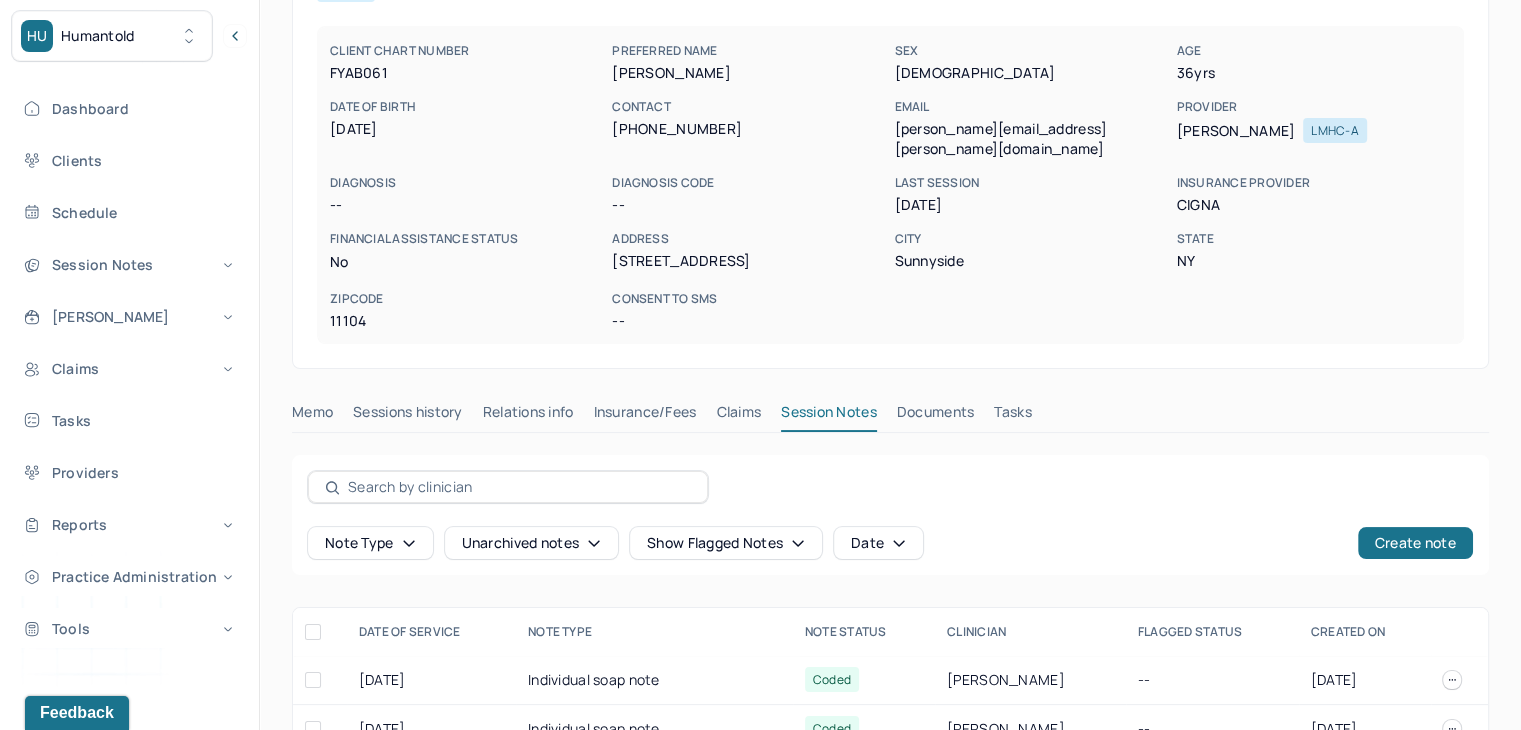 click on "Claims" at bounding box center (738, 416) 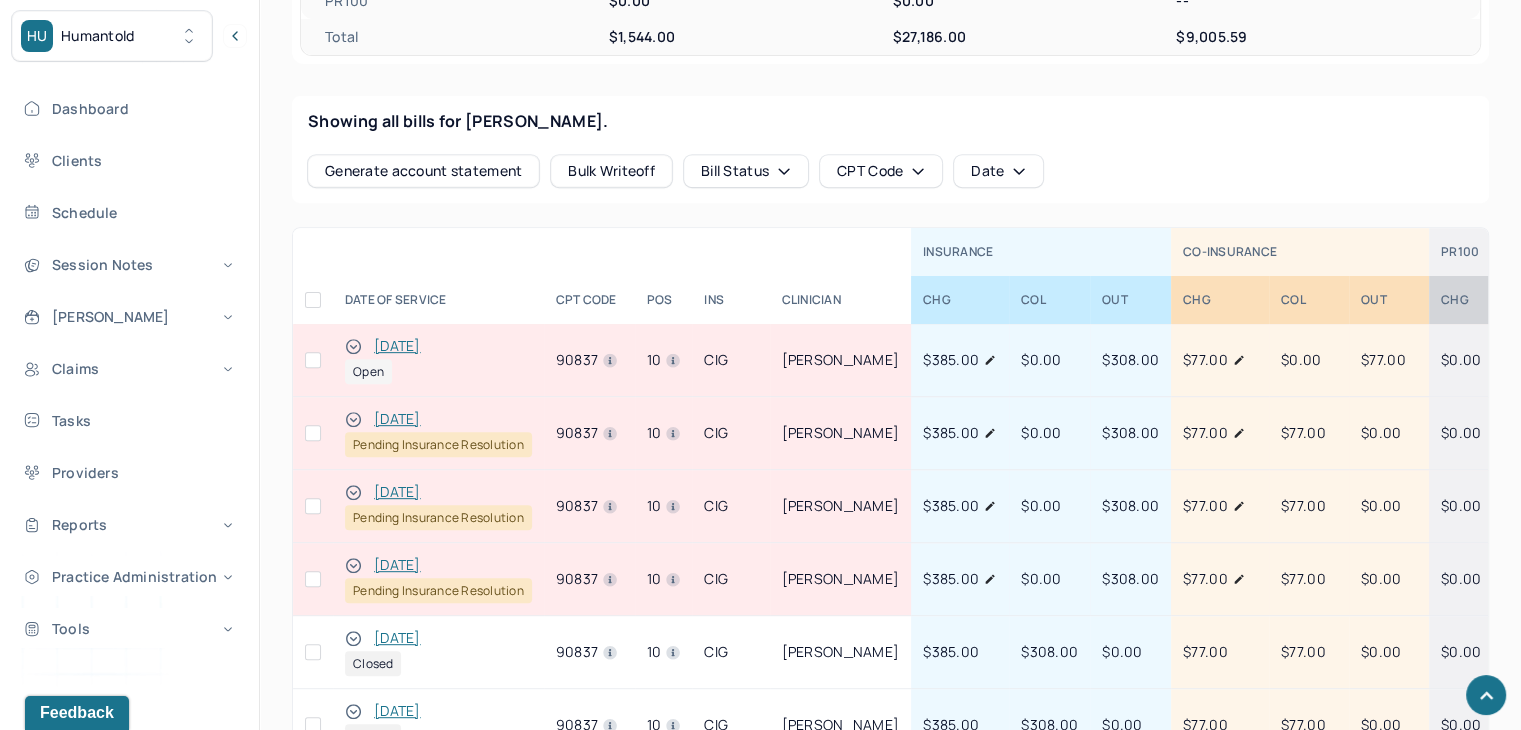 scroll, scrollTop: 824, scrollLeft: 0, axis: vertical 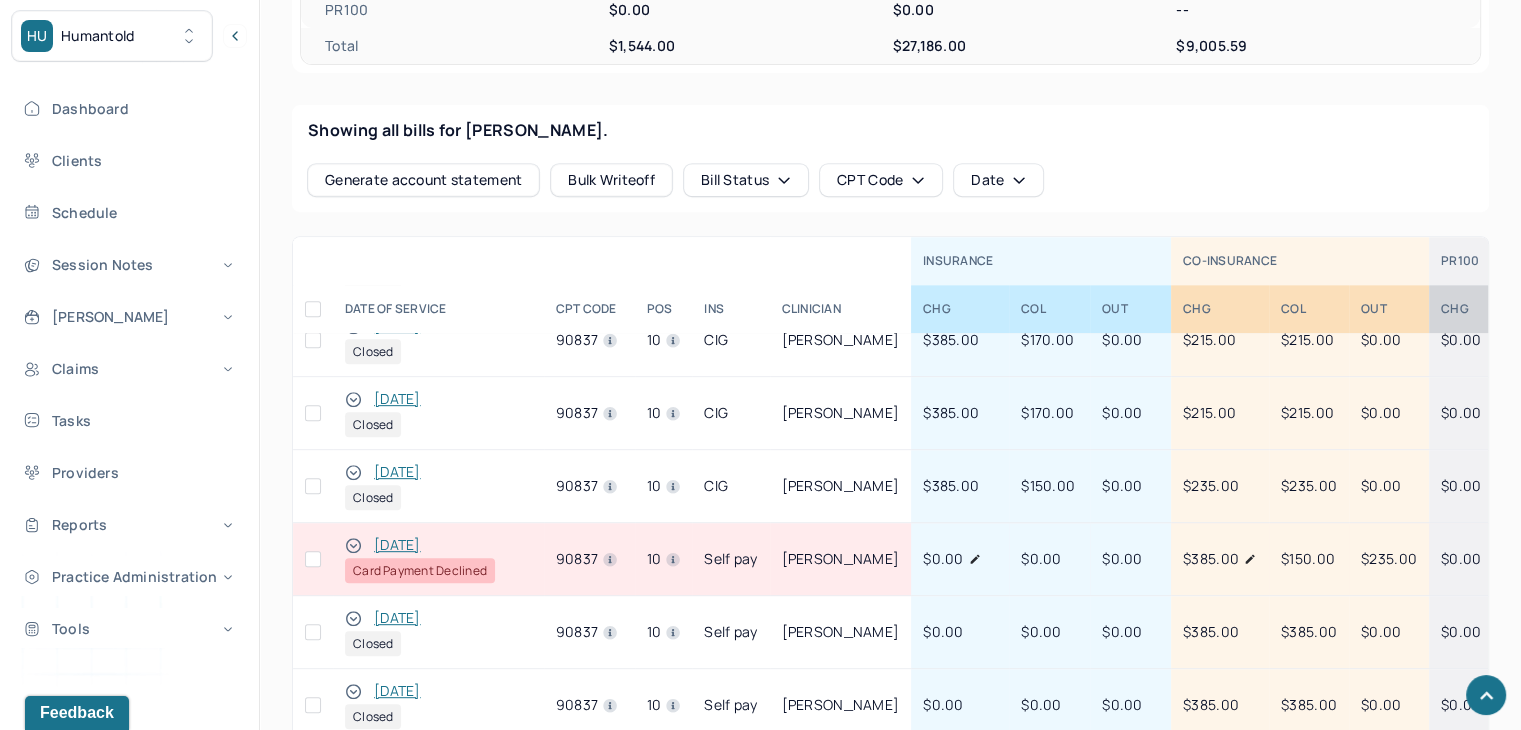 click 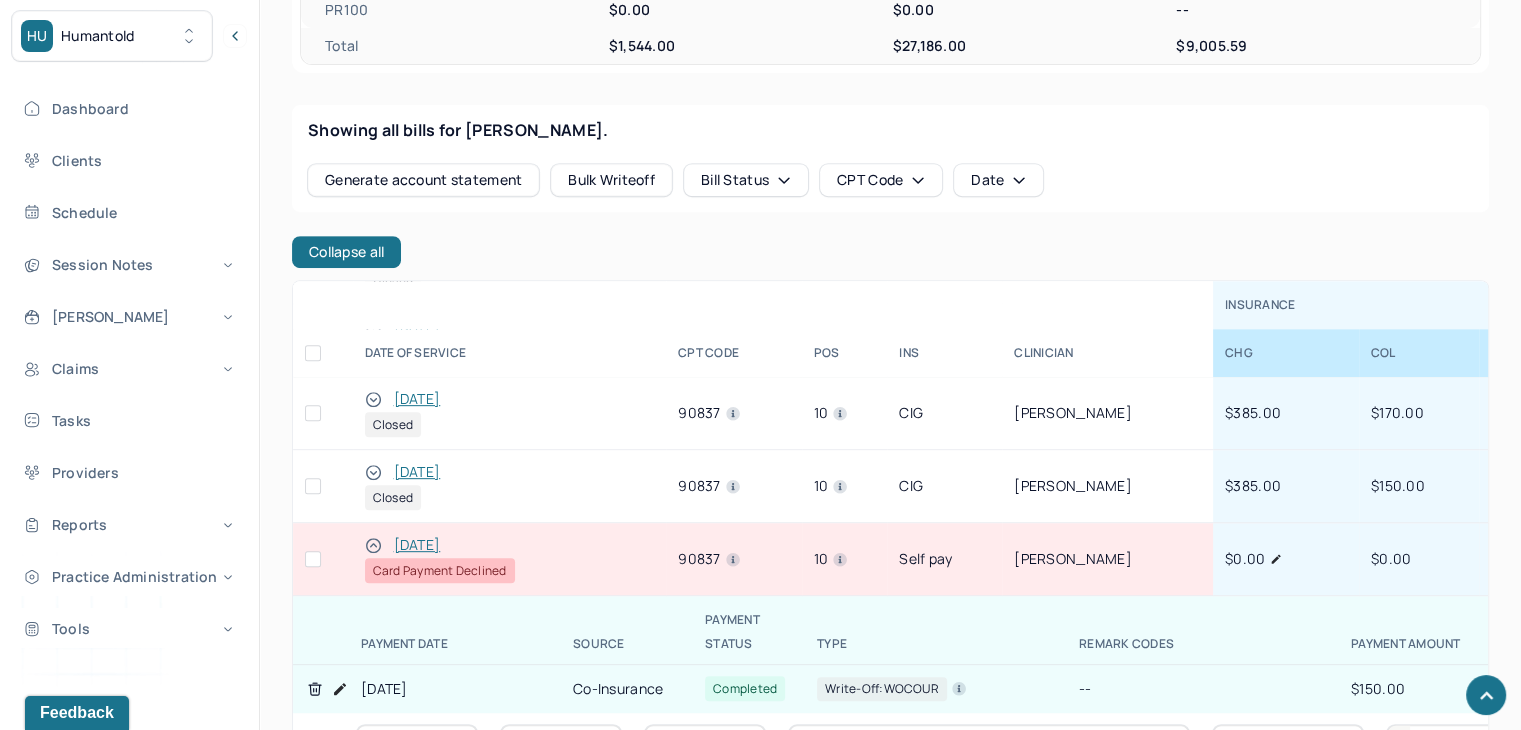 scroll, scrollTop: 2000, scrollLeft: 0, axis: vertical 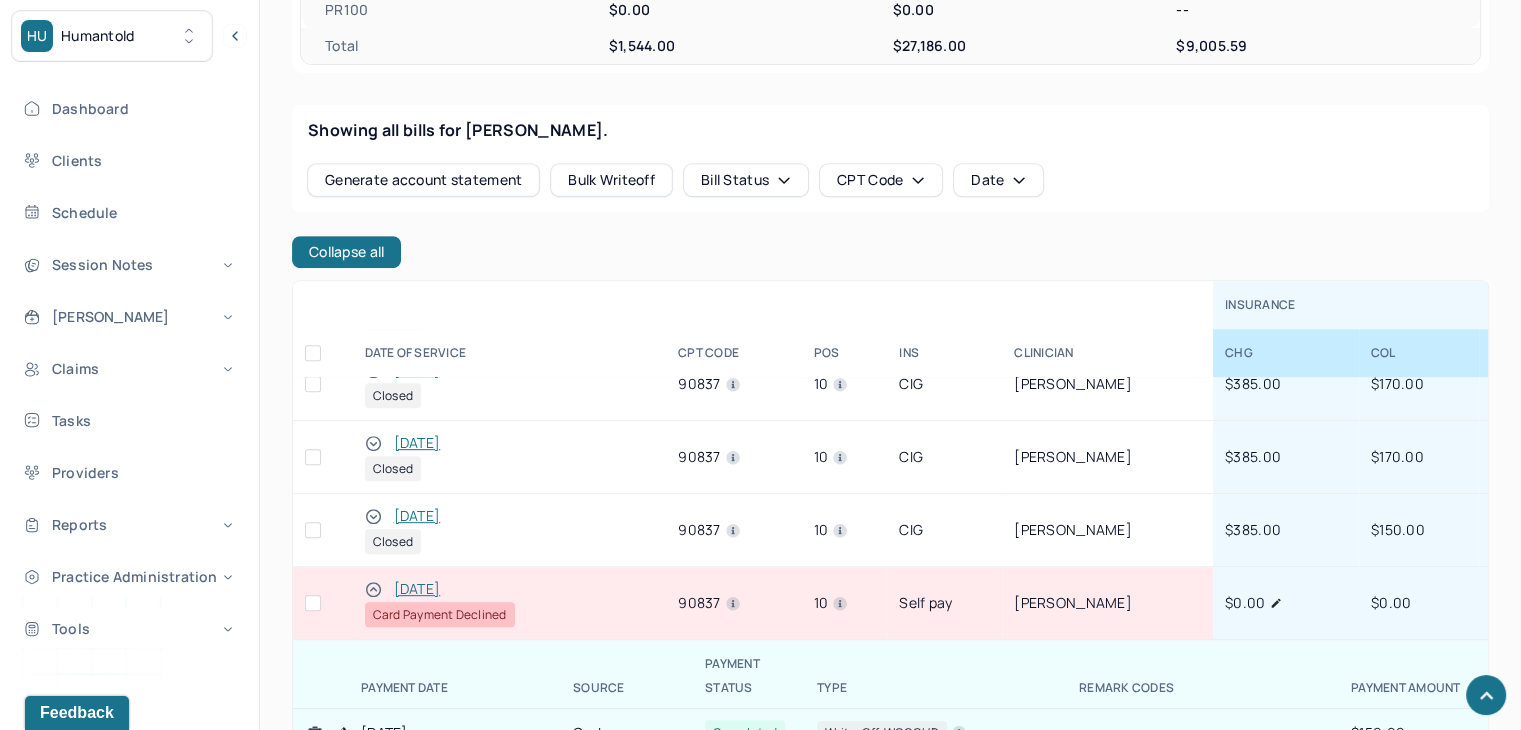 click 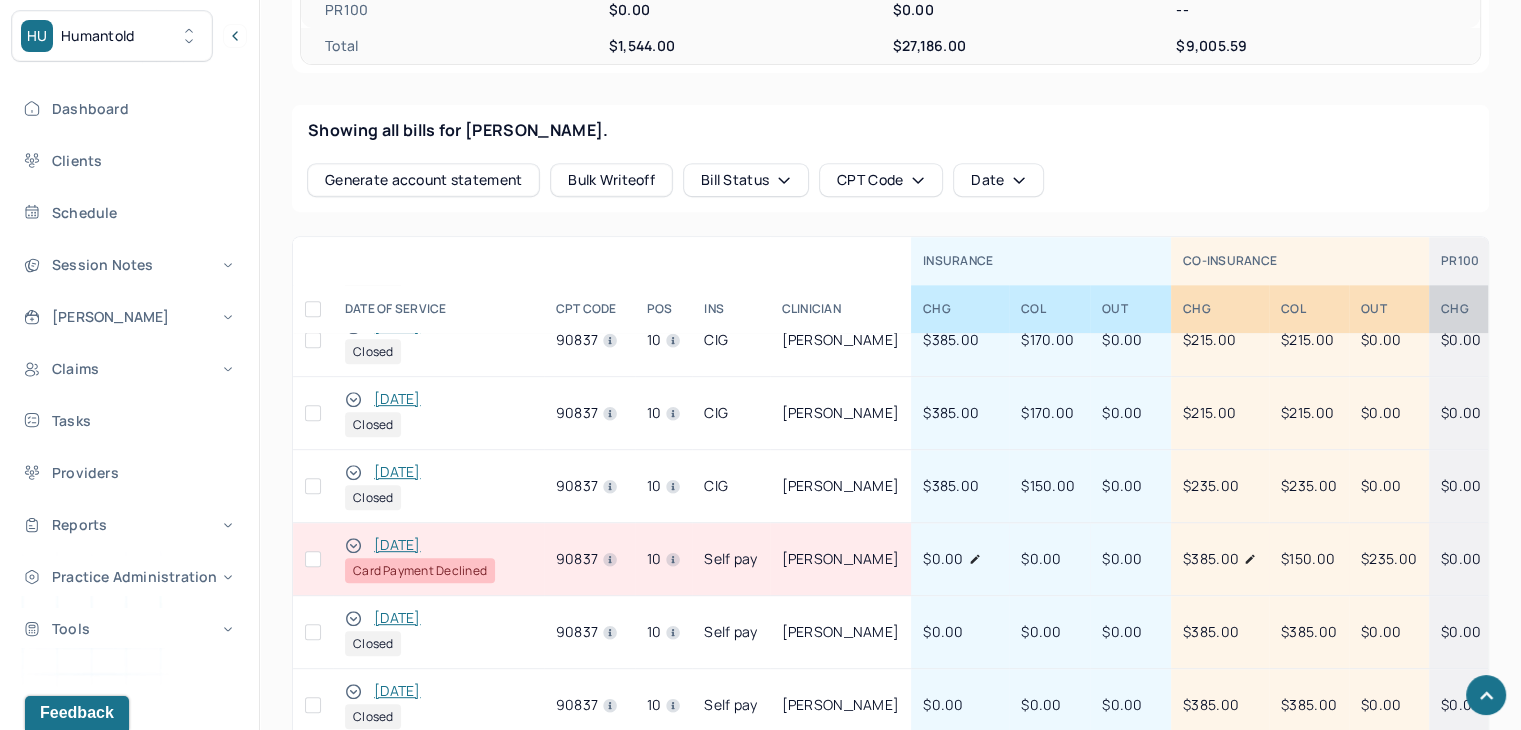 click 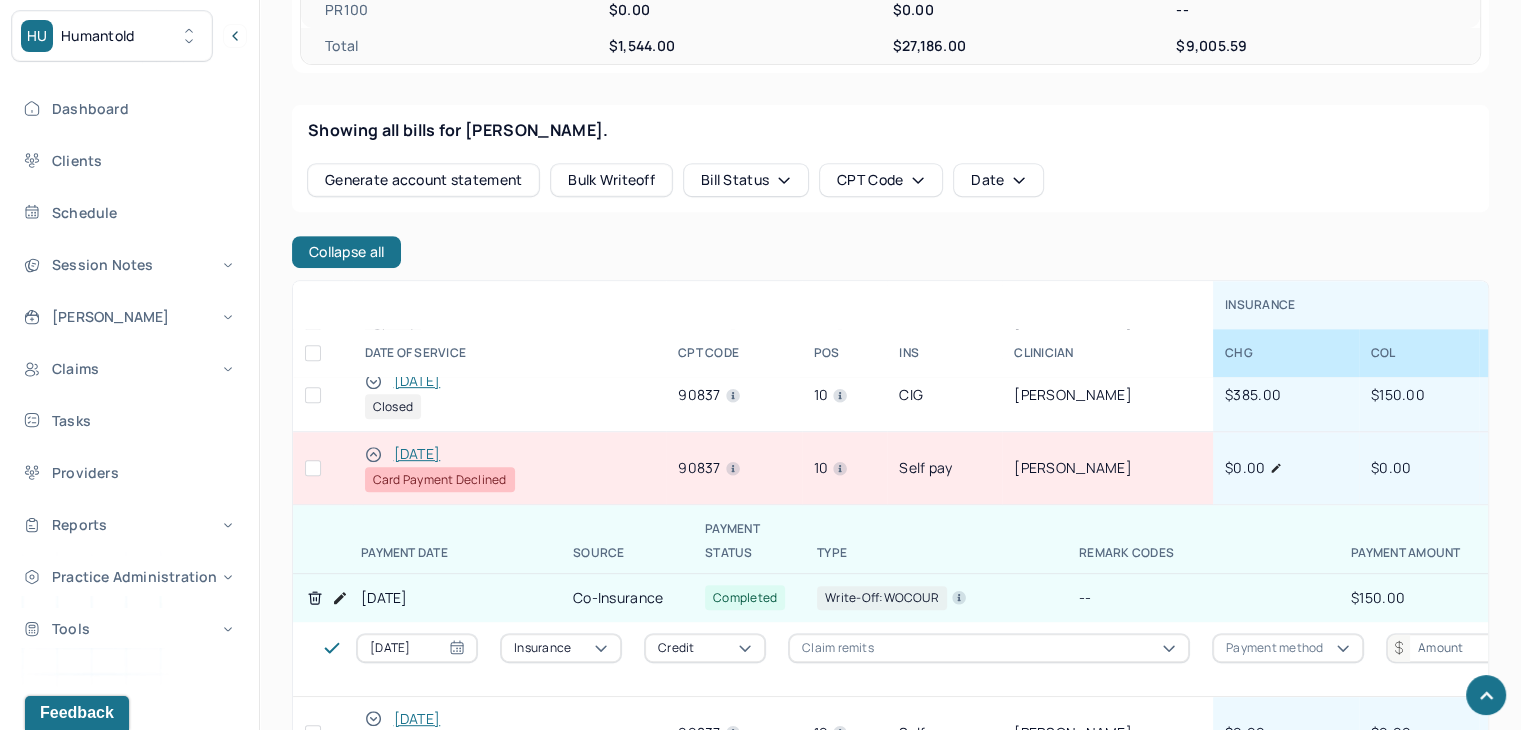 scroll, scrollTop: 2100, scrollLeft: 0, axis: vertical 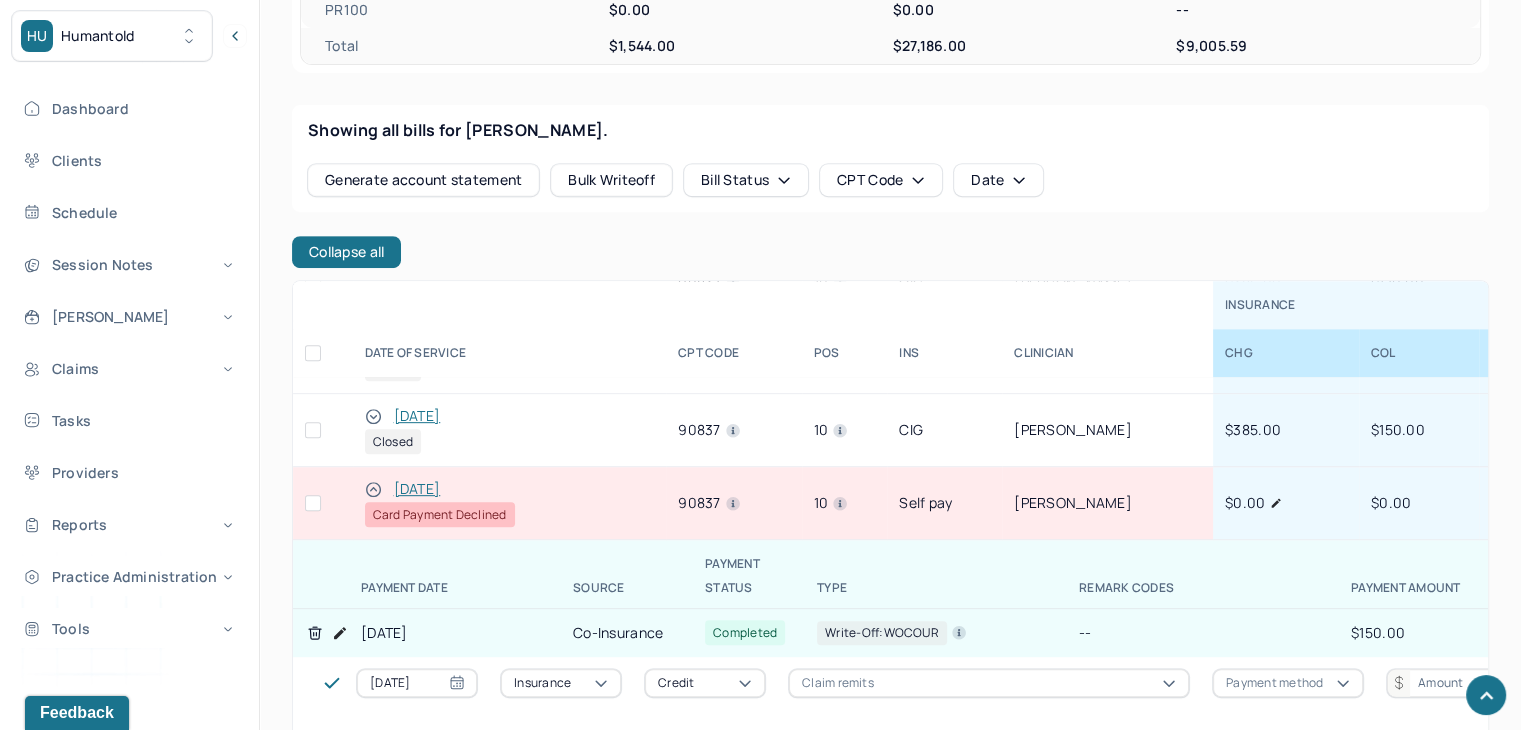 click at bounding box center (313, 503) 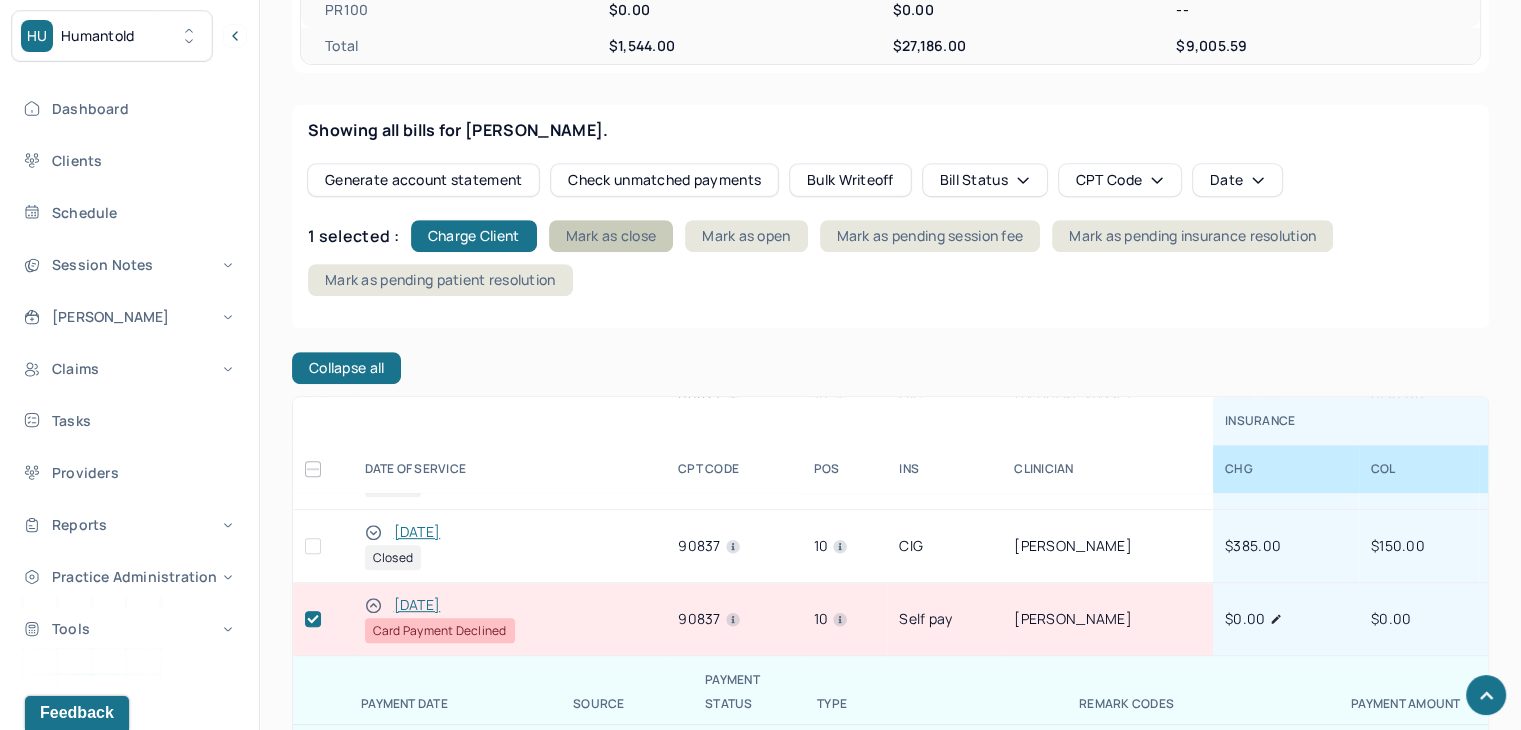 click on "Mark as close" at bounding box center [611, 236] 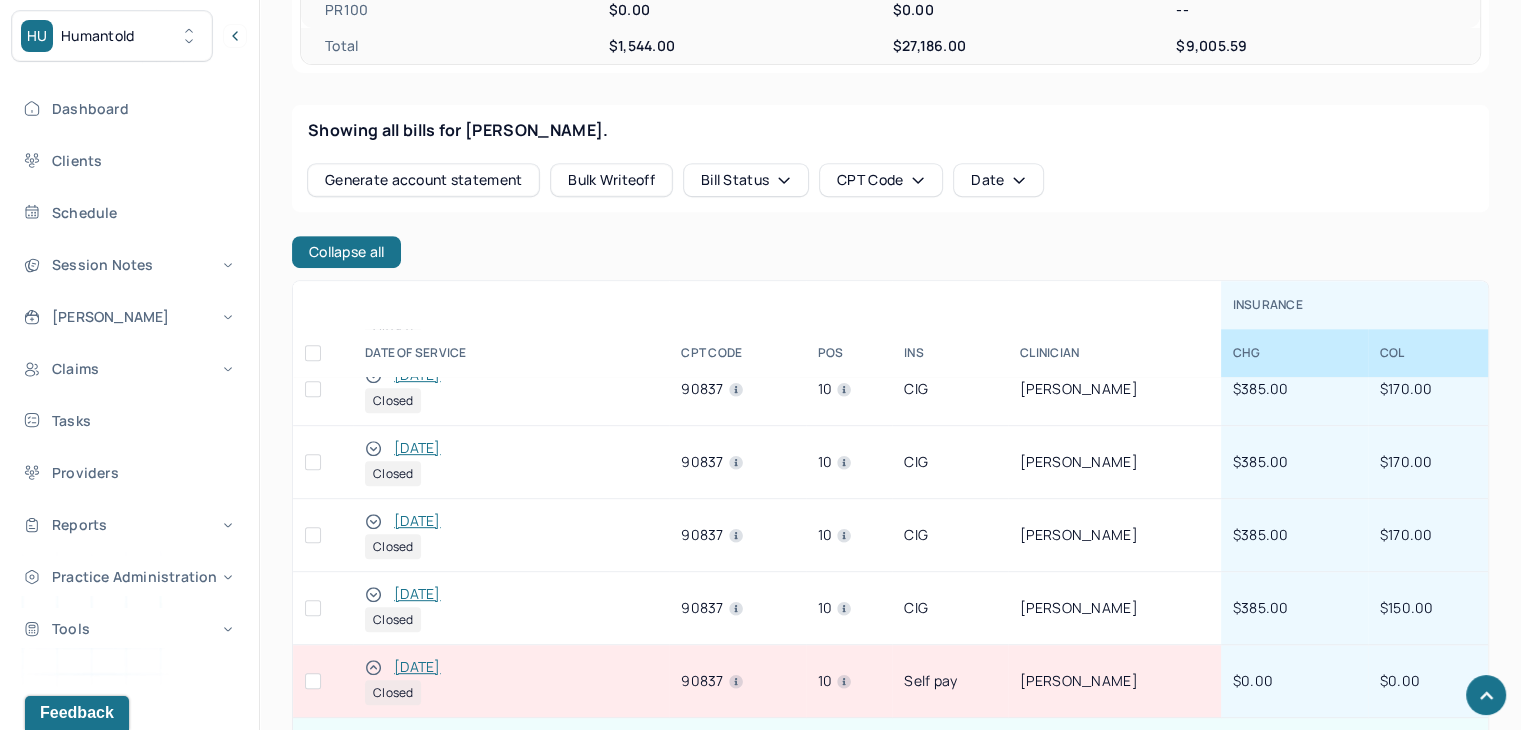 scroll, scrollTop: 1900, scrollLeft: 0, axis: vertical 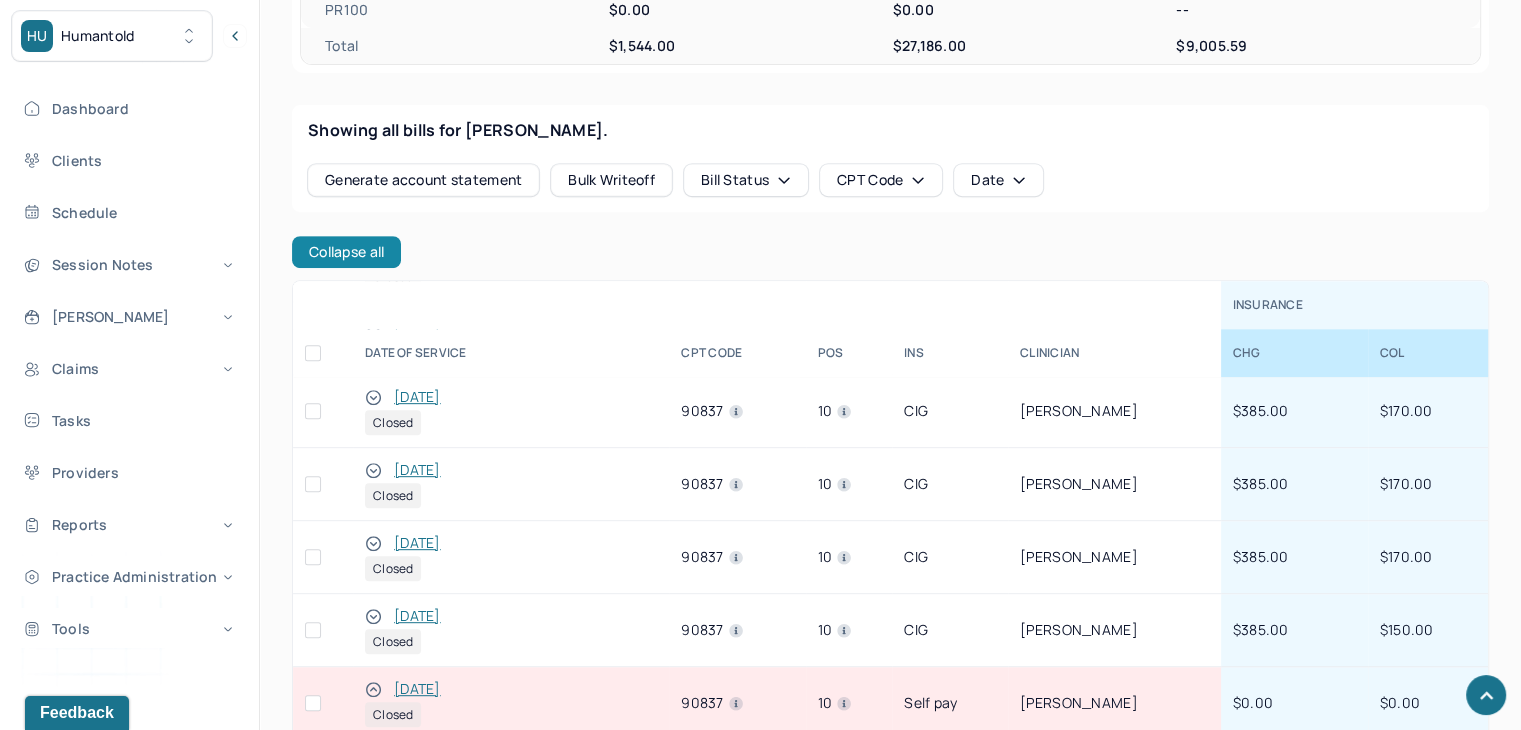 click on "Collapse all" at bounding box center [346, 252] 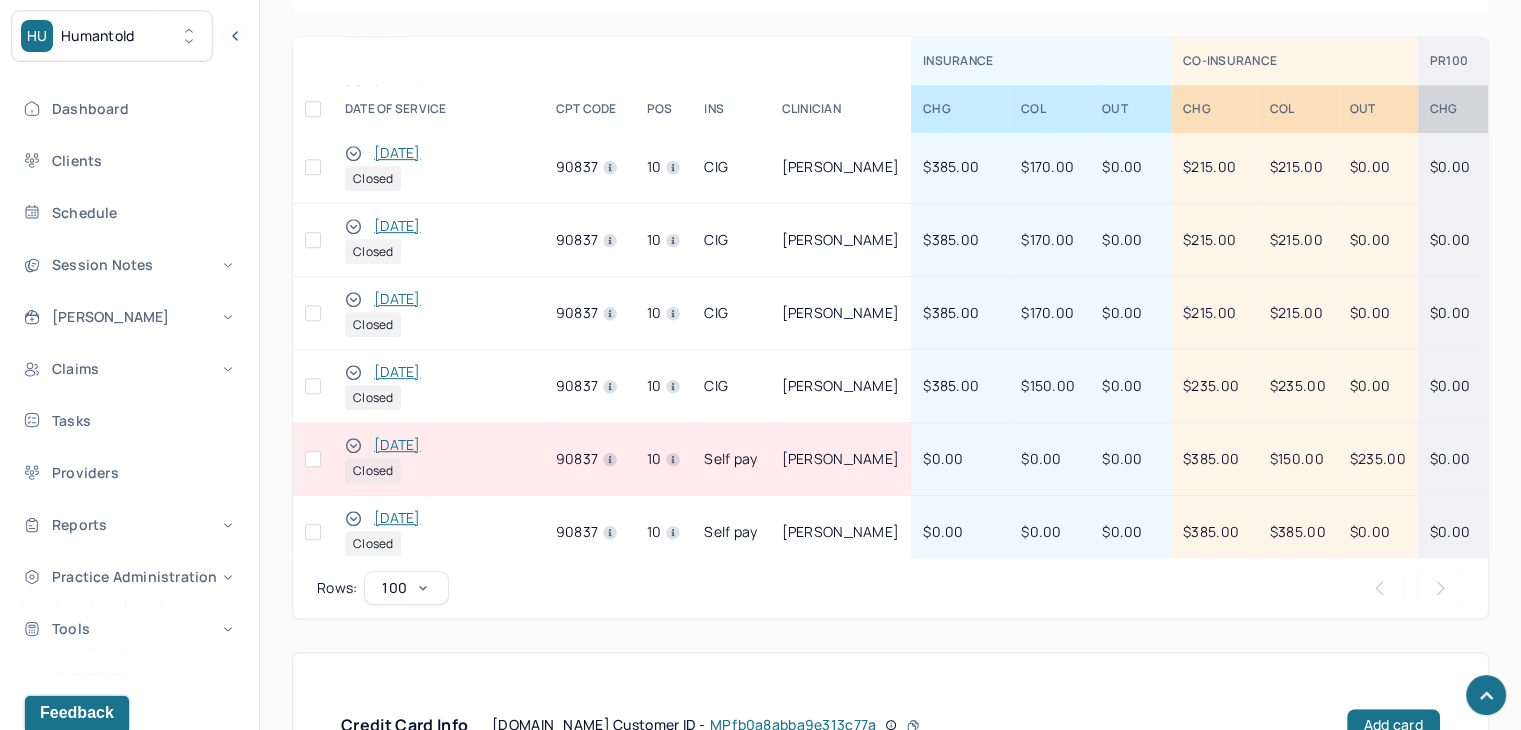 scroll, scrollTop: 1024, scrollLeft: 0, axis: vertical 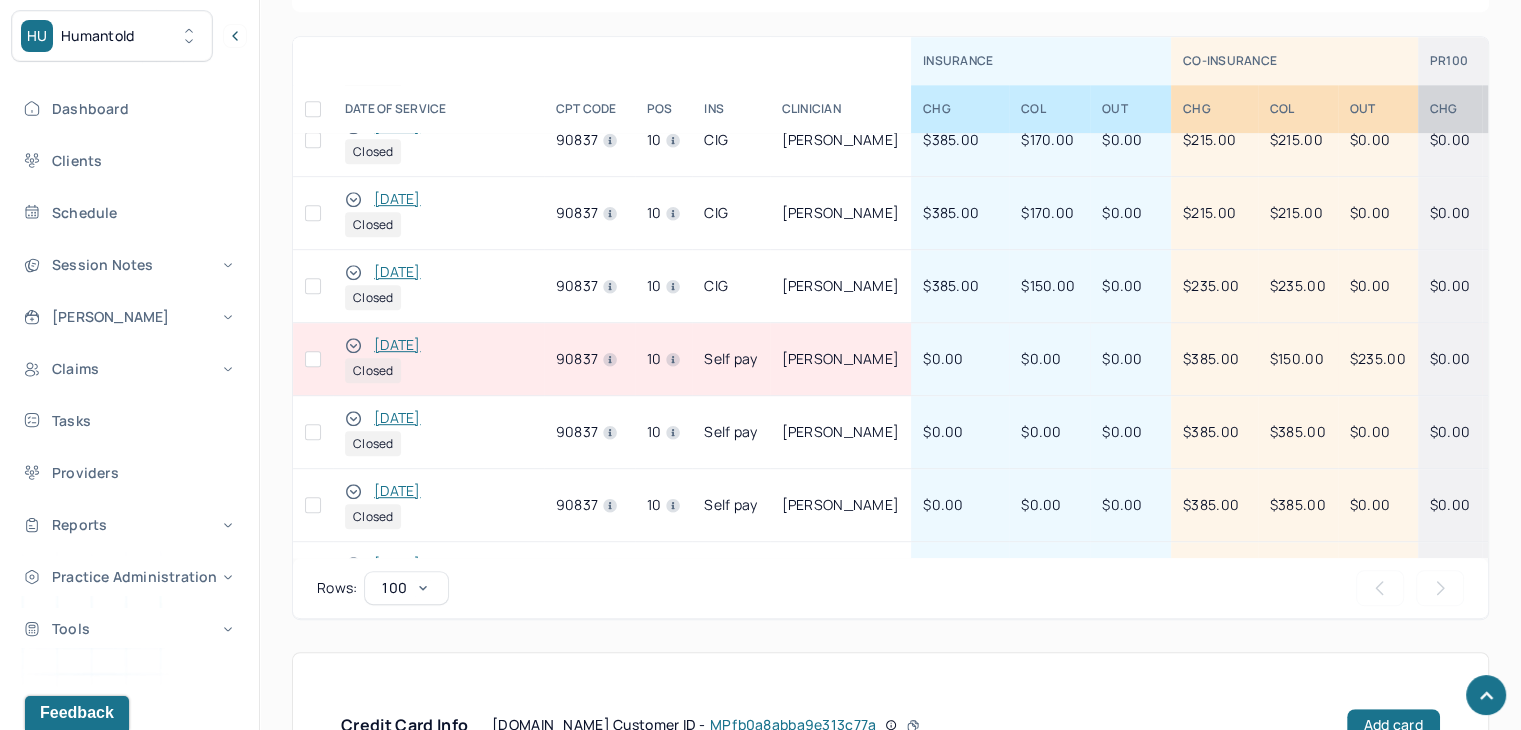 click 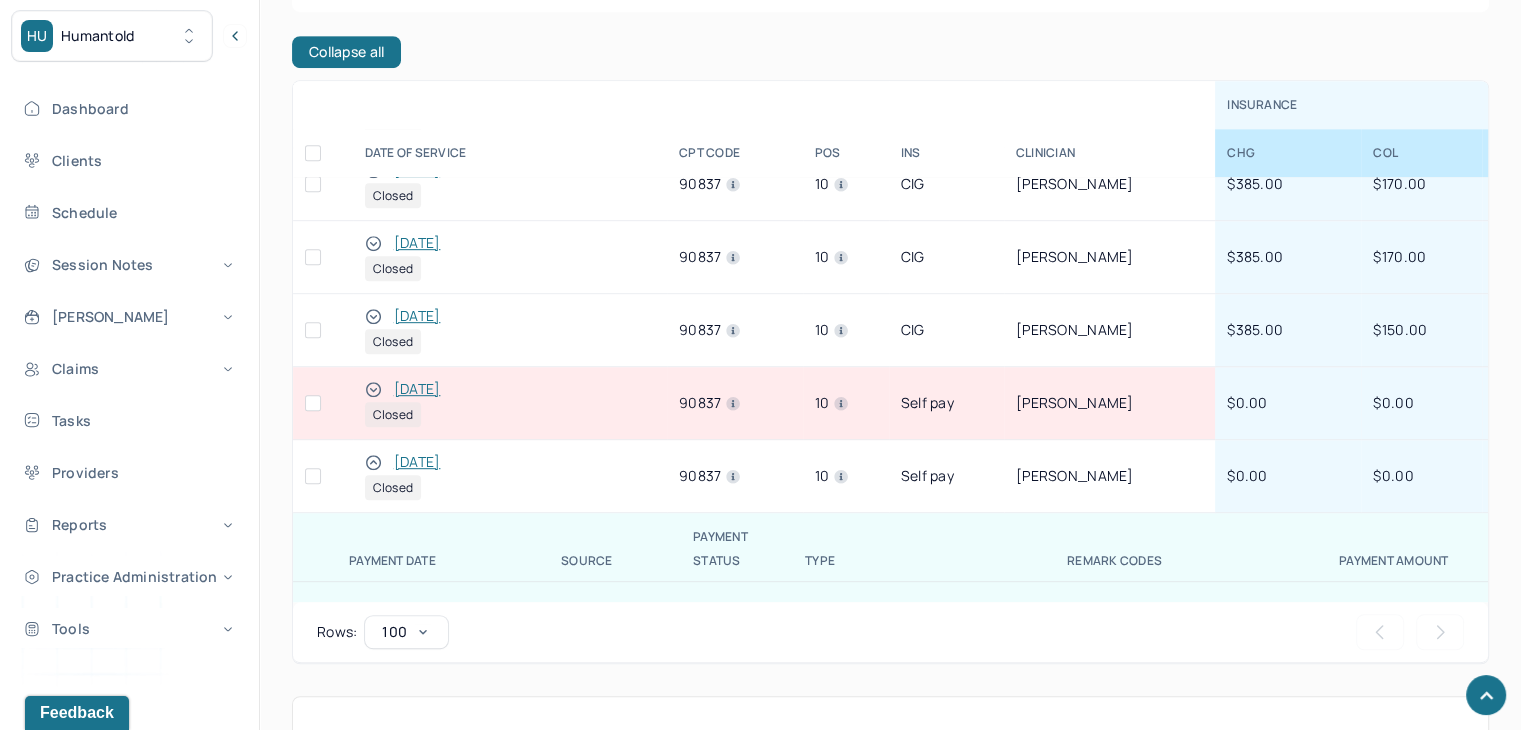 scroll, scrollTop: 1068, scrollLeft: 0, axis: vertical 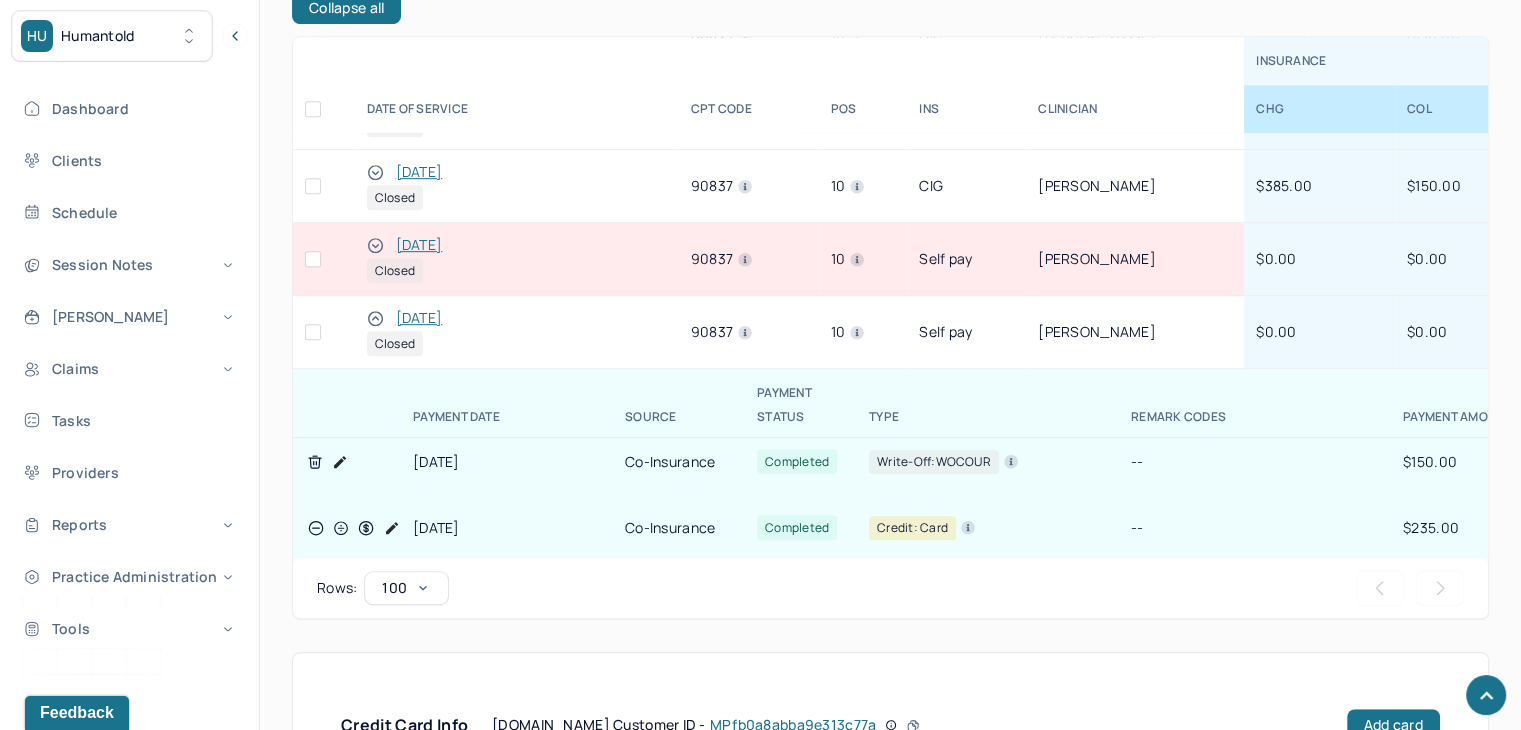 click 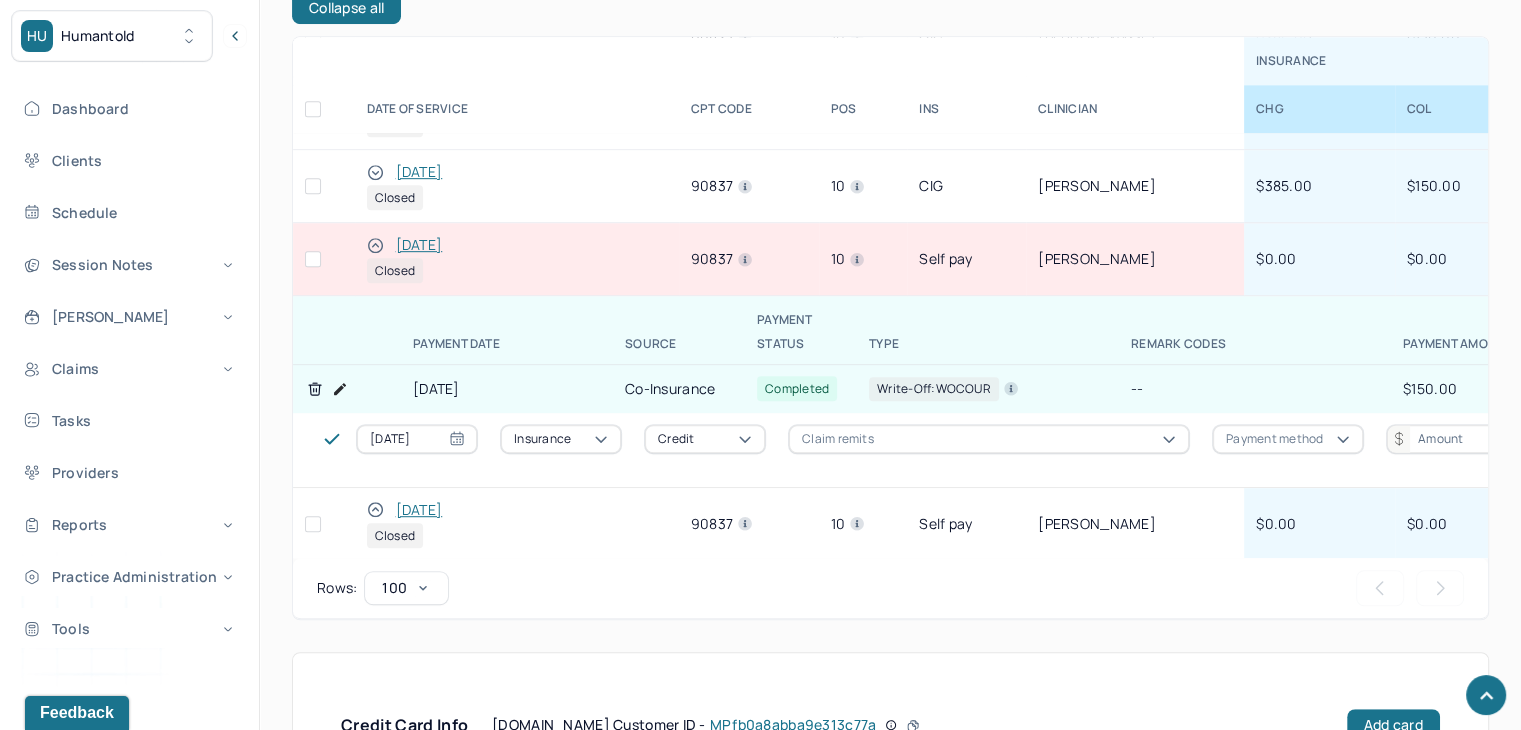 click at bounding box center [313, 259] 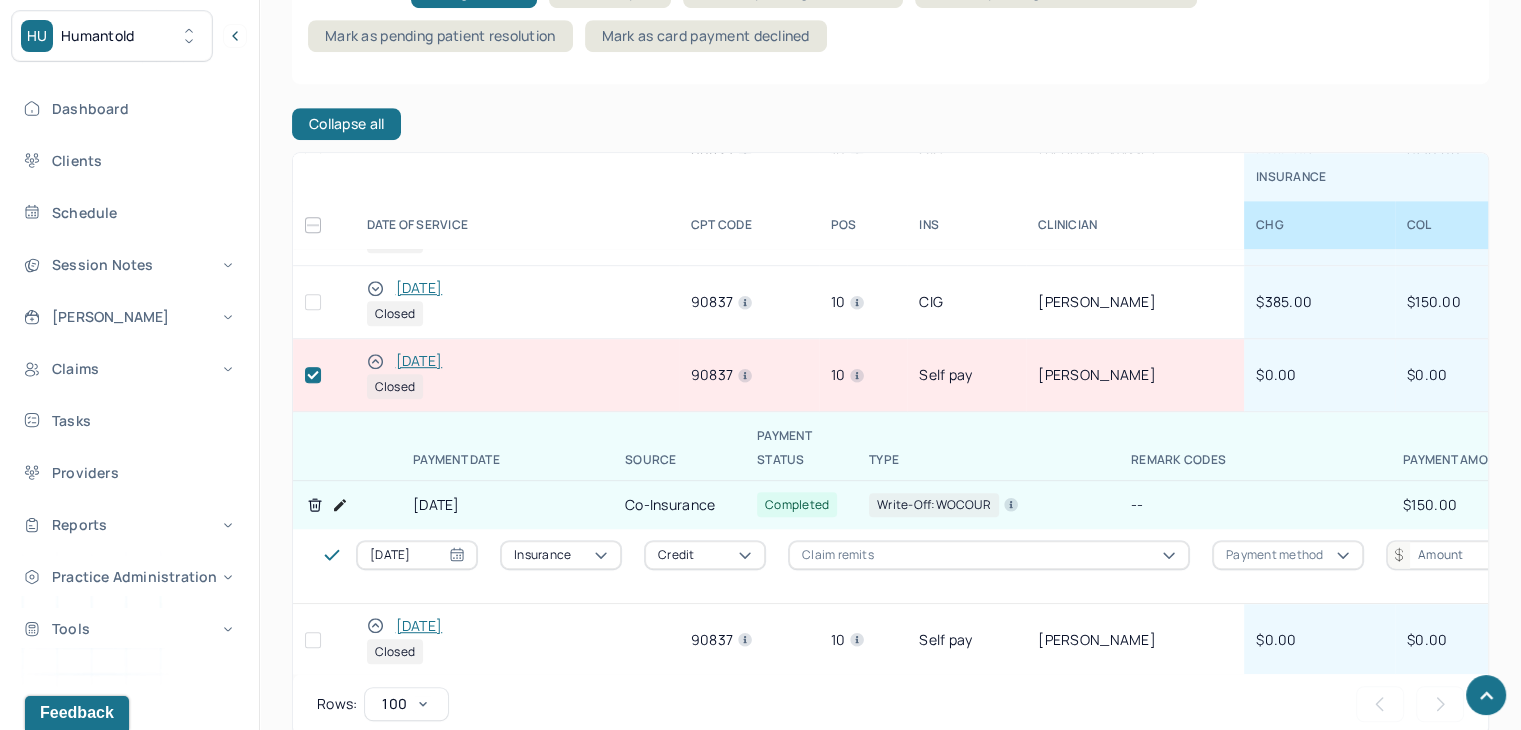 scroll, scrollTop: 1184, scrollLeft: 0, axis: vertical 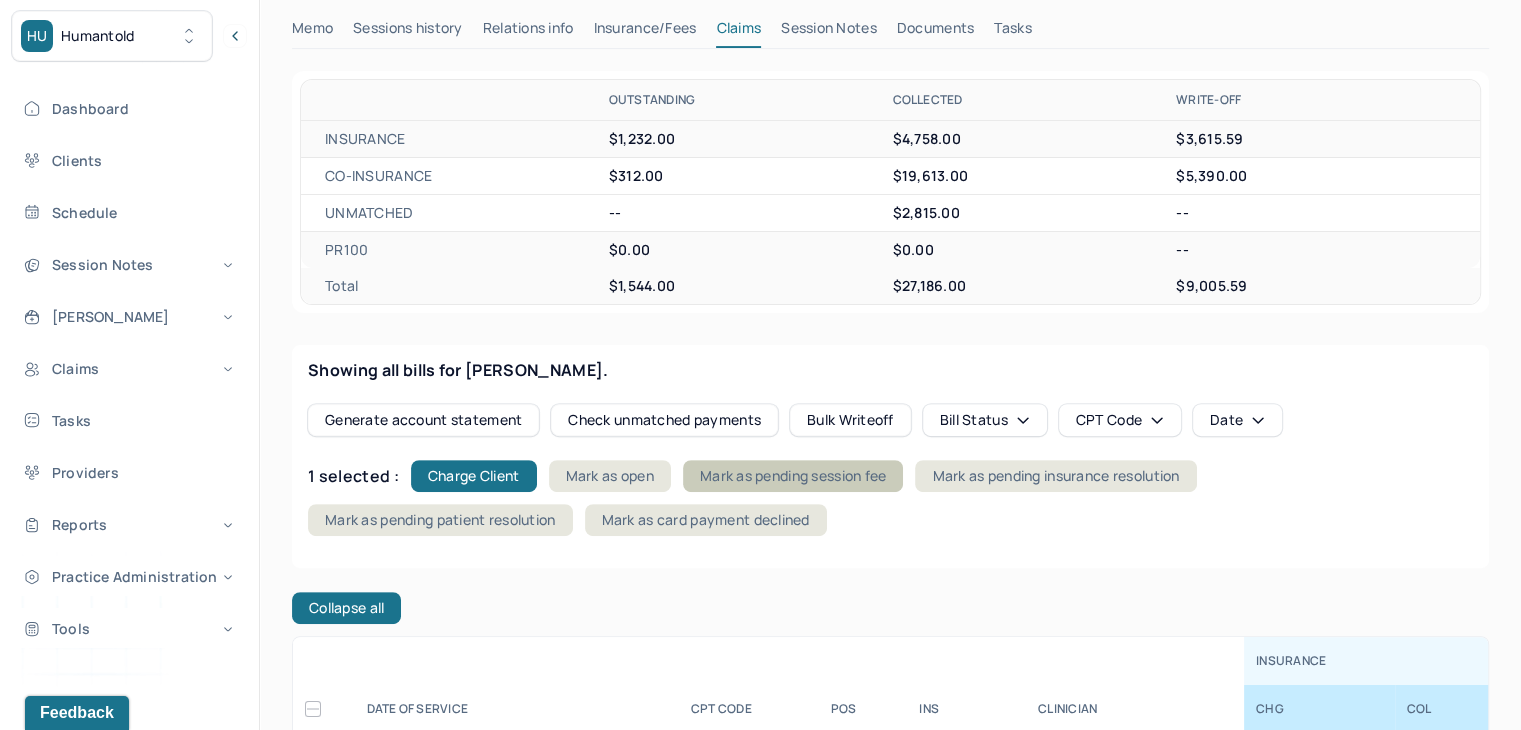 click on "Mark as pending session fee" at bounding box center (793, 476) 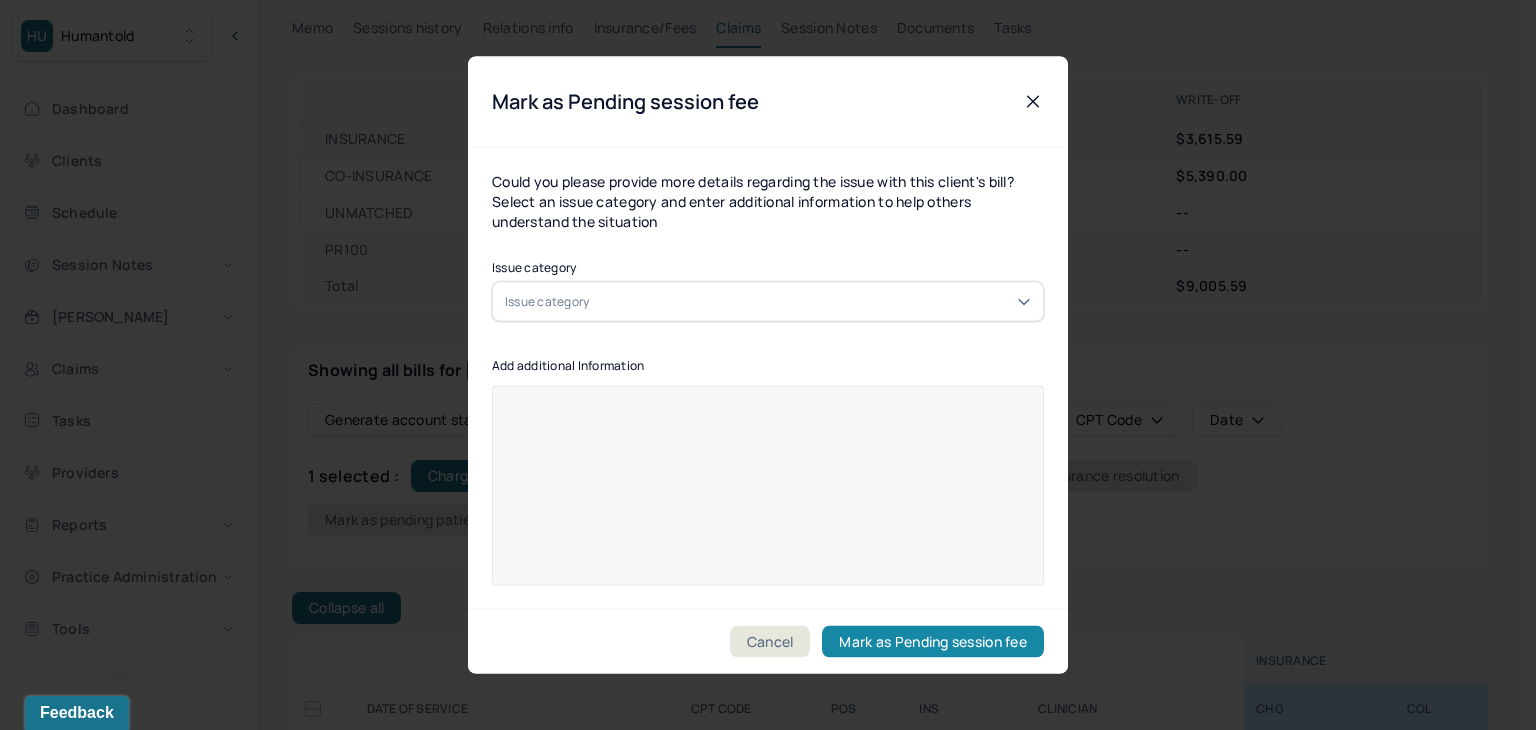 click on "Mark as Pending session fee" at bounding box center (933, 642) 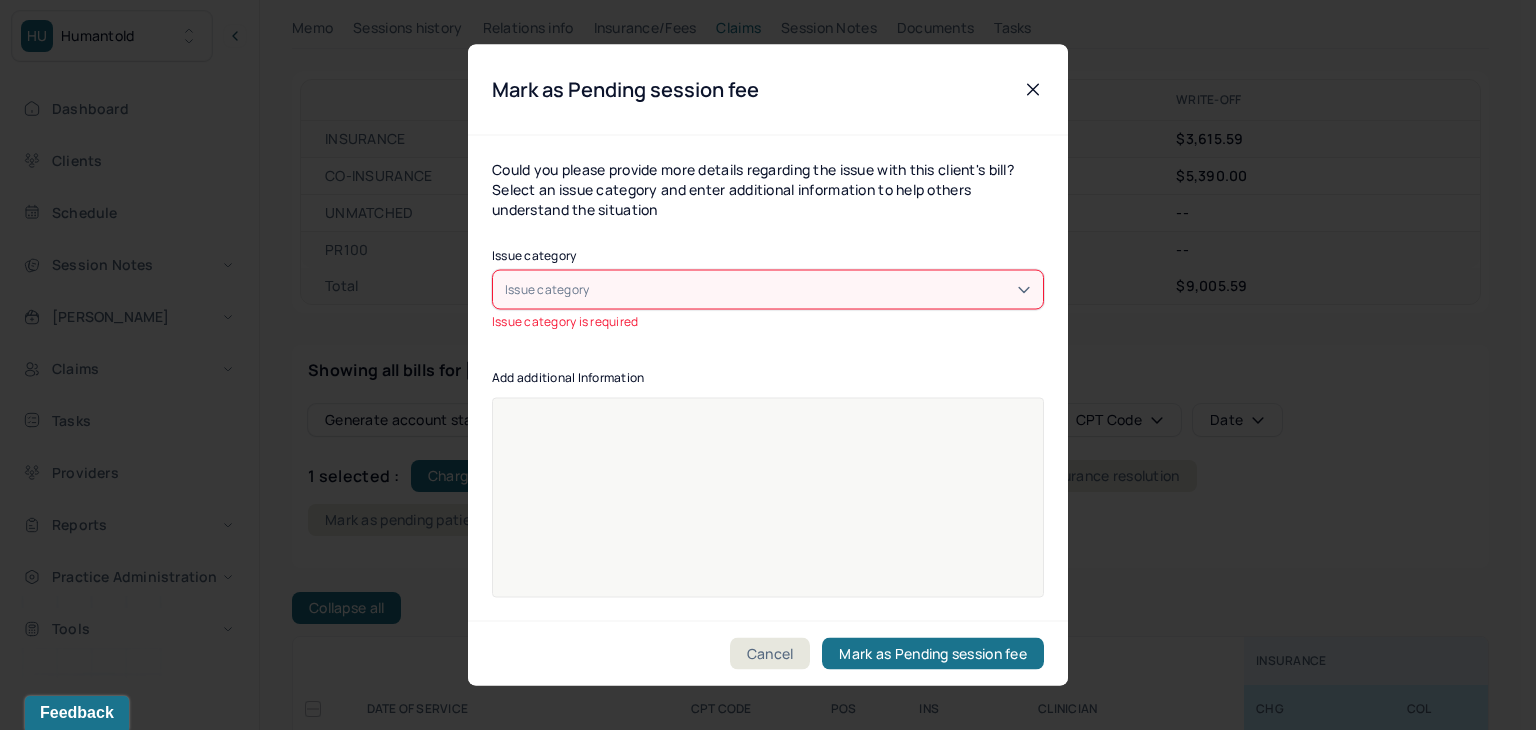 click 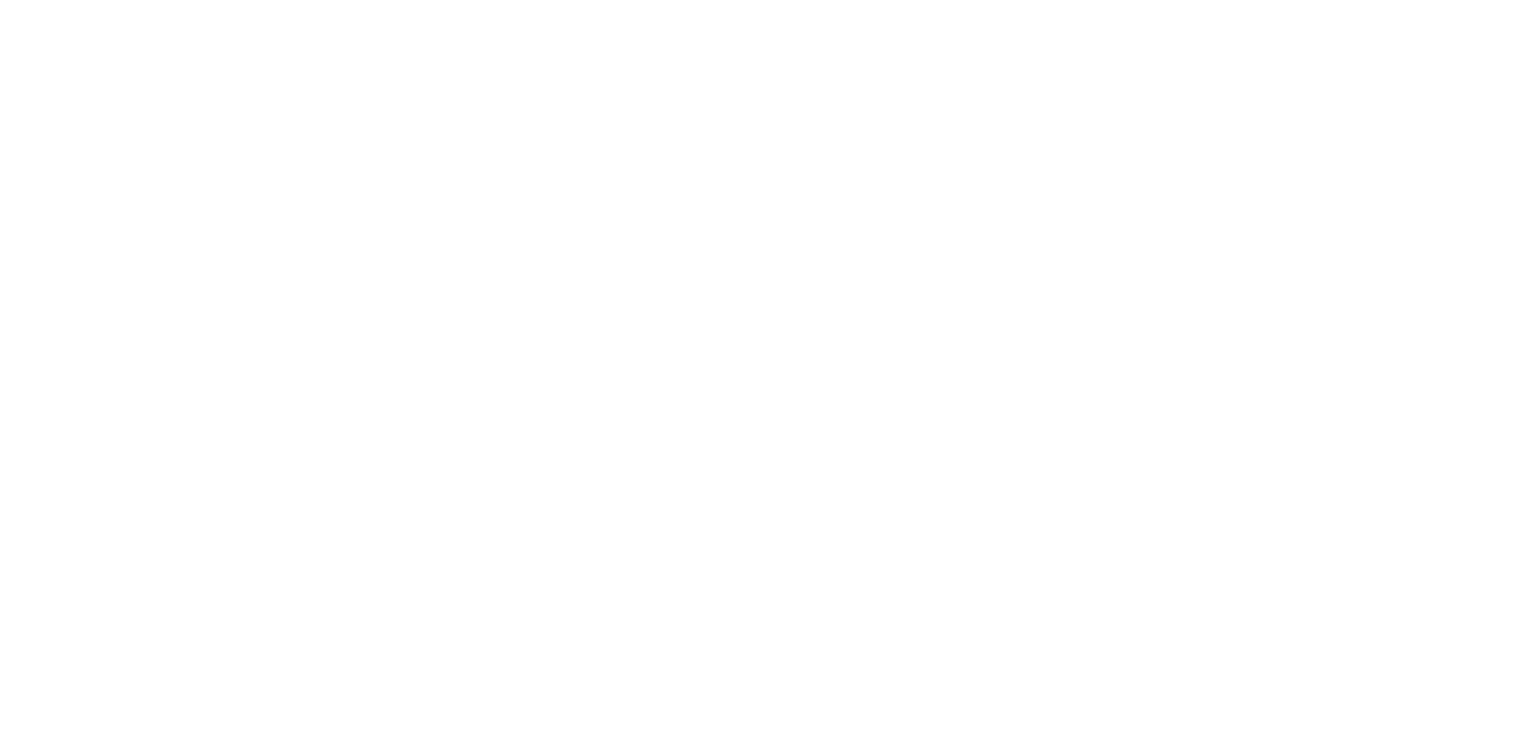 scroll, scrollTop: 0, scrollLeft: 0, axis: both 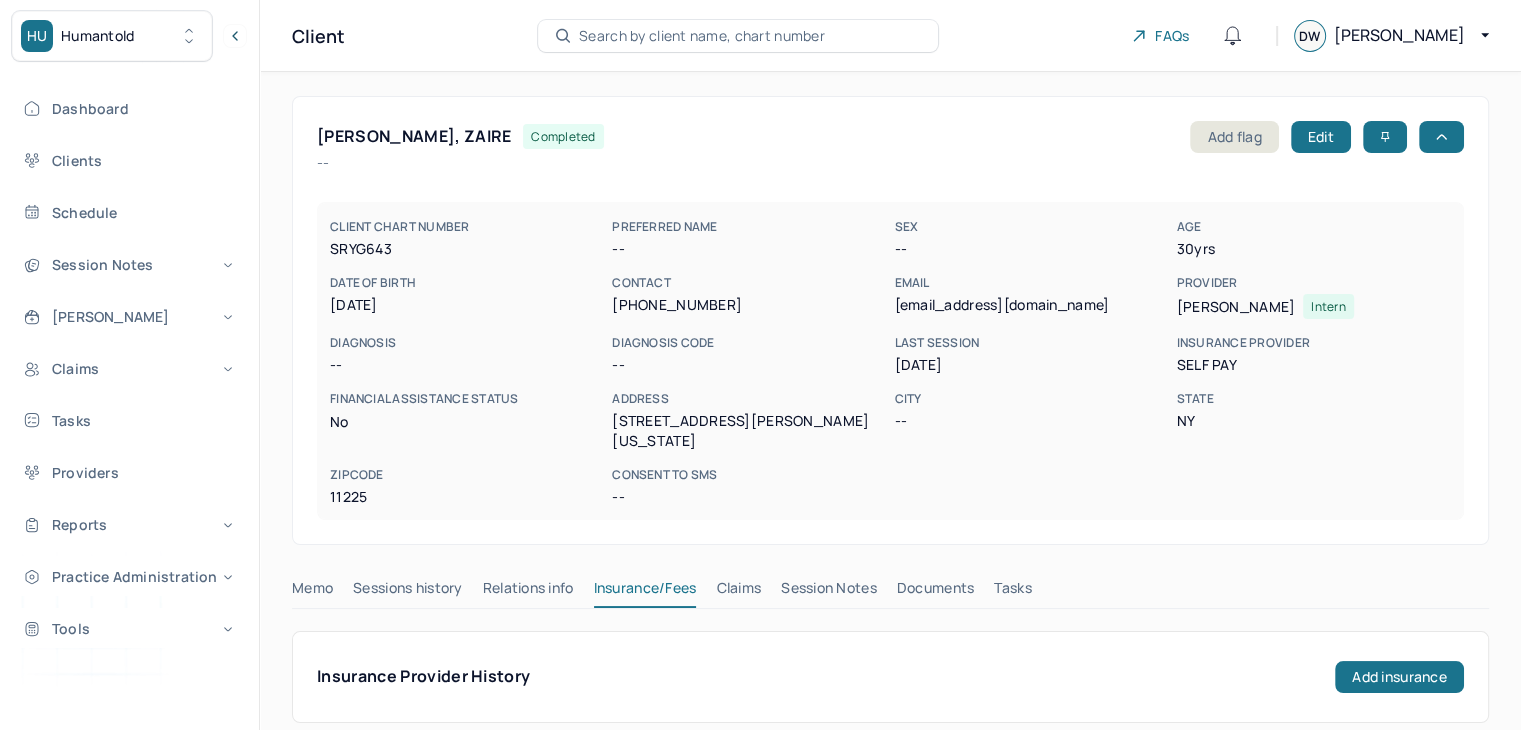 click on "Search by client name, chart number" at bounding box center [702, 36] 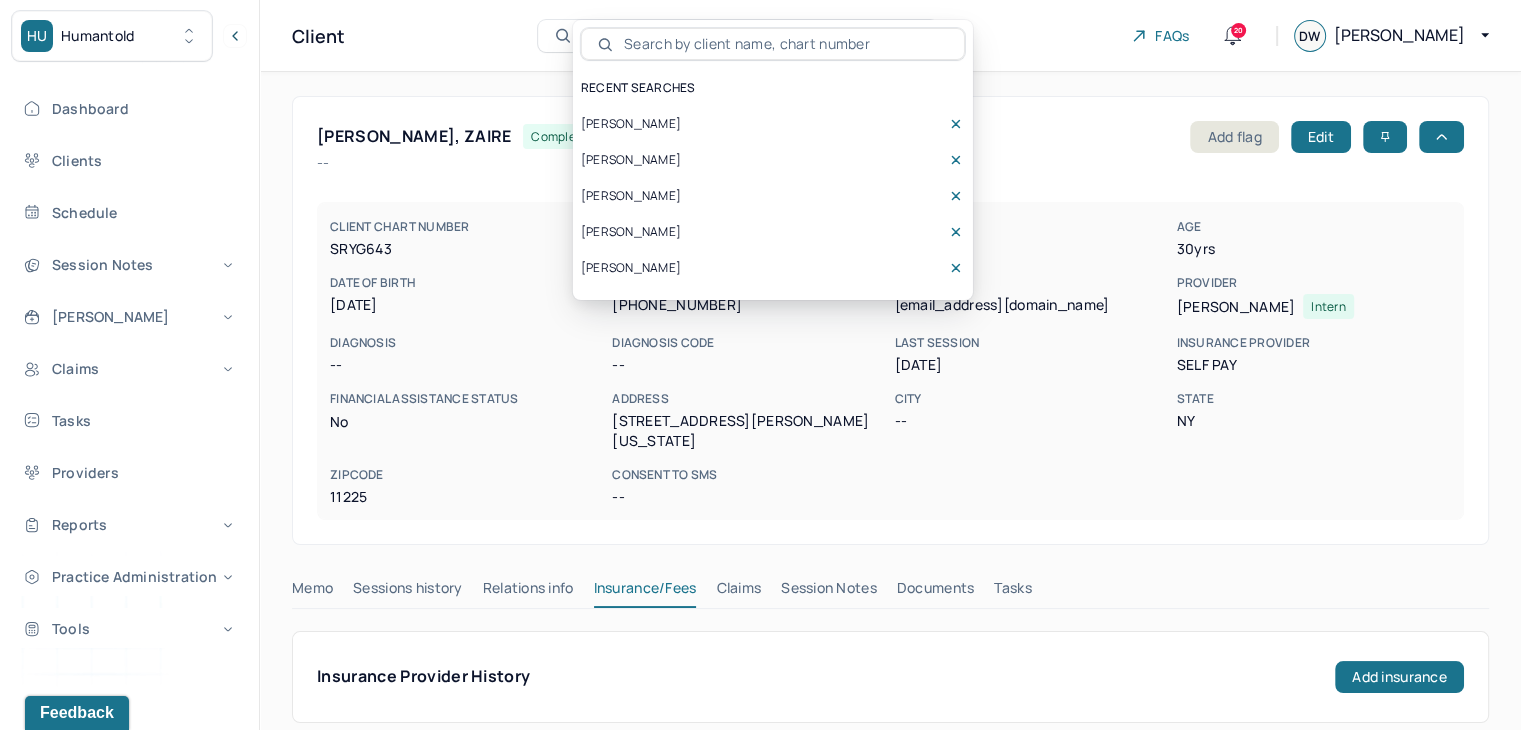 scroll, scrollTop: 0, scrollLeft: 0, axis: both 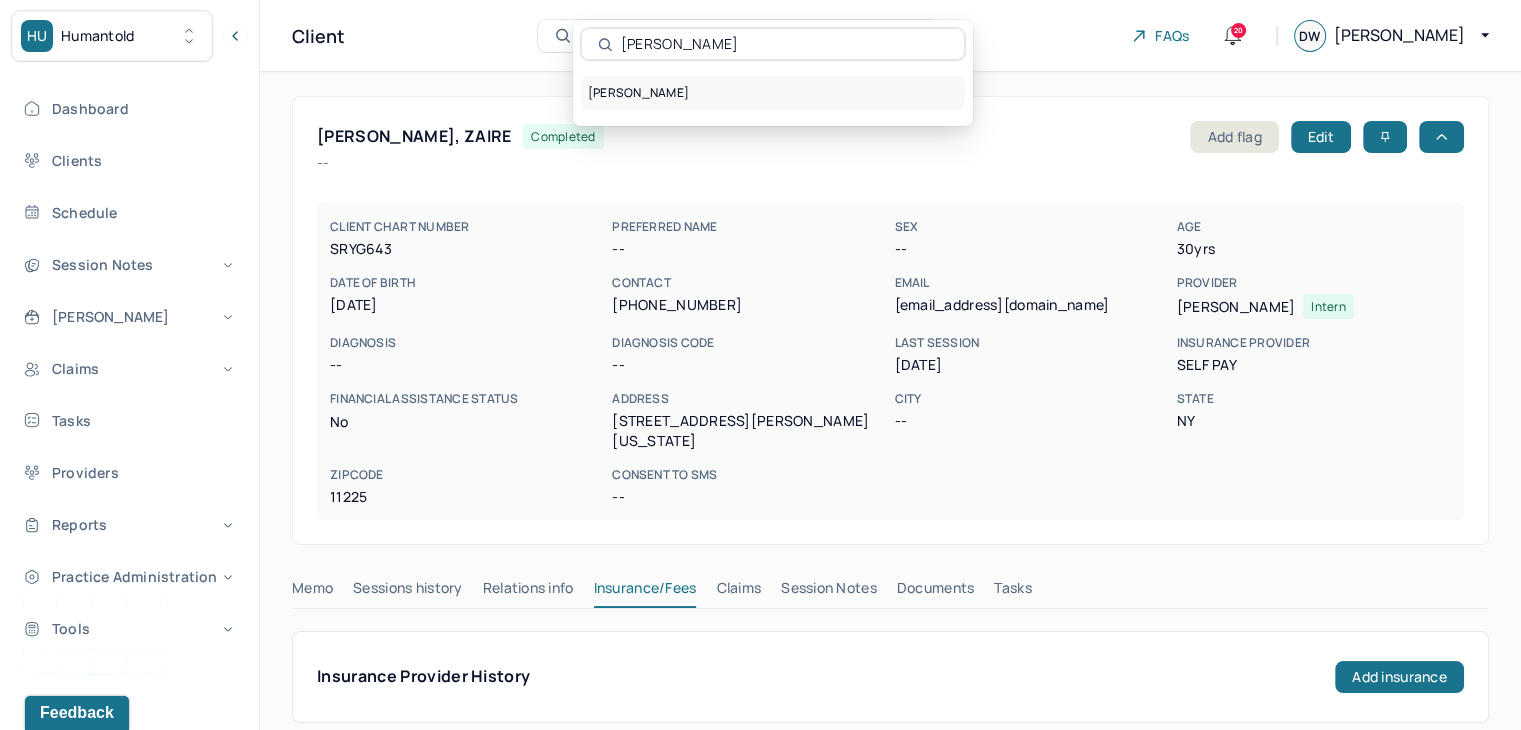 type on "[PERSON_NAME]" 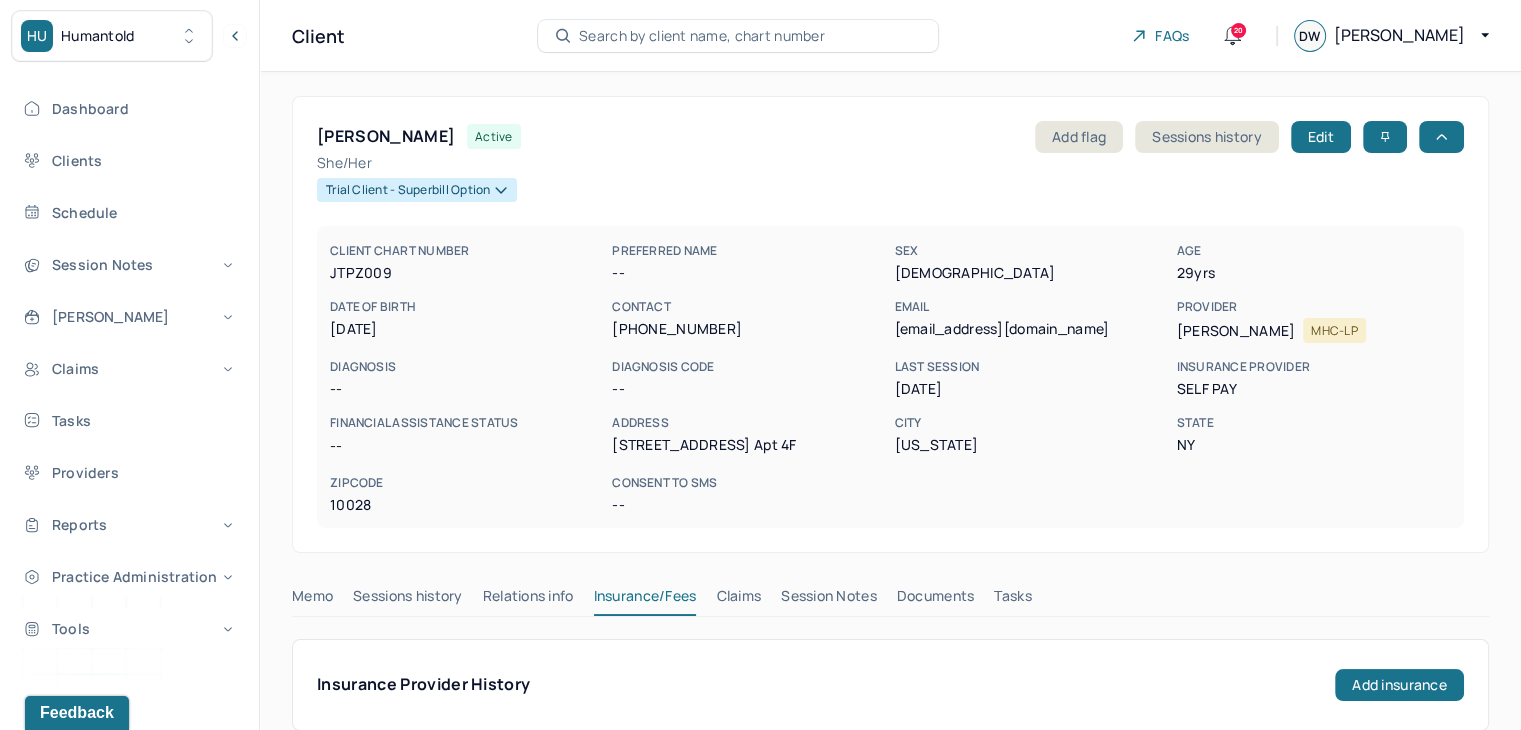 click on "Claims" at bounding box center [738, 600] 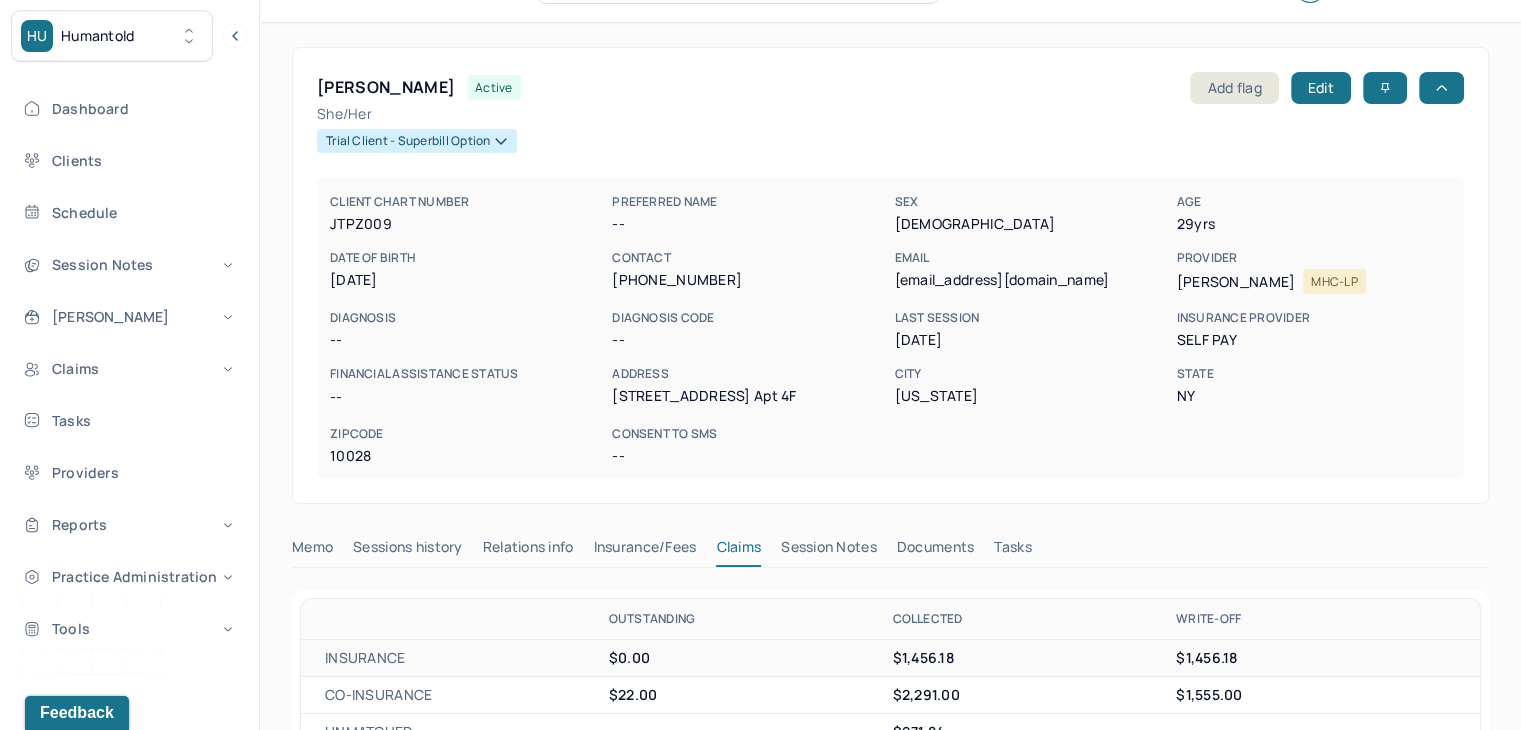 scroll, scrollTop: 0, scrollLeft: 0, axis: both 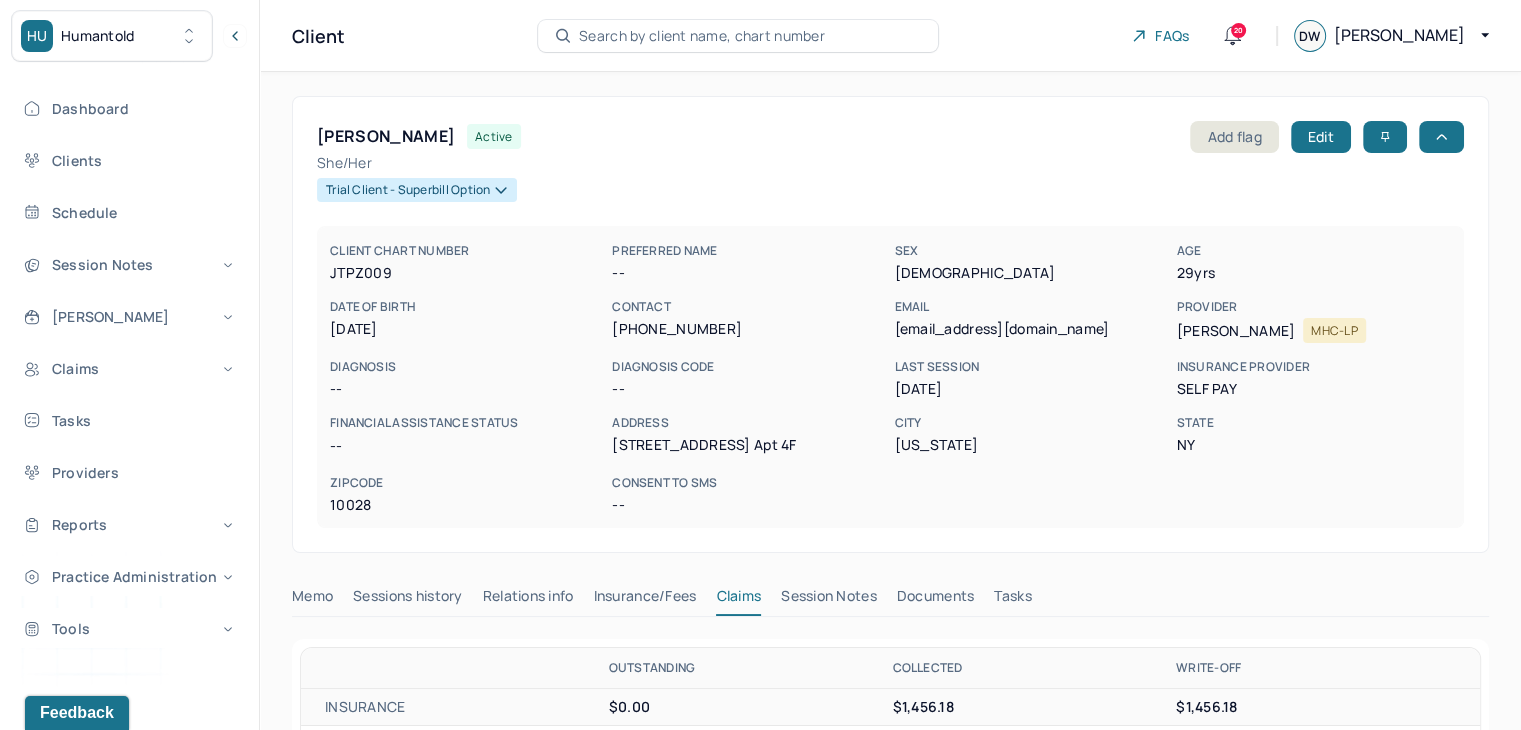 click on "Search by client name, chart number" at bounding box center (702, 36) 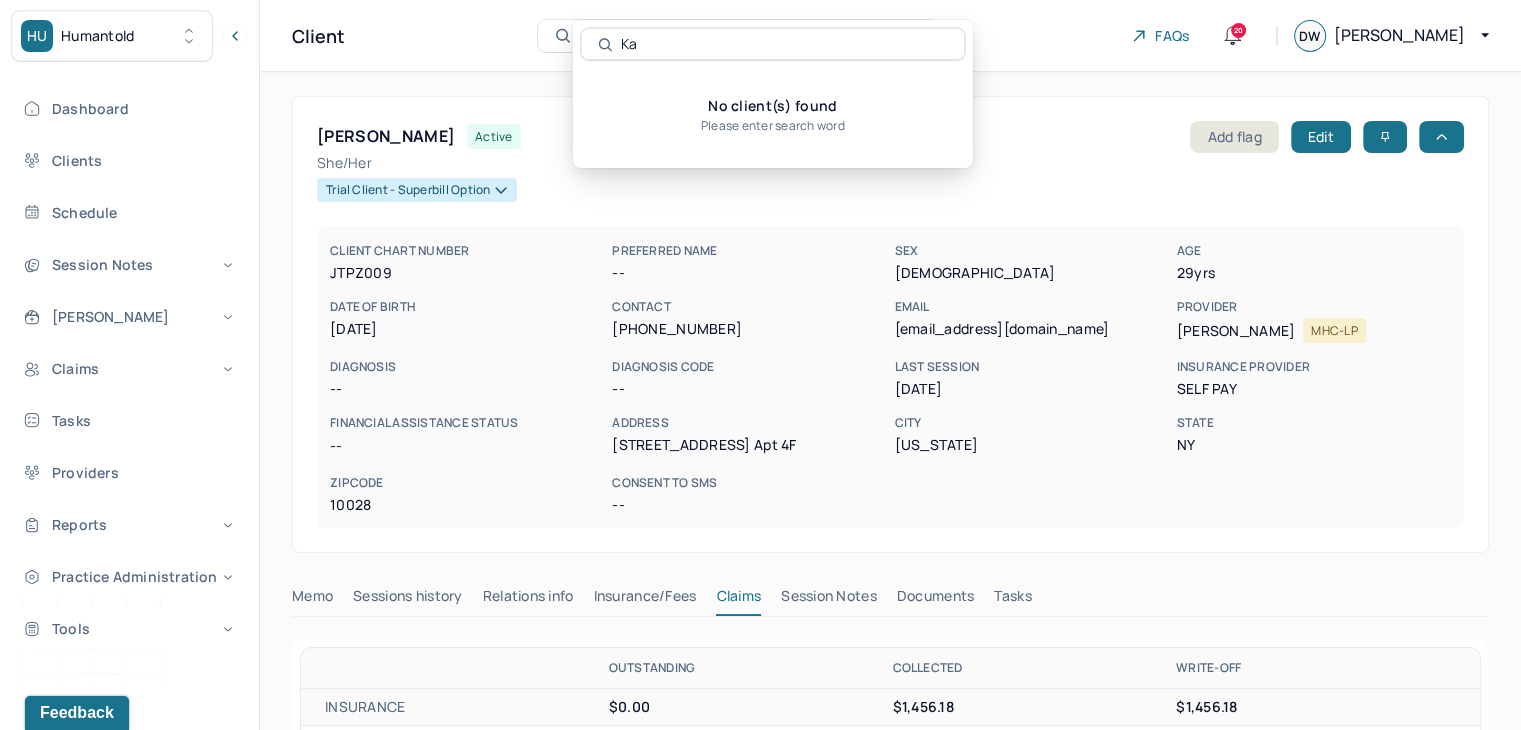 type on "K" 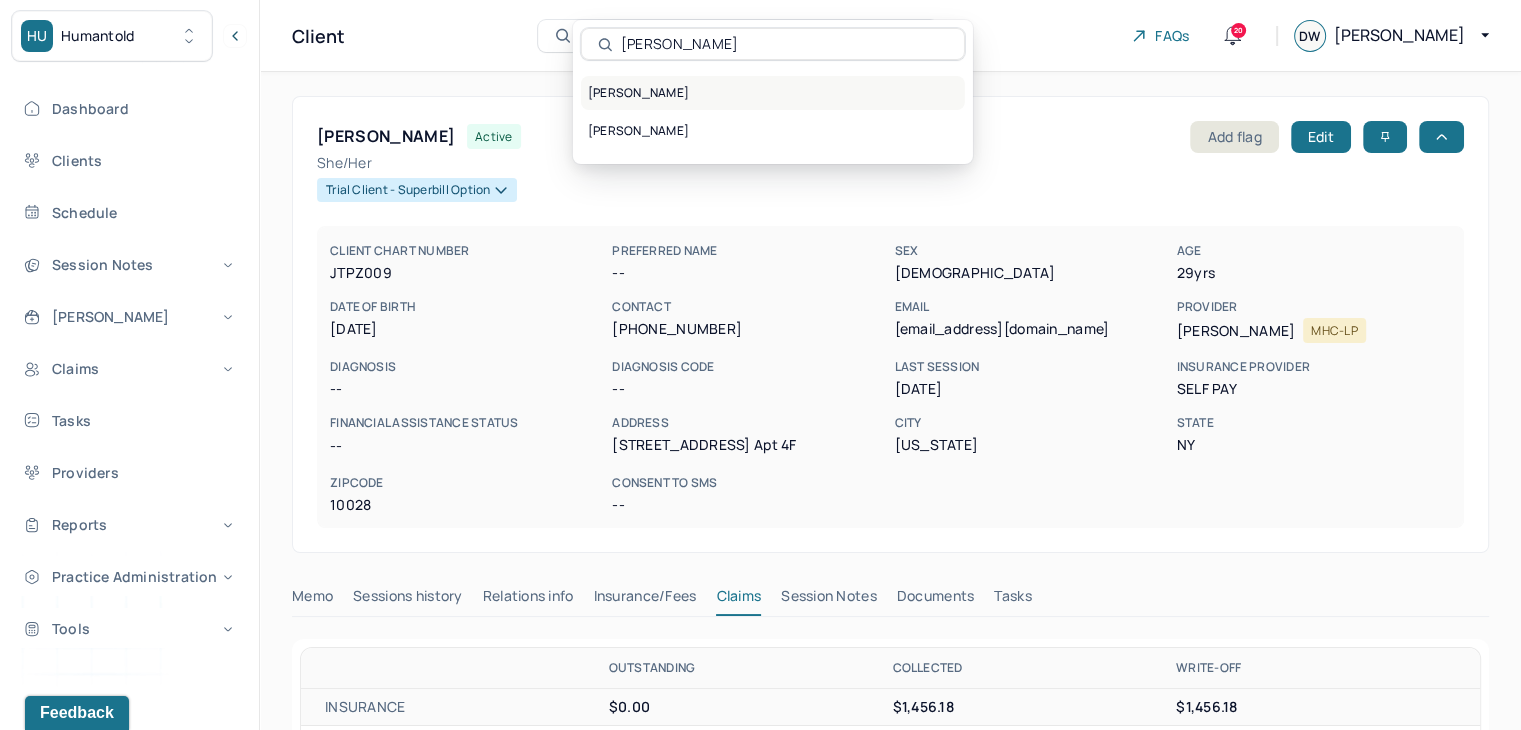 type on "Karen f" 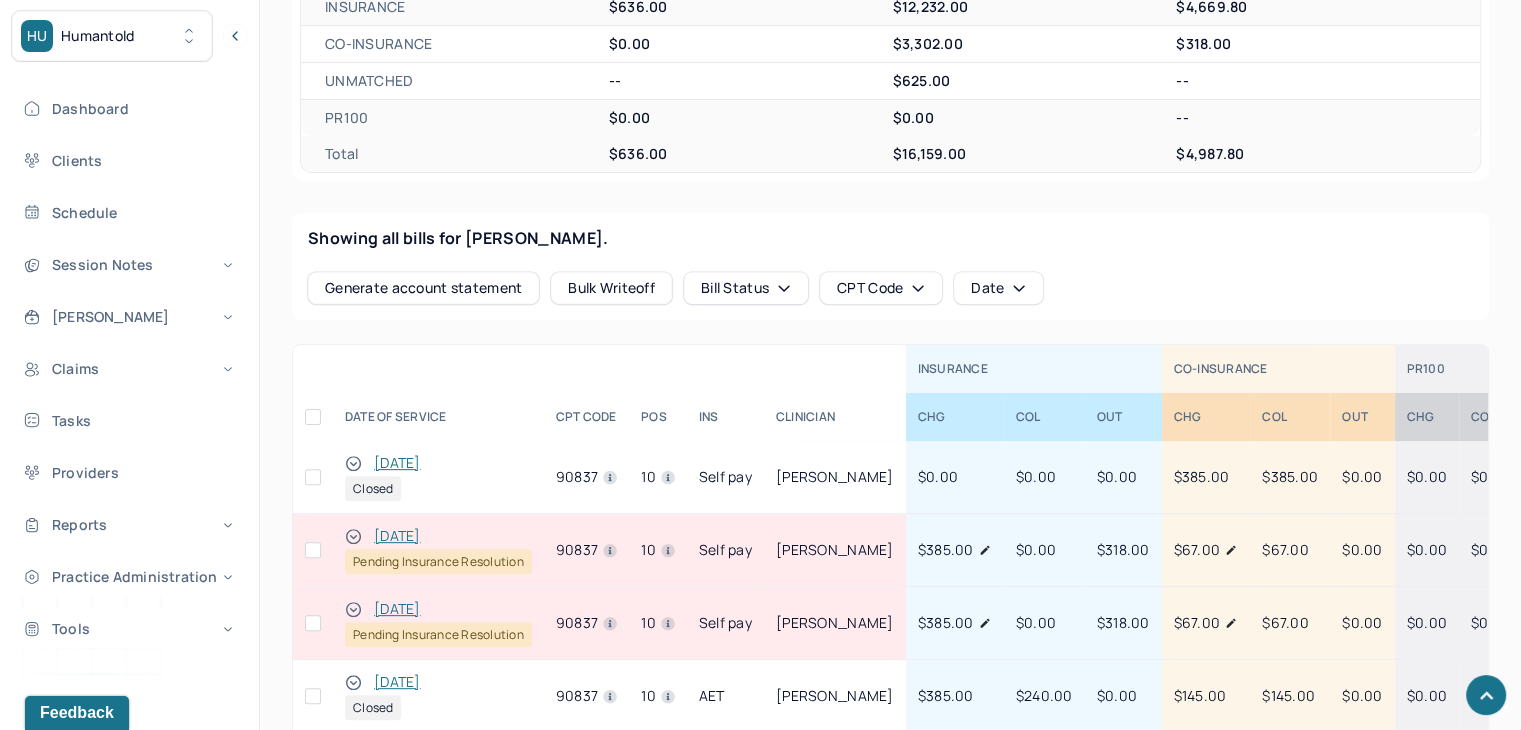 scroll, scrollTop: 800, scrollLeft: 0, axis: vertical 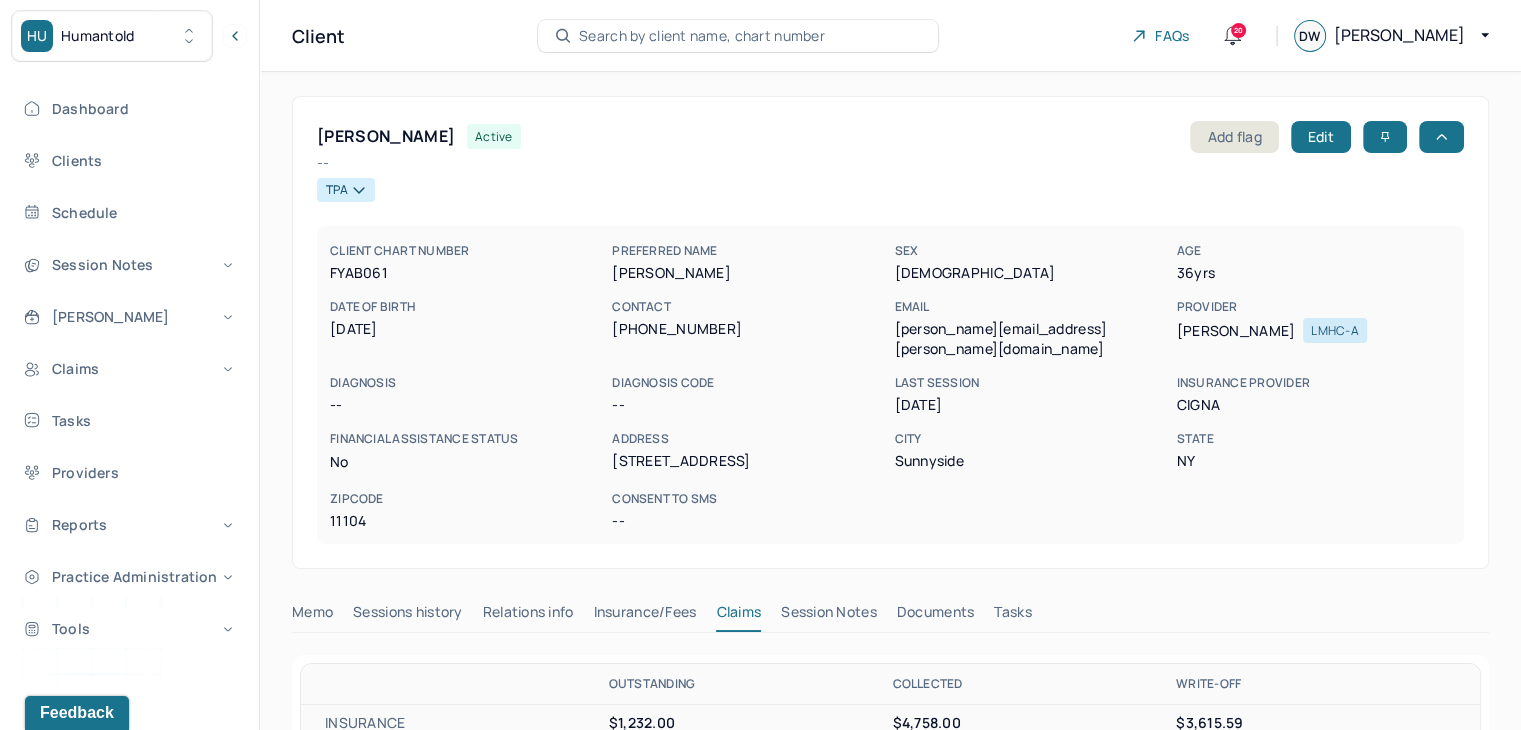 click on "Search by client name, chart number" at bounding box center (738, 36) 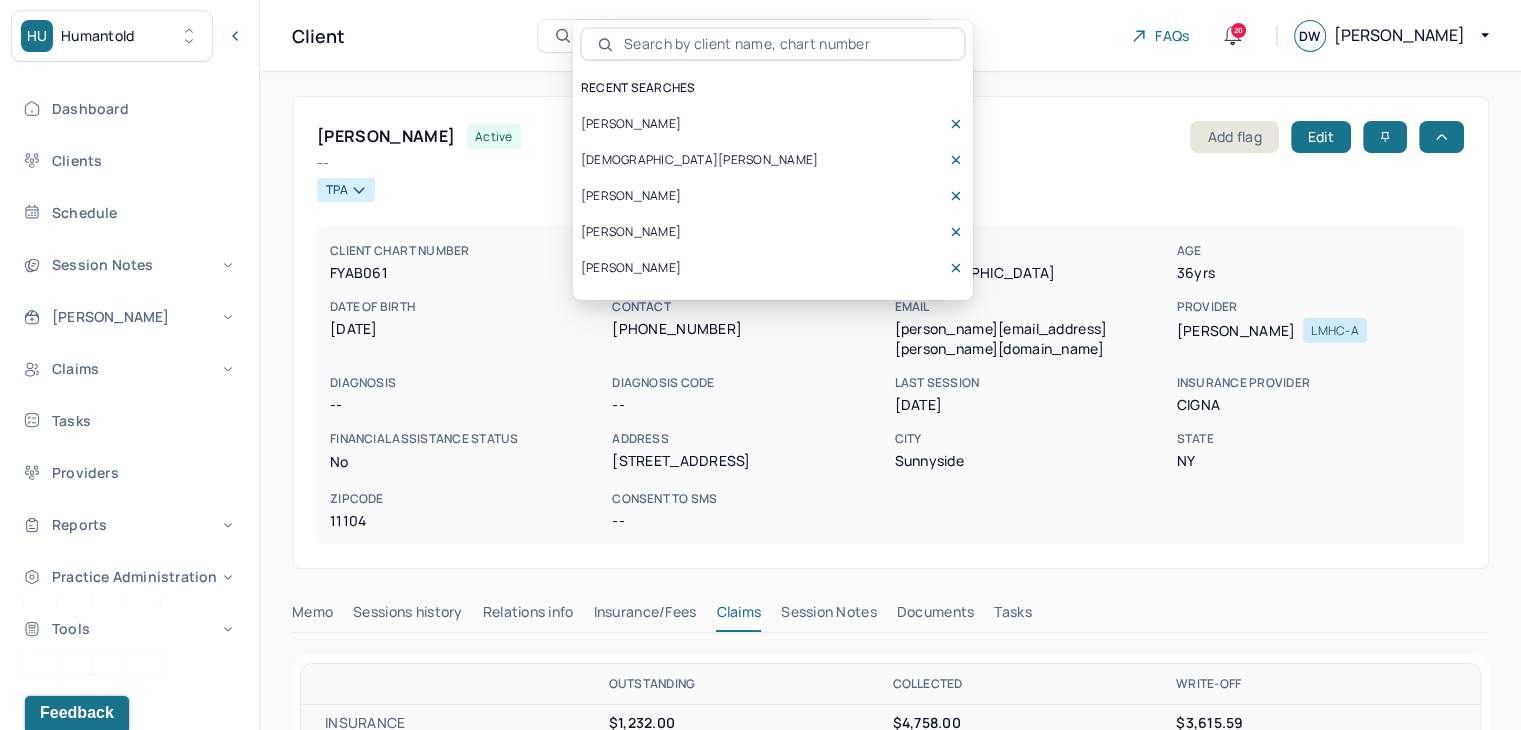click on "[PERSON_NAME]" at bounding box center (631, 196) 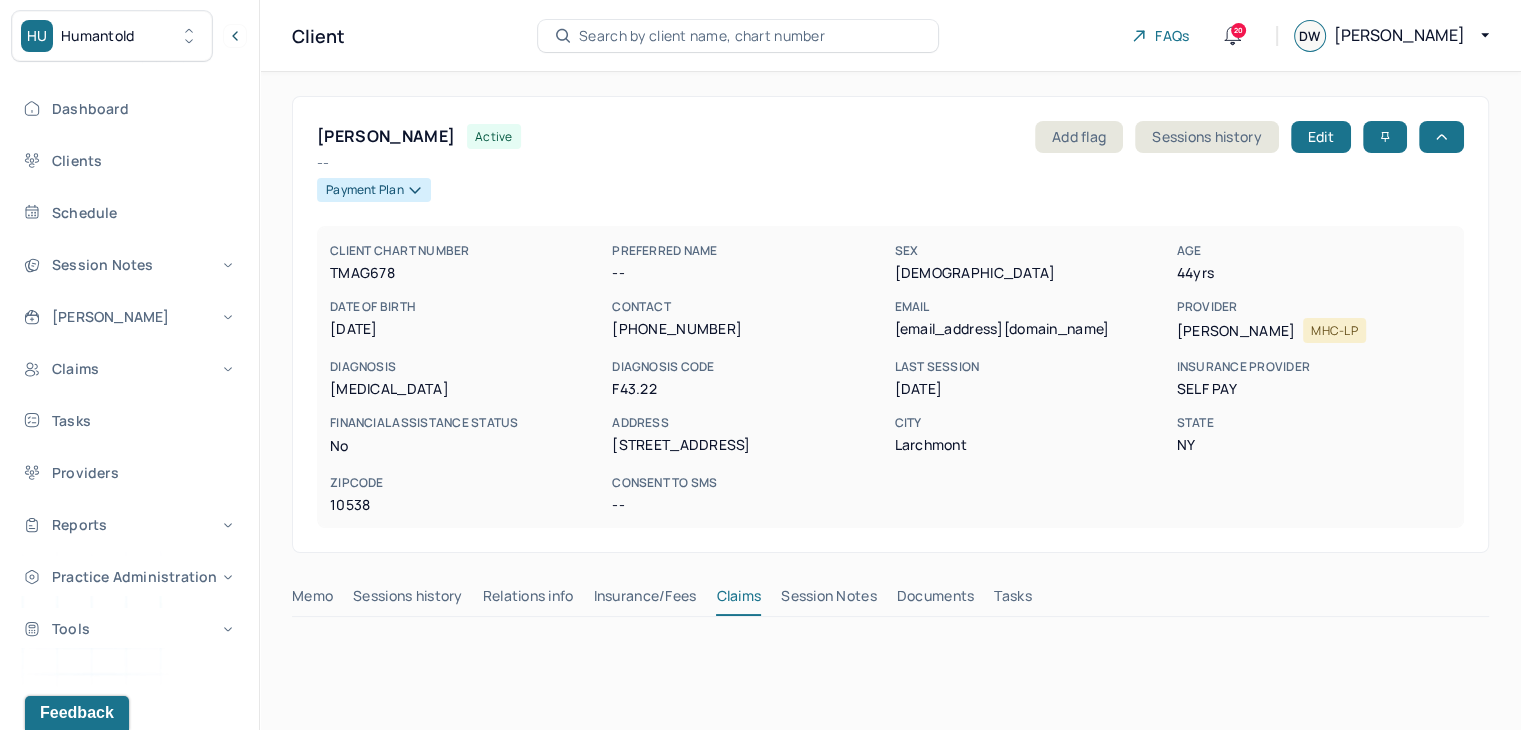 click on "44  yrs" at bounding box center (1314, 273) 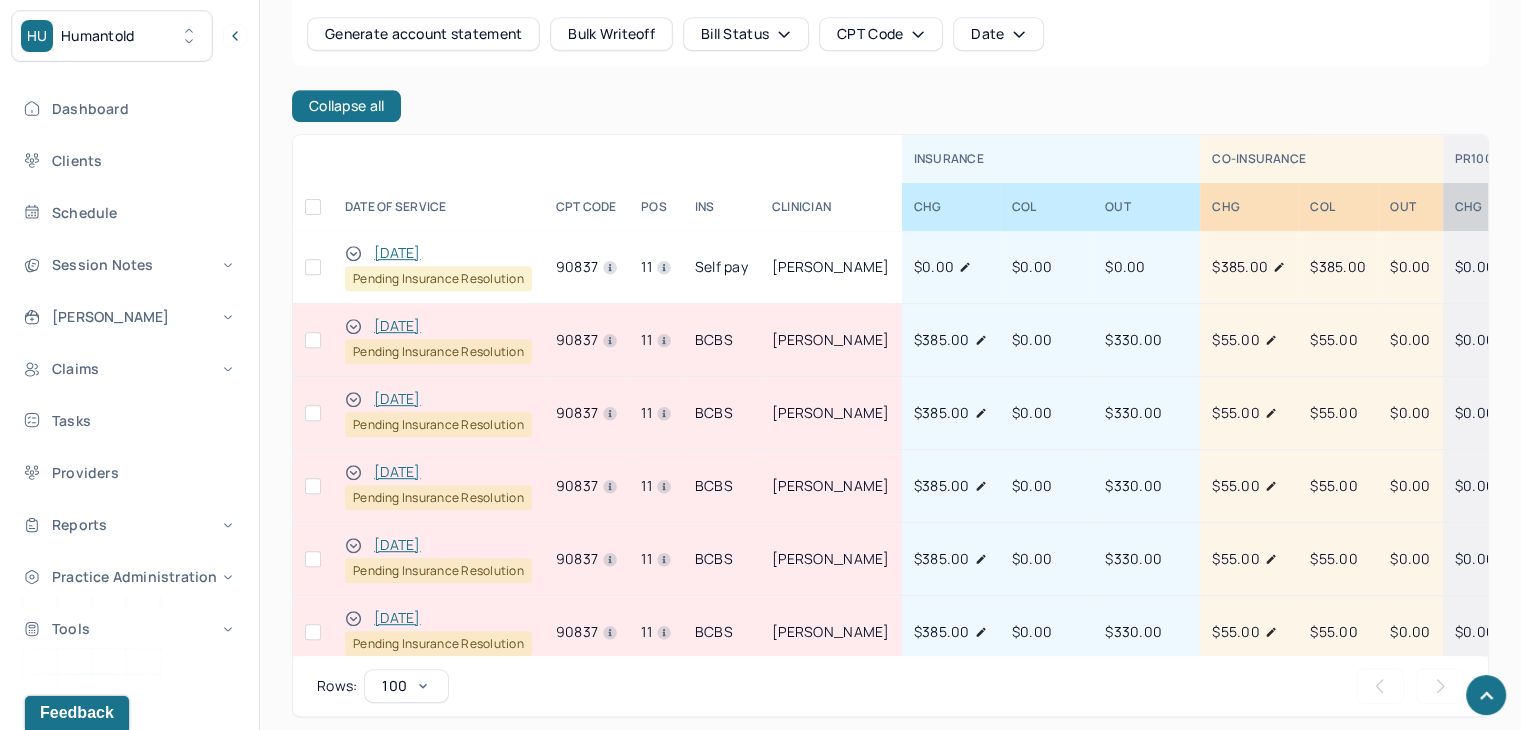 scroll, scrollTop: 1000, scrollLeft: 0, axis: vertical 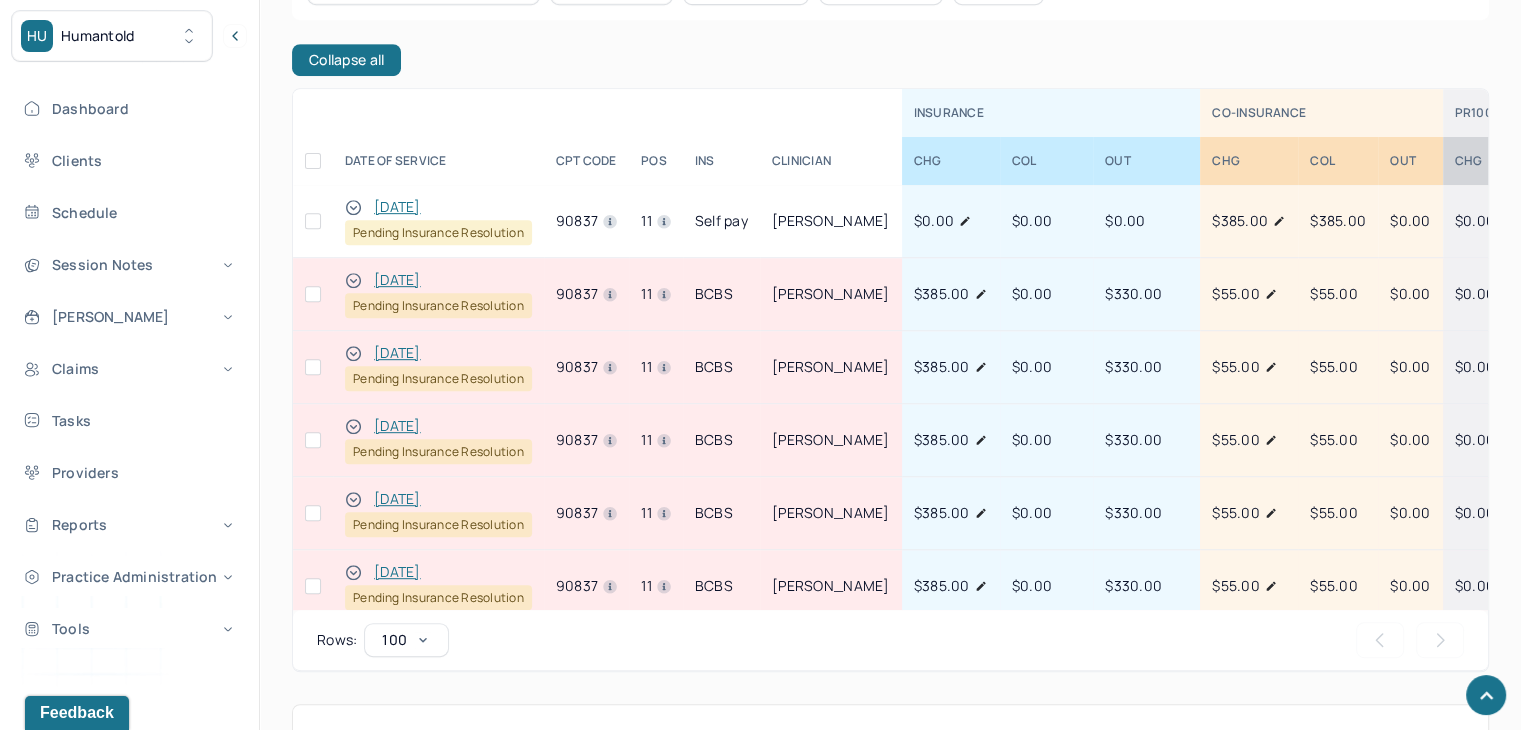 click 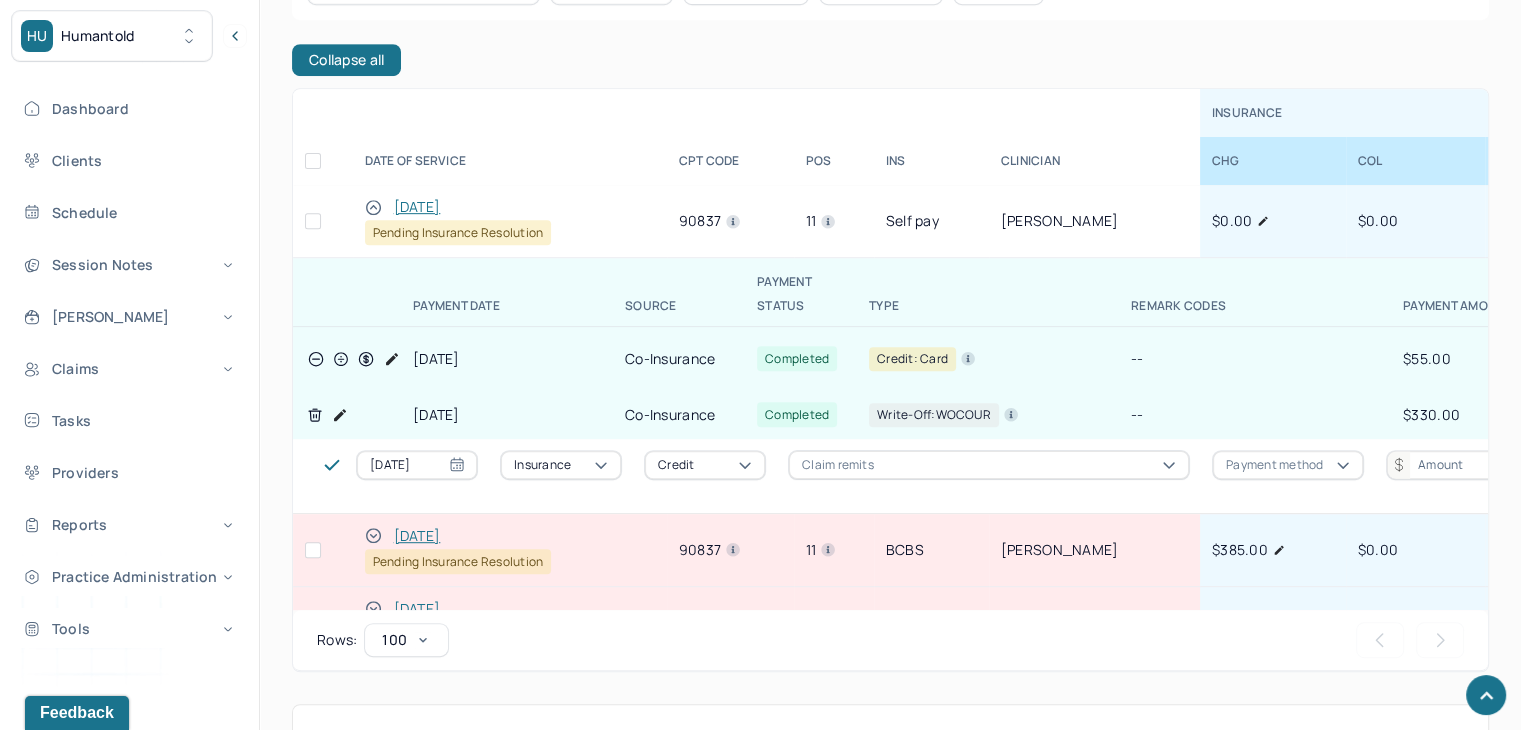 click 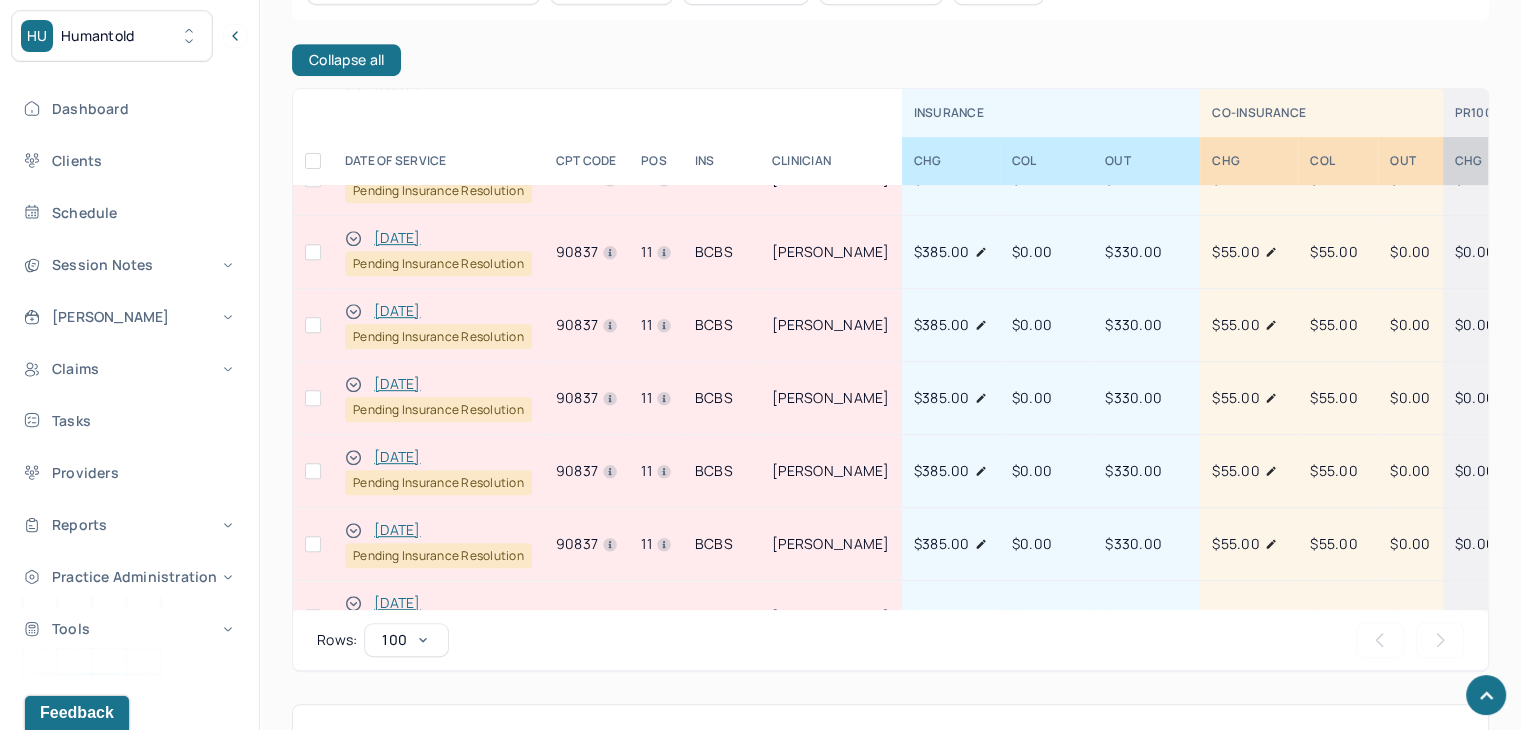 scroll, scrollTop: 400, scrollLeft: 0, axis: vertical 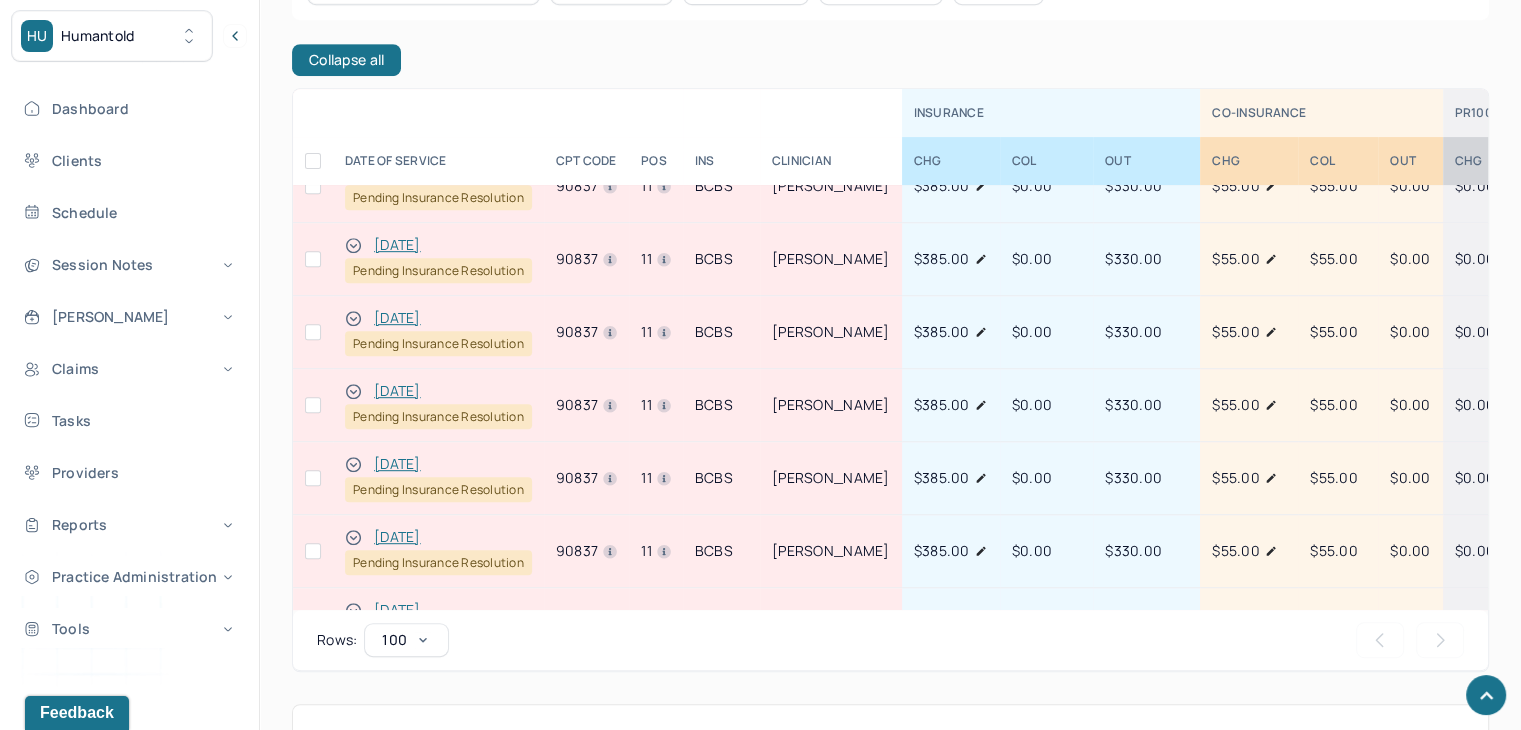 click 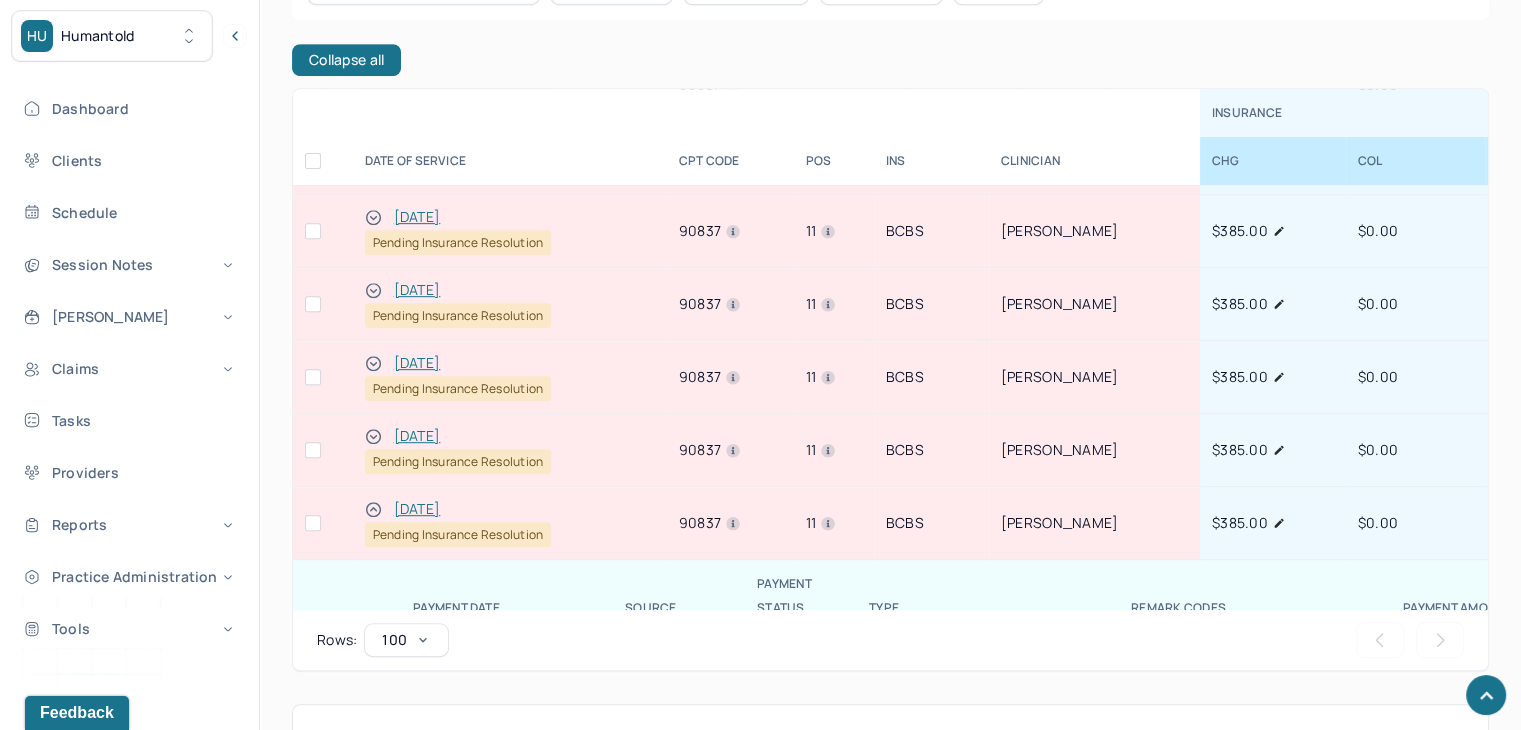 scroll, scrollTop: 200, scrollLeft: 0, axis: vertical 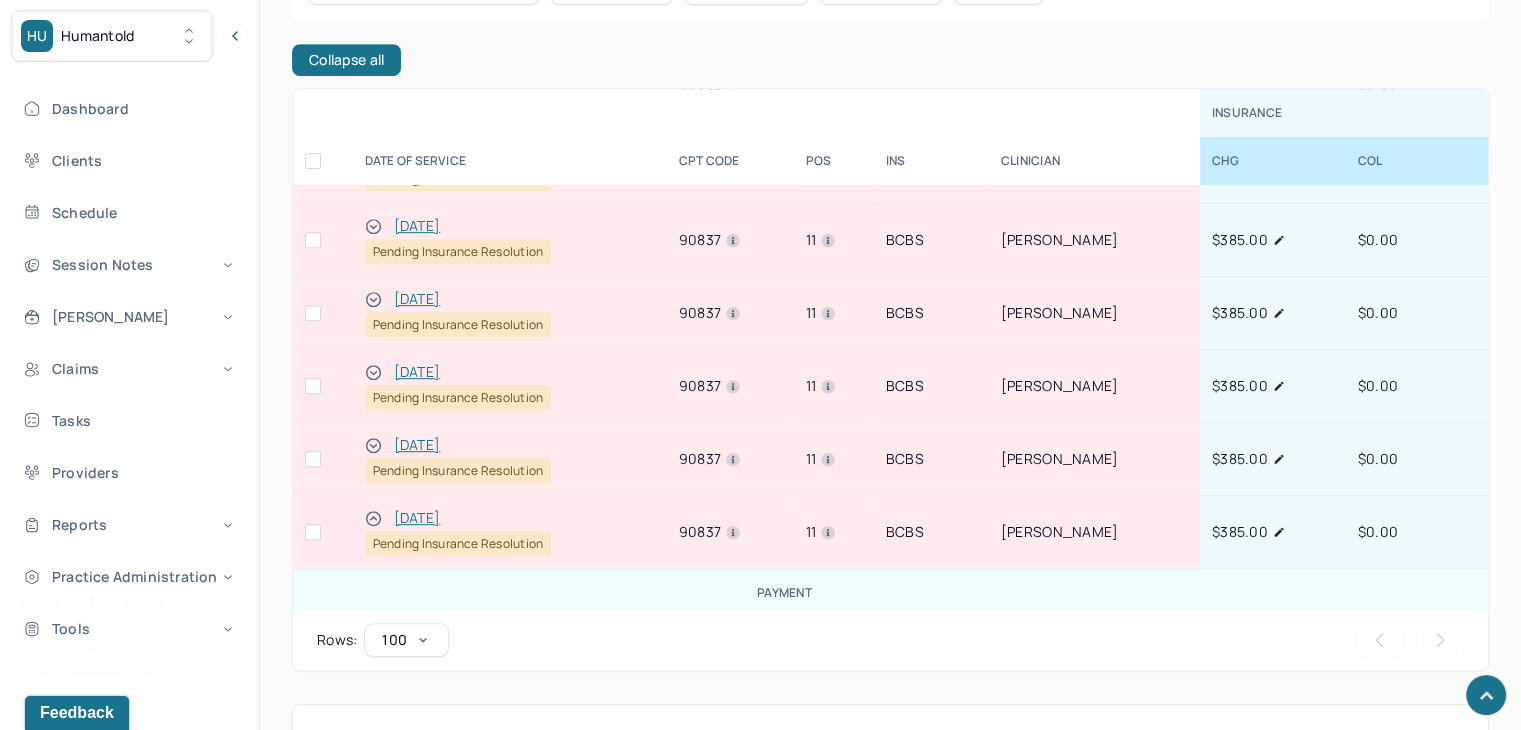 click 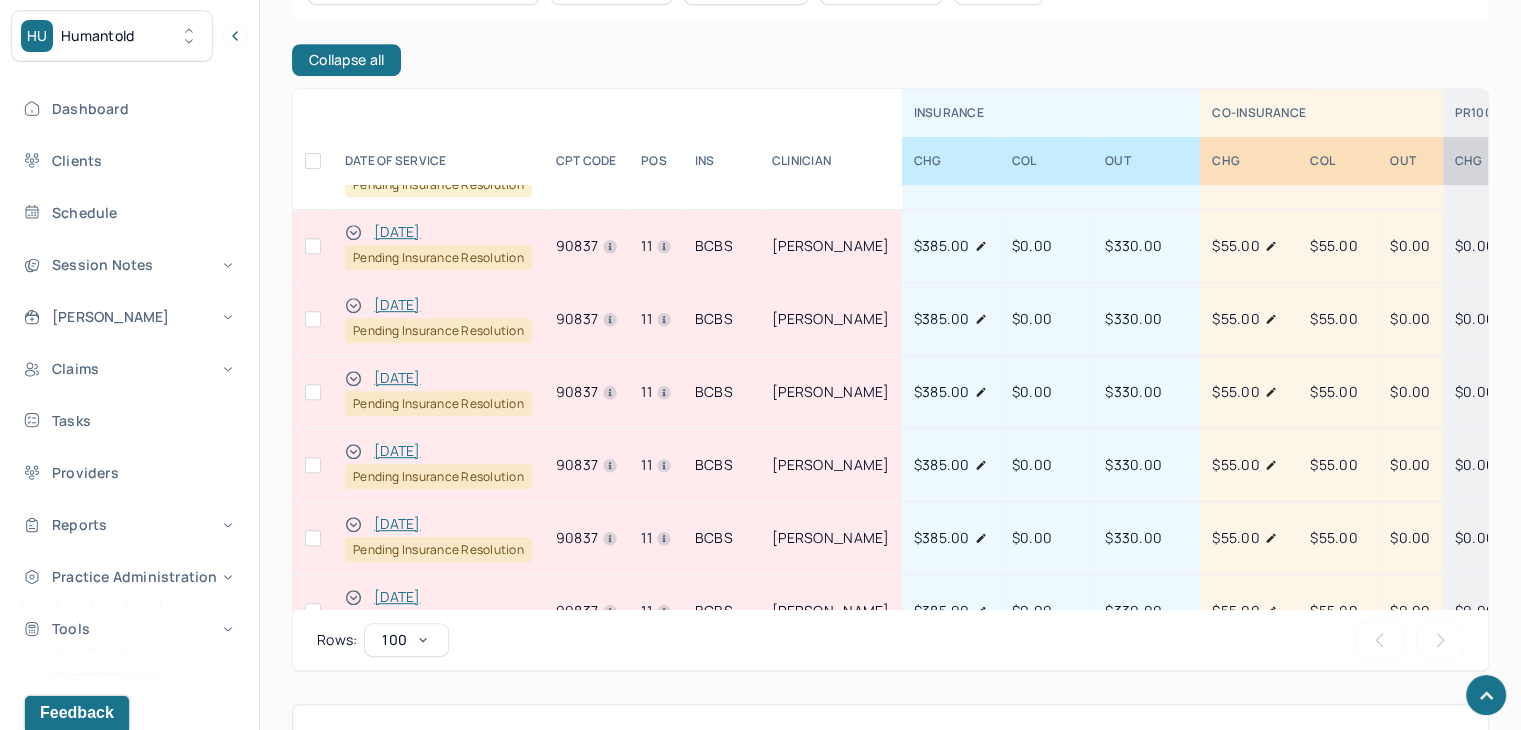 scroll, scrollTop: 0, scrollLeft: 0, axis: both 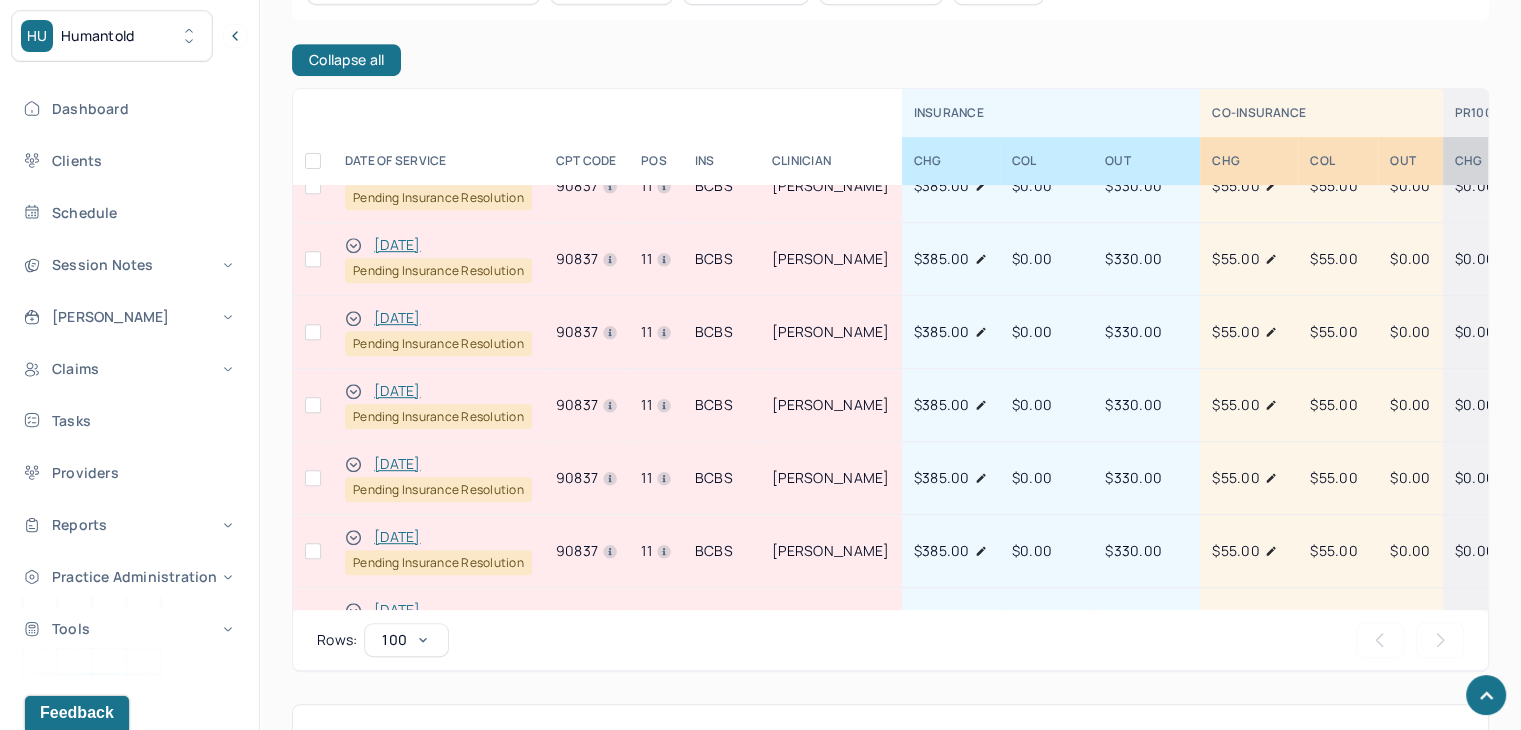 click 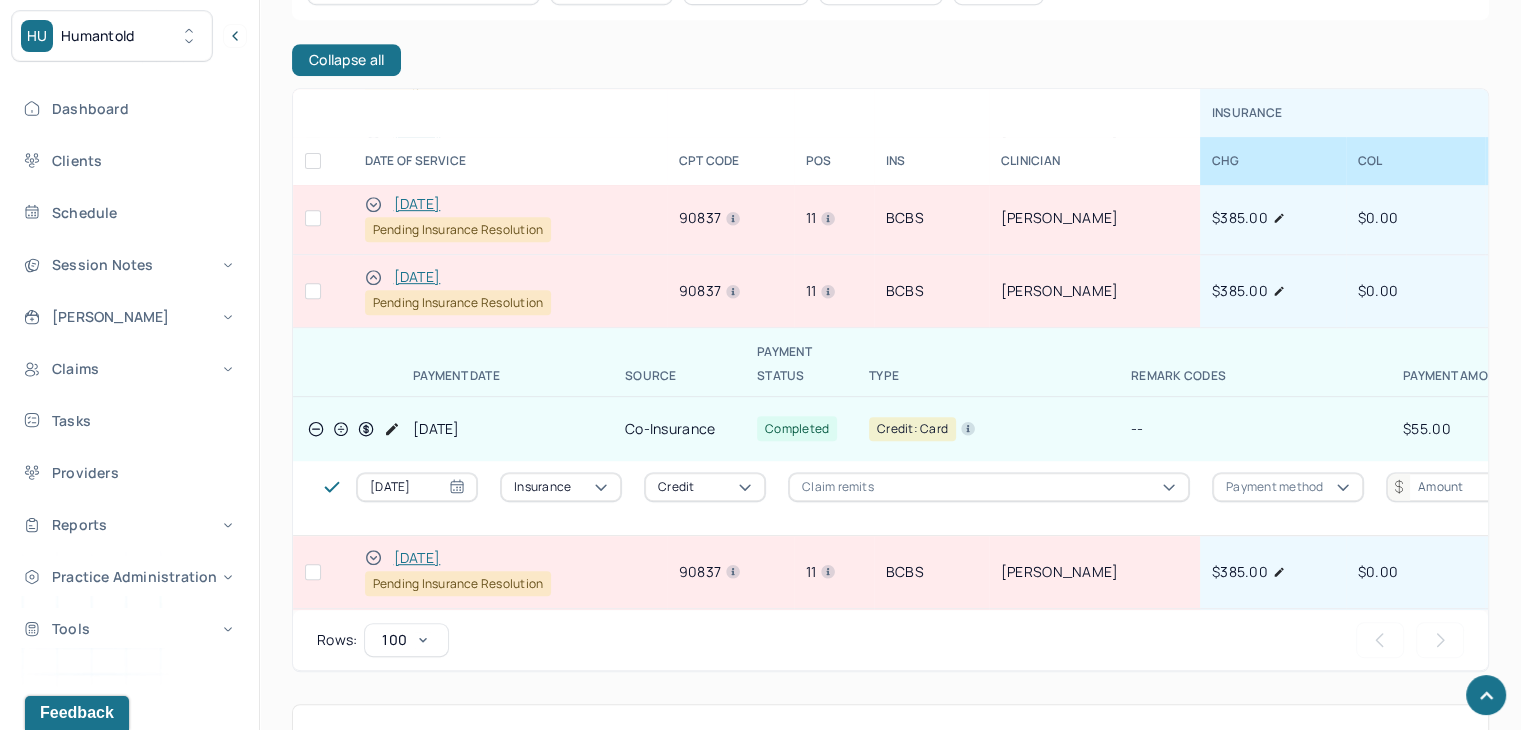 scroll, scrollTop: 600, scrollLeft: 0, axis: vertical 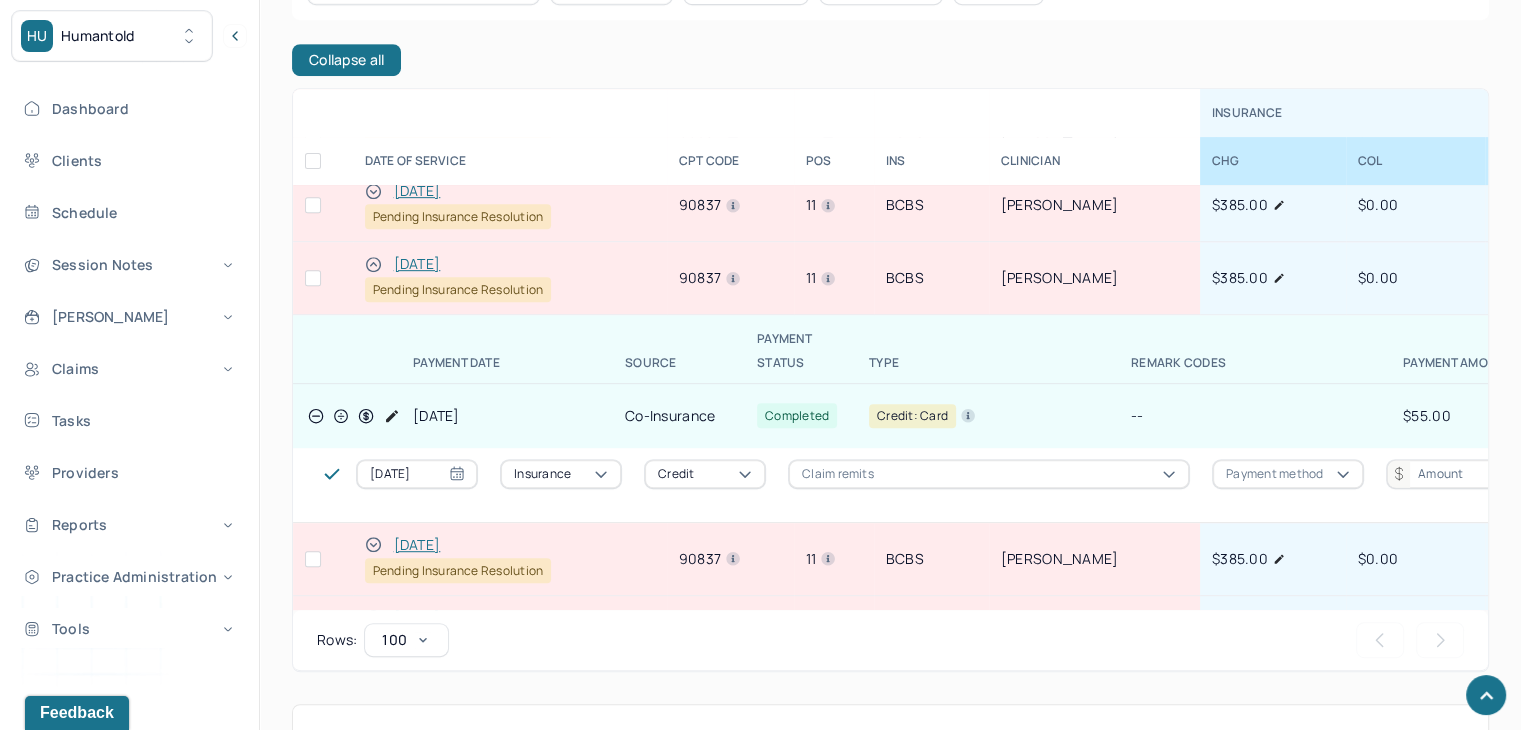 click 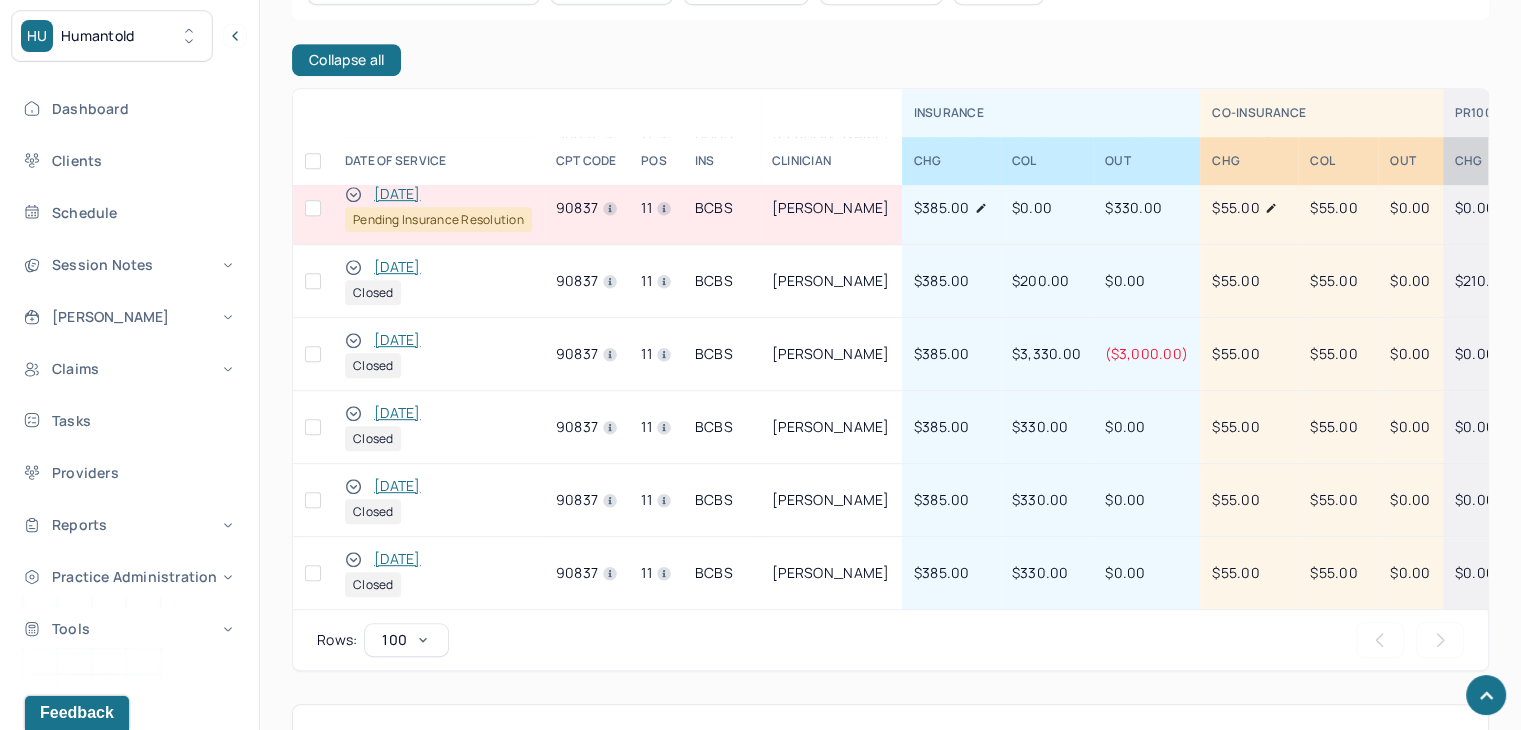 scroll, scrollTop: 1000, scrollLeft: 0, axis: vertical 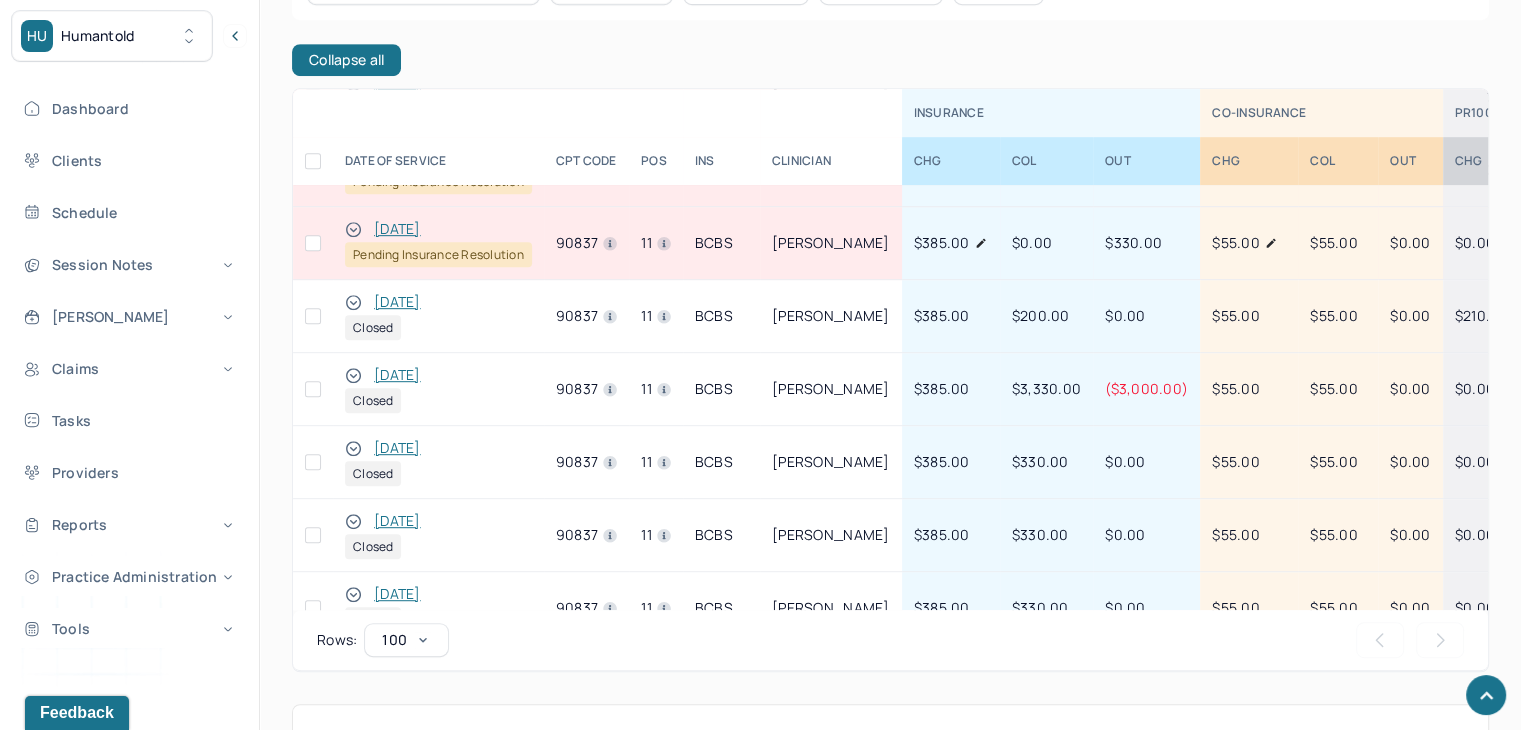click 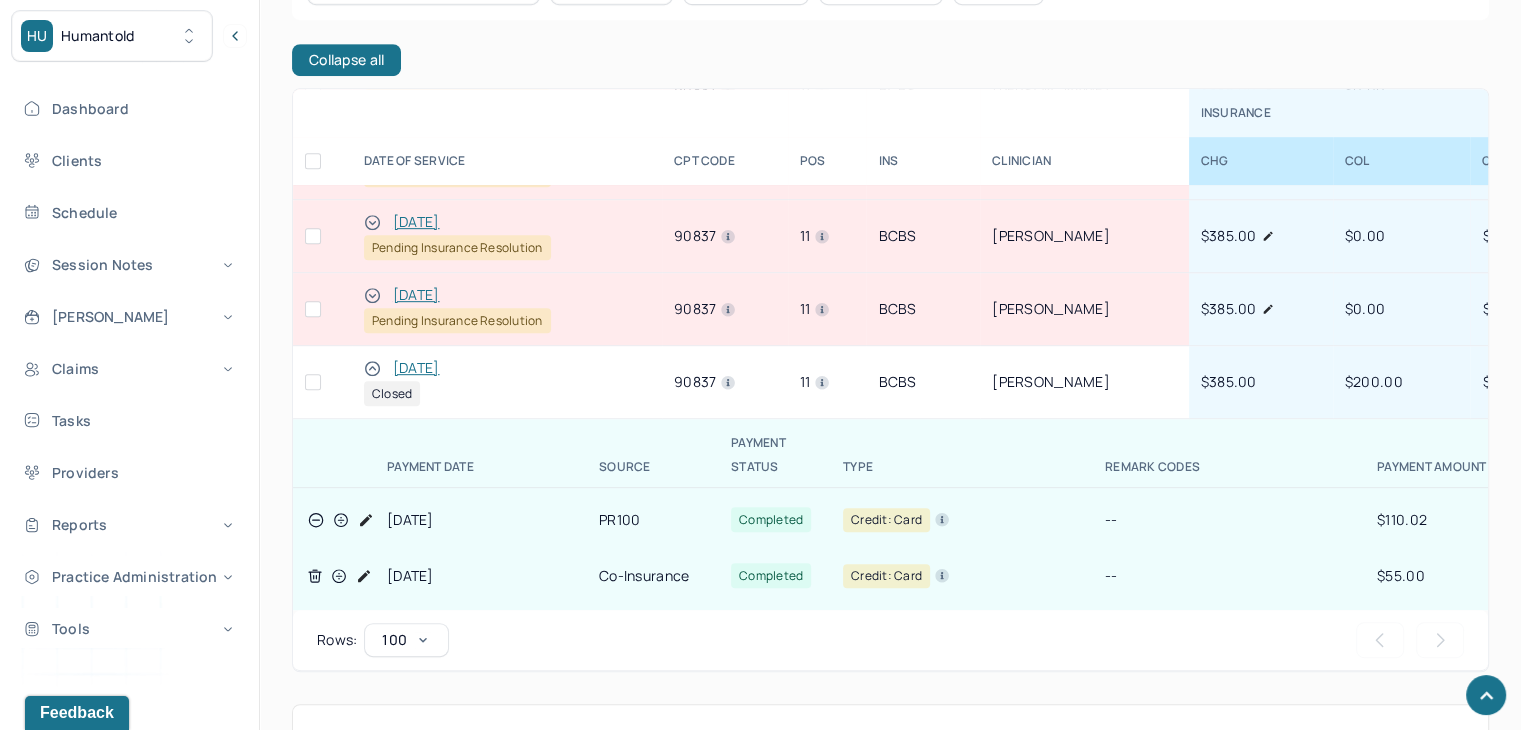 scroll, scrollTop: 900, scrollLeft: 0, axis: vertical 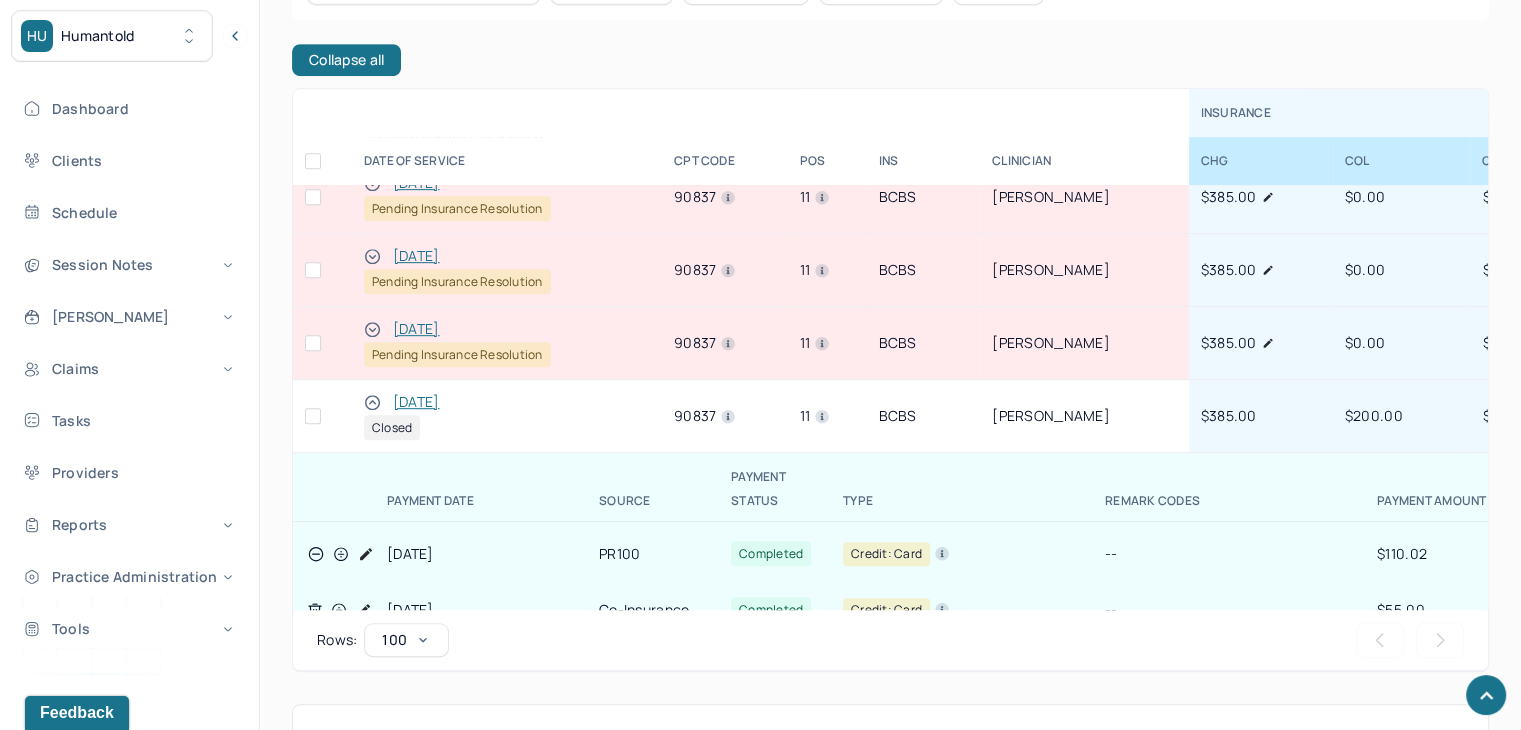 click 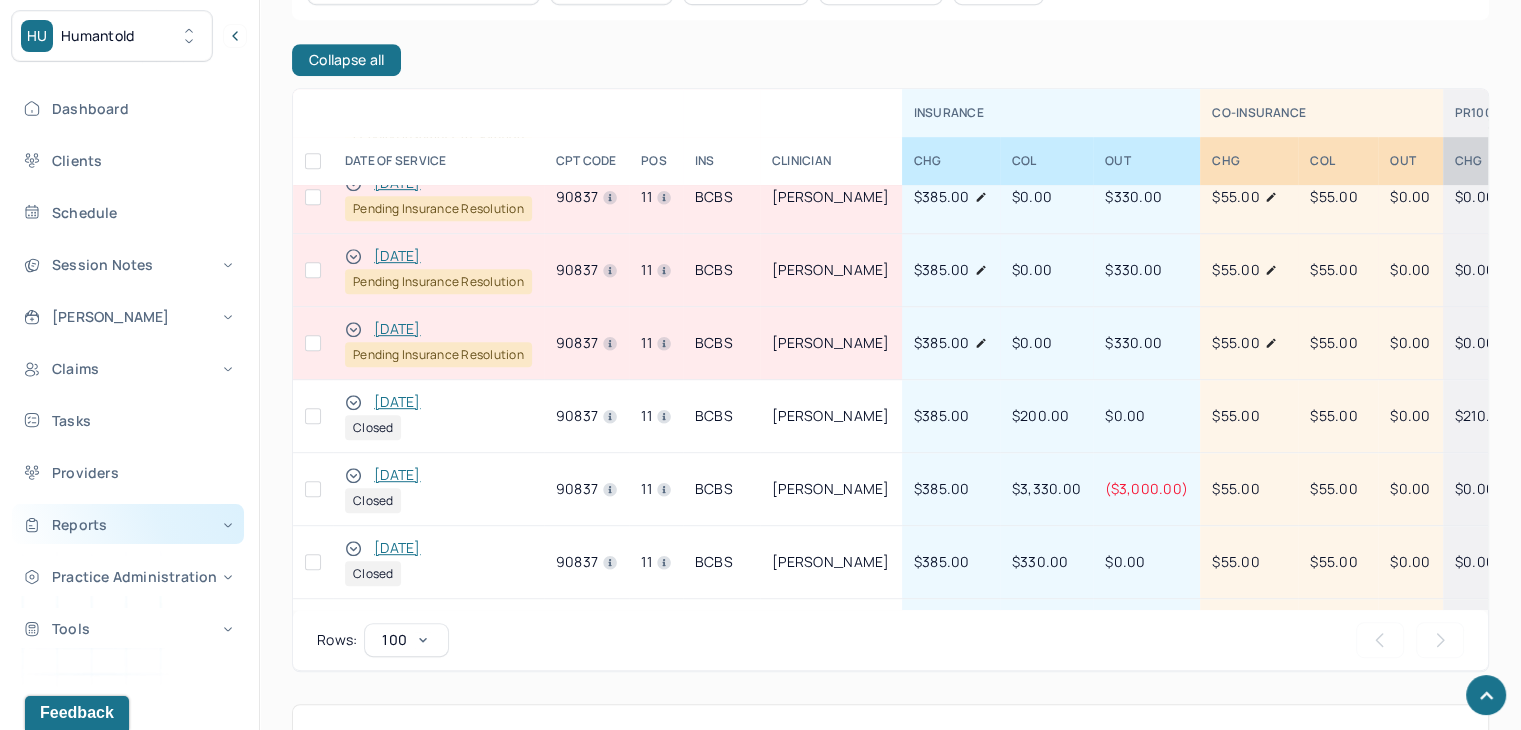 click on "Reports" at bounding box center [128, 524] 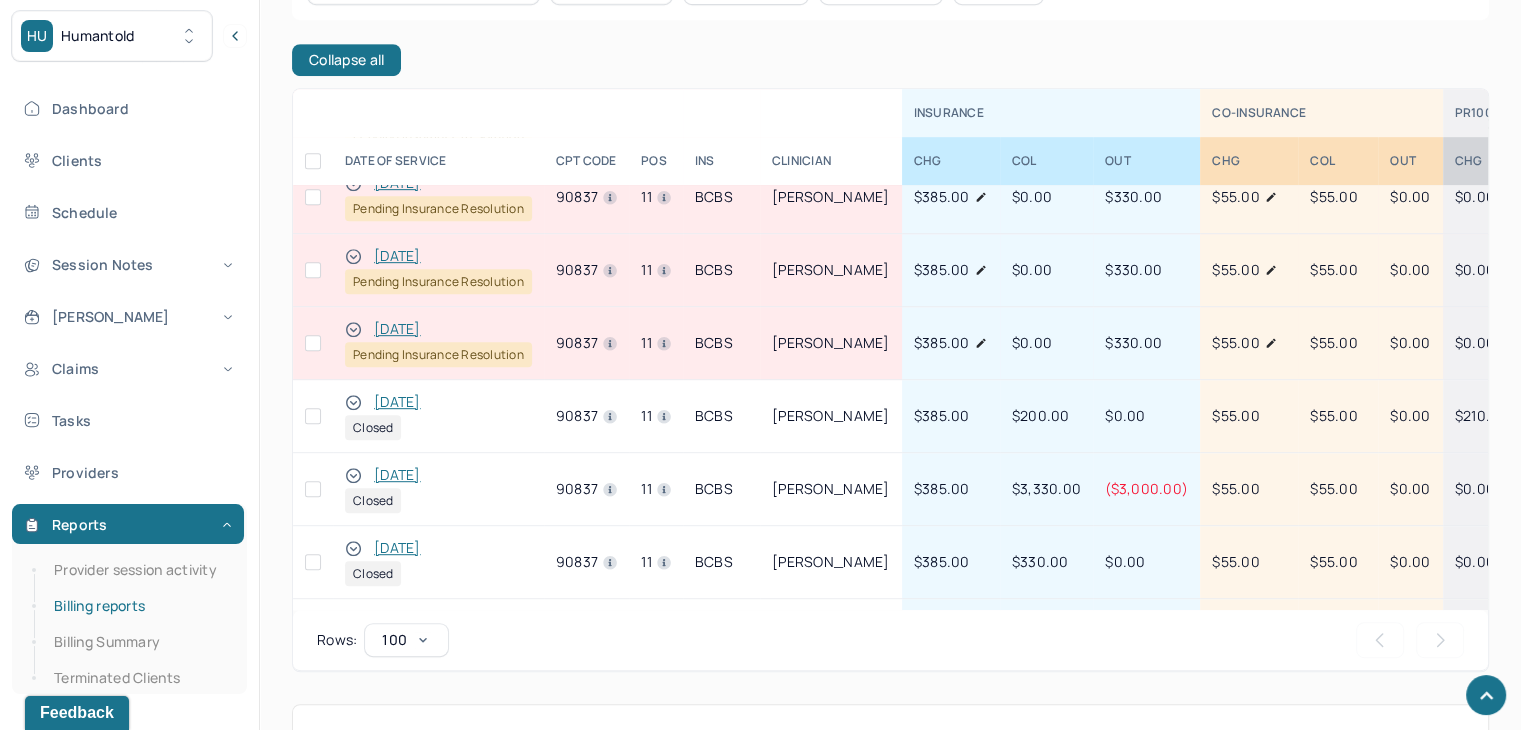 click on "Billing reports" at bounding box center [139, 606] 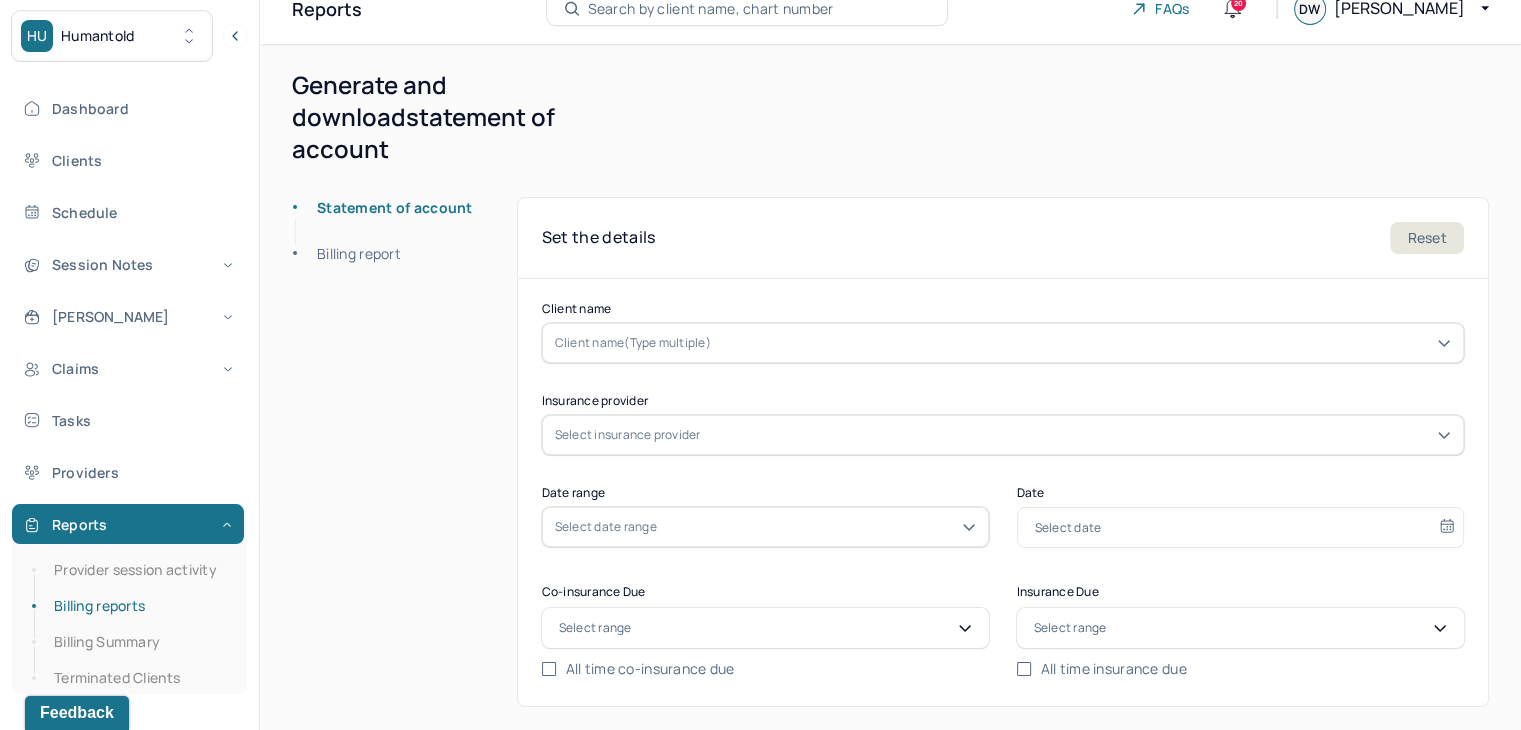 click on "Billing report" at bounding box center (347, 254) 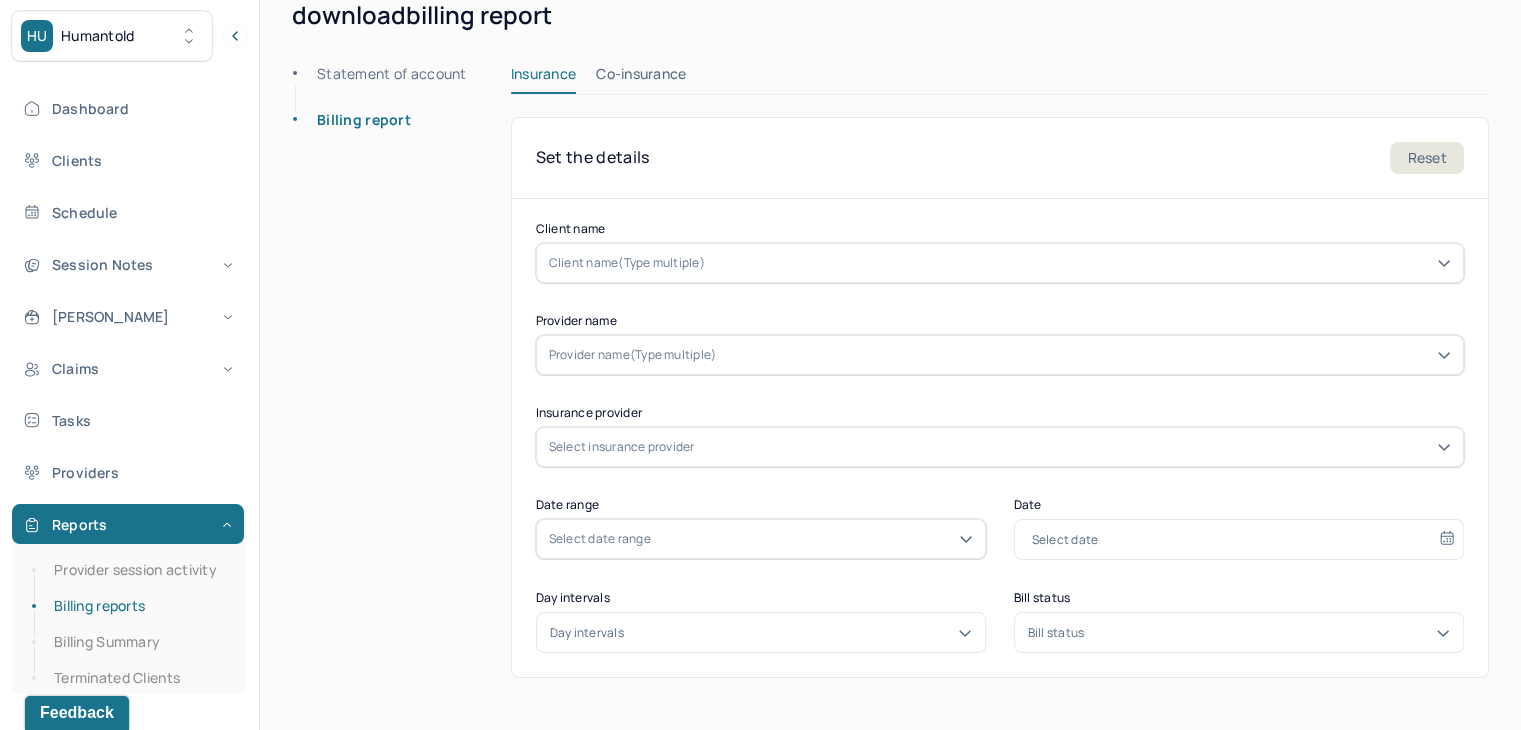 scroll, scrollTop: 132, scrollLeft: 0, axis: vertical 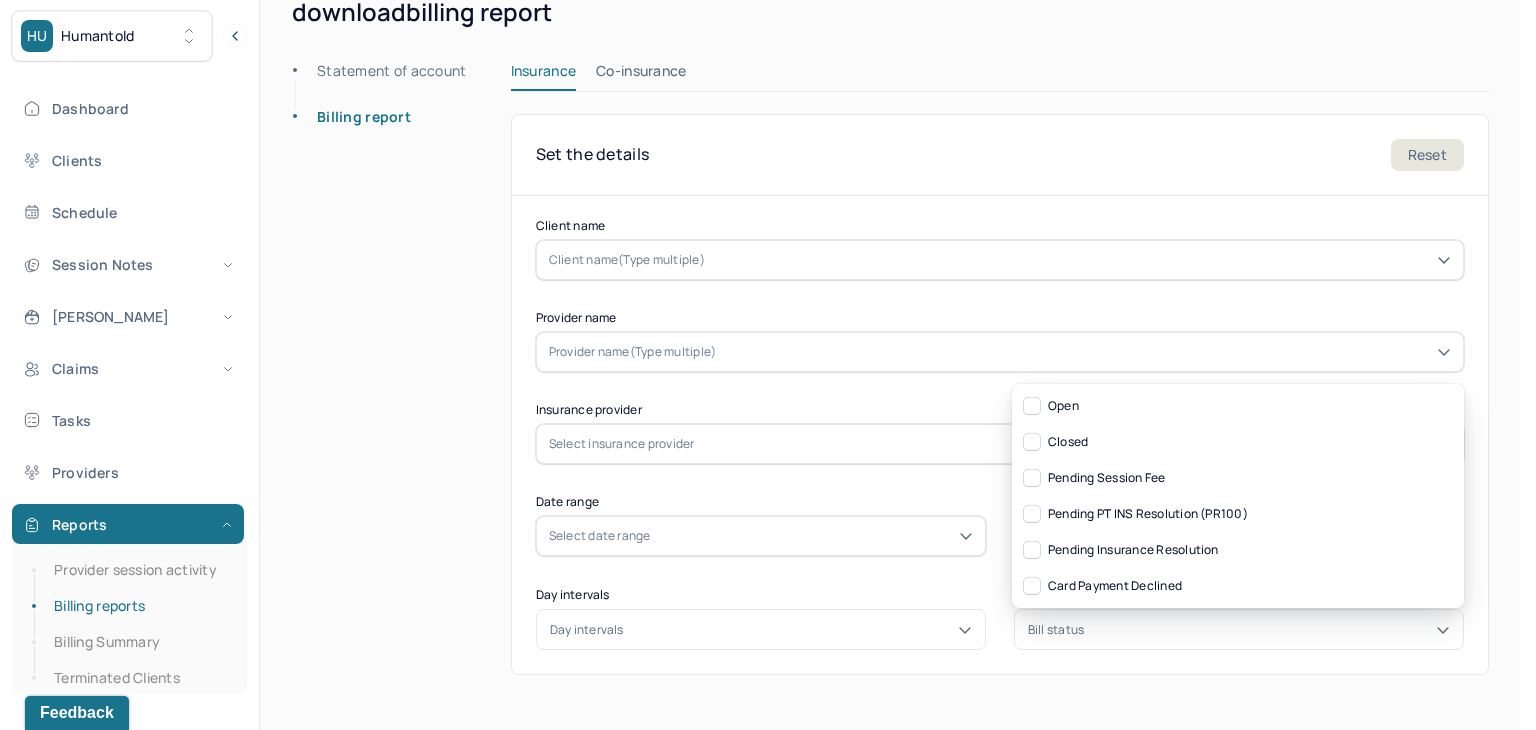 click on "Bill status" at bounding box center [1239, 630] 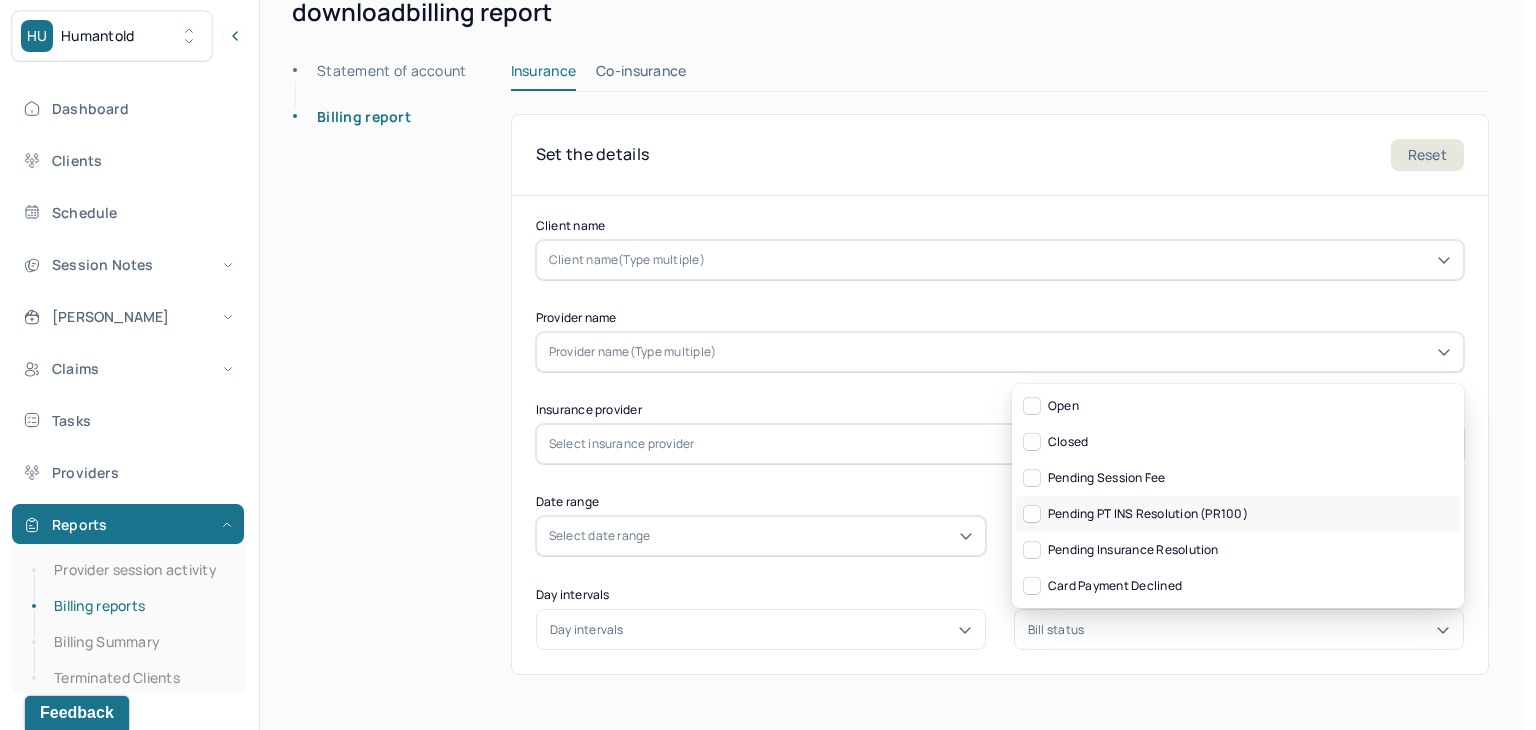 click 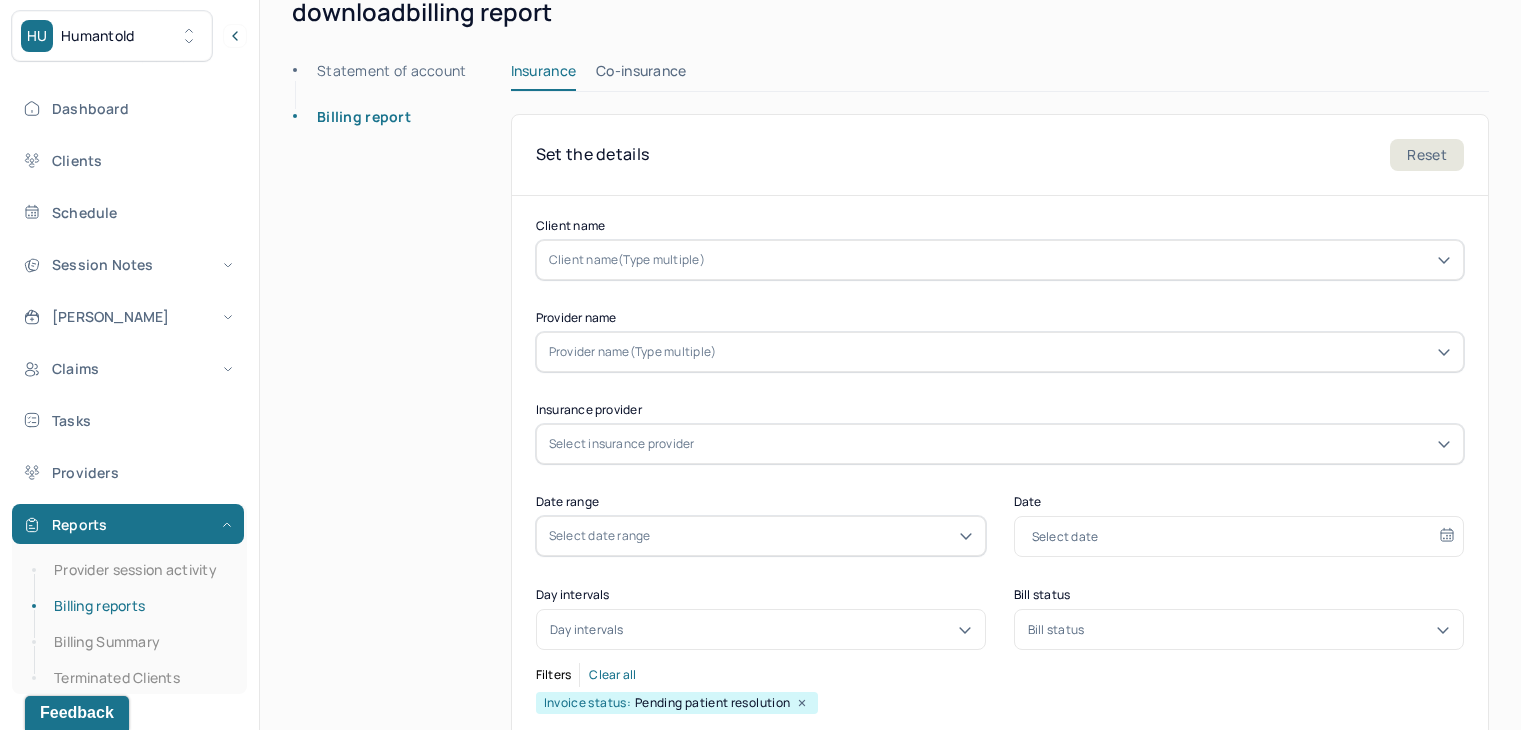 click on "Generate and download  billing report   Statement of account     Billing report     Insurance     Co-insurance   Set the details   Reset   Client name Client name(Type multiple) Provider name Provider name(Type multiple) Insurance provider Select insurance provider Date range Select date range Date   Select date   Day intervals   Day intervals   Bill status   Bill status   Filters   Clear all   Invoice status: Pending patient resolution" at bounding box center (890, 491) 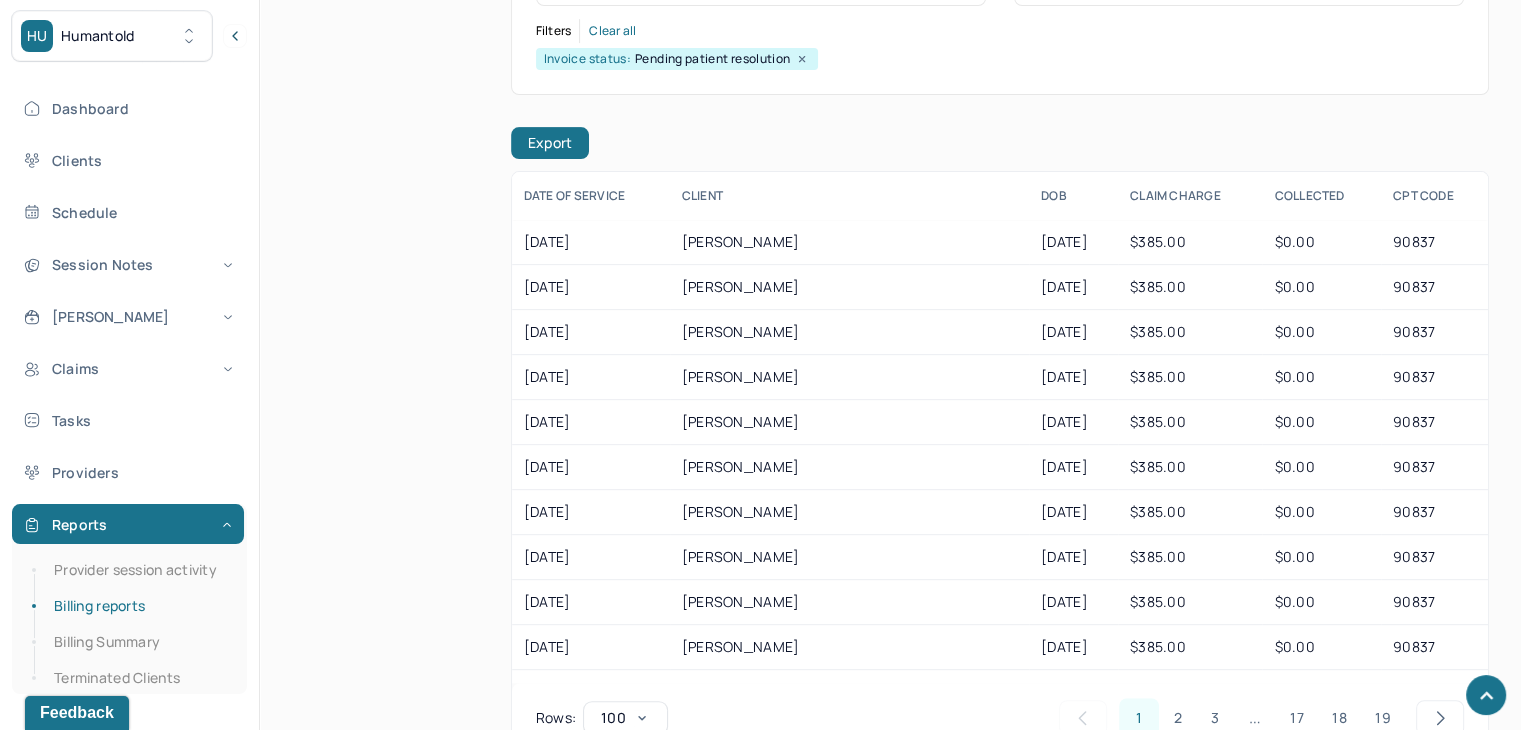 scroll, scrollTop: 823, scrollLeft: 0, axis: vertical 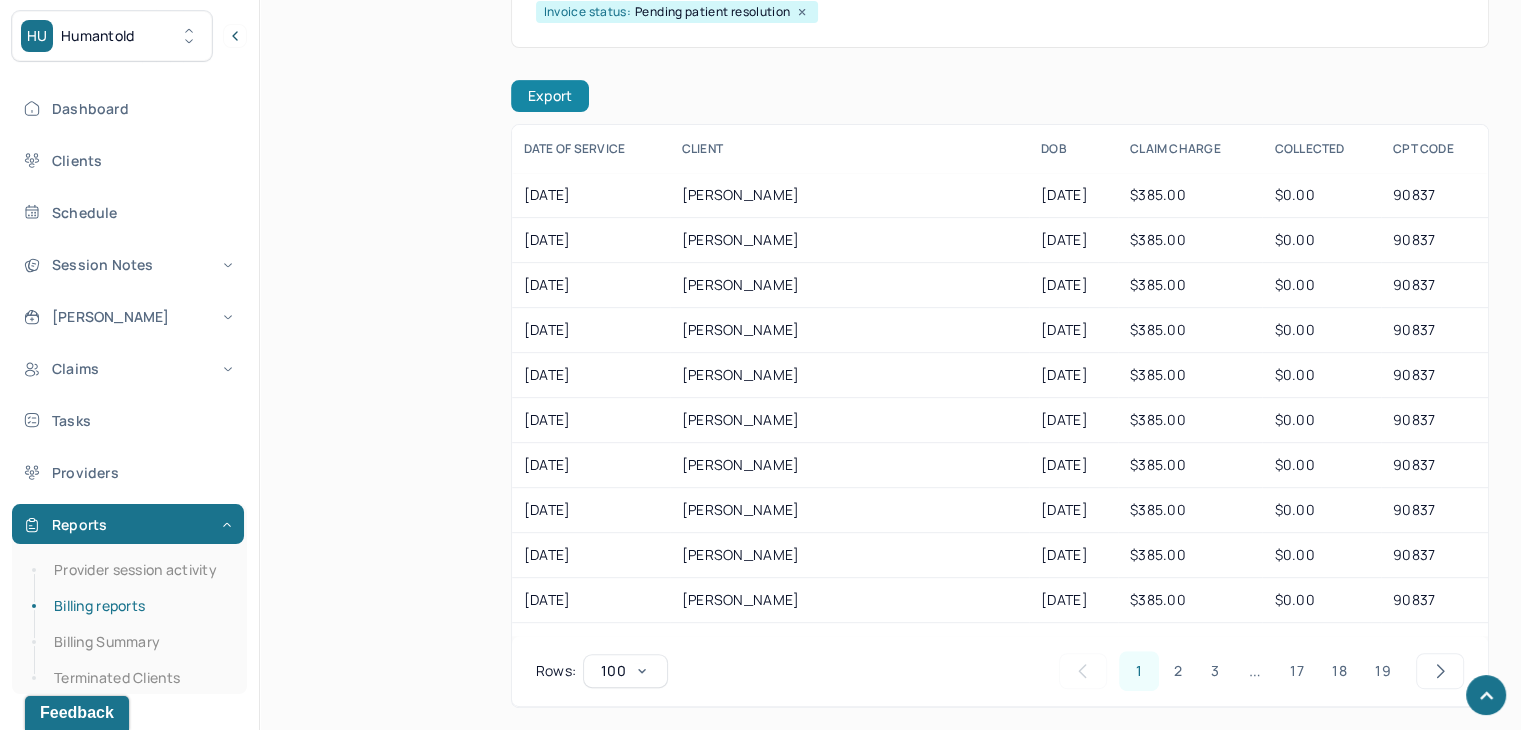 click on "Export" at bounding box center (550, 96) 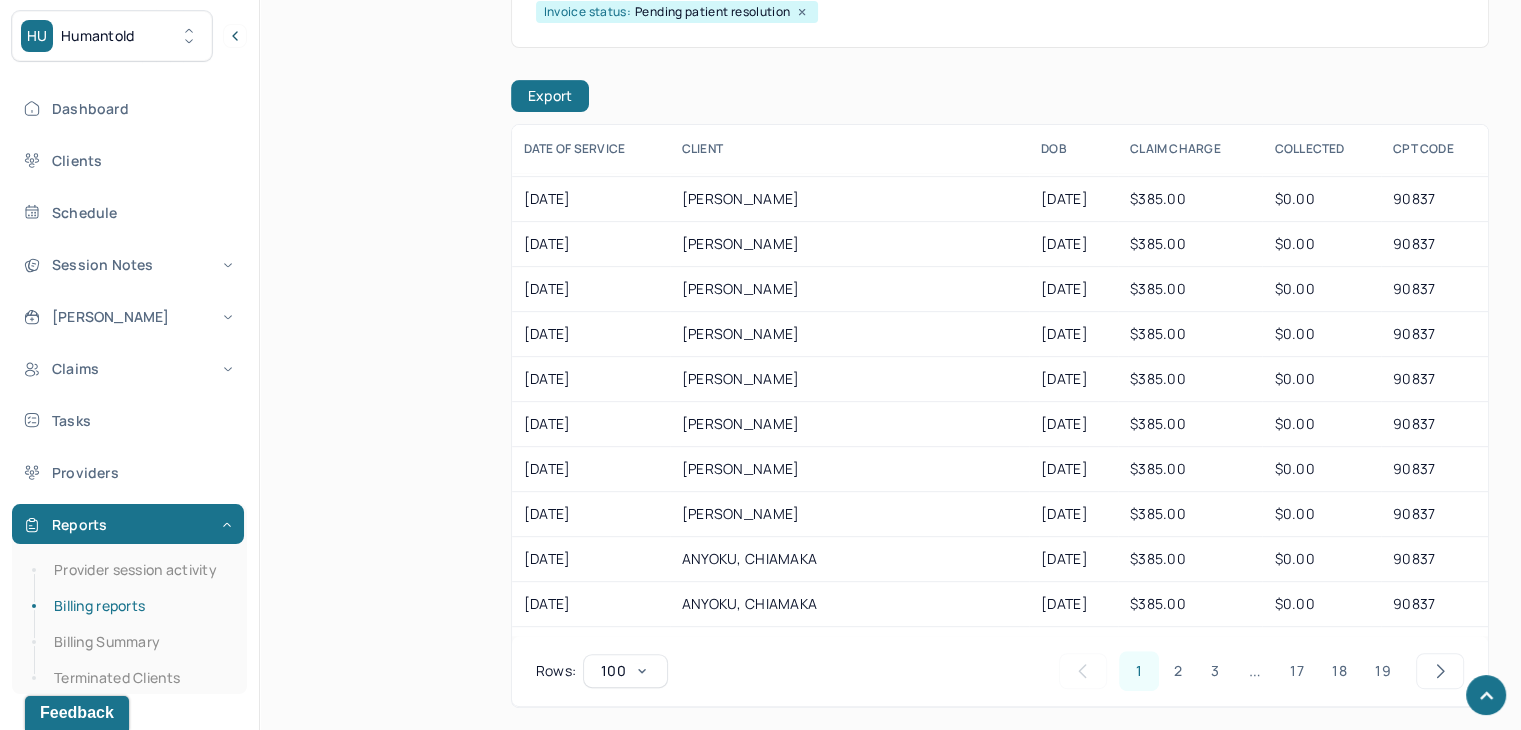 scroll, scrollTop: 0, scrollLeft: 0, axis: both 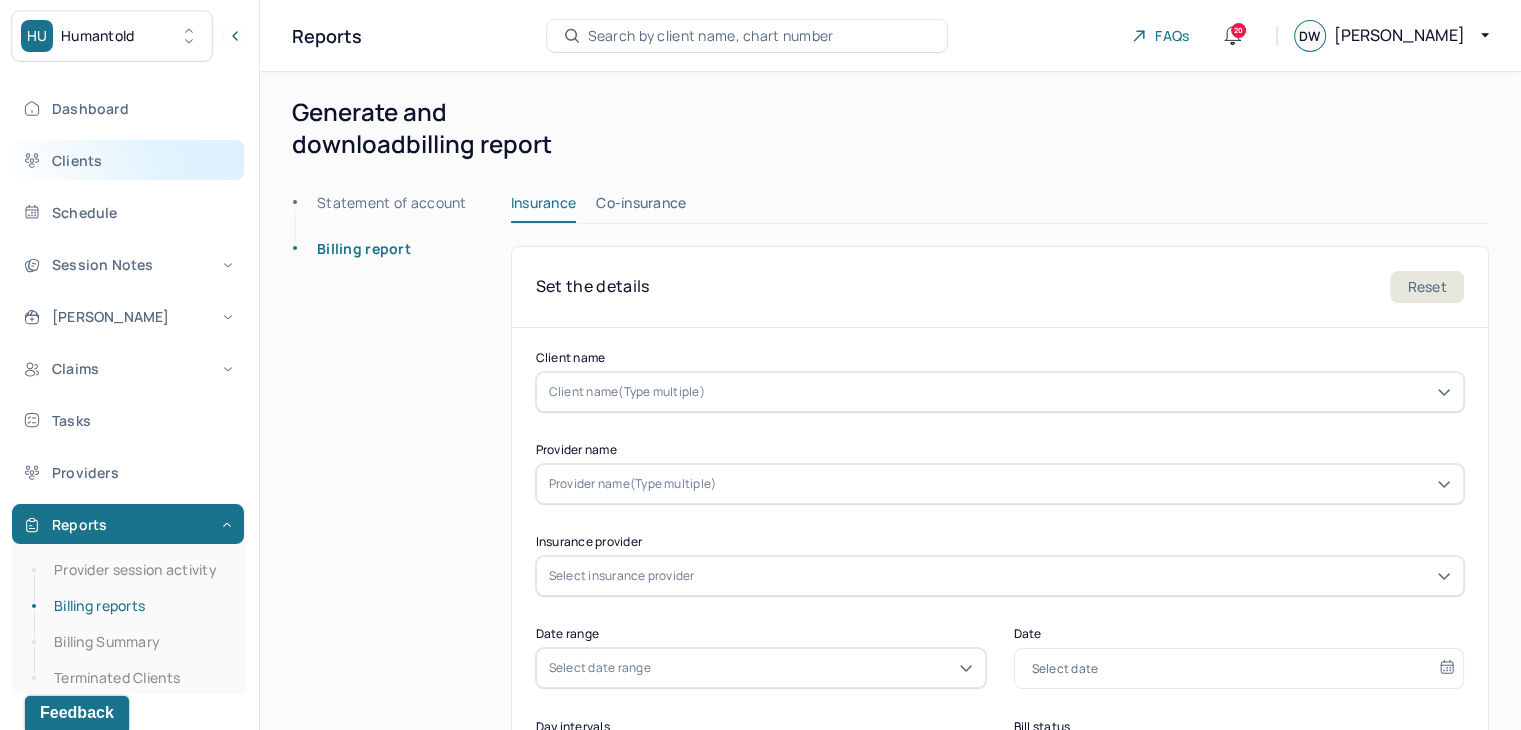 click on "Clients" at bounding box center (128, 160) 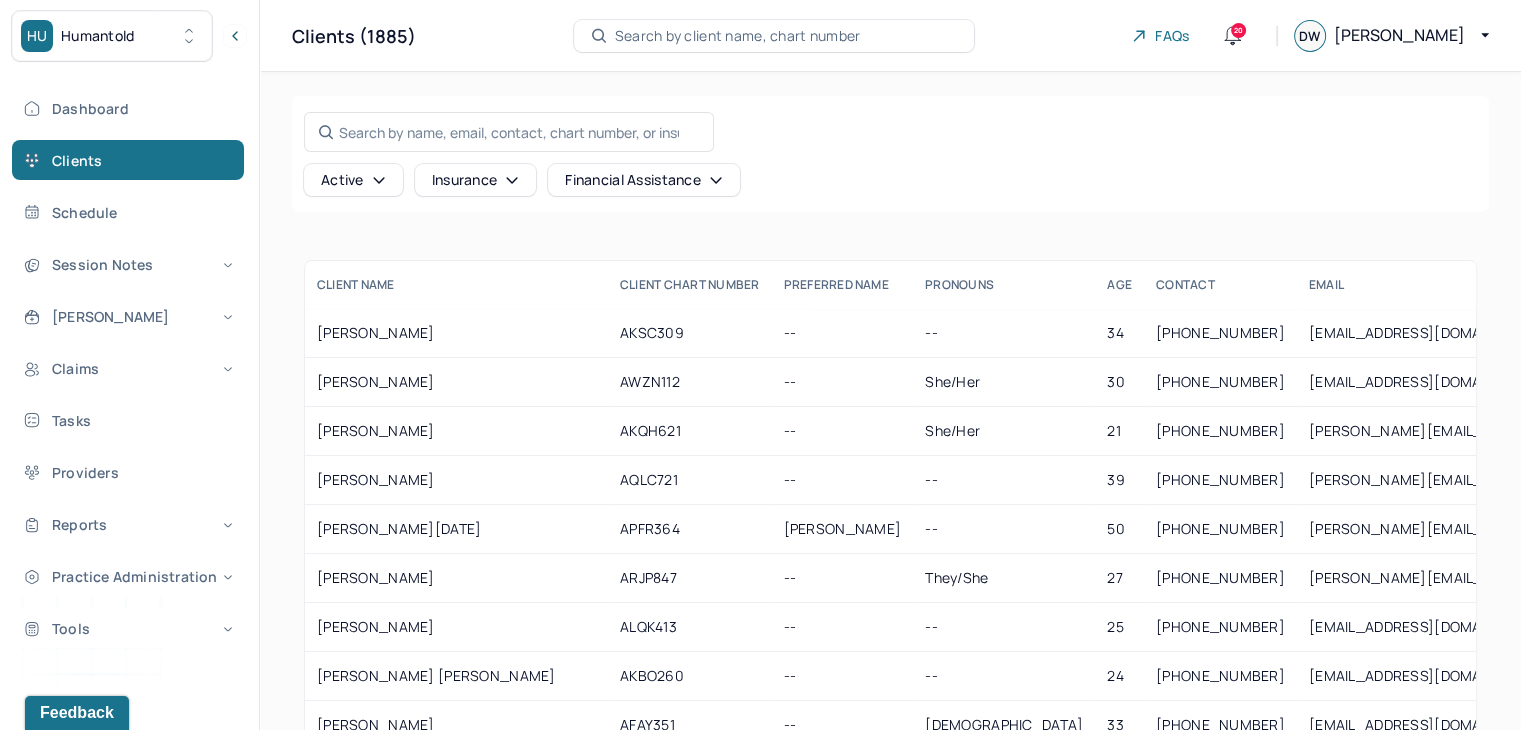 click on "Search by client name, chart number" at bounding box center (738, 36) 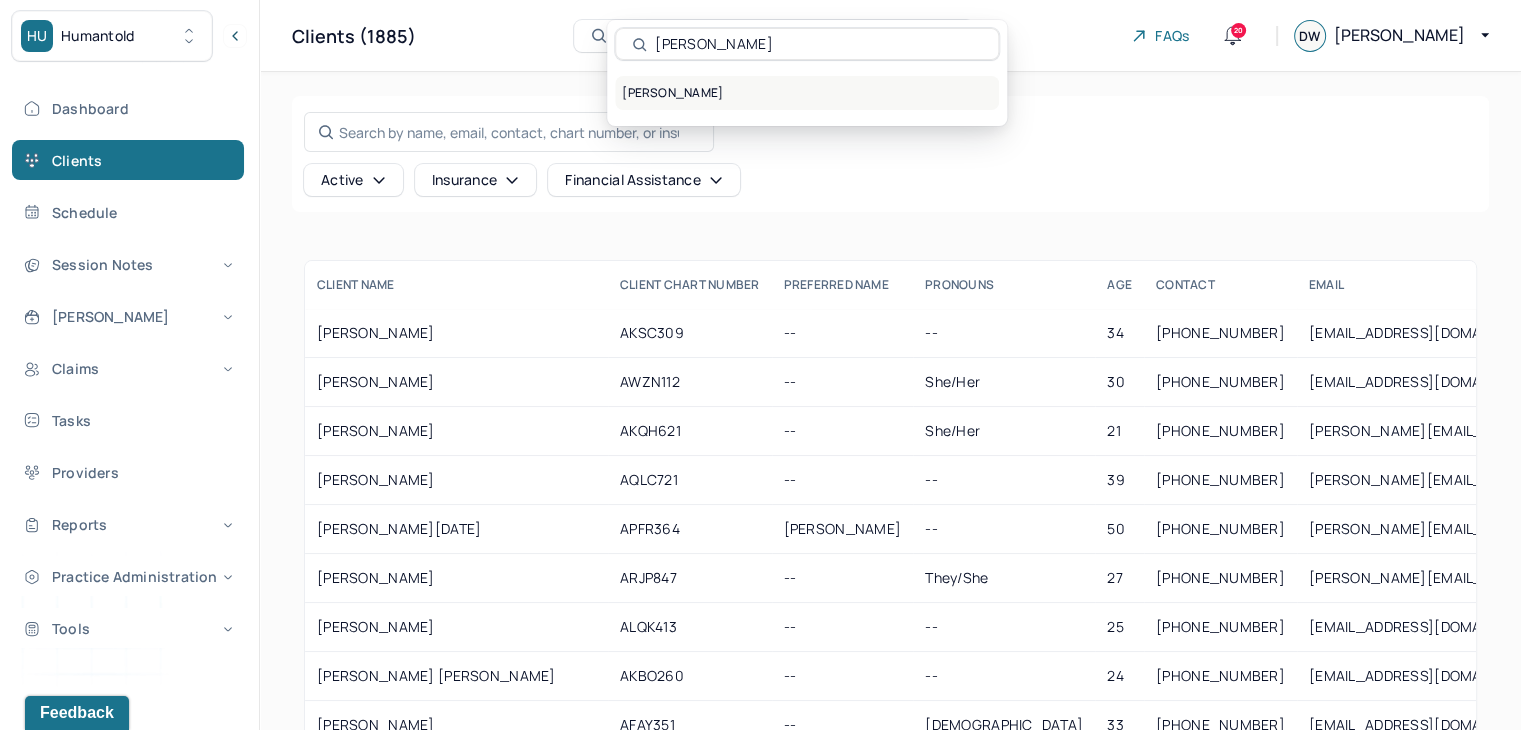 type on "[PERSON_NAME]" 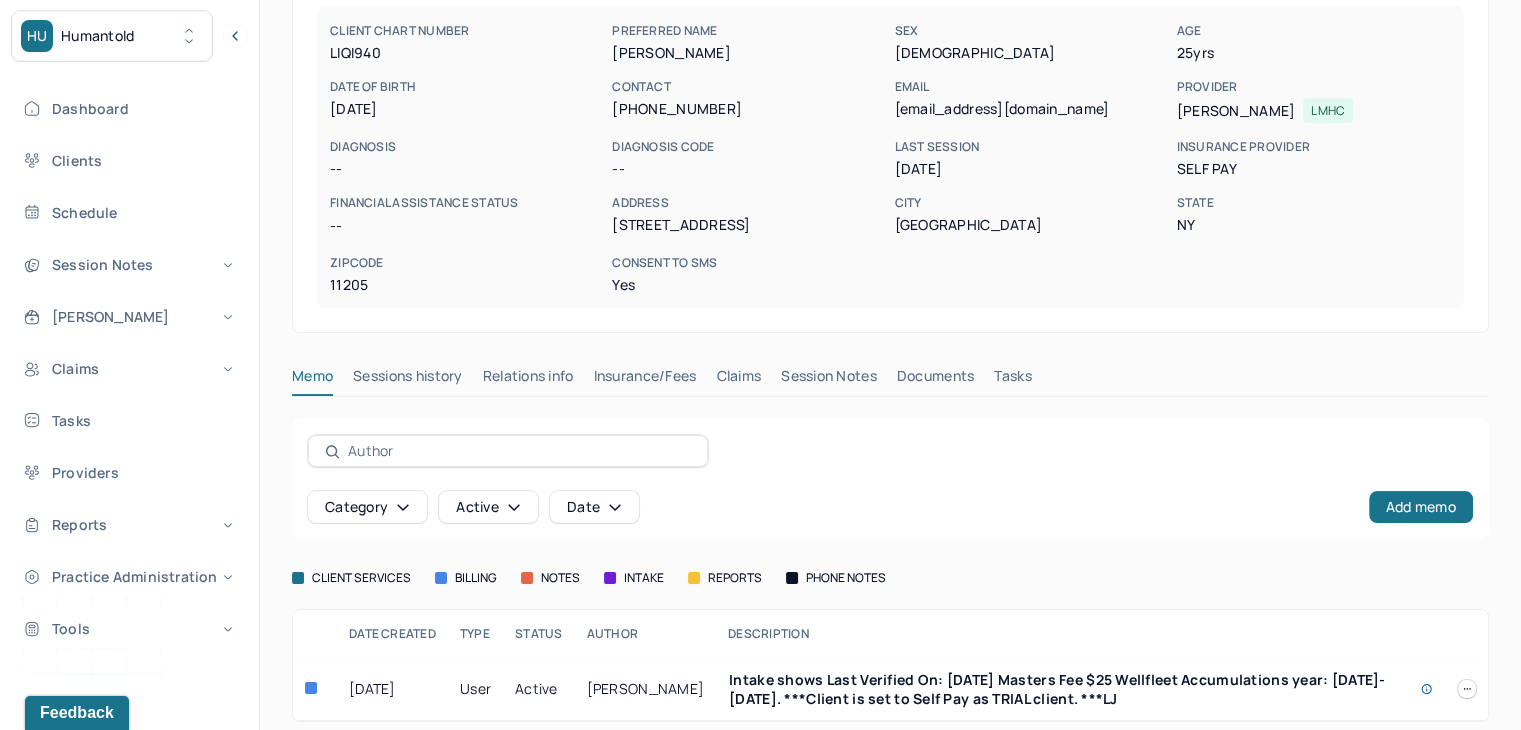 scroll, scrollTop: 235, scrollLeft: 0, axis: vertical 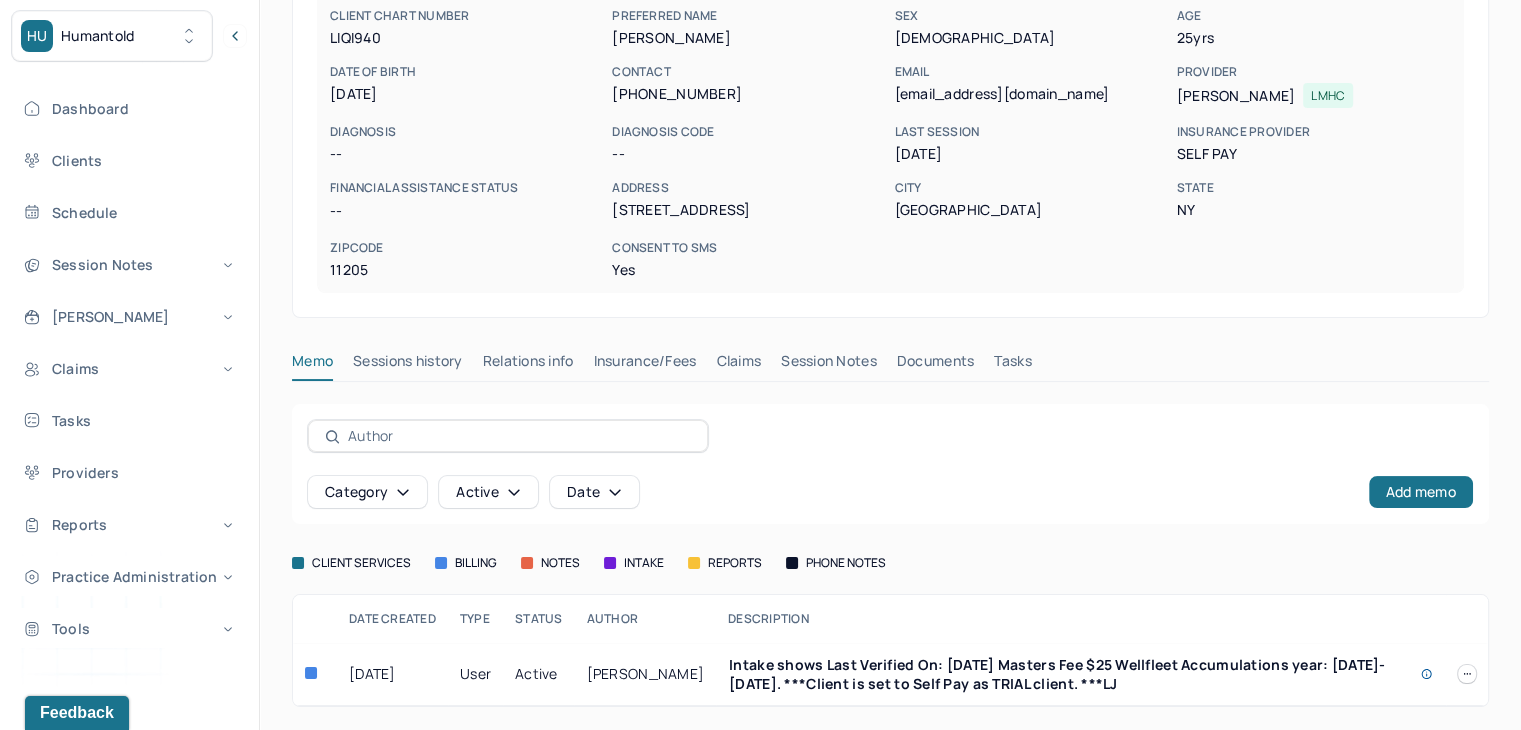 click on "Claims" at bounding box center [738, 365] 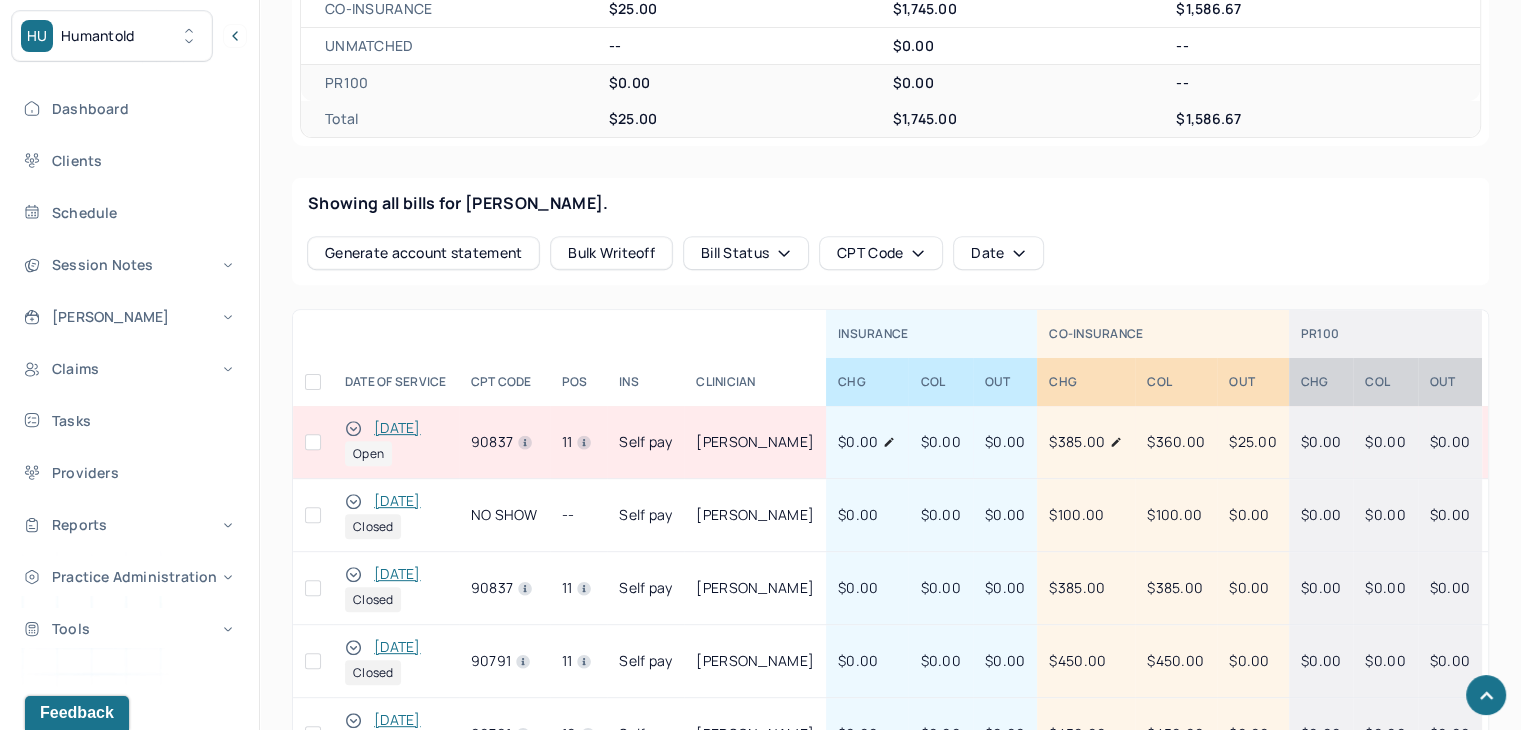 scroll, scrollTop: 835, scrollLeft: 0, axis: vertical 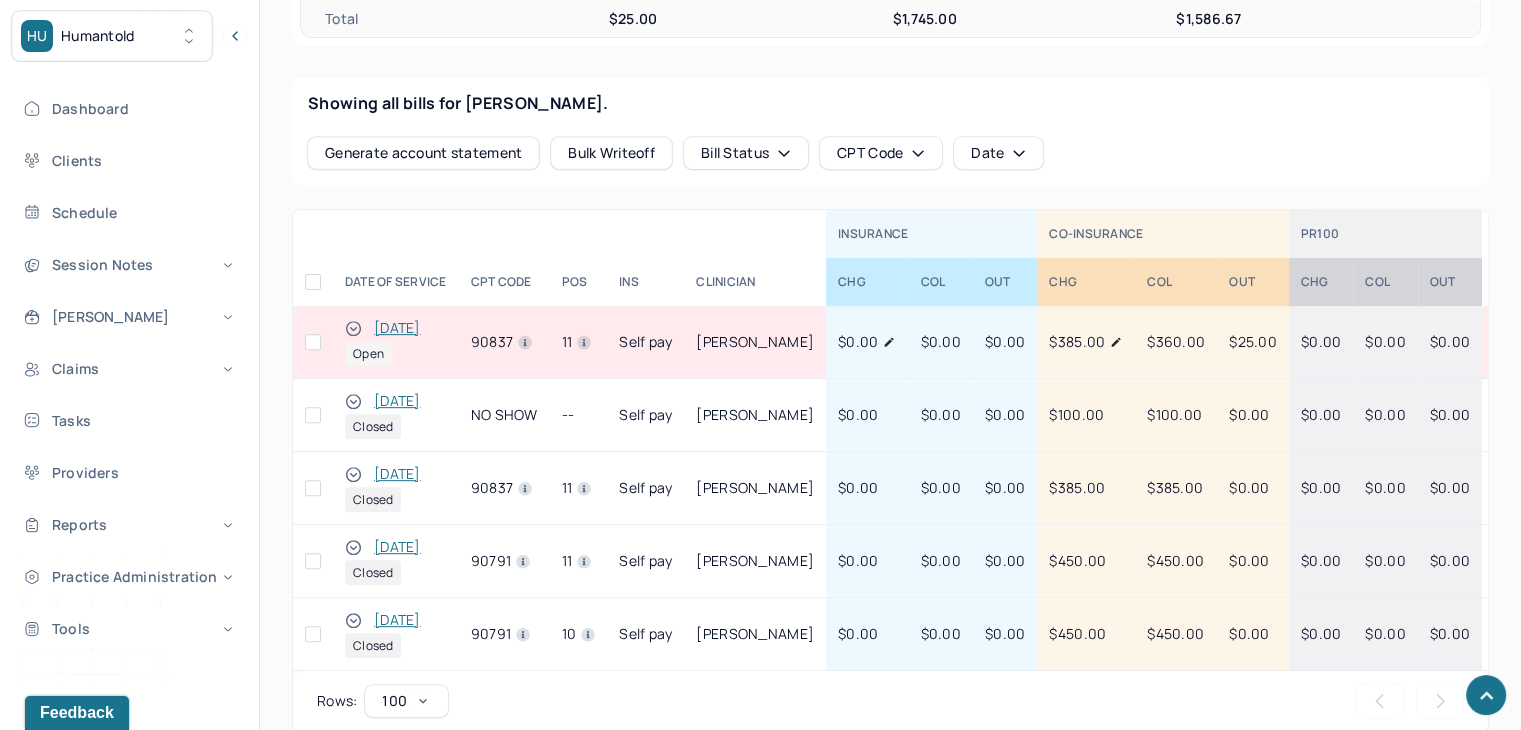 click 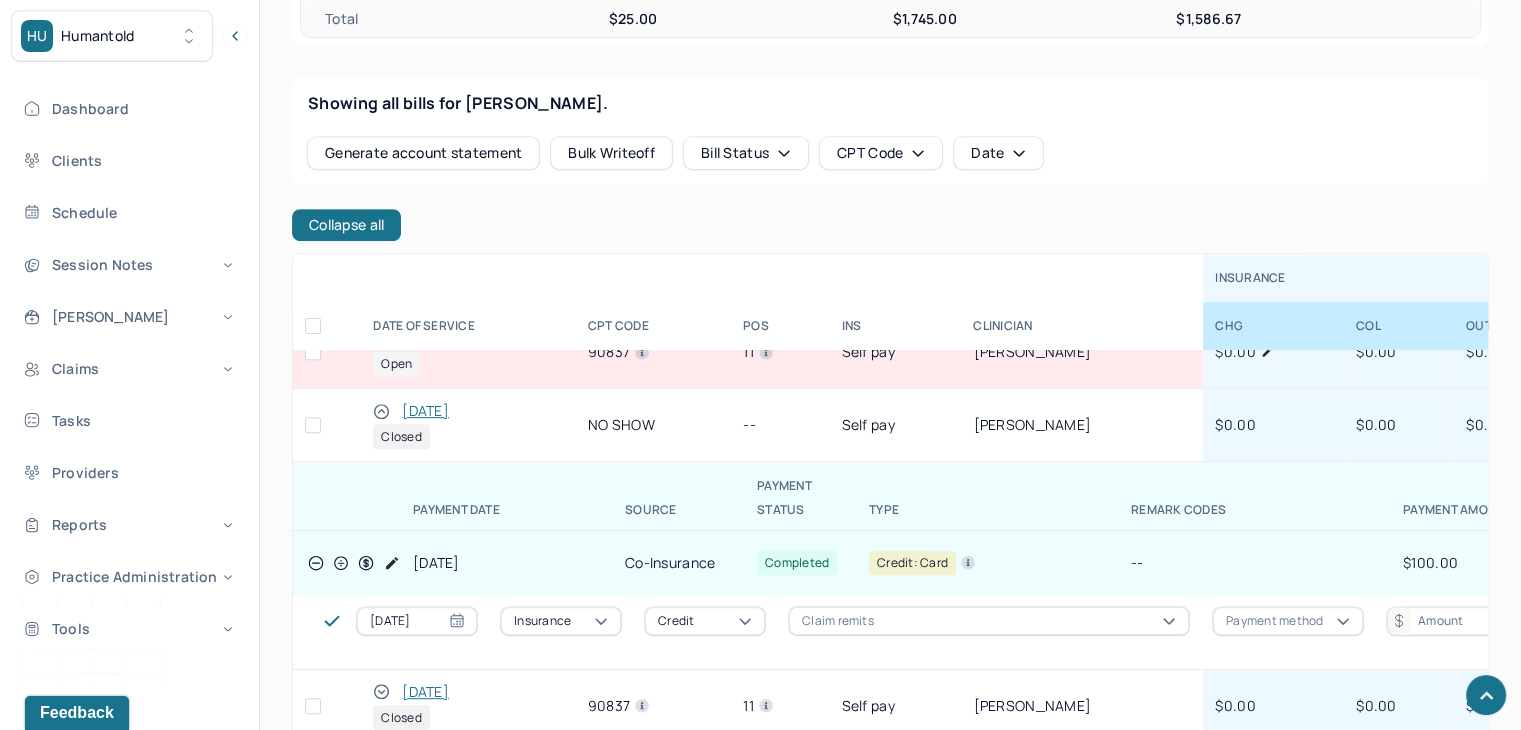 scroll, scrollTop: 0, scrollLeft: 0, axis: both 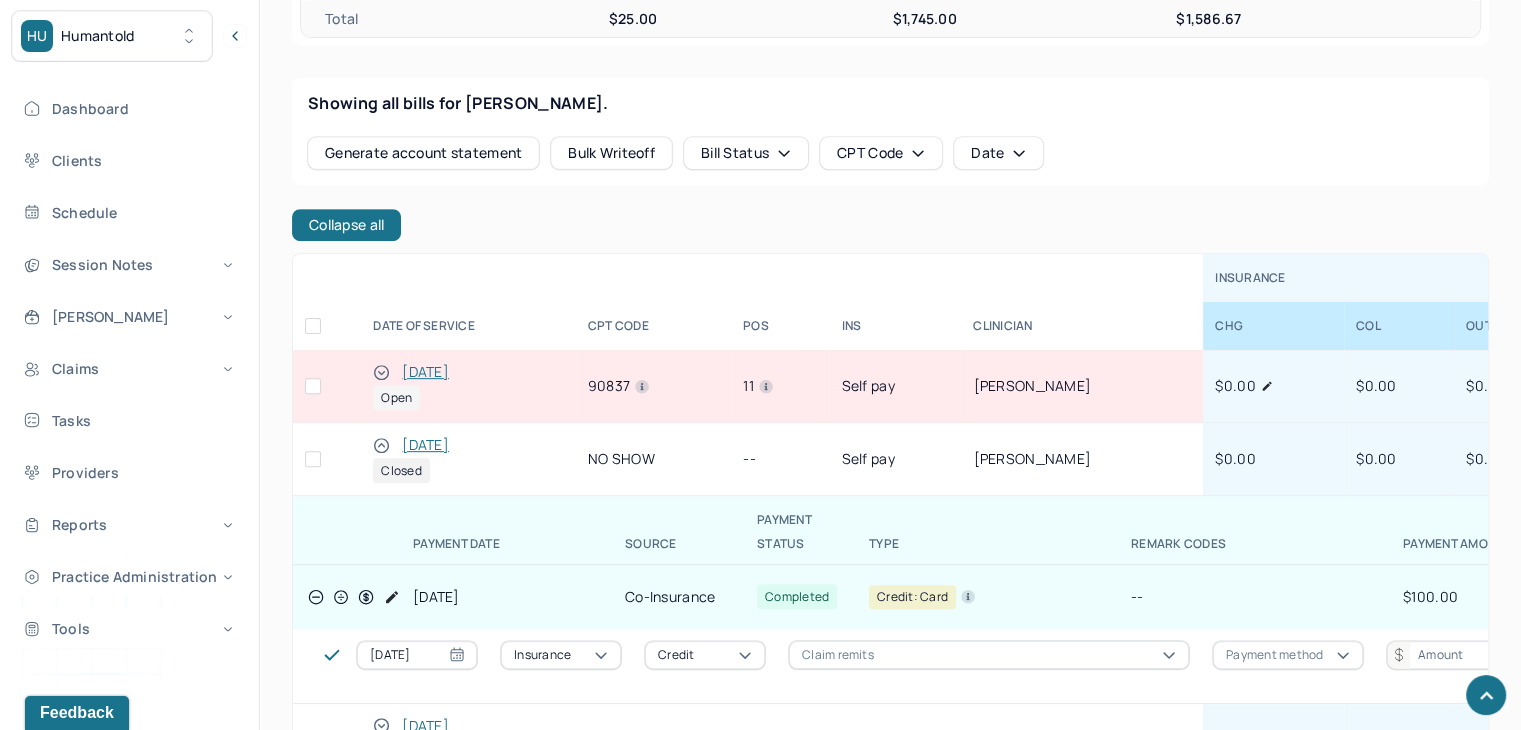 click at bounding box center (381, 445) 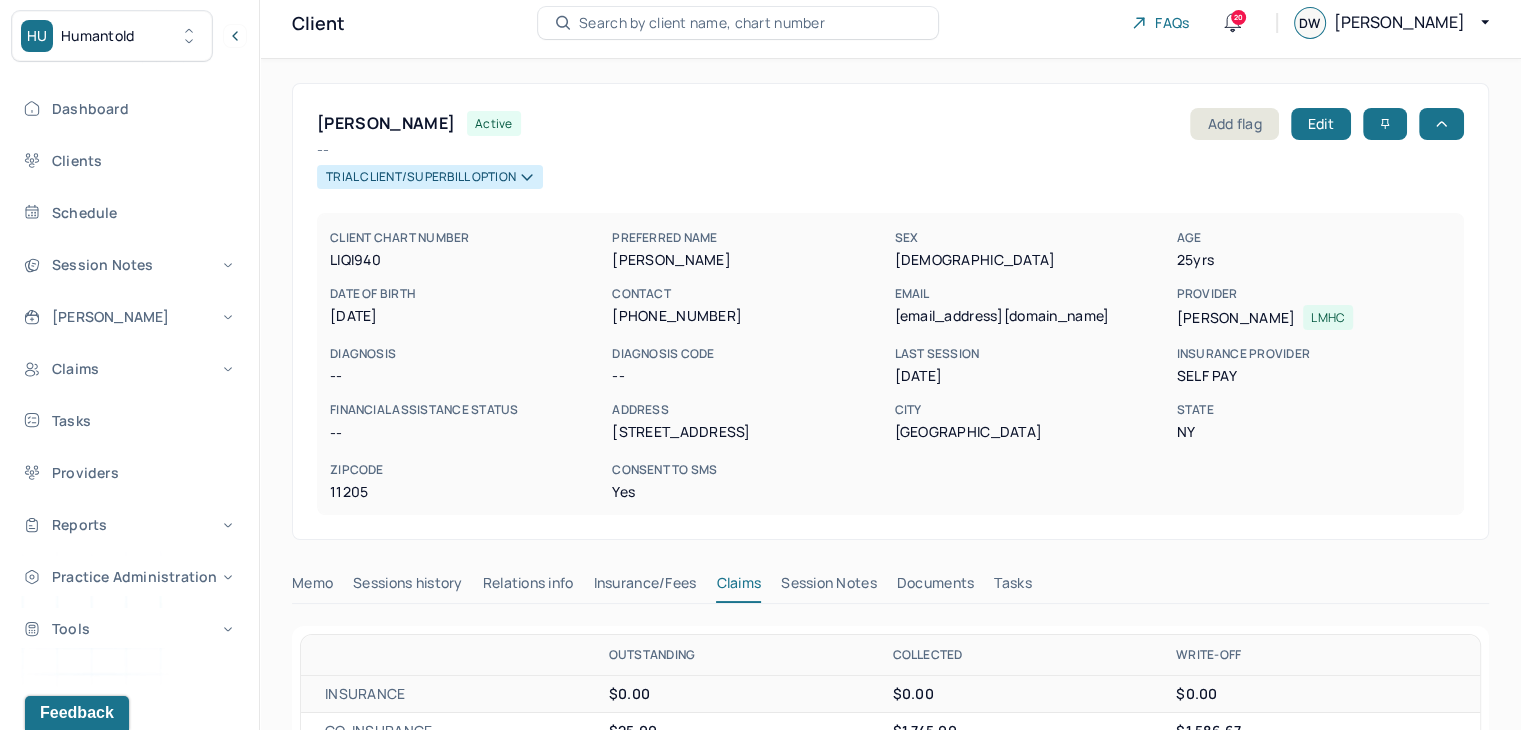 scroll, scrollTop: 0, scrollLeft: 0, axis: both 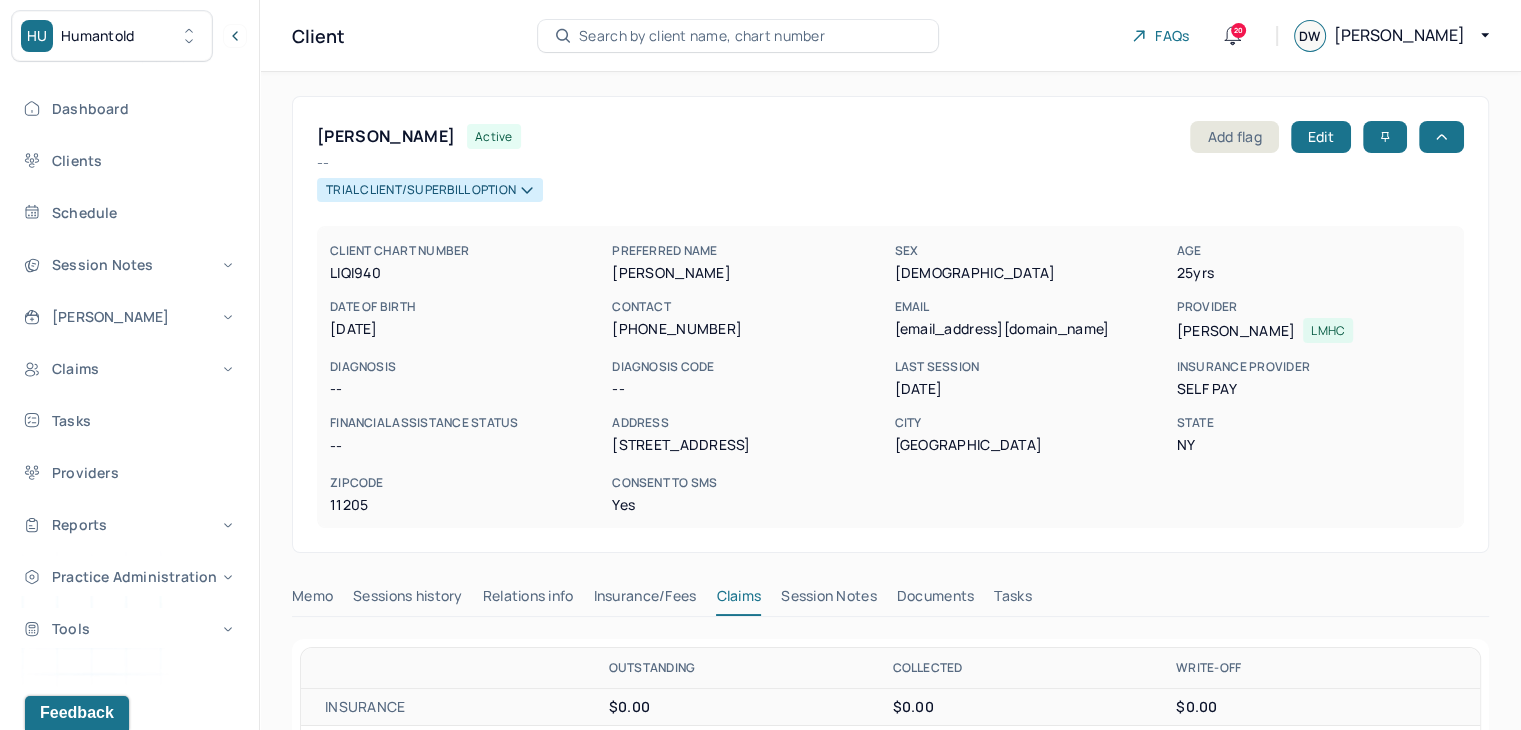 click on "Search by client name, chart number" at bounding box center [702, 36] 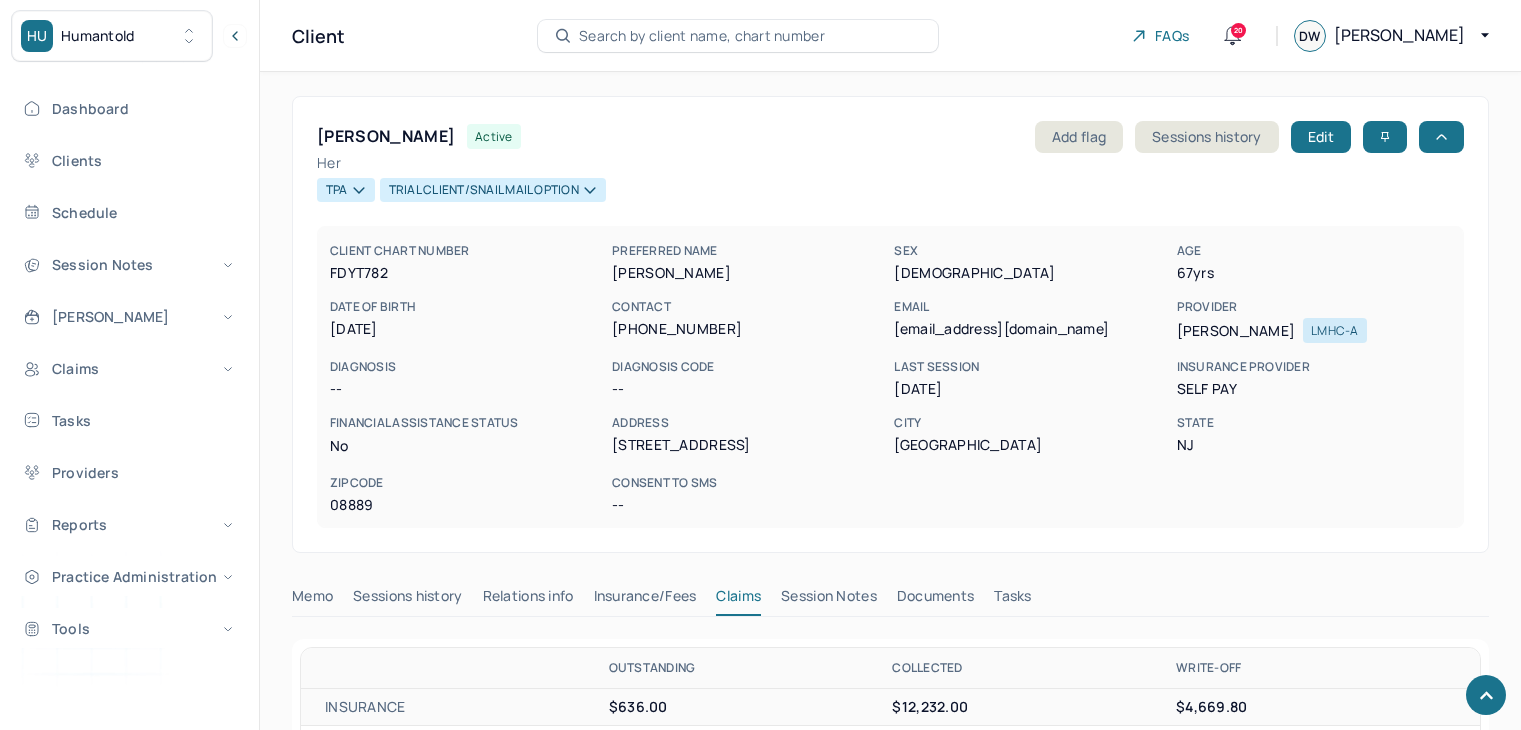 scroll, scrollTop: 338, scrollLeft: 0, axis: vertical 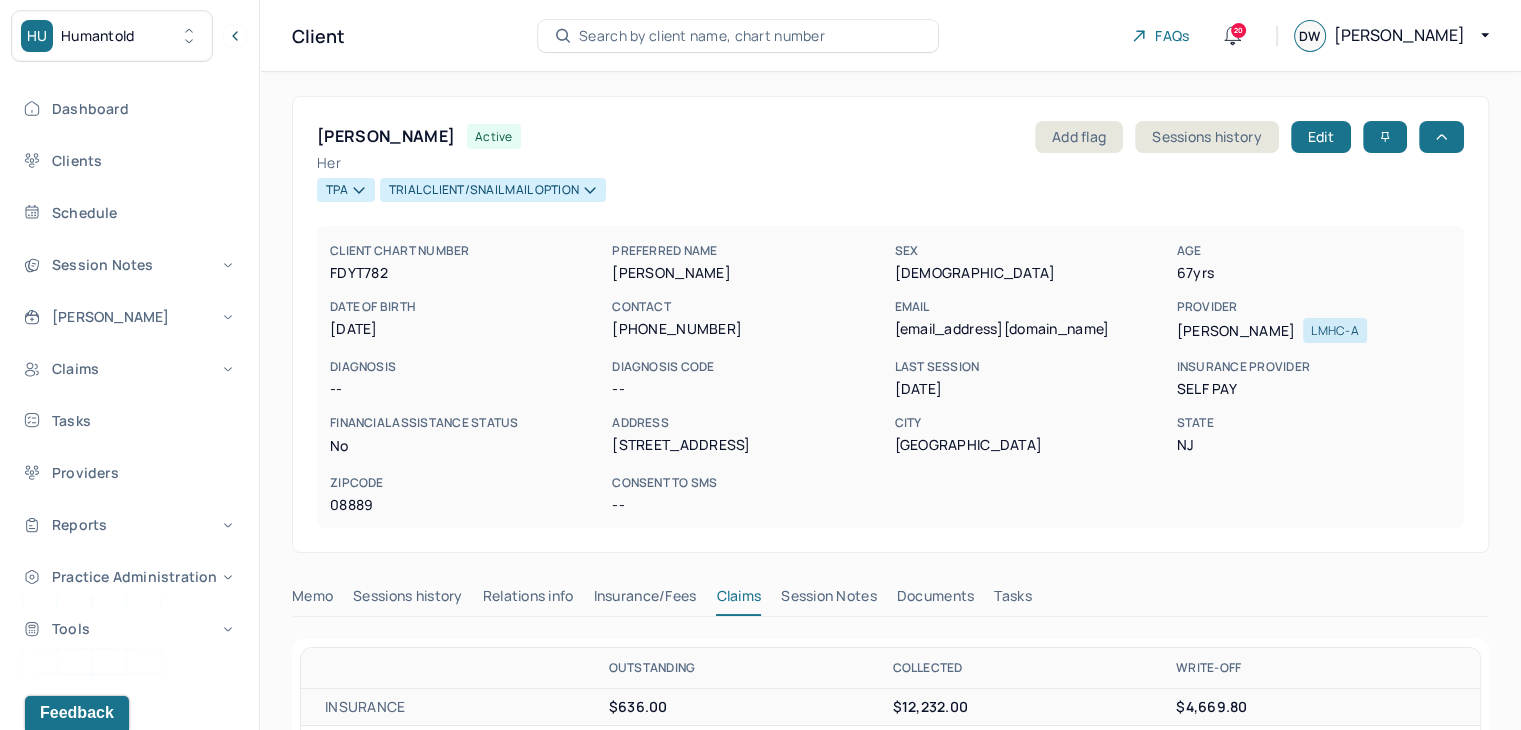 click on "Search by client name, chart number" at bounding box center (702, 36) 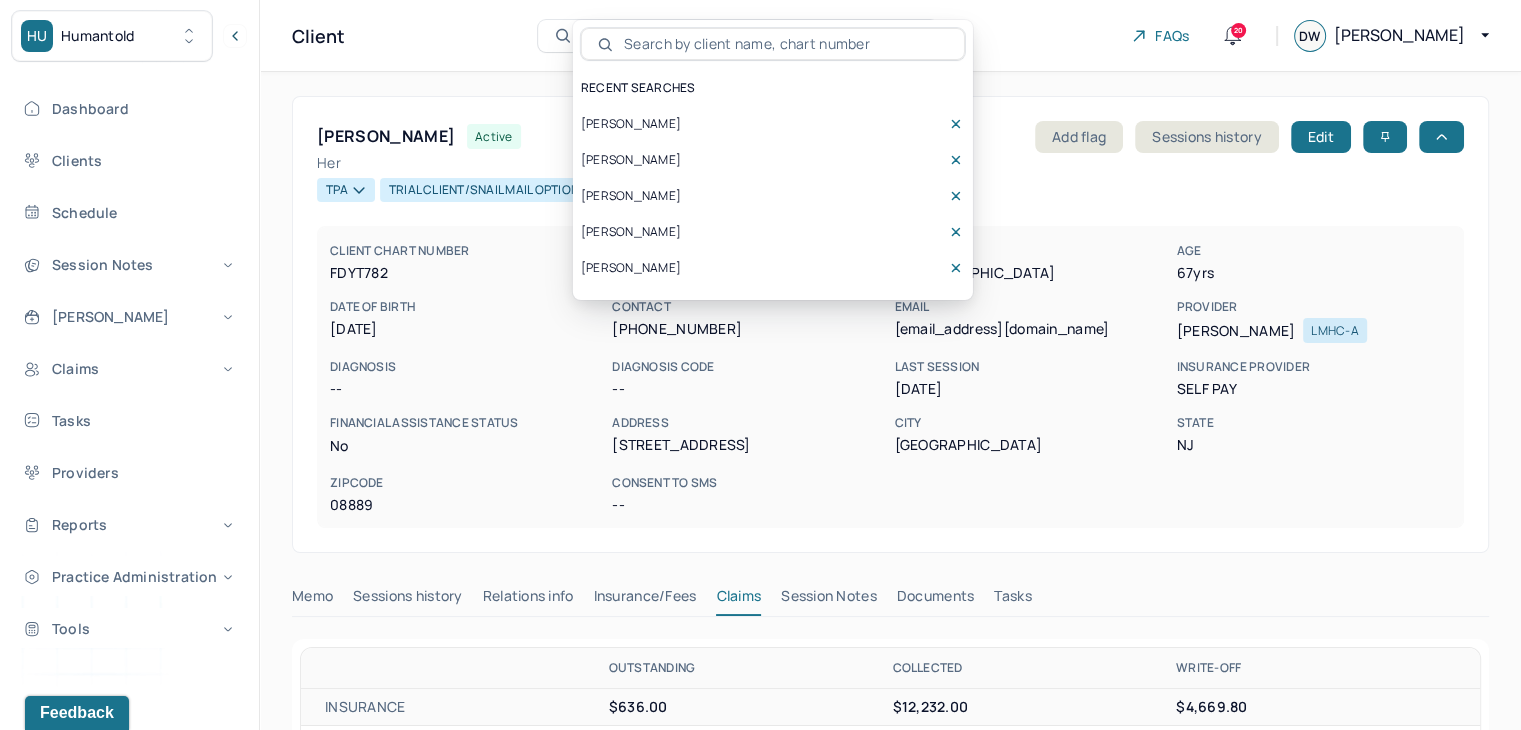type 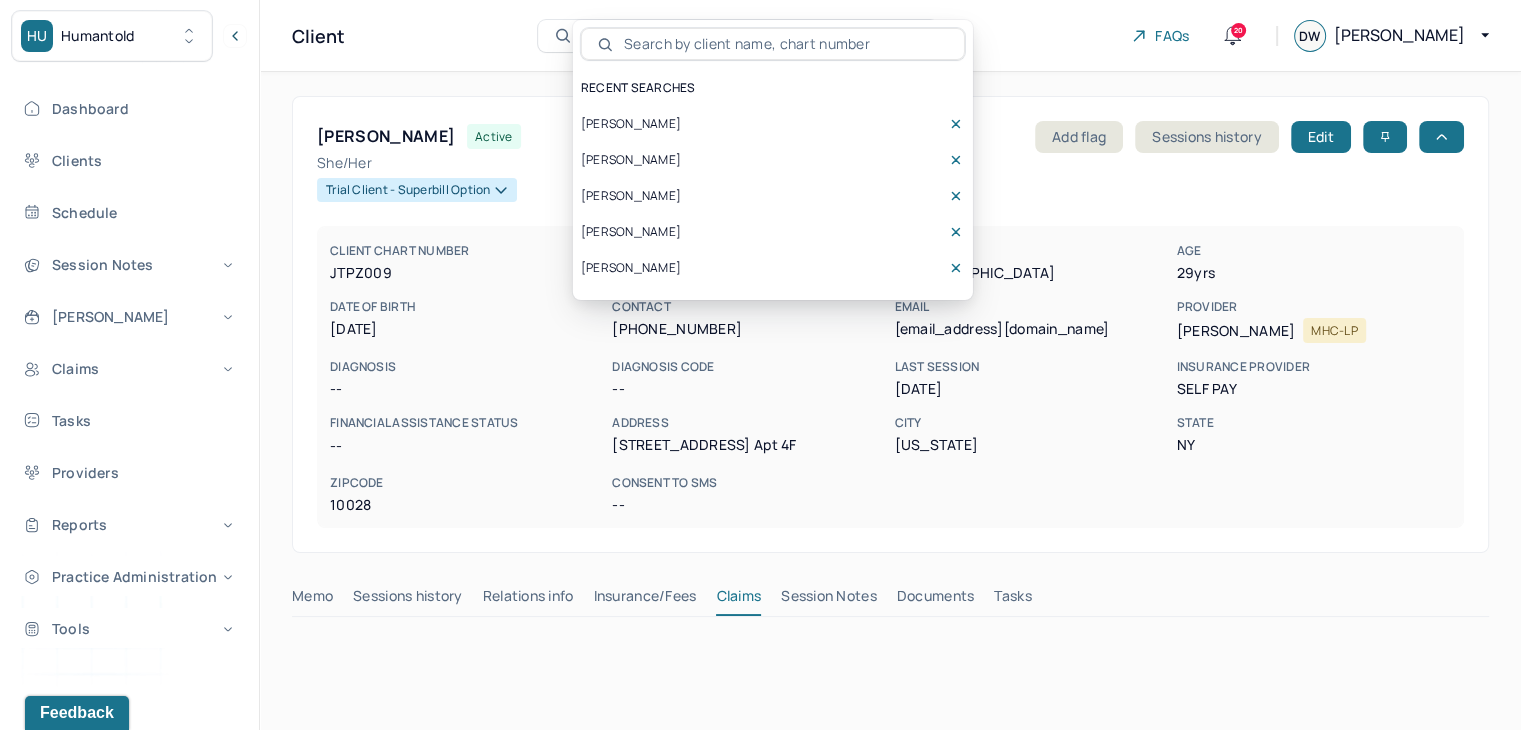 click on "Trial Client - Superbill Option" at bounding box center (890, 187) 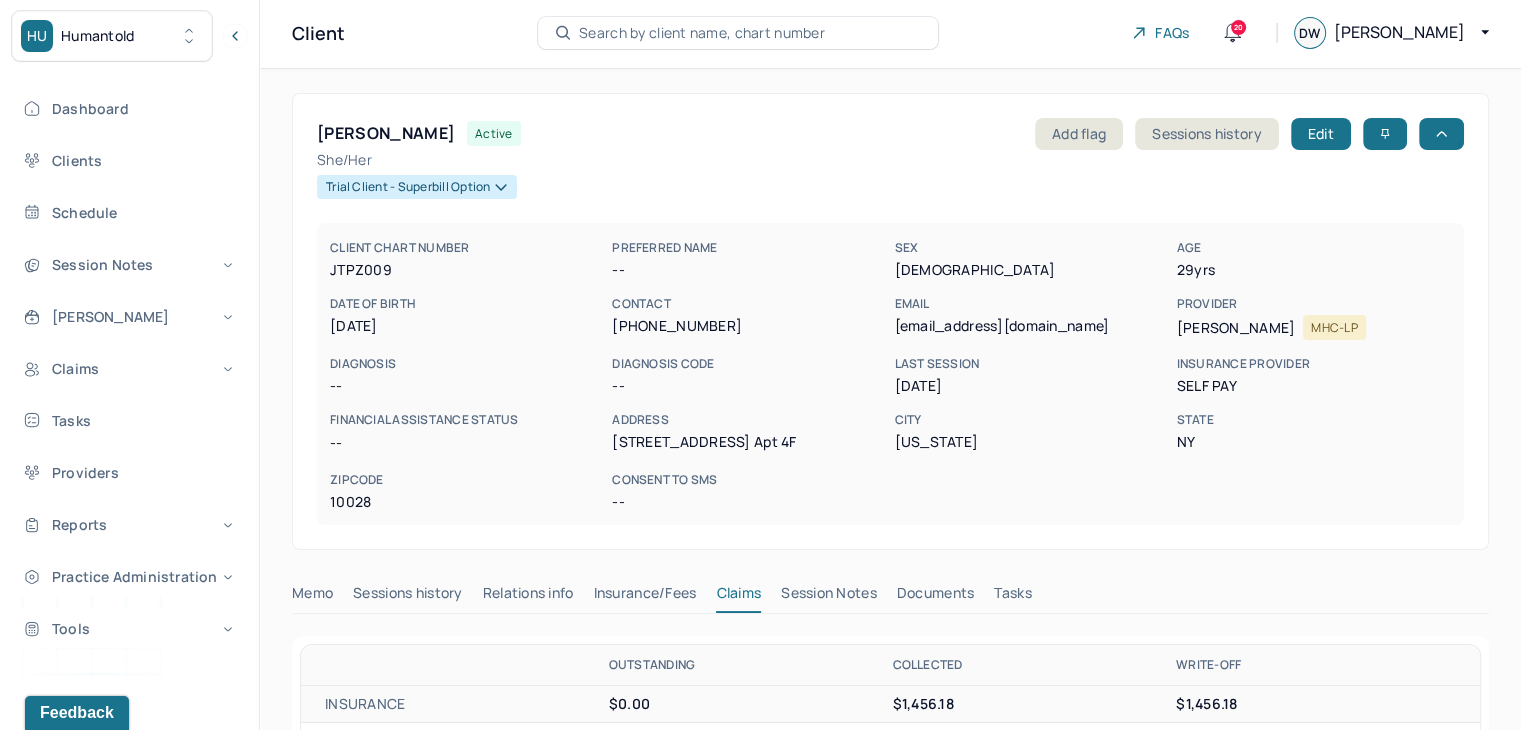 scroll, scrollTop: 0, scrollLeft: 0, axis: both 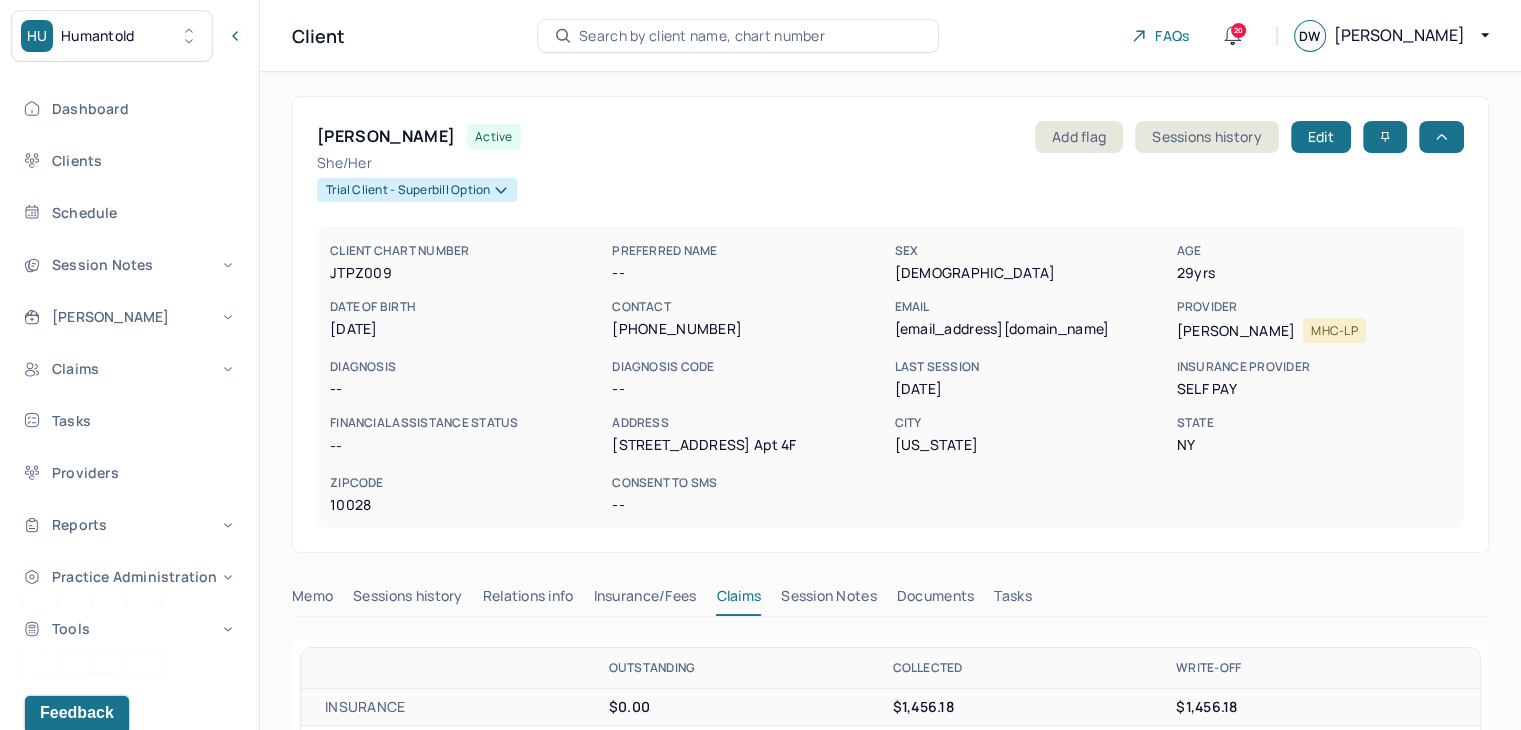 click on "Search by client name, chart number" at bounding box center [738, 36] 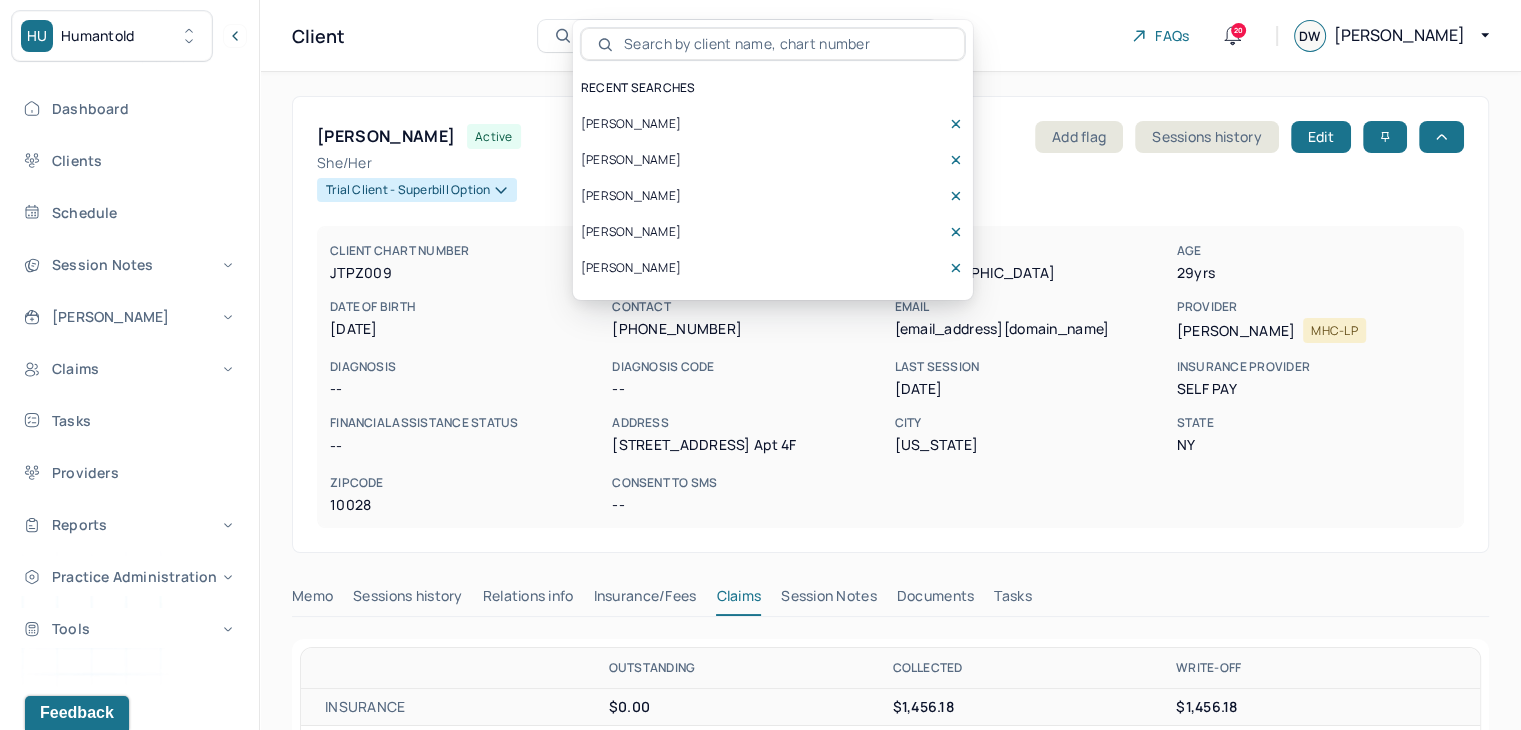 click on "[PERSON_NAME]" at bounding box center (631, 124) 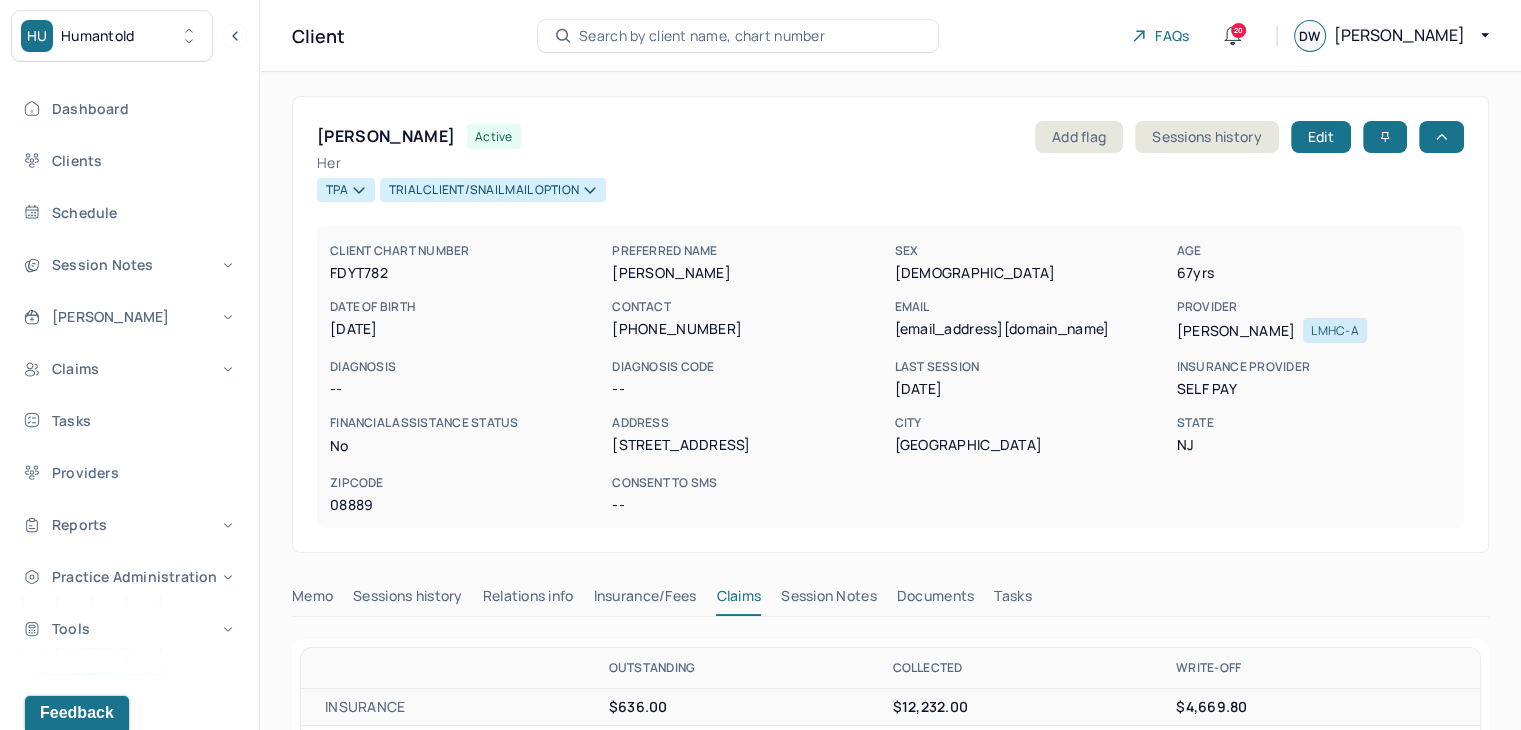 click on "Insurance/Fees" at bounding box center (645, 600) 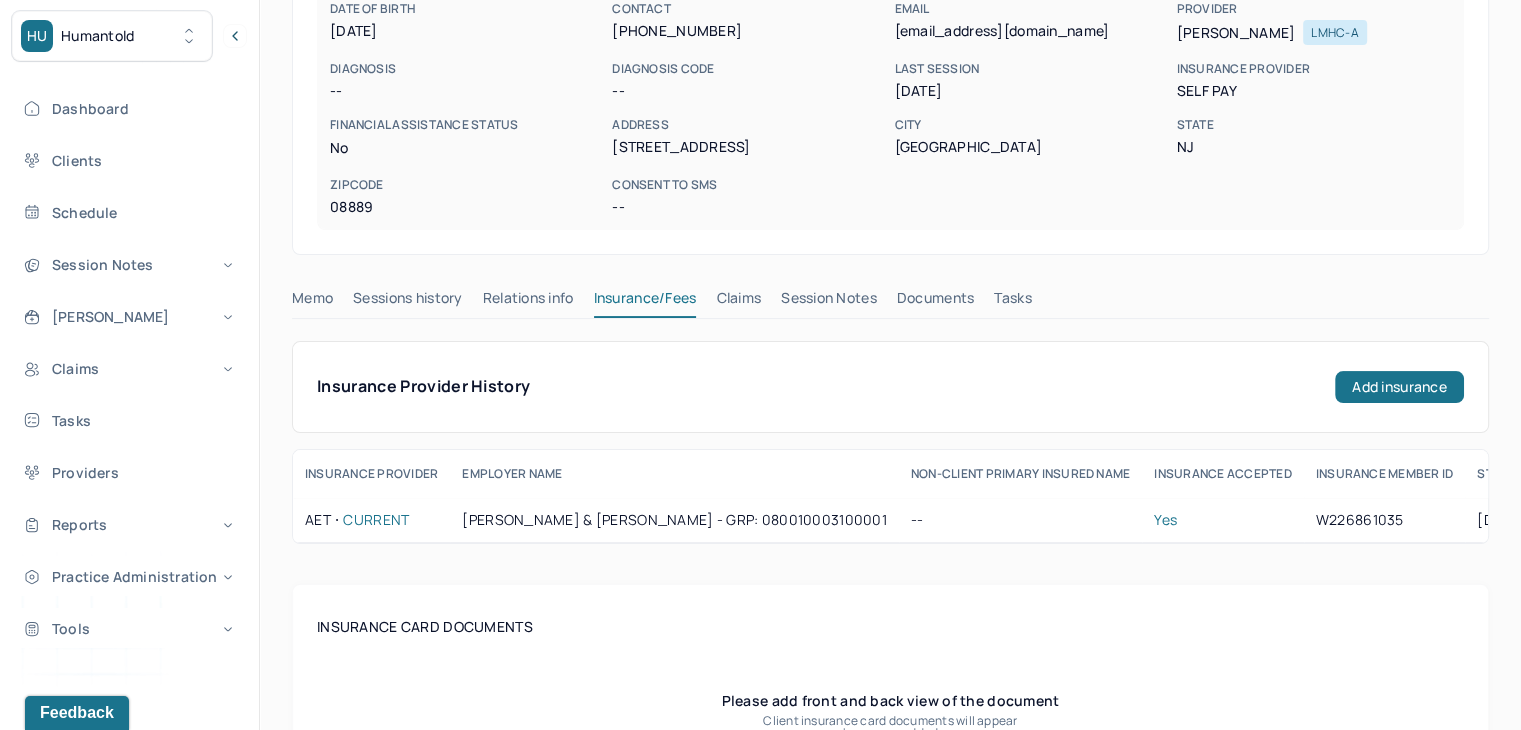 scroll, scrollTop: 300, scrollLeft: 0, axis: vertical 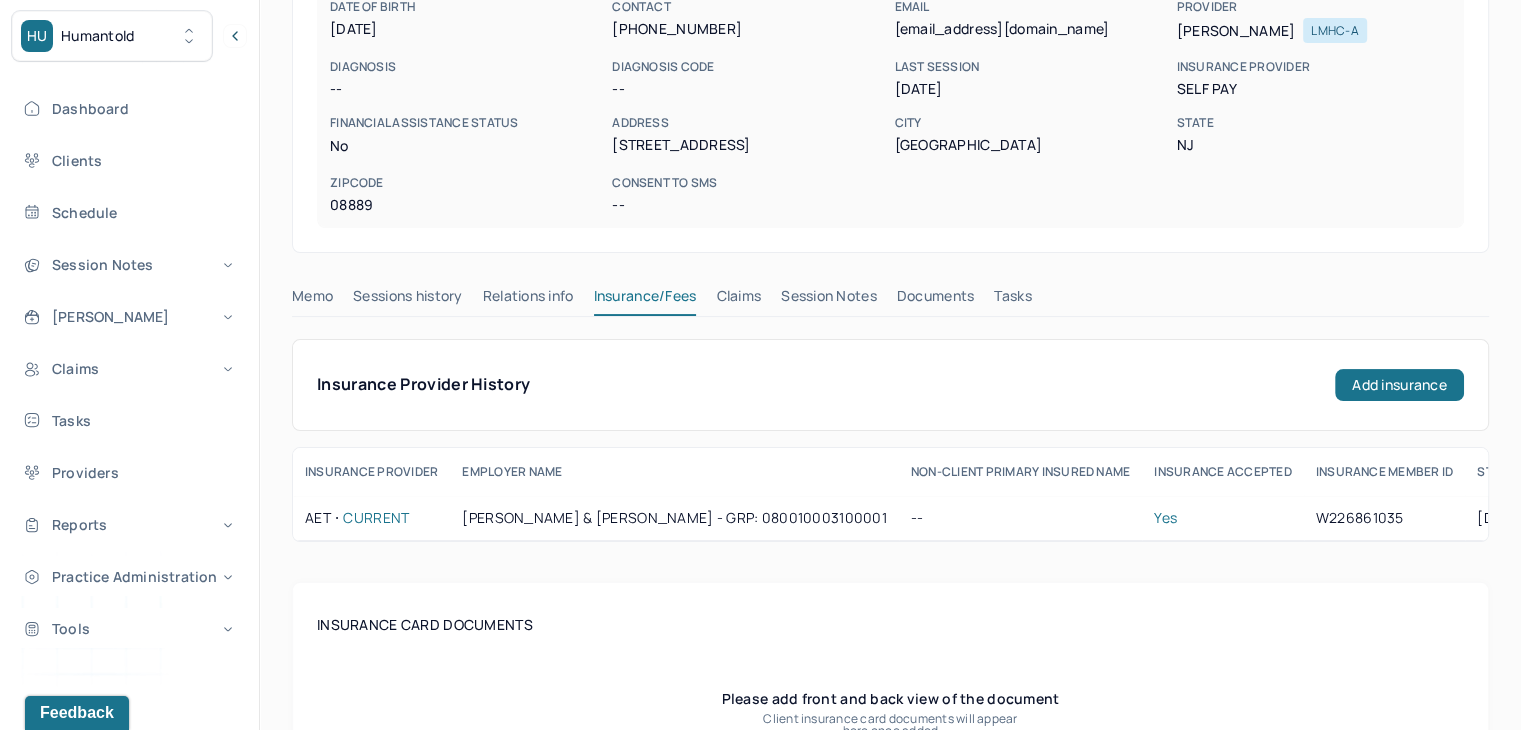 click on "Claims" at bounding box center (738, 300) 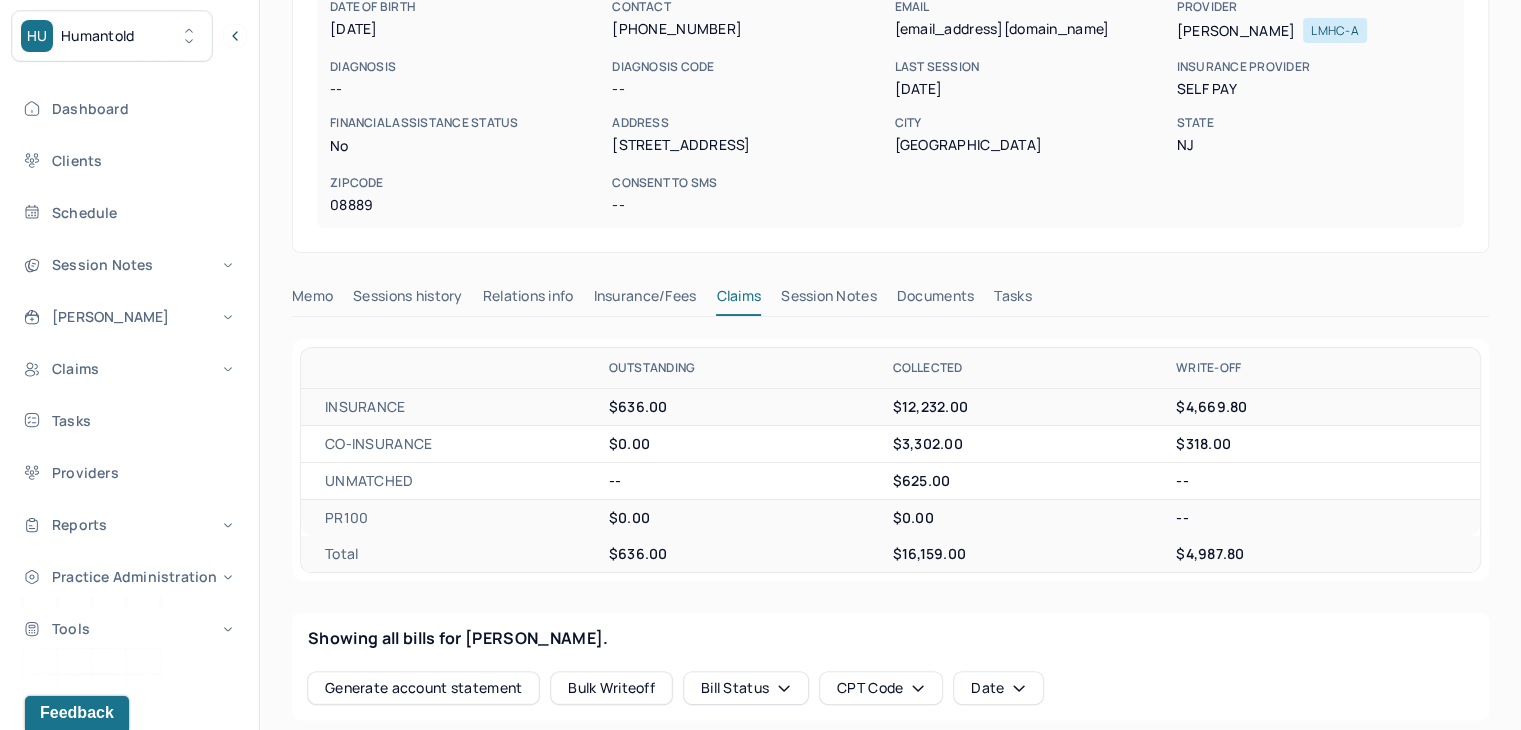 click on "Insurance/Fees" at bounding box center (645, 300) 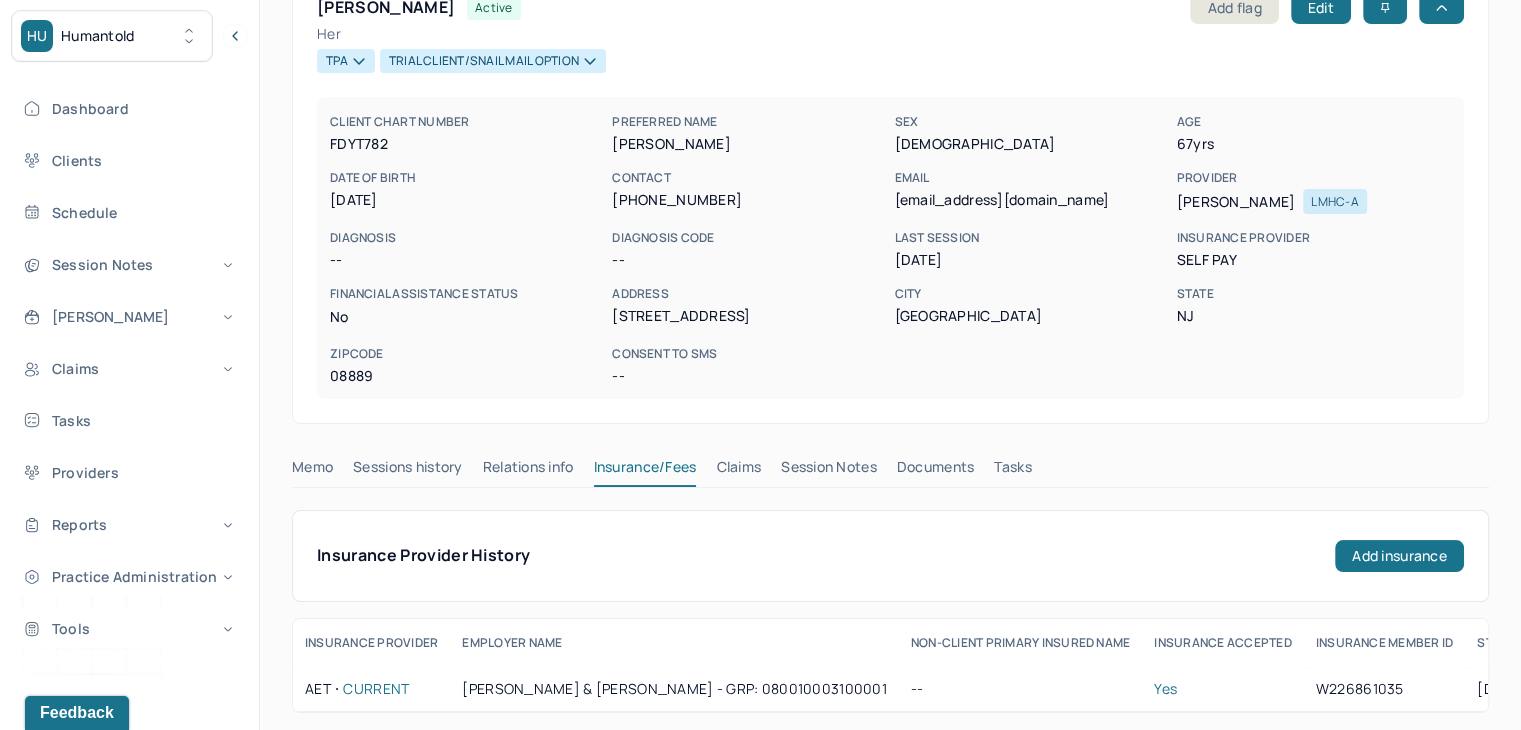 scroll, scrollTop: 0, scrollLeft: 0, axis: both 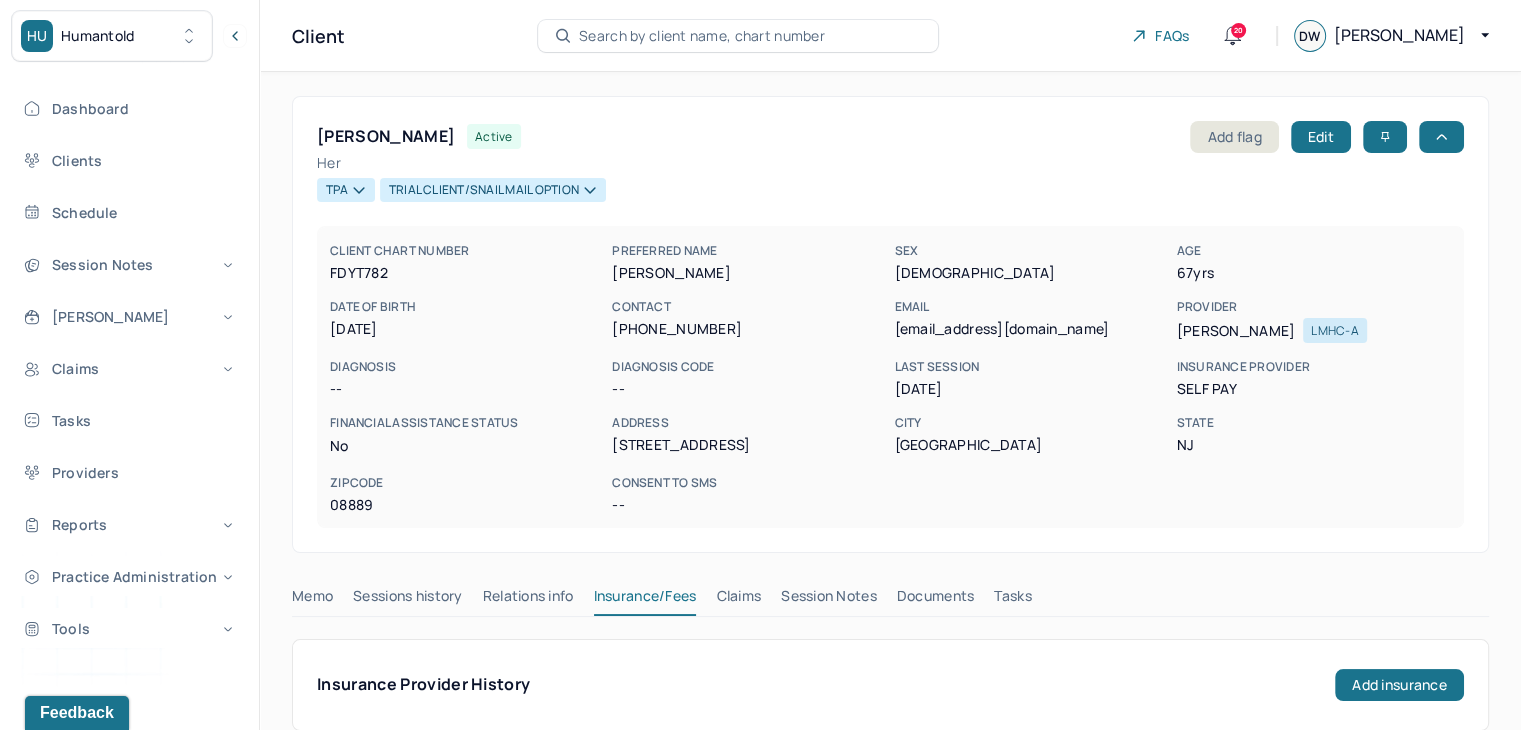 click on "Search by client name, chart number" at bounding box center [702, 36] 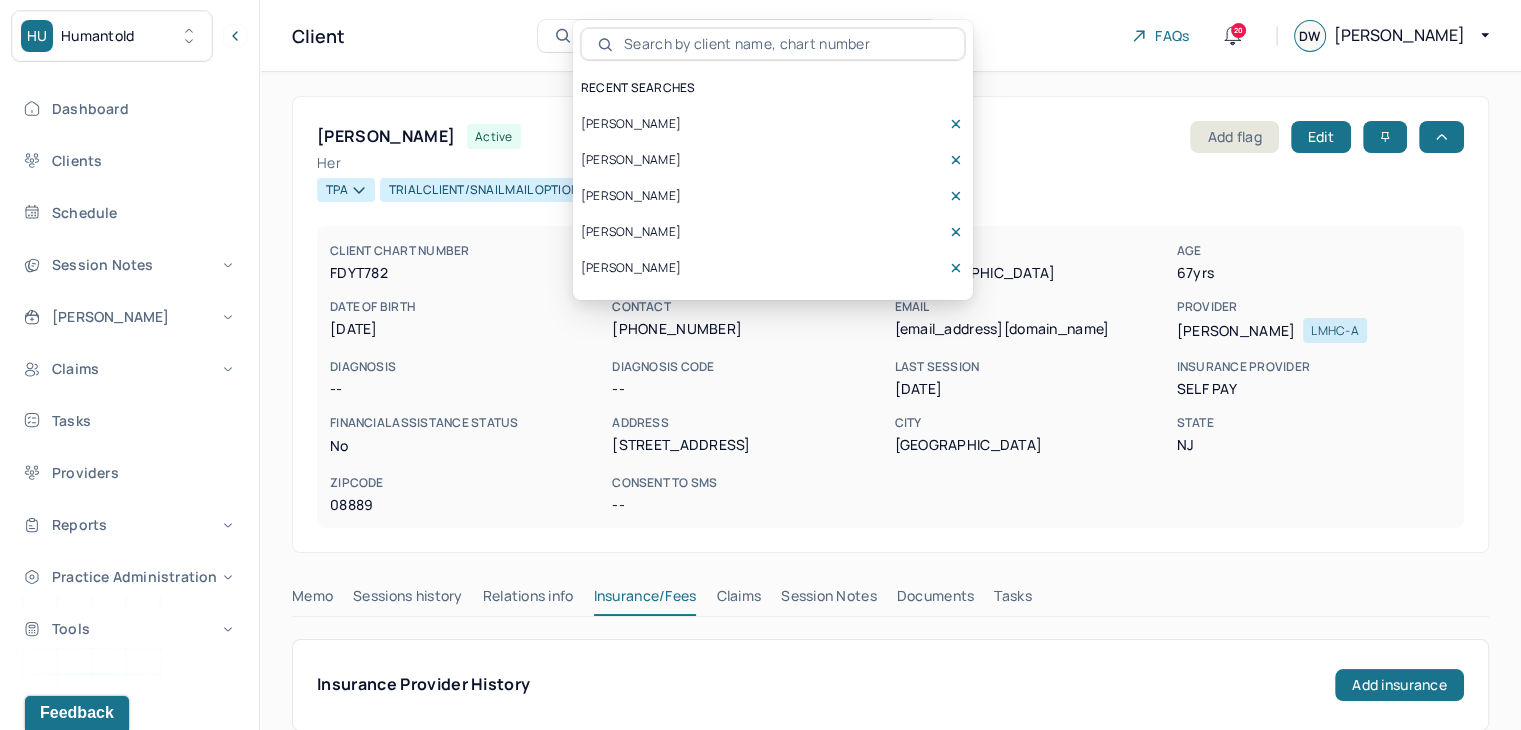 click on "[PERSON_NAME]" at bounding box center (631, 160) 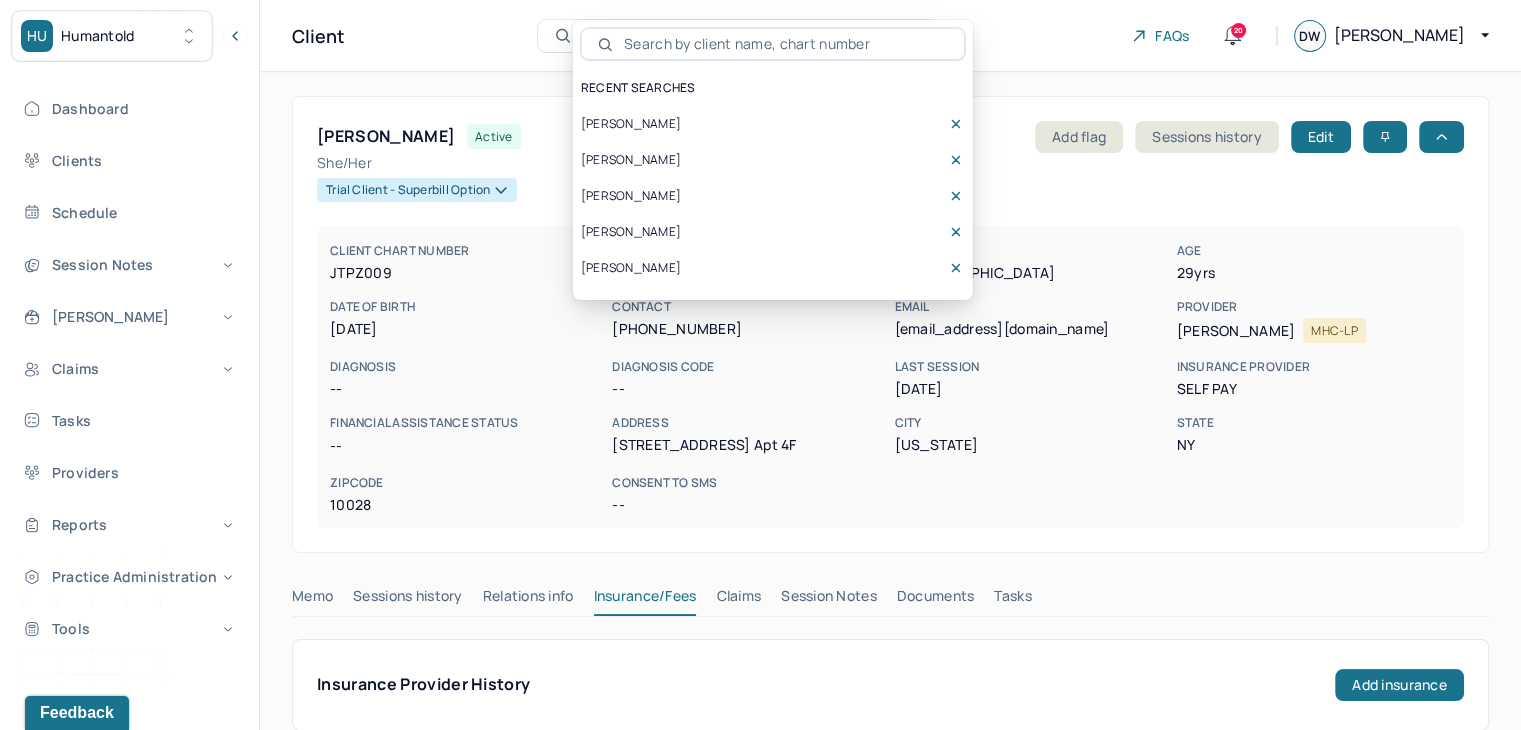 click on "[PERSON_NAME]" at bounding box center [631, 160] 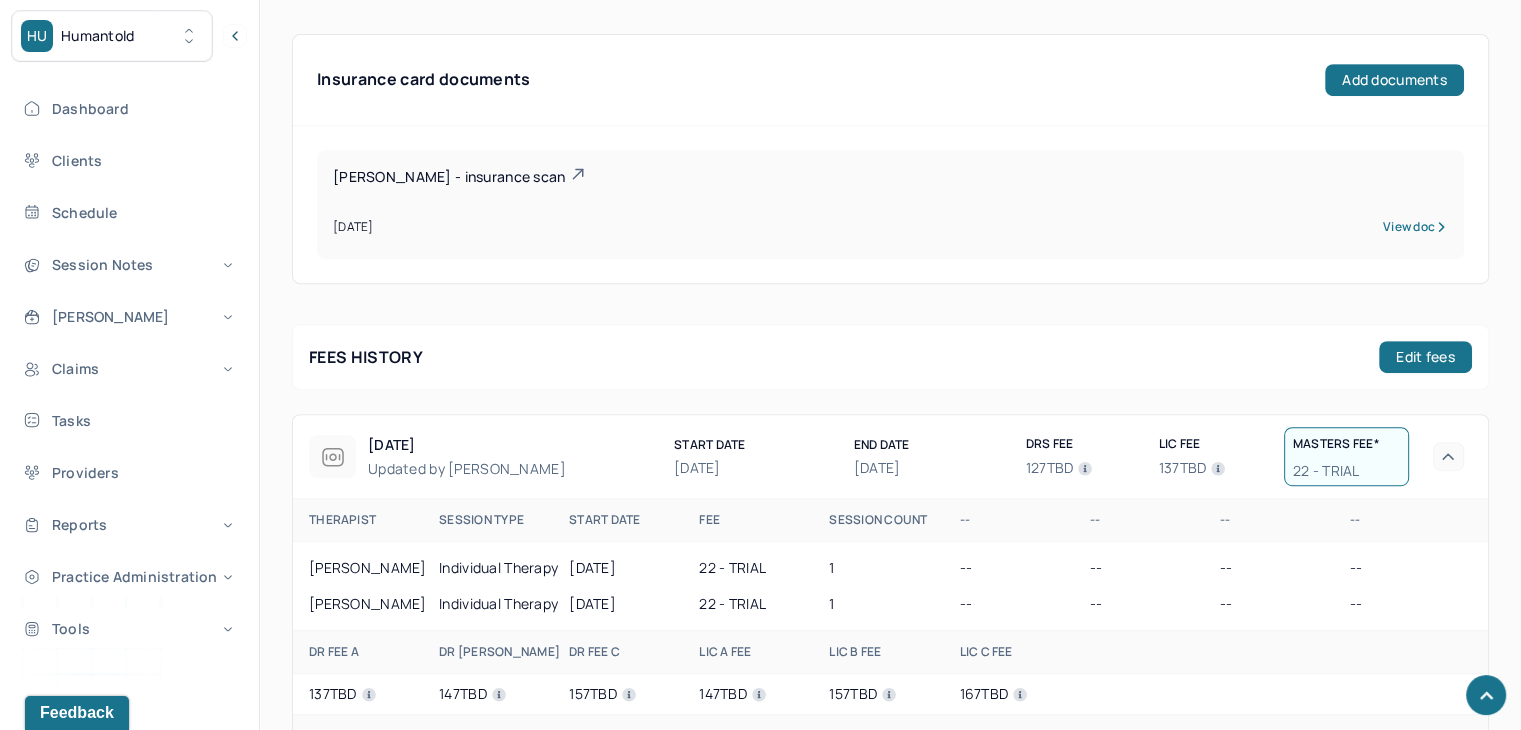scroll, scrollTop: 0, scrollLeft: 0, axis: both 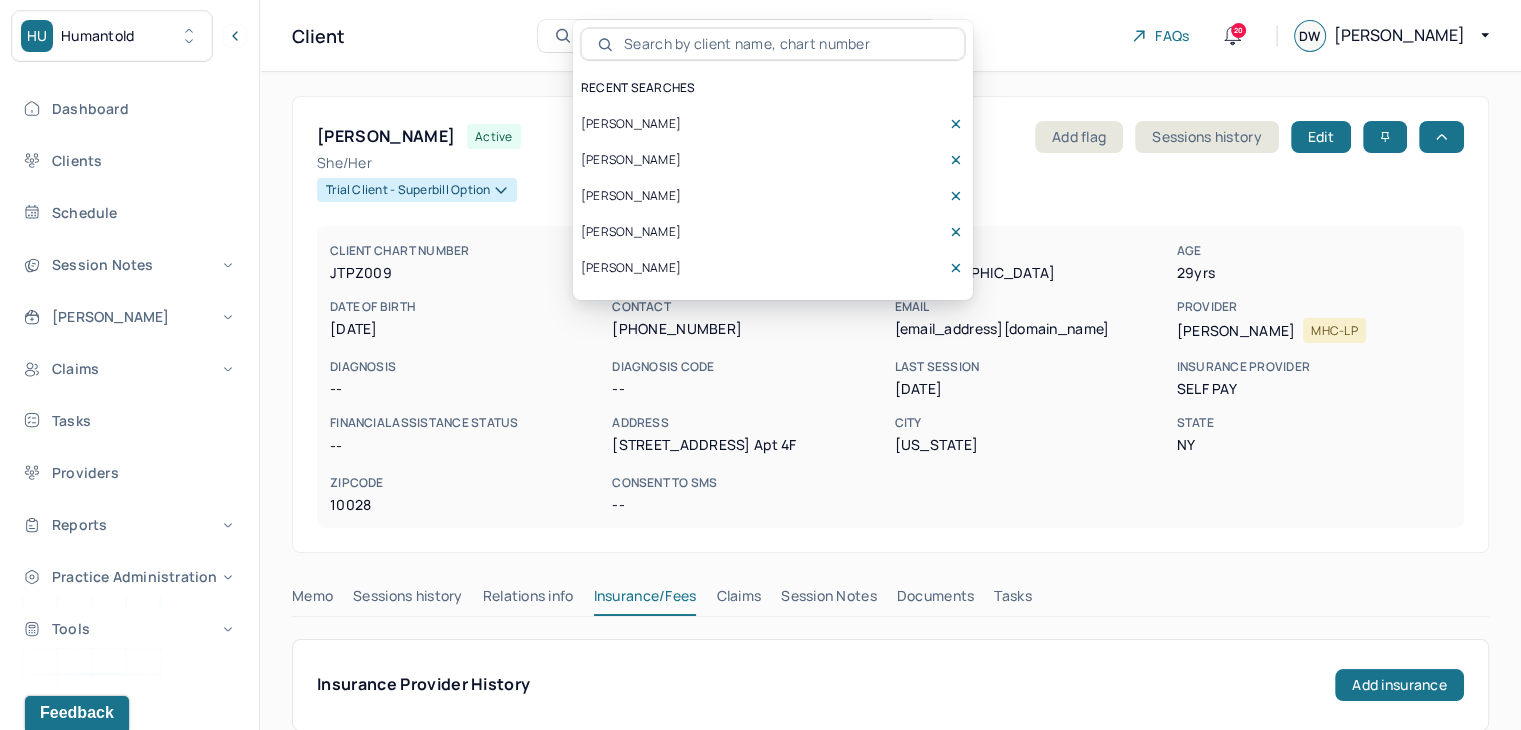 click on "Client   Search by client name, chart number     FAQs   20   DW [PERSON_NAME]" at bounding box center [890, 36] 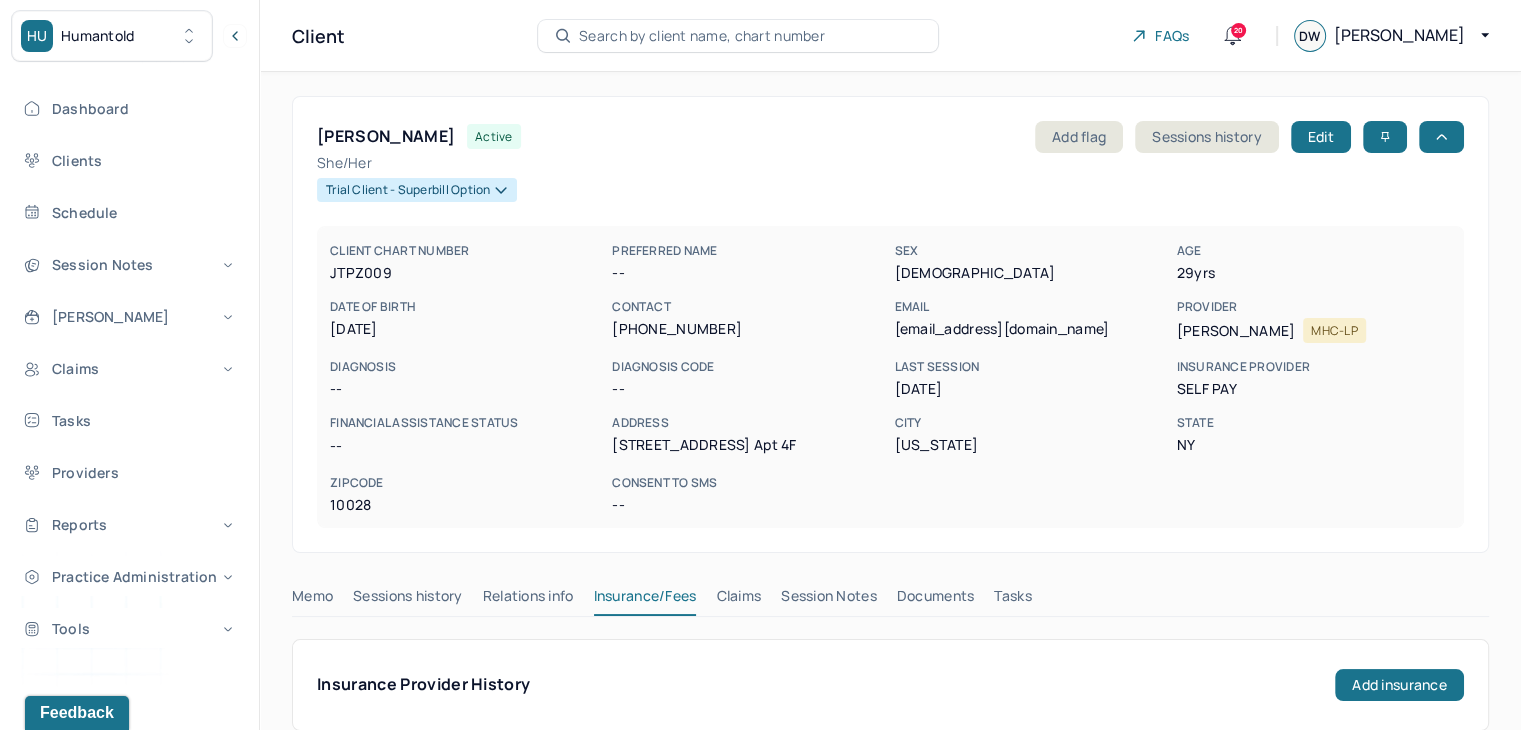 click on "Search by client name, chart number" at bounding box center [702, 36] 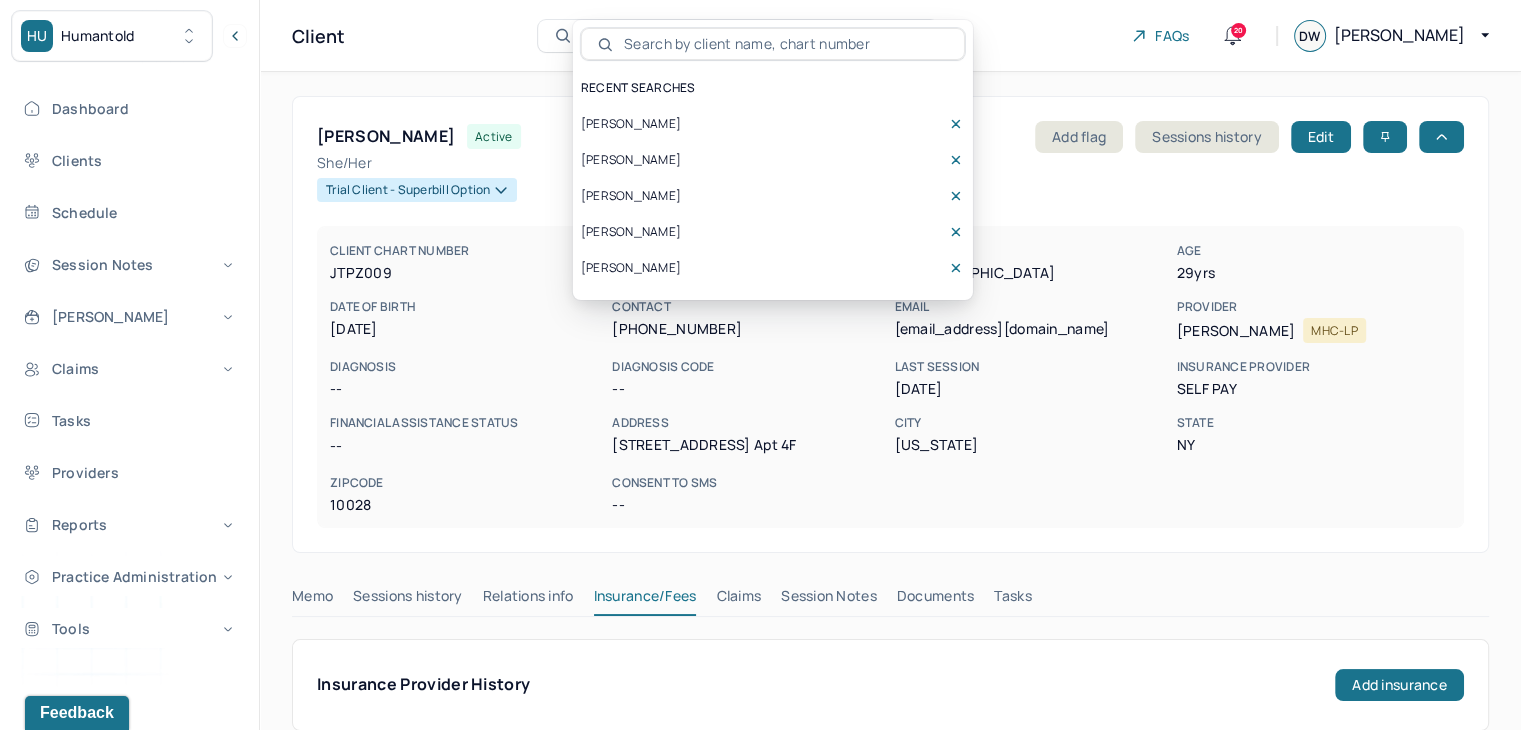 click on "[PERSON_NAME]" at bounding box center [631, 124] 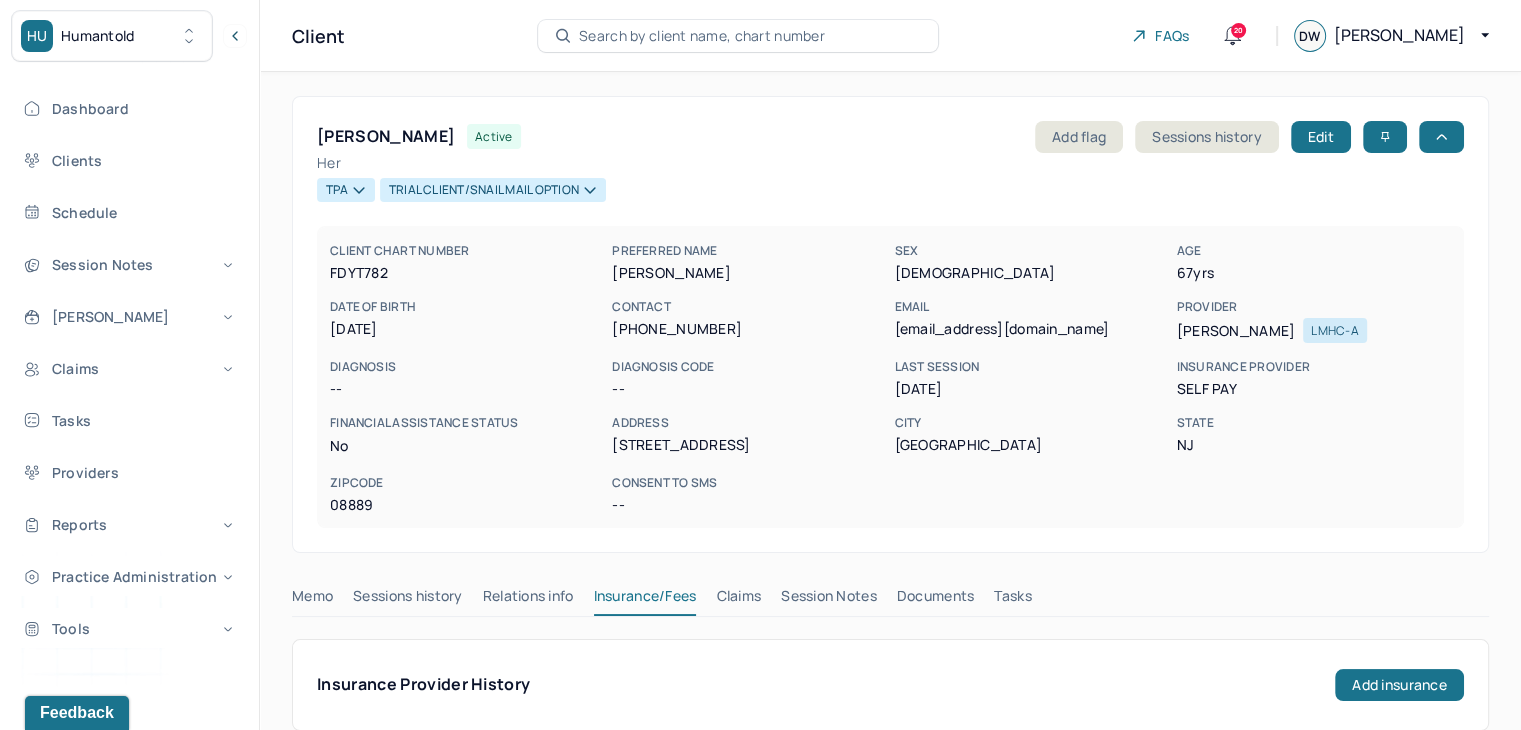 drag, startPoint x: 1172, startPoint y: 287, endPoint x: 1142, endPoint y: 280, distance: 30.805843 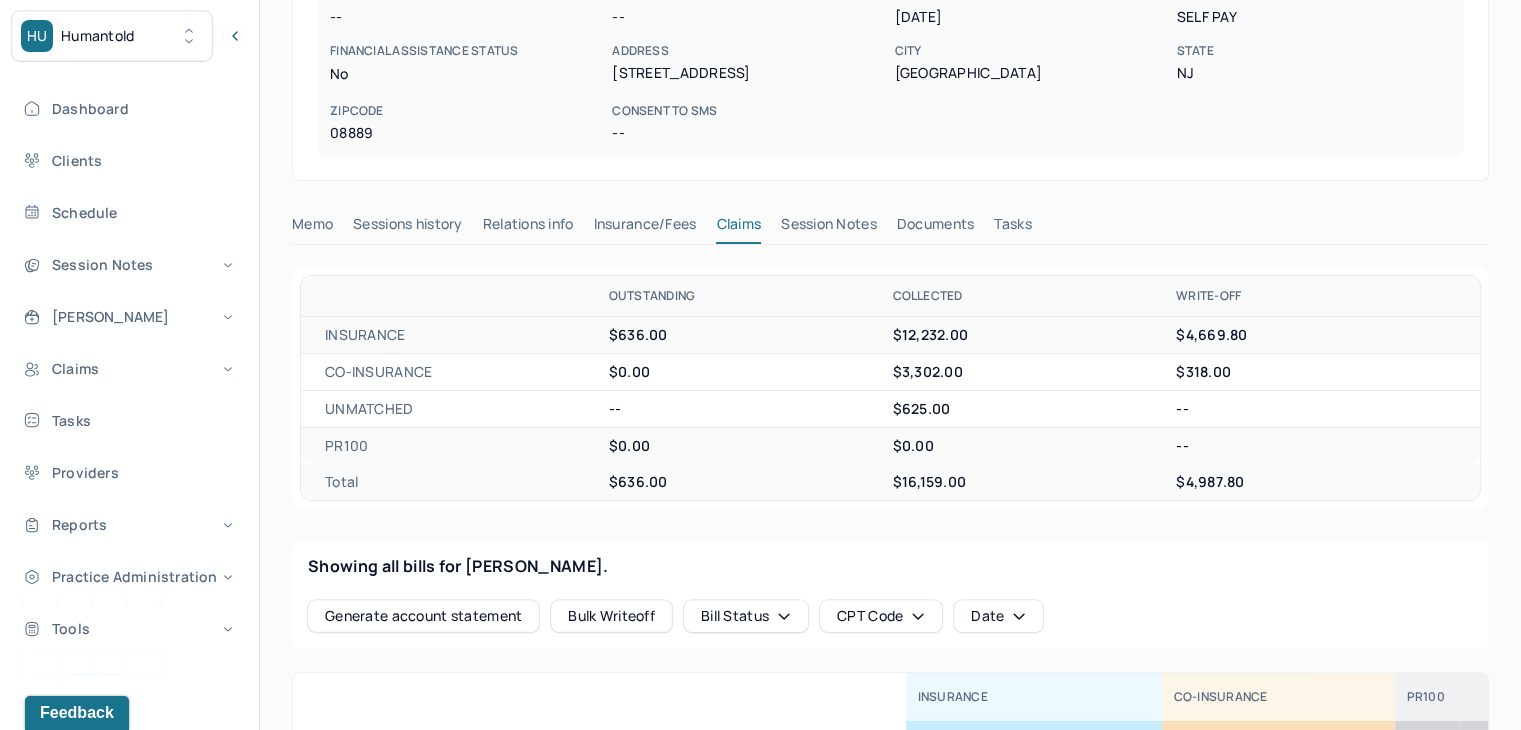 scroll, scrollTop: 0, scrollLeft: 0, axis: both 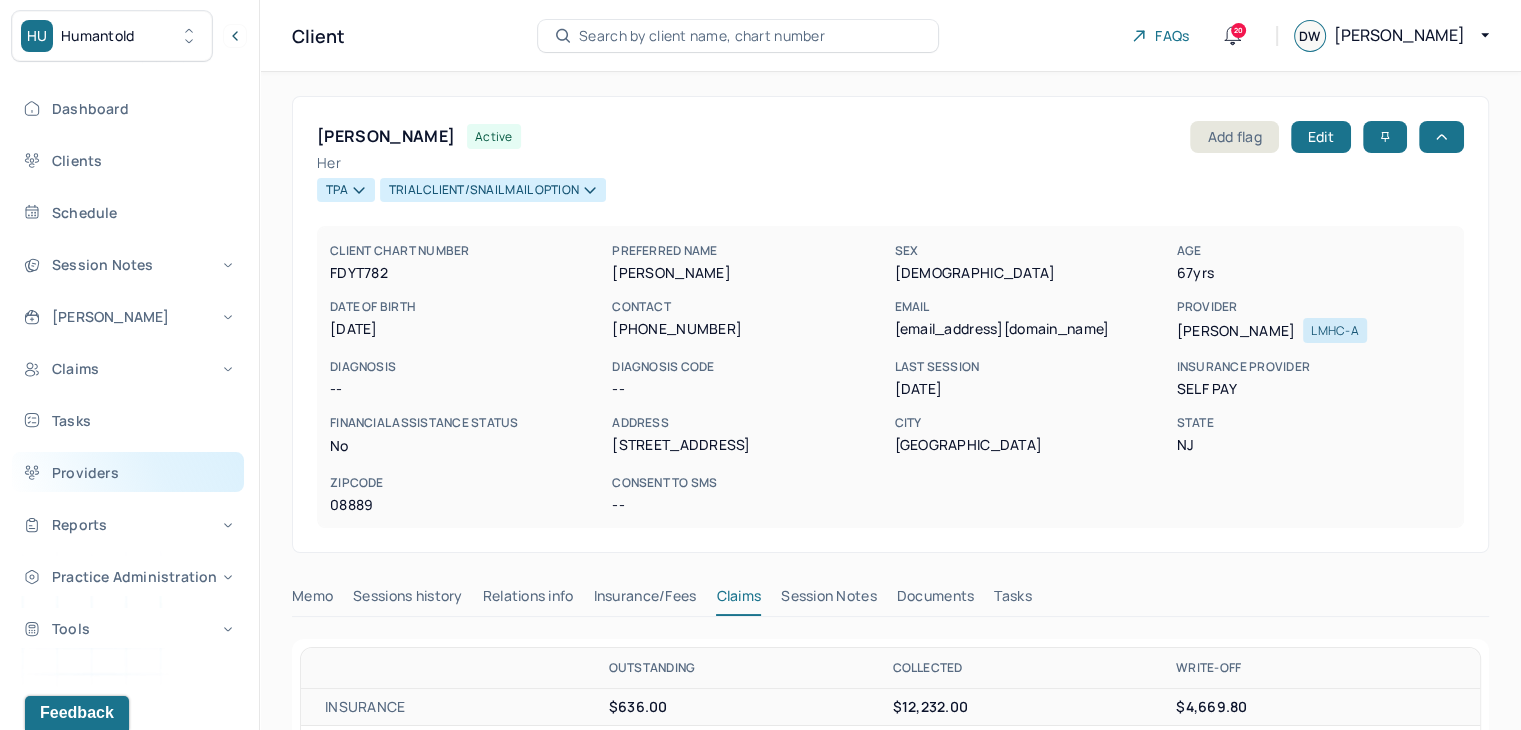 click on "Providers" at bounding box center [128, 472] 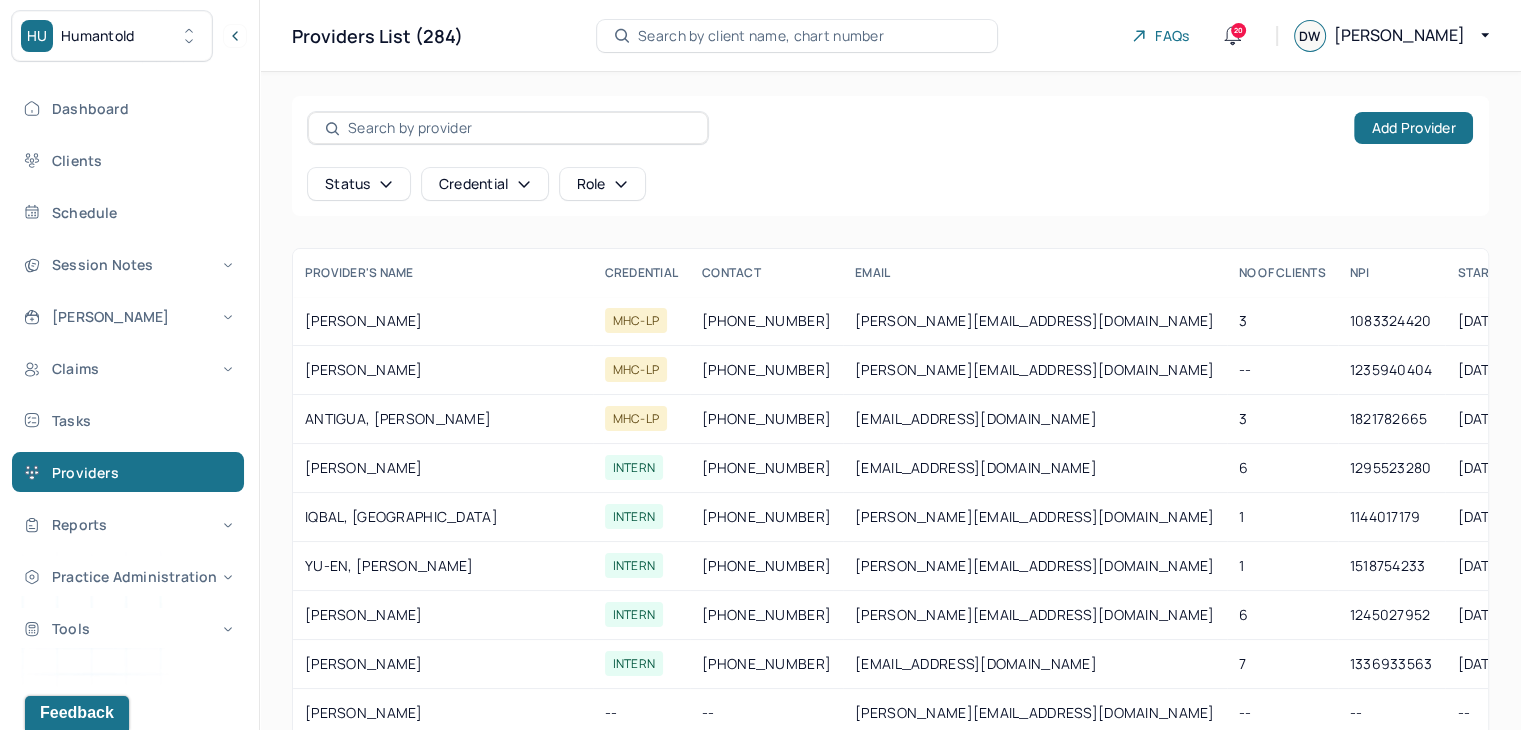 click on "Search by client name, chart number" at bounding box center (761, 36) 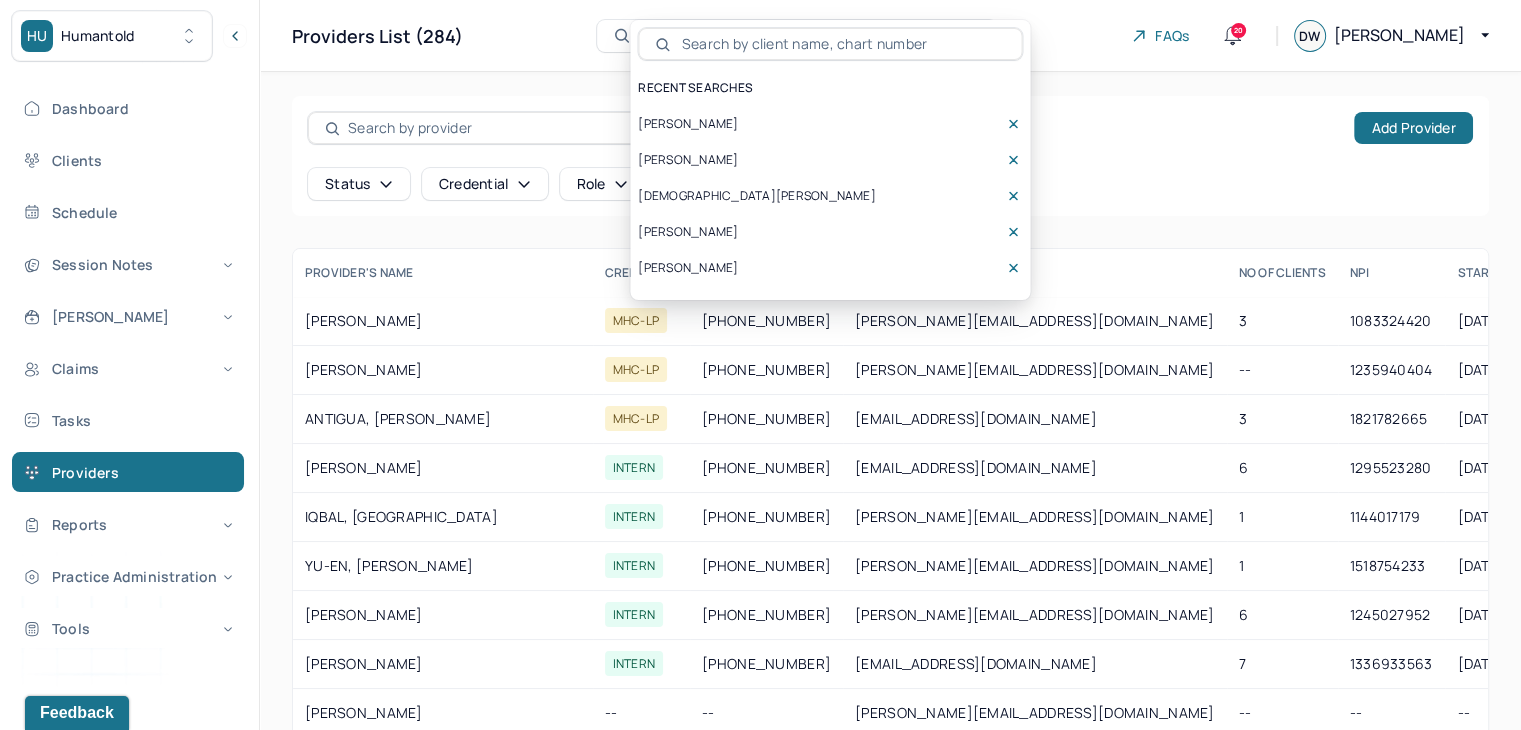 click at bounding box center (519, 128) 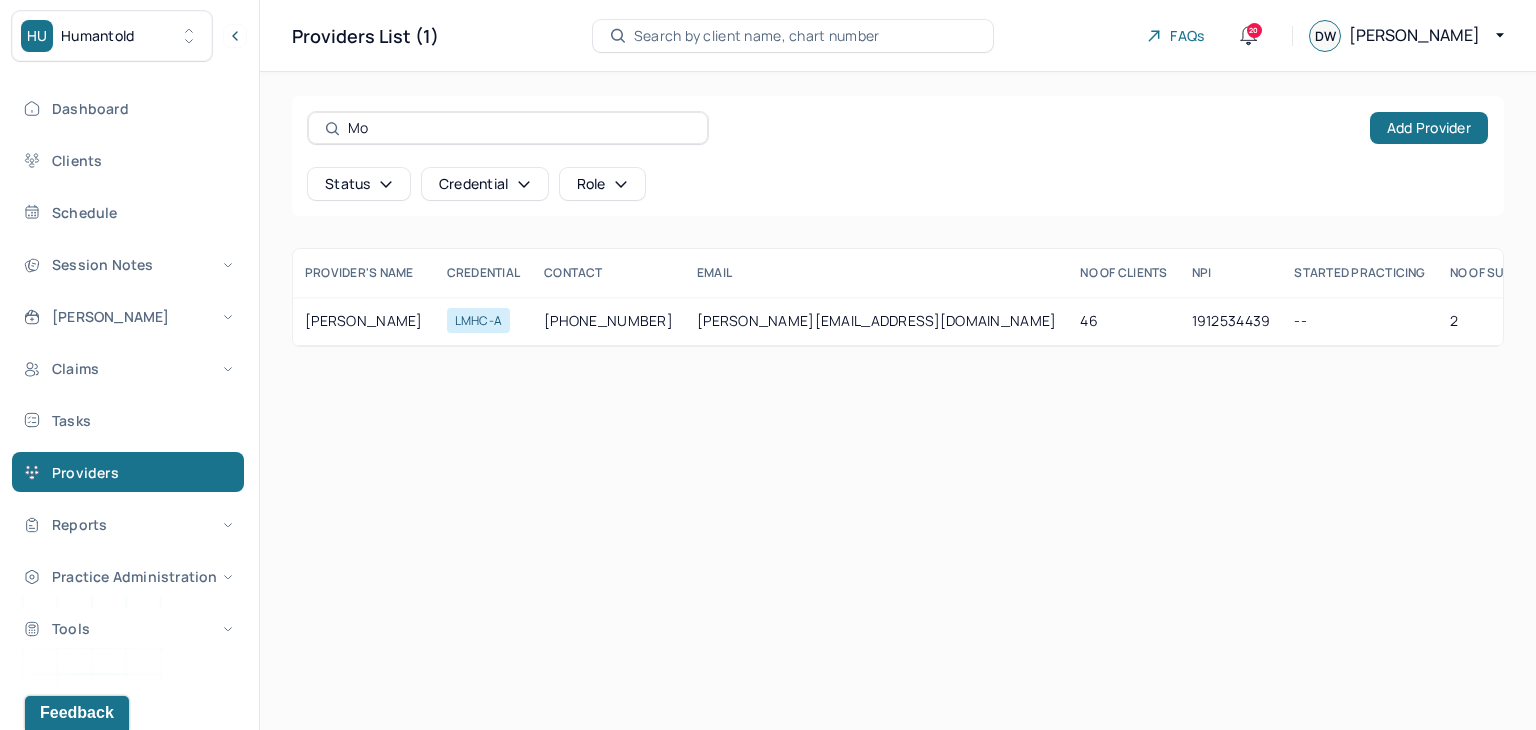 type on "M" 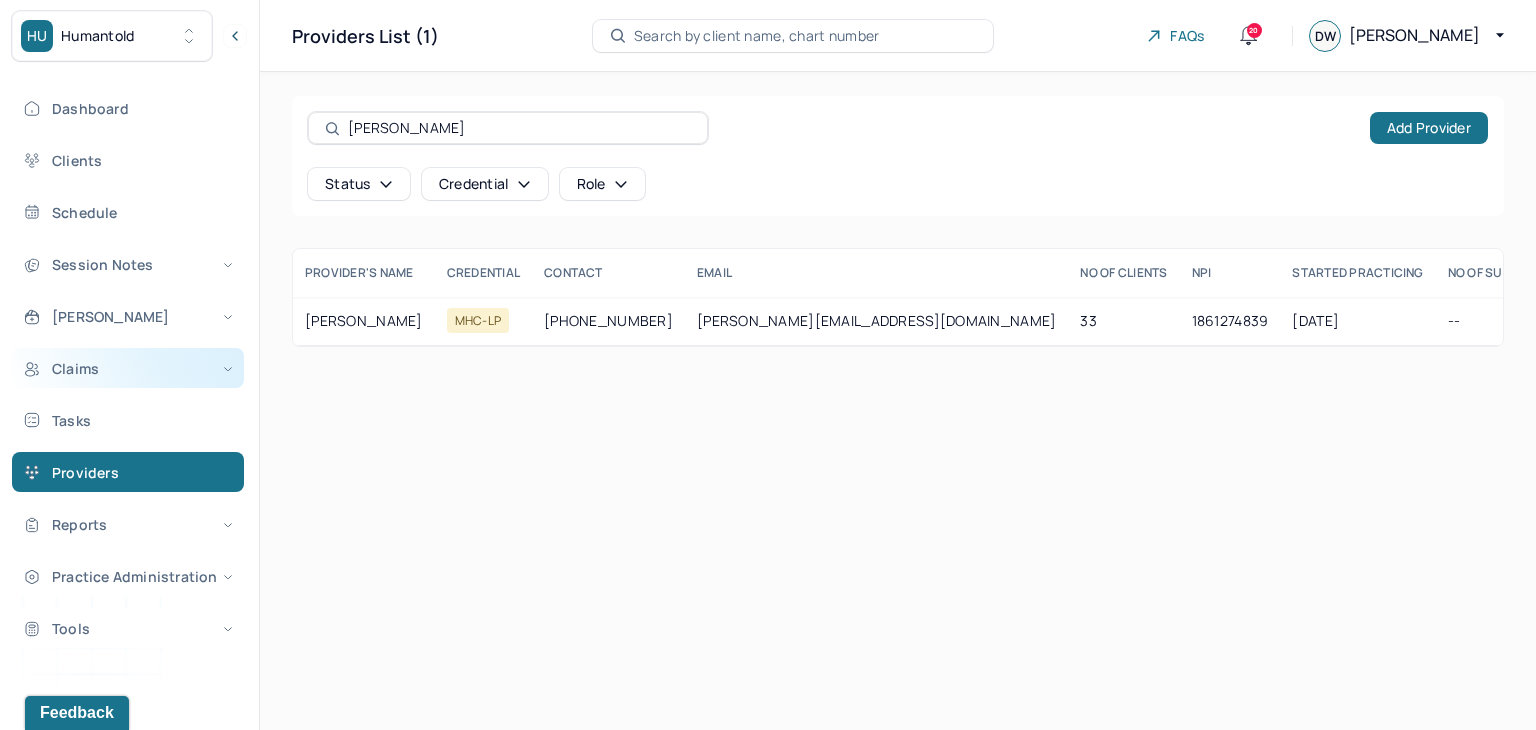 type on "[PERSON_NAME]" 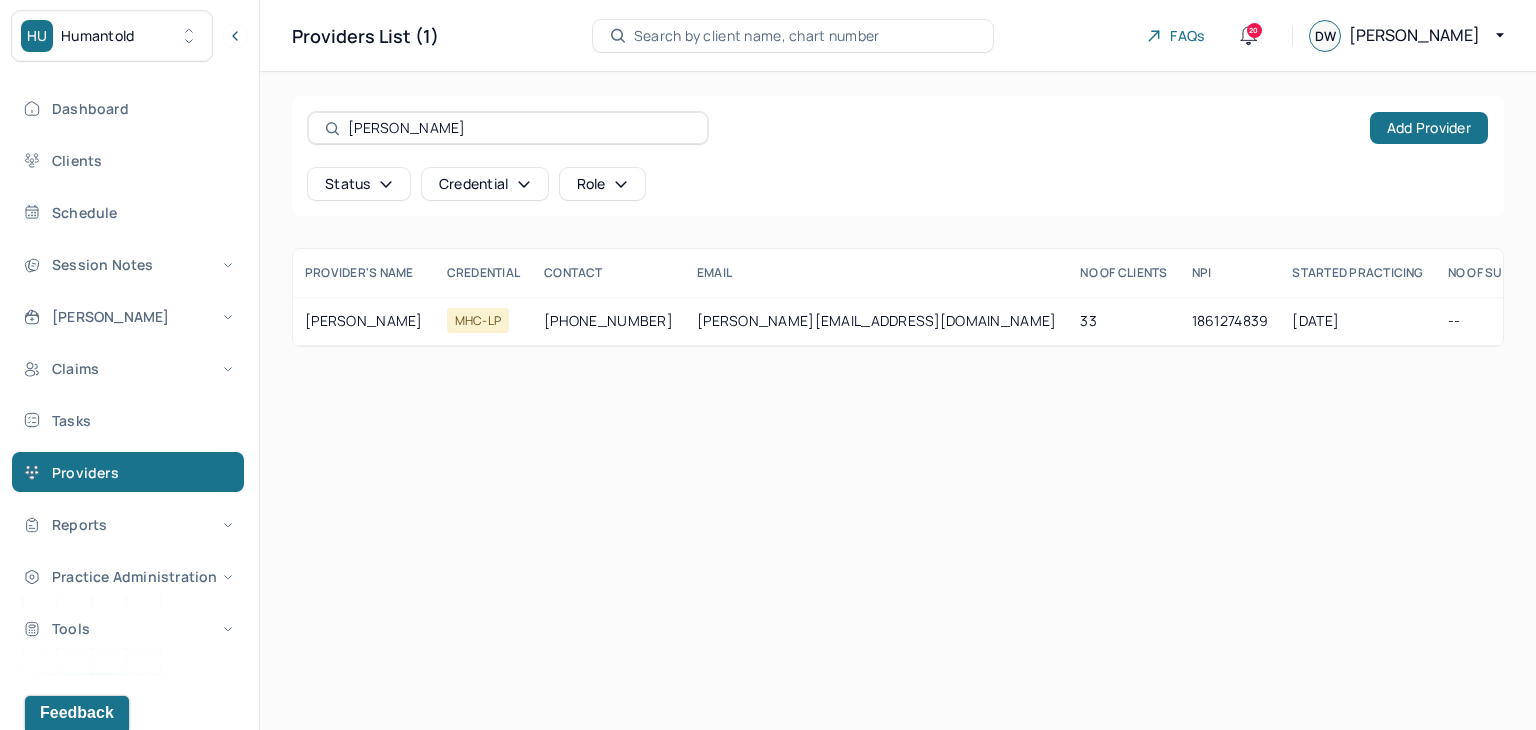 click on "Search by client name, chart number" at bounding box center (757, 36) 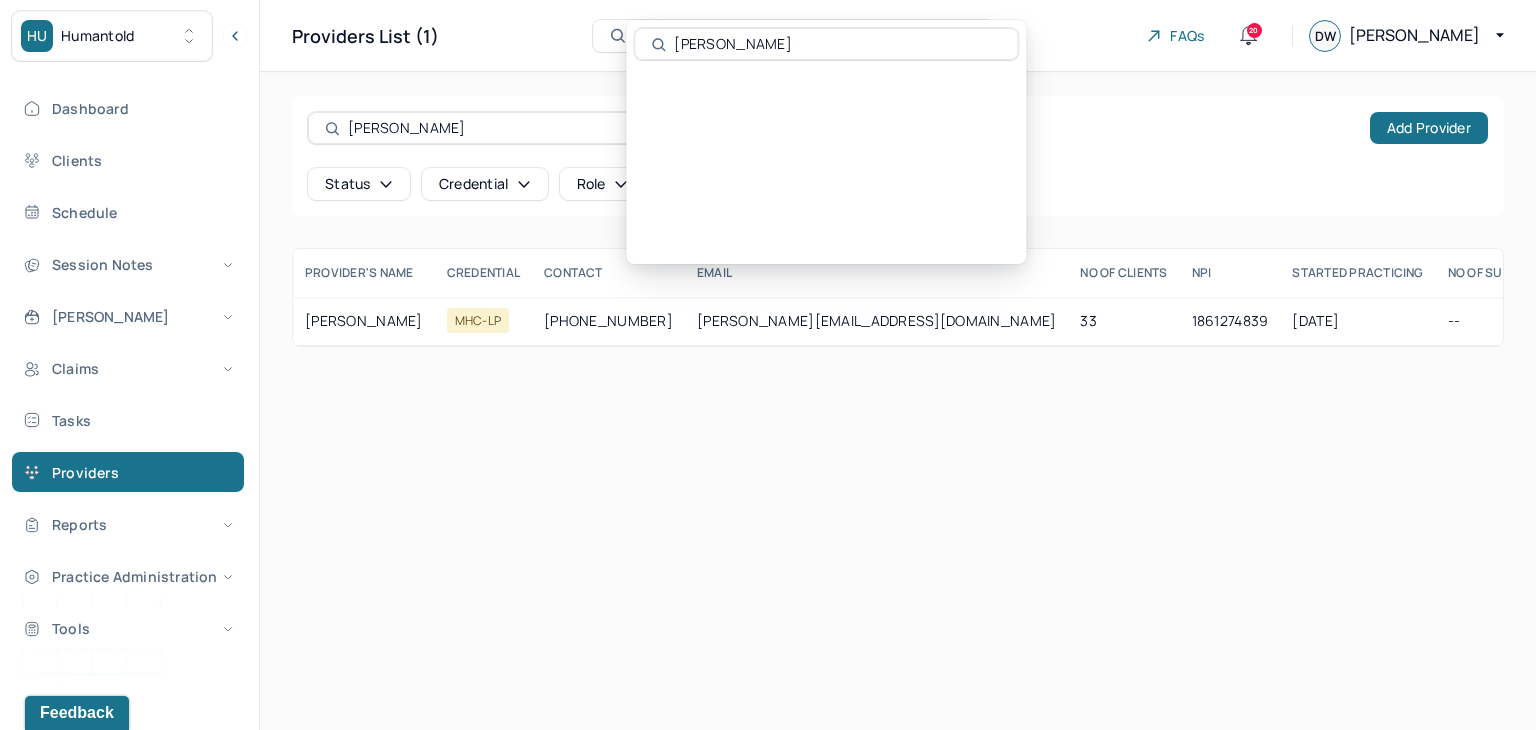 type on "[PERSON_NAME]" 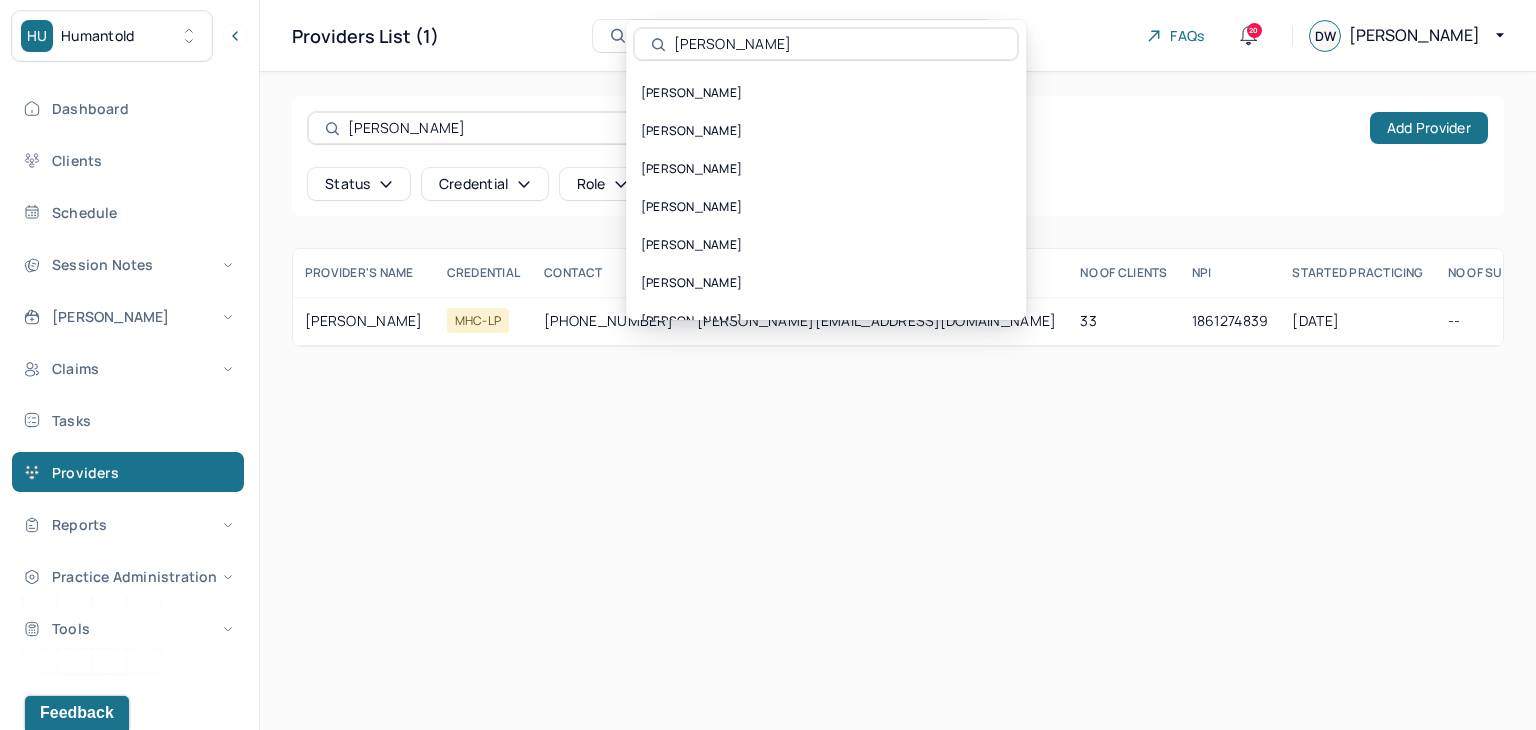 click on "[PERSON_NAME]" at bounding box center (519, 128) 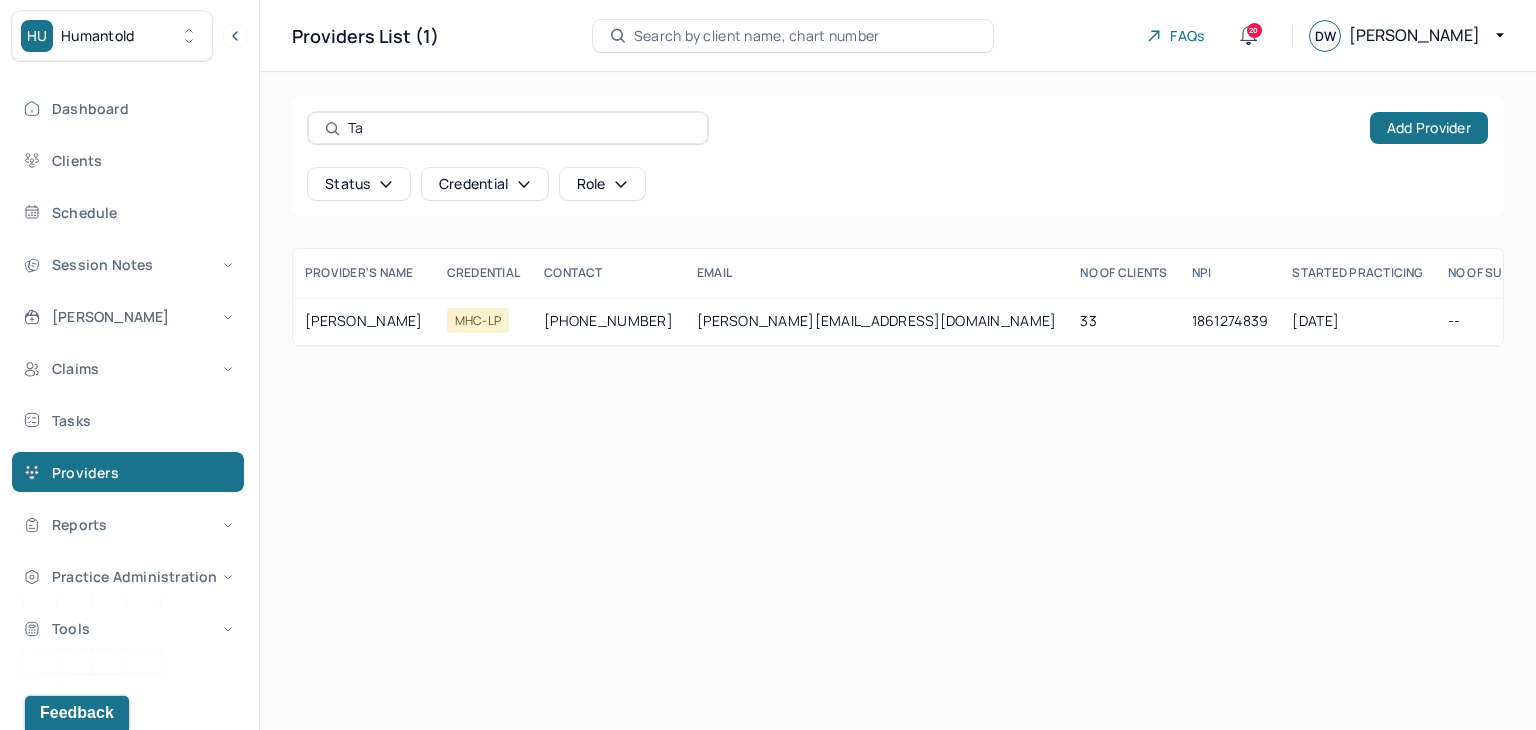 type on "T" 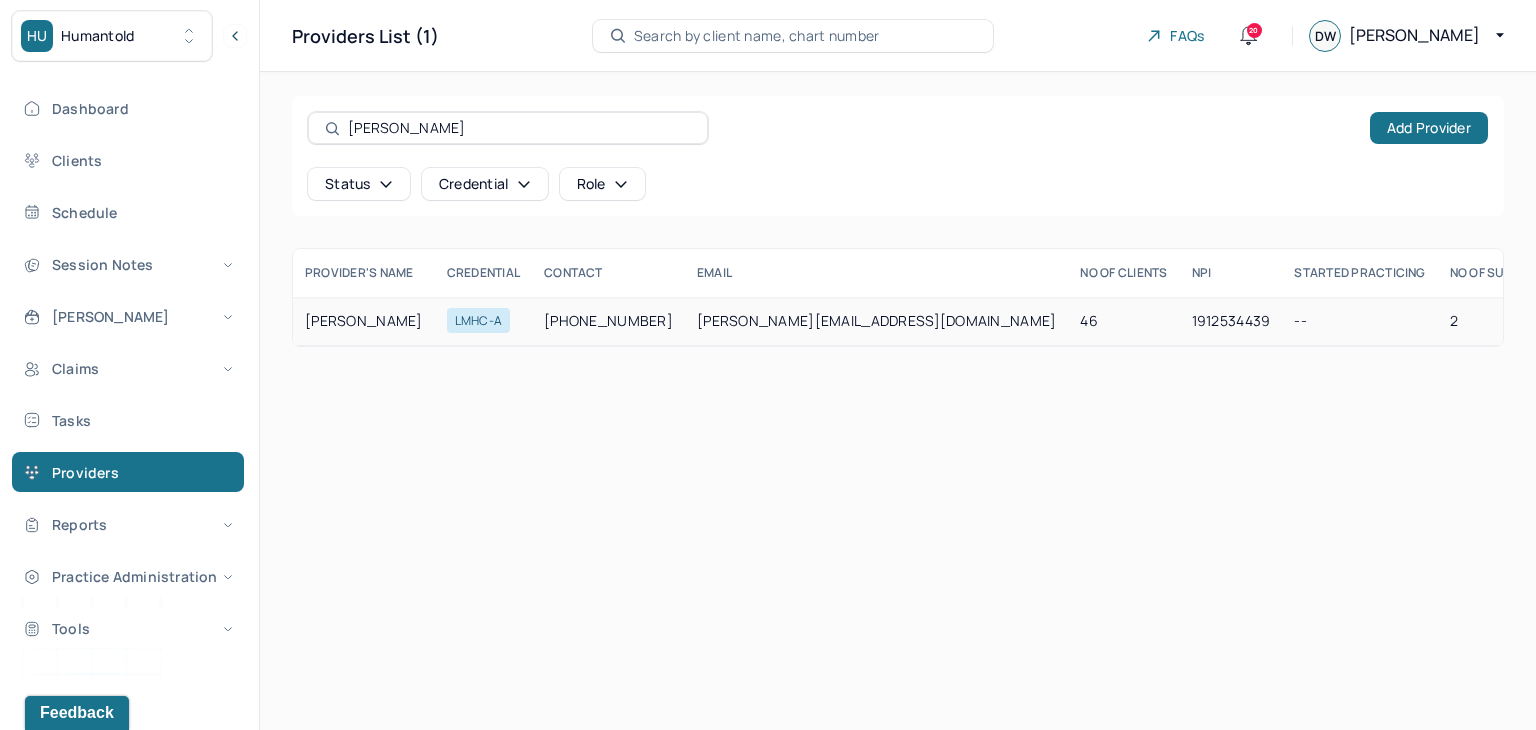 type on "[PERSON_NAME]" 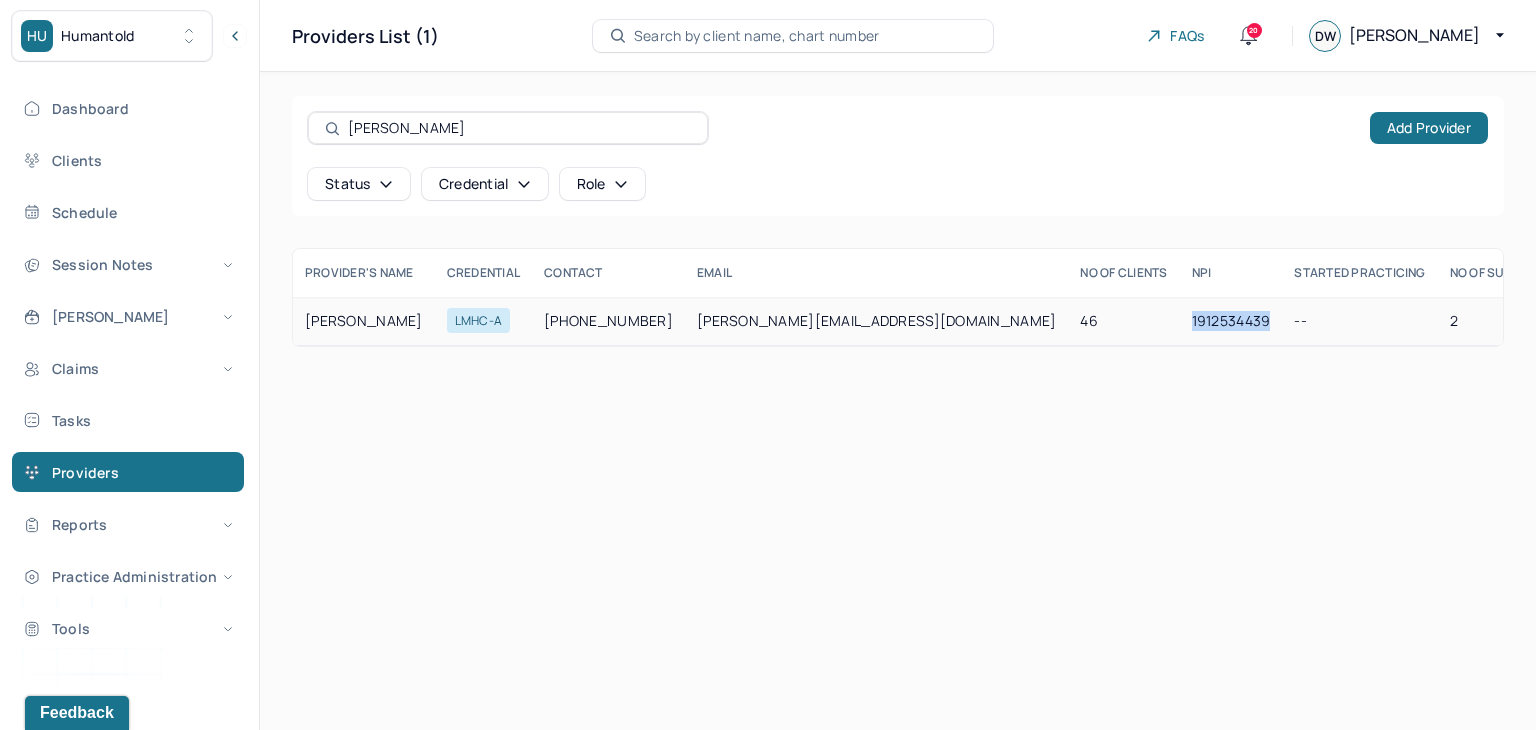 drag, startPoint x: 1046, startPoint y: 320, endPoint x: 1129, endPoint y: 323, distance: 83.0542 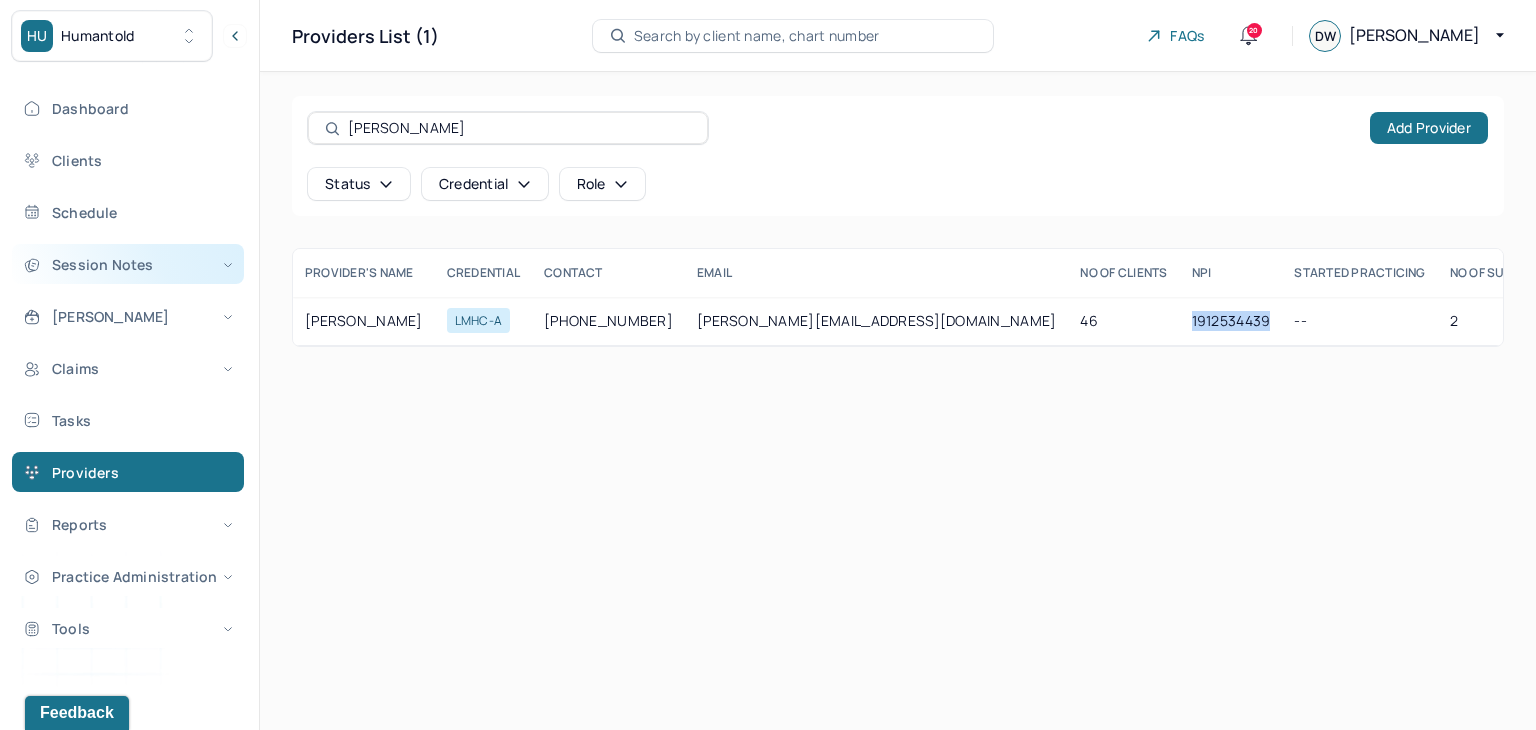 copy on "1912534439" 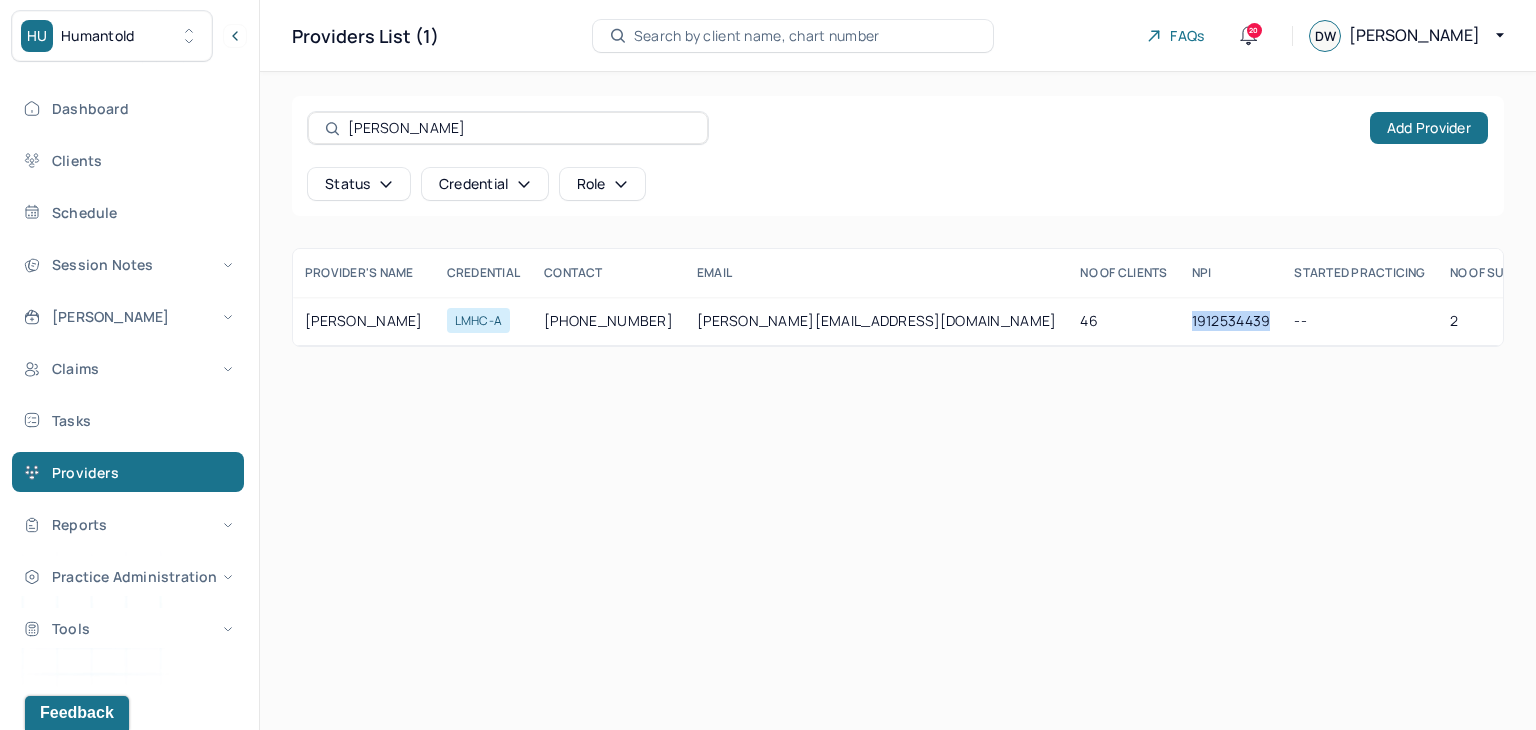 click on "Search by client name, chart number" at bounding box center [757, 36] 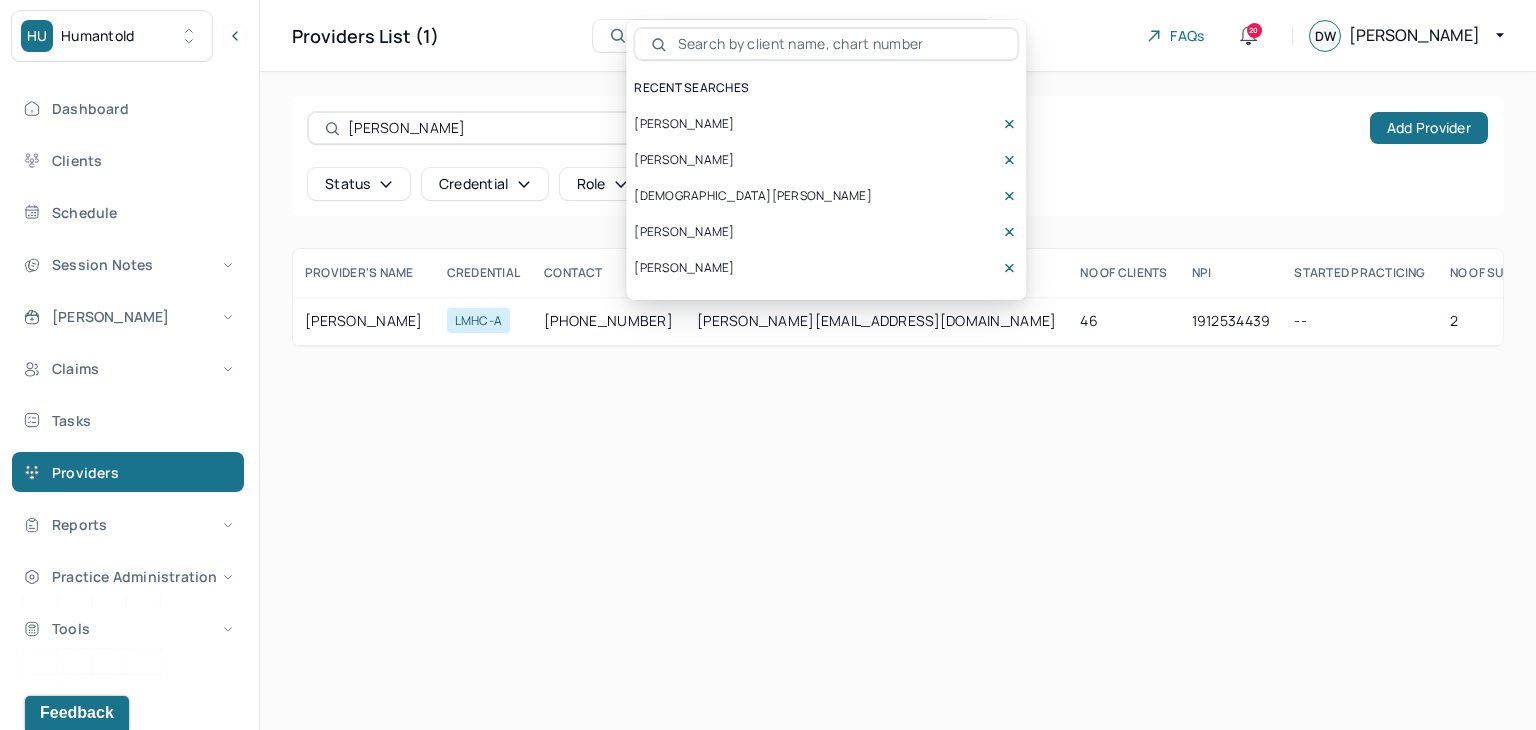 type 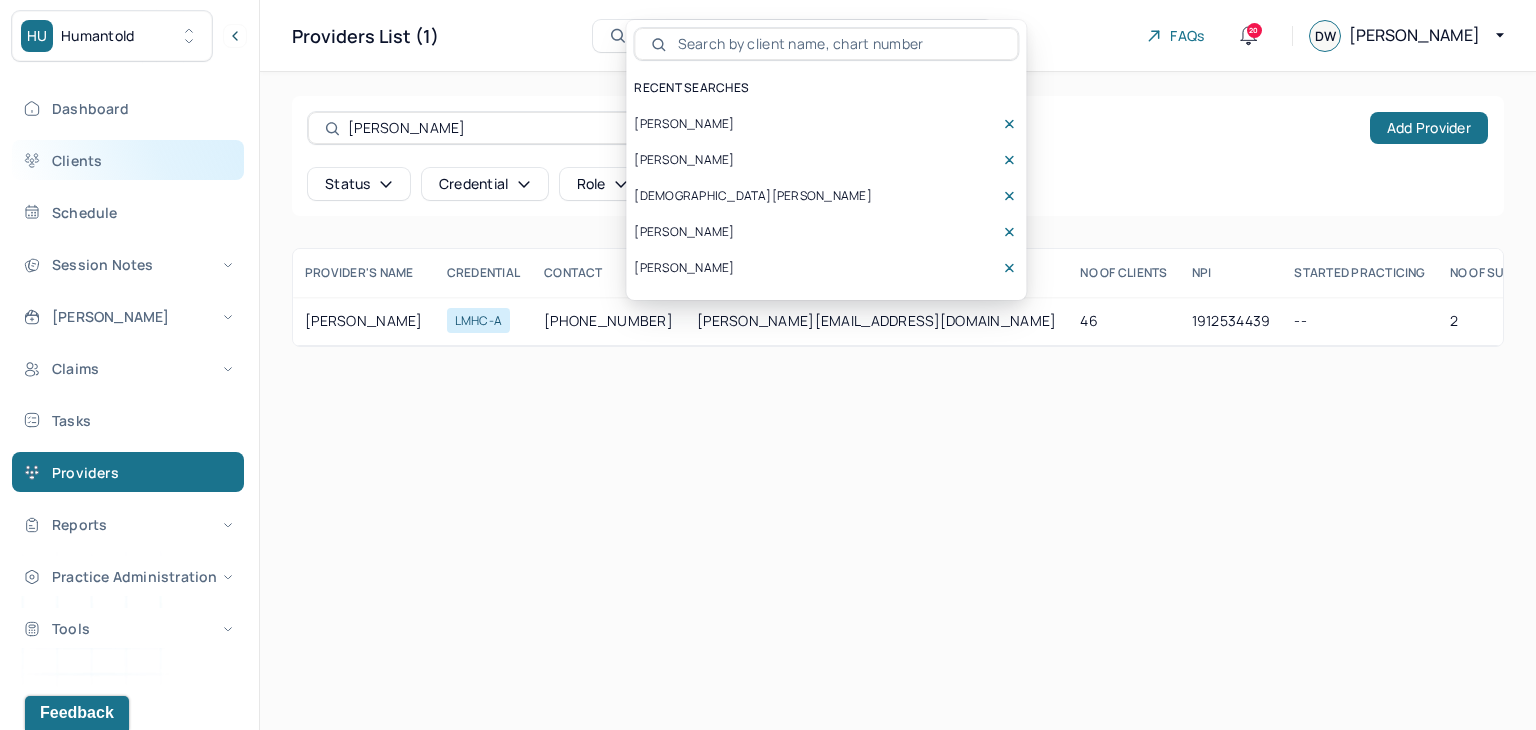 click on "Clients" at bounding box center (128, 160) 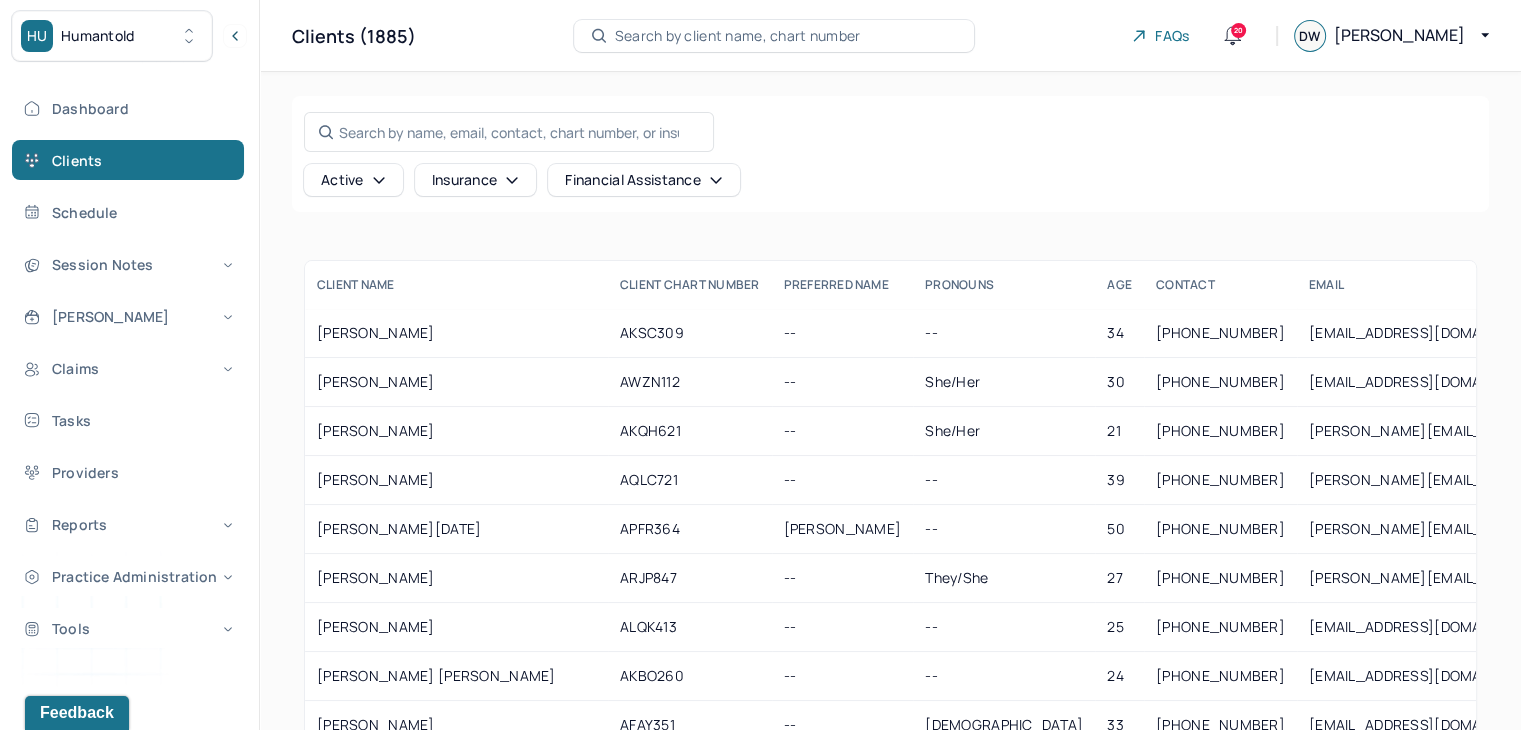 click on "Search by client name, chart number" at bounding box center (738, 36) 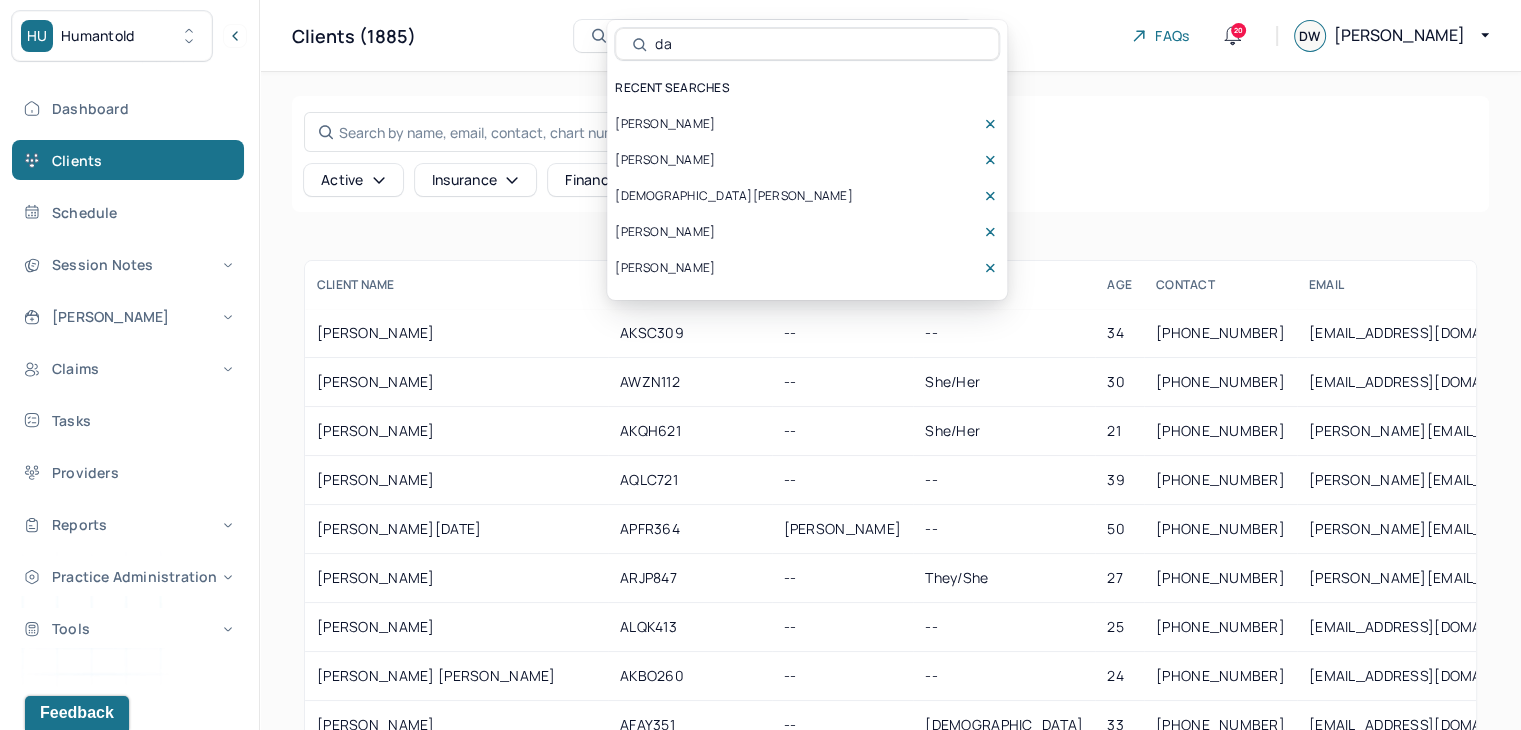 type on "d" 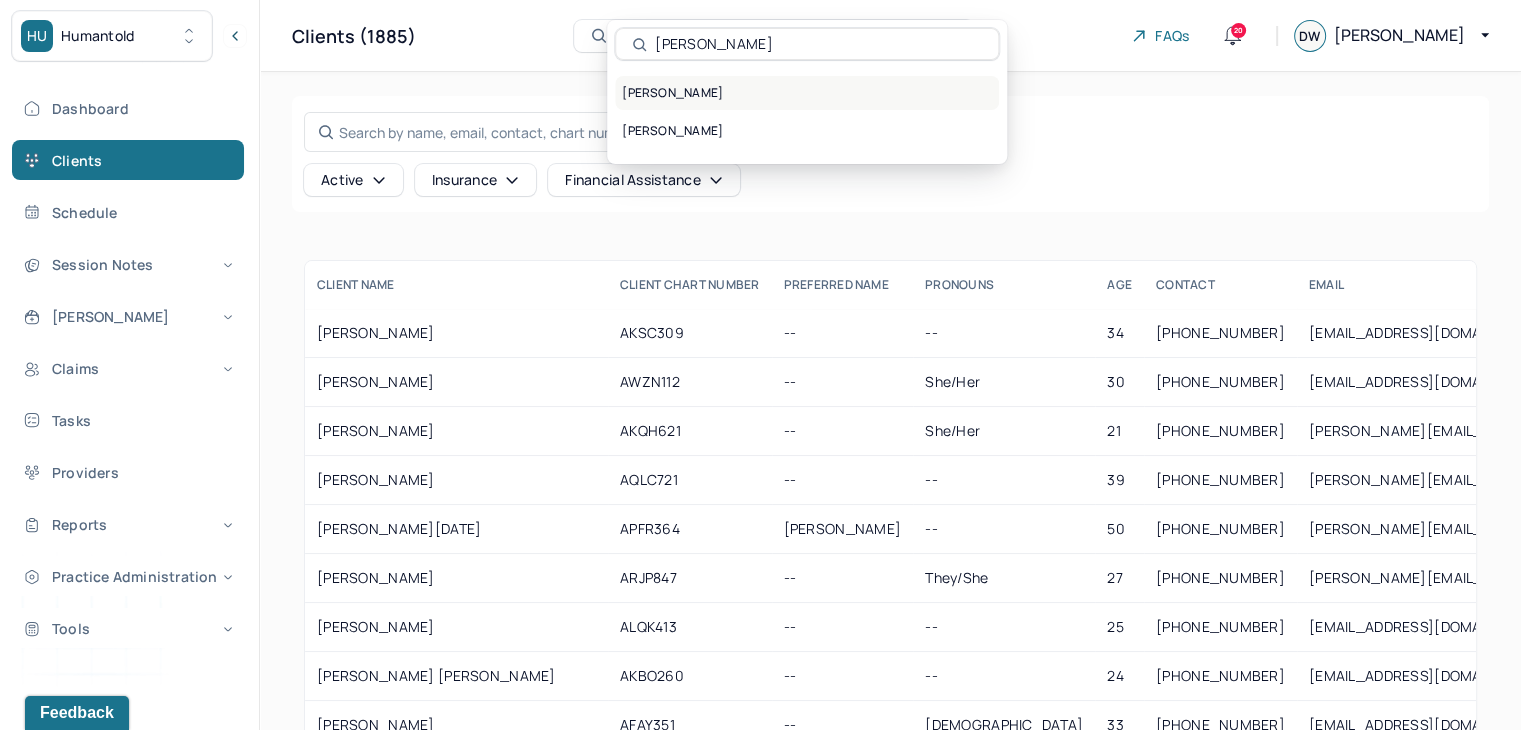 type on "[PERSON_NAME]" 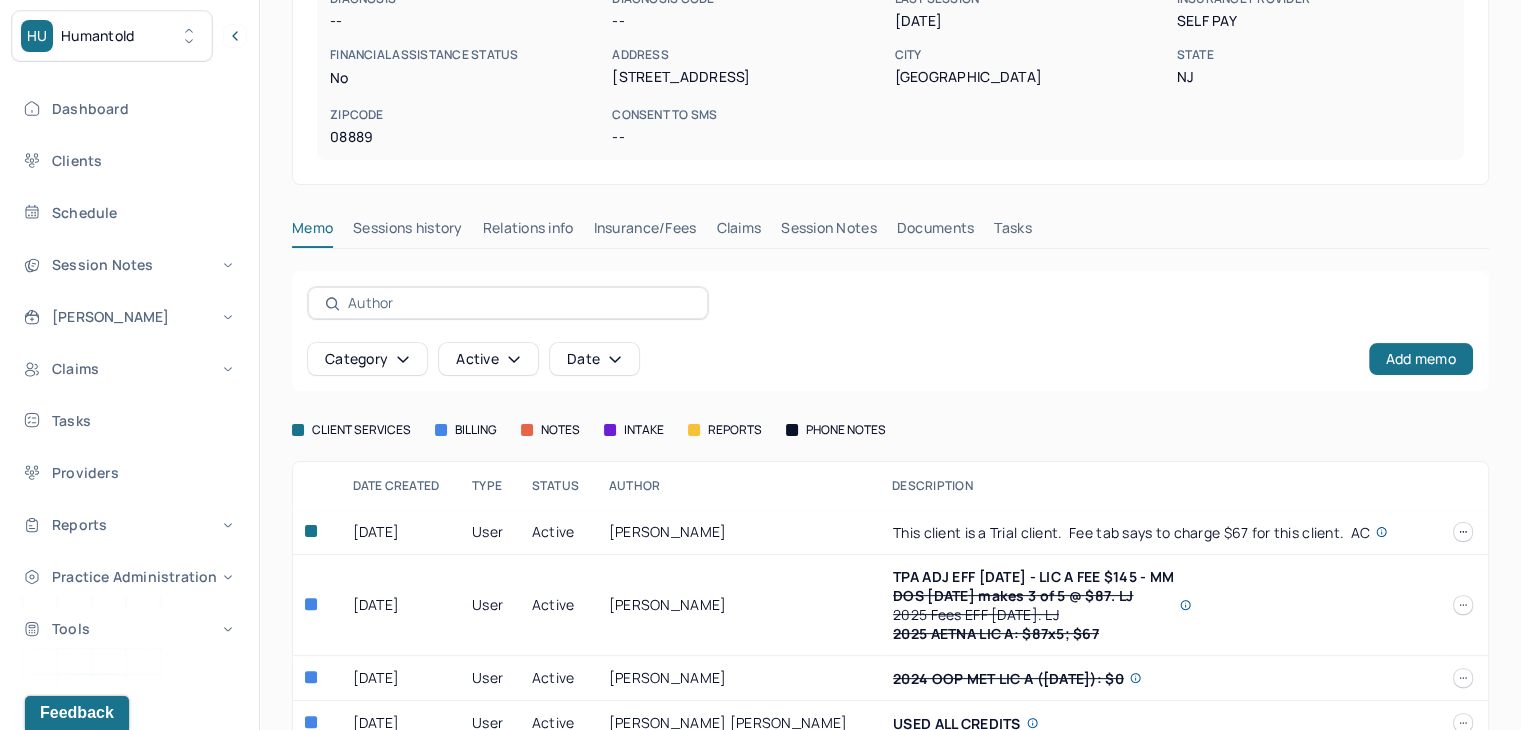 scroll, scrollTop: 400, scrollLeft: 0, axis: vertical 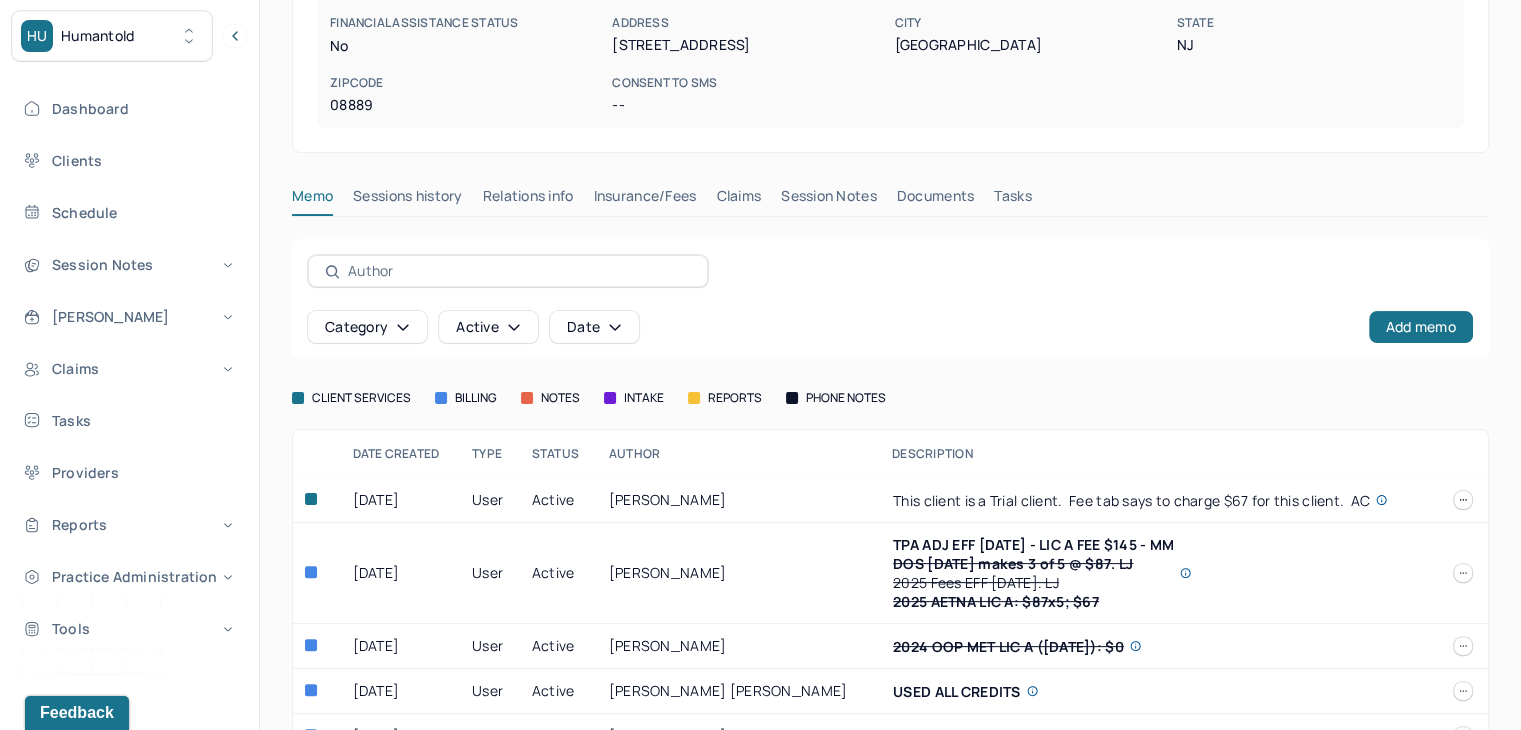 click on "Session Notes" at bounding box center [829, 200] 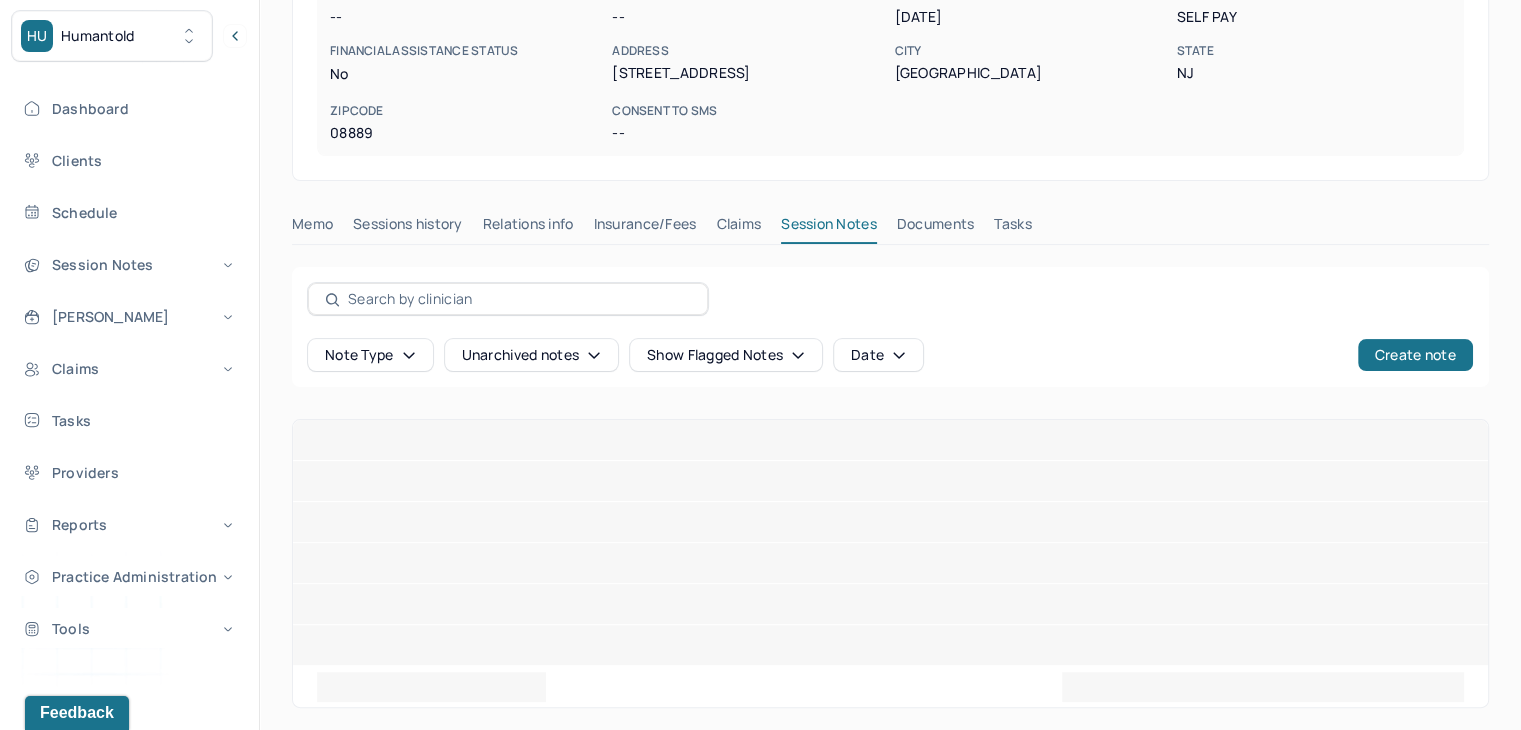 scroll, scrollTop: 400, scrollLeft: 0, axis: vertical 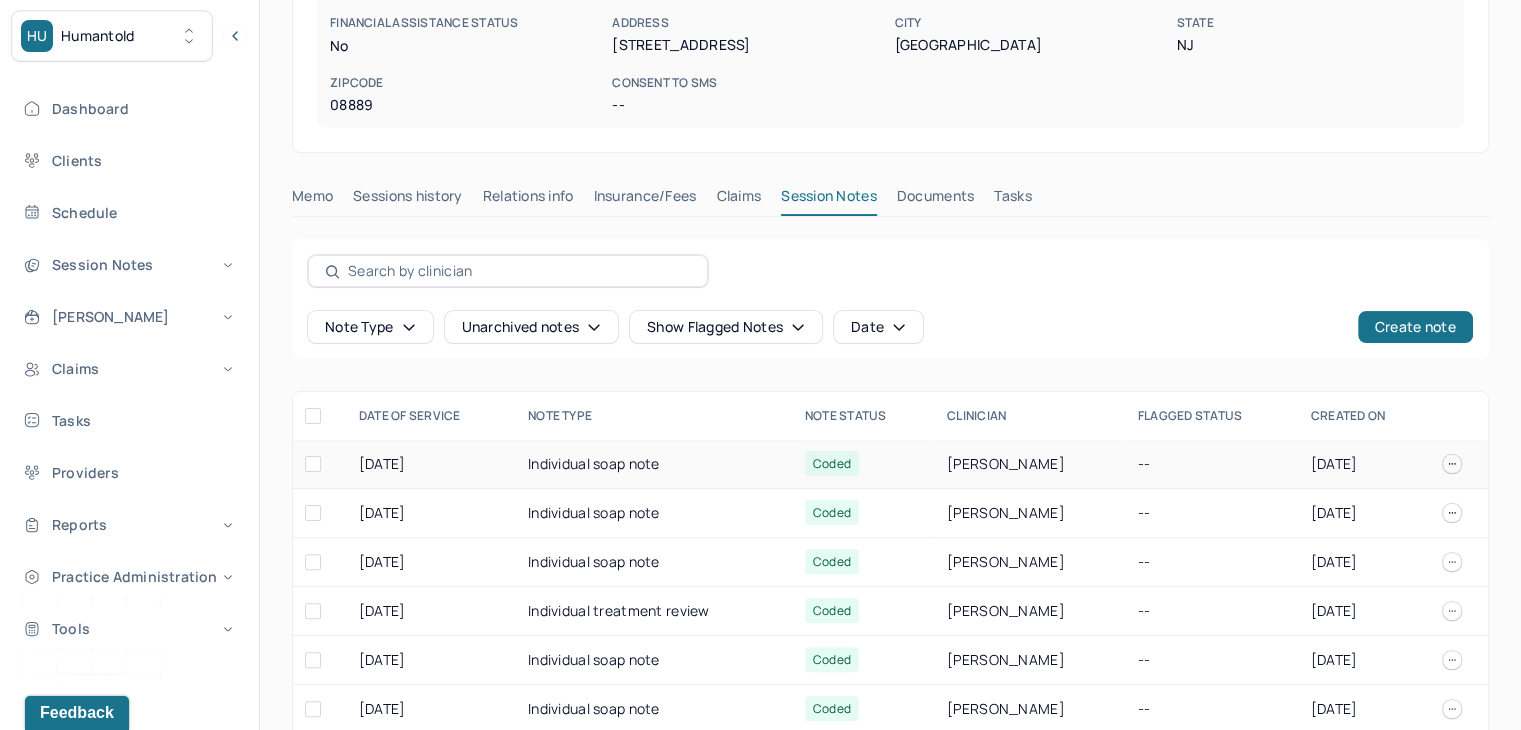click on "[DATE]" at bounding box center (431, 464) 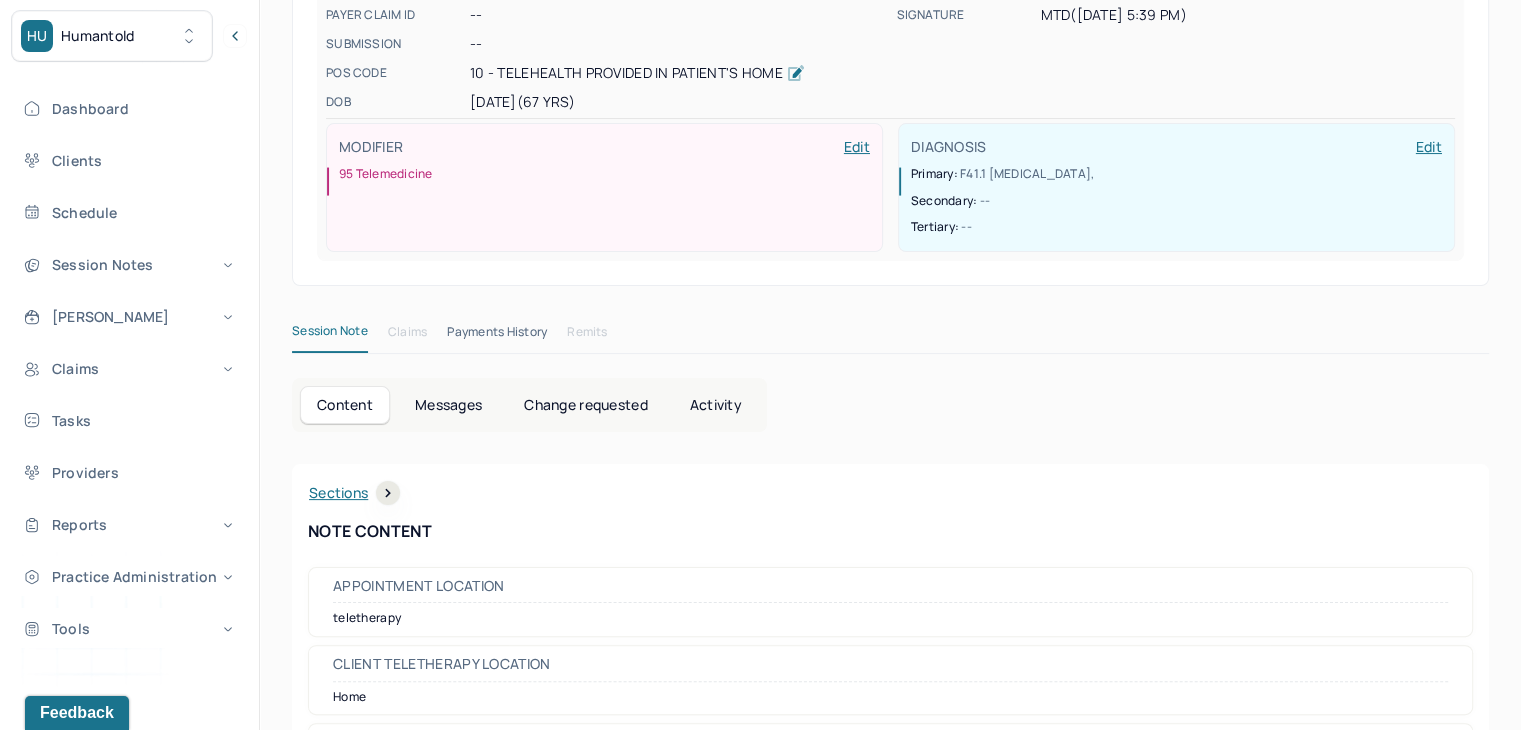 scroll, scrollTop: 0, scrollLeft: 0, axis: both 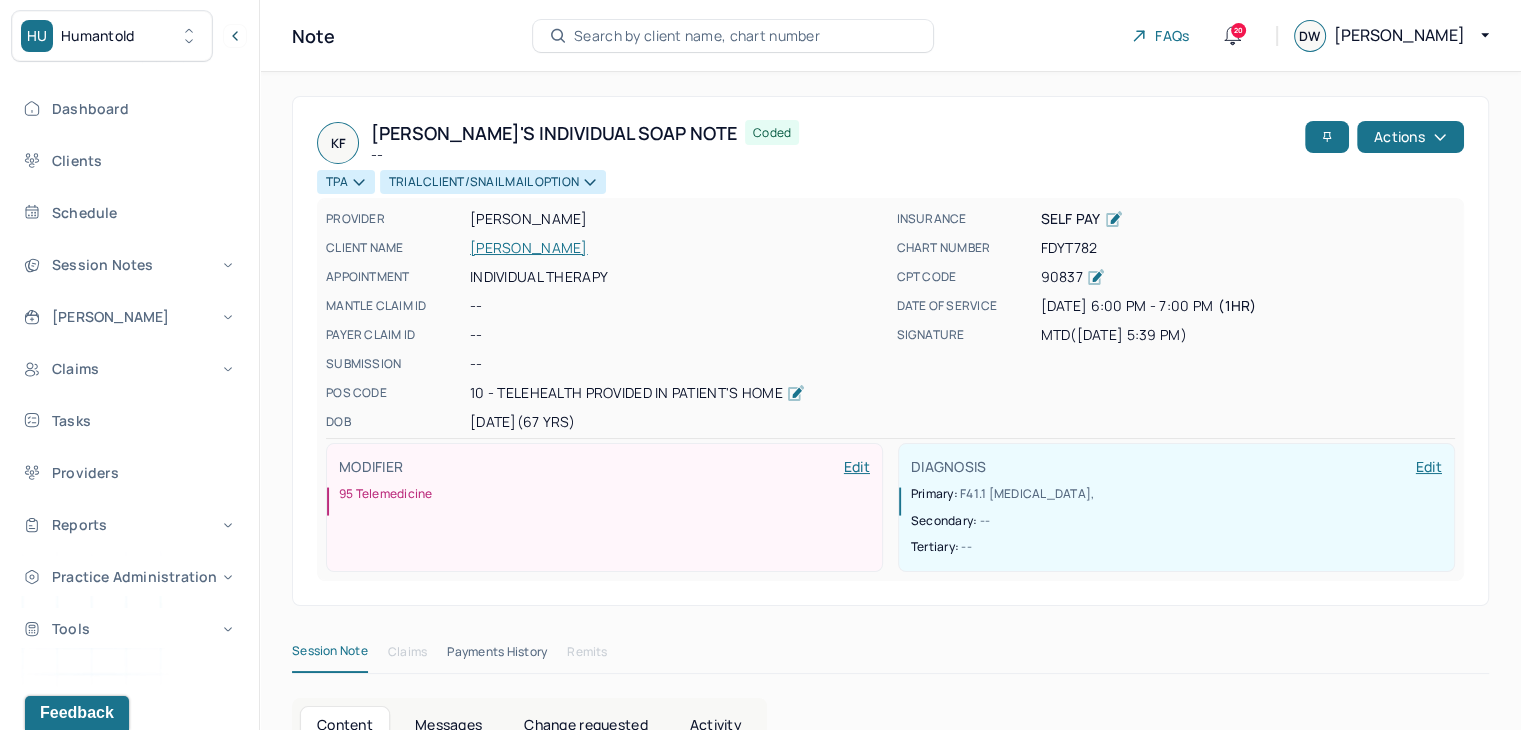 click on "[PERSON_NAME]" at bounding box center (677, 248) 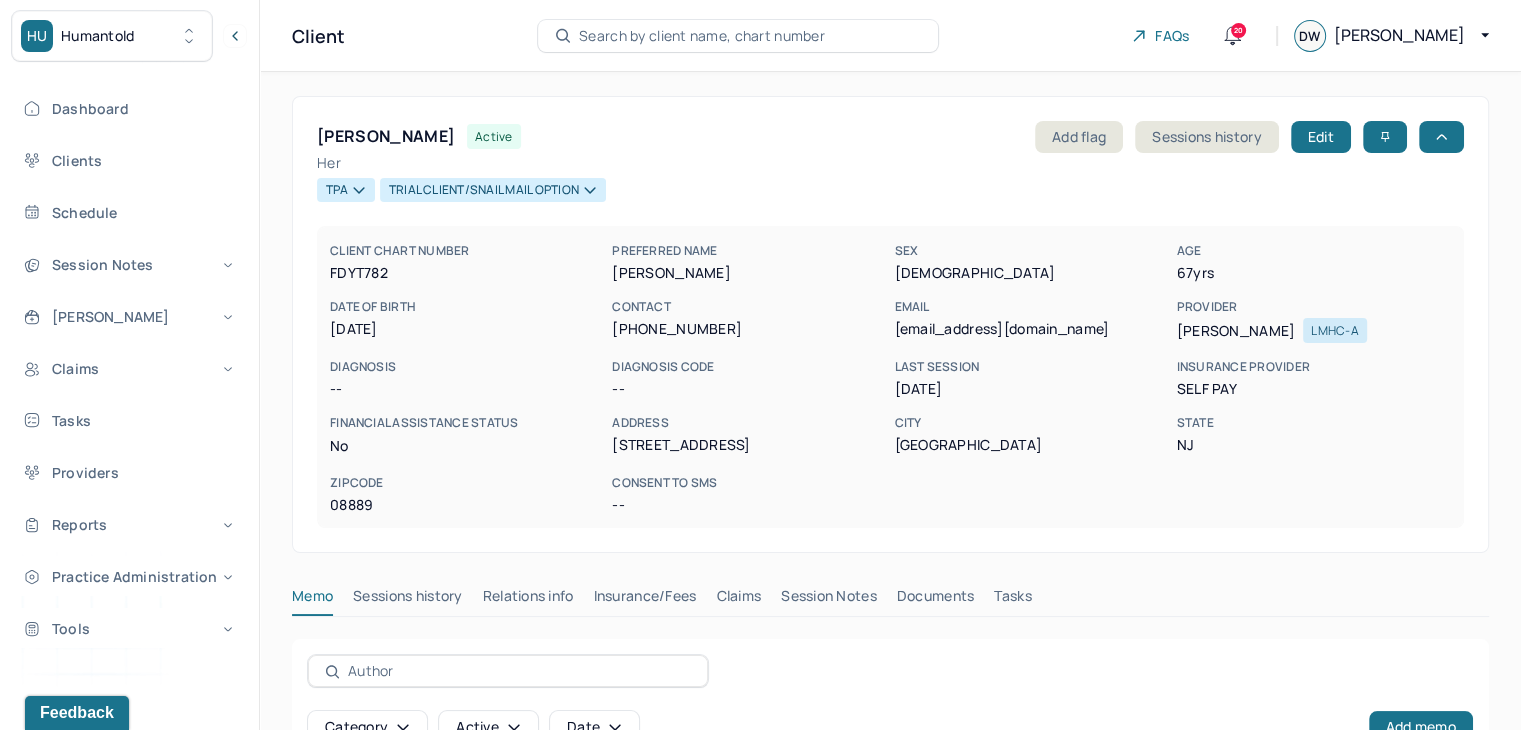 click on "Insurance/Fees" at bounding box center [645, 600] 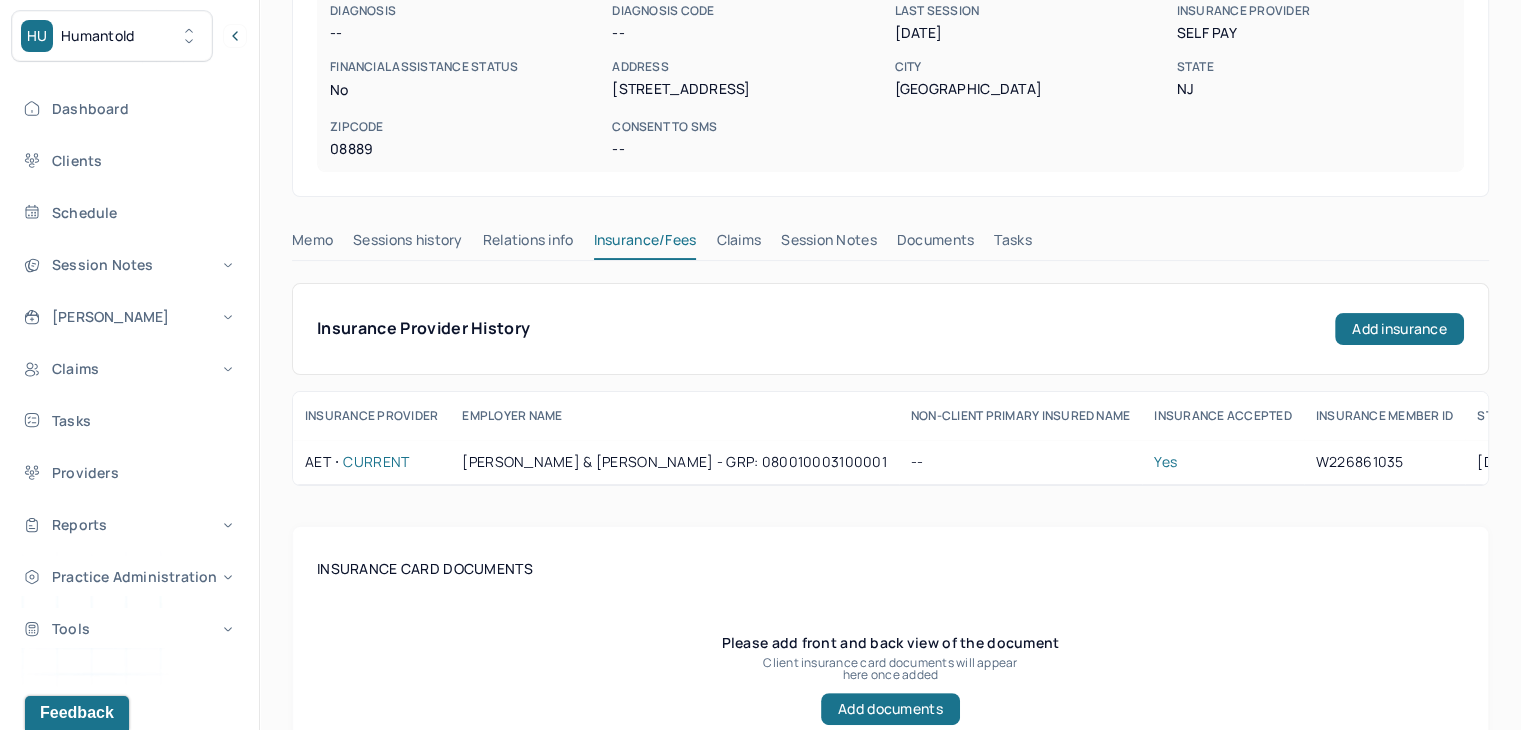 scroll, scrollTop: 400, scrollLeft: 0, axis: vertical 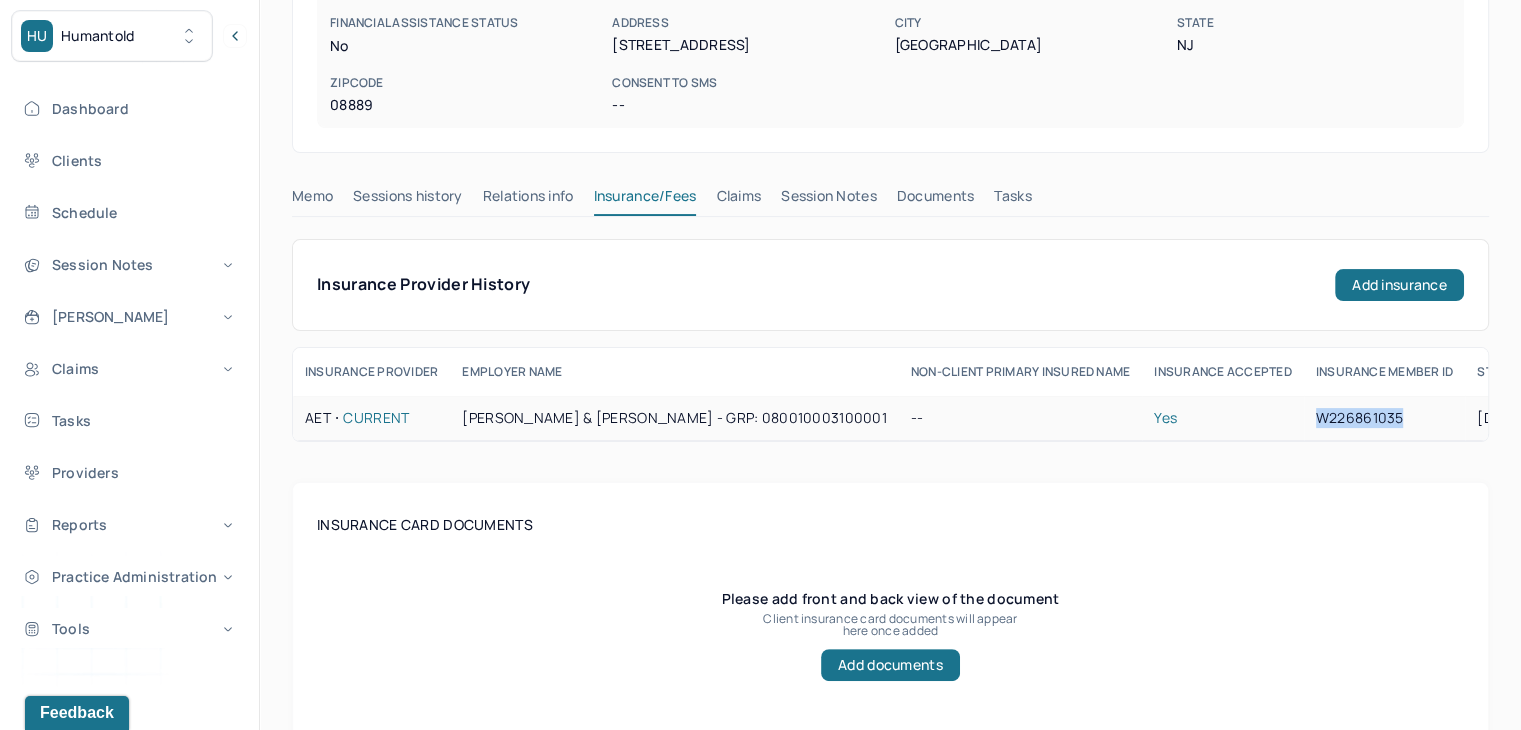 drag, startPoint x: 1211, startPoint y: 408, endPoint x: 1292, endPoint y: 415, distance: 81.3019 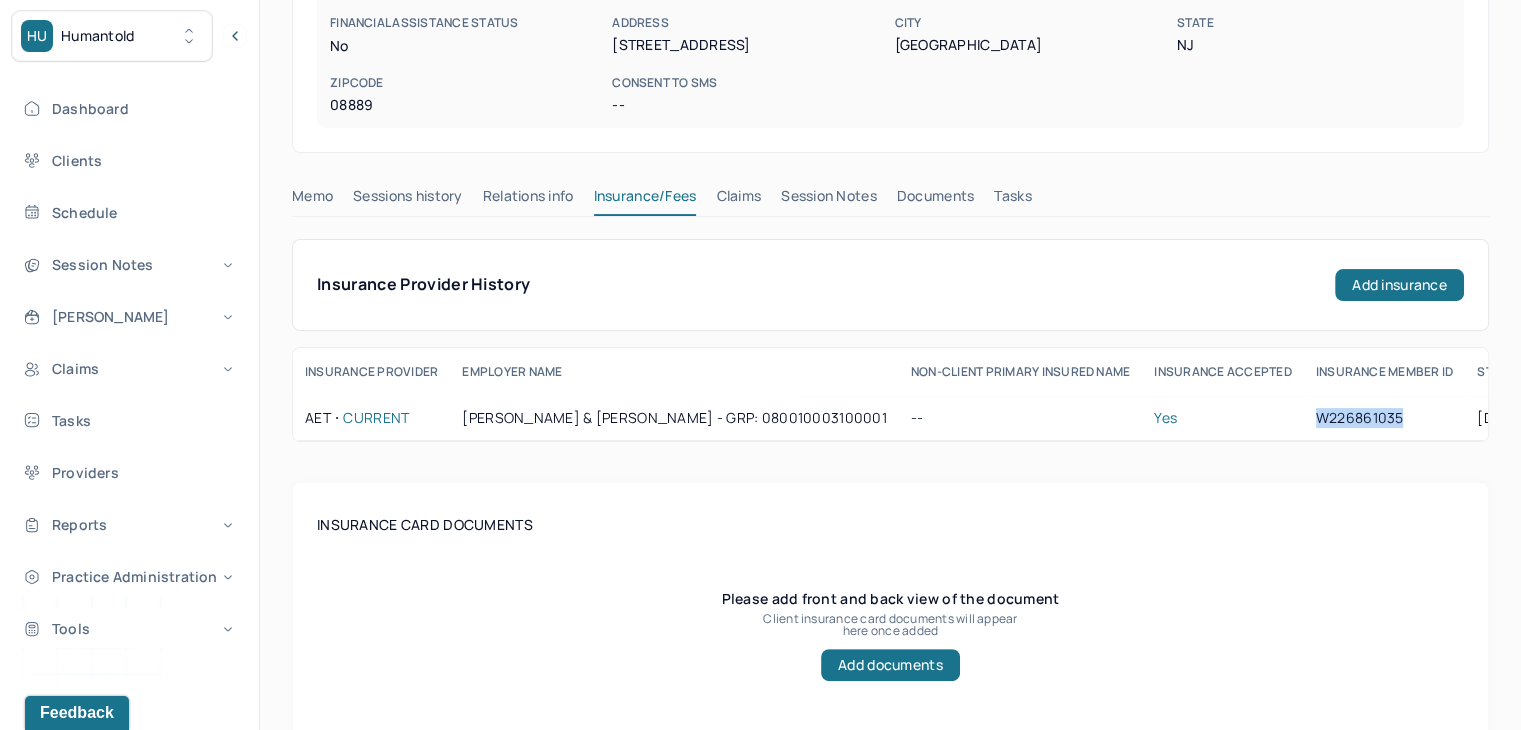 copy on "W226861035" 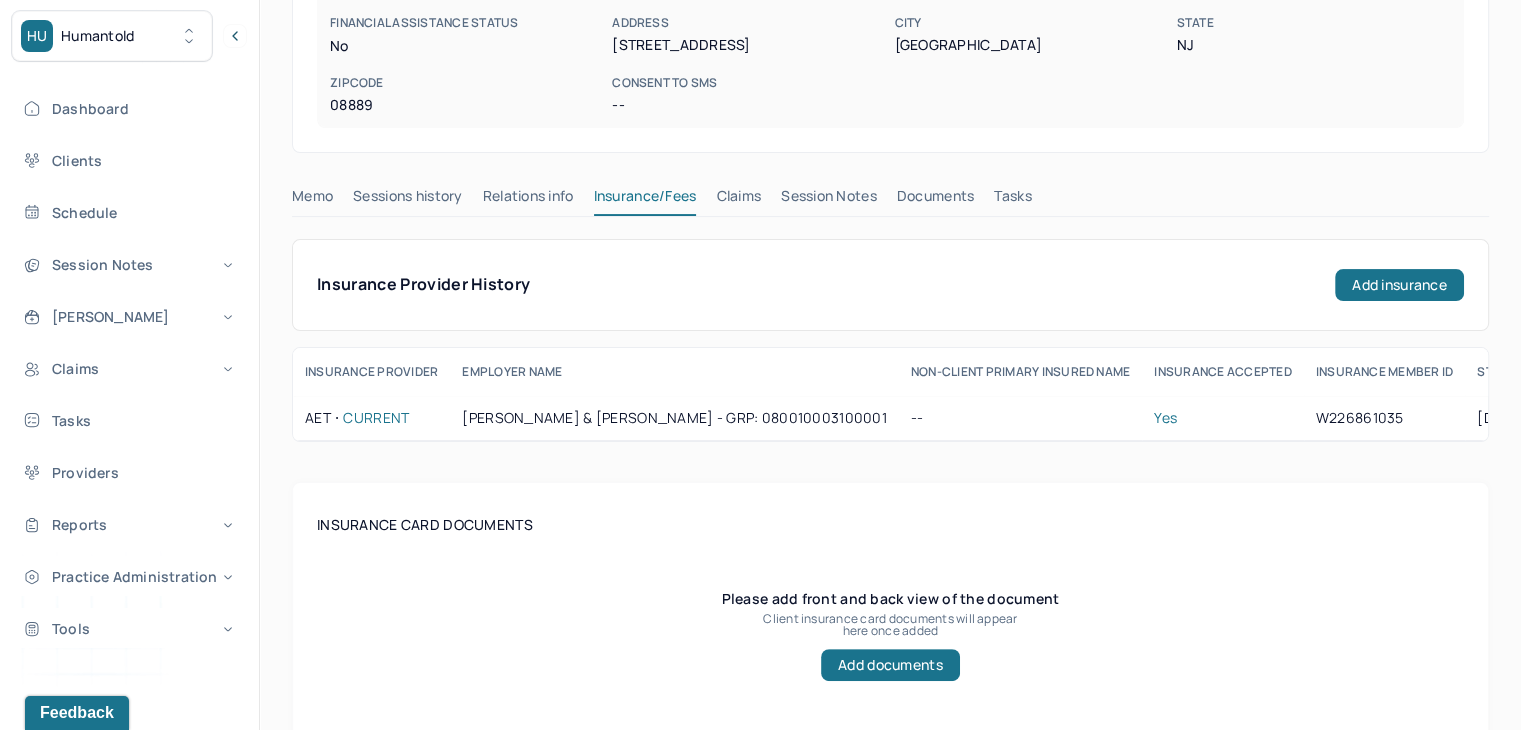 click on "Insurance card documents Please add front and back view of the document Client insurance card documents will appear here once added   Add documents" at bounding box center [890, 625] 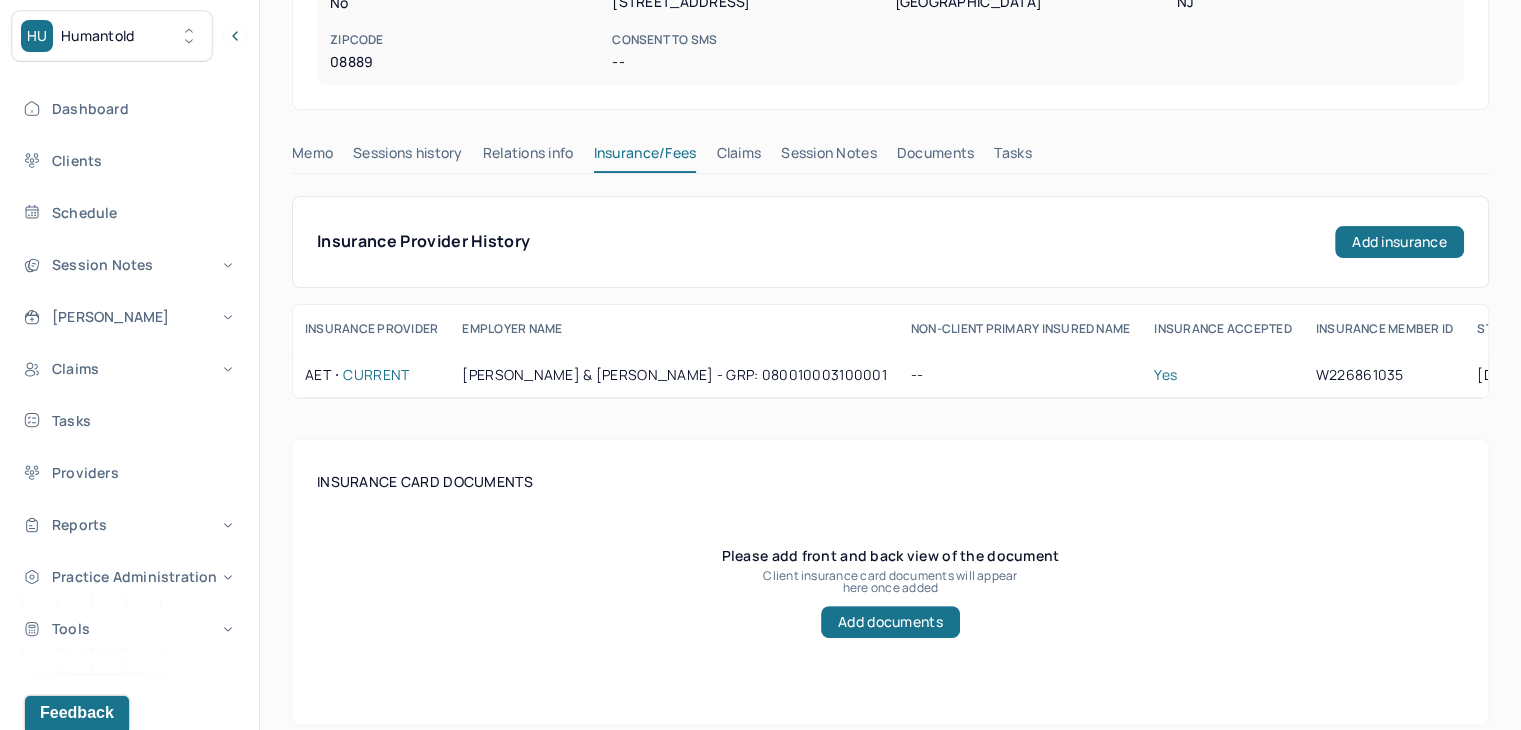 scroll, scrollTop: 200, scrollLeft: 0, axis: vertical 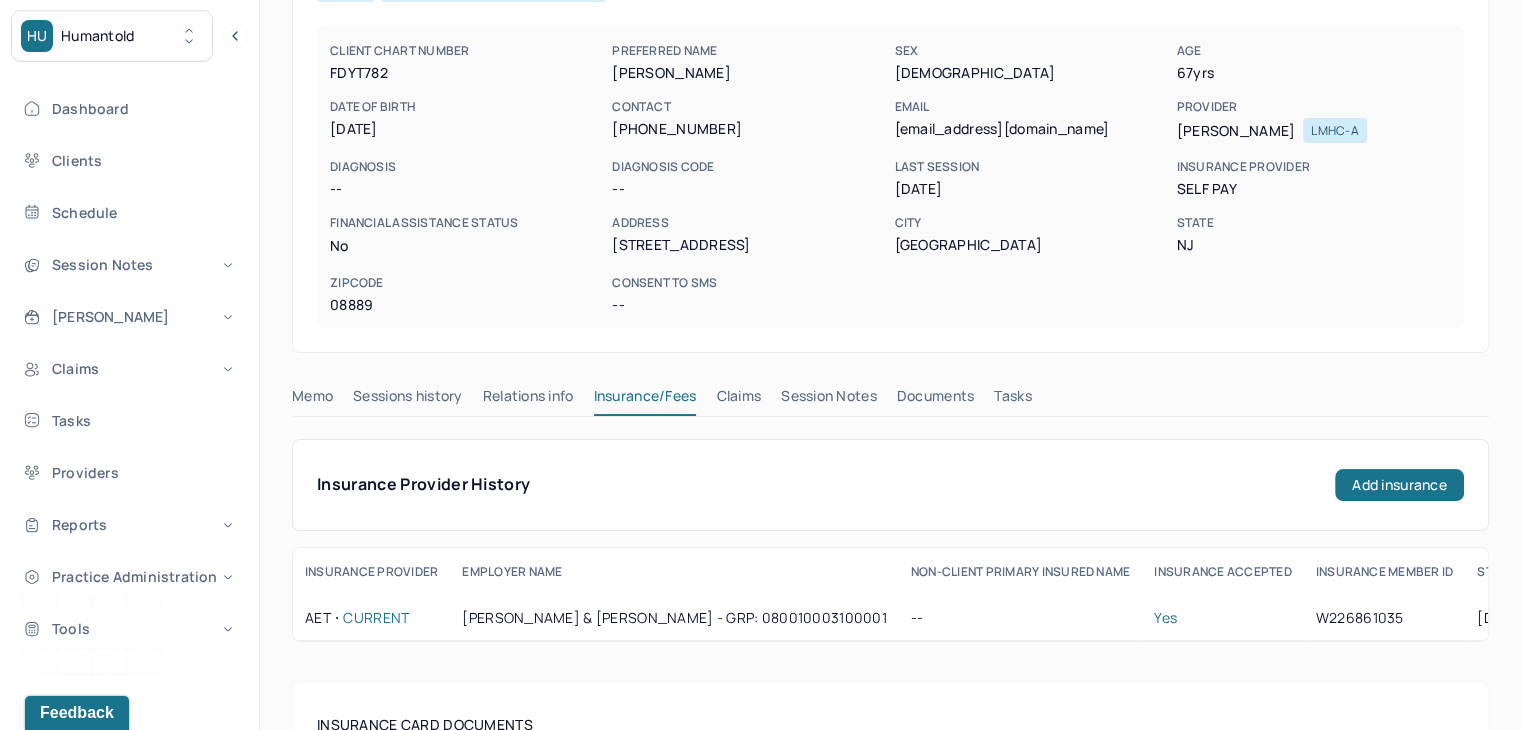 click on "Claims" at bounding box center (738, 400) 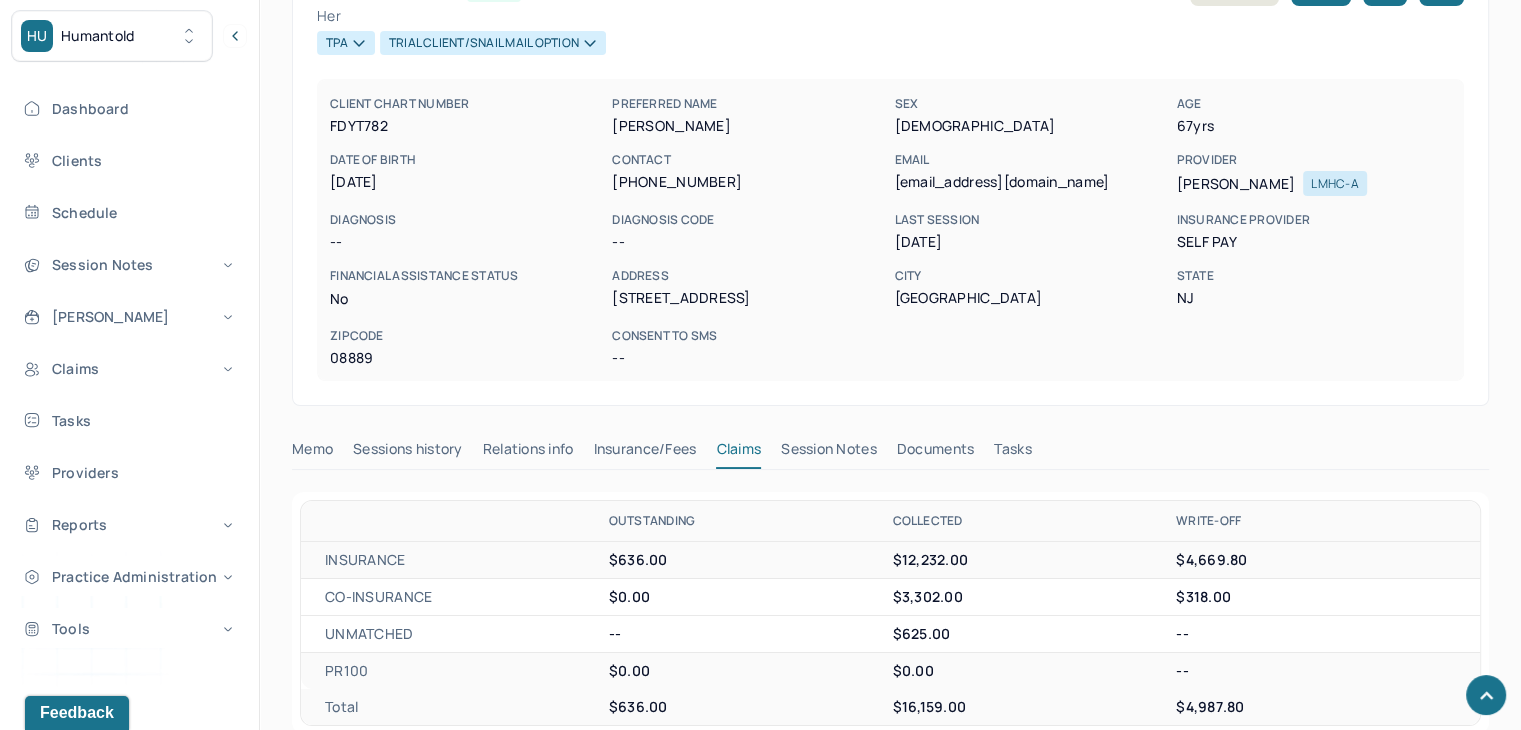 scroll, scrollTop: 0, scrollLeft: 0, axis: both 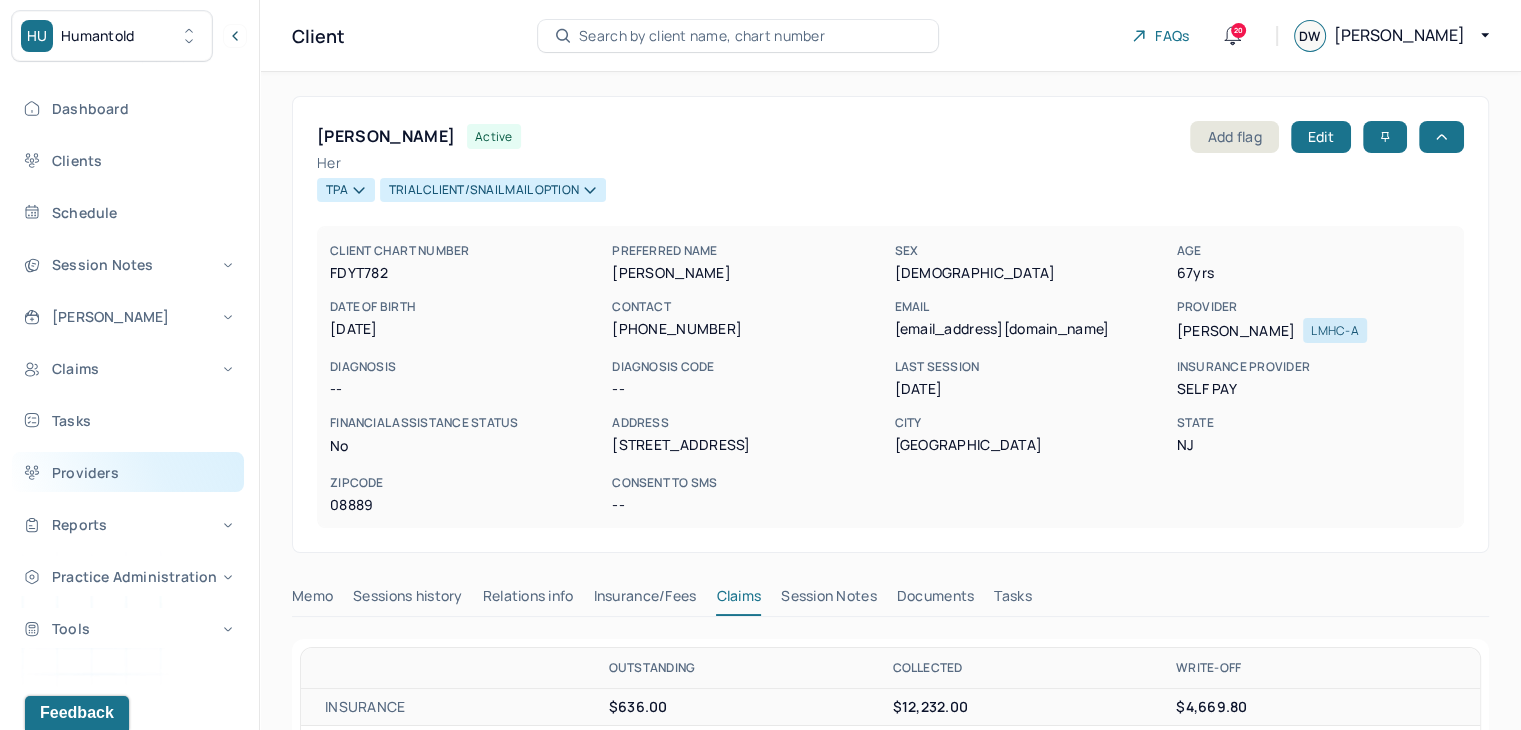 click on "Providers" at bounding box center [128, 472] 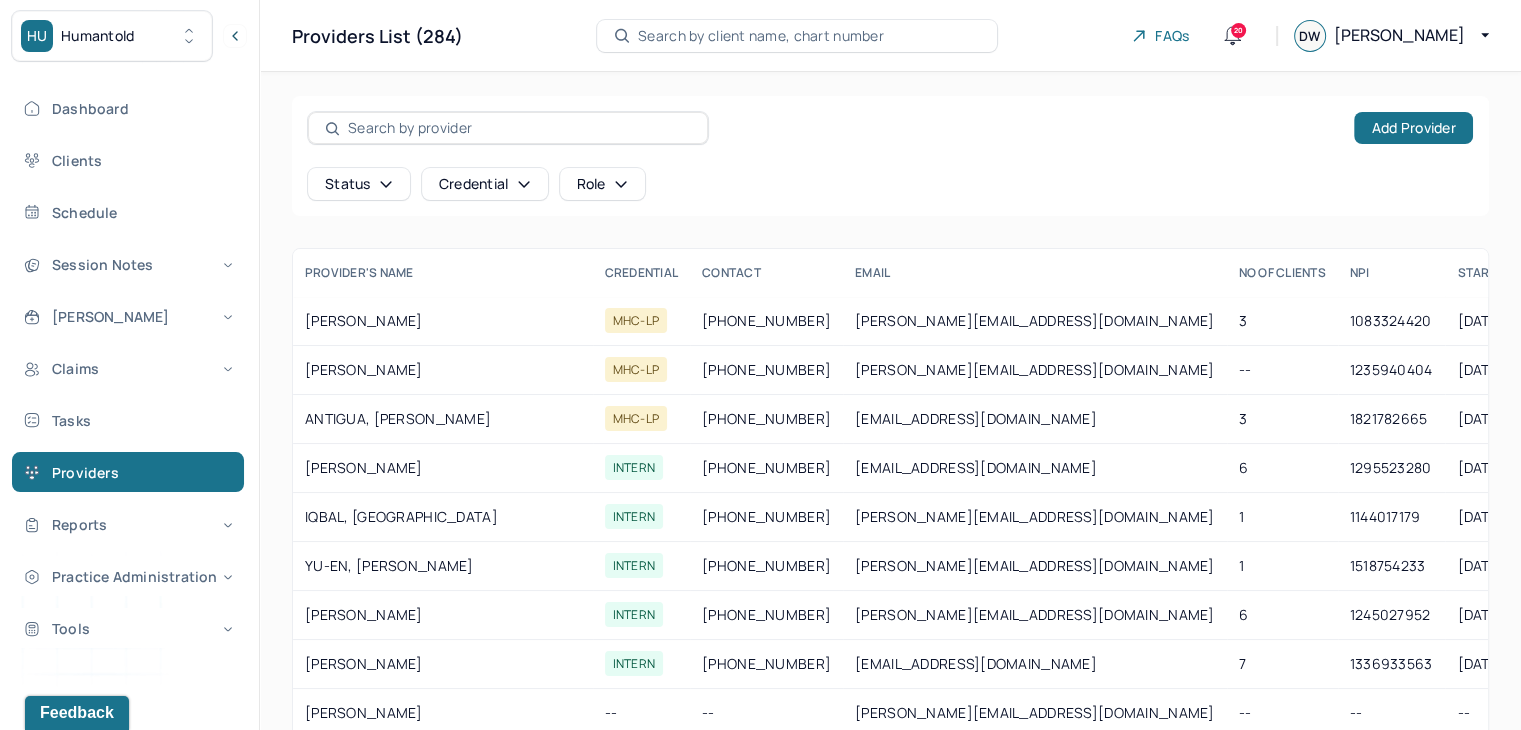 click on "Add Provider     Status     Credential     Role" at bounding box center [890, 156] 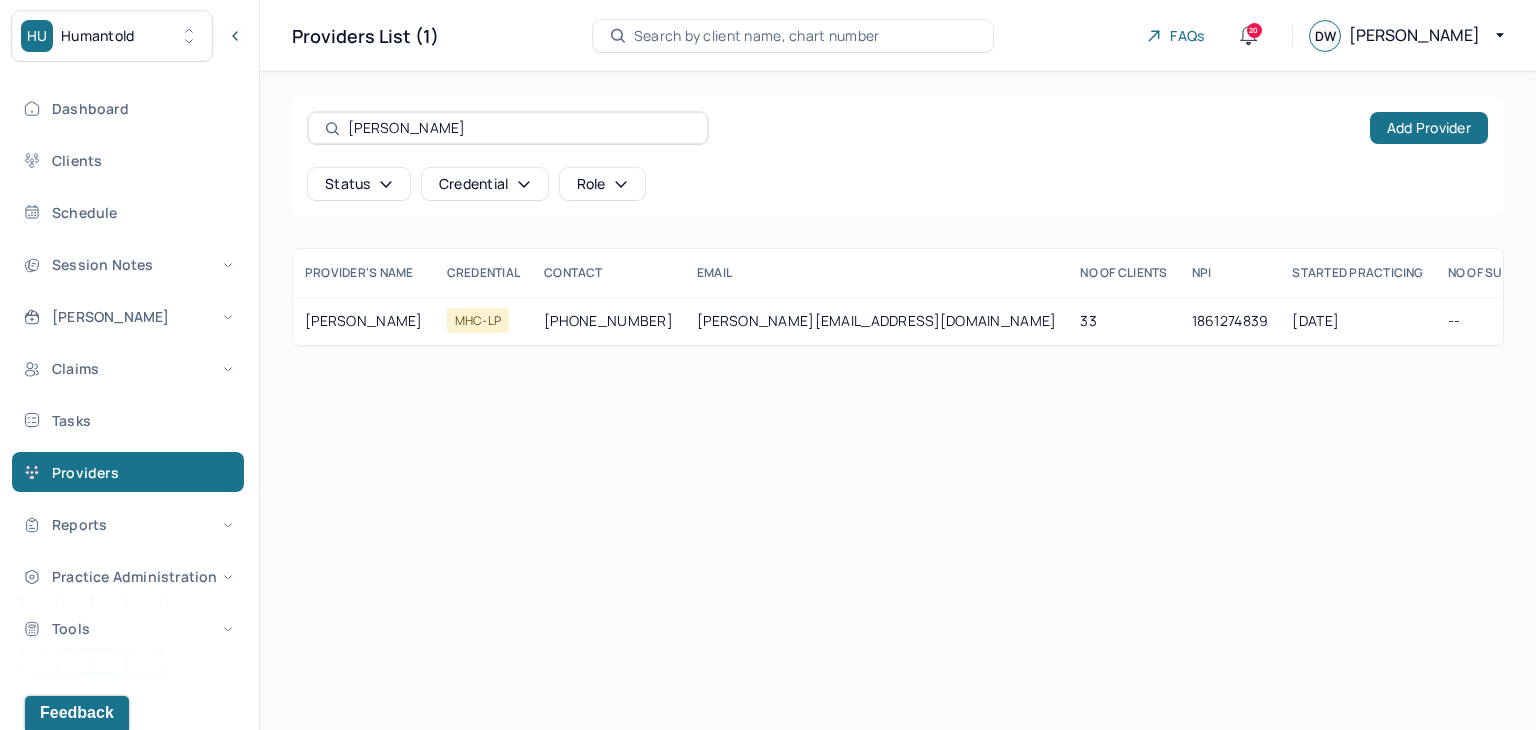 type on "[PERSON_NAME]" 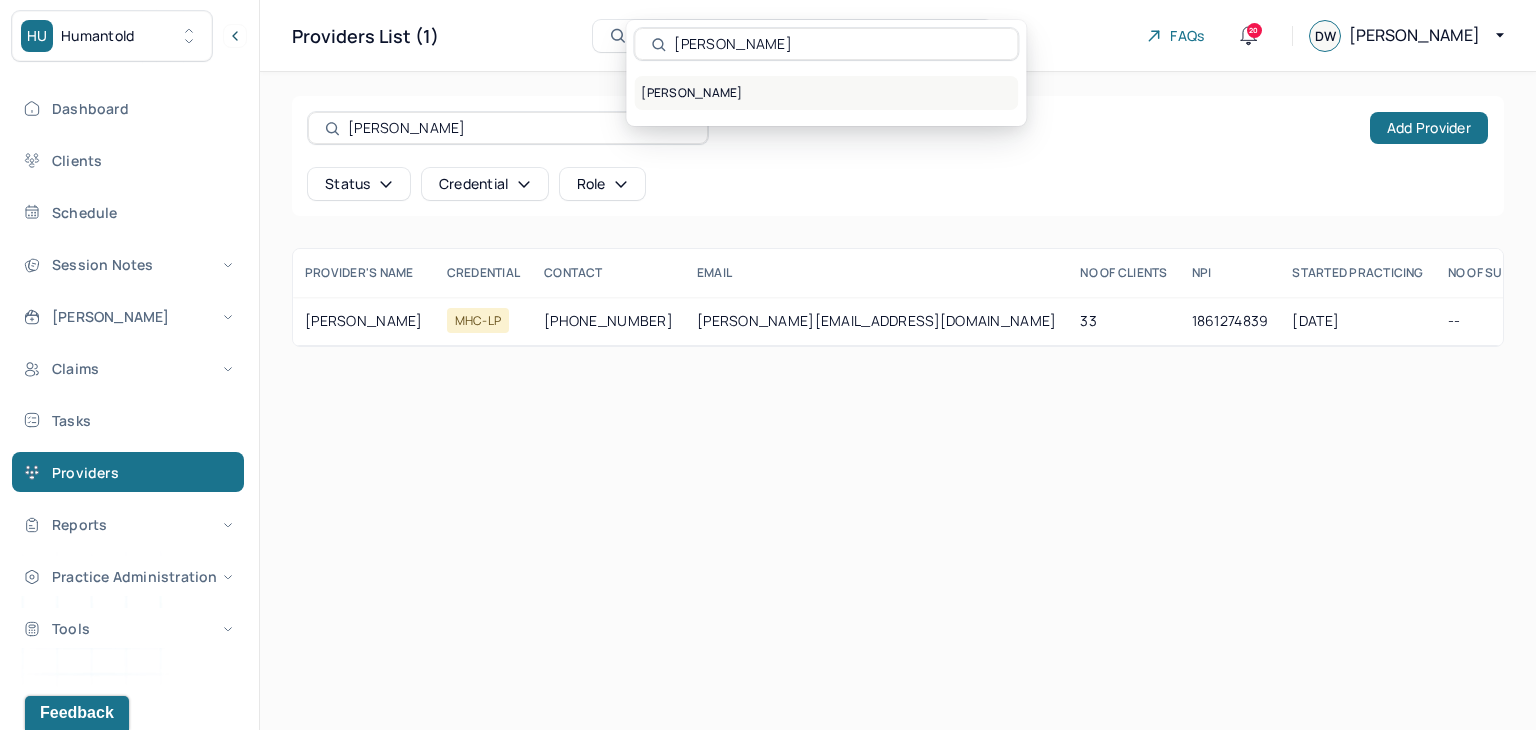 type on "[PERSON_NAME]" 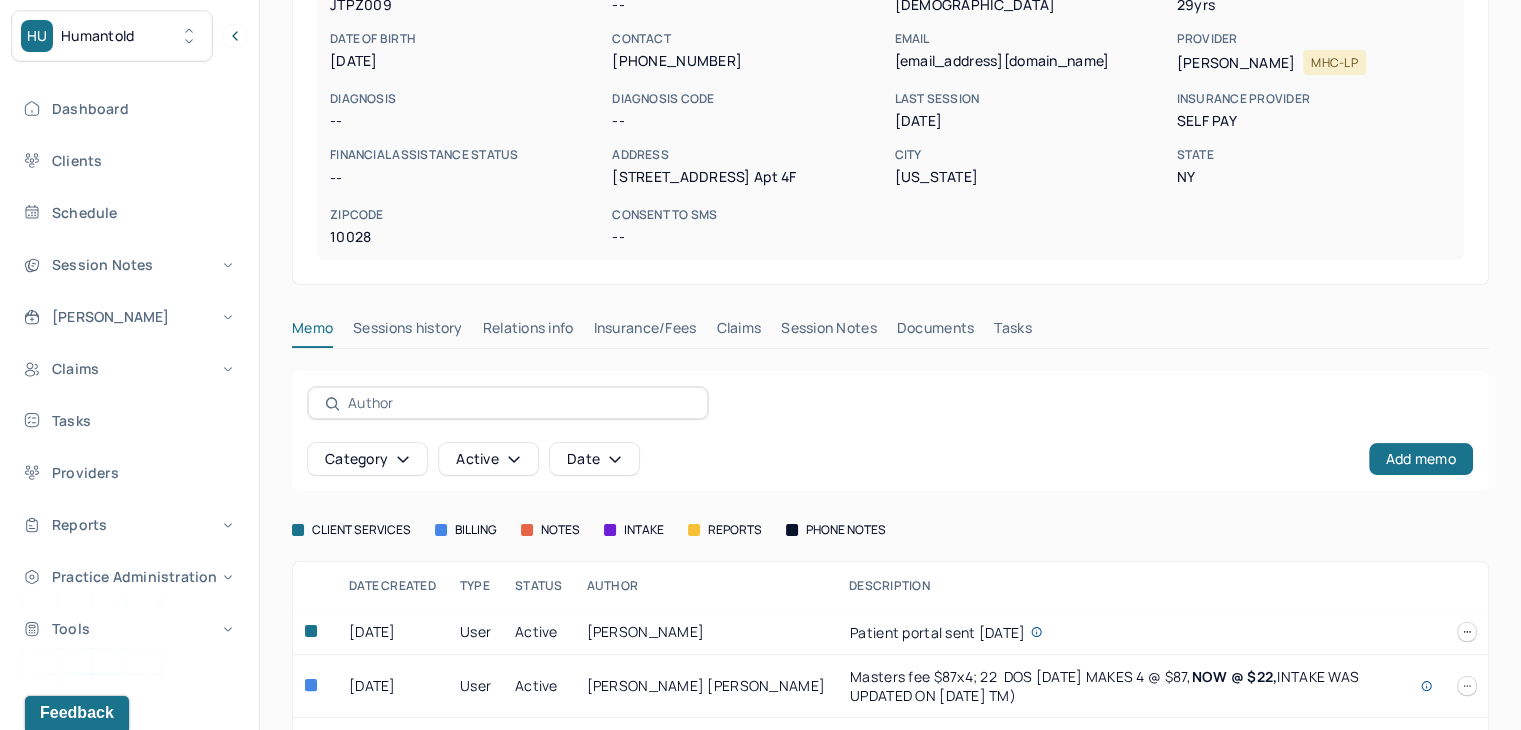 scroll, scrollTop: 300, scrollLeft: 0, axis: vertical 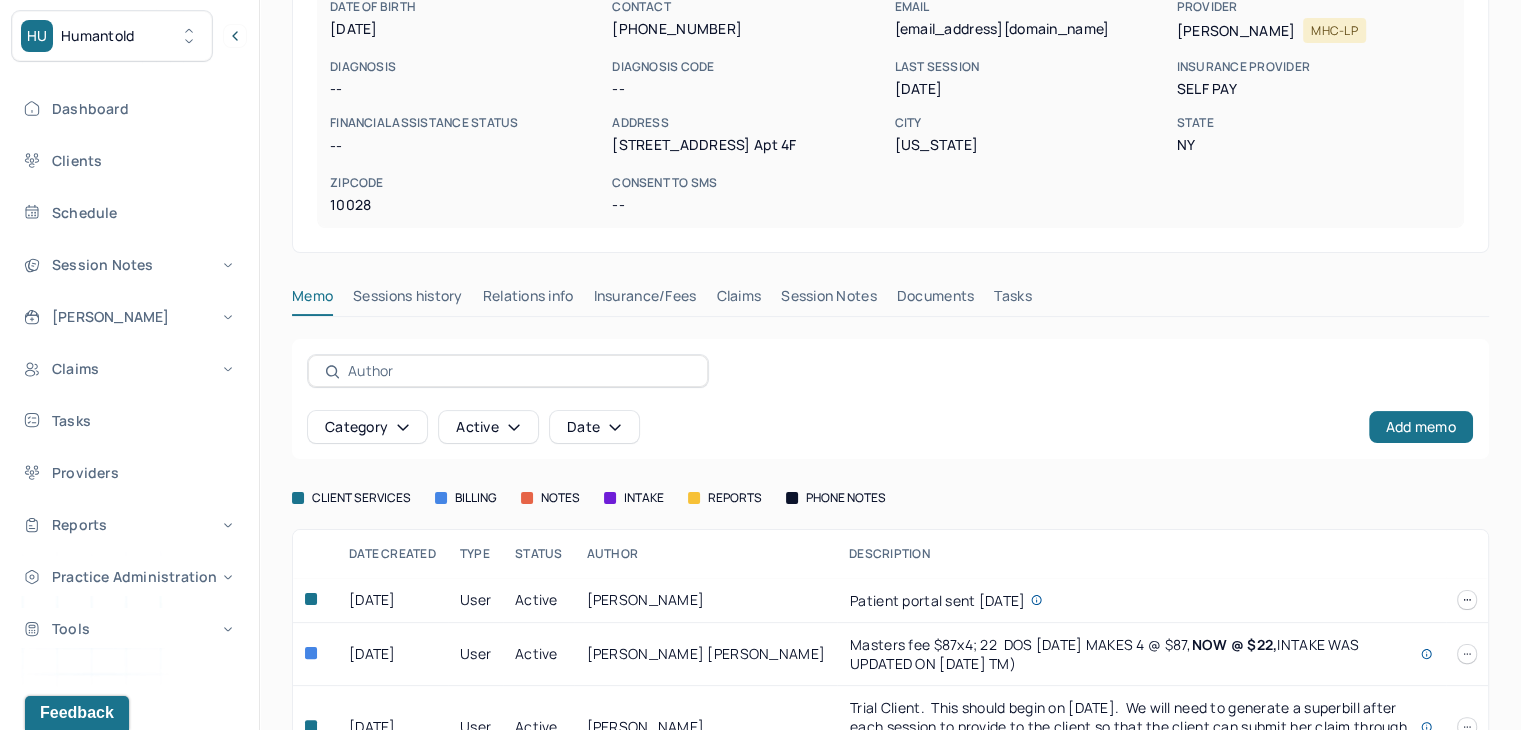 click on "Session Notes" at bounding box center (829, 300) 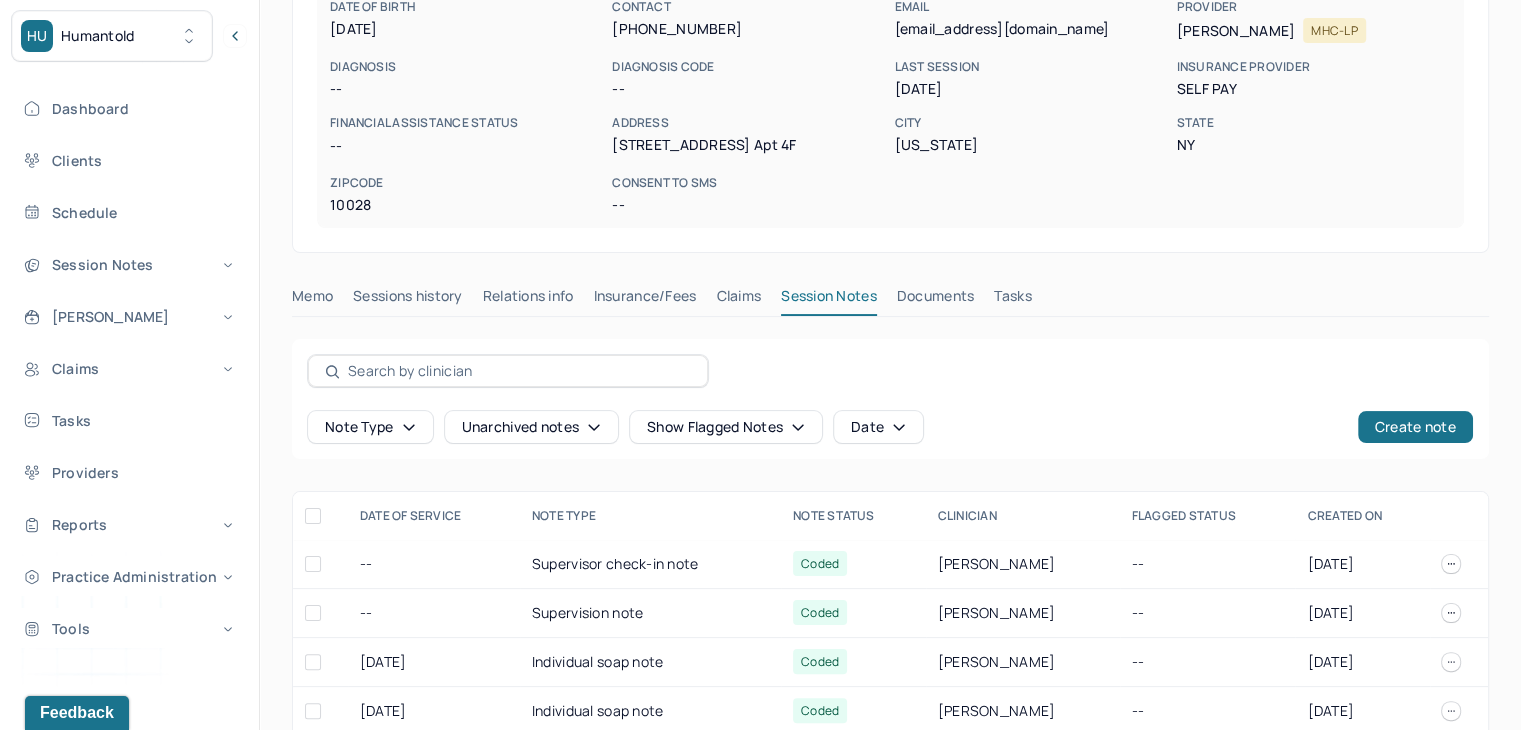 click on "Claims" at bounding box center (738, 300) 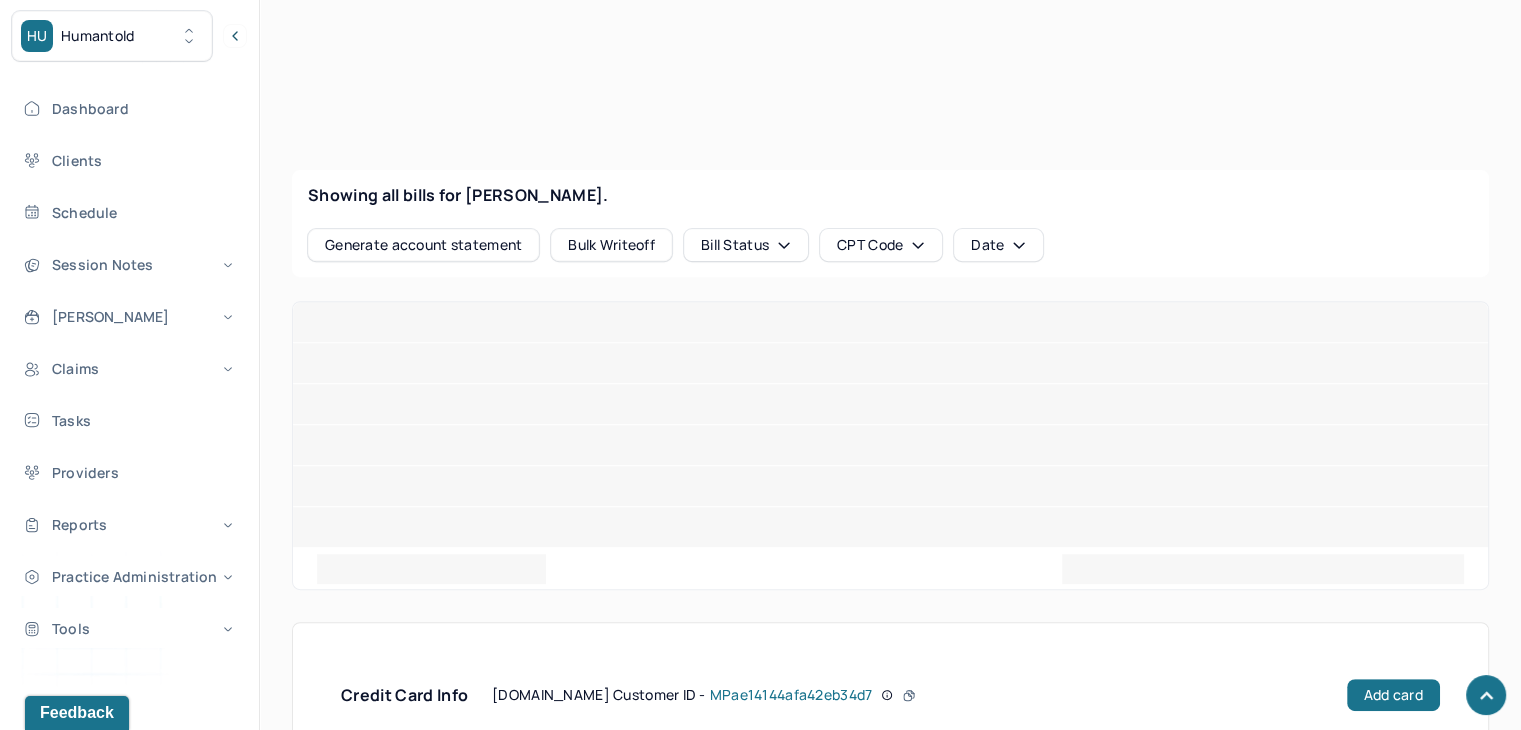 scroll, scrollTop: 741, scrollLeft: 0, axis: vertical 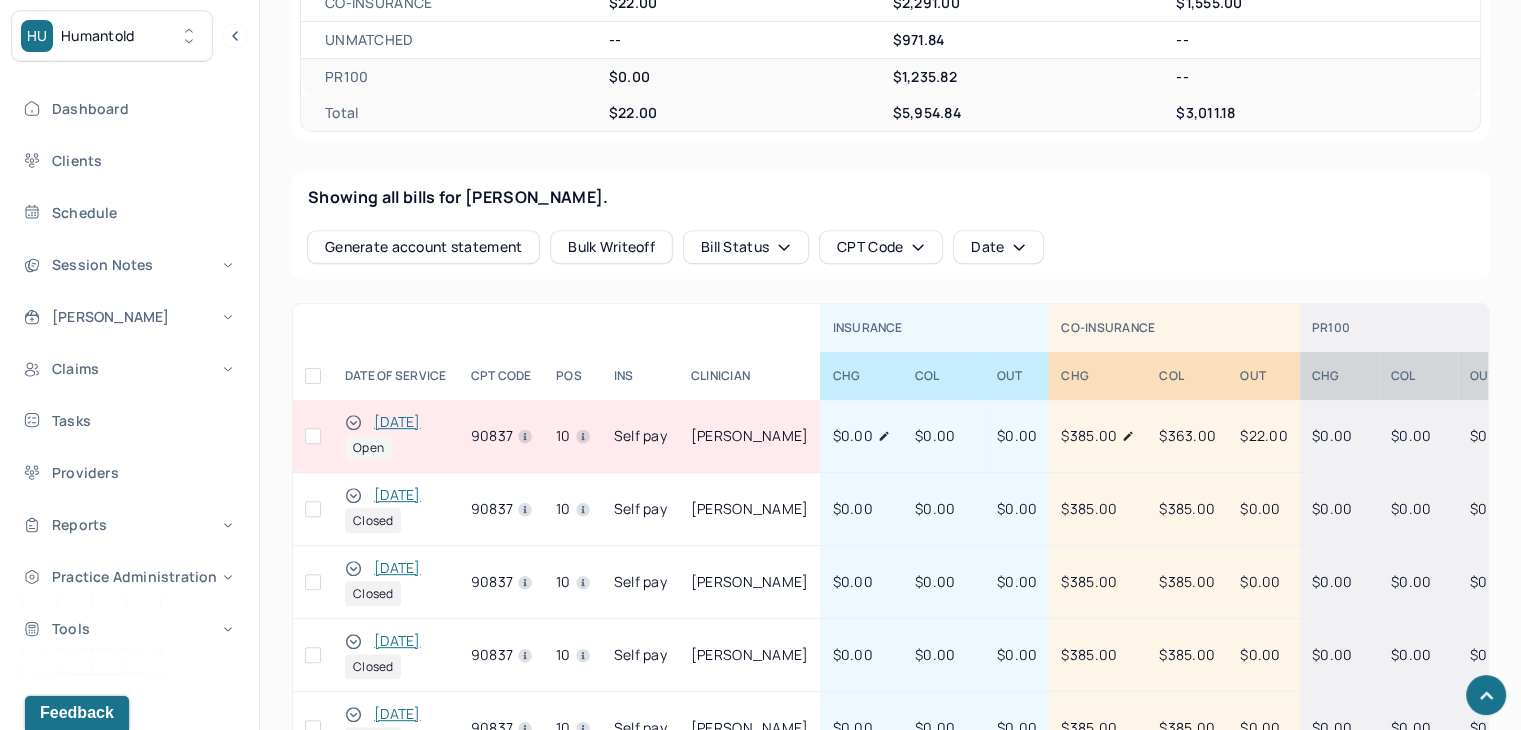 click 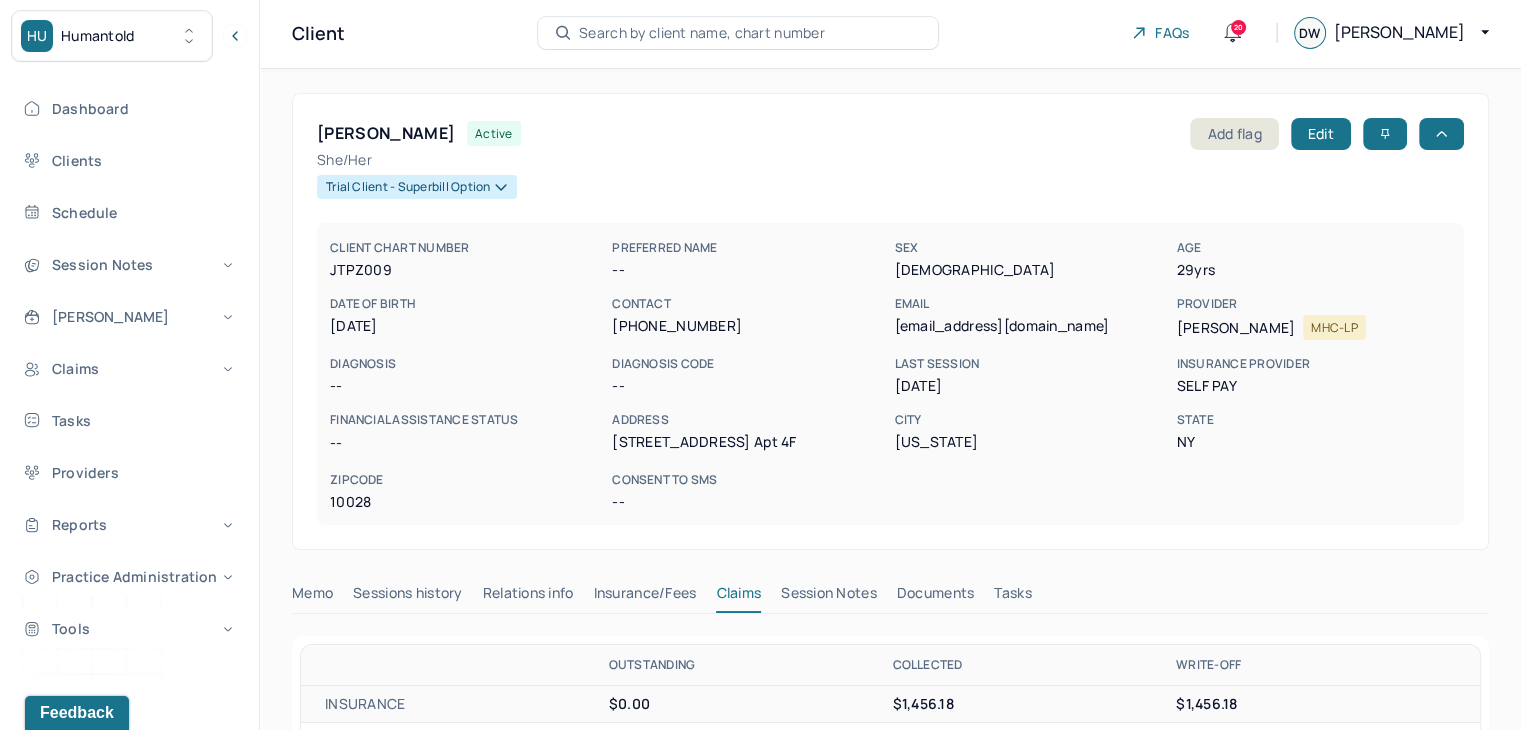 scroll, scrollTop: 0, scrollLeft: 0, axis: both 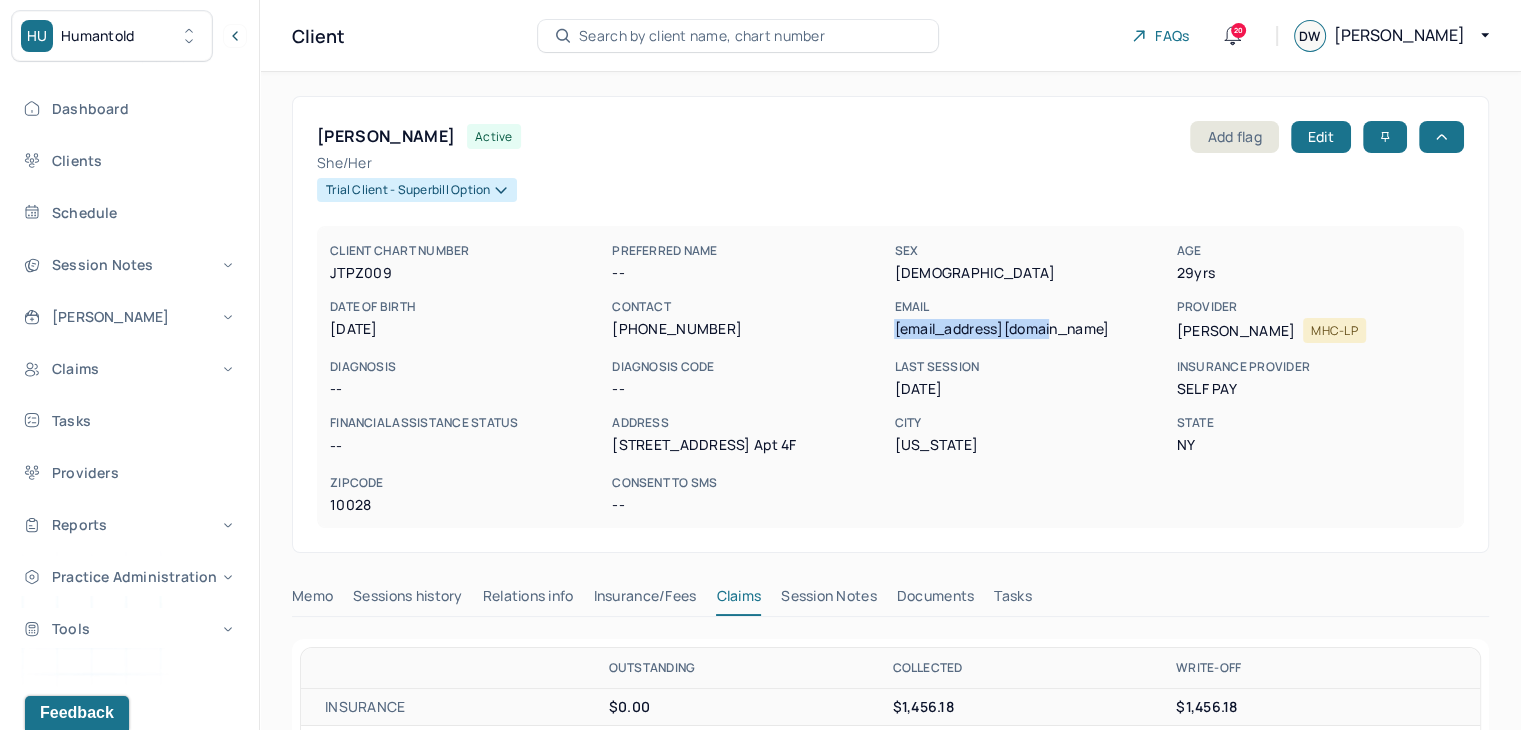 drag, startPoint x: 1060, startPoint y: 333, endPoint x: 894, endPoint y: 337, distance: 166.04819 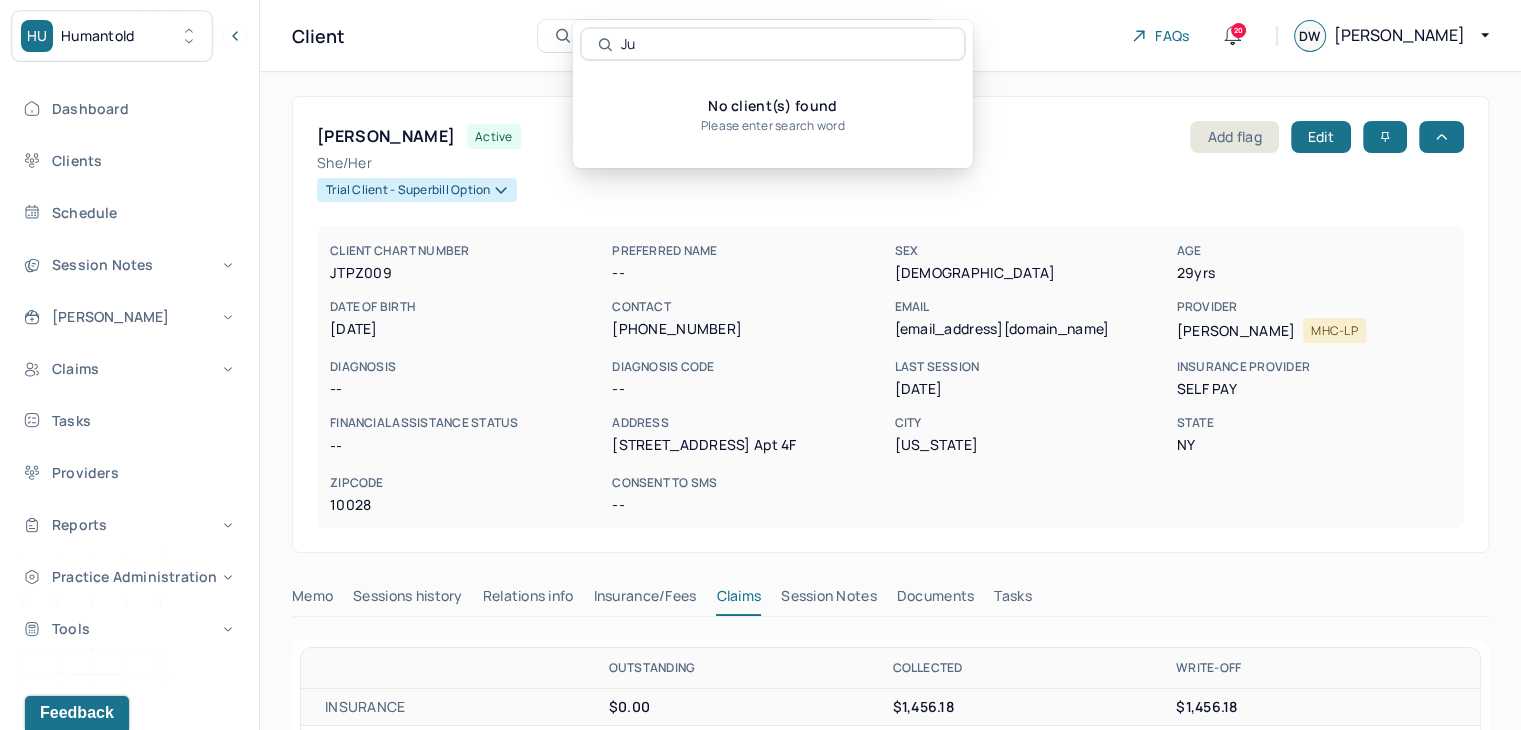 type on "J" 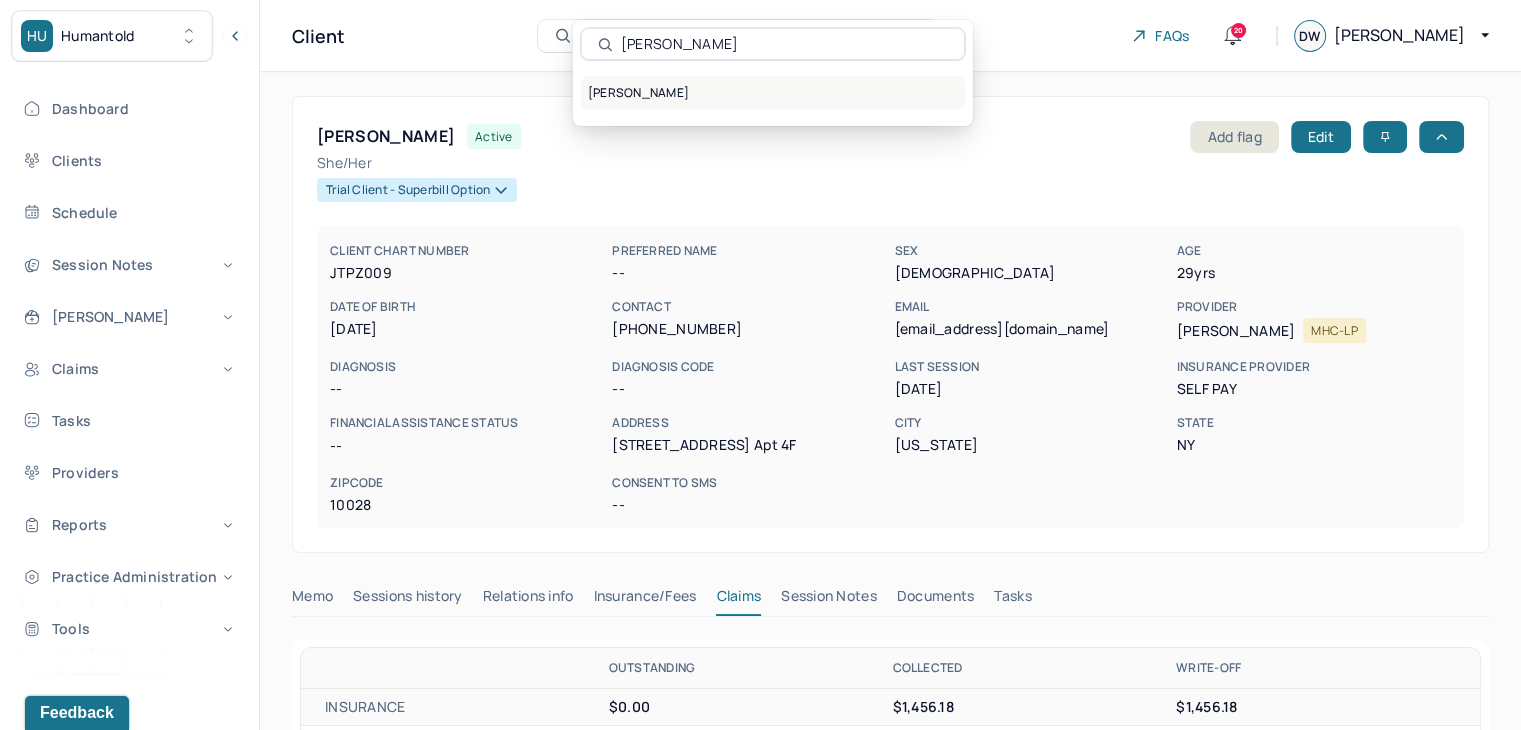 type on "[PERSON_NAME]" 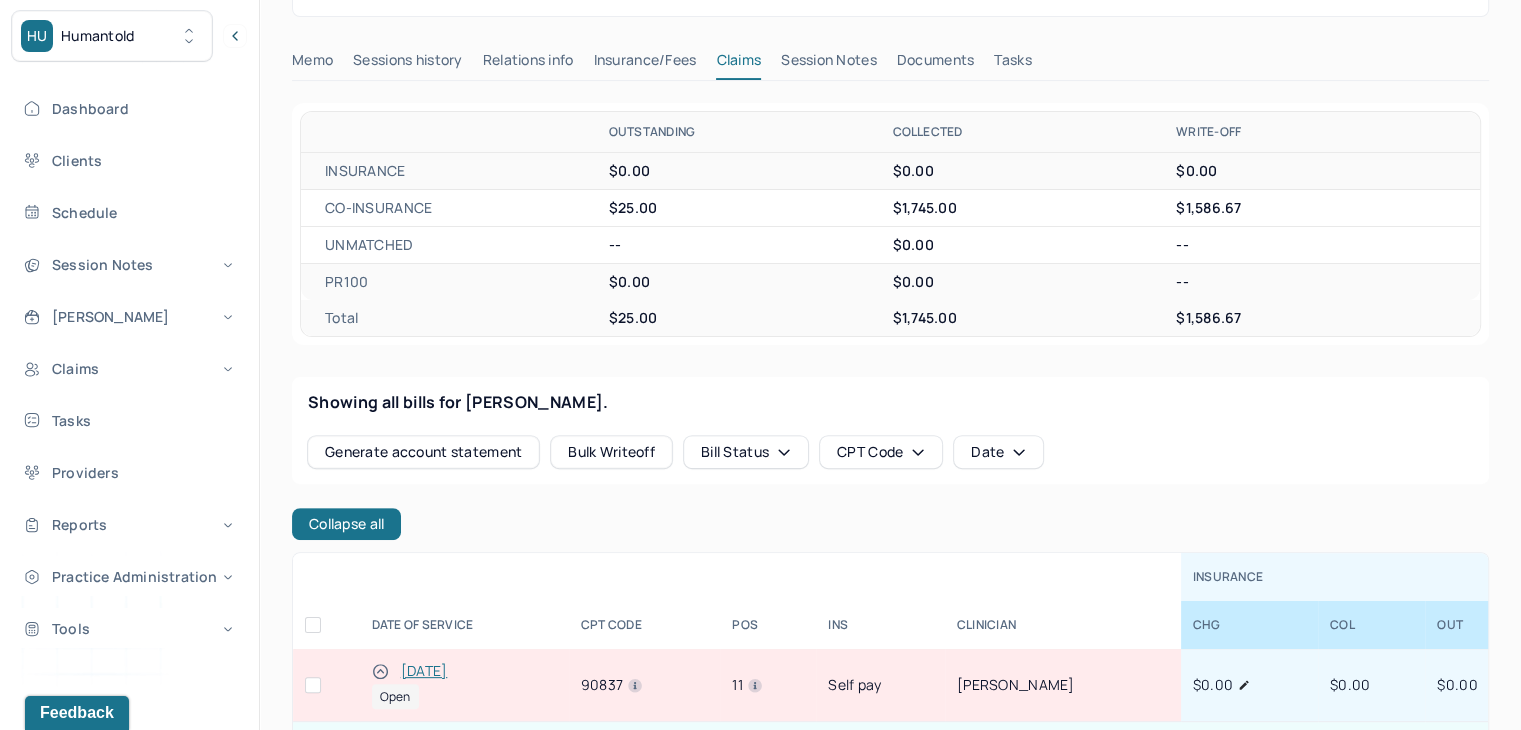 scroll, scrollTop: 900, scrollLeft: 0, axis: vertical 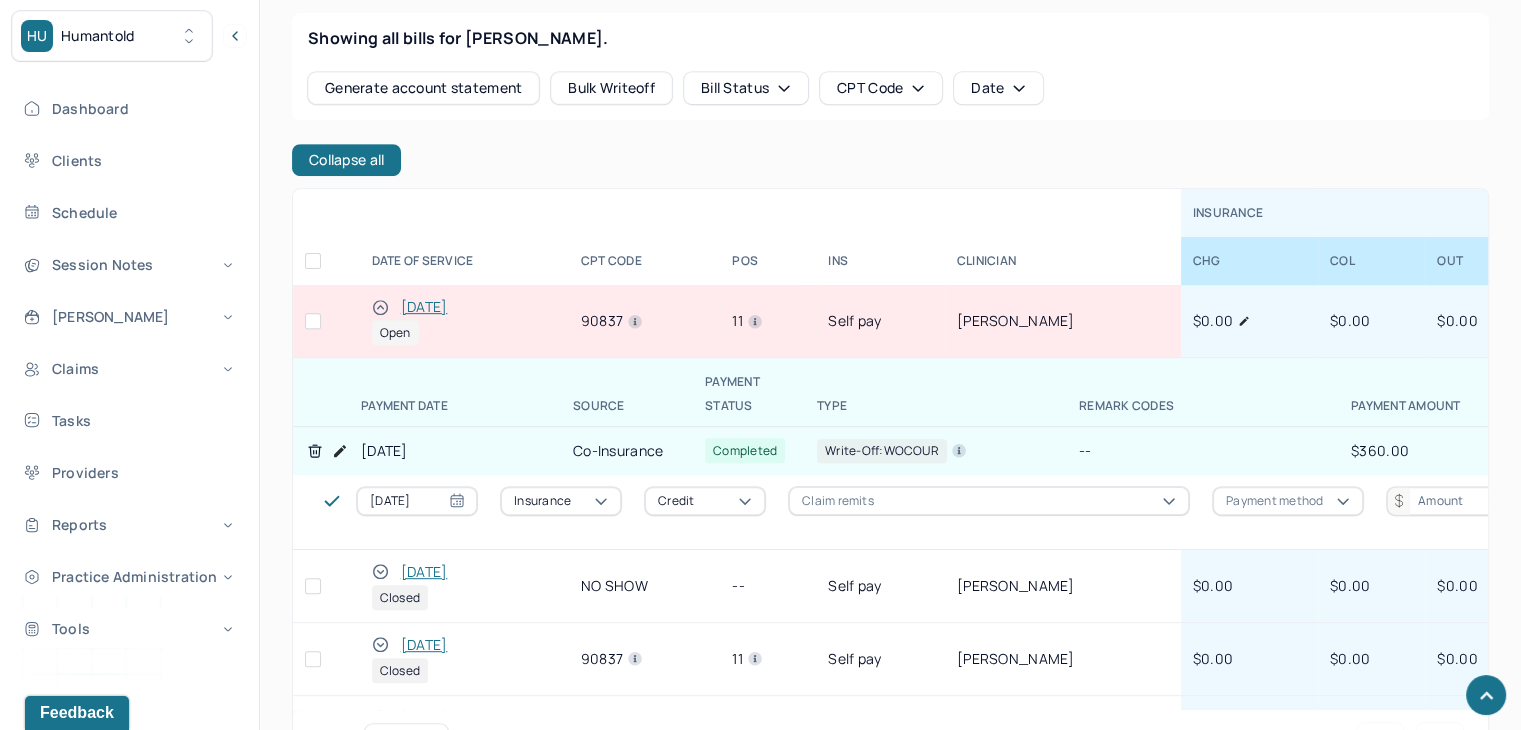 click 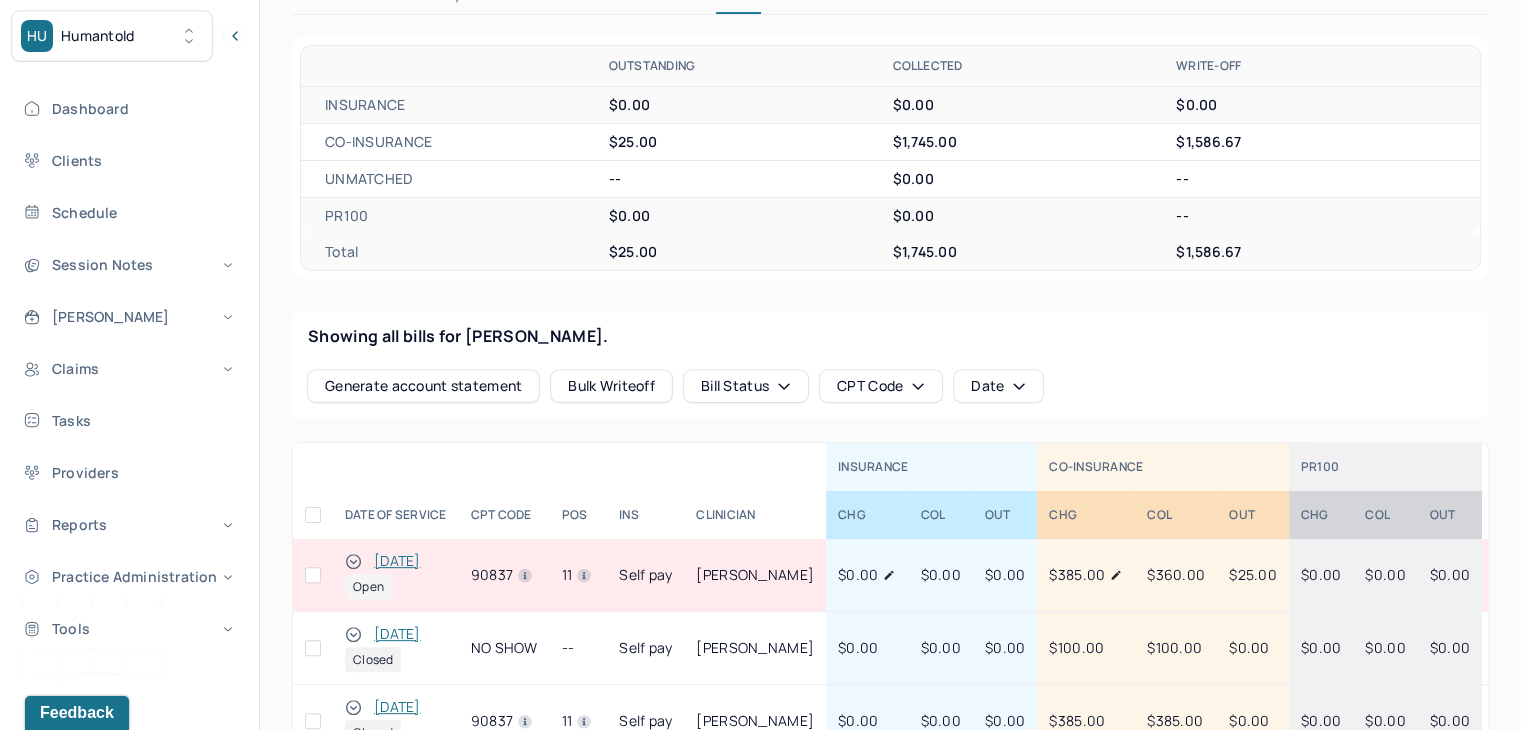 scroll, scrollTop: 300, scrollLeft: 0, axis: vertical 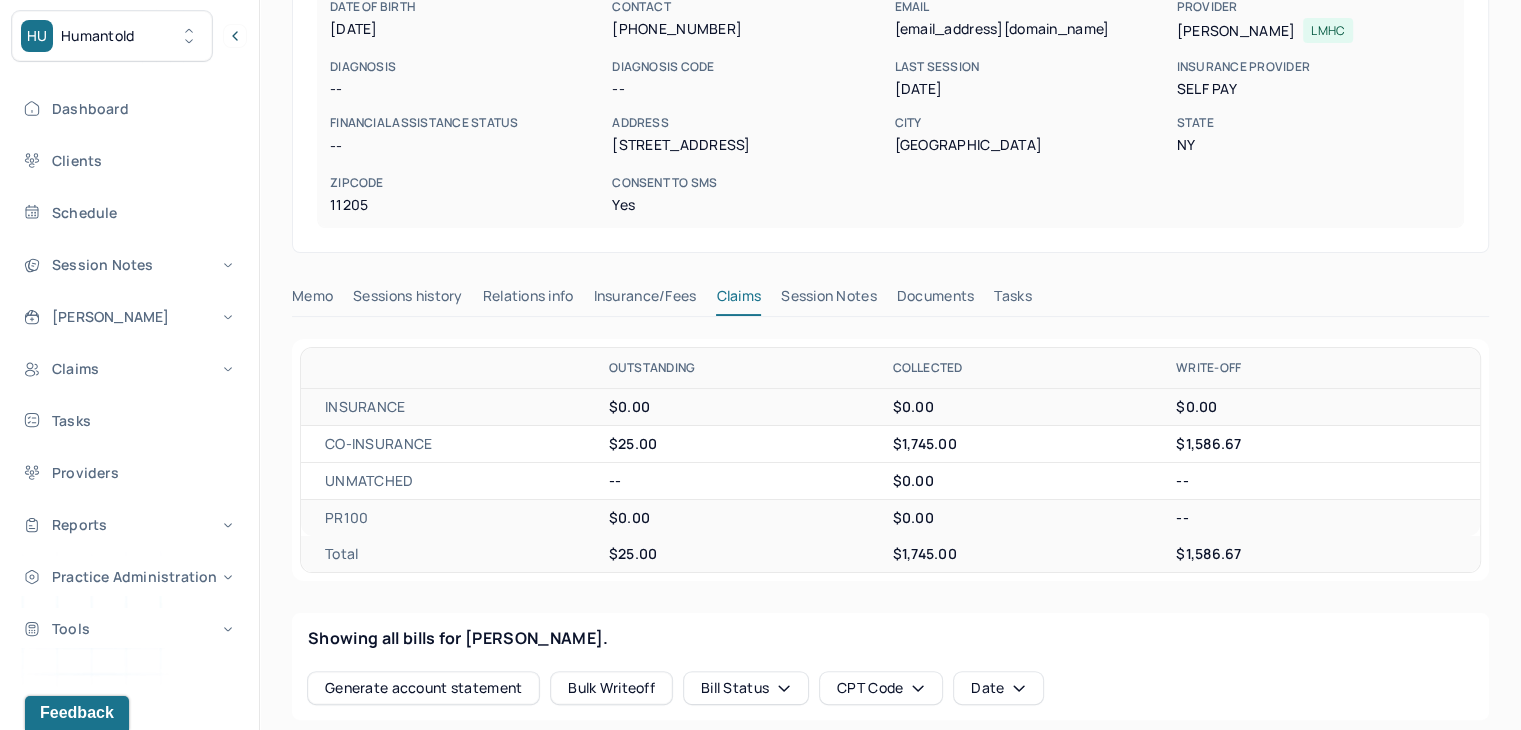 click on "Insurance/Fees" at bounding box center [645, 300] 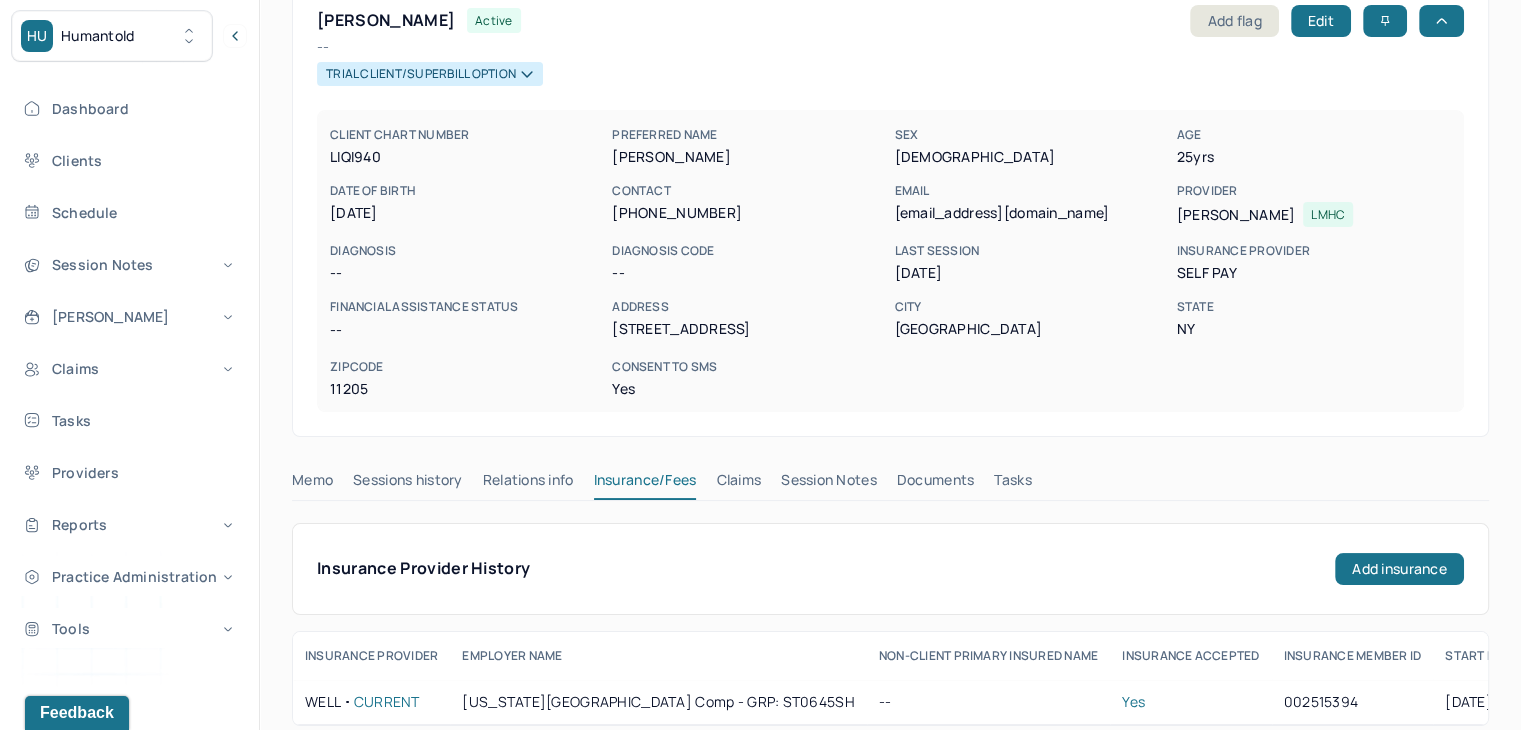 scroll, scrollTop: 0, scrollLeft: 0, axis: both 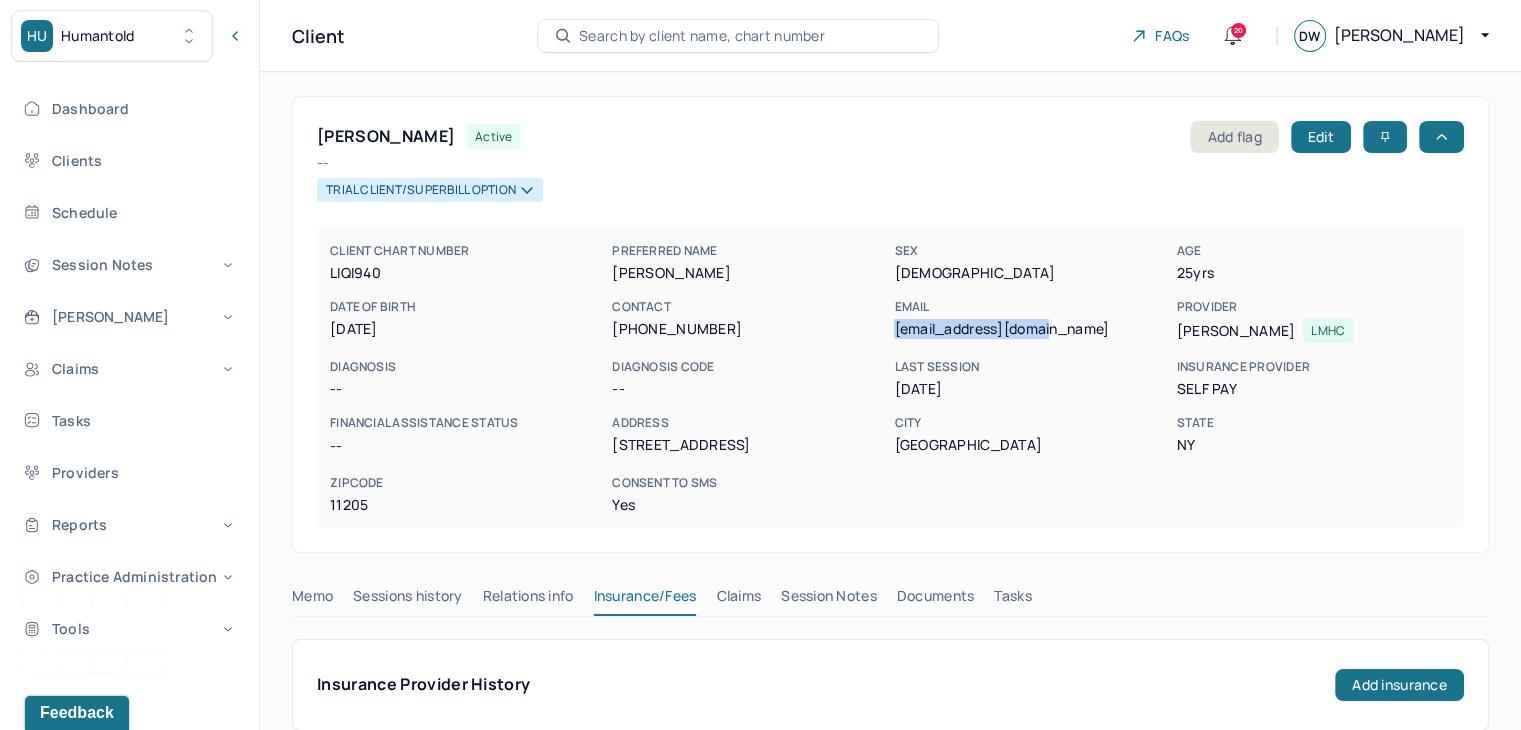 drag, startPoint x: 1060, startPoint y: 329, endPoint x: 896, endPoint y: 337, distance: 164.195 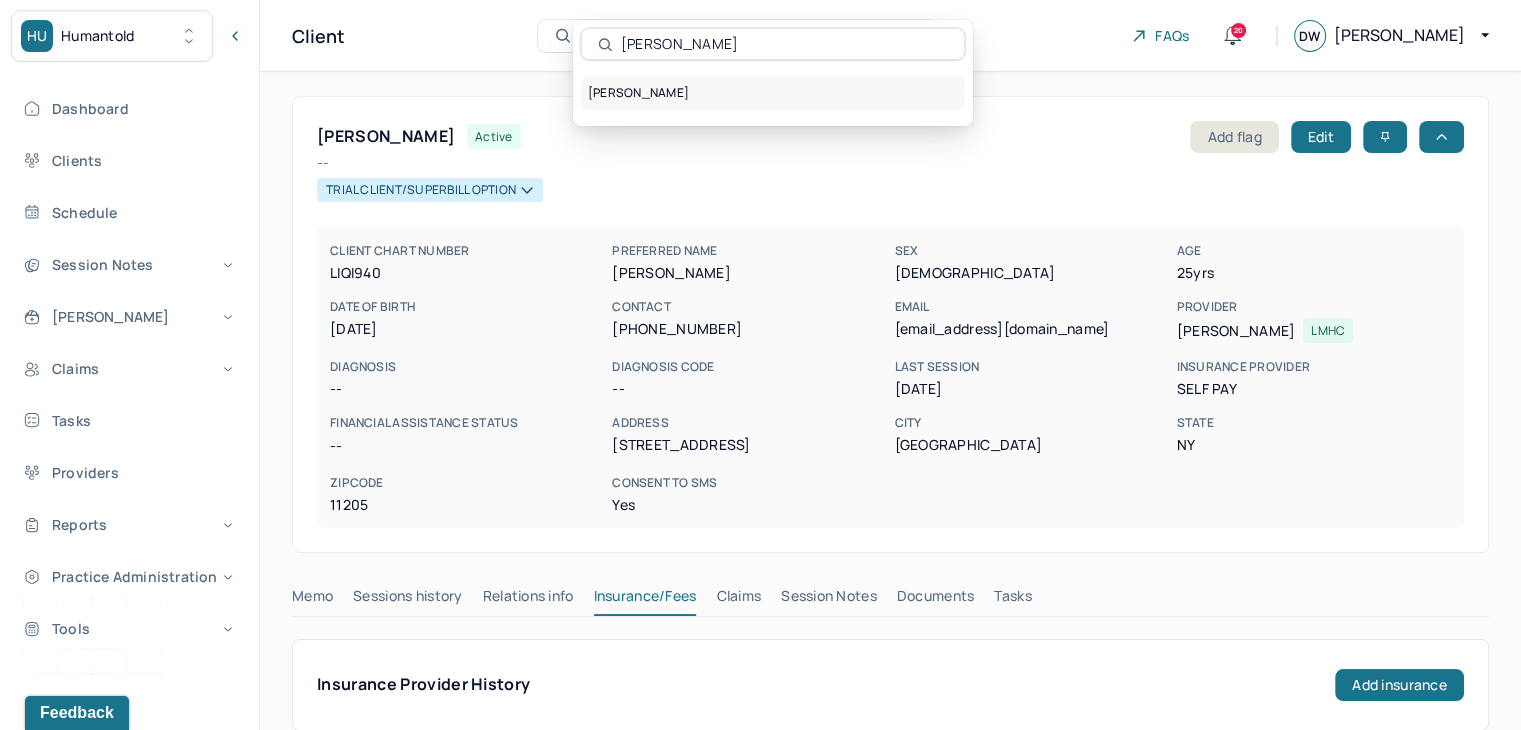 type on "[PERSON_NAME]" 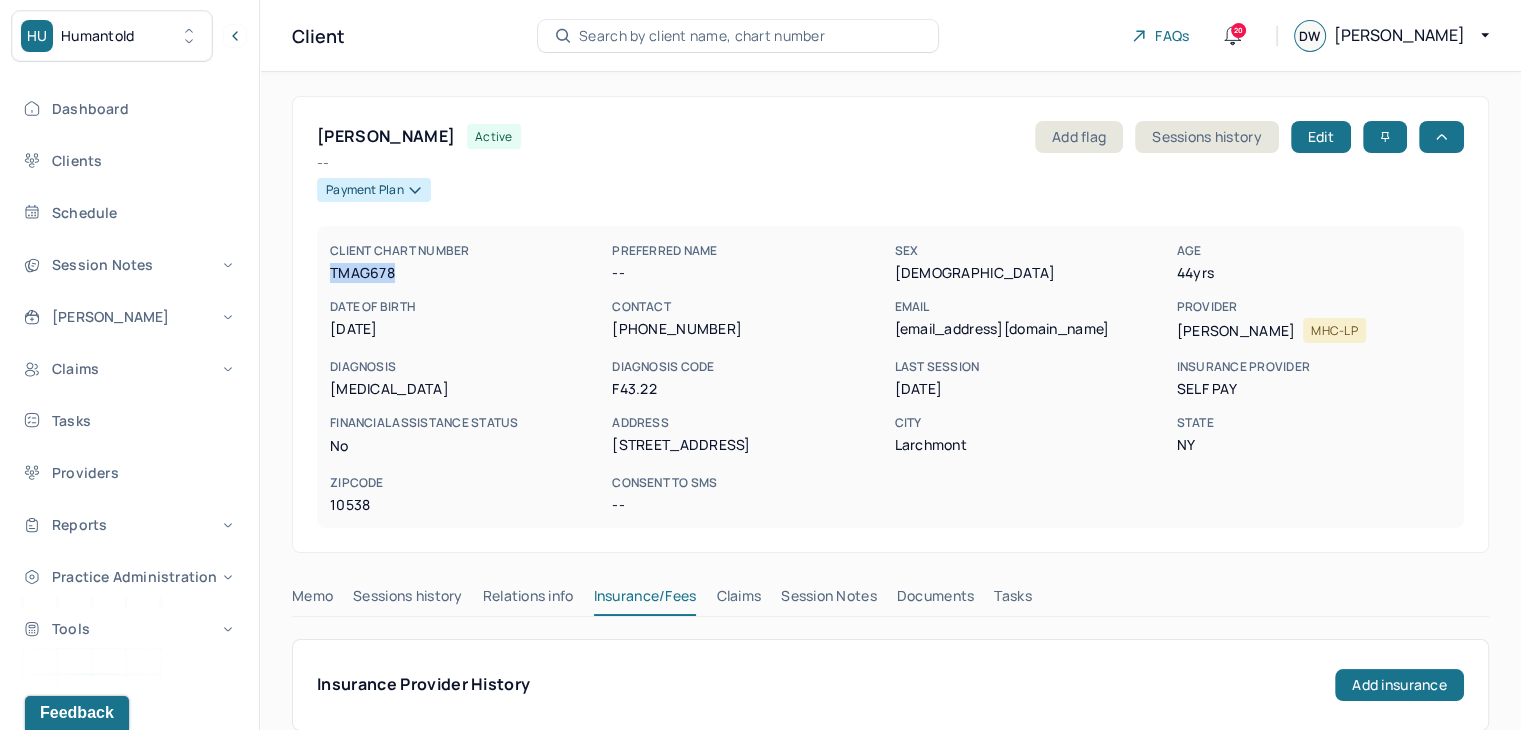 drag, startPoint x: 406, startPoint y: 282, endPoint x: 318, endPoint y: 279, distance: 88.051125 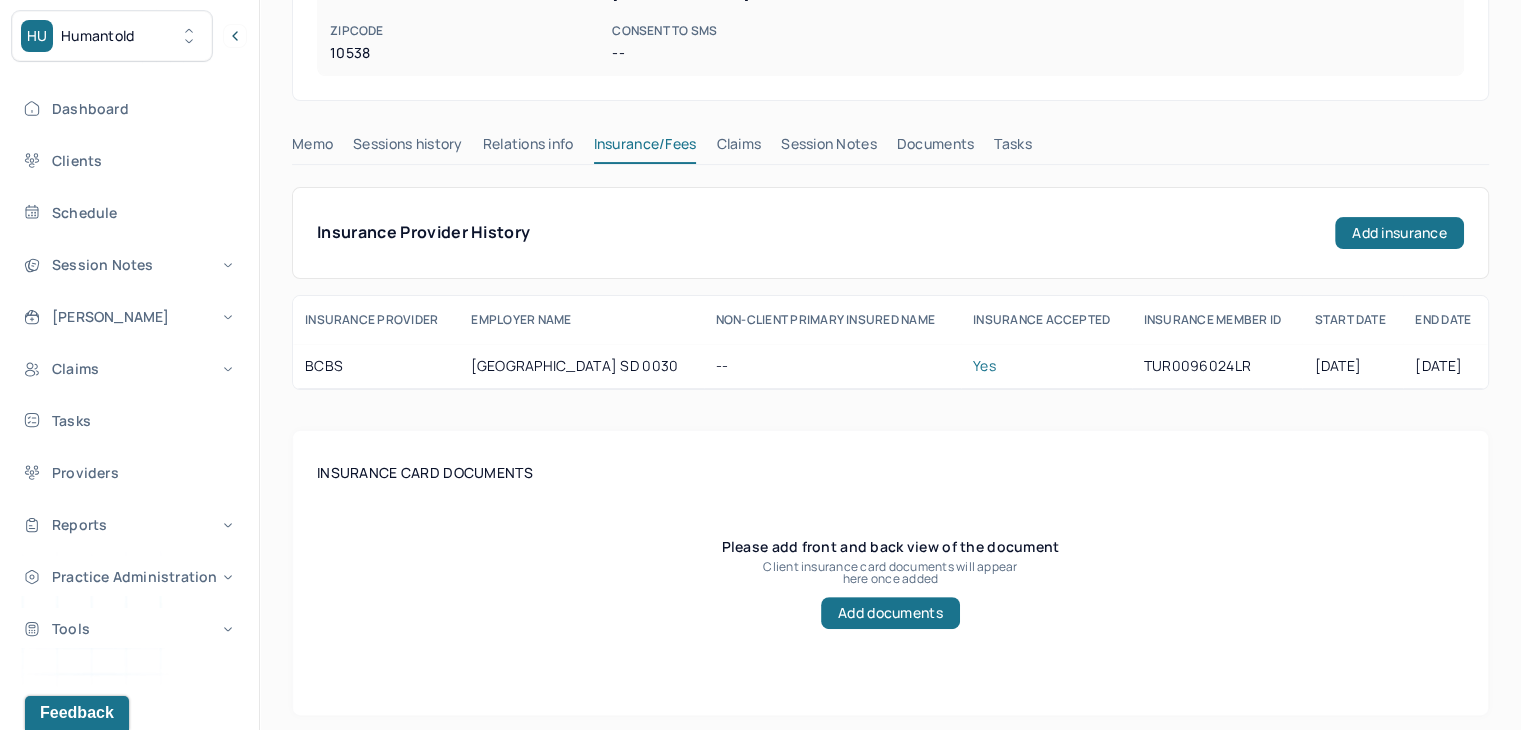 scroll, scrollTop: 500, scrollLeft: 0, axis: vertical 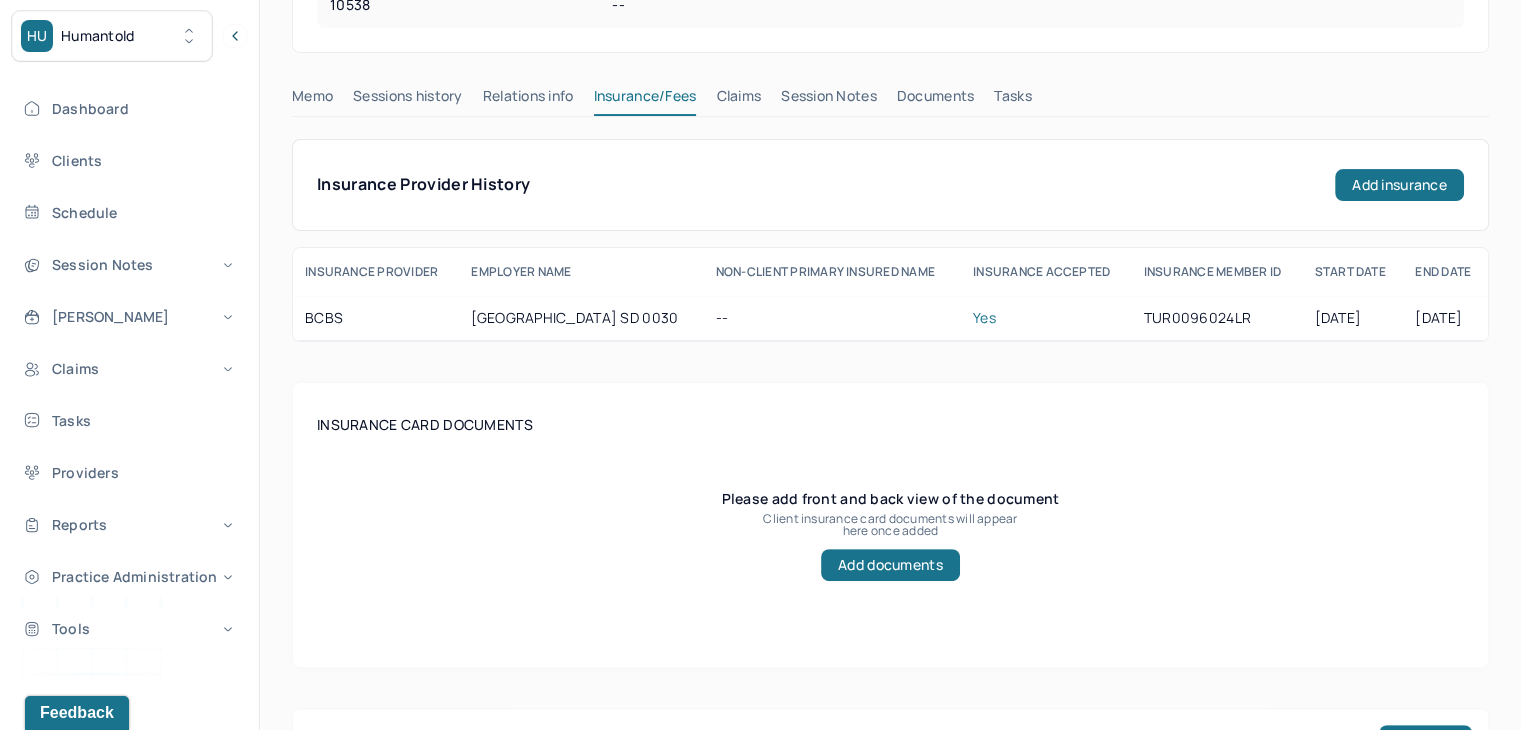 click on "Claims" at bounding box center [738, 100] 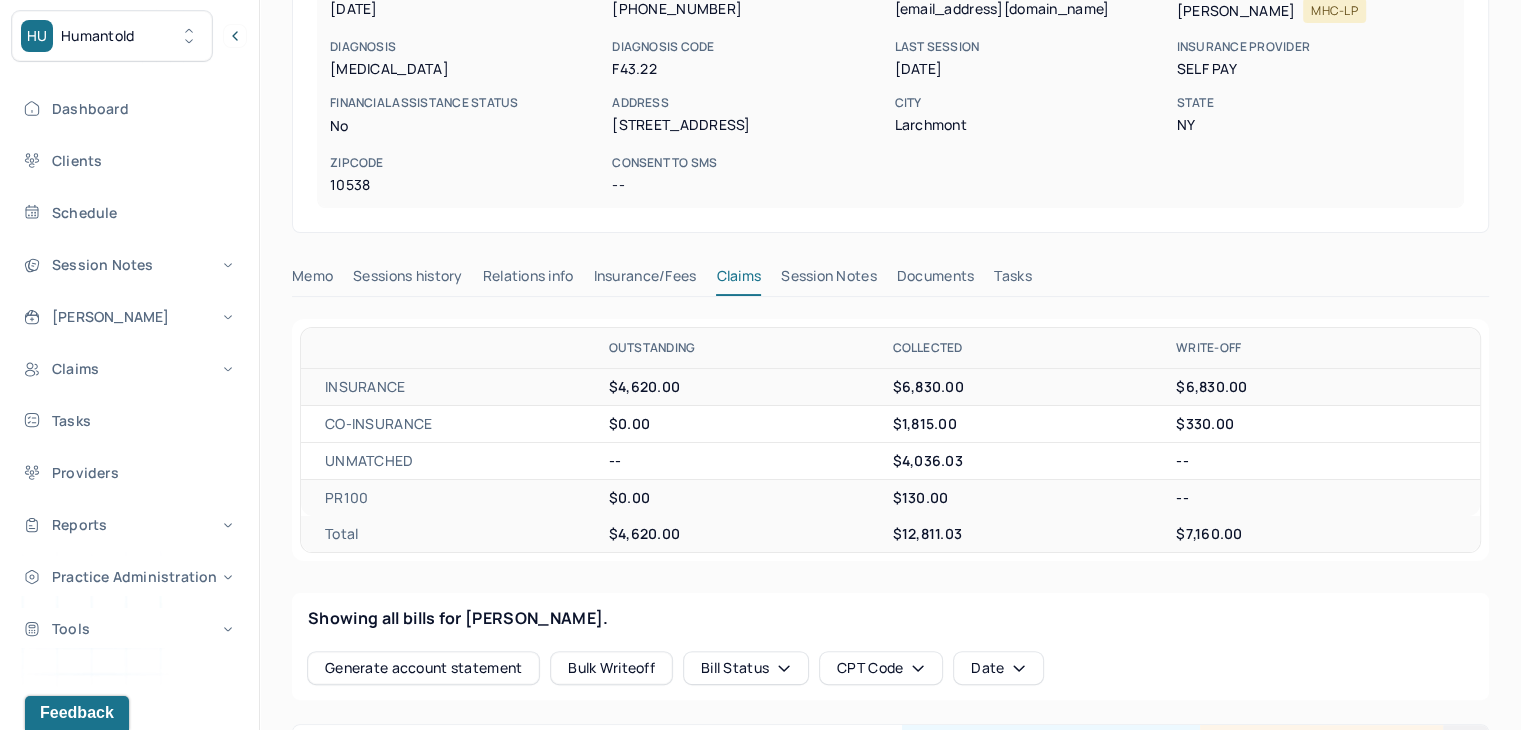 scroll, scrollTop: 0, scrollLeft: 0, axis: both 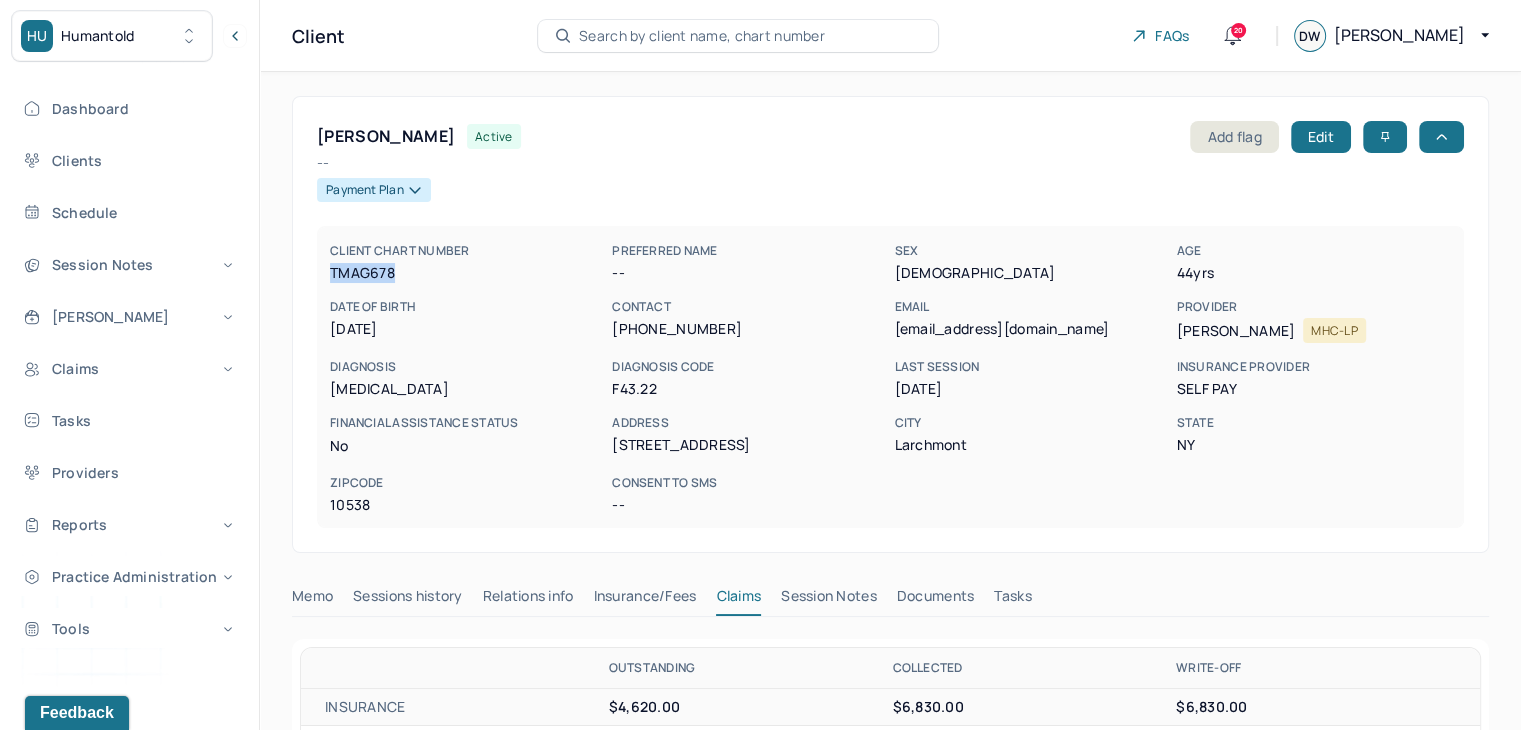 click on "Search by client name, chart number" at bounding box center (702, 36) 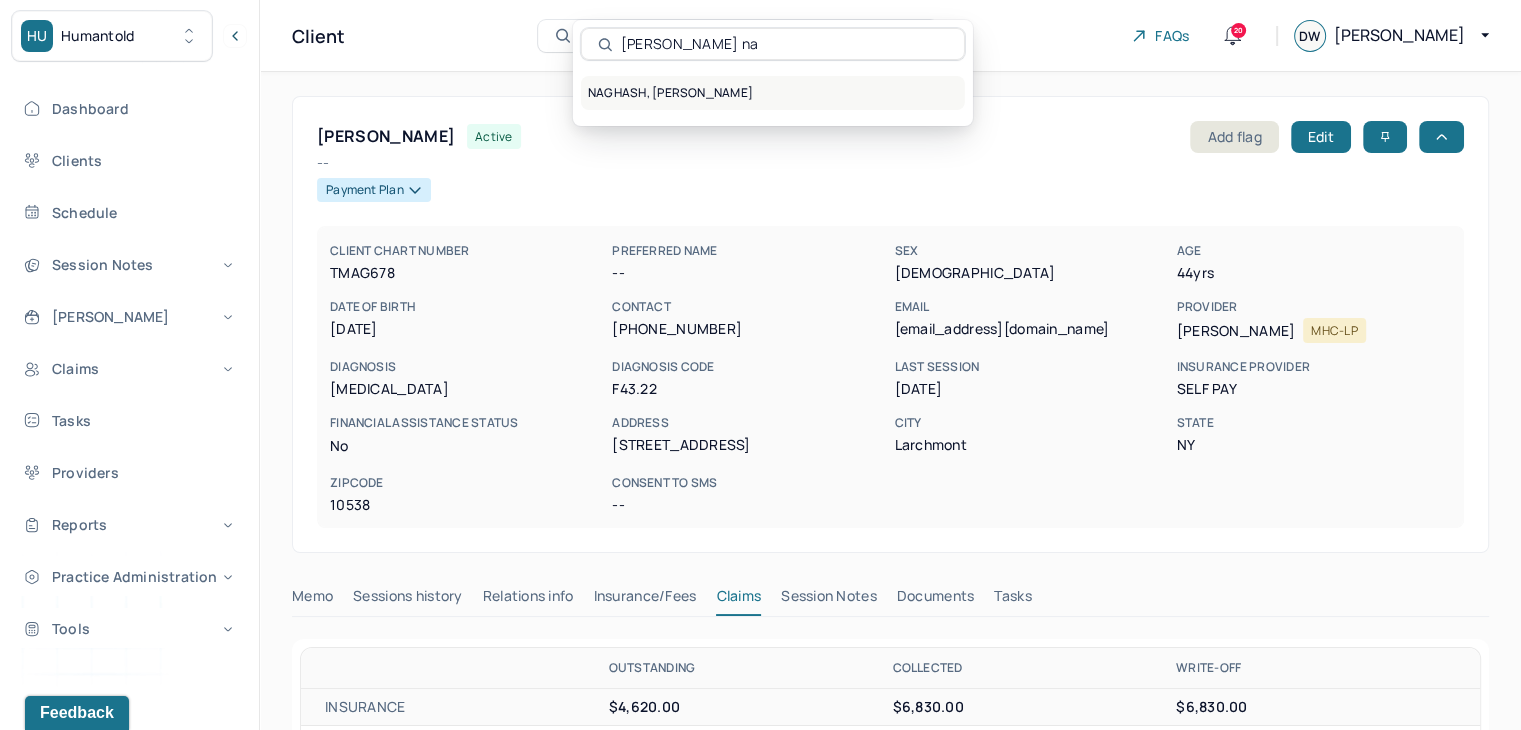 type on "[PERSON_NAME] na" 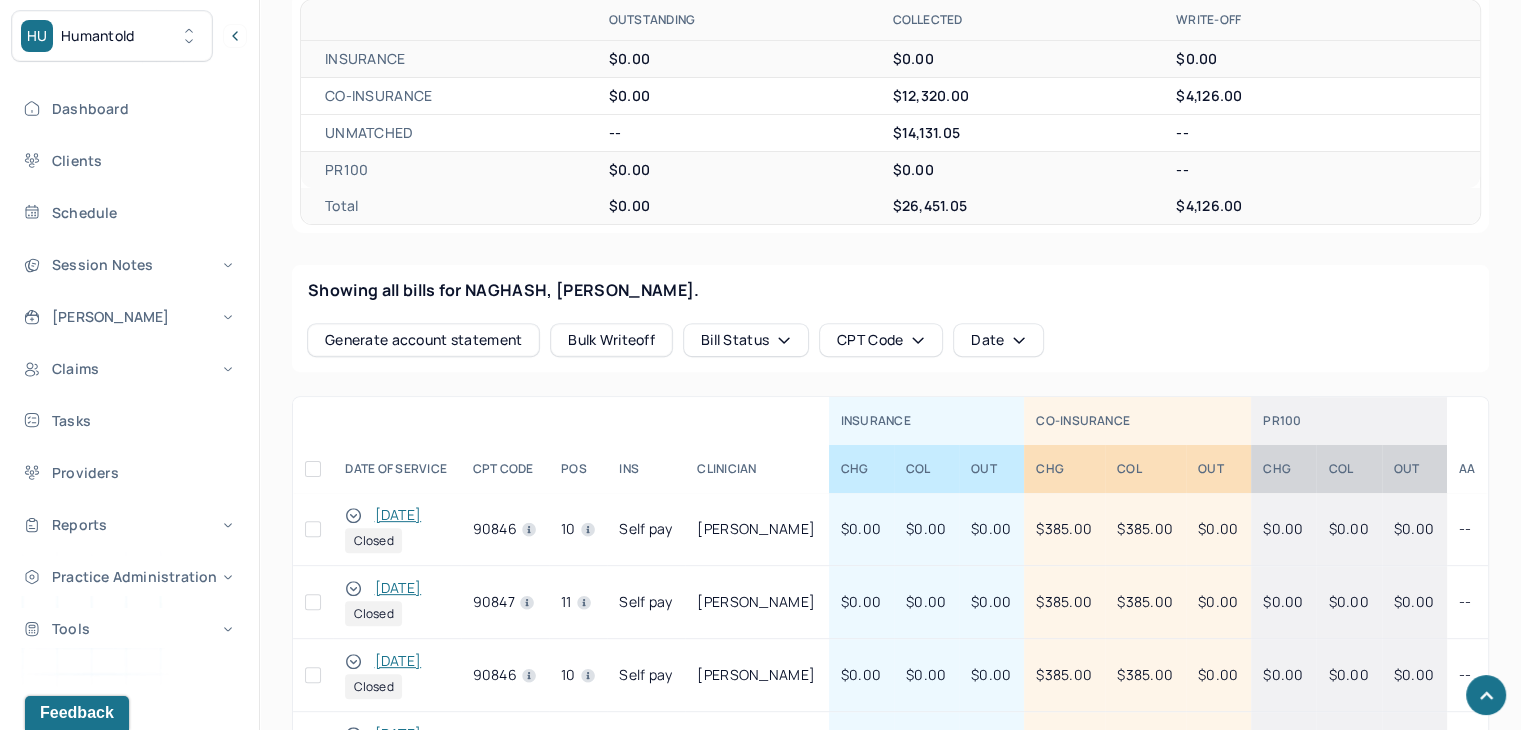 scroll, scrollTop: 700, scrollLeft: 0, axis: vertical 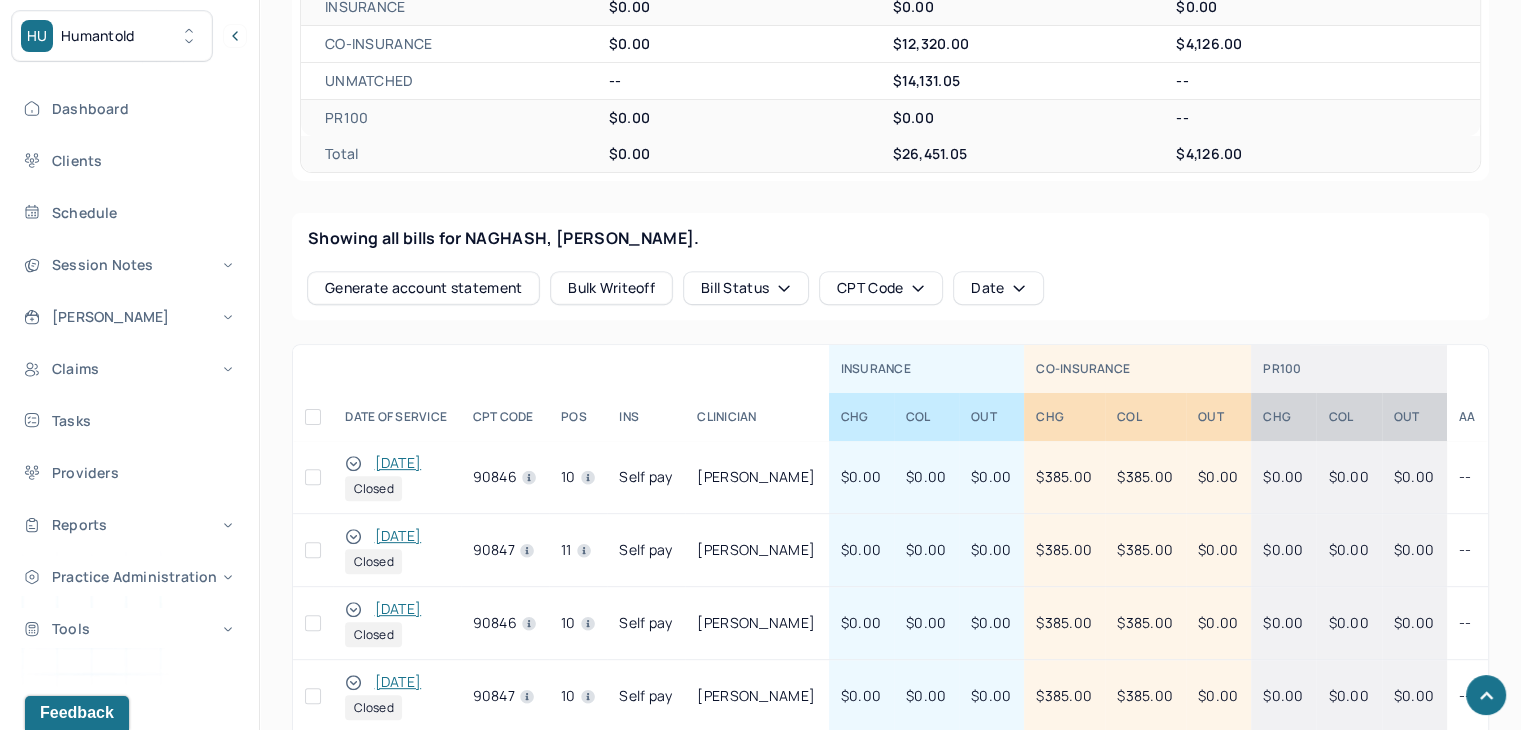 click 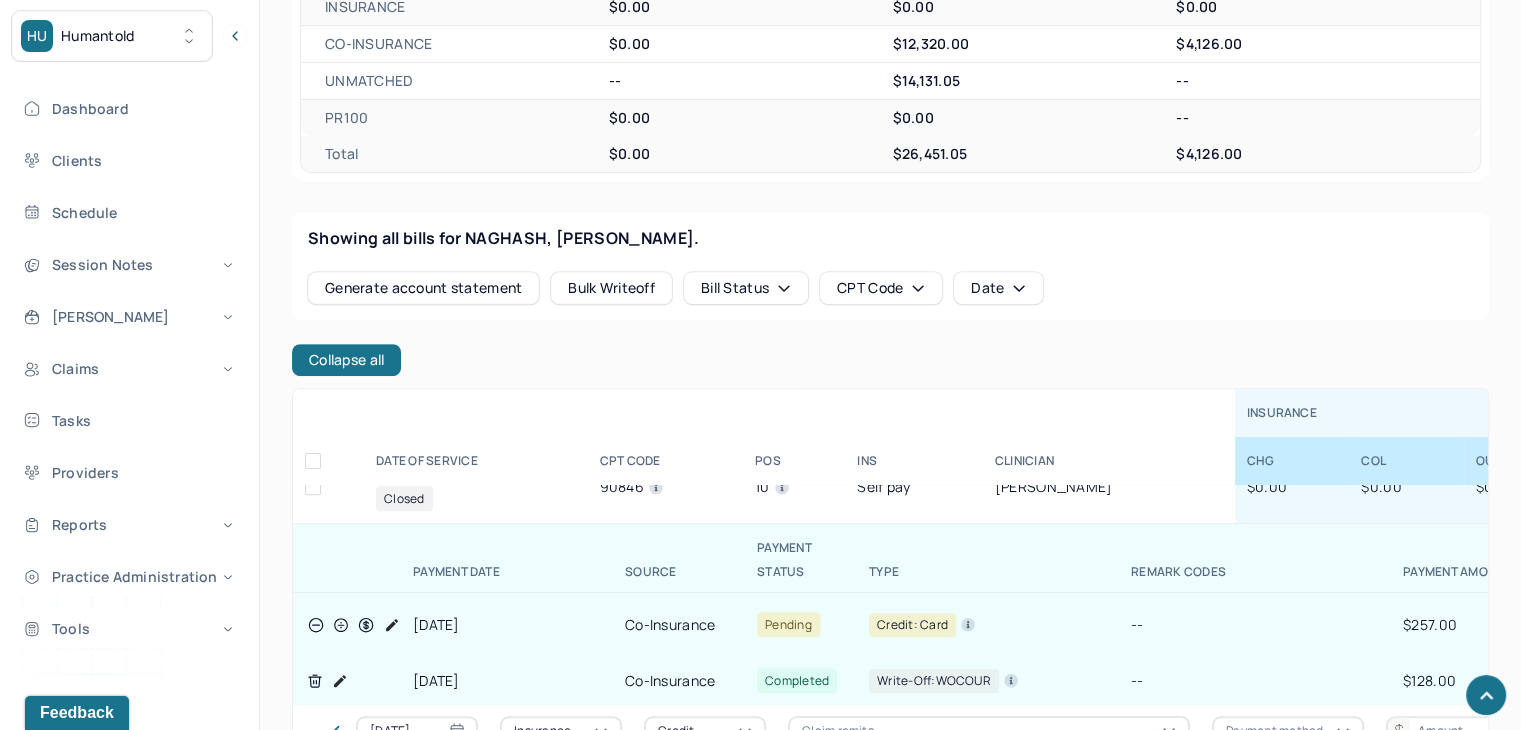 scroll, scrollTop: 0, scrollLeft: 0, axis: both 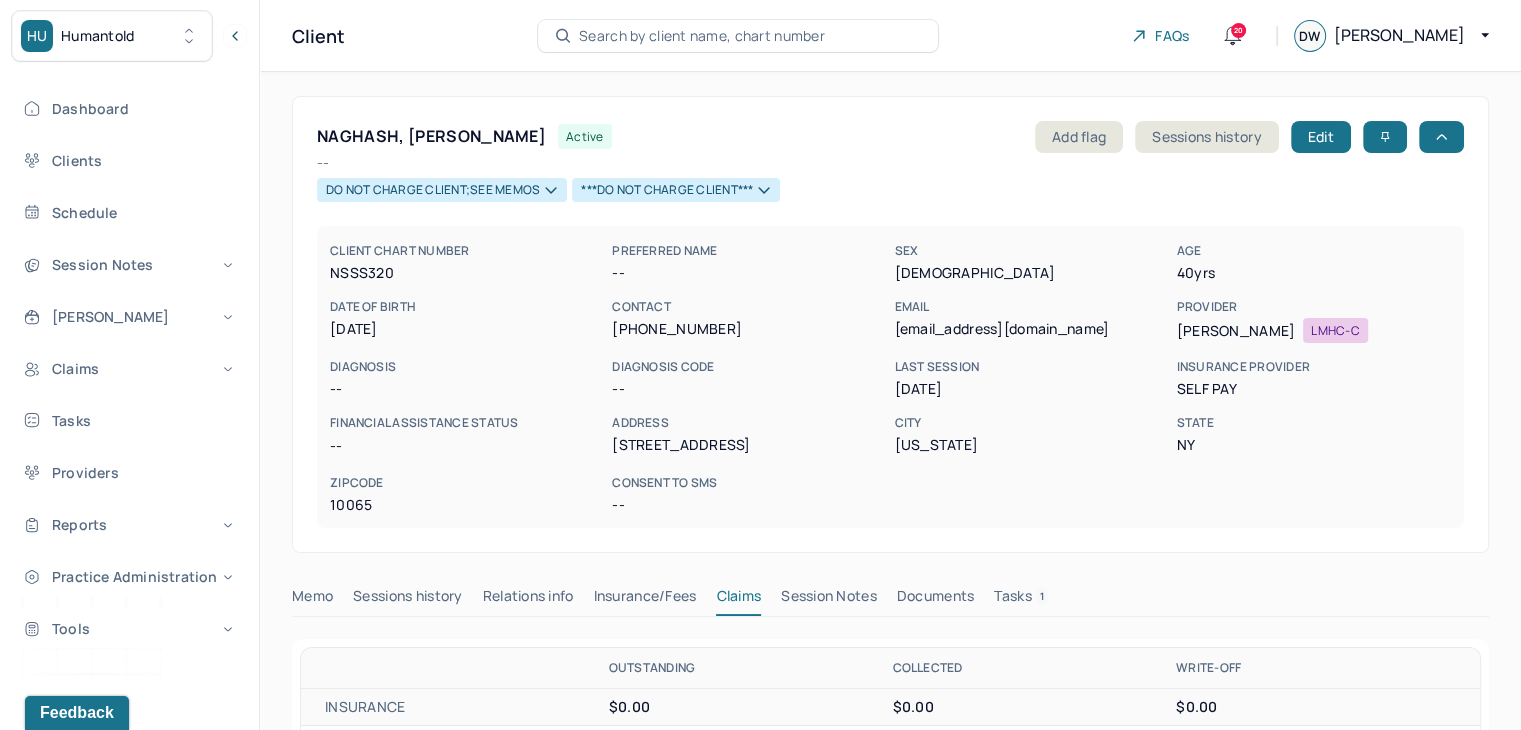 click on "Search by client name, chart number" at bounding box center (738, 36) 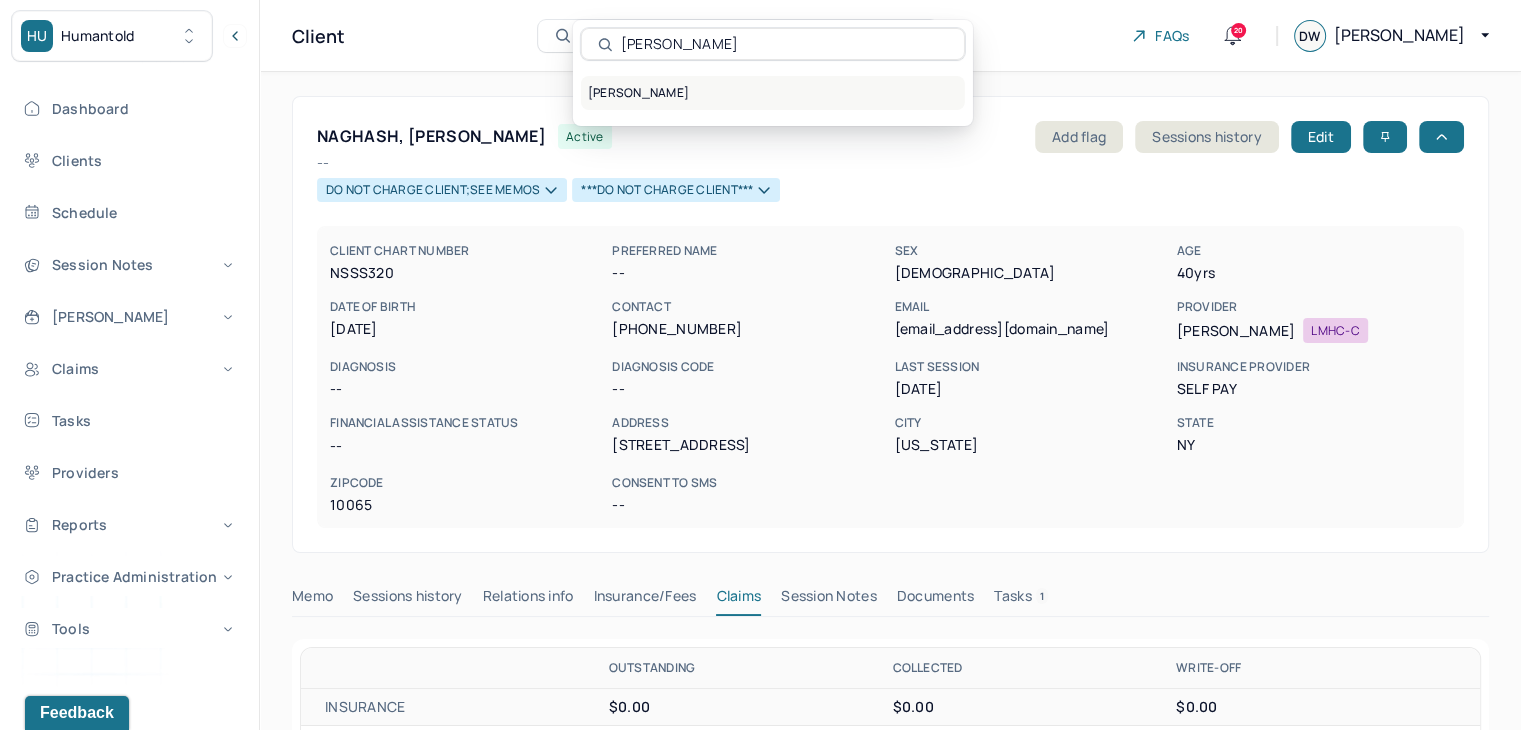 type on "[PERSON_NAME]" 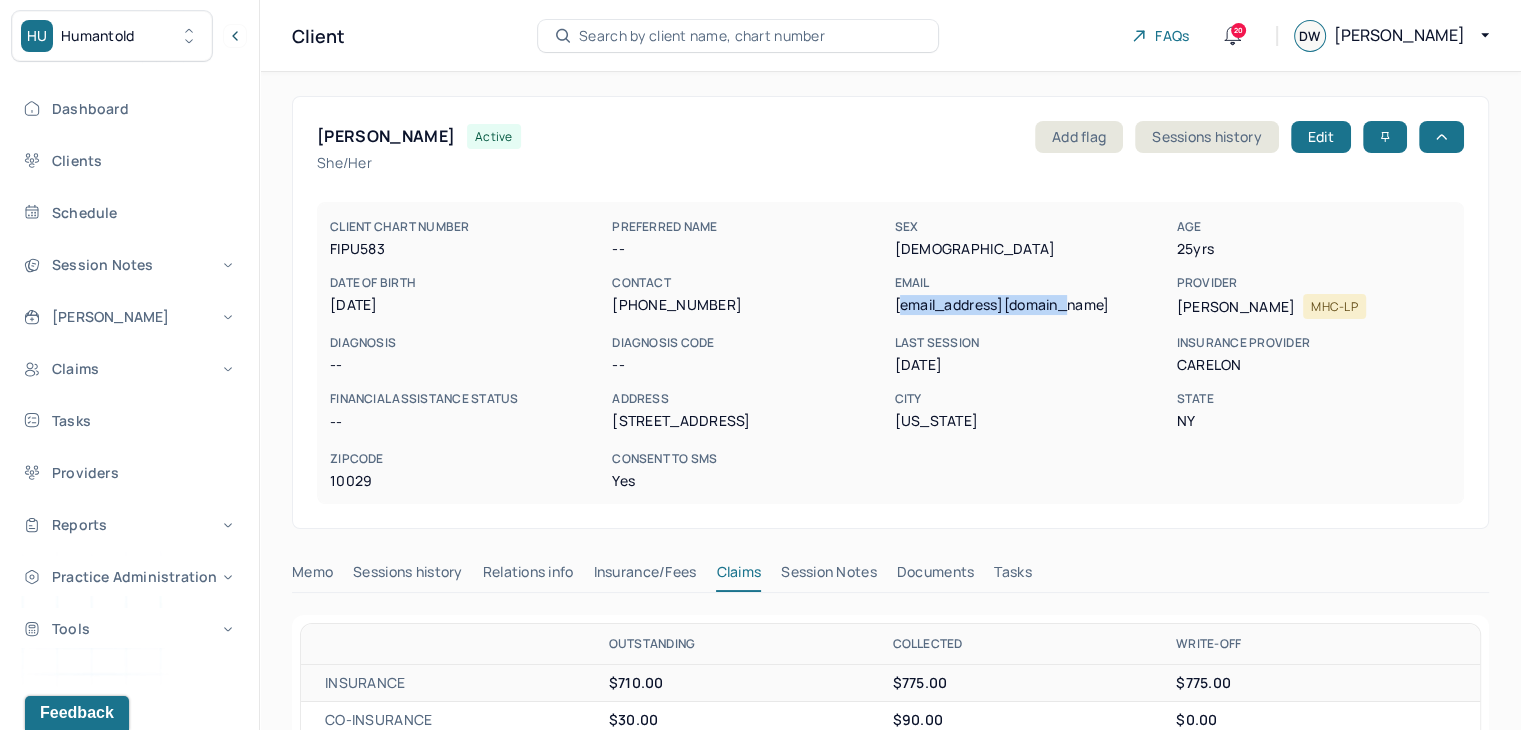 drag, startPoint x: 1064, startPoint y: 309, endPoint x: 903, endPoint y: 309, distance: 161 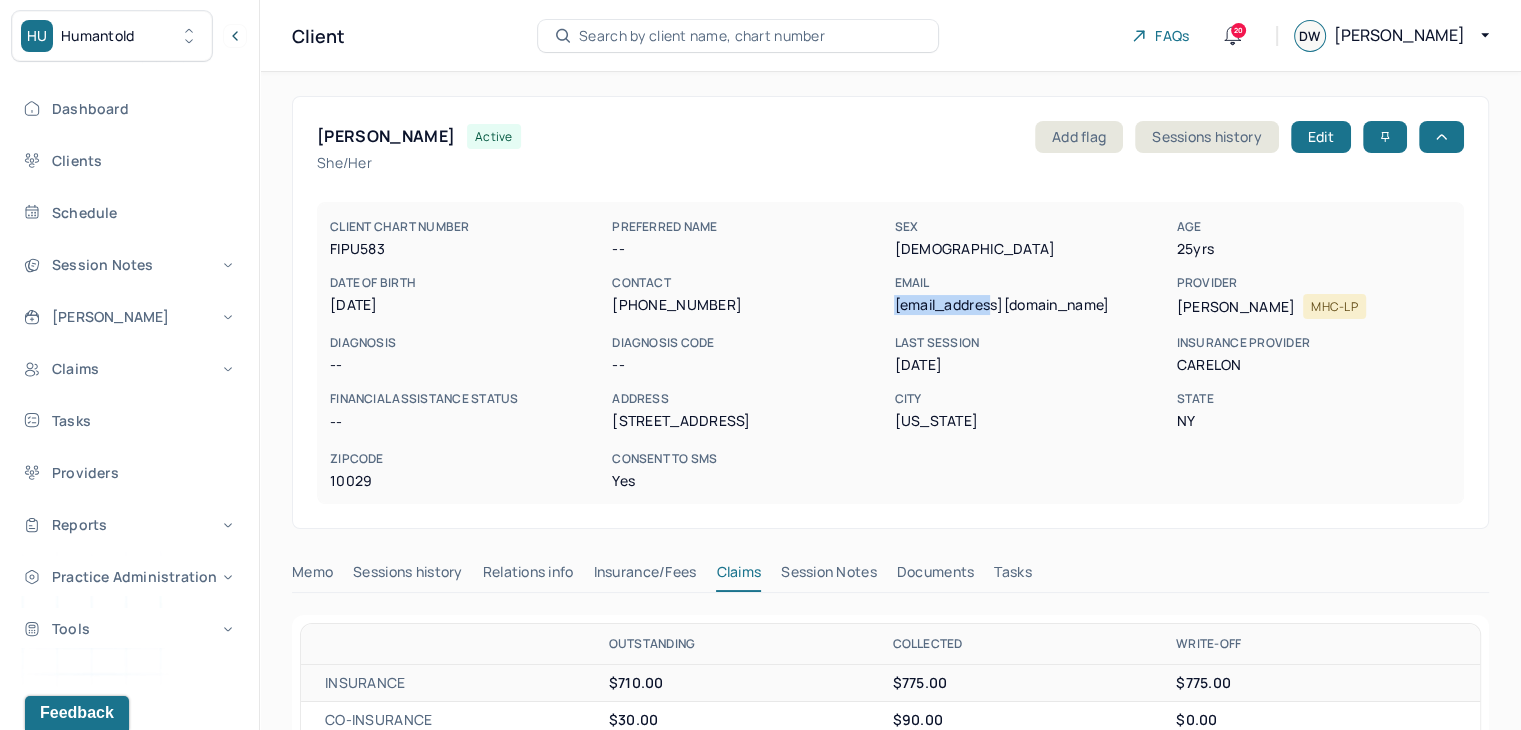 drag, startPoint x: 893, startPoint y: 307, endPoint x: 981, endPoint y: 313, distance: 88.20431 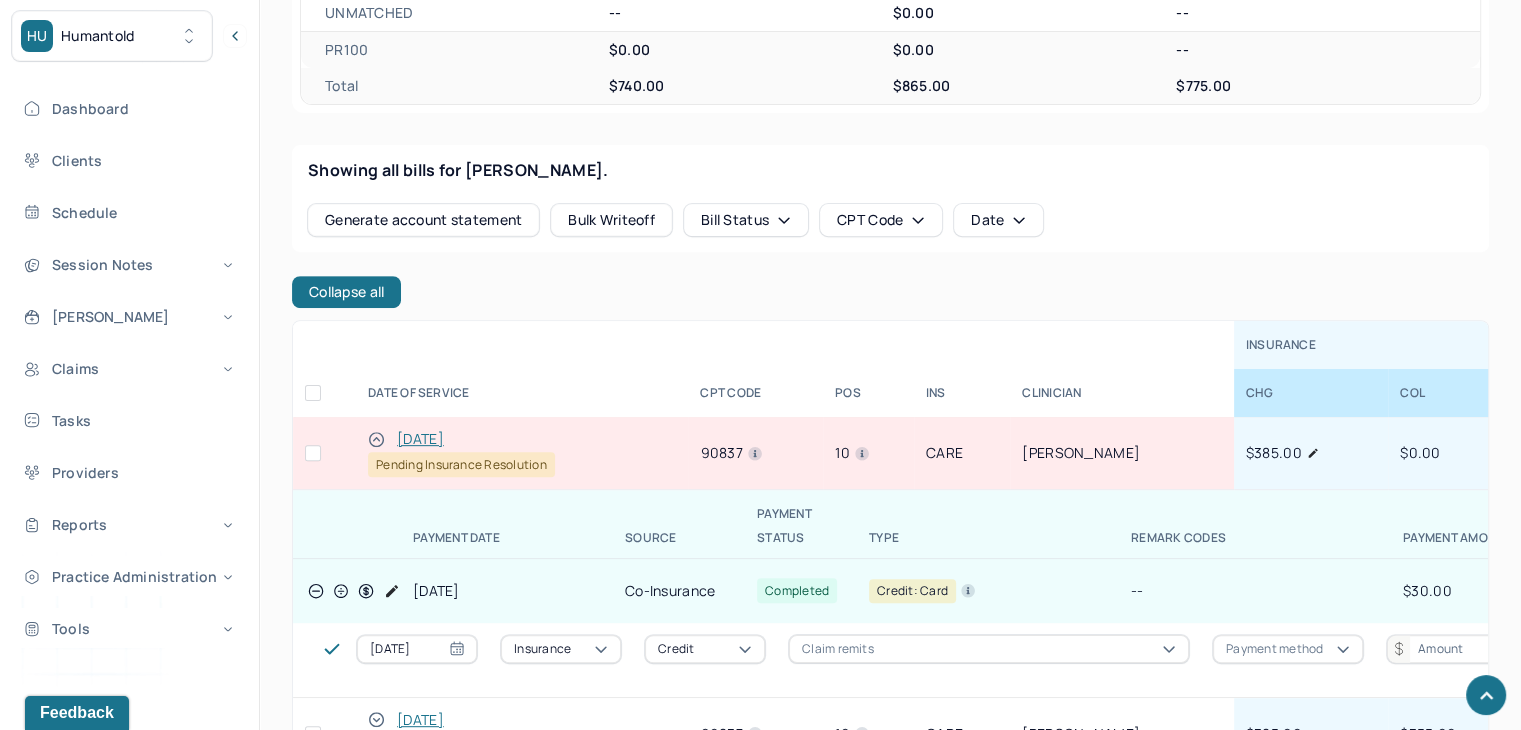 scroll, scrollTop: 700, scrollLeft: 0, axis: vertical 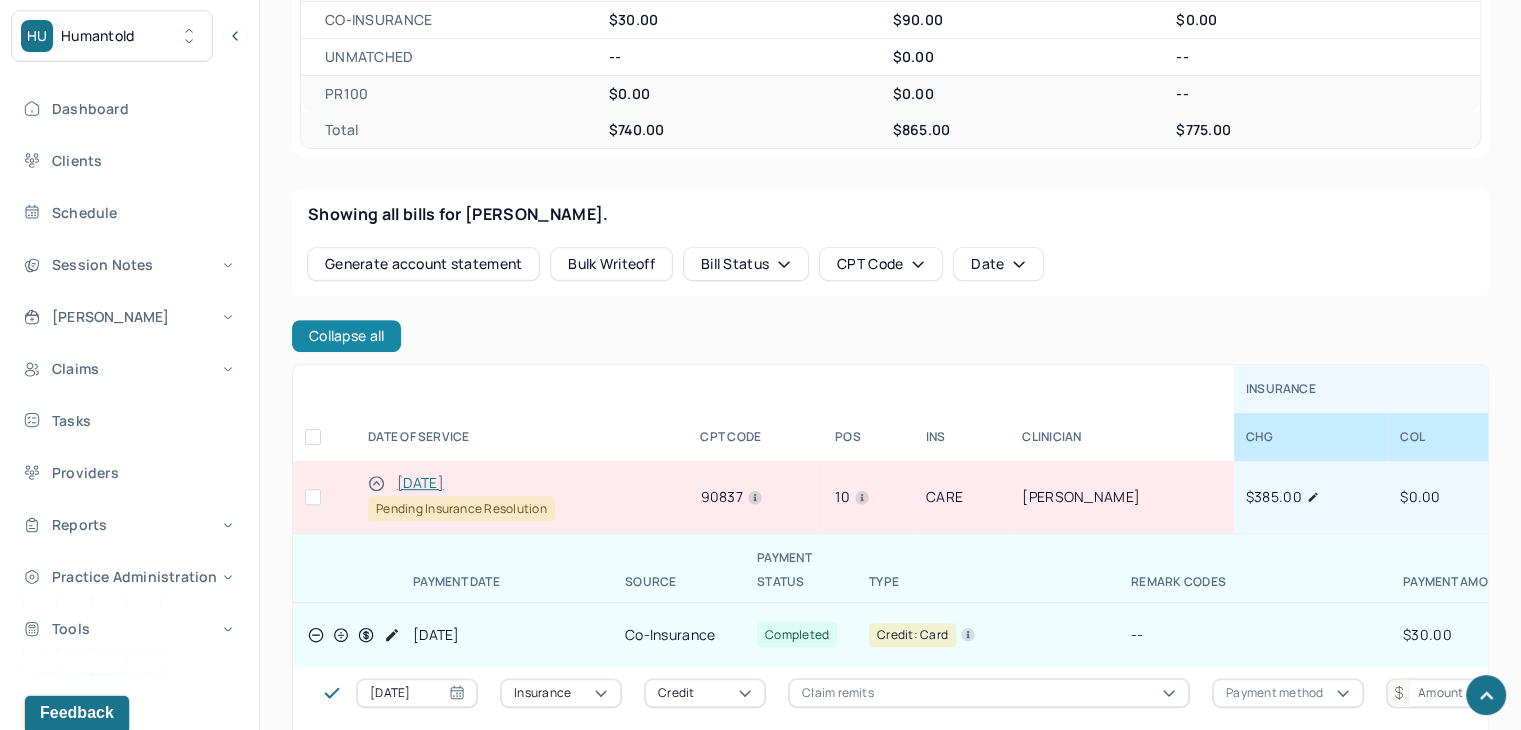 click on "Collapse all" at bounding box center [346, 336] 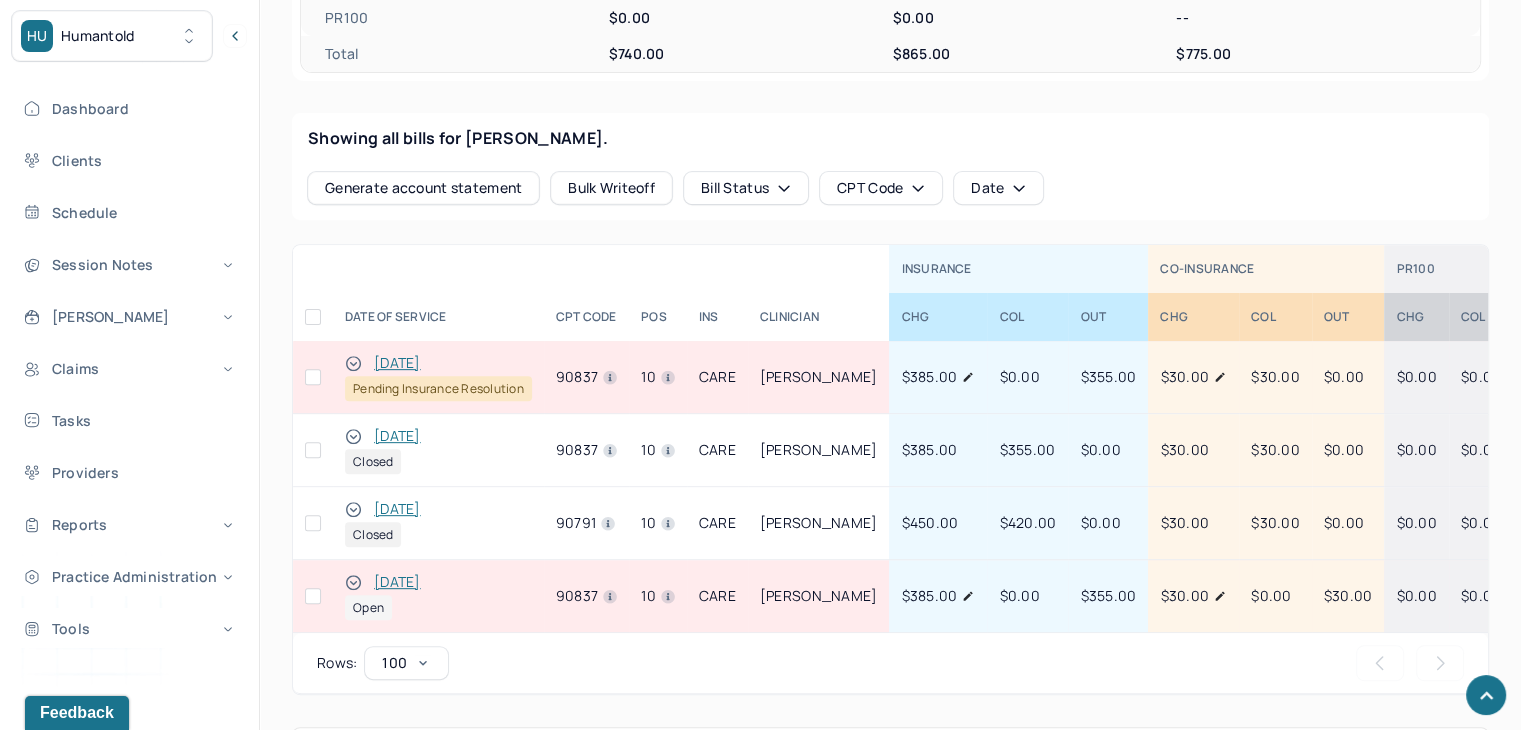 scroll, scrollTop: 900, scrollLeft: 0, axis: vertical 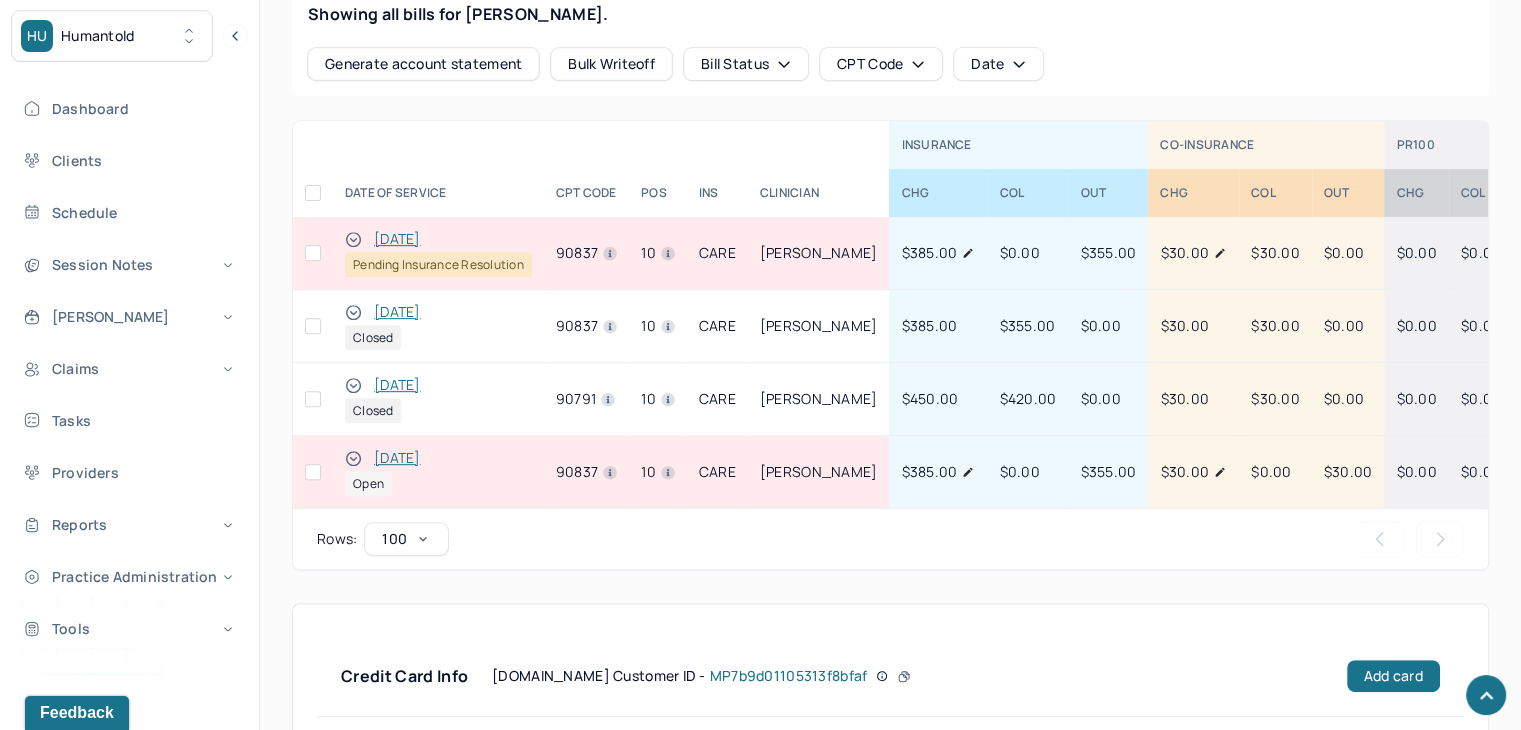 click 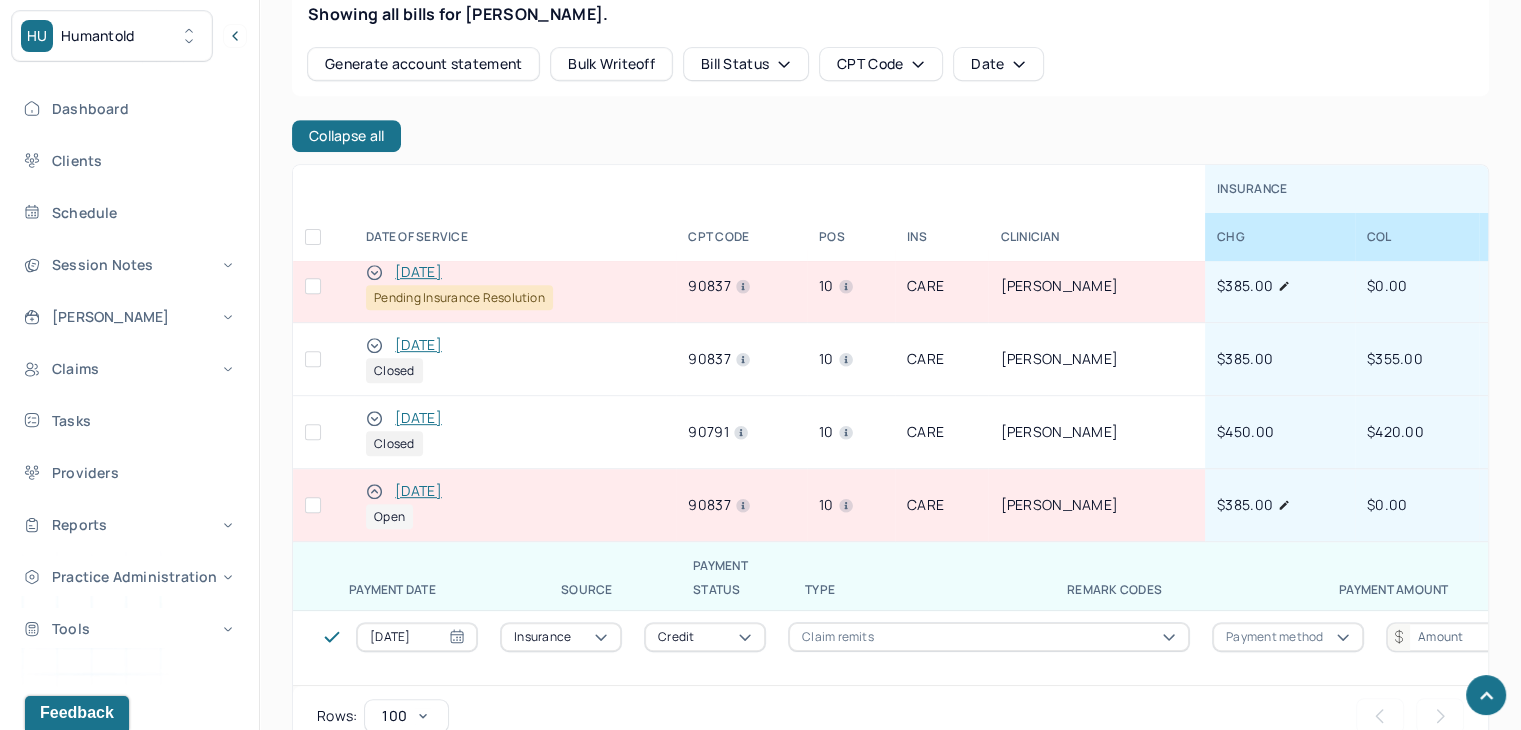 scroll, scrollTop: 0, scrollLeft: 0, axis: both 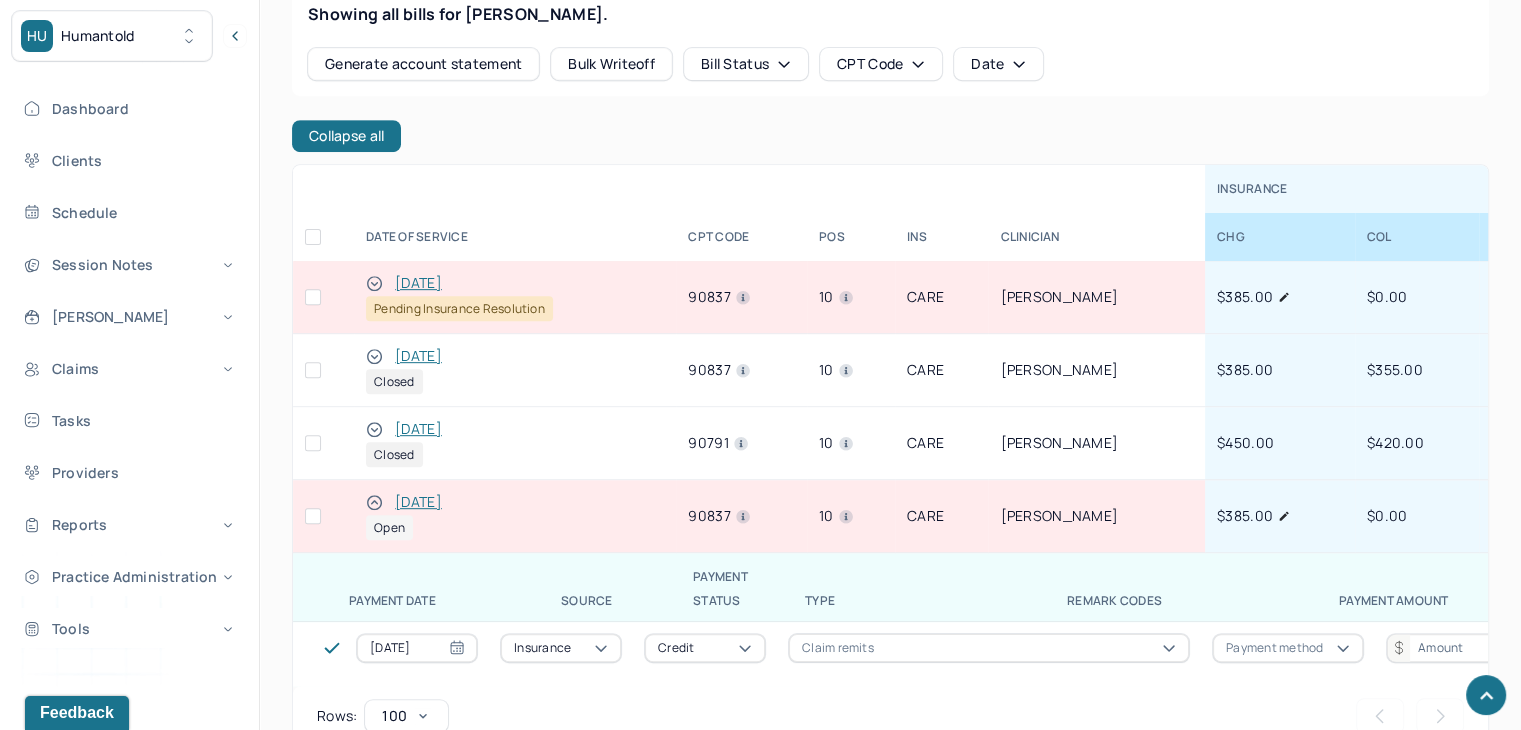 click 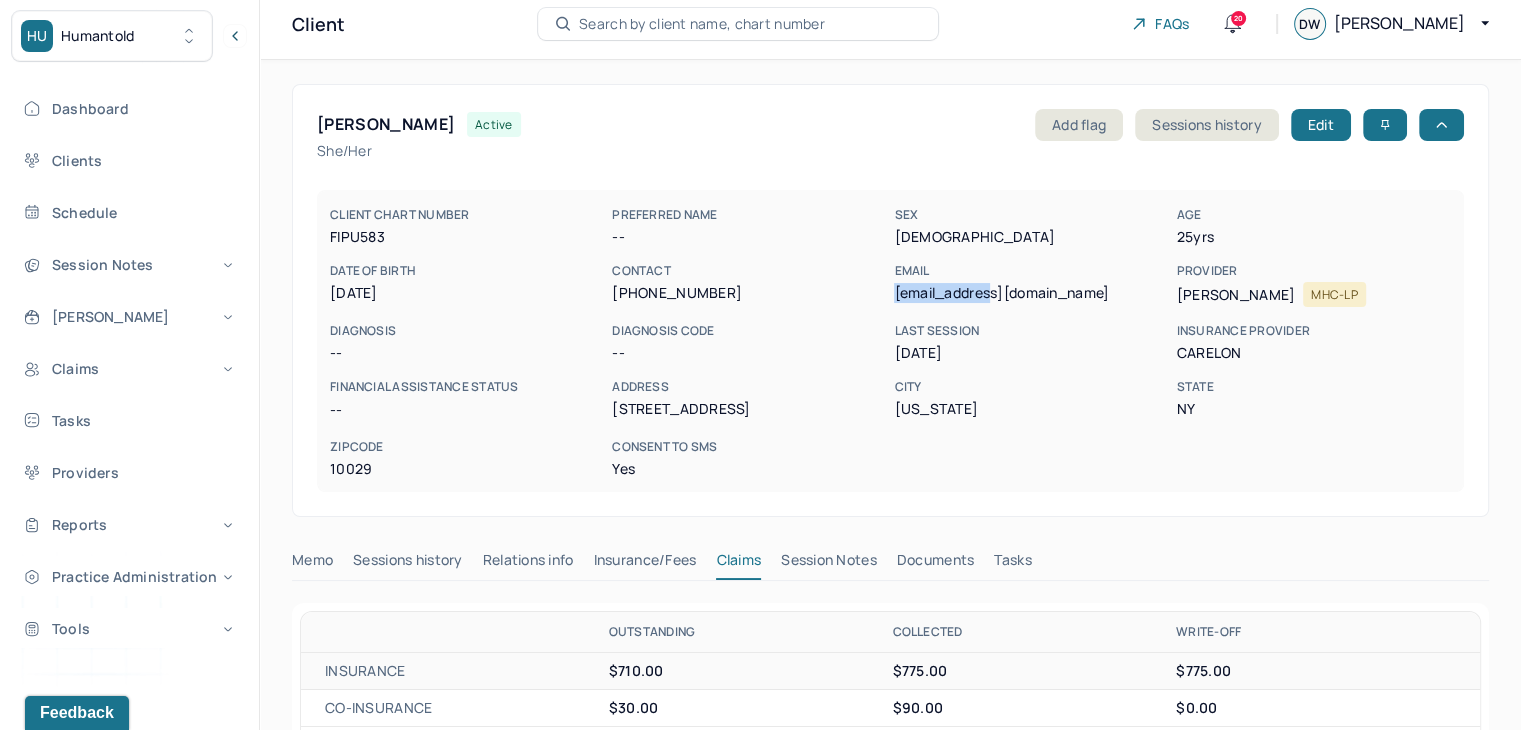 scroll, scrollTop: 0, scrollLeft: 0, axis: both 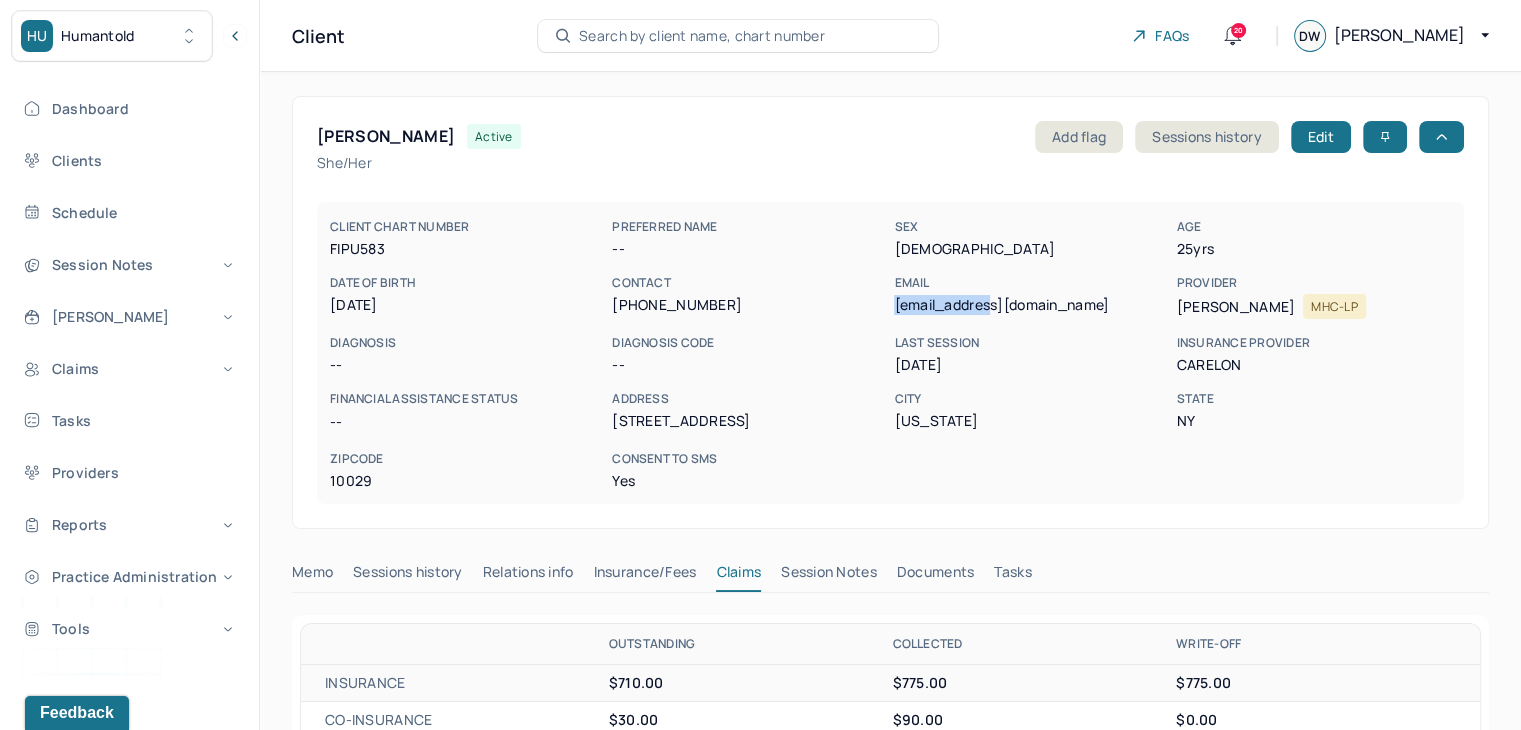 click on "Search by client name, chart number" at bounding box center [702, 36] 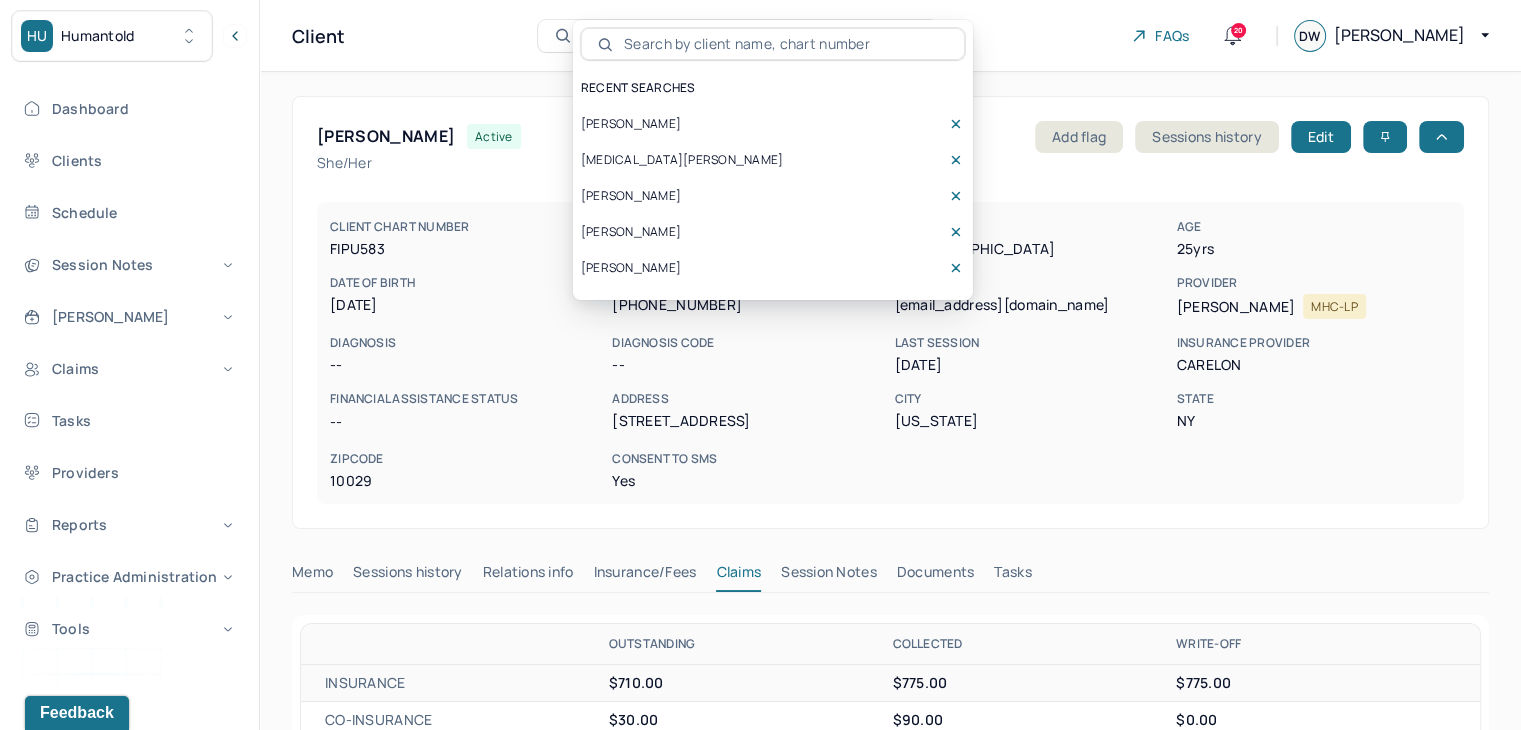 type 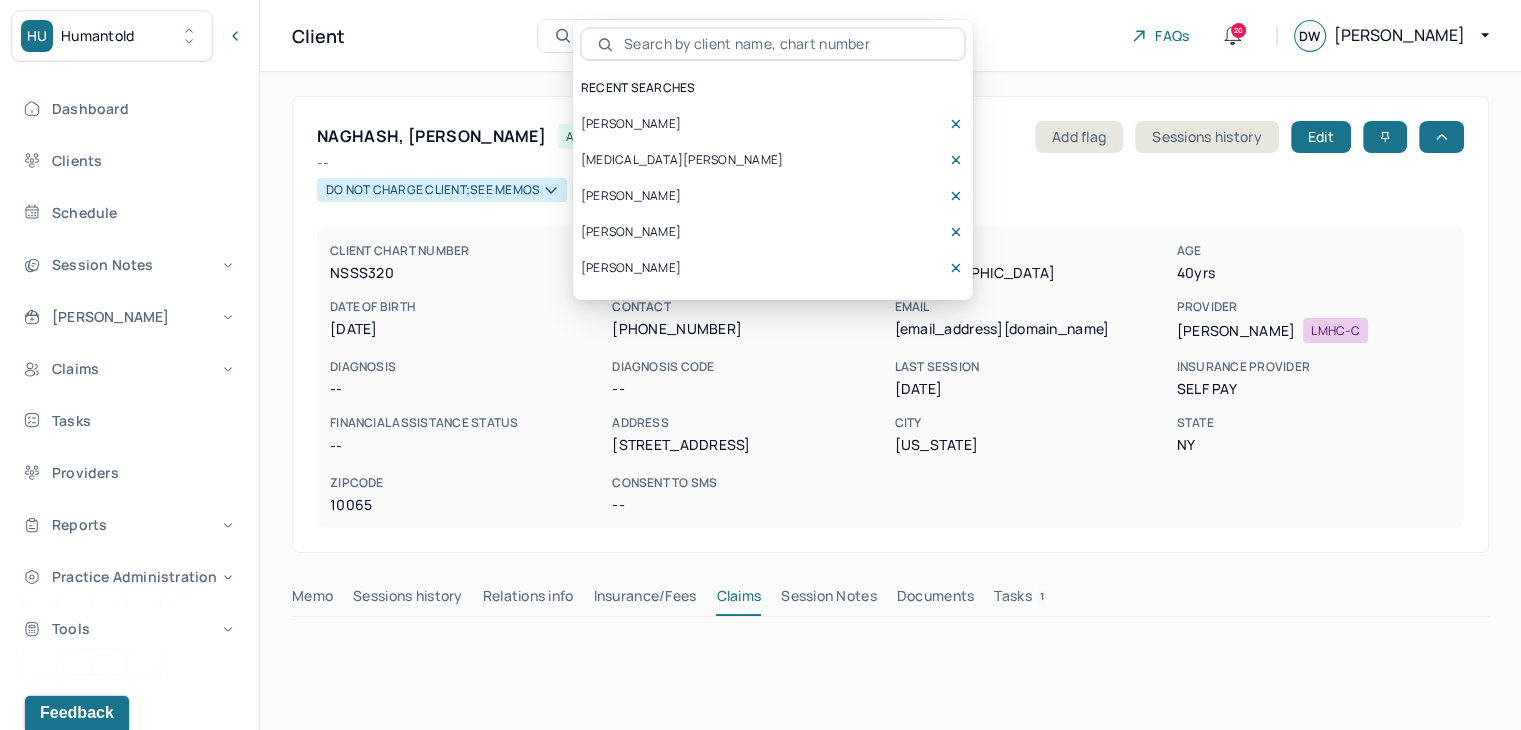click on "CLIENT CHART NUMBER NSSS320 PREFERRED NAME -- SEX [DEMOGRAPHIC_DATA] AGE [DEMOGRAPHIC_DATA]  yrs DATE OF BIRTH [DEMOGRAPHIC_DATA]  CONTACT [PHONE_NUMBER] EMAIL [EMAIL_ADDRESS][DOMAIN_NAME] PROVIDER [PERSON_NAME] LMHC-C DIAGNOSIS -- DIAGNOSIS CODE -- LAST SESSION [DATE] insurance provider Self Pay FINANCIAL ASSISTANCE STATUS -- Address [STREET_ADDRESS][US_STATE][US_STATE] Consent to Sms --" at bounding box center (890, 377) 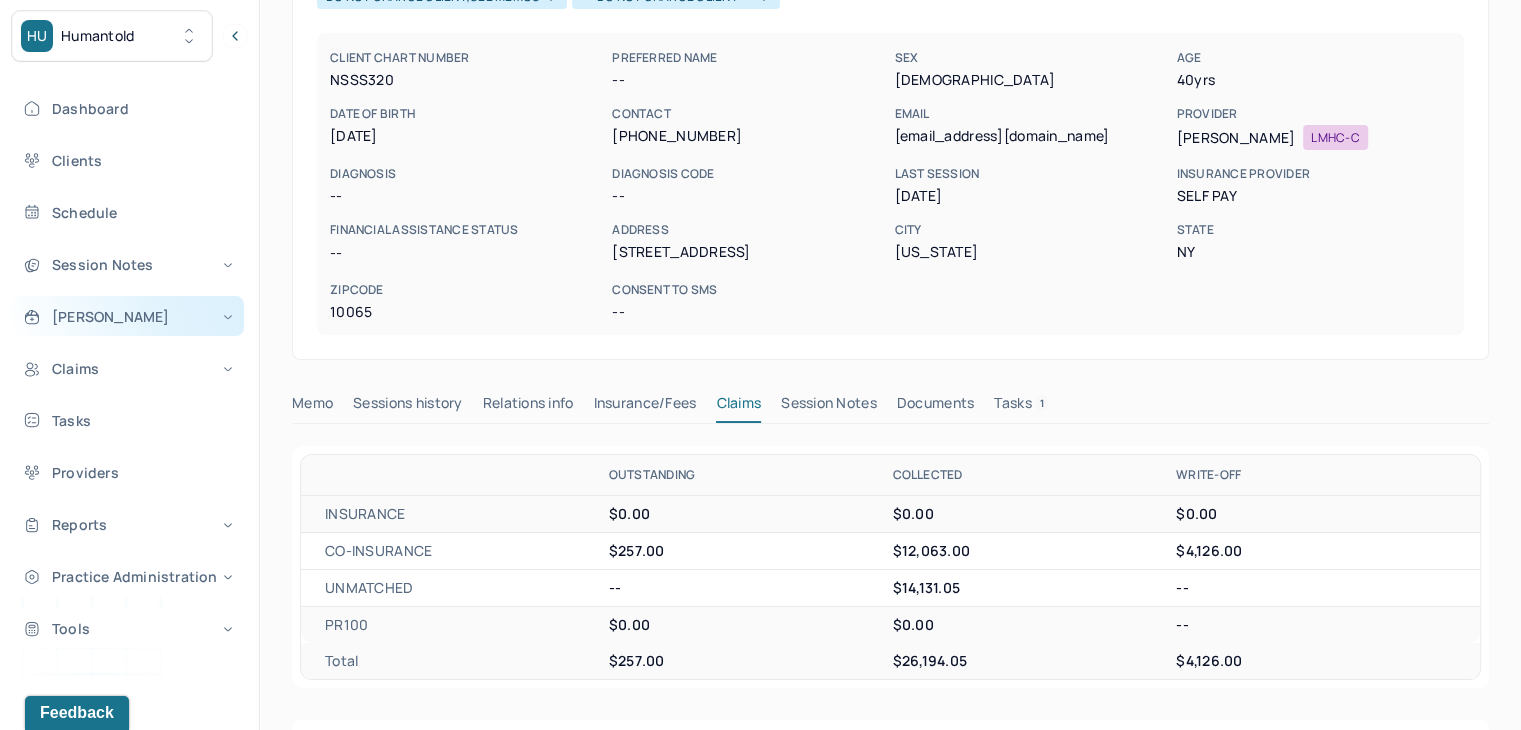 scroll, scrollTop: 0, scrollLeft: 0, axis: both 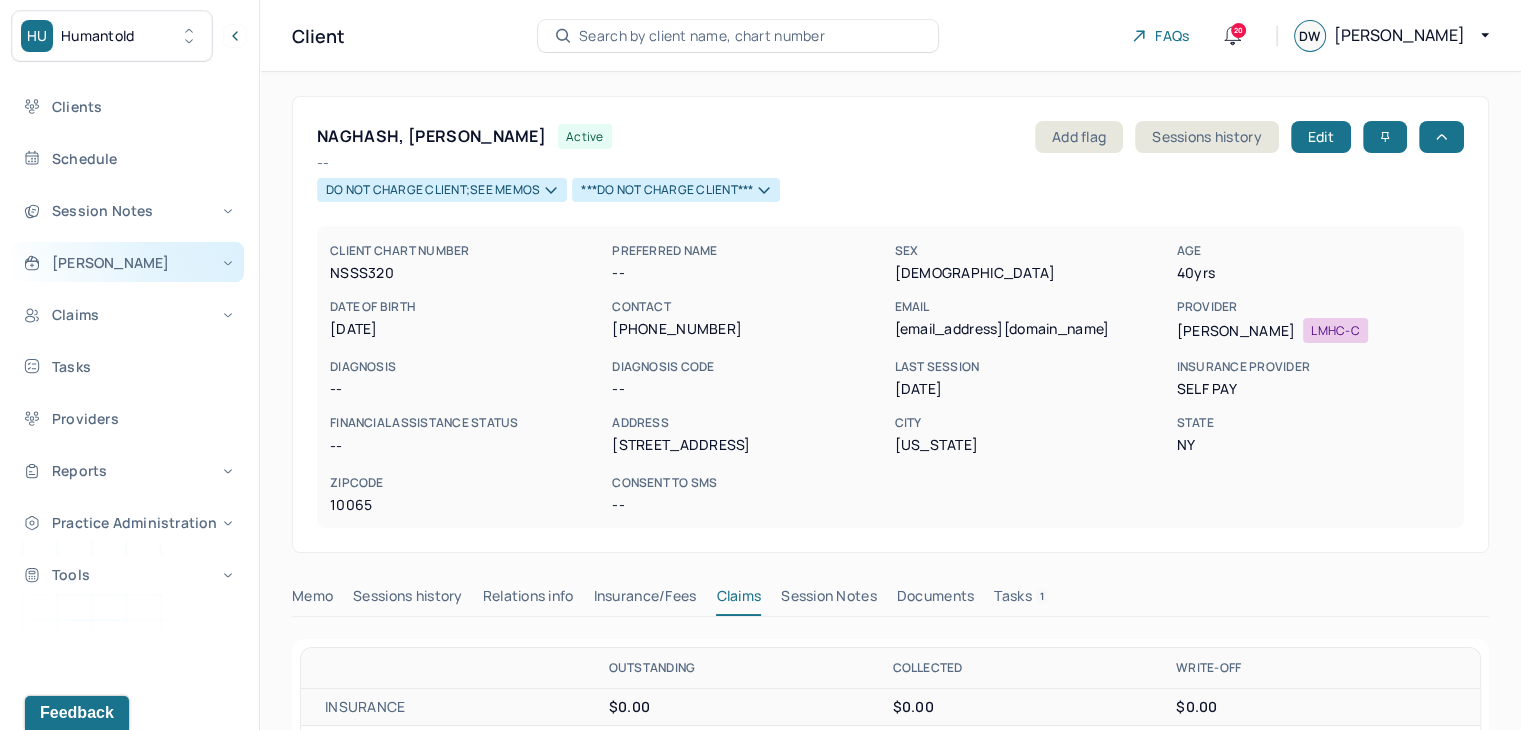 click on "[PERSON_NAME]" at bounding box center [128, 262] 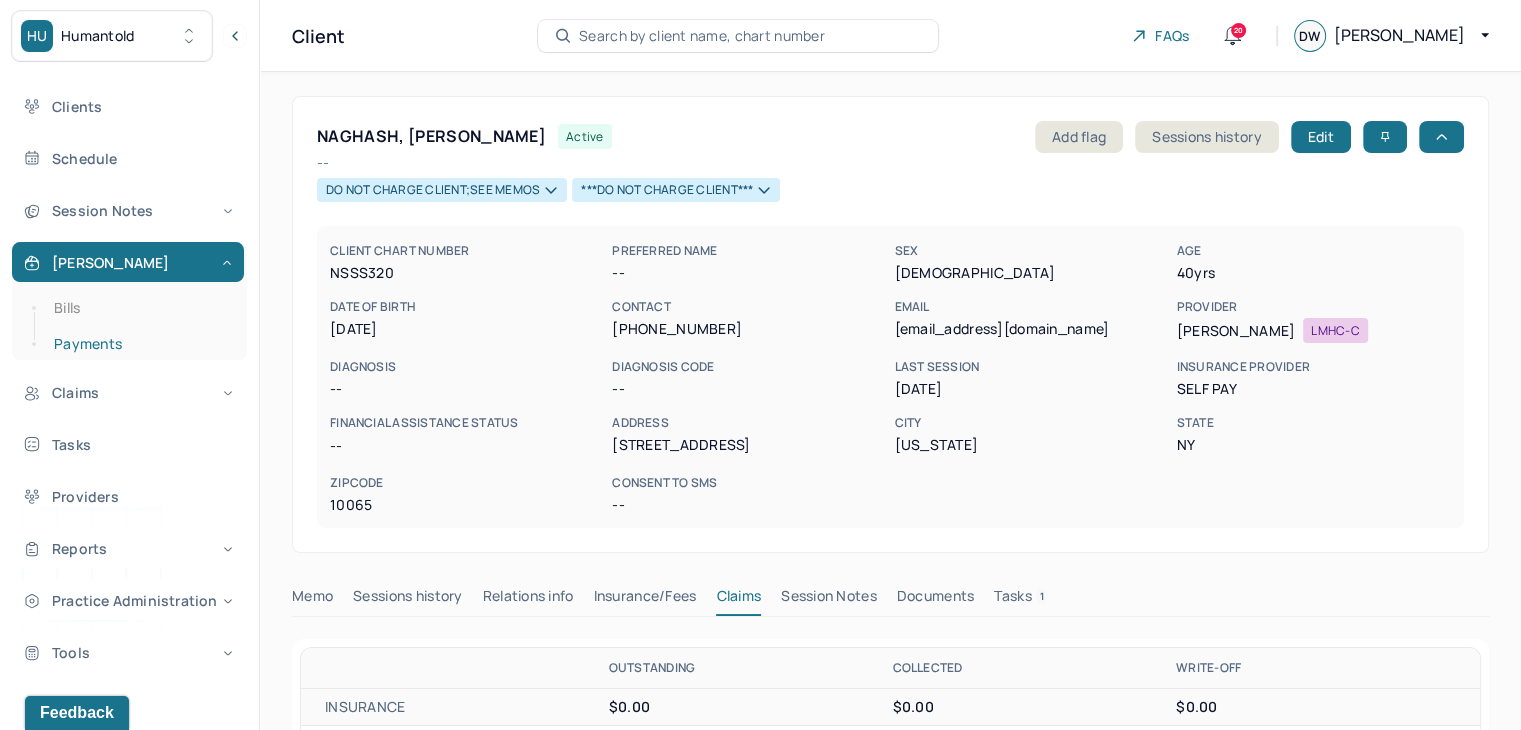click on "Payments" at bounding box center [139, 344] 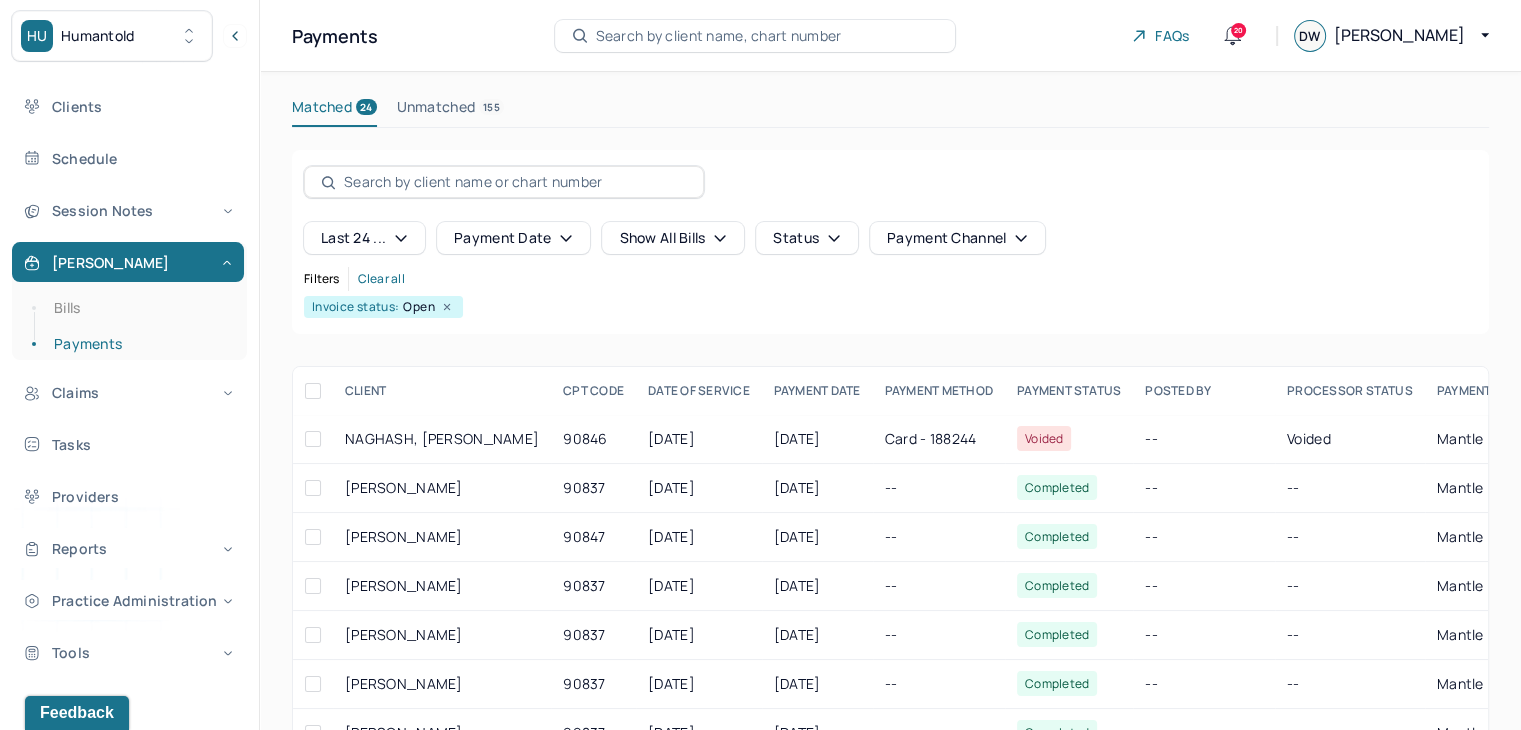 click on "Unmatched 155" at bounding box center (450, 111) 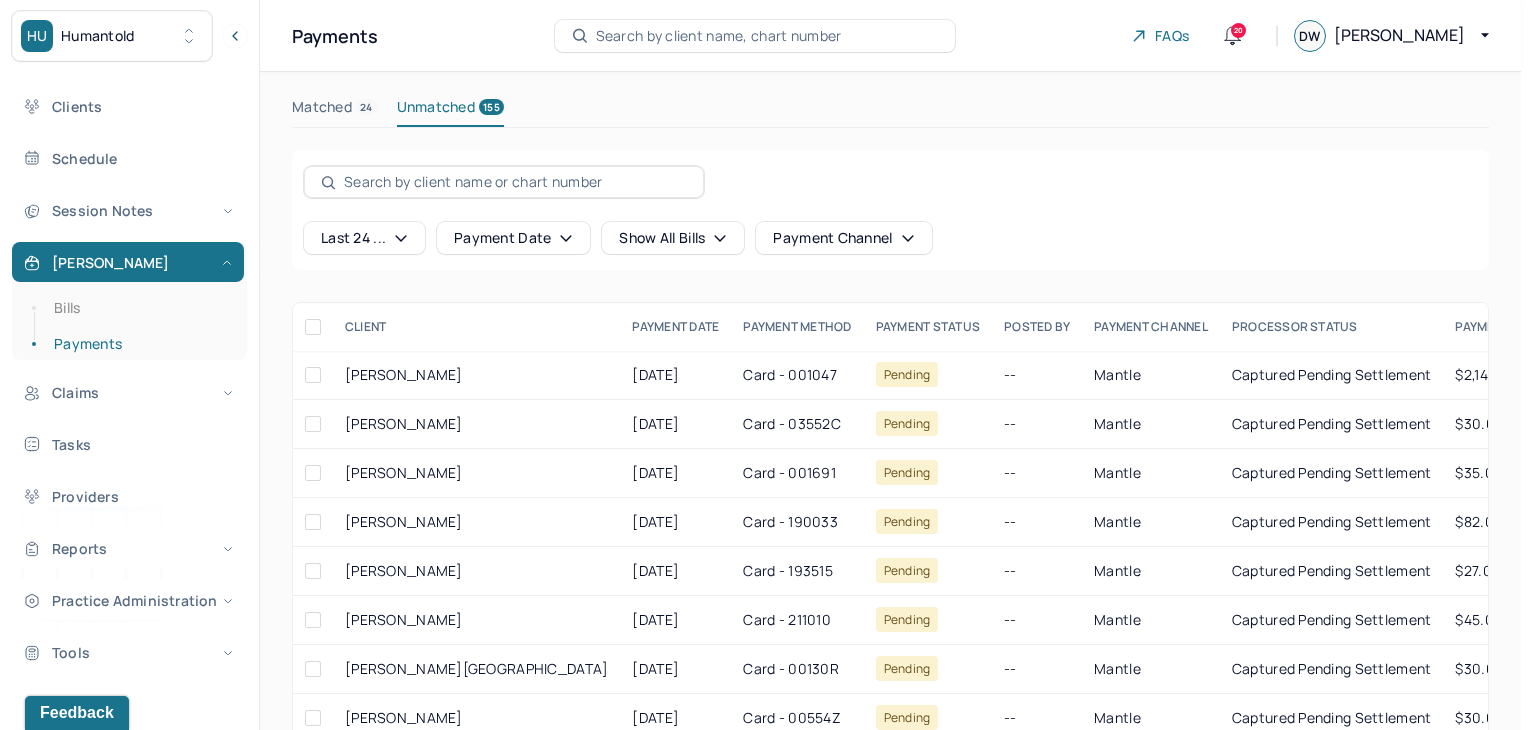click on "last 24 ..." at bounding box center [364, 238] 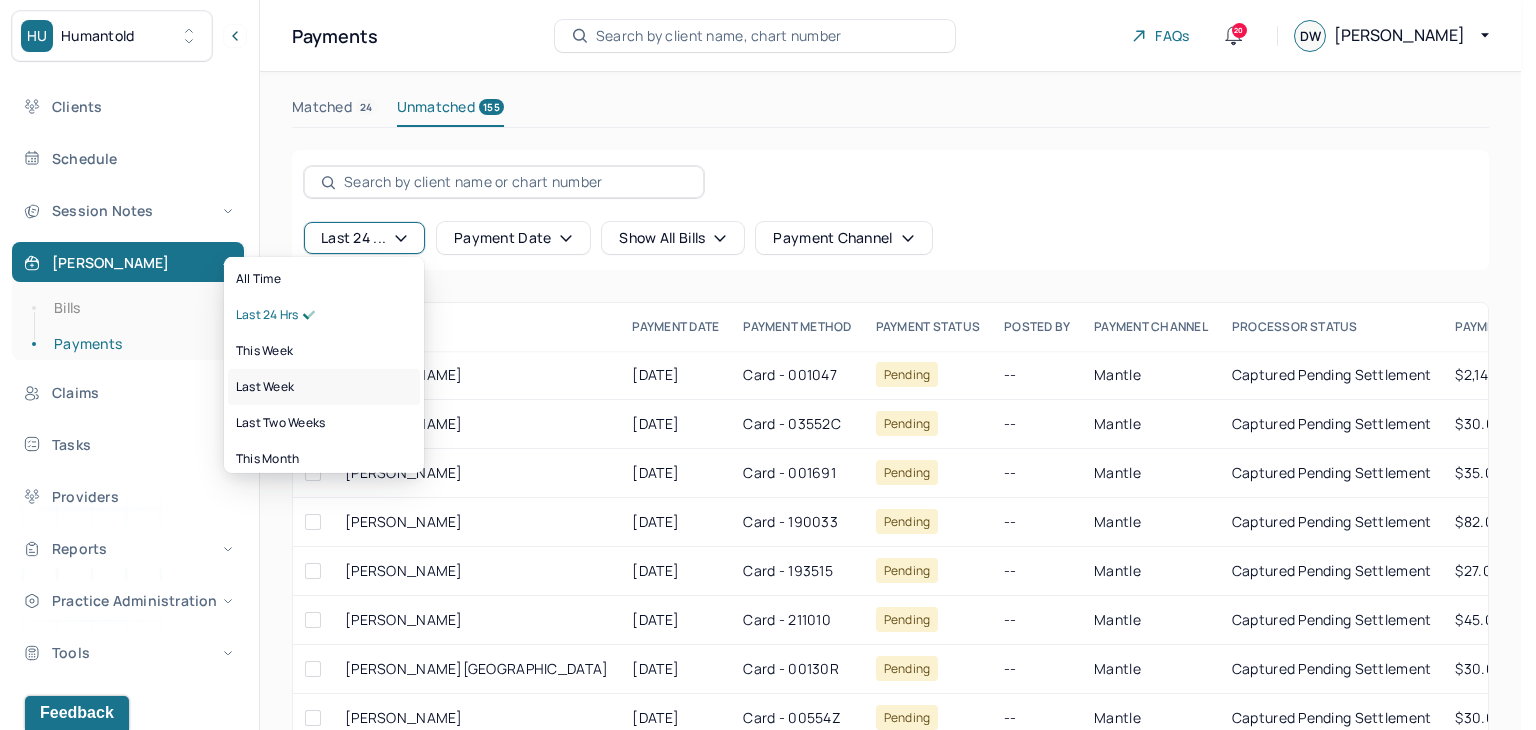 click on "last week" at bounding box center (265, 387) 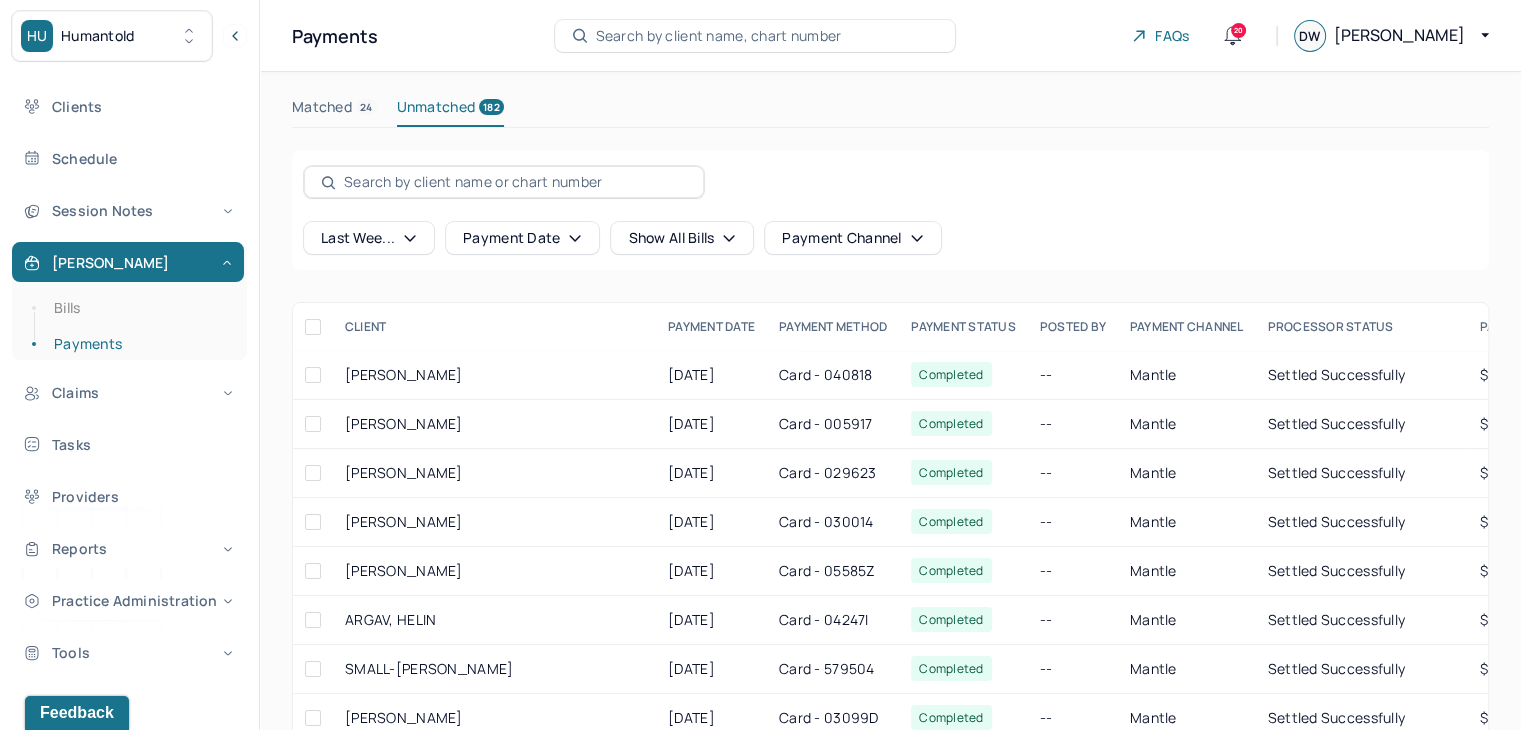 click at bounding box center (515, 182) 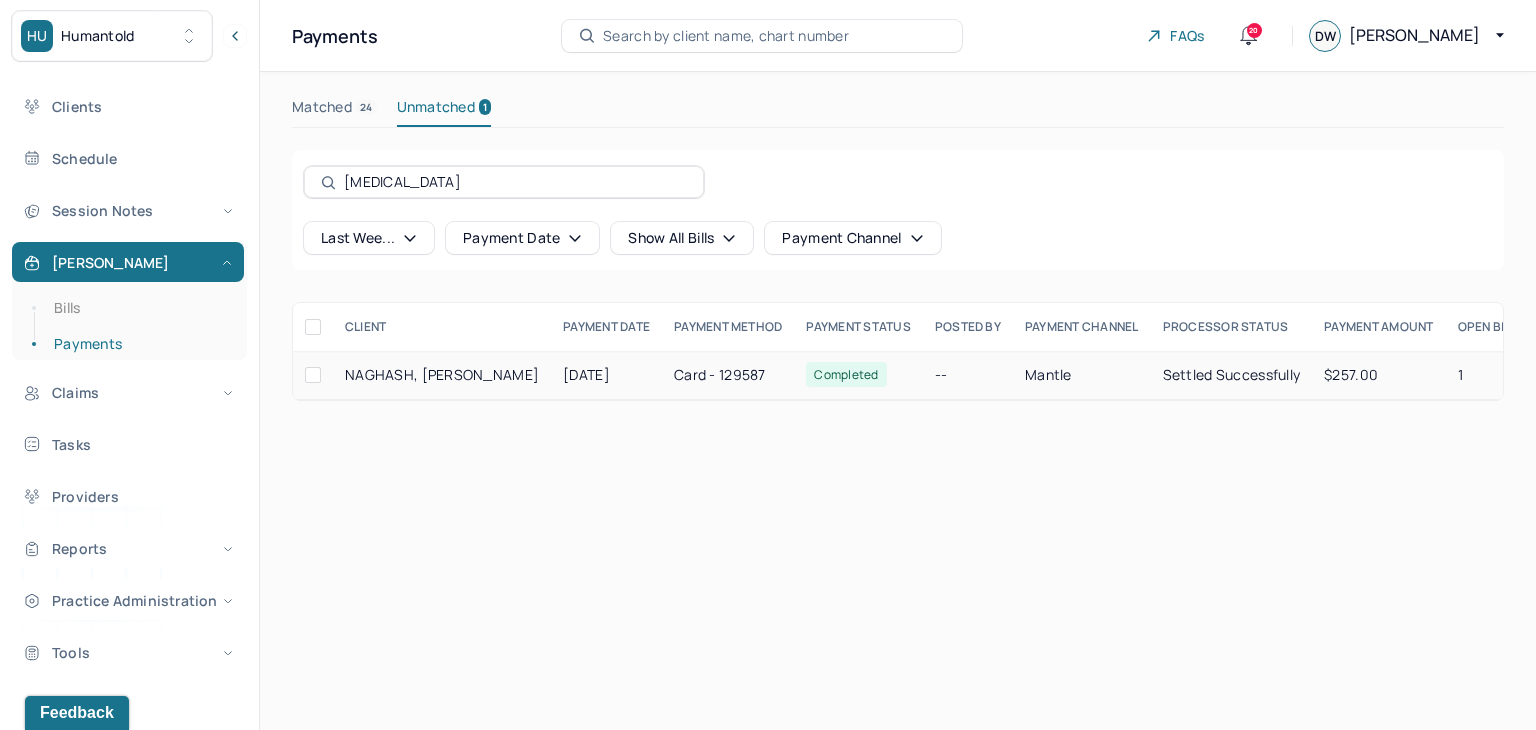 type on "[MEDICAL_DATA]" 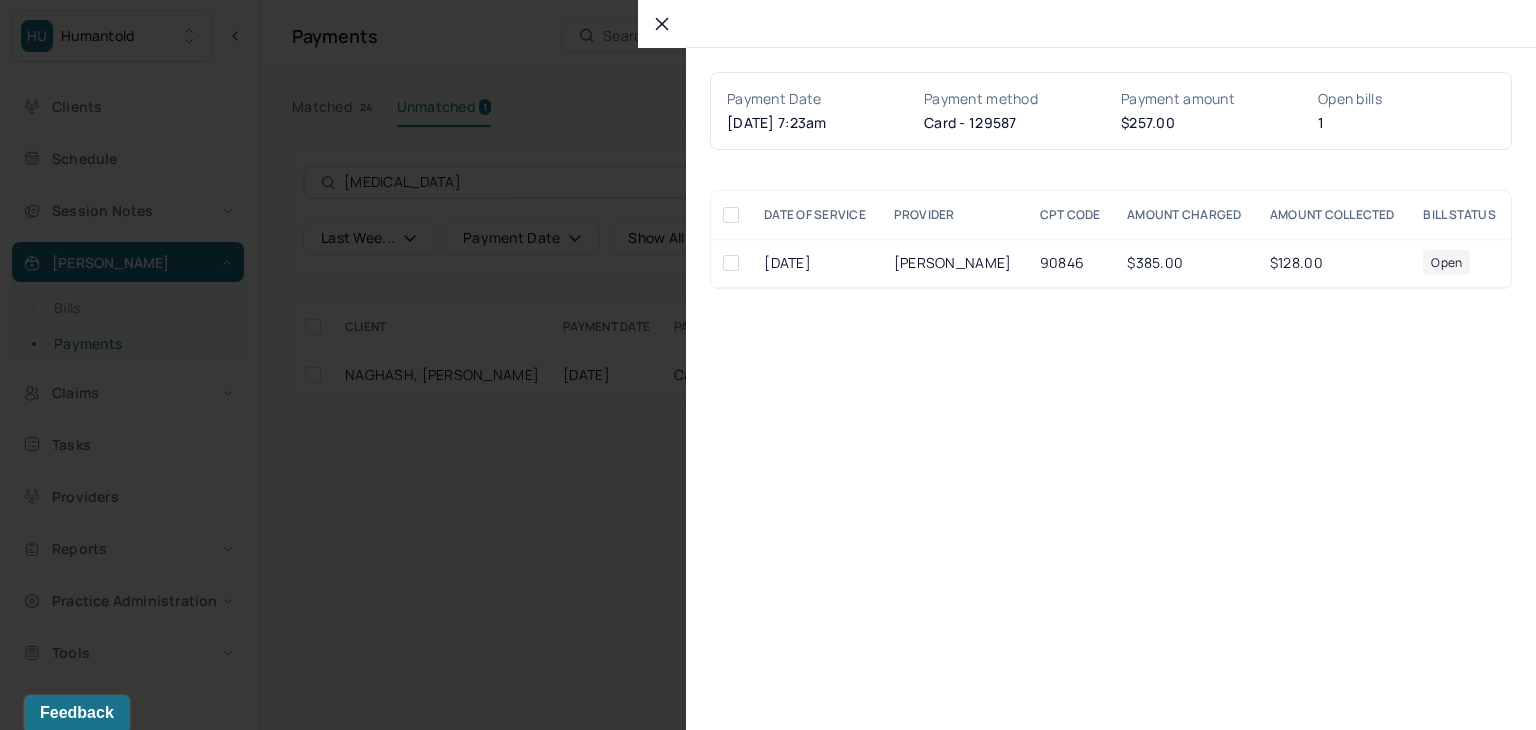 click at bounding box center (731, 263) 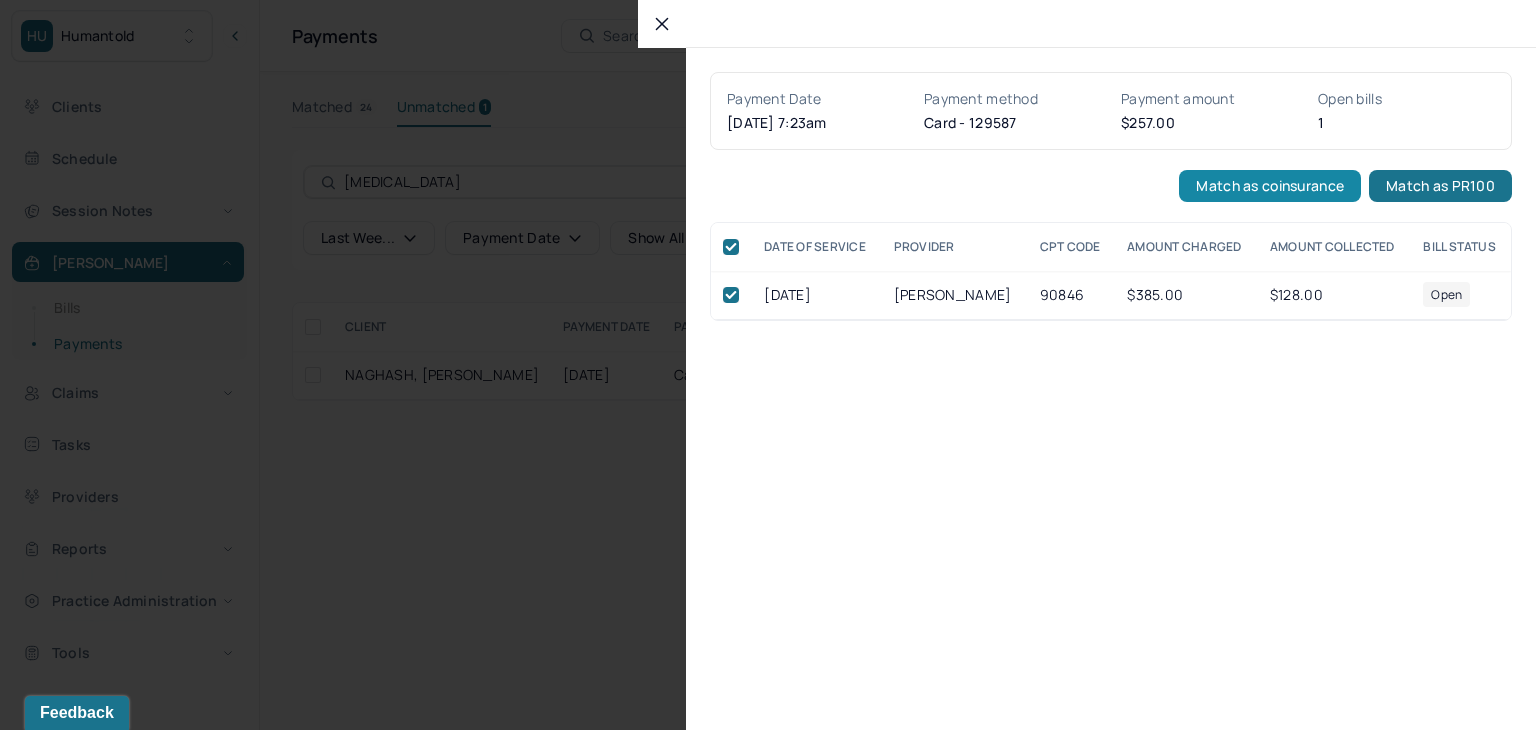 click on "Match as coinsurance" 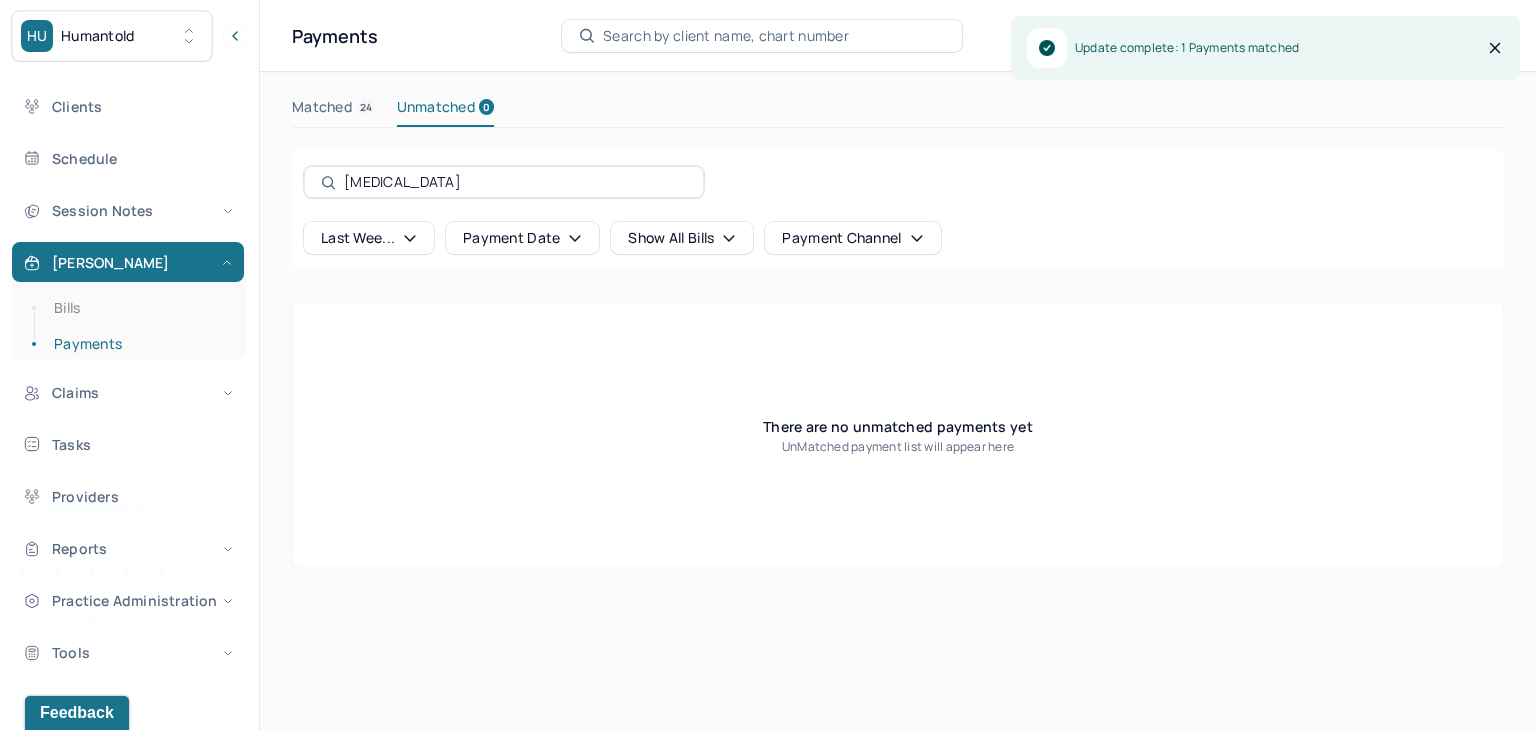 click on "Search by client name, chart number" 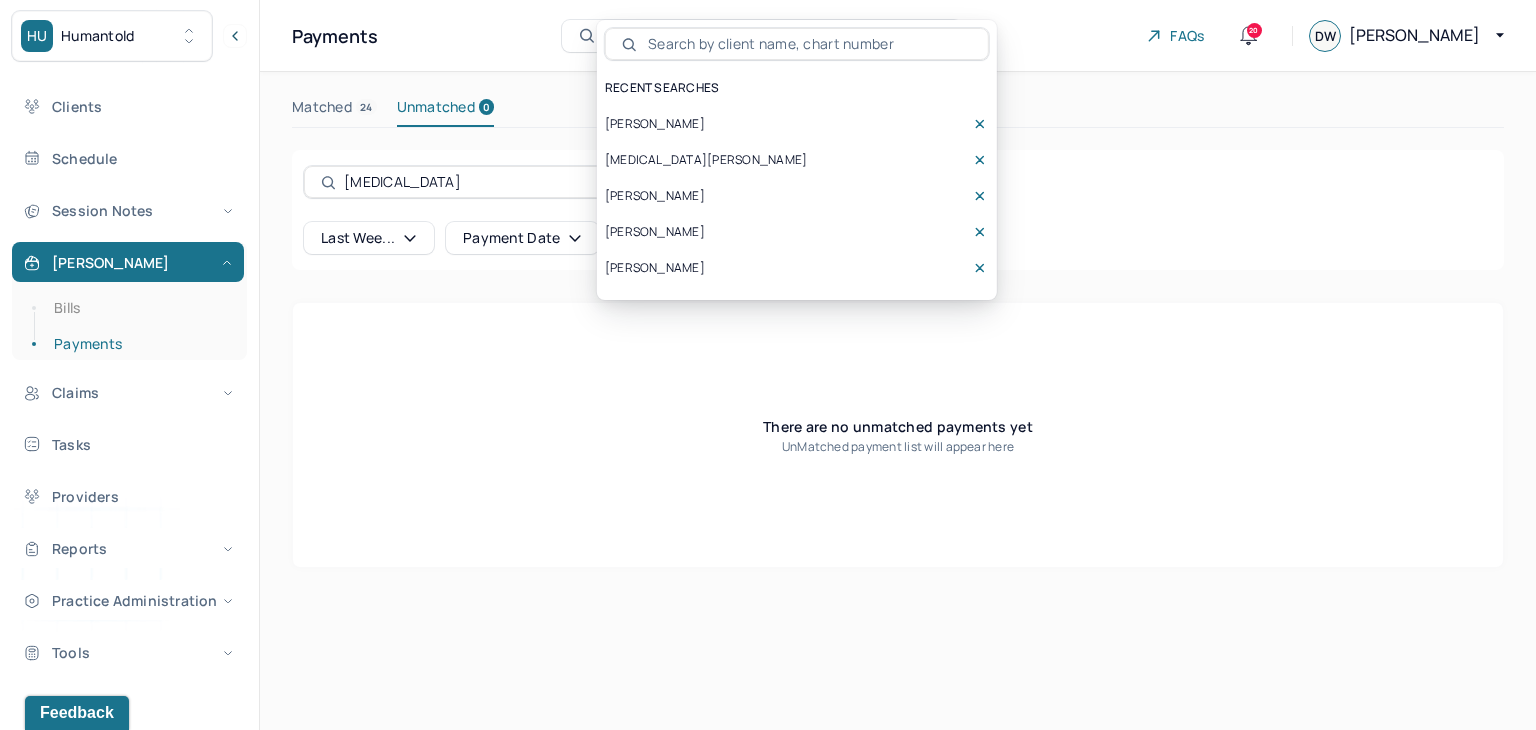 click on "[MEDICAL_DATA][PERSON_NAME]" 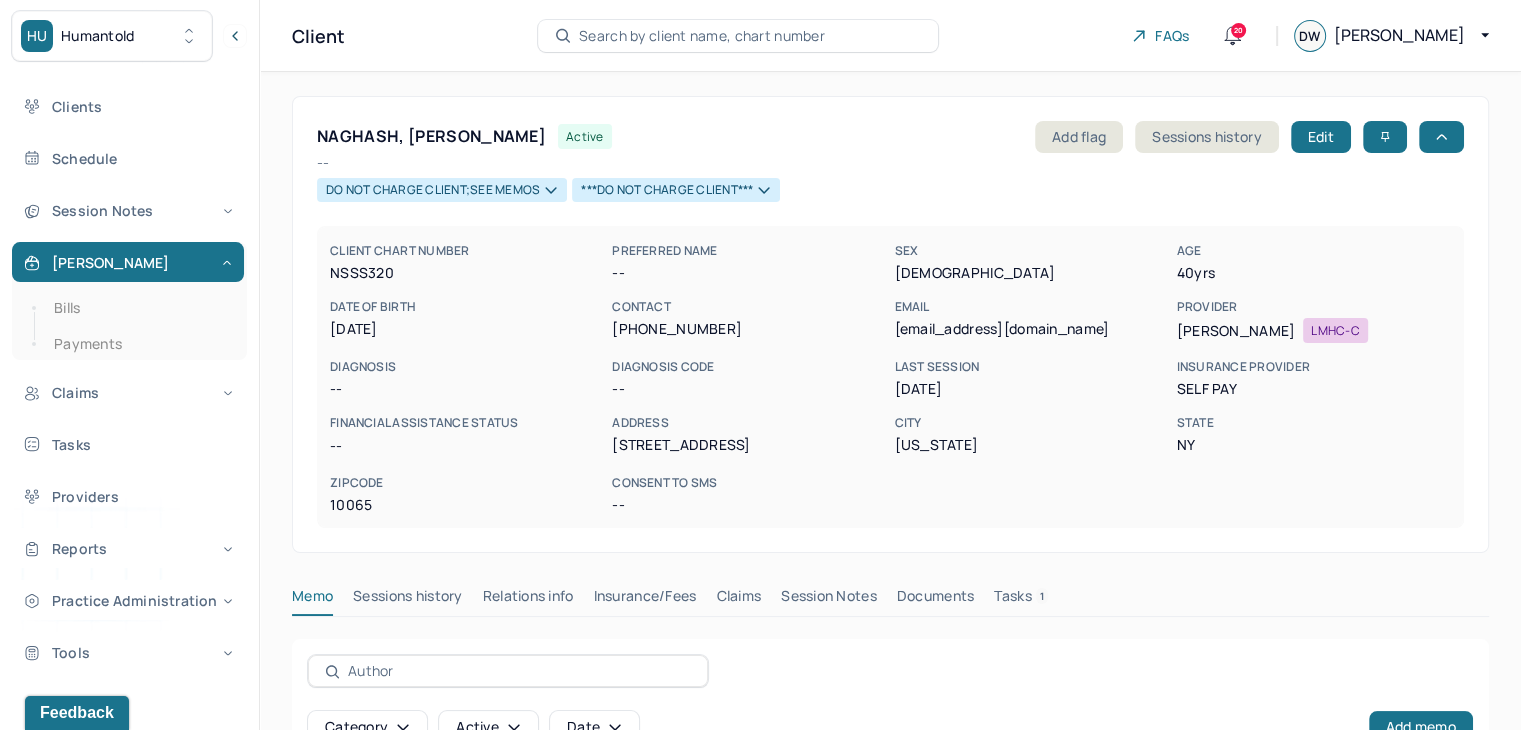 scroll, scrollTop: 500, scrollLeft: 0, axis: vertical 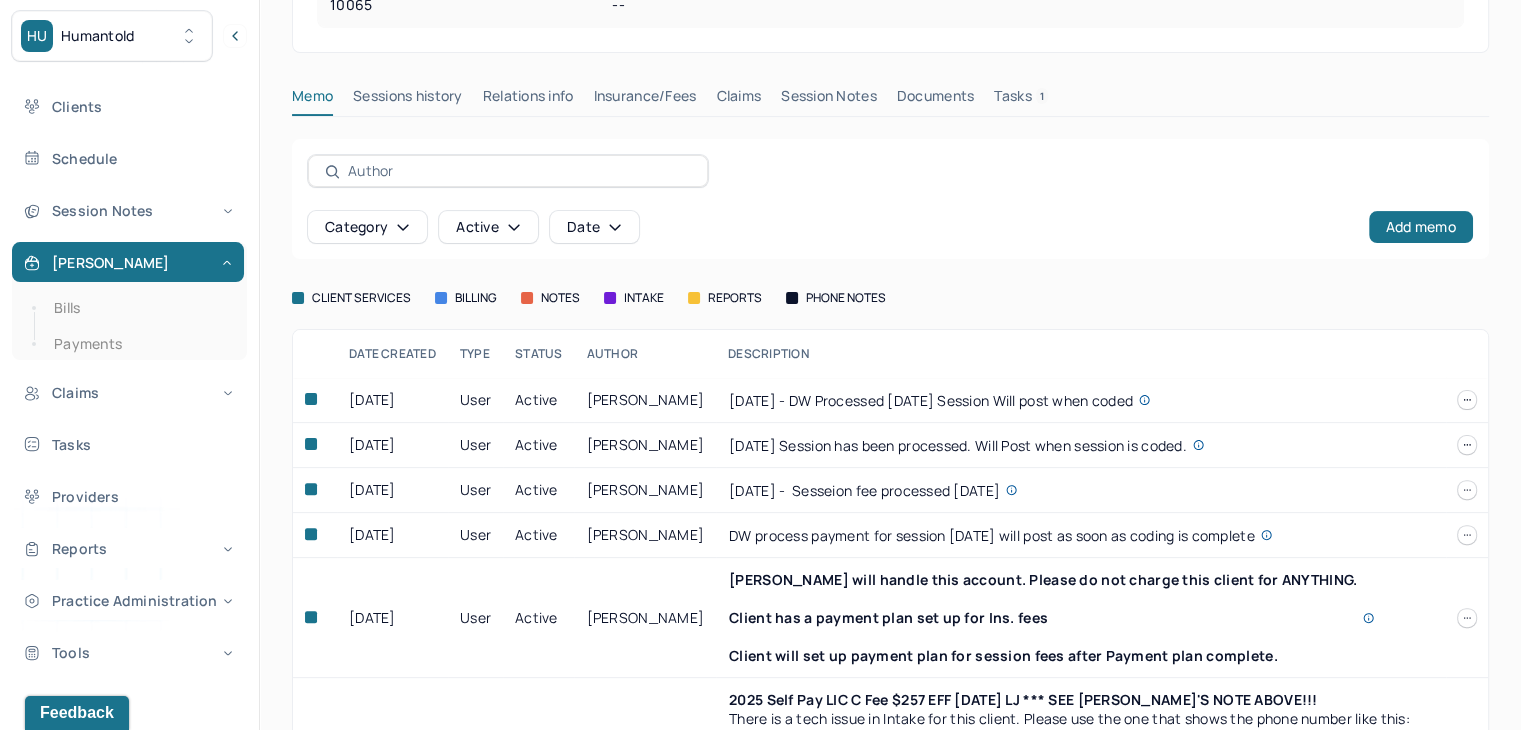 click on "Claims" 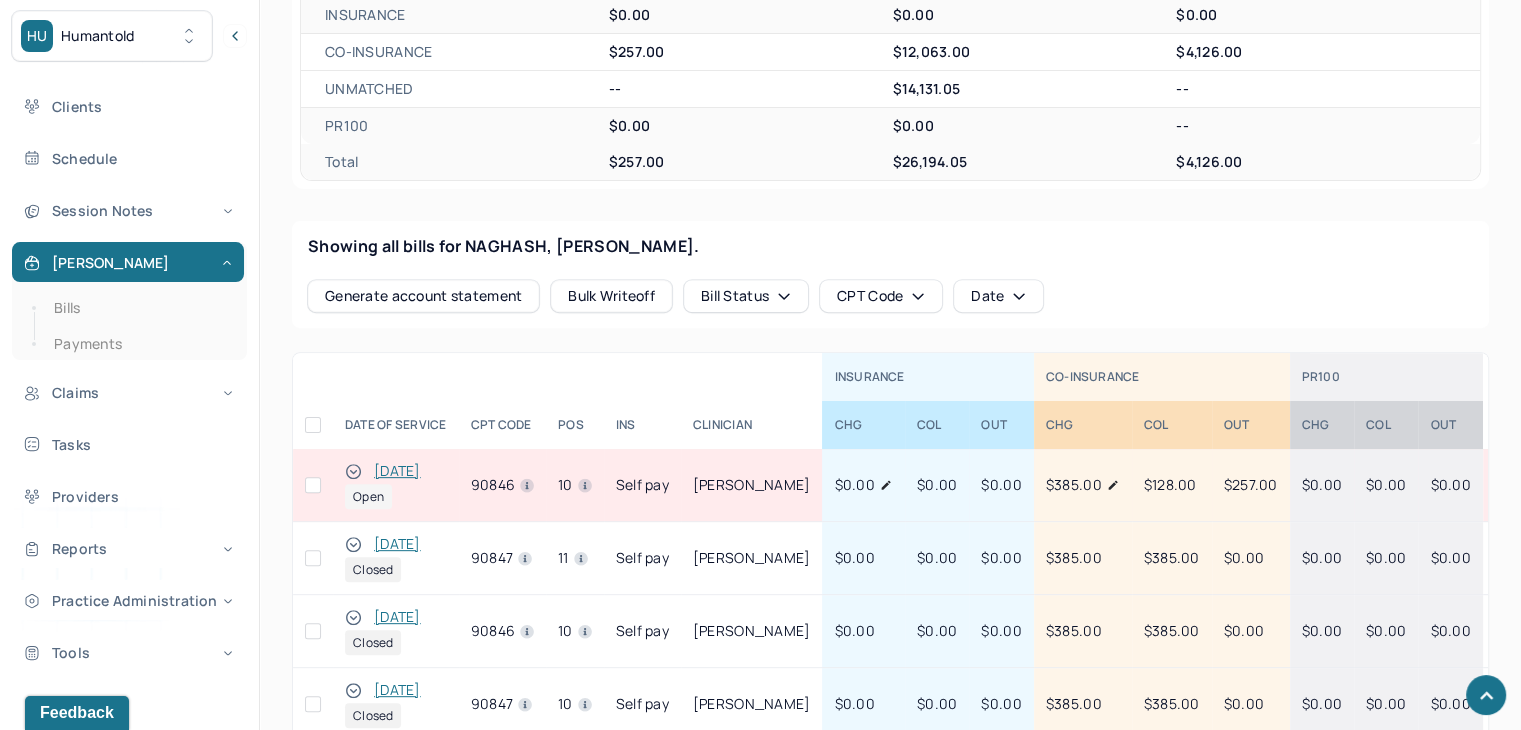 scroll, scrollTop: 700, scrollLeft: 0, axis: vertical 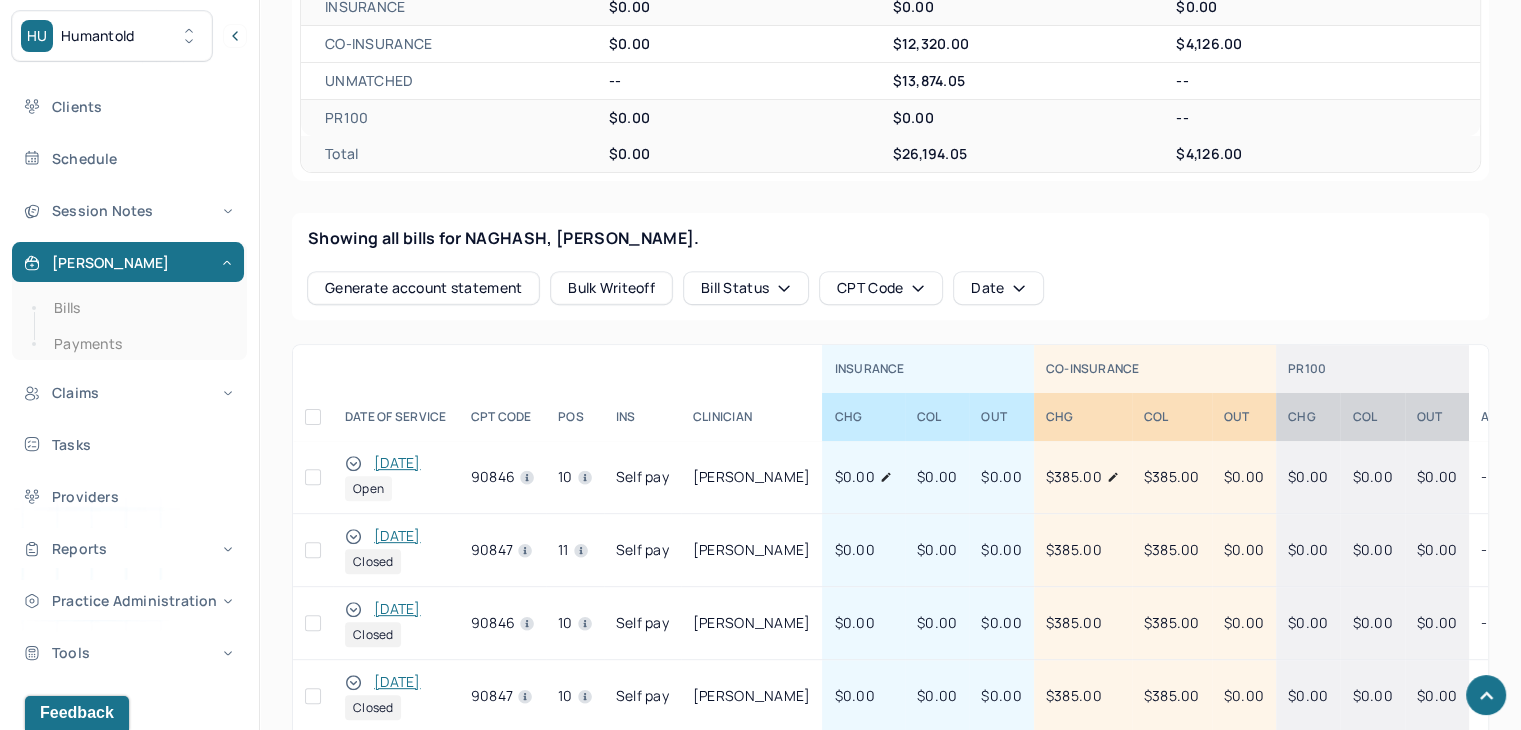click 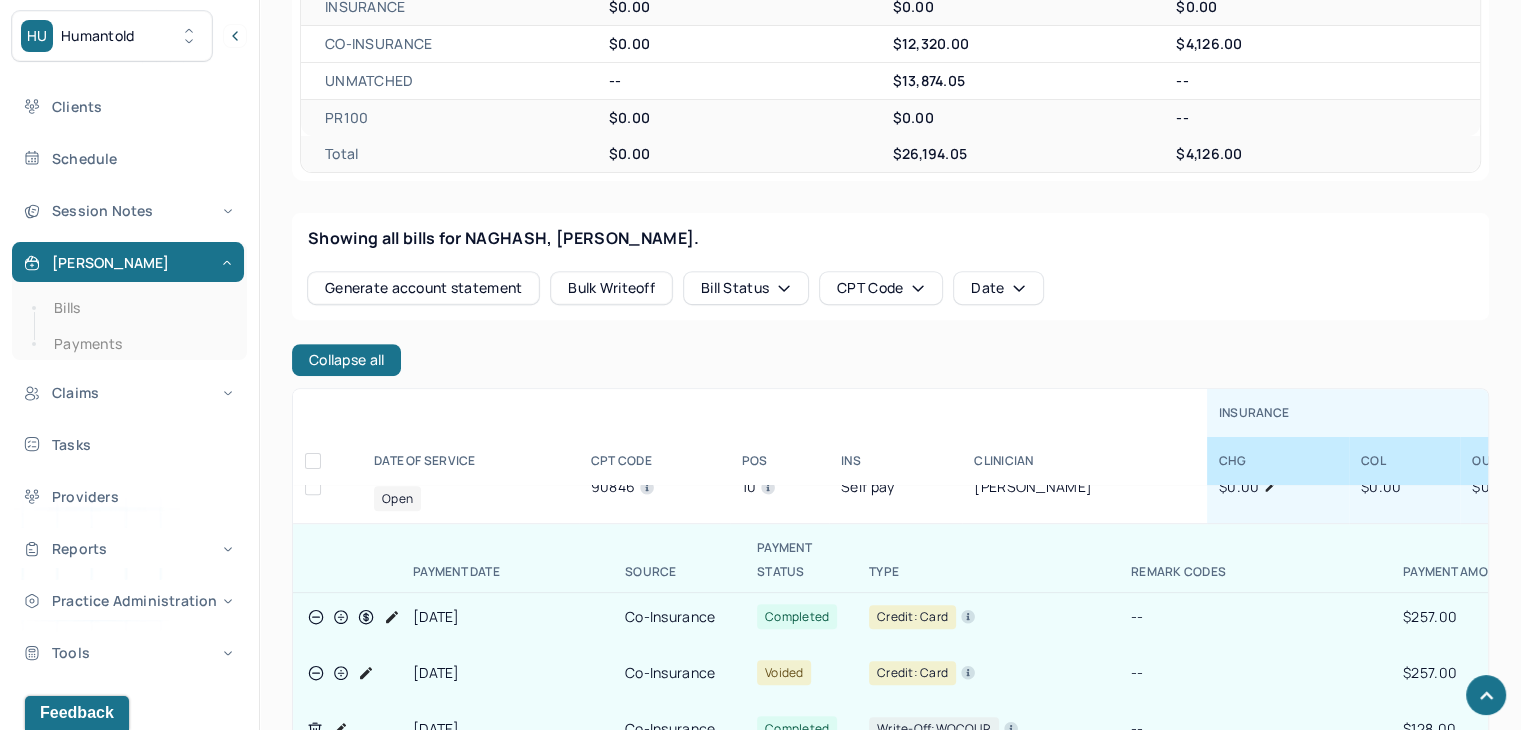 scroll, scrollTop: 0, scrollLeft: 0, axis: both 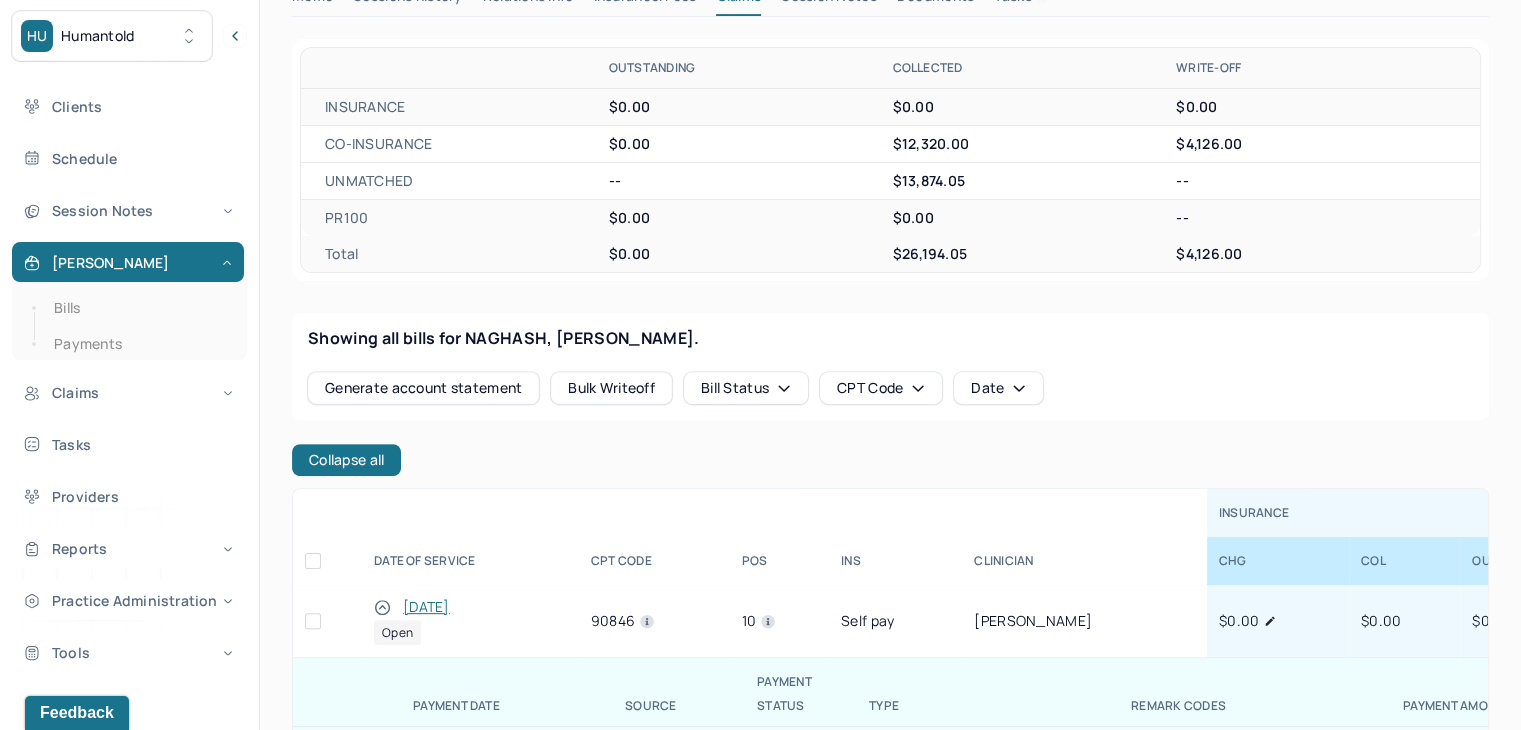 click 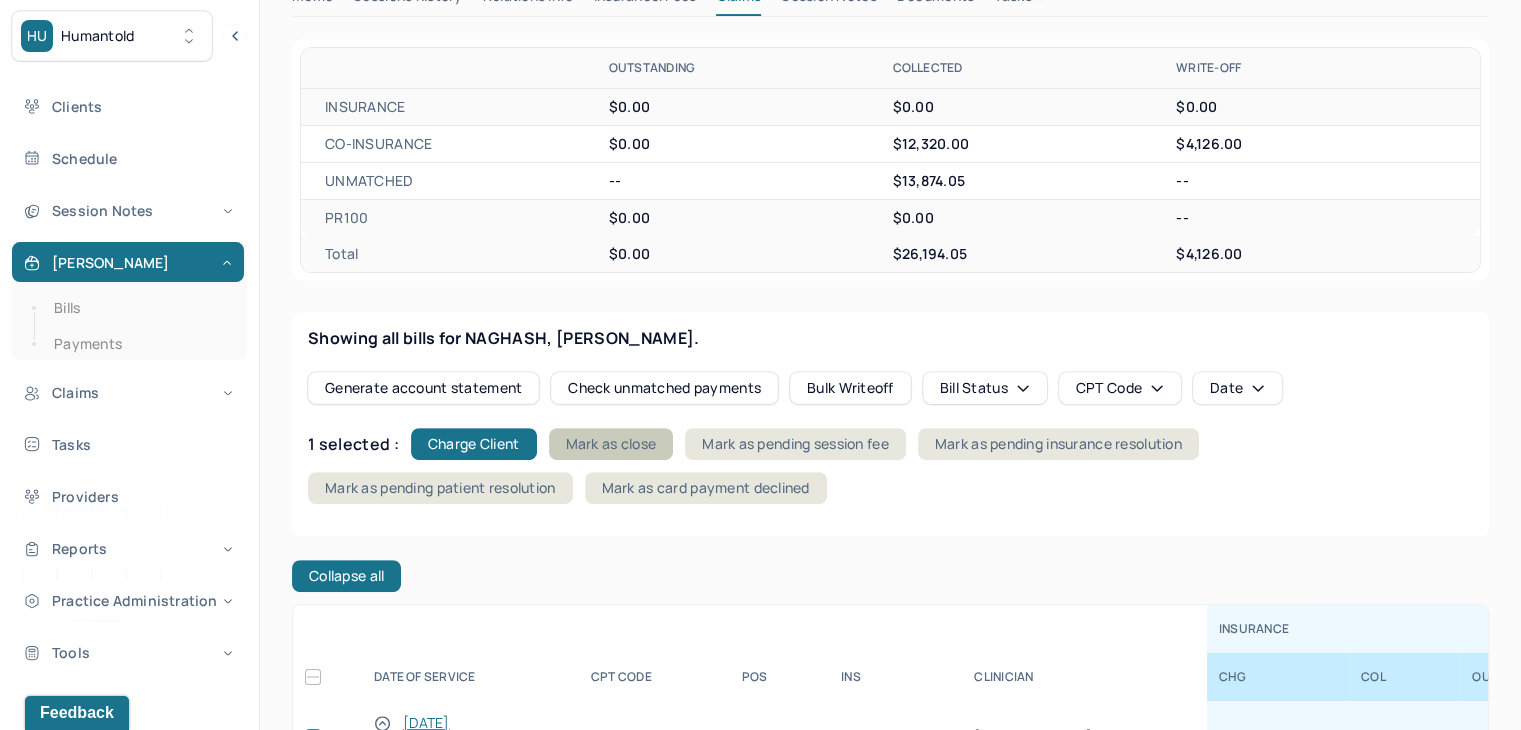 click on "Mark as close" 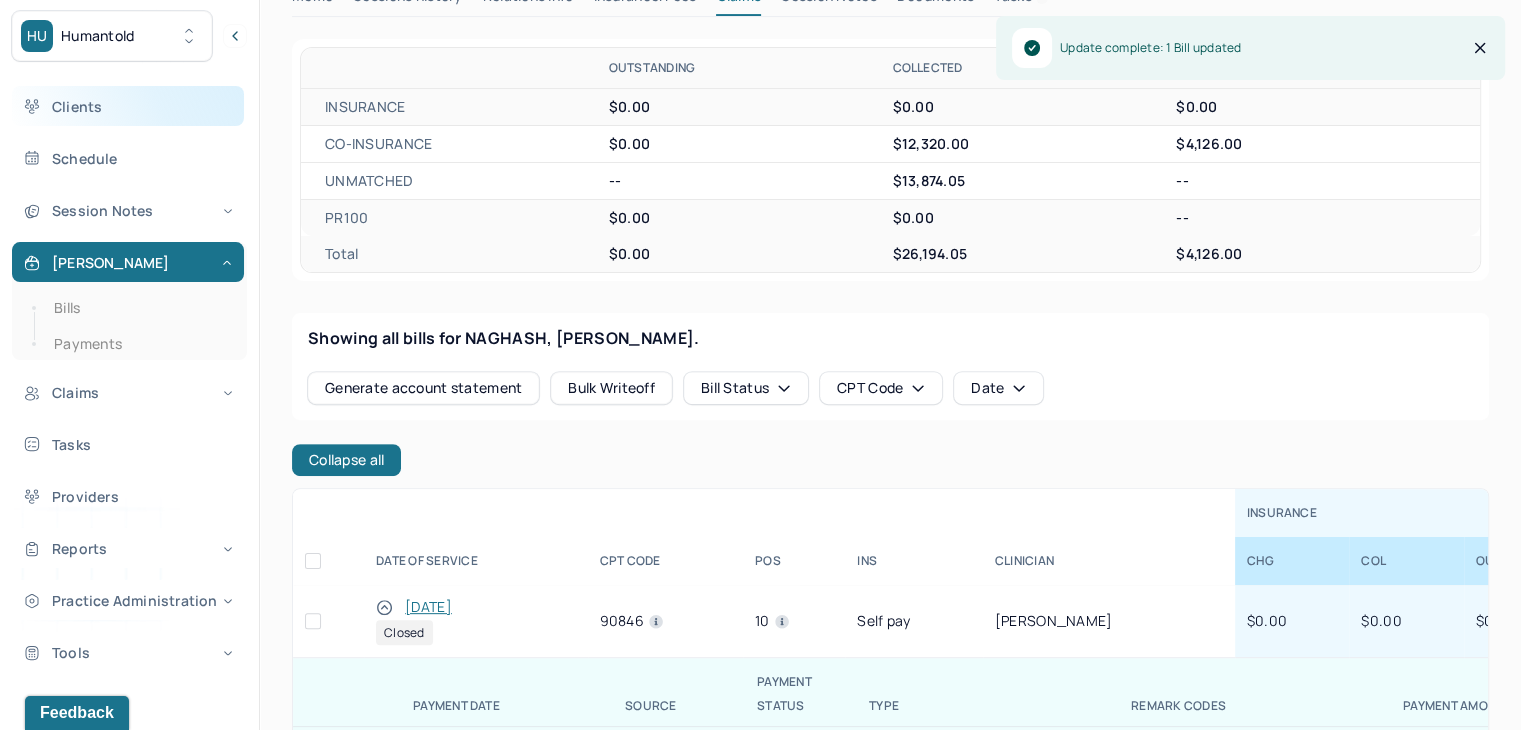 click on "Clients" 